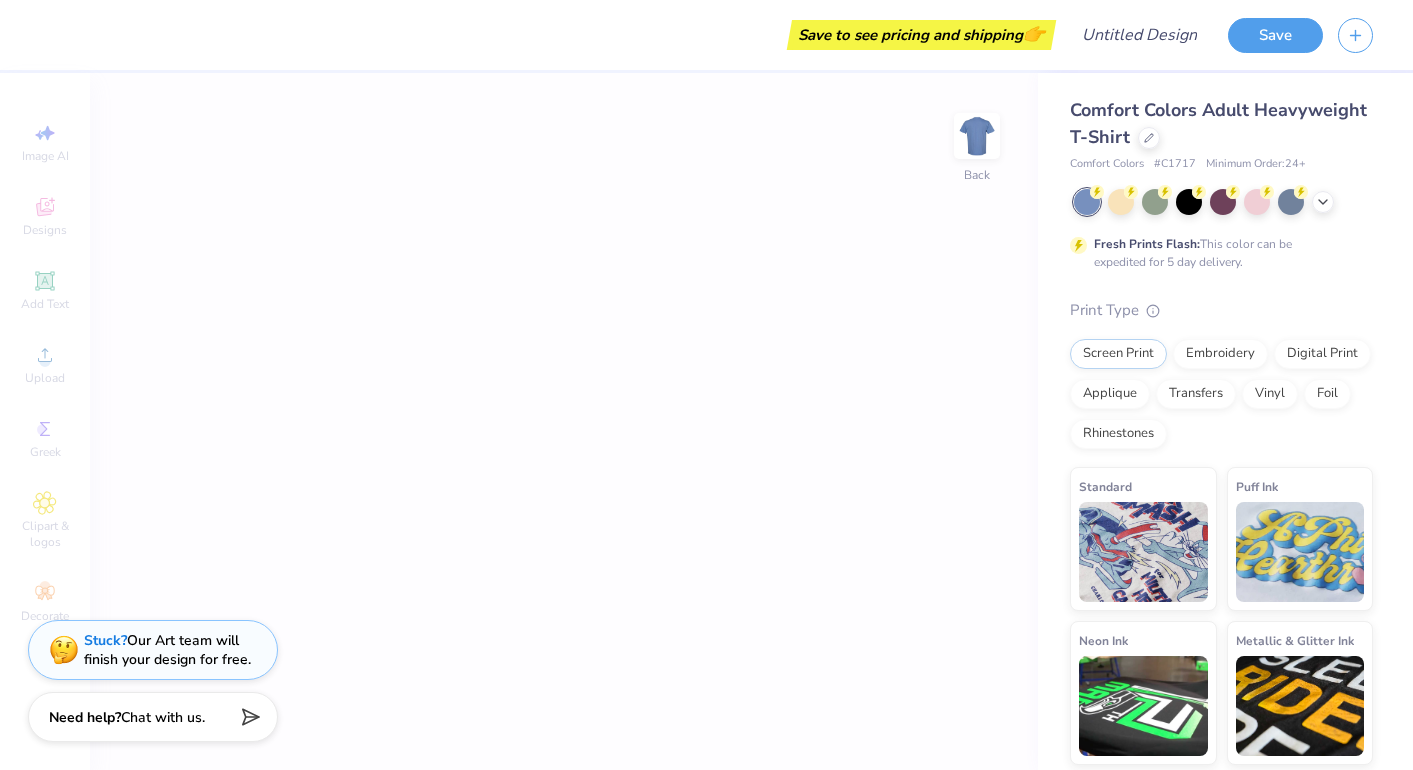 scroll, scrollTop: 0, scrollLeft: 0, axis: both 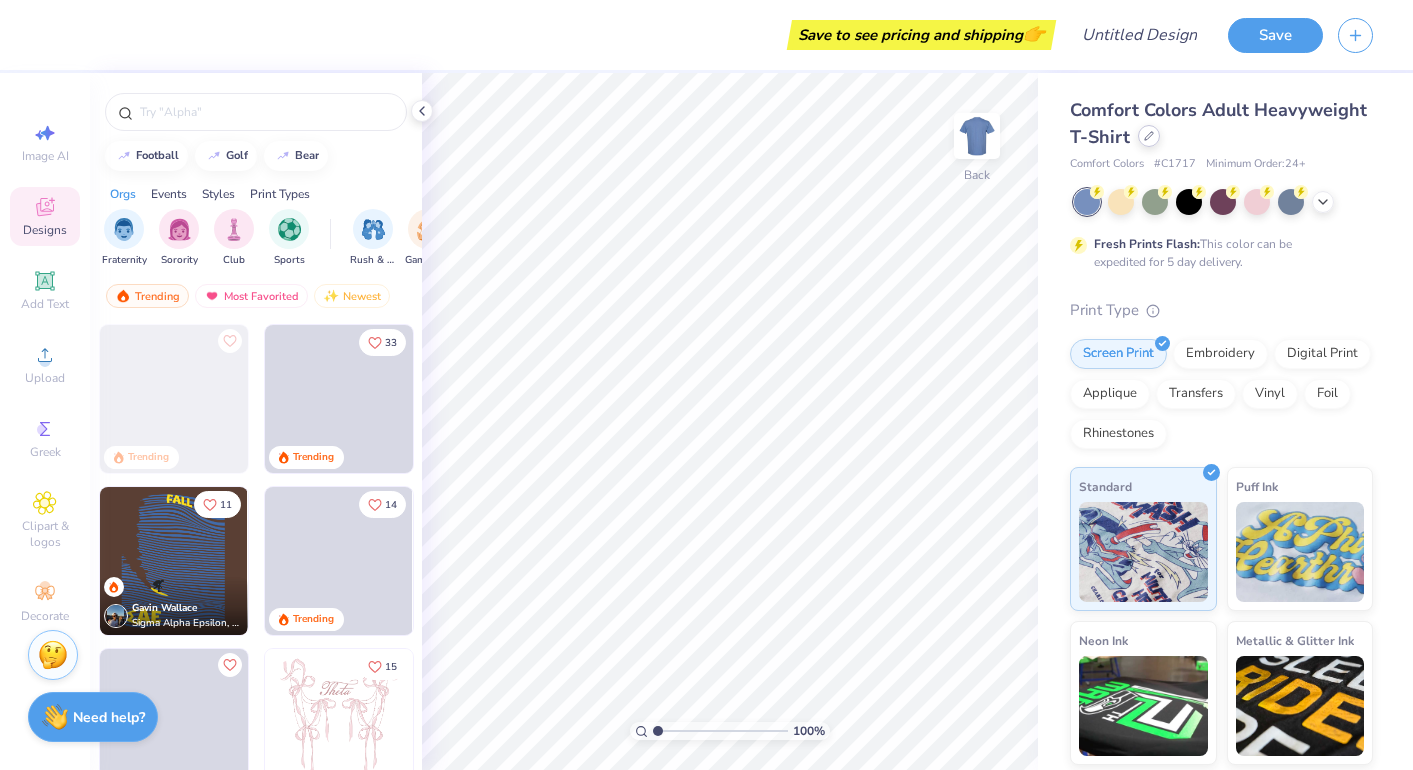click at bounding box center [1149, 136] 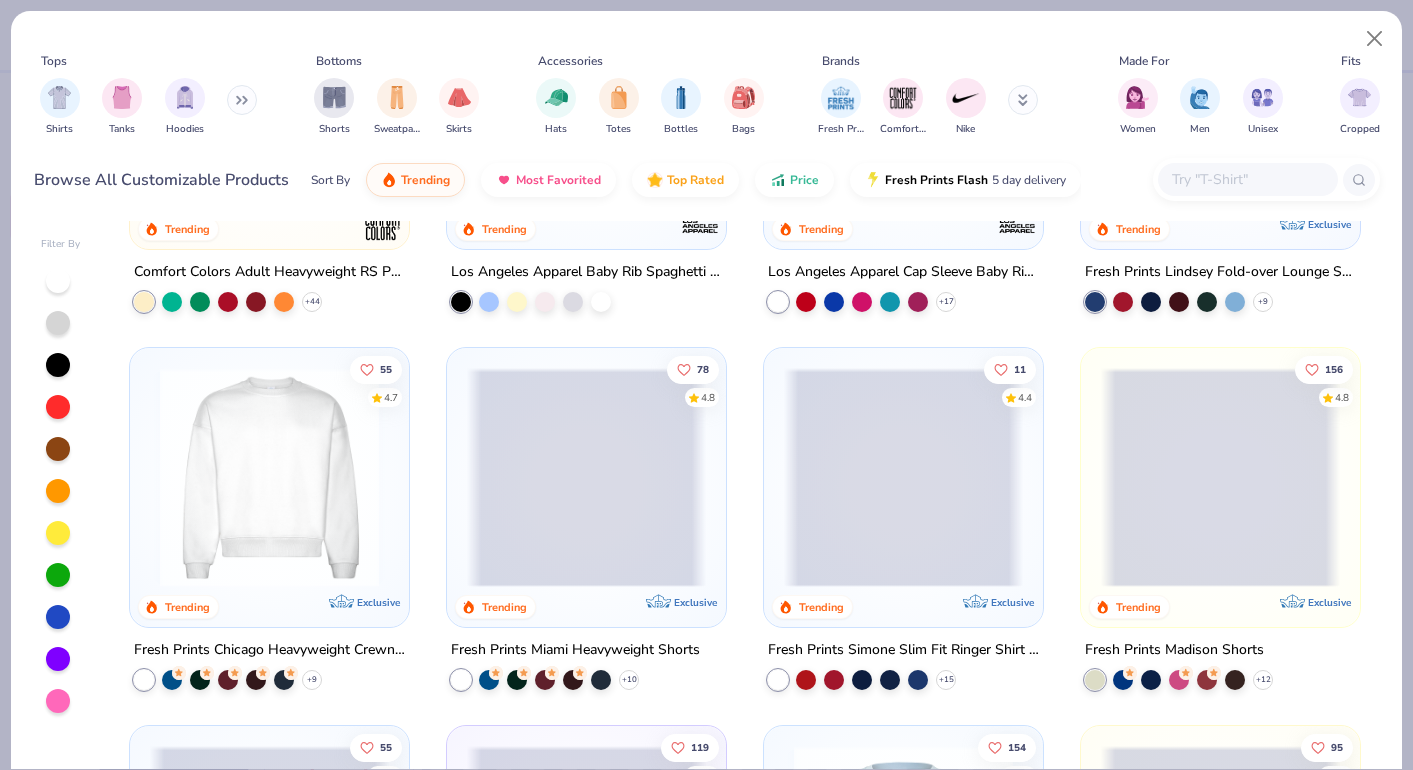 scroll, scrollTop: 1435, scrollLeft: 0, axis: vertical 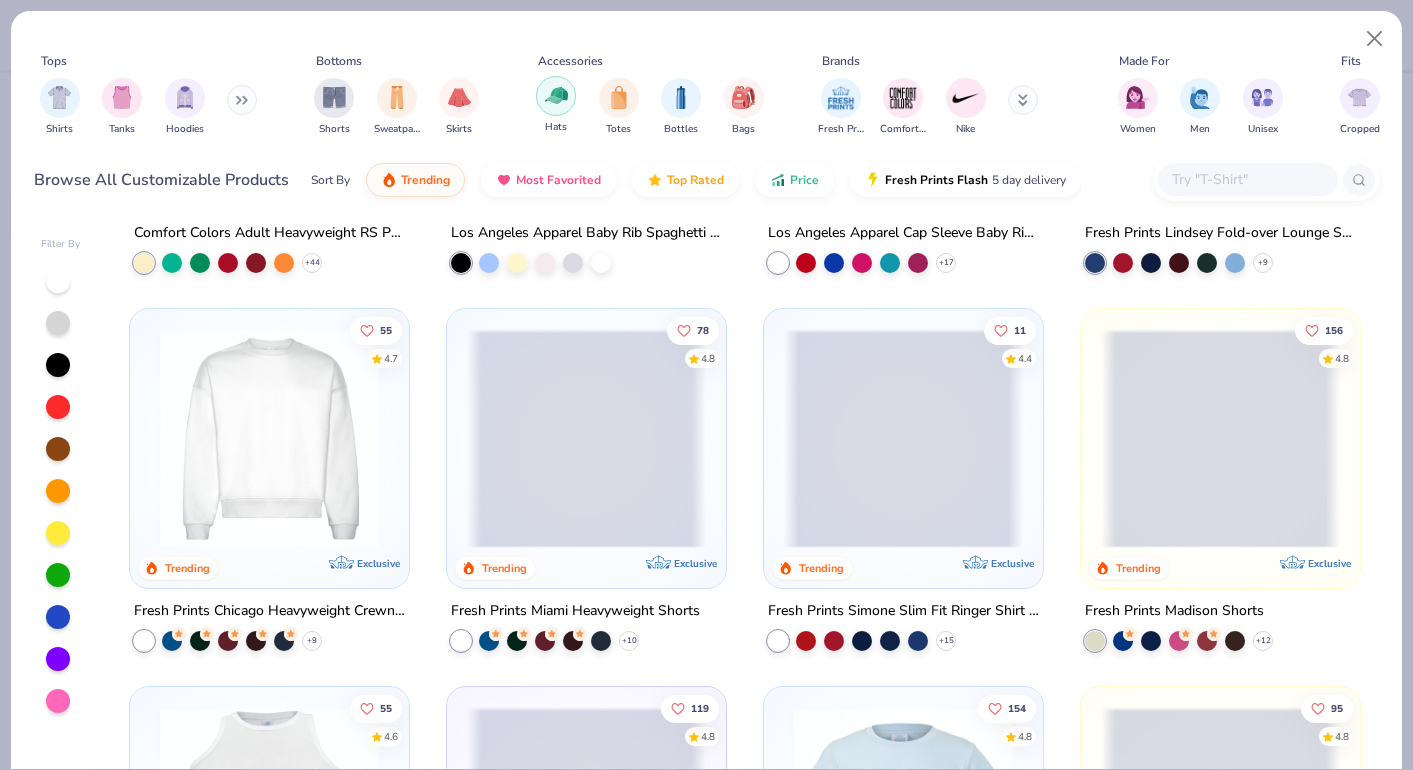 click at bounding box center (556, 96) 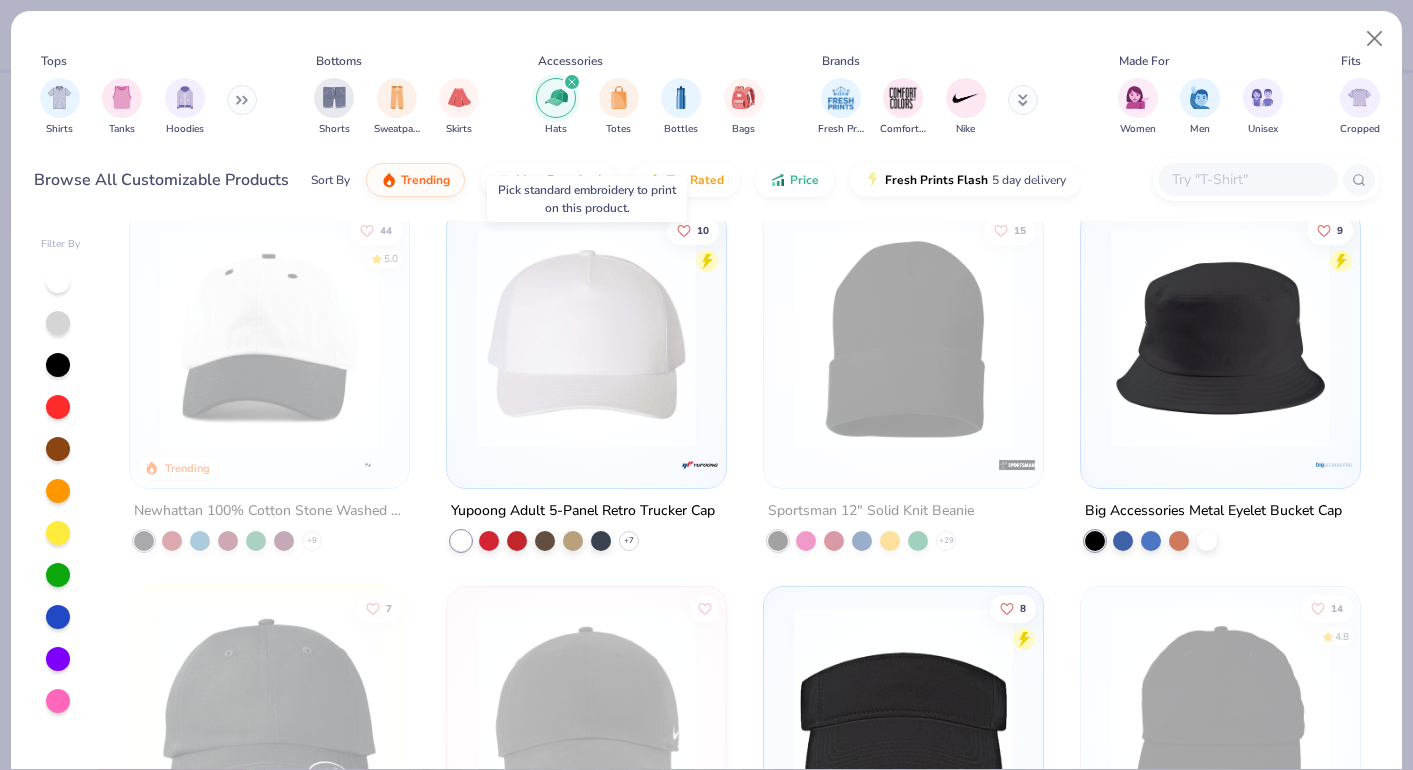 scroll, scrollTop: 391, scrollLeft: 0, axis: vertical 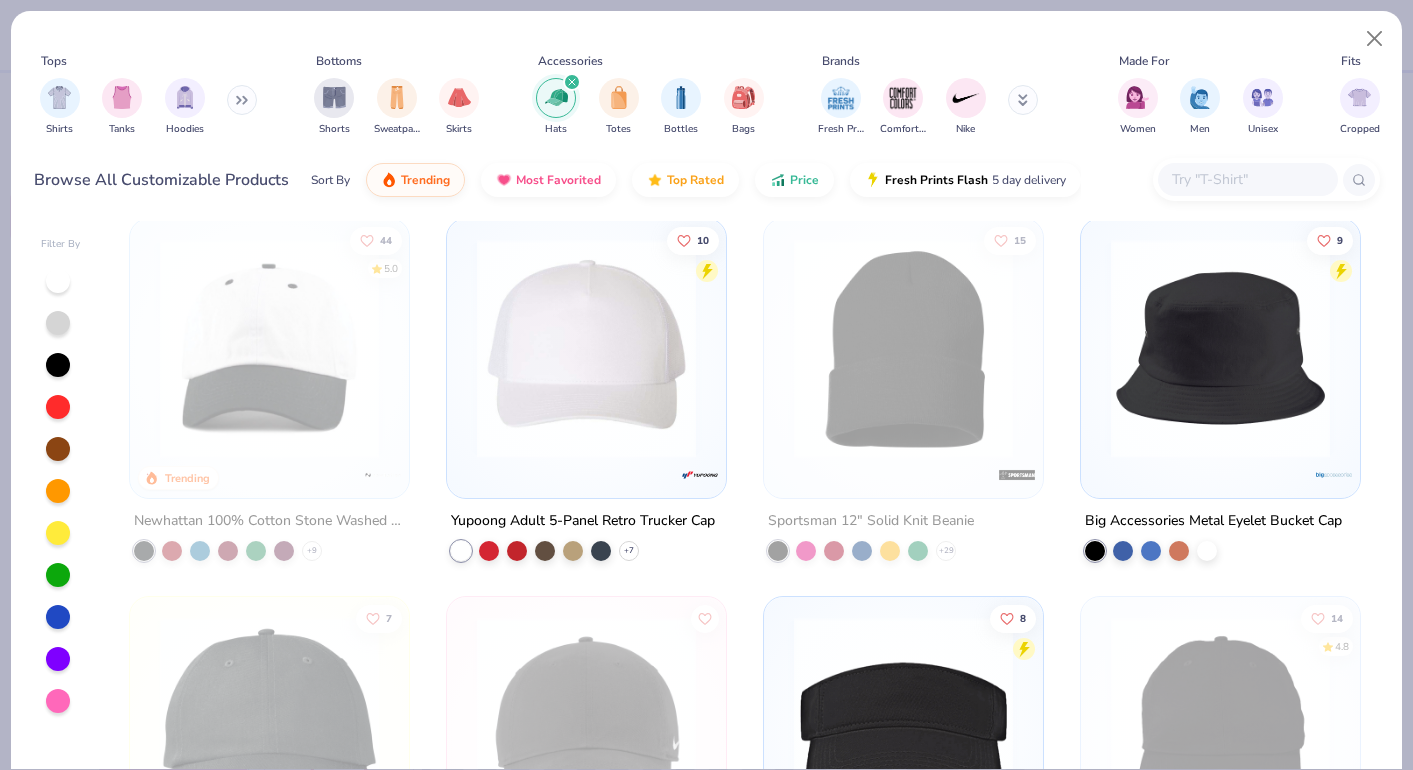 click at bounding box center (586, 348) 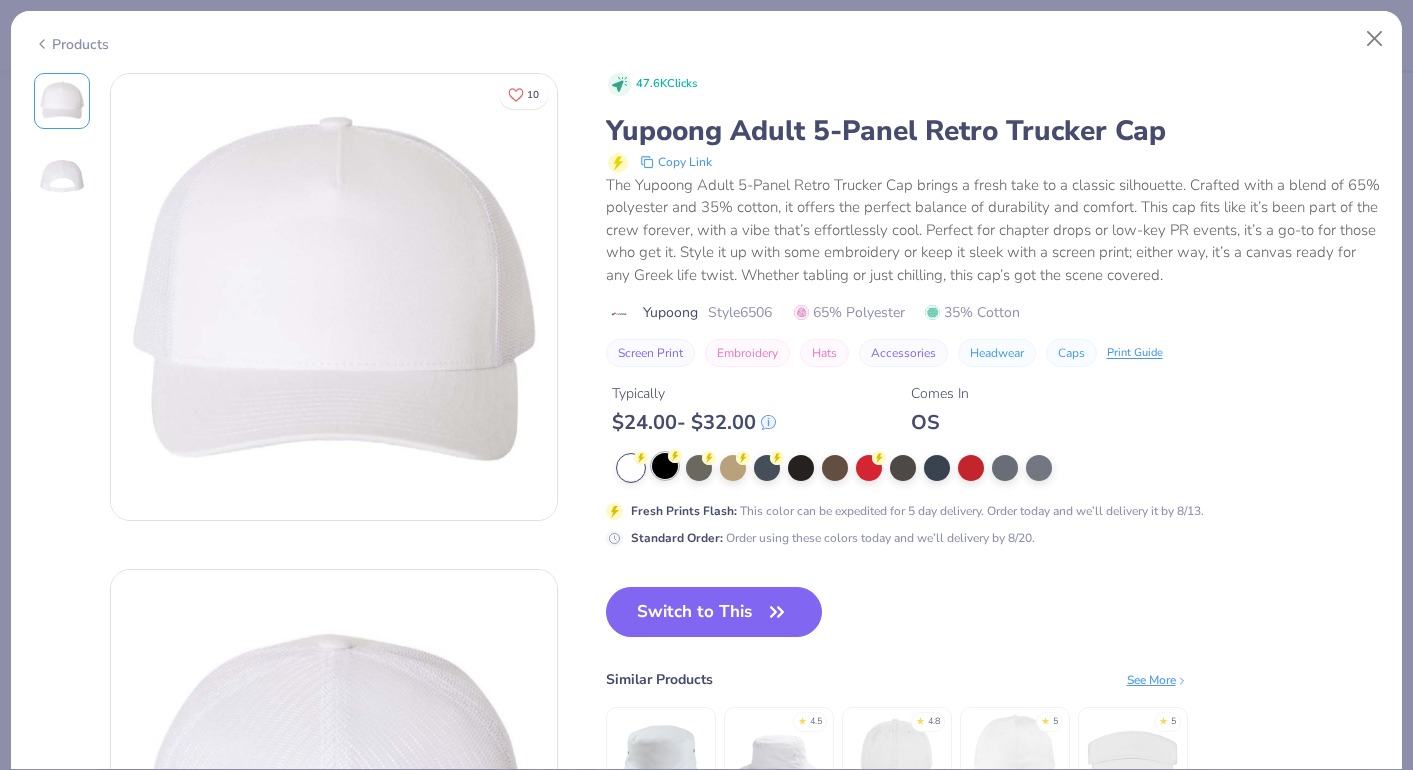 click at bounding box center (665, 466) 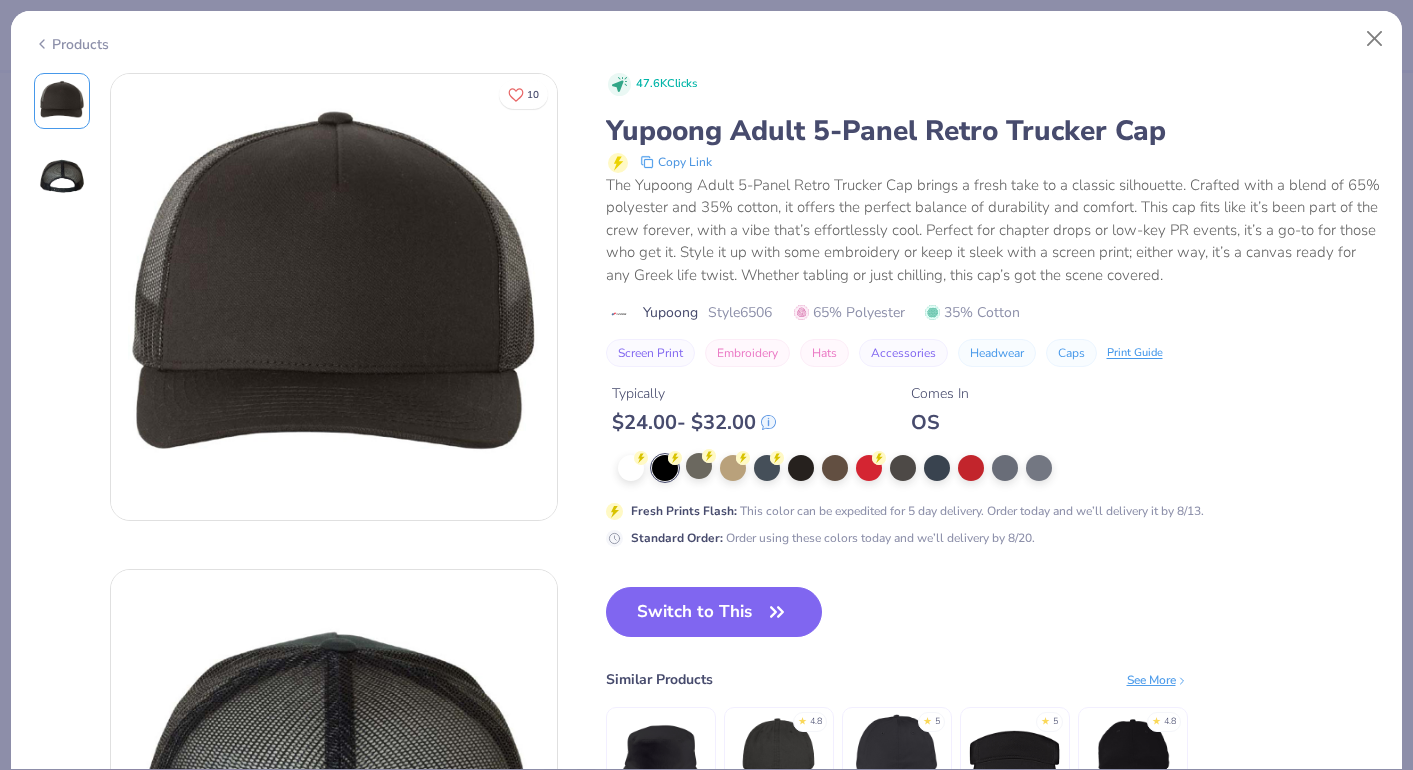 click at bounding box center [699, 466] 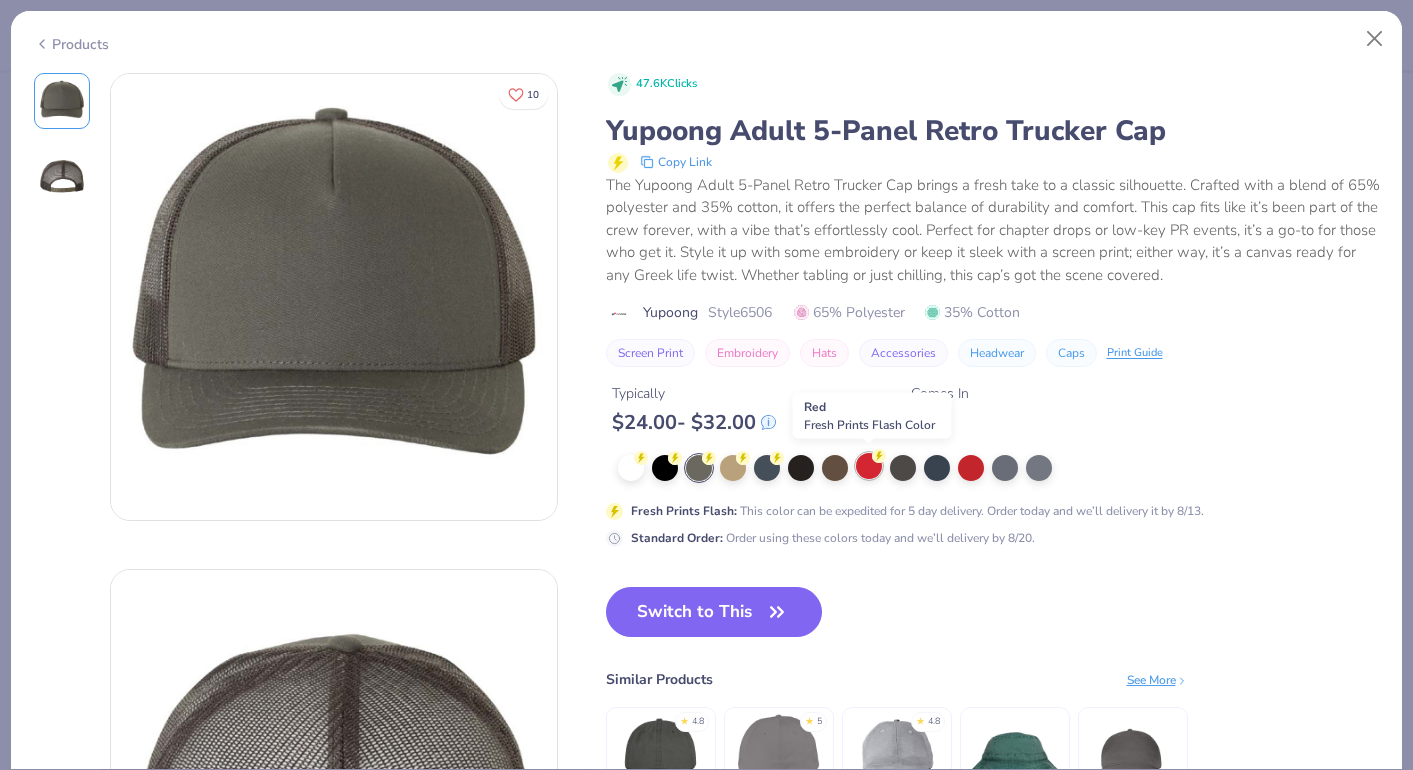 click at bounding box center [869, 466] 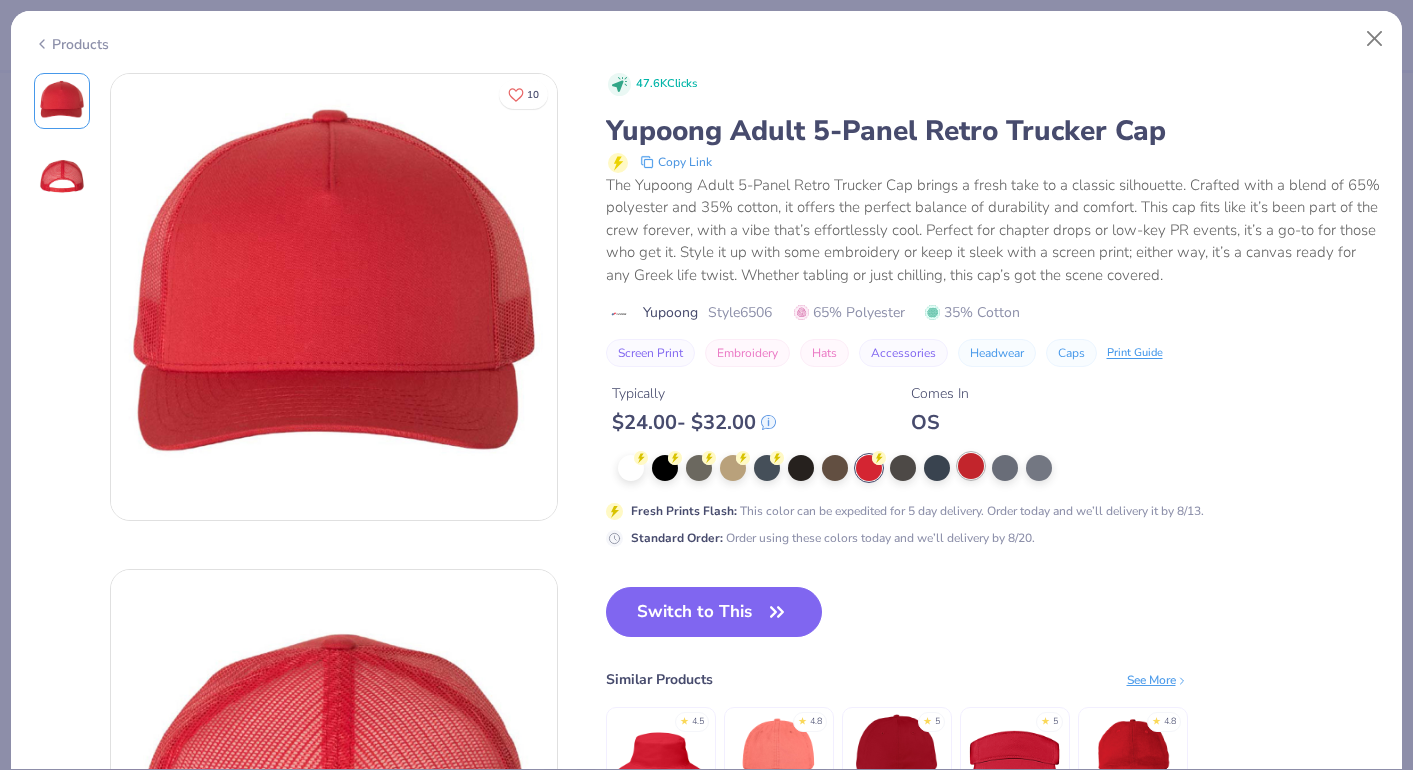 click at bounding box center (971, 466) 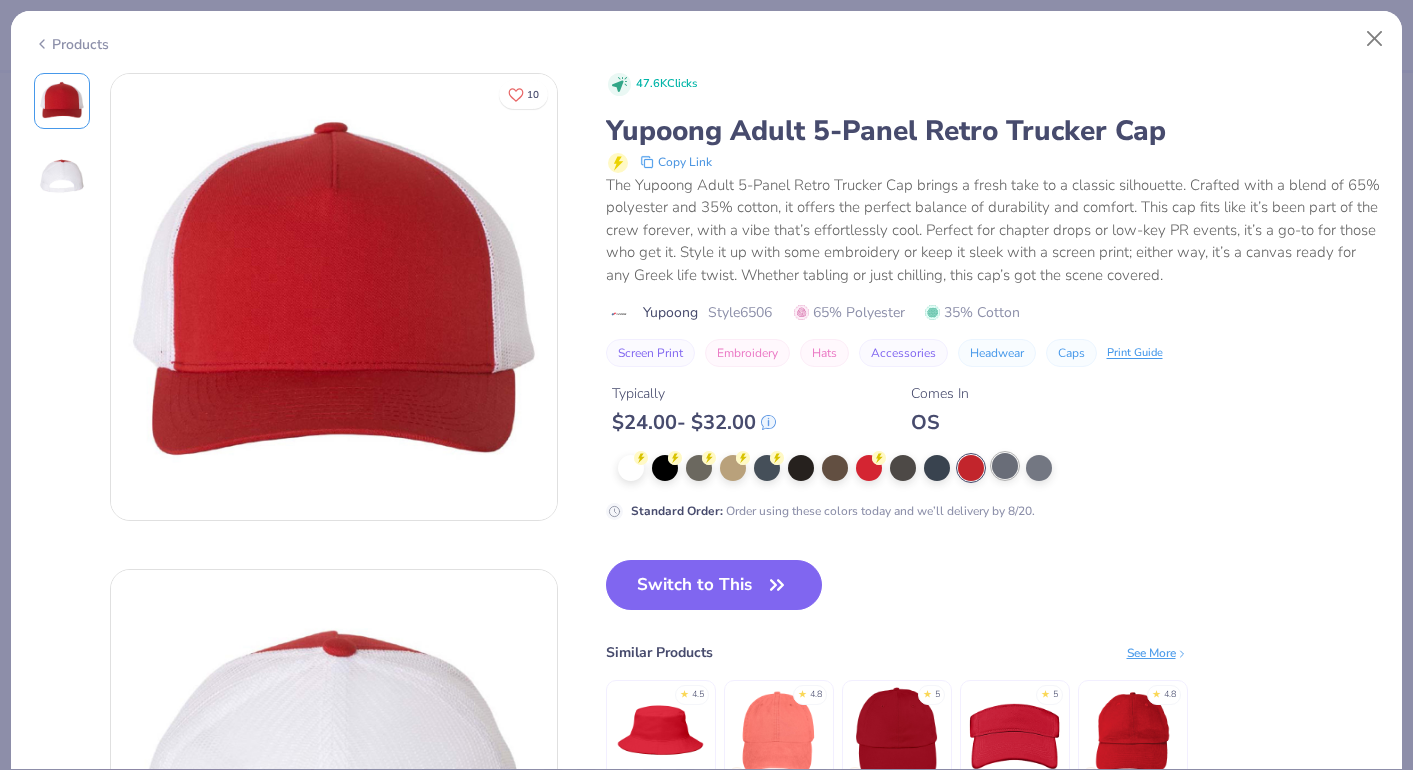 click at bounding box center (1005, 466) 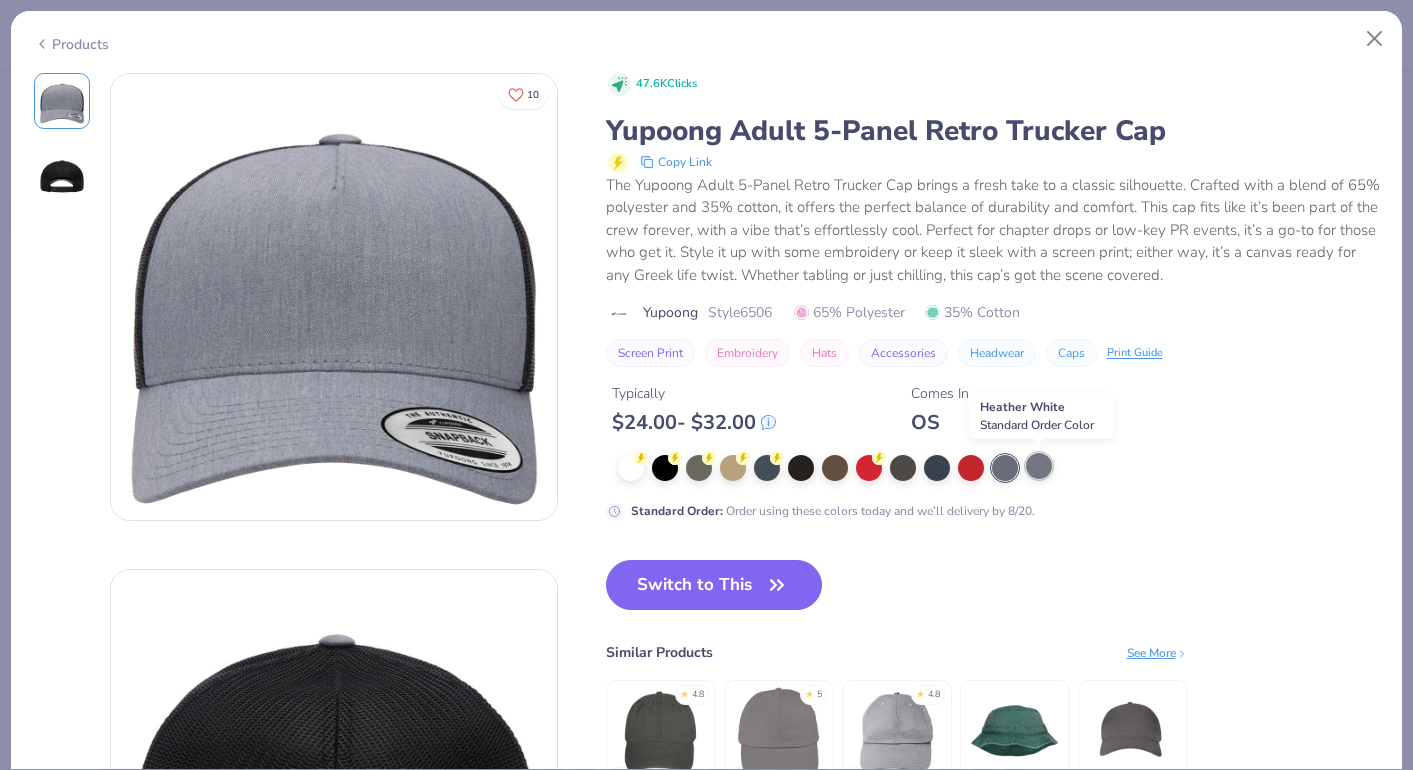 click at bounding box center (1039, 466) 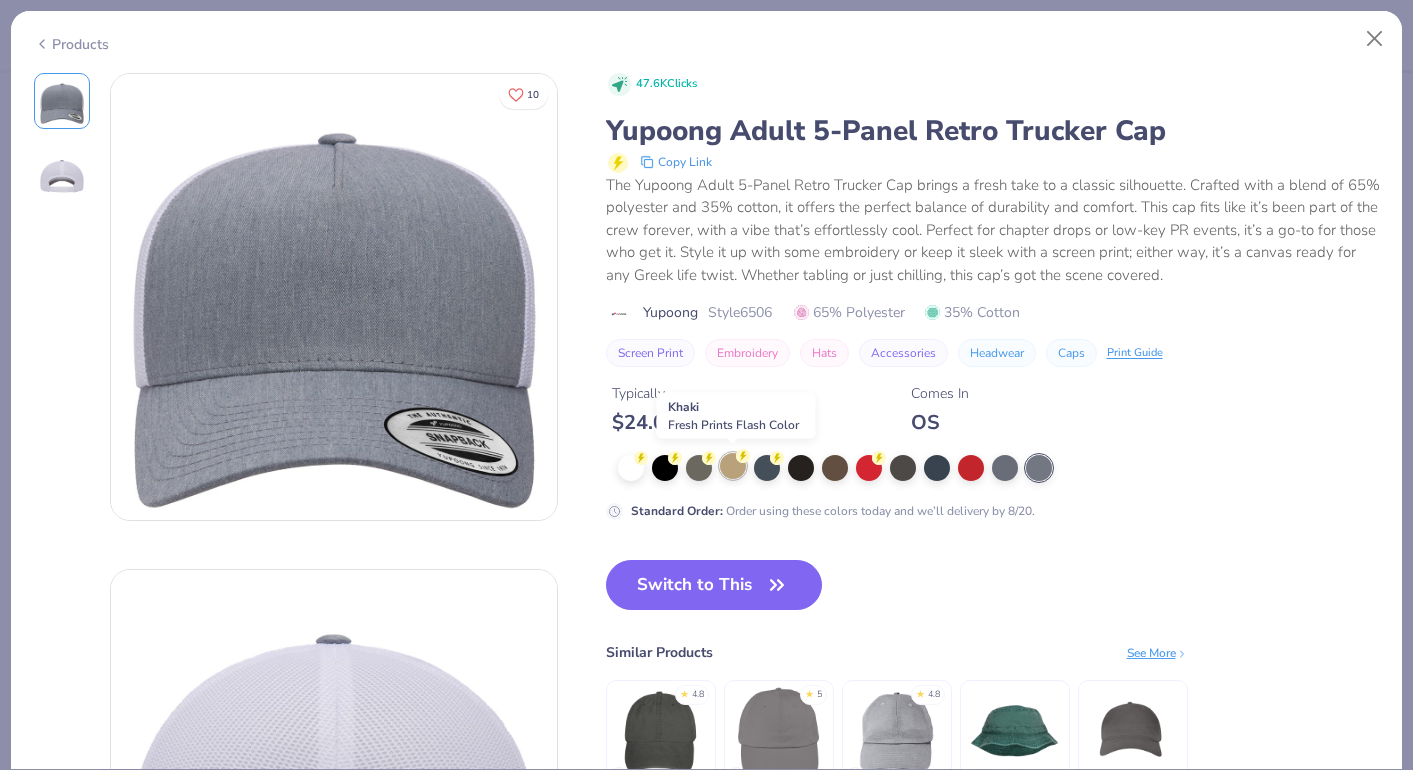 click at bounding box center (733, 466) 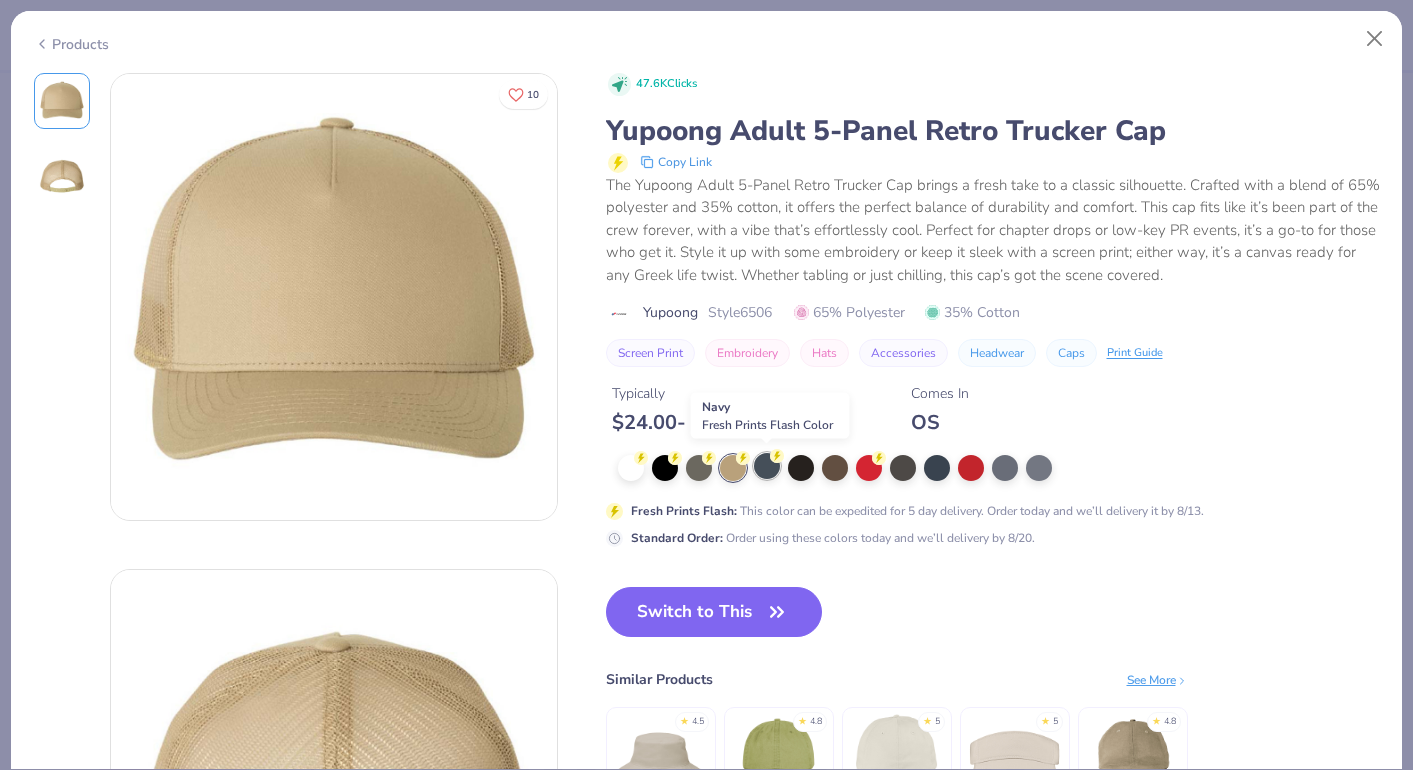 click at bounding box center [767, 466] 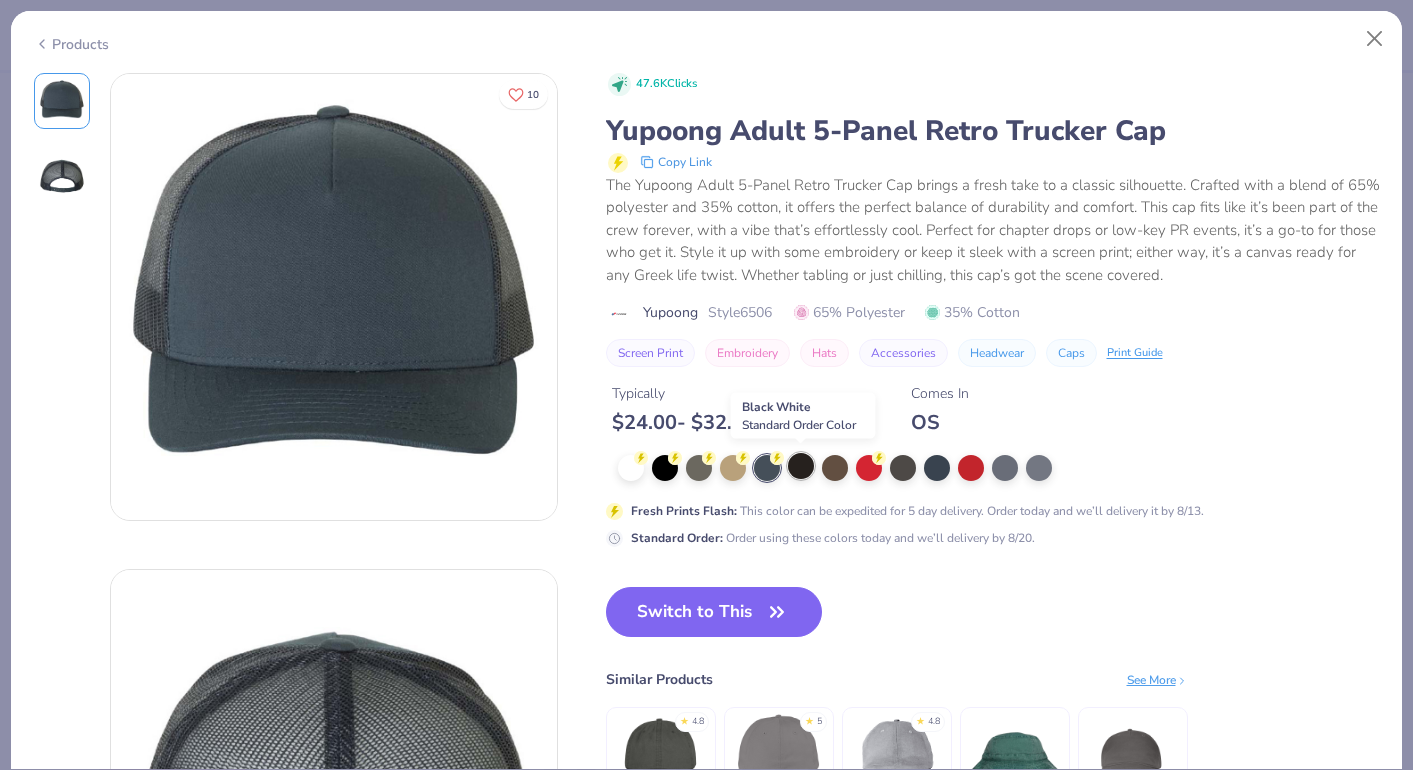 click at bounding box center [801, 466] 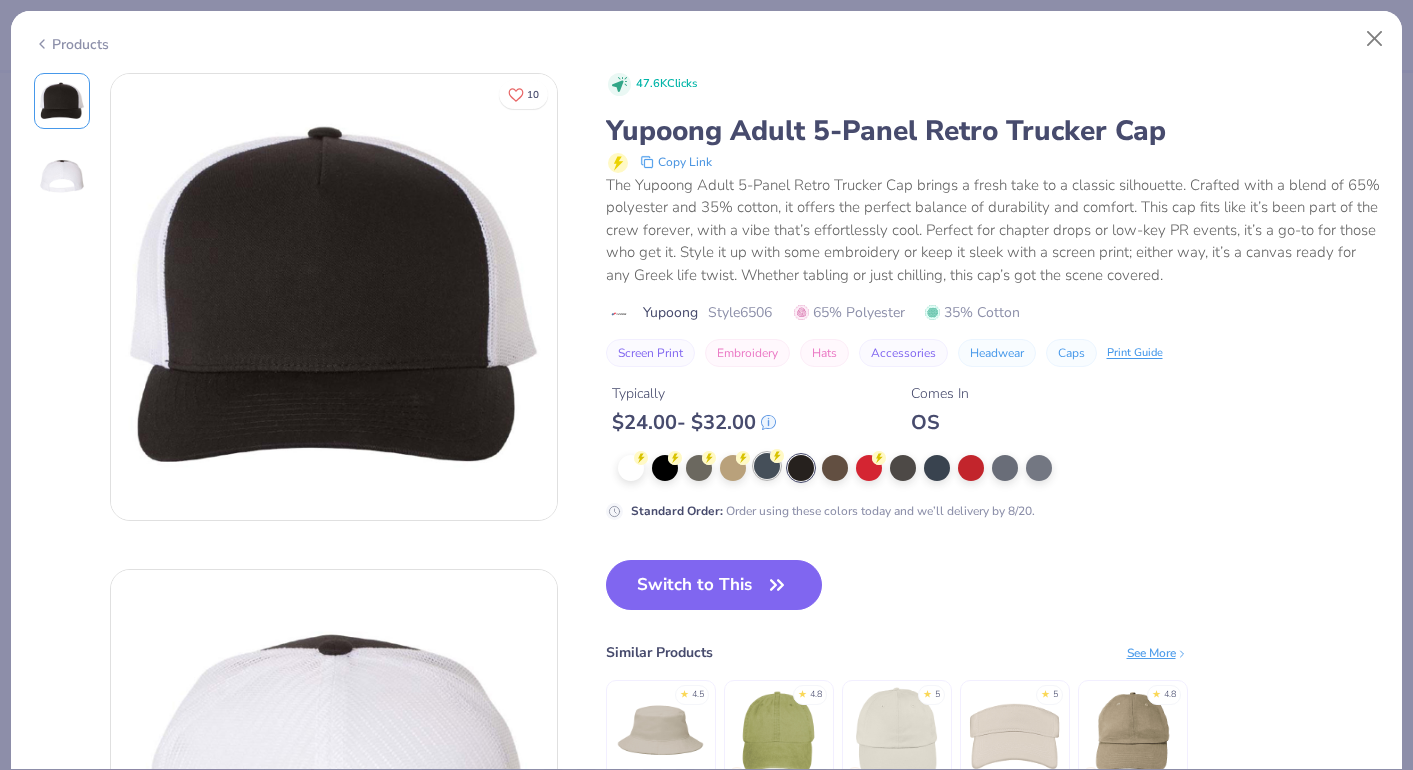 scroll, scrollTop: 1, scrollLeft: 0, axis: vertical 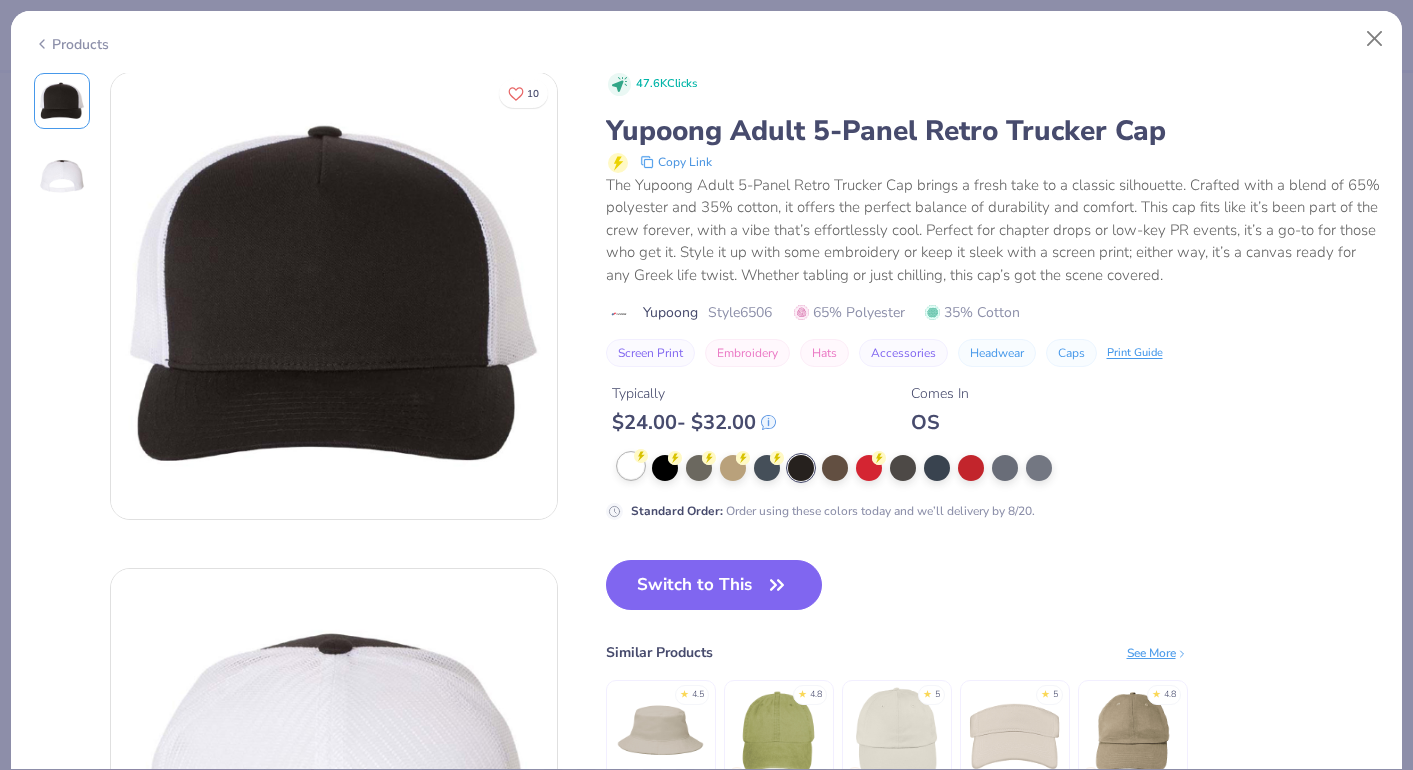 click at bounding box center (631, 466) 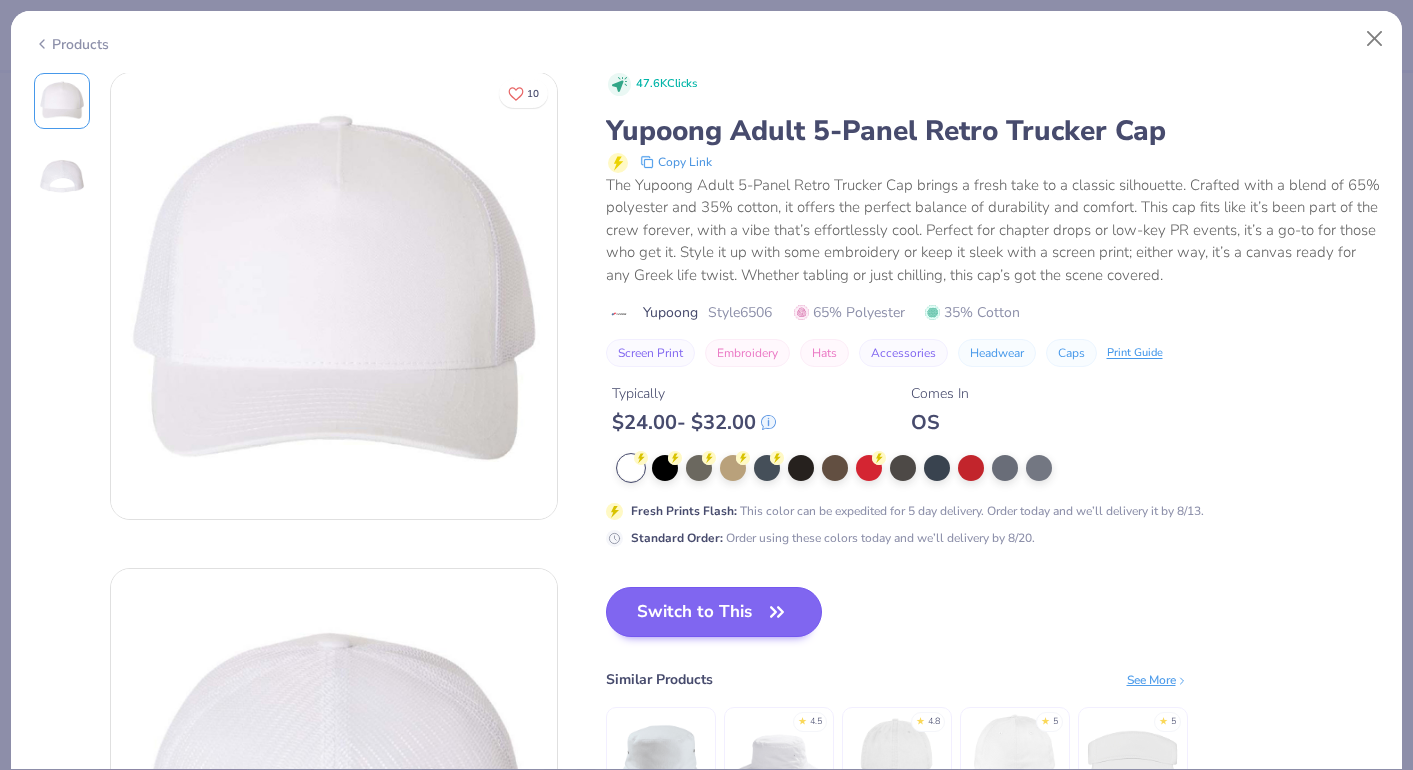 click on "Switch to This" at bounding box center (714, 612) 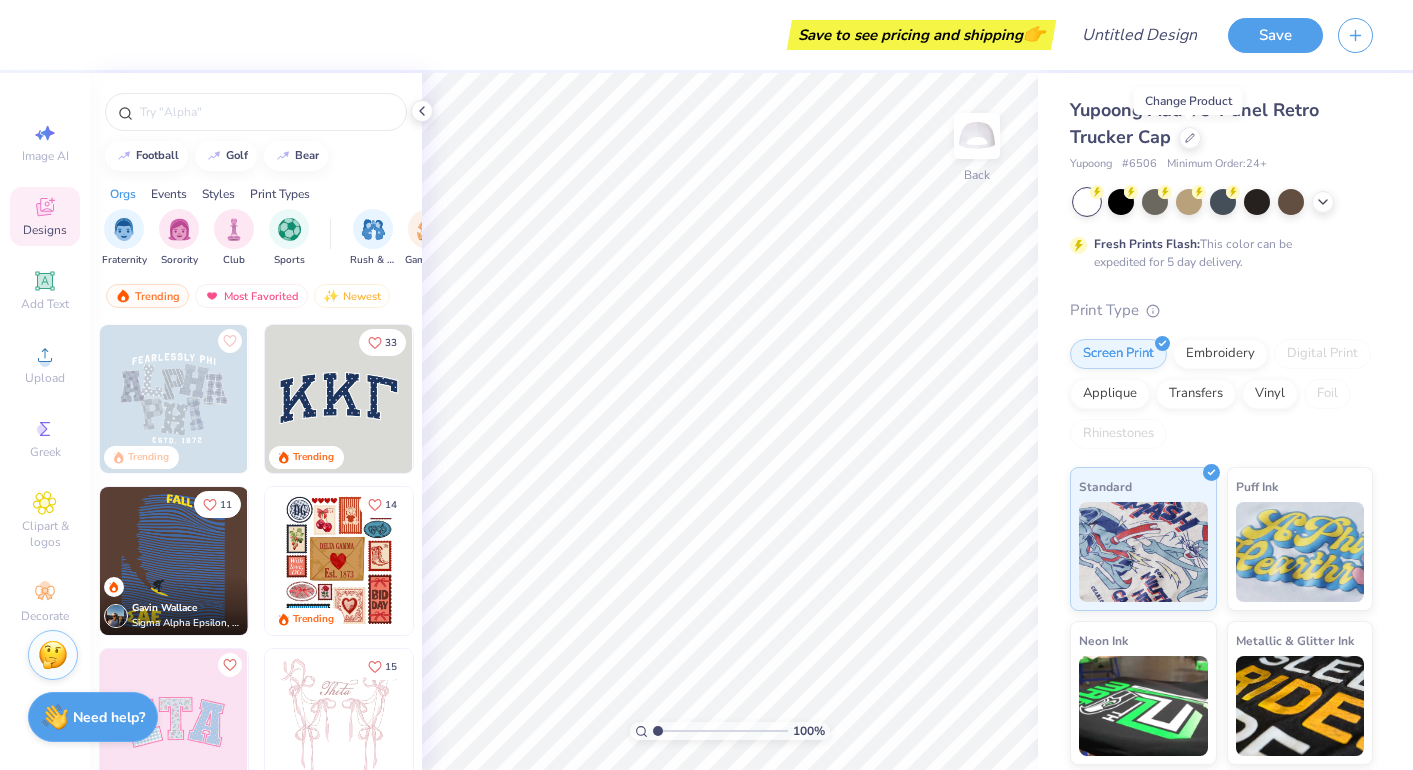 scroll, scrollTop: 1, scrollLeft: 0, axis: vertical 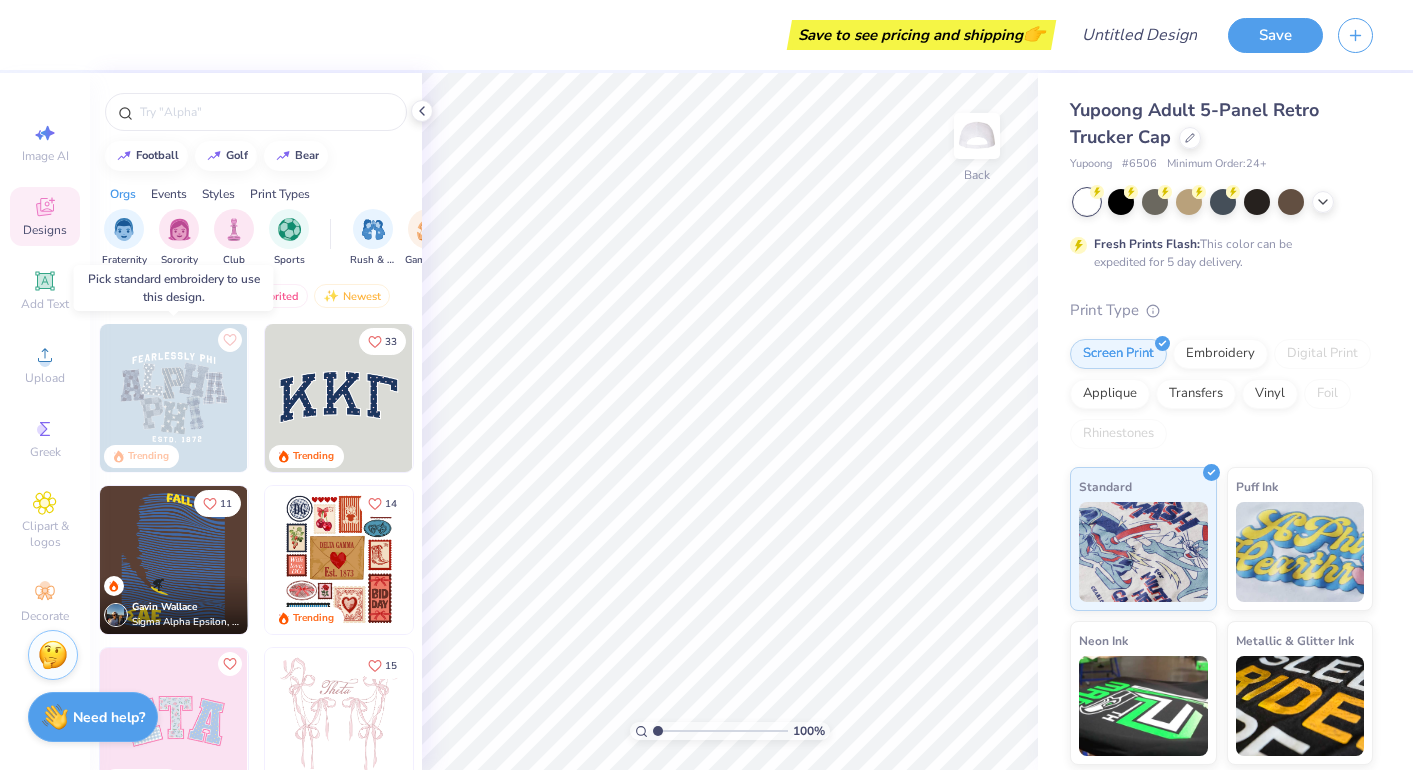 click at bounding box center [174, 398] 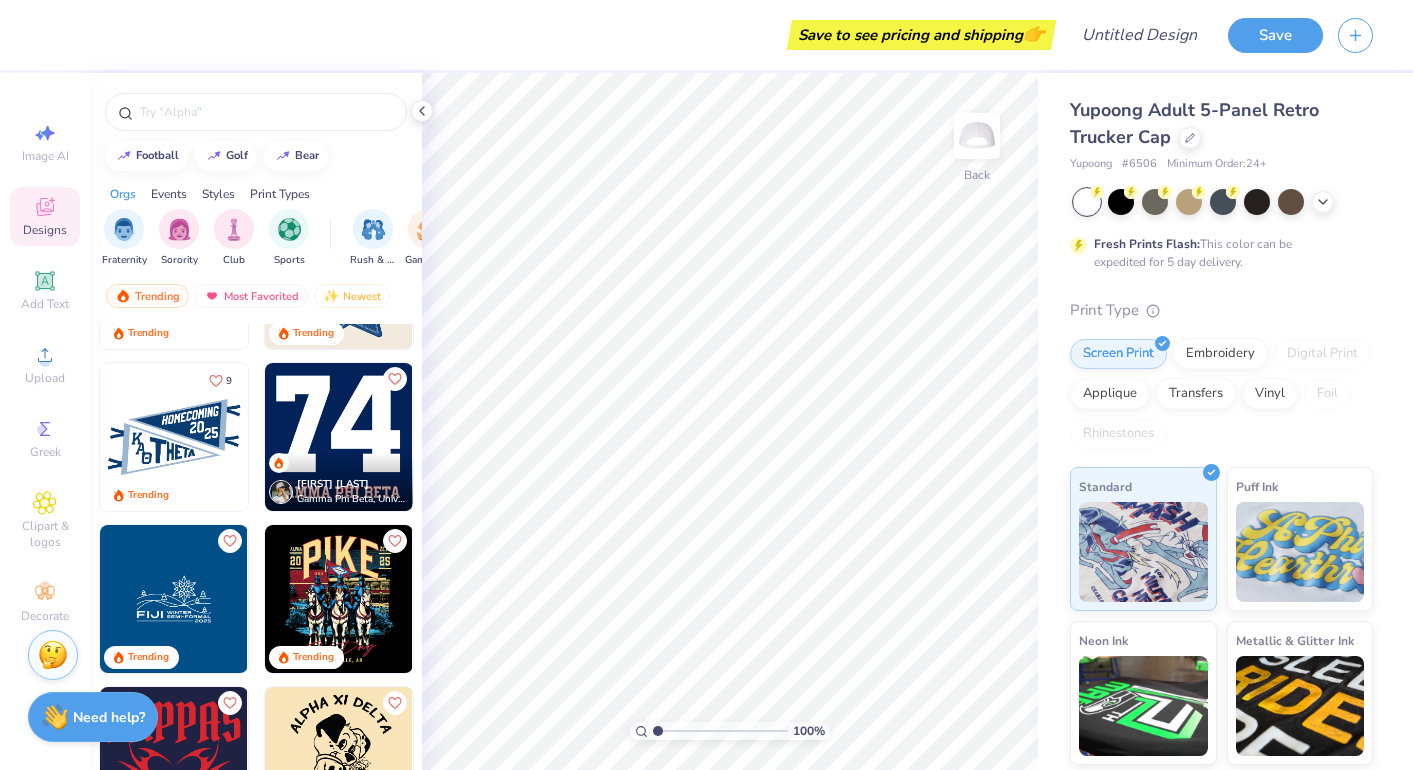 scroll, scrollTop: 2069, scrollLeft: 0, axis: vertical 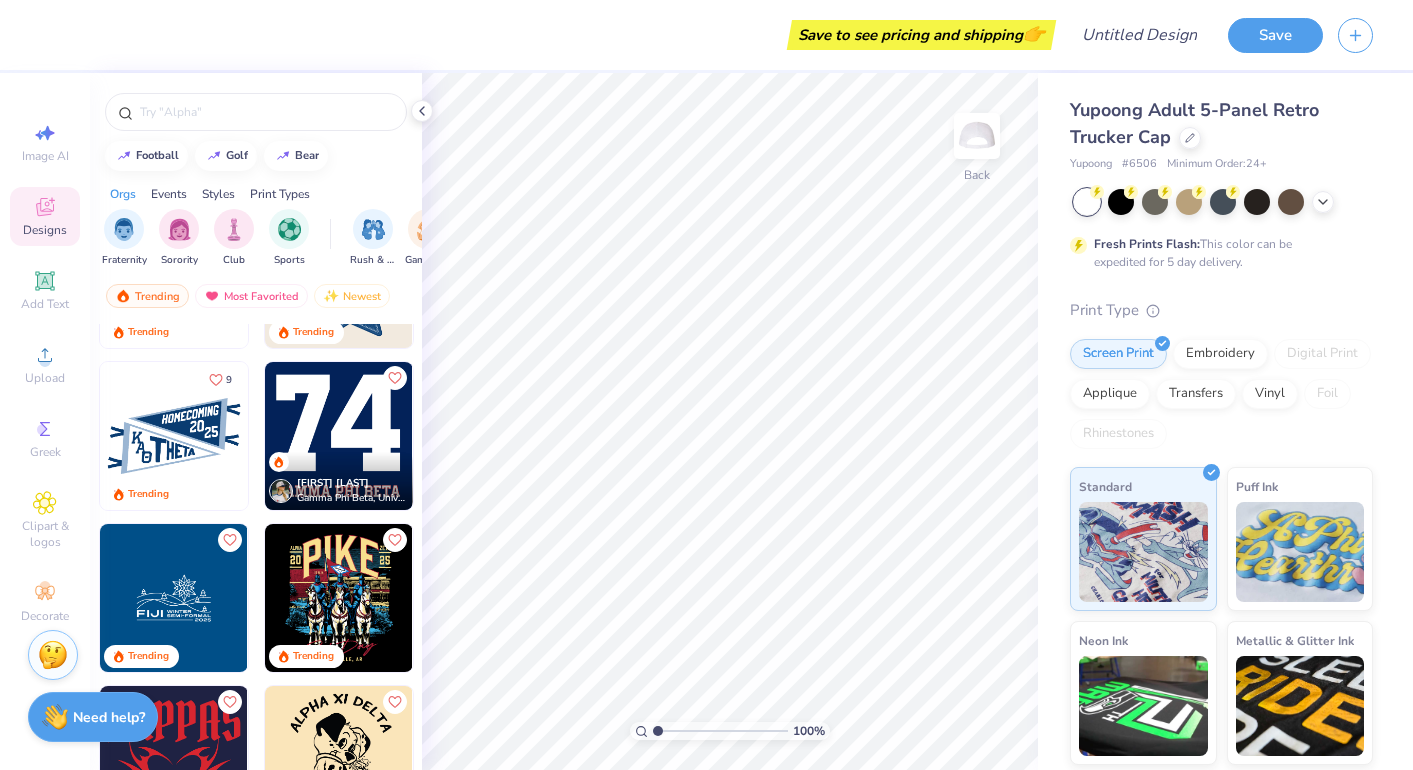 click at bounding box center [339, 436] 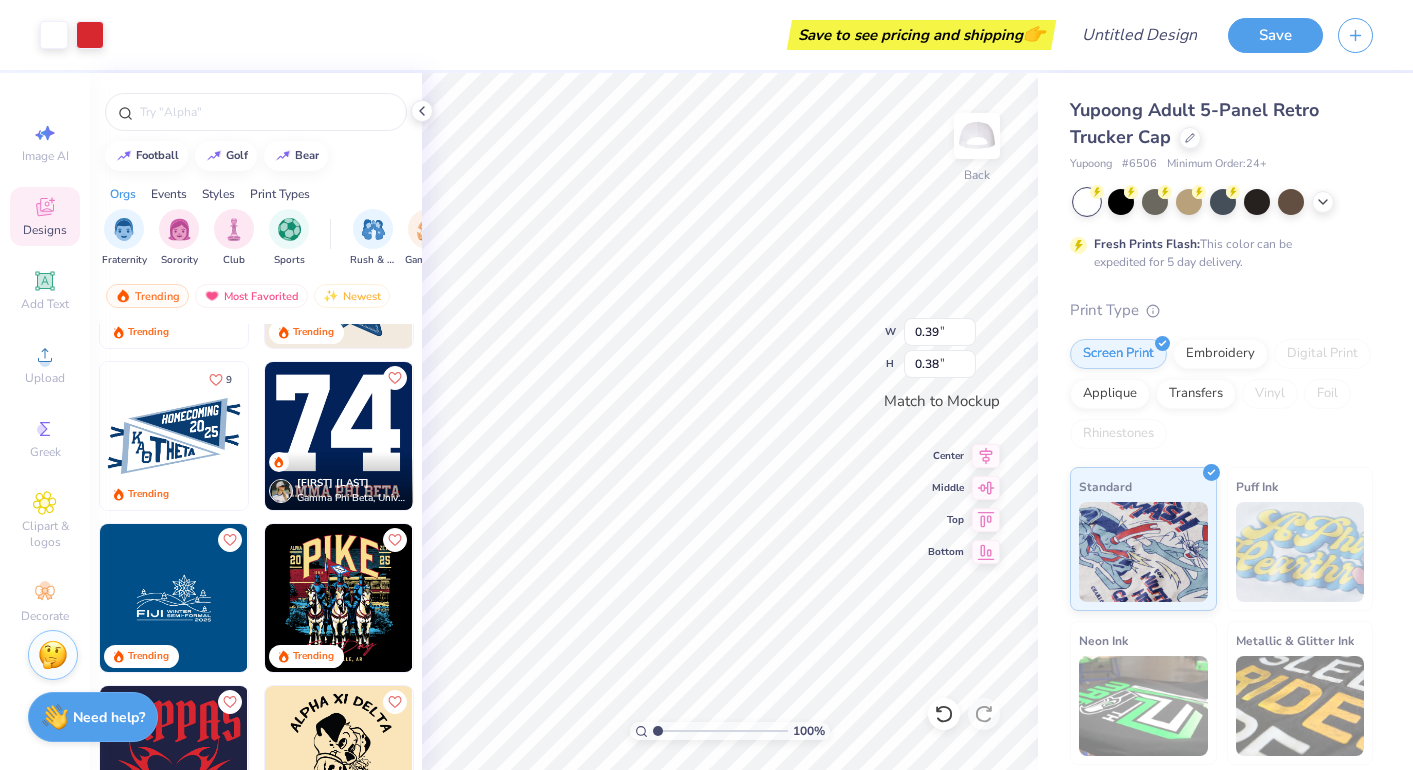 type on "1.17" 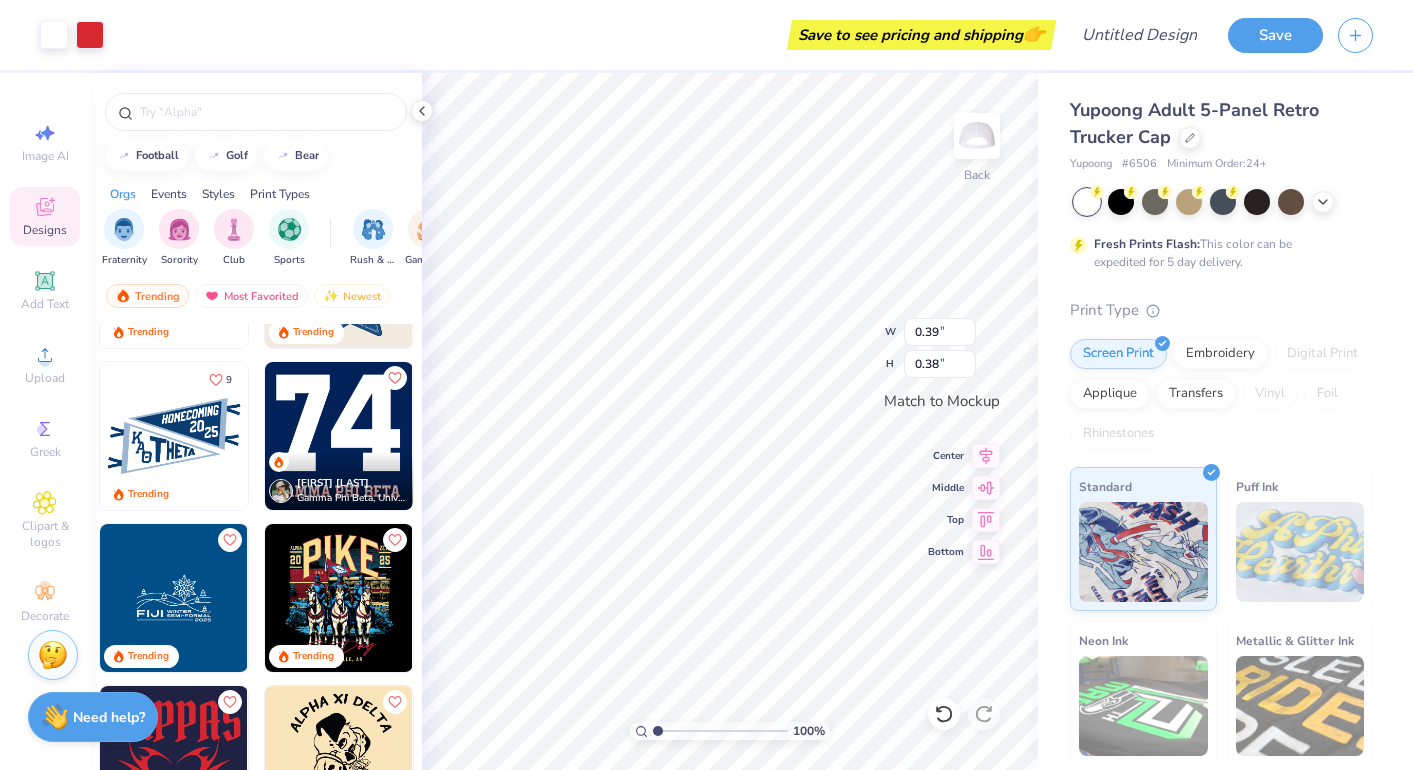 type on "1.16" 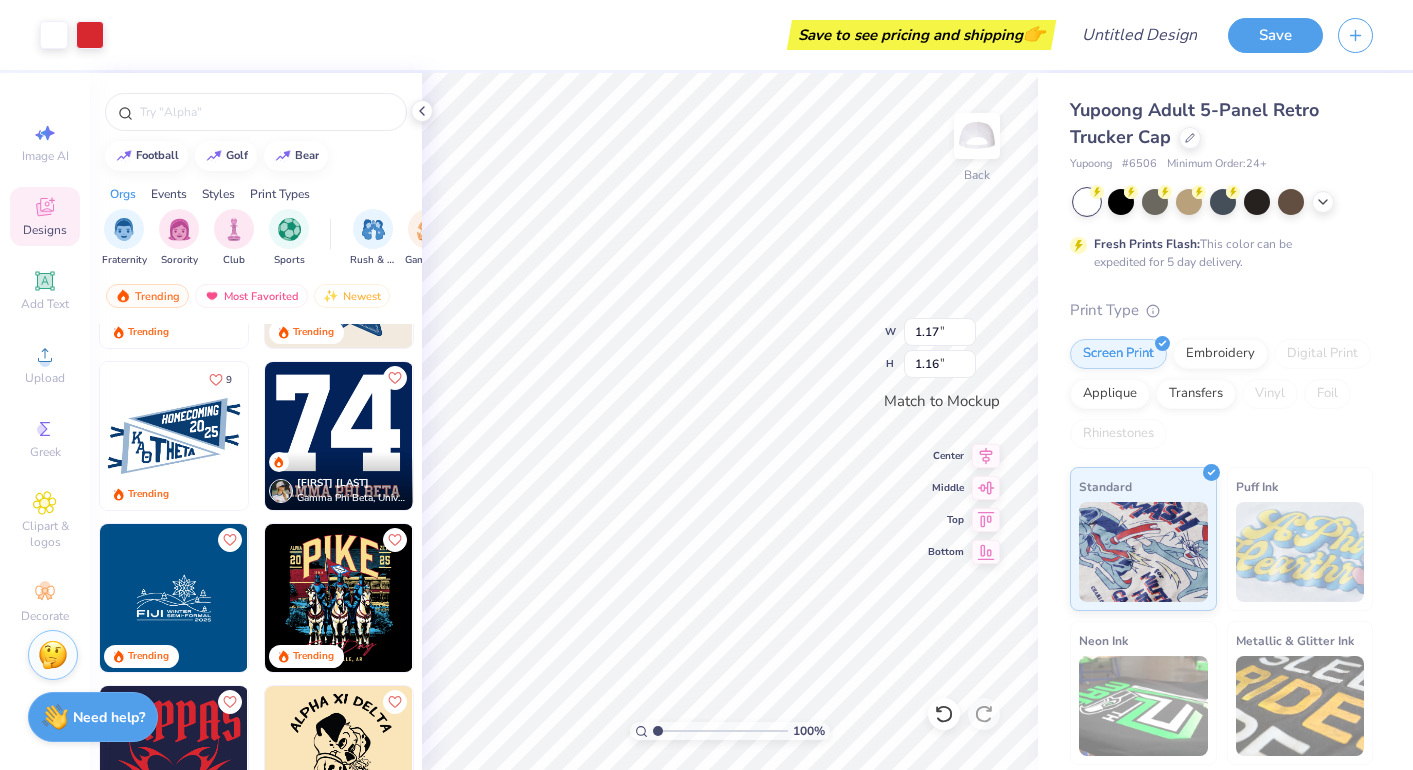 type on "1.98" 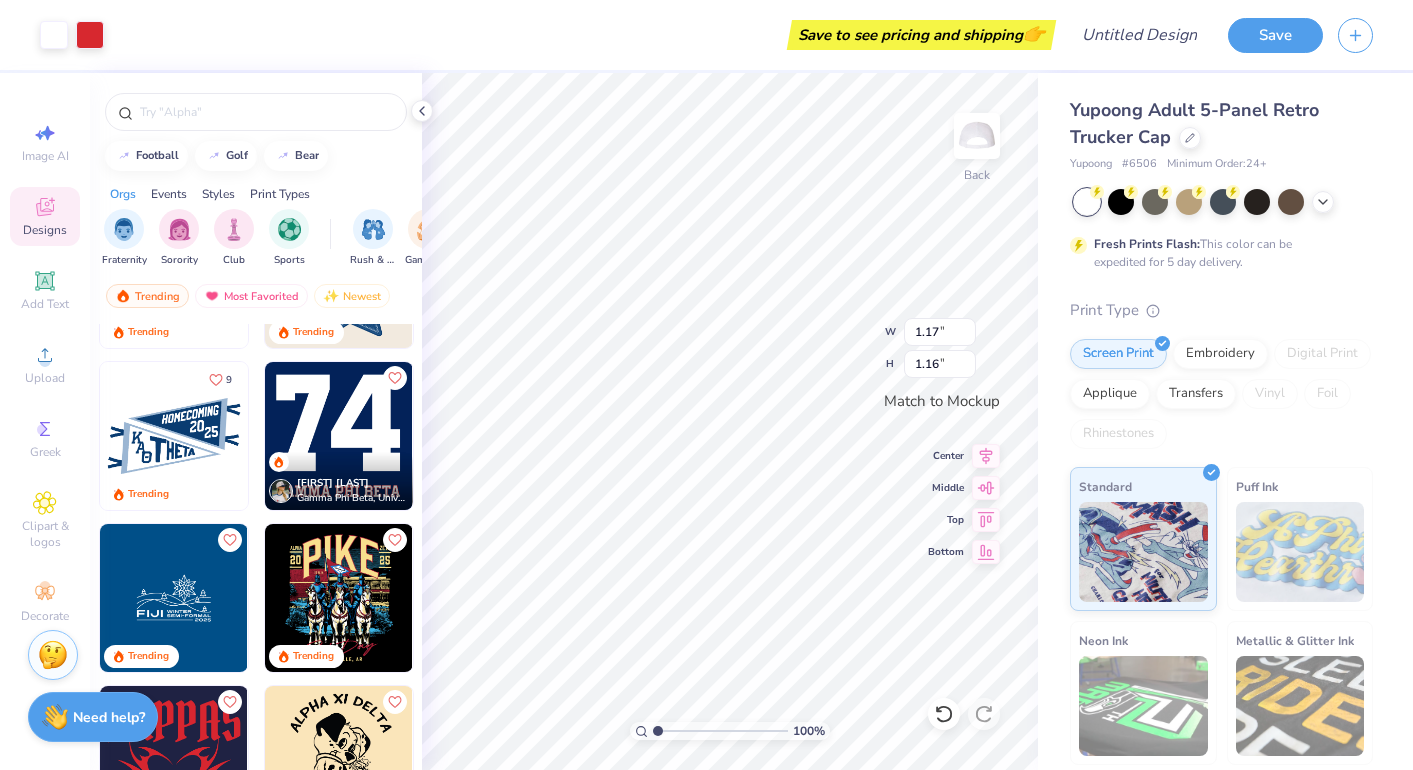 type on "1.95" 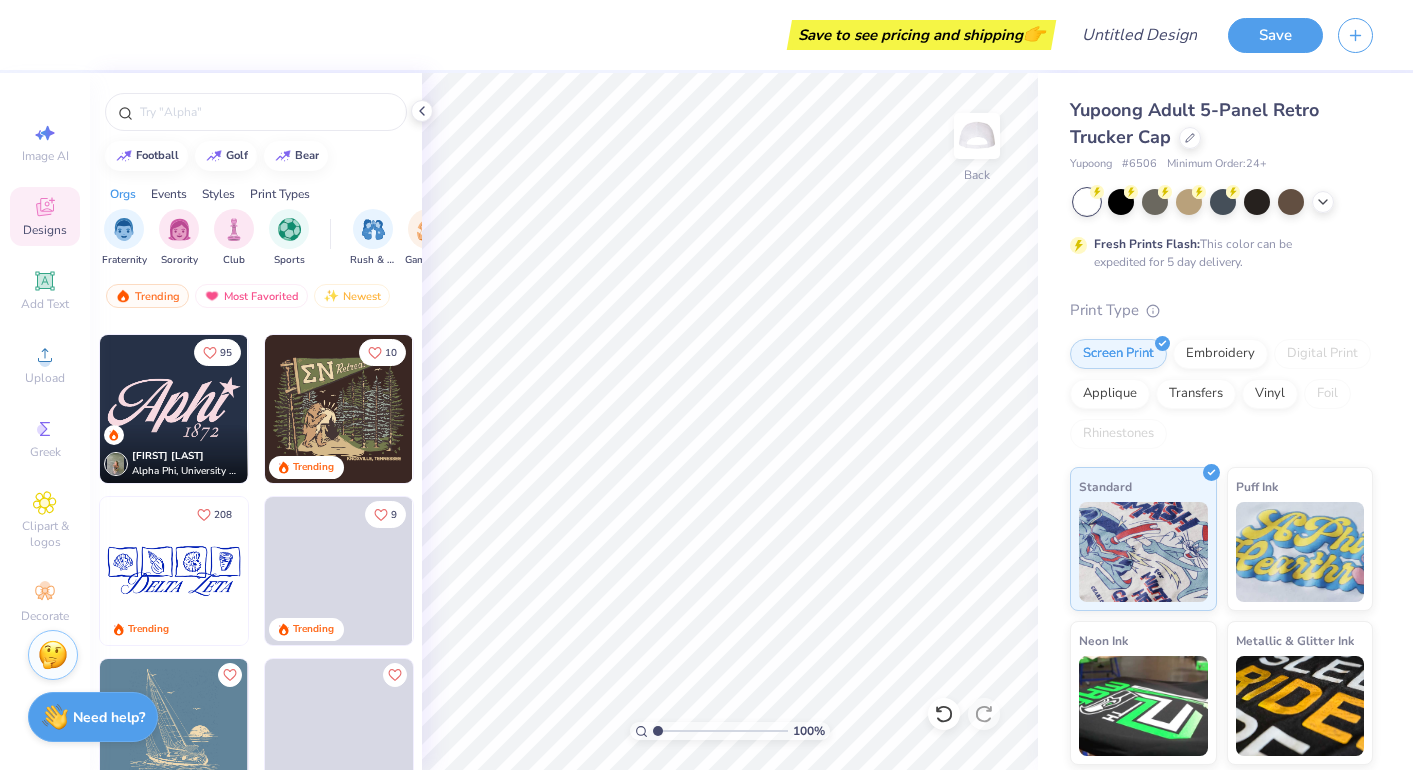 scroll, scrollTop: 2770, scrollLeft: 0, axis: vertical 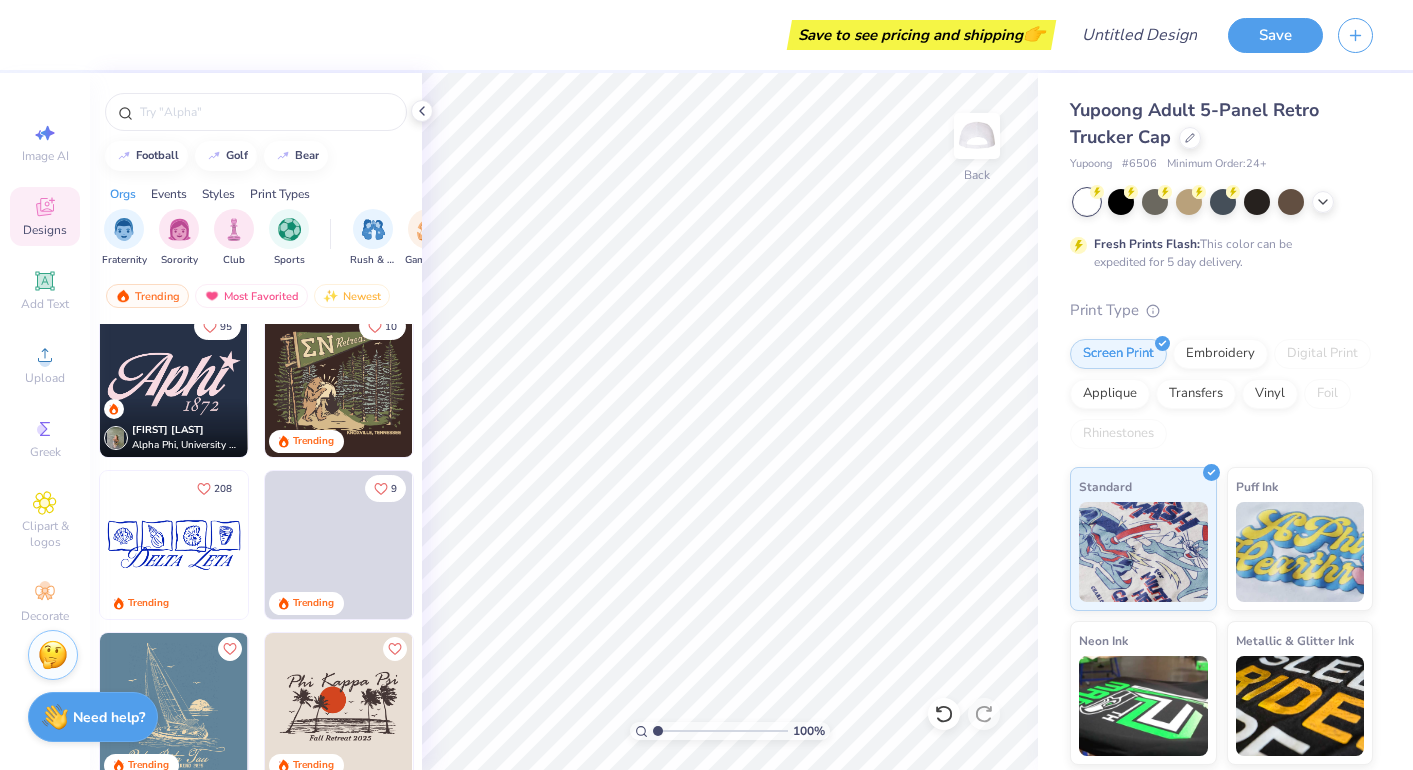 click at bounding box center (174, 383) 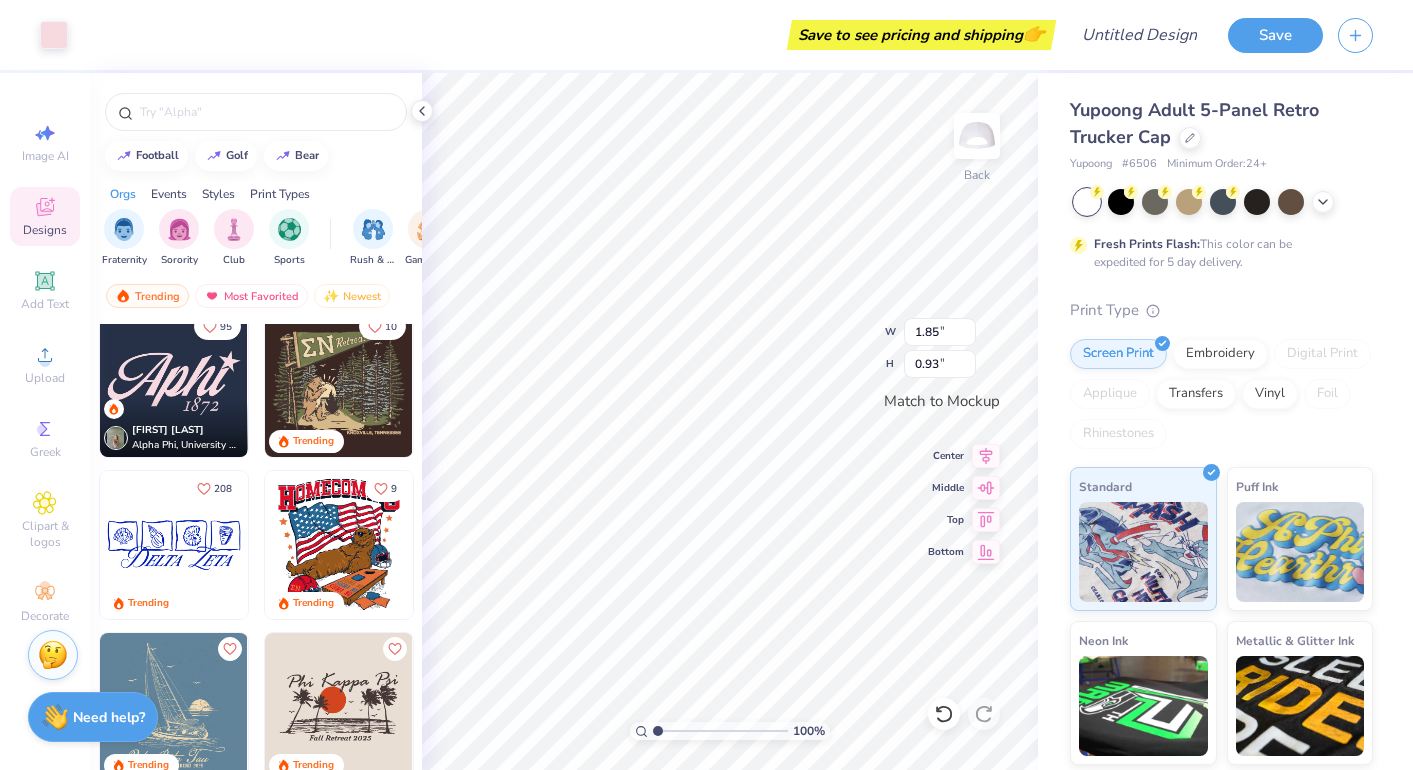 type on "2.86" 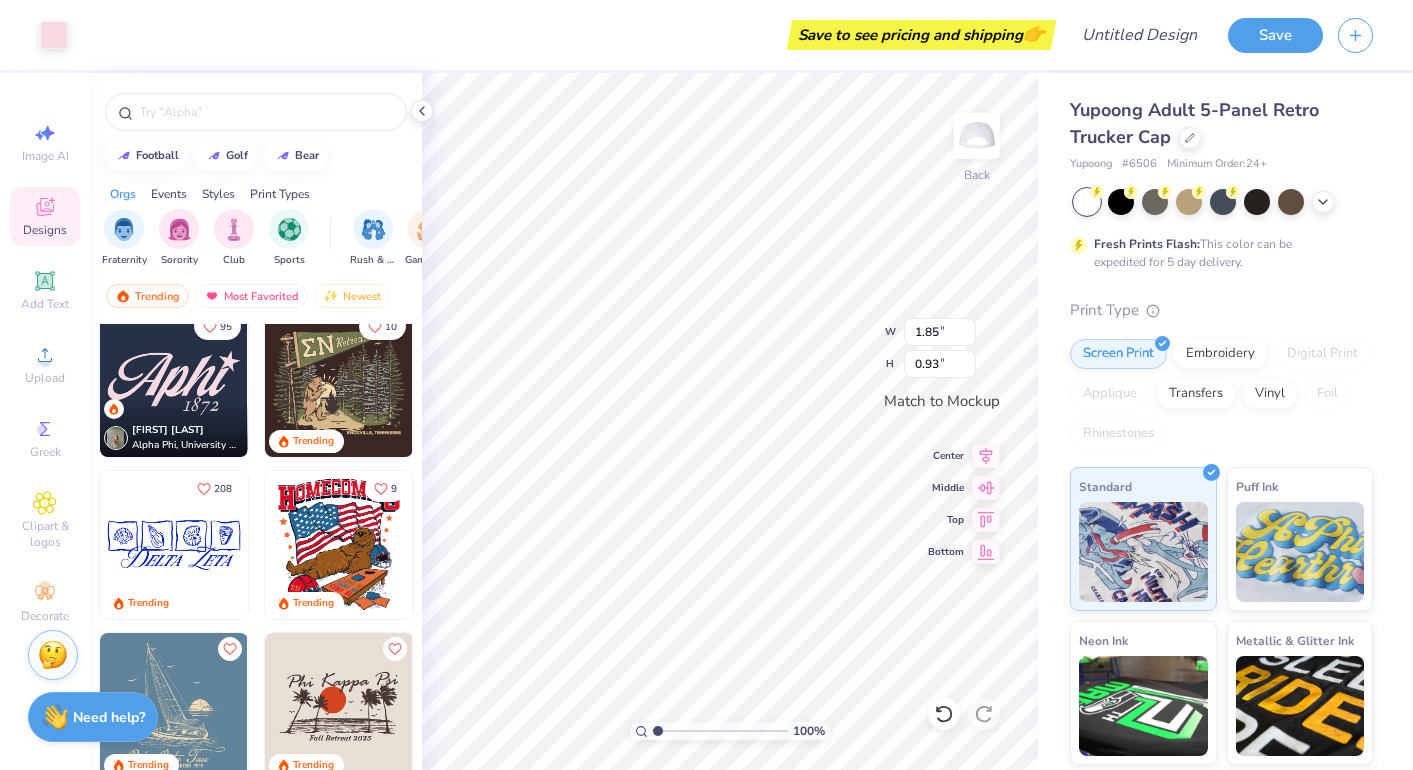 type on "1.44" 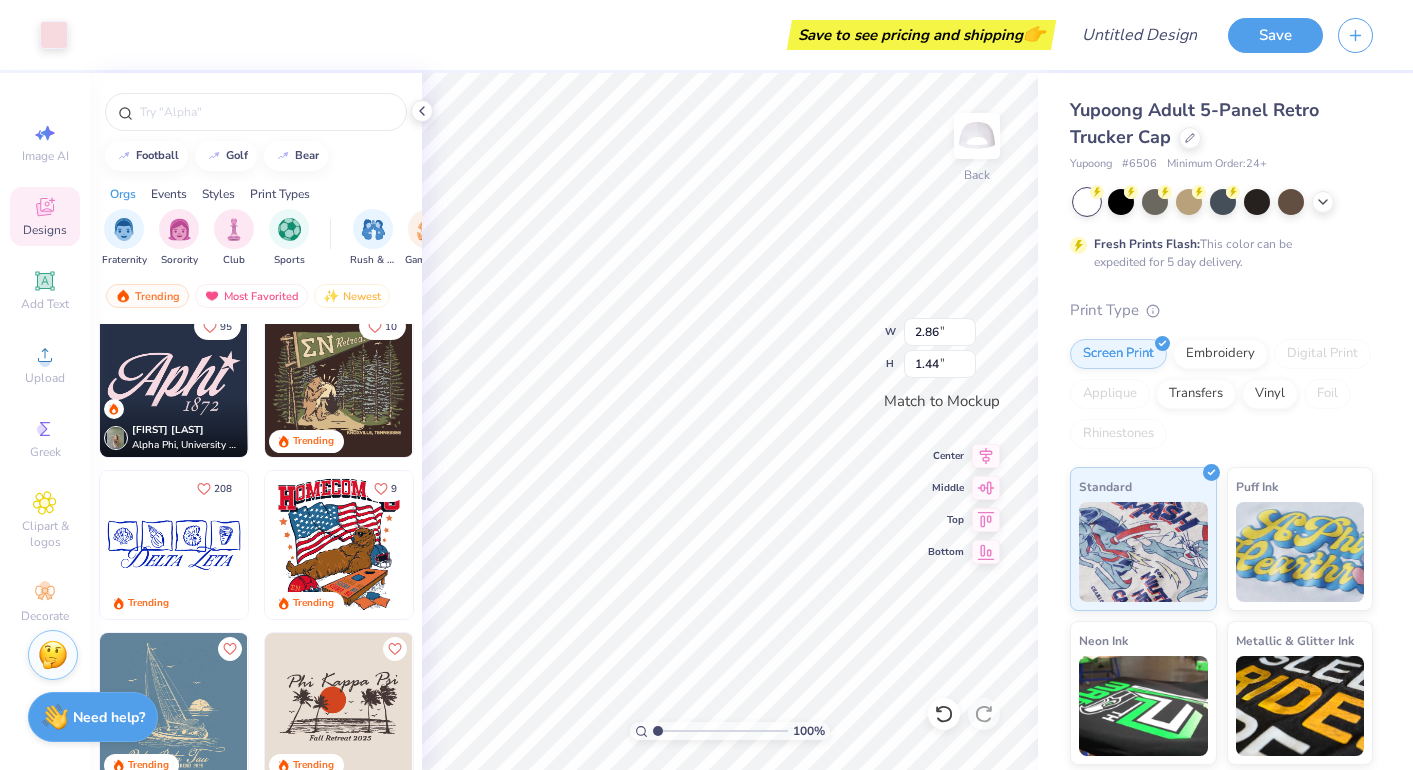 type on "3.66" 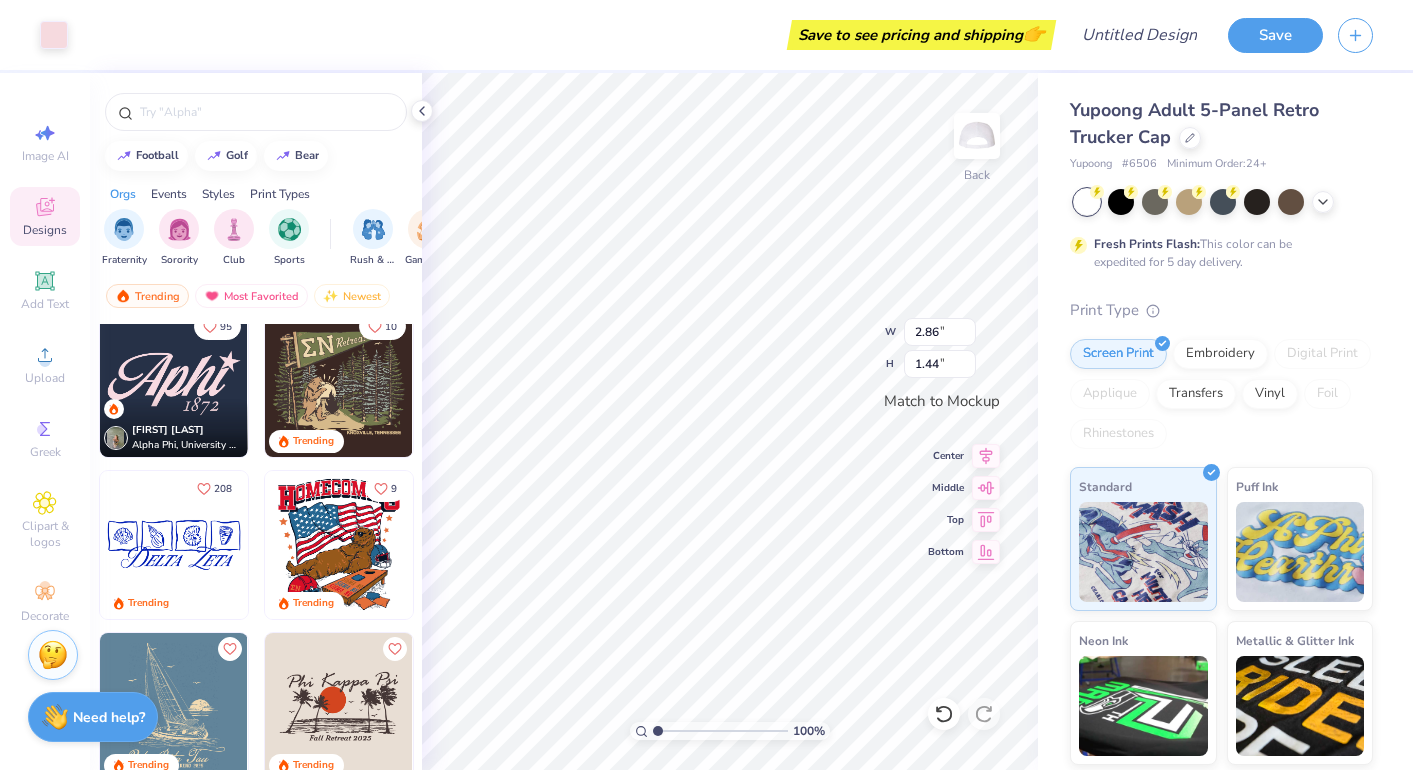 type on "1.84" 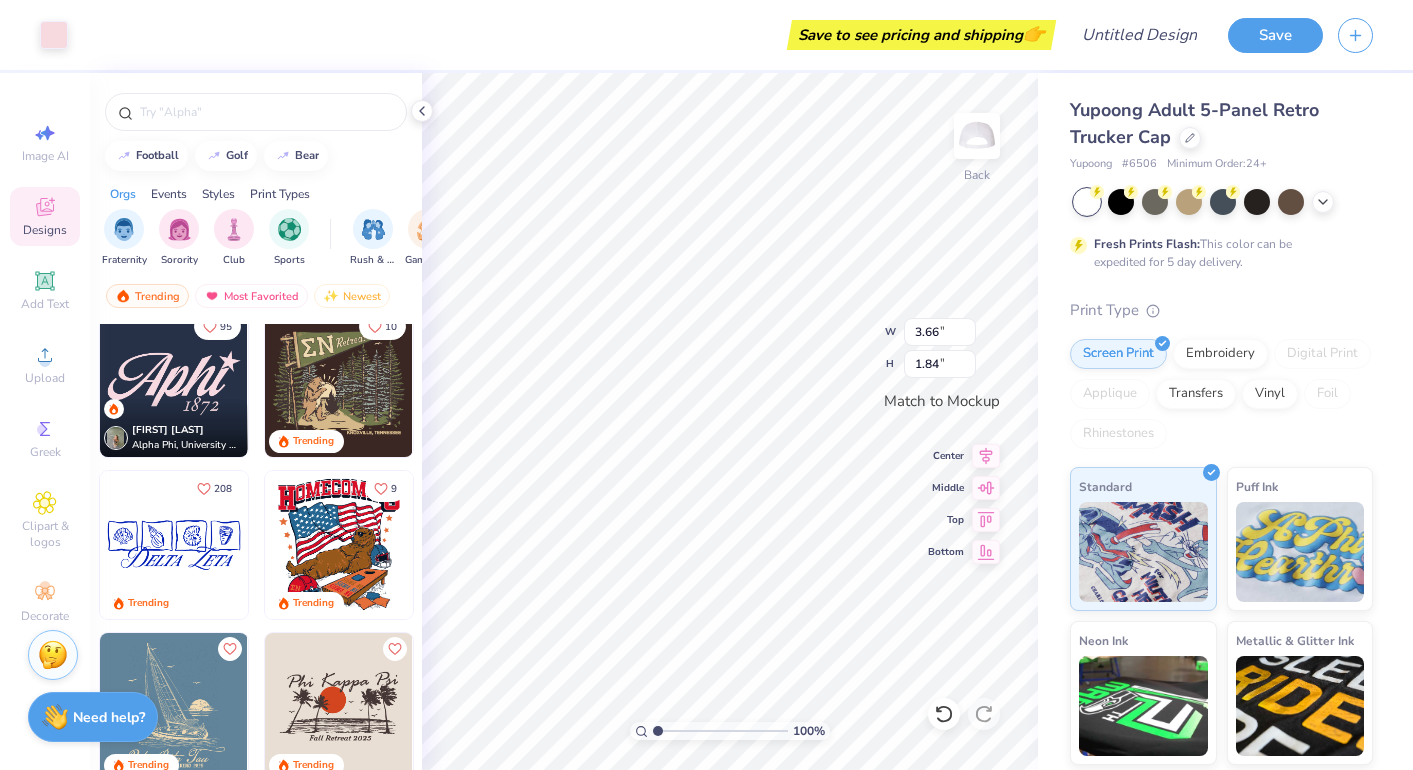 type on "3.77" 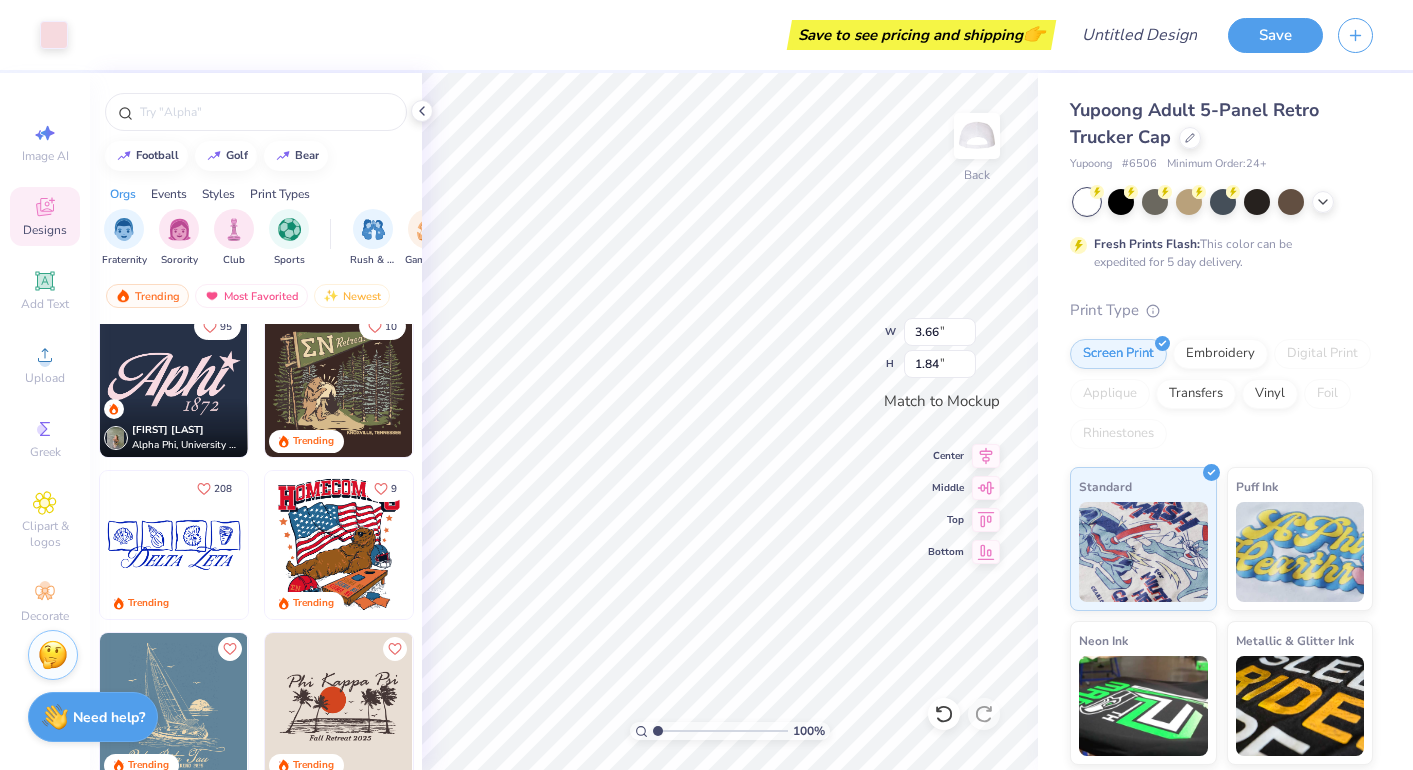 type on "1.90" 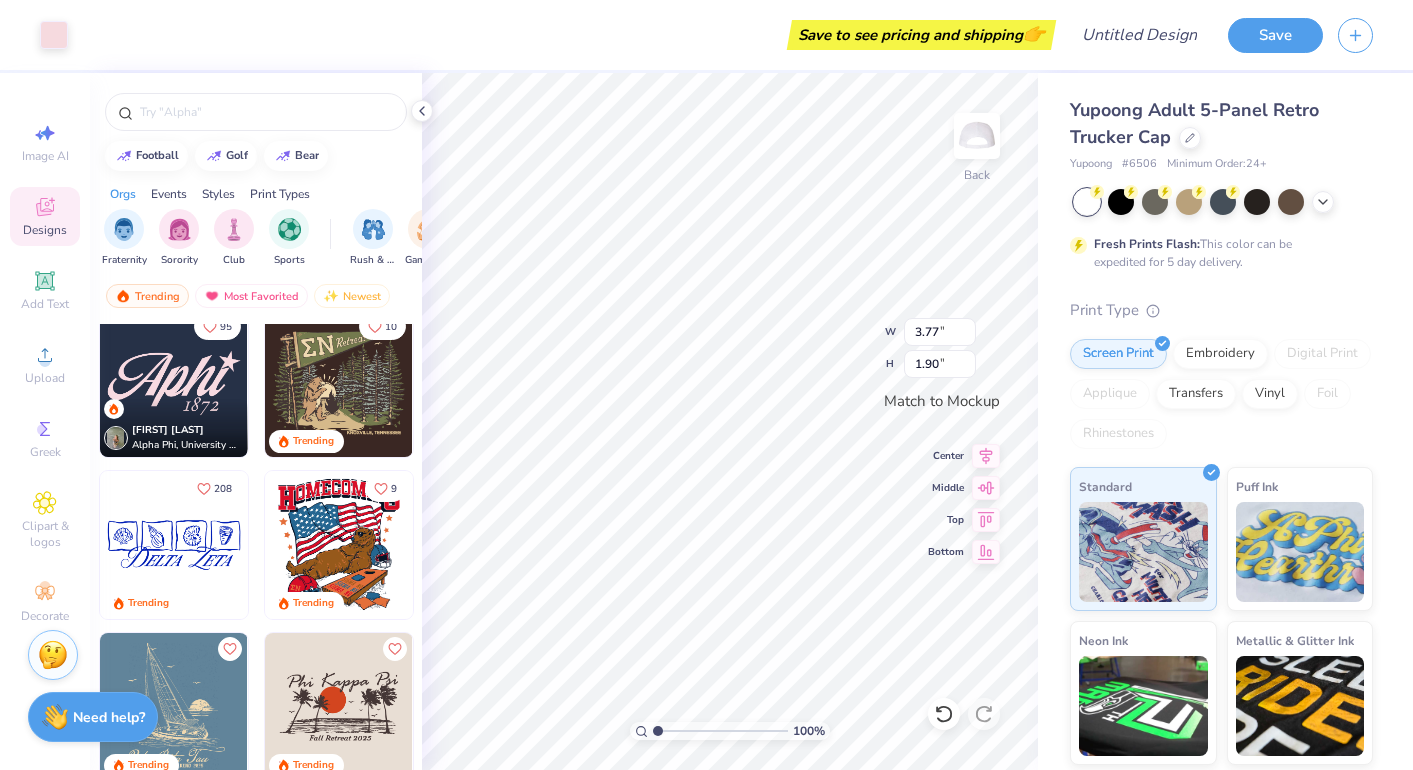 type on "3.85" 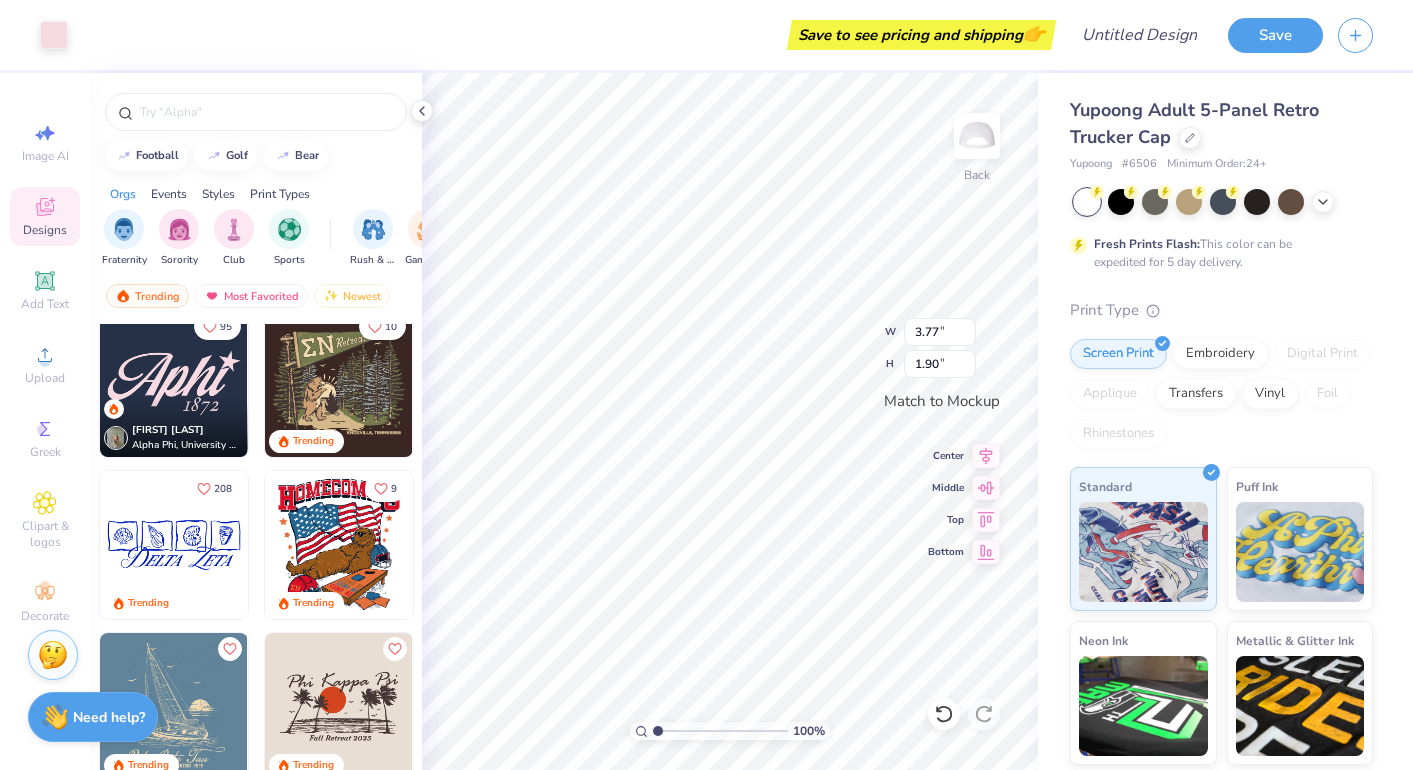 type on "1.94" 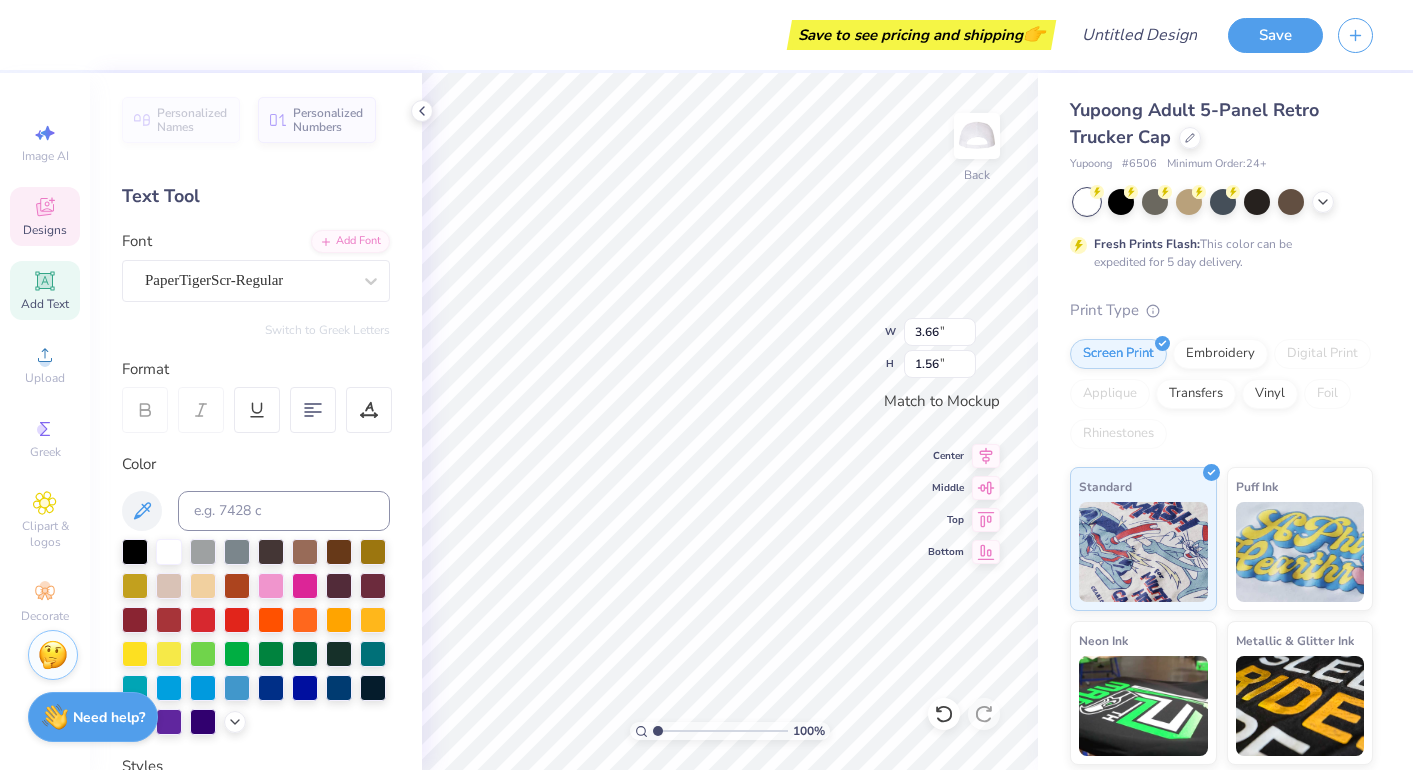 type on "Gphi" 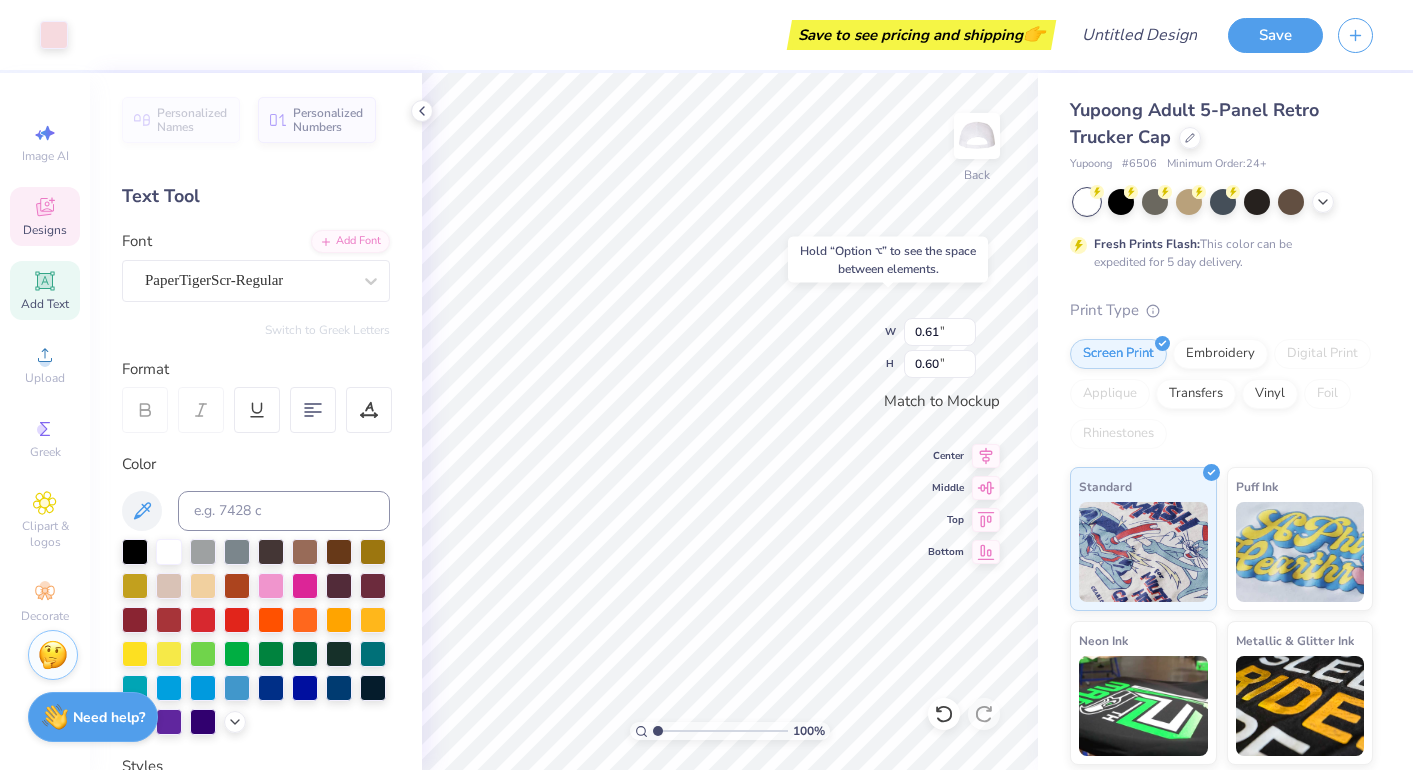 type on "1.04" 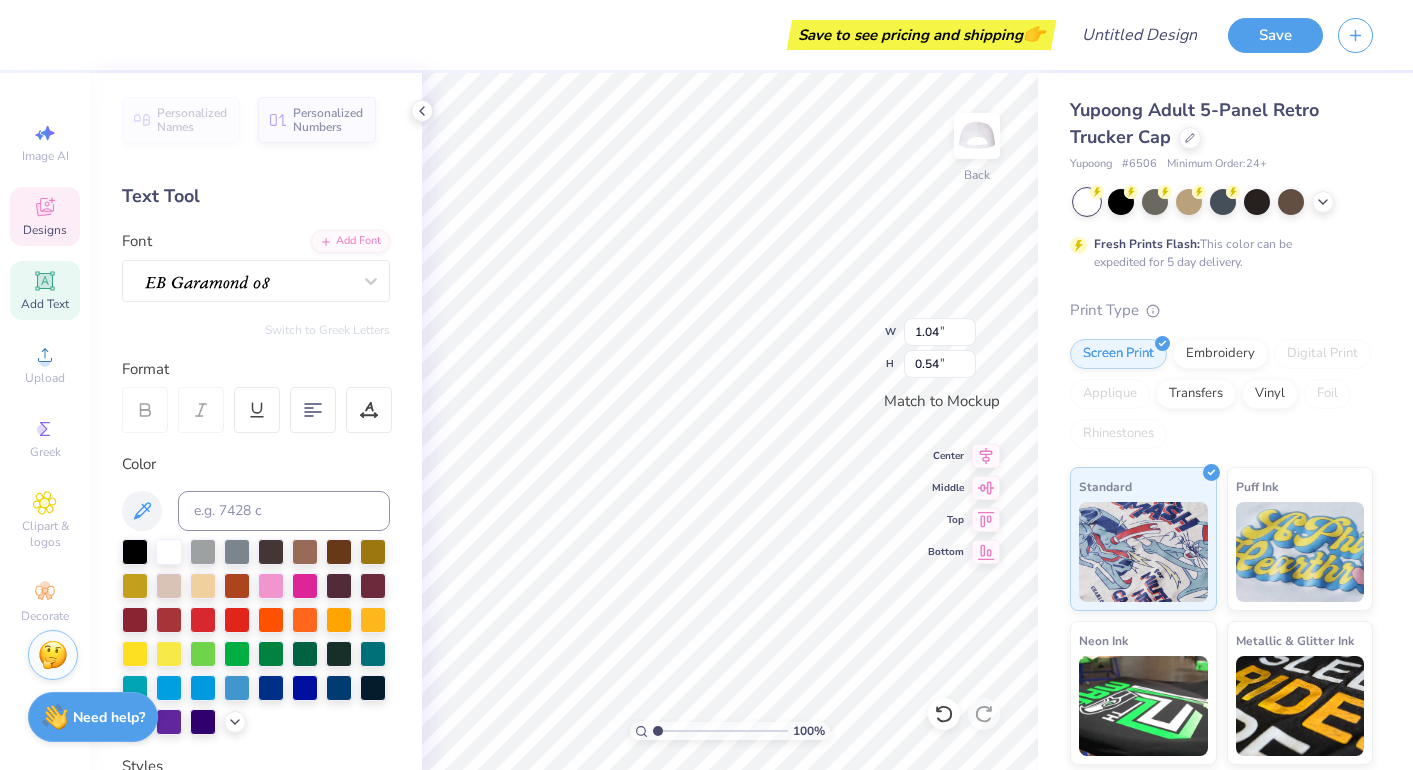 scroll, scrollTop: 0, scrollLeft: 1, axis: horizontal 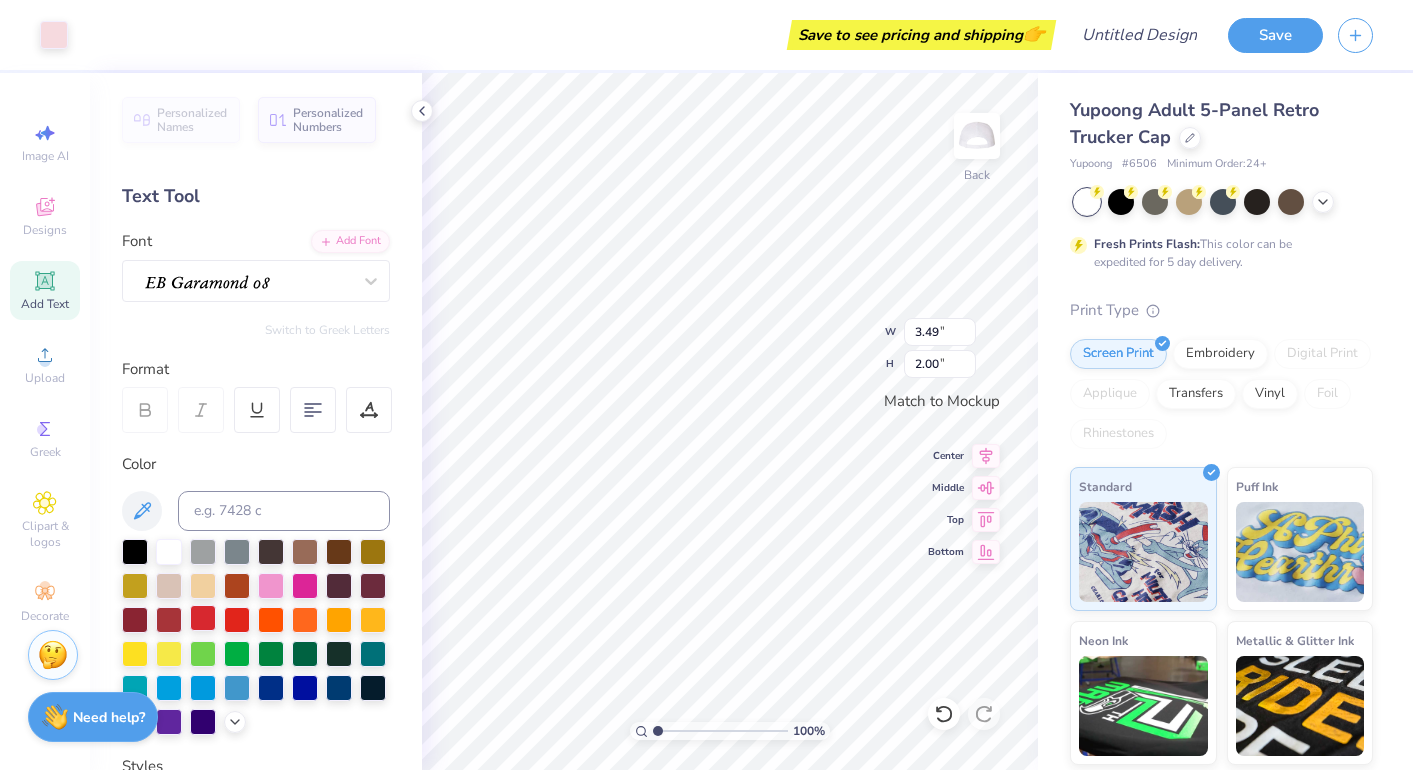 click at bounding box center (203, 618) 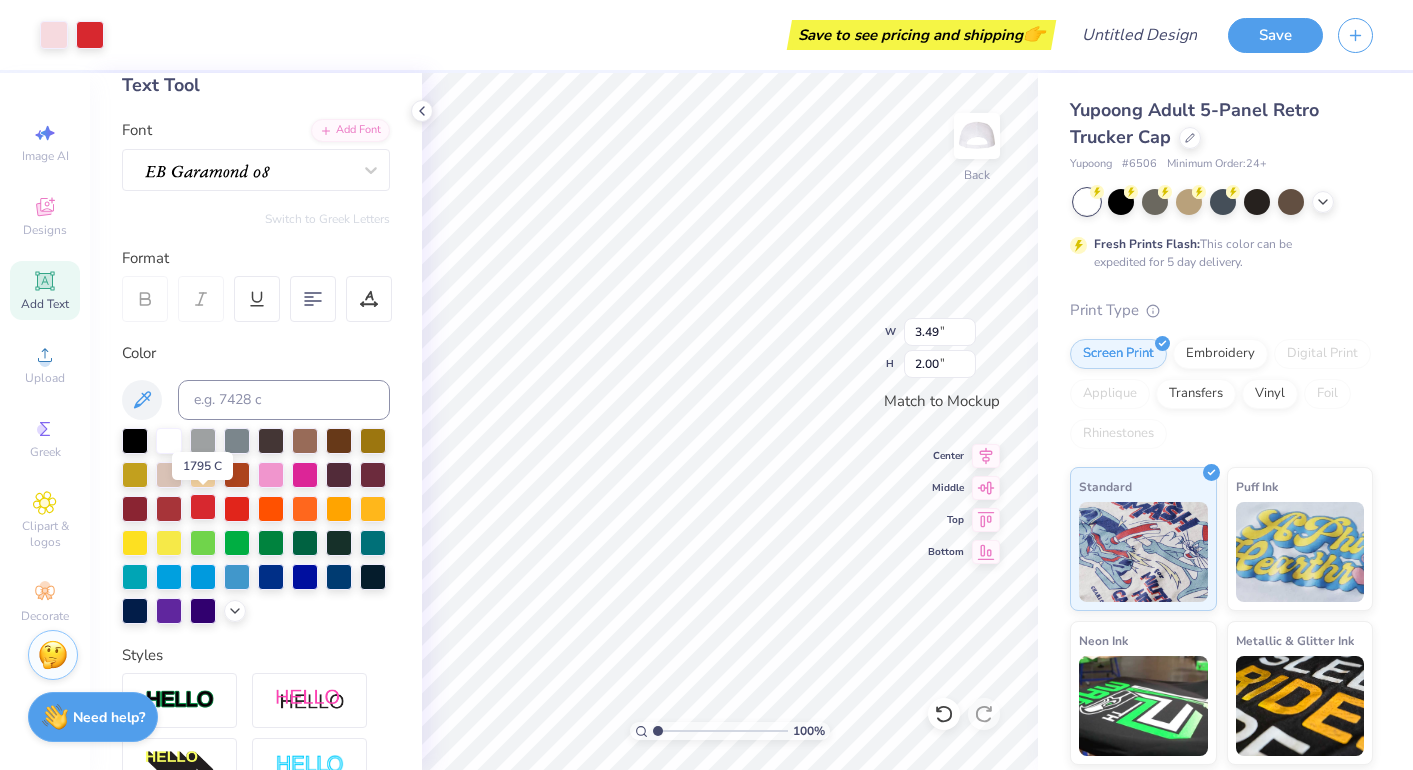 scroll, scrollTop: 109, scrollLeft: 0, axis: vertical 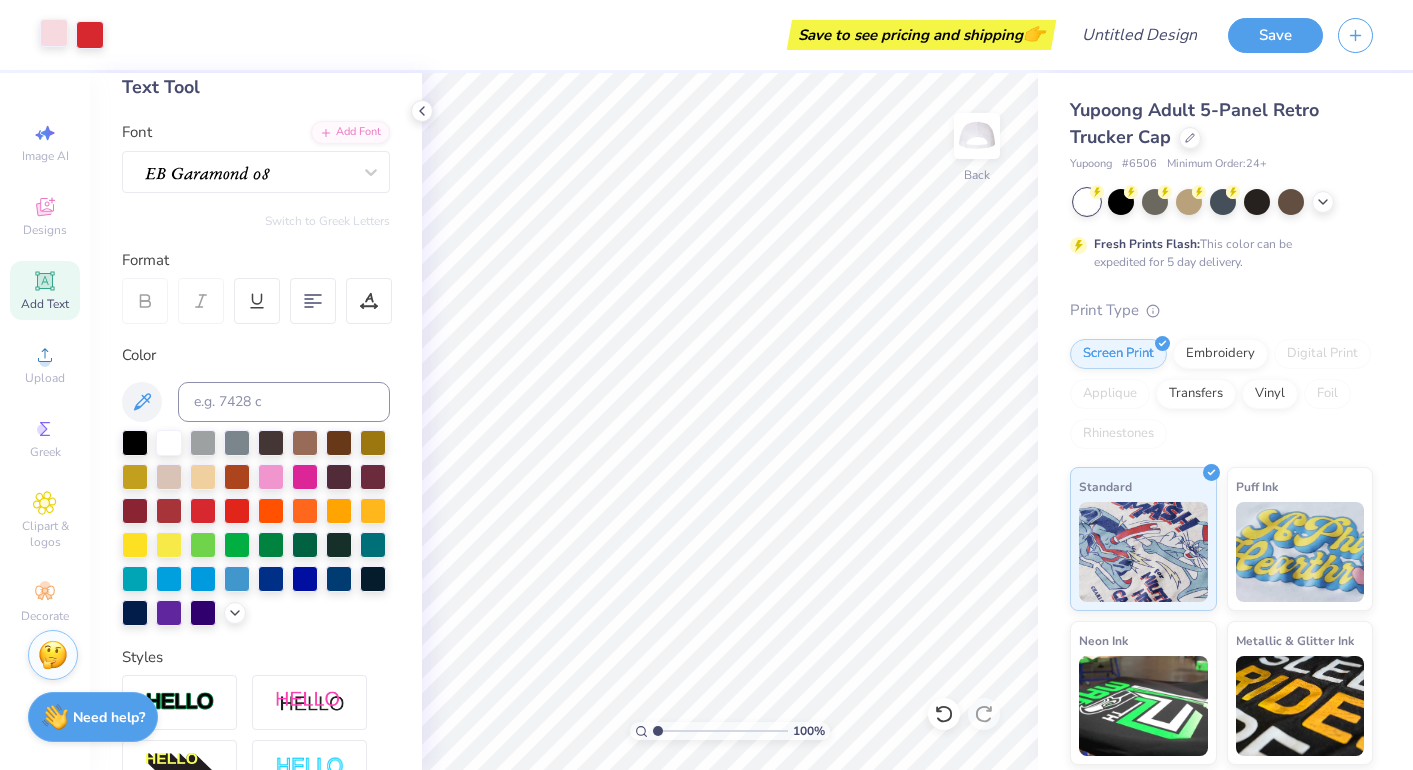 click at bounding box center (54, 33) 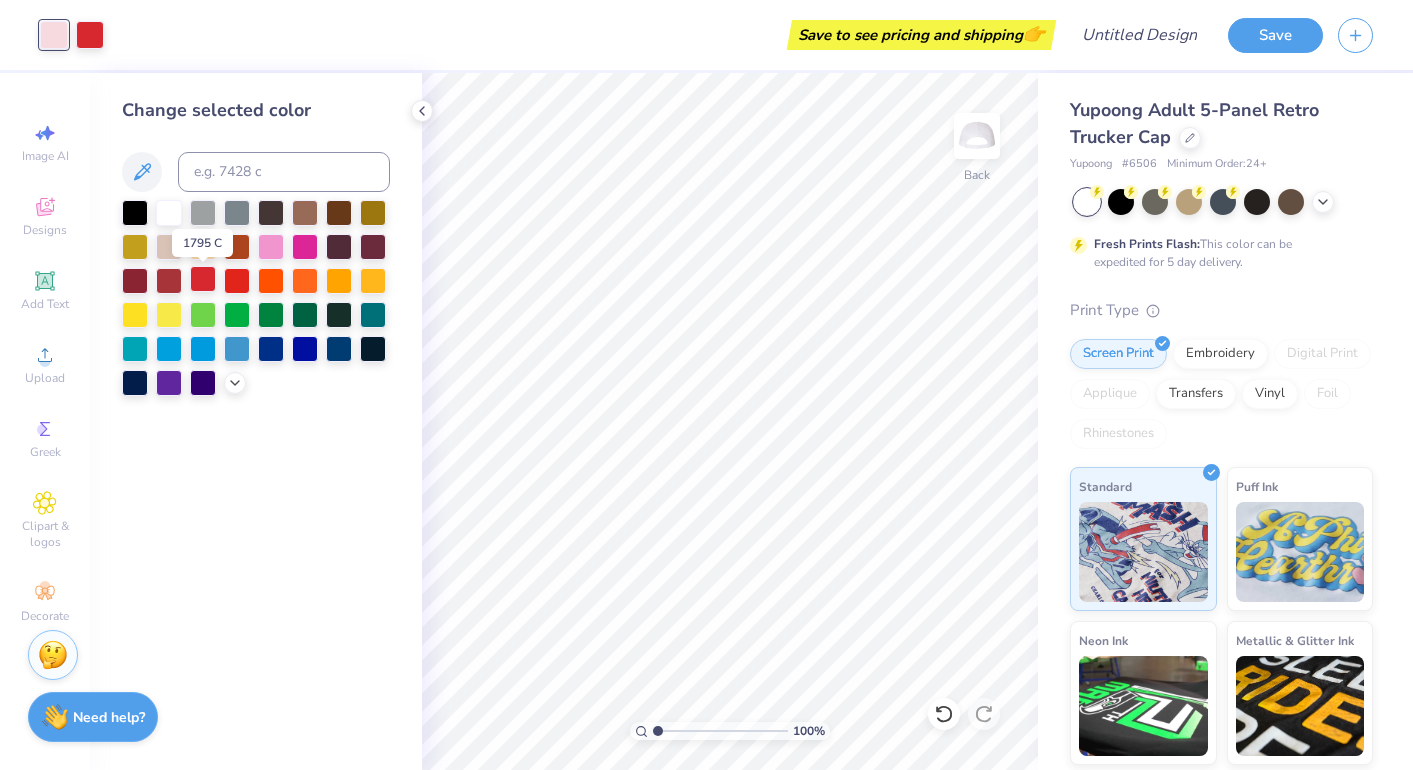 click at bounding box center [203, 279] 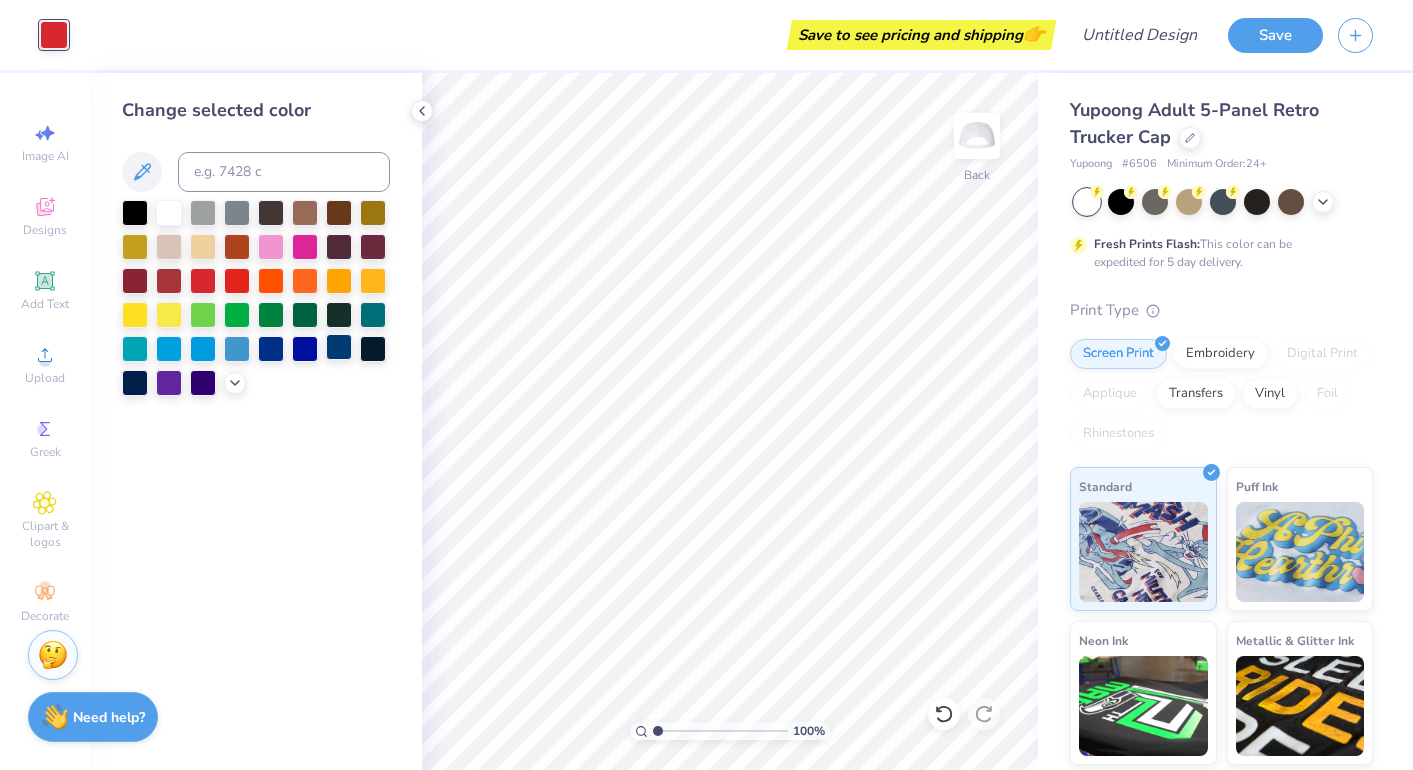 click at bounding box center [339, 347] 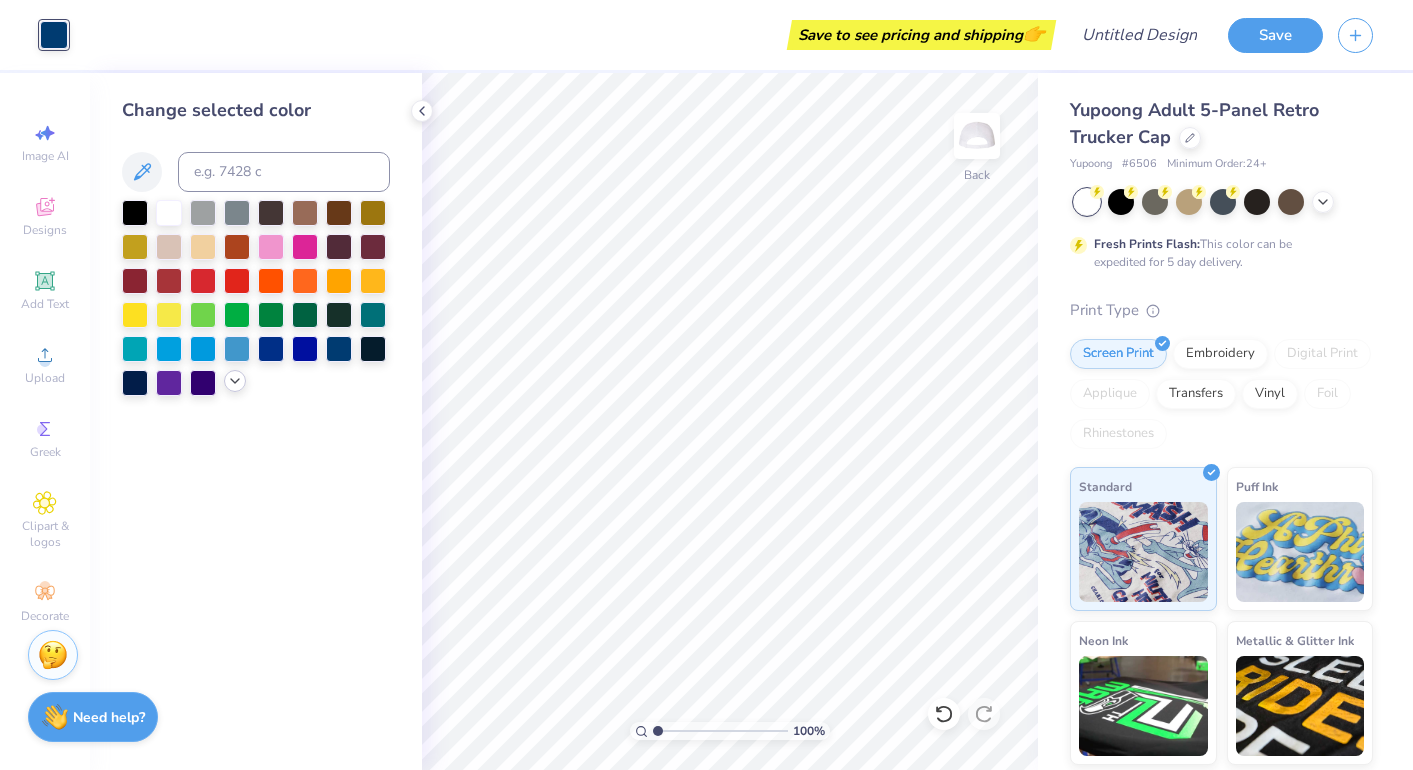 click 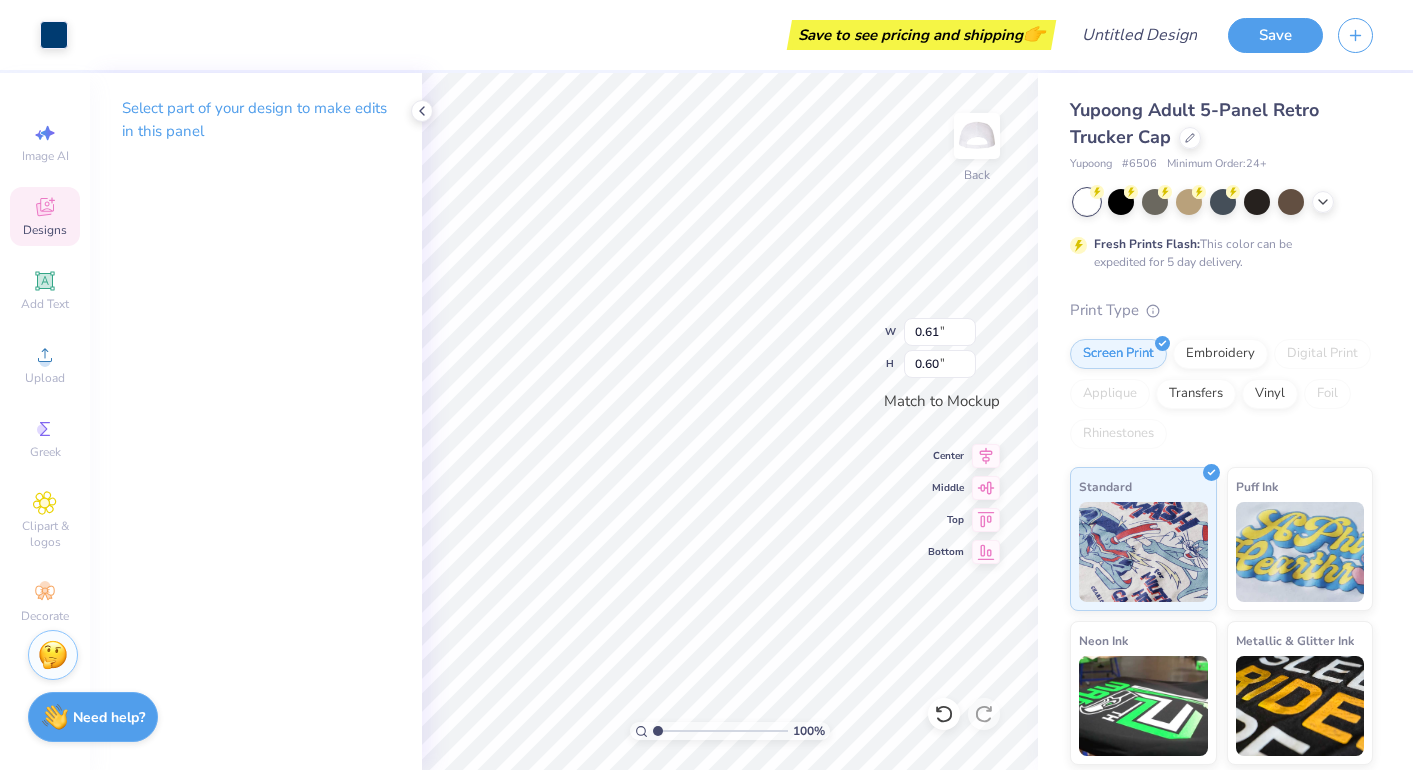 type on "3.28" 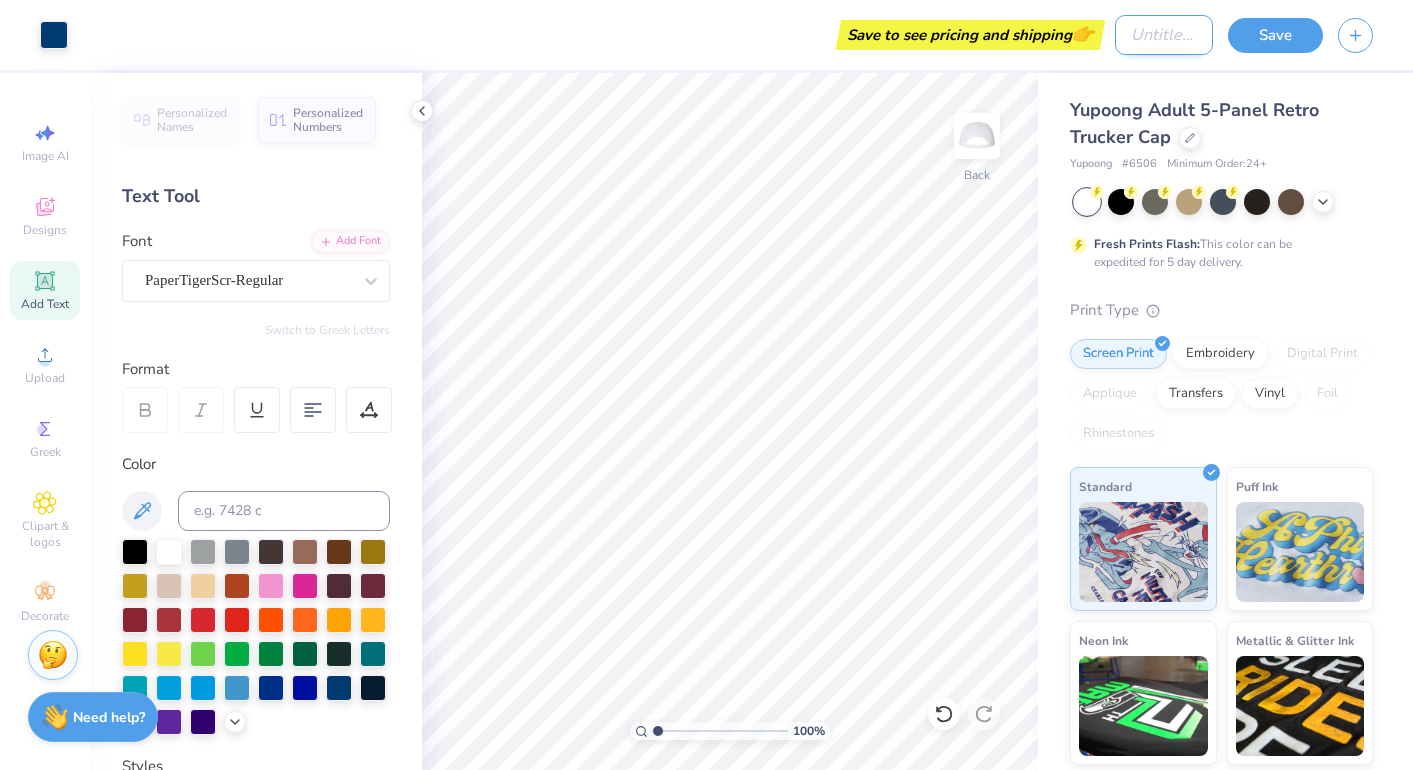 click on "Design Title" at bounding box center (1164, 35) 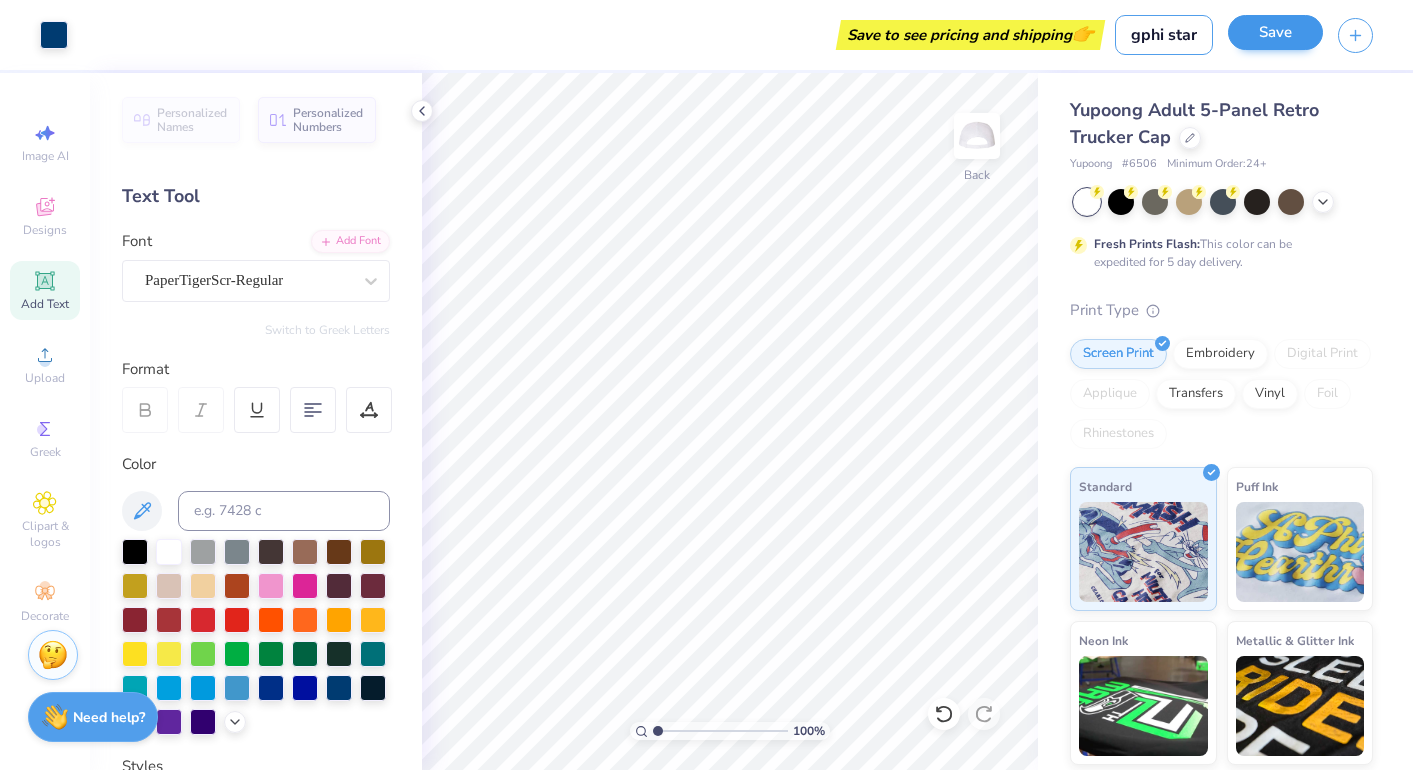 type on "gphi star" 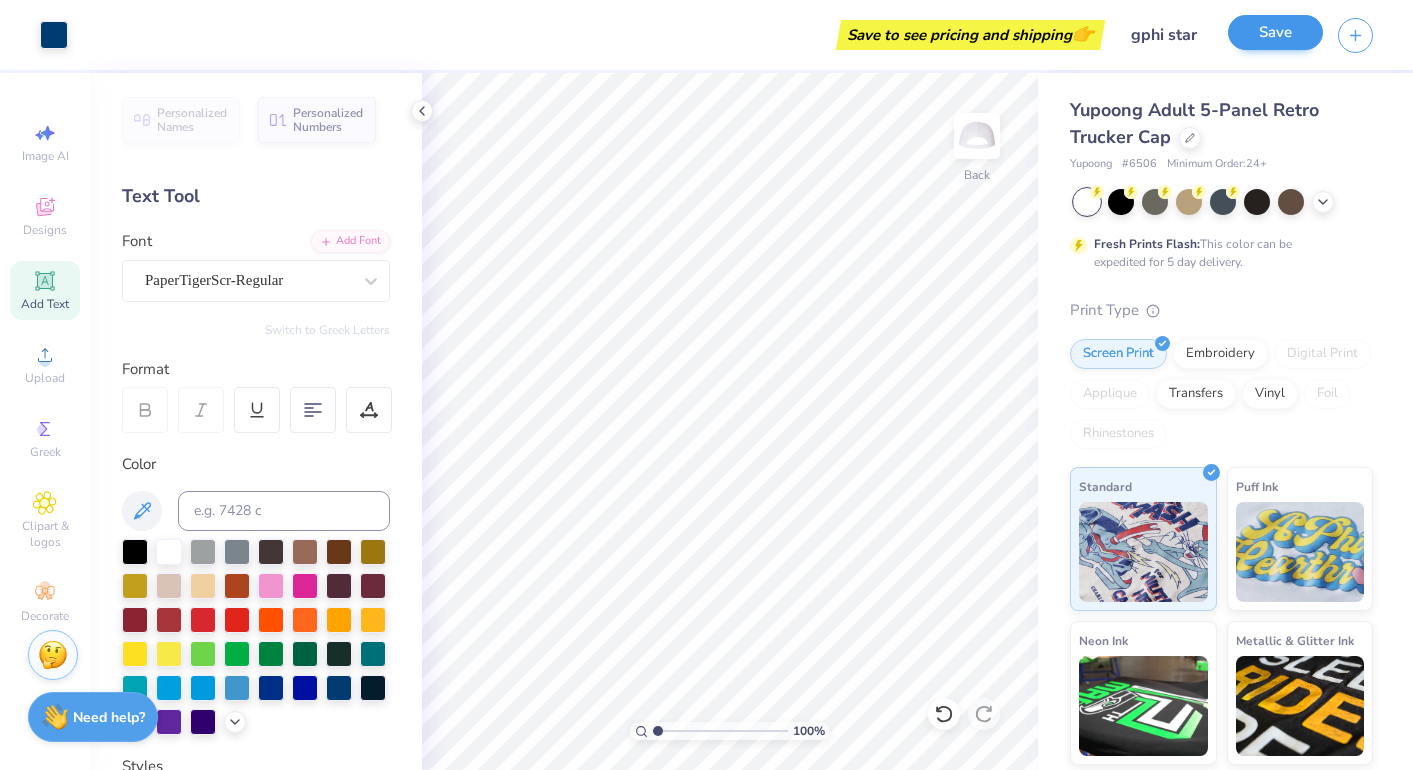 click on "Save" at bounding box center (1275, 32) 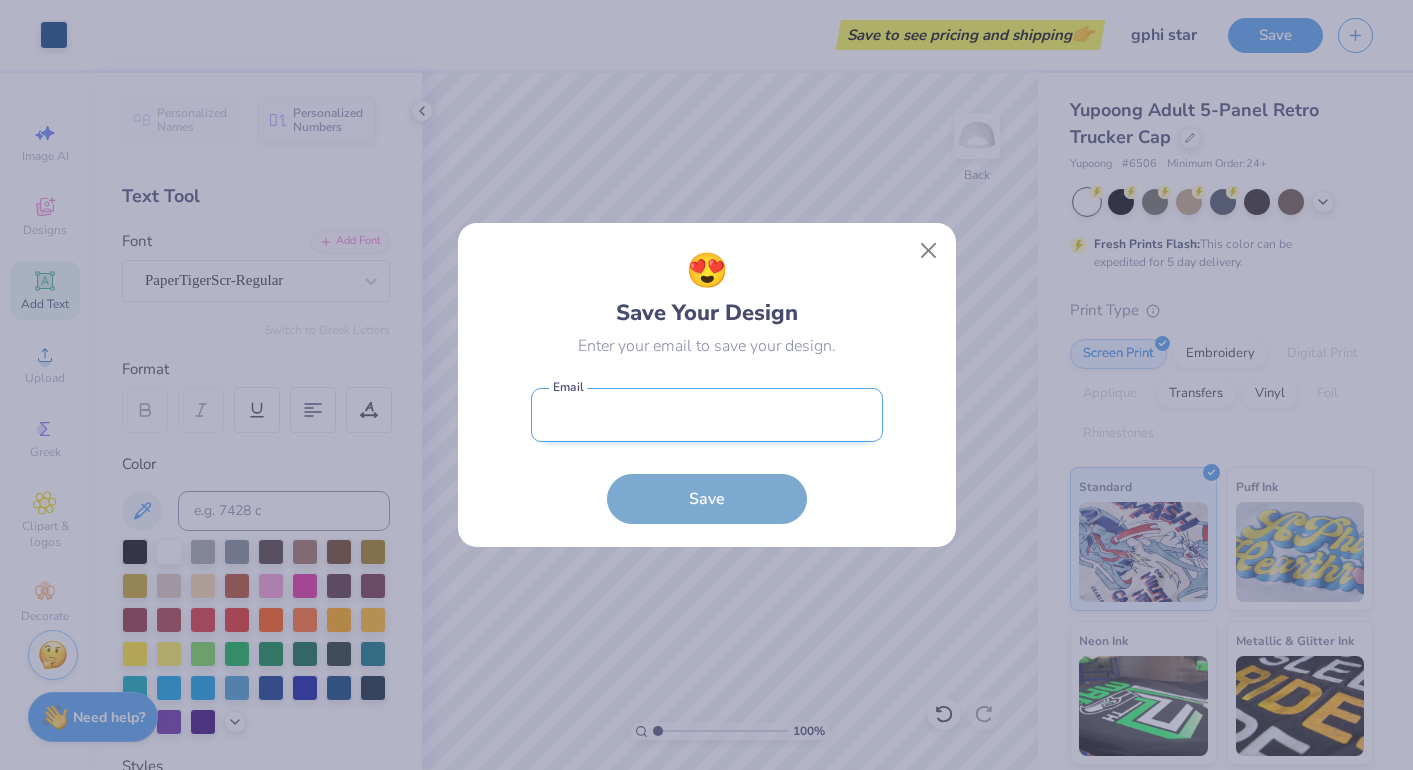 click at bounding box center [707, 415] 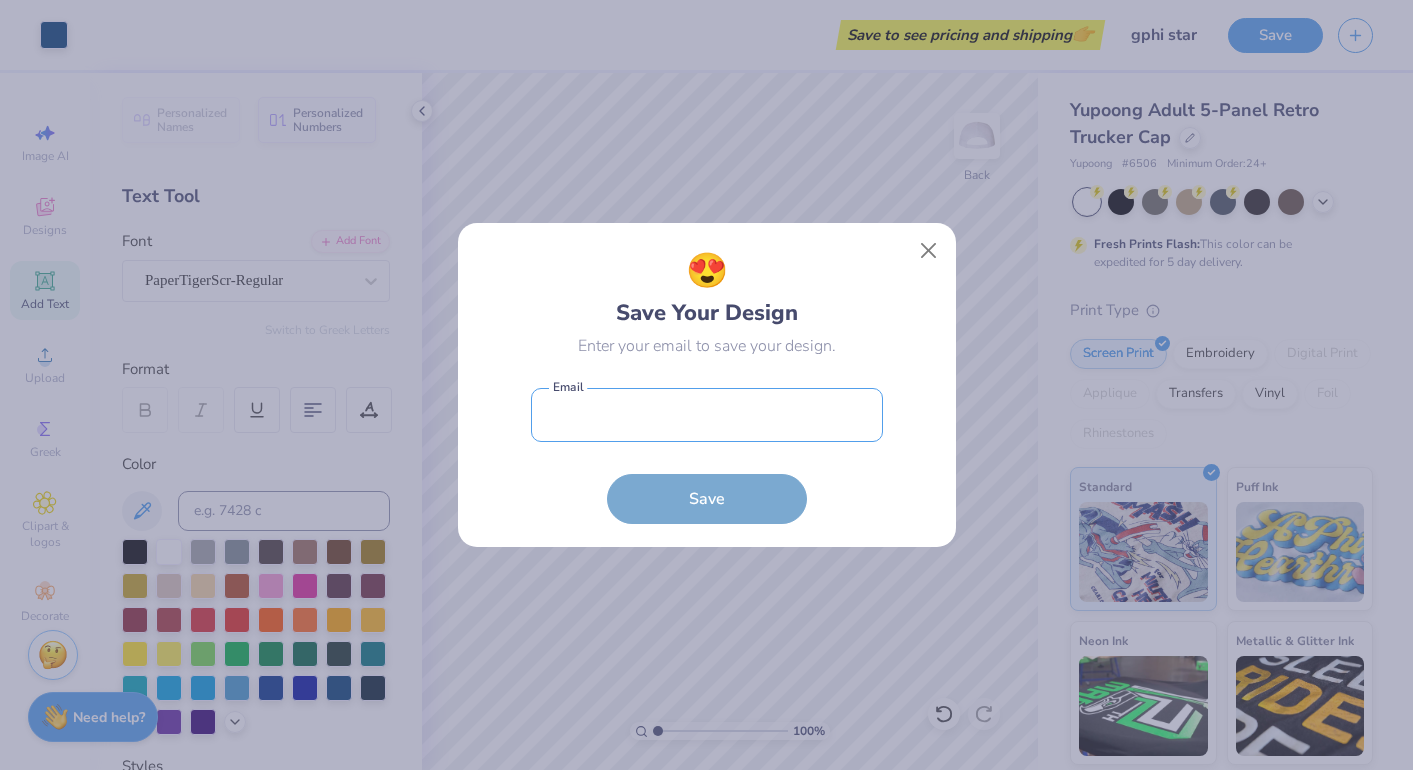 type on "bemelo21@gmail.com" 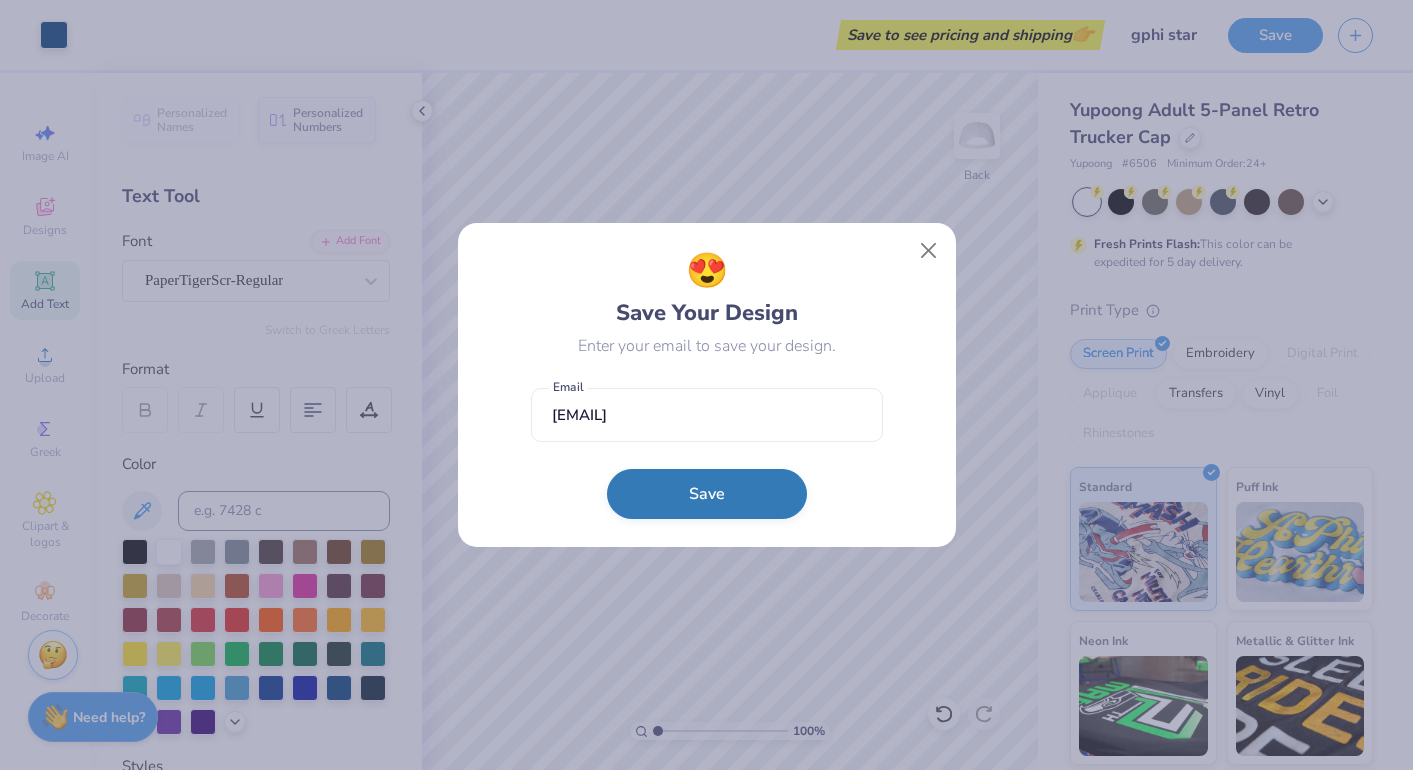 click on "Save" at bounding box center (707, 494) 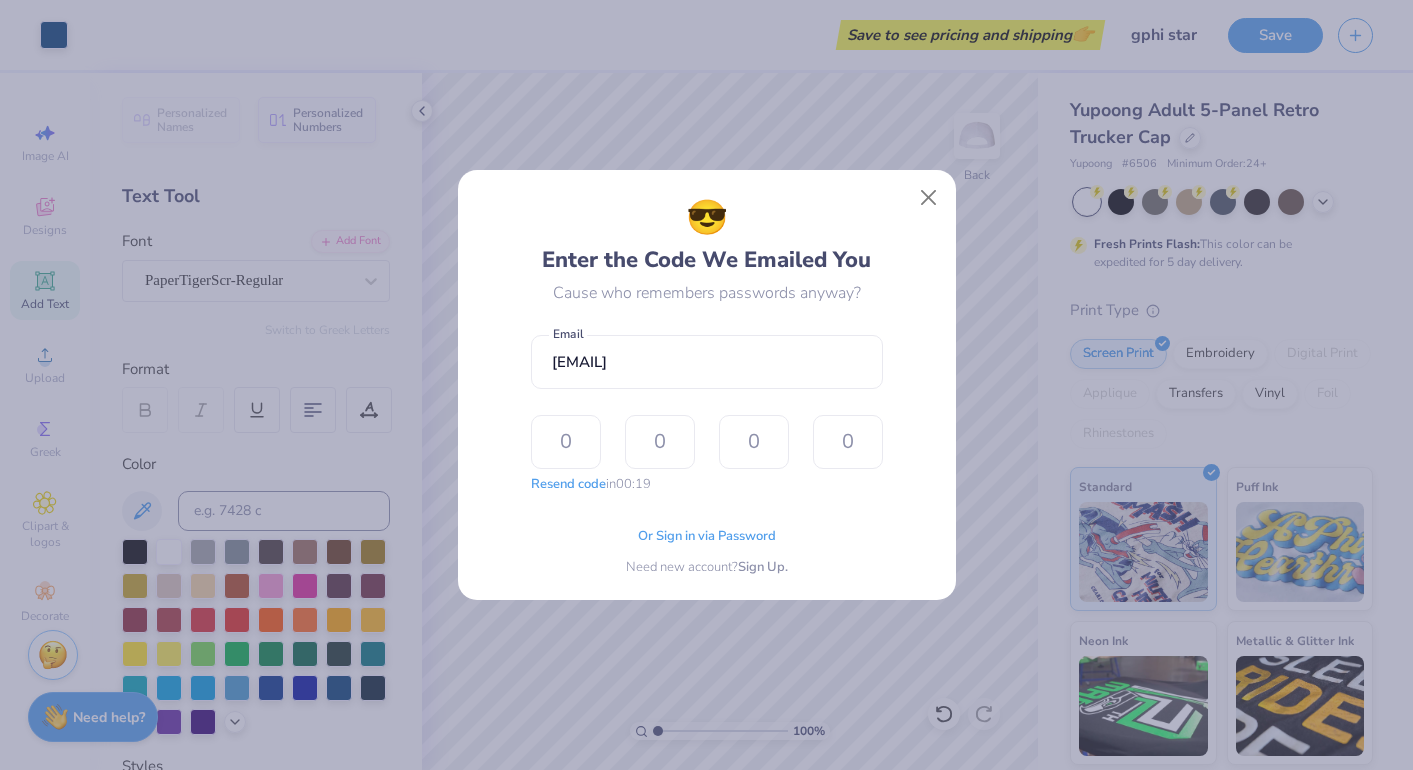 type on "9" 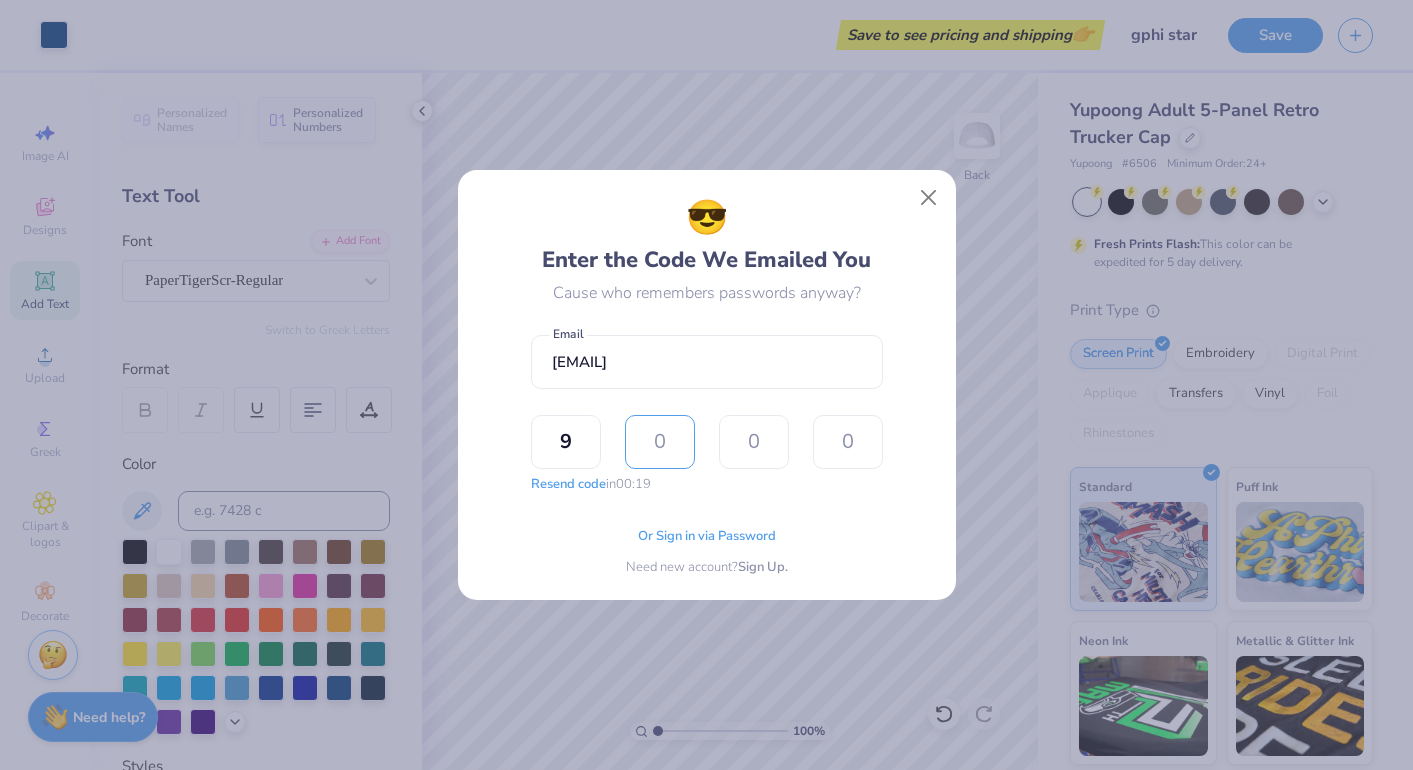 type on "7" 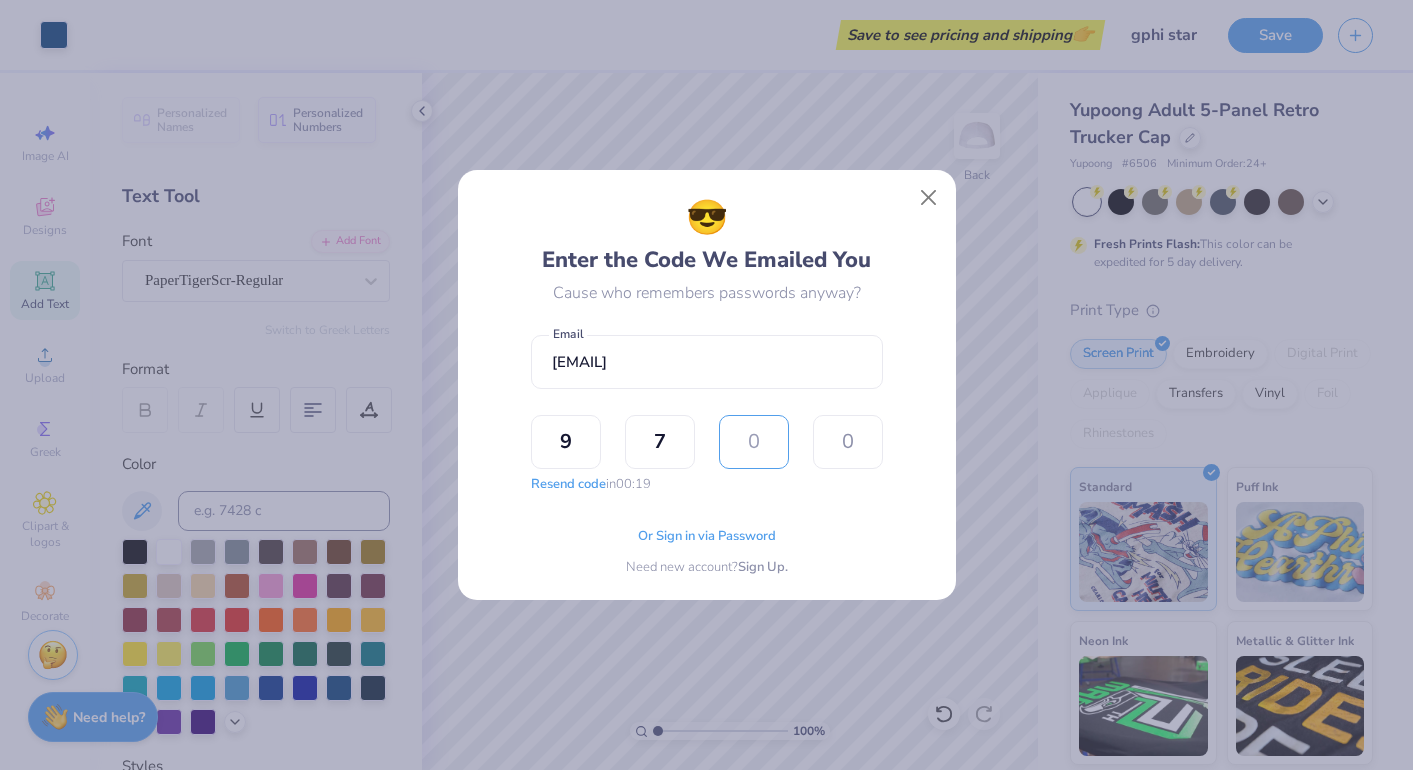 type on "0" 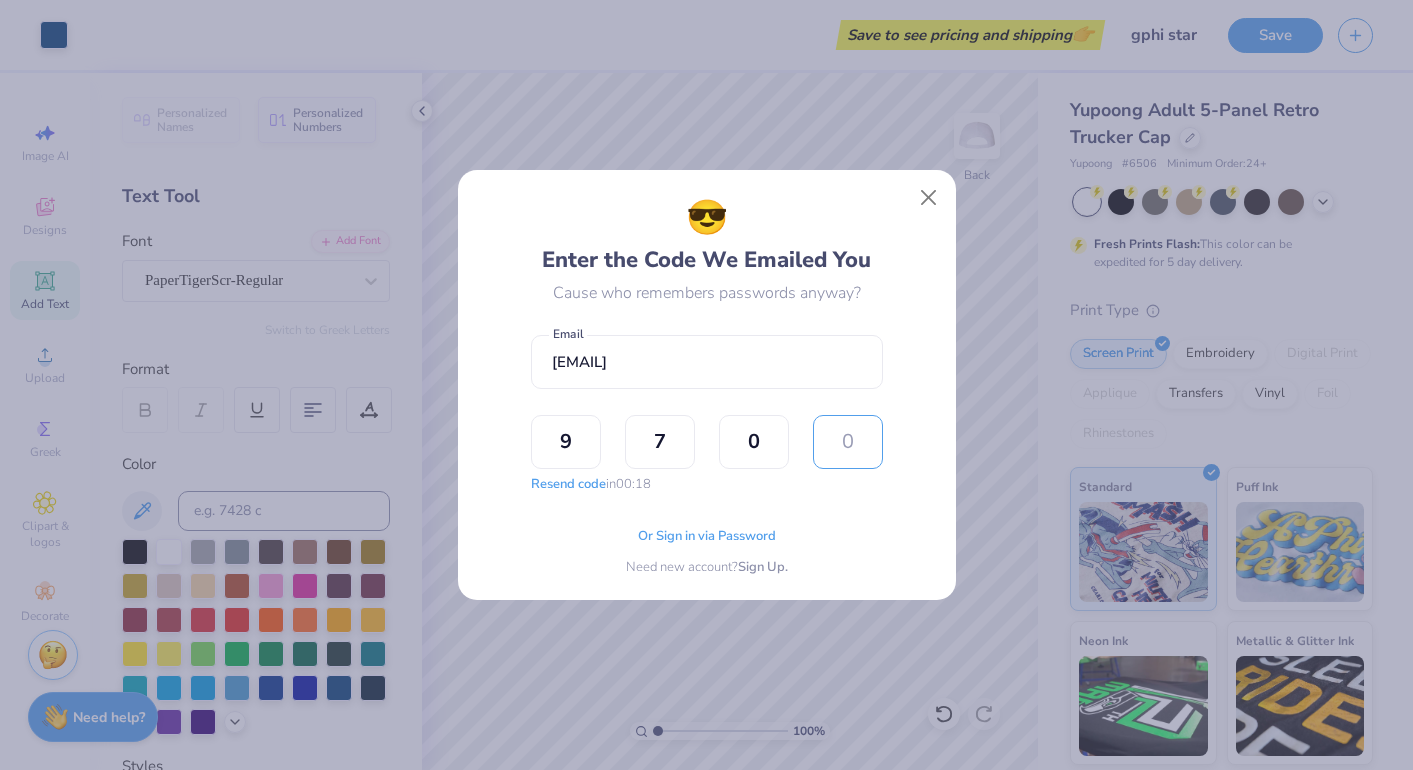 type on "2" 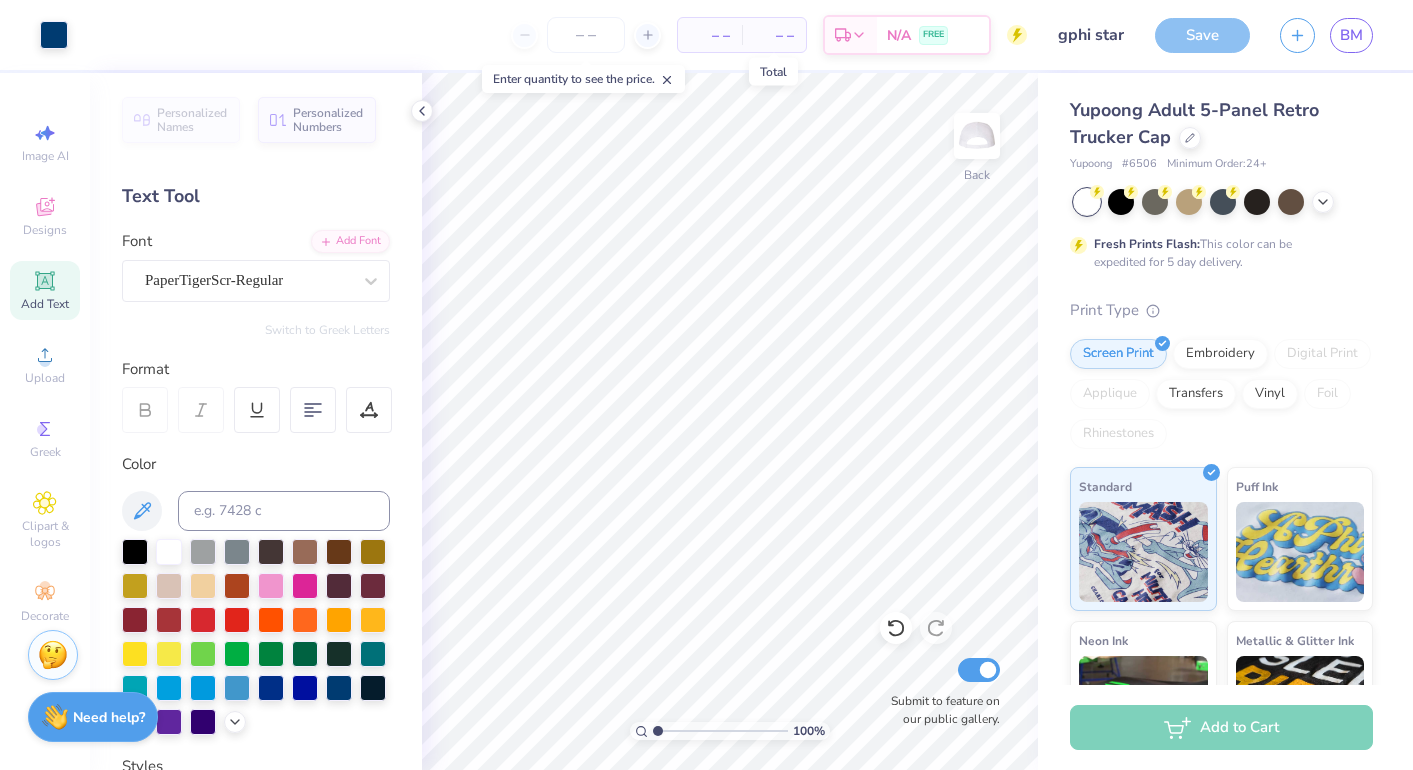 click on "– –" at bounding box center [774, 35] 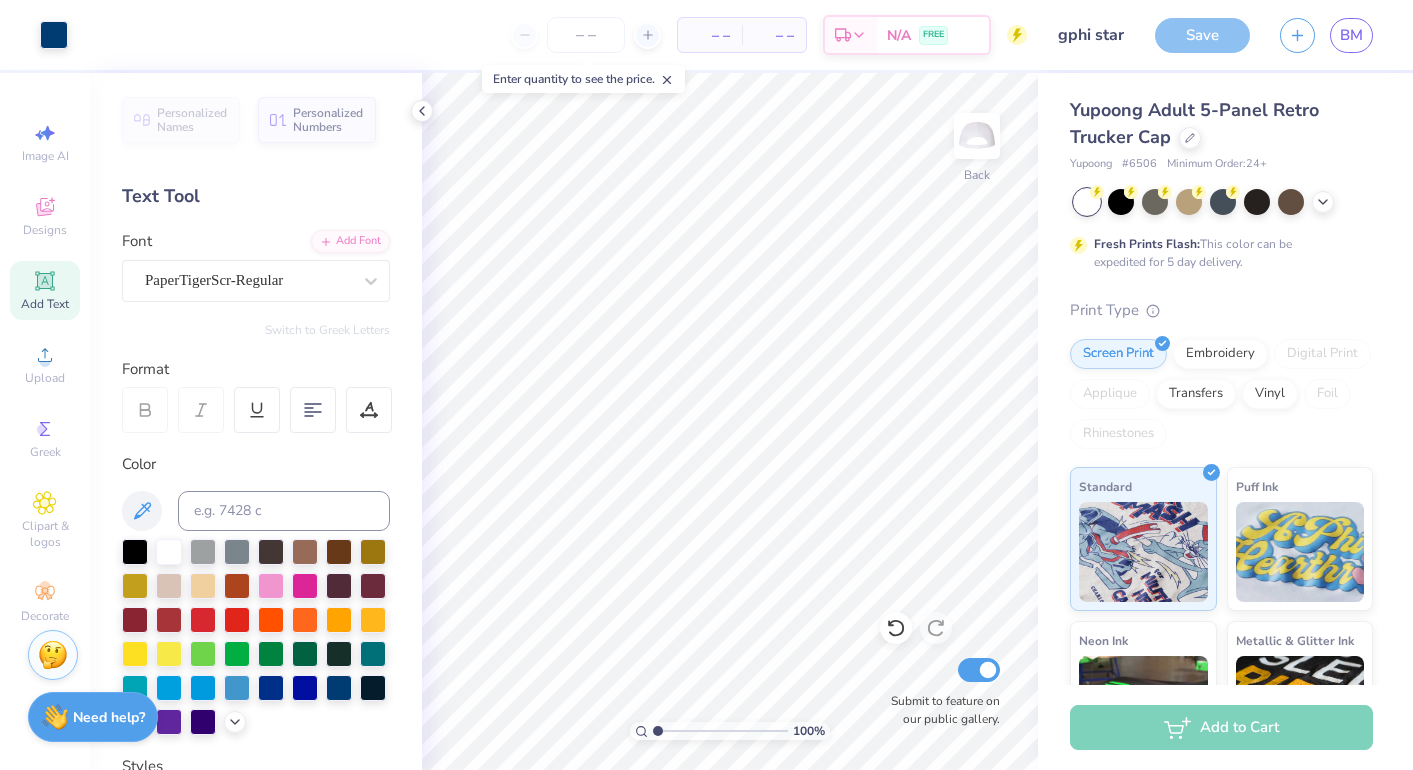 click on "– –" at bounding box center (710, 35) 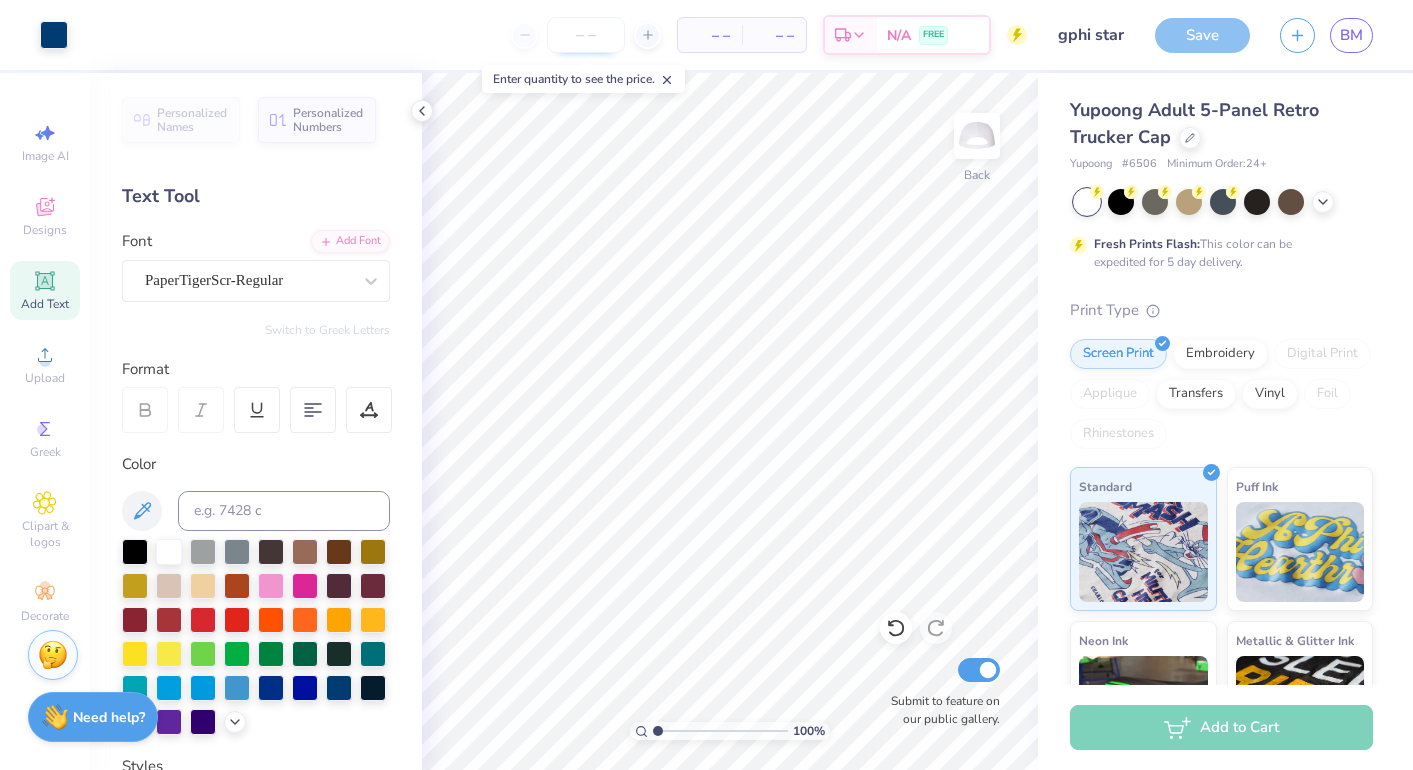 click at bounding box center (586, 35) 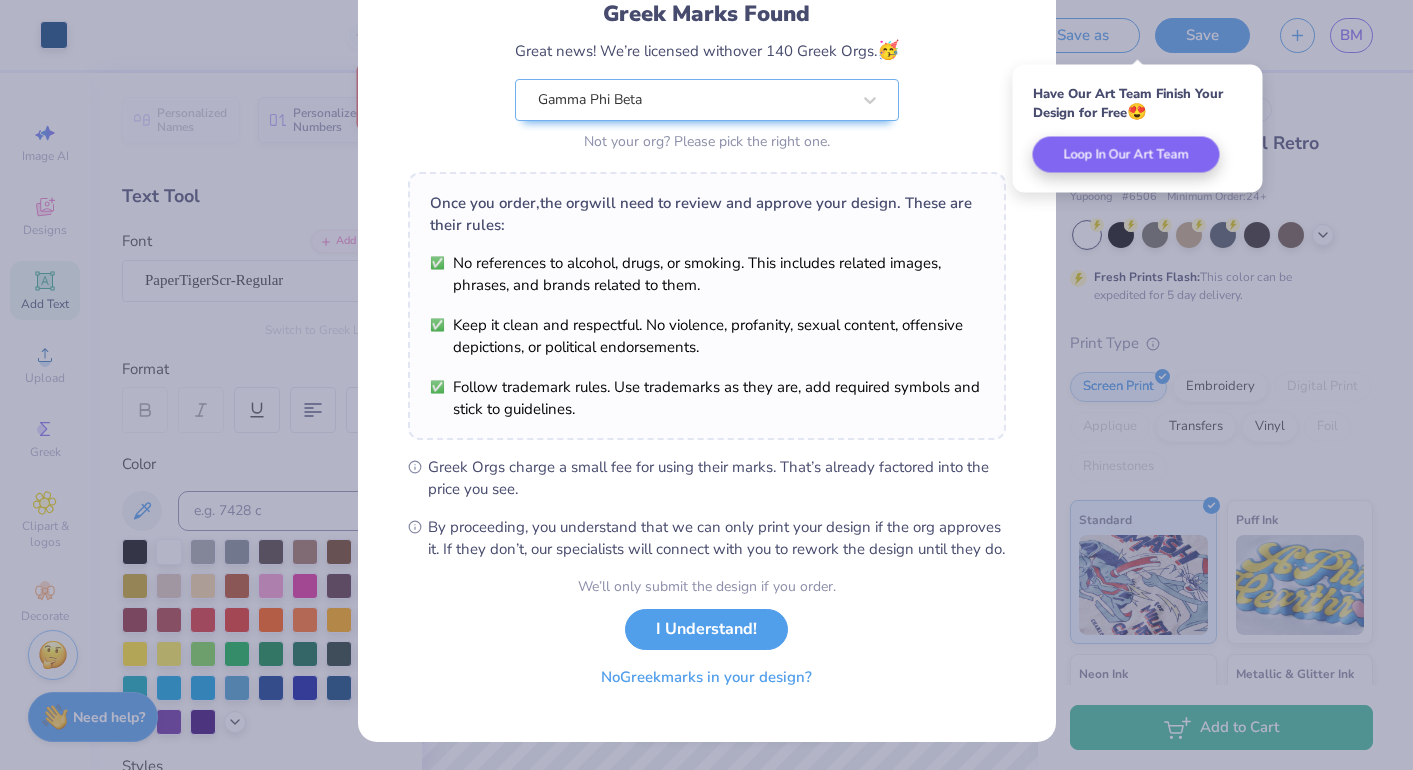 scroll, scrollTop: 166, scrollLeft: 0, axis: vertical 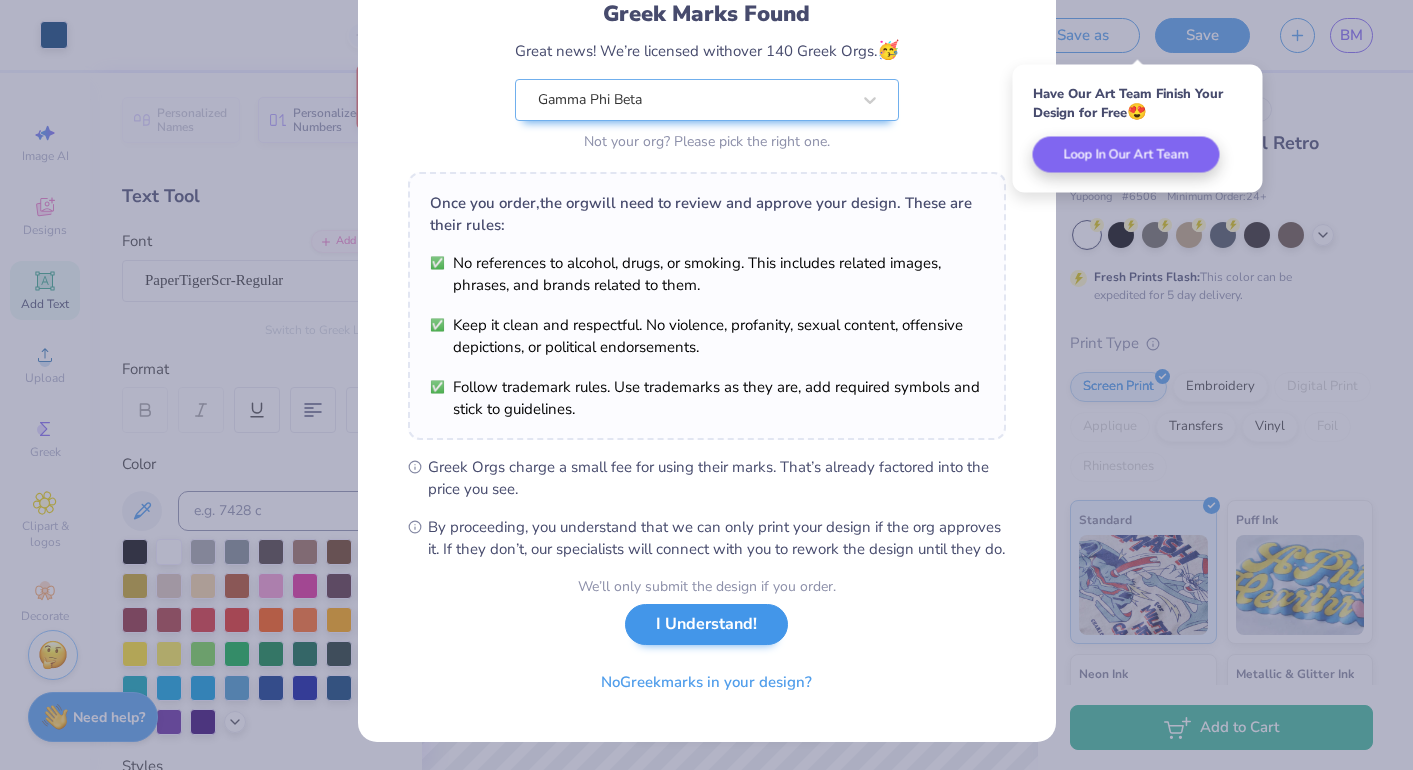 click on "I Understand!" at bounding box center [706, 624] 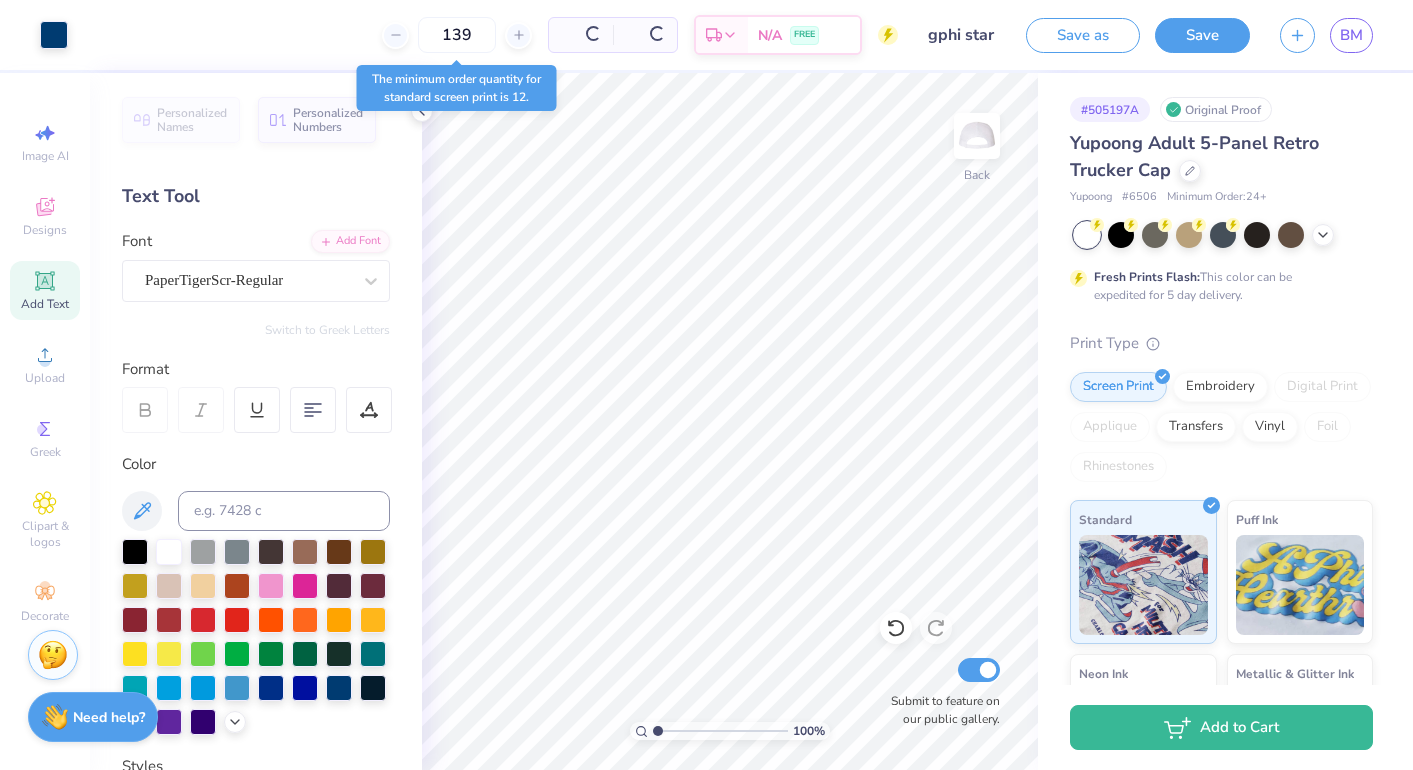type on "139" 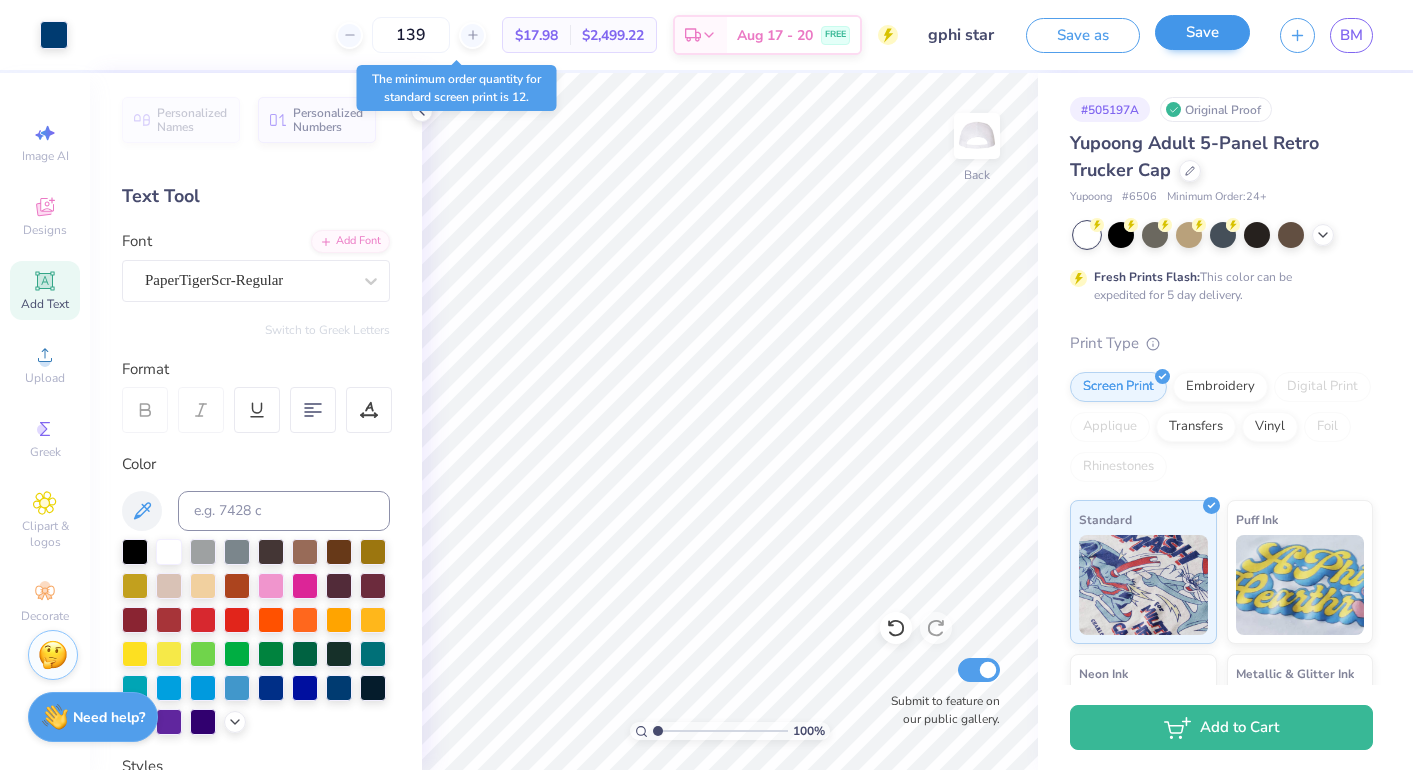 click on "Save" at bounding box center (1202, 32) 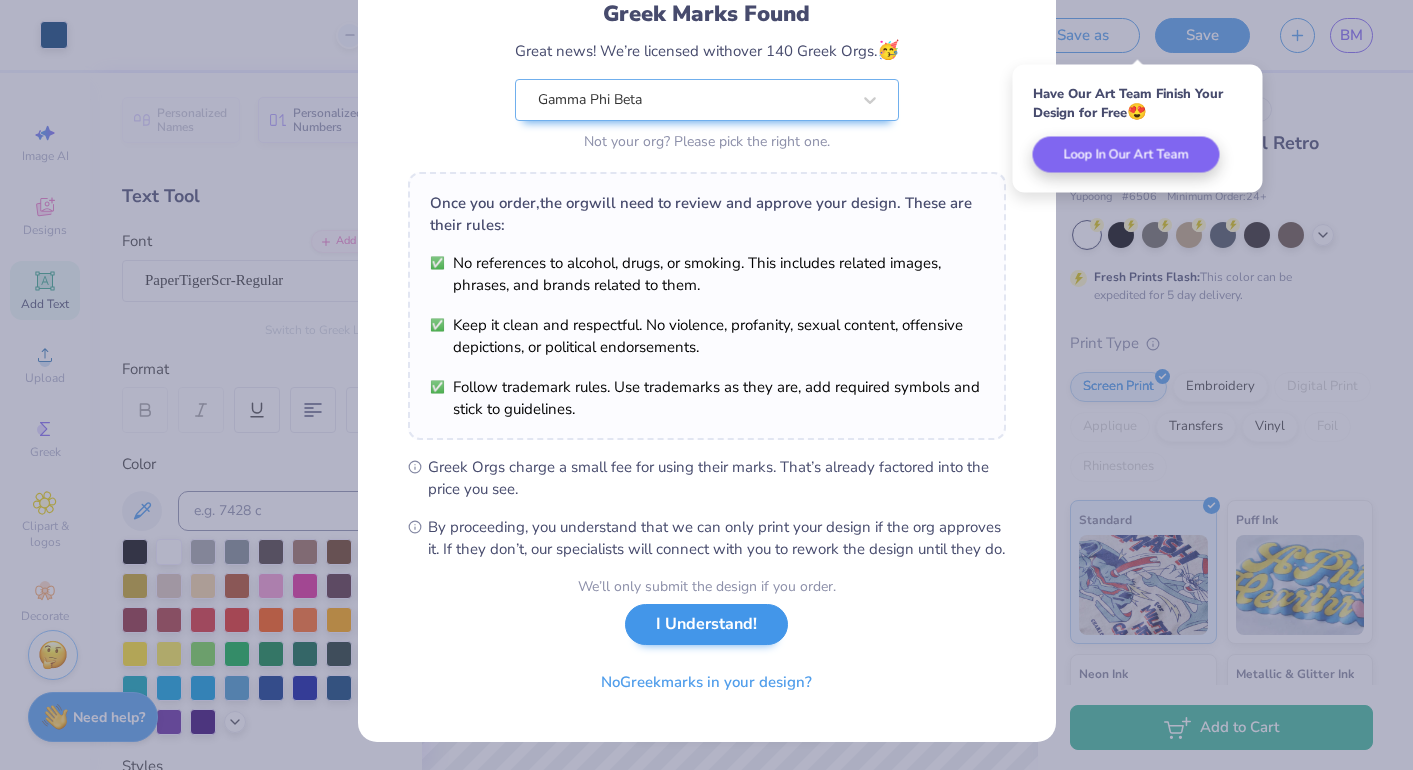 scroll, scrollTop: 166, scrollLeft: 0, axis: vertical 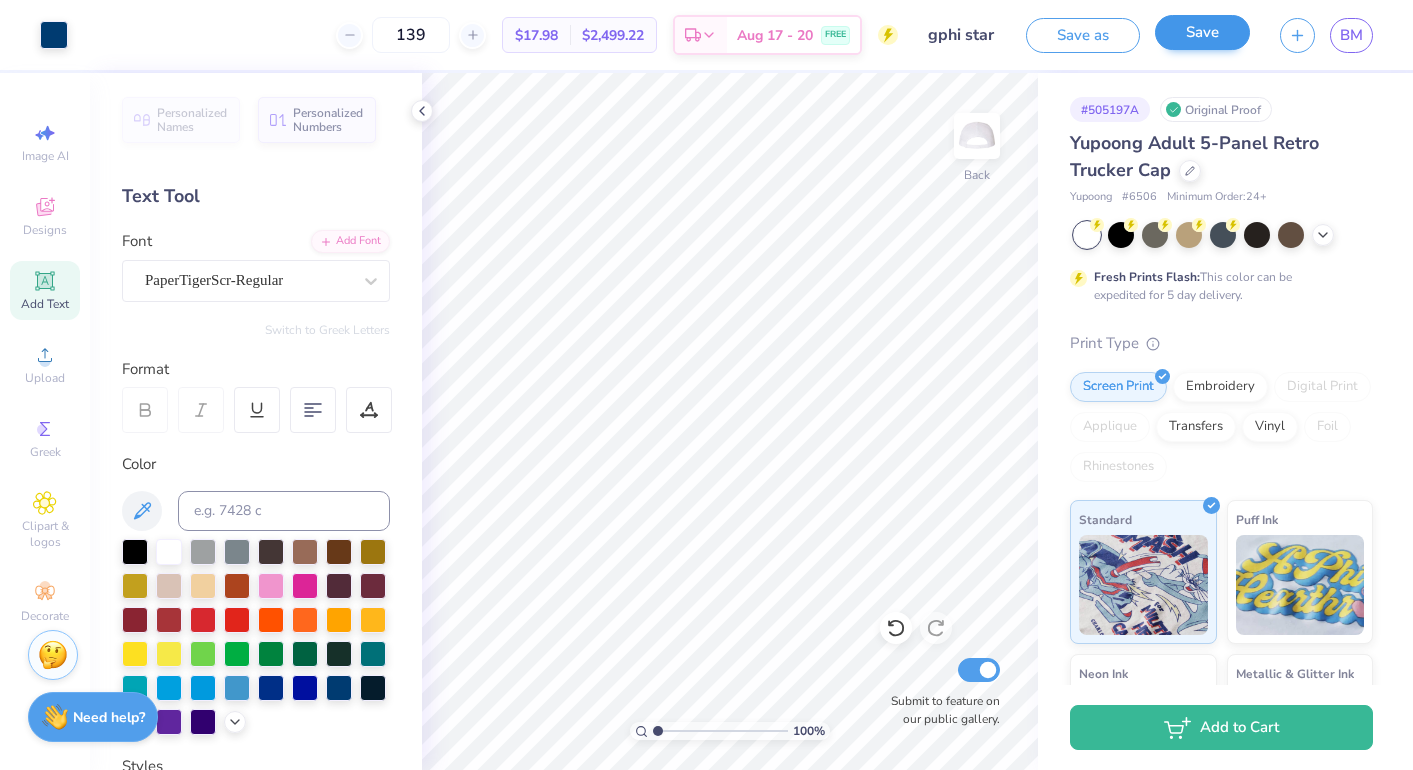 click on "Save" at bounding box center (1202, 32) 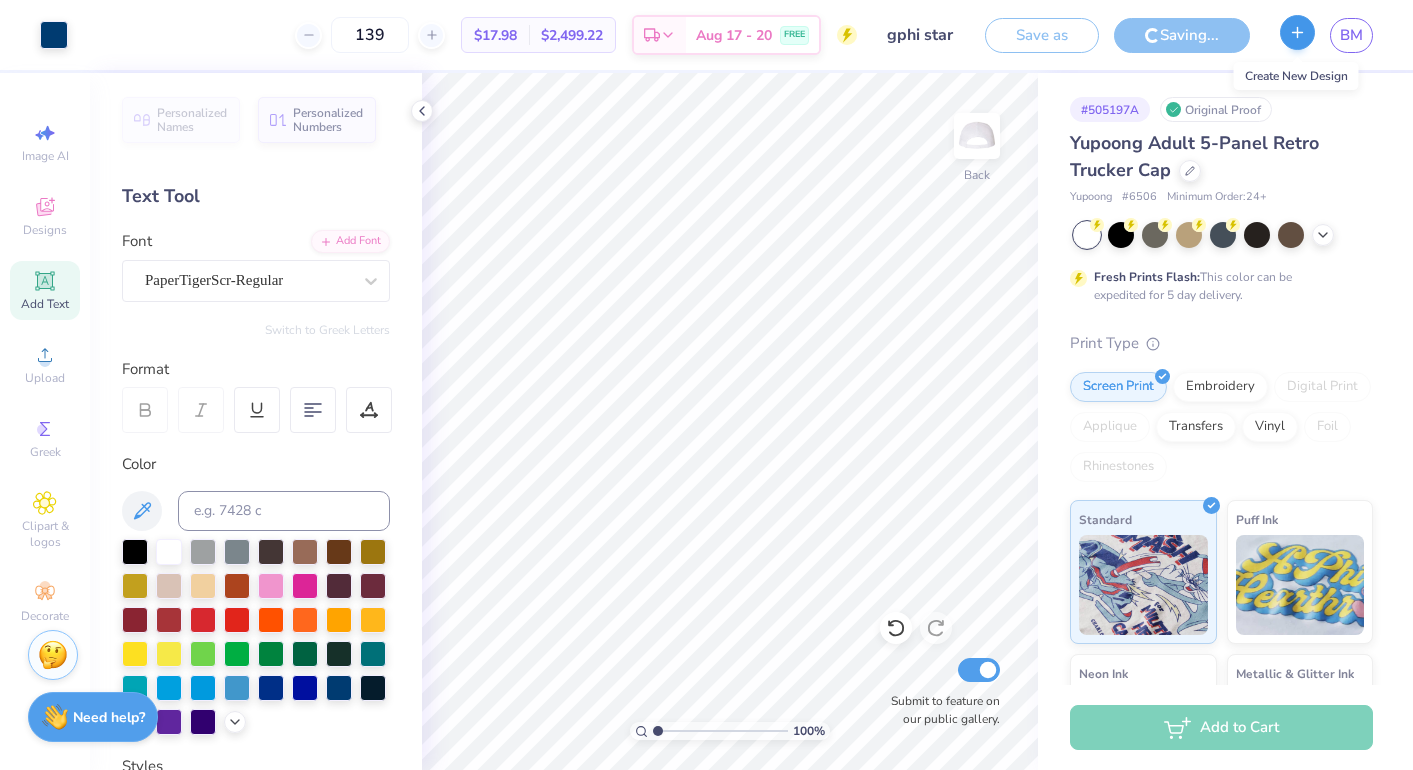 click at bounding box center [1297, 32] 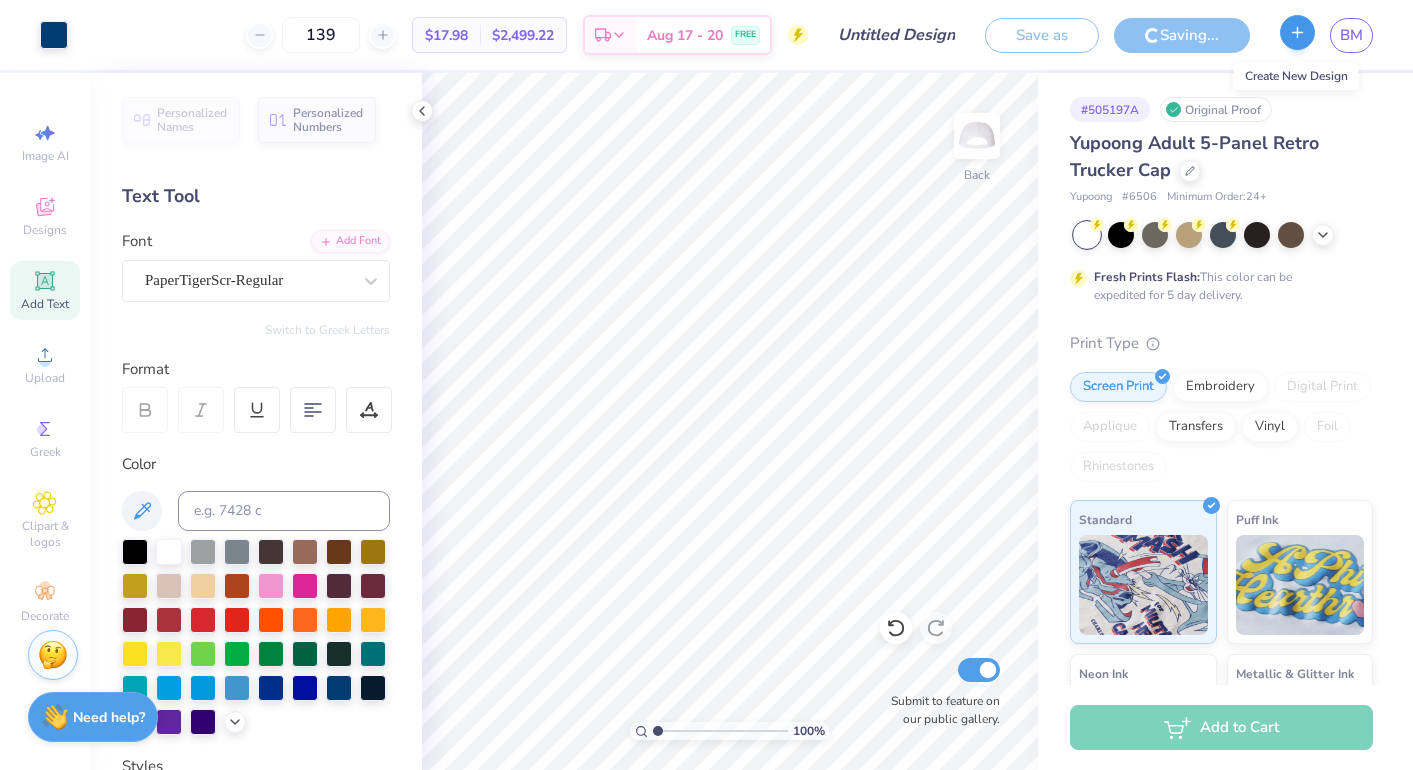 type 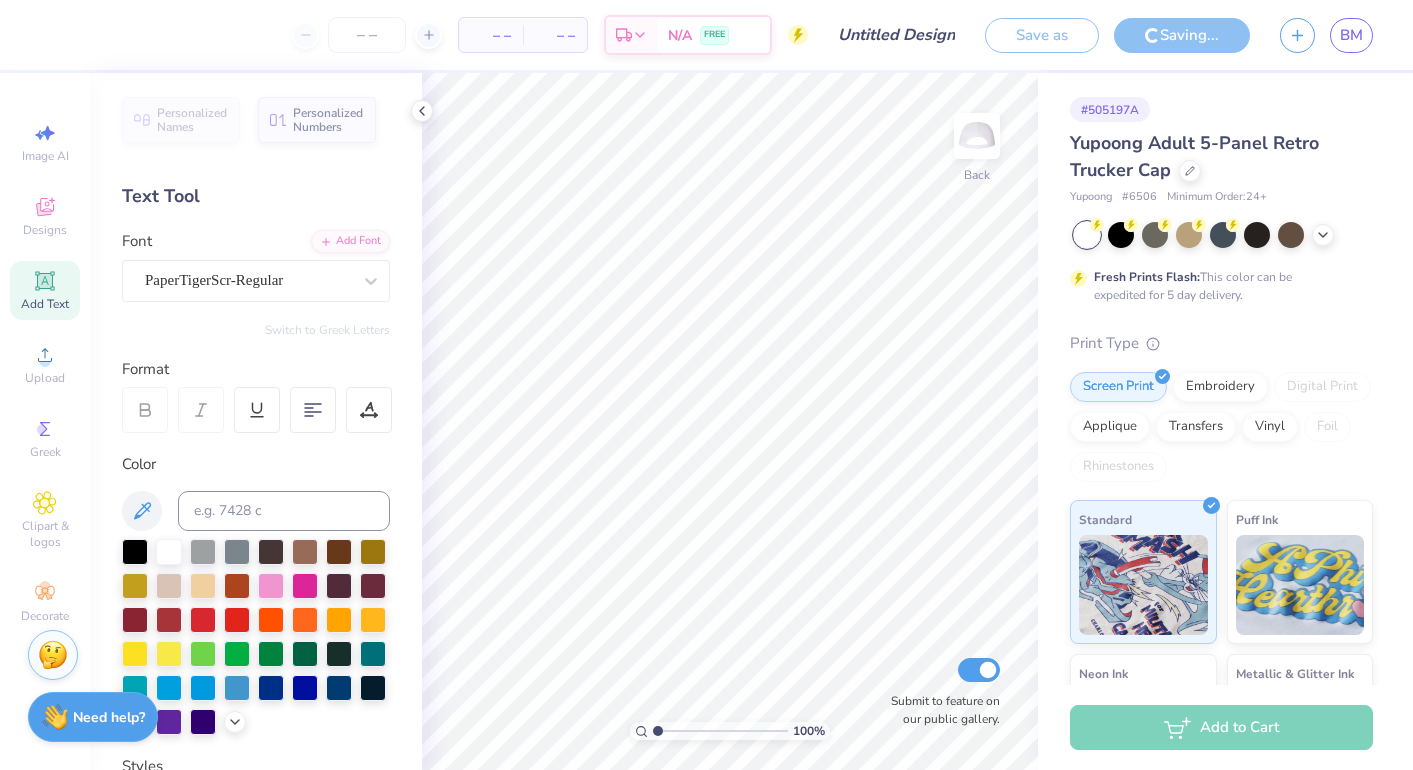 type on "gphi star" 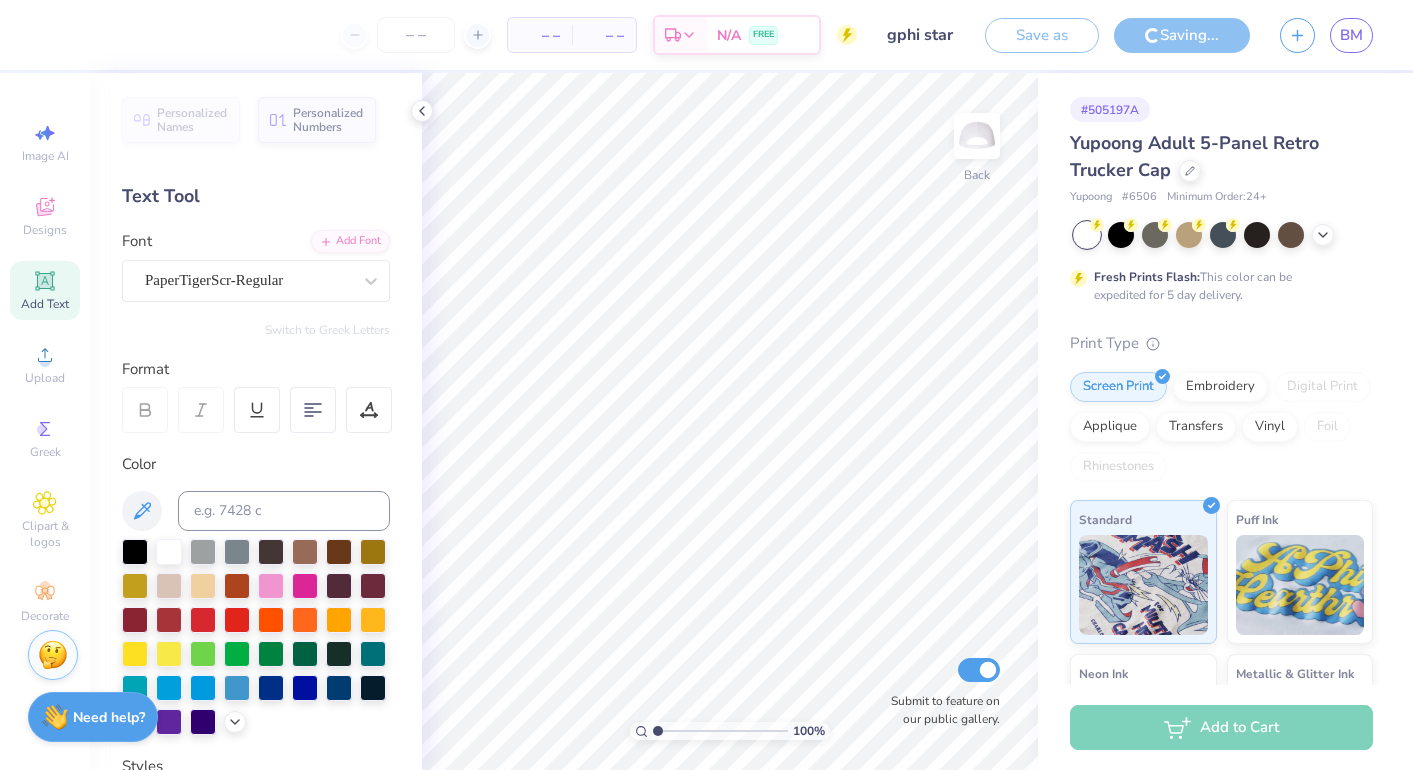 type on "139" 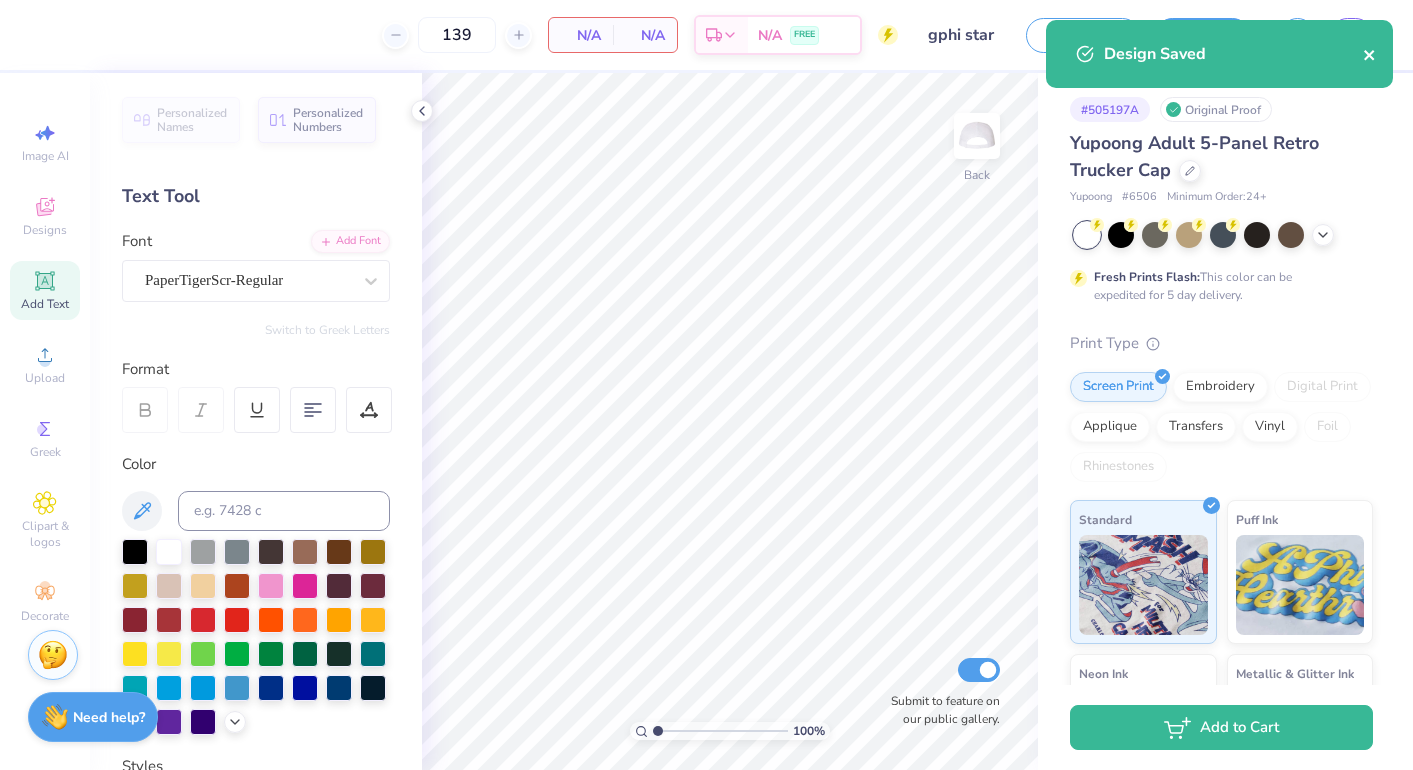 click 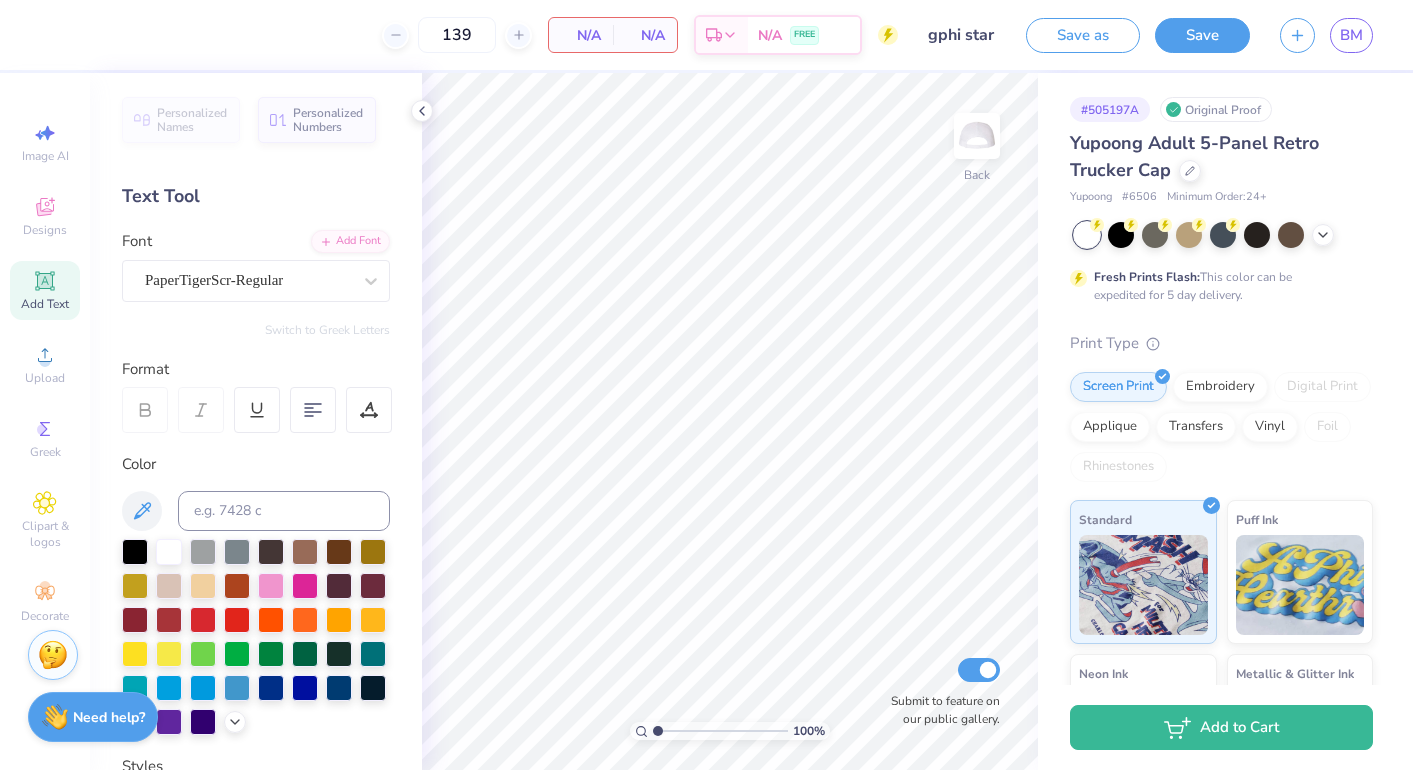 click on "139 N/A Per Item N/A Total Est.  Delivery N/A FREE Design Title gphi star Save as Save BM Image AI Designs Add Text Upload Greek Clipart & logos Decorate Personalized Names Personalized Numbers Text Tool  Add Font Font PaperTigerScr-Regular Switch to Greek Letters Format Color Styles Text Shape 100  % Back Submit to feature on our public gallery. # 505197A Original Proof Yupoong Adult 5-Panel Retro Trucker Cap Yupoong # 6506 Minimum Order:  24 +   Fresh Prints Flash:  This color can be expedited for 5 day delivery. Print Type Screen Print Embroidery Digital Print Applique Transfers Vinyl Foil Rhinestones Standard Puff Ink Neon Ink Metallic & Glitter Ink Glow in the Dark Ink Water based Ink Add to Cart Stuck?  Our Art team will finish your design for free. Need help?  Chat with us. Design Saved" at bounding box center [706, 385] 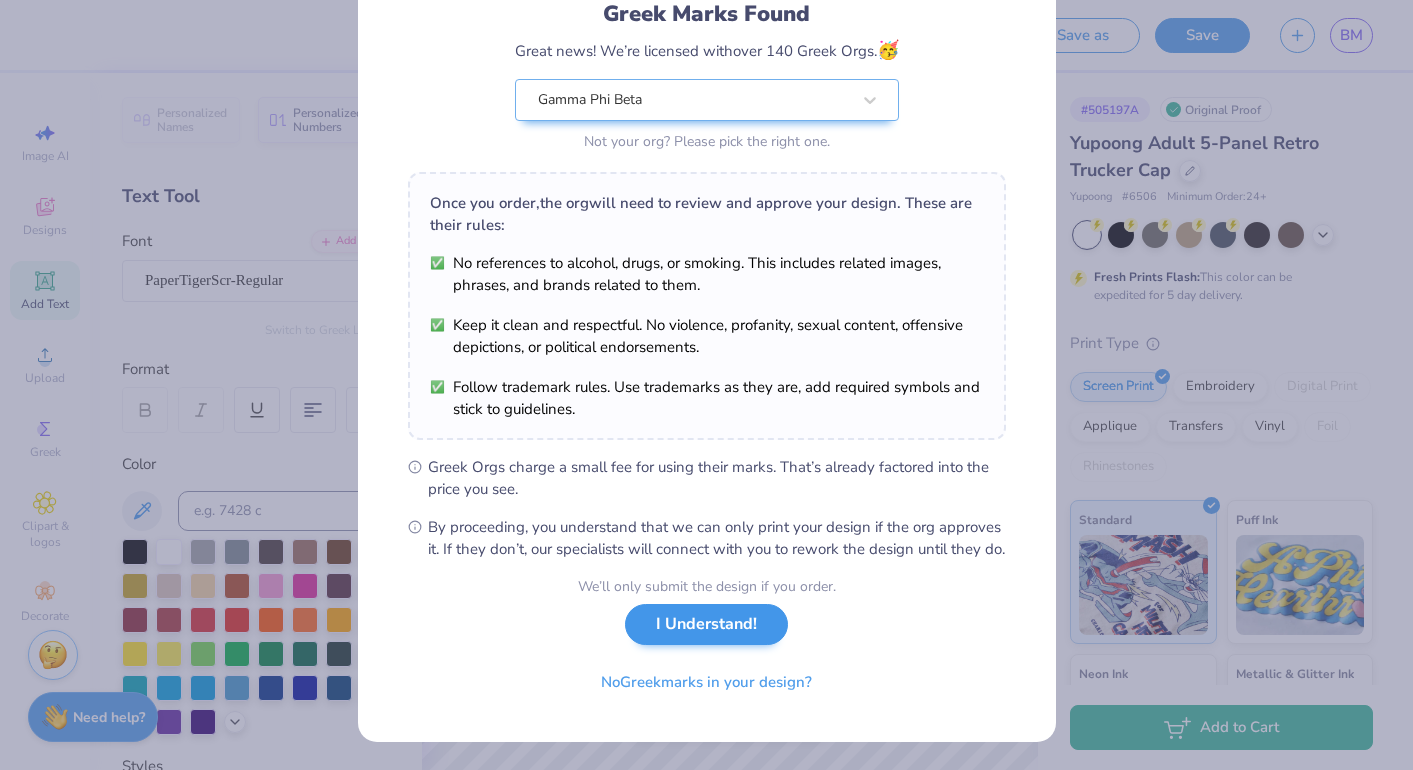 scroll, scrollTop: 166, scrollLeft: 0, axis: vertical 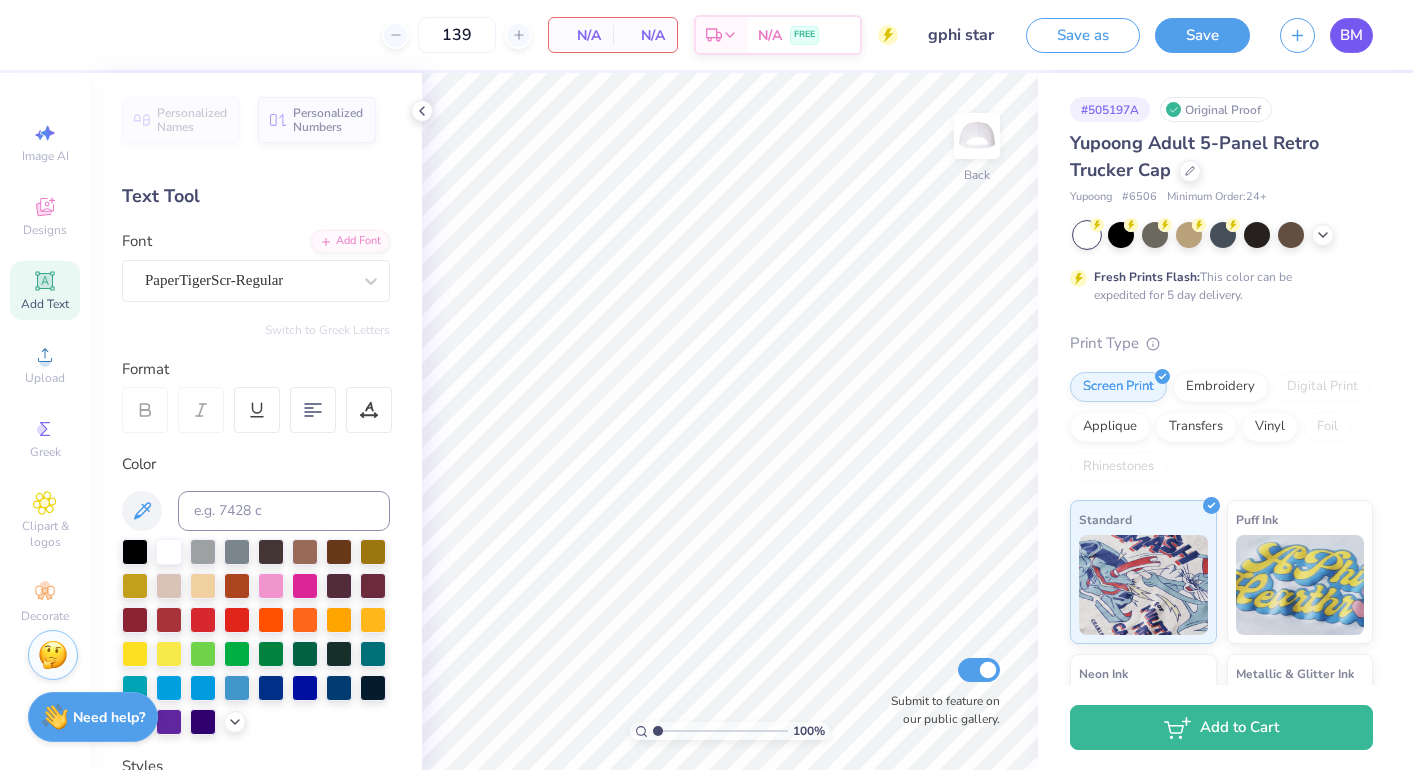 click on "BM" at bounding box center (1351, 35) 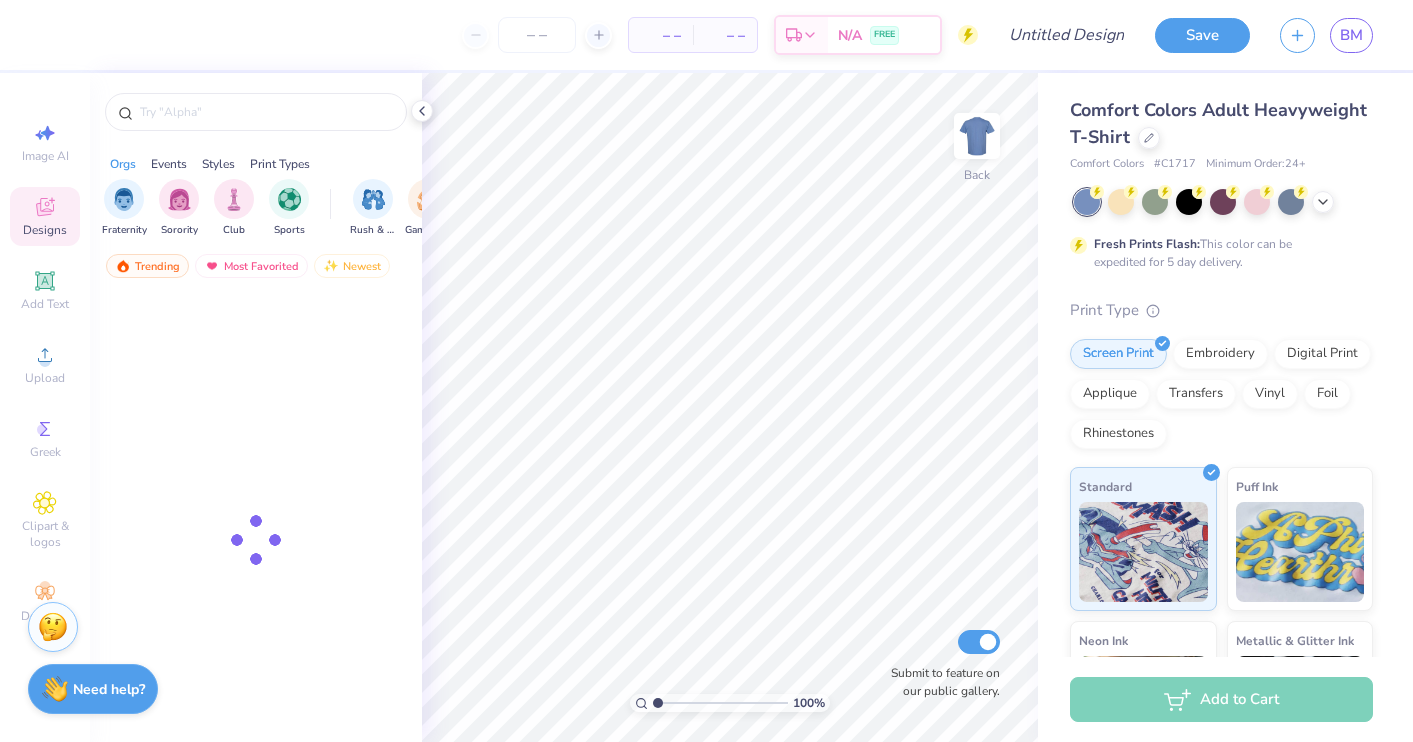 scroll, scrollTop: 0, scrollLeft: 0, axis: both 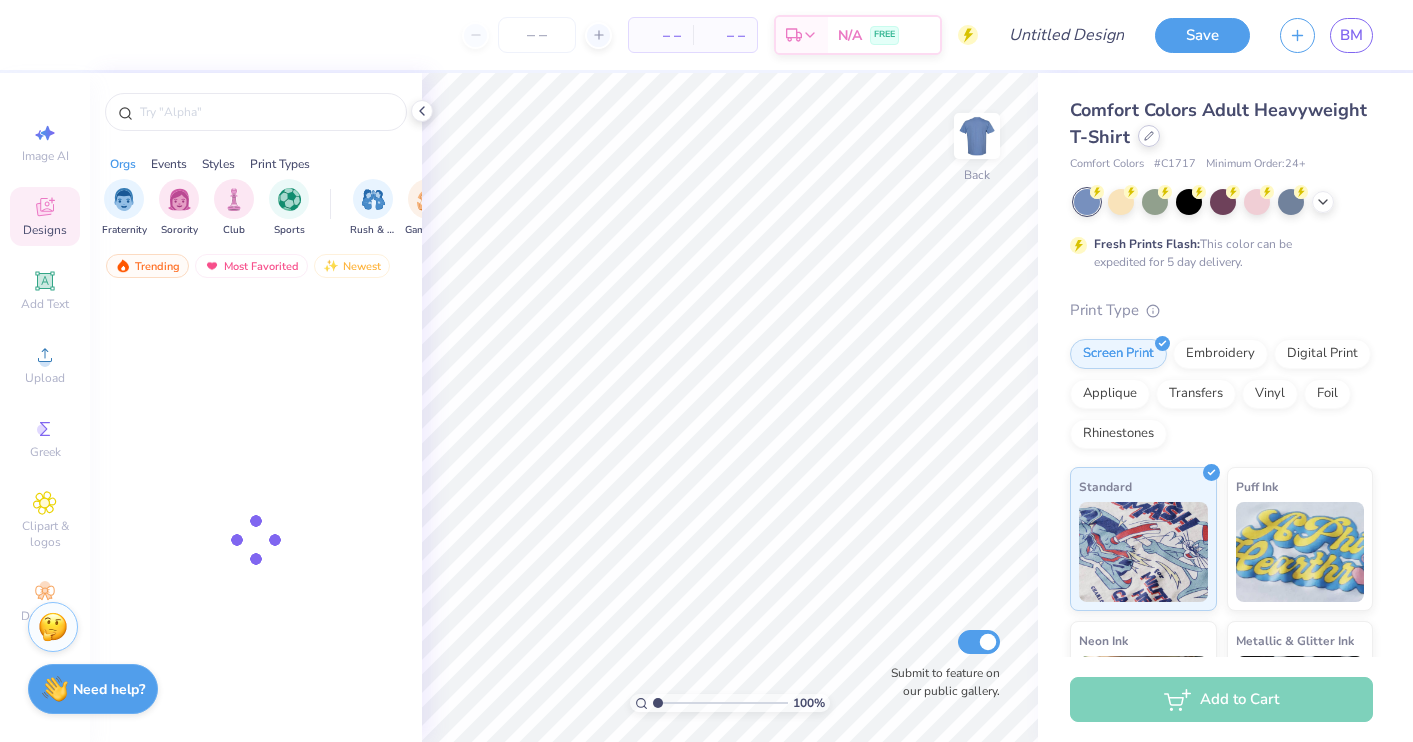 click at bounding box center (1149, 136) 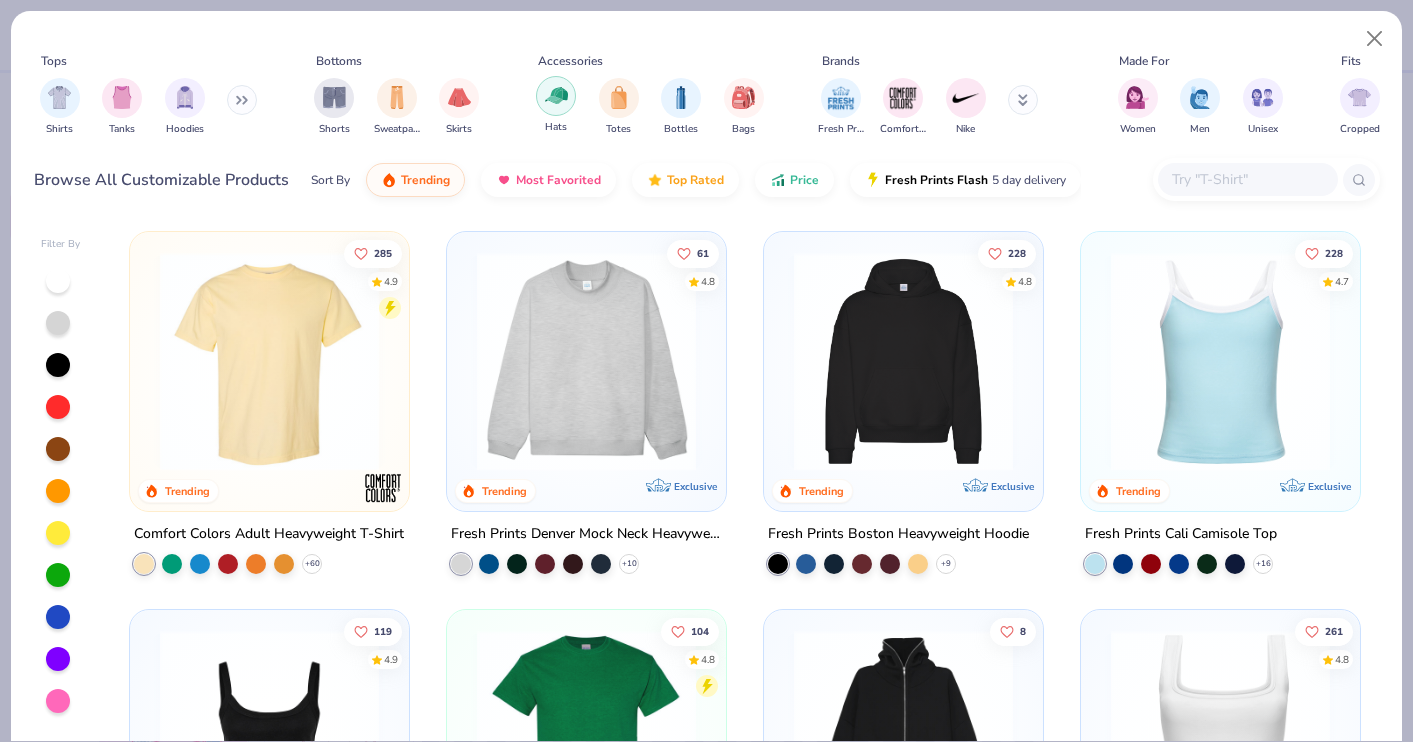 click at bounding box center (556, 95) 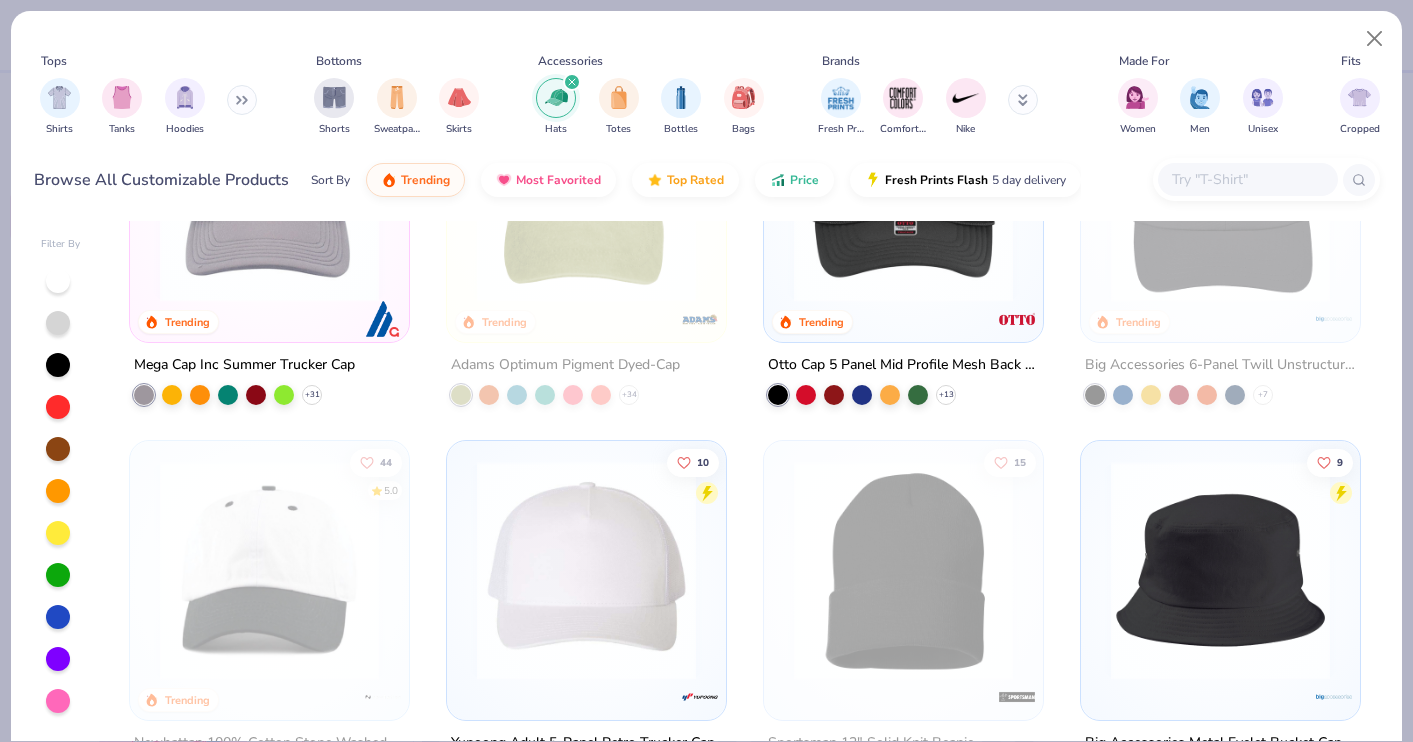 scroll, scrollTop: 403, scrollLeft: 0, axis: vertical 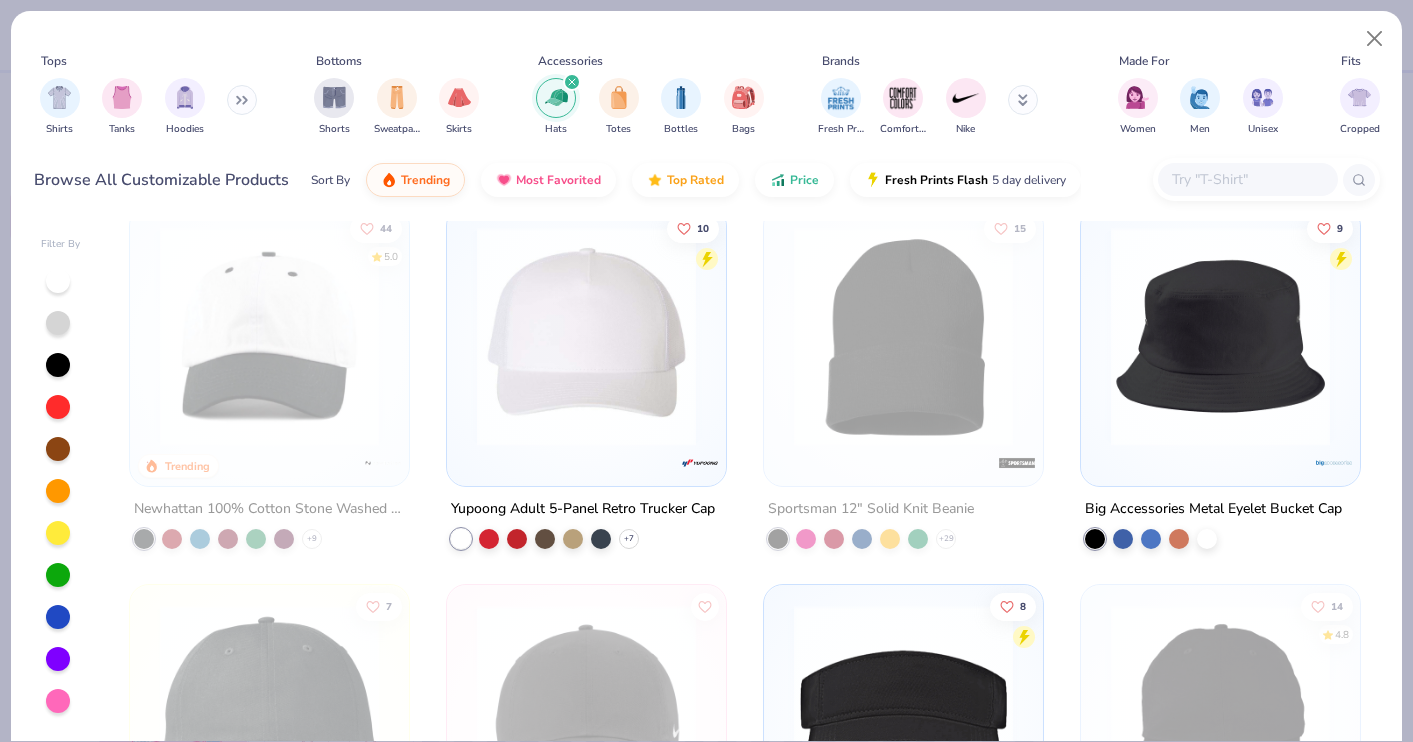 click at bounding box center (586, 336) 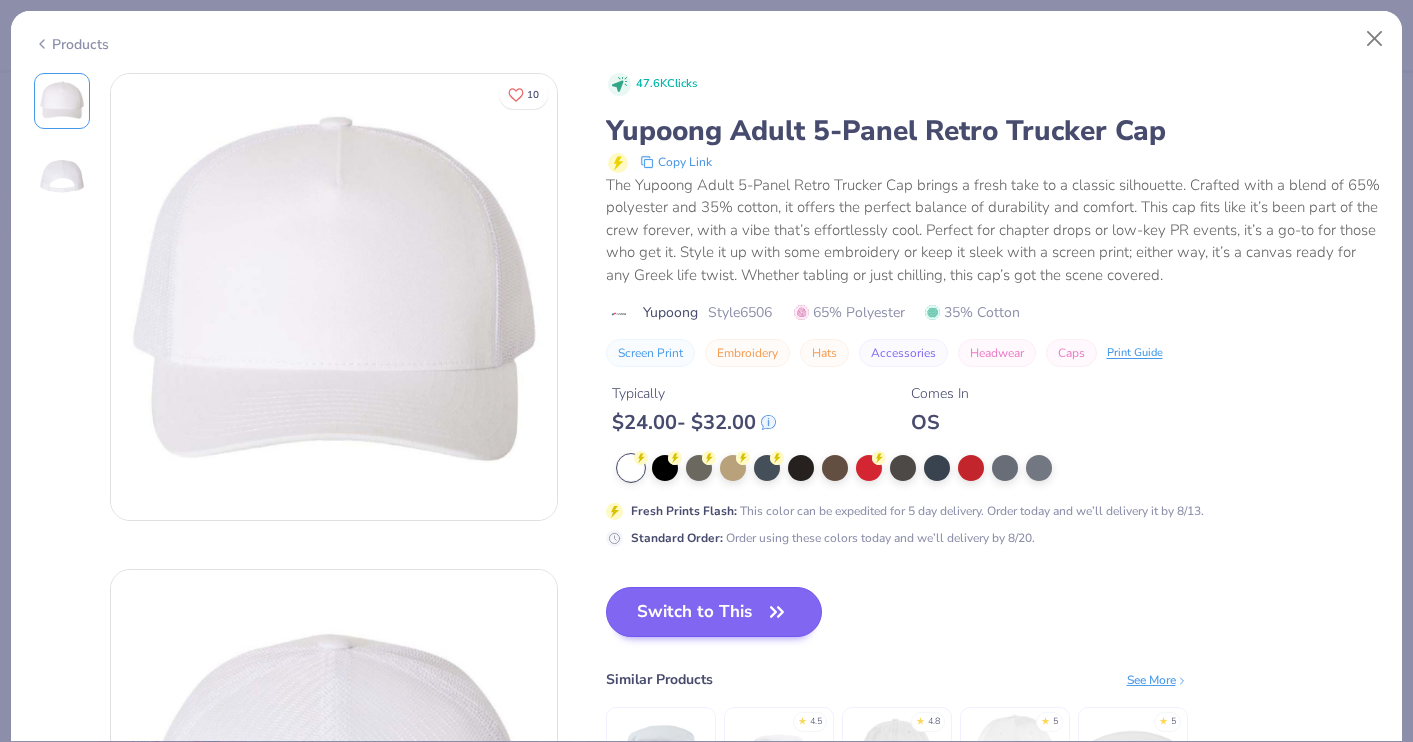 click on "Switch to This" at bounding box center (714, 612) 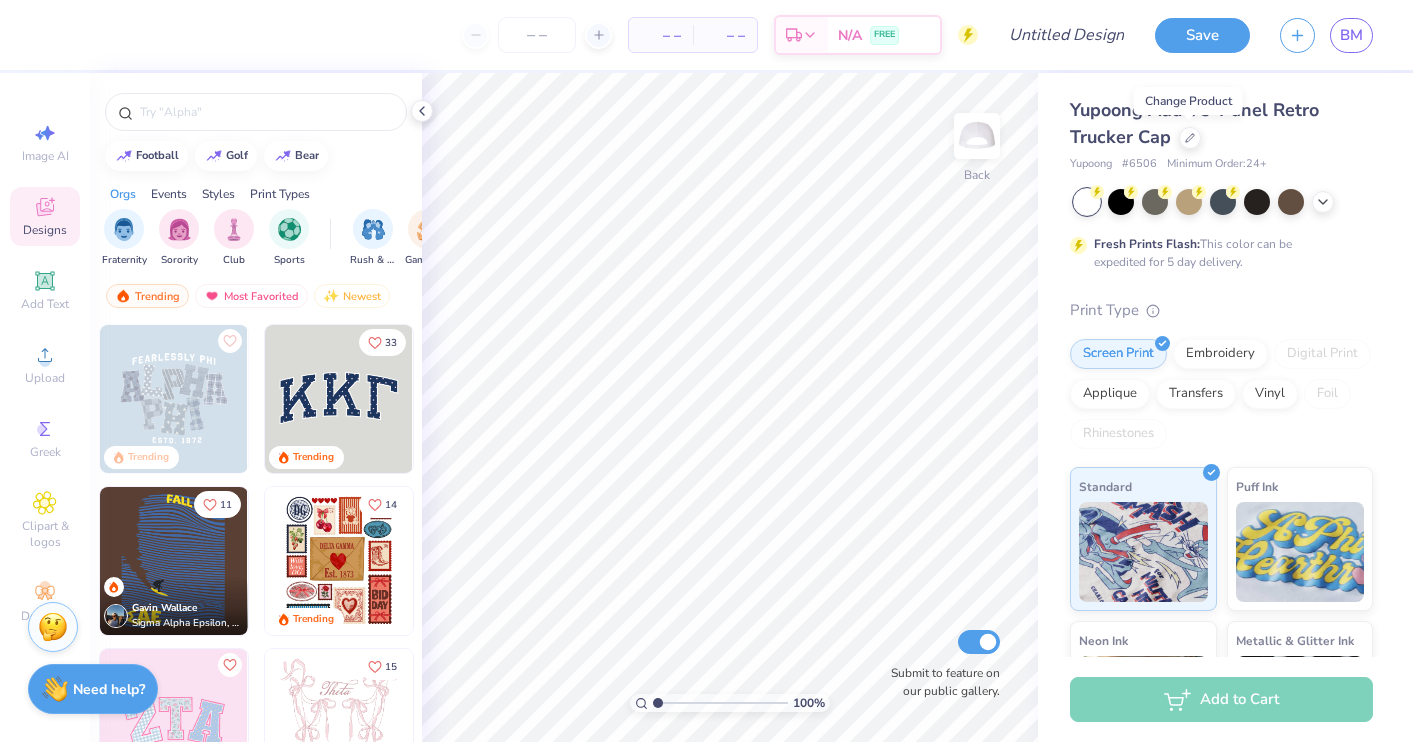 scroll, scrollTop: 510, scrollLeft: 0, axis: vertical 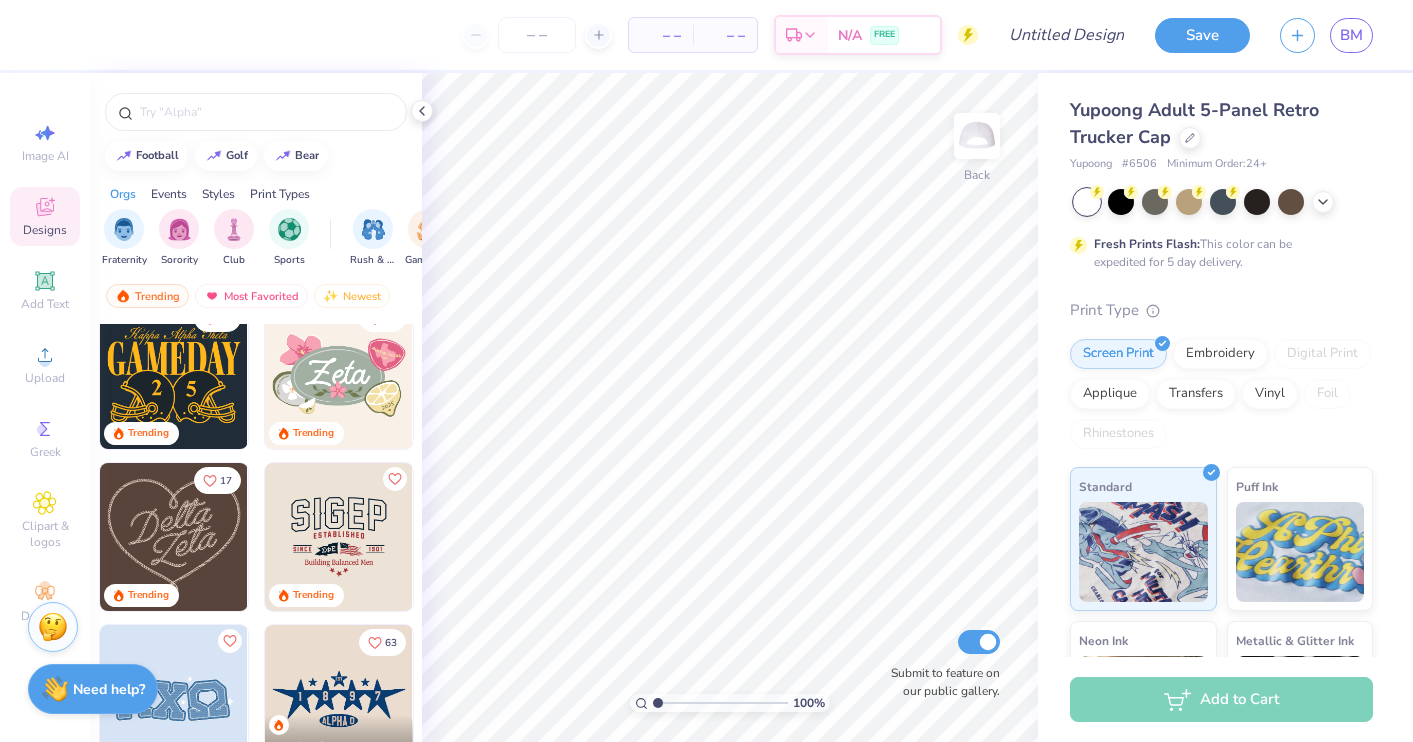 click at bounding box center [339, 537] 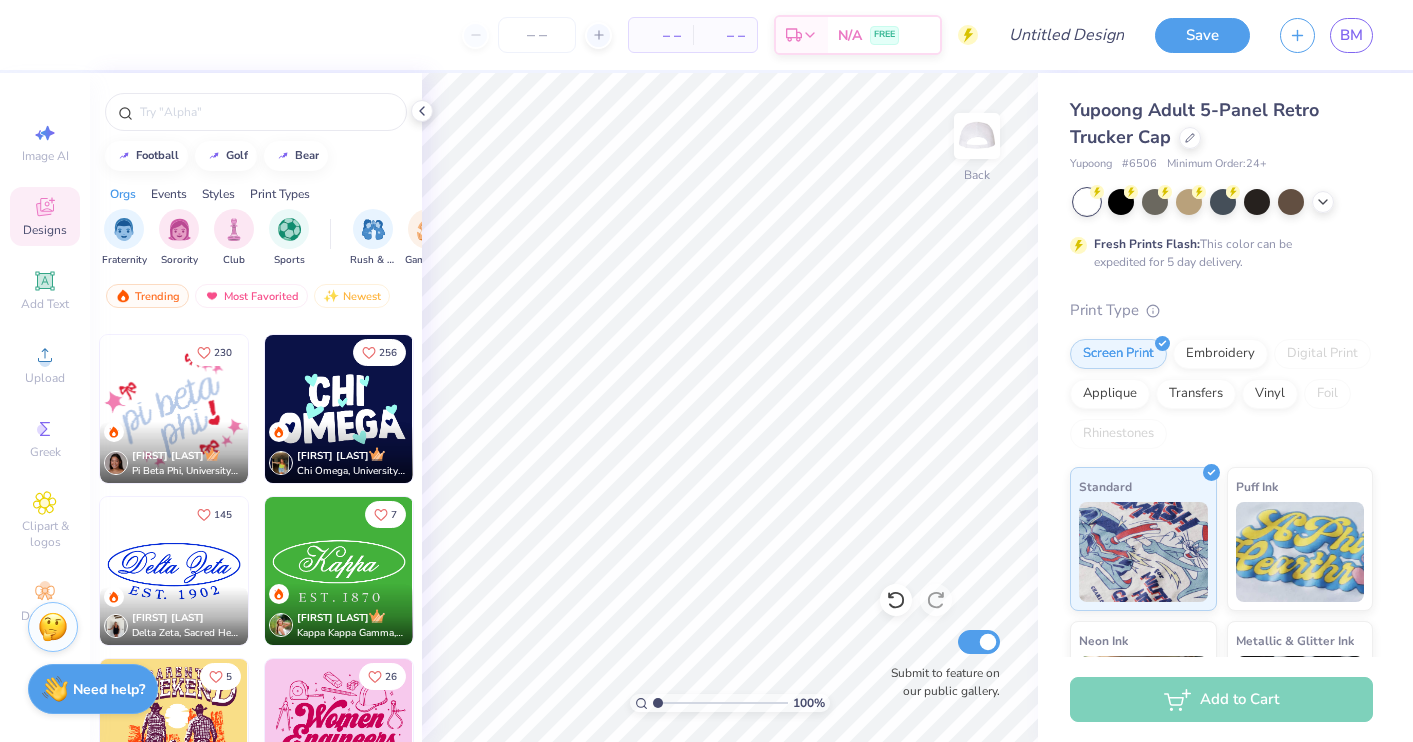 scroll, scrollTop: 4689, scrollLeft: 0, axis: vertical 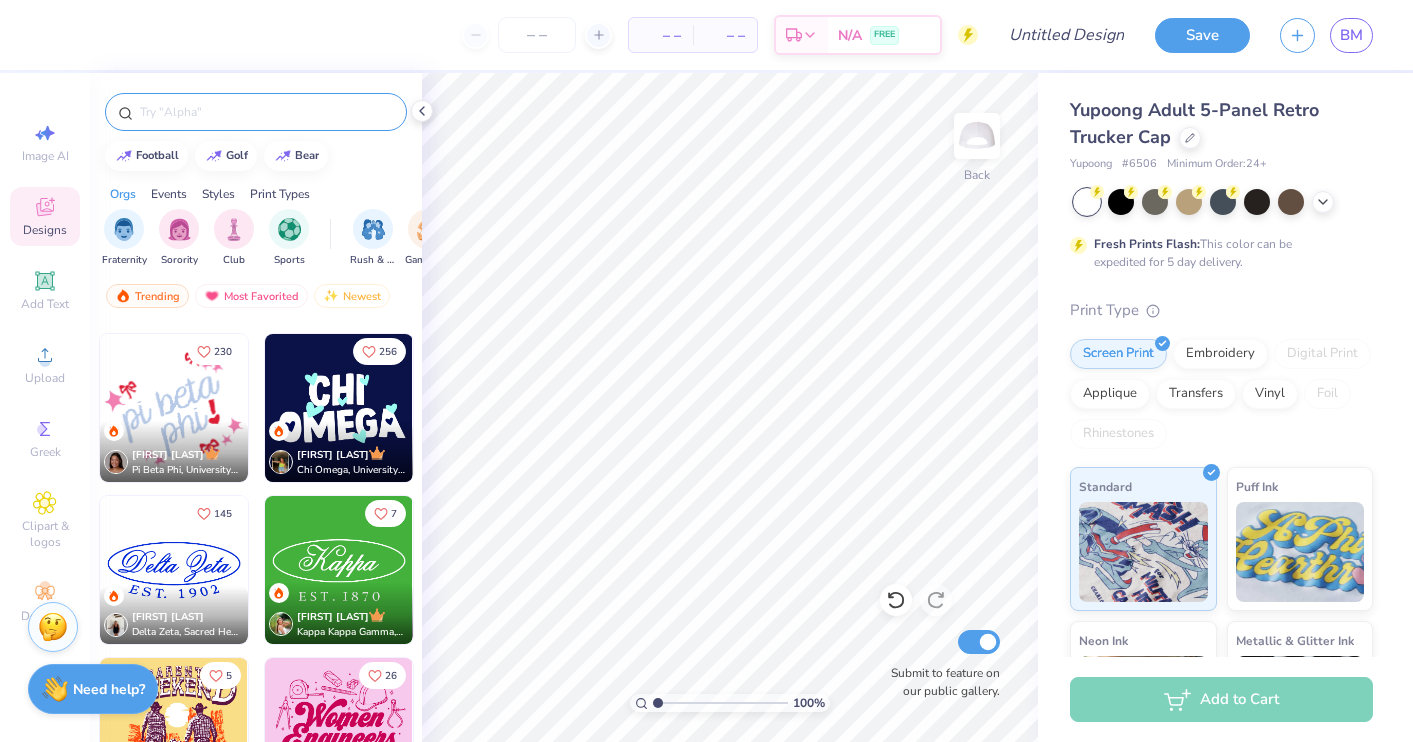click at bounding box center (256, 112) 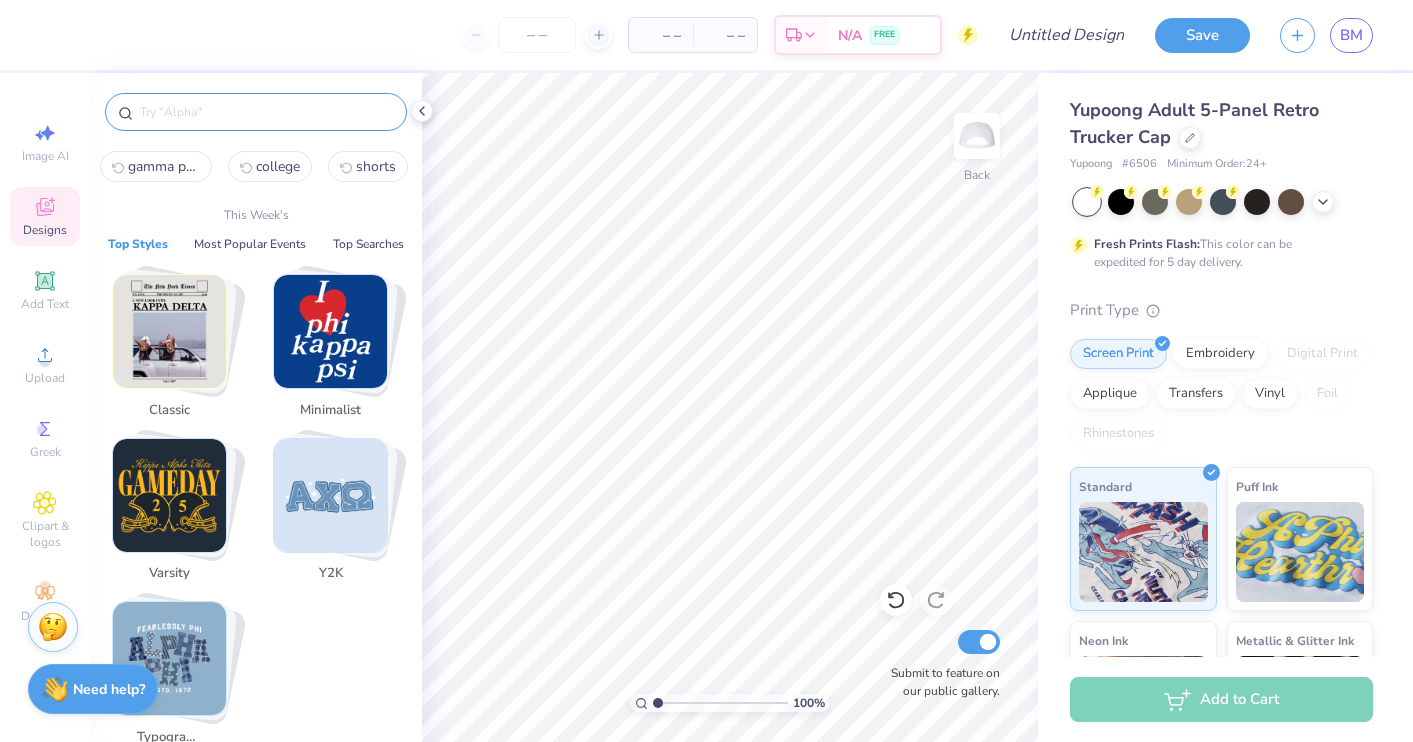 click at bounding box center (266, 112) 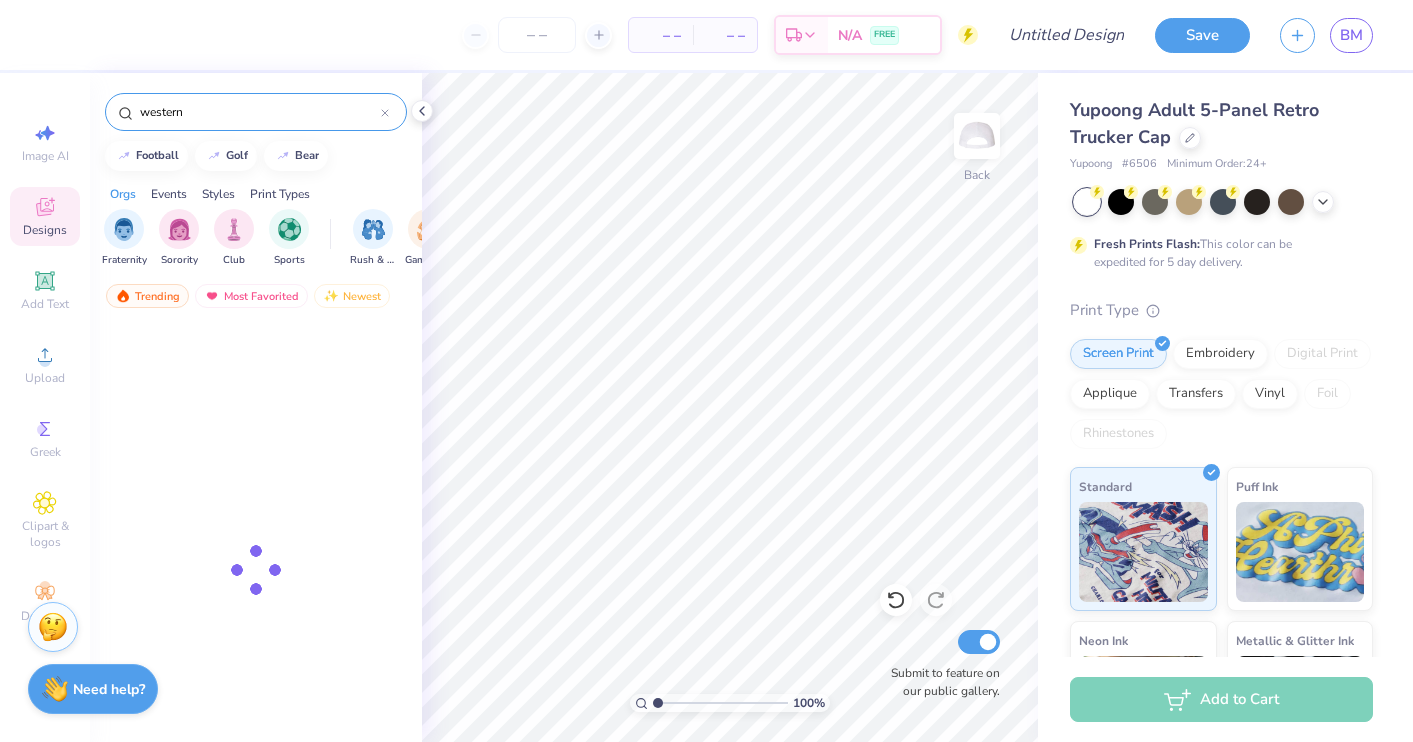 type on "western" 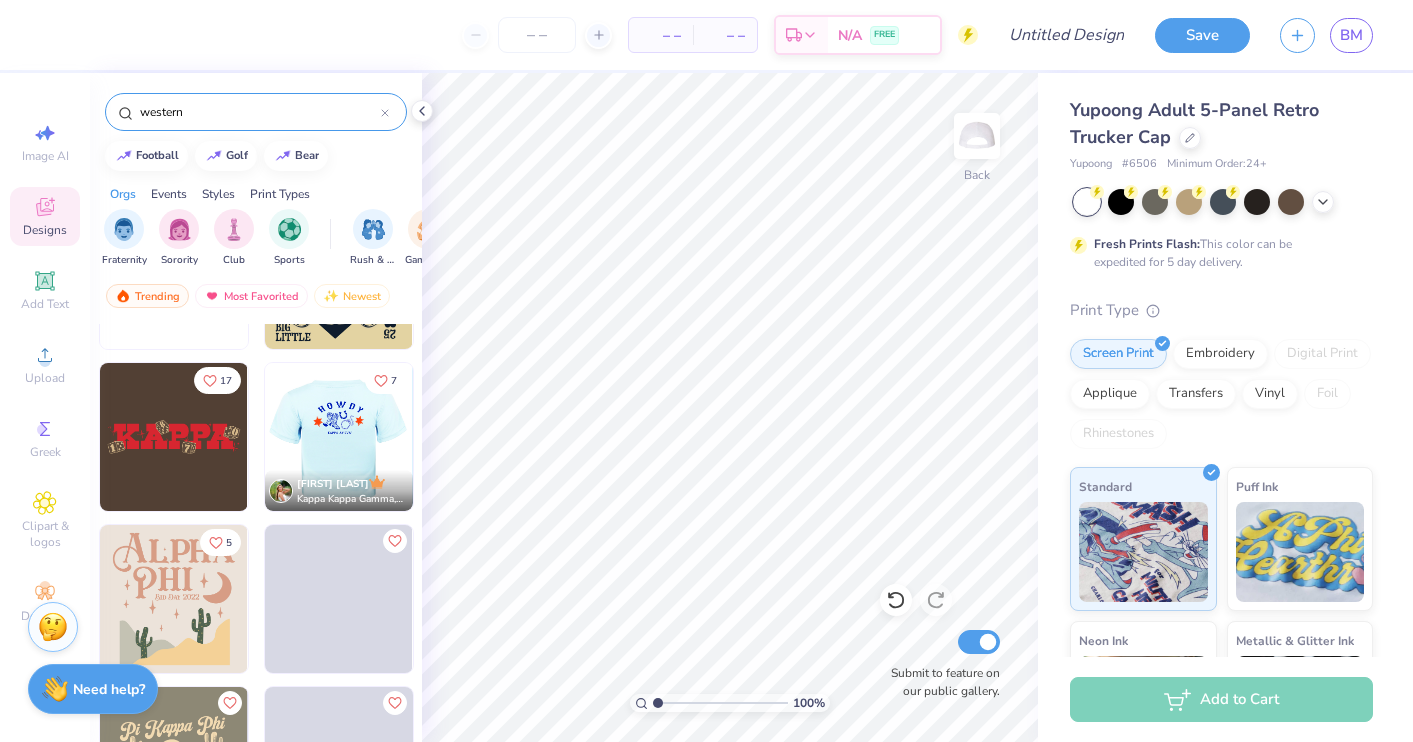 scroll, scrollTop: 774, scrollLeft: 0, axis: vertical 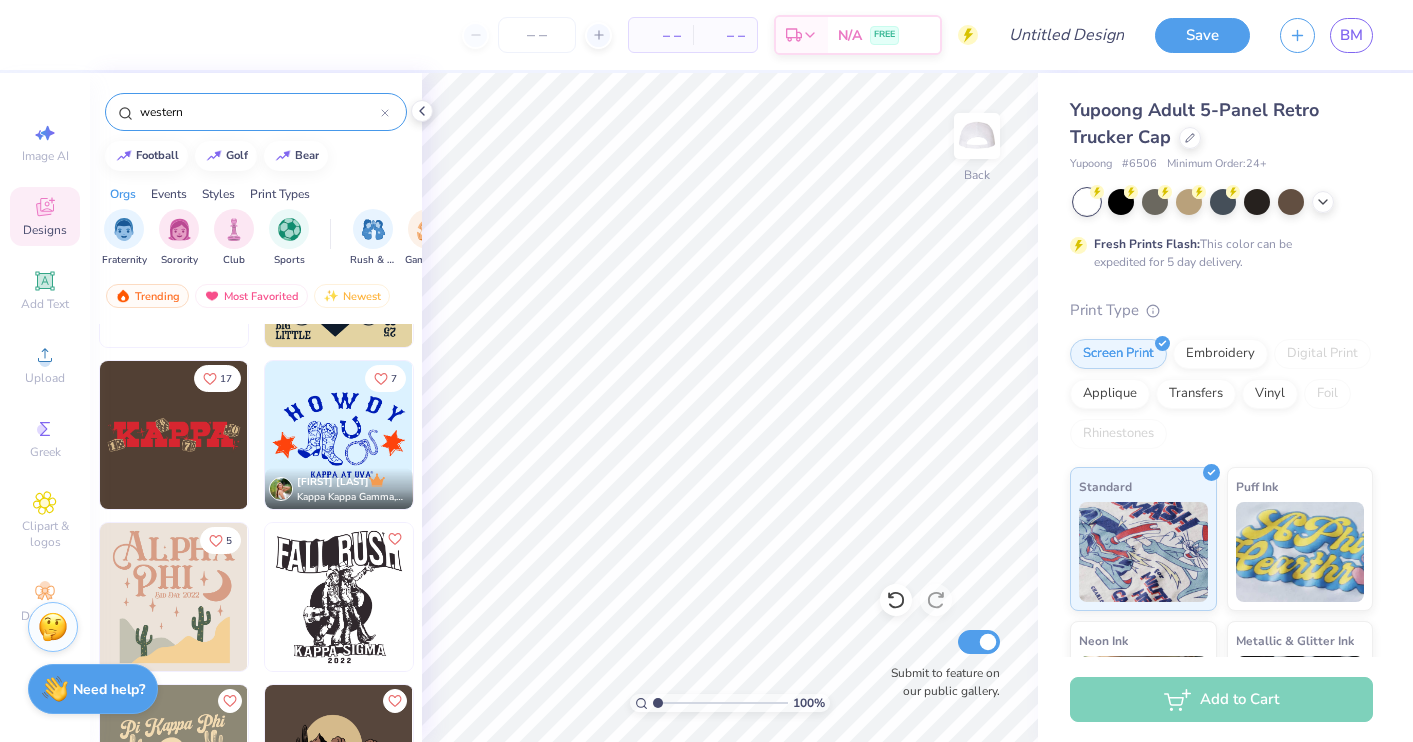 click on "Molly Crawford Kappa Kappa Gamma, University of Virginia" at bounding box center (339, 488) 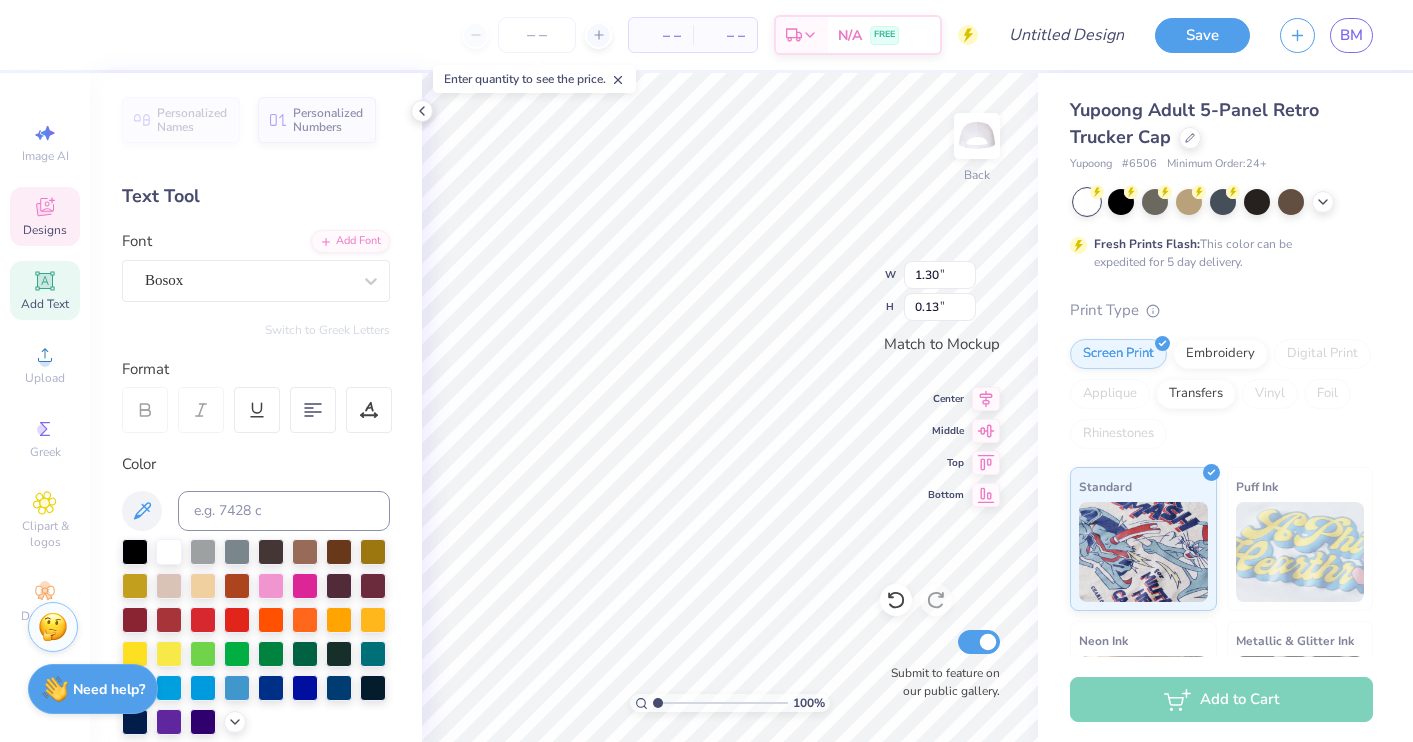 scroll, scrollTop: 0, scrollLeft: 0, axis: both 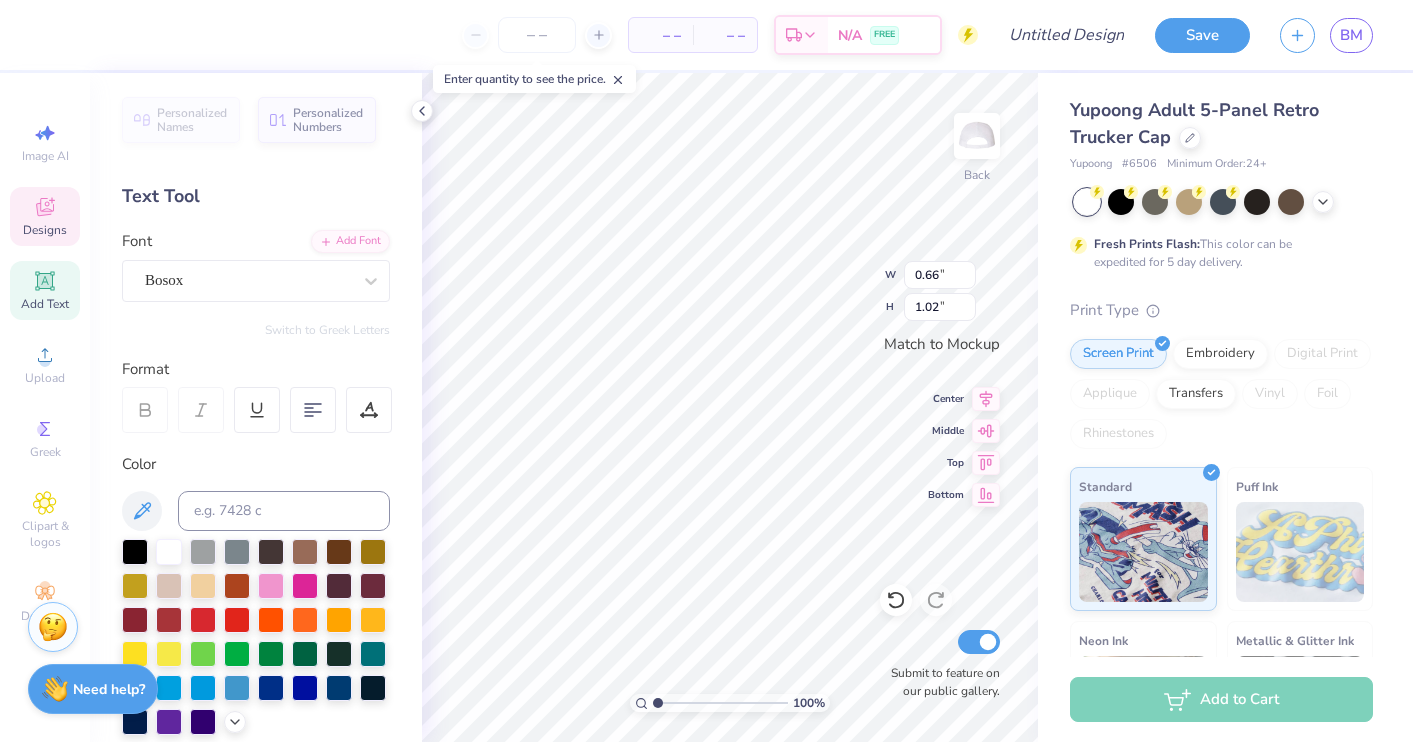 type on "0.66" 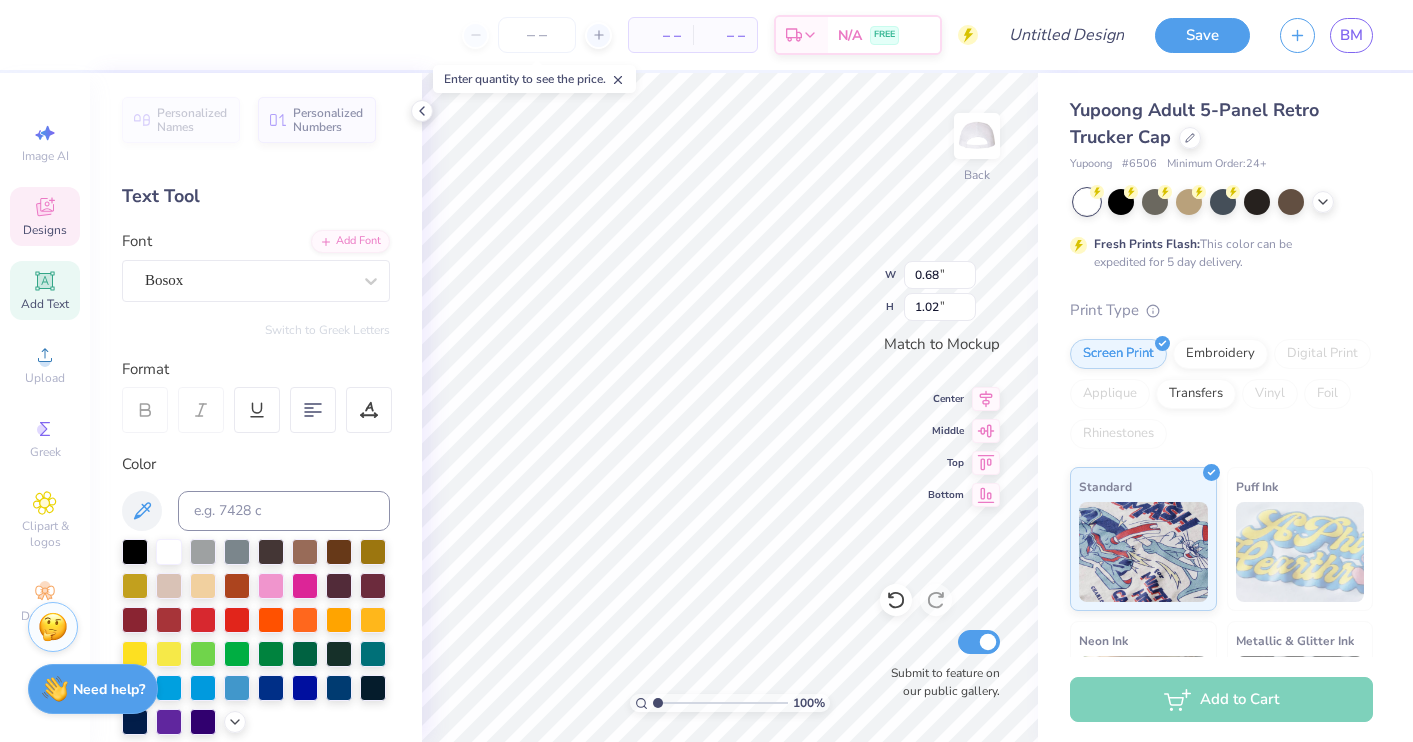 type on "H" 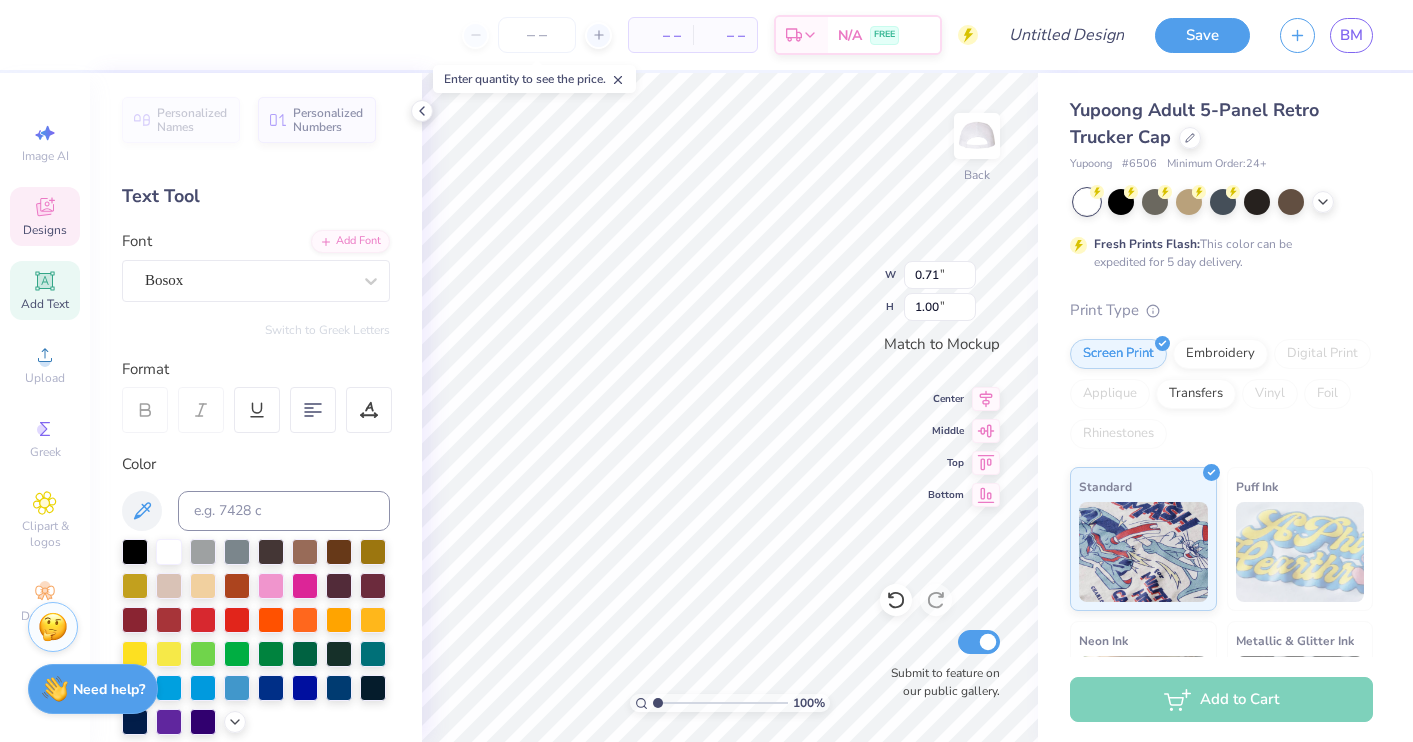 type on "0.66" 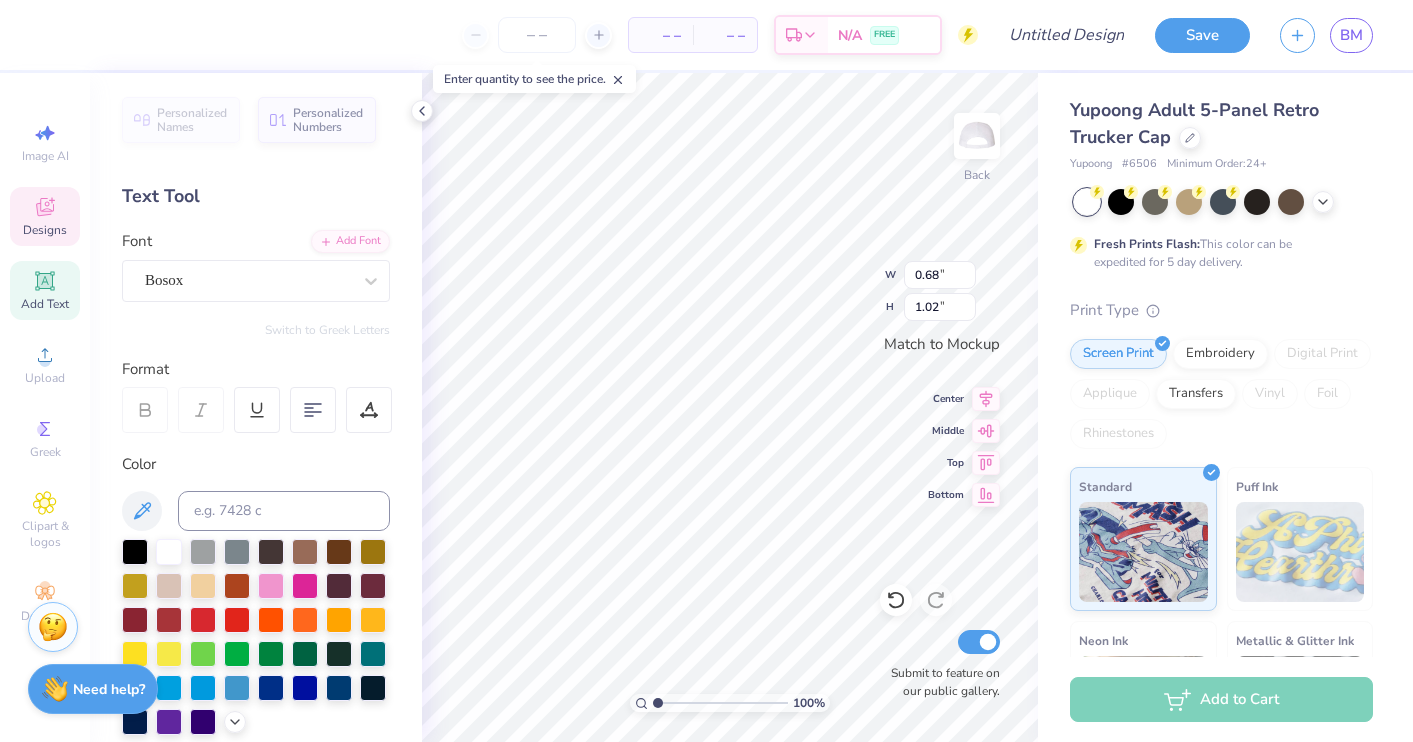 type on "0.71" 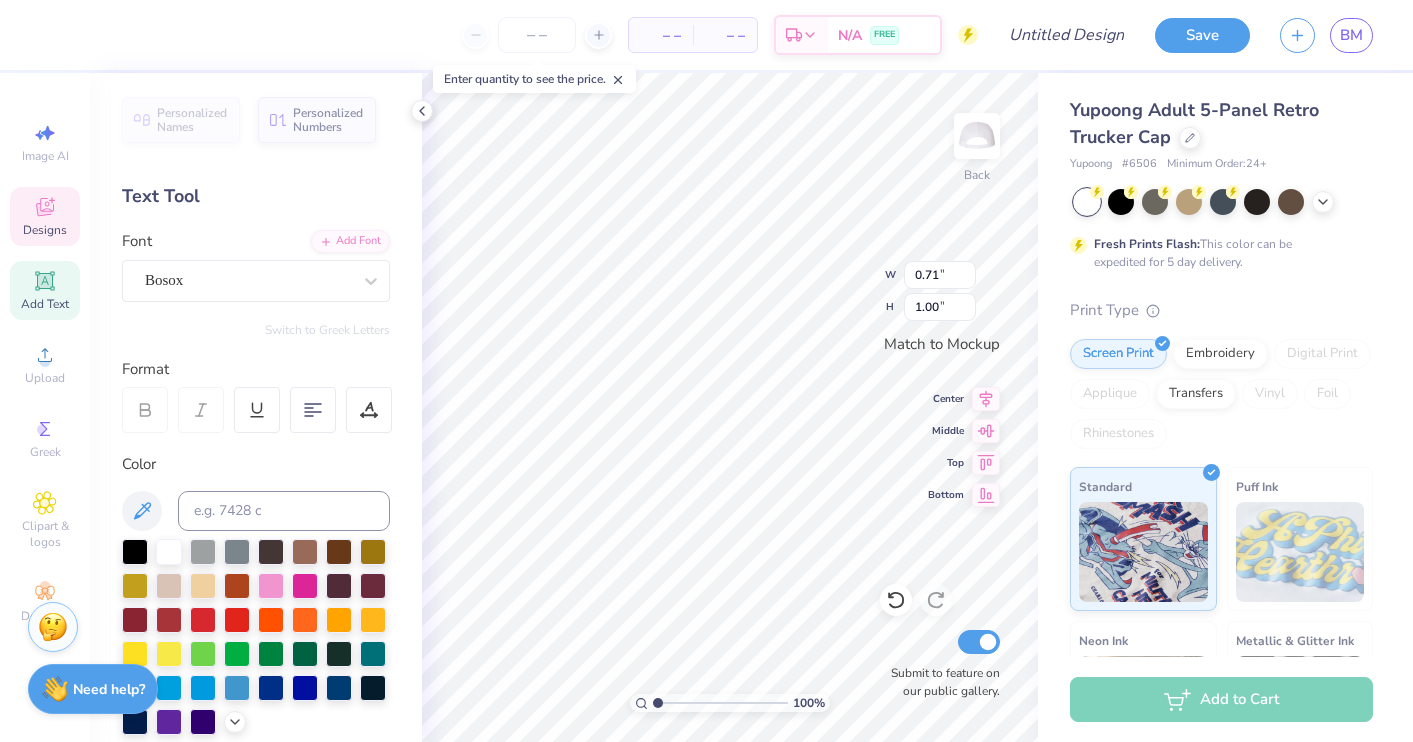 type on "I" 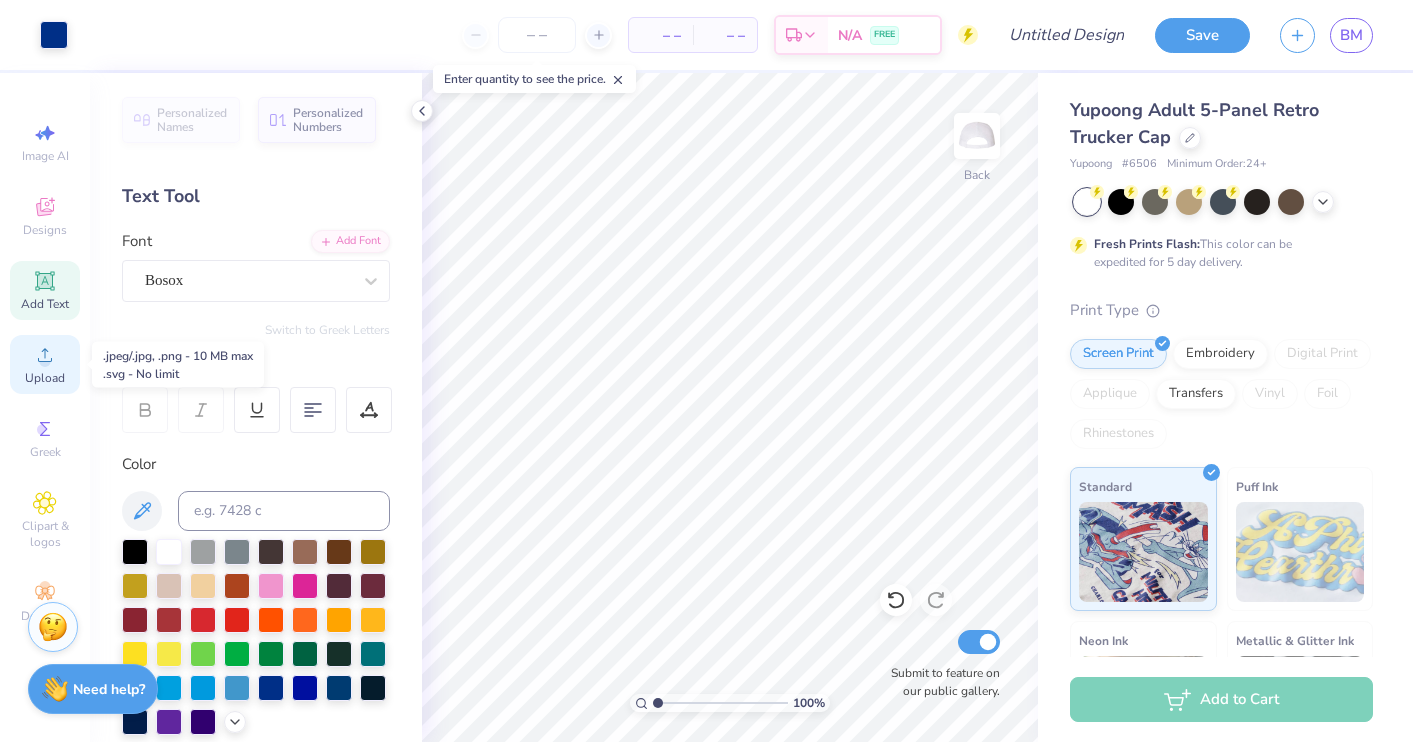 click 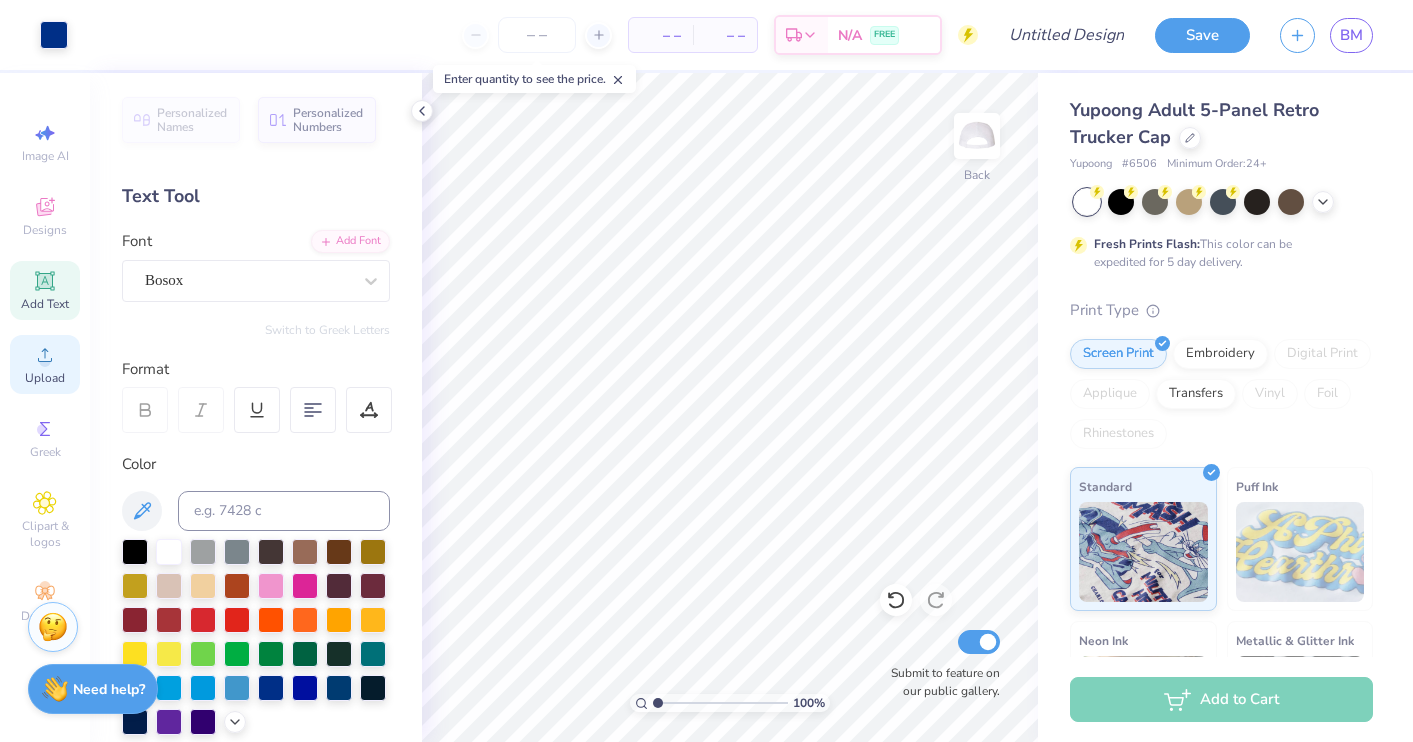 click 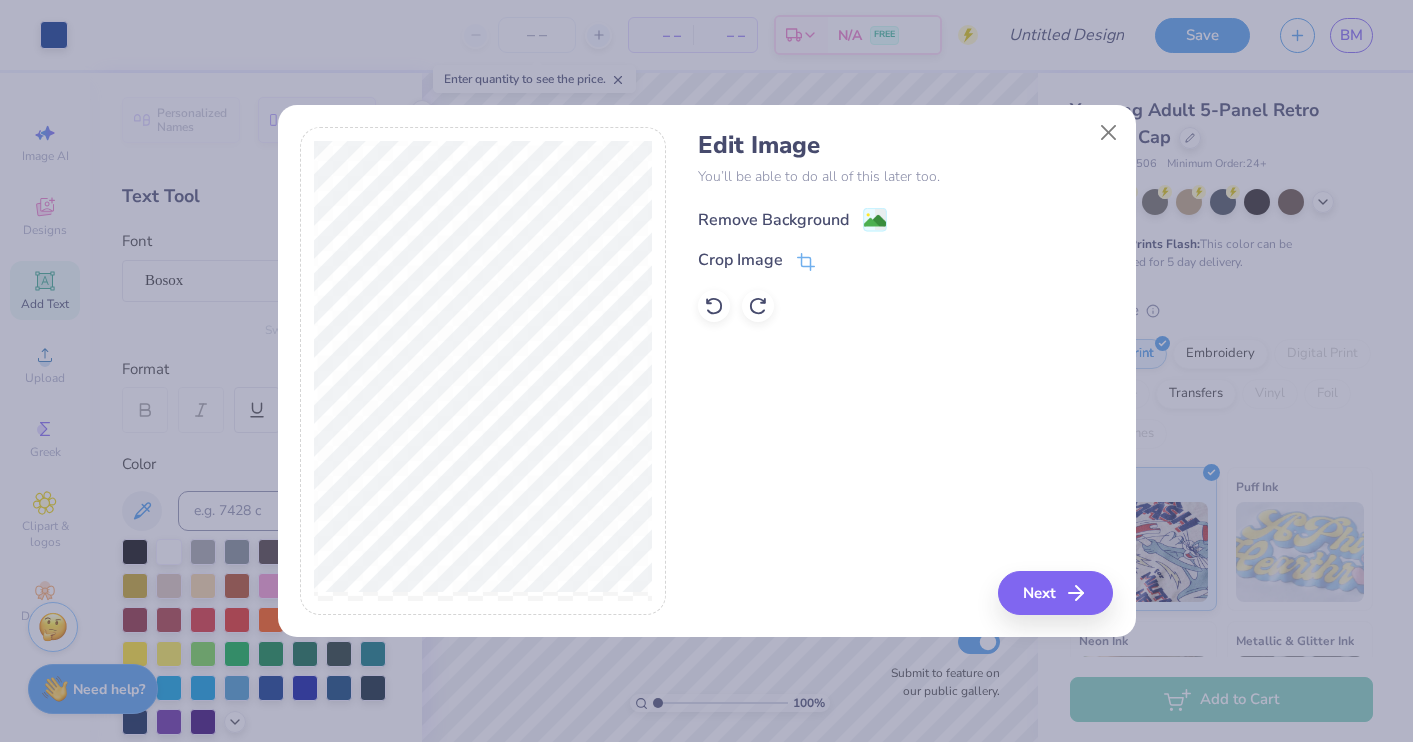 click on "Remove Background" at bounding box center [792, 219] 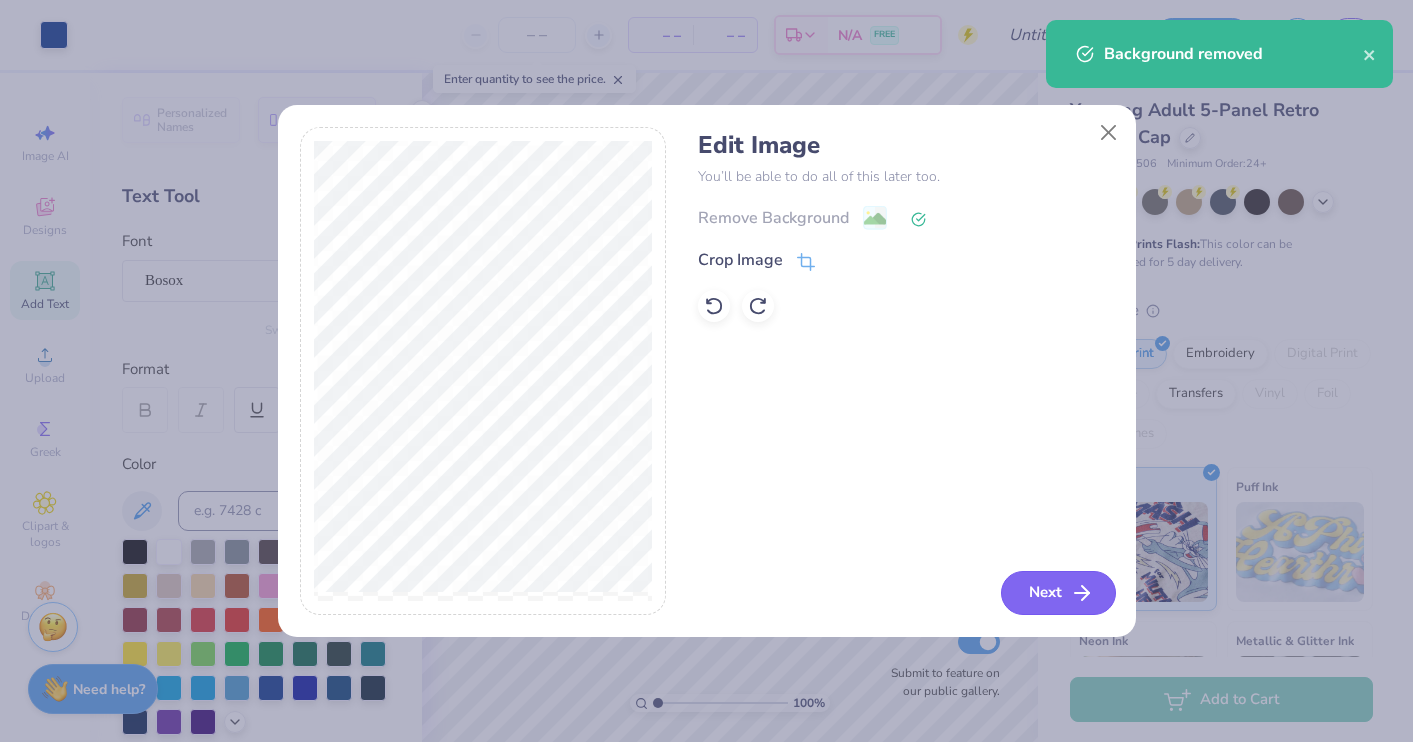 click on "Next" at bounding box center (1058, 593) 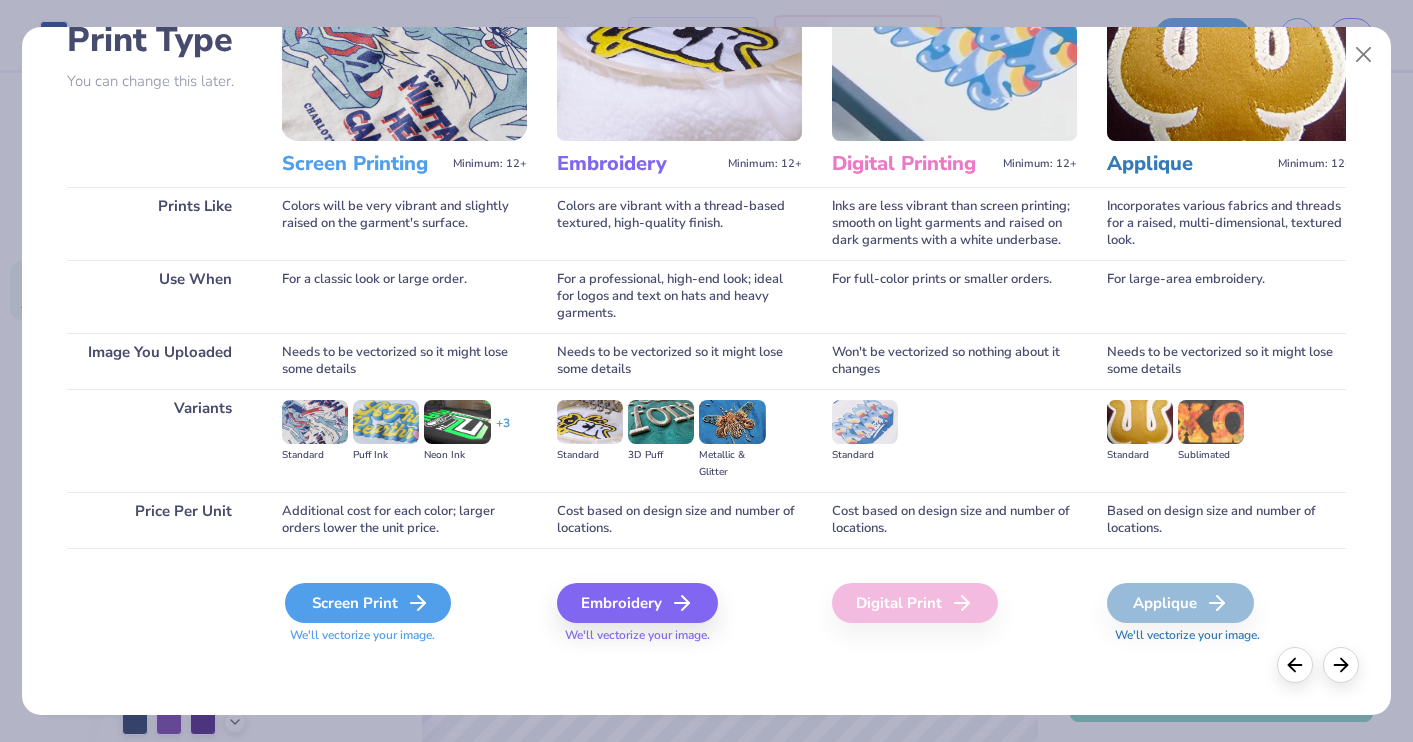 click on "Screen Print" at bounding box center (368, 603) 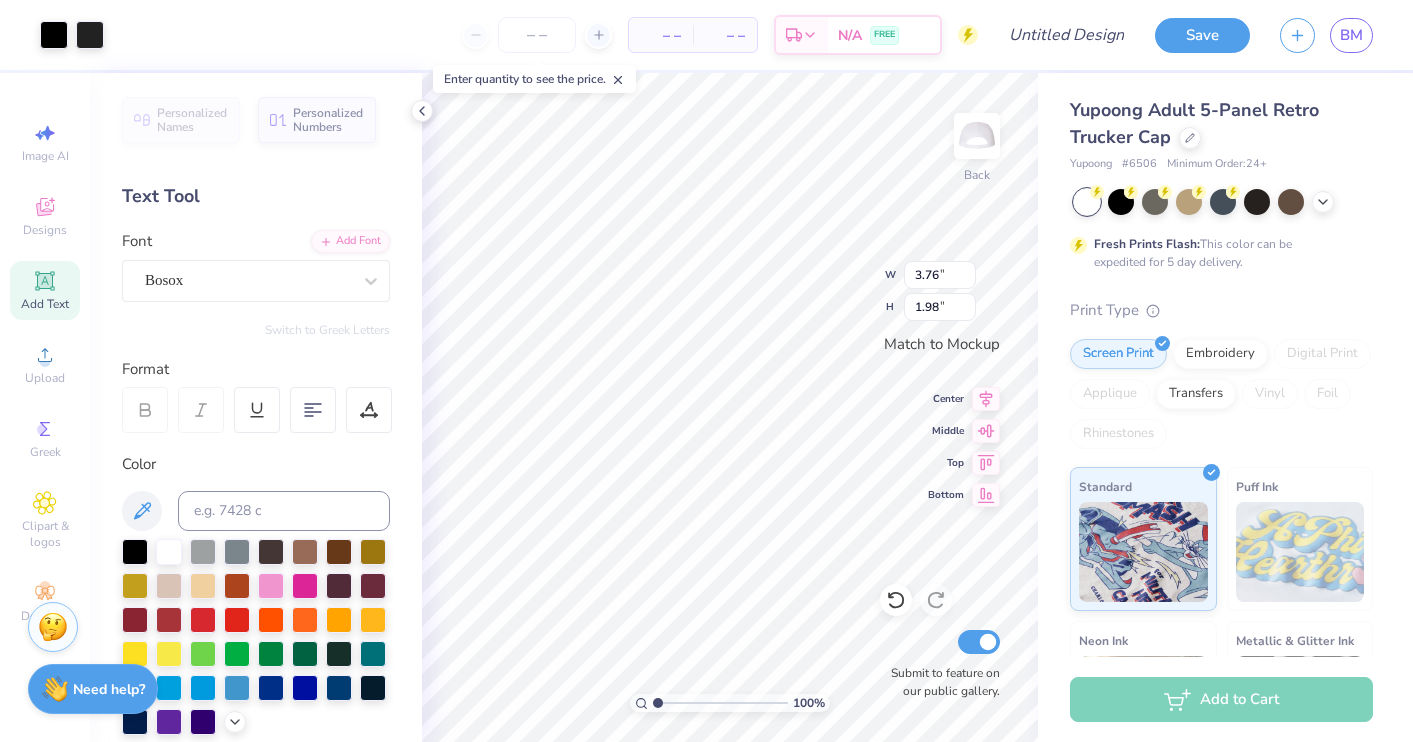 type on "2.23" 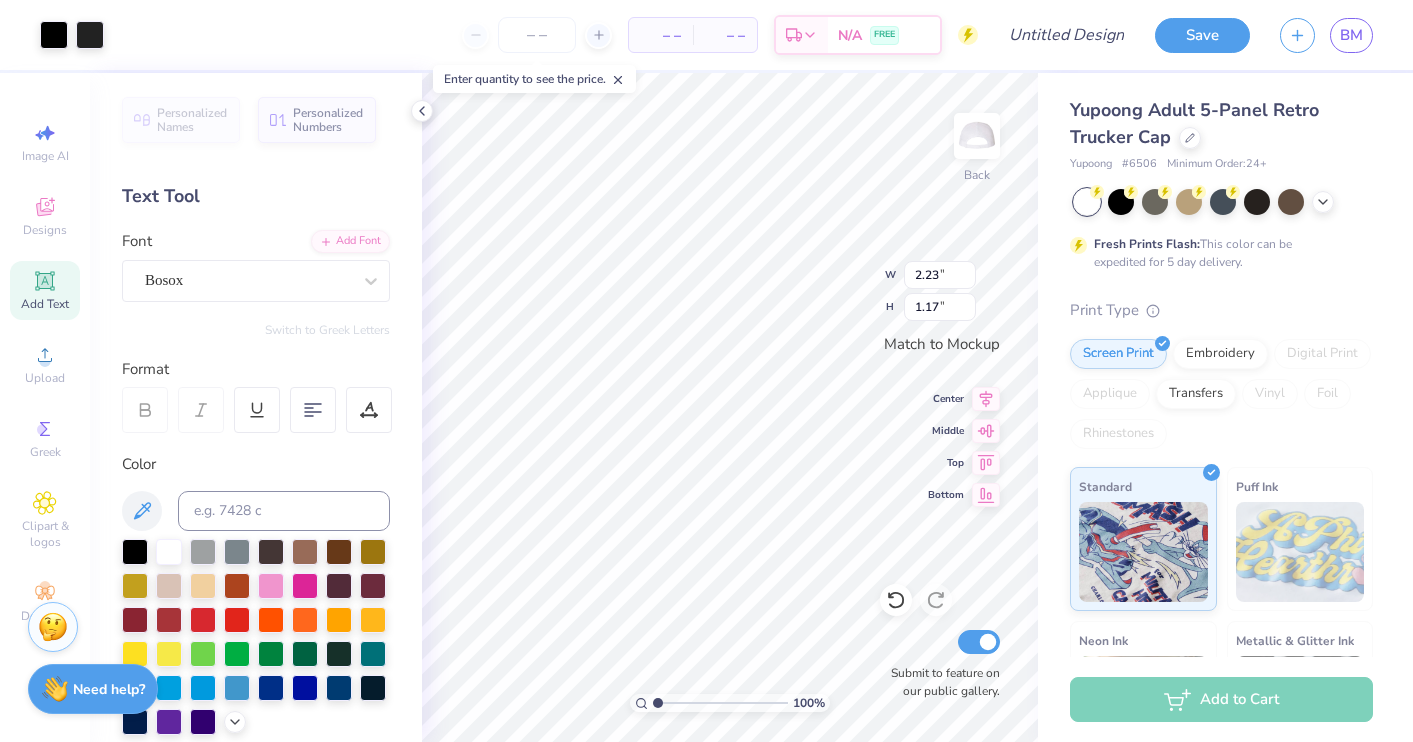 click 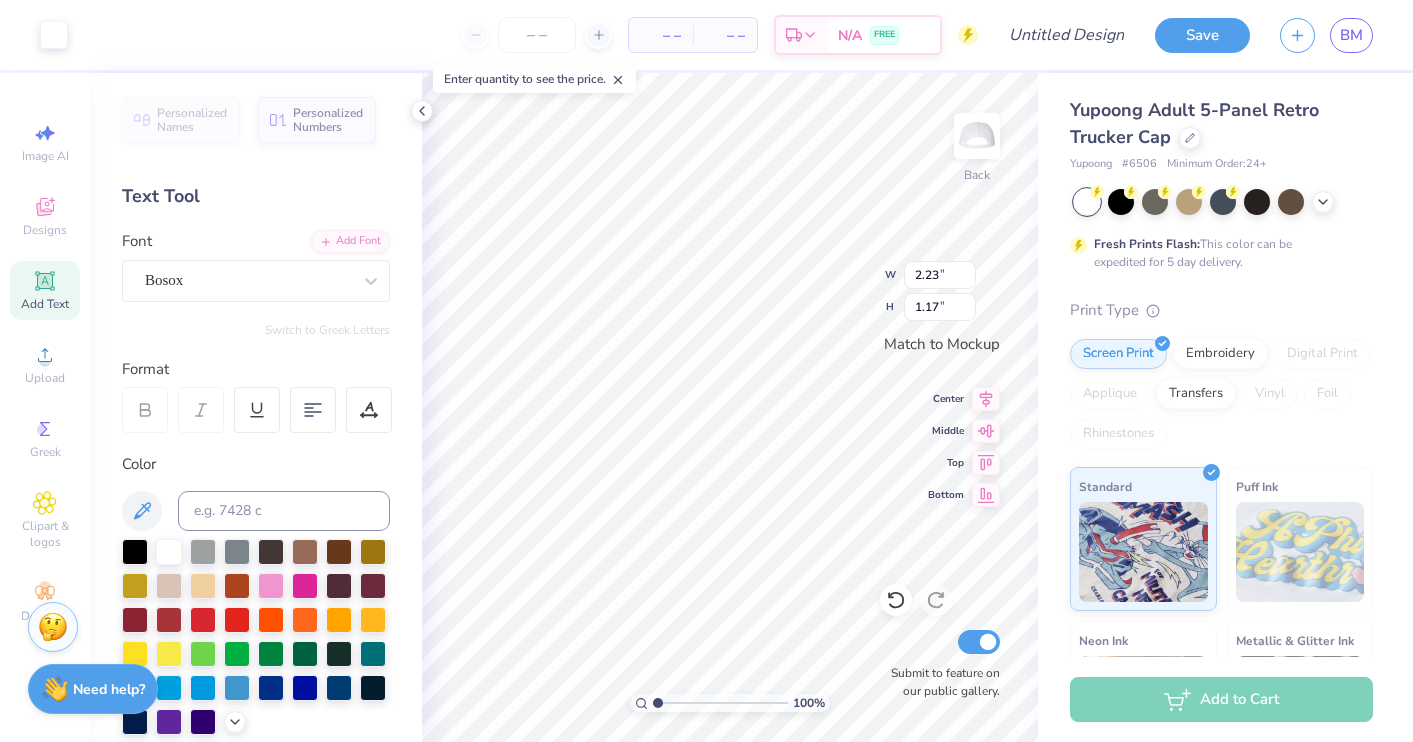 type on "1.55" 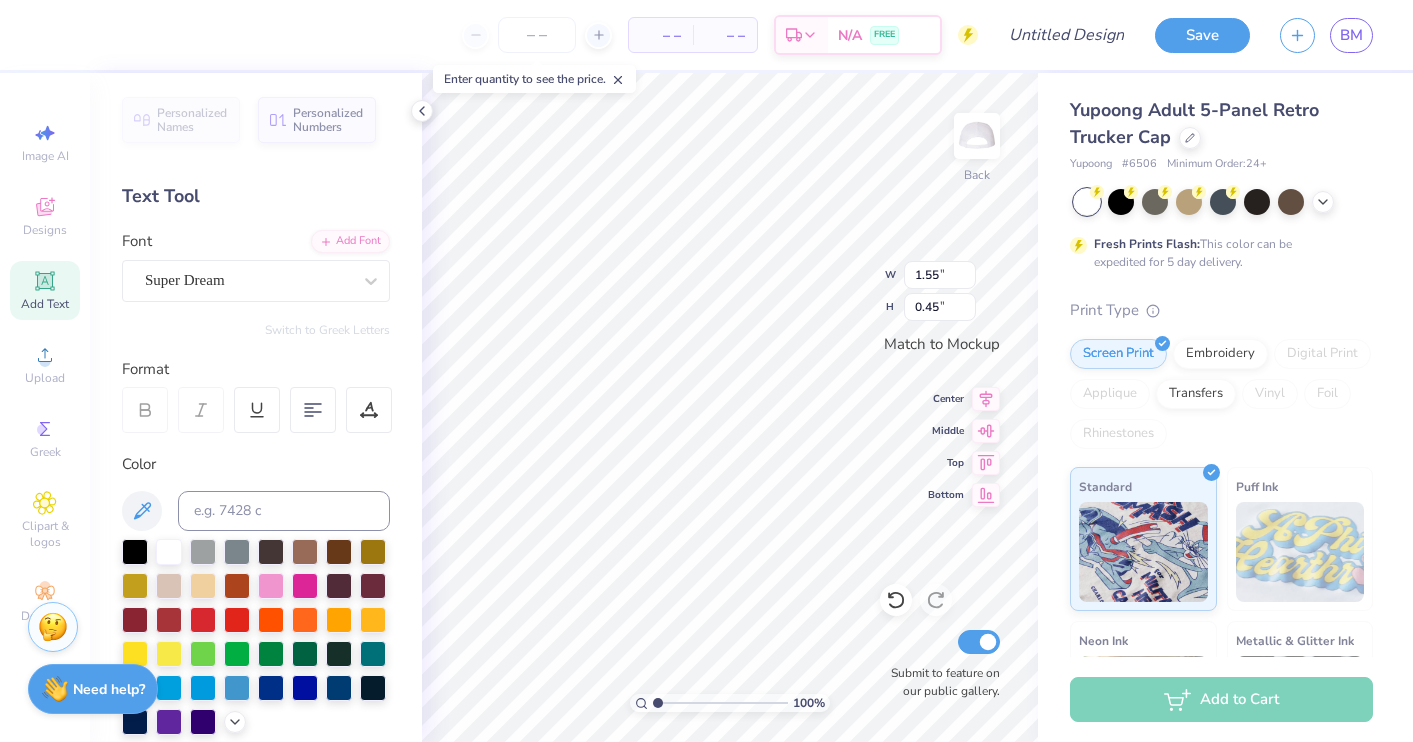 type on "T" 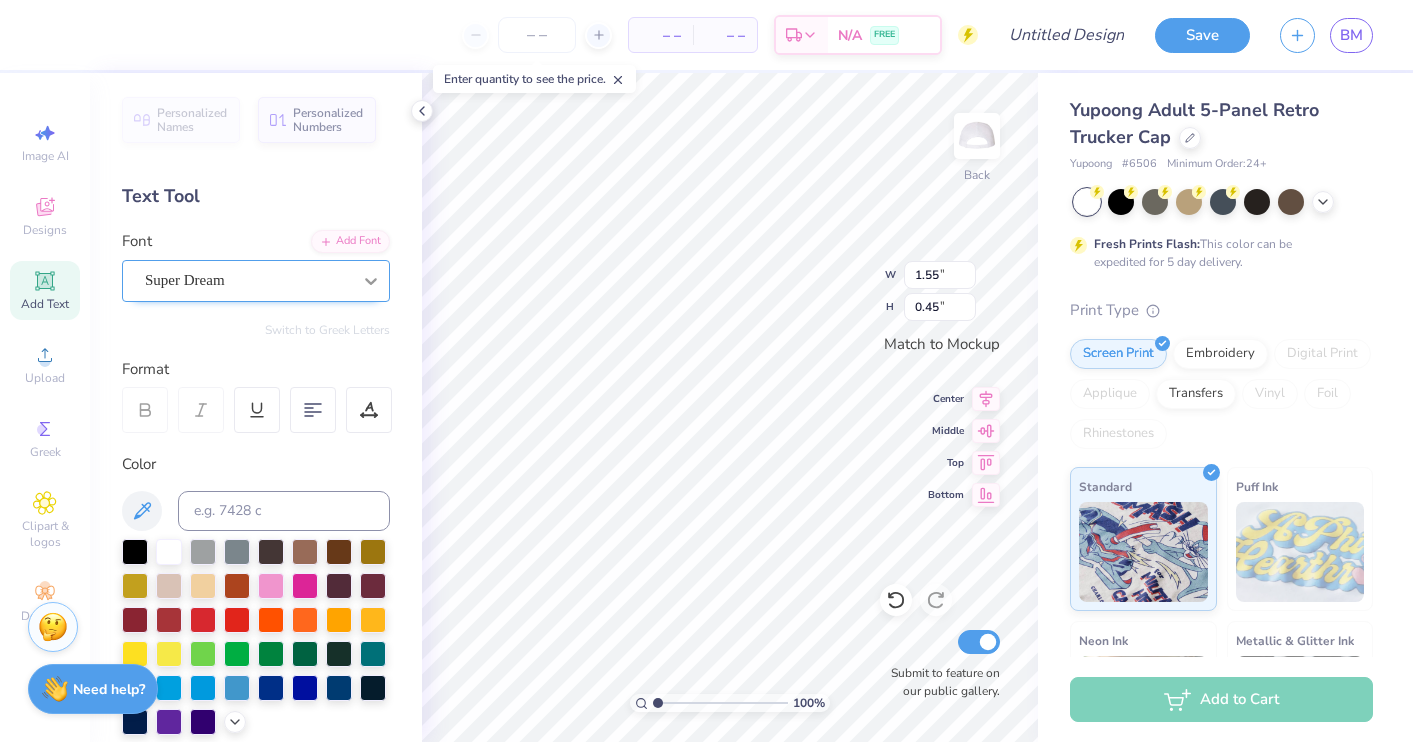 type 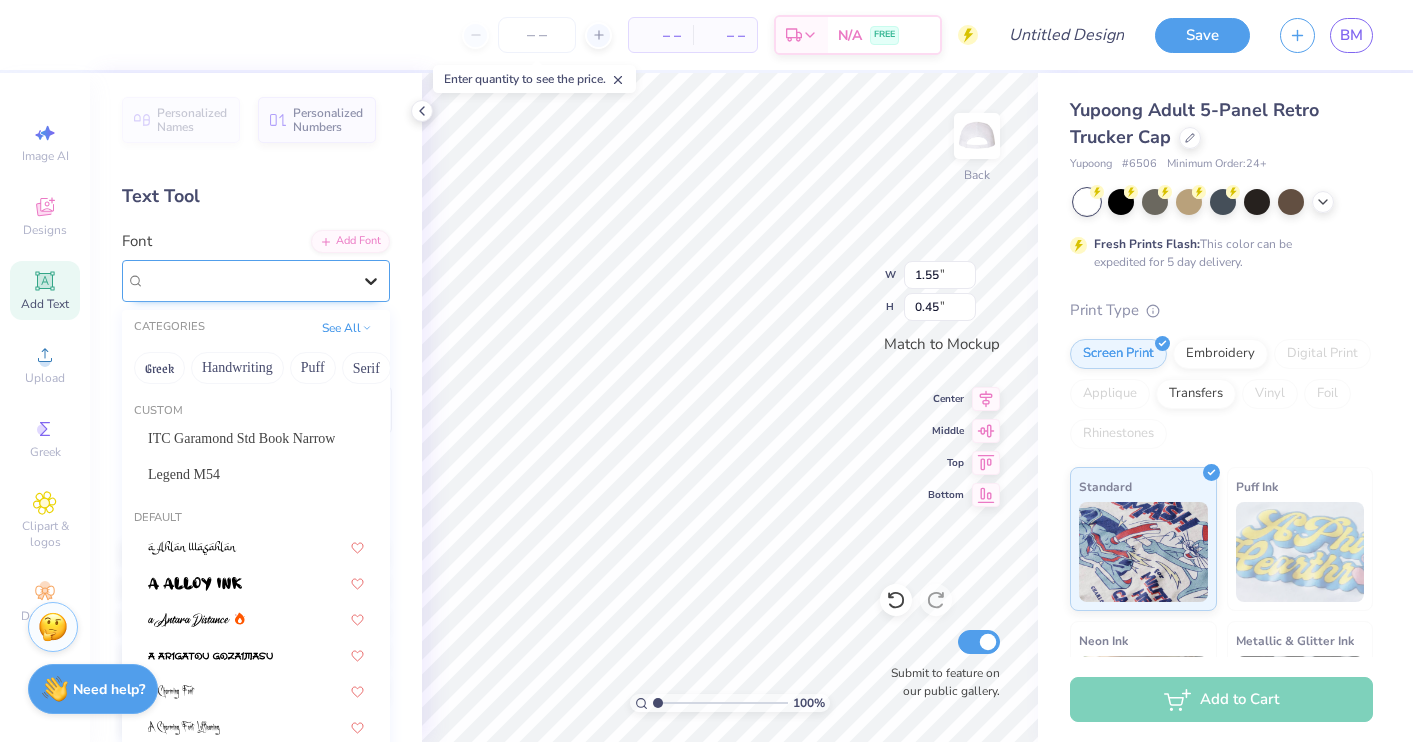 click at bounding box center [371, 281] 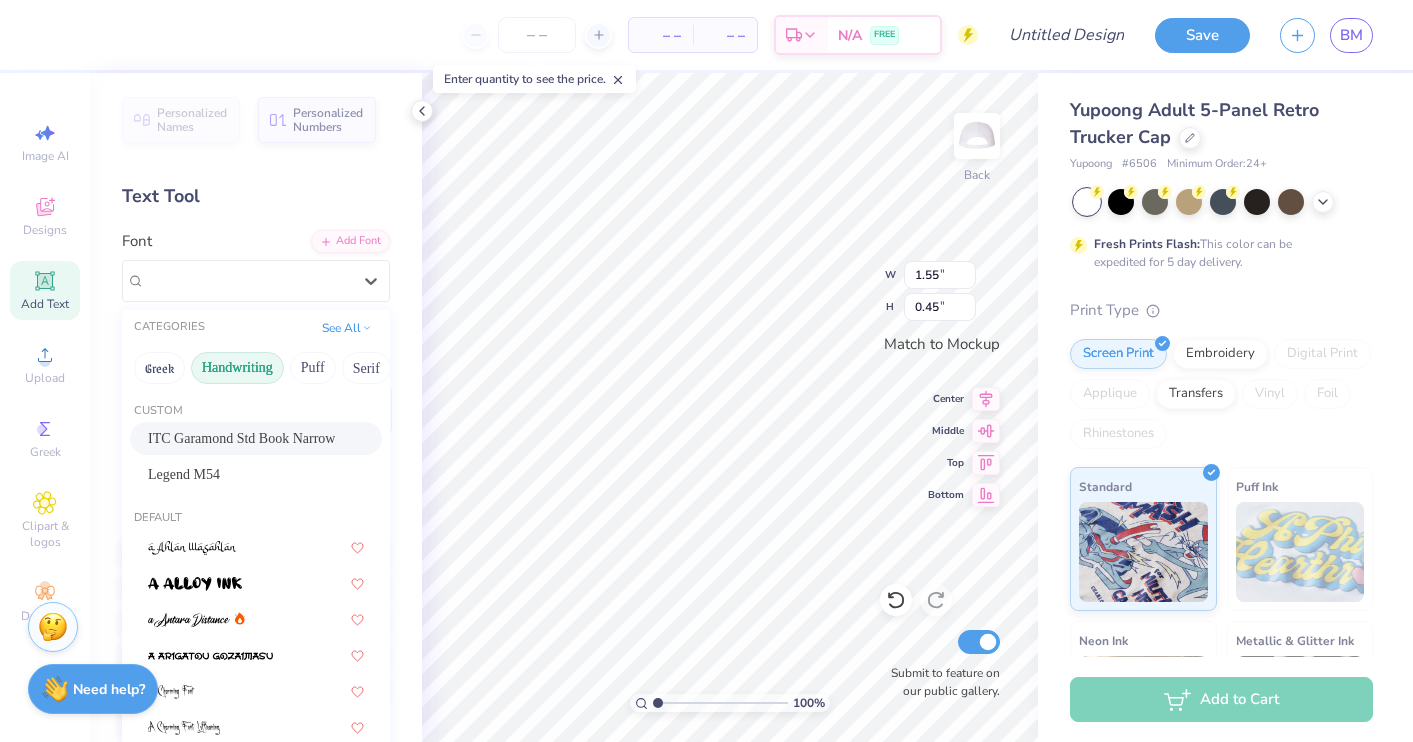 click on "Handwriting" at bounding box center [237, 368] 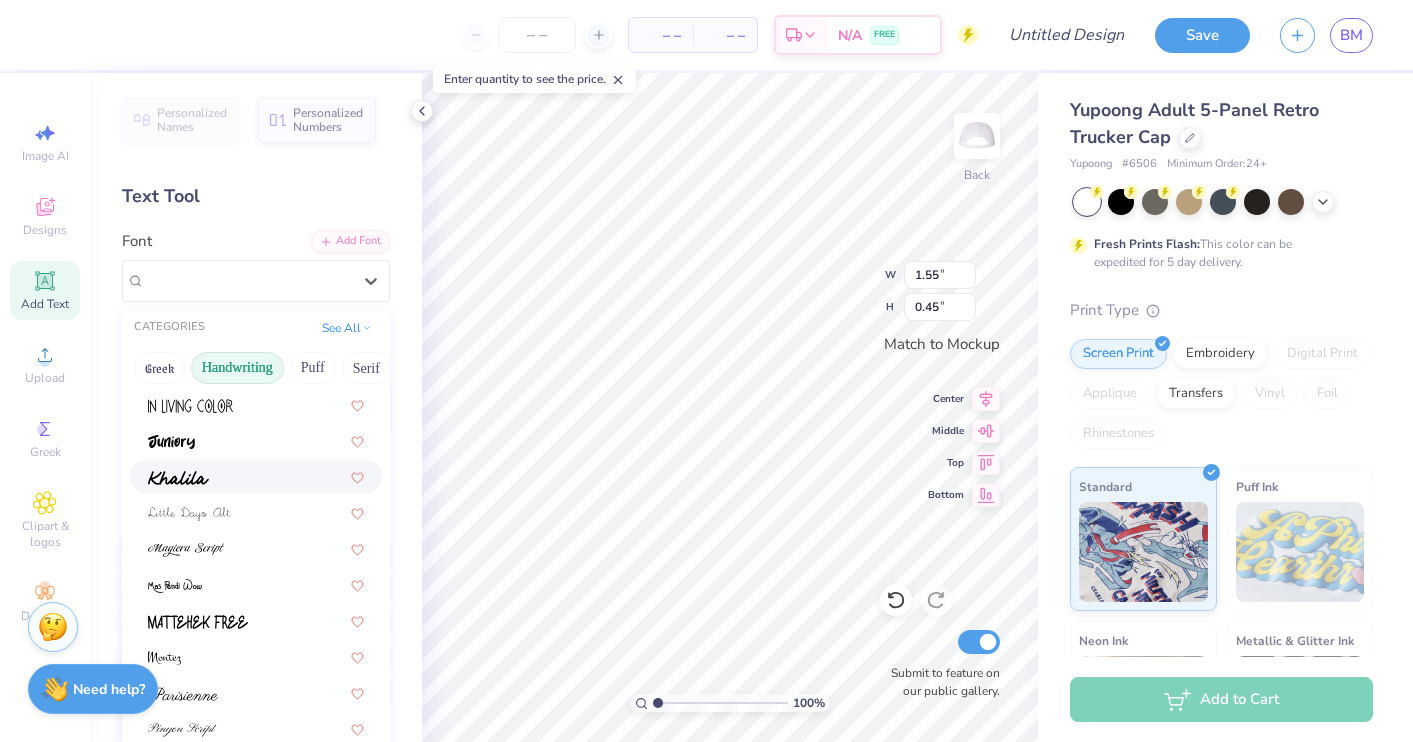 scroll, scrollTop: 381, scrollLeft: 0, axis: vertical 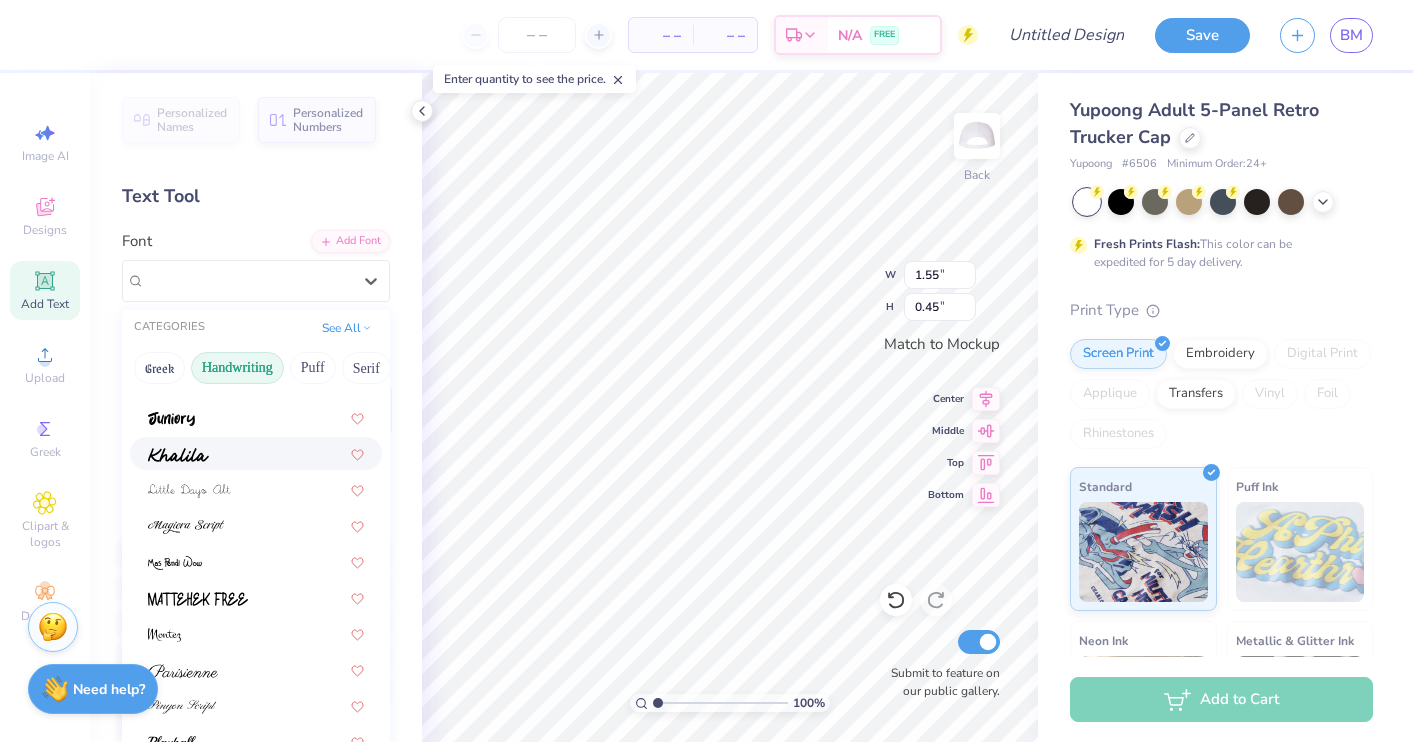 click at bounding box center [256, 453] 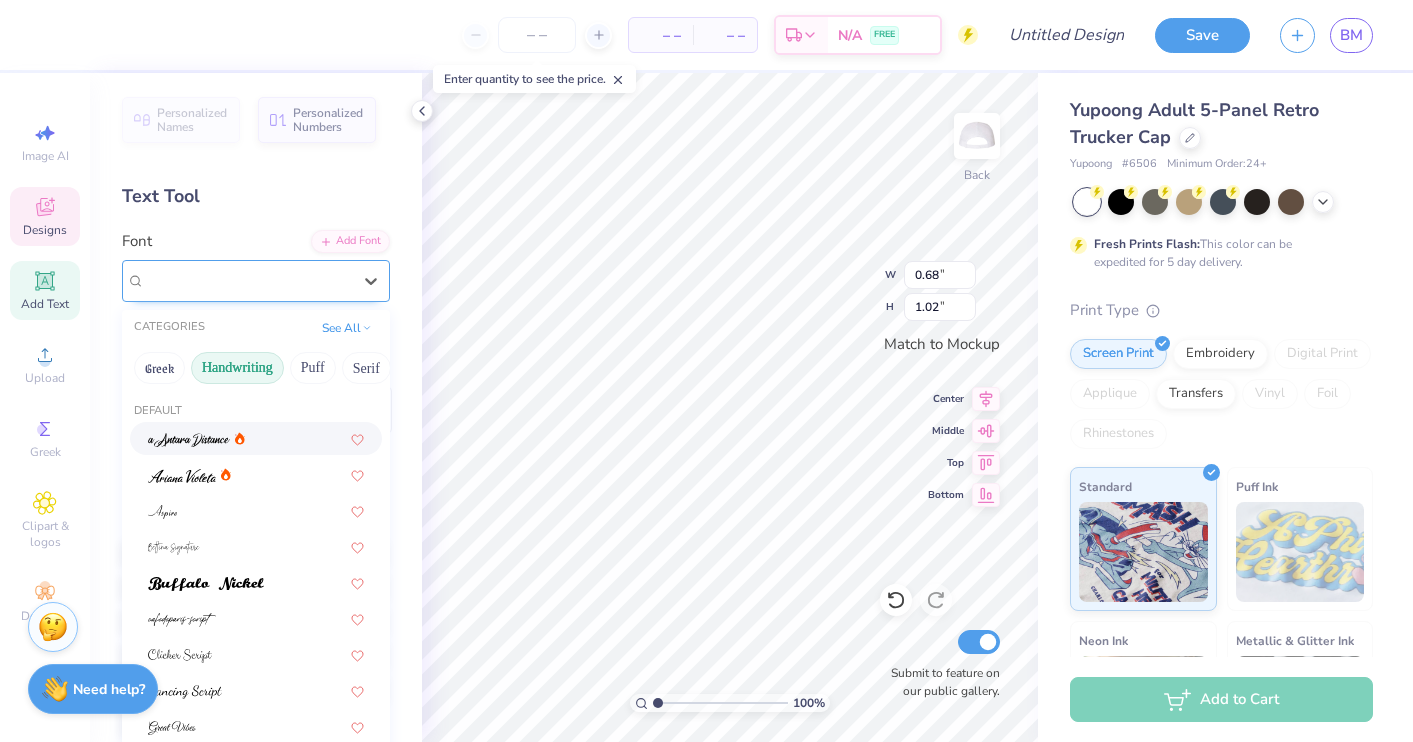 click on "Bosox" at bounding box center [248, 280] 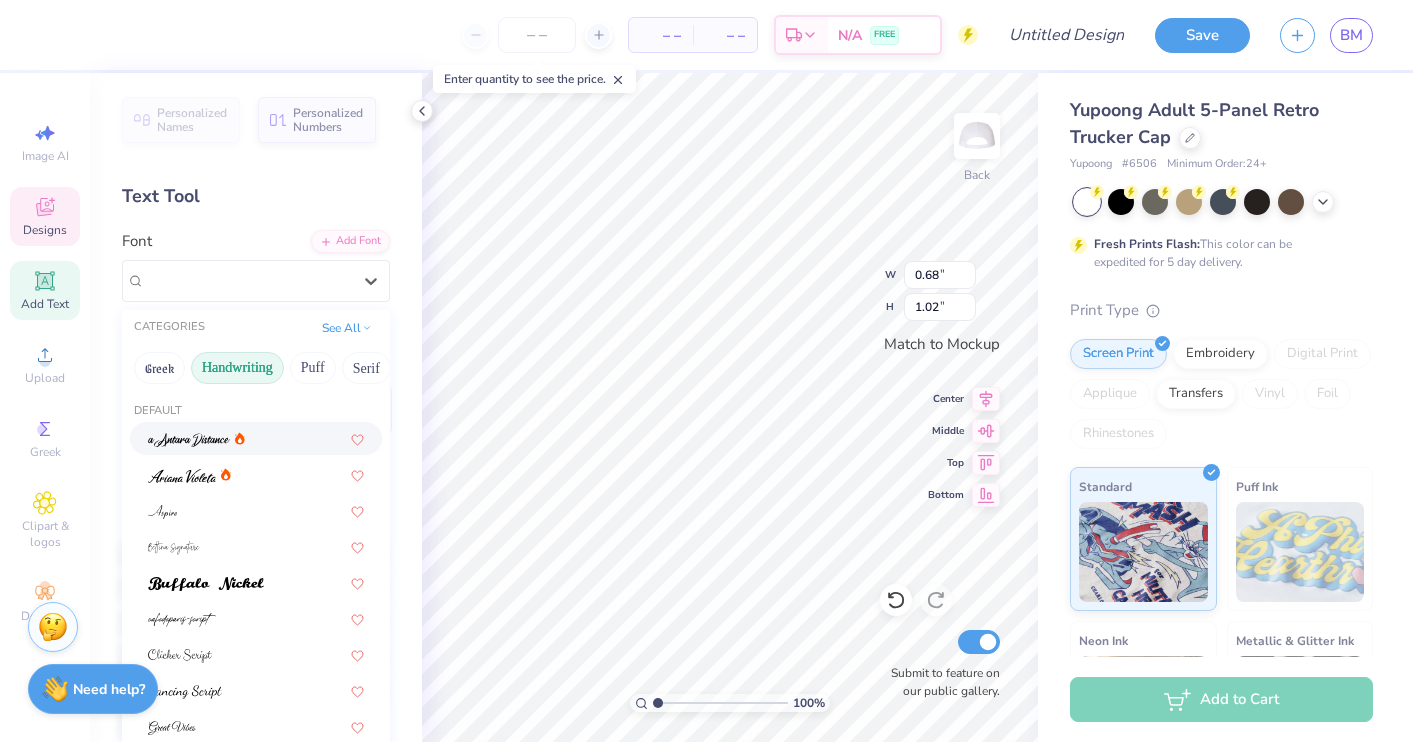 click 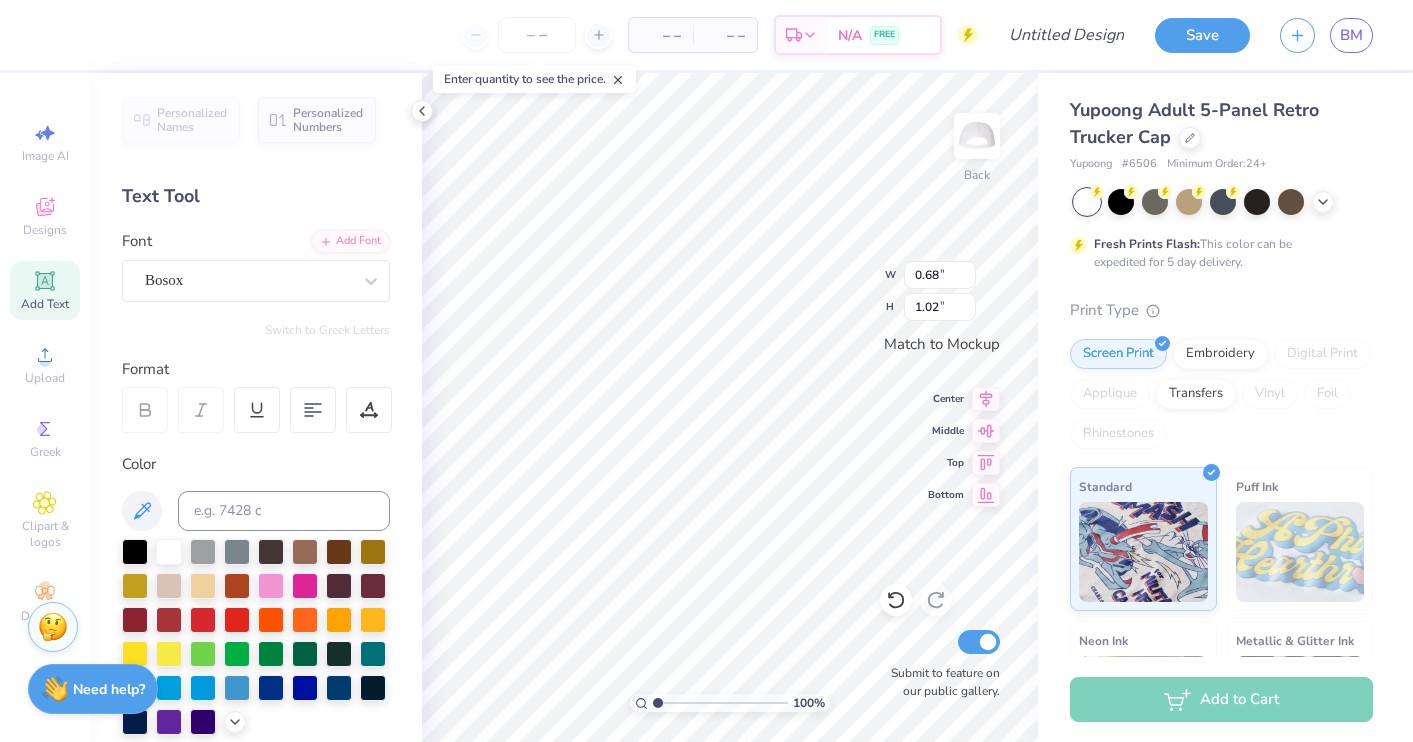 type on "1.55" 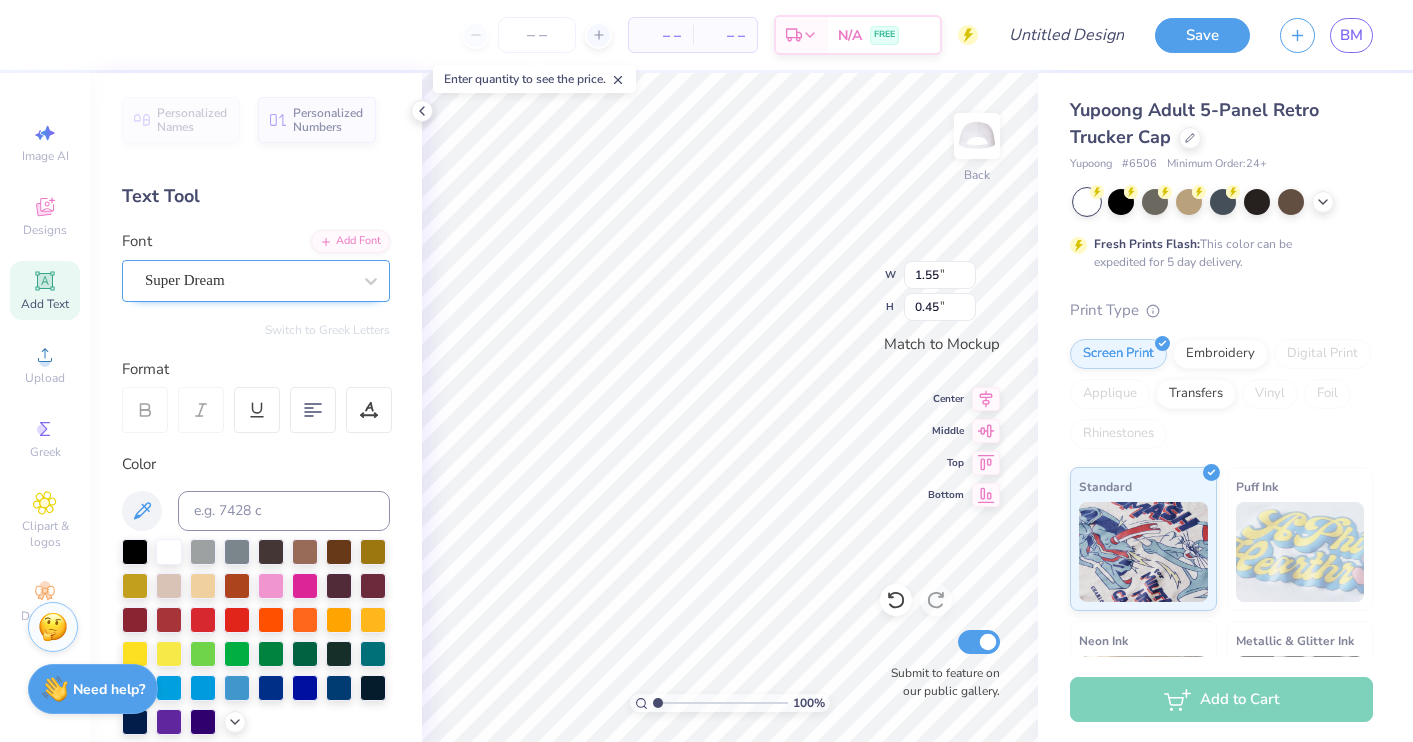 click on "Super Dream" at bounding box center [248, 280] 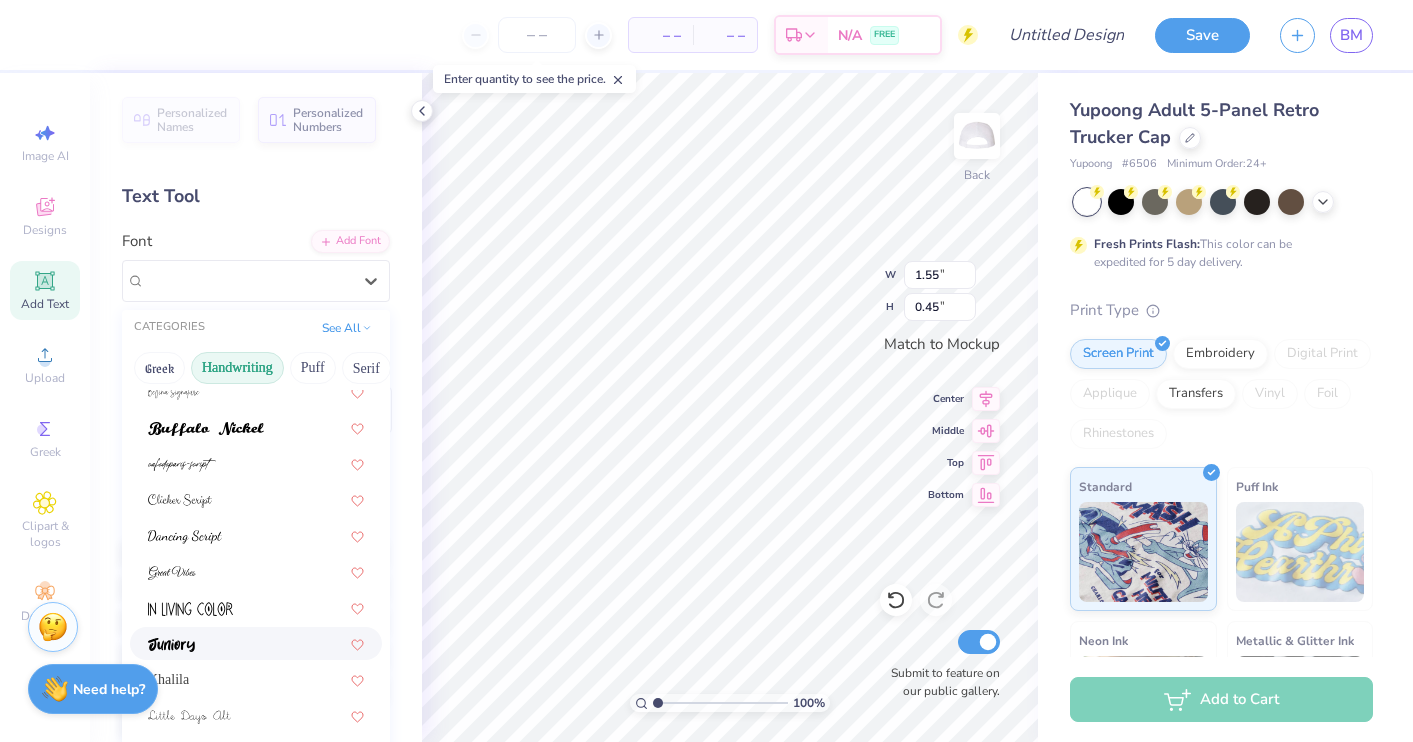 scroll, scrollTop: 171, scrollLeft: 0, axis: vertical 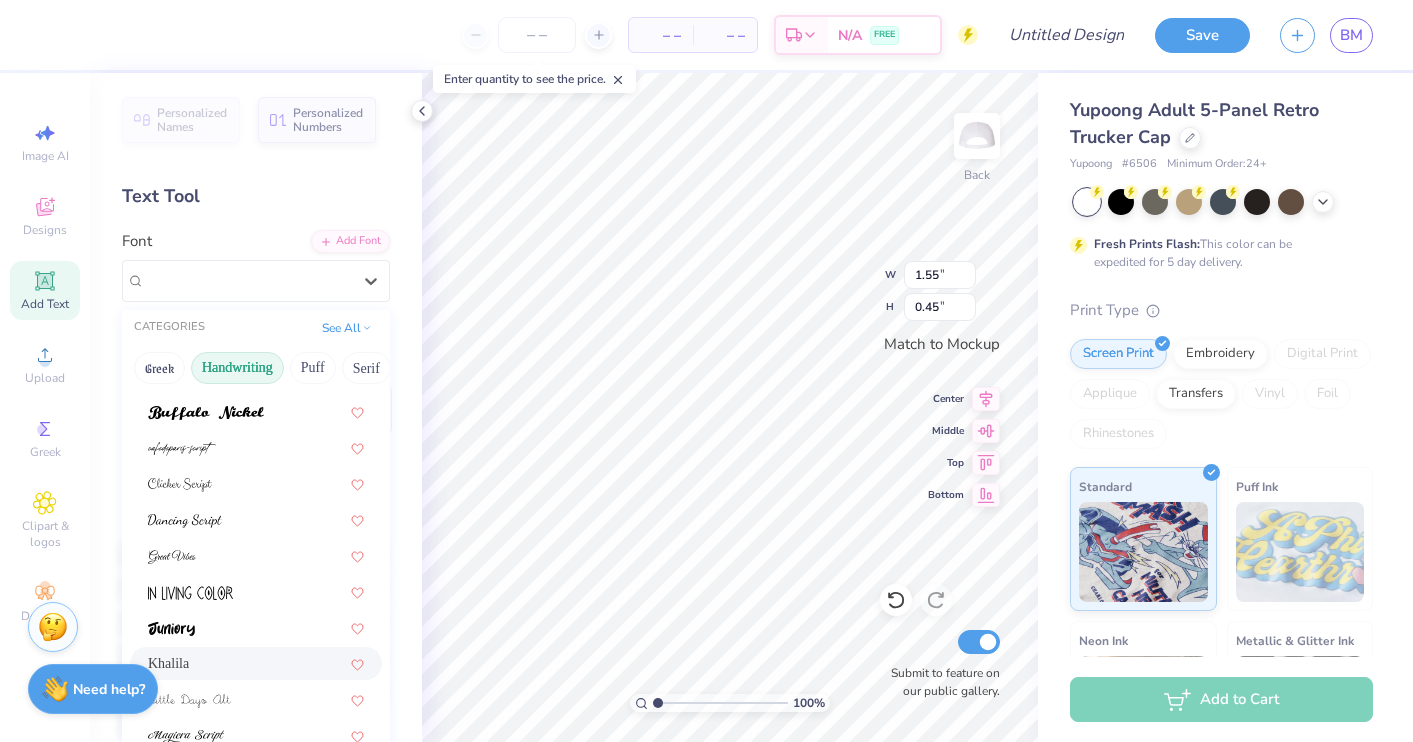 click on "Khalila" at bounding box center (256, 663) 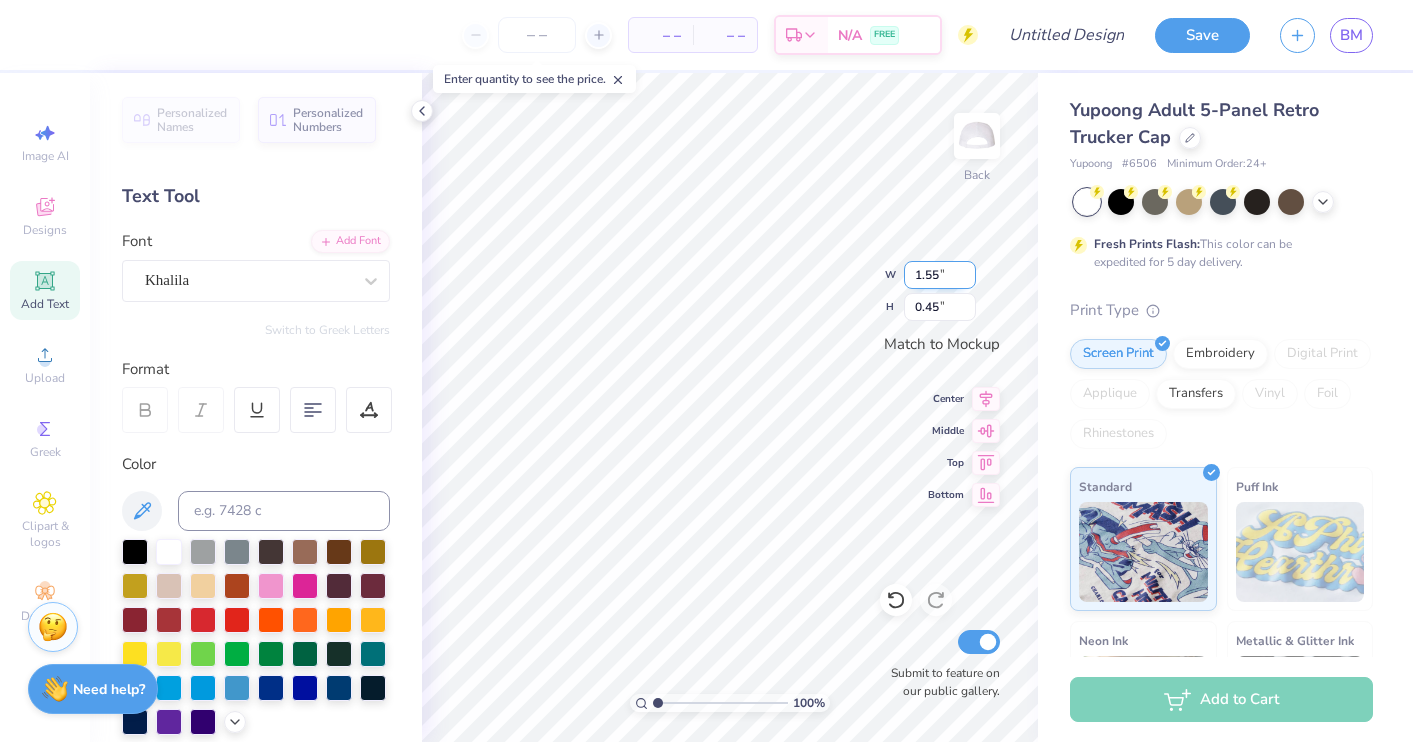 scroll, scrollTop: 0, scrollLeft: 4, axis: horizontal 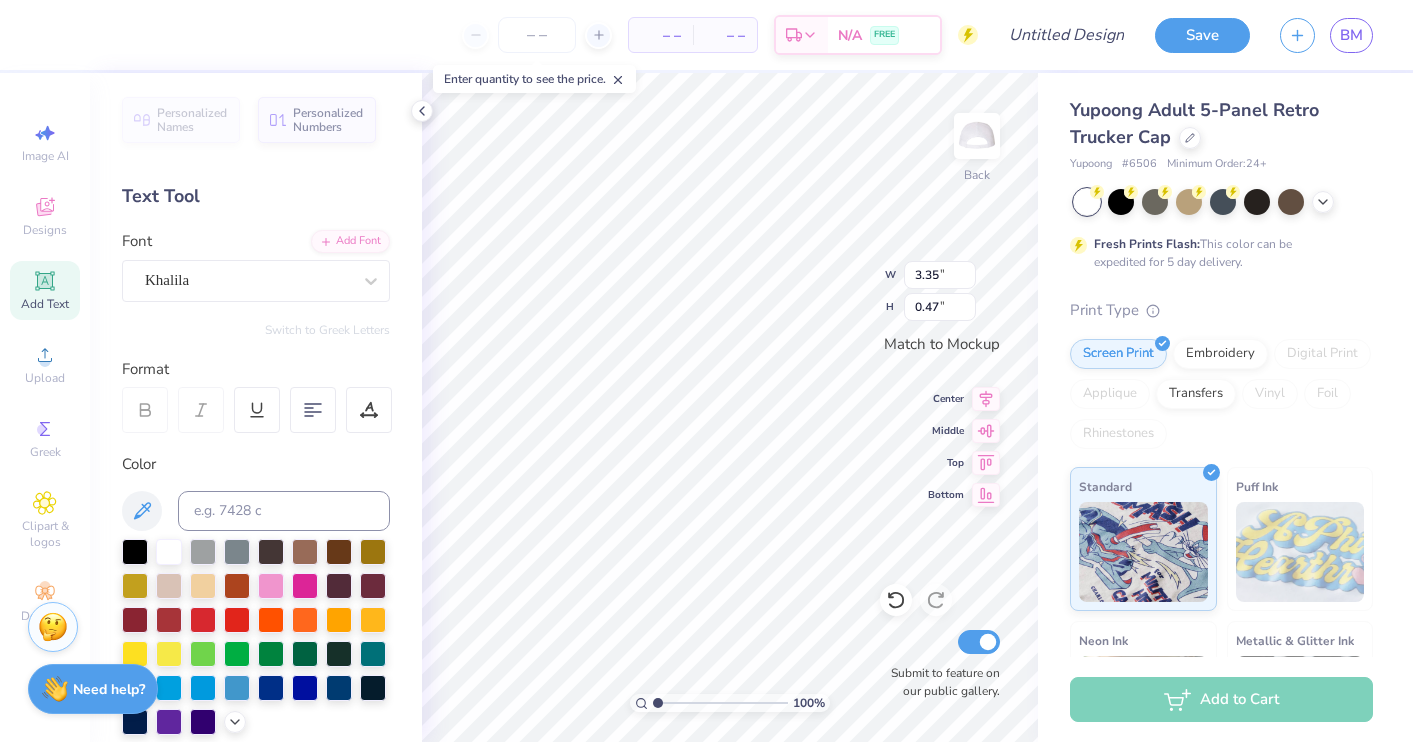 type on "2.05" 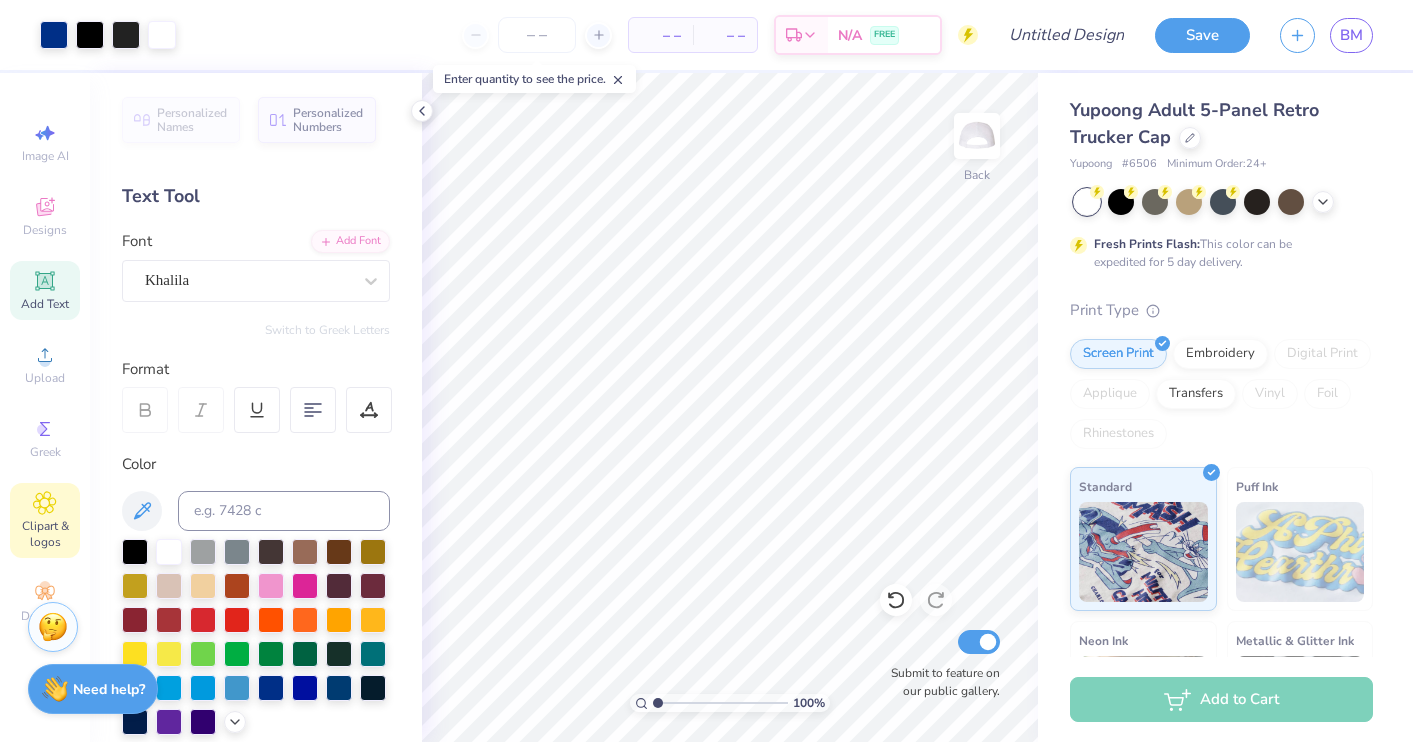 click 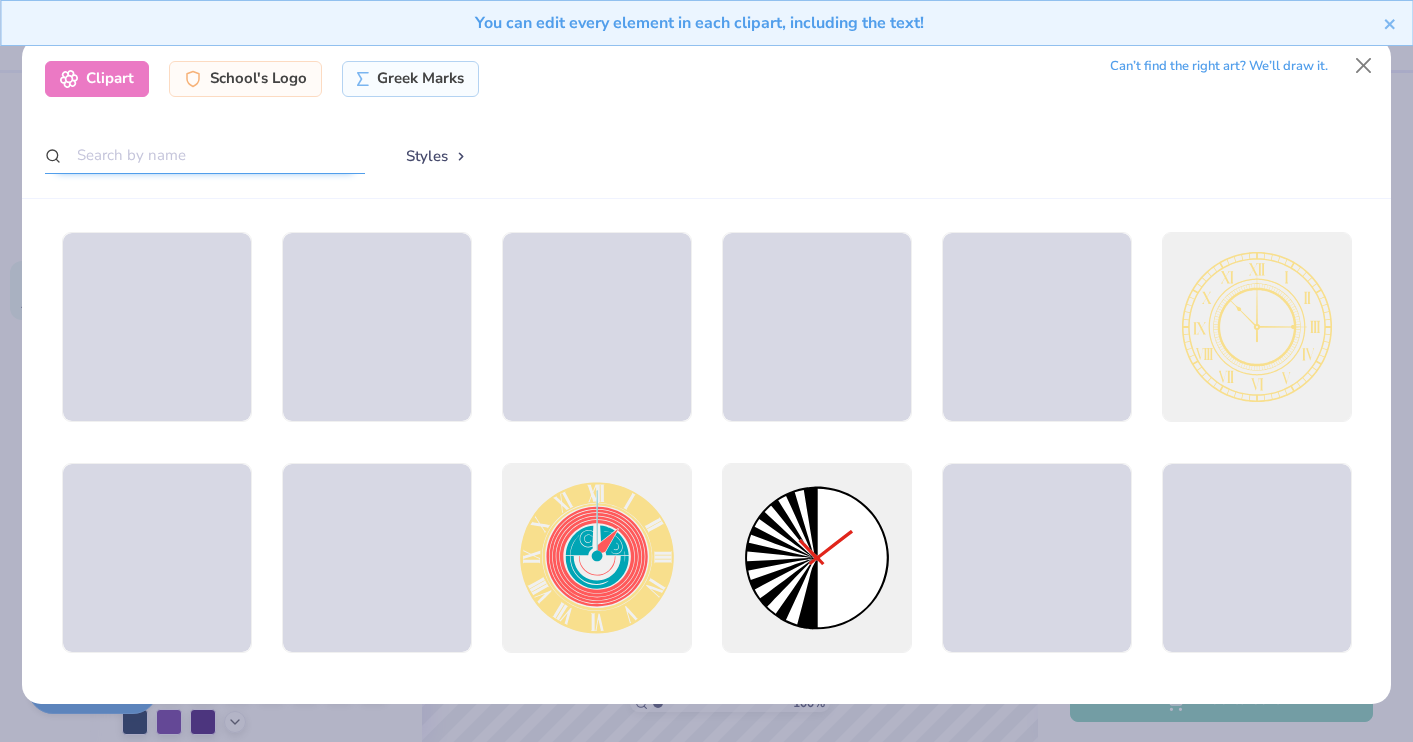 click at bounding box center (205, 155) 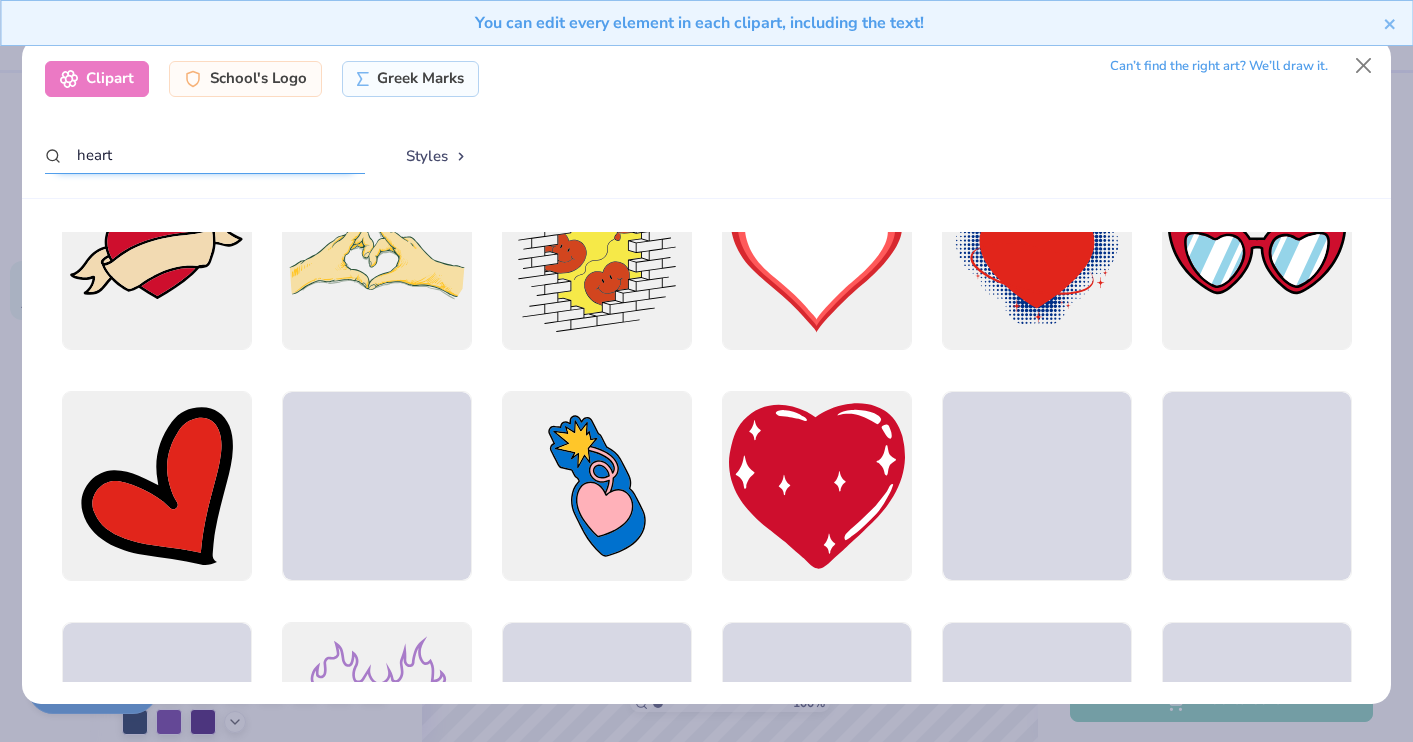 scroll, scrollTop: 1284, scrollLeft: 0, axis: vertical 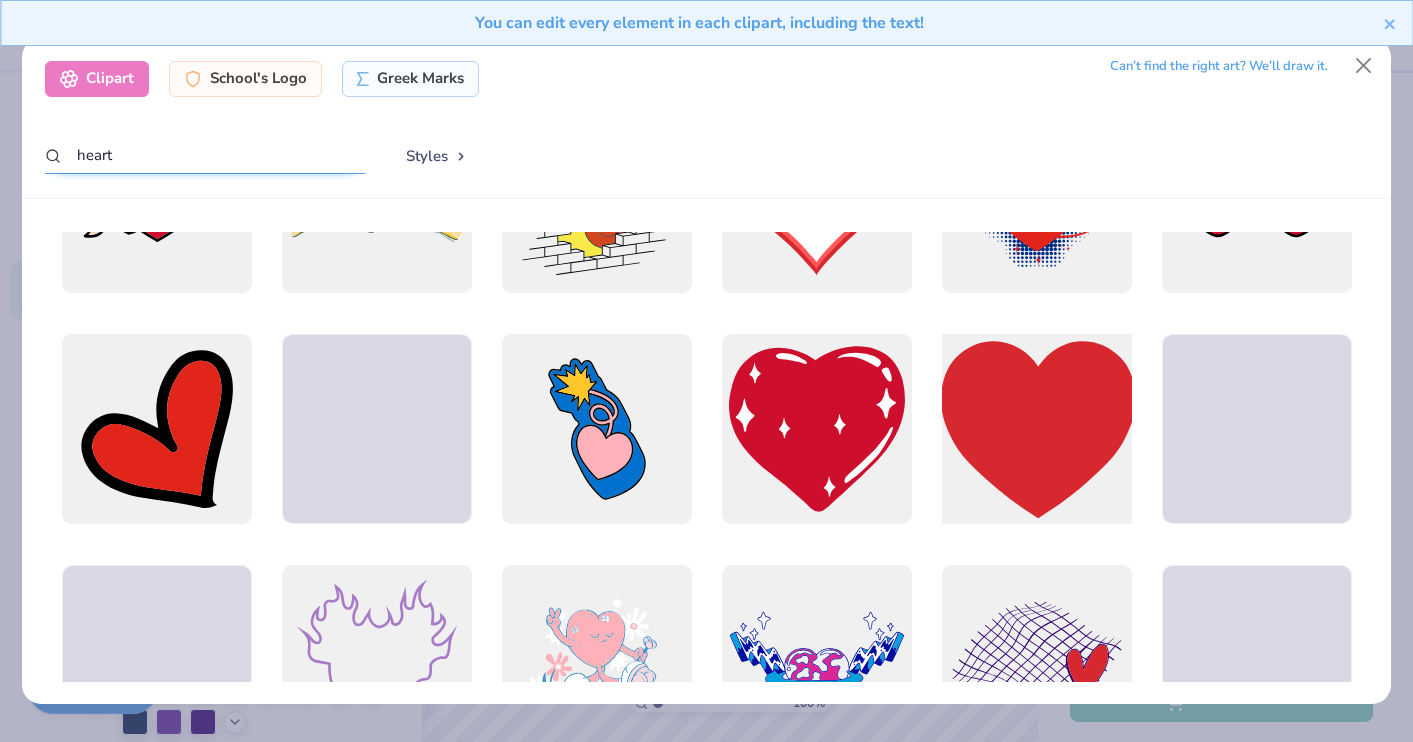 type on "heart" 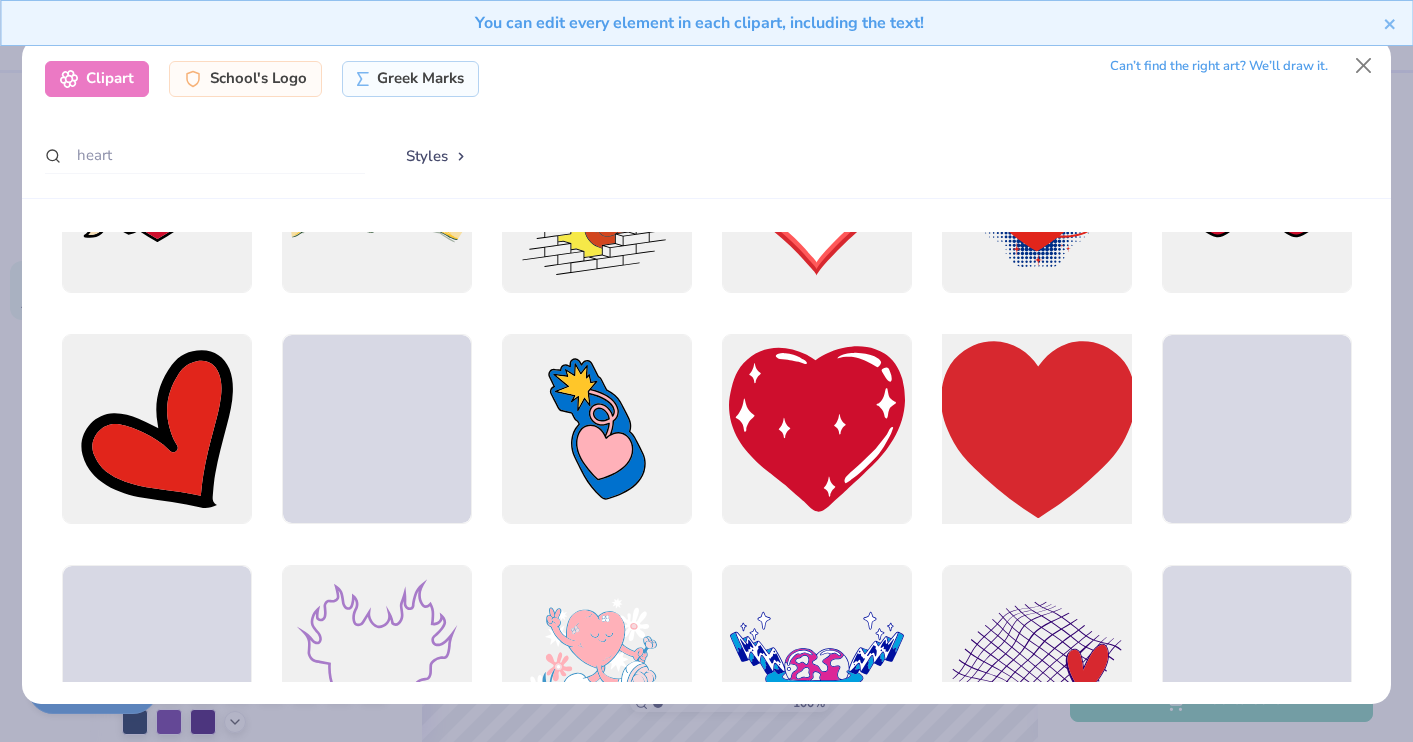 click at bounding box center (1036, 428) 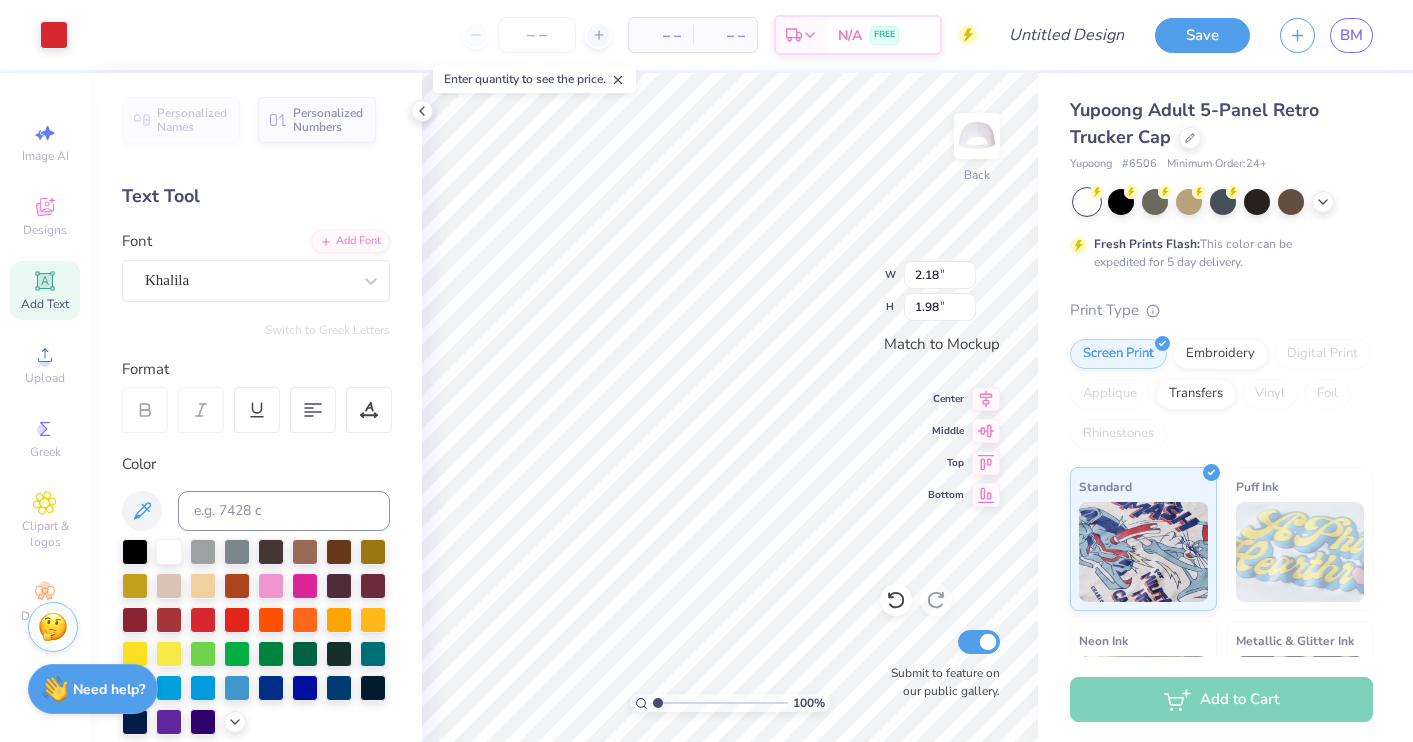 type on "0.43" 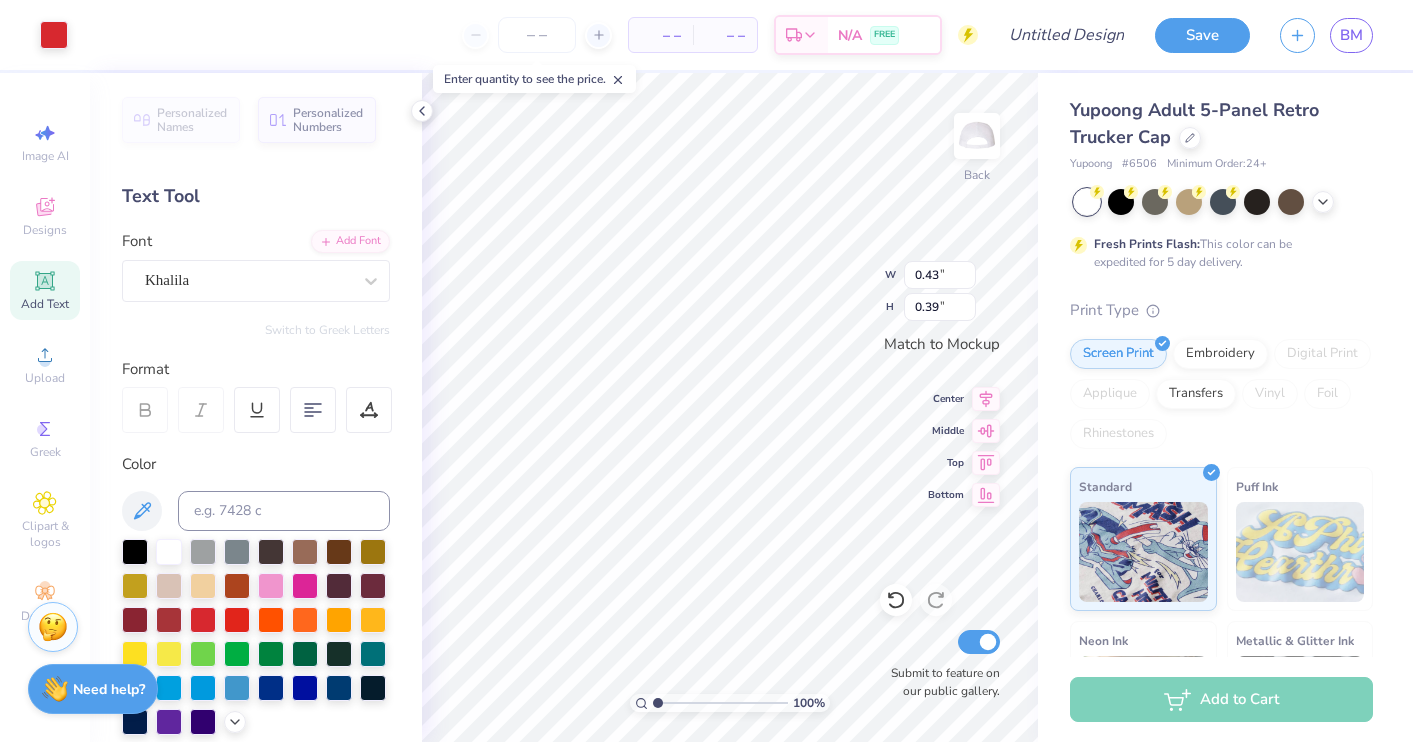 type on "0.66" 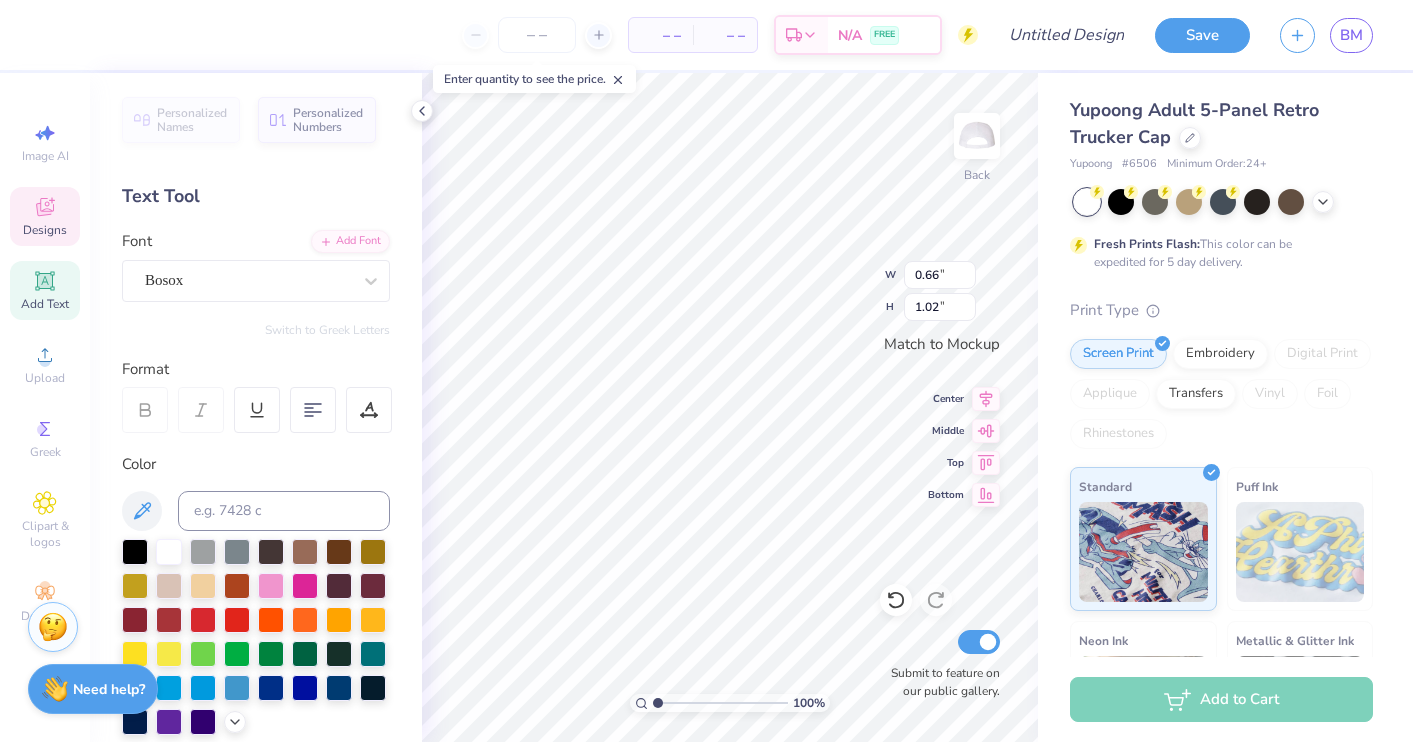 type on "0.60" 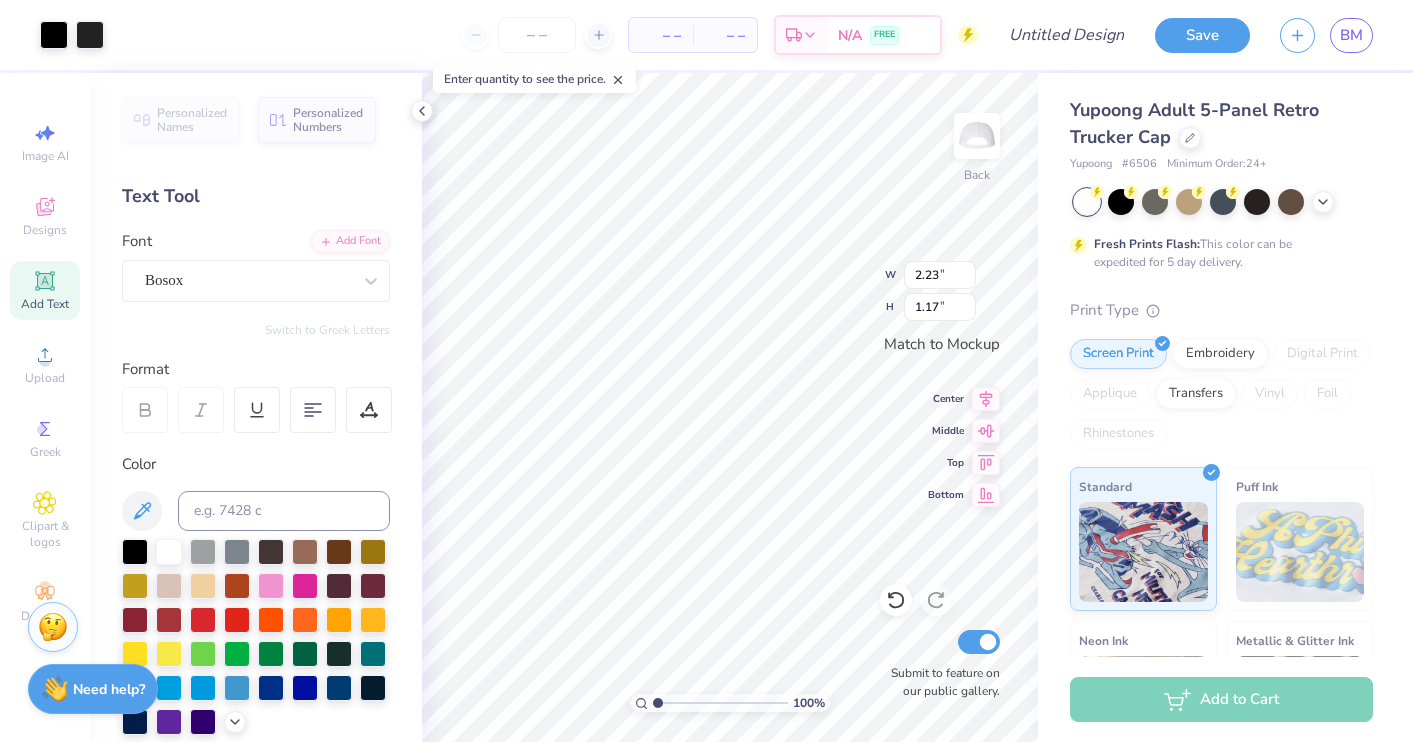 type on "0.68" 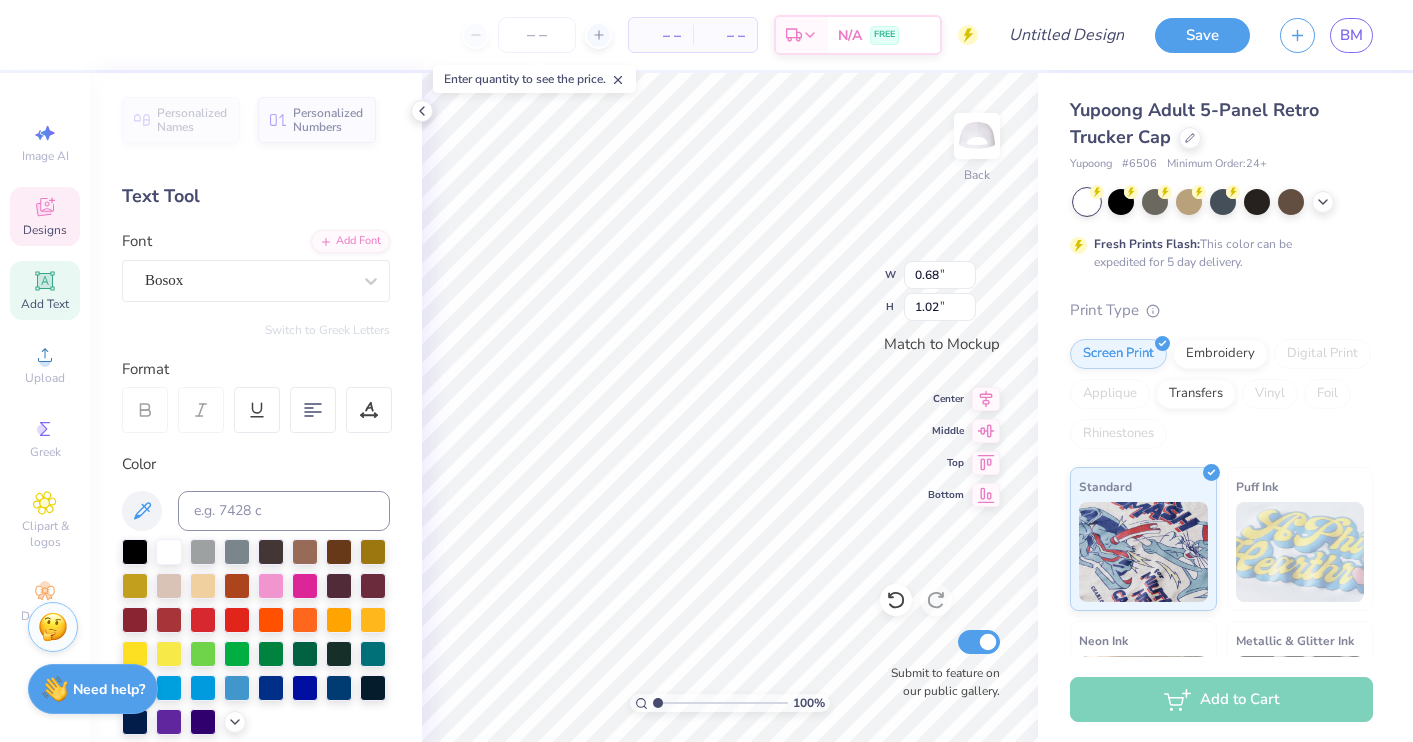 type on "0.56" 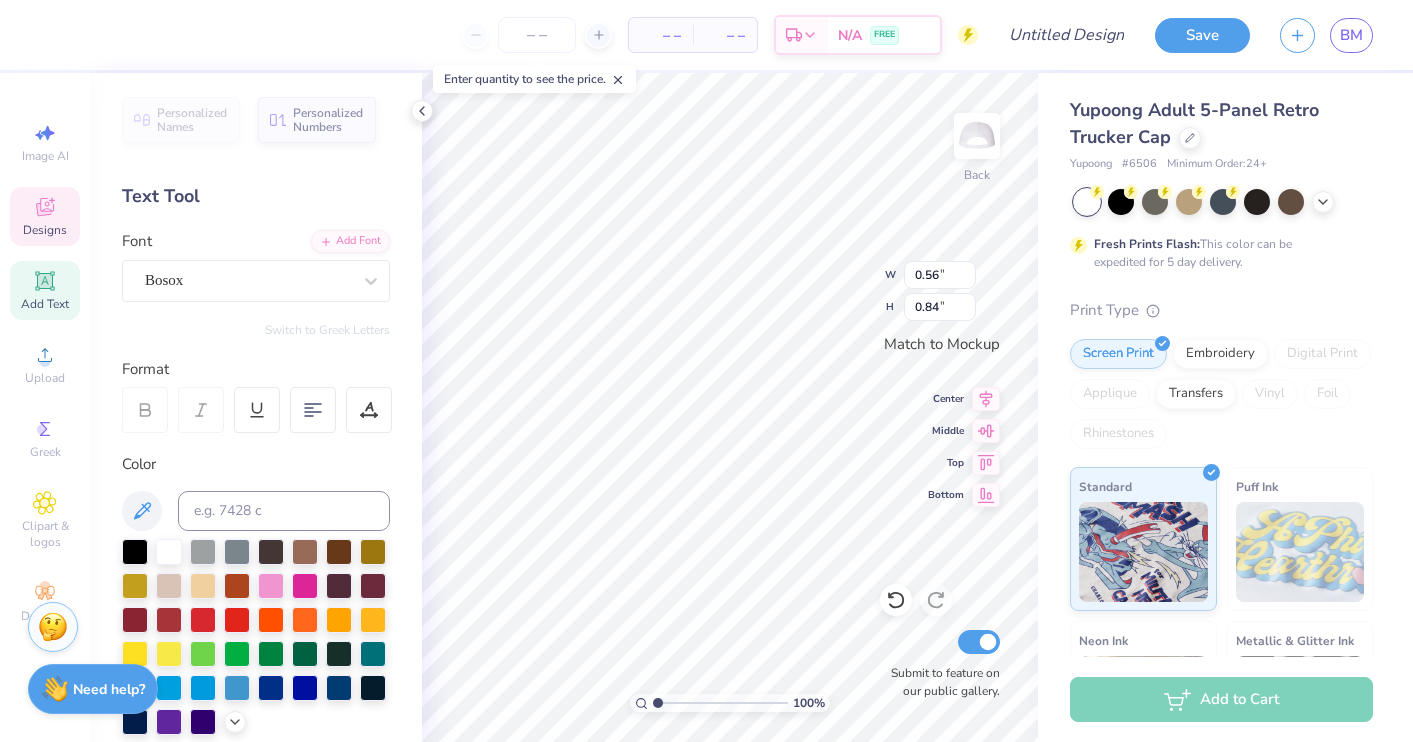 type on "0.63" 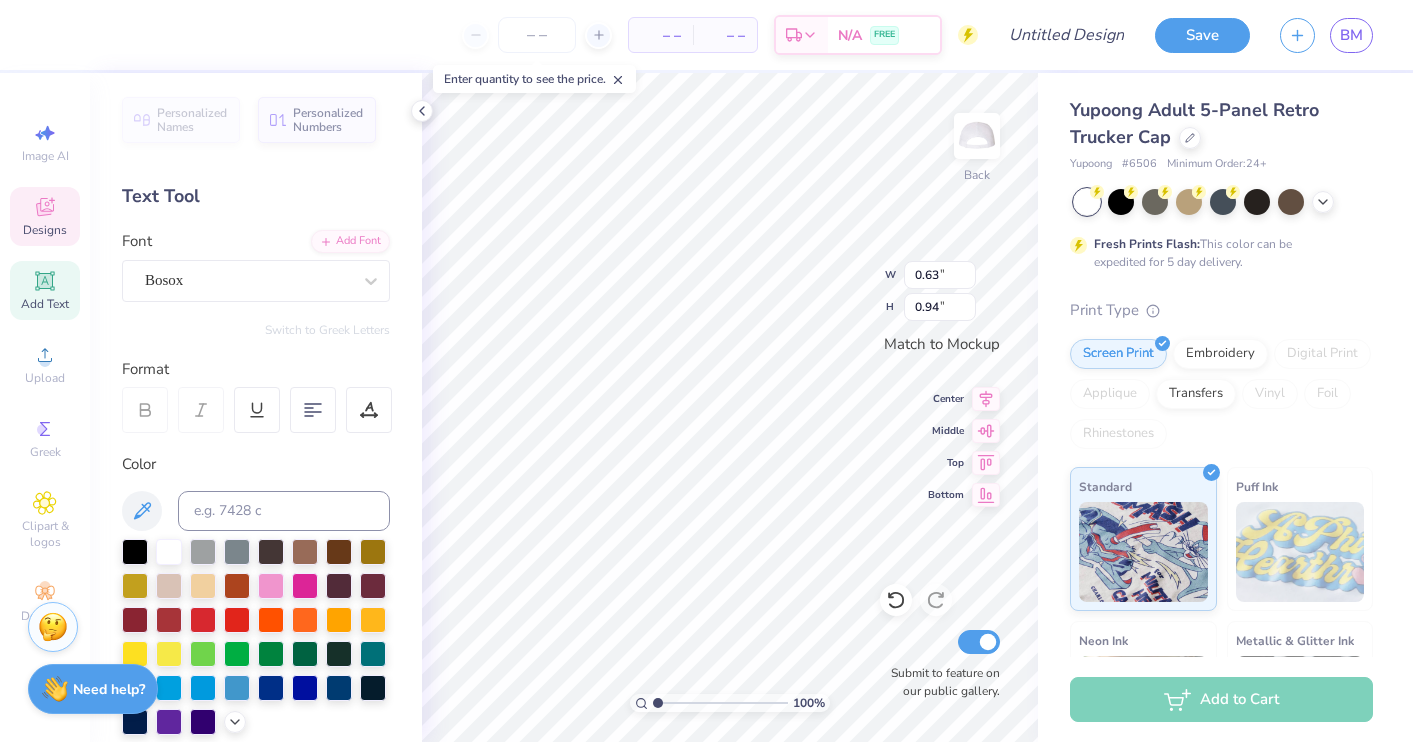 type on "2.23" 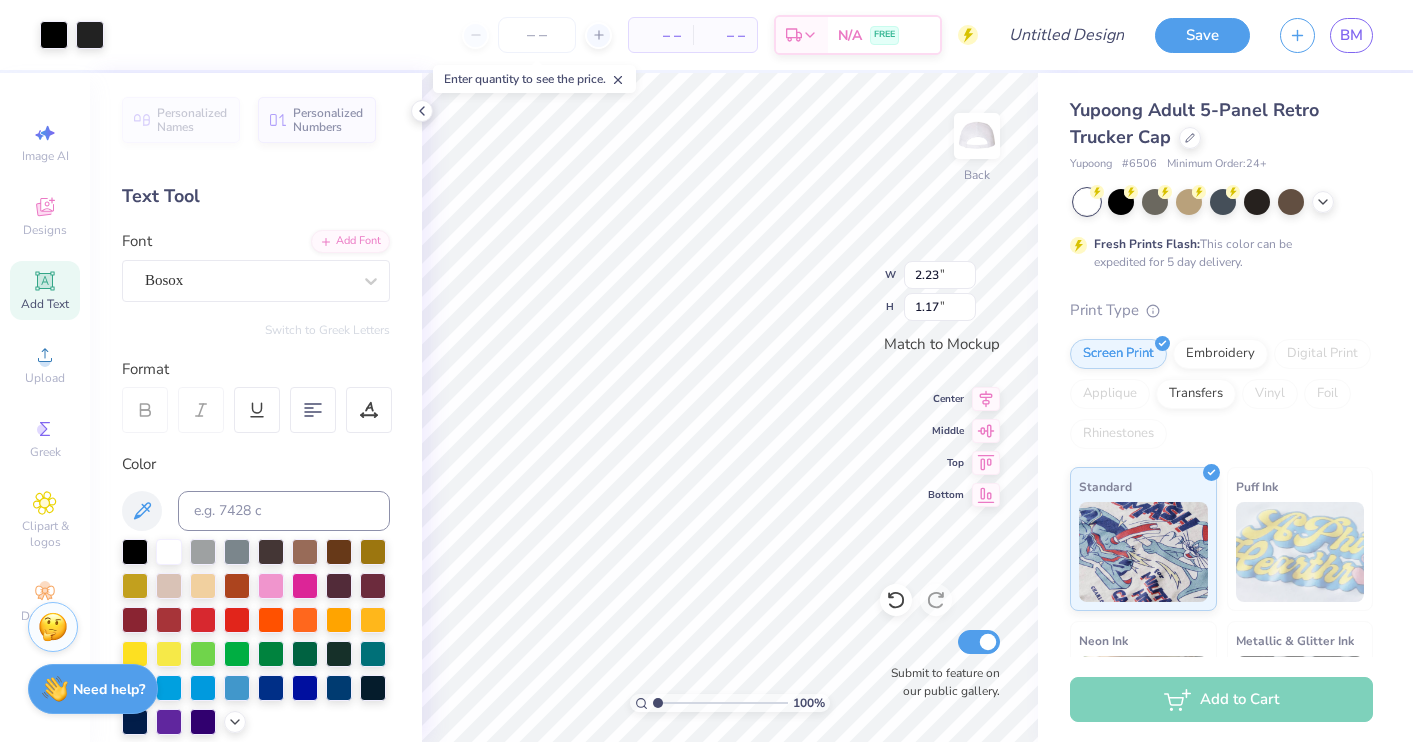 type on "0.63" 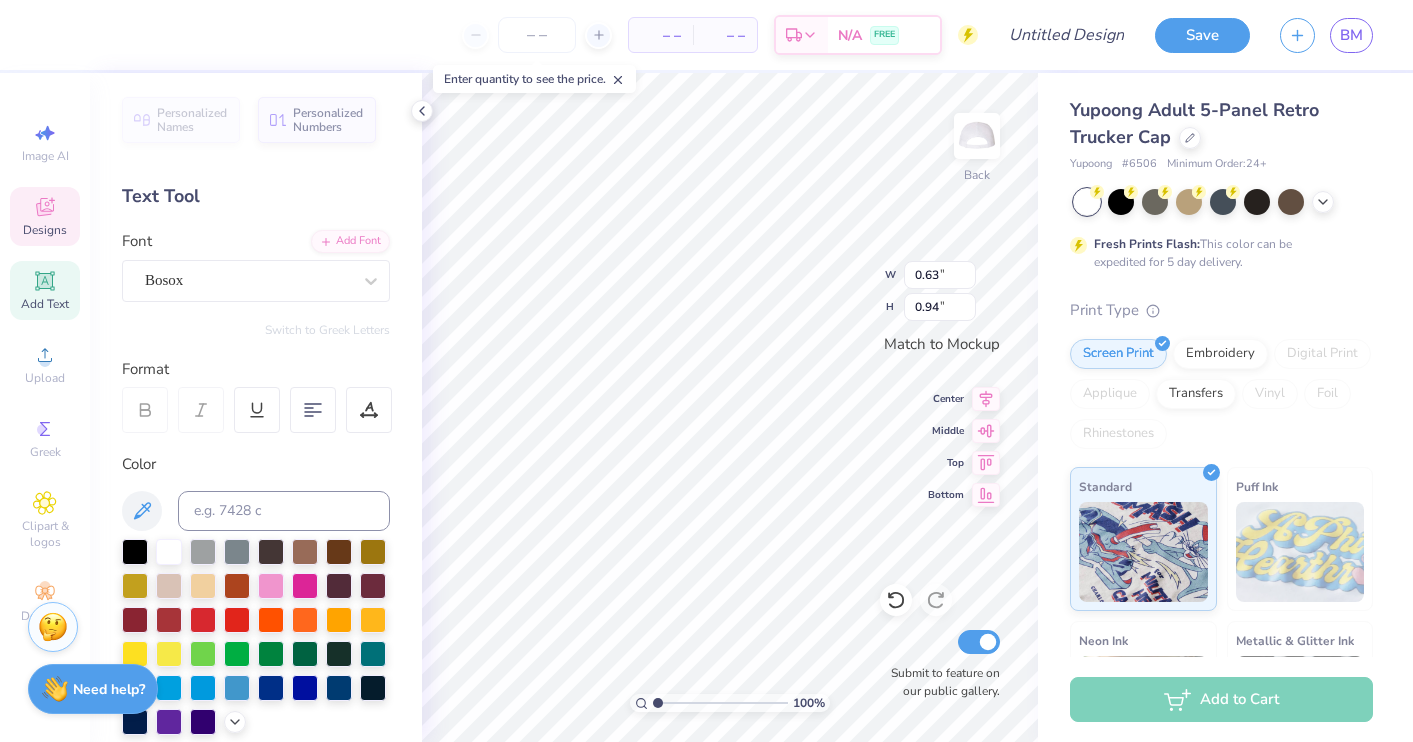 type on "0.71" 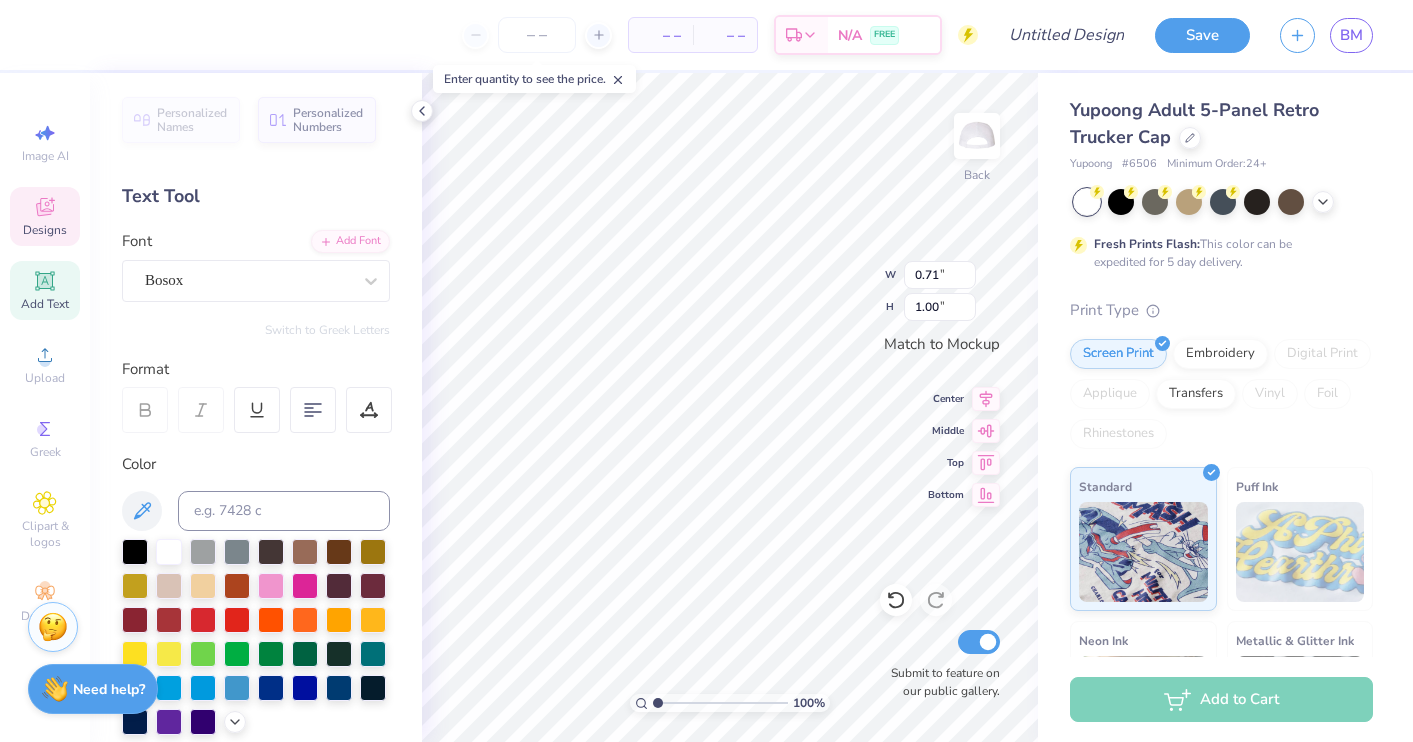 type on "0.62" 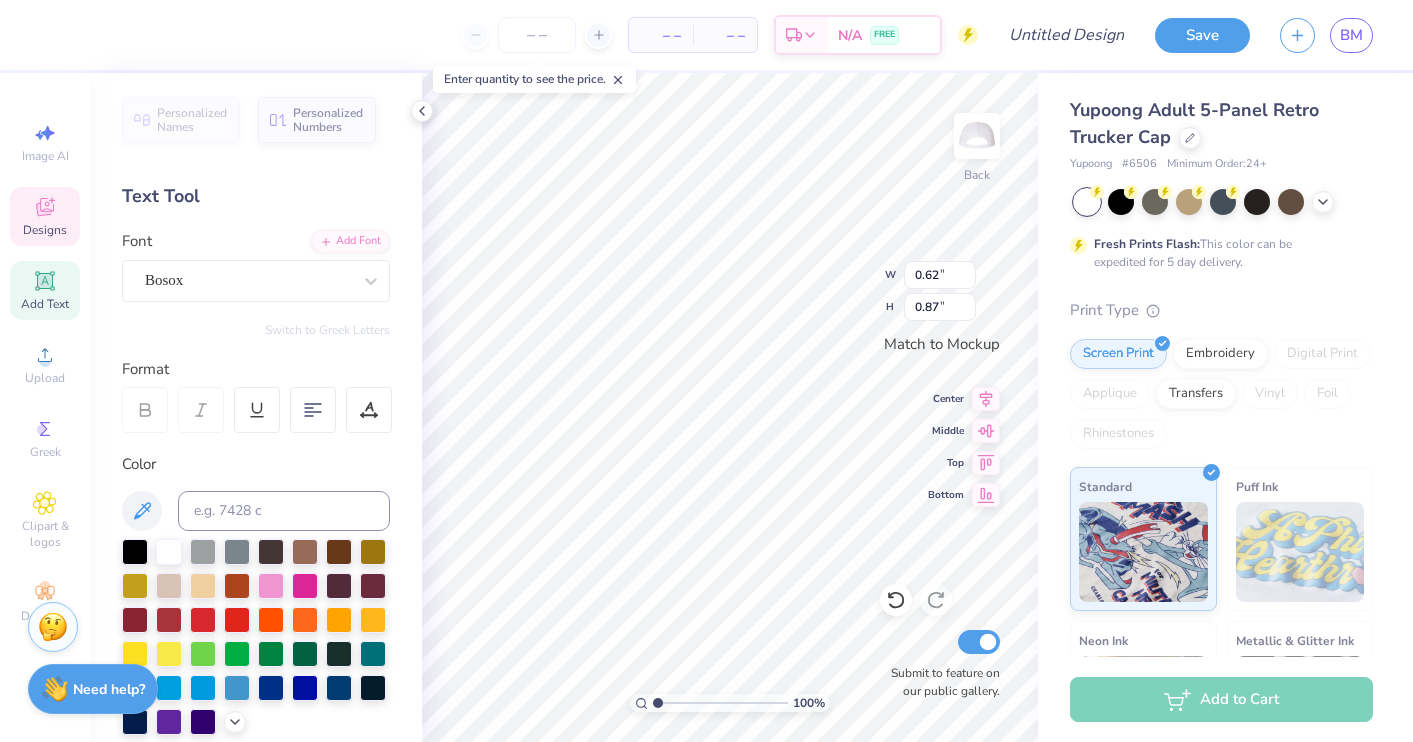 type on "2.05" 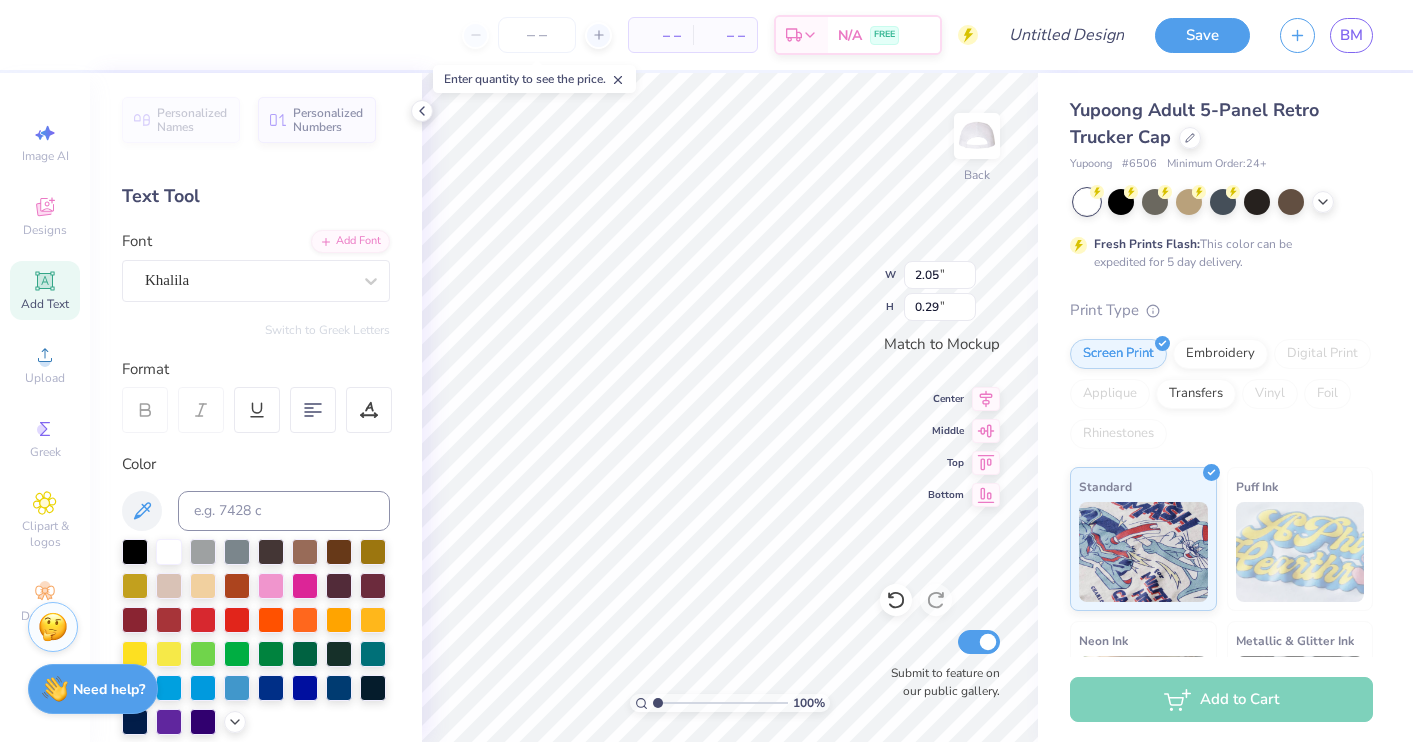 type on "0.62" 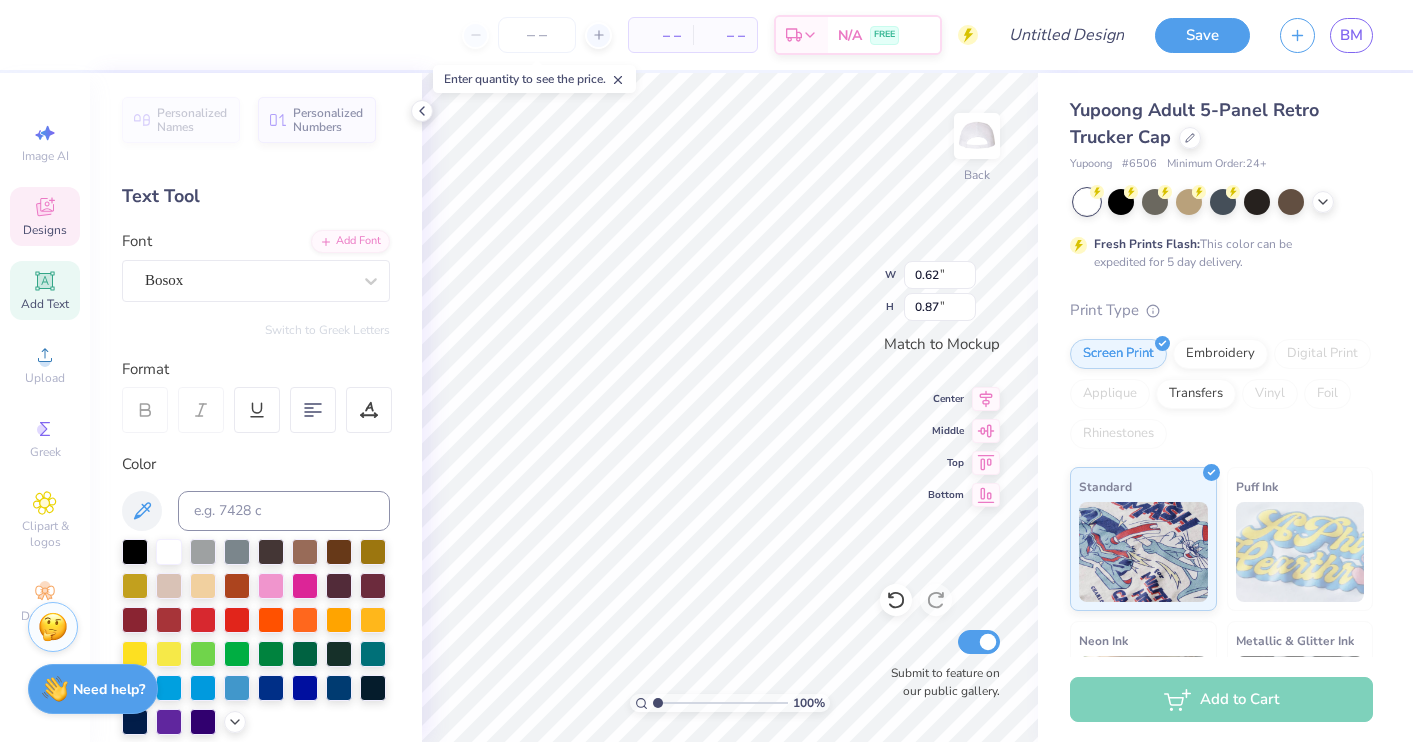 type on "0.65" 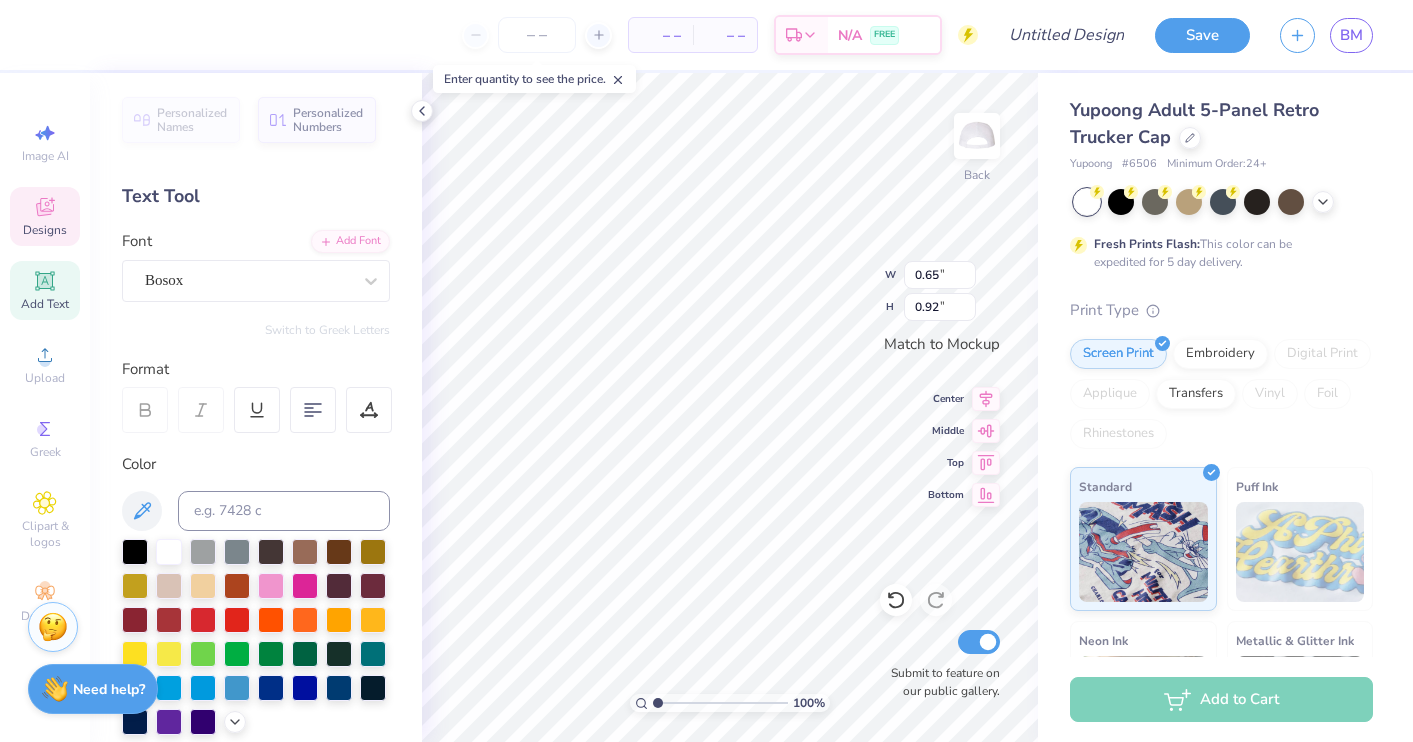 type on "0.28" 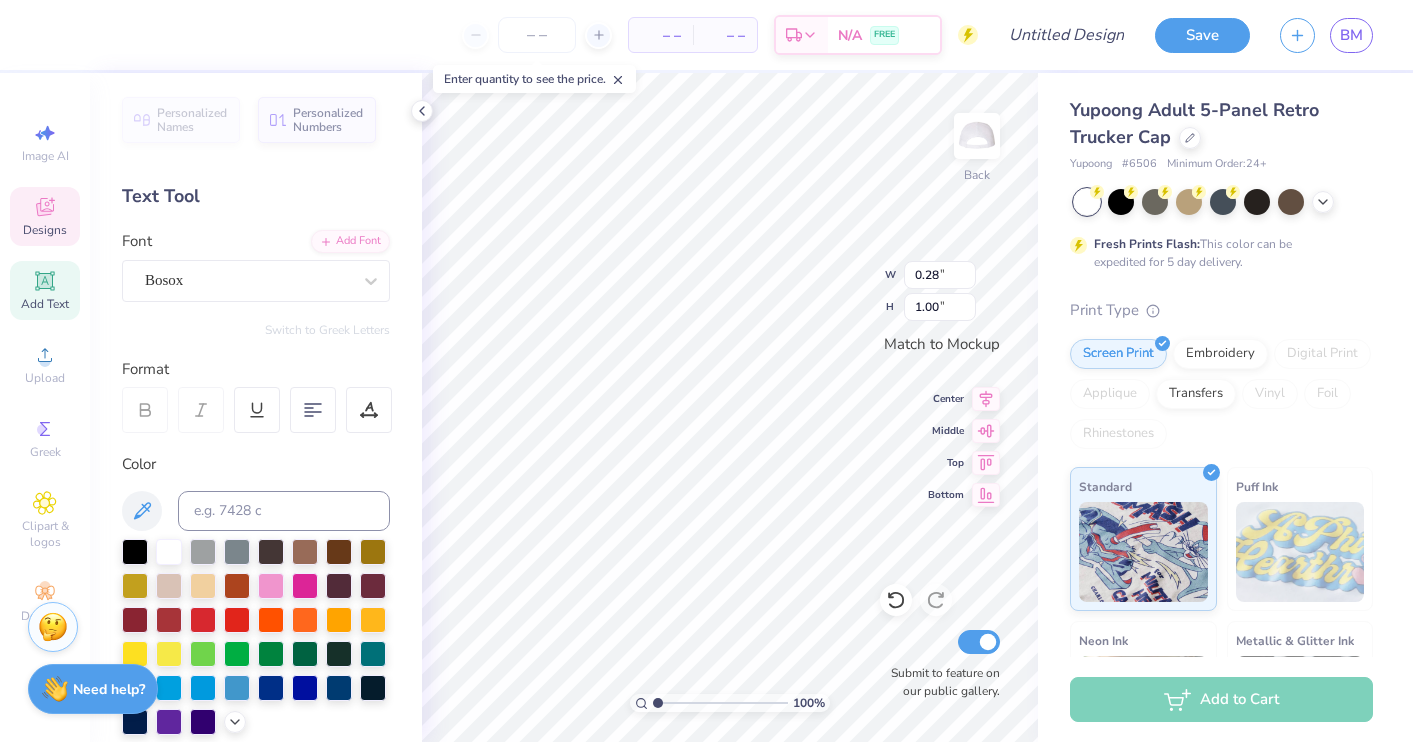 type on "0.24" 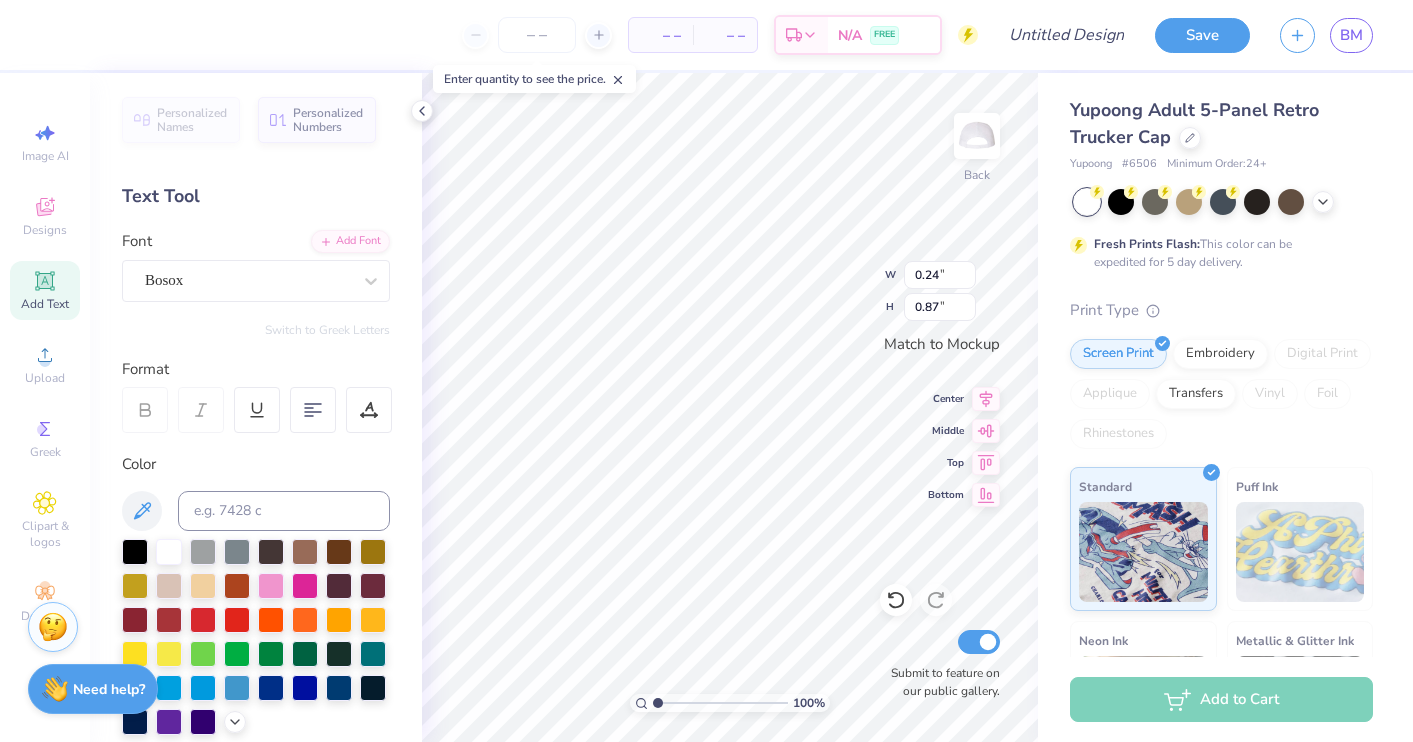 type on "2.23" 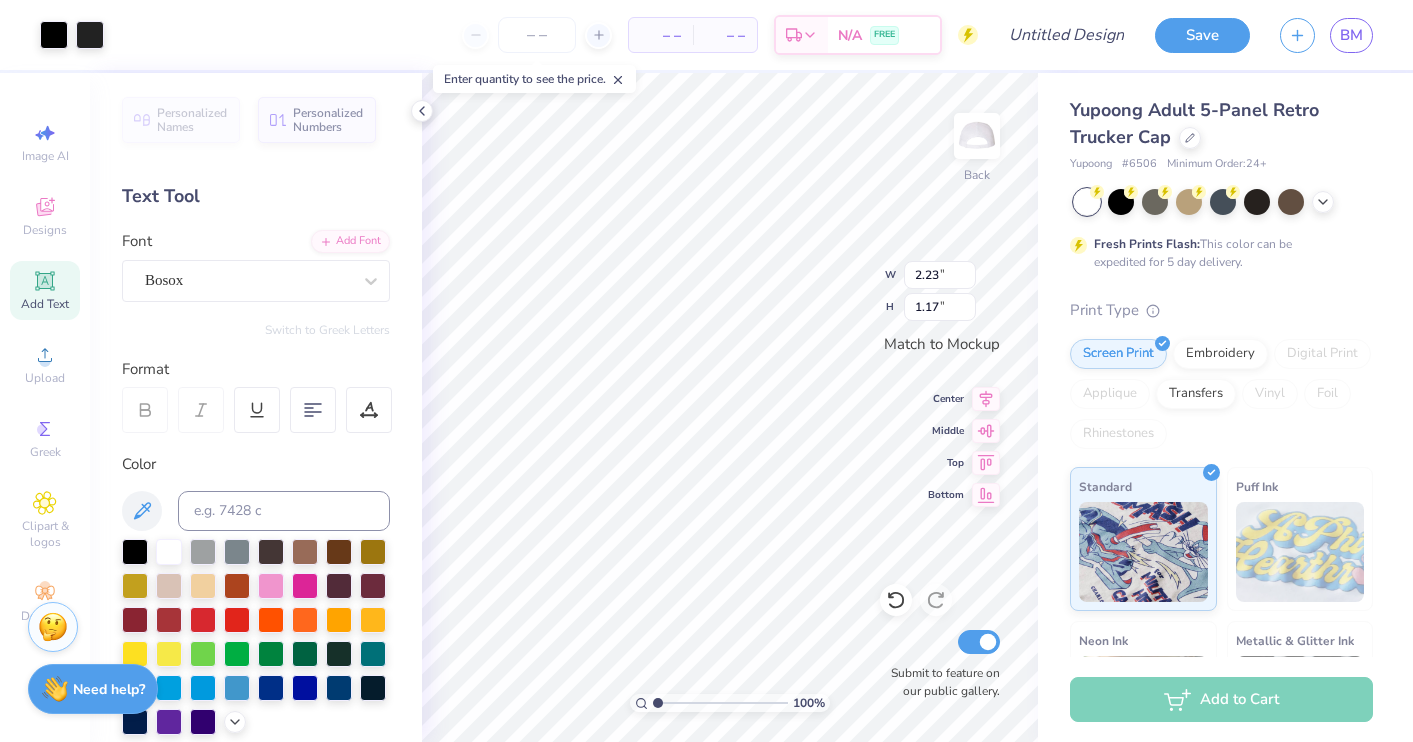 type on "0.89" 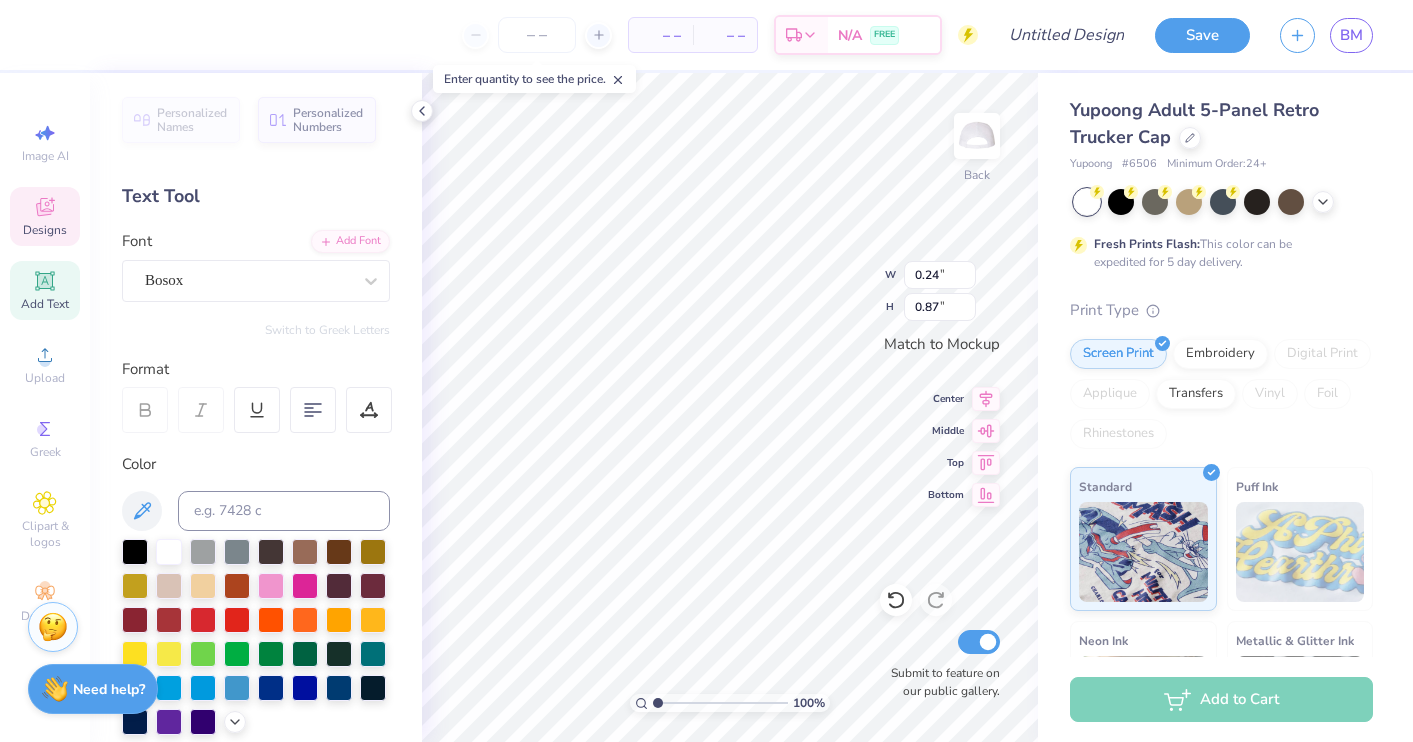 type on "0.65" 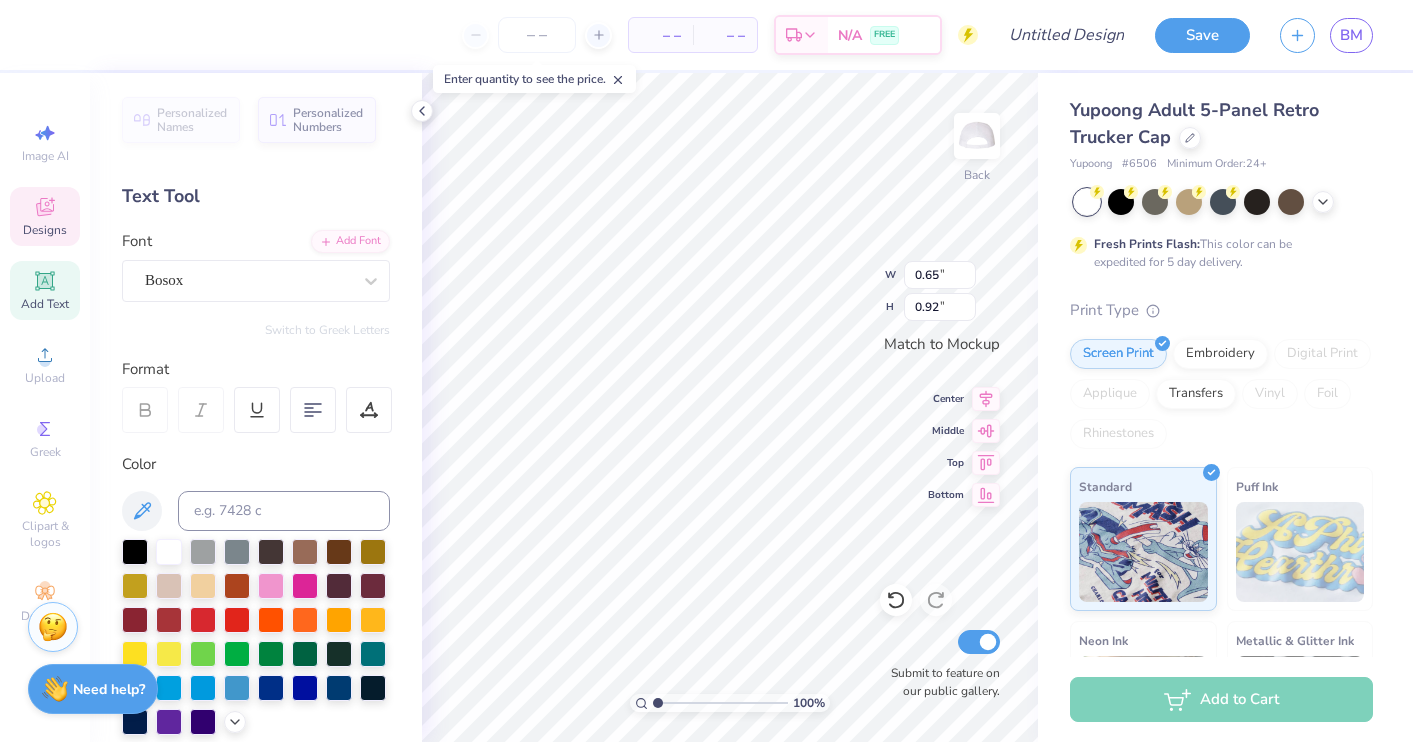 type on "0.63" 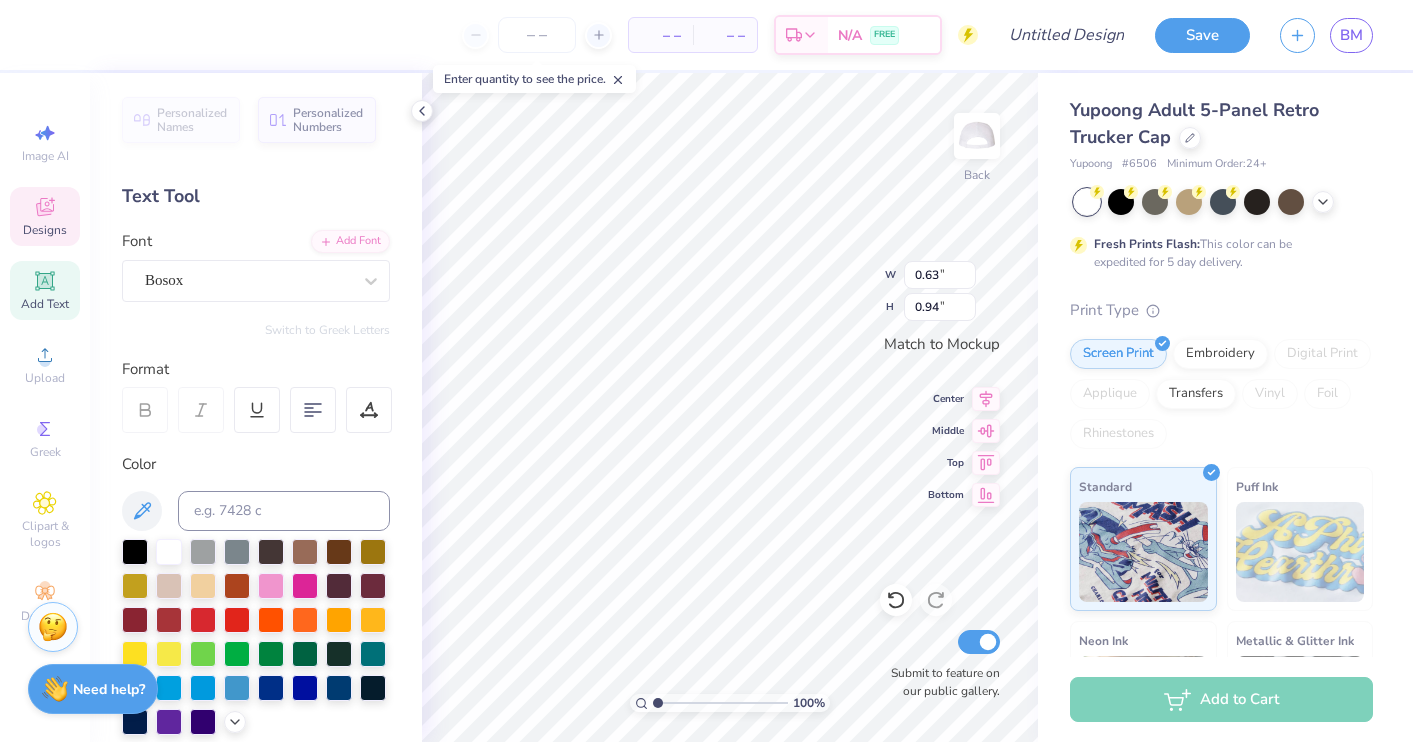 type on "0.43" 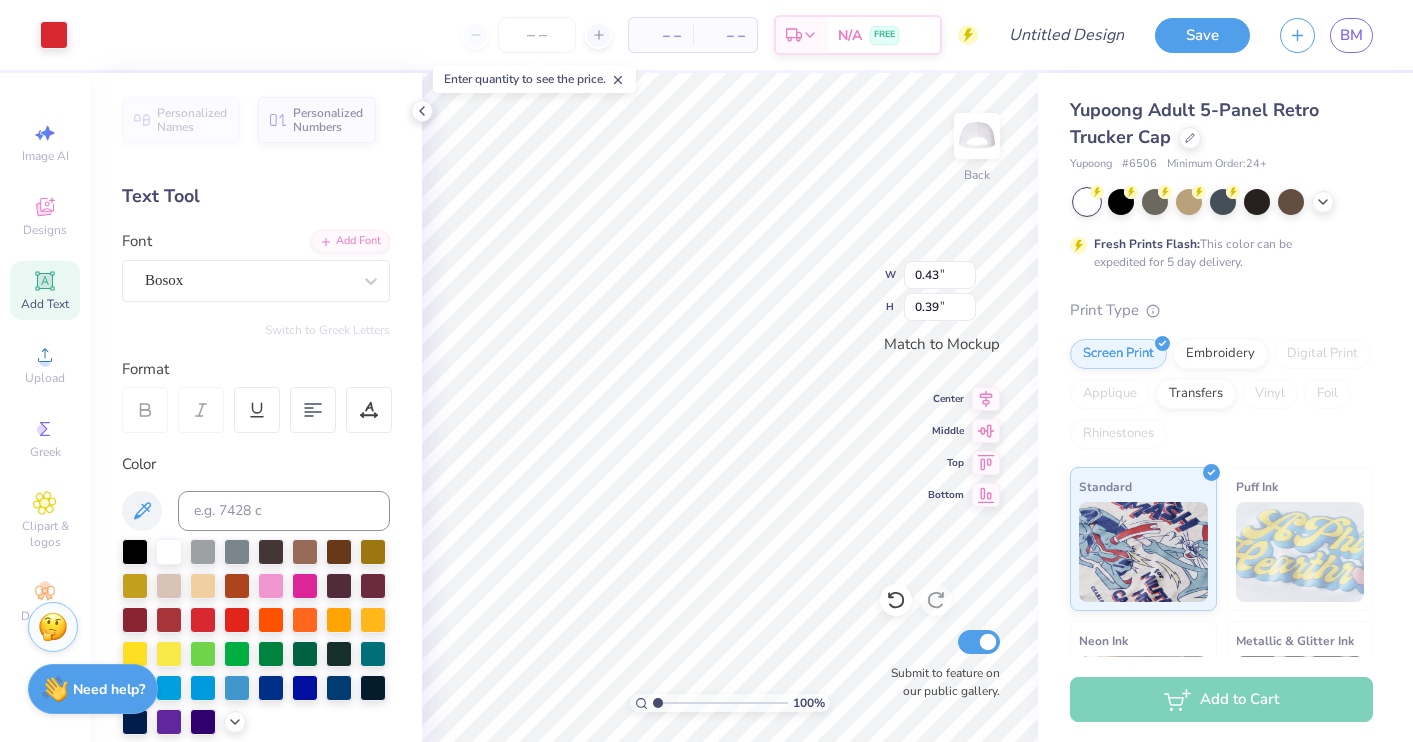type on "0.30" 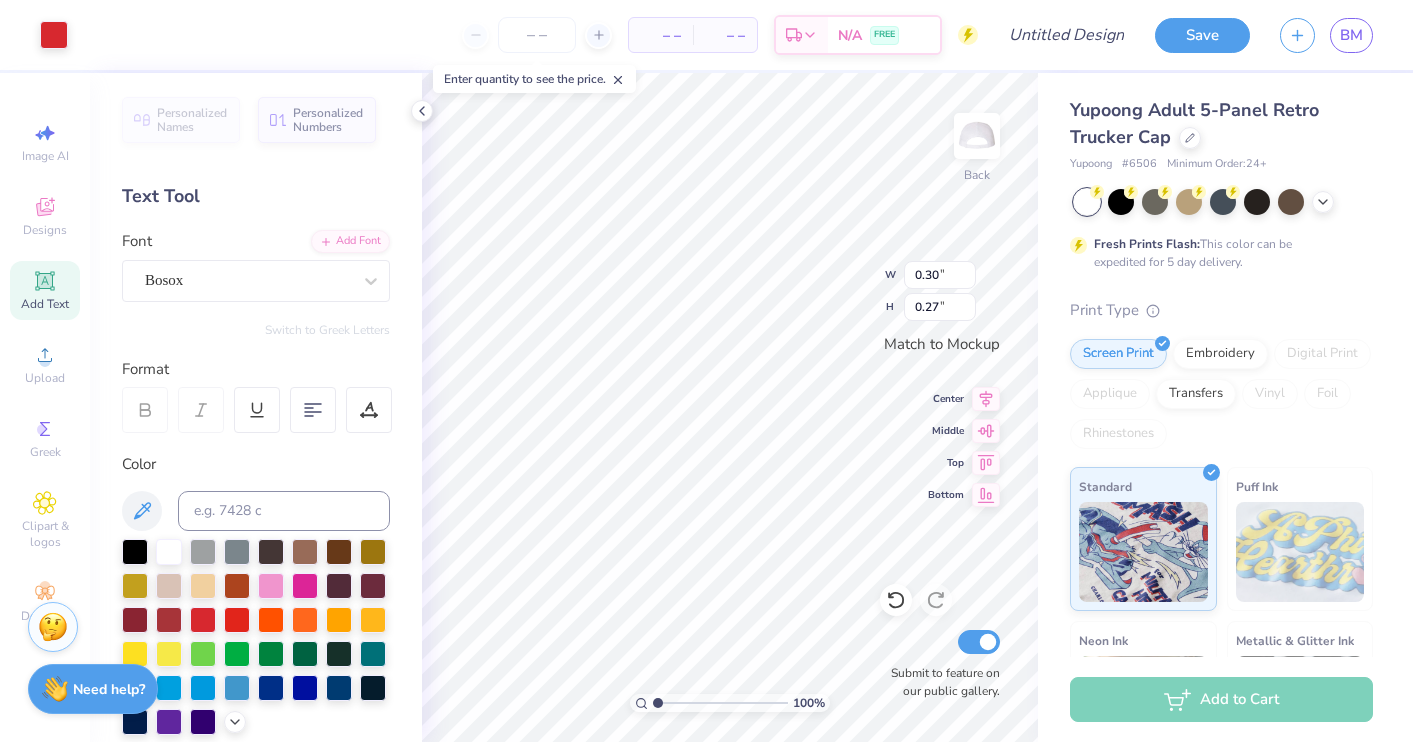 type on "0.43" 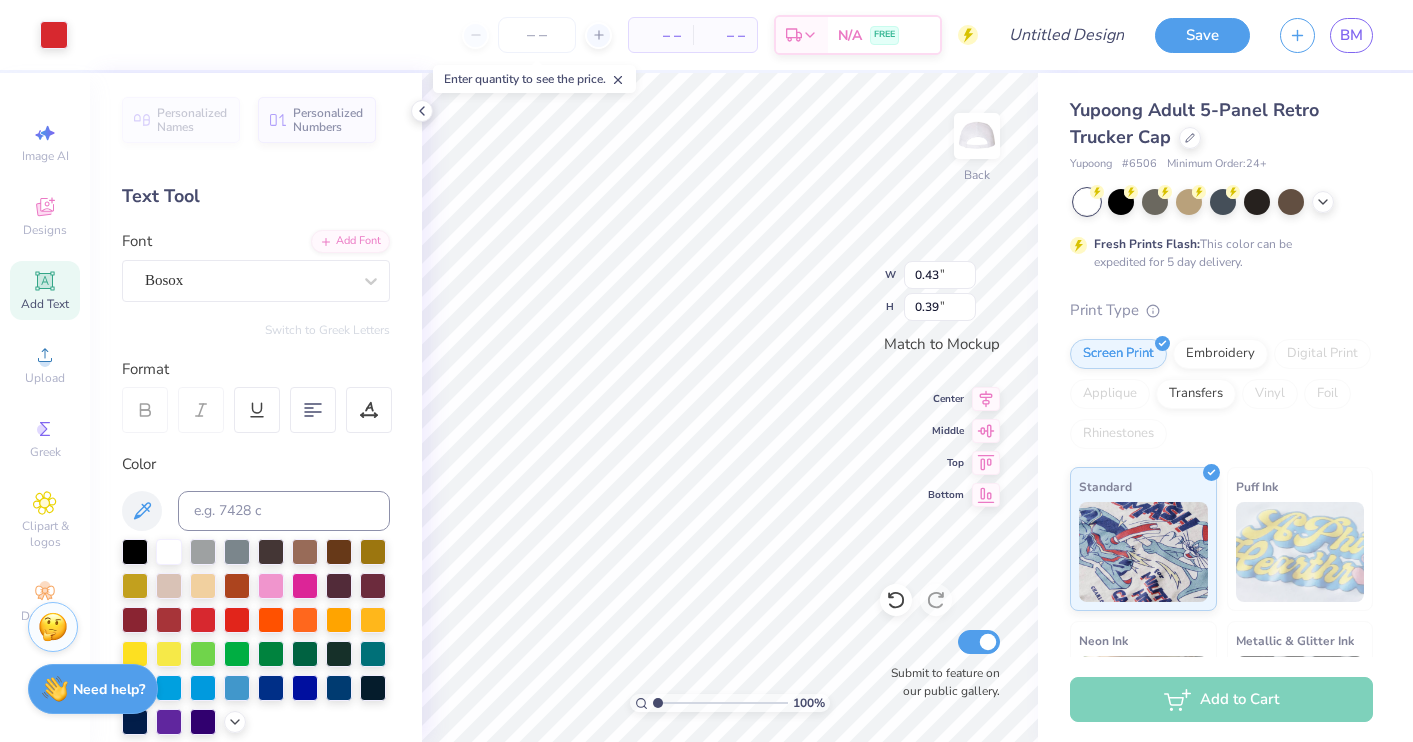 type on "0.65" 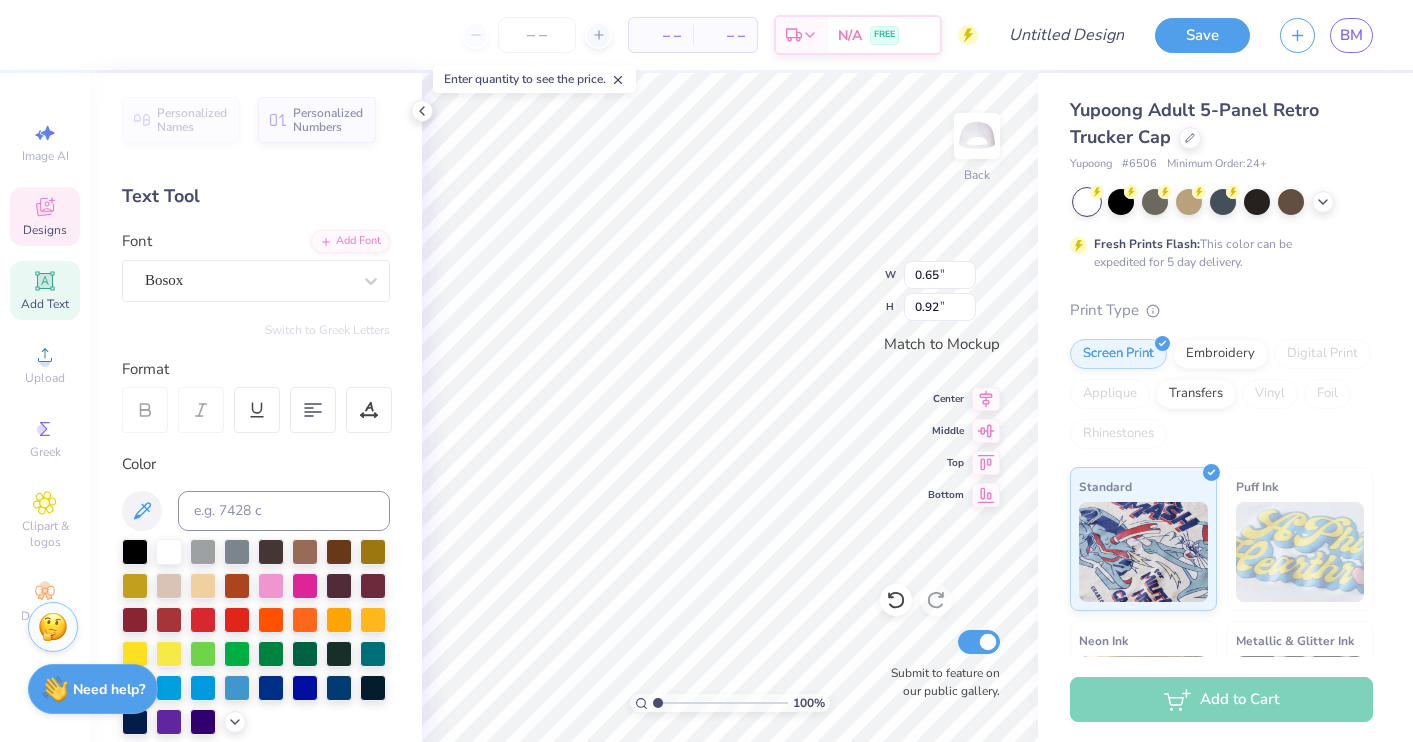 type on "0.61" 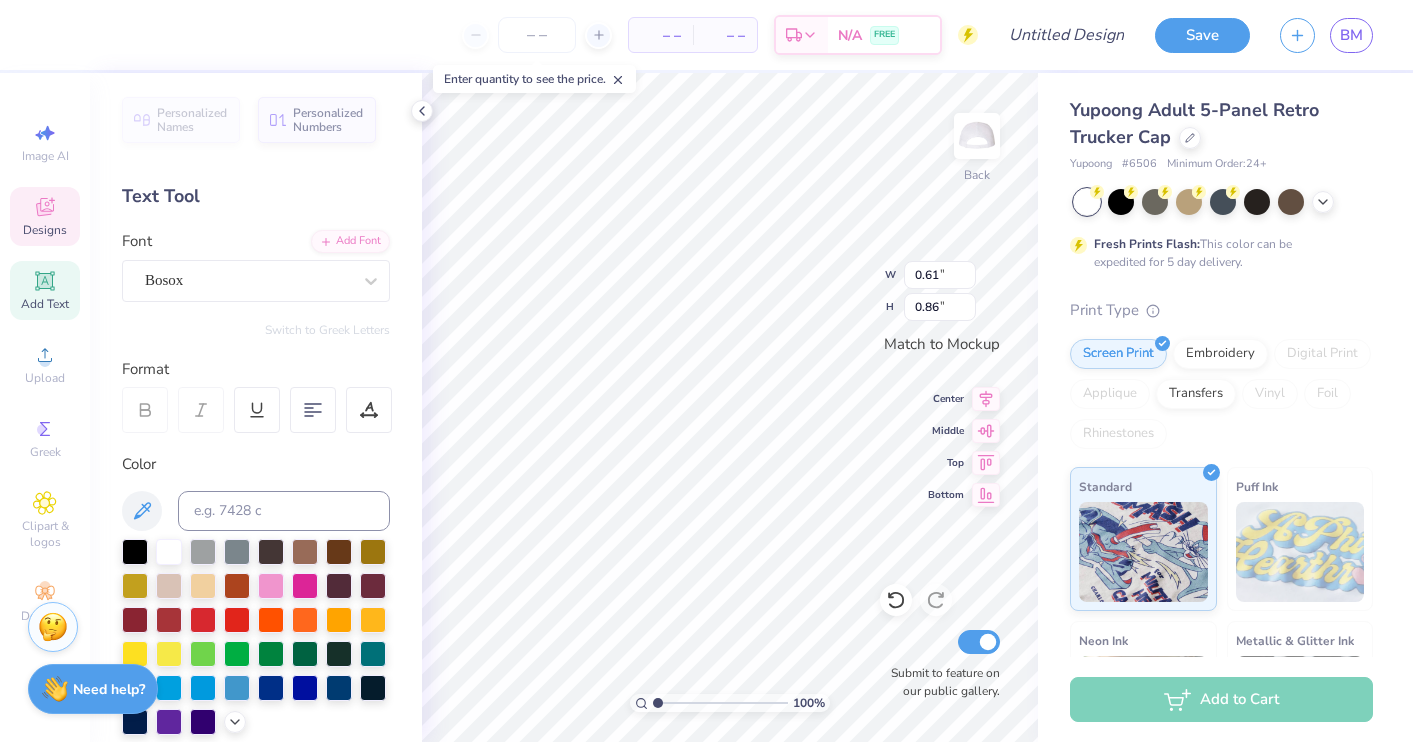 type on "0.63" 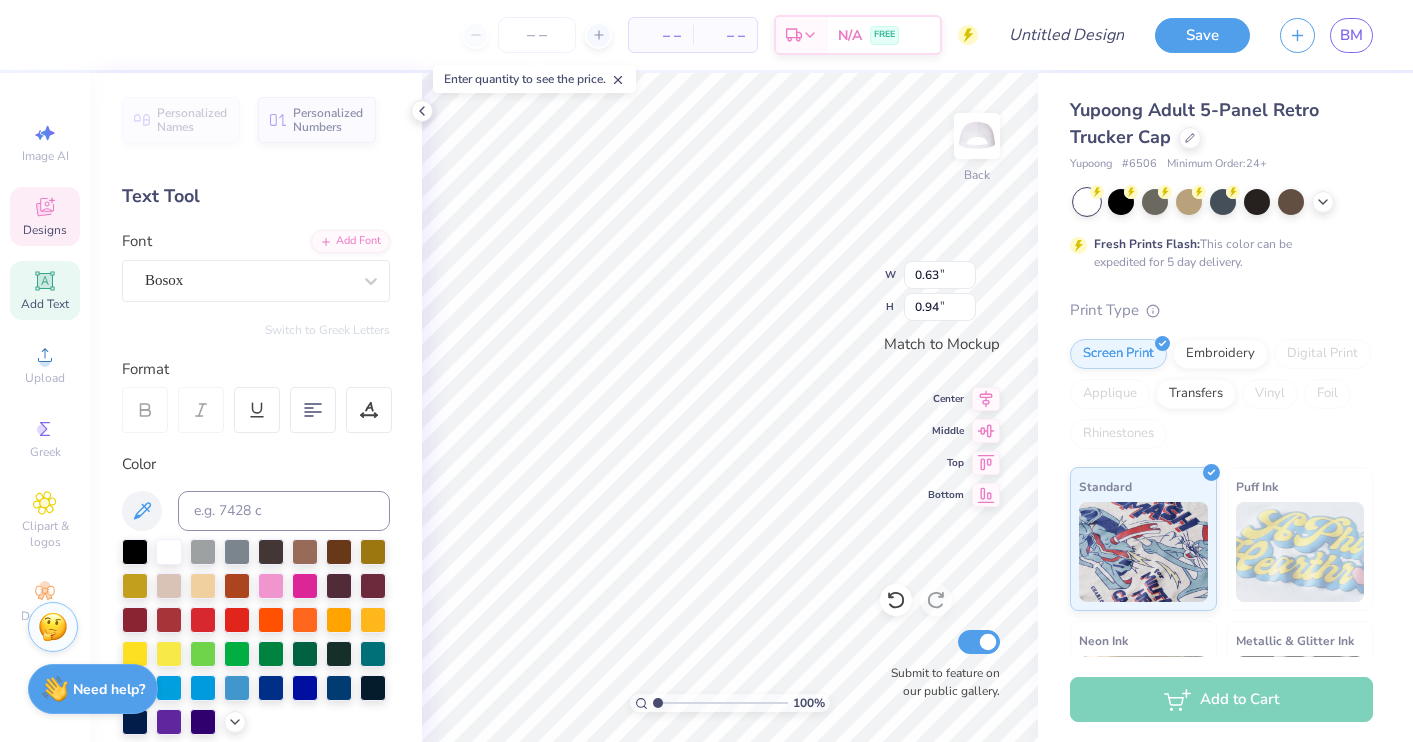type on "0.56" 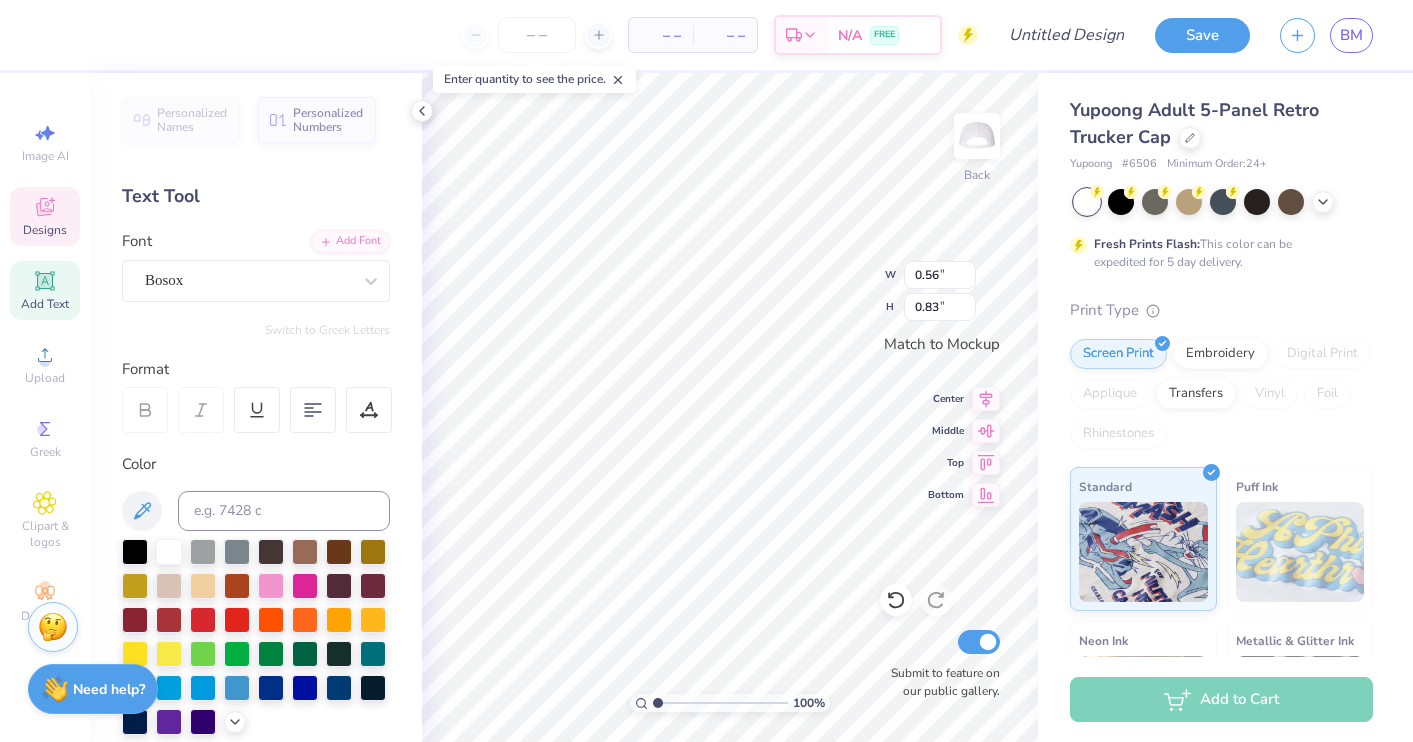 type on "0.43" 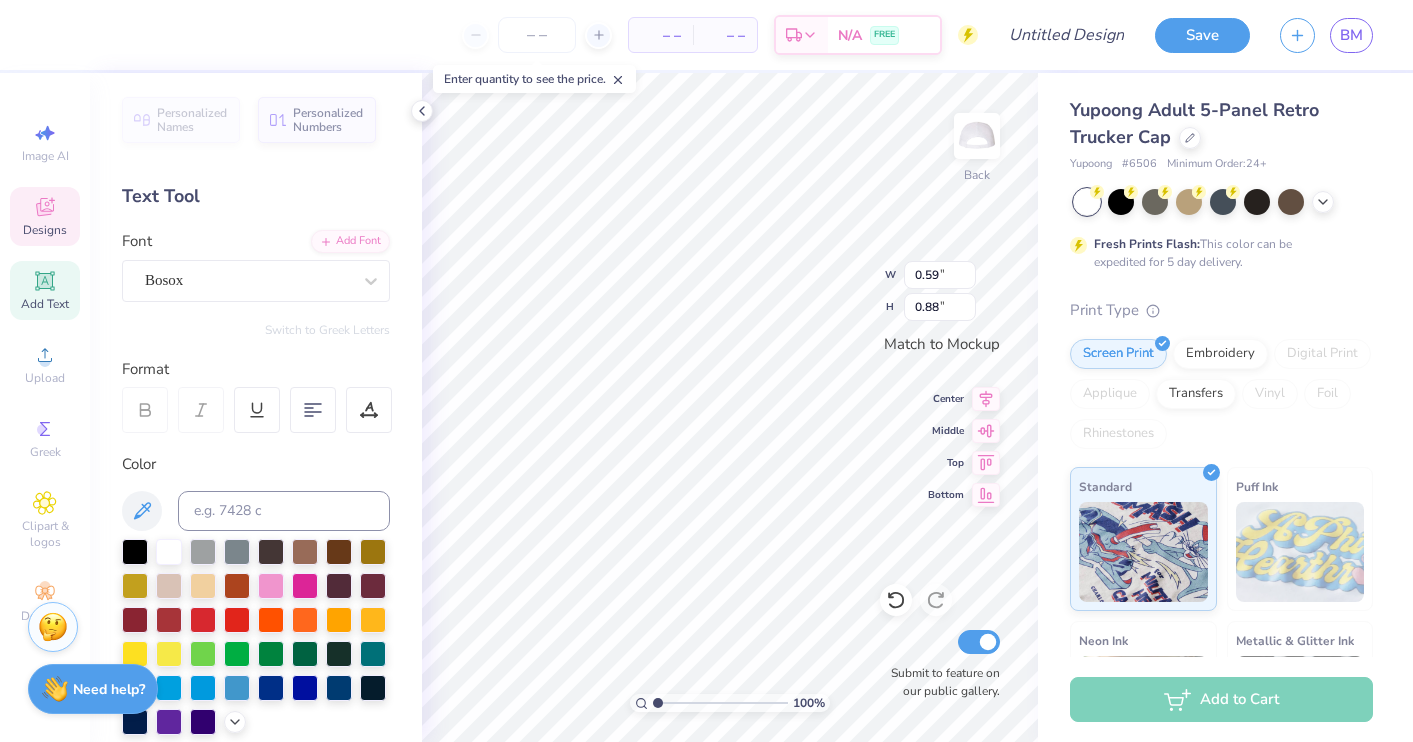 type on "0.30" 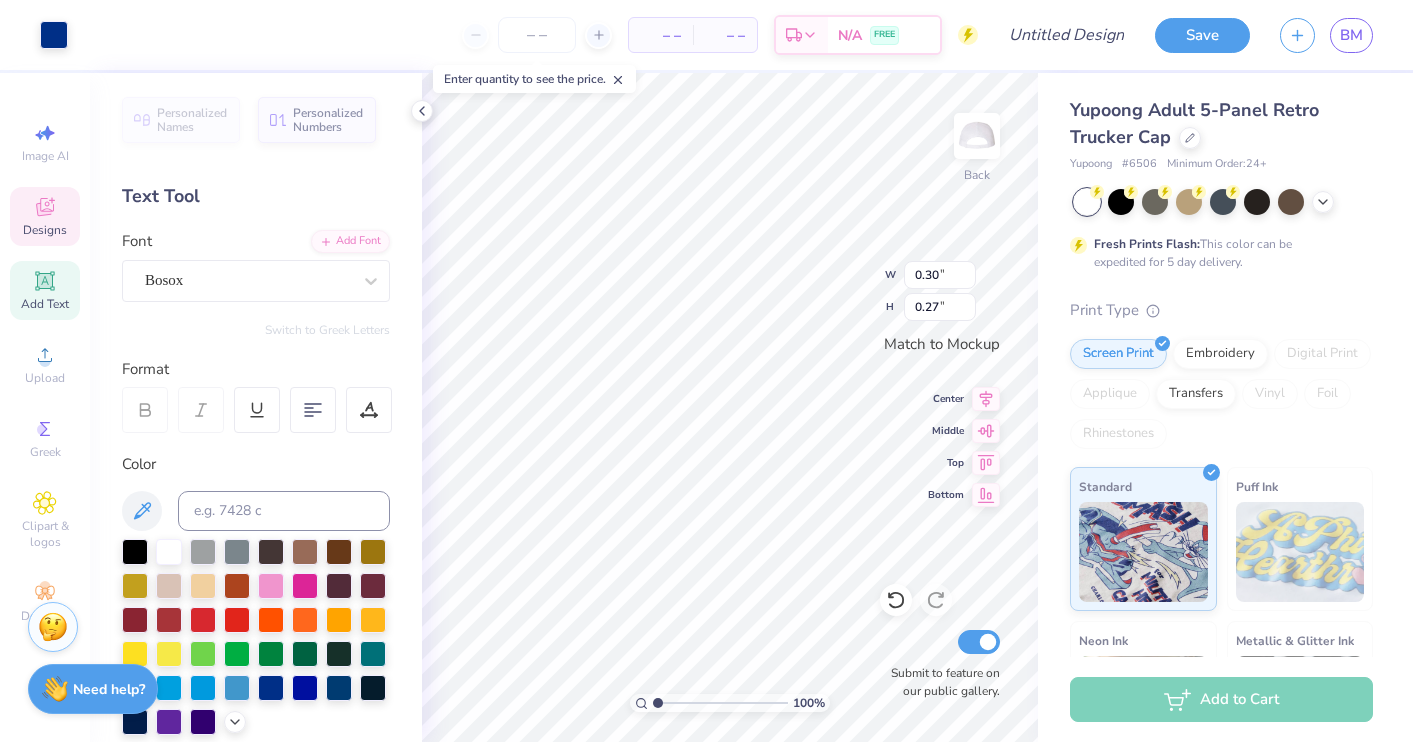 type on "0.59" 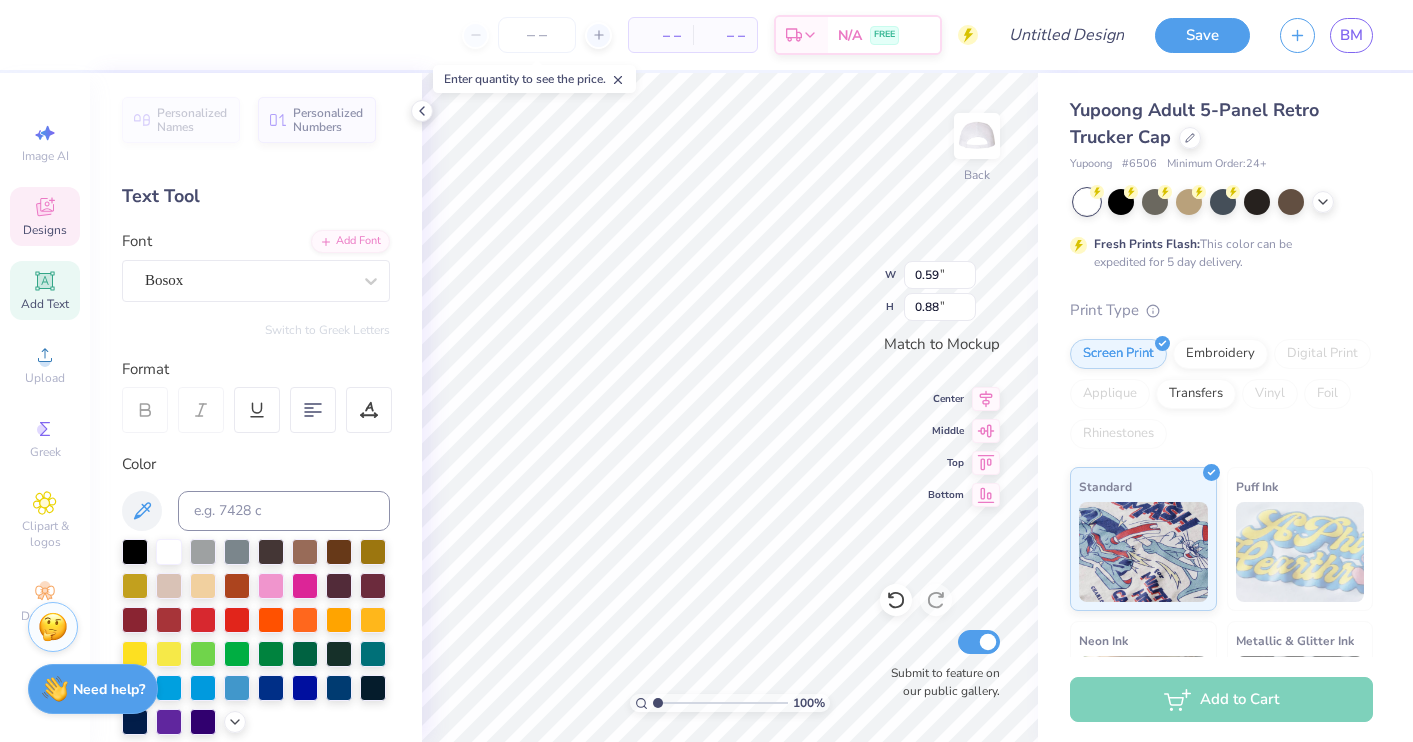 type on "0.24" 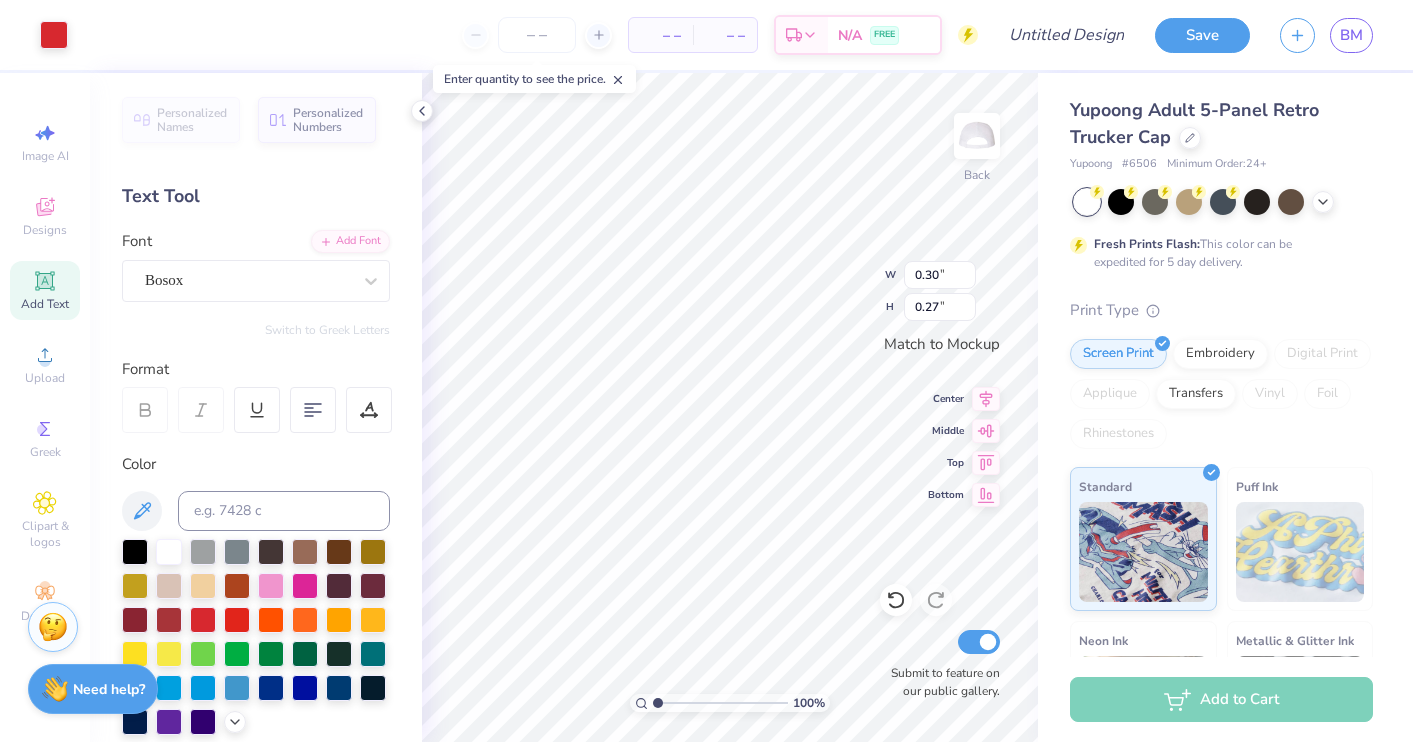 type on "0.60" 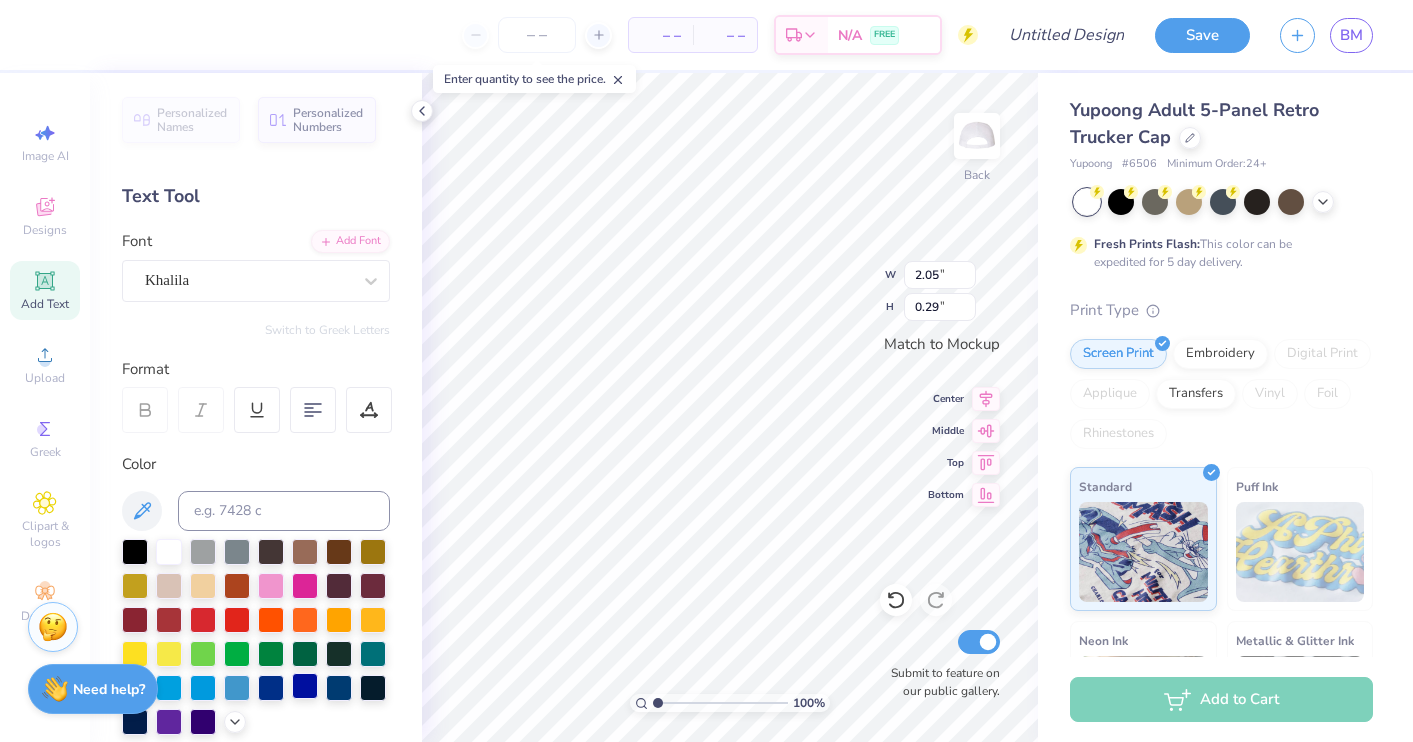 click at bounding box center [305, 686] 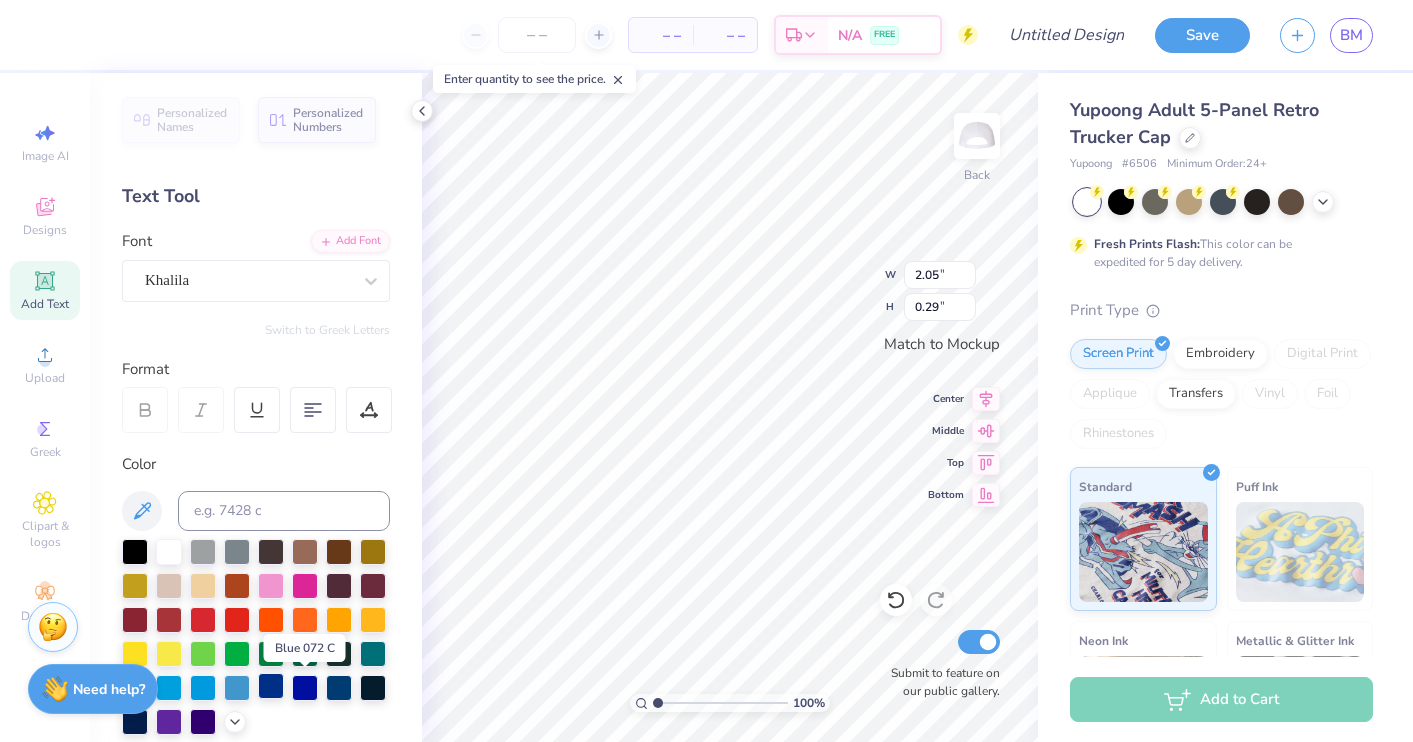 click at bounding box center [271, 686] 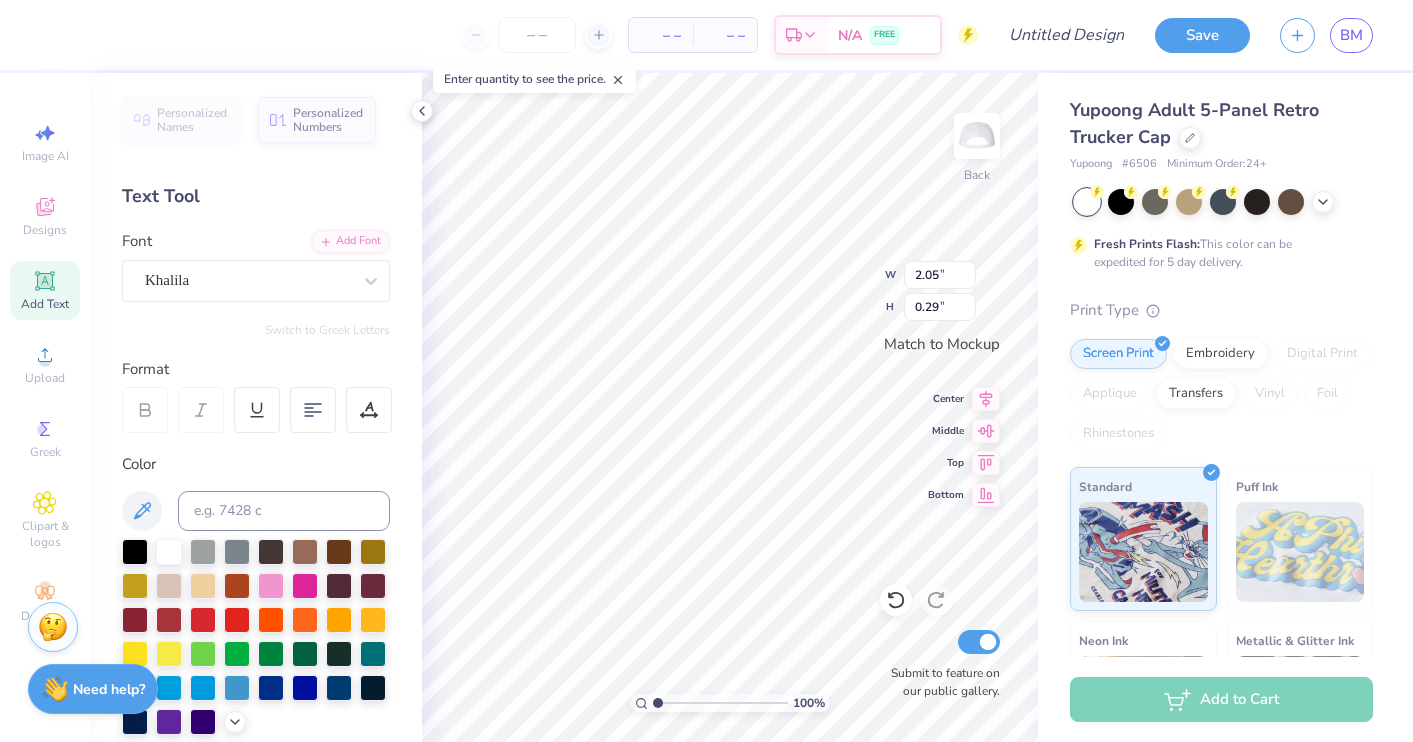 type on "0.89" 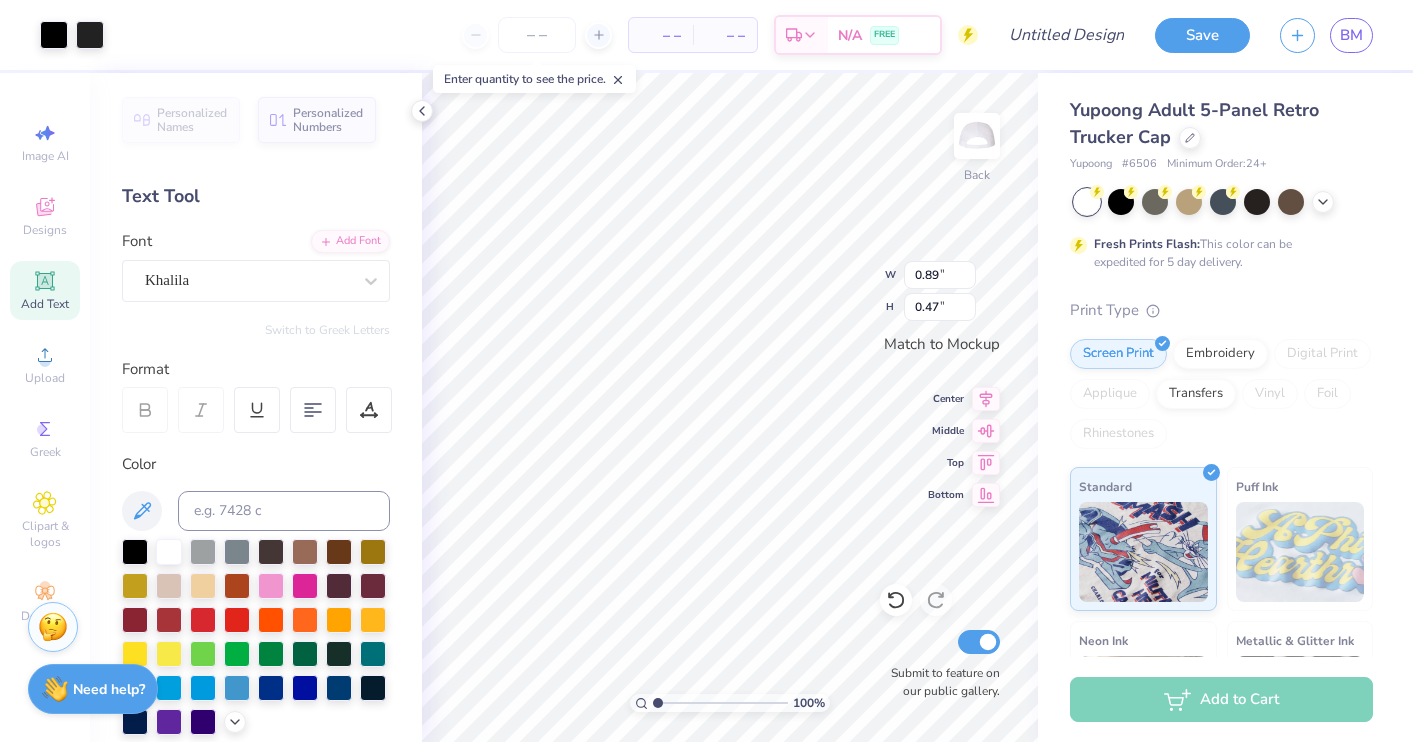 type on "0.35" 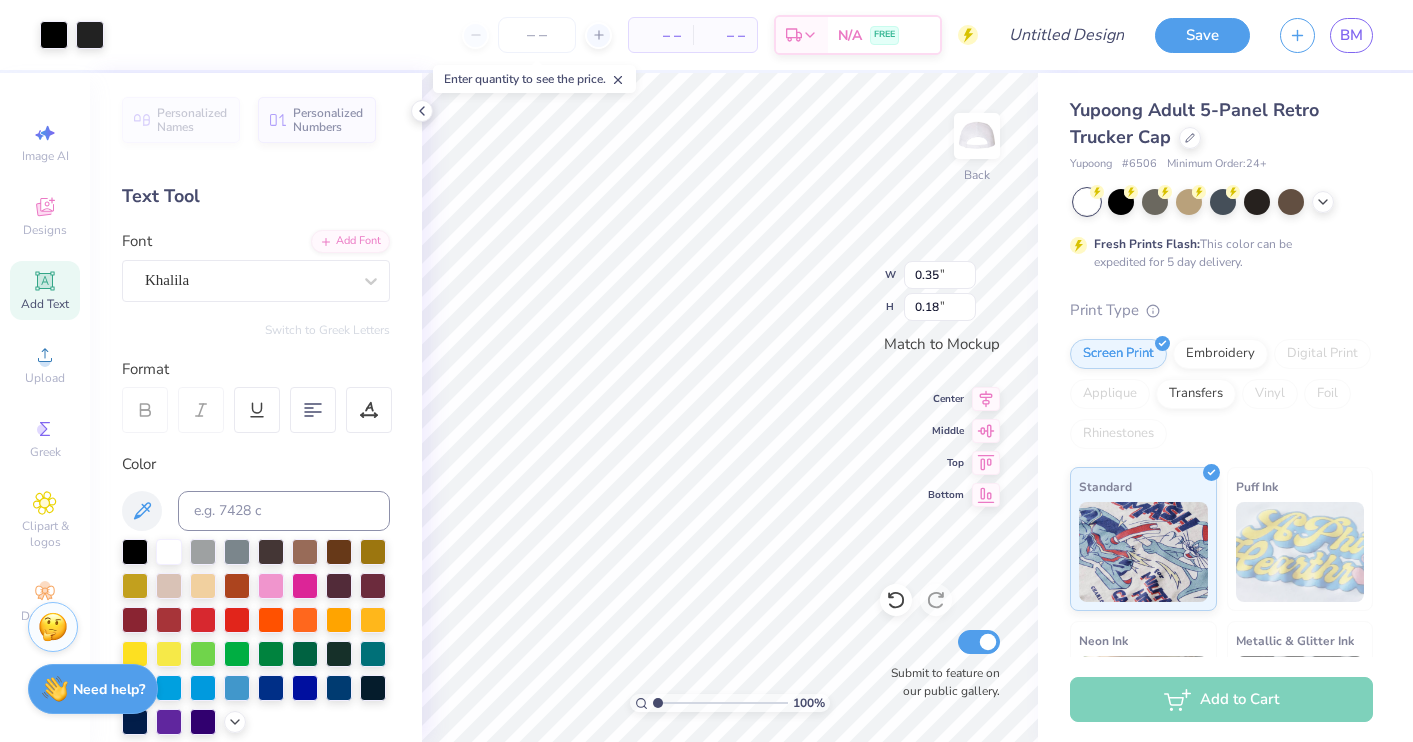 type on "2.05" 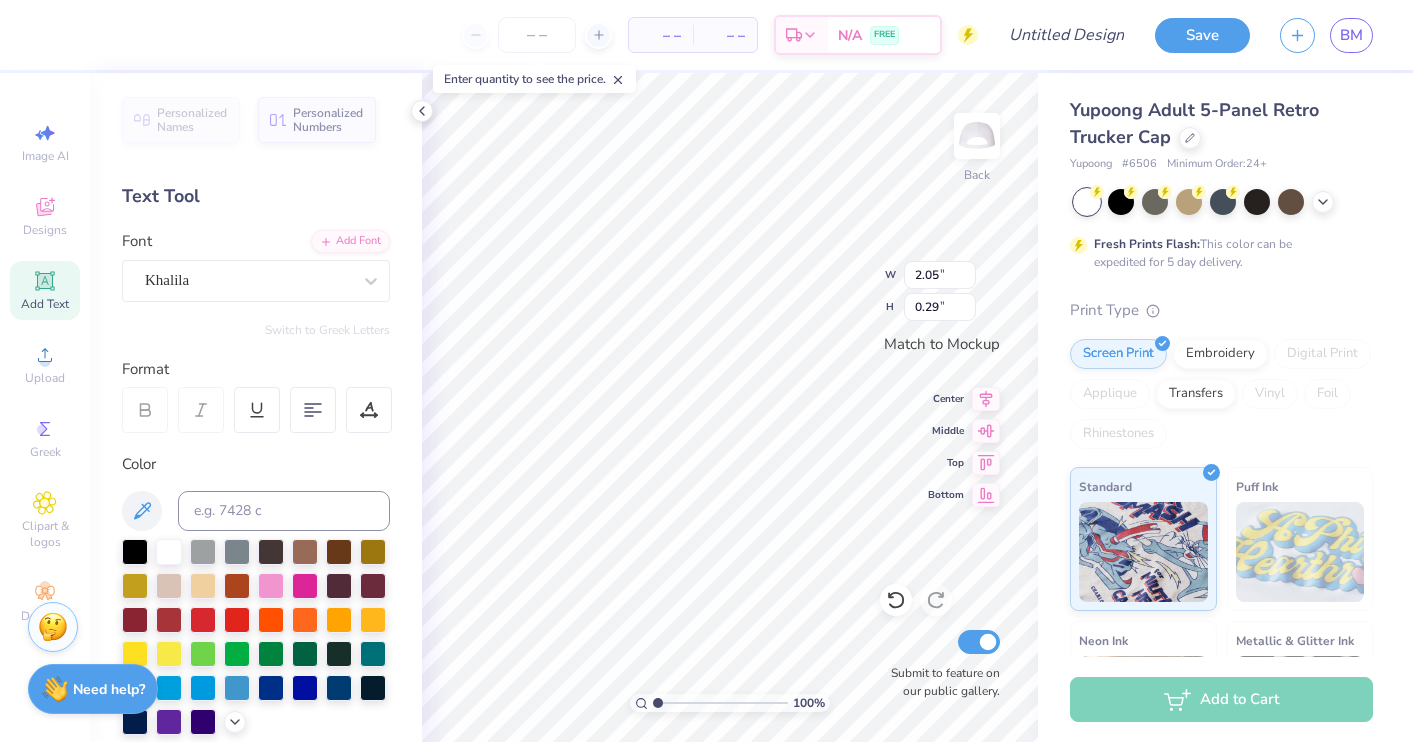 type on "0.35" 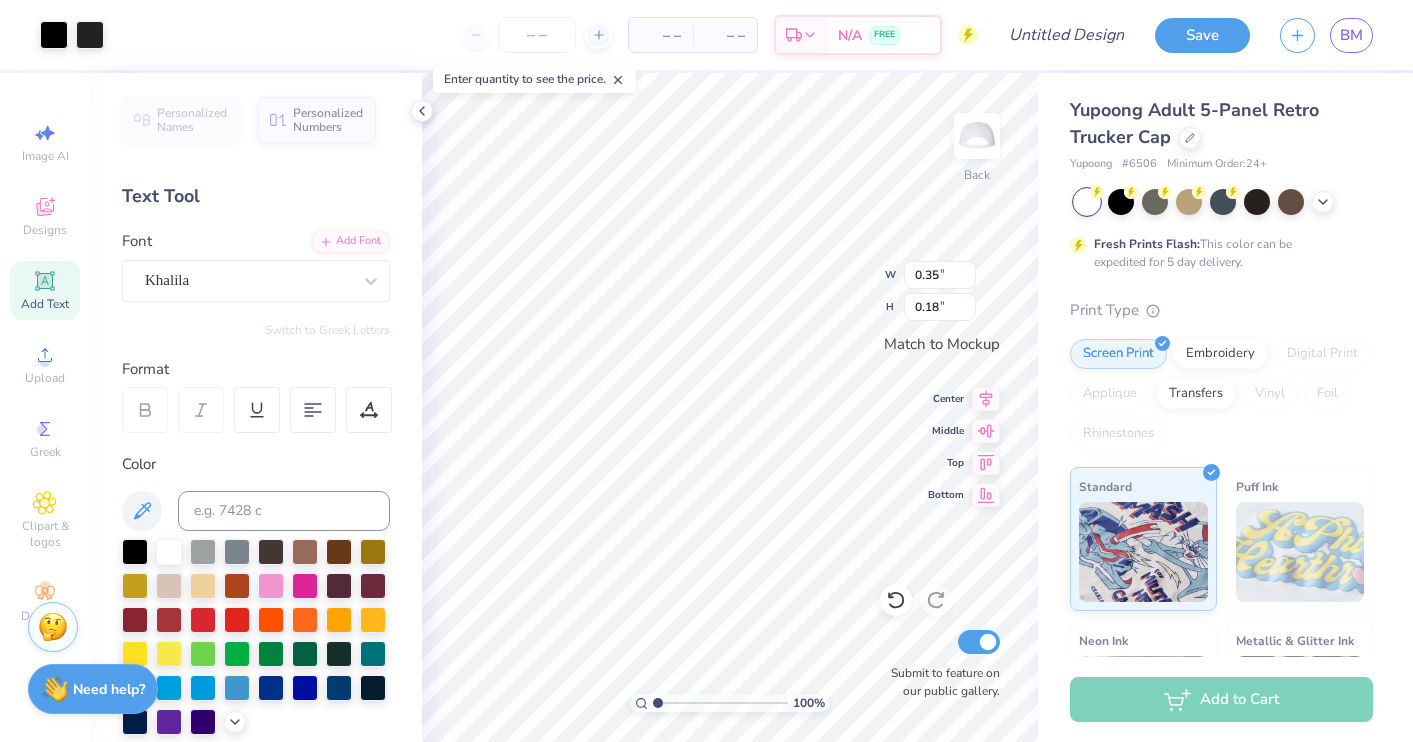 type on "3.73" 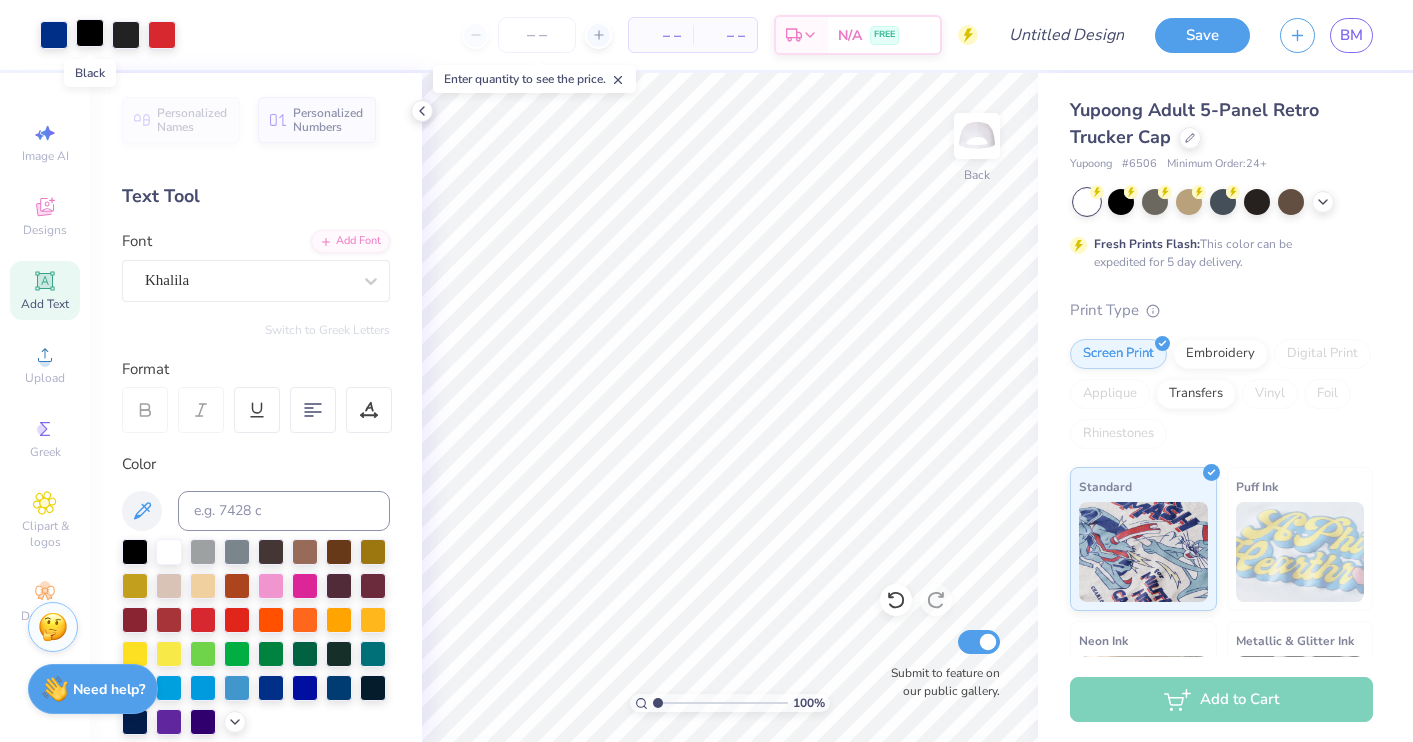 click at bounding box center [90, 33] 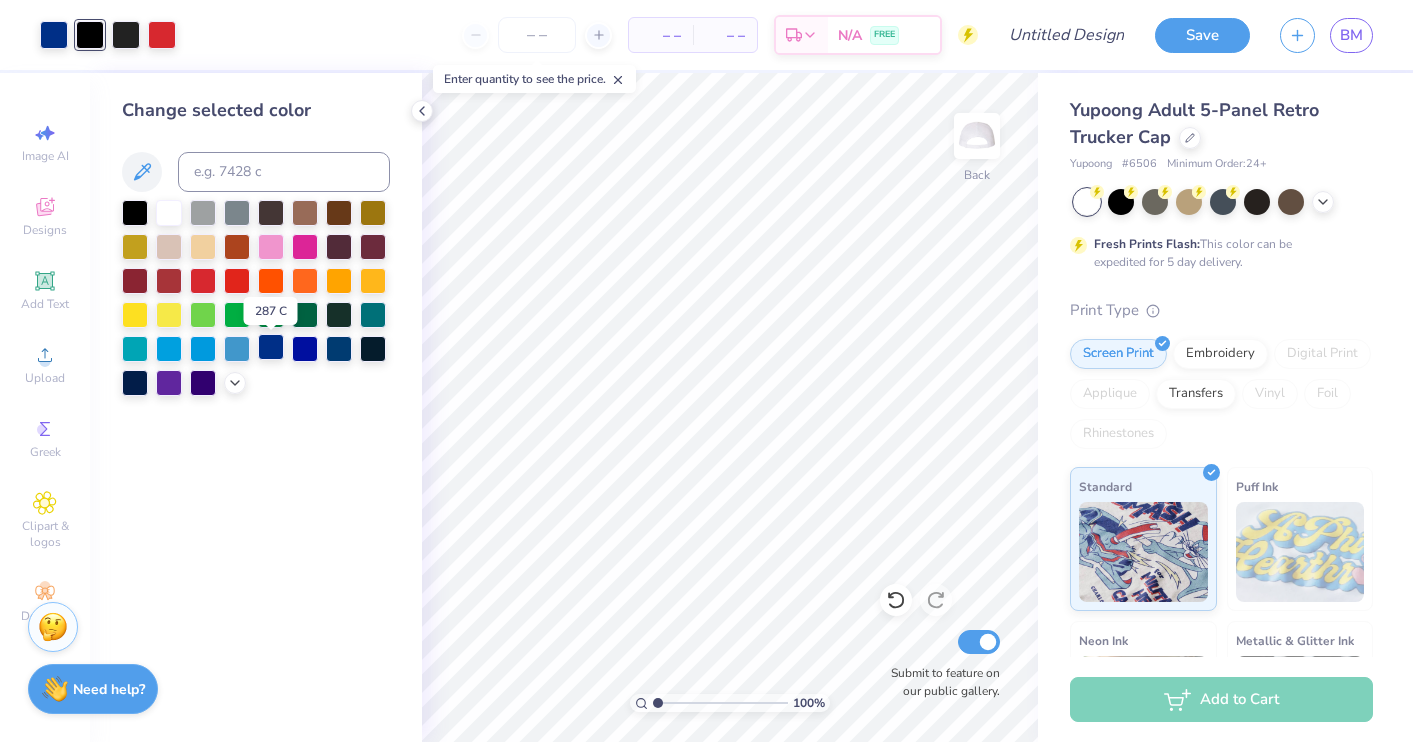 click at bounding box center (271, 347) 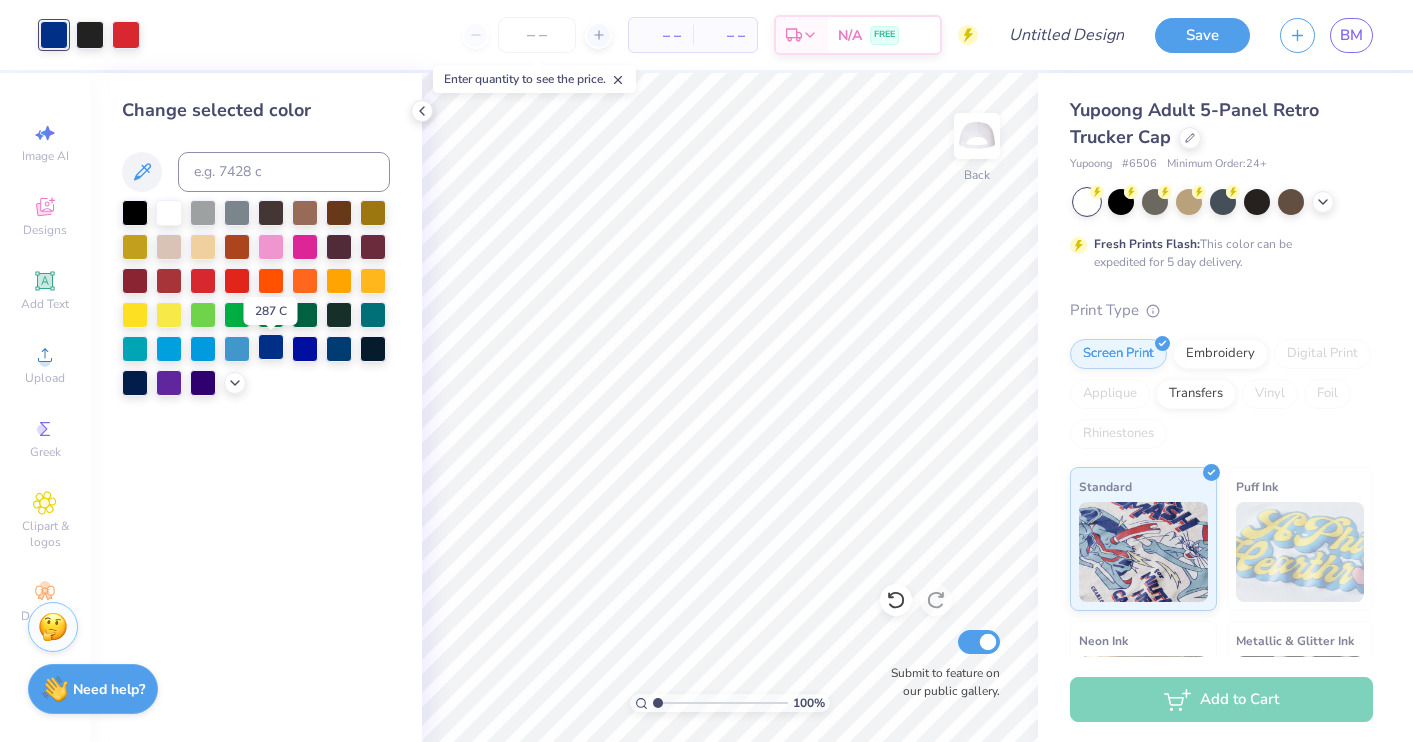 click at bounding box center (271, 347) 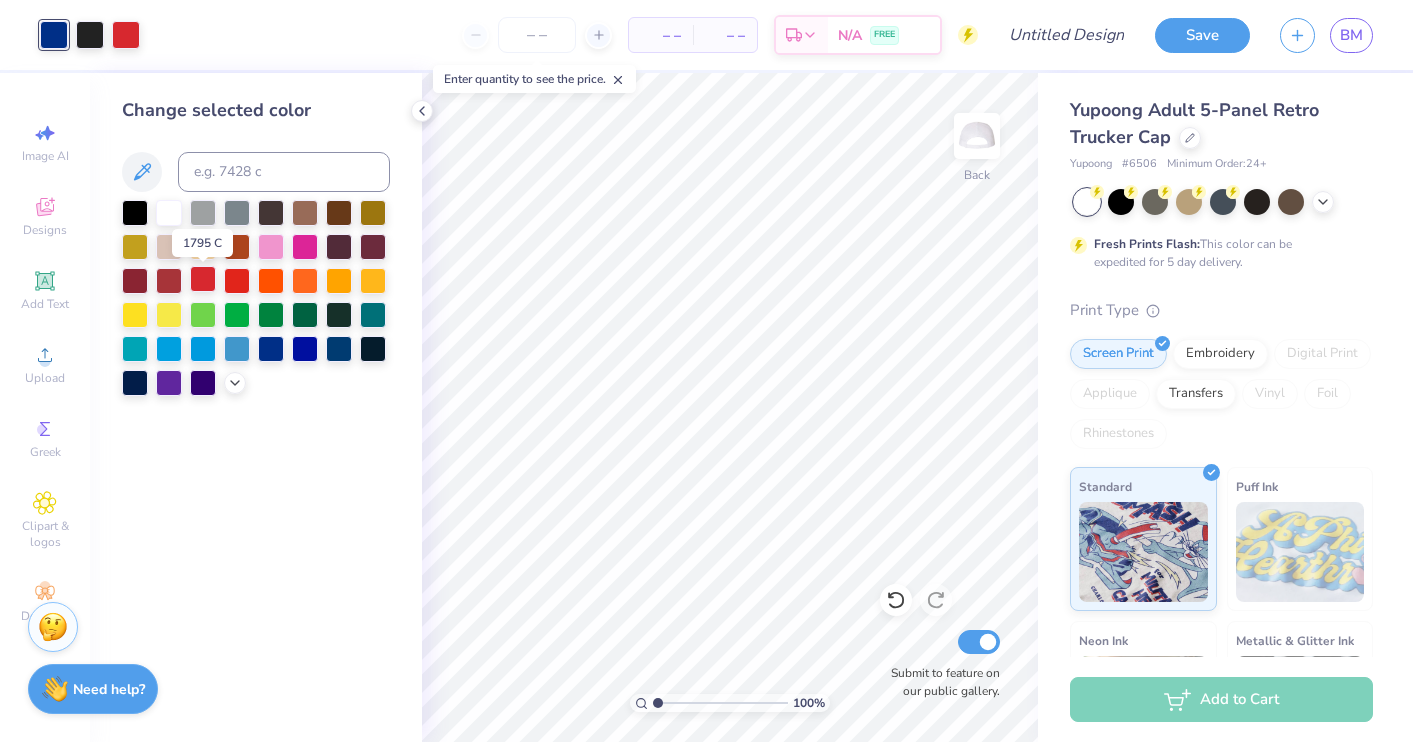 click at bounding box center [203, 279] 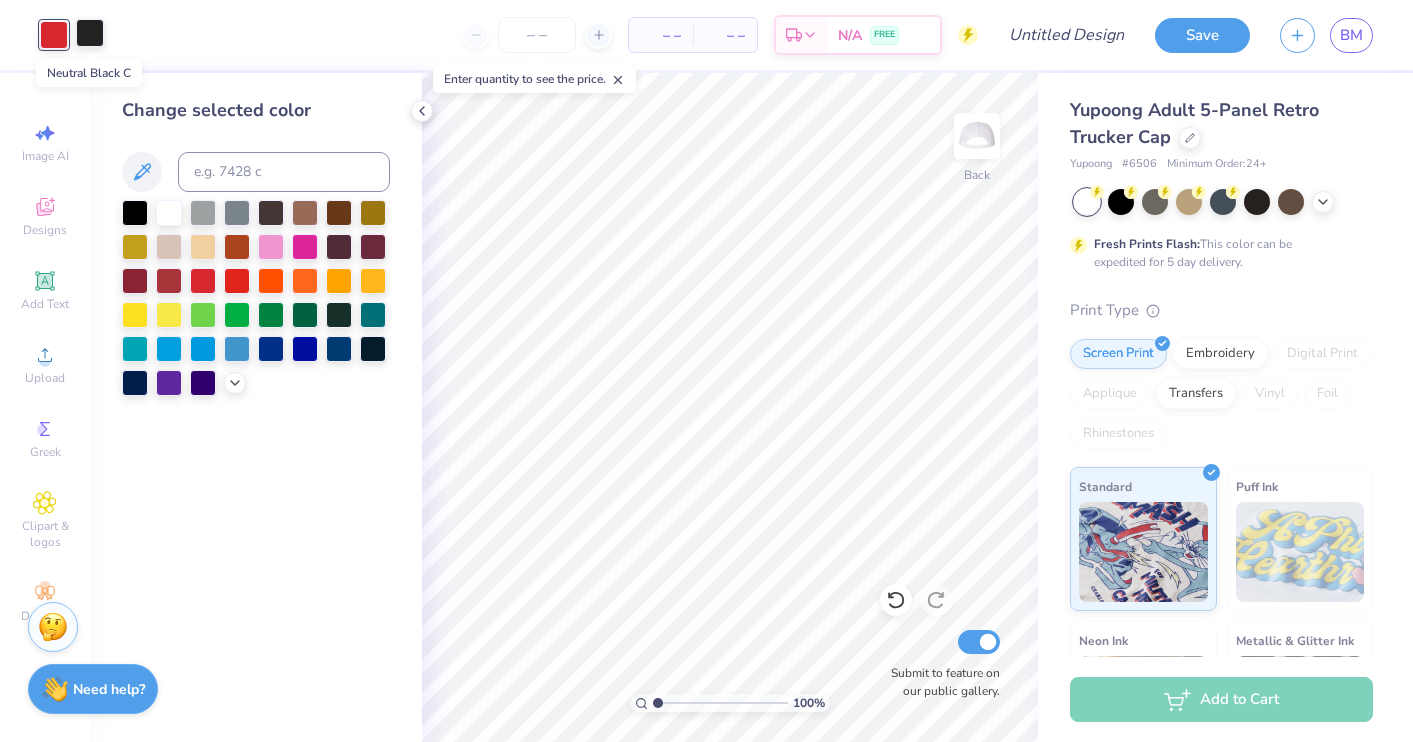 click at bounding box center [90, 33] 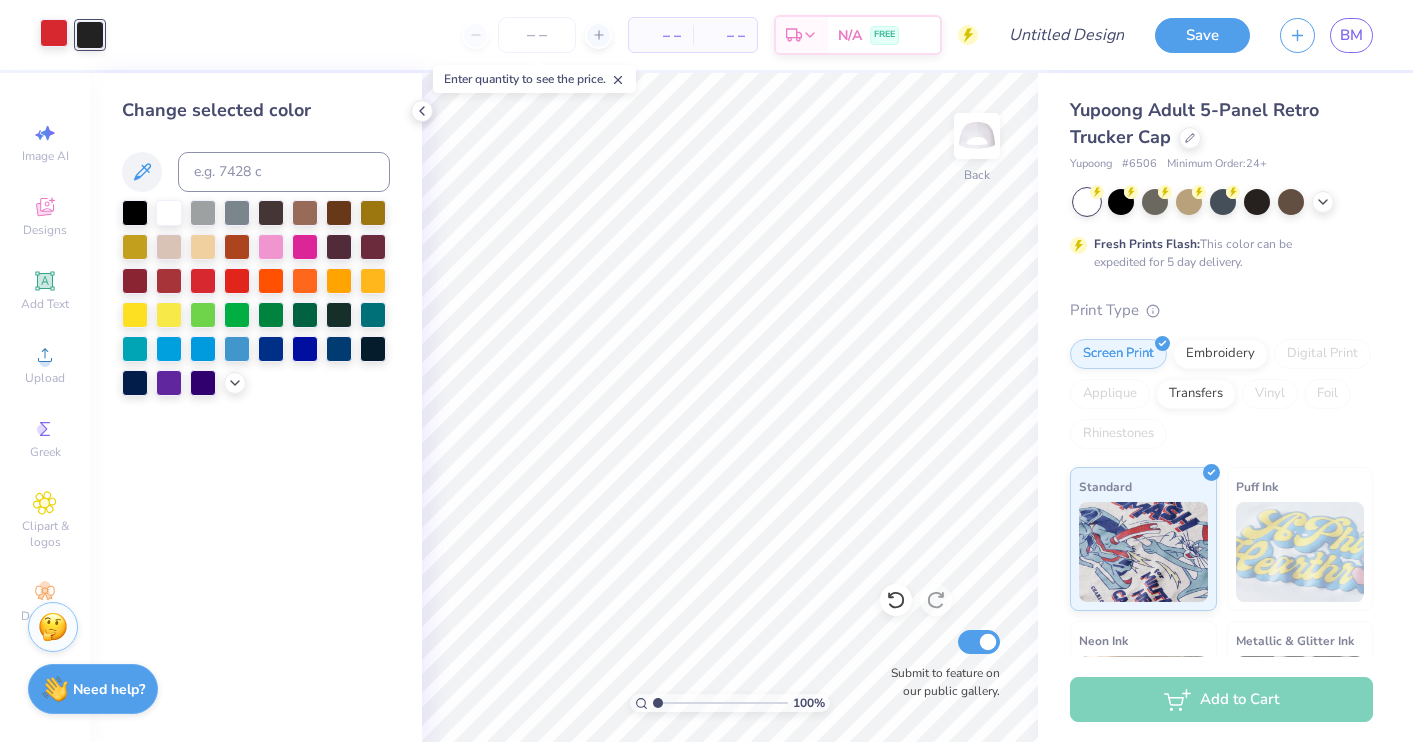 click at bounding box center (54, 33) 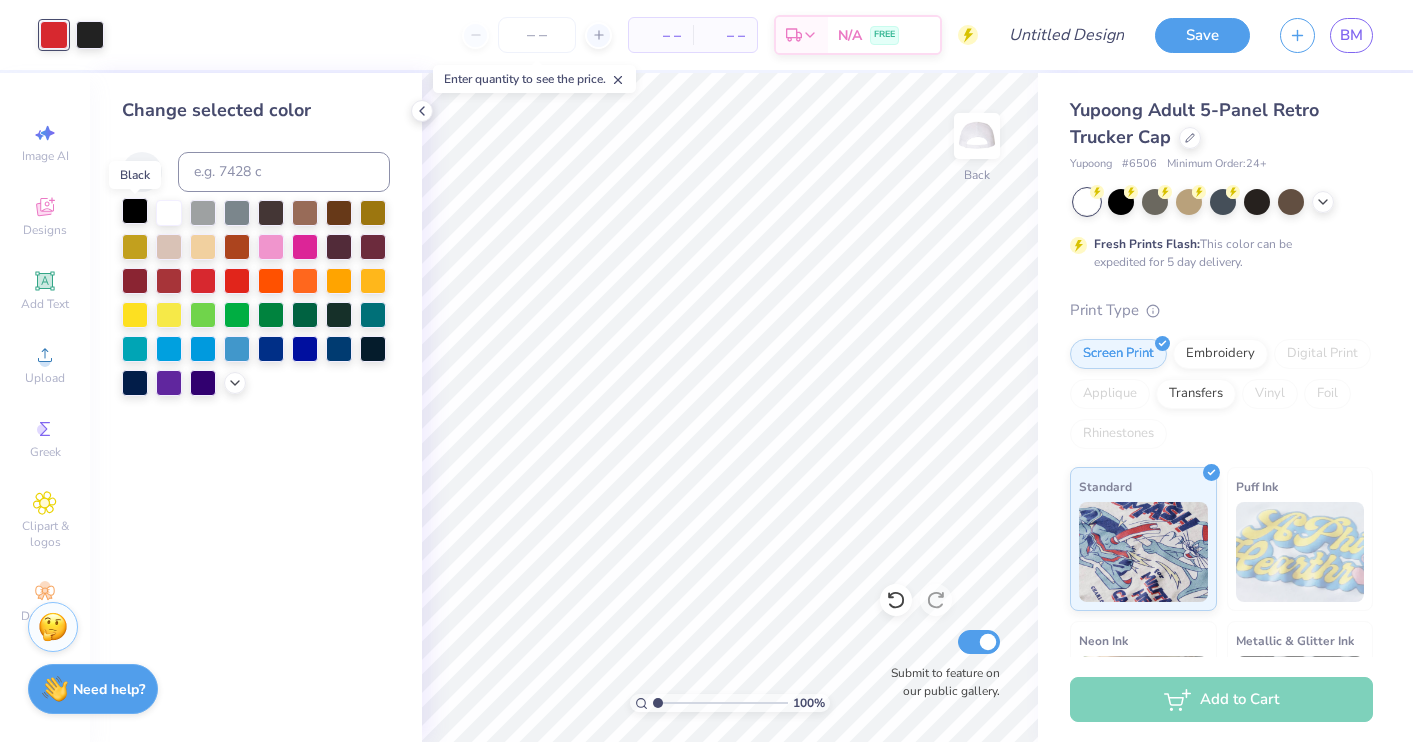 click at bounding box center (135, 211) 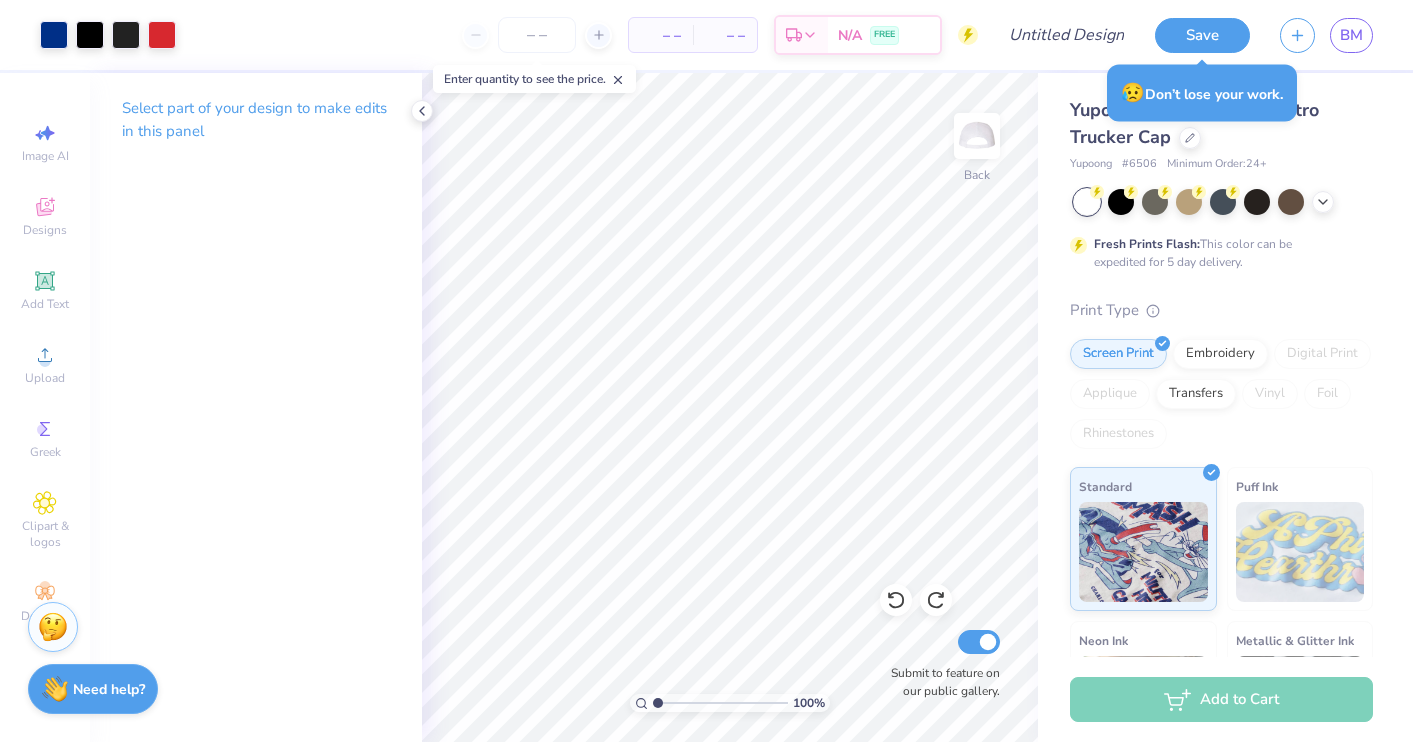 click on "Art colors" at bounding box center (88, 35) 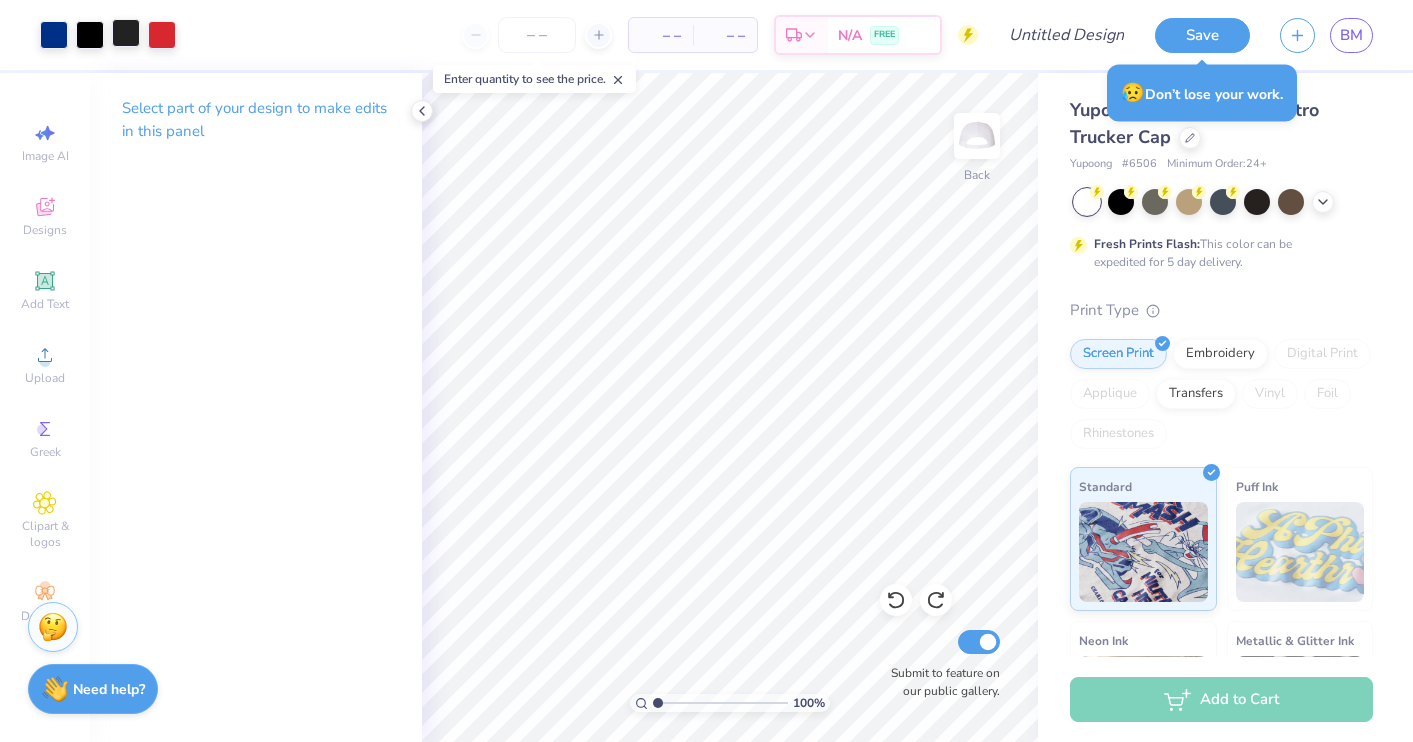 click at bounding box center (126, 33) 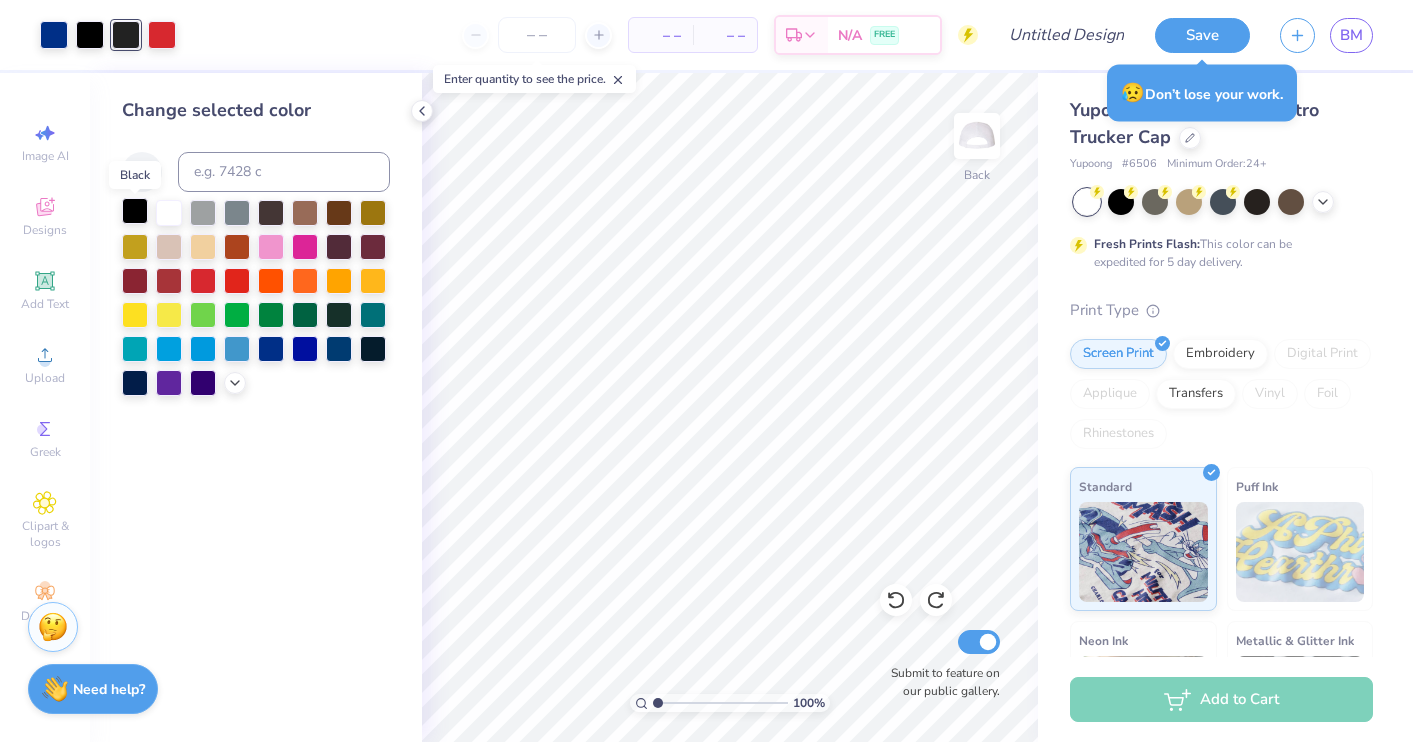 click at bounding box center (135, 211) 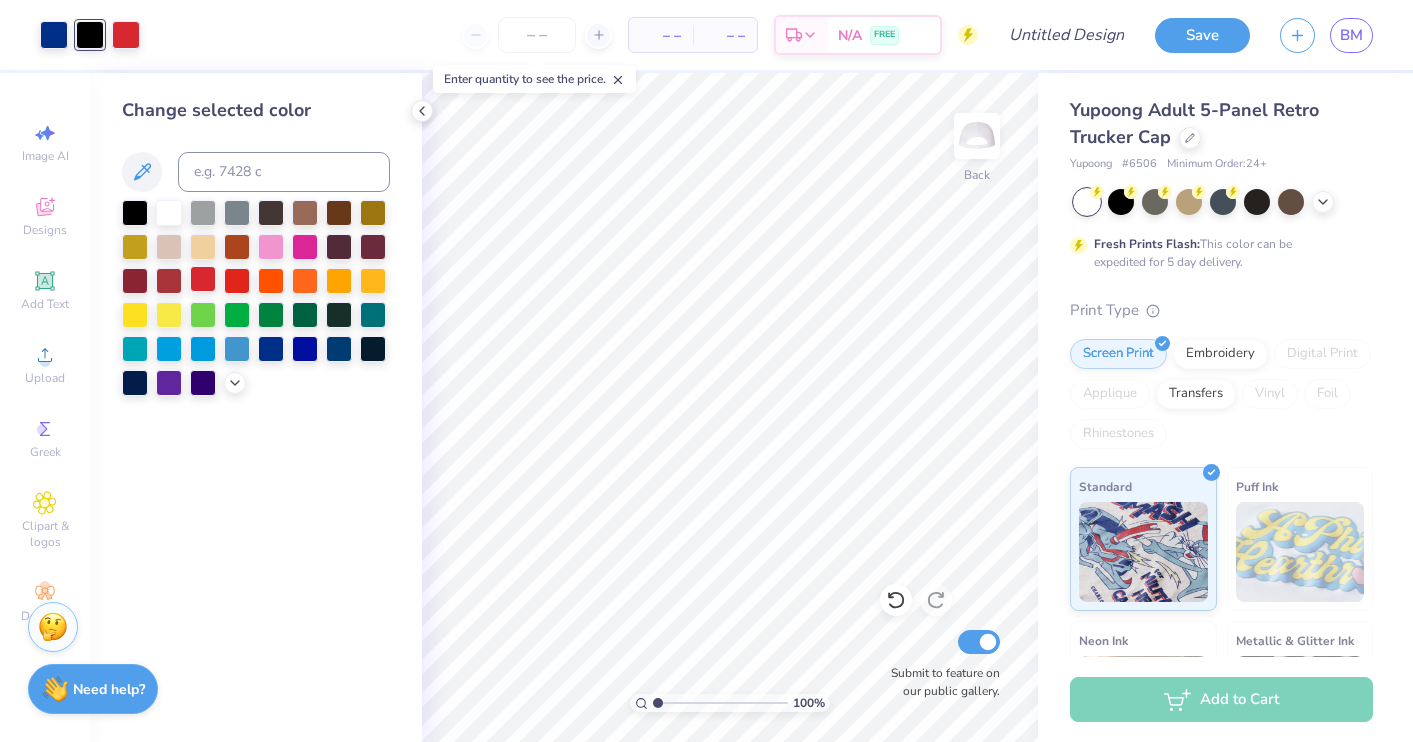 click at bounding box center (203, 279) 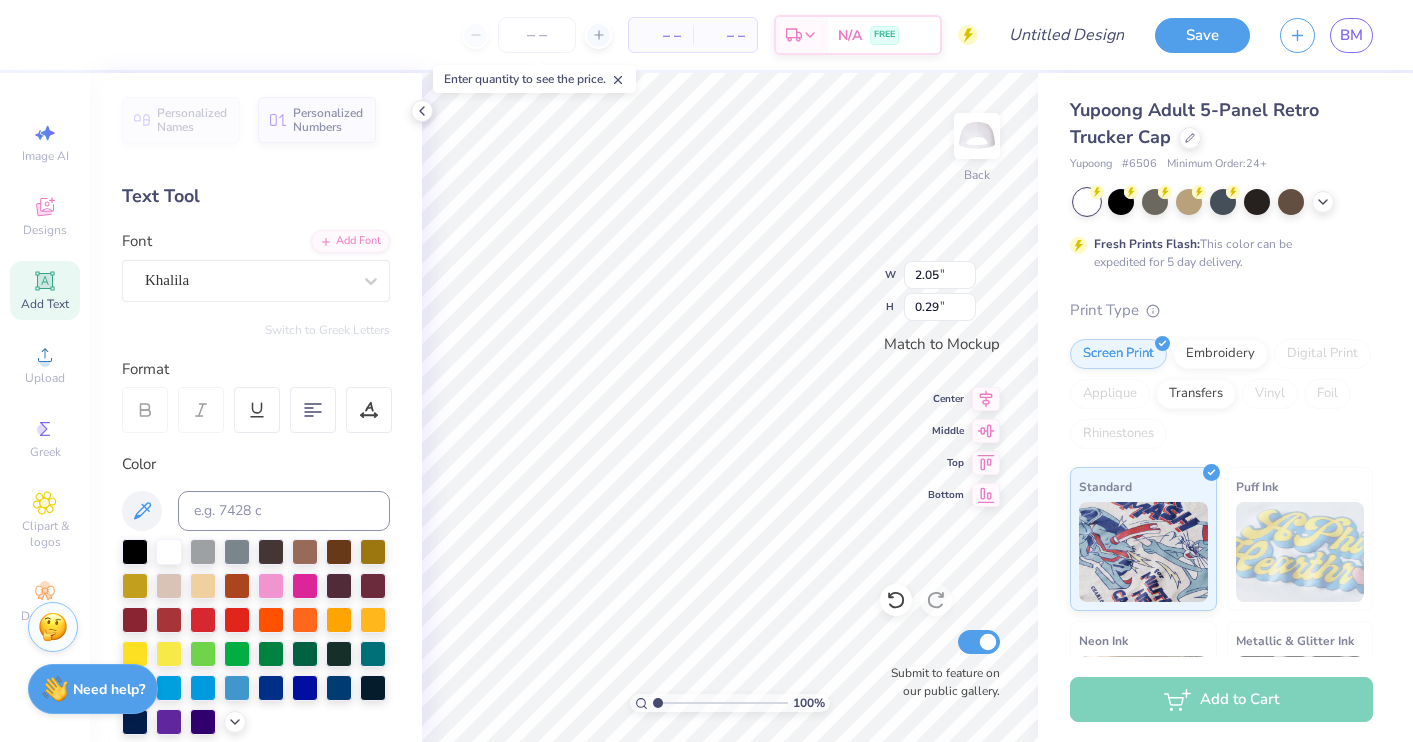 type on "3.73" 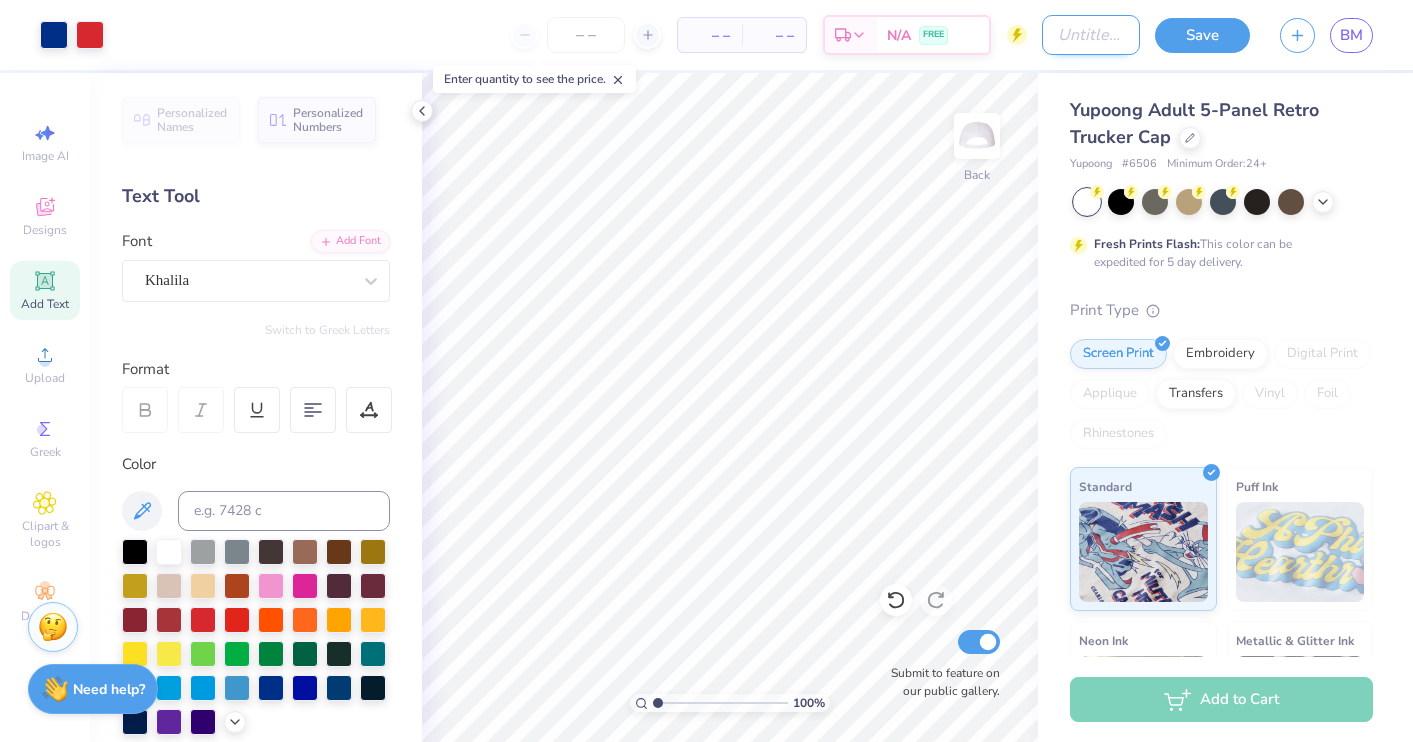 click on "Design Title" at bounding box center (1091, 35) 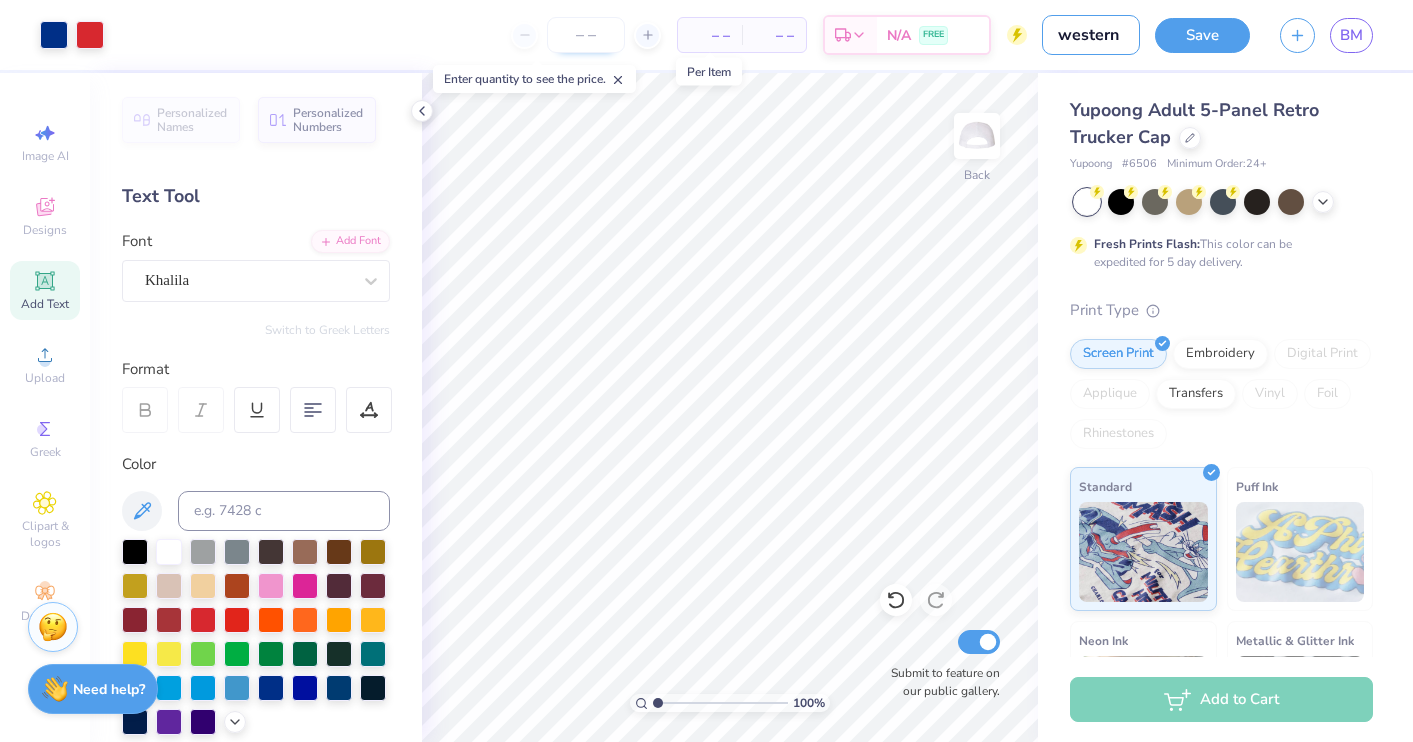 type on "western" 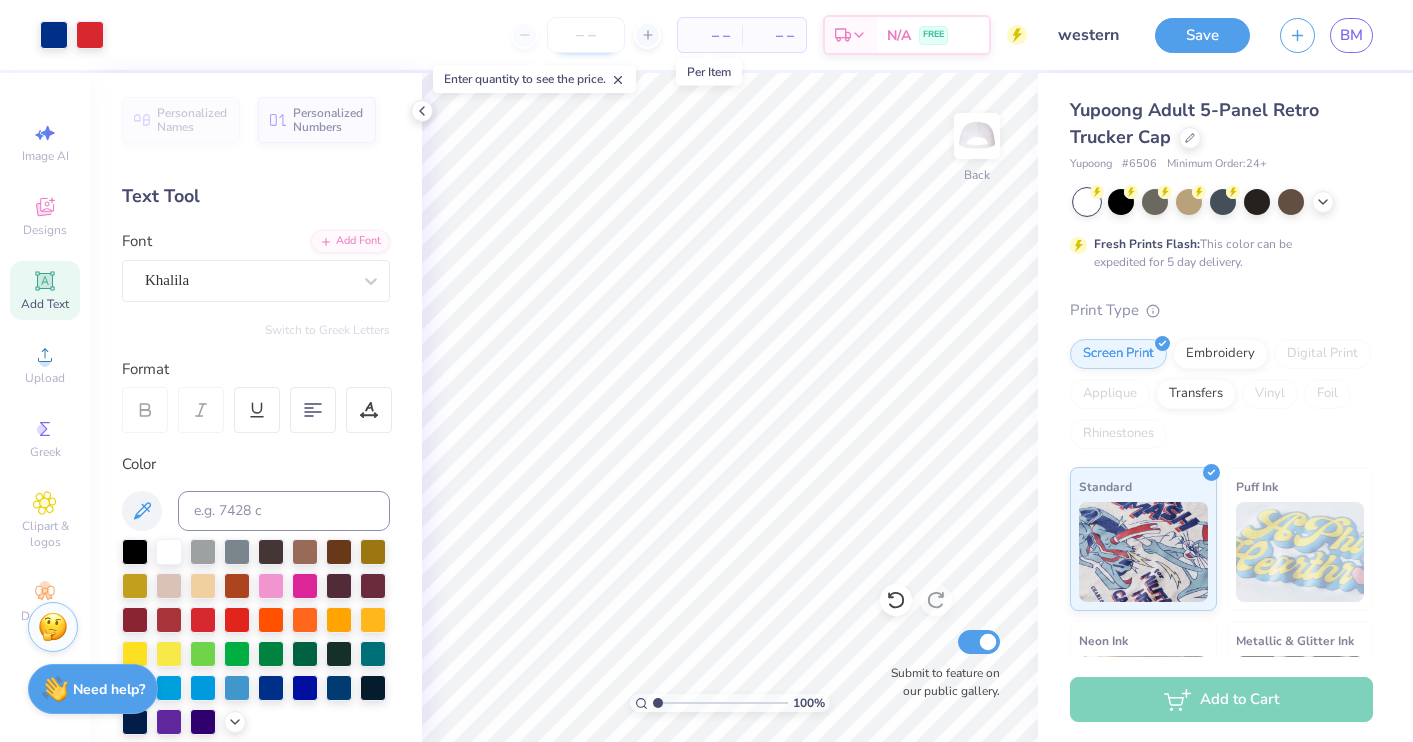 click at bounding box center (586, 35) 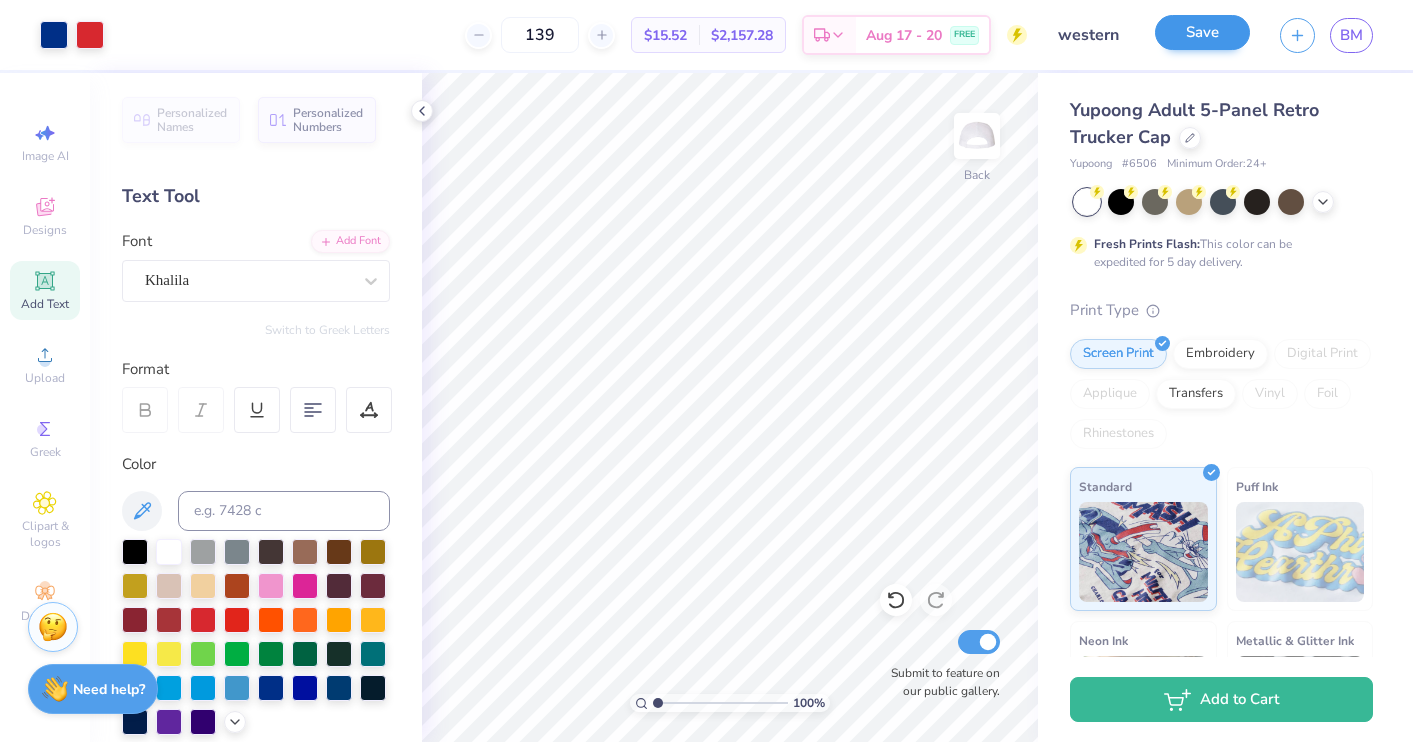 type on "139" 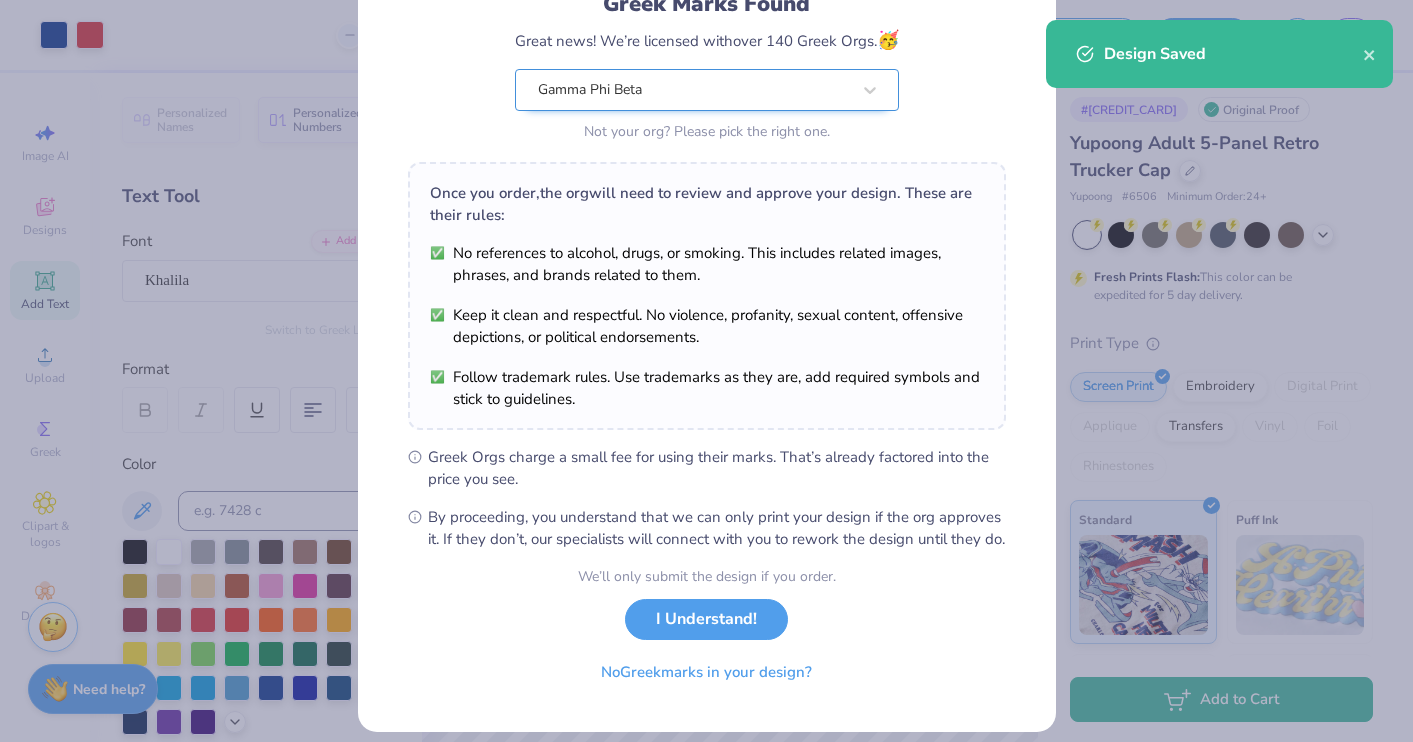 scroll, scrollTop: 194, scrollLeft: 0, axis: vertical 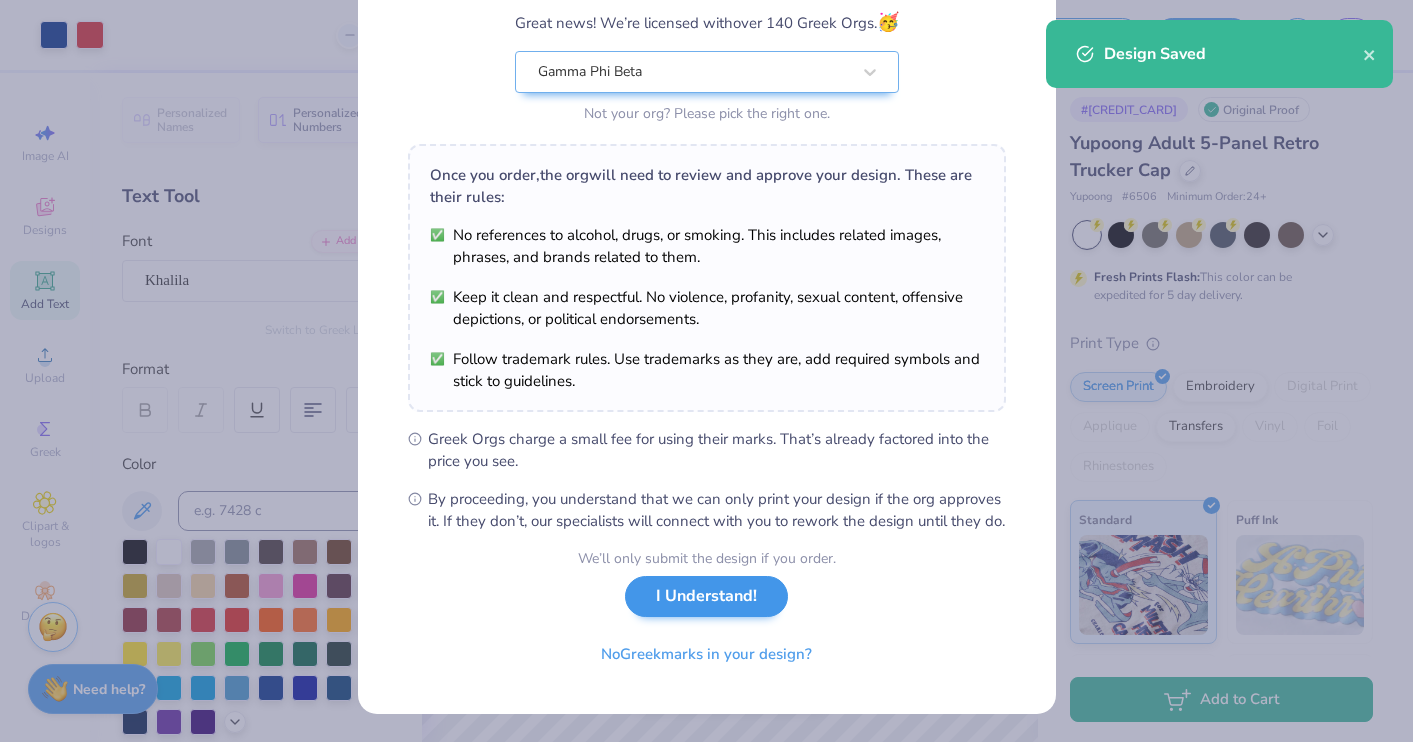 click on "I Understand!" at bounding box center (706, 596) 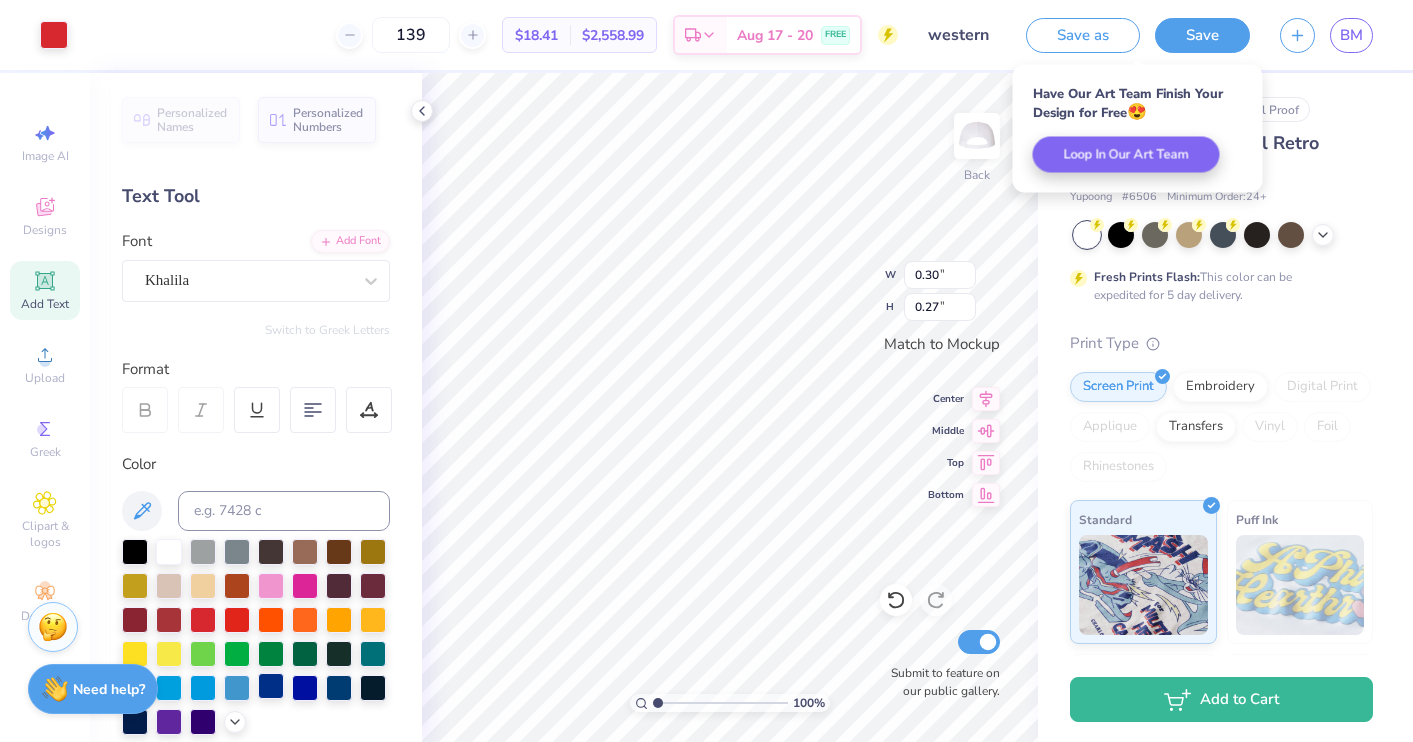 click at bounding box center [271, 686] 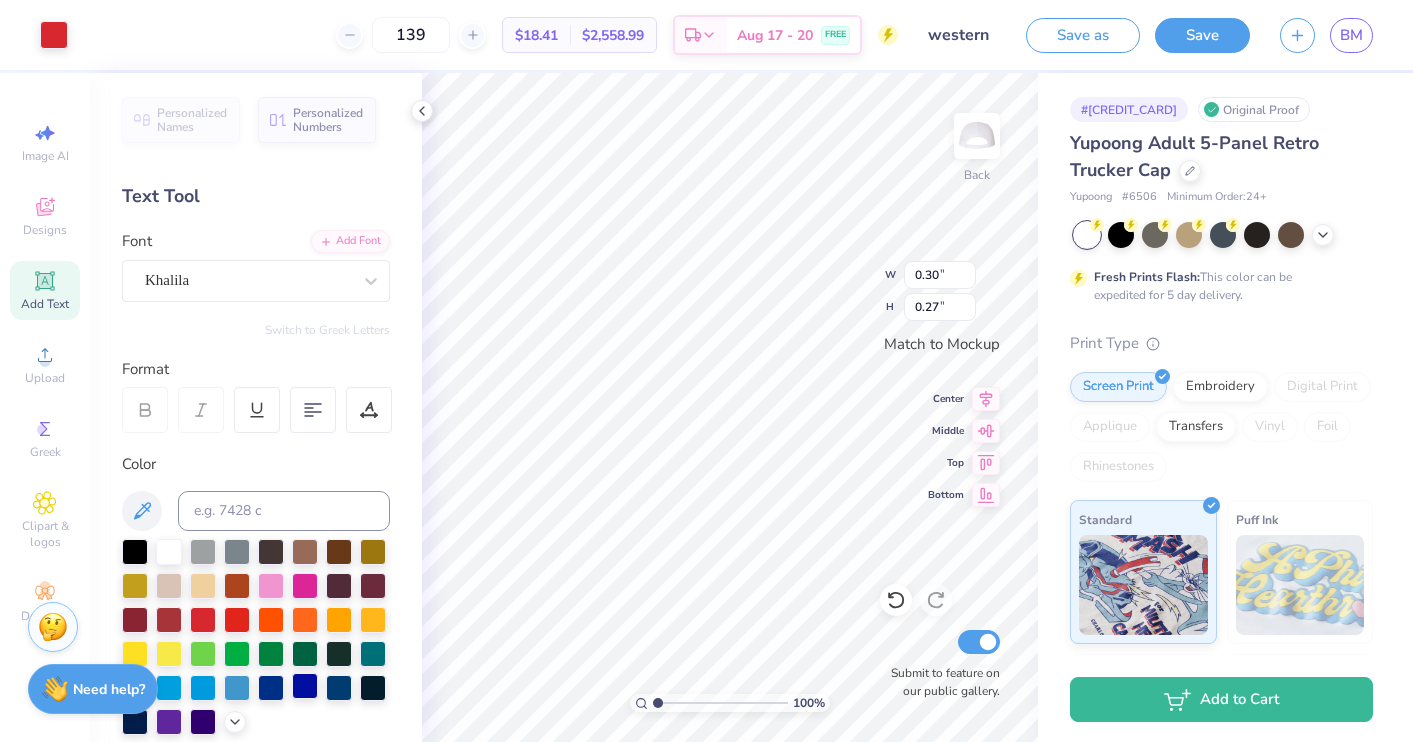 click at bounding box center [305, 686] 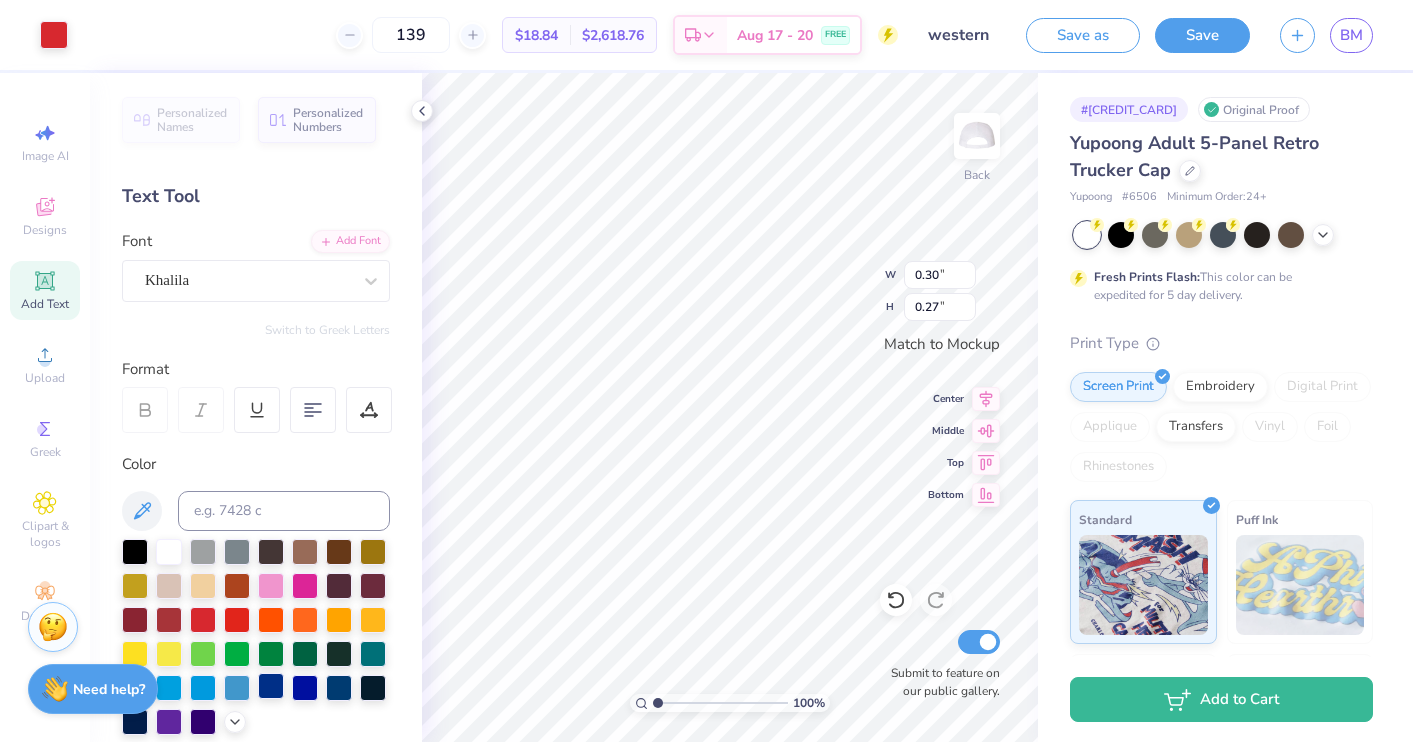 click at bounding box center (271, 686) 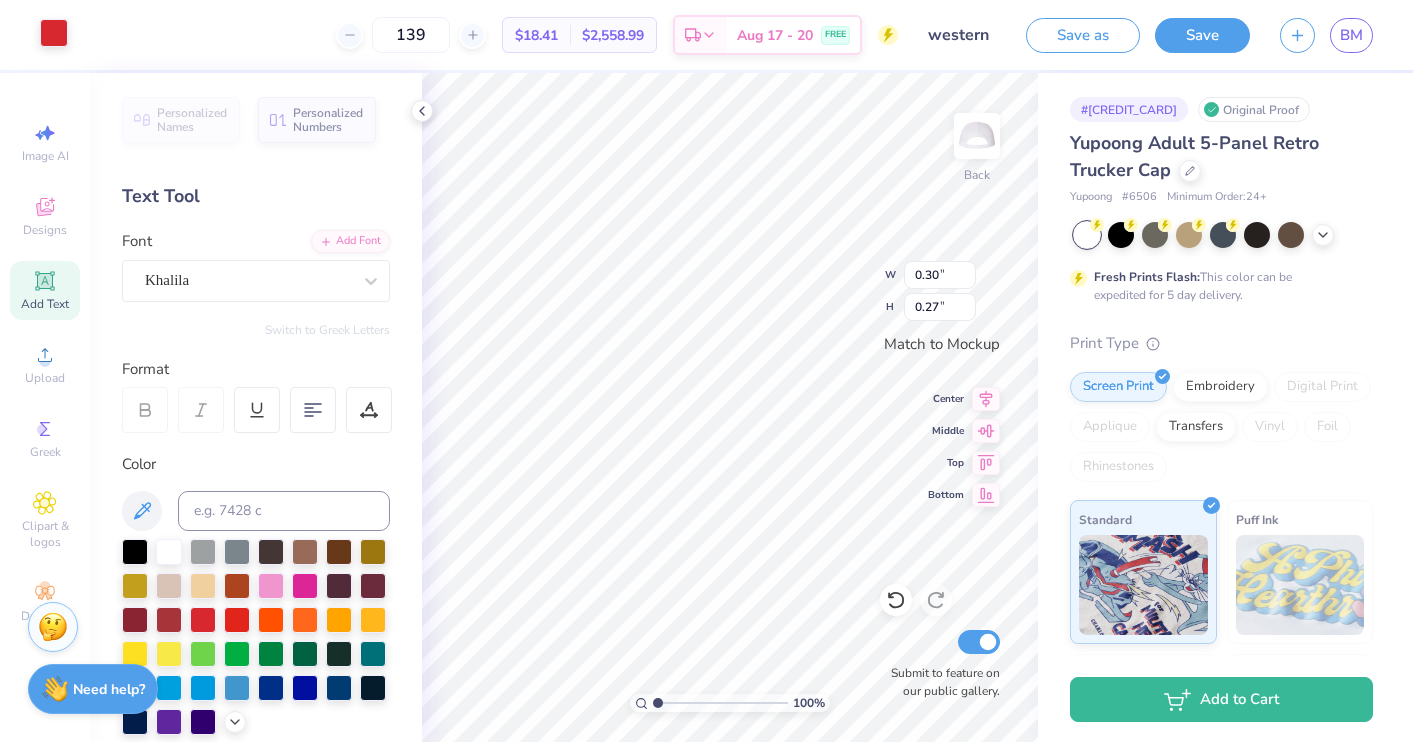 click at bounding box center (54, 33) 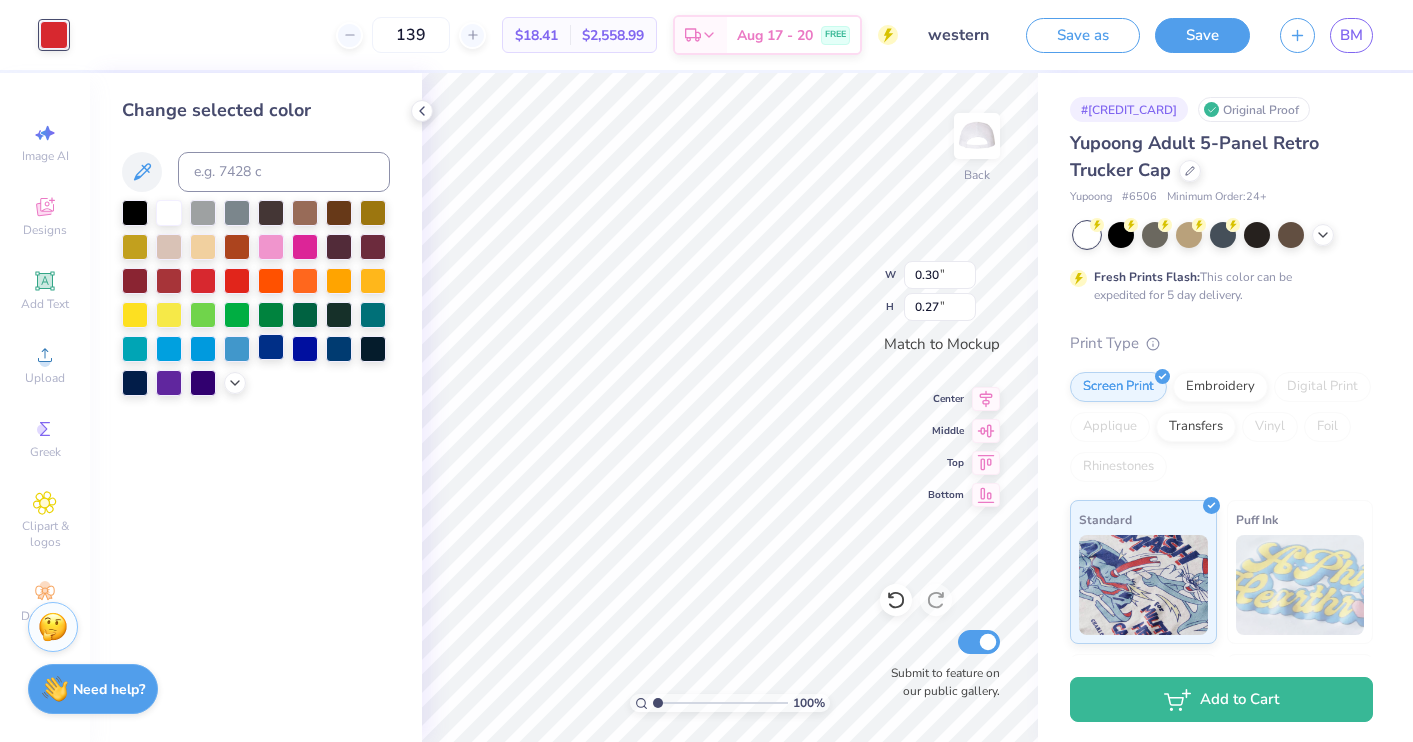 click at bounding box center (271, 347) 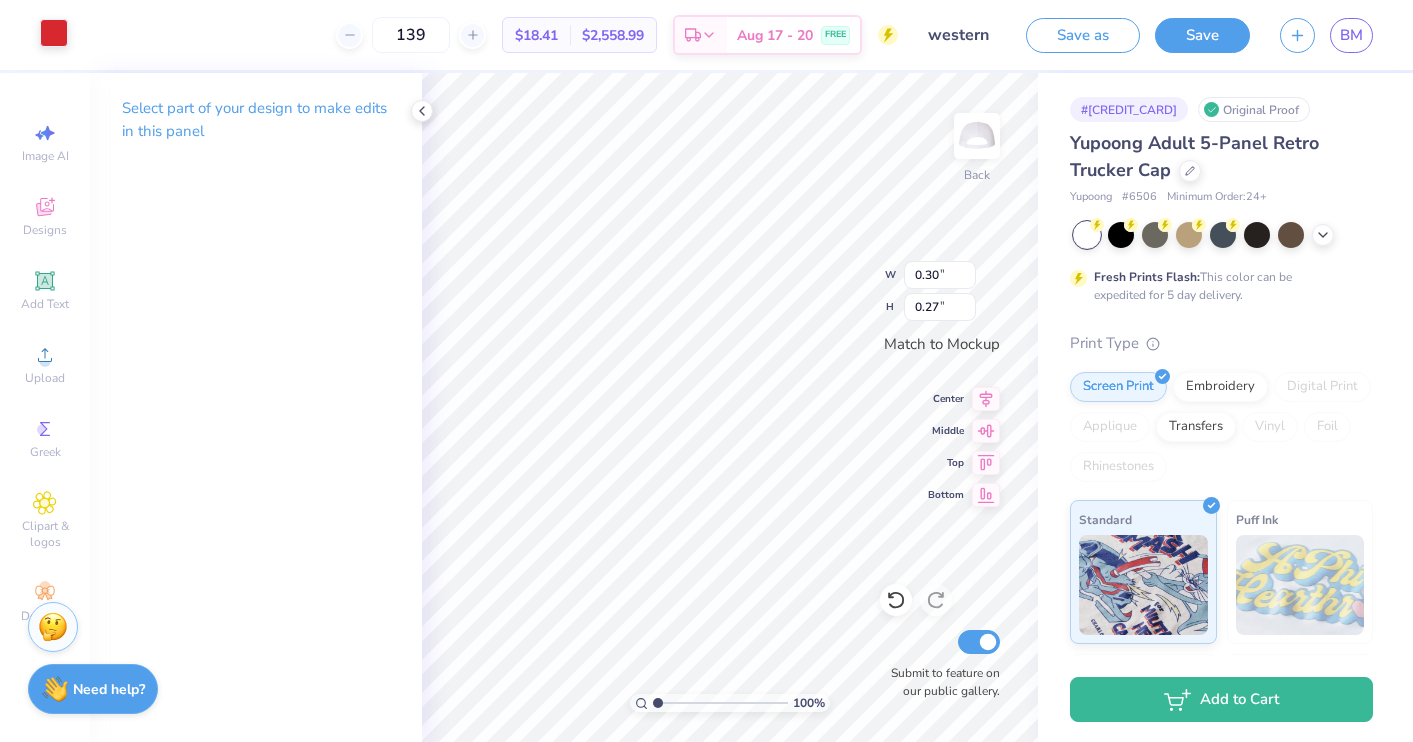 click at bounding box center (54, 33) 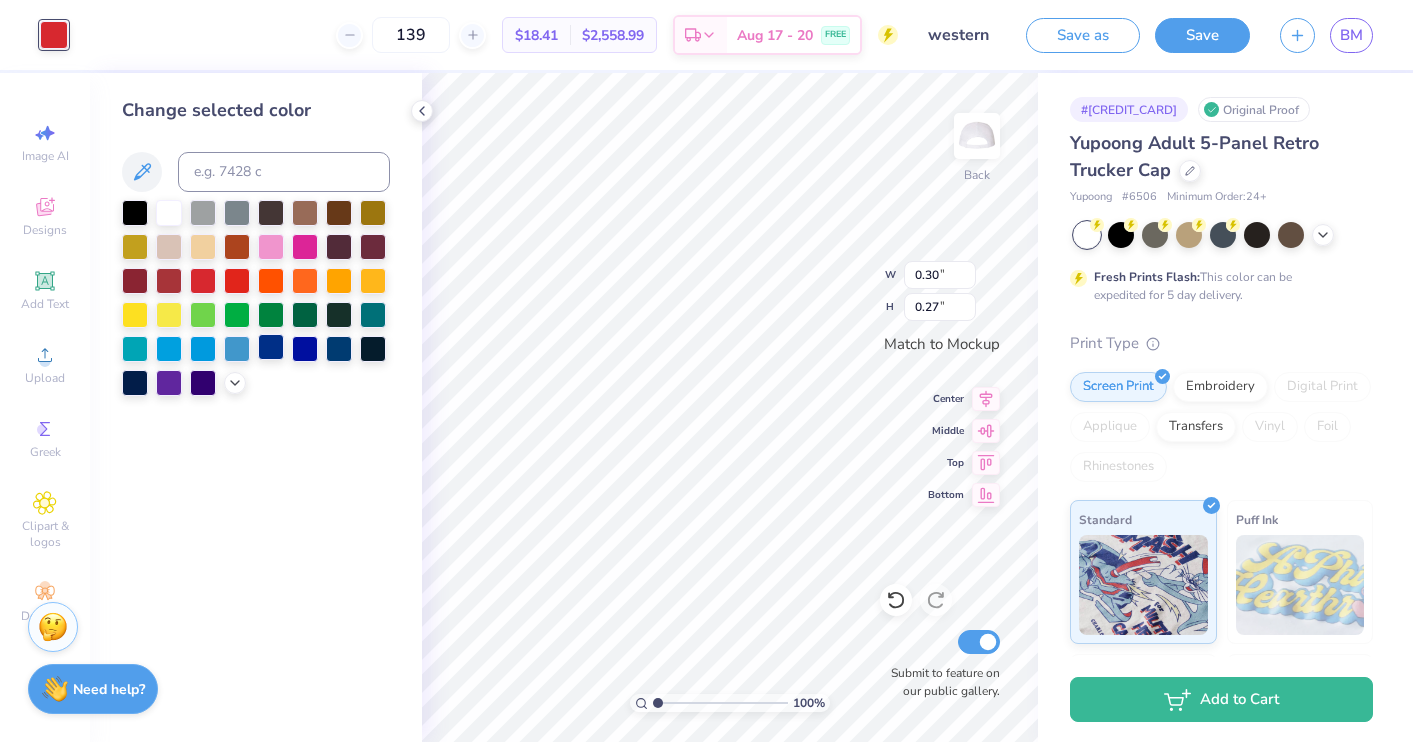 click at bounding box center (271, 347) 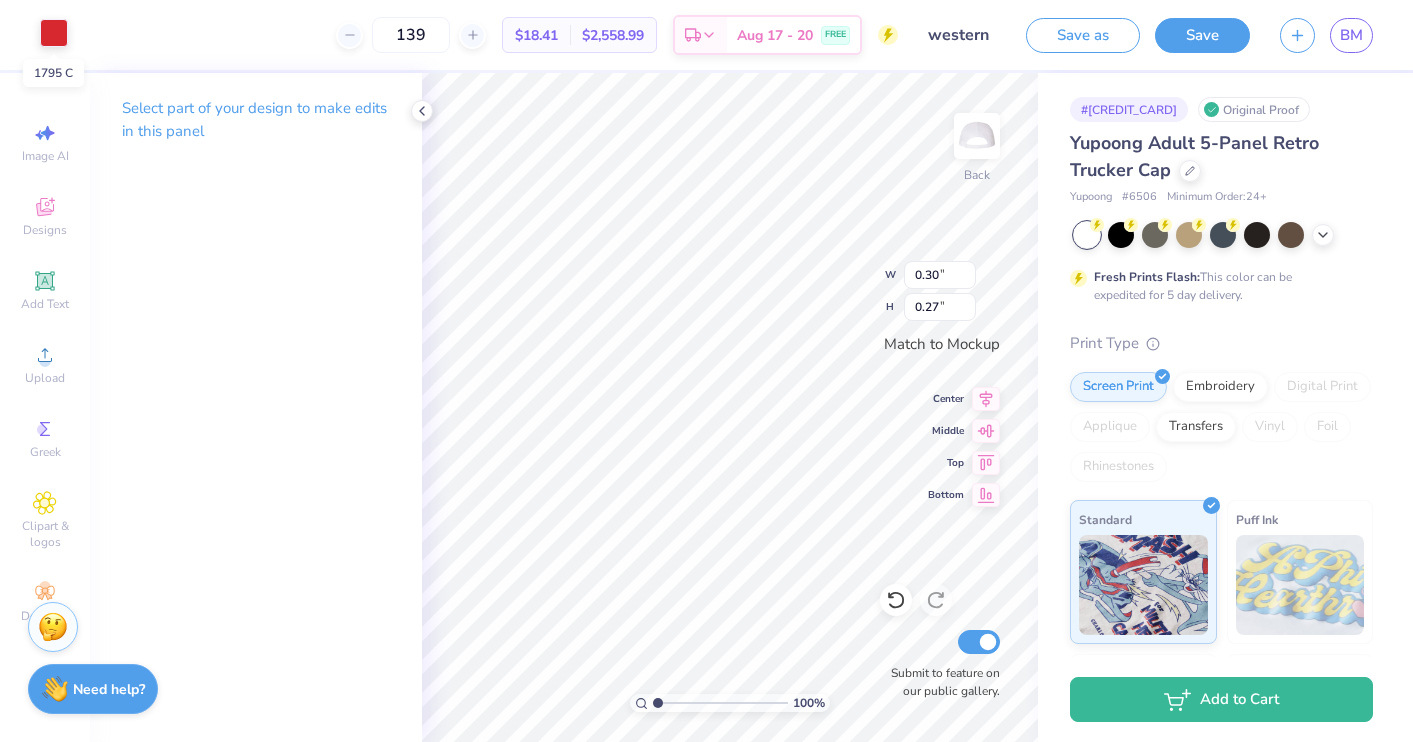 click at bounding box center [54, 33] 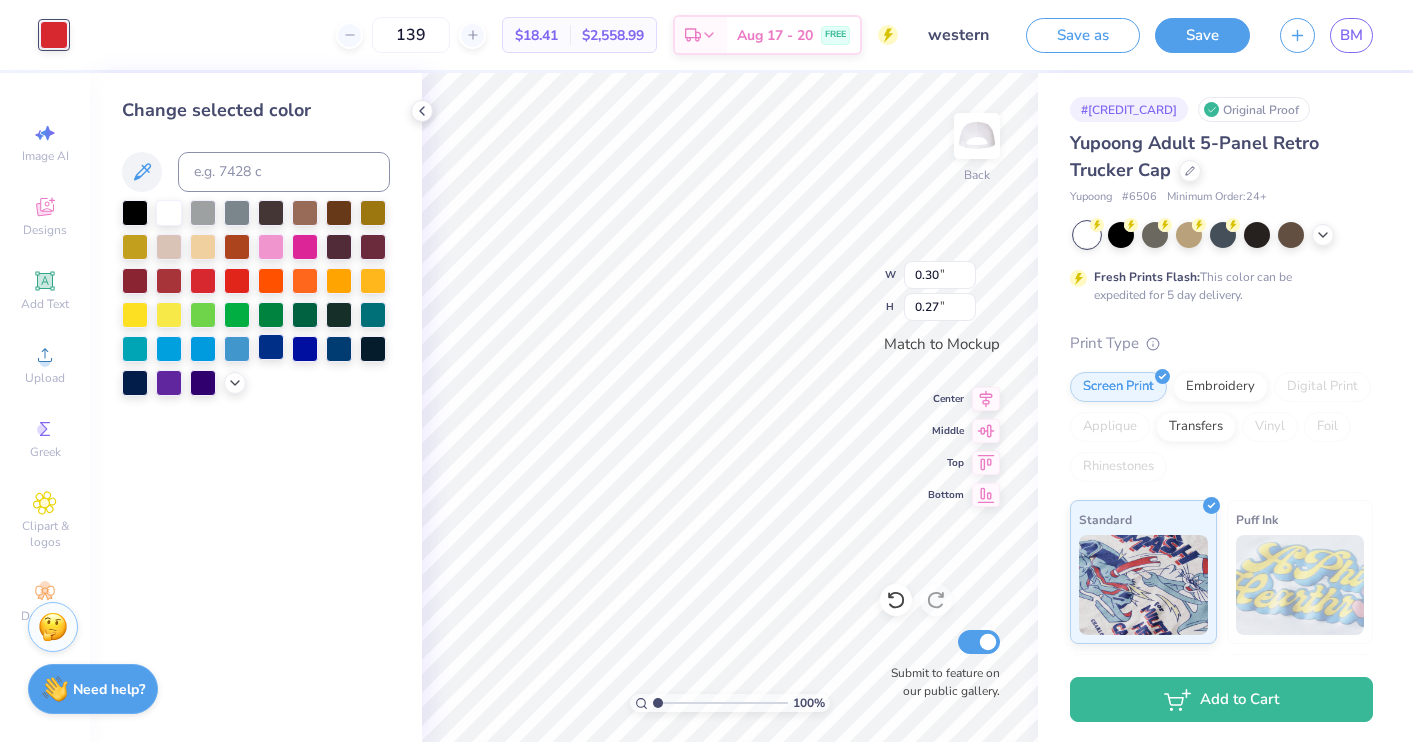 click at bounding box center (271, 347) 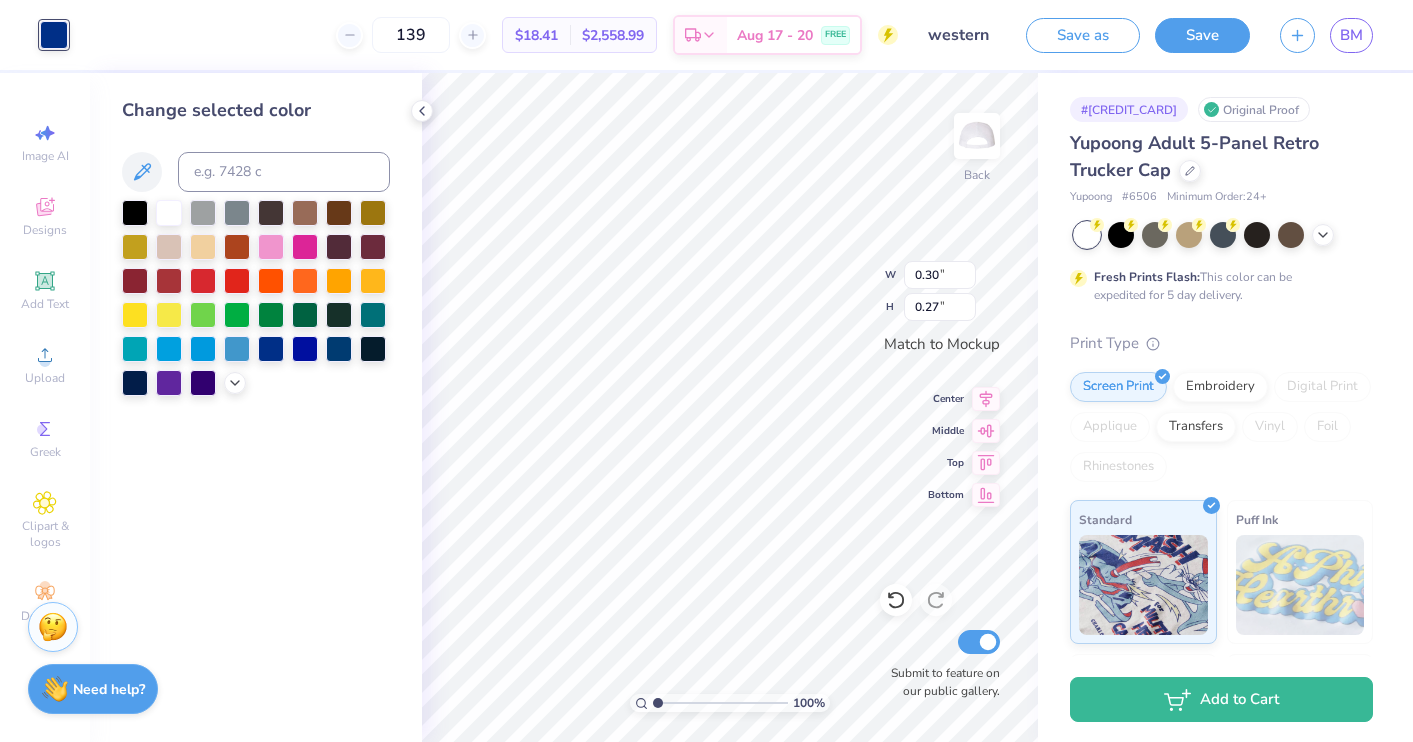 click on "Change selected color" at bounding box center [256, 407] 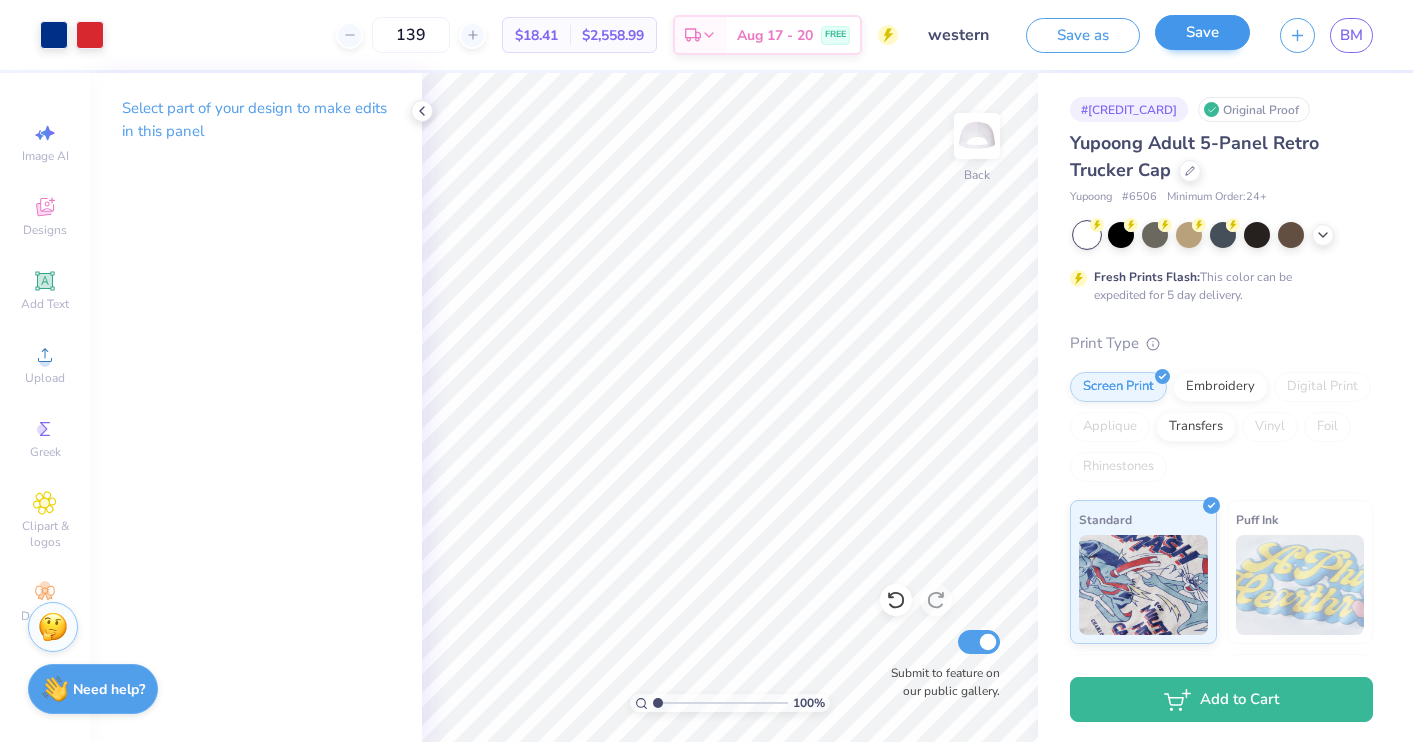 click on "Save" at bounding box center [1202, 32] 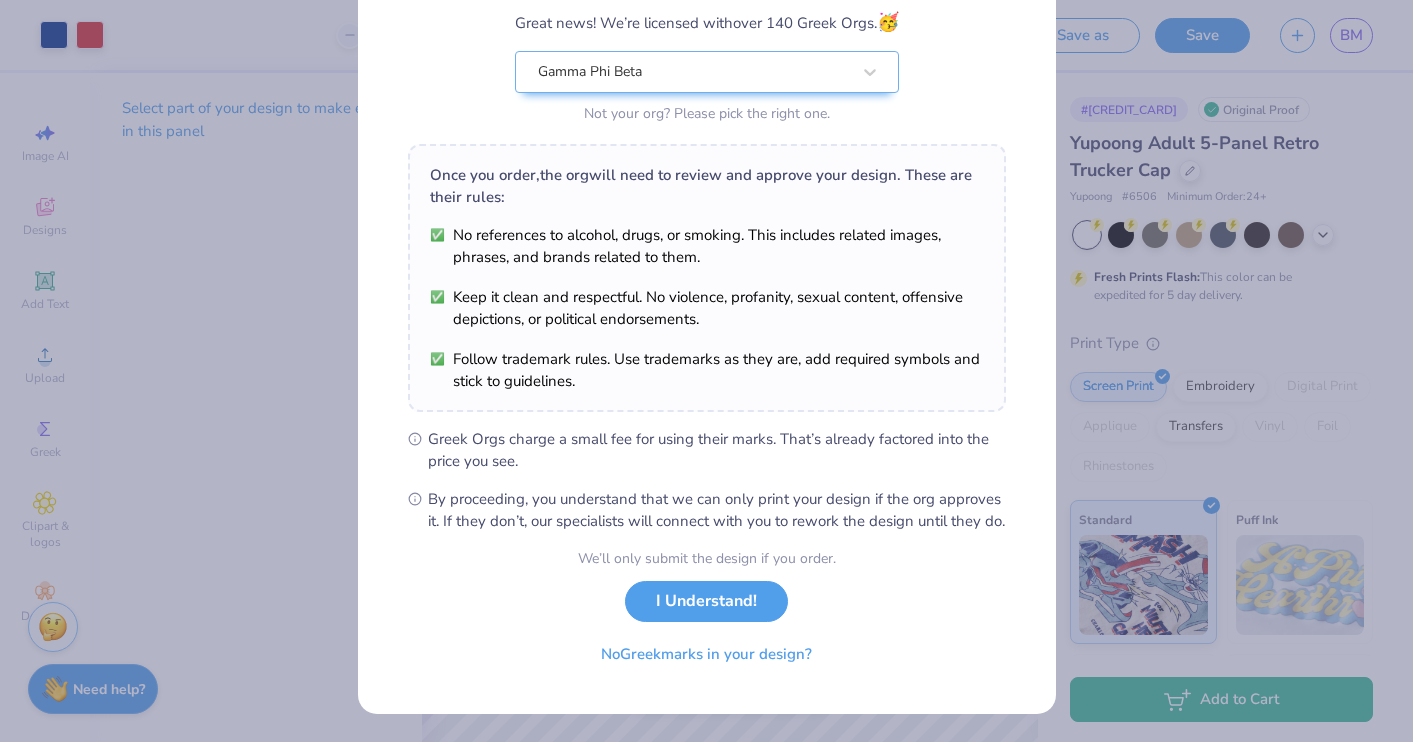 scroll, scrollTop: 194, scrollLeft: 0, axis: vertical 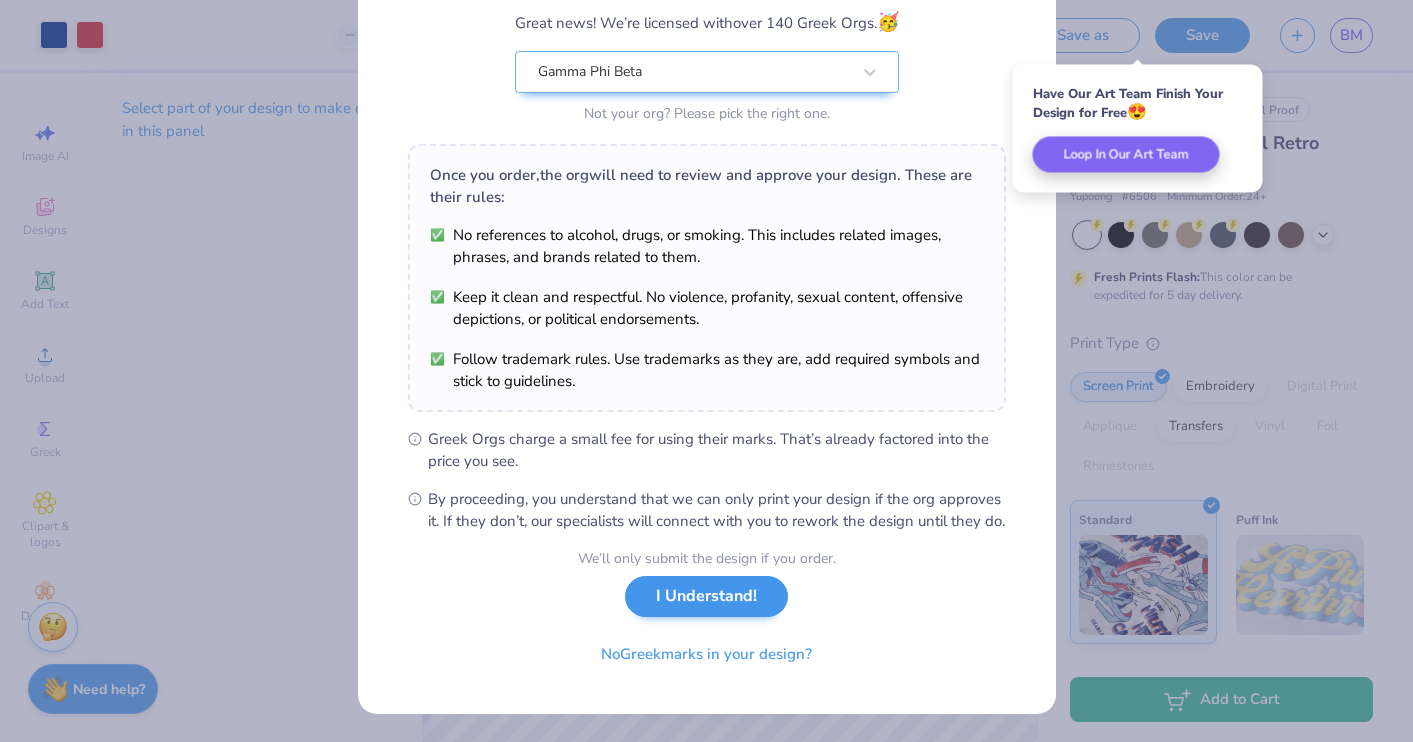 click on "I Understand!" at bounding box center (706, 596) 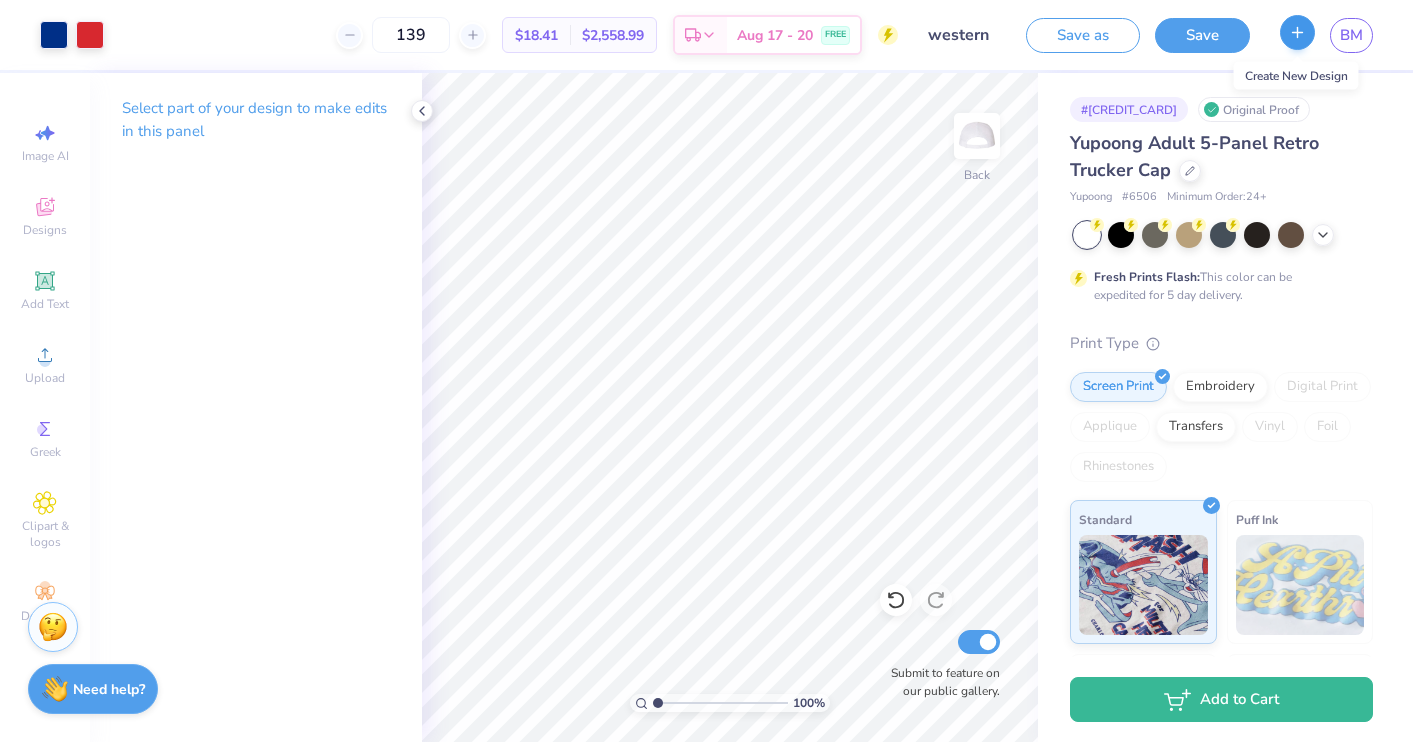 click at bounding box center (1297, 32) 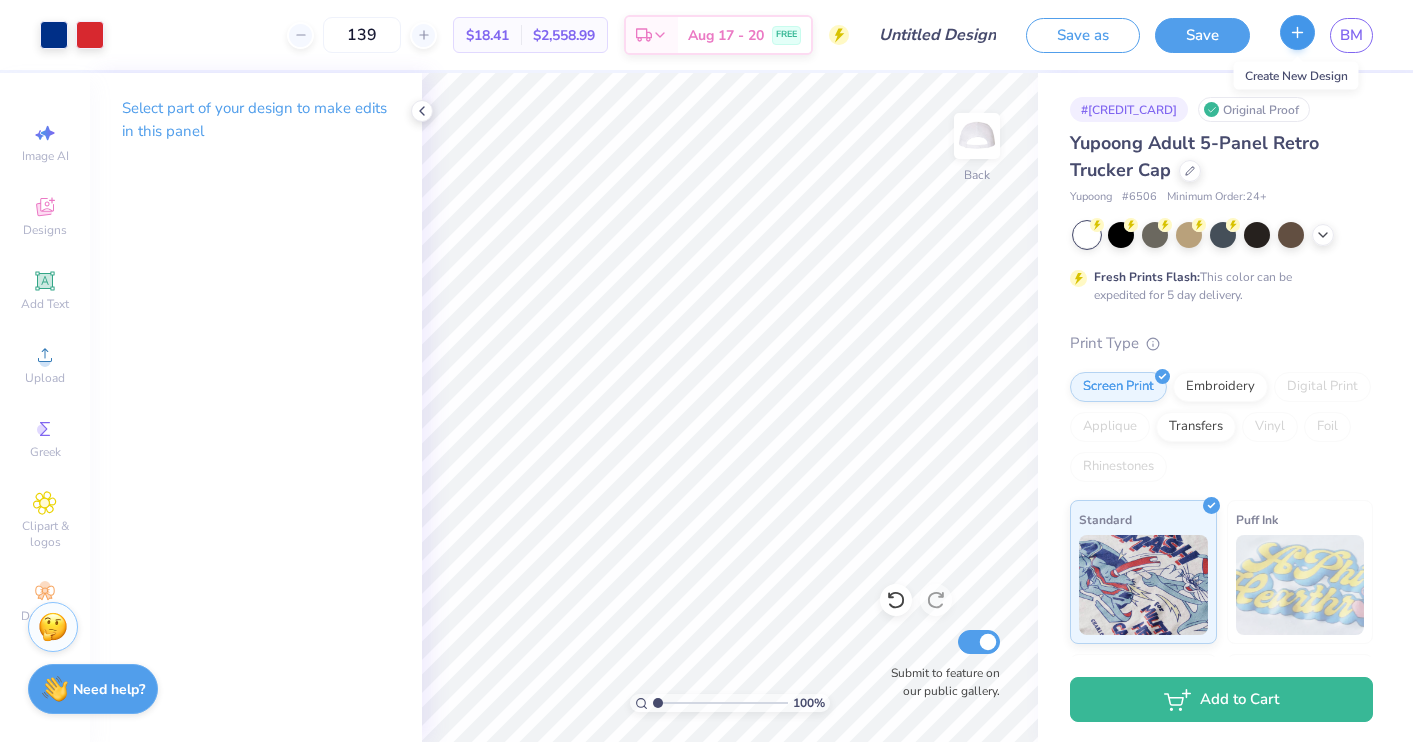 type 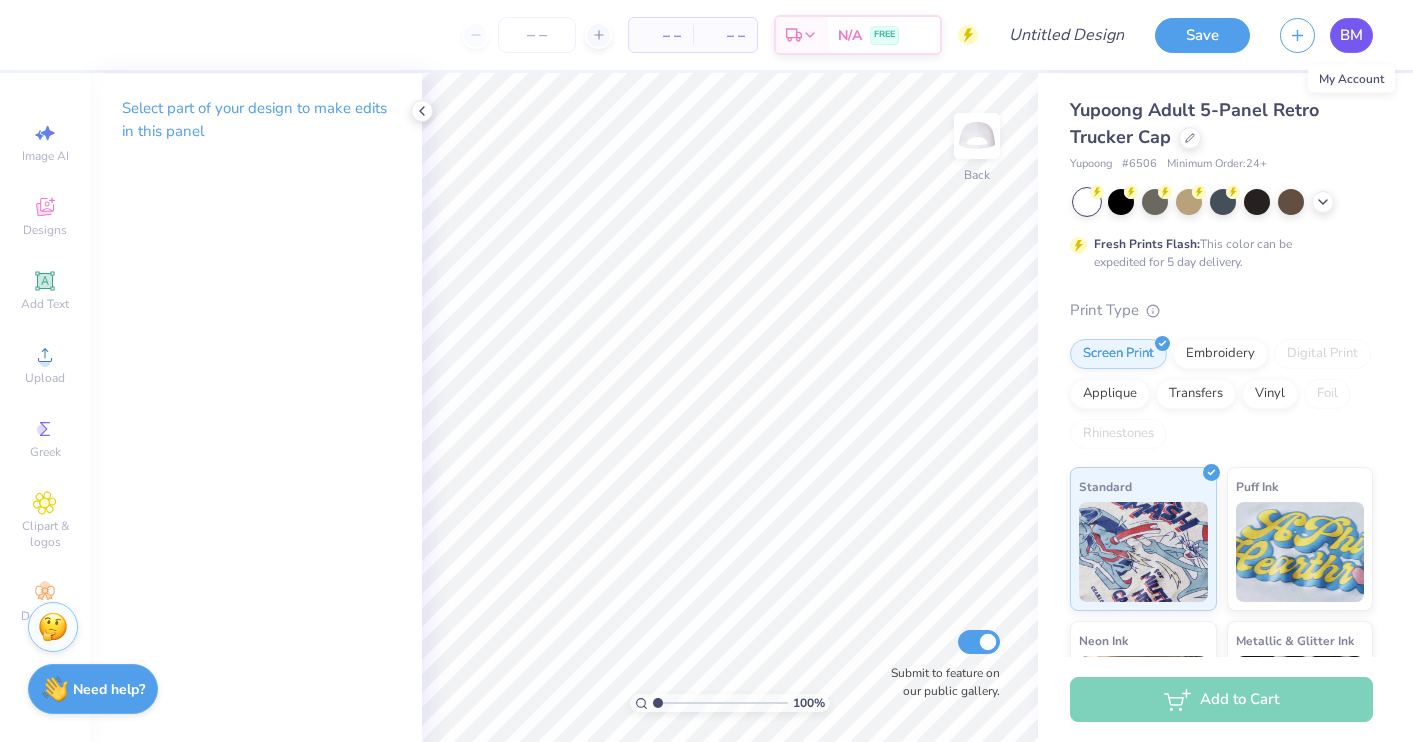 click on "BM" at bounding box center (1351, 35) 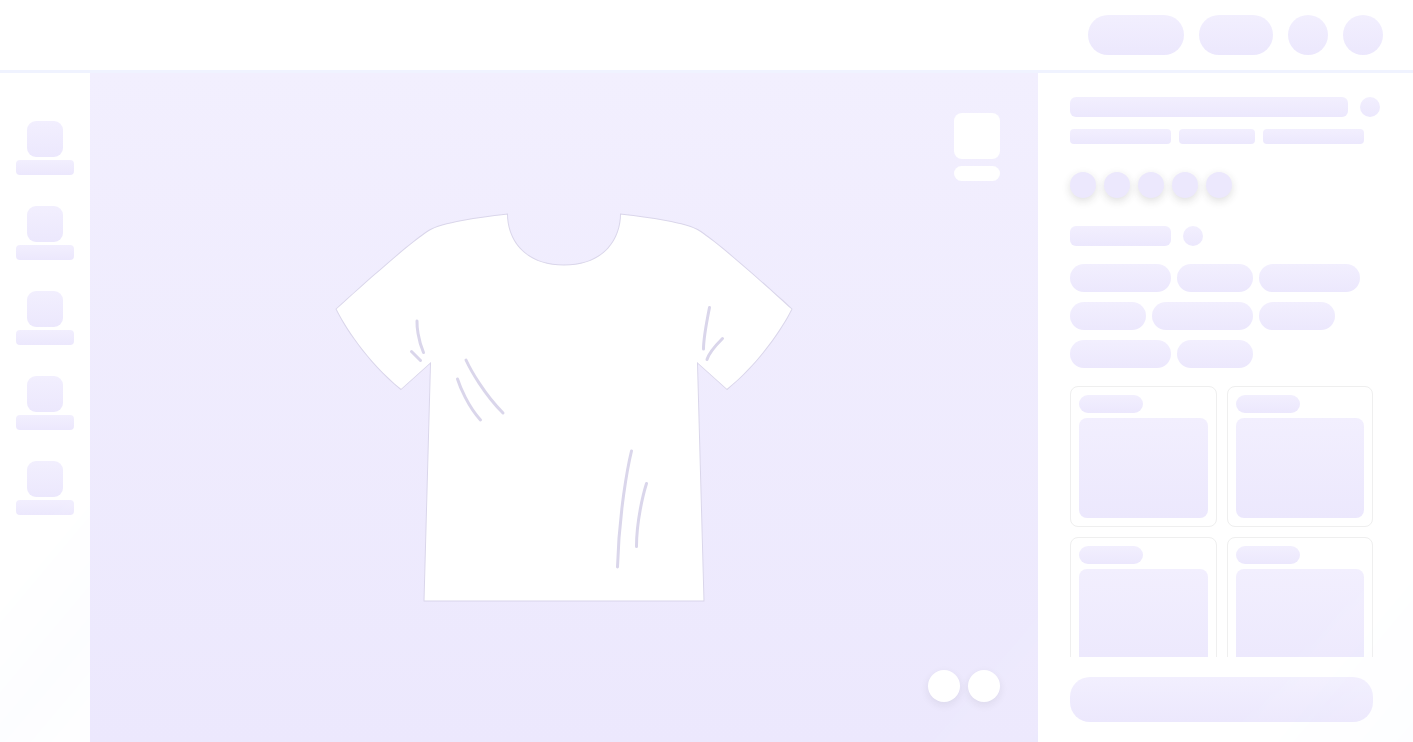 scroll, scrollTop: 0, scrollLeft: 0, axis: both 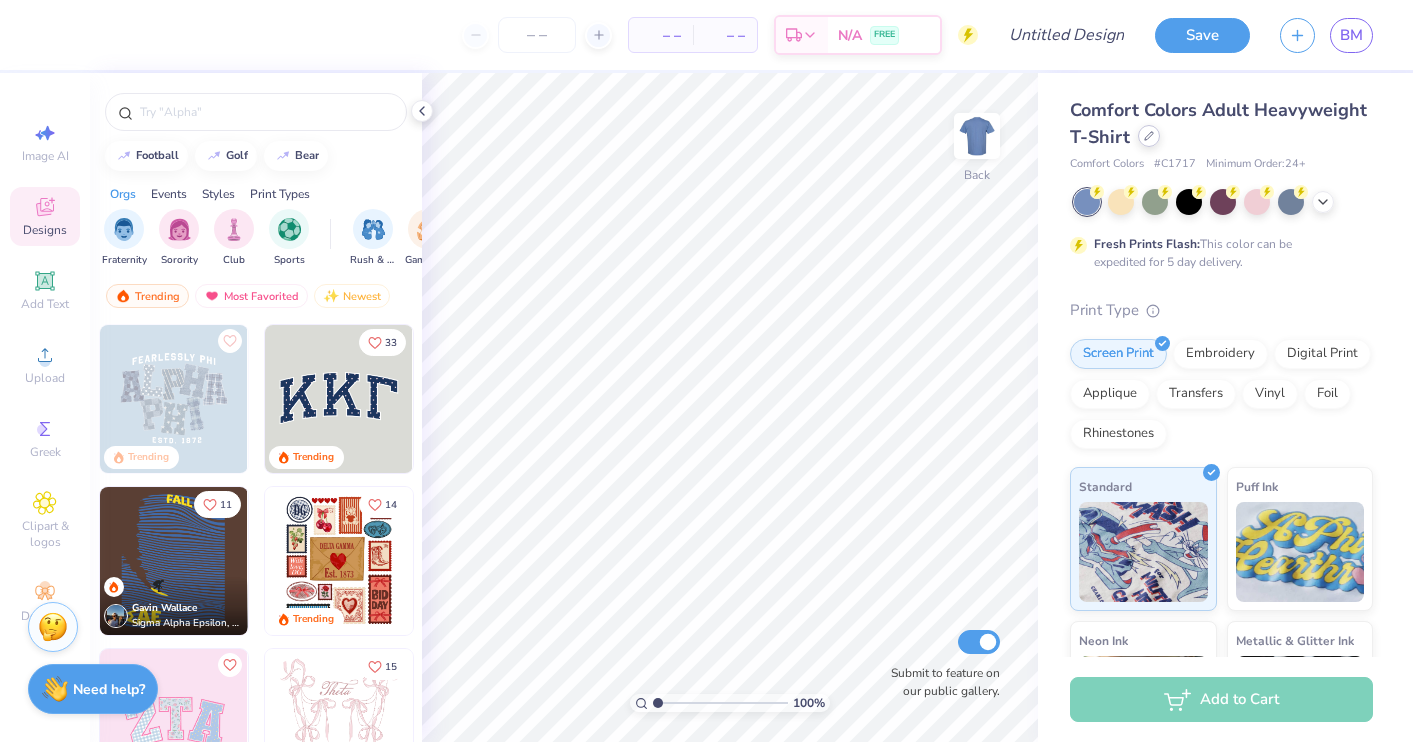 click at bounding box center [1149, 136] 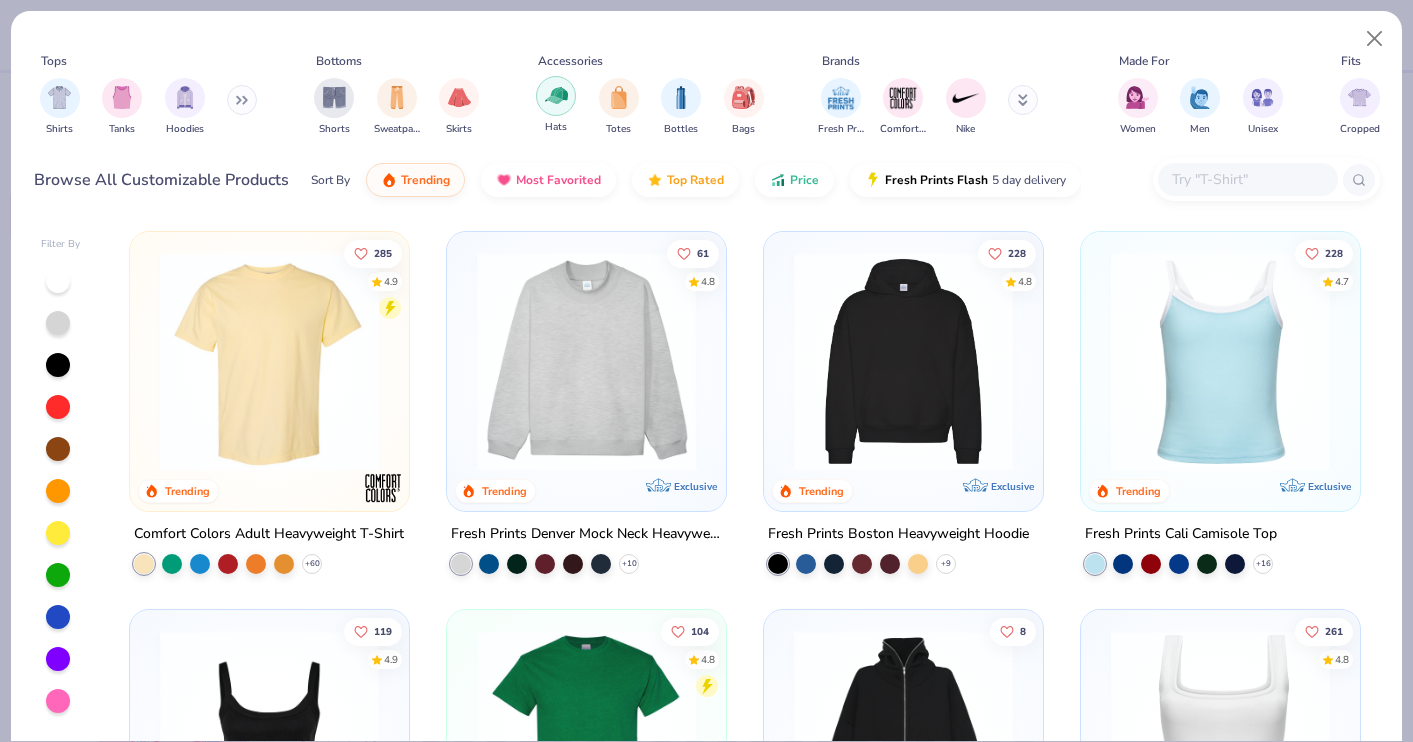 click at bounding box center [556, 95] 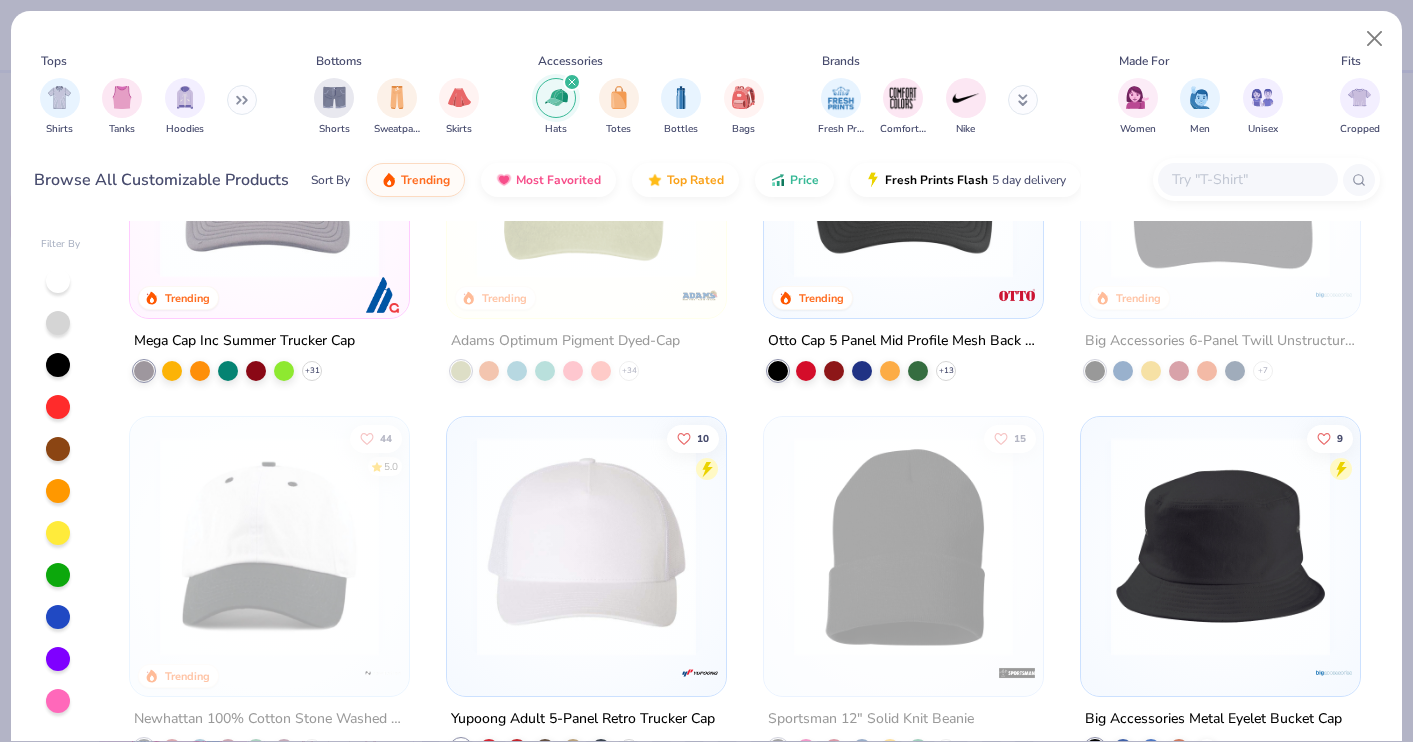 scroll, scrollTop: 257, scrollLeft: 0, axis: vertical 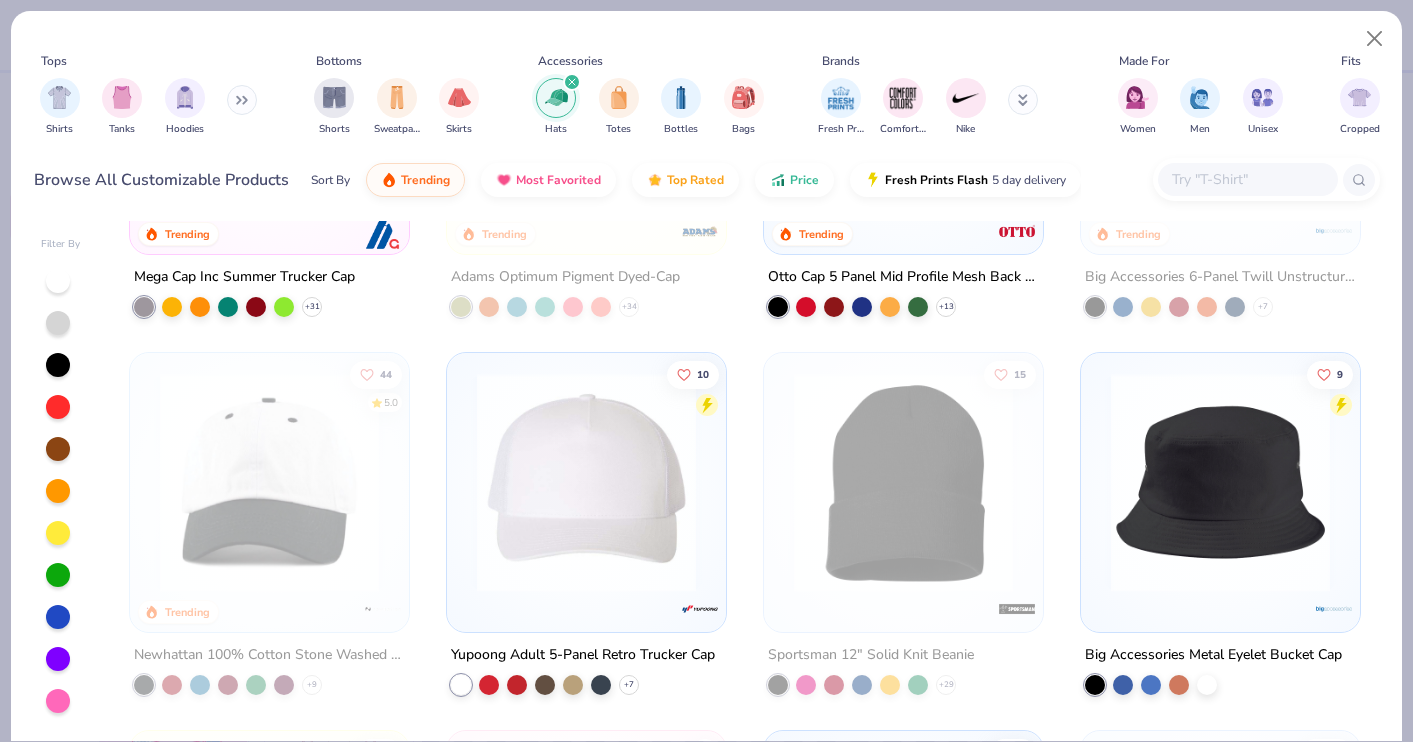 click at bounding box center [586, 487] 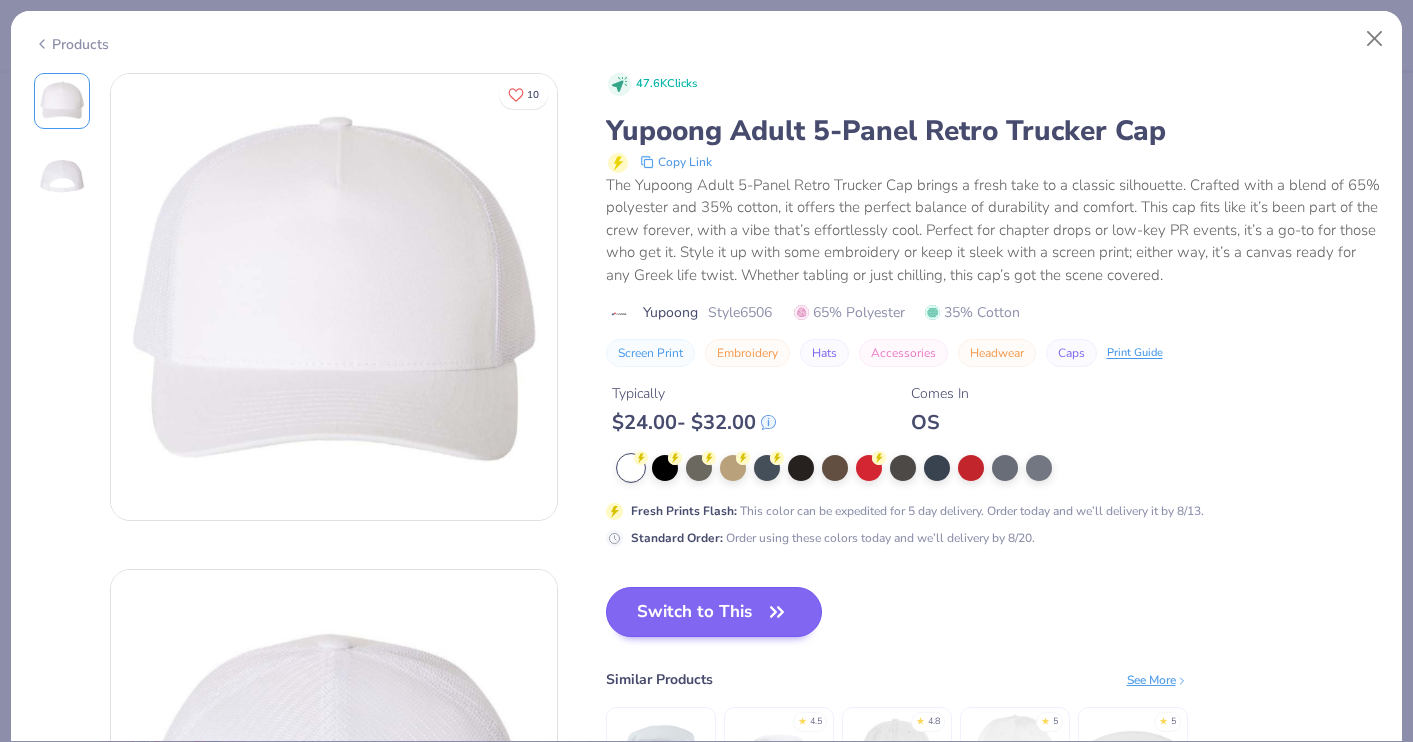 click on "Switch to This" at bounding box center (714, 612) 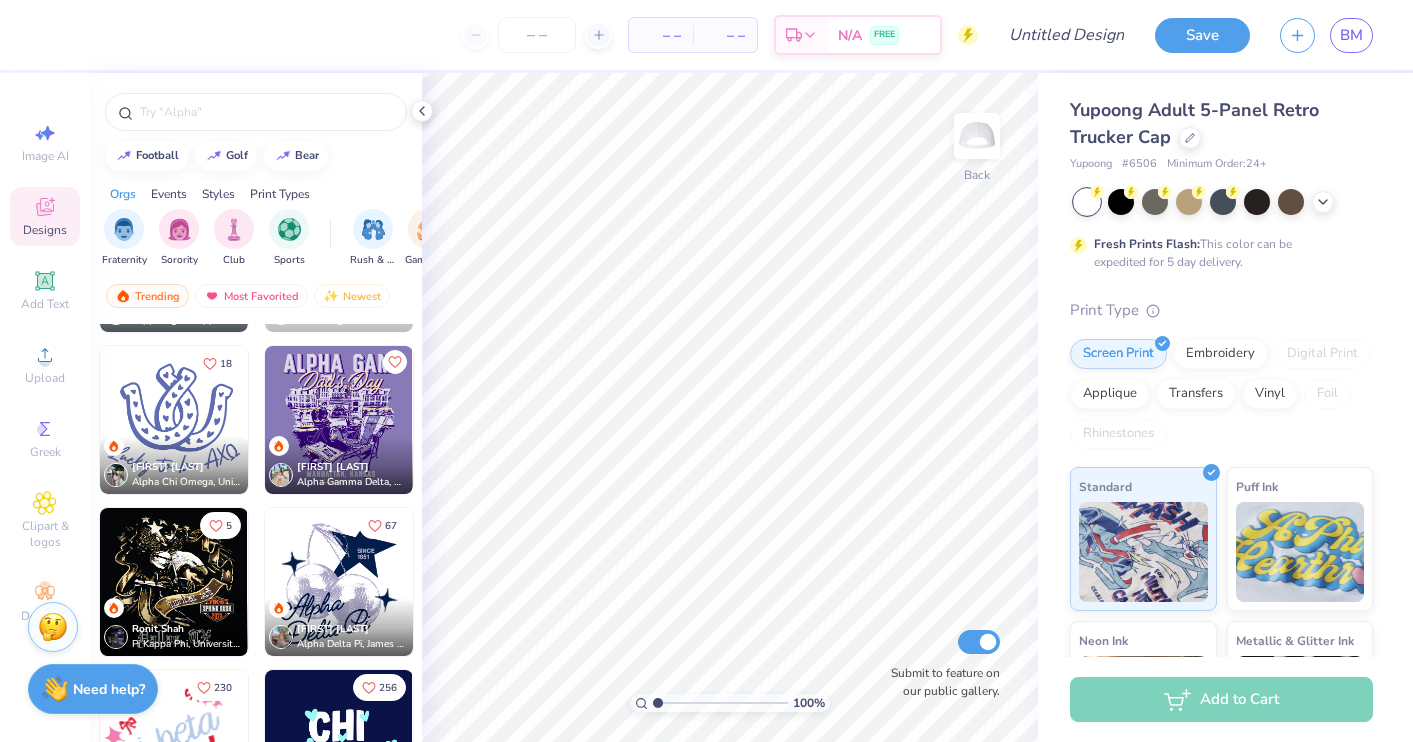 scroll, scrollTop: 4355, scrollLeft: 0, axis: vertical 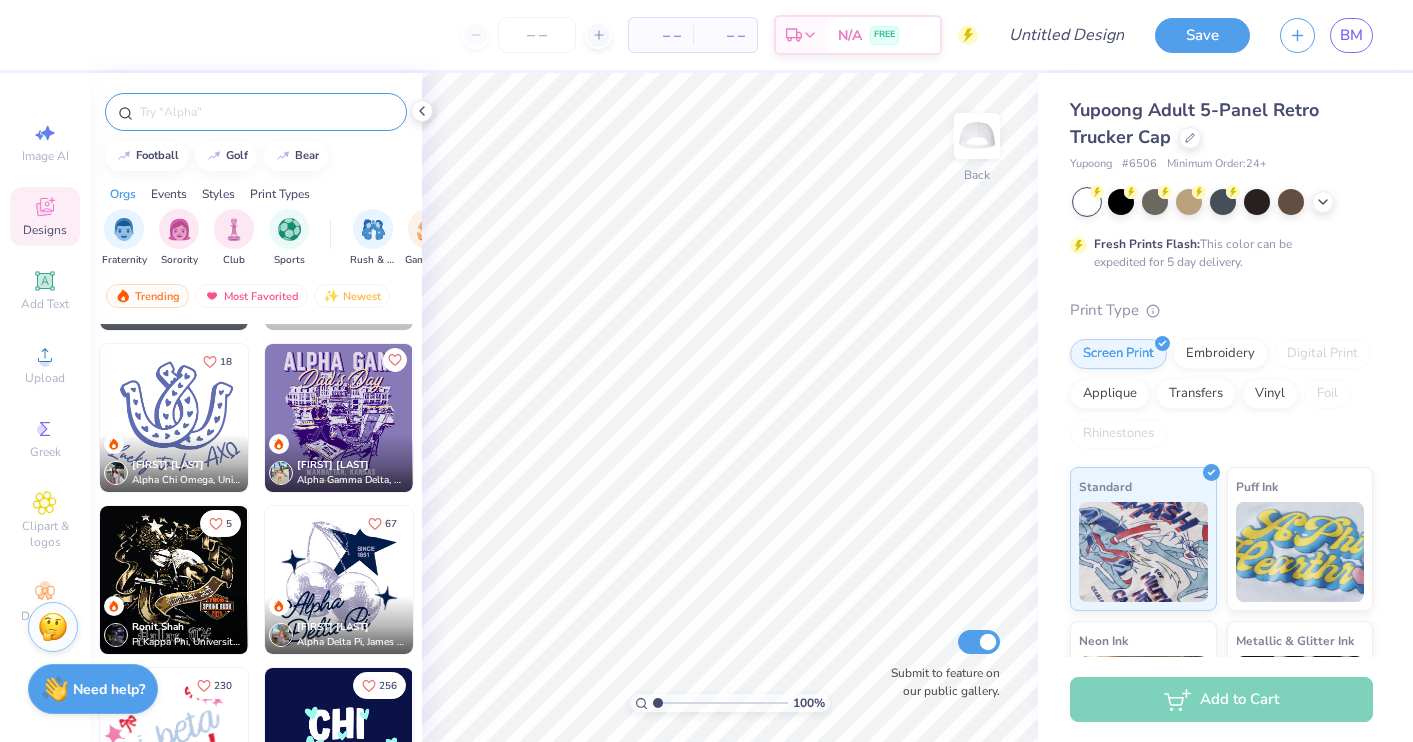 click at bounding box center (256, 112) 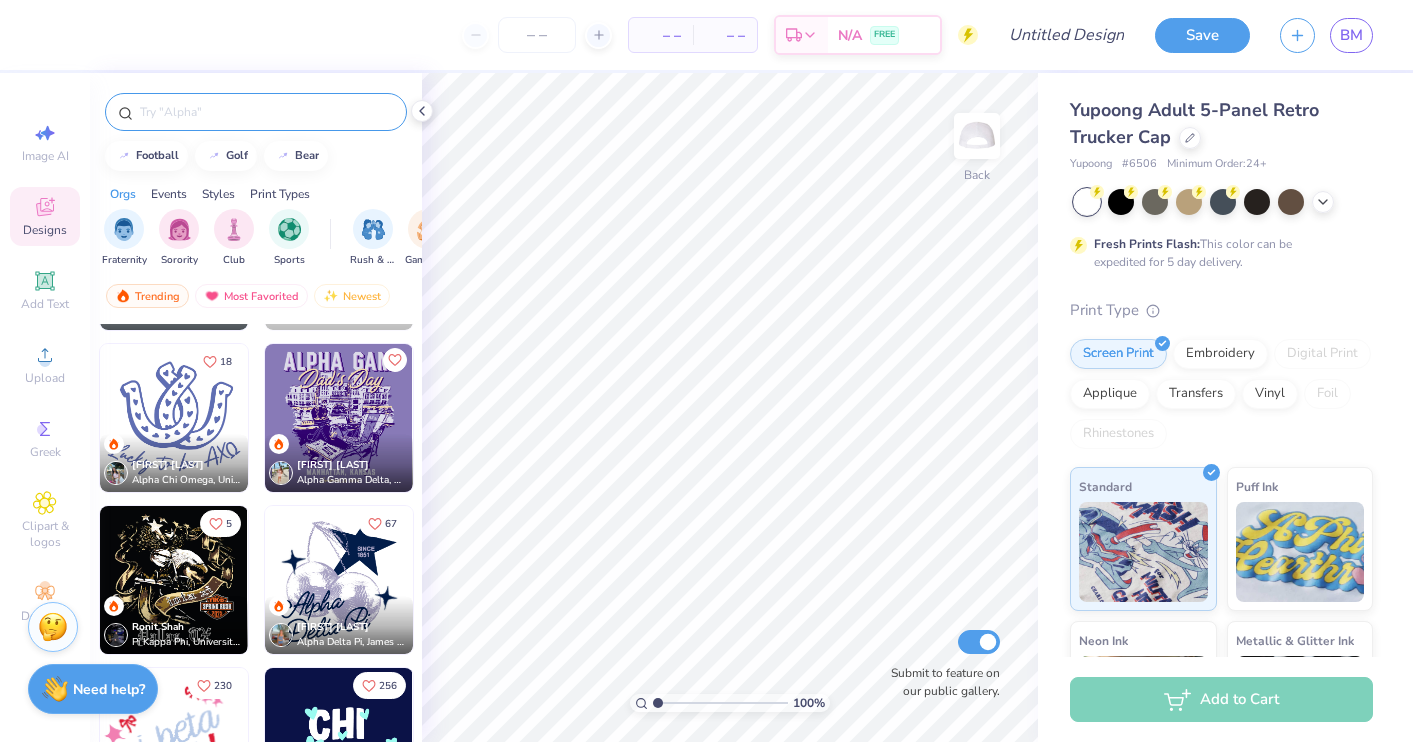 click at bounding box center [266, 112] 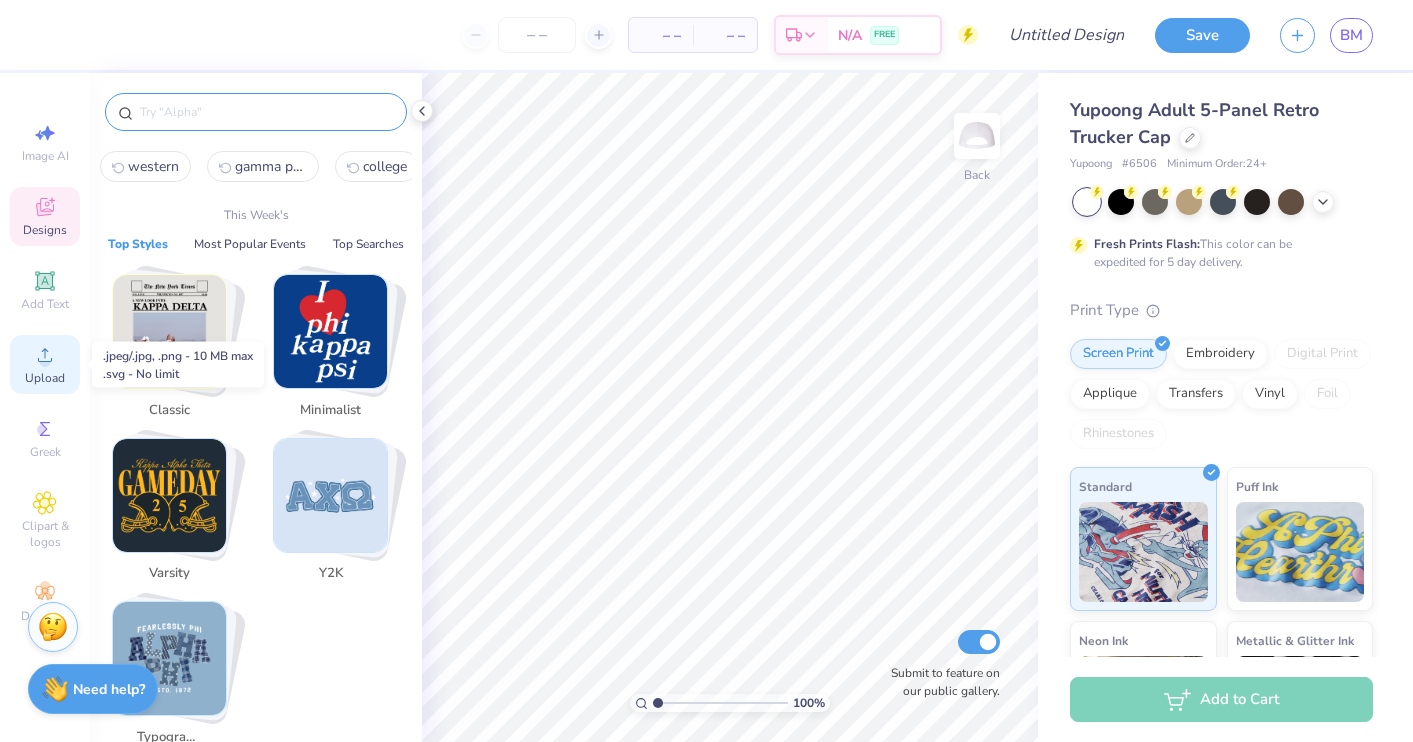 click on "Upload" at bounding box center [45, 364] 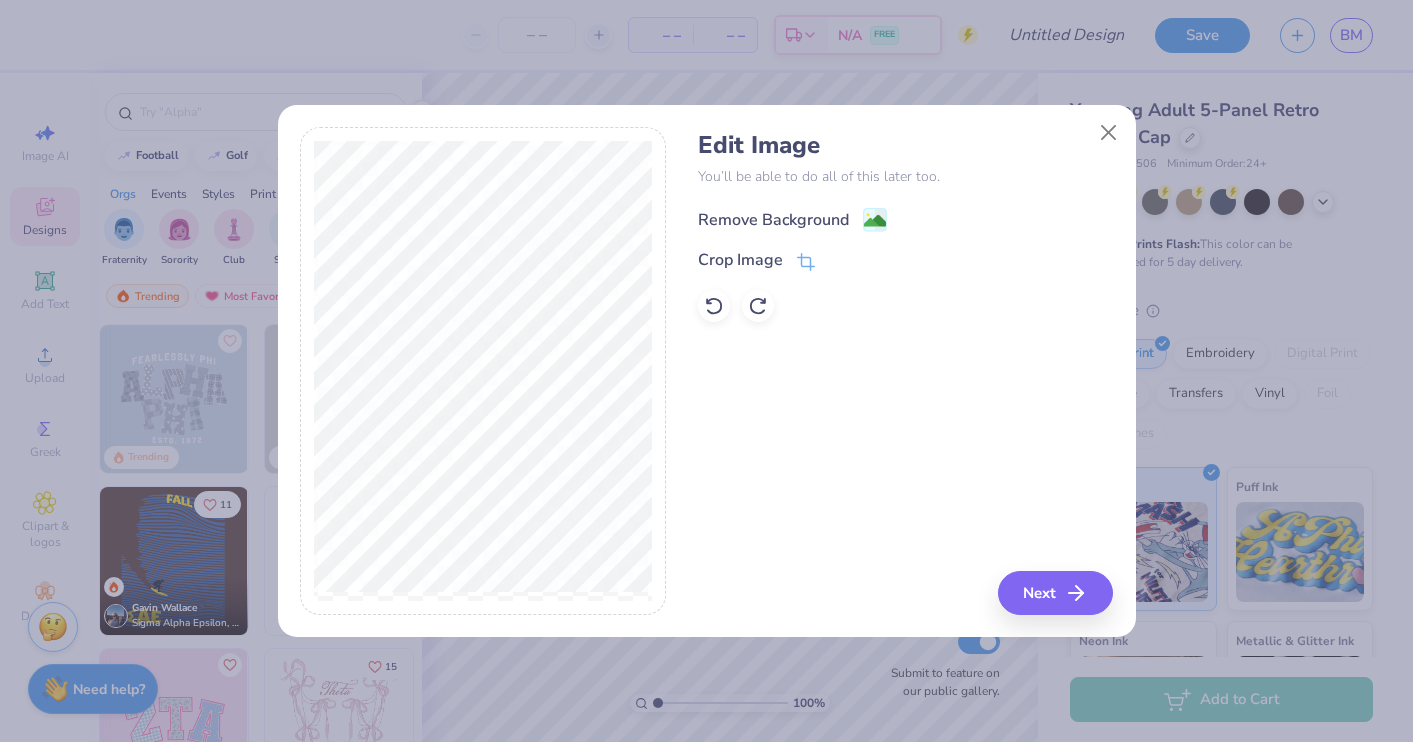 click 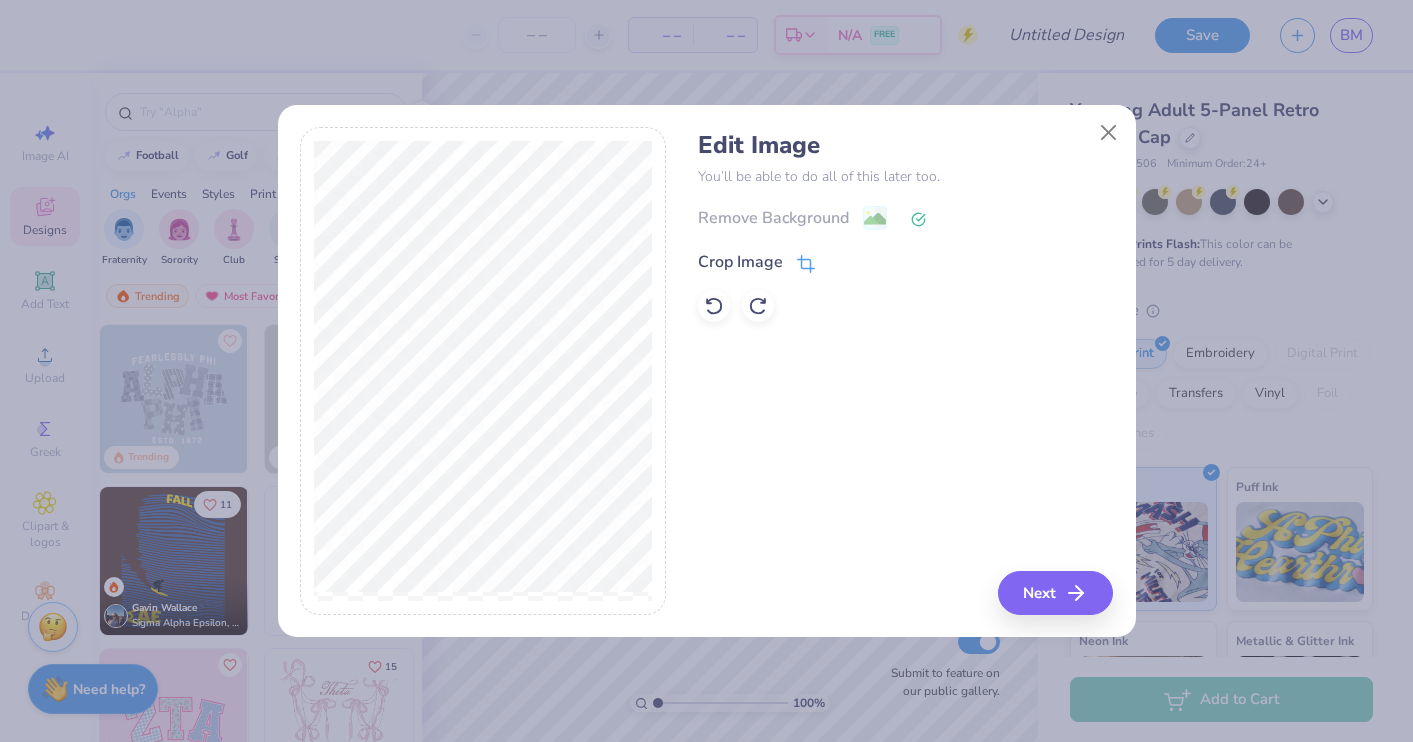 click 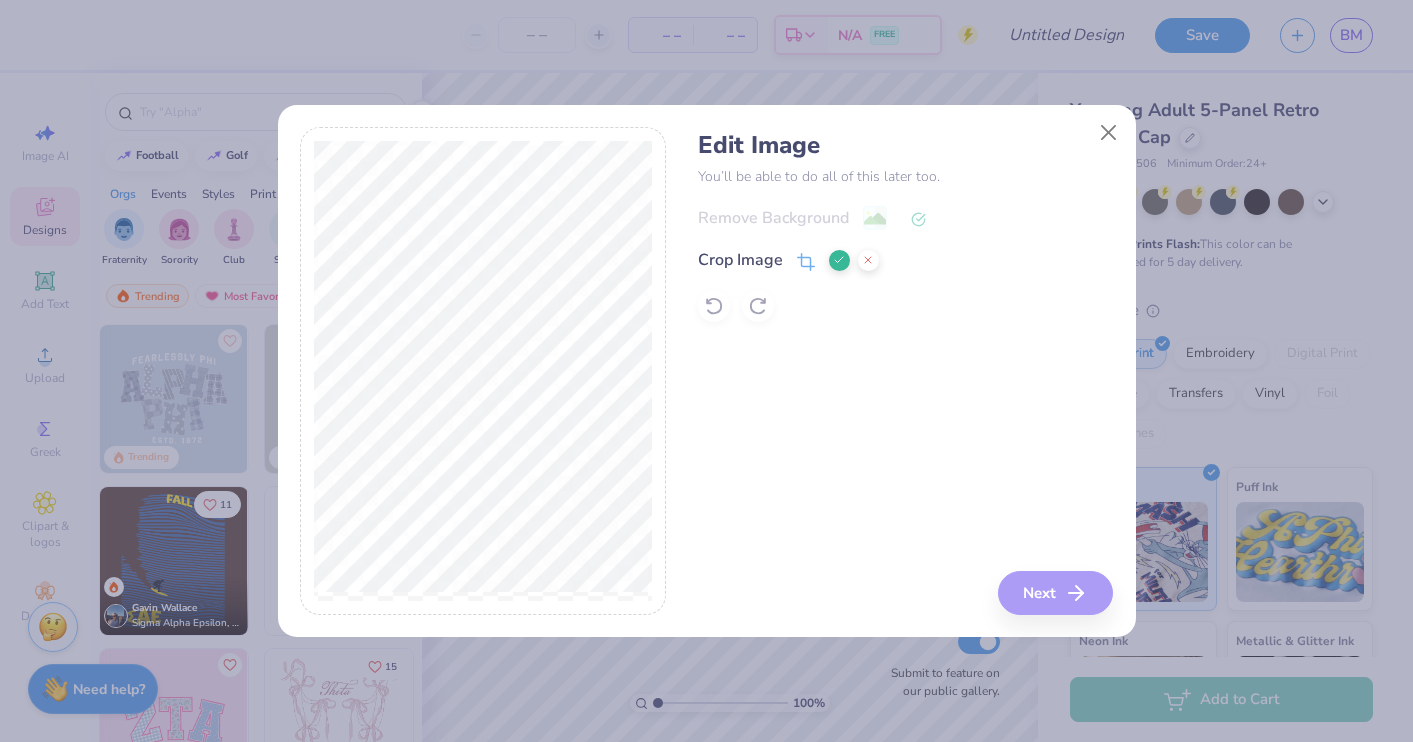 click 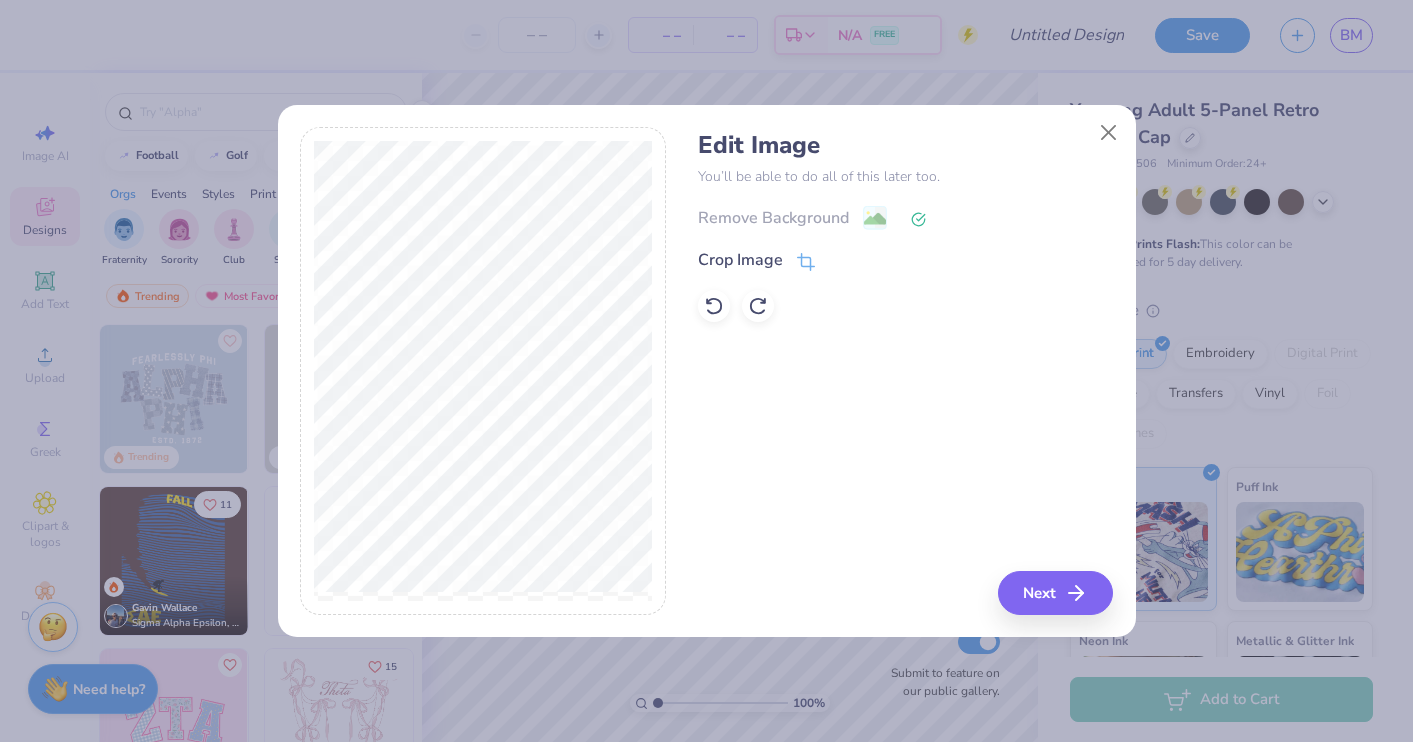 click on "Remove Background" at bounding box center [905, 217] 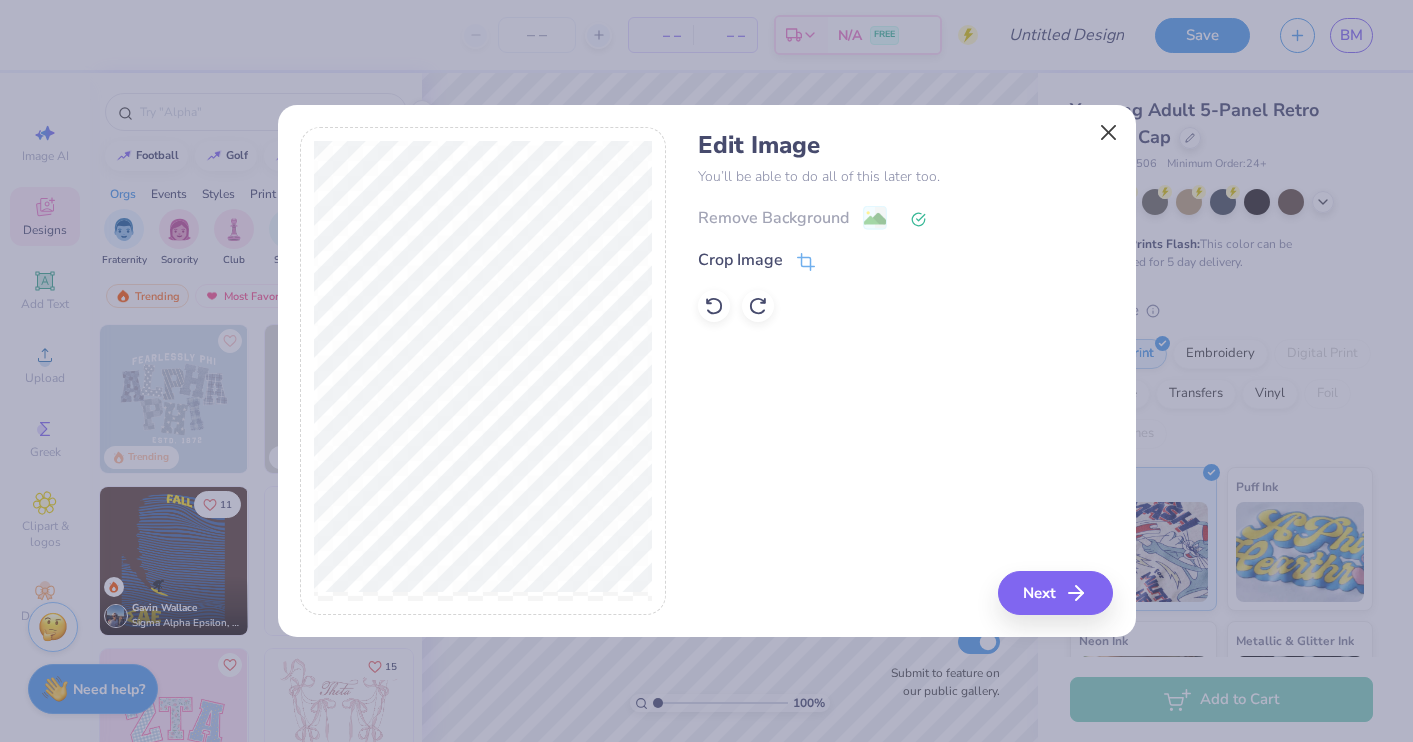 click at bounding box center [1108, 132] 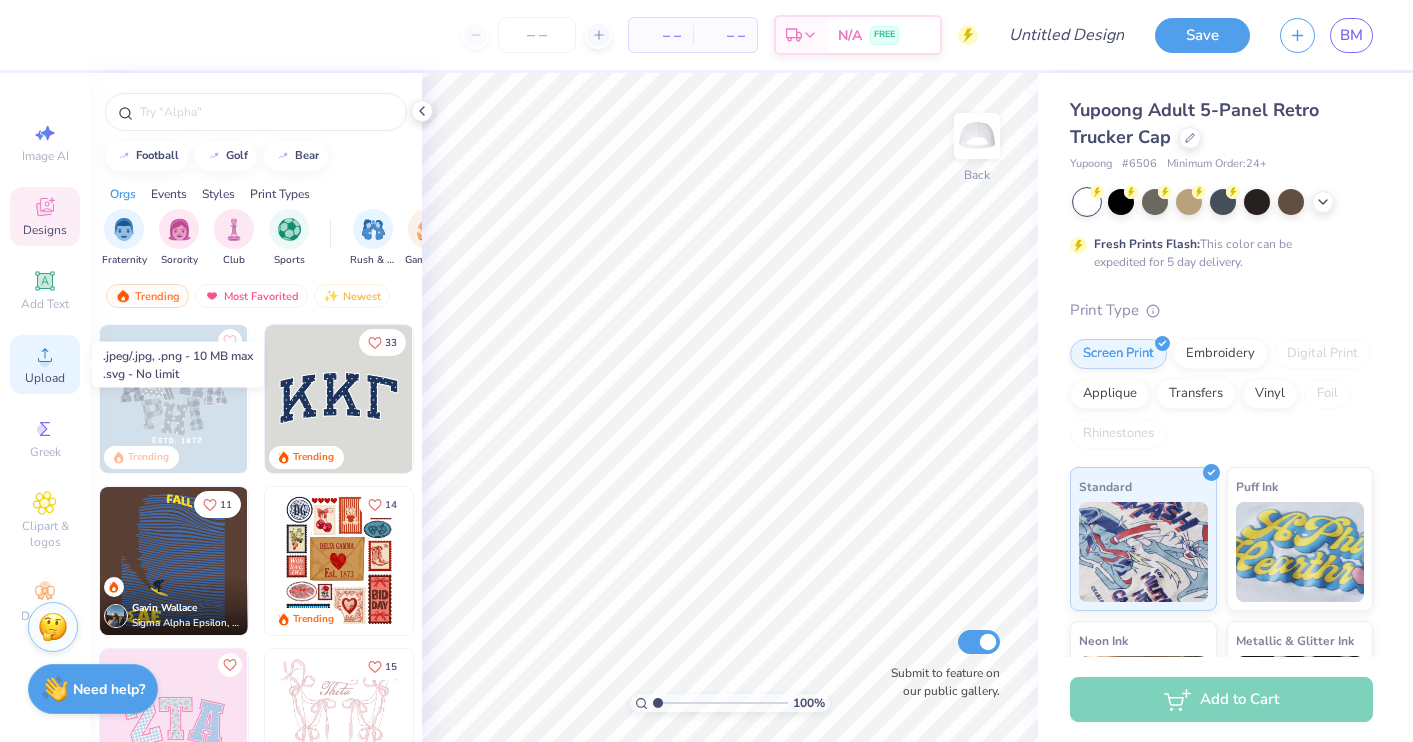 click 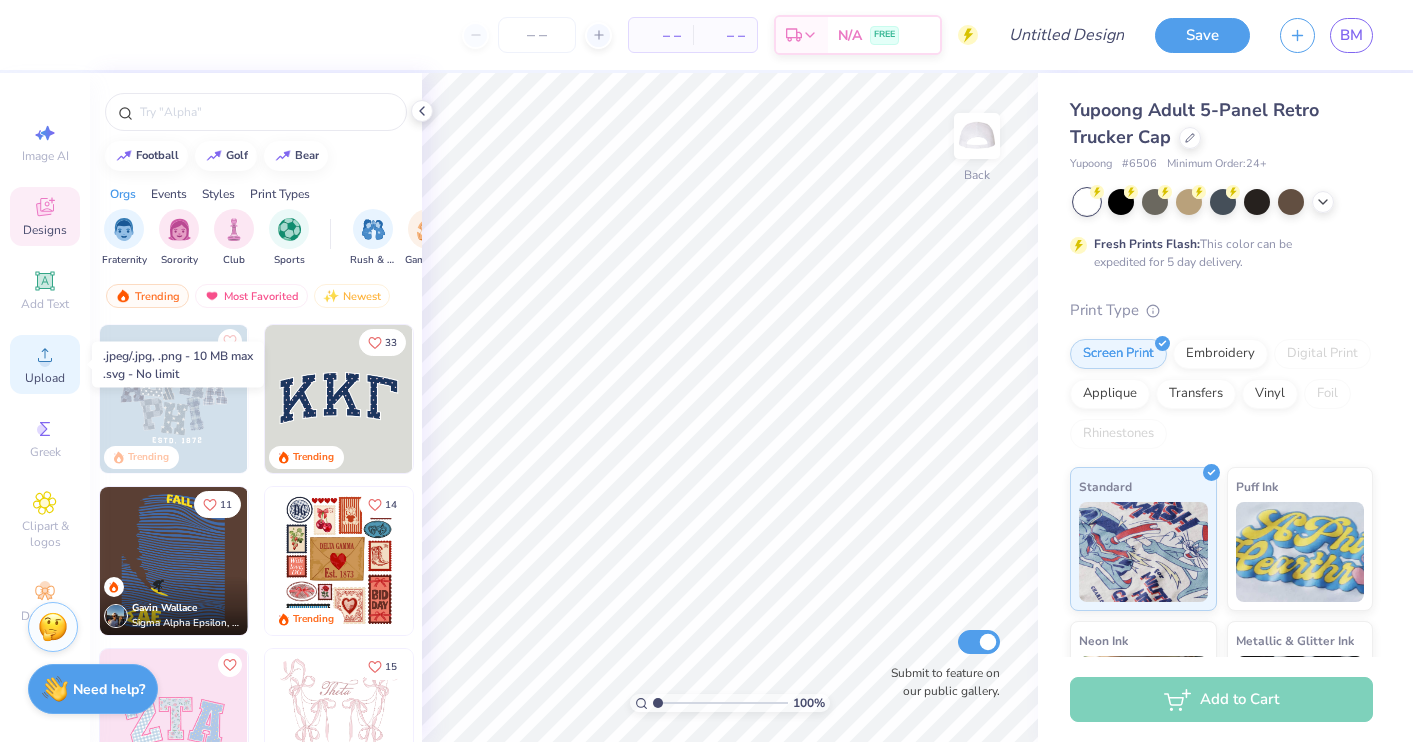 click 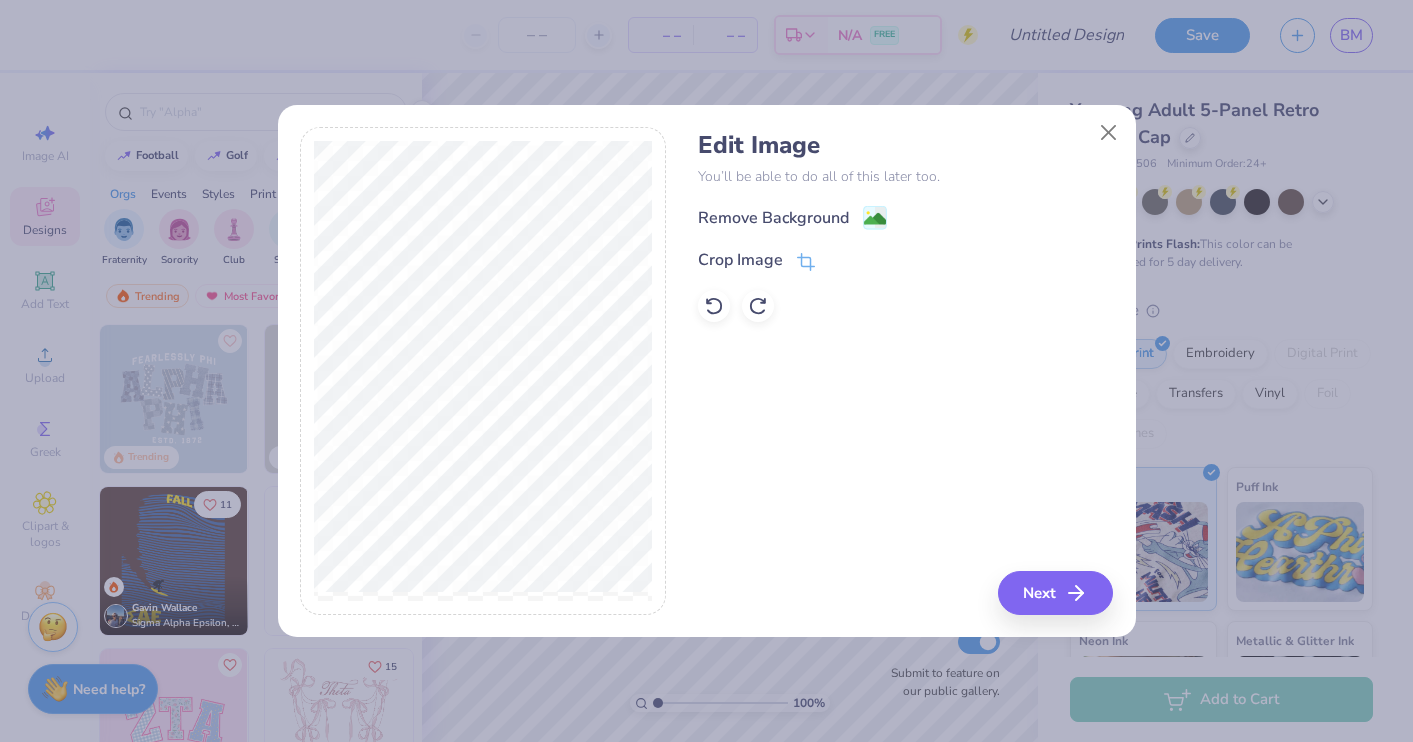 click on "Edit Image You’ll be able to do all of this later too. Remove Background Crop Image" at bounding box center [905, 226] 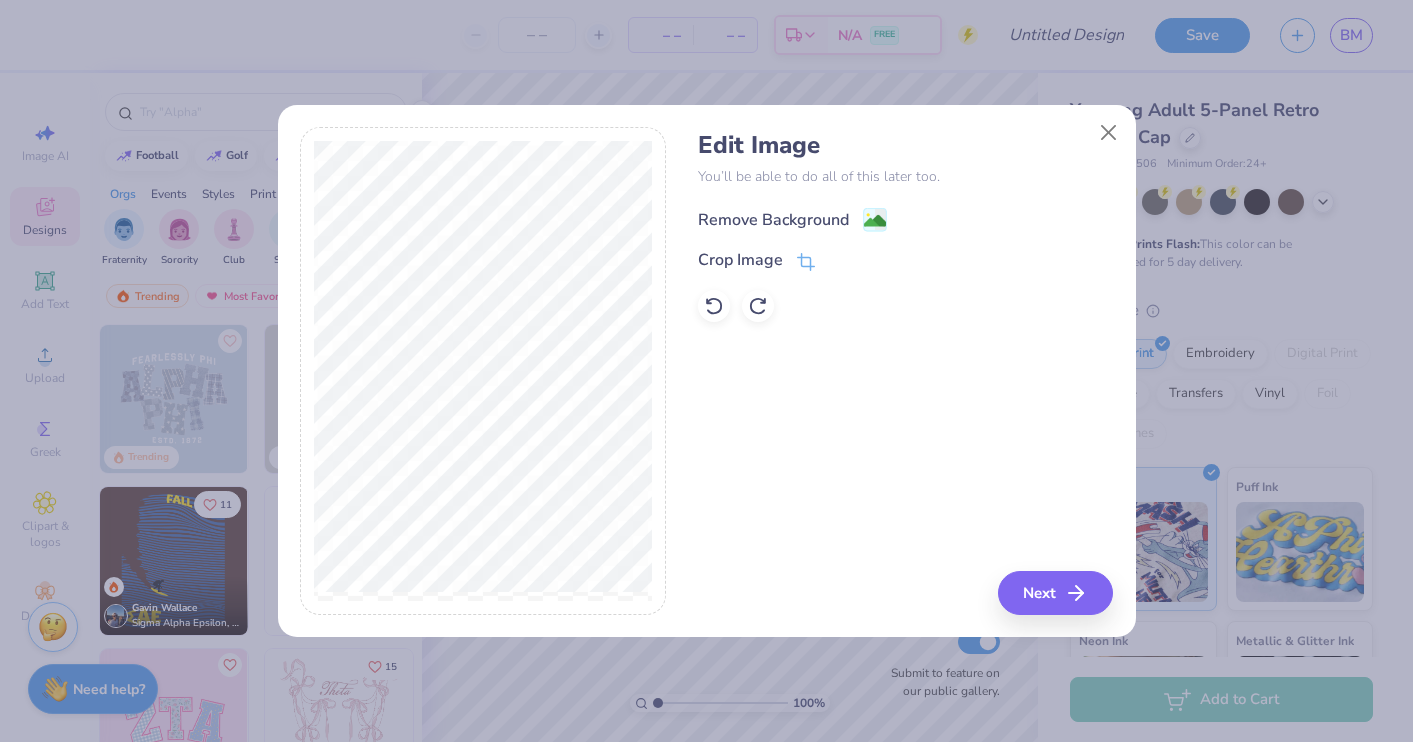 click 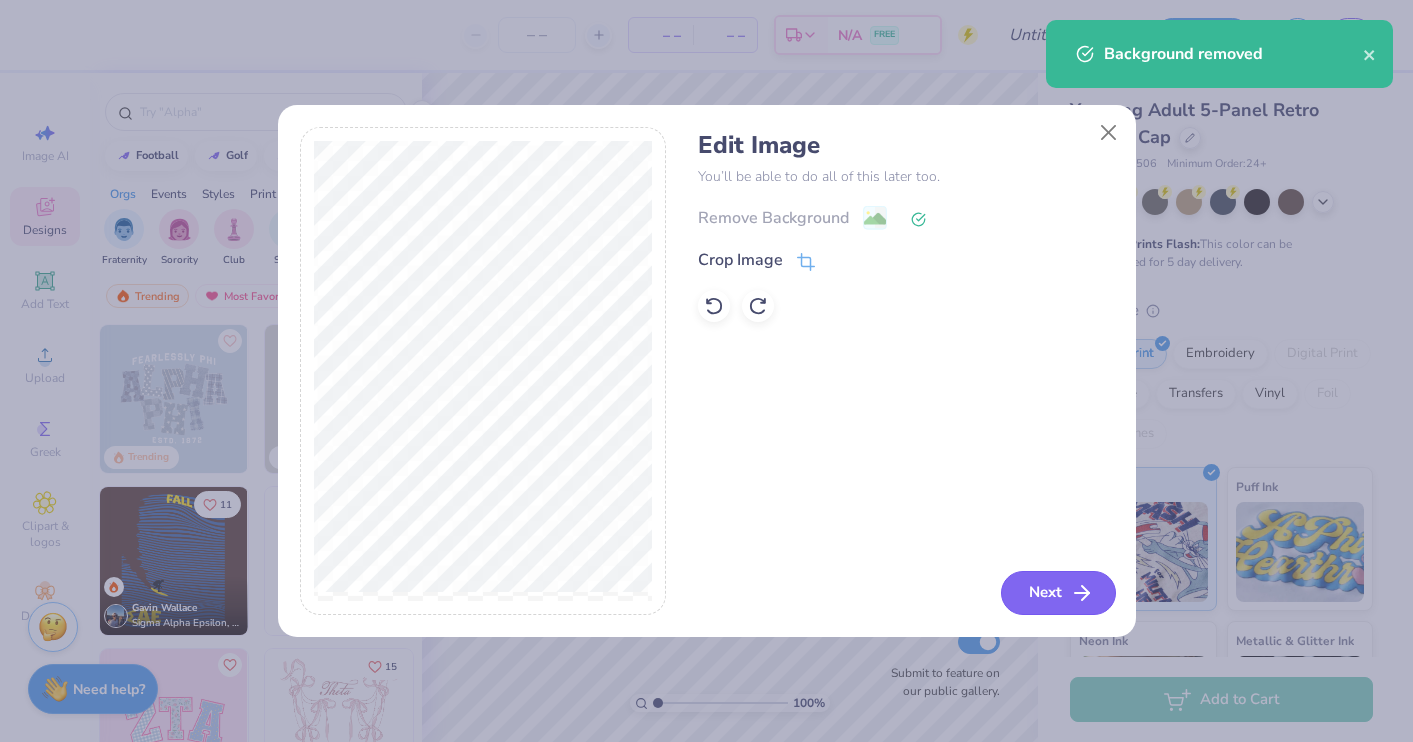 click on "Next" at bounding box center [1058, 593] 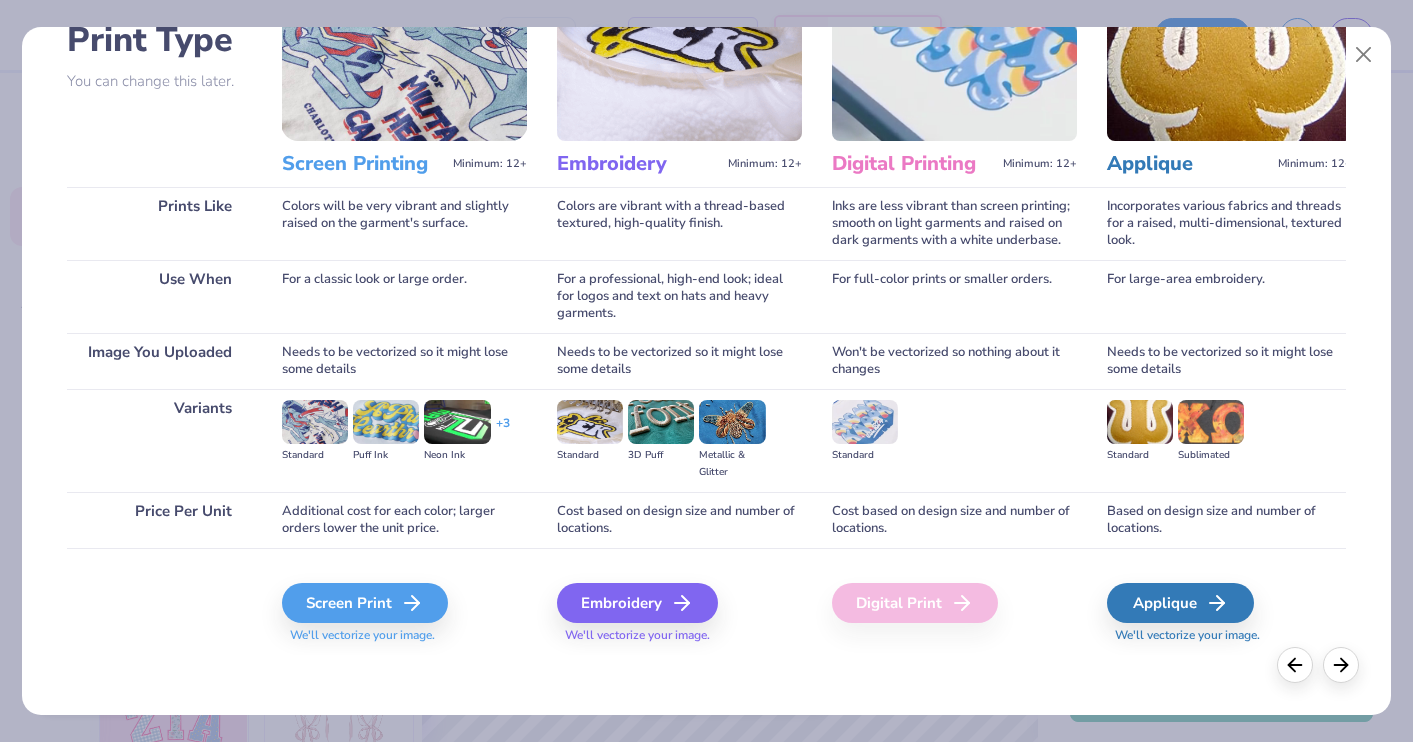 scroll, scrollTop: 155, scrollLeft: 0, axis: vertical 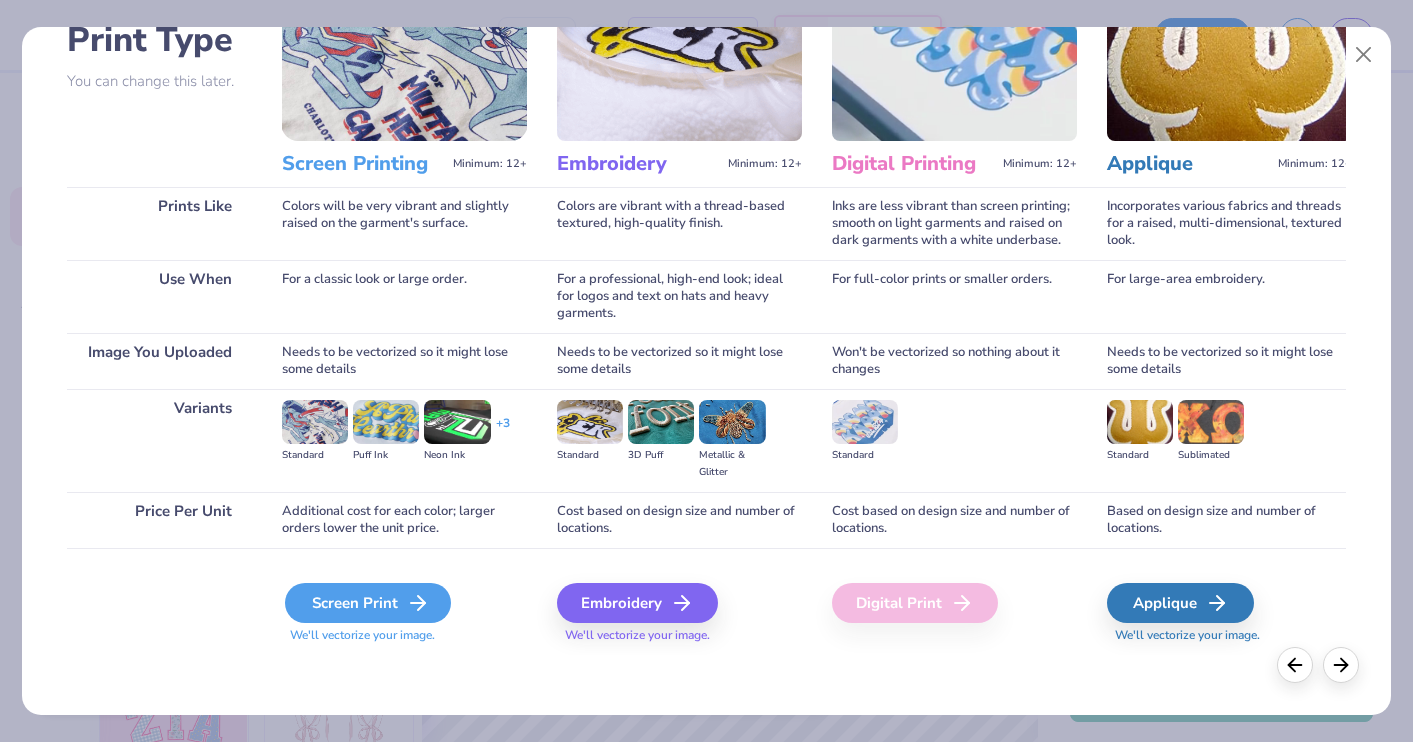 click on "Screen Print" at bounding box center (368, 603) 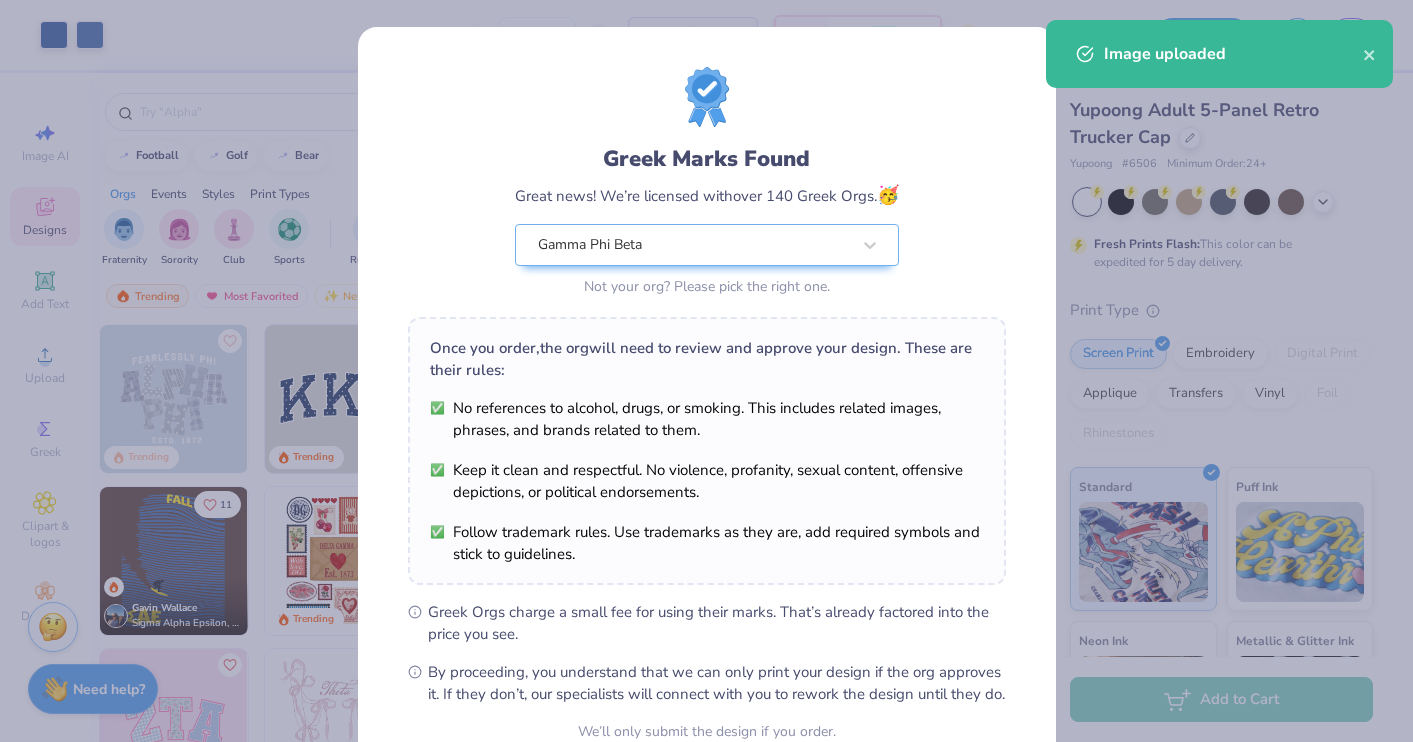 click on "Greek Marks Found Great news! We’re licensed with  over 140 Greek Orgs. 🥳 Gamma Phi Beta Not your org? Please pick the right one. Once you order,  the org  will need to review and approve your design. These are their rules: No references to alcohol, drugs, or smoking. This includes related images, phrases, and brands related to them. Keep it clean and respectful. No violence, profanity, sexual content, offensive depictions, or political endorsements. Follow trademark rules. Use trademarks as they are, add required symbols and stick to guidelines. Greek Orgs charge a small fee for using their marks. That’s already factored into the price you see. By proceeding, you understand that we can only print your design if the org approves it. If they don’t, our specialists will connect with you to rework the design until they do." at bounding box center [707, 386] 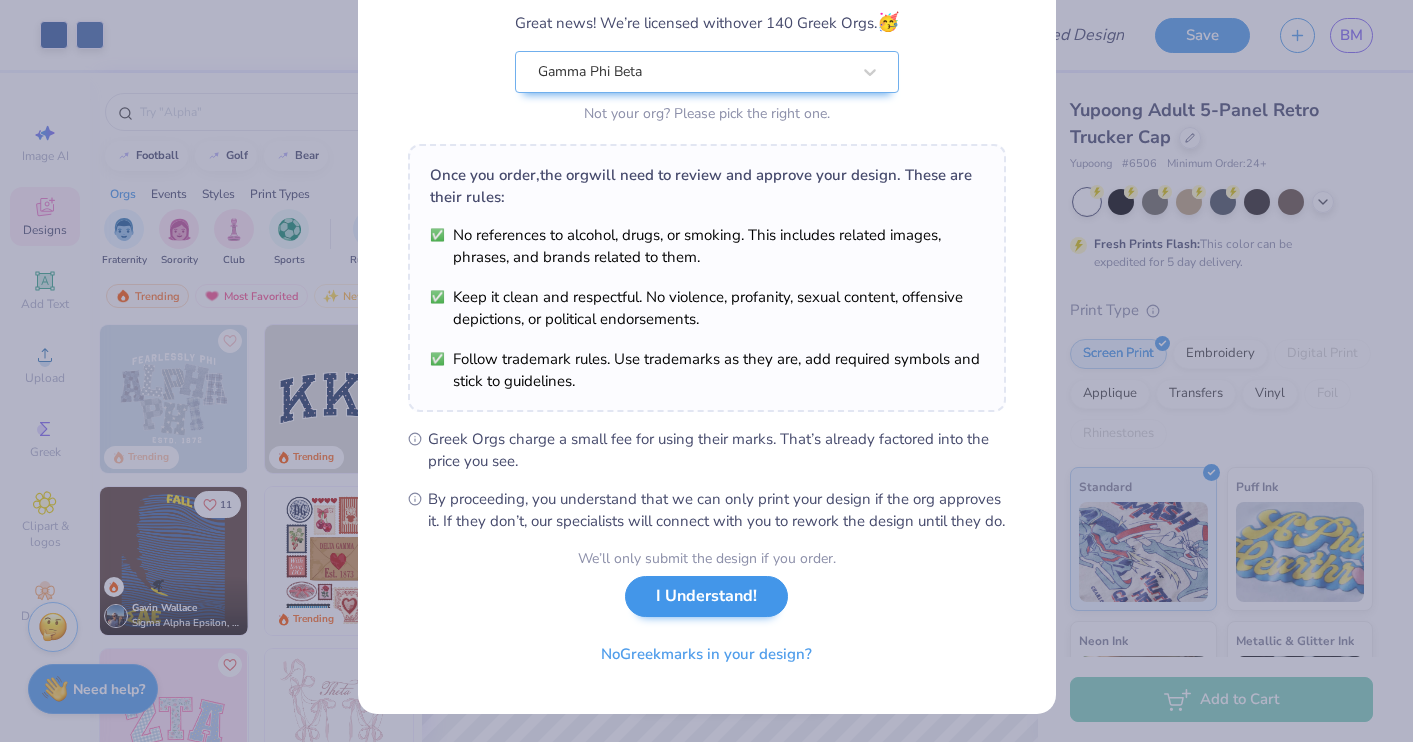 scroll, scrollTop: 194, scrollLeft: 0, axis: vertical 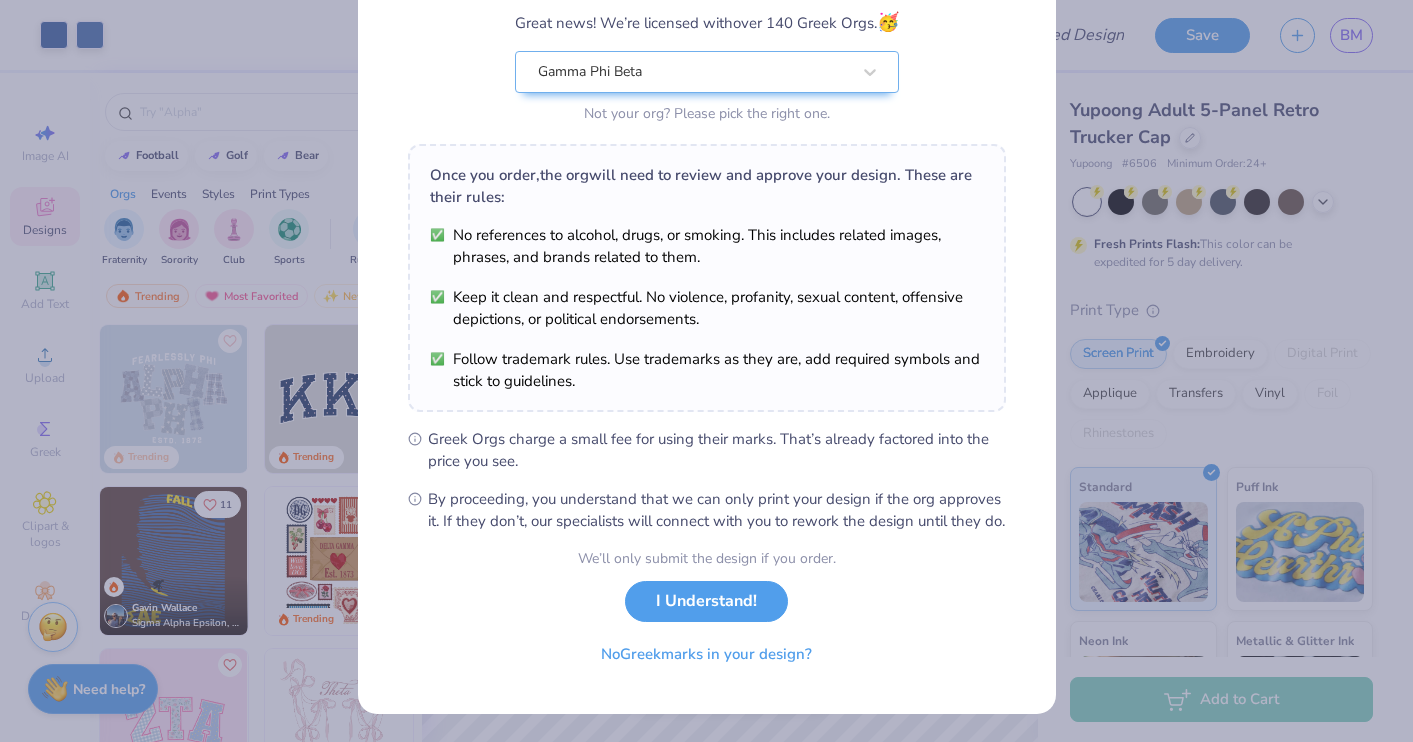 click on "I Understand!" at bounding box center (706, 601) 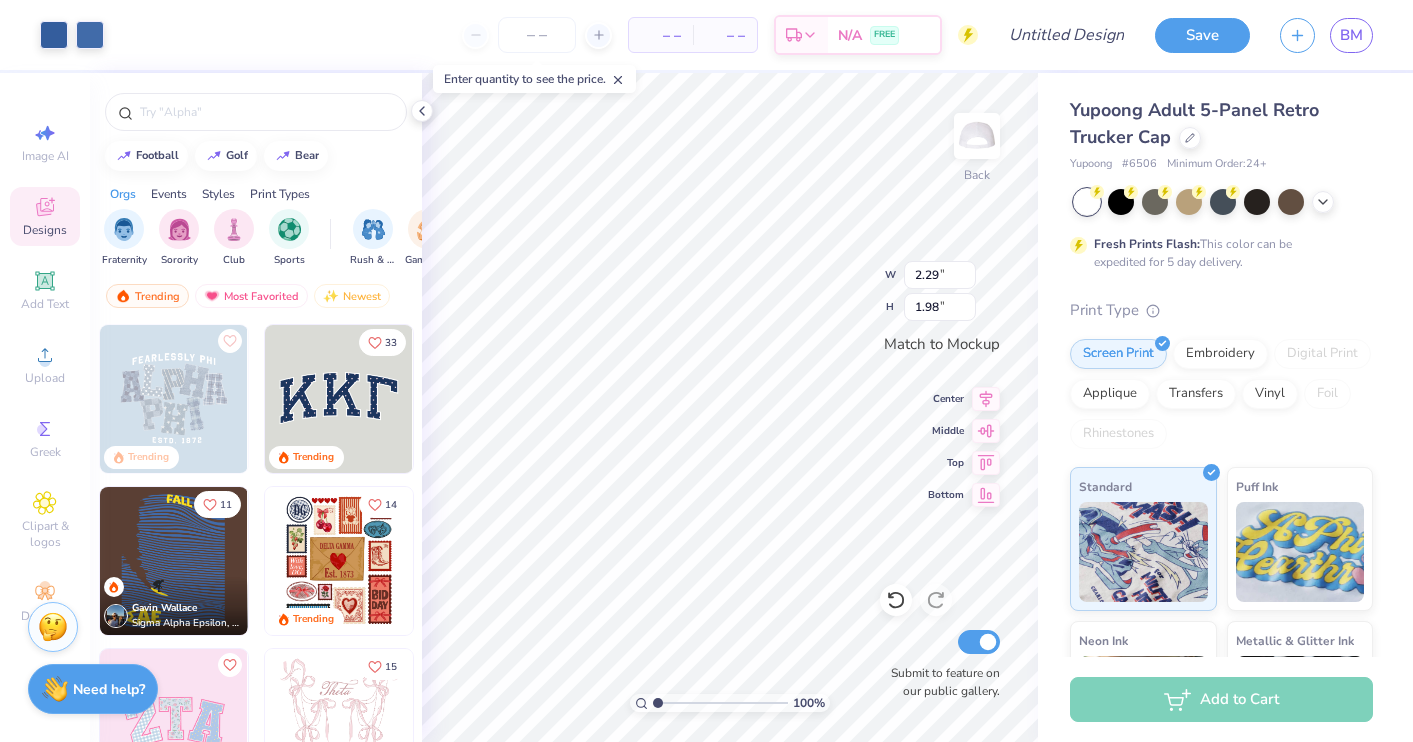 scroll, scrollTop: 0, scrollLeft: 0, axis: both 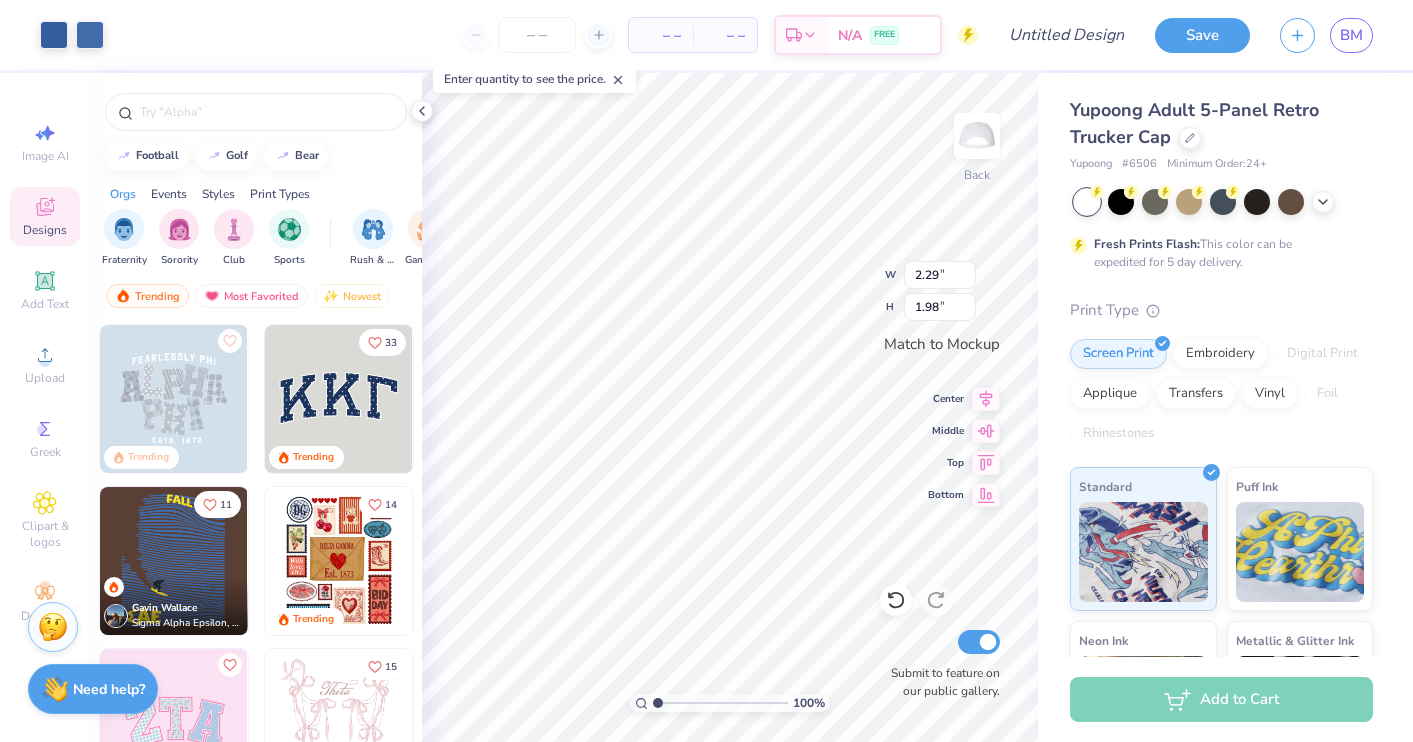 type on "1.68" 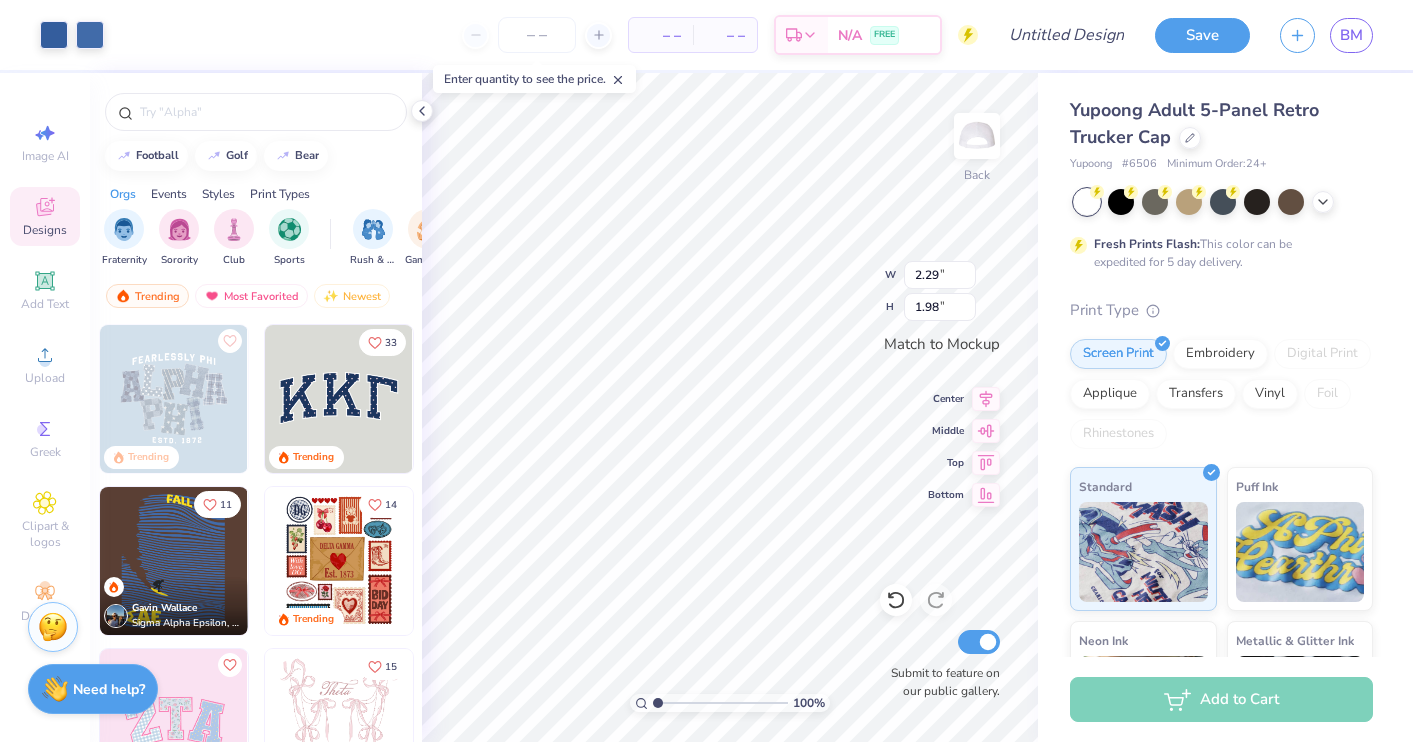 type on "1.46" 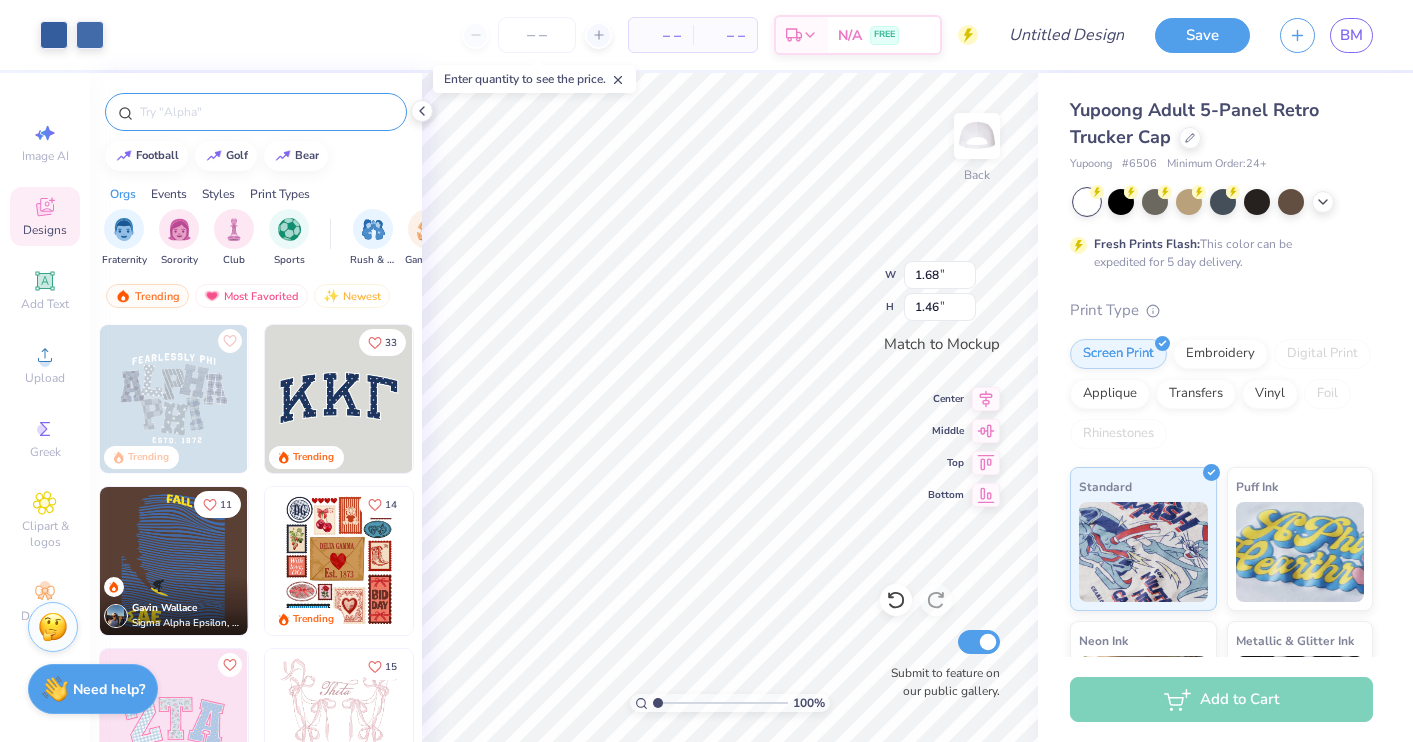 click at bounding box center [266, 112] 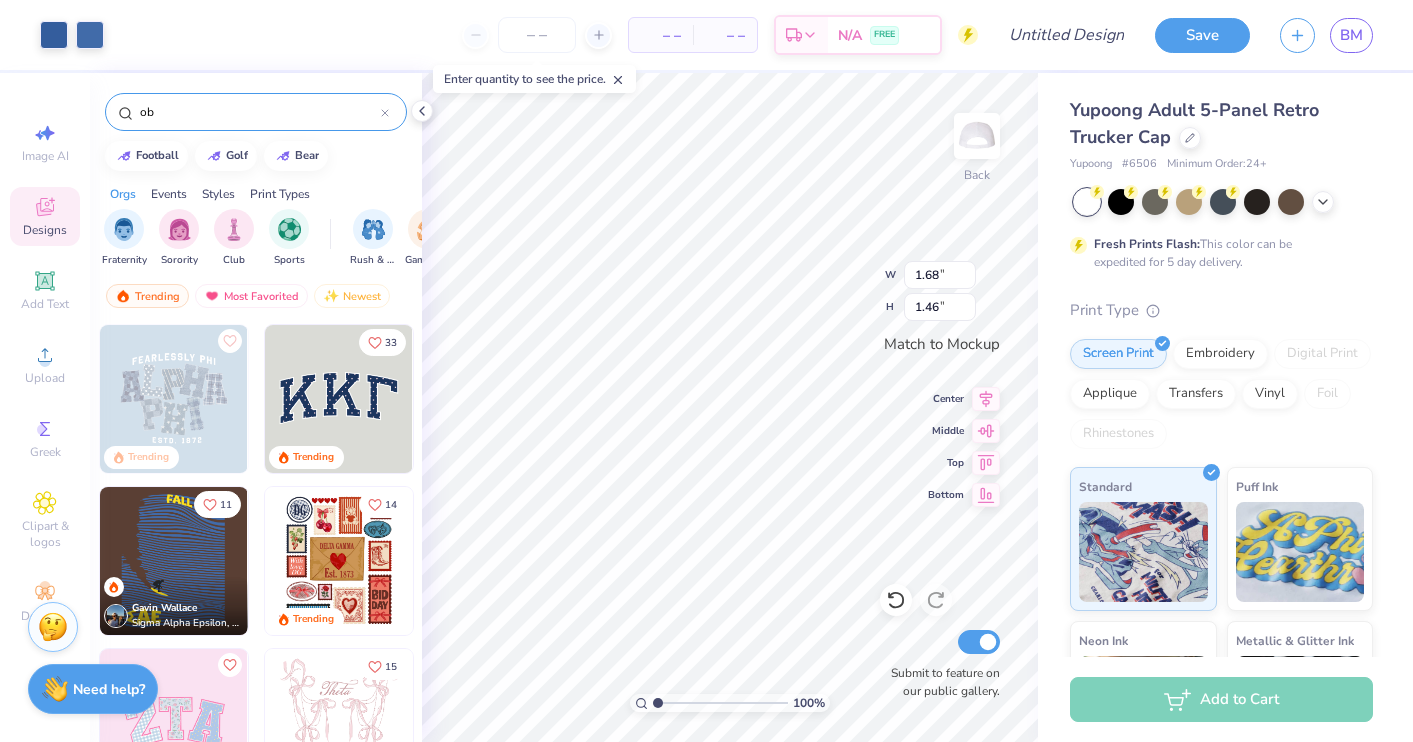 type on "o" 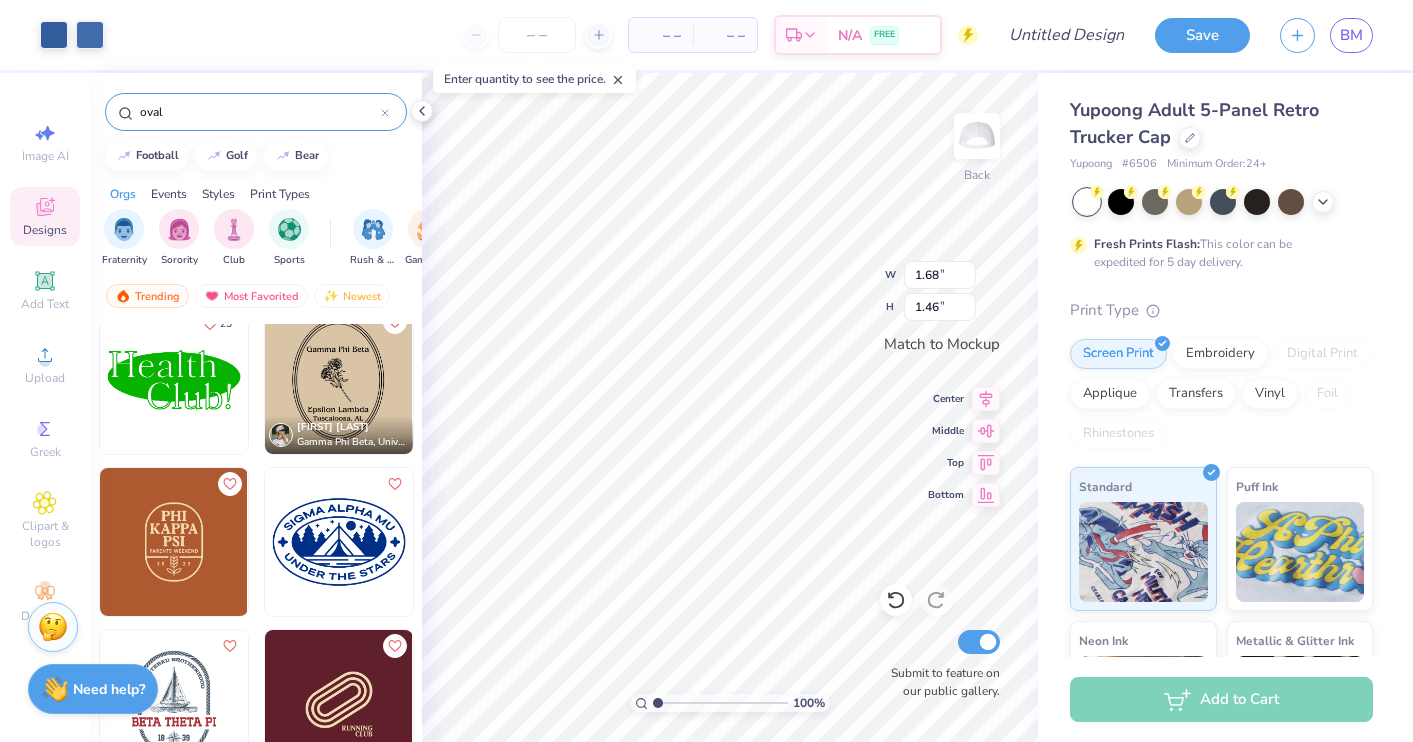 scroll, scrollTop: 180, scrollLeft: 0, axis: vertical 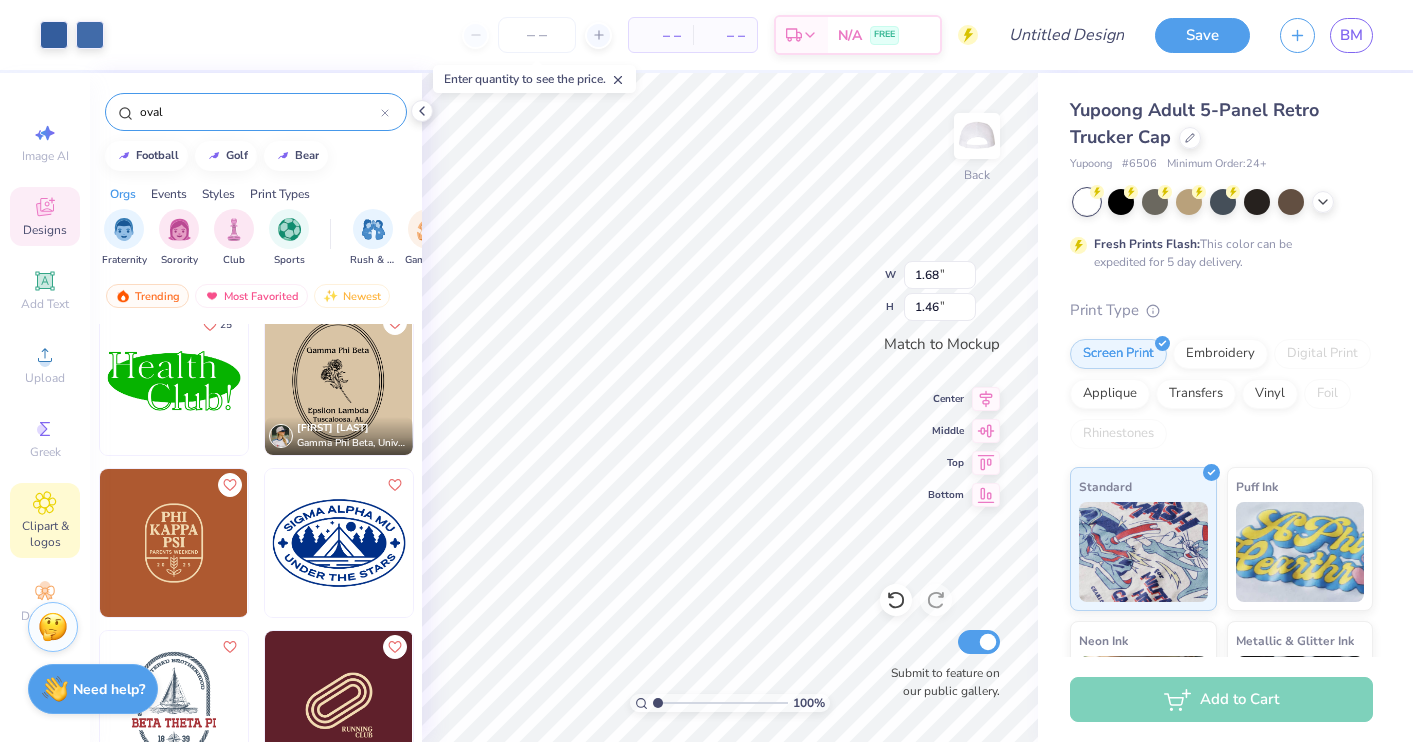 type on "oval" 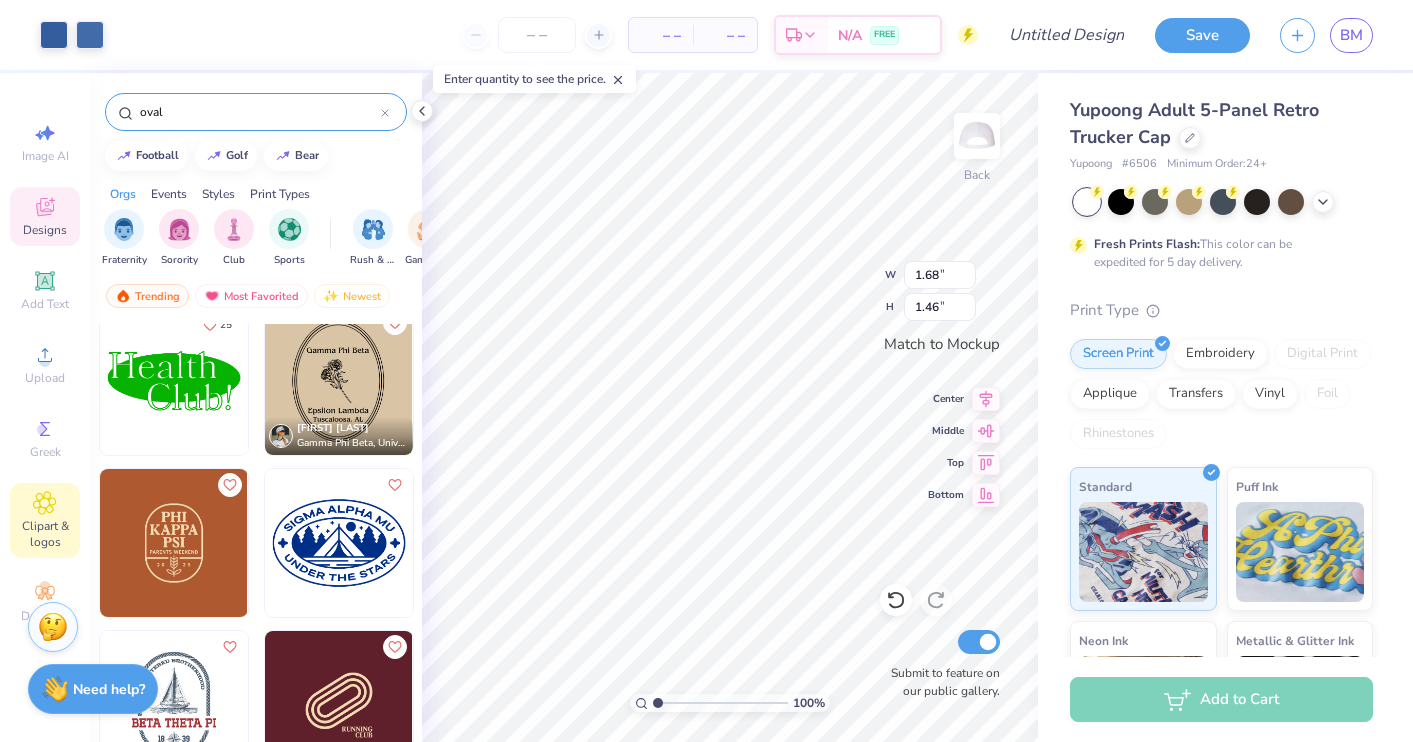 click 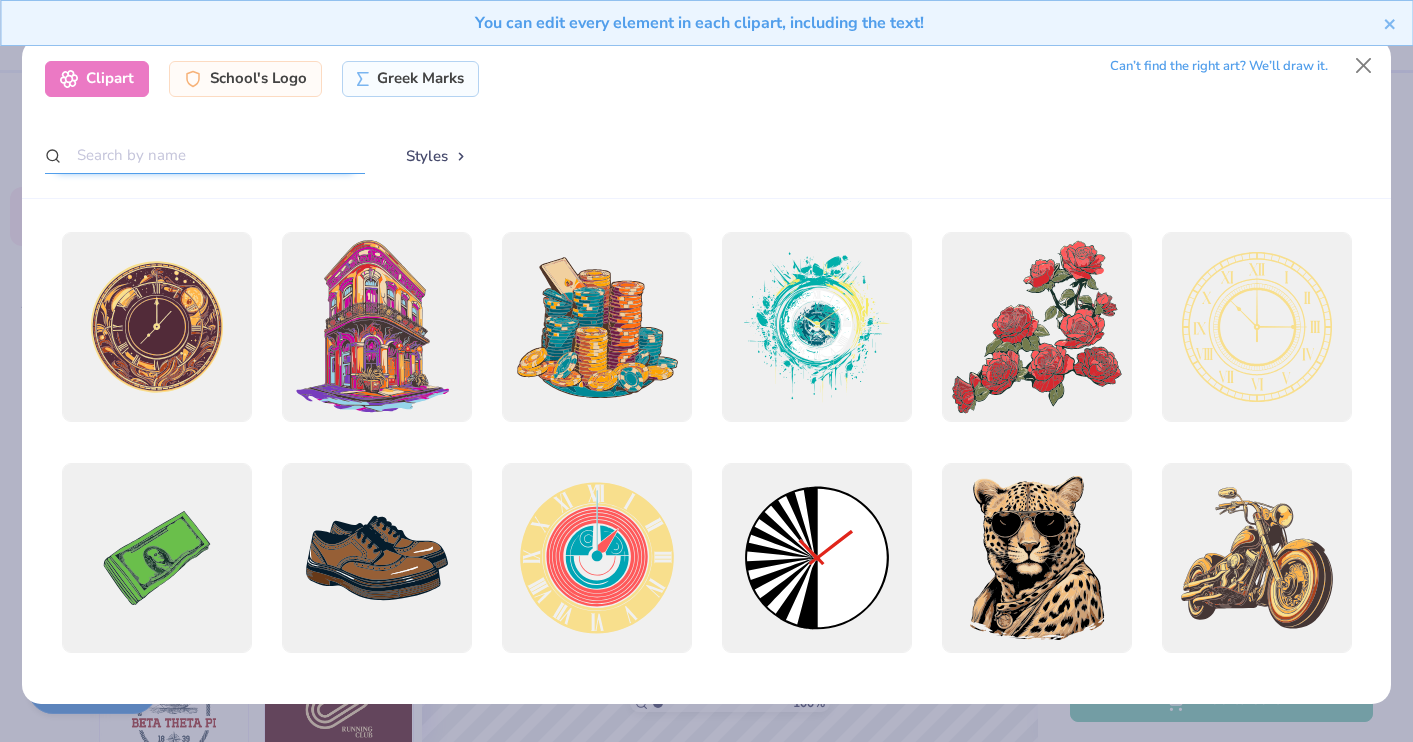 click at bounding box center [205, 155] 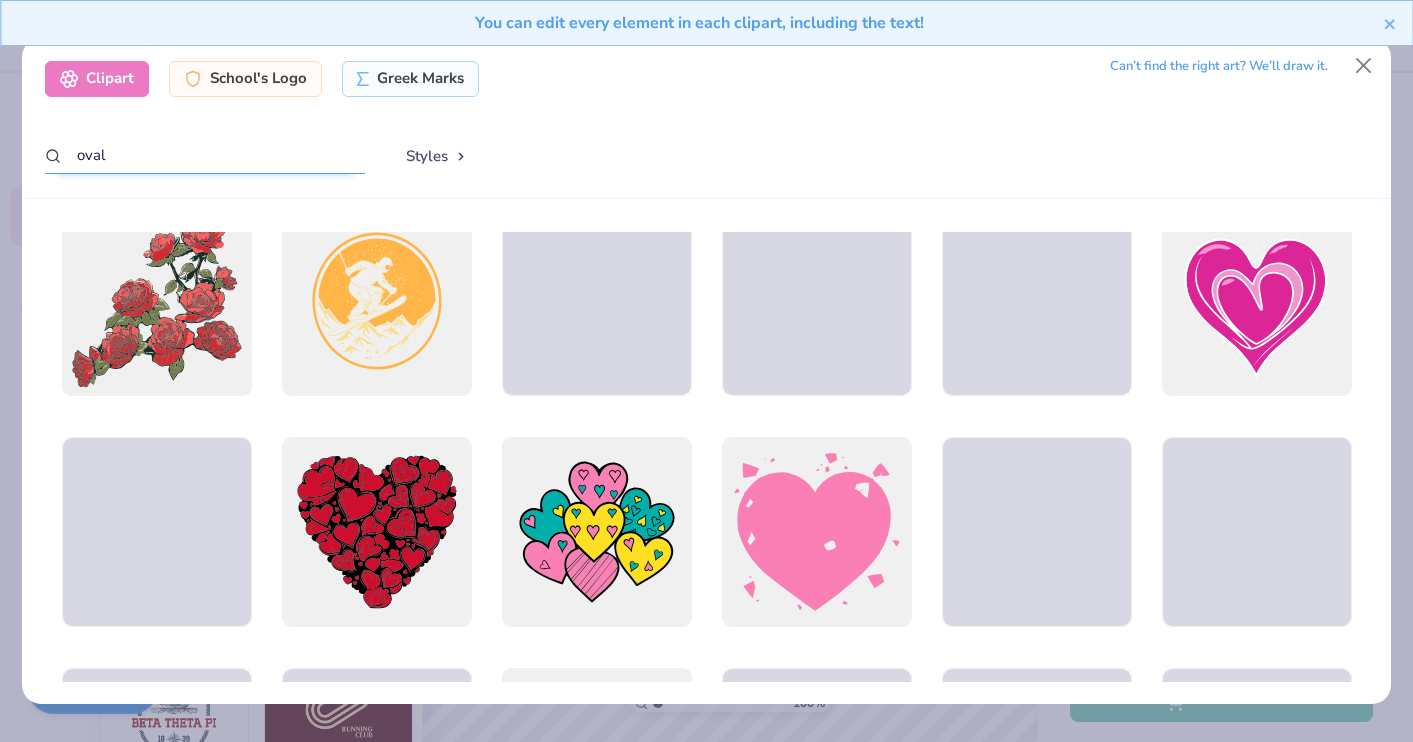 scroll, scrollTop: 1876, scrollLeft: 0, axis: vertical 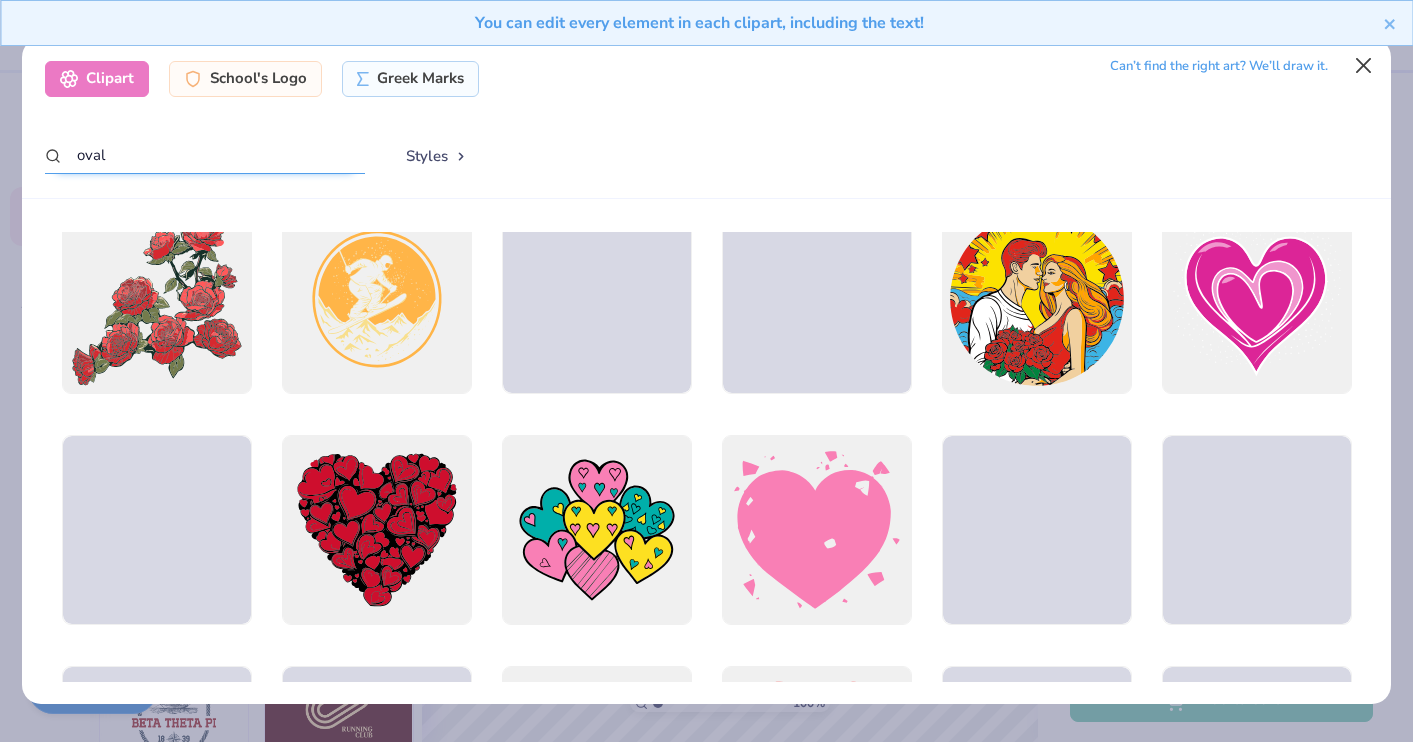 type on "oval" 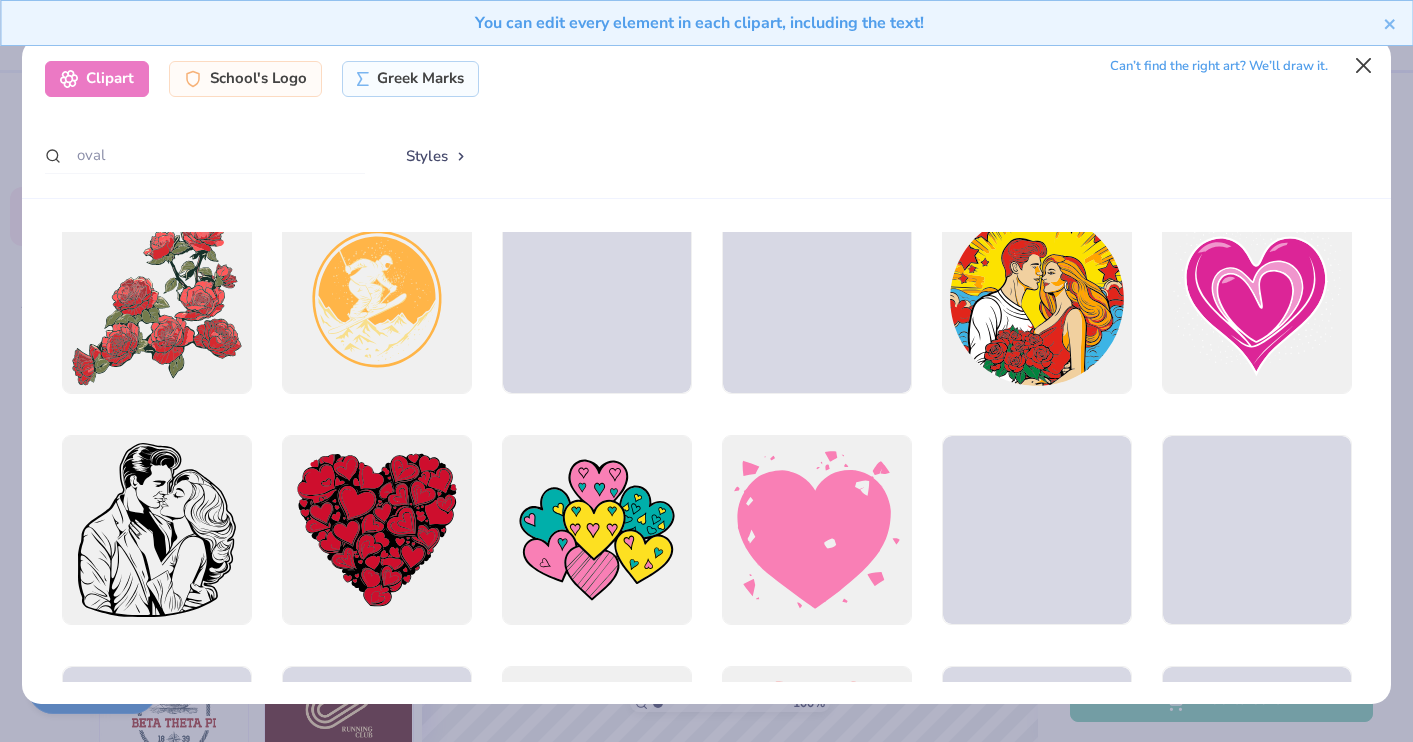 click at bounding box center (1364, 66) 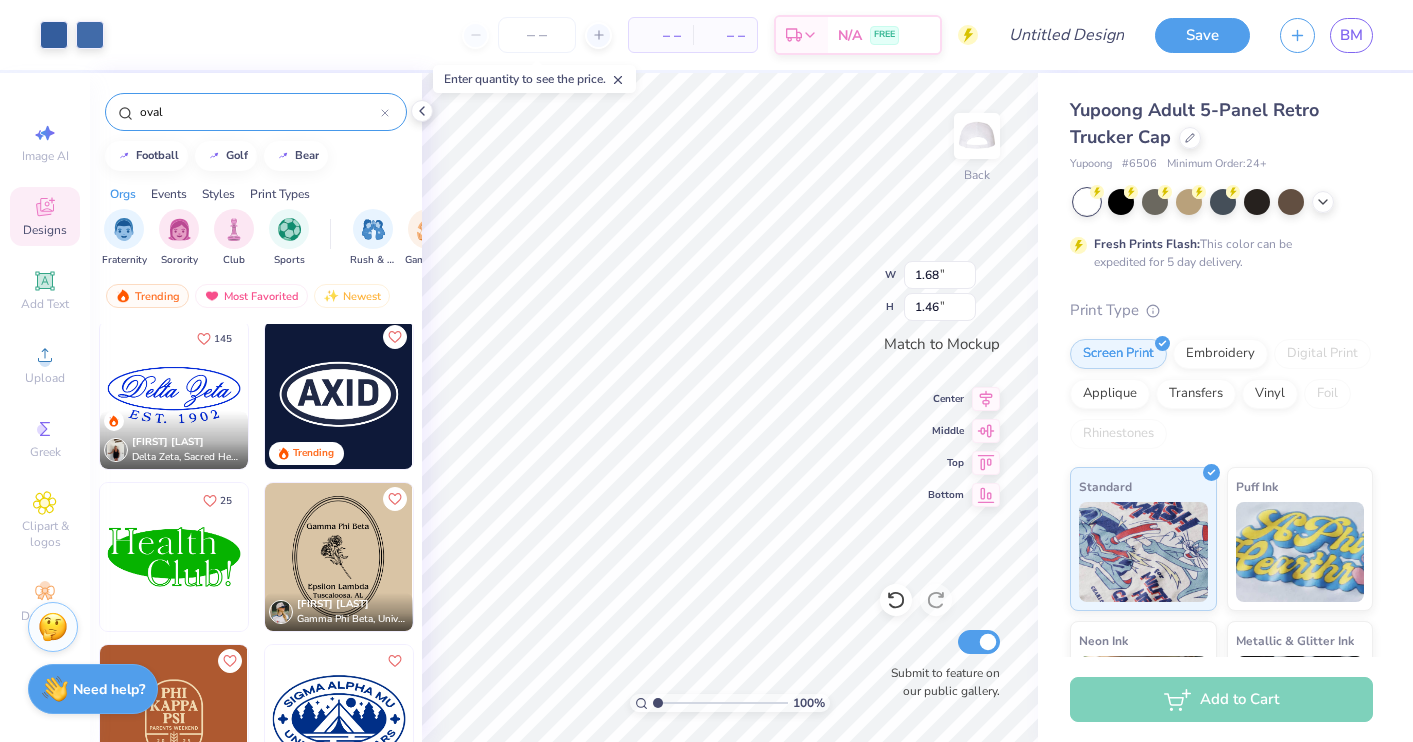 scroll, scrollTop: 5, scrollLeft: 0, axis: vertical 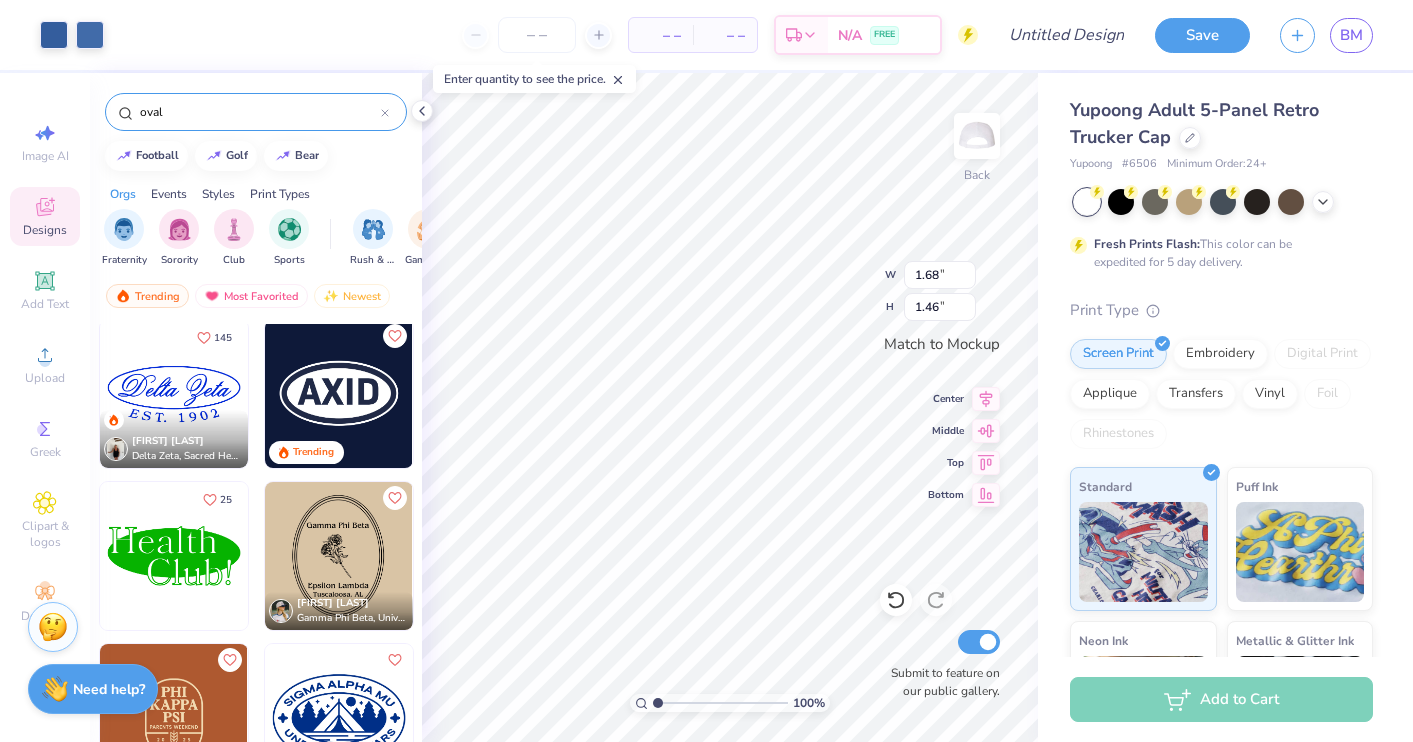 click at bounding box center (174, 556) 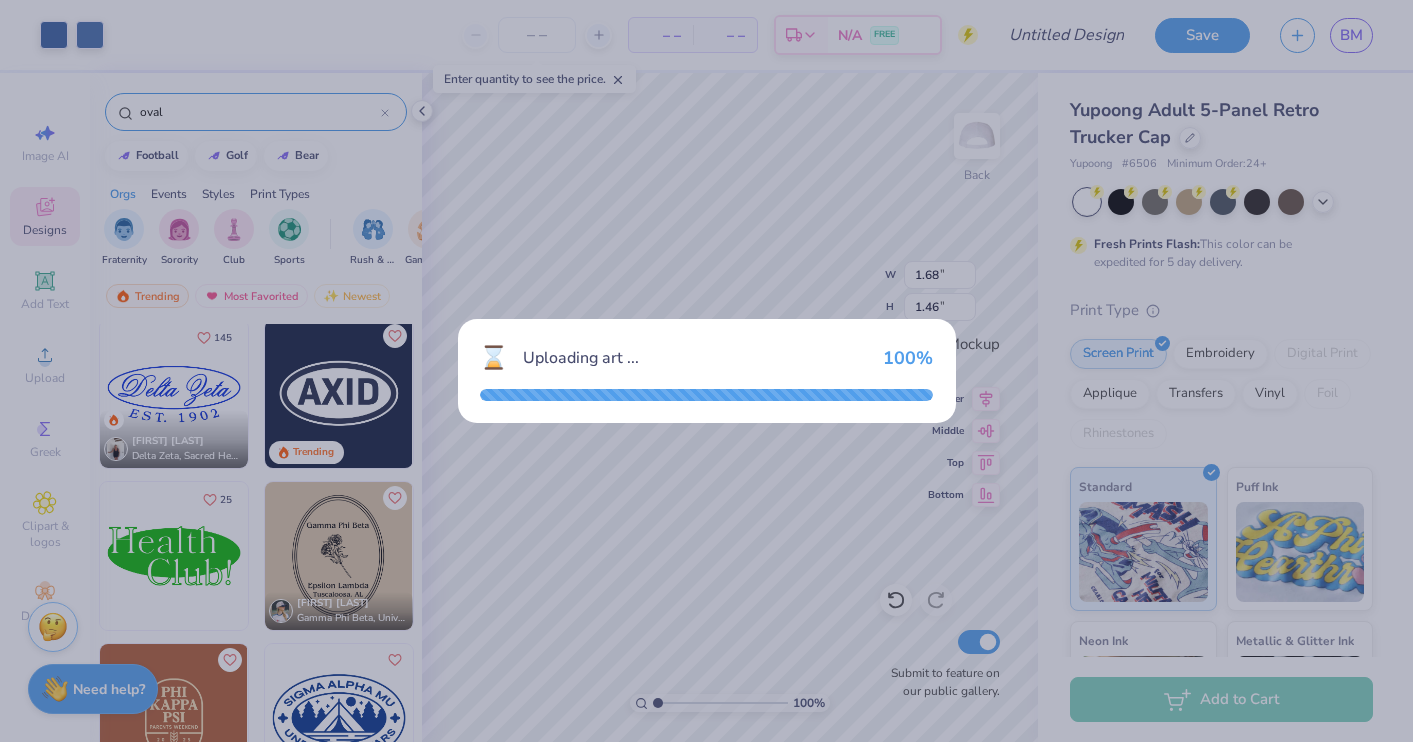 type on "2.42" 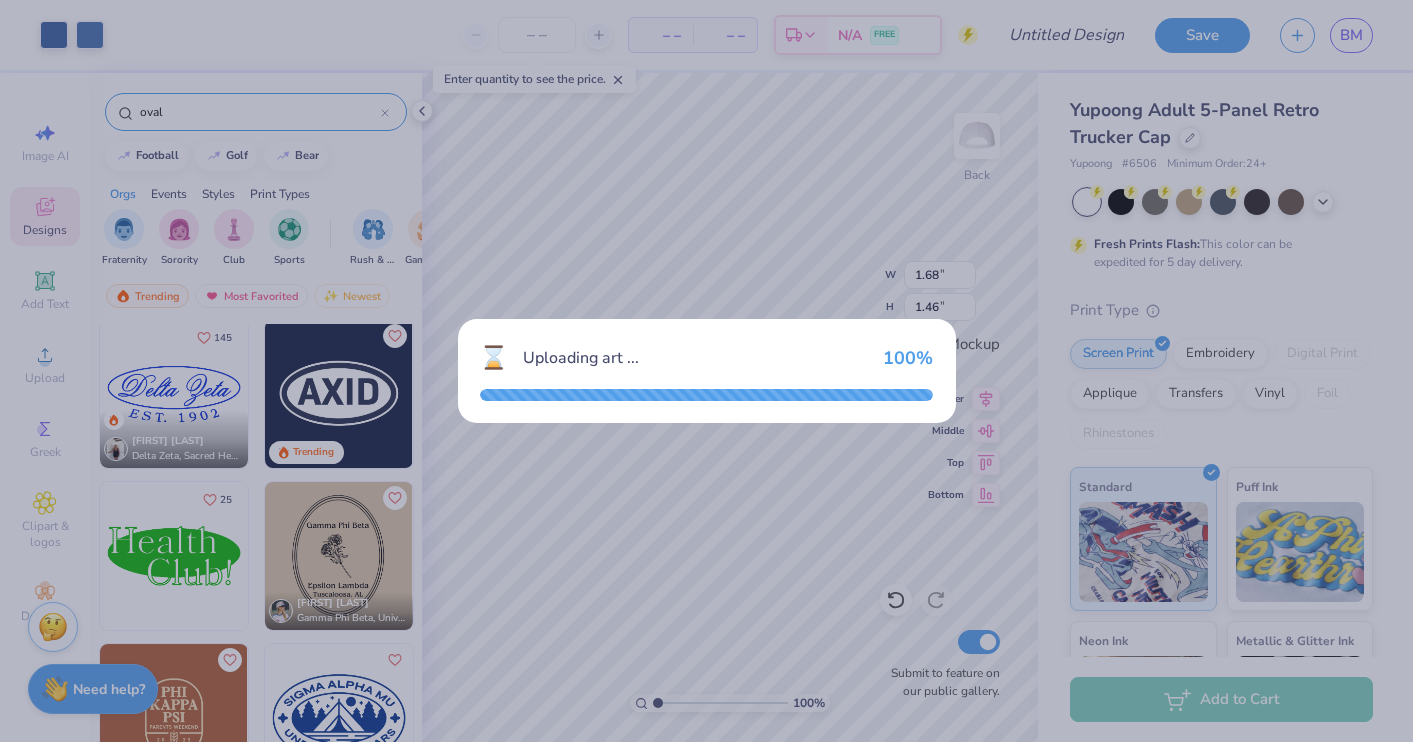 type on "1.10" 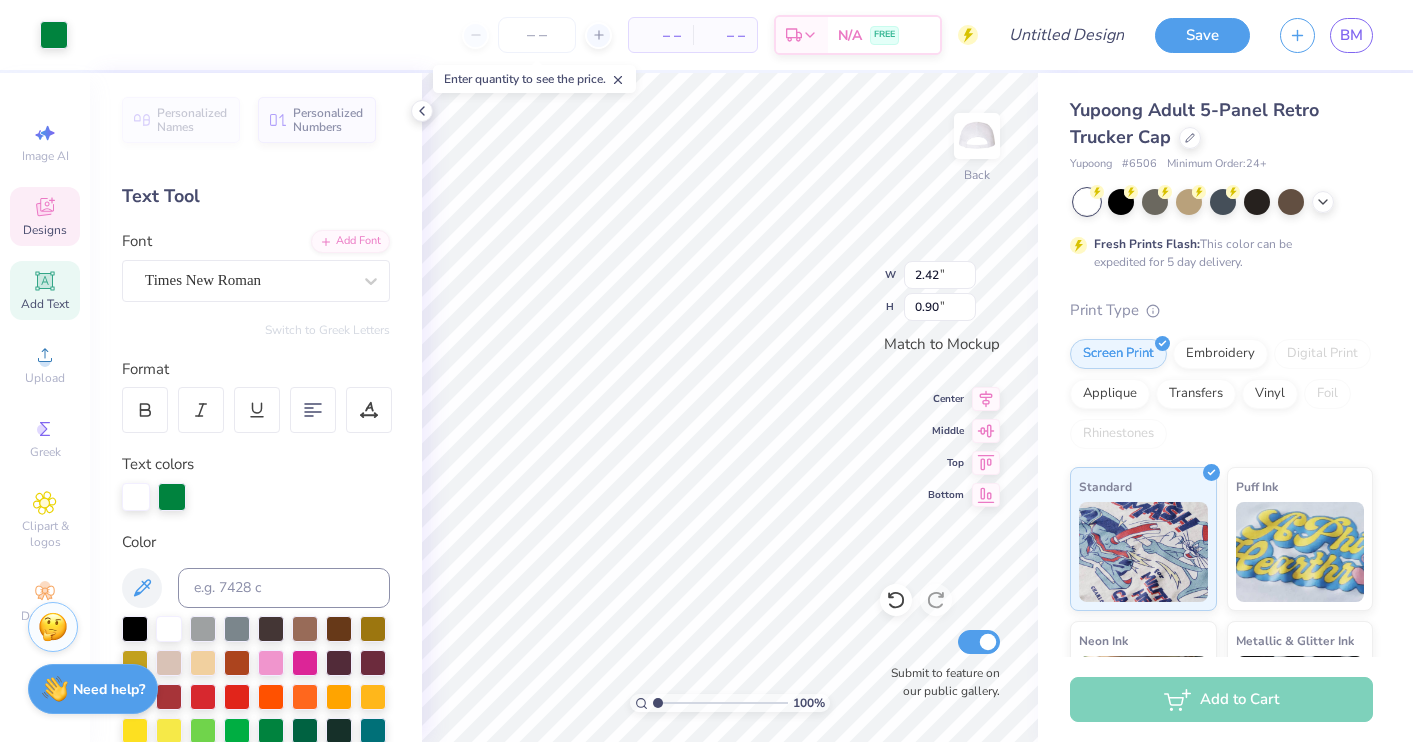 type on "0.56" 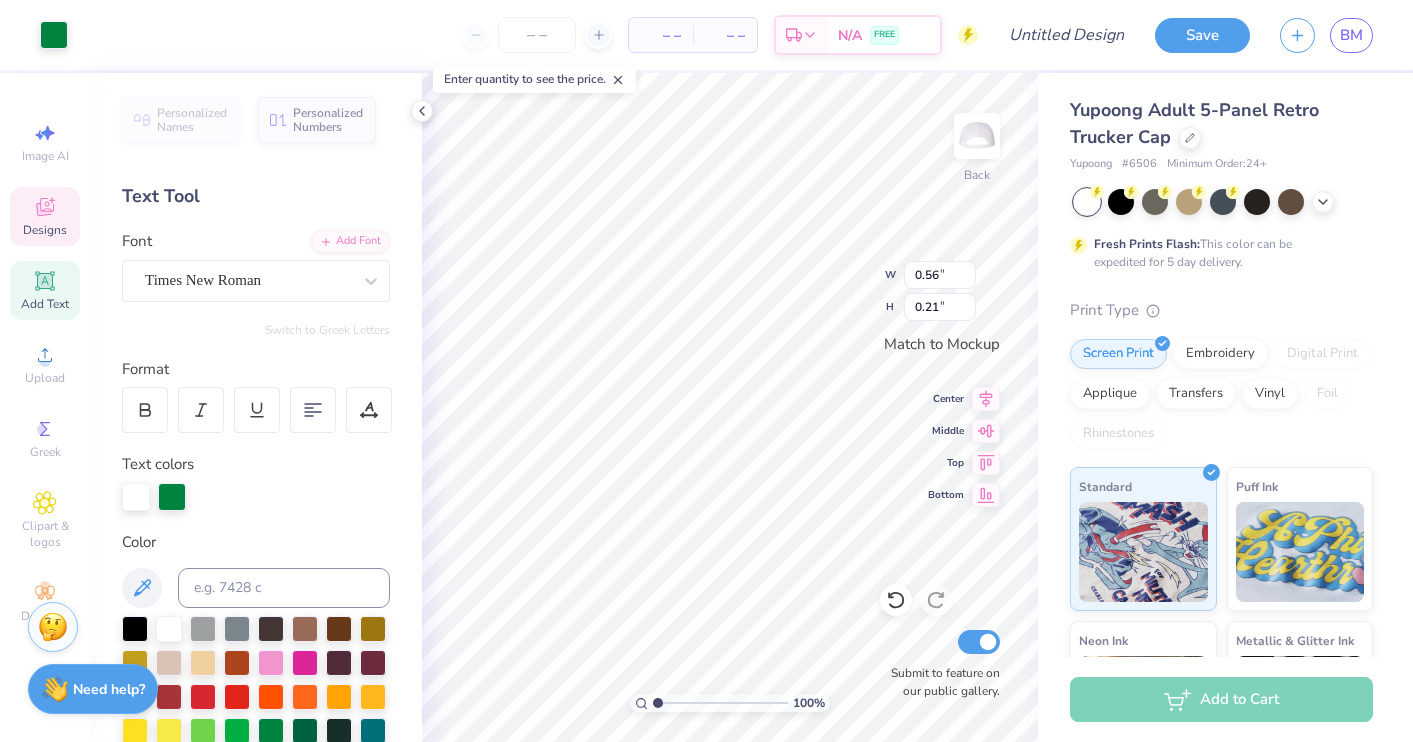 type on "1.68" 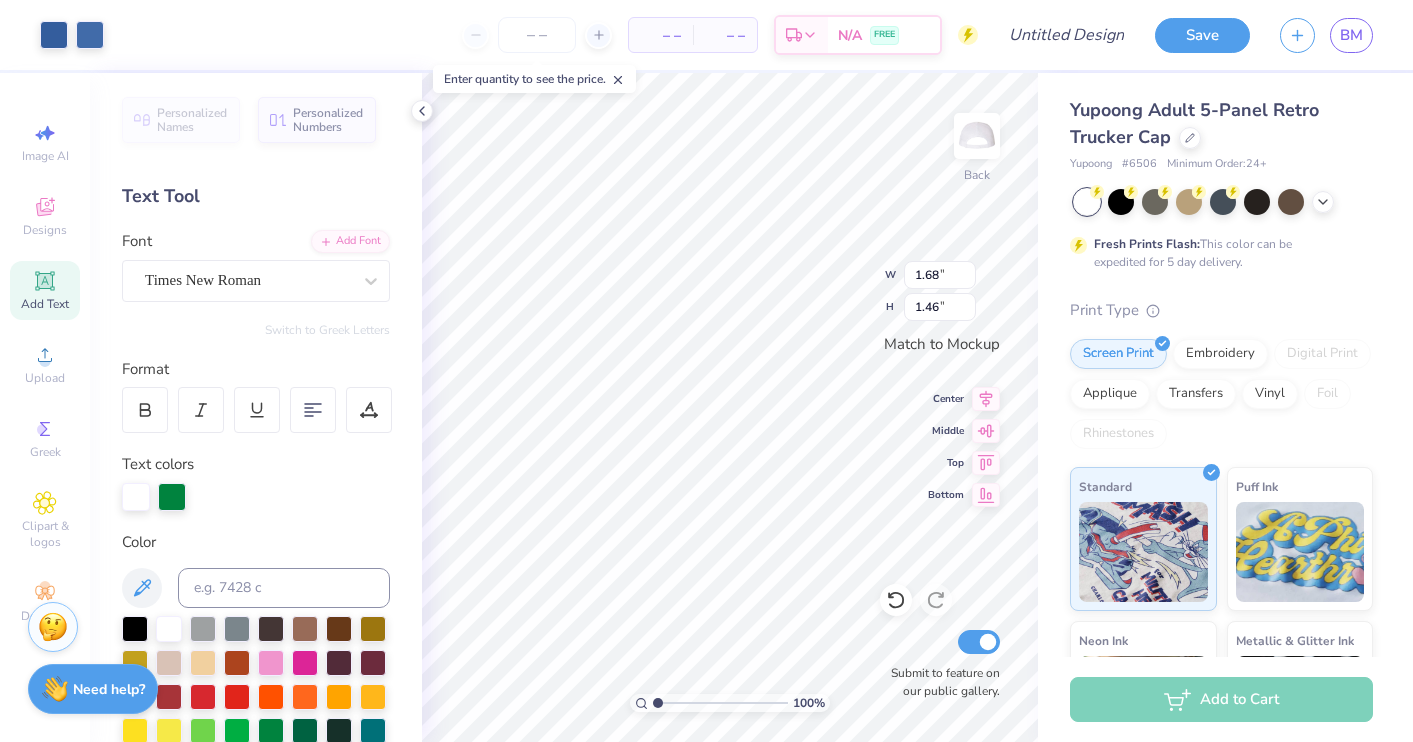 type on "2.11" 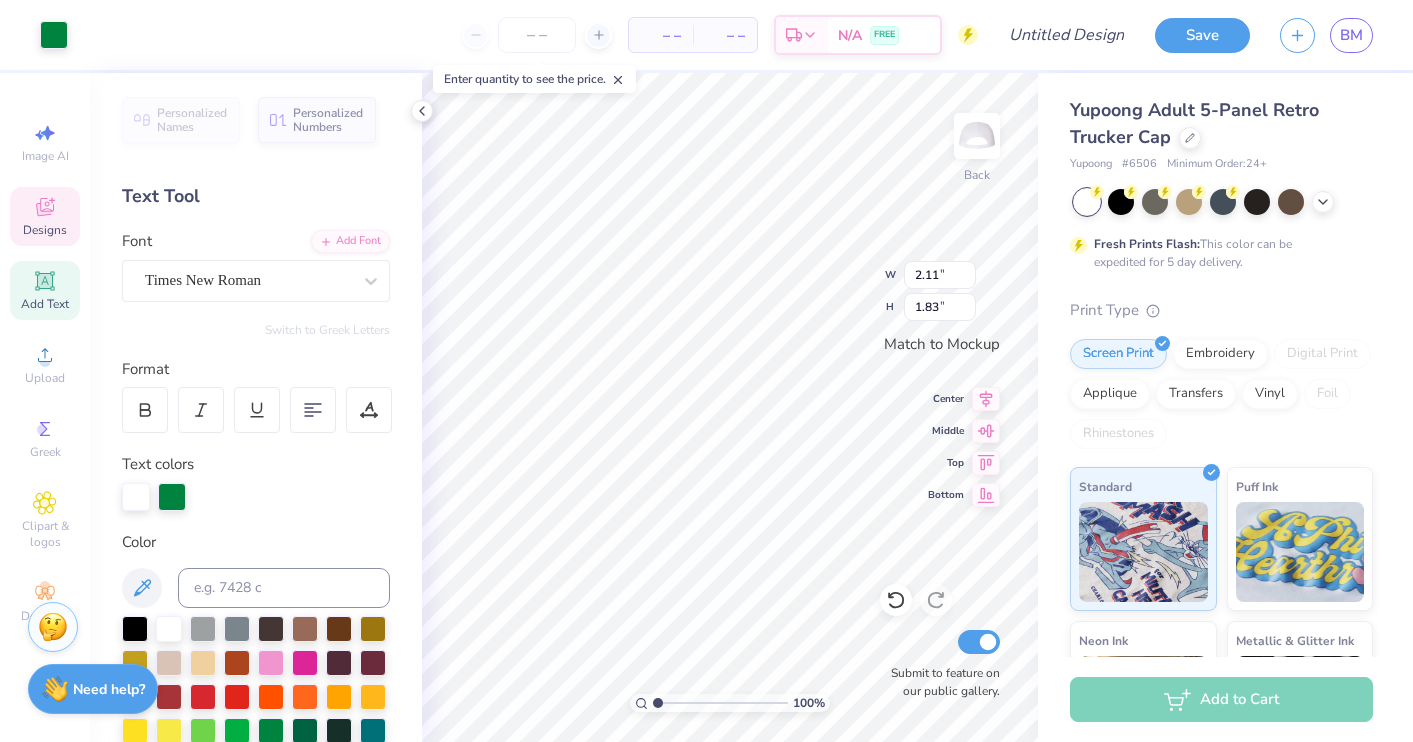 type on "0.56" 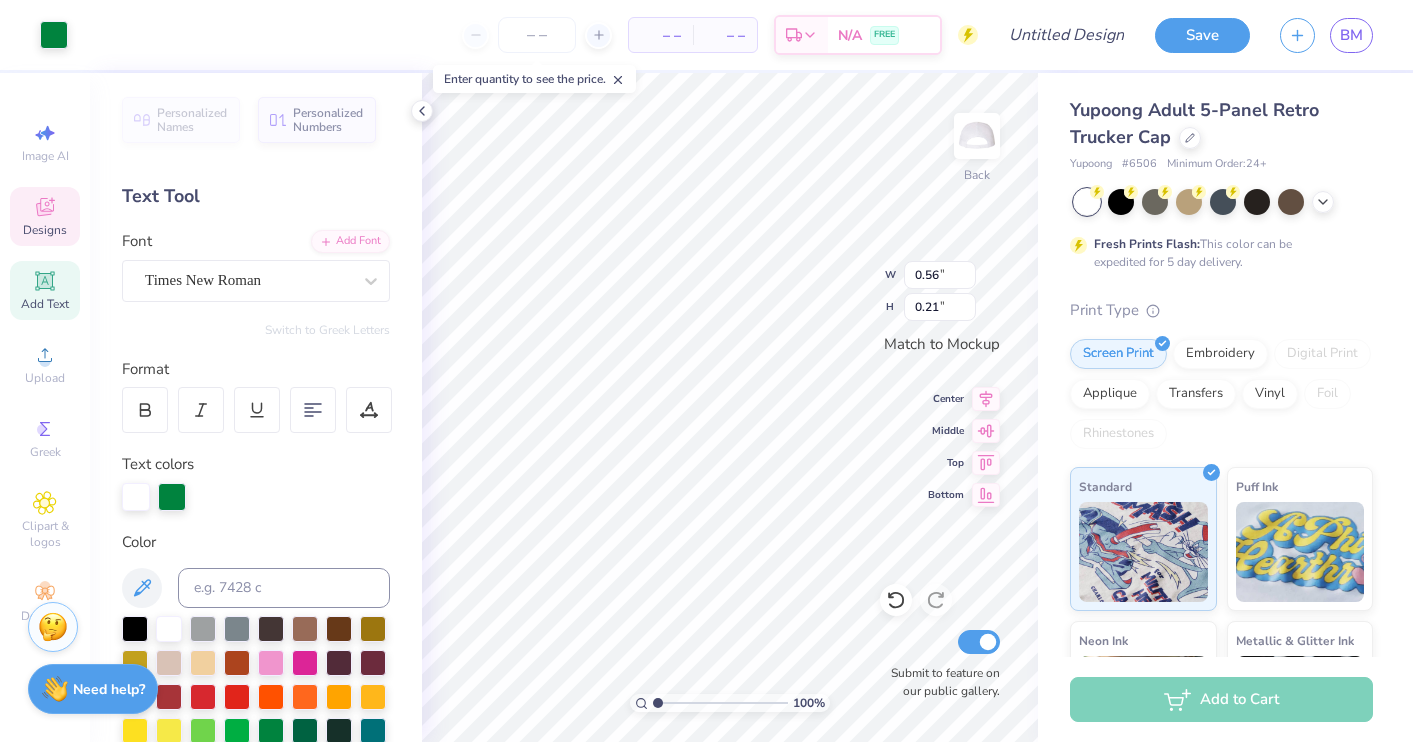 type on "0.86" 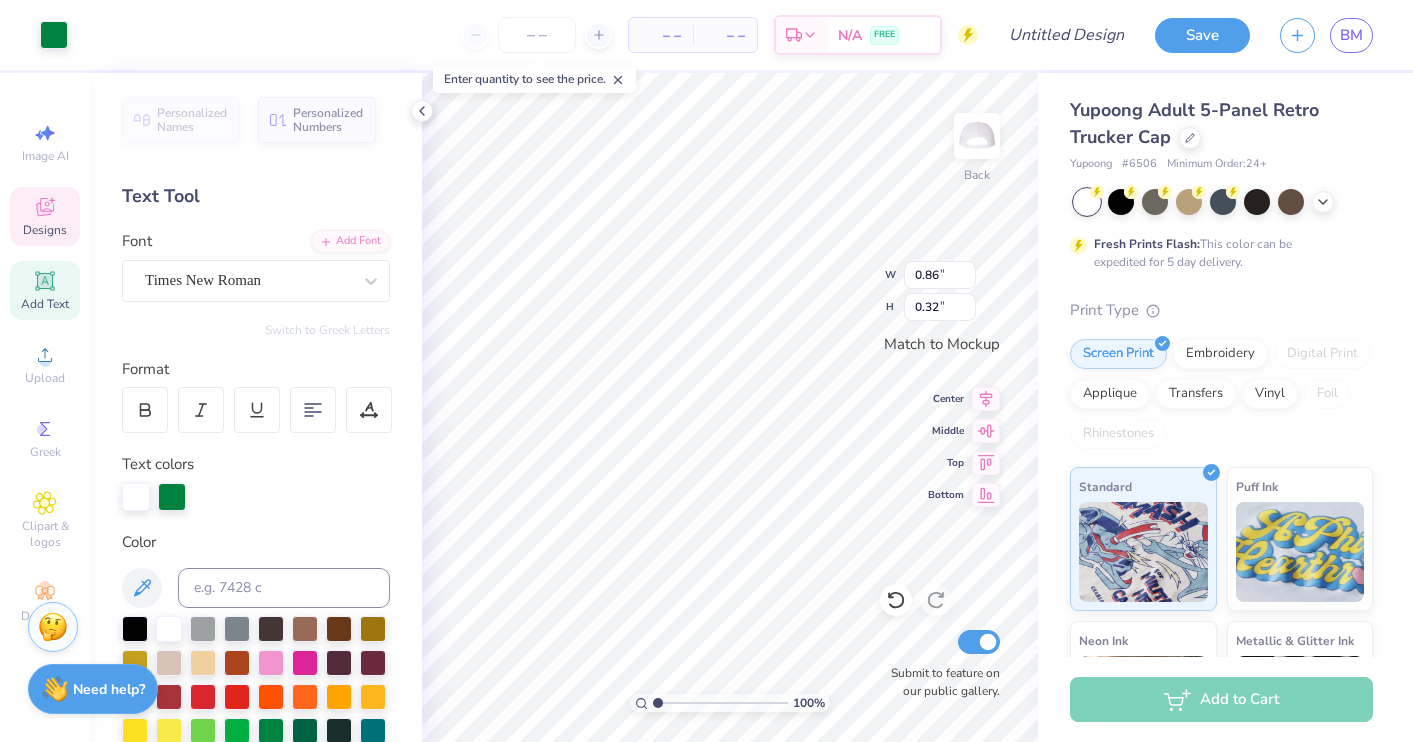type on "0.72" 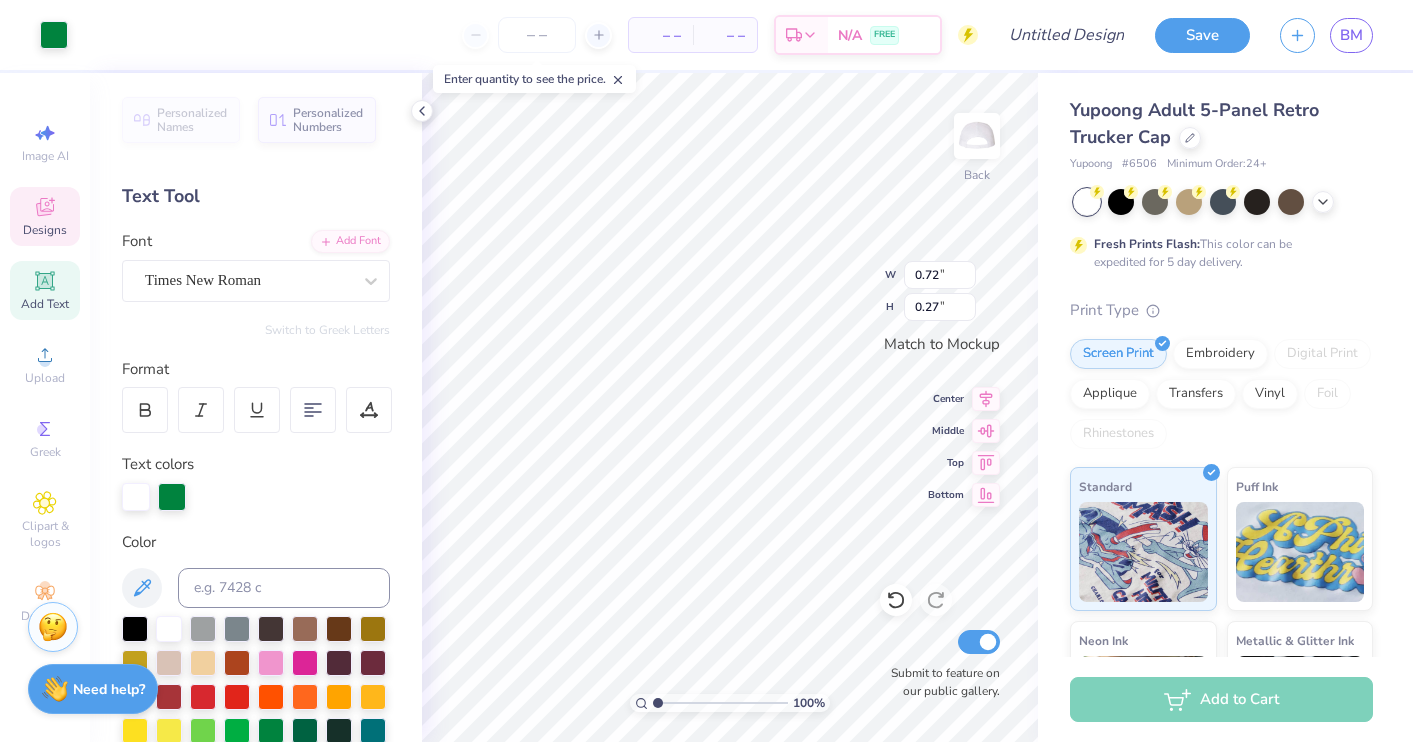 type on "0.82" 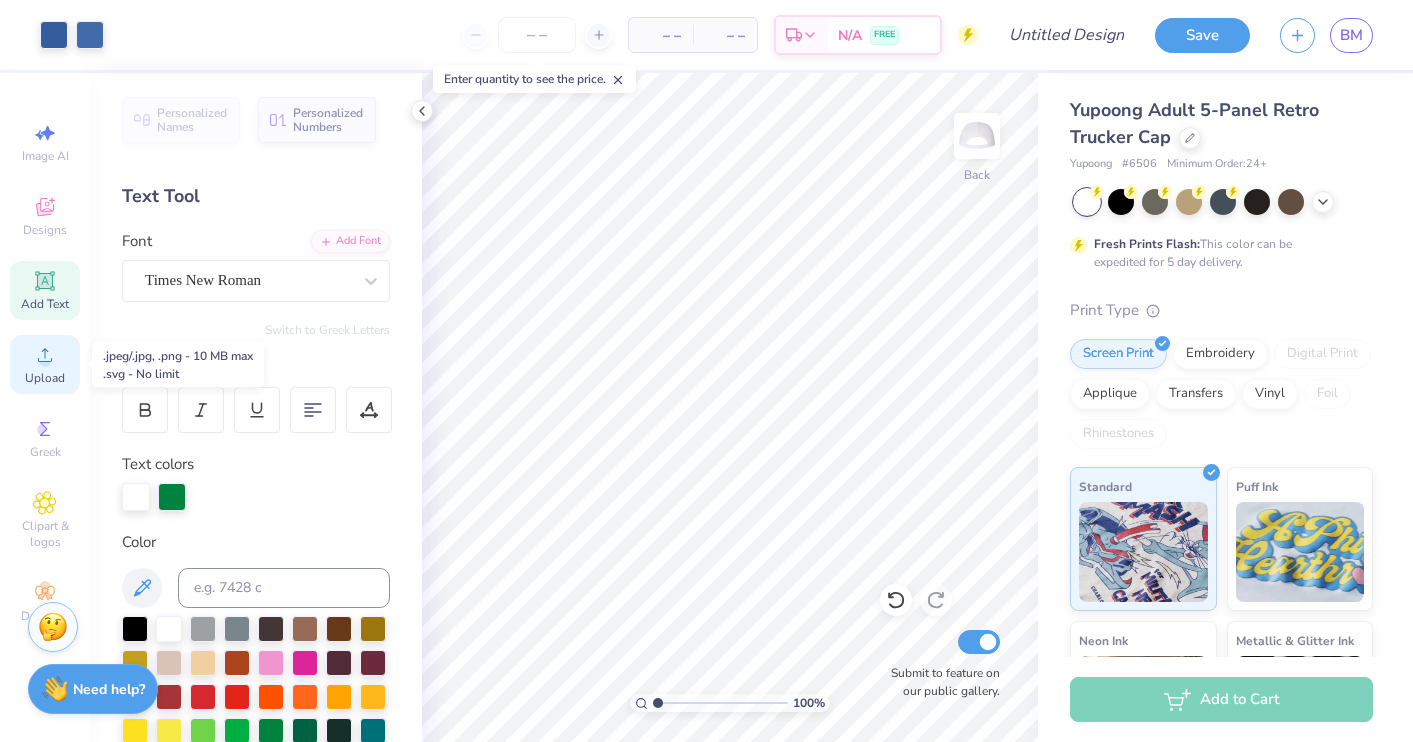 click on "Upload" at bounding box center [45, 364] 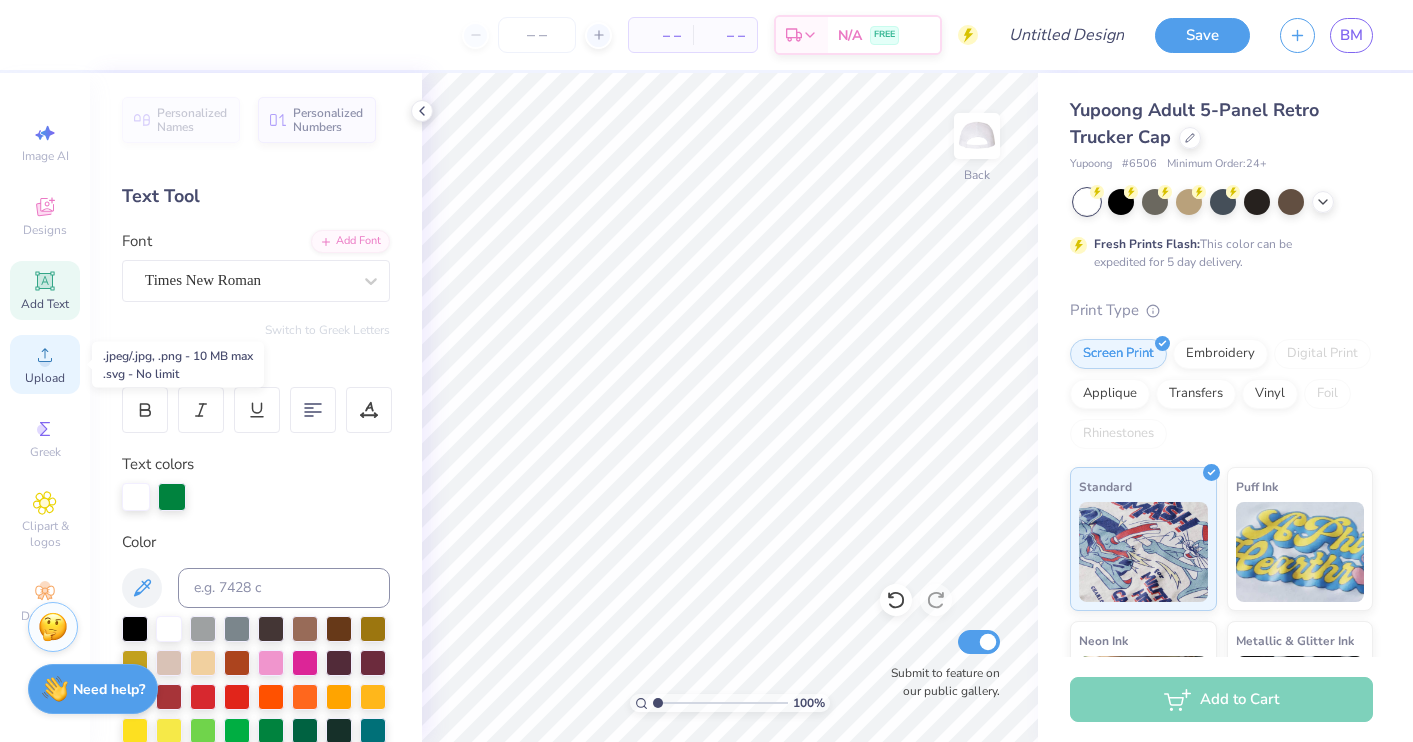 click on "Upload" at bounding box center (45, 364) 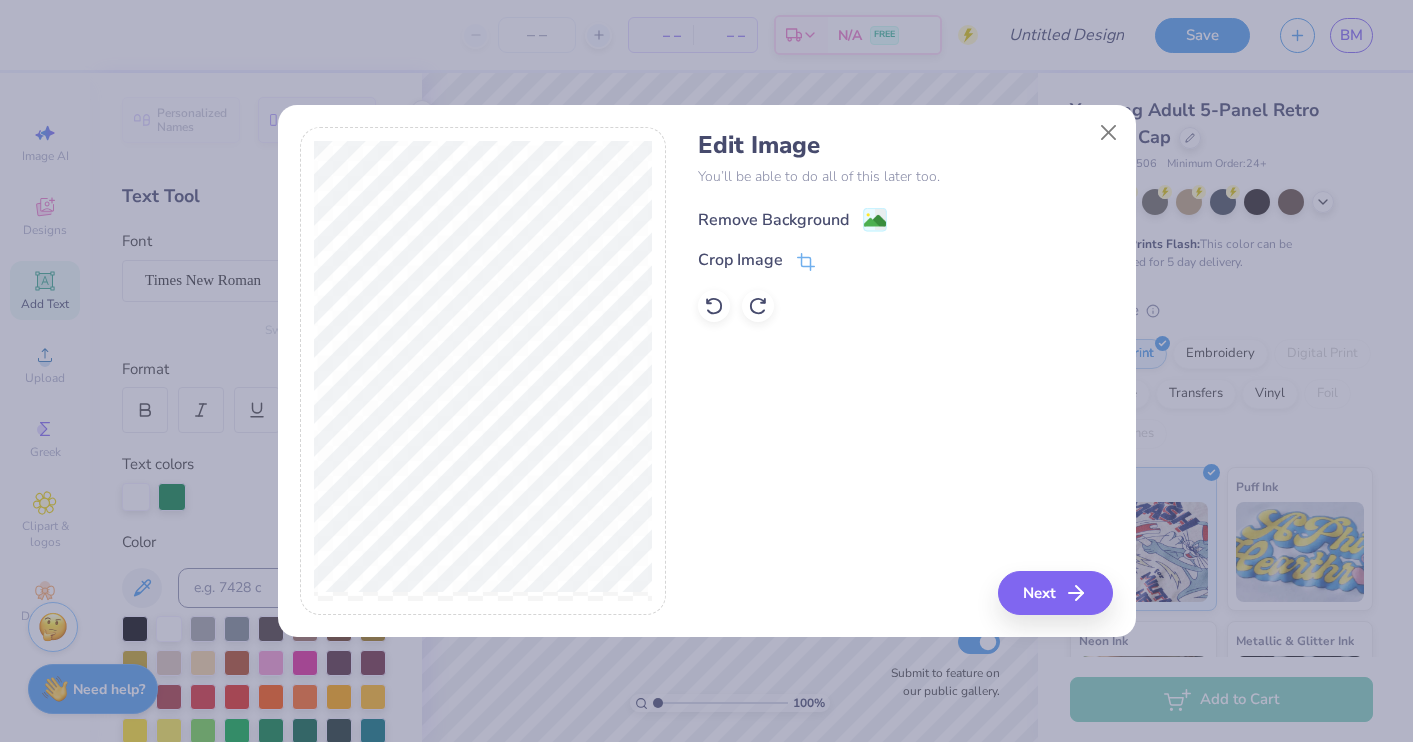 click 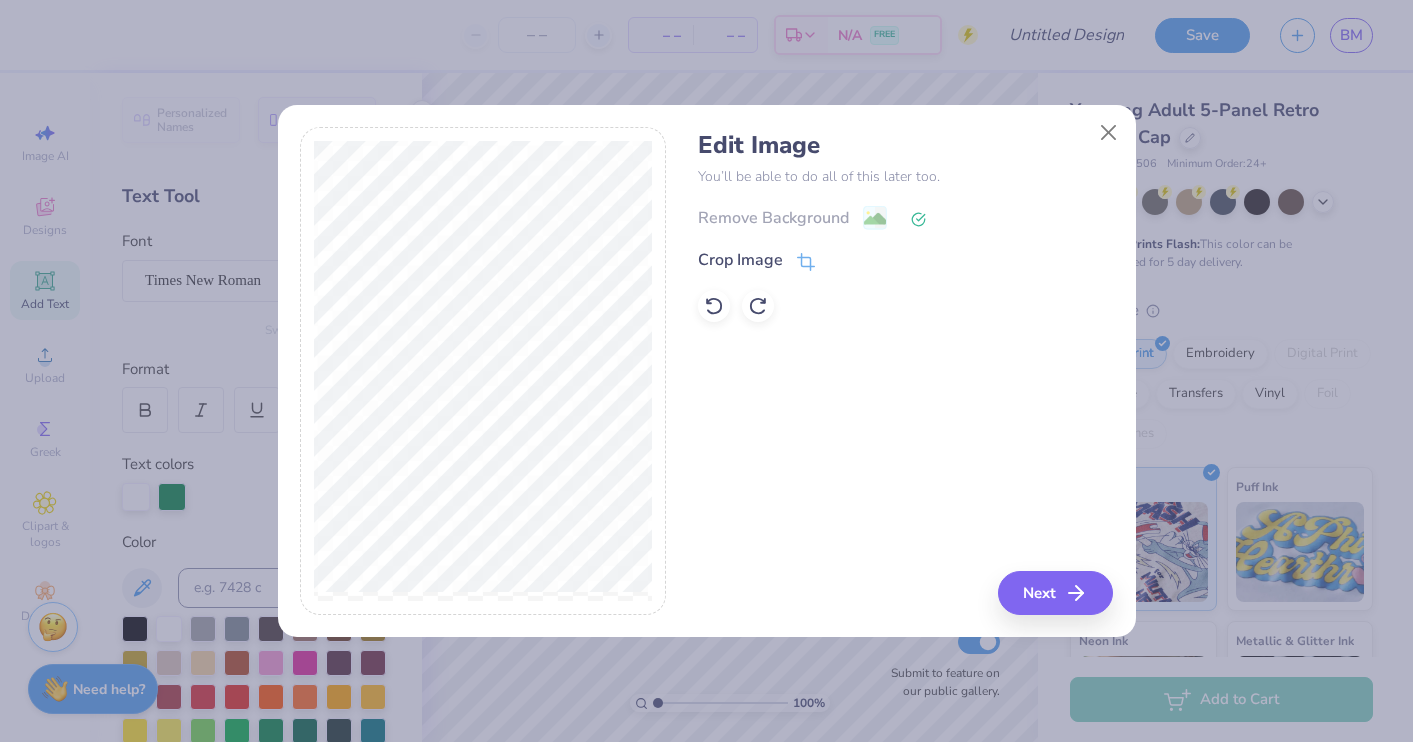 click on "Remove Background Crop Image" at bounding box center [905, 263] 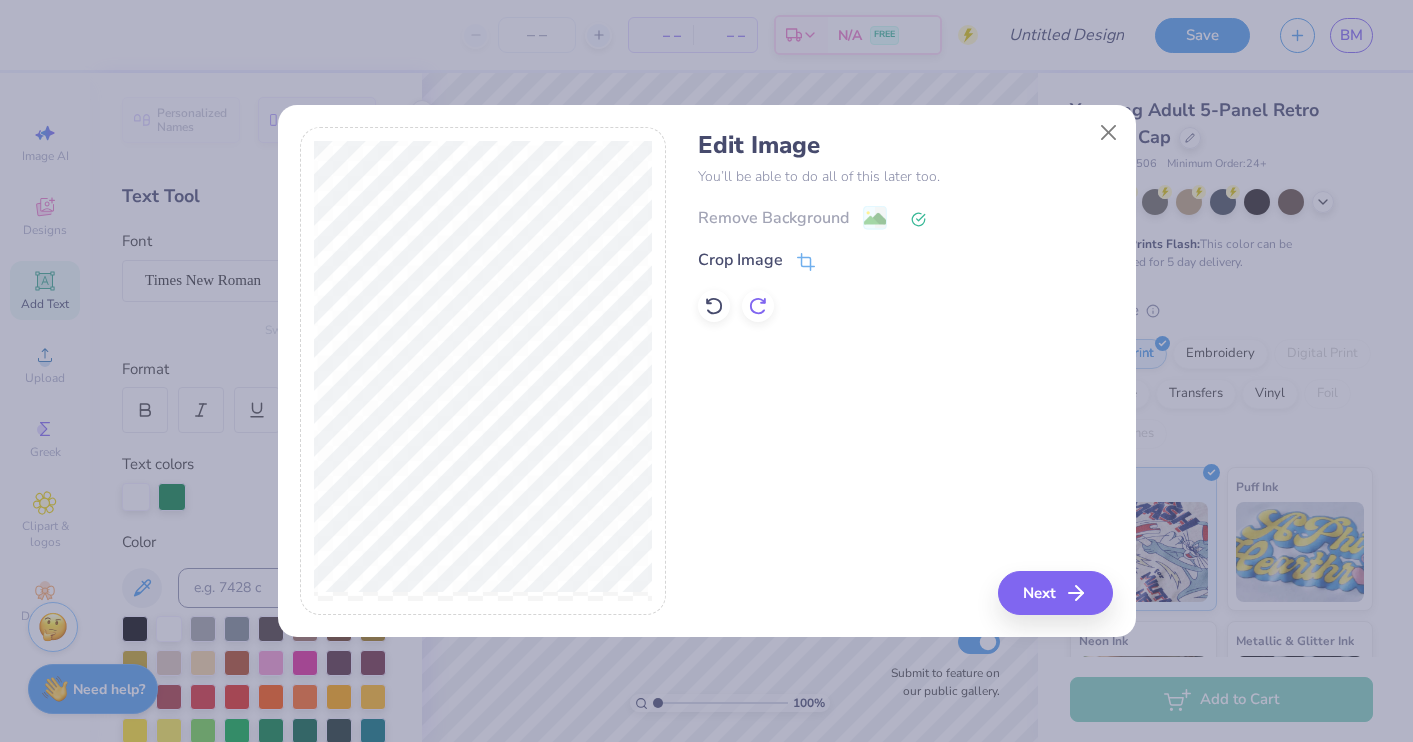 click 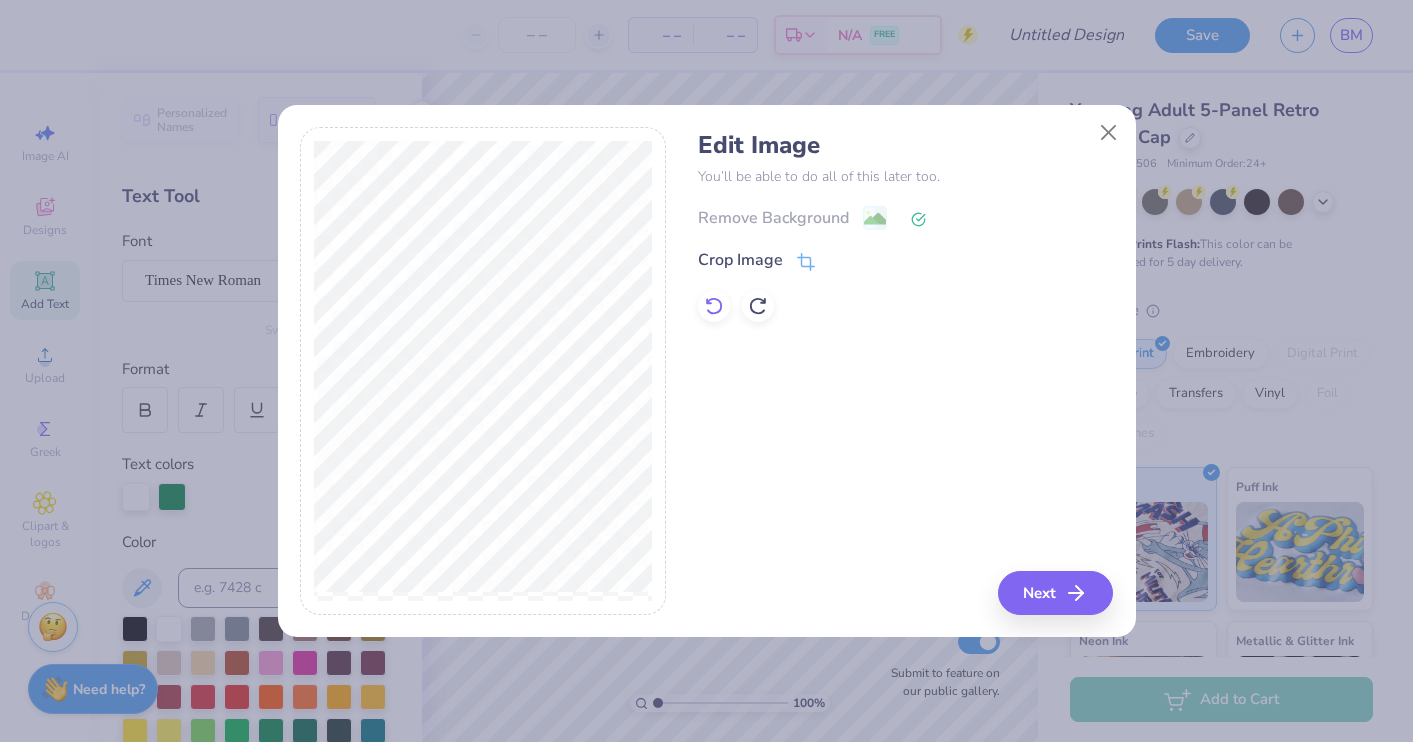 click 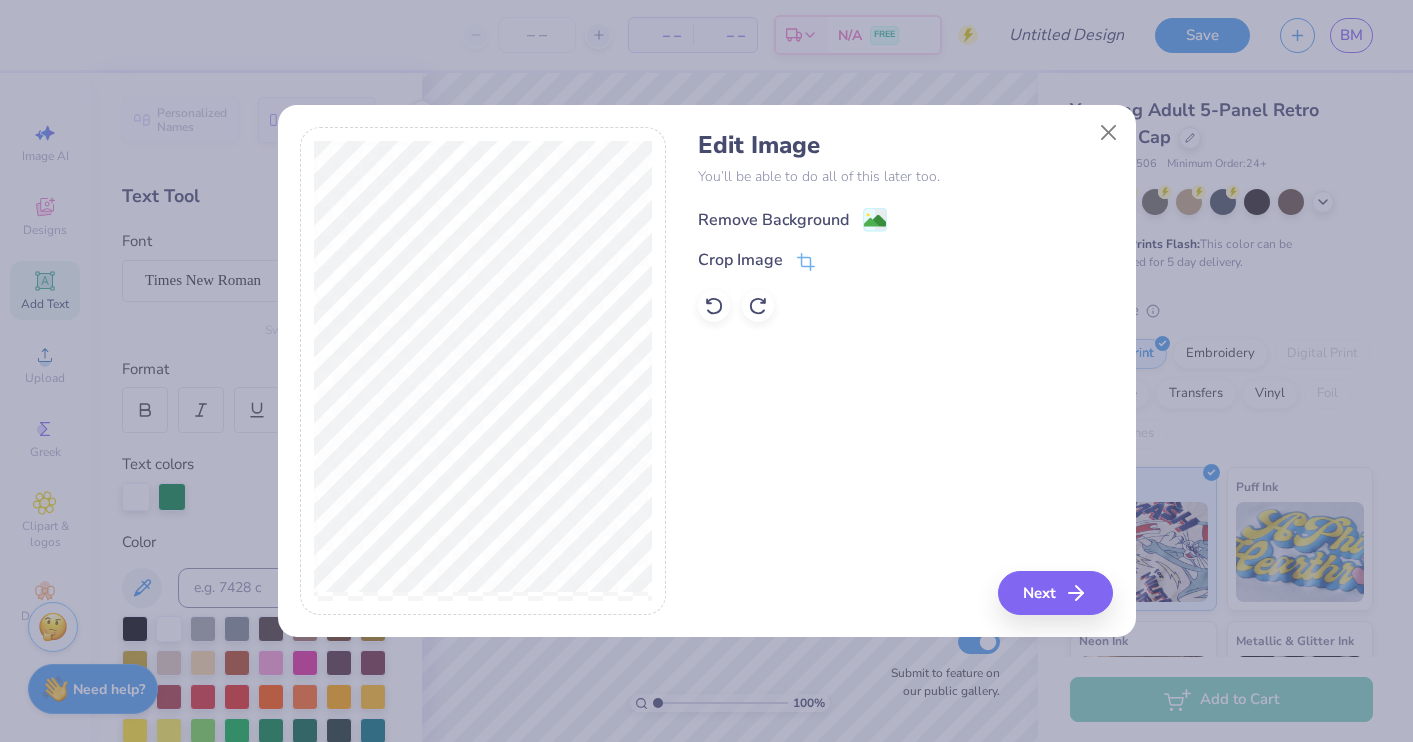 click on "Remove Background" at bounding box center (792, 219) 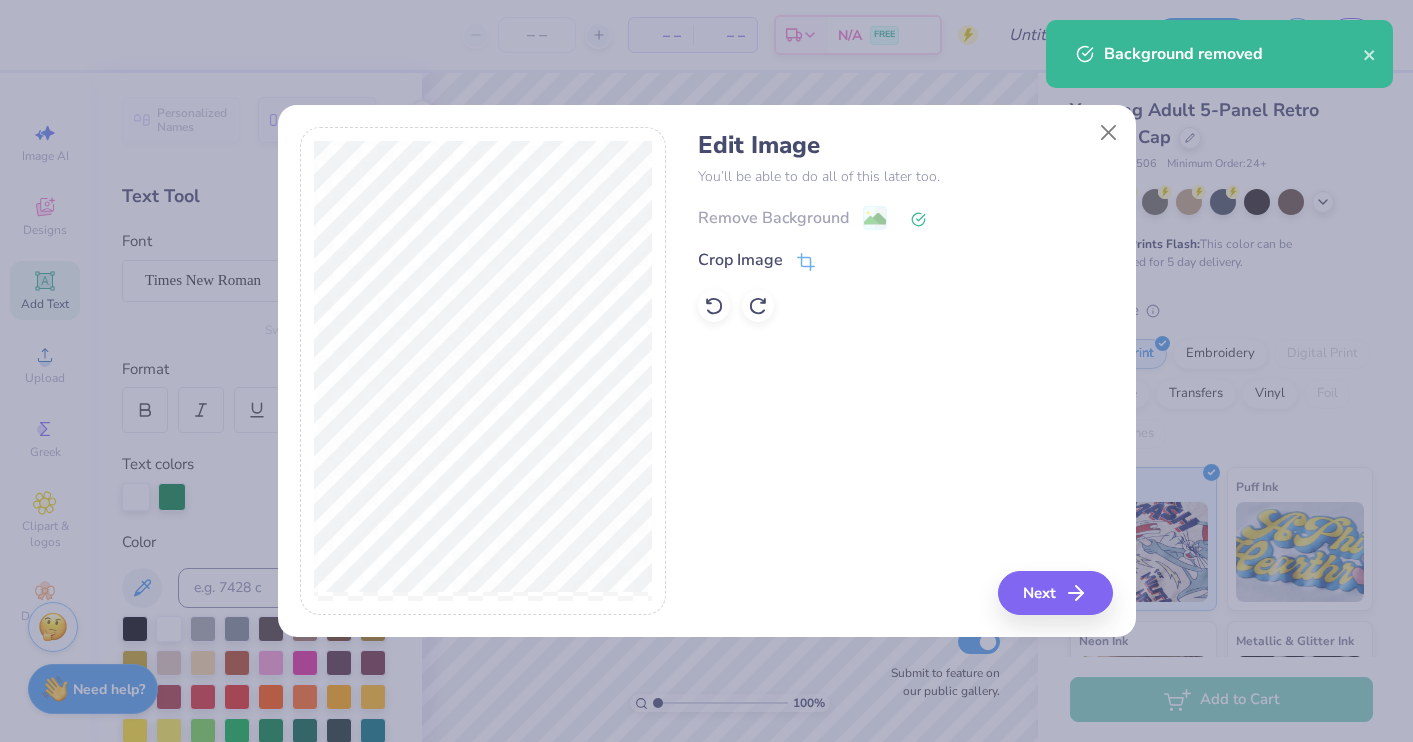 click on "Remove Background" at bounding box center (905, 217) 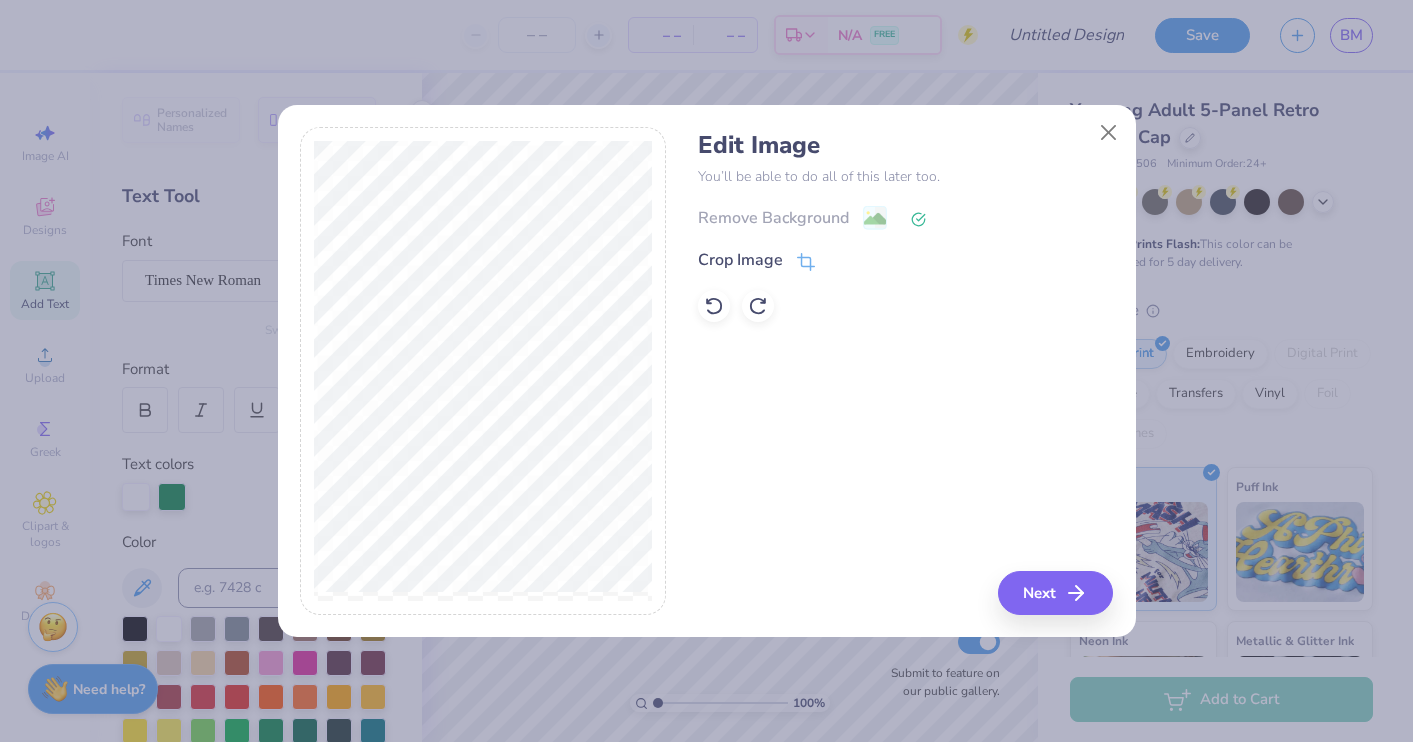 click on "Remove Background" at bounding box center [905, 217] 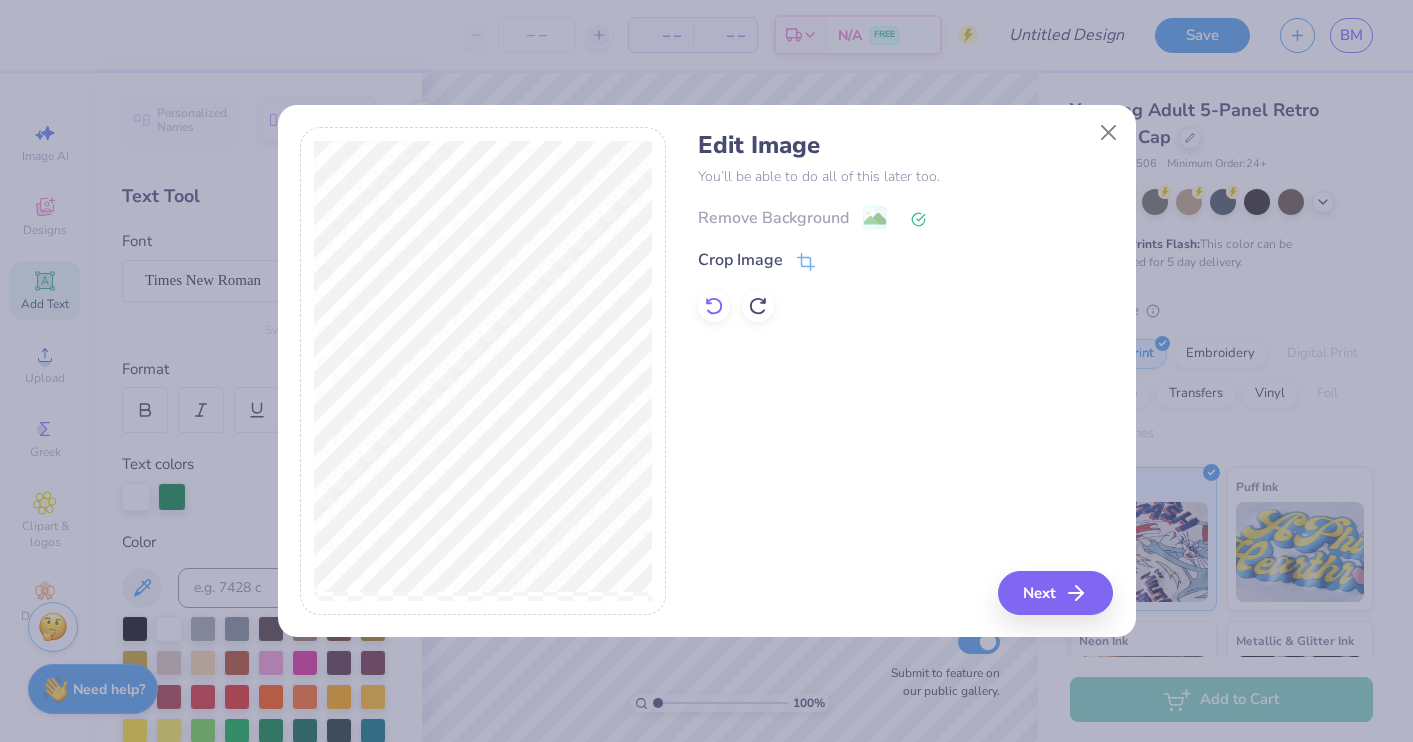 click 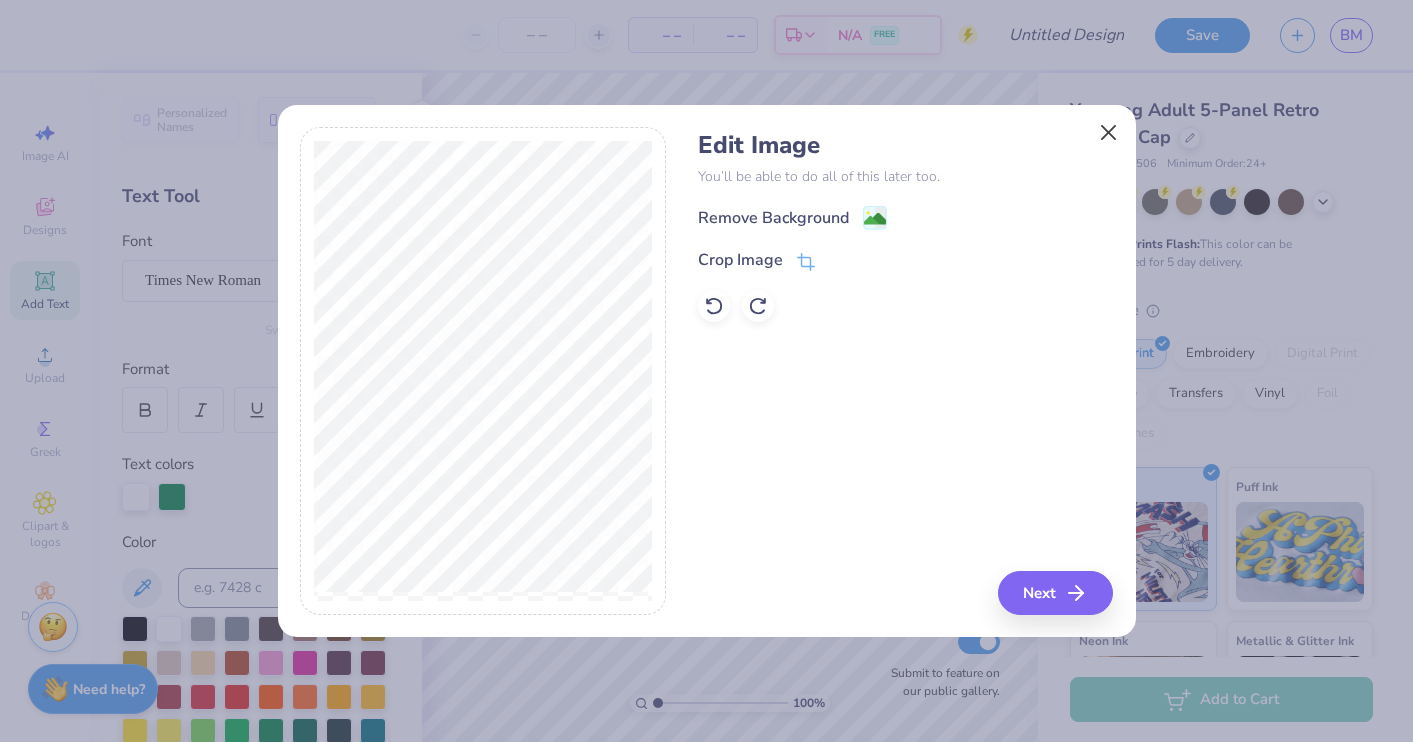 click at bounding box center [1108, 132] 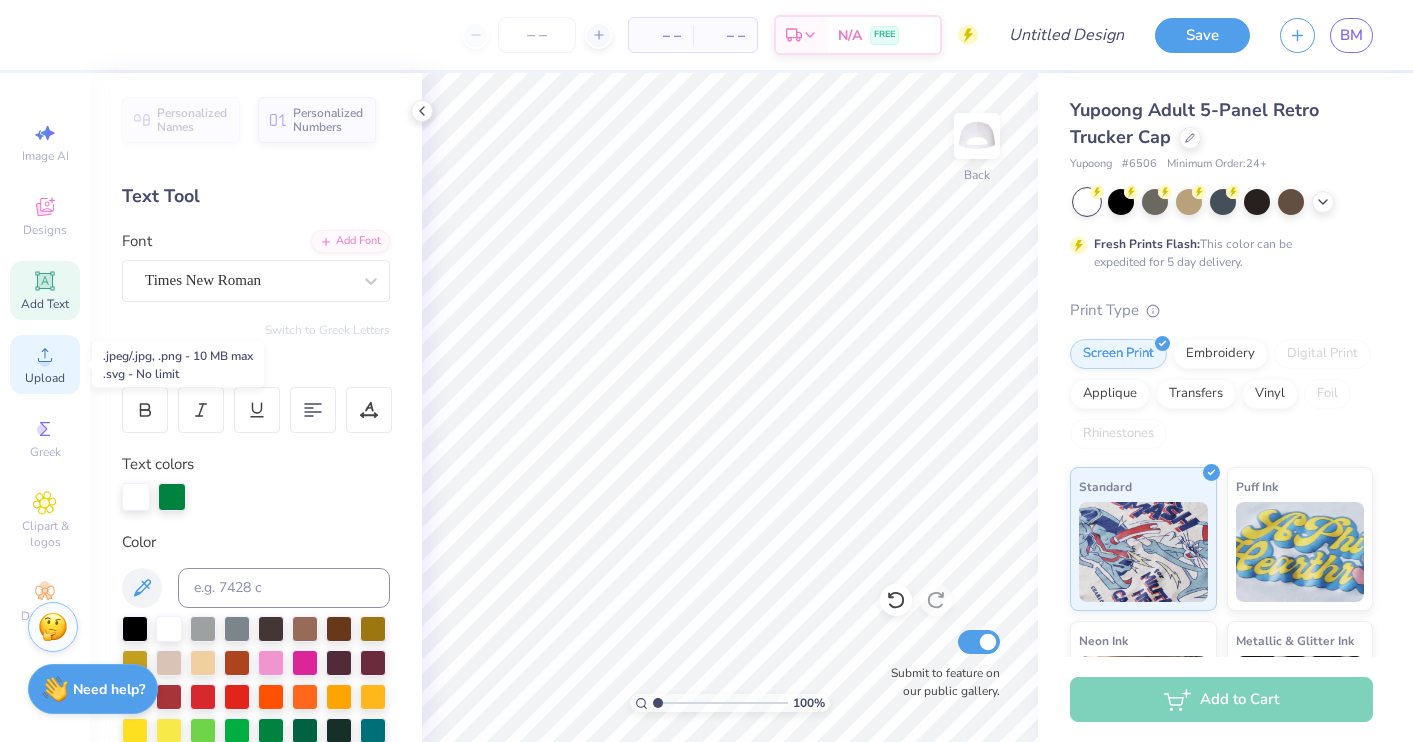 click on "Upload" at bounding box center [45, 364] 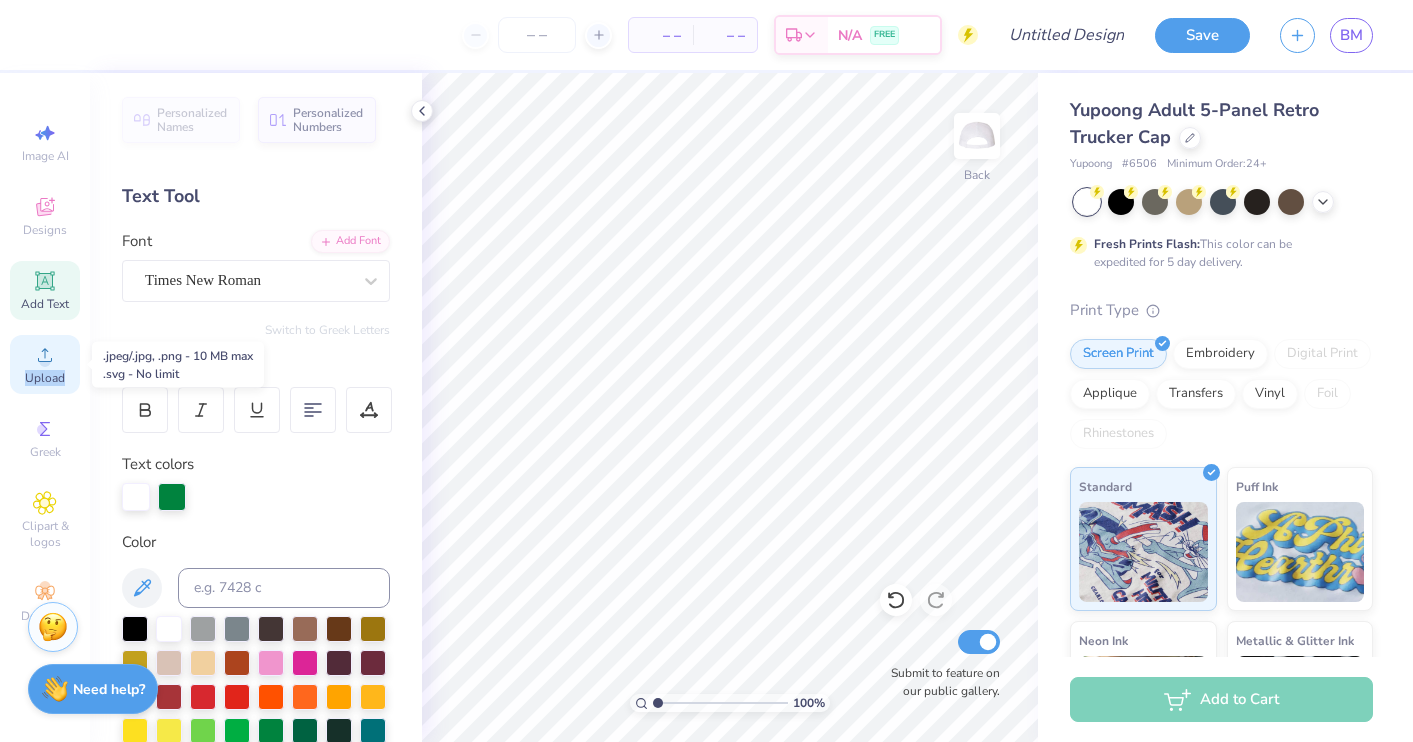 click 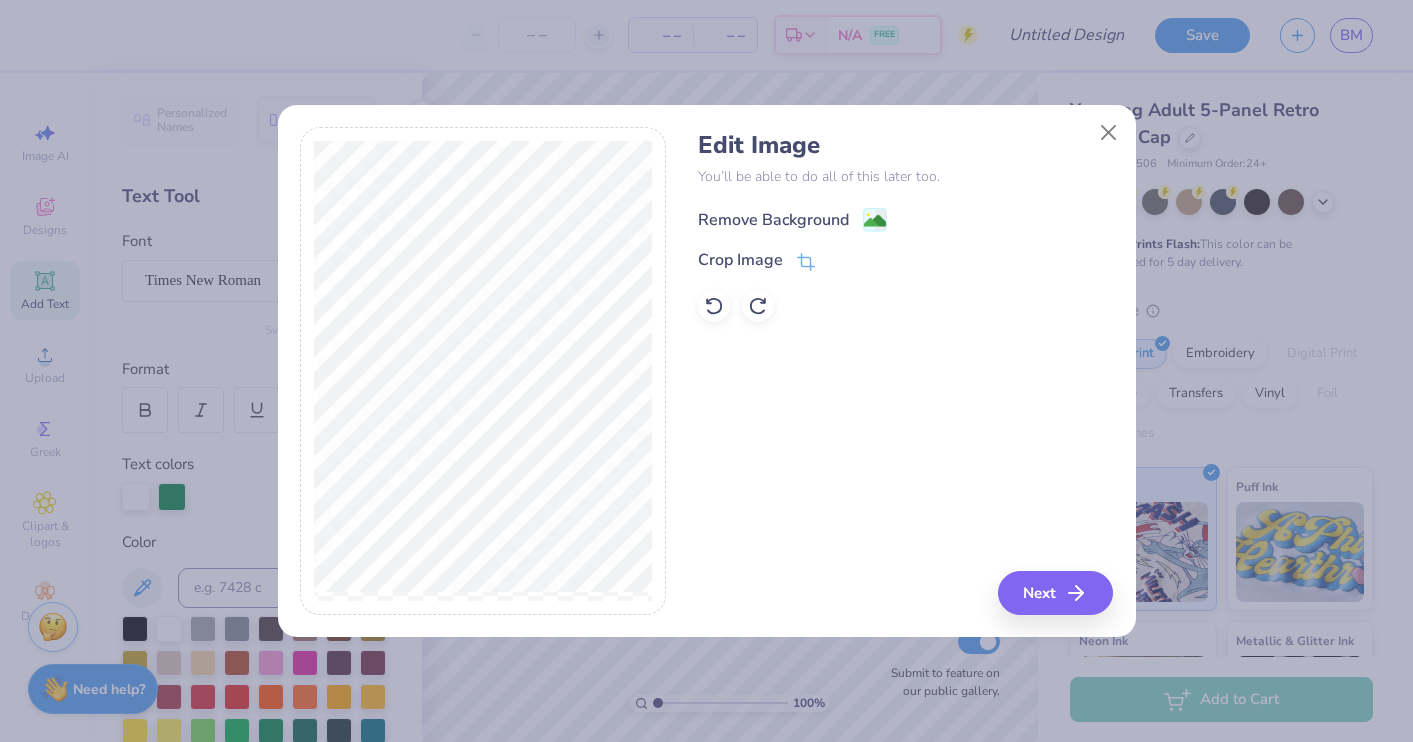 click 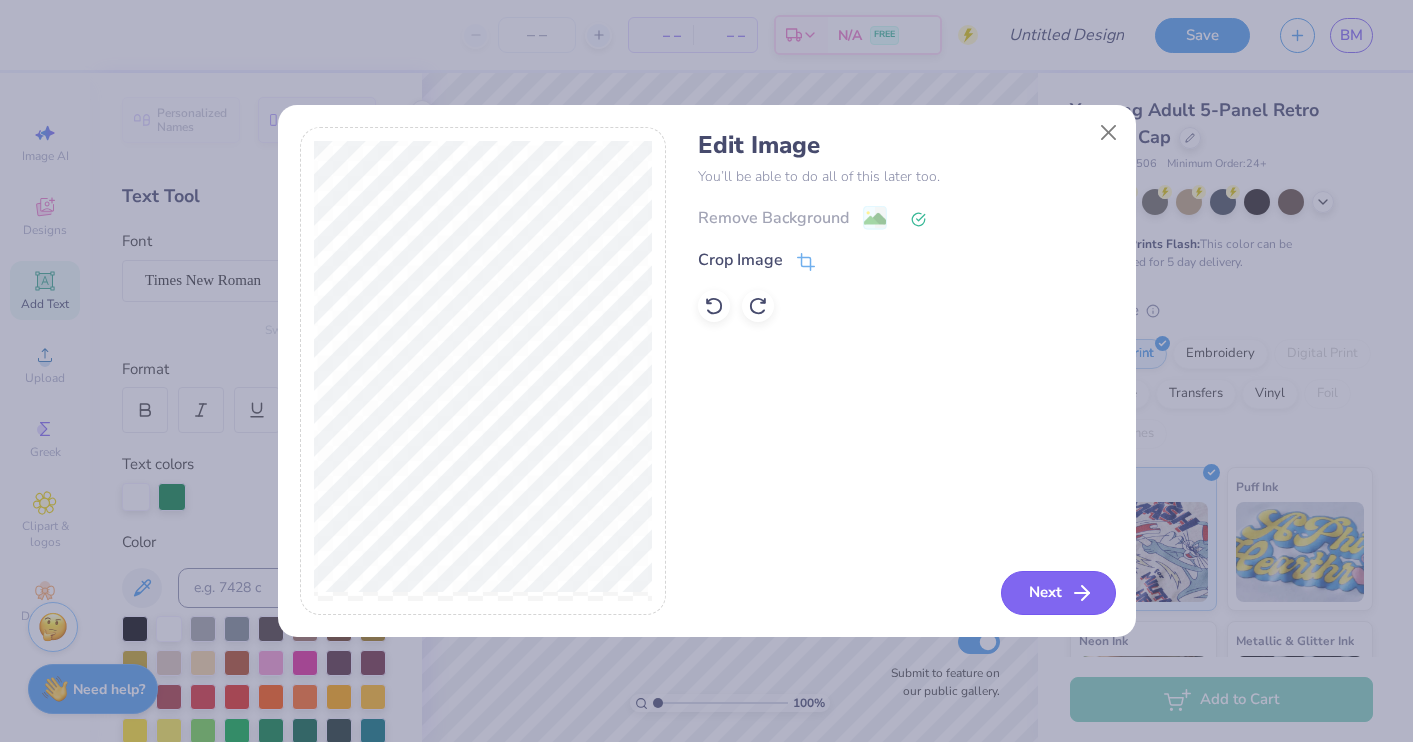 click on "Next" at bounding box center (1058, 593) 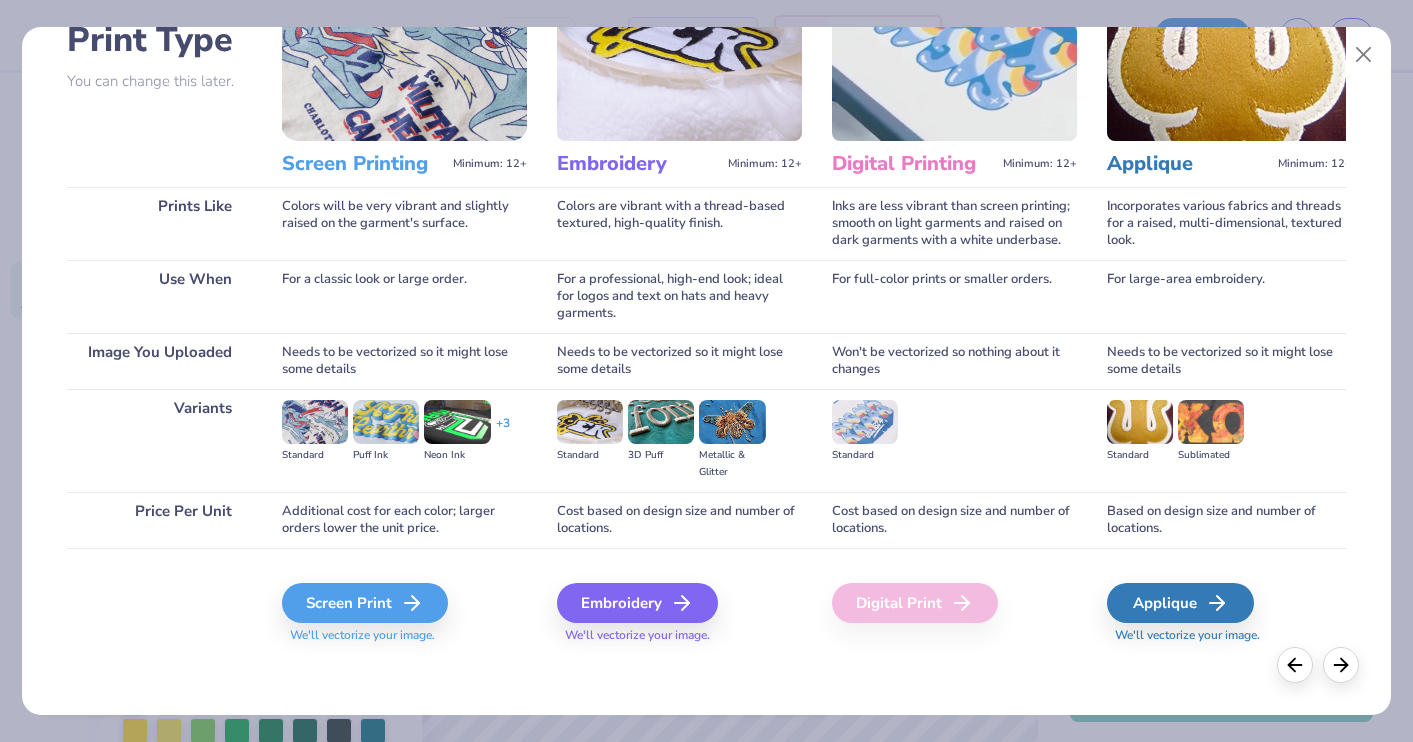 scroll, scrollTop: 155, scrollLeft: 0, axis: vertical 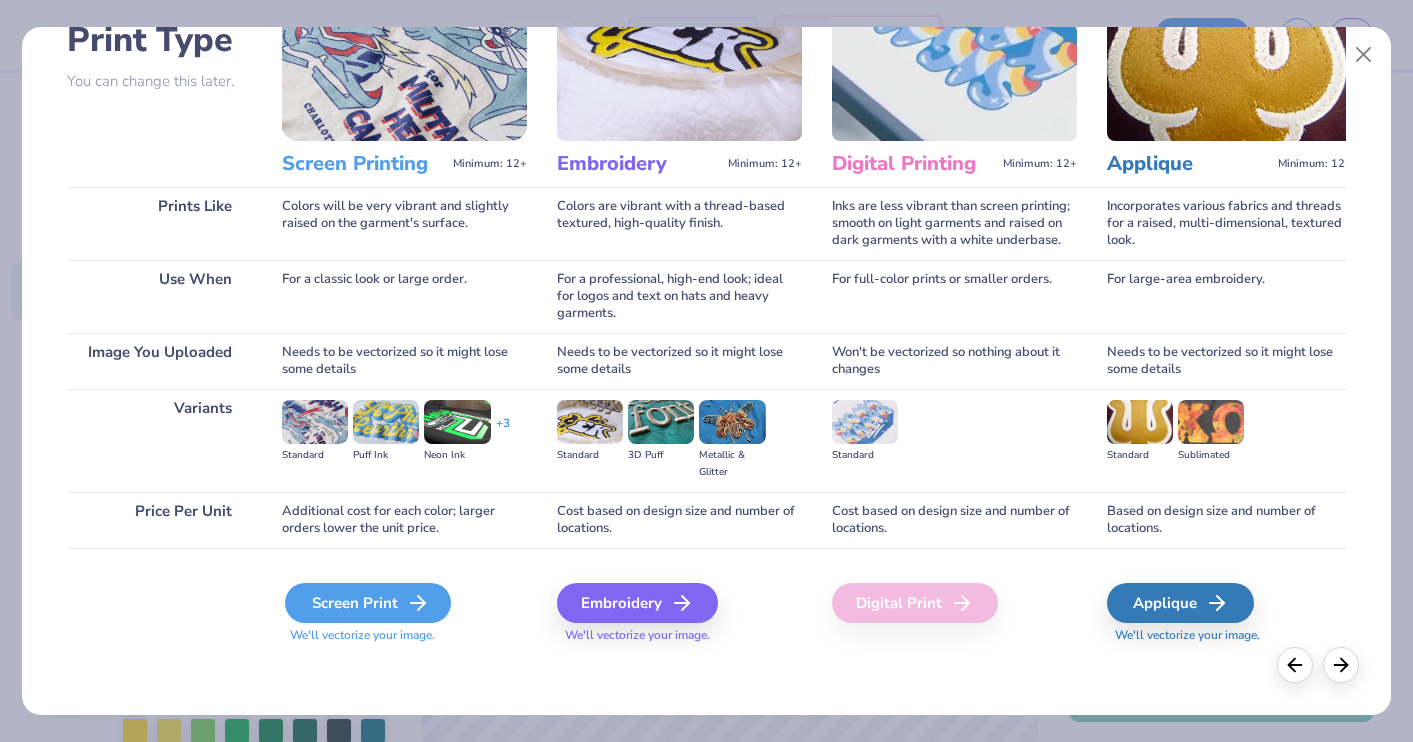 click on "Screen Print" at bounding box center (368, 603) 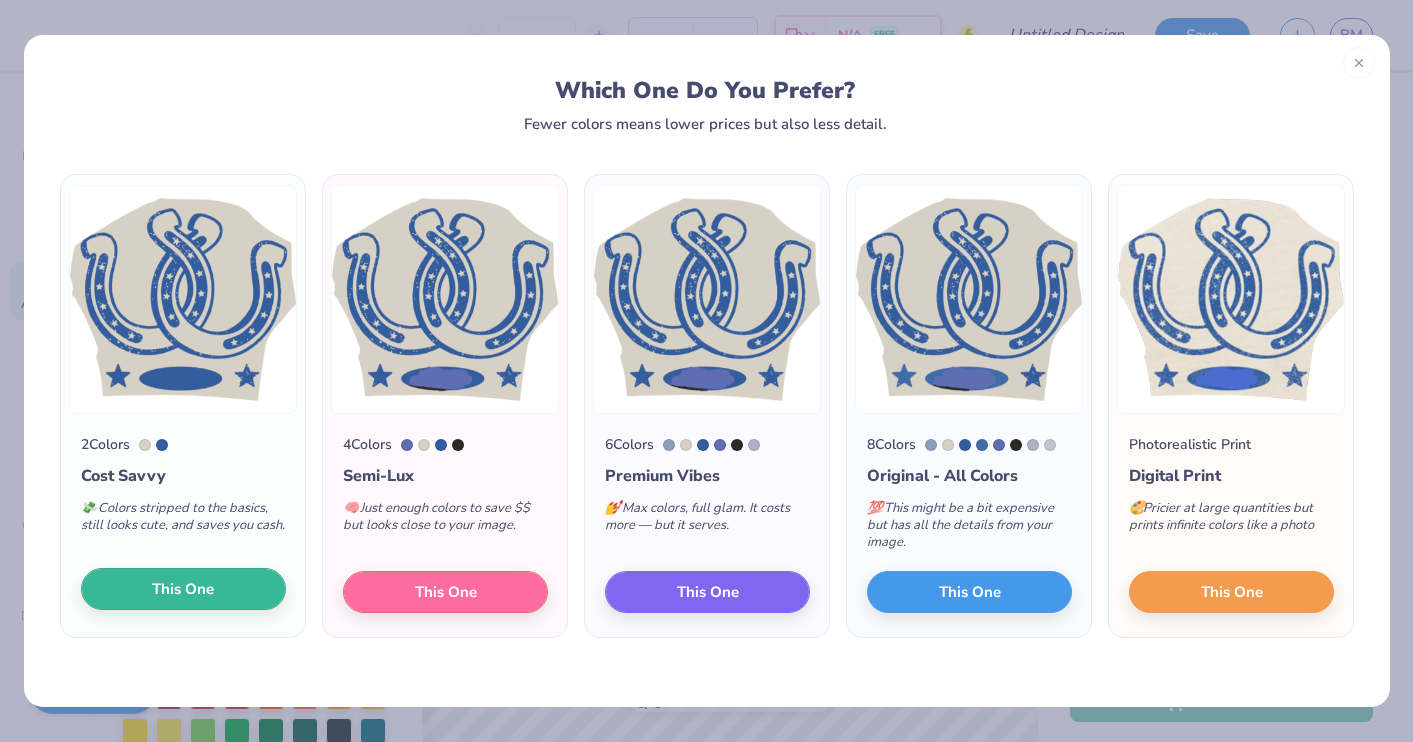 click on "This One" at bounding box center [183, 589] 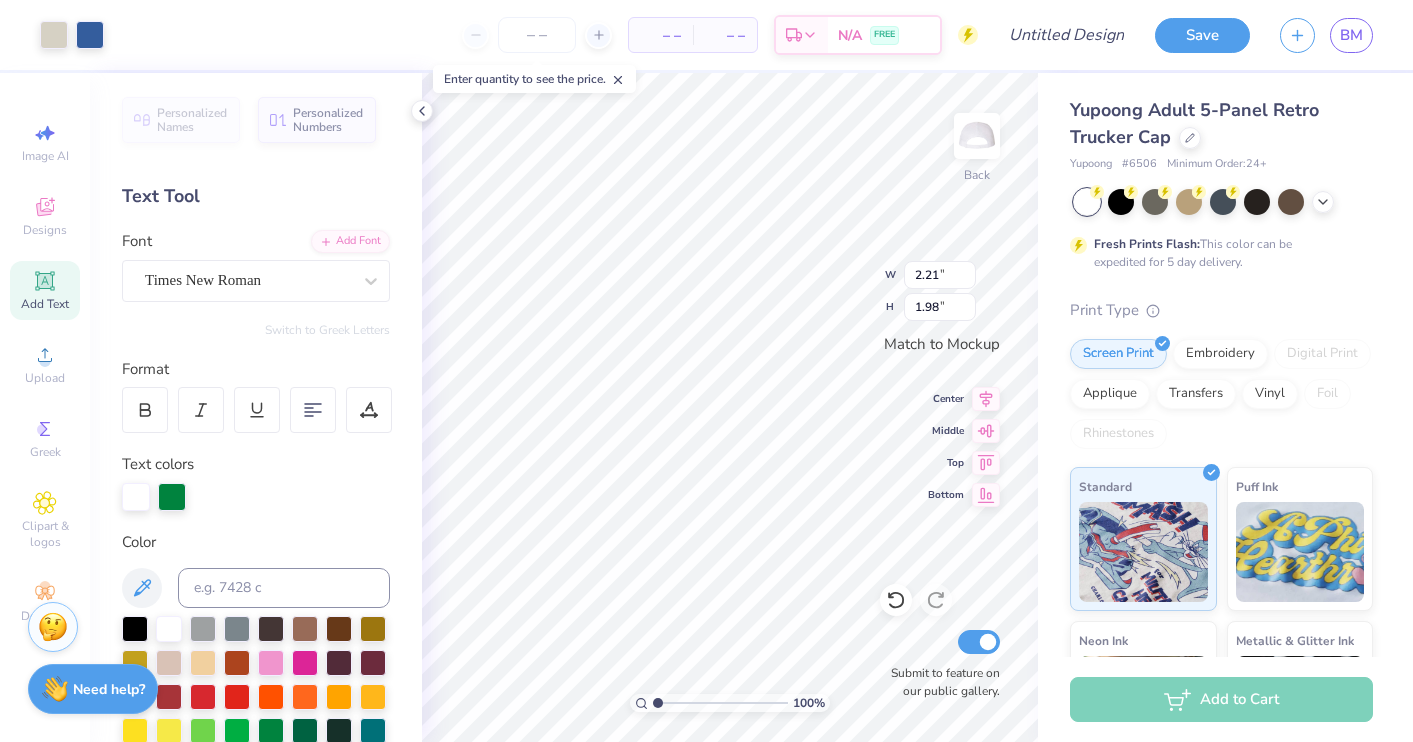 click on "Art colors" at bounding box center (52, 35) 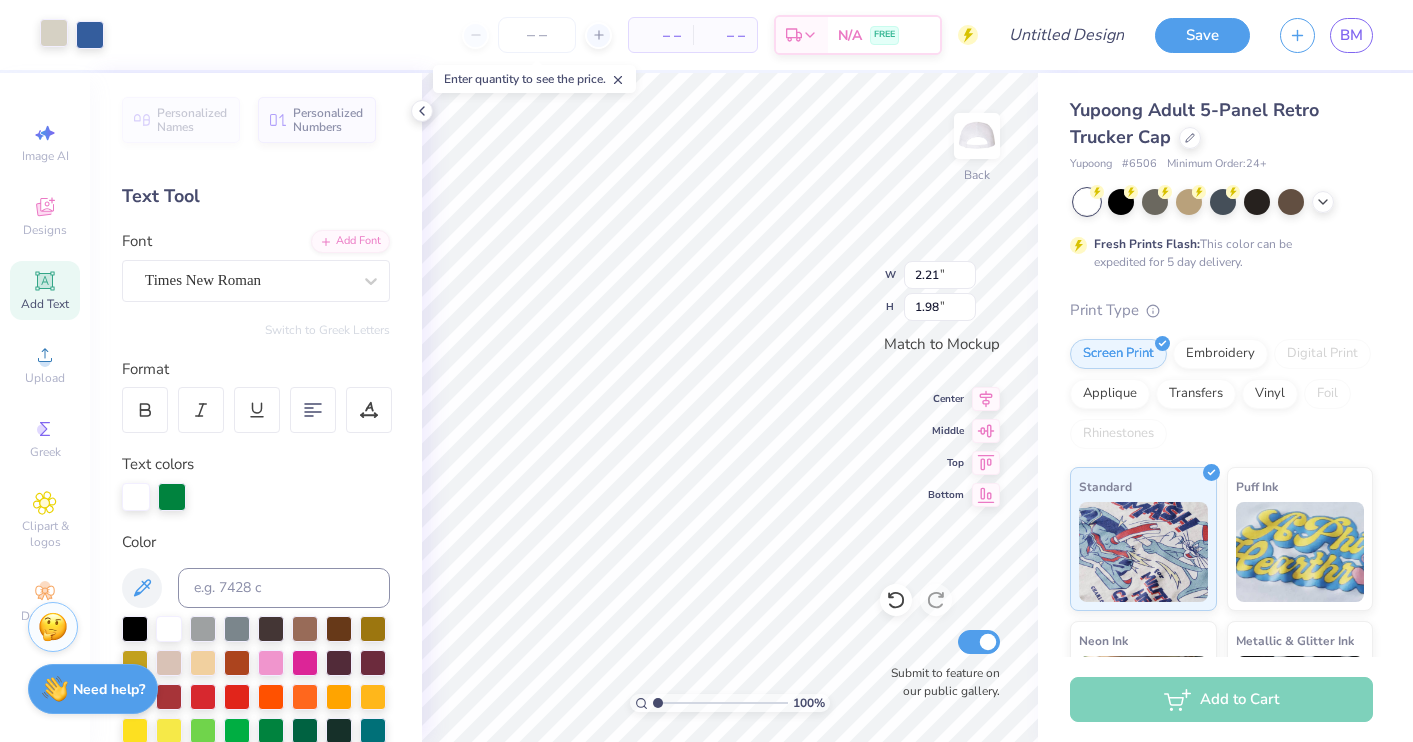 click at bounding box center (54, 33) 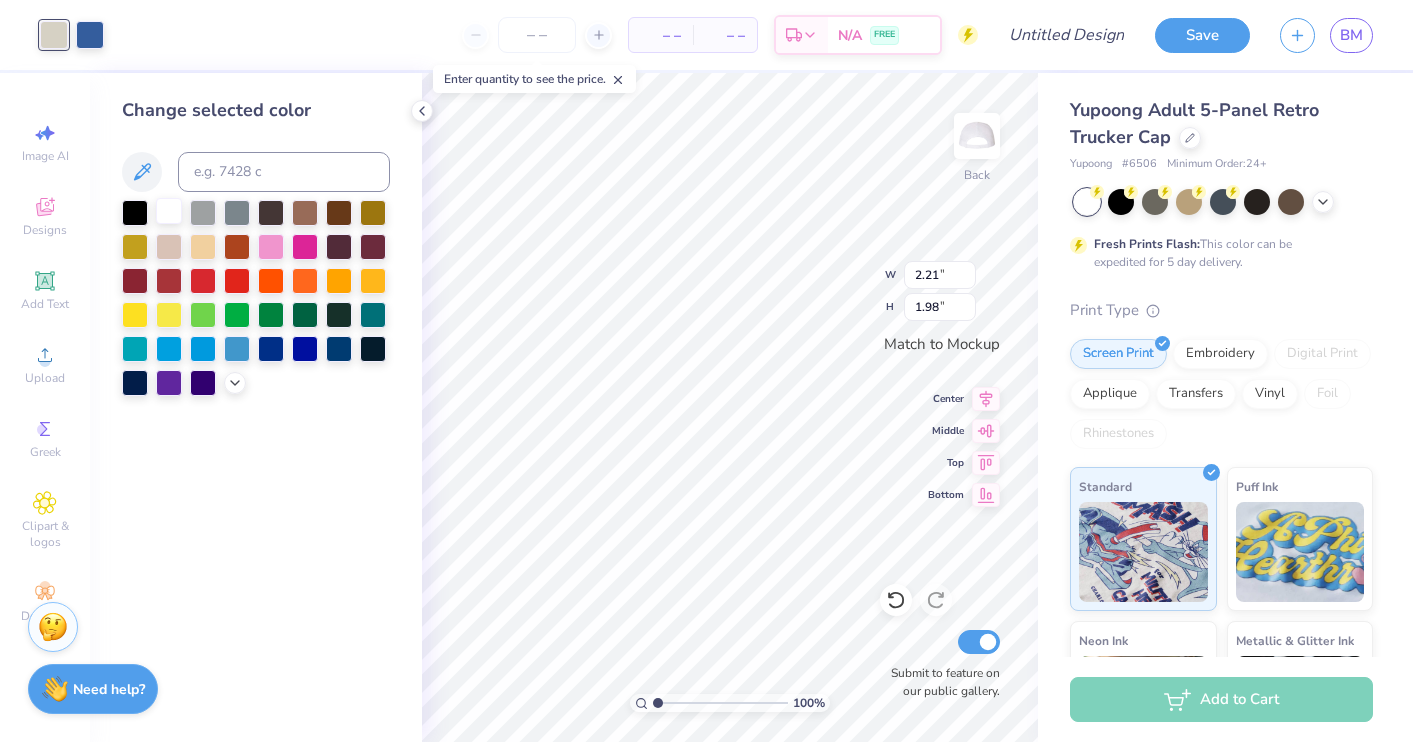 click at bounding box center (169, 211) 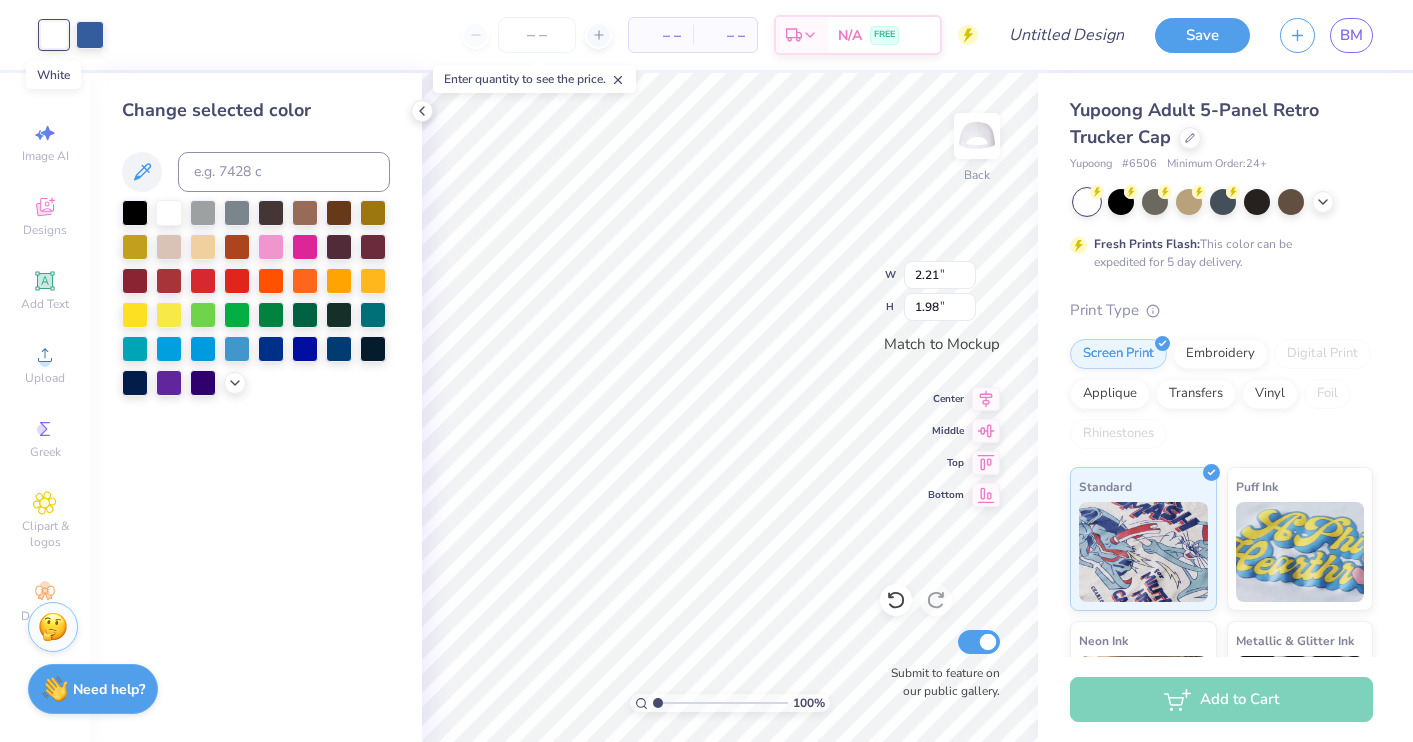 click at bounding box center [54, 35] 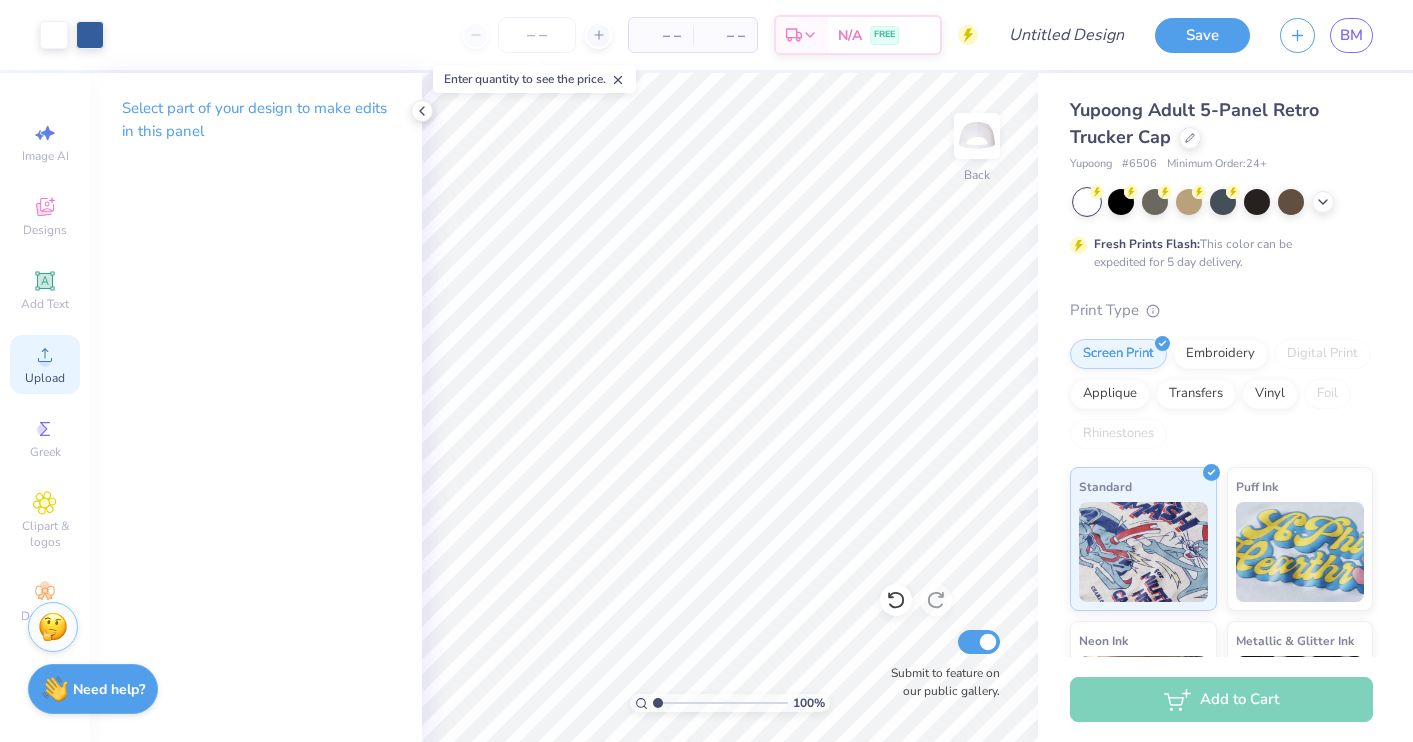 click on "Upload" at bounding box center [45, 378] 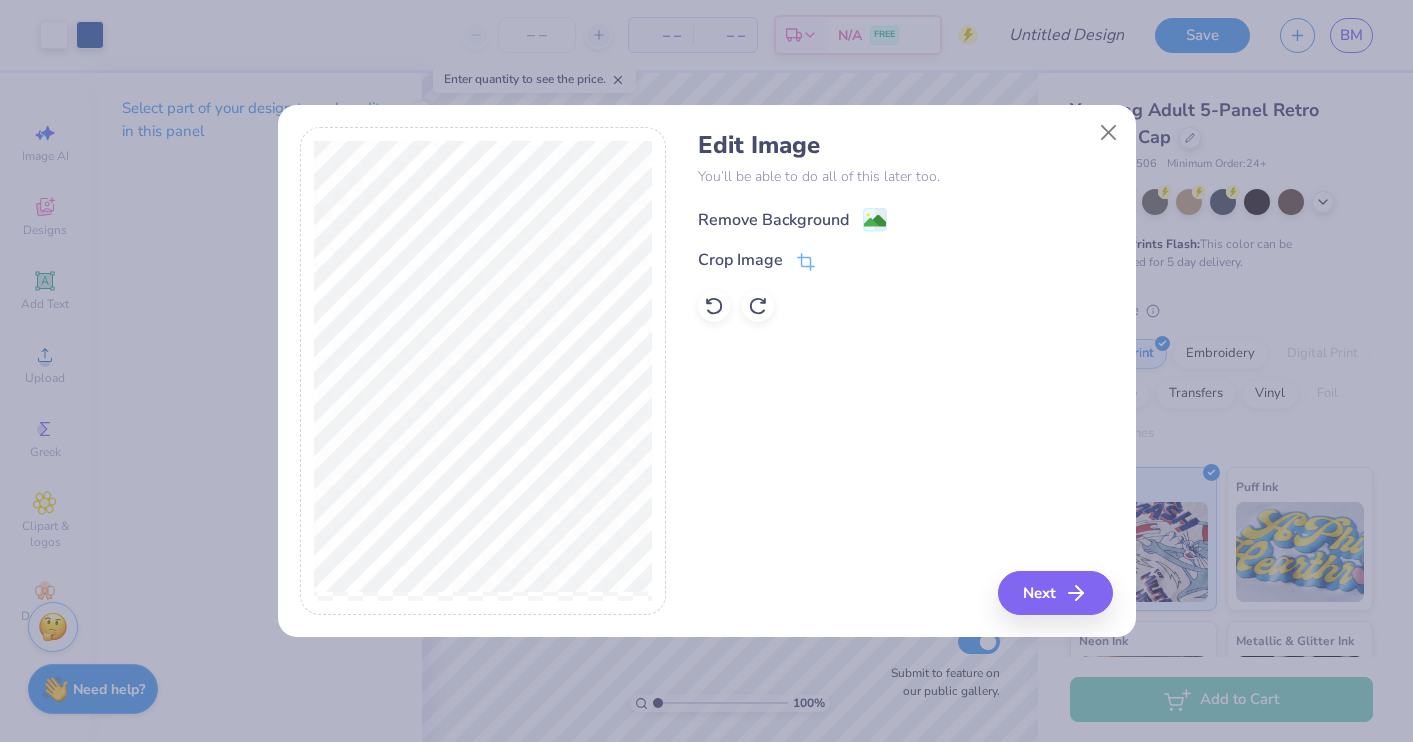 click 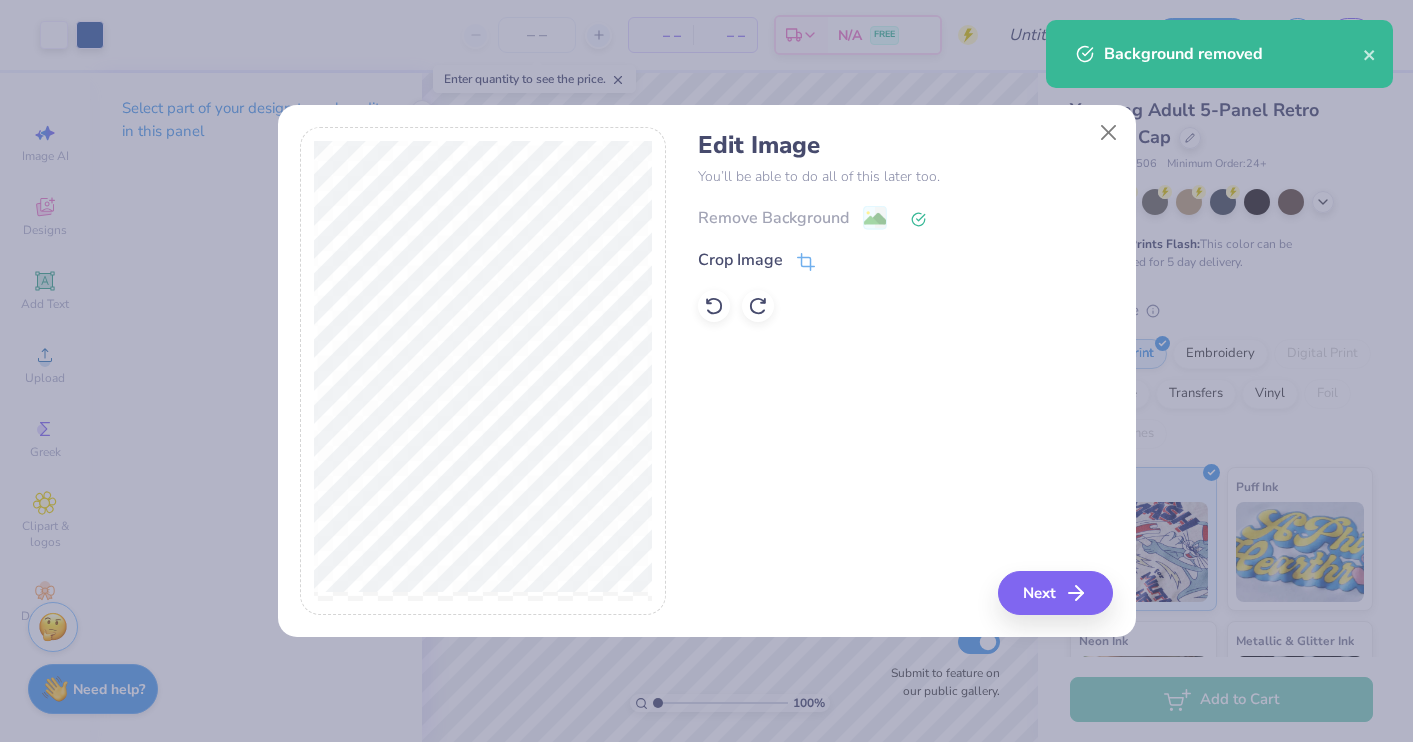 click on "Edit Image You’ll be able to do all of this later too. Remove Background Crop Image Next" at bounding box center (707, 382) 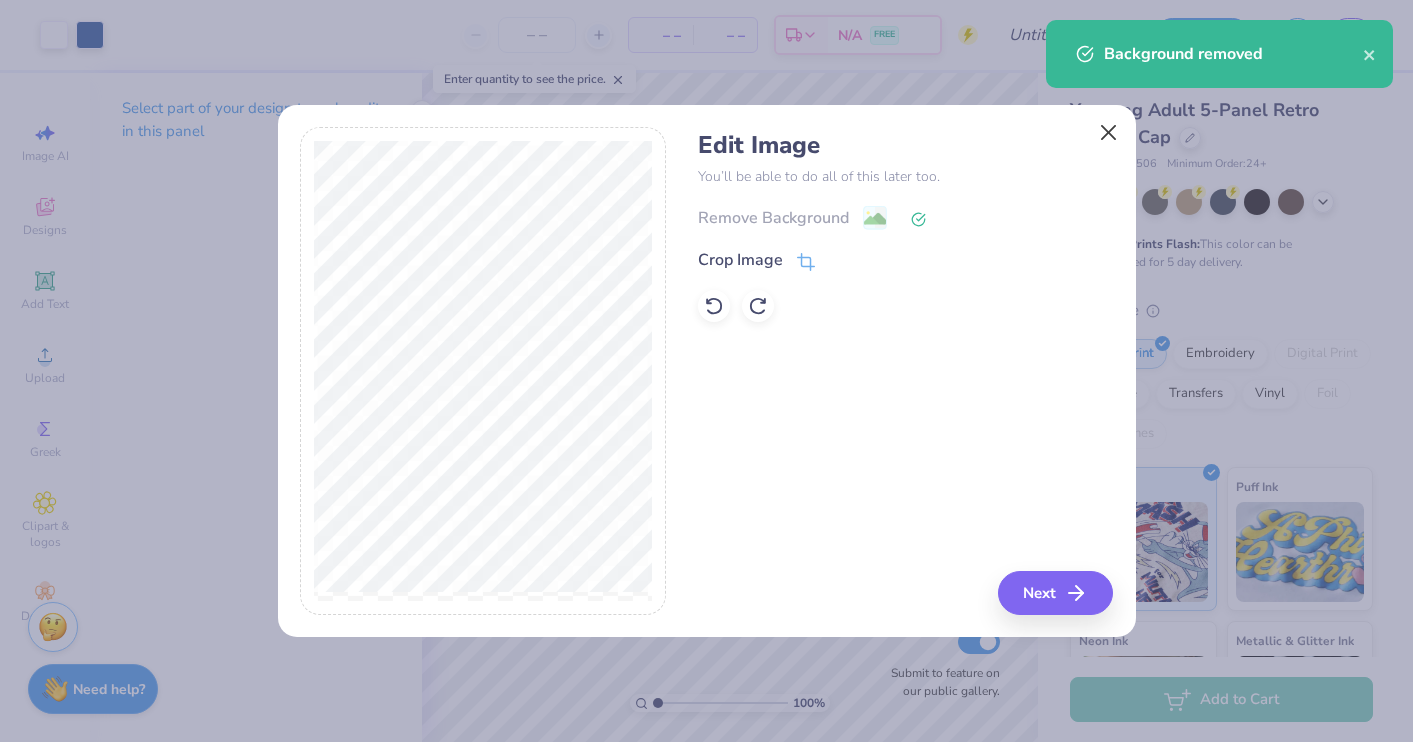 click at bounding box center [1108, 132] 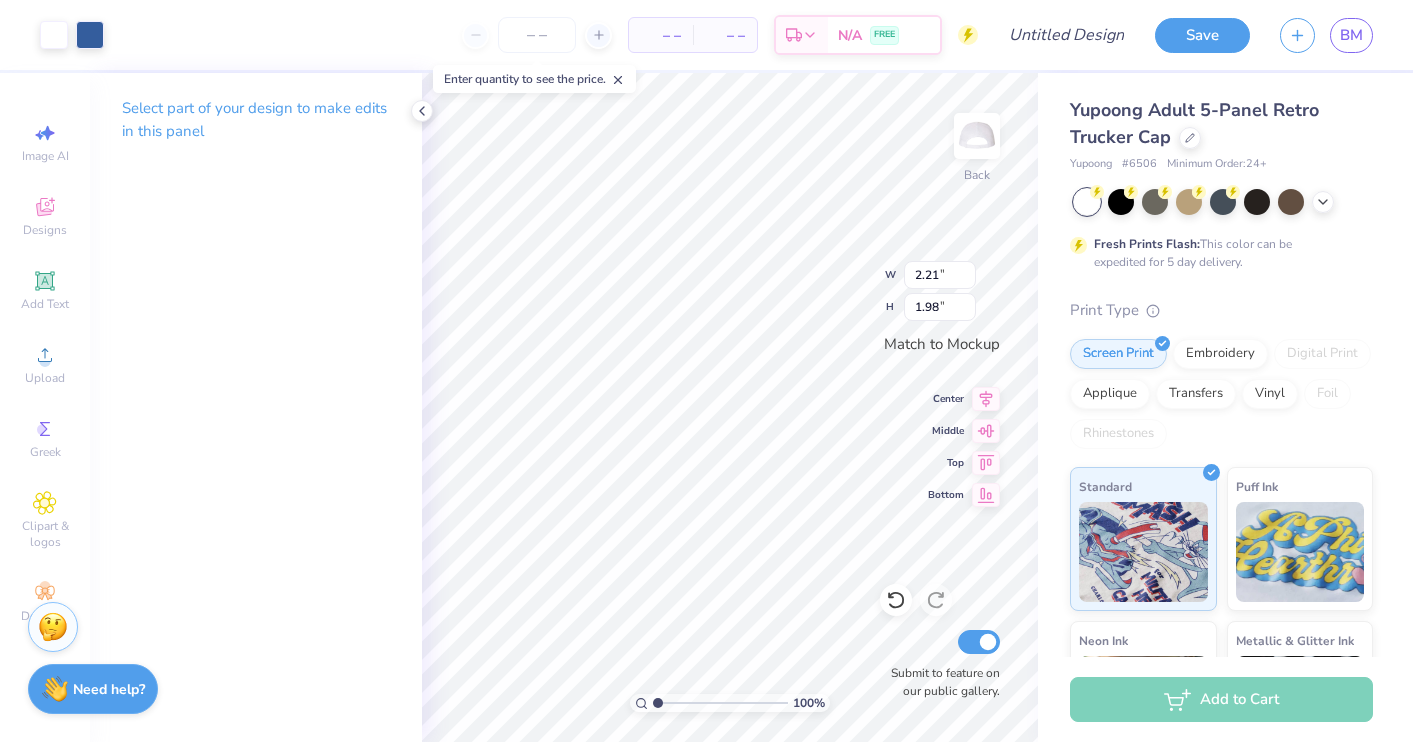 click on "Select part of your design to make edits in this panel" at bounding box center [256, 407] 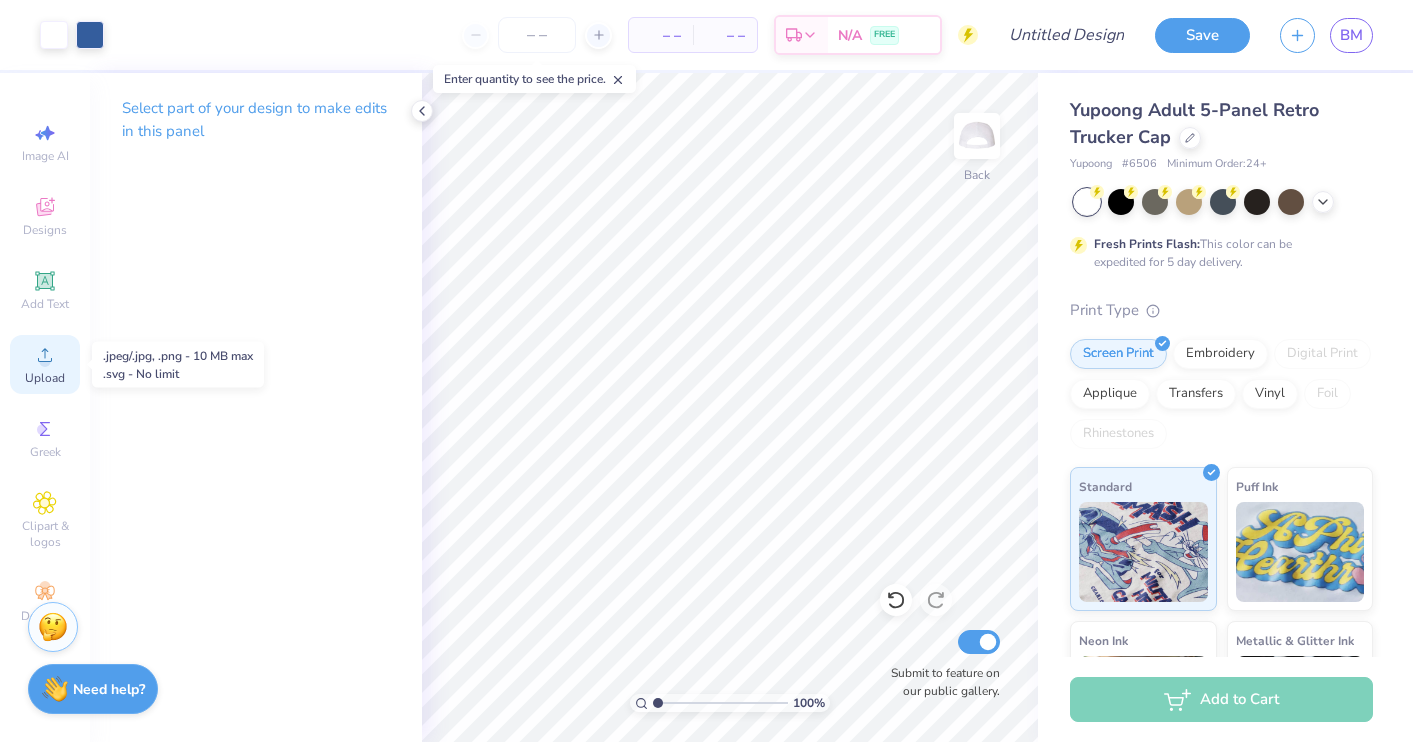 click 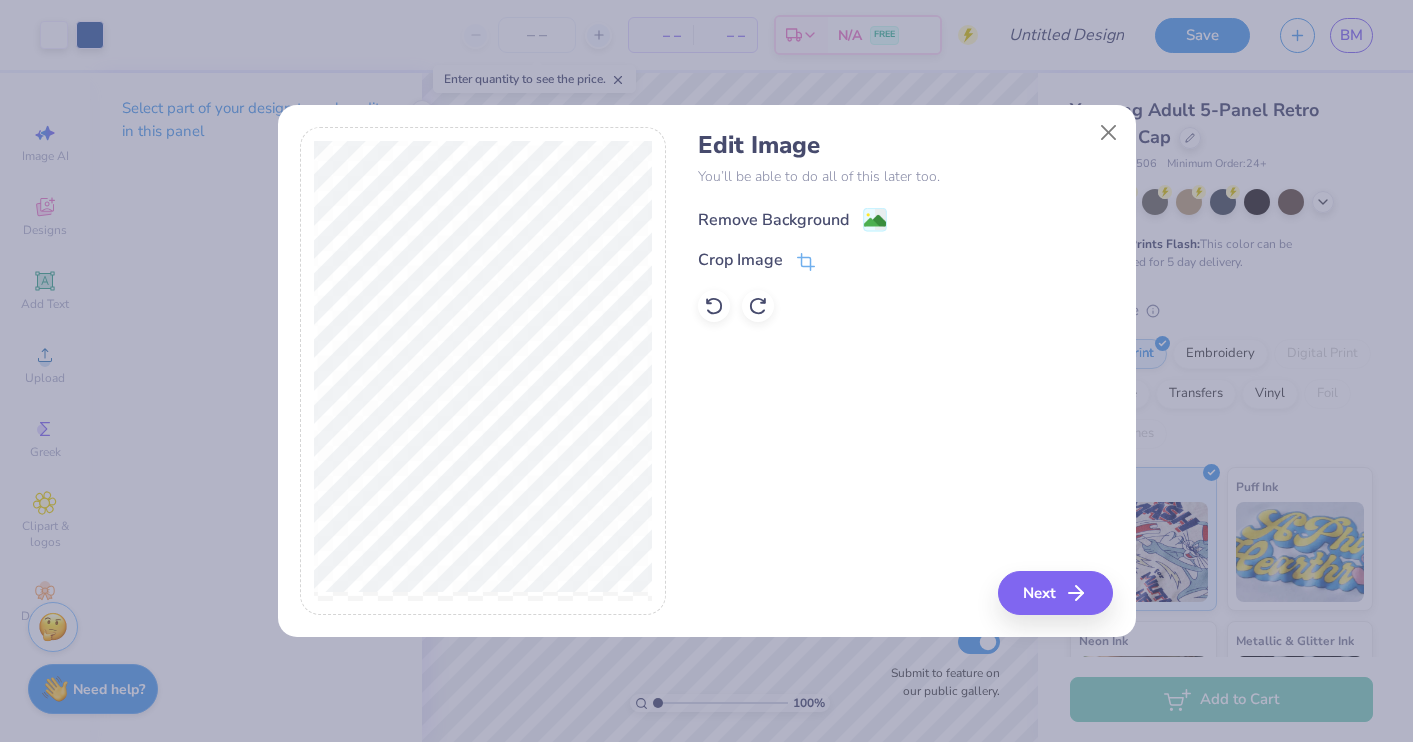 click 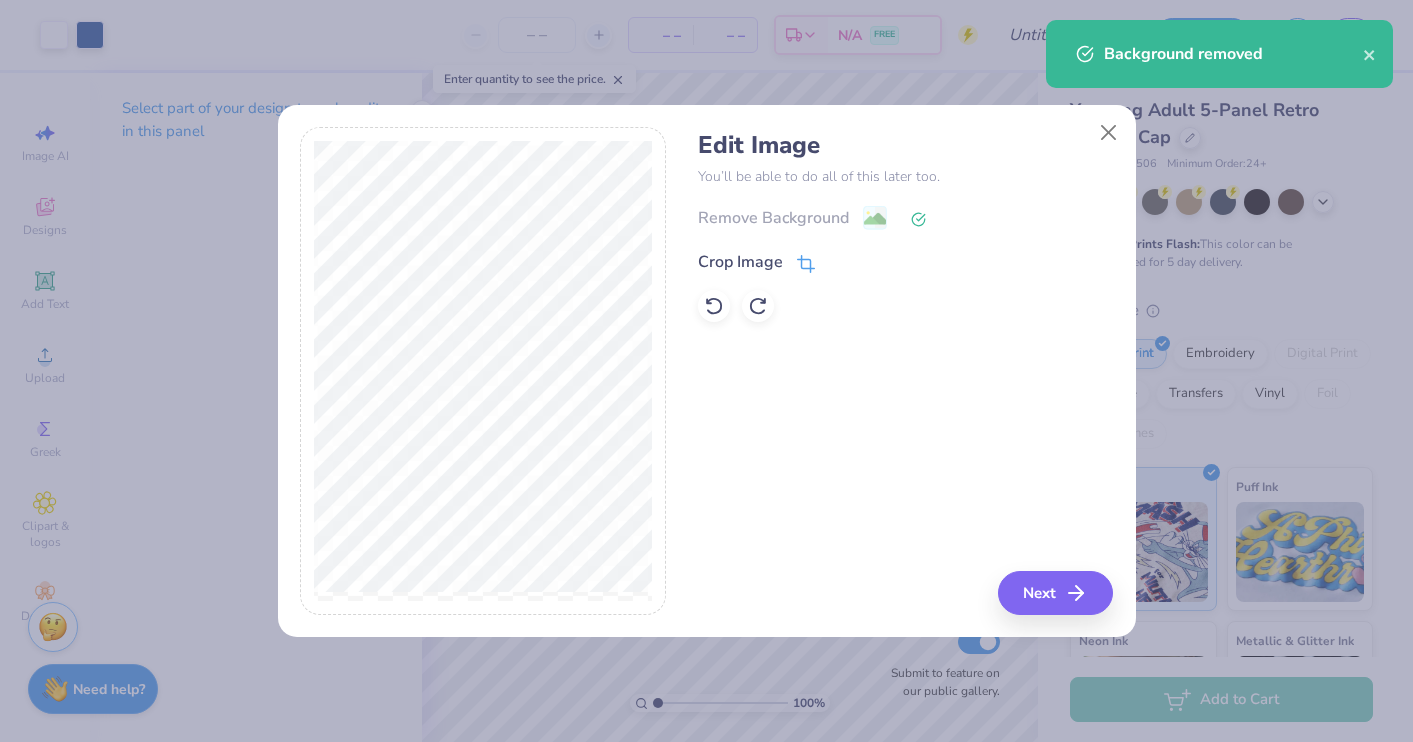 click 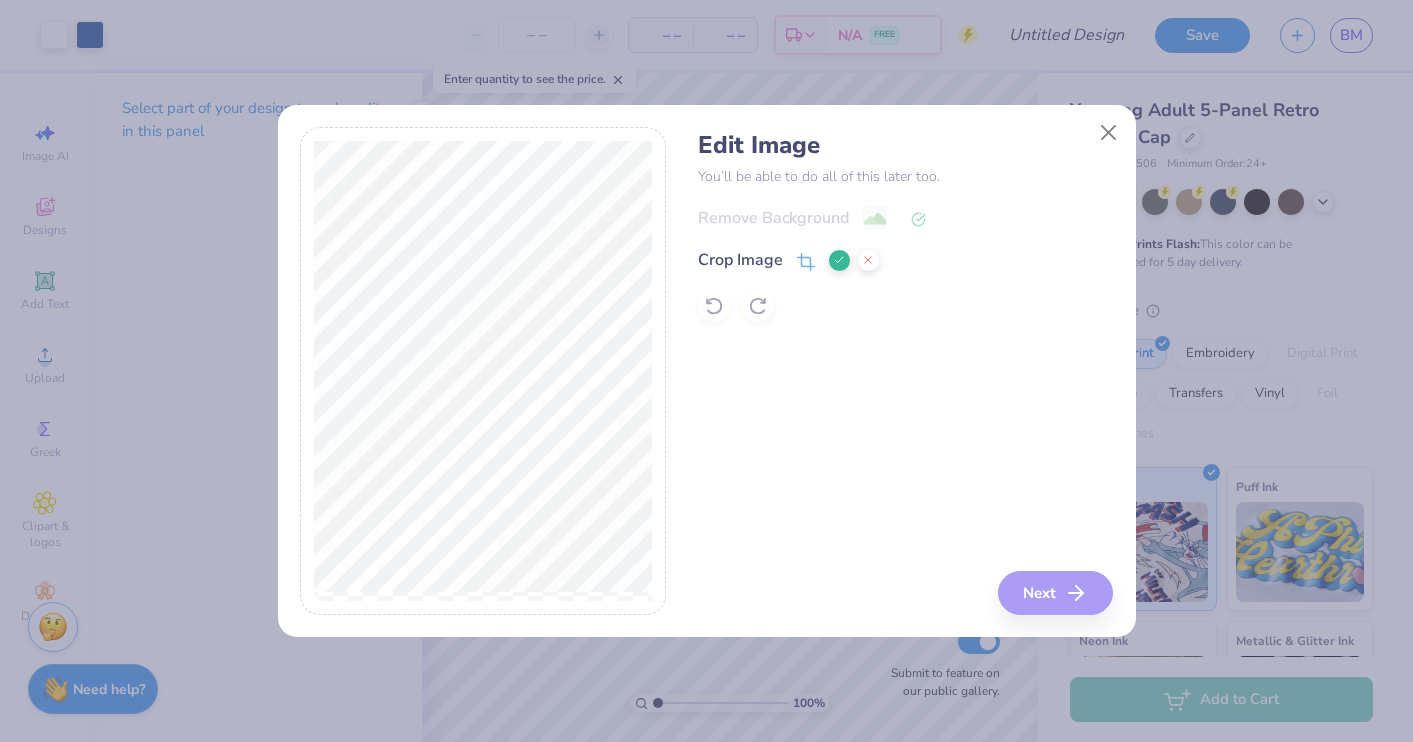 click at bounding box center (483, 371) 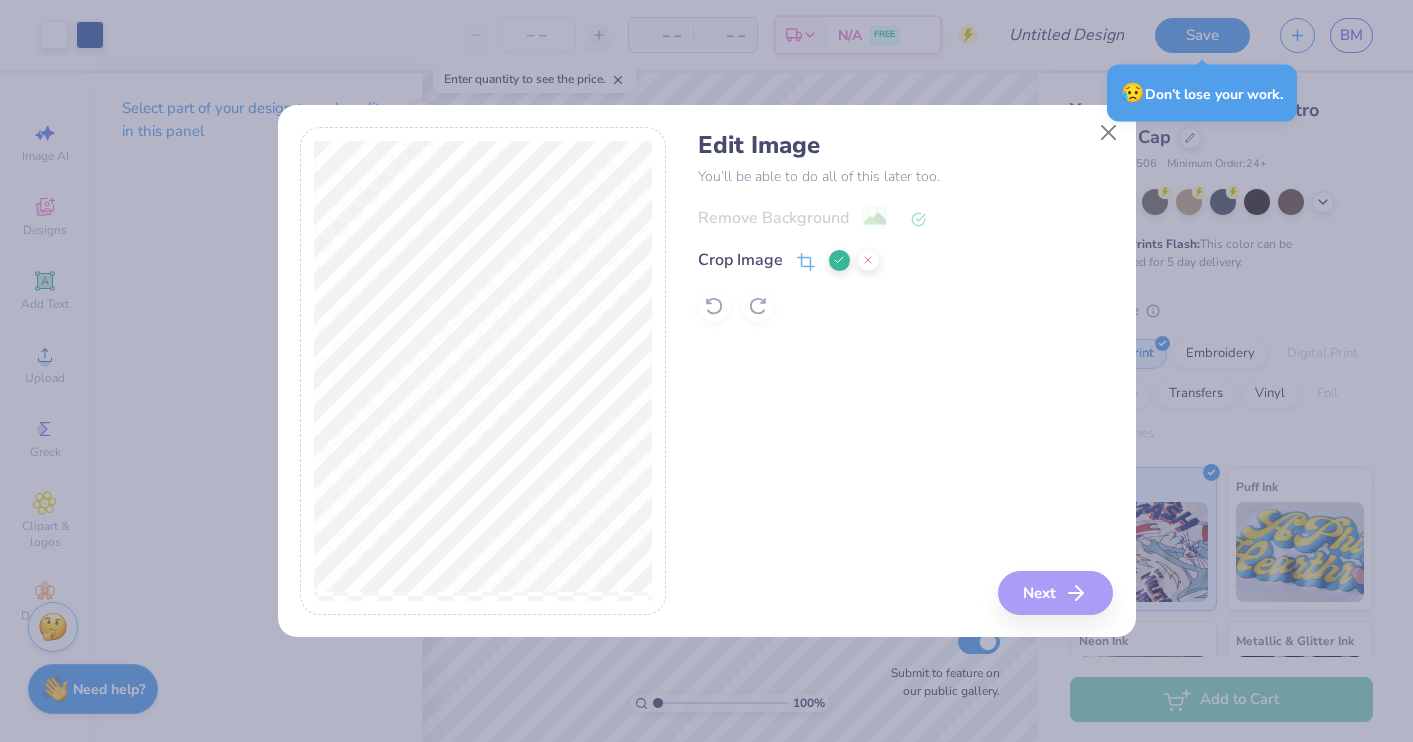 click on "Edit Image You’ll be able to do all of this later too. Remove Background Crop Image Next" at bounding box center [706, 371] 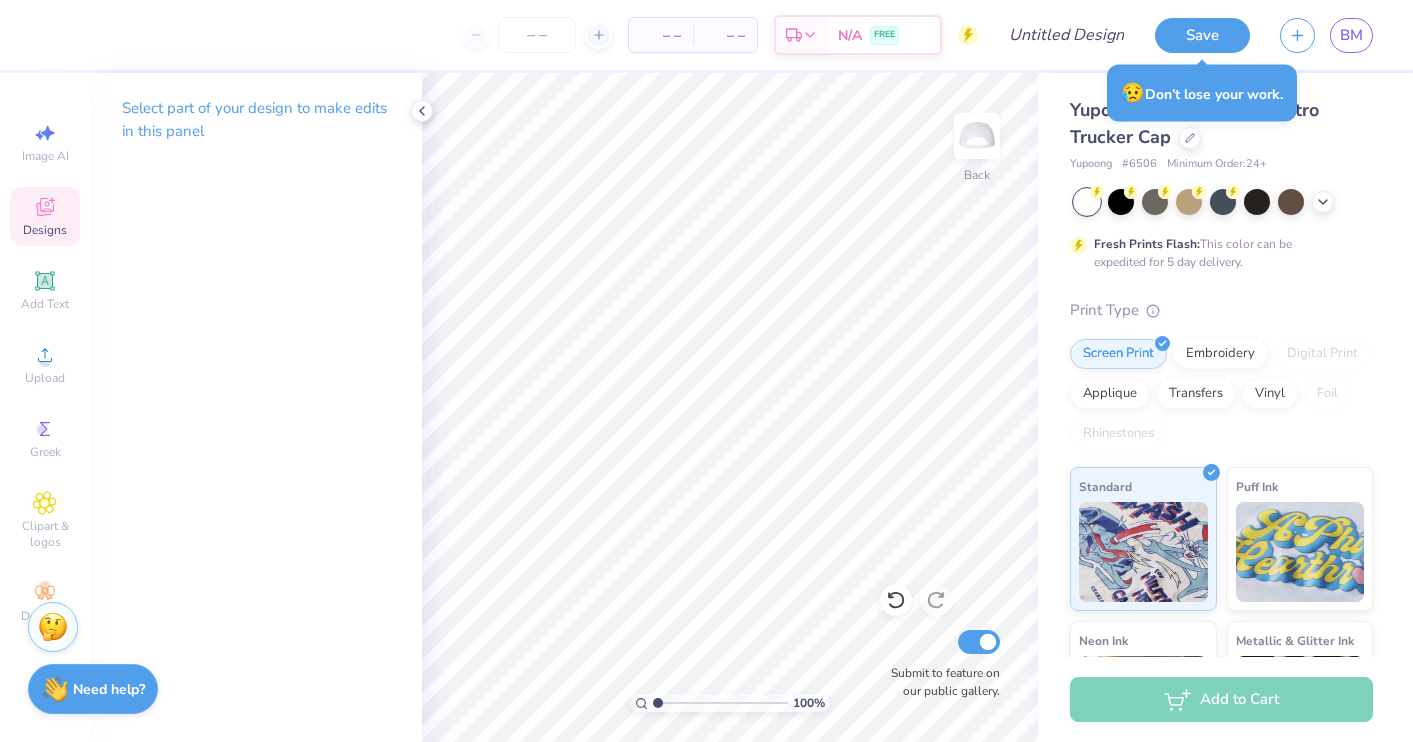 click 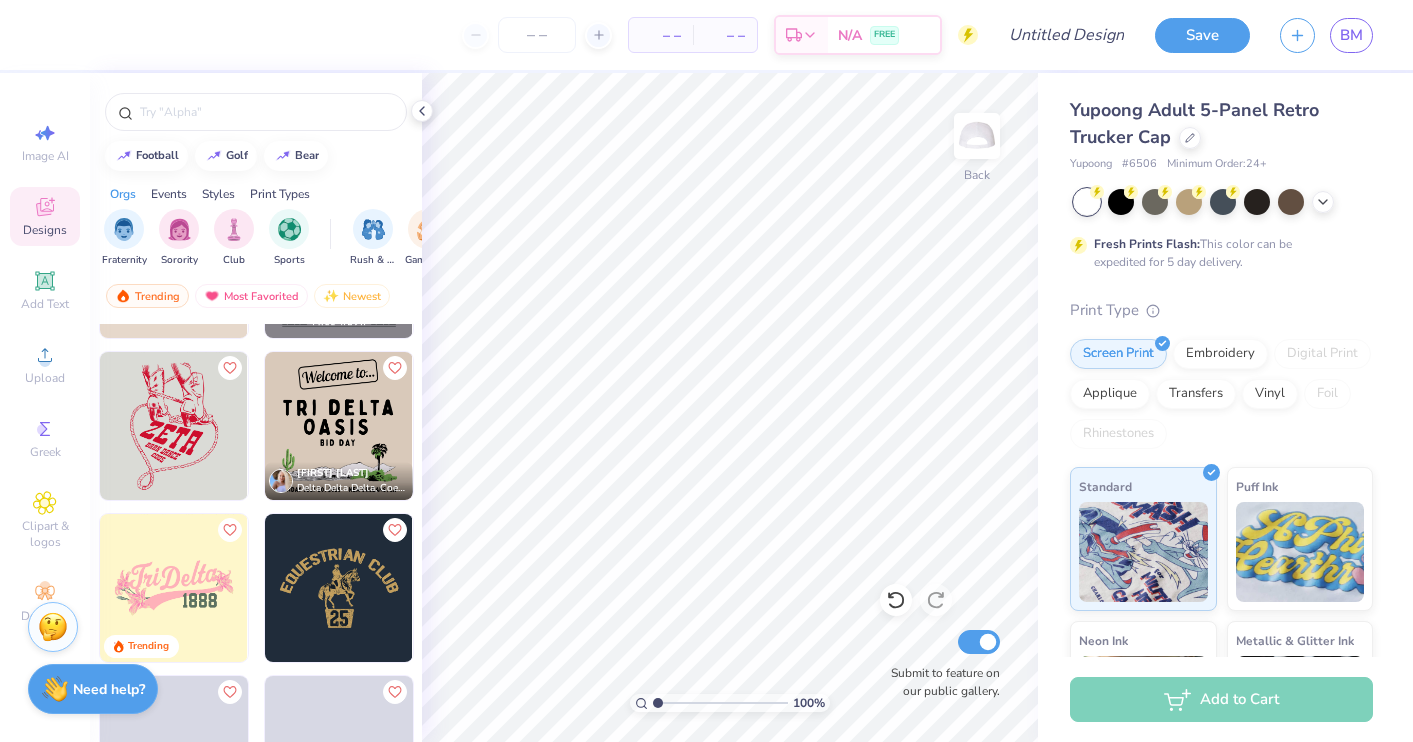 scroll, scrollTop: 18455, scrollLeft: 0, axis: vertical 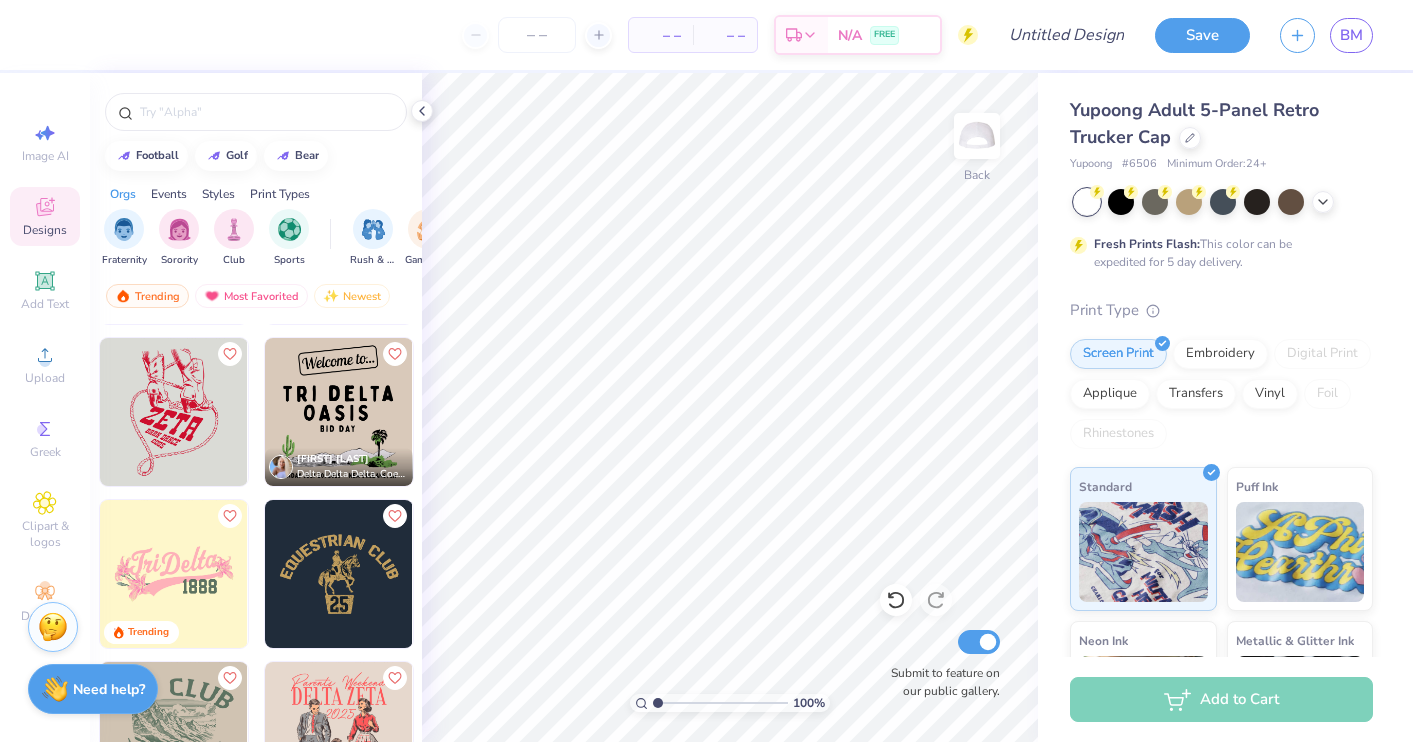 click at bounding box center (174, 574) 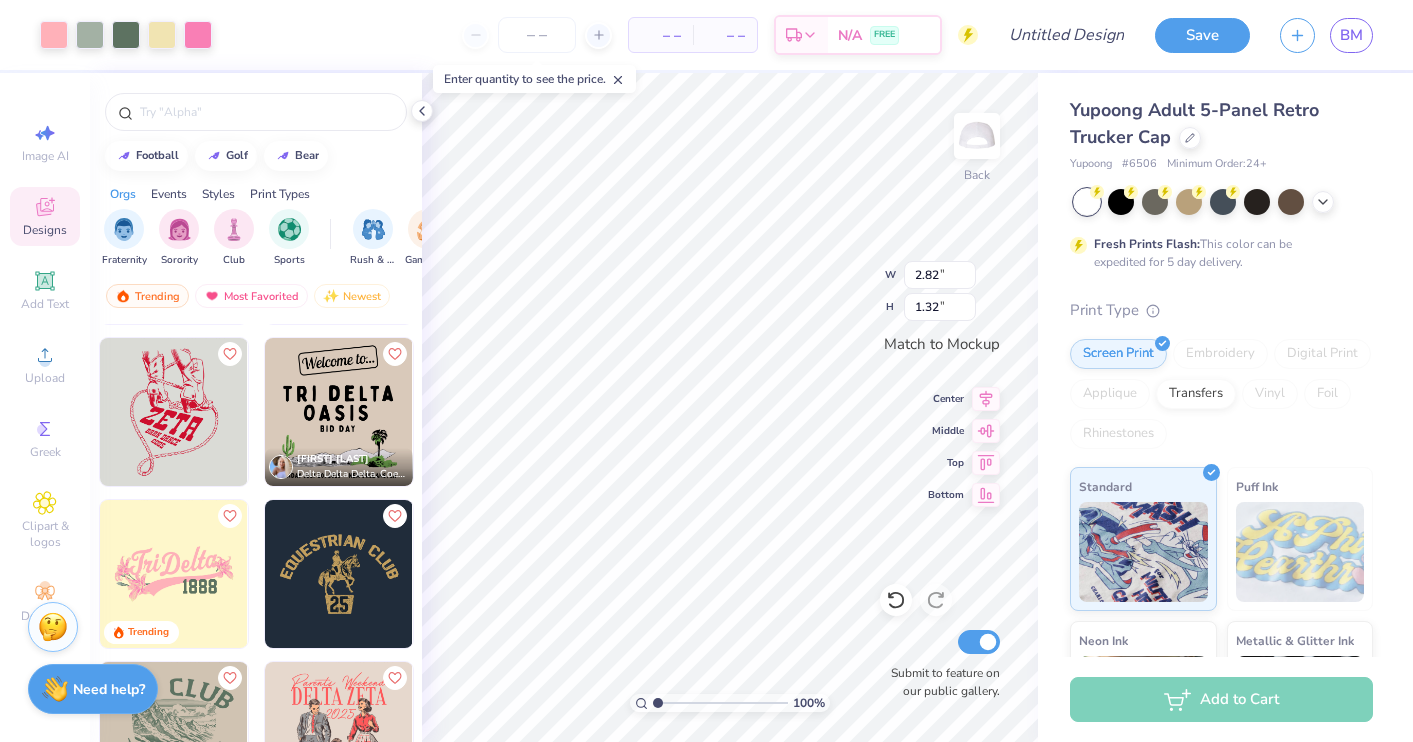 type on "4.00" 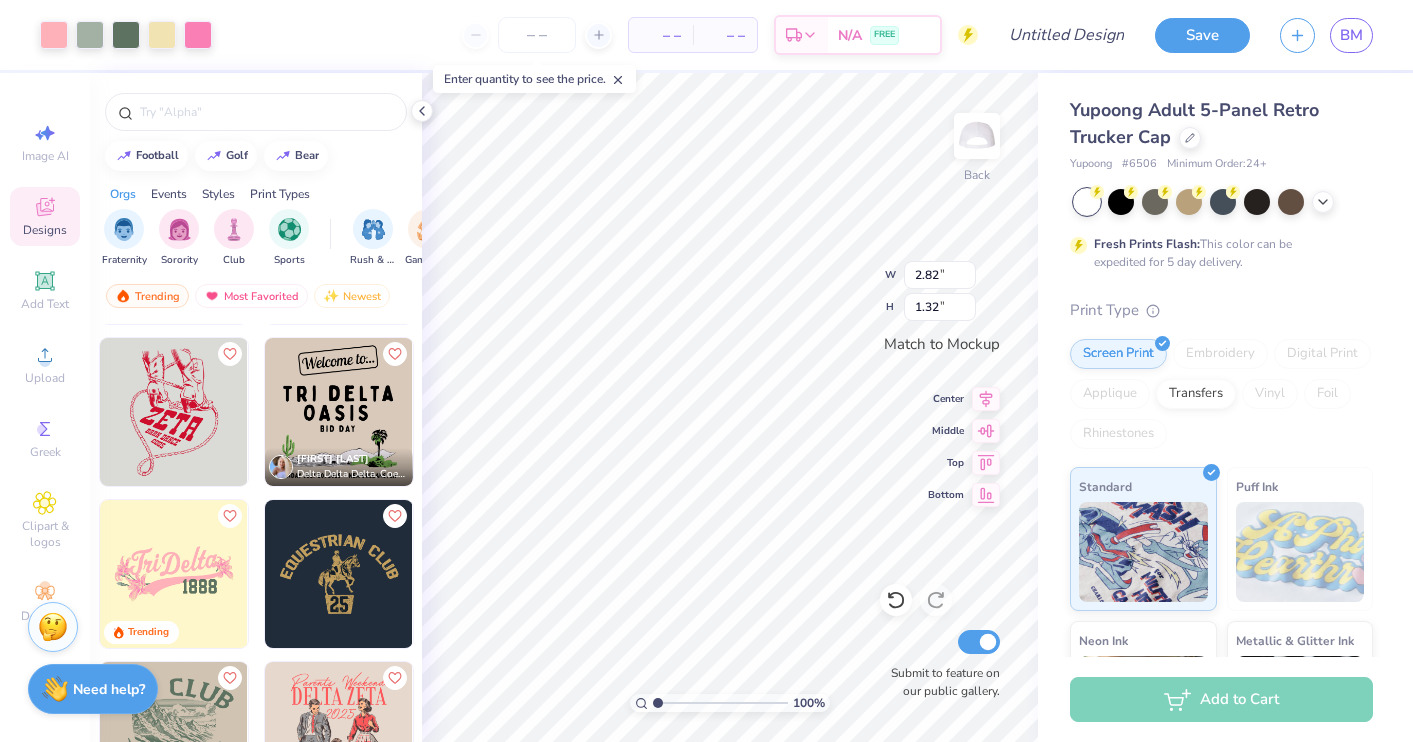 type on "1.87" 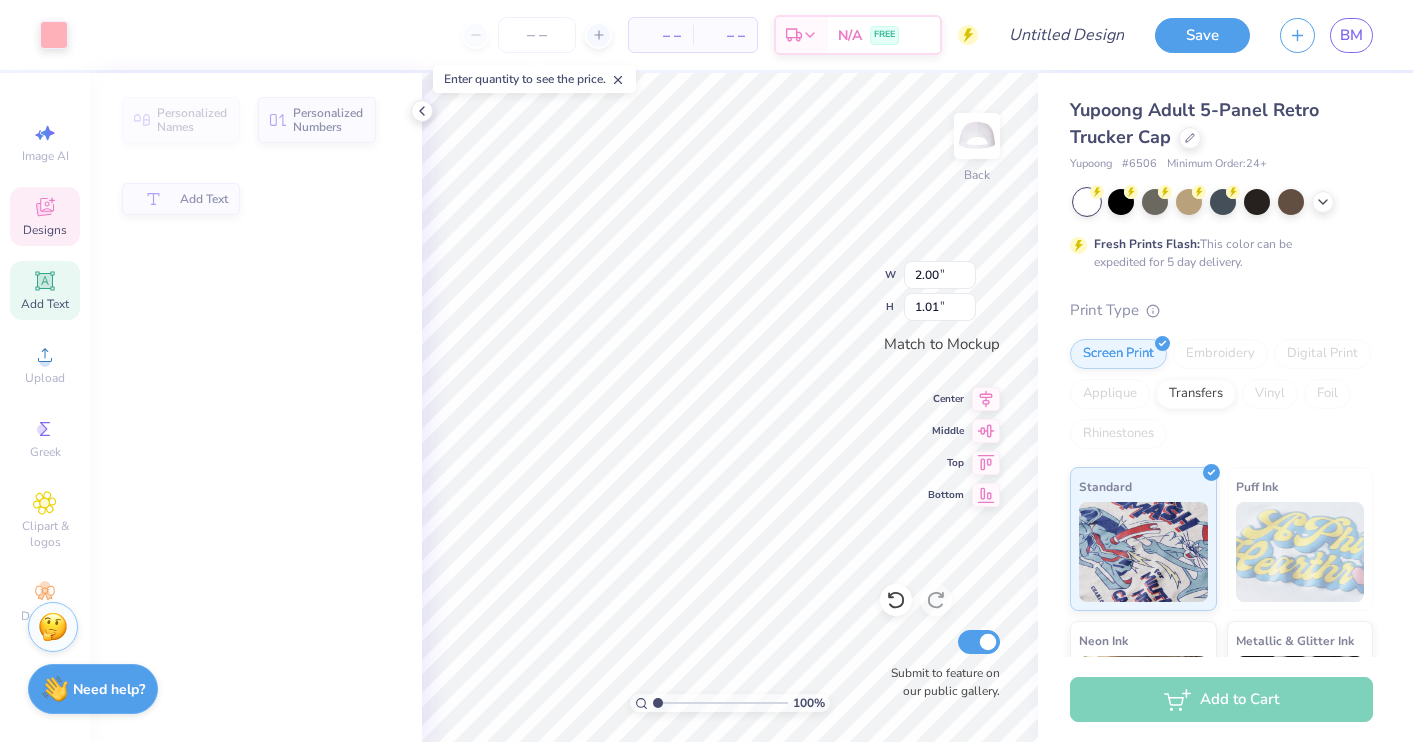 type on "2.00" 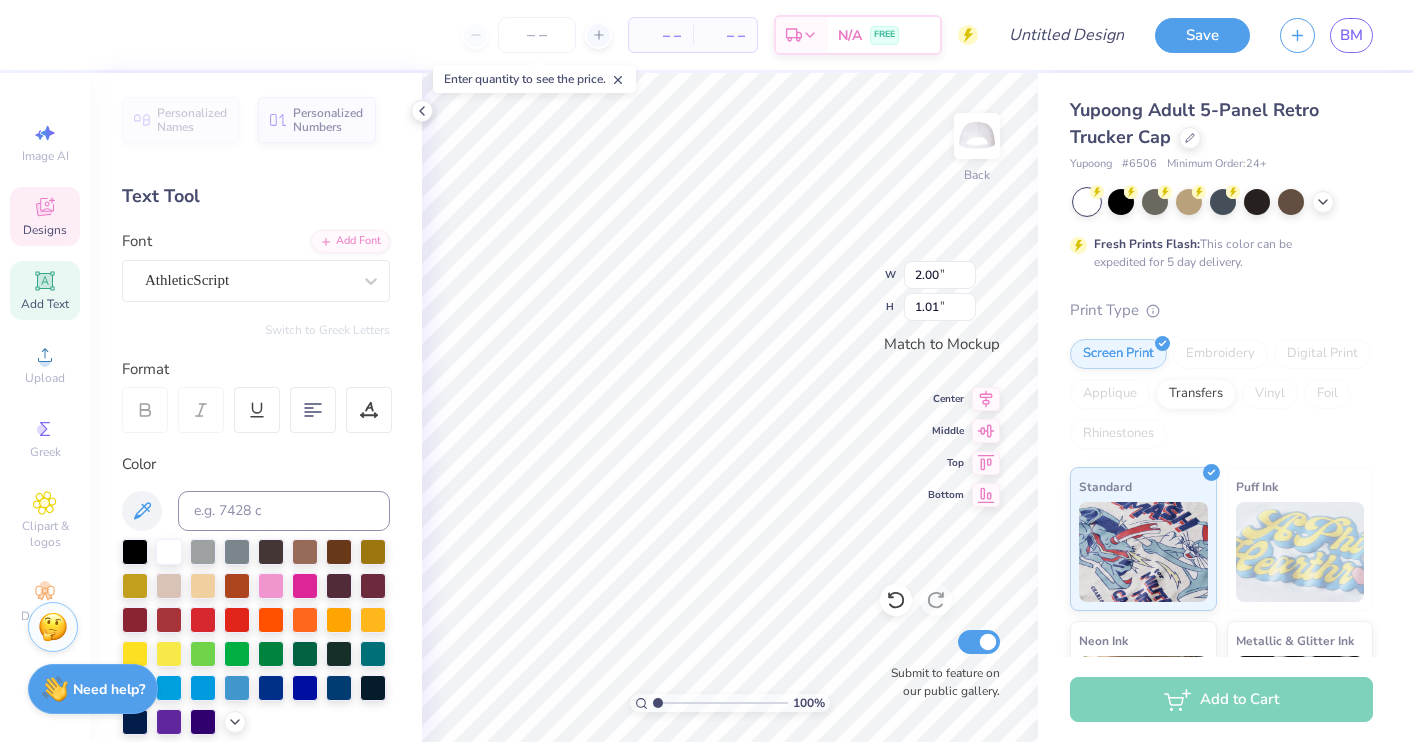 type on "Phi" 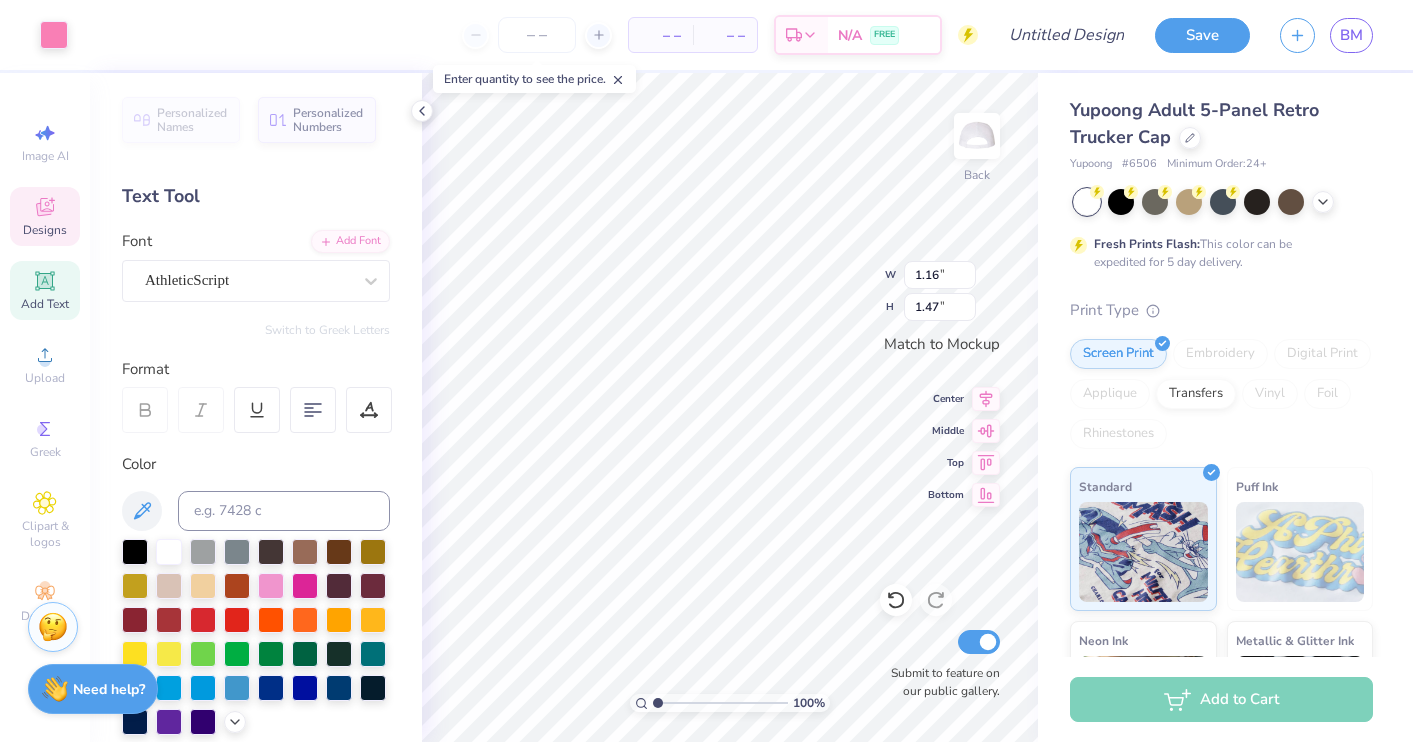 type on "1.06" 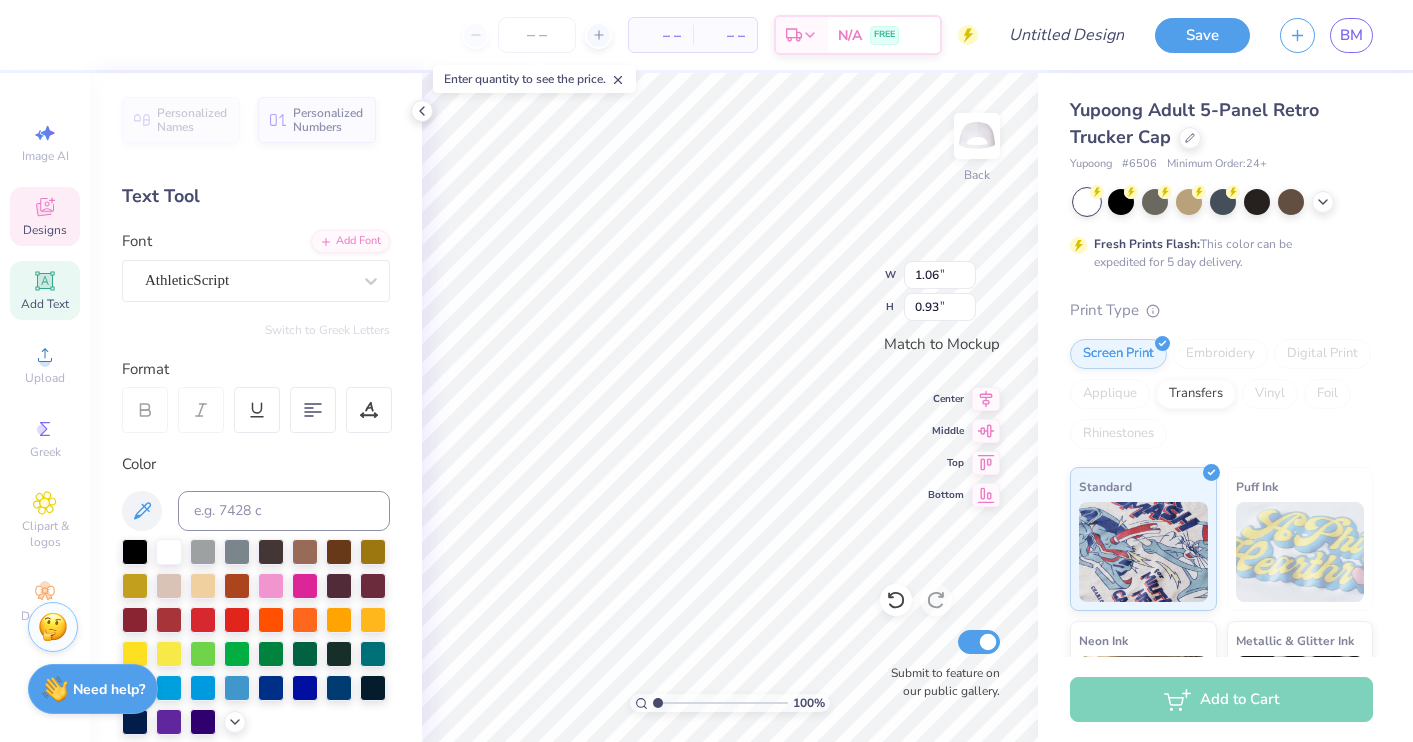 type on "T" 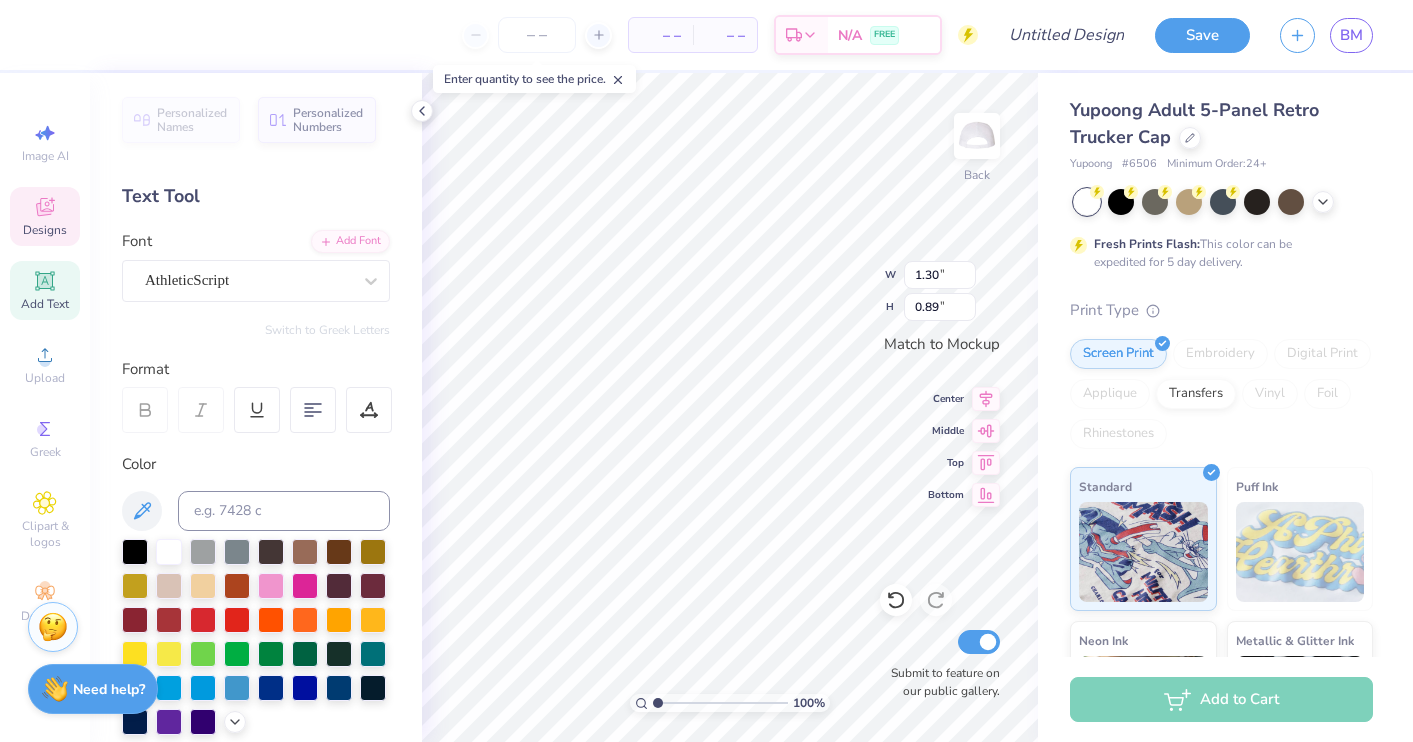 type on "1.09" 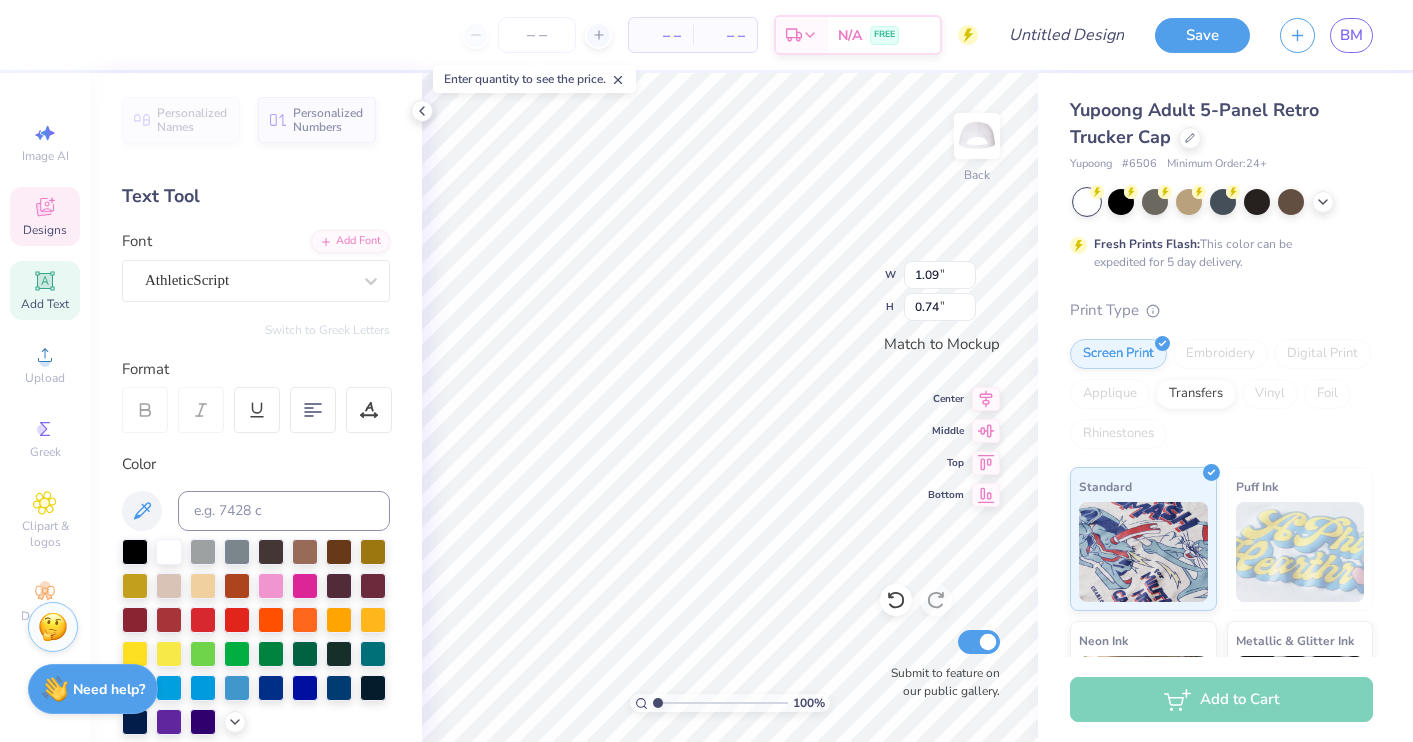 type on "2.49" 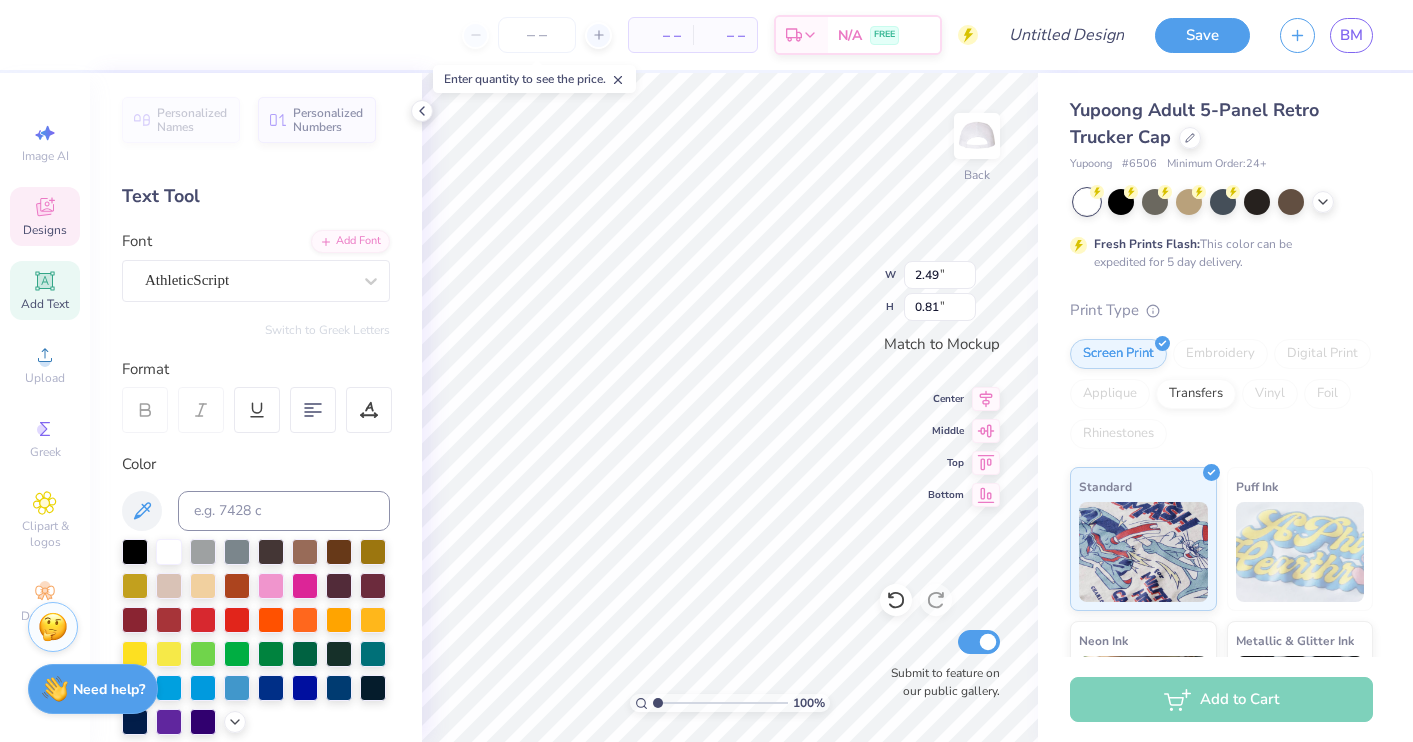 type on "2.09" 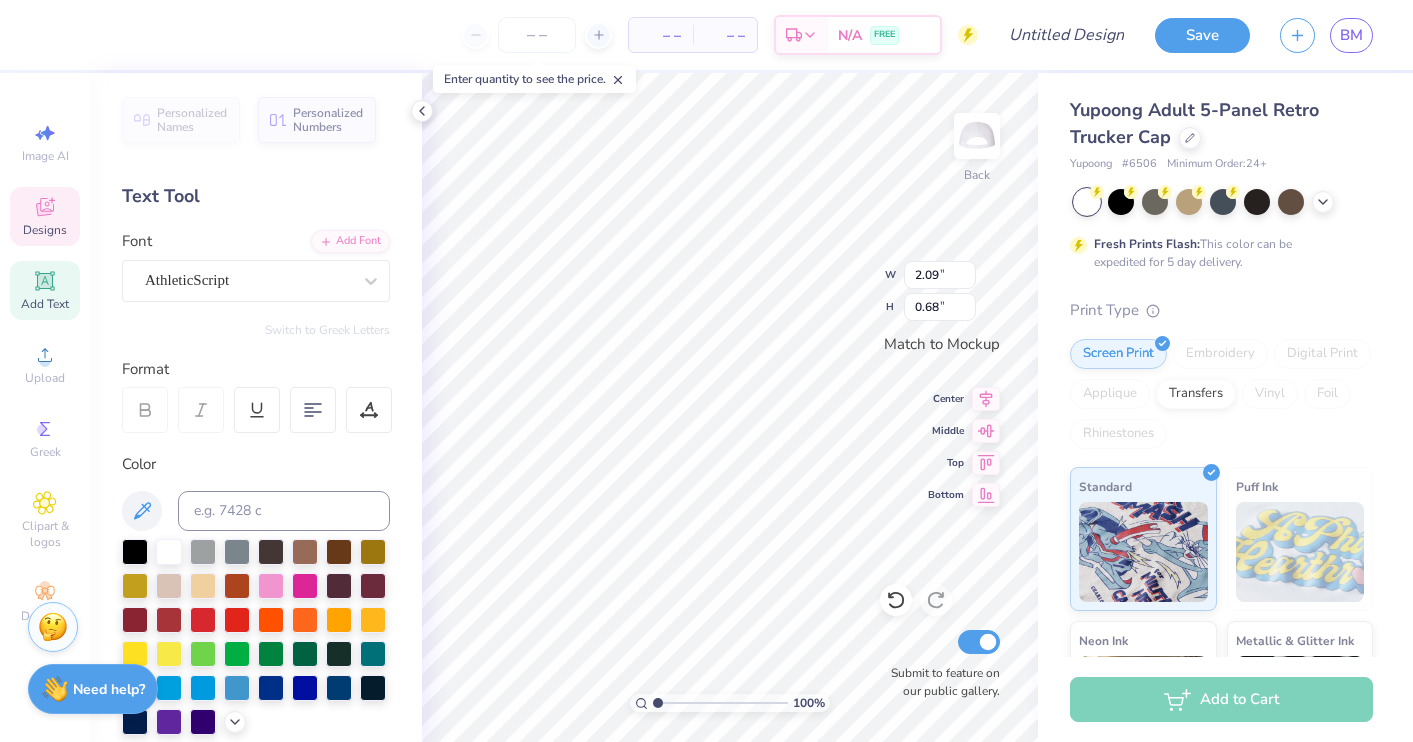 type on "2.45" 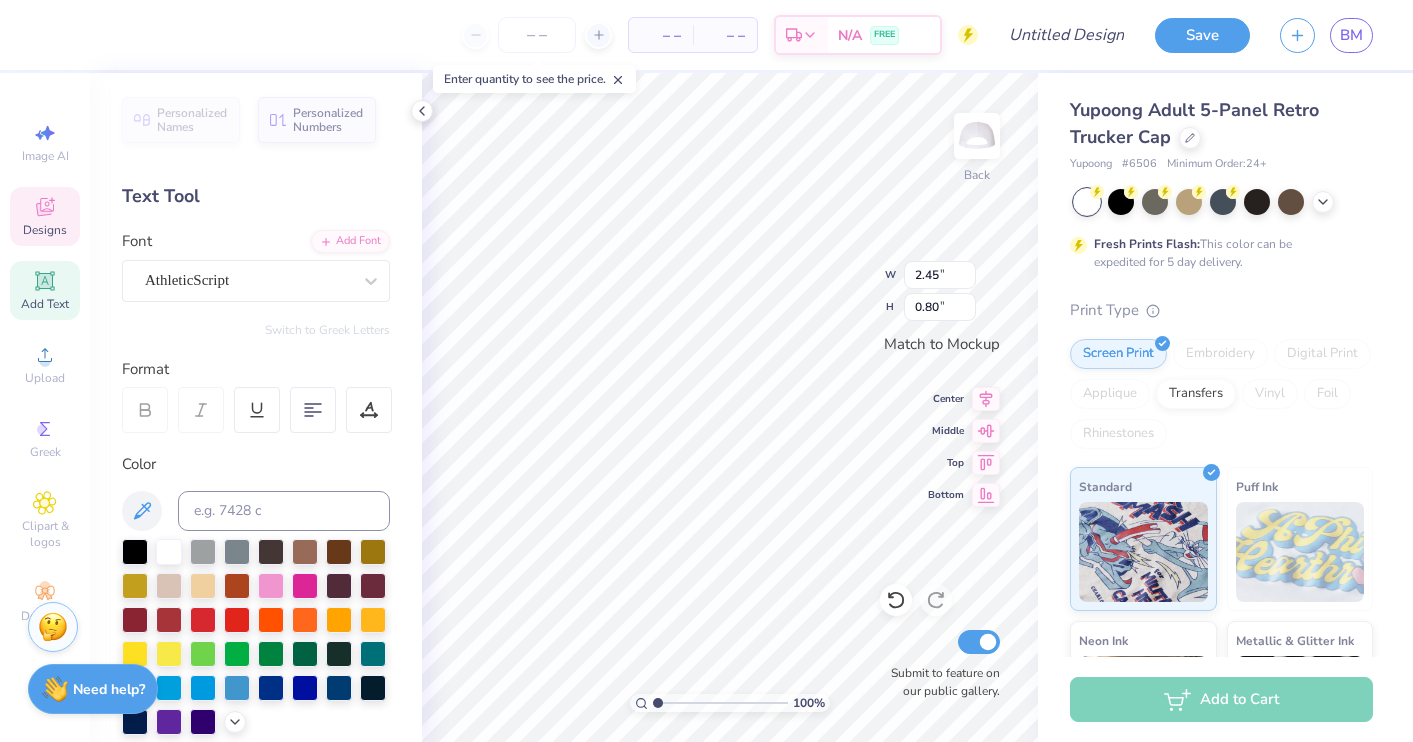 type on "2.46" 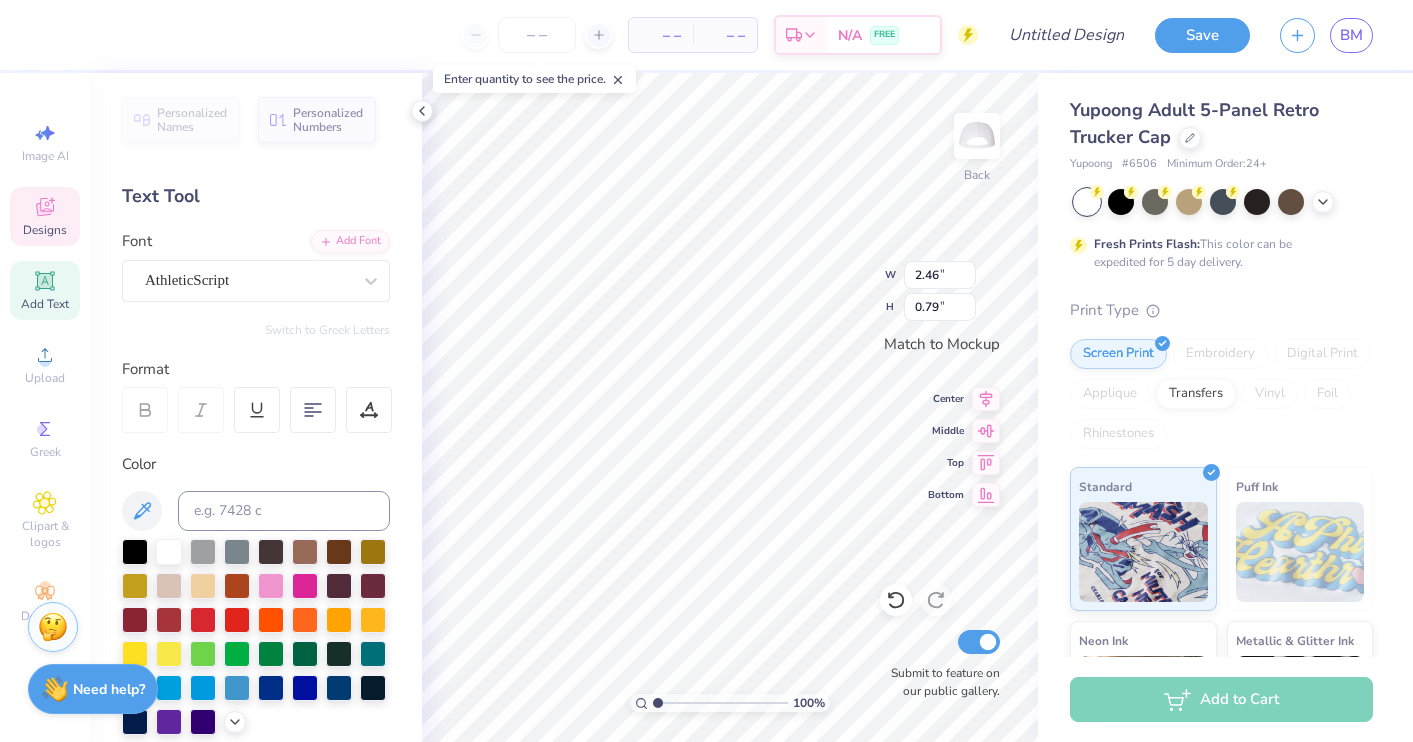 type on "1.19" 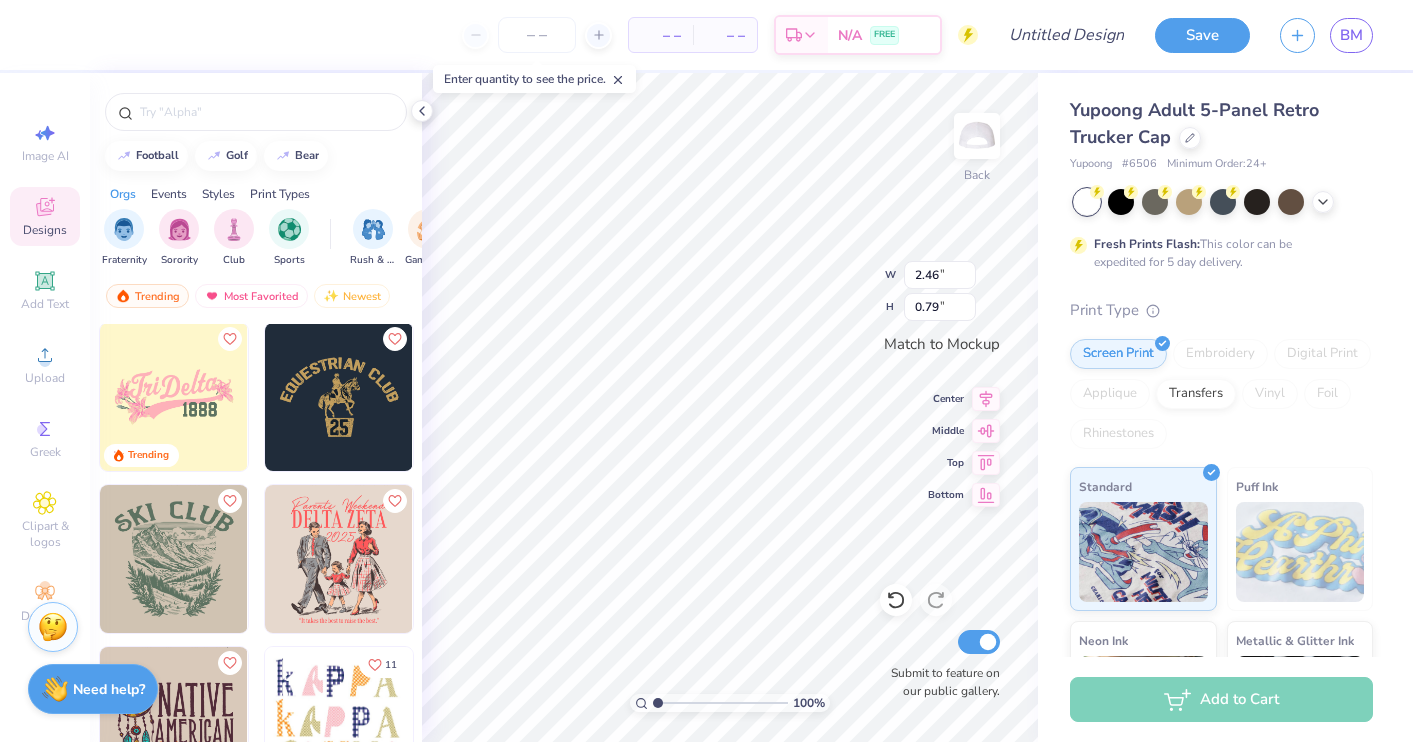 scroll, scrollTop: 18627, scrollLeft: 0, axis: vertical 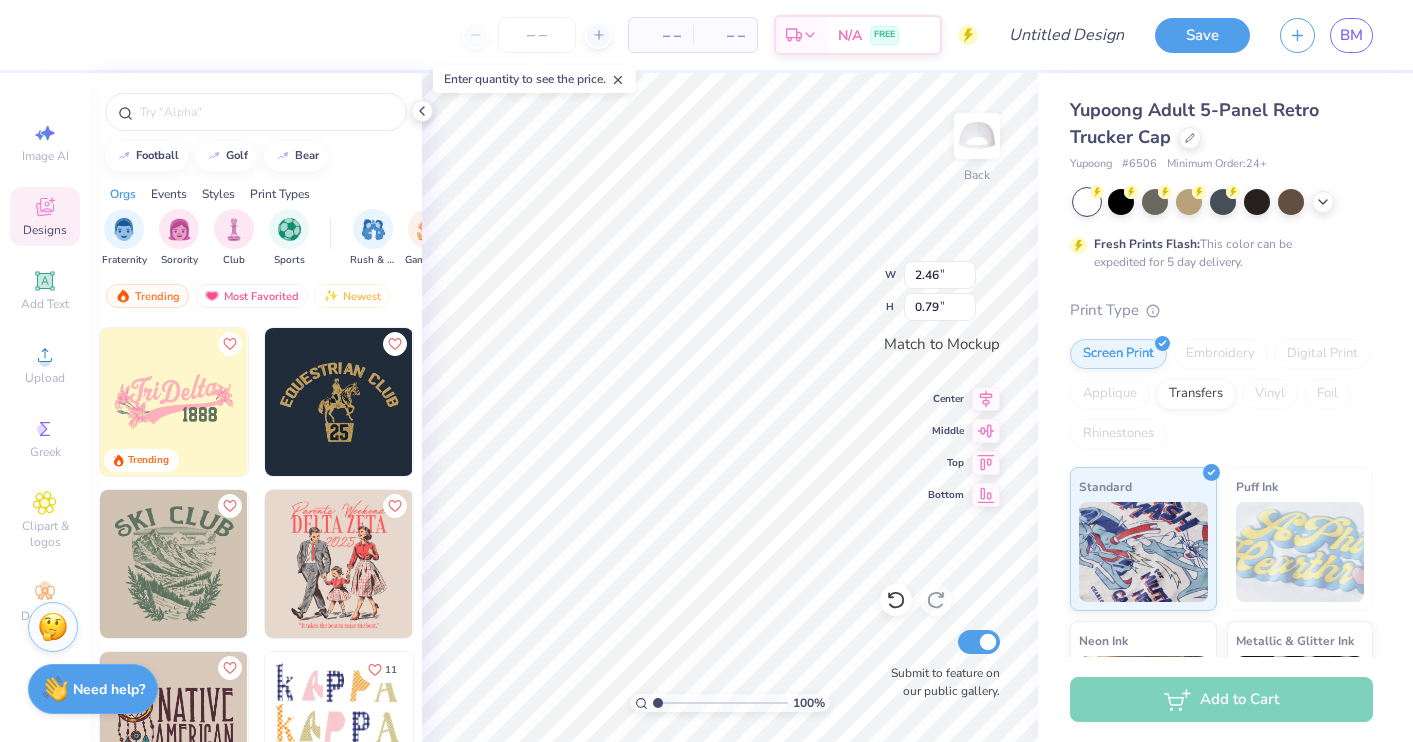 type on "1.76" 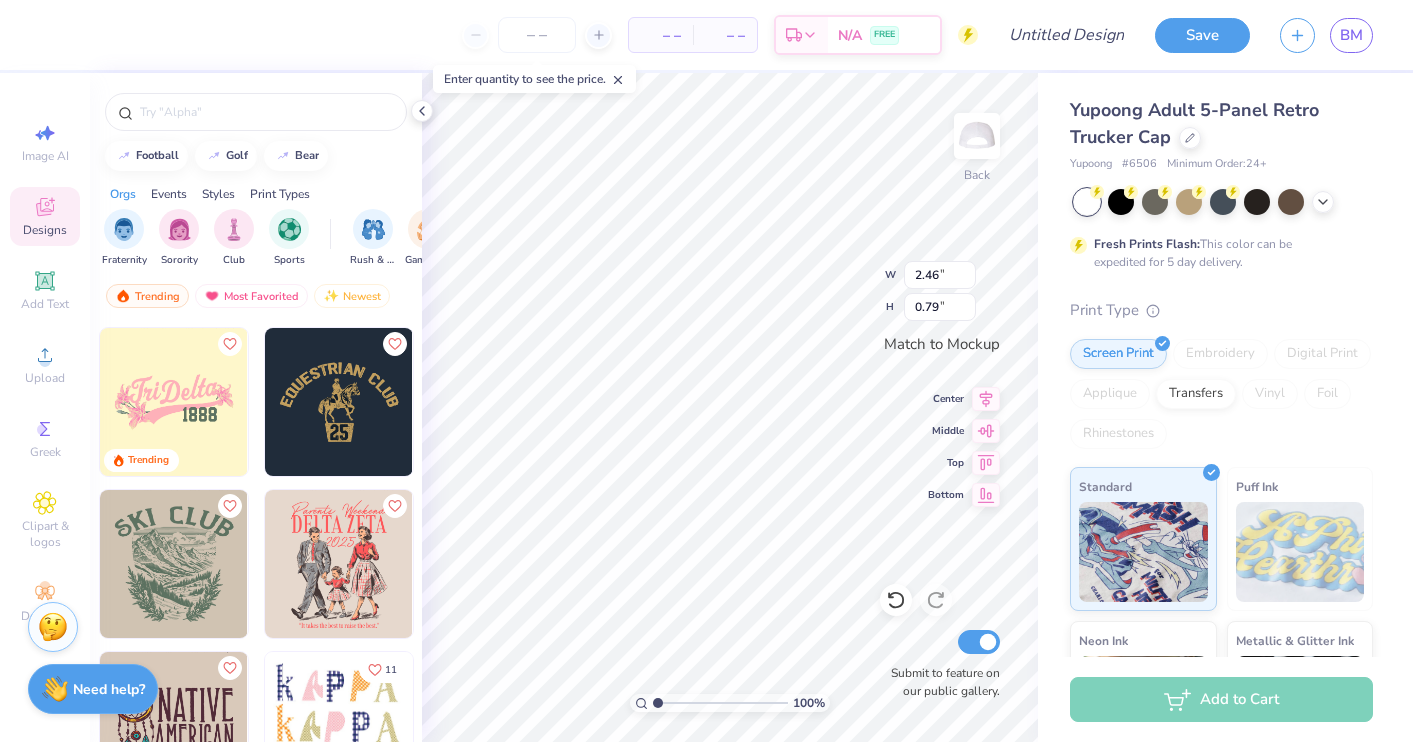 type on "0.57" 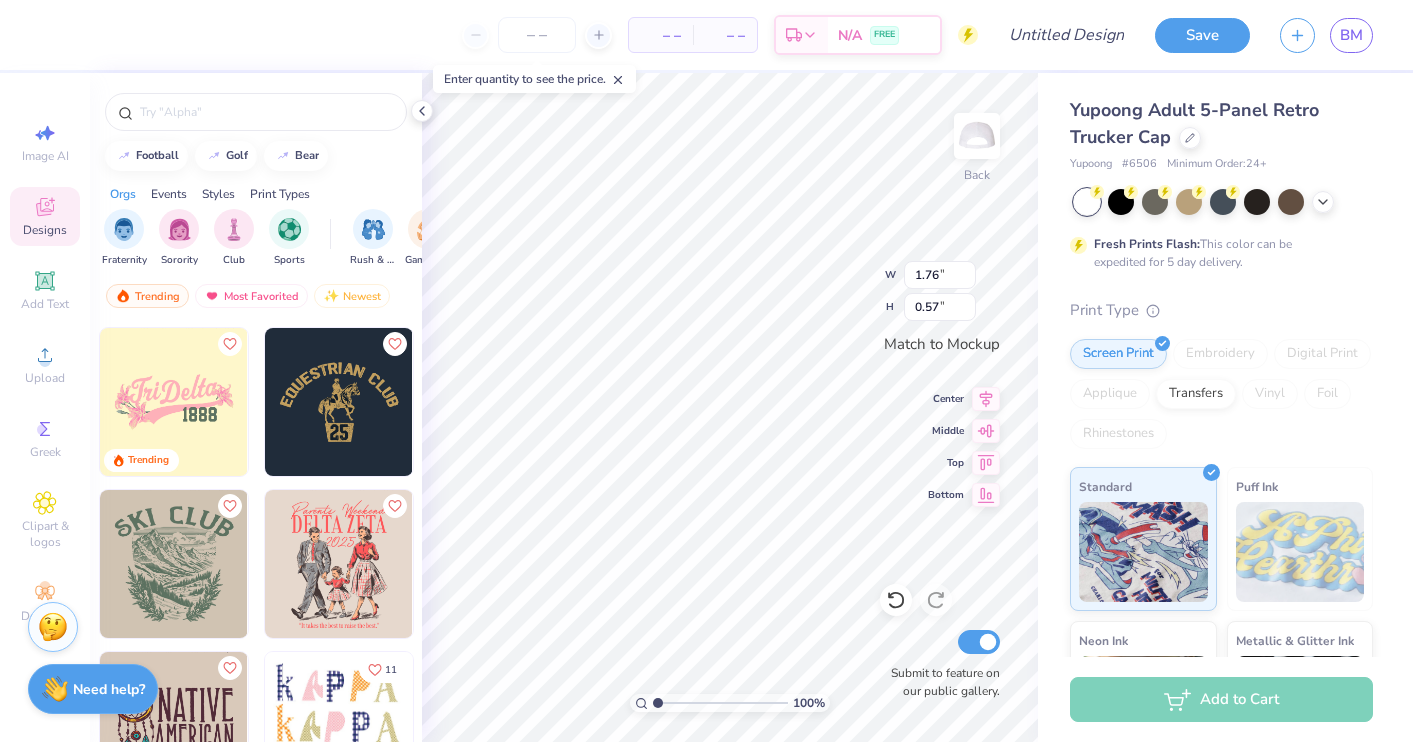type on "1.09" 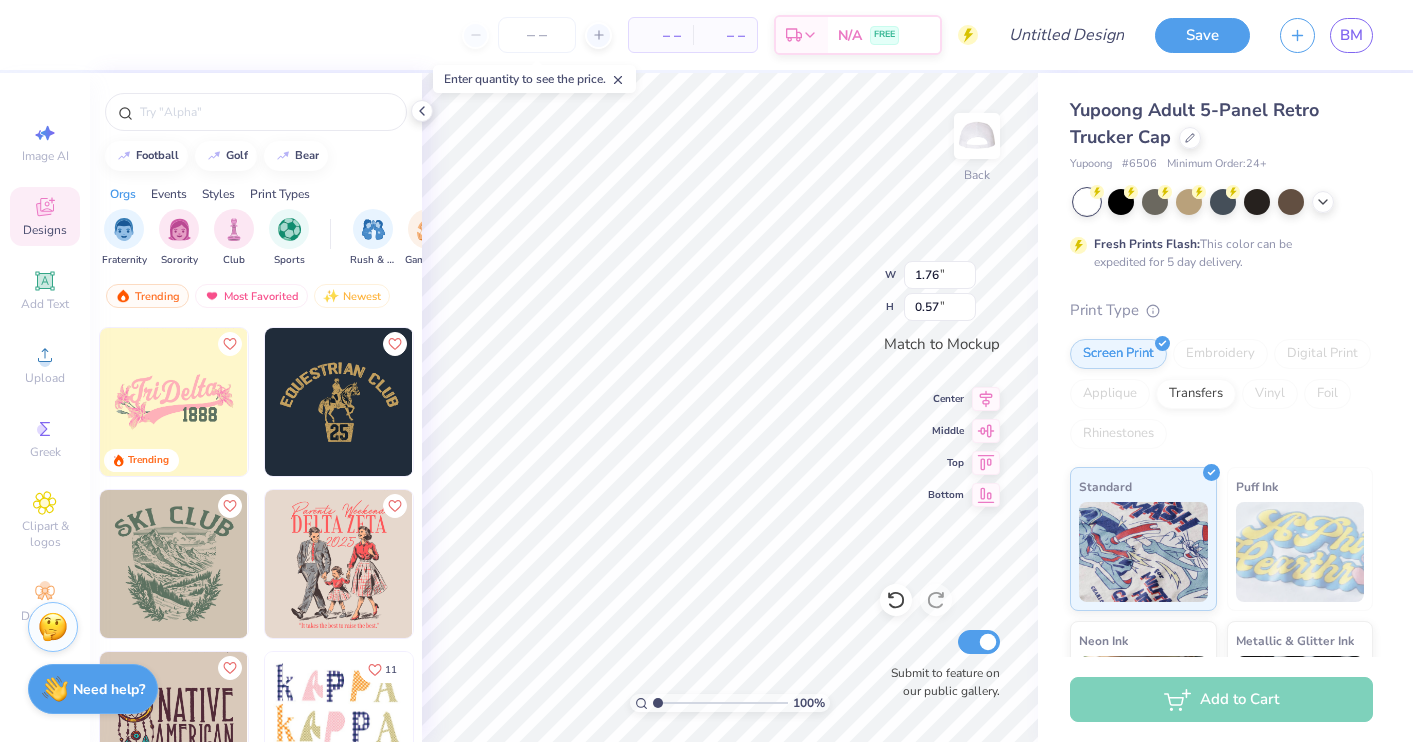 type on "0.74" 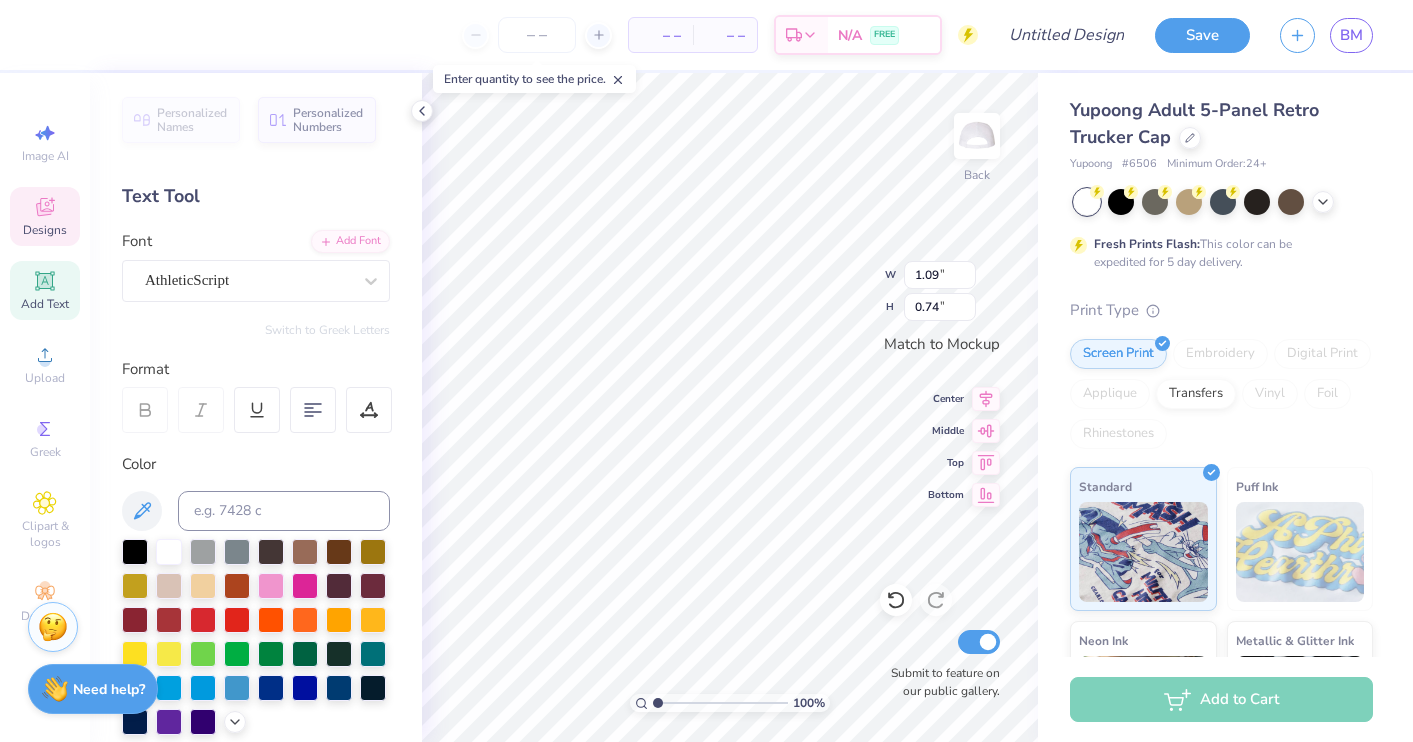 type on "0.94" 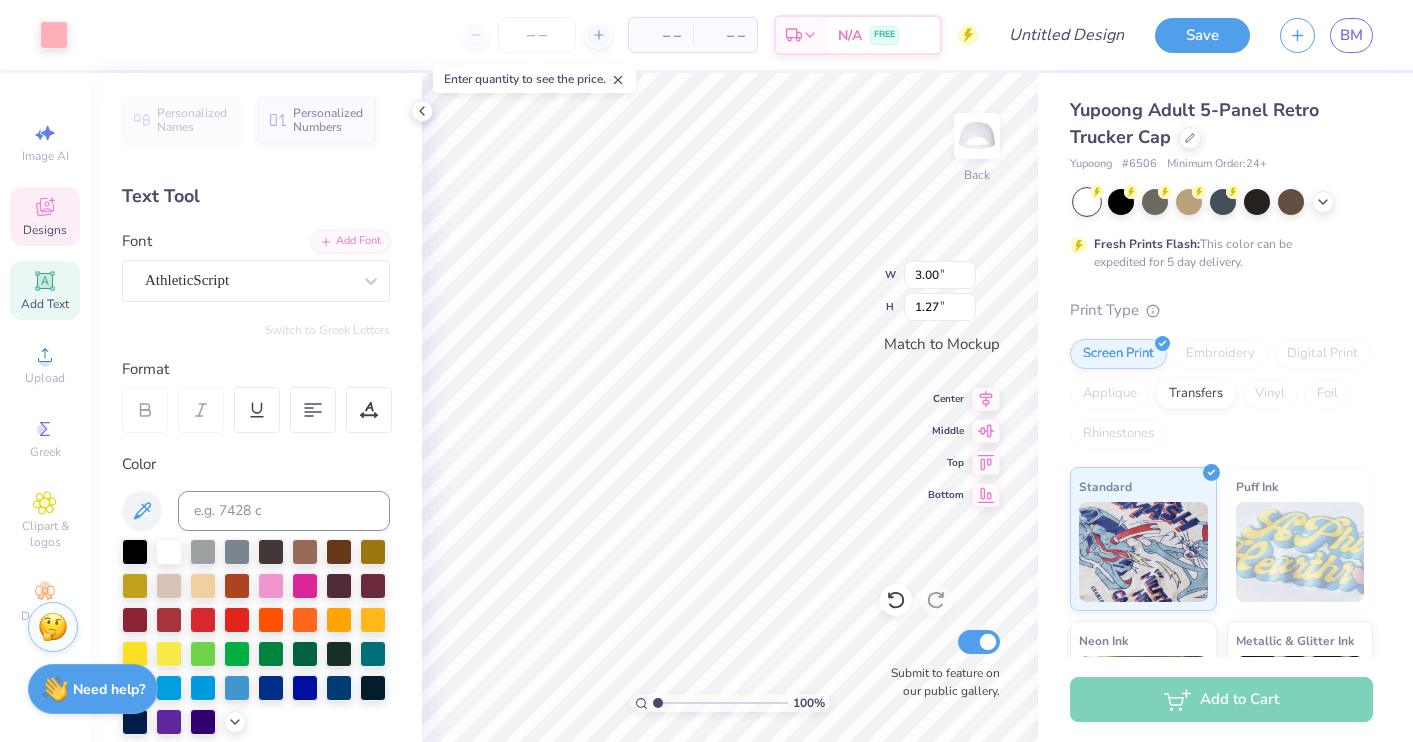 type on "1.19" 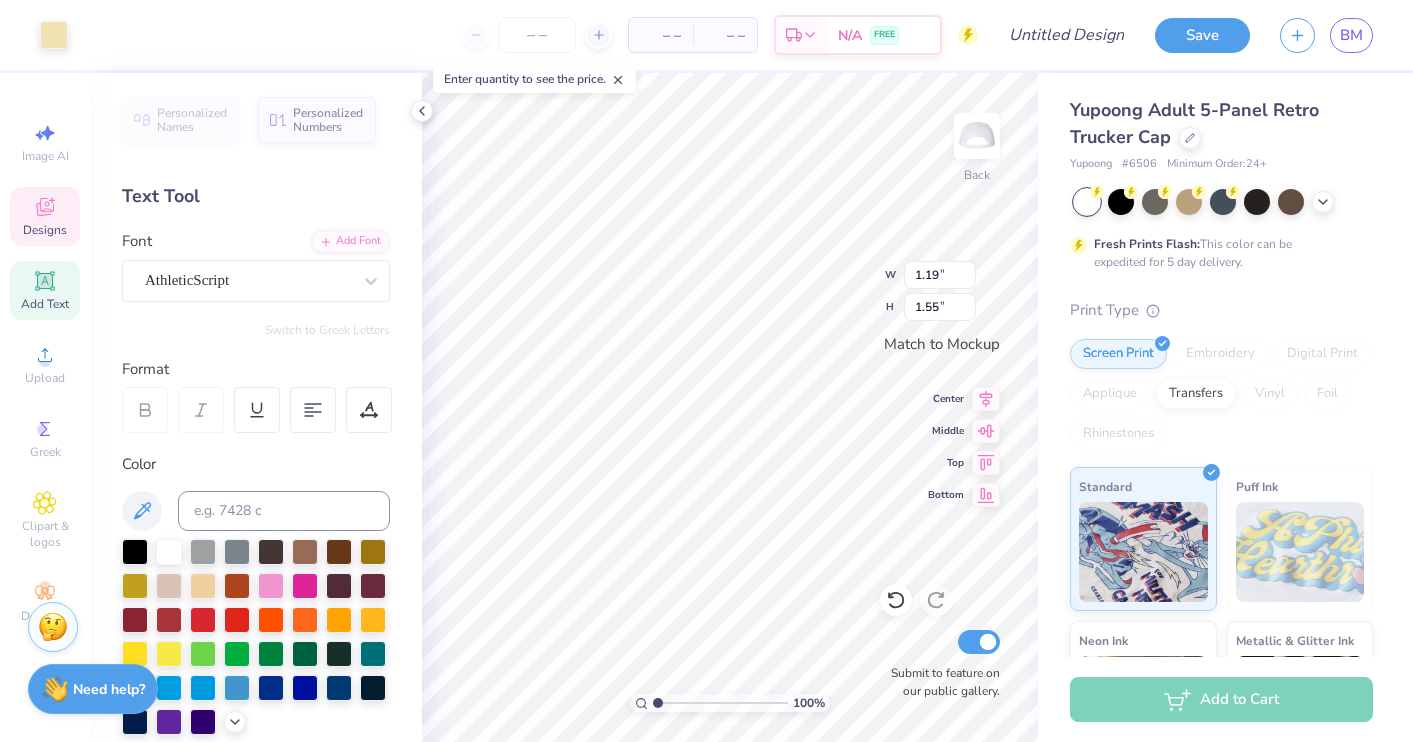 type on "2.41" 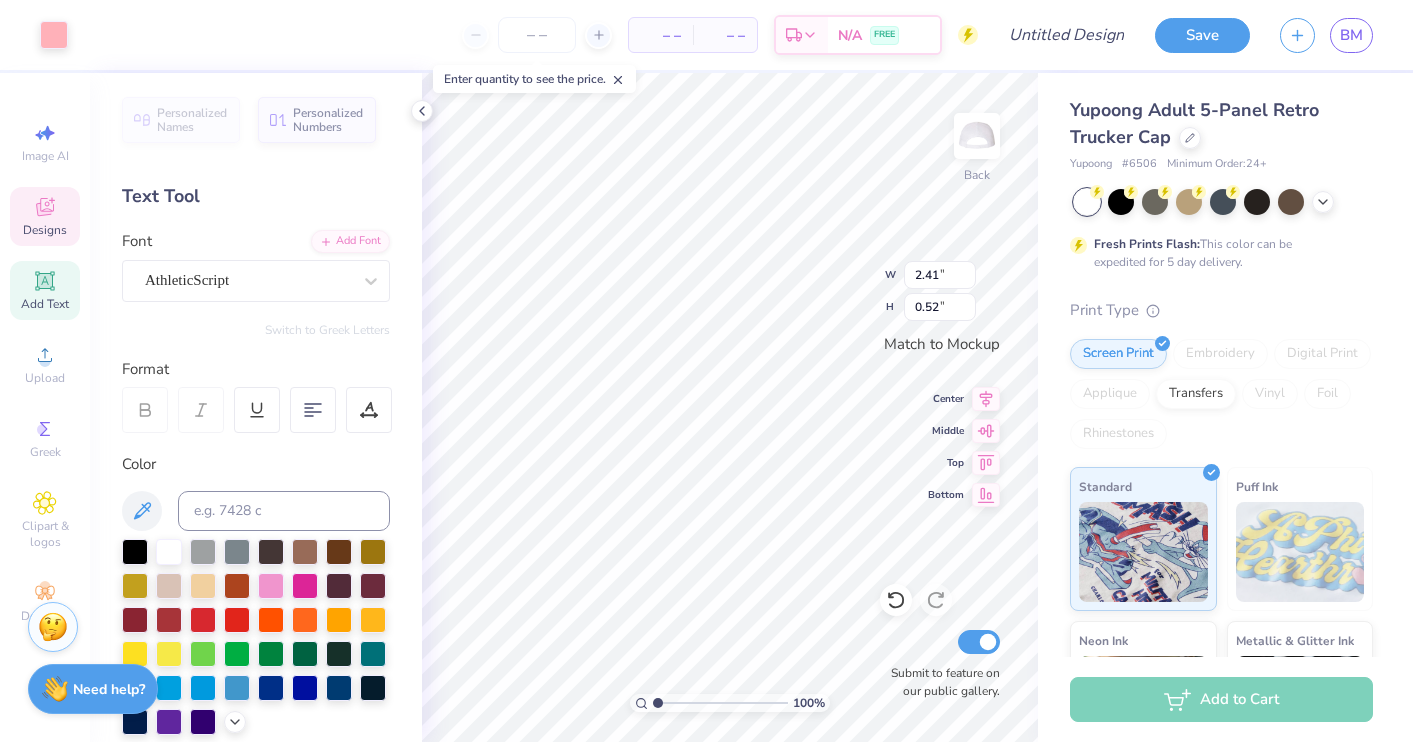 type on "2.10" 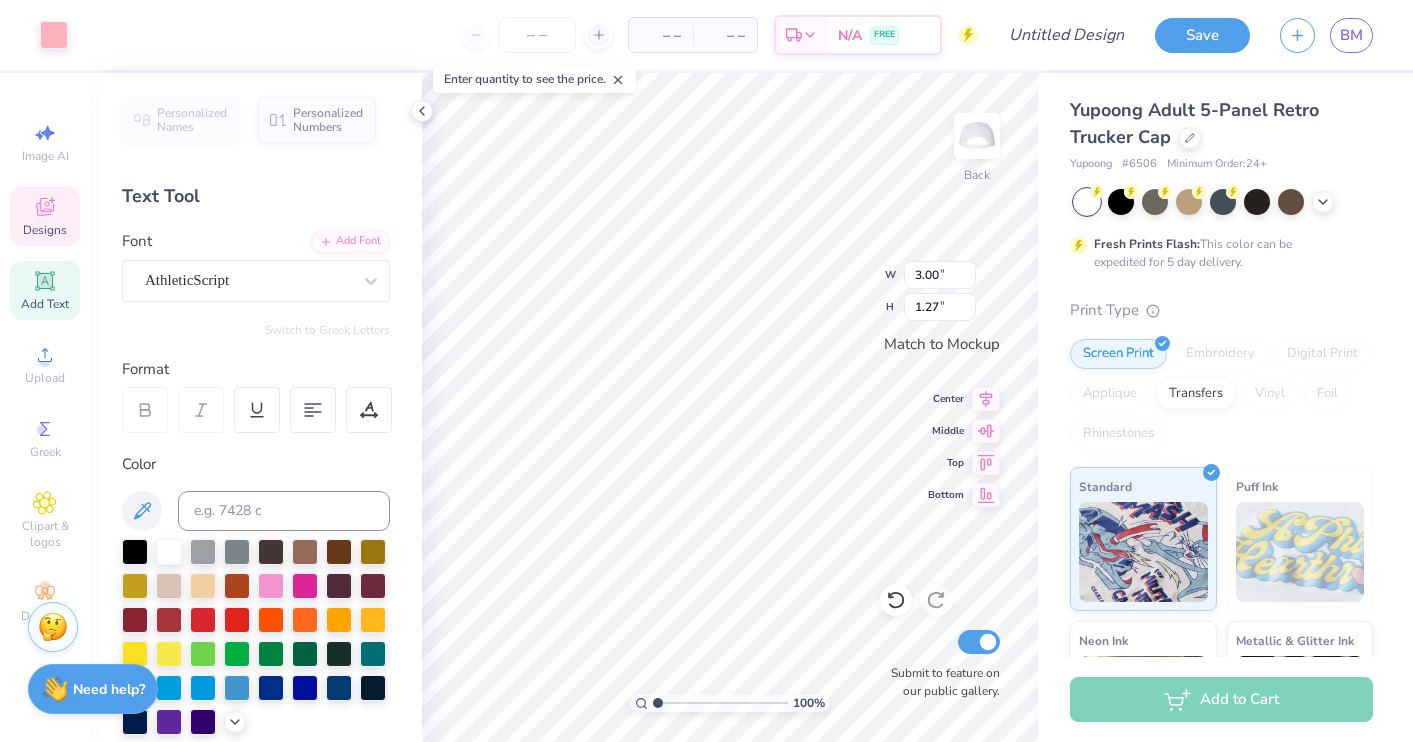 type on "2.10" 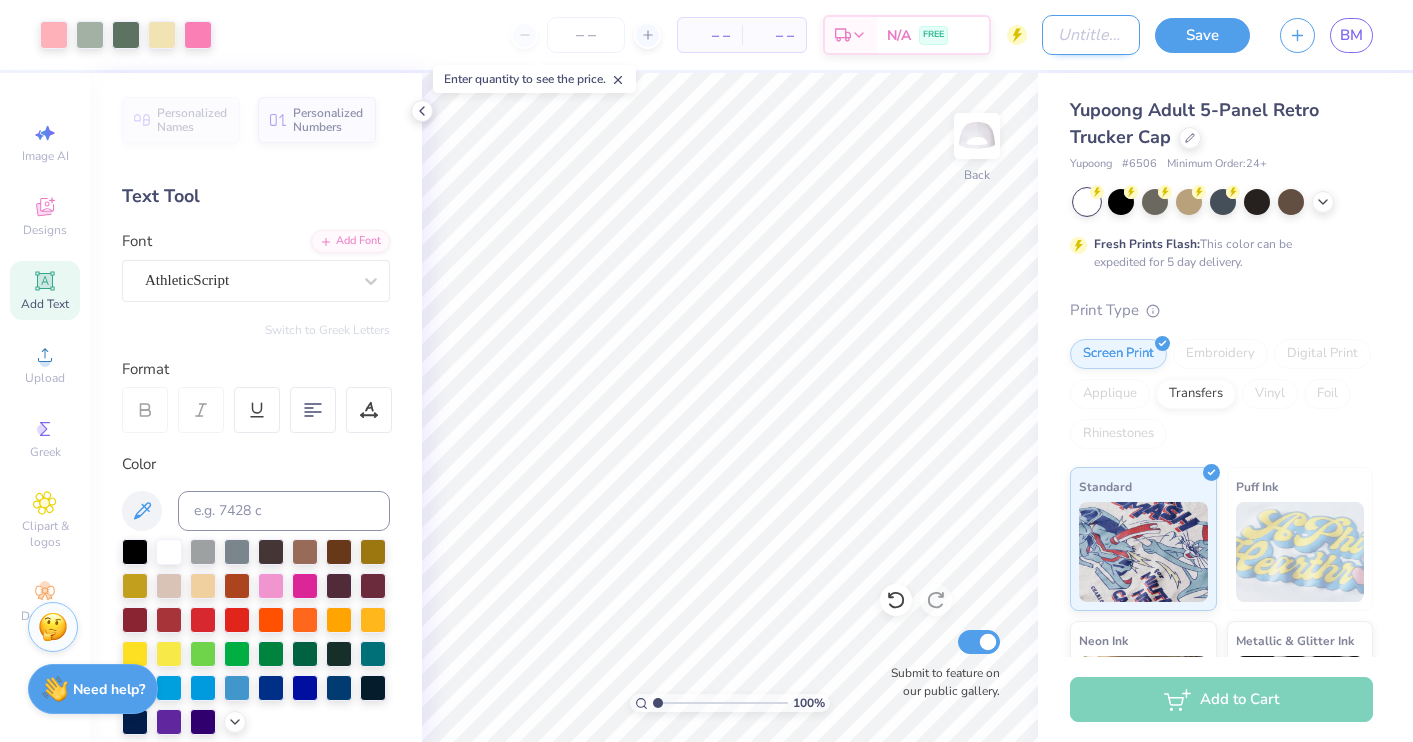 click on "Design Title" at bounding box center [1091, 35] 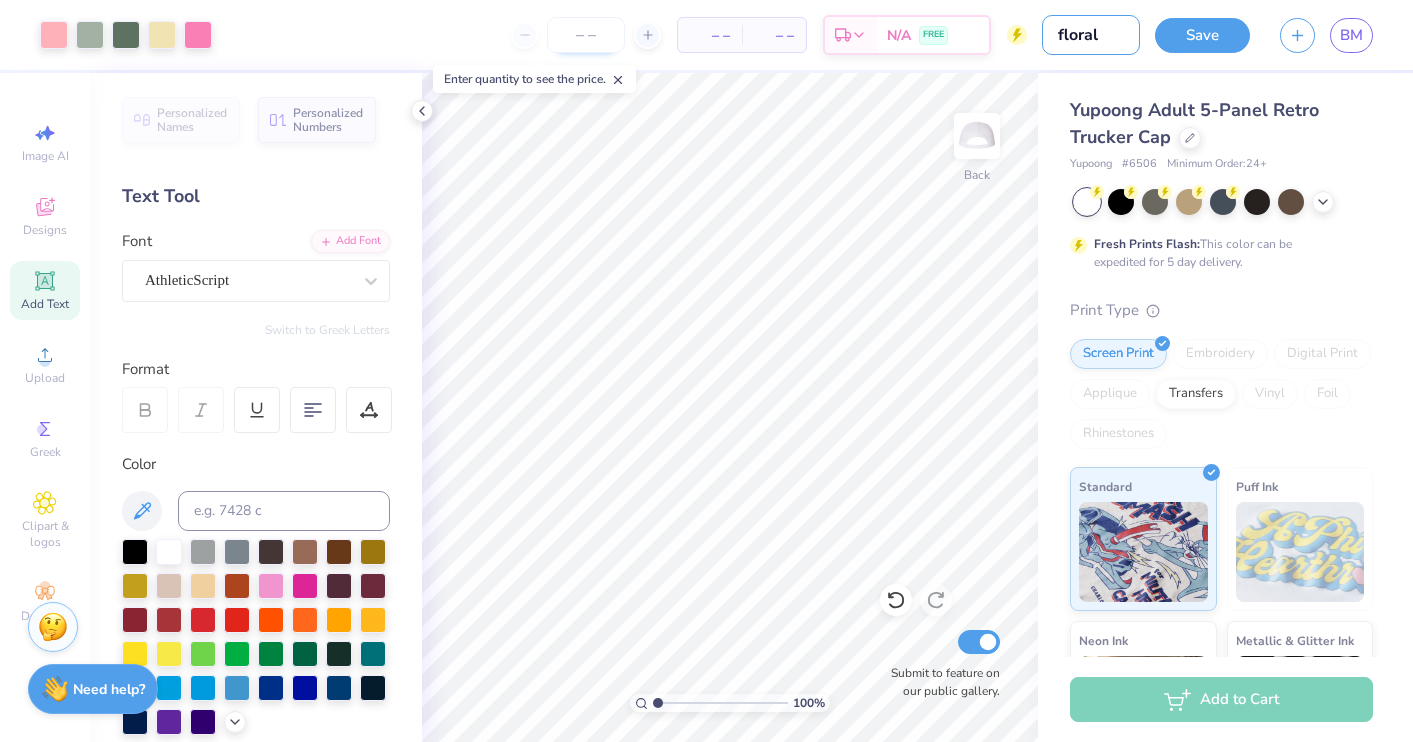 type on "floral" 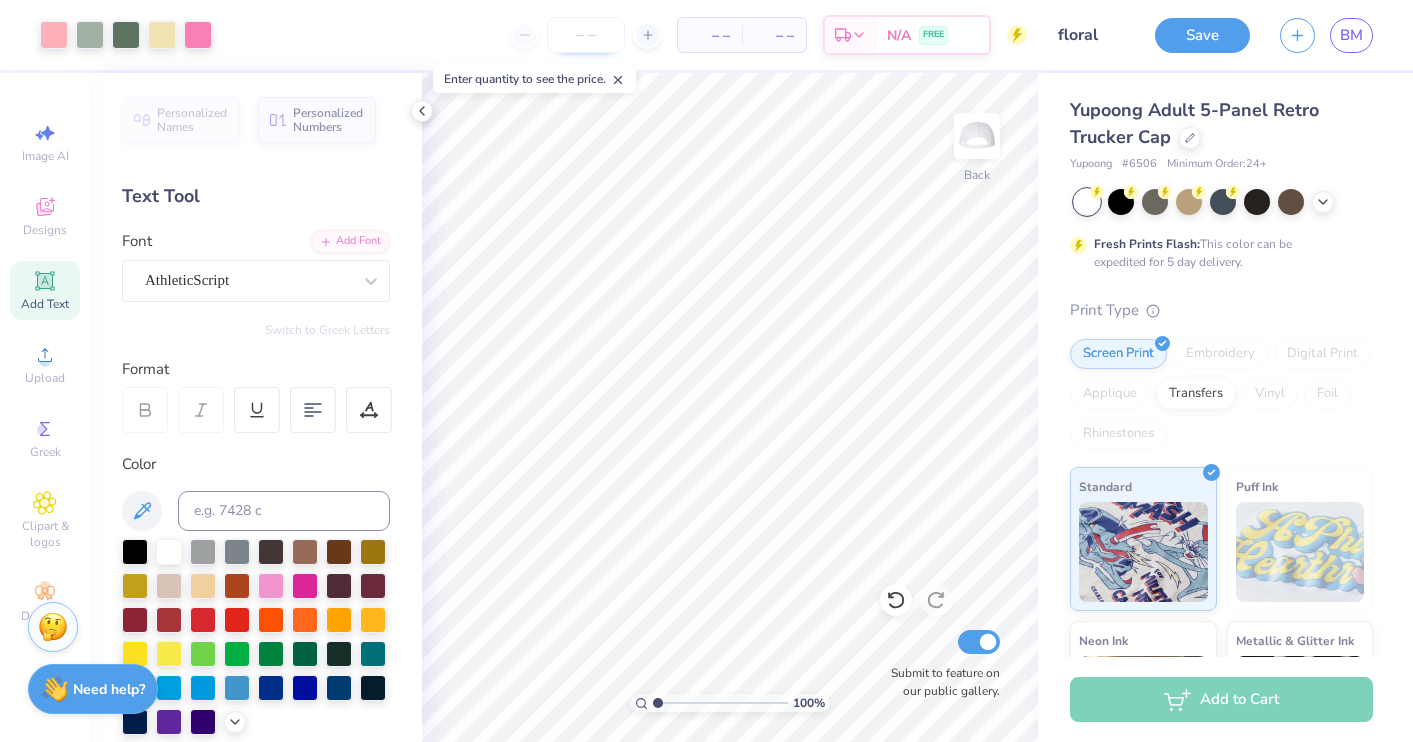 click at bounding box center (586, 35) 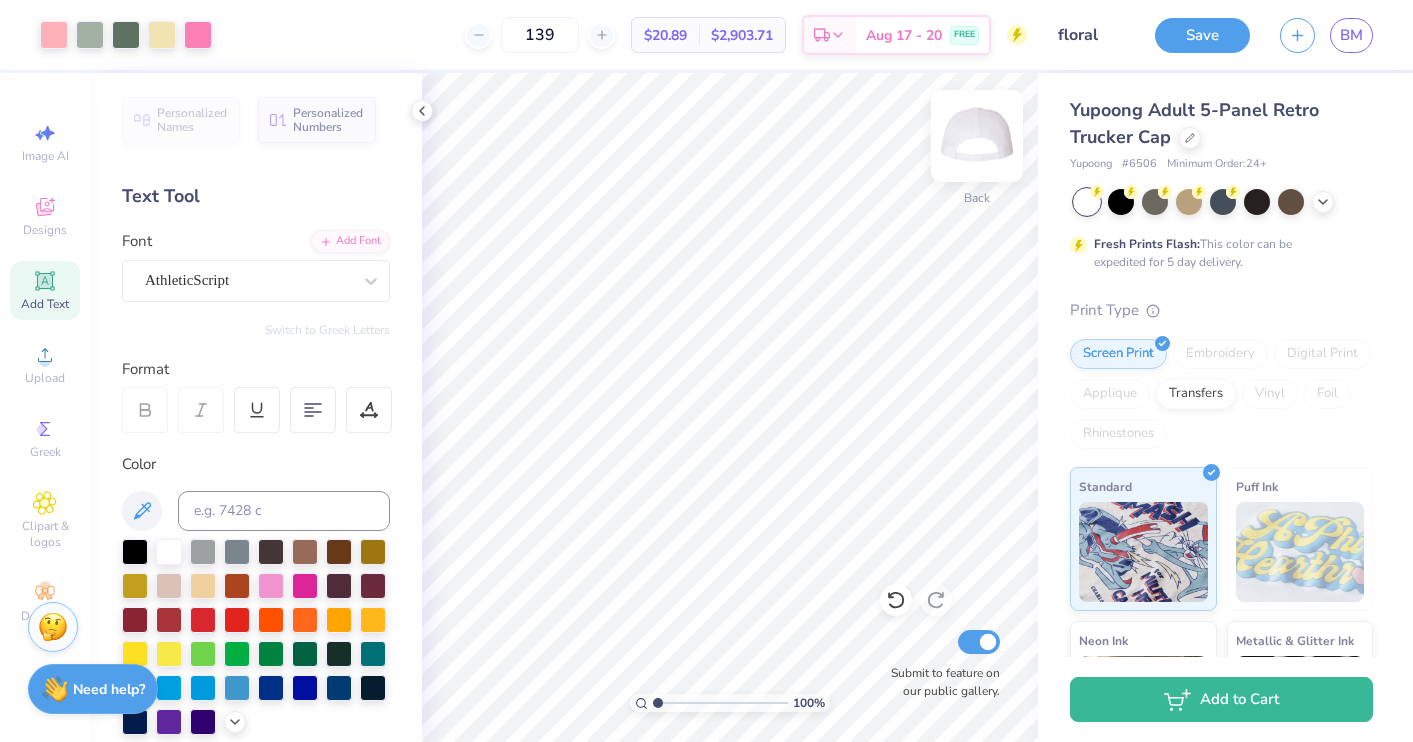 type on "139" 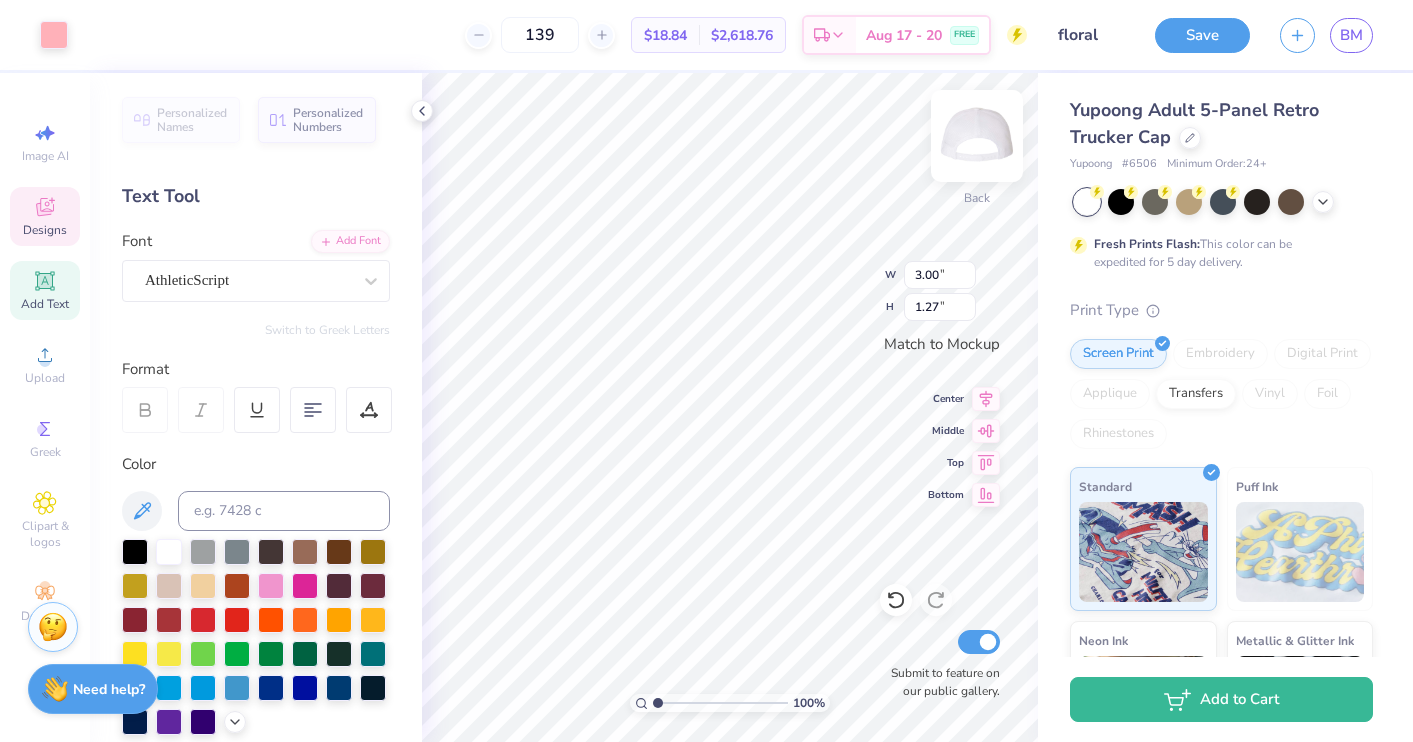 type on "0.08" 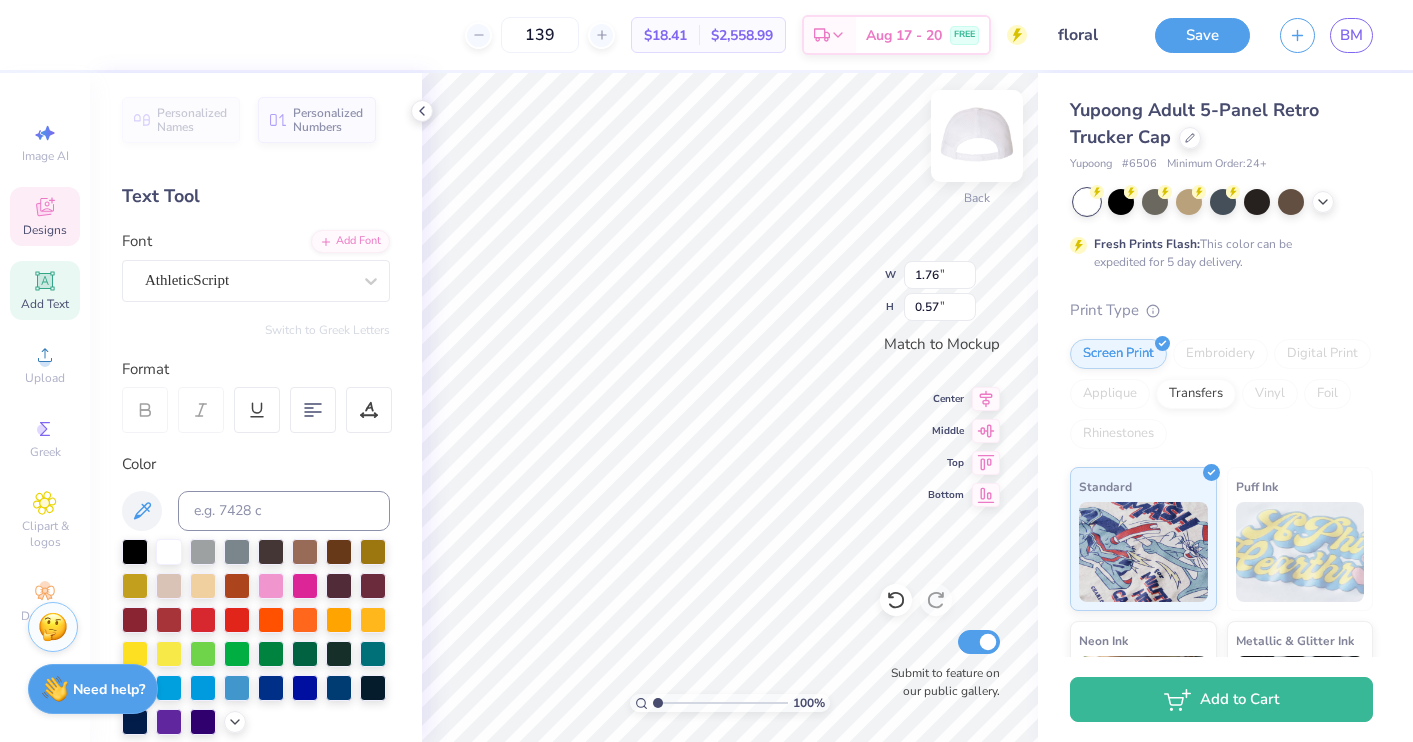 type on "2.40" 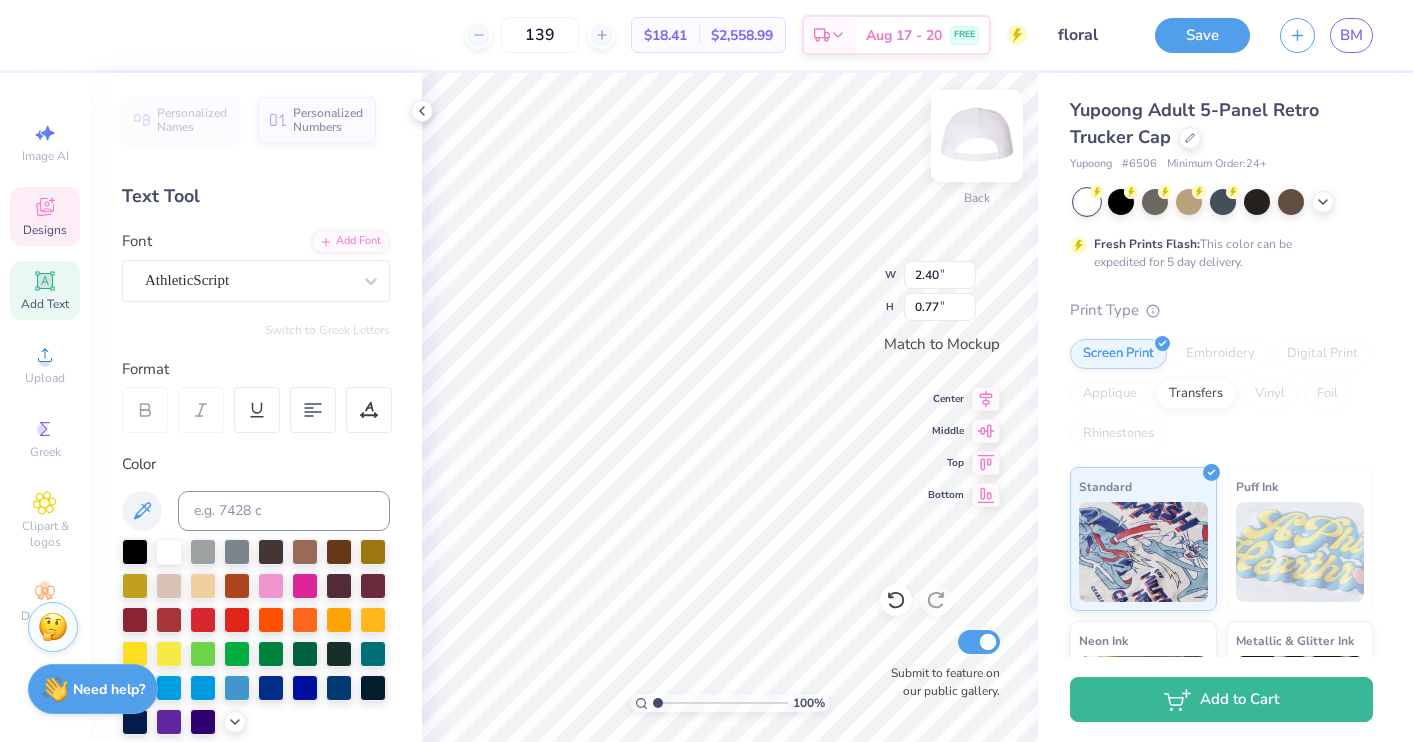 type on "0.94" 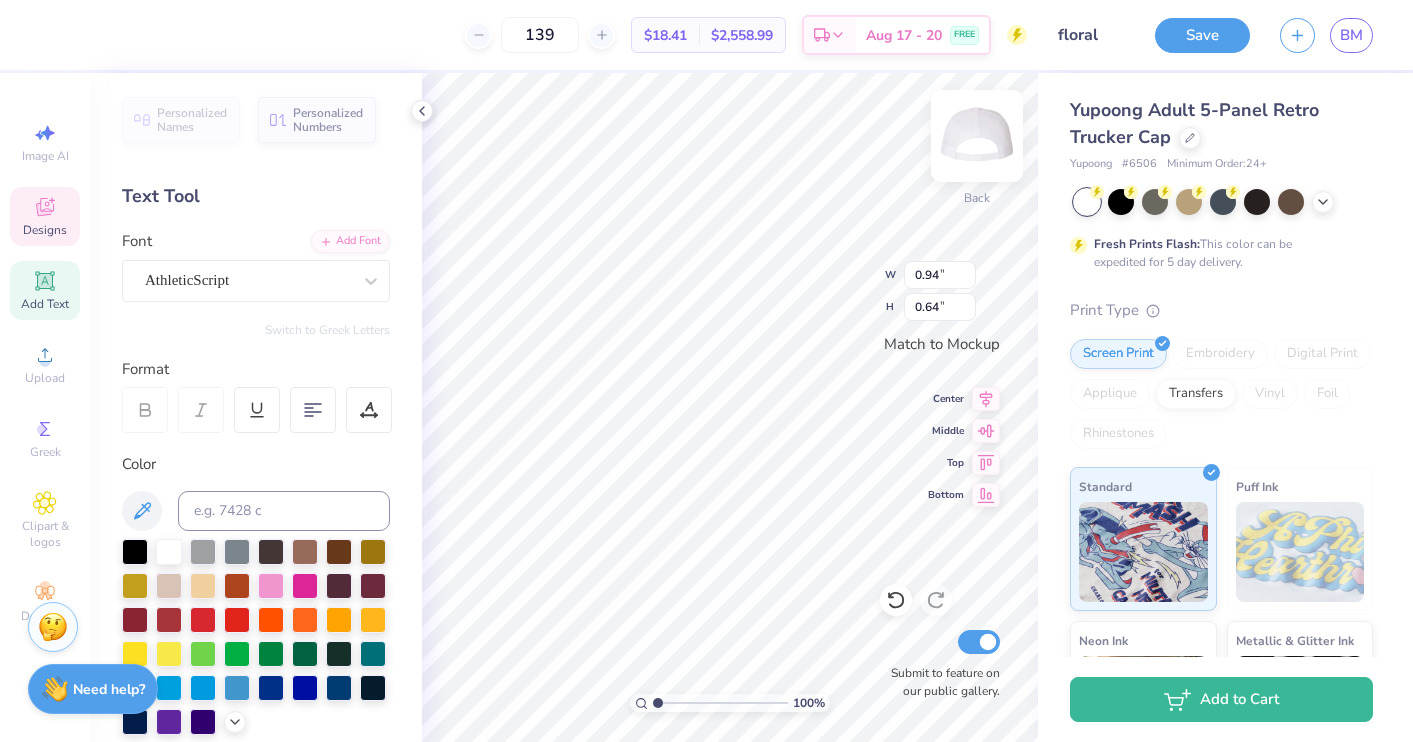type on "1.00" 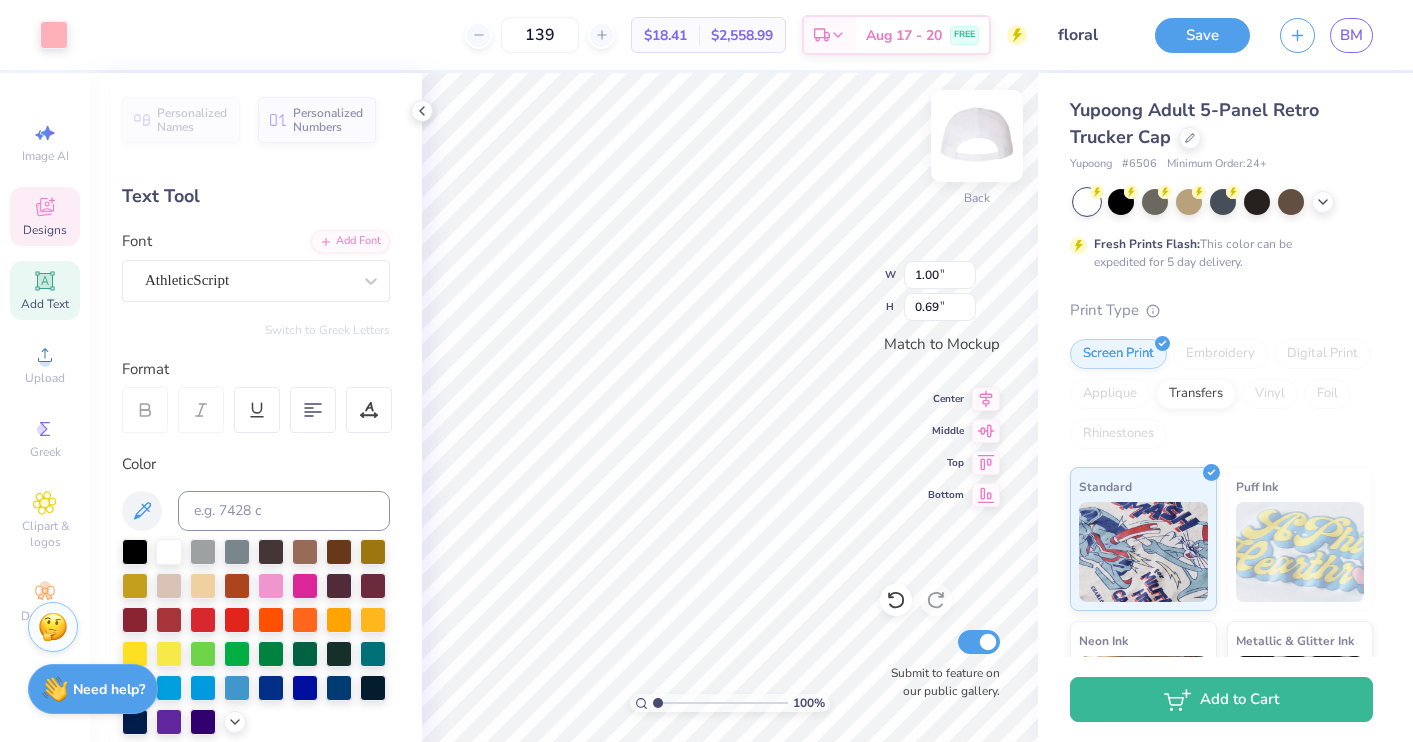 type on "3.00" 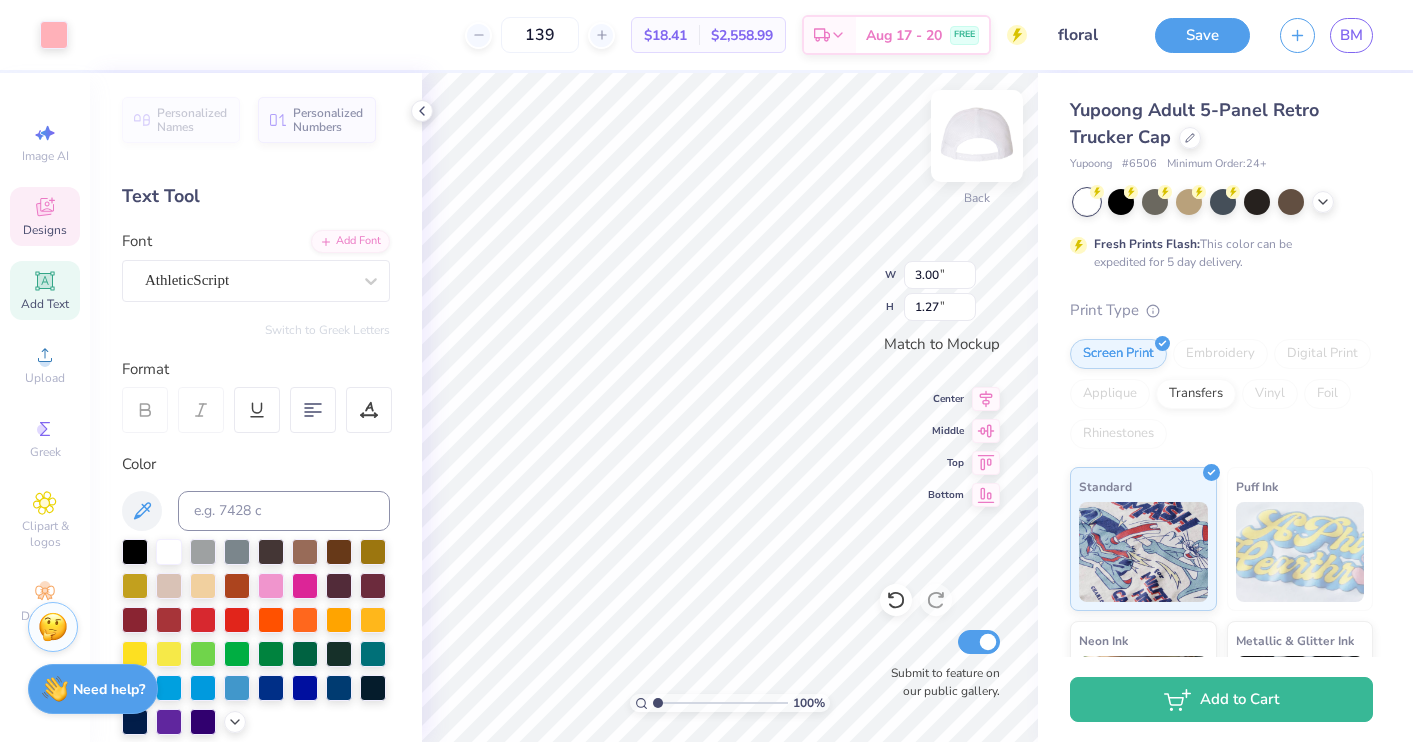 type on "3.49" 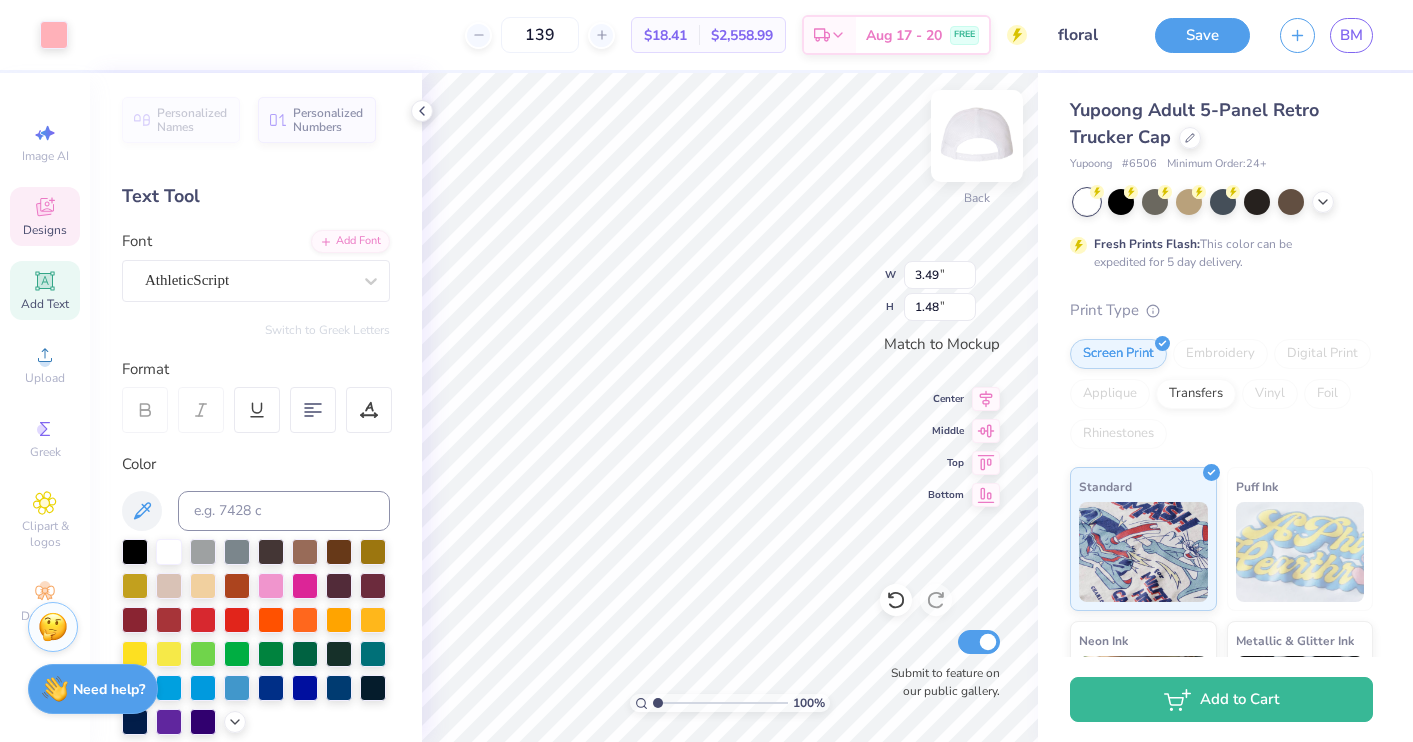 type on "2.10" 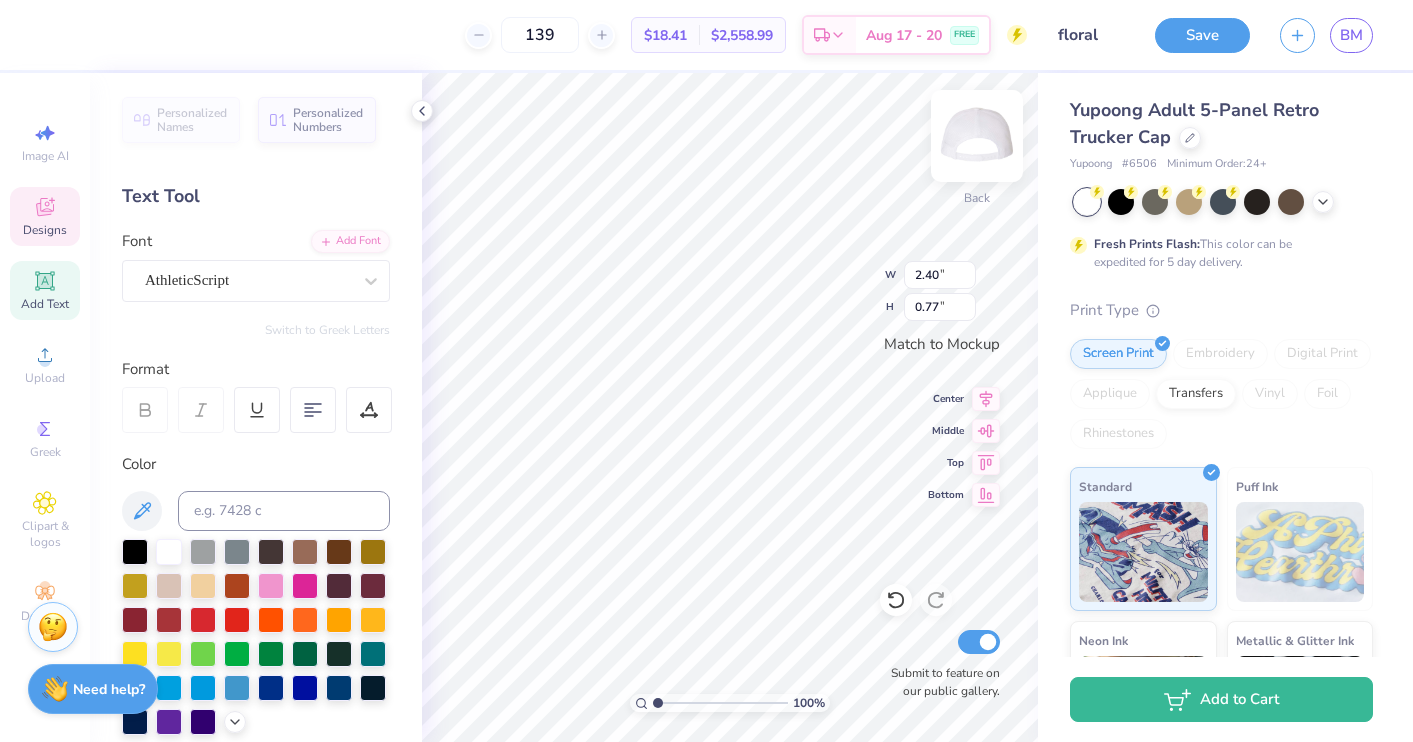 type on "2.39" 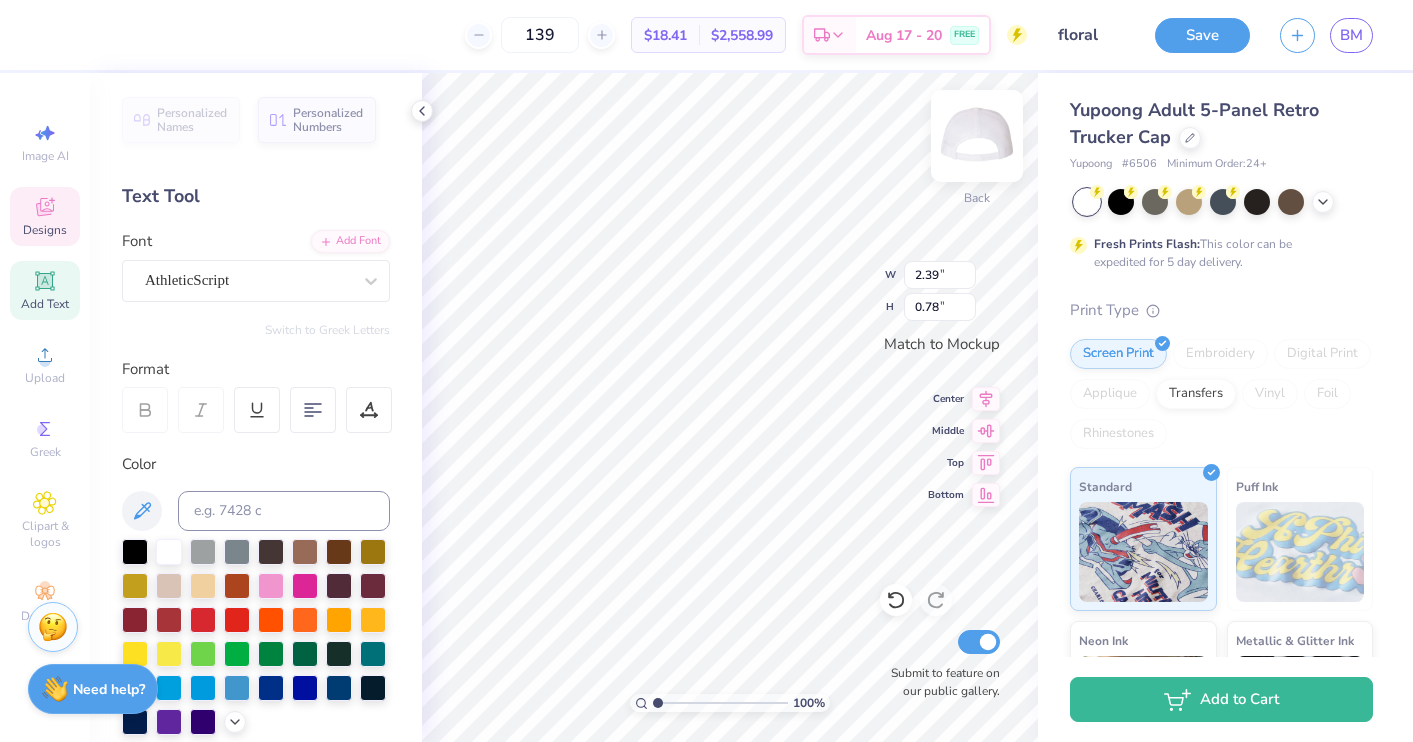 type on "2.49" 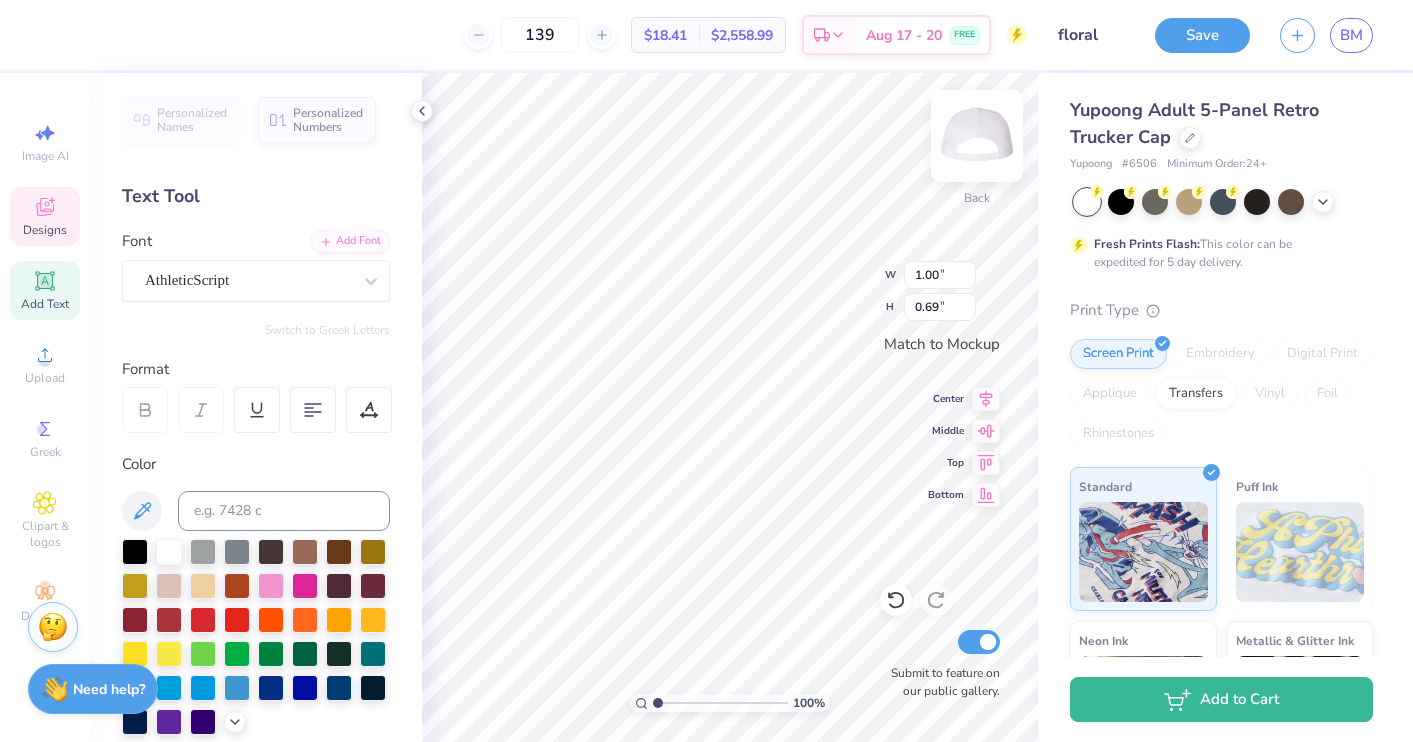 type on "2.10" 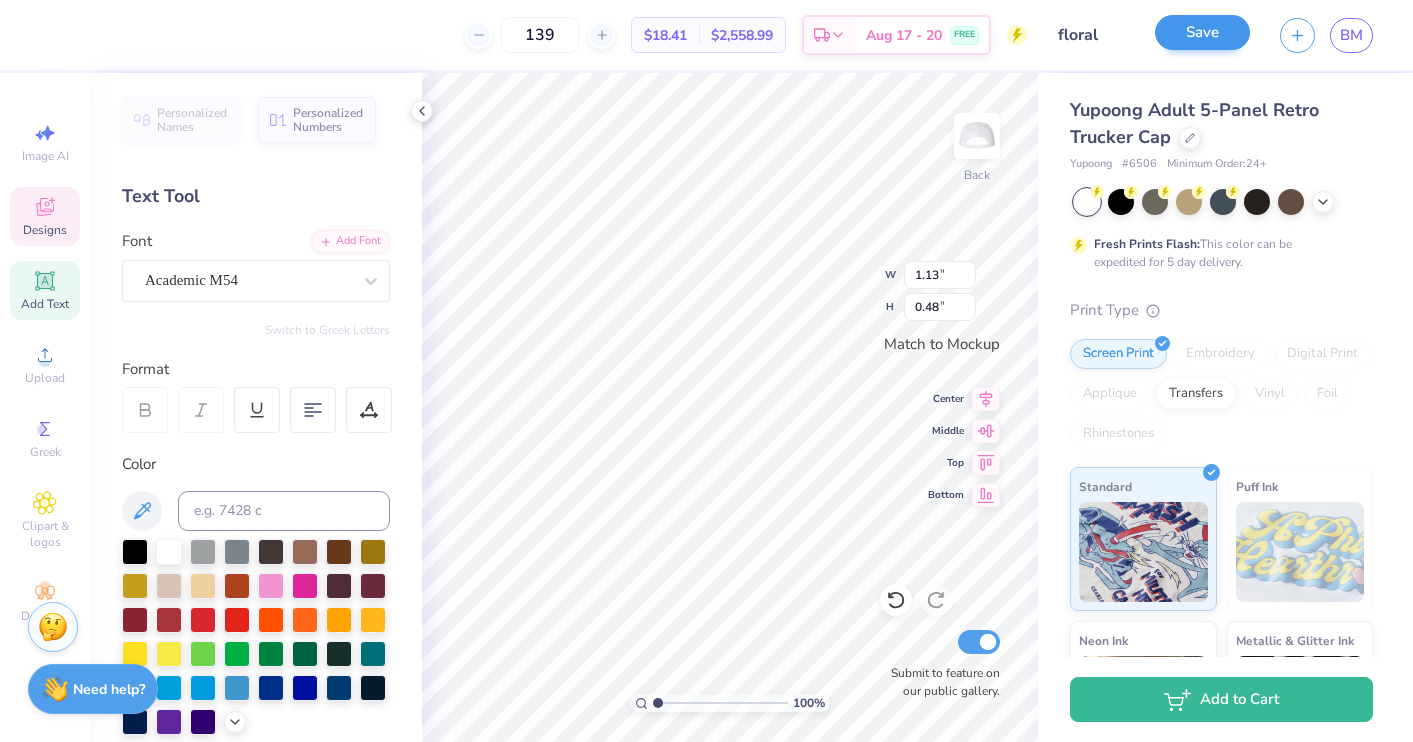 type on "1874" 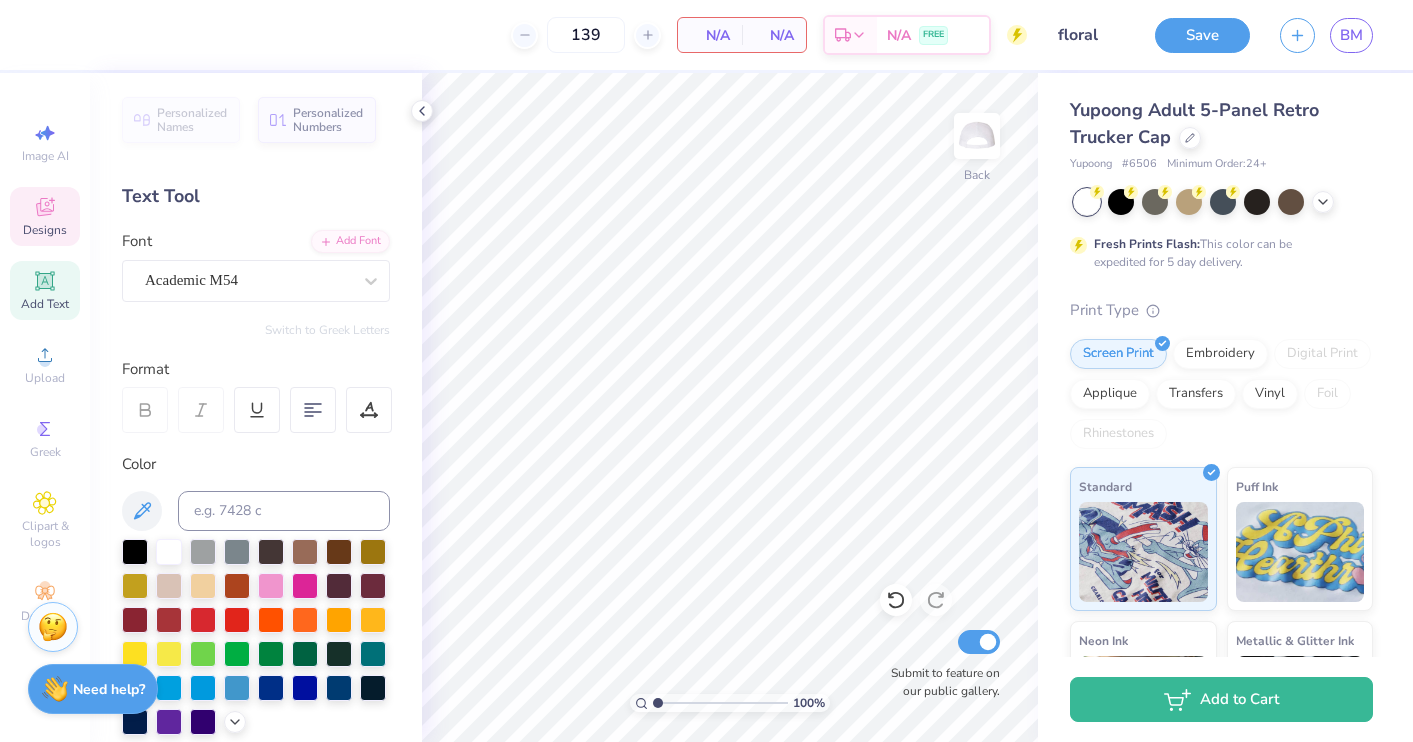 click on "Designs" at bounding box center [45, 216] 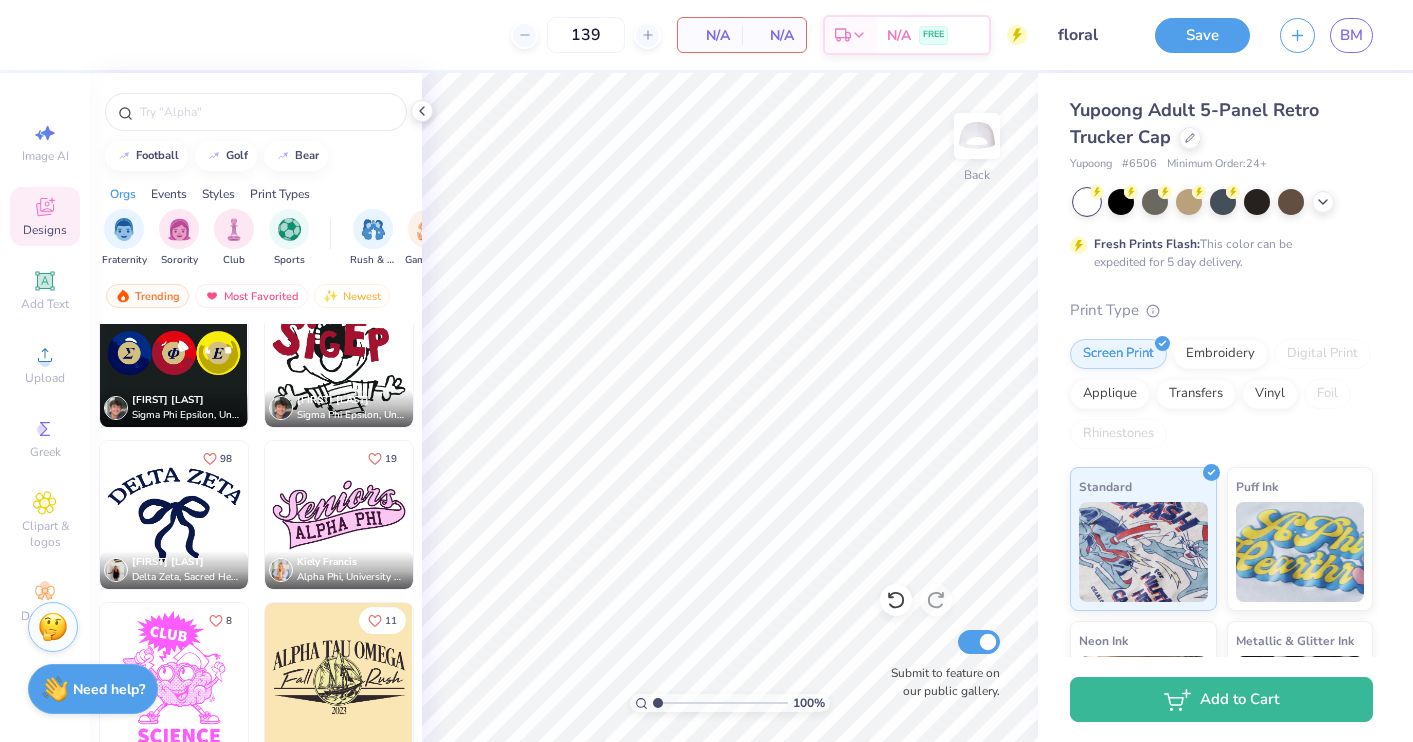 scroll, scrollTop: 24504, scrollLeft: 0, axis: vertical 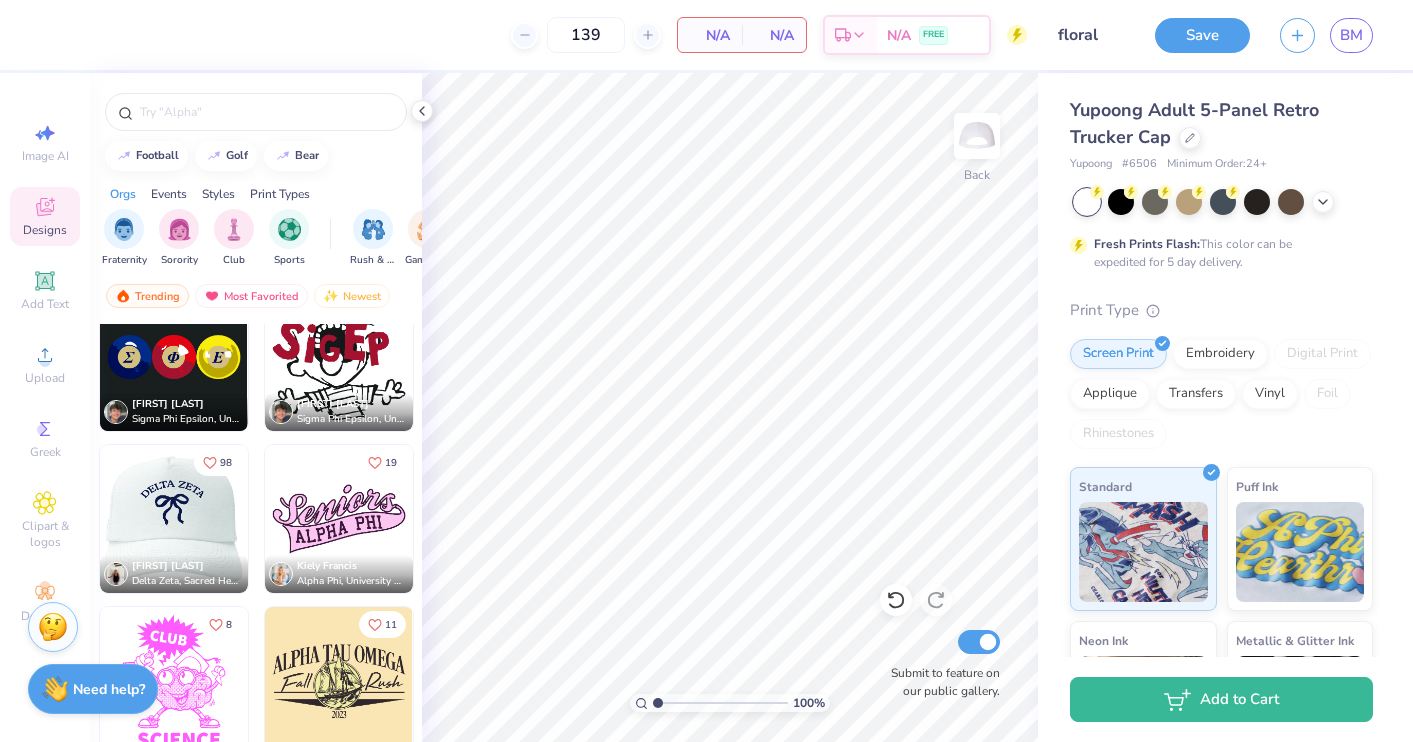 click at bounding box center [173, 519] 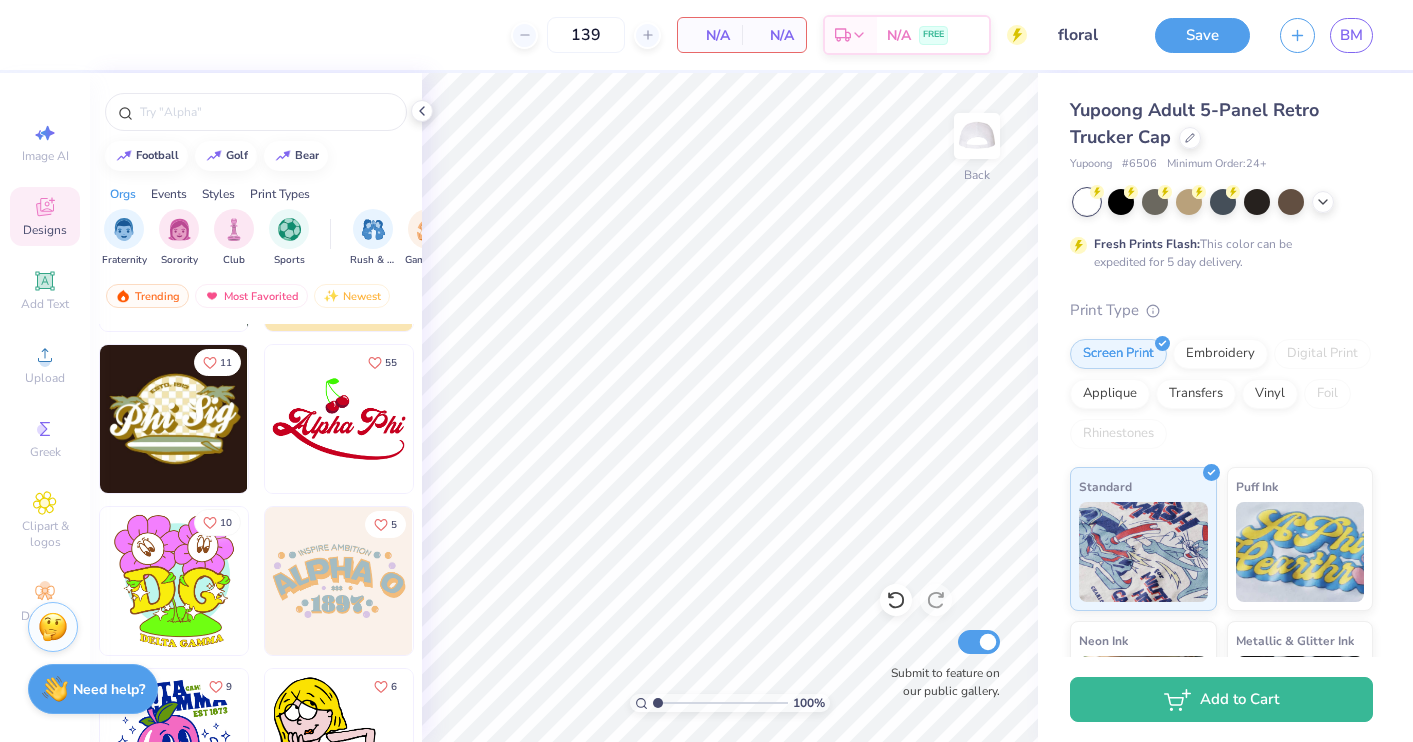 scroll, scrollTop: 25265, scrollLeft: 0, axis: vertical 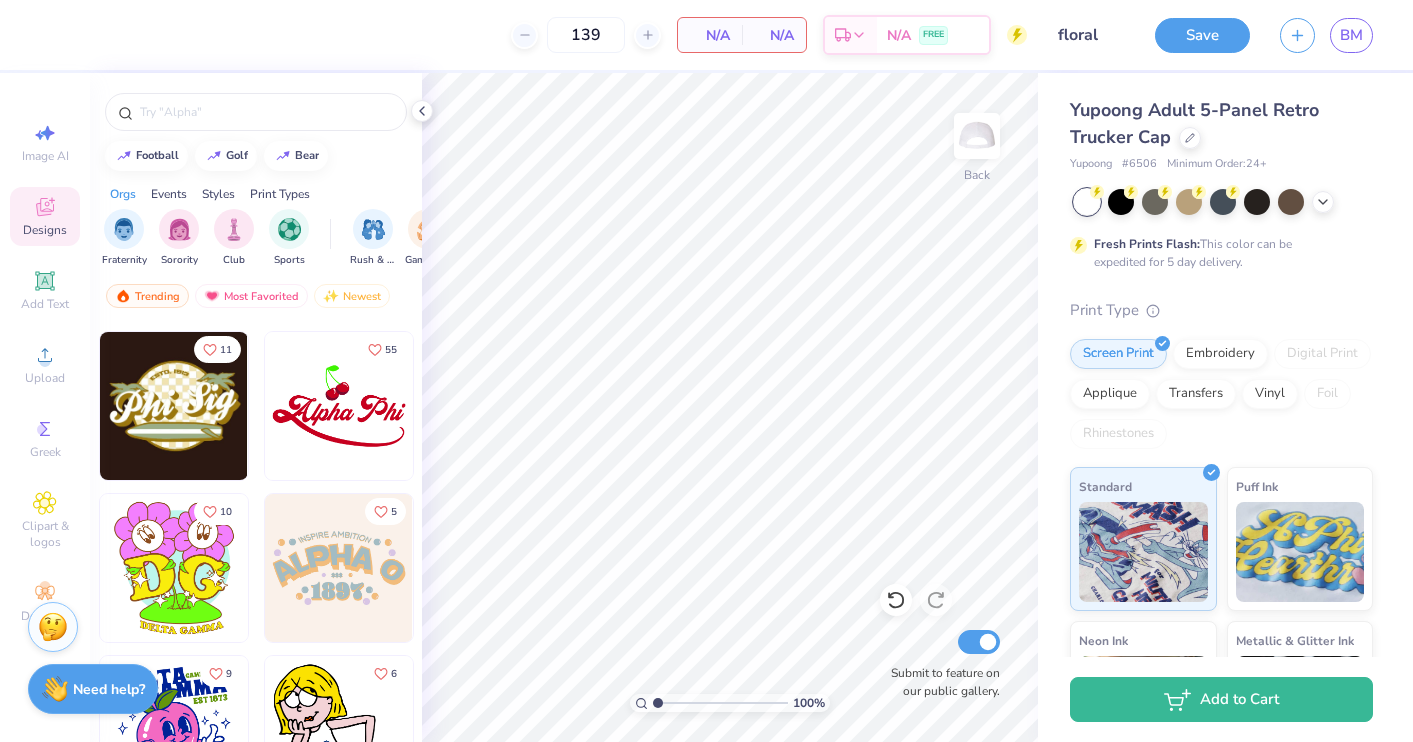click at bounding box center (339, 406) 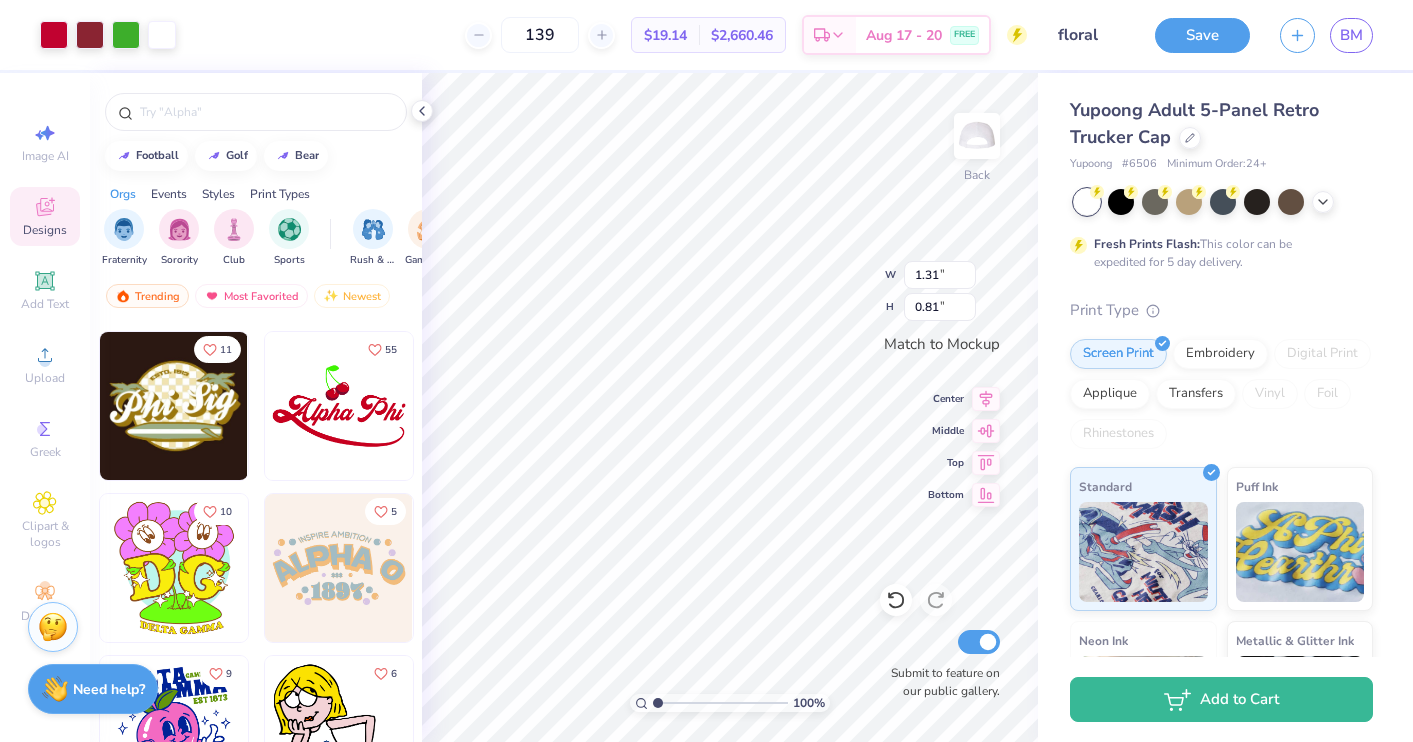 type on "2.08" 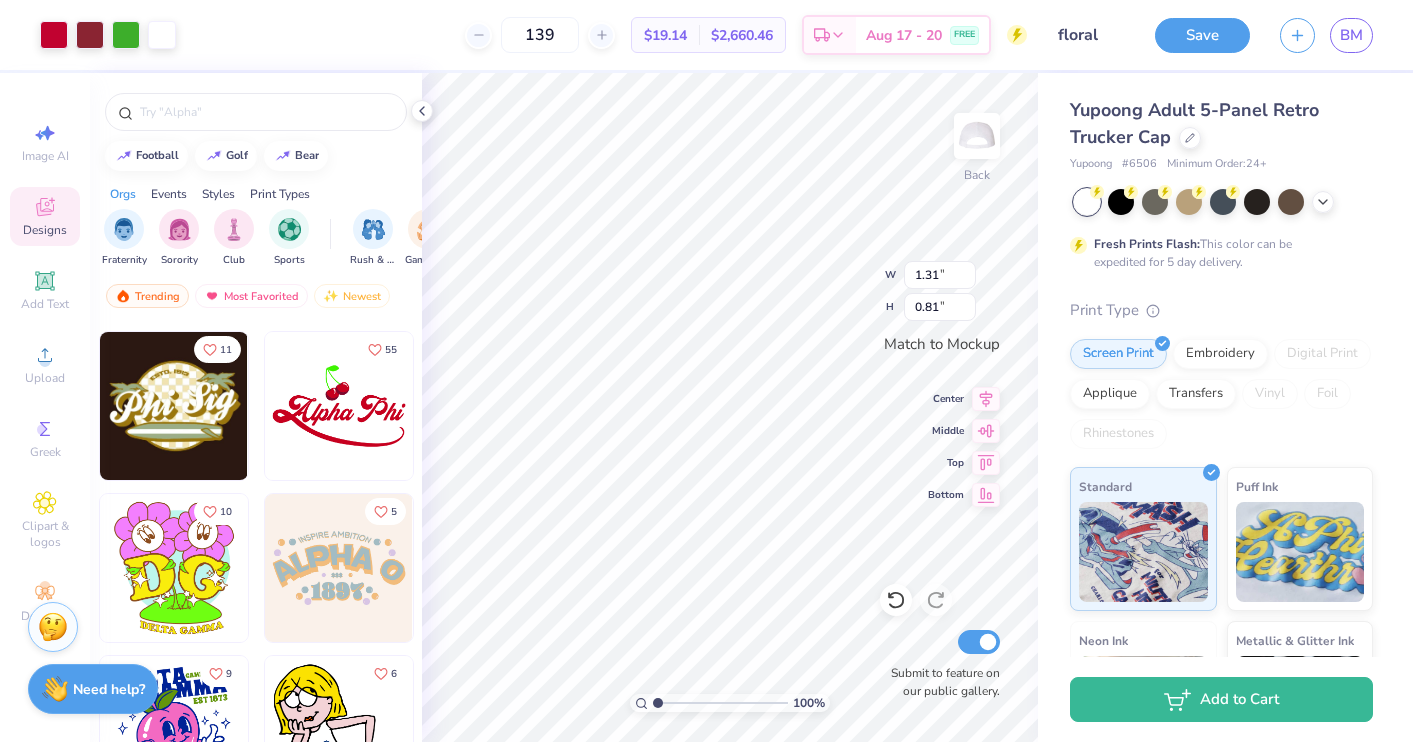 type on "1.29" 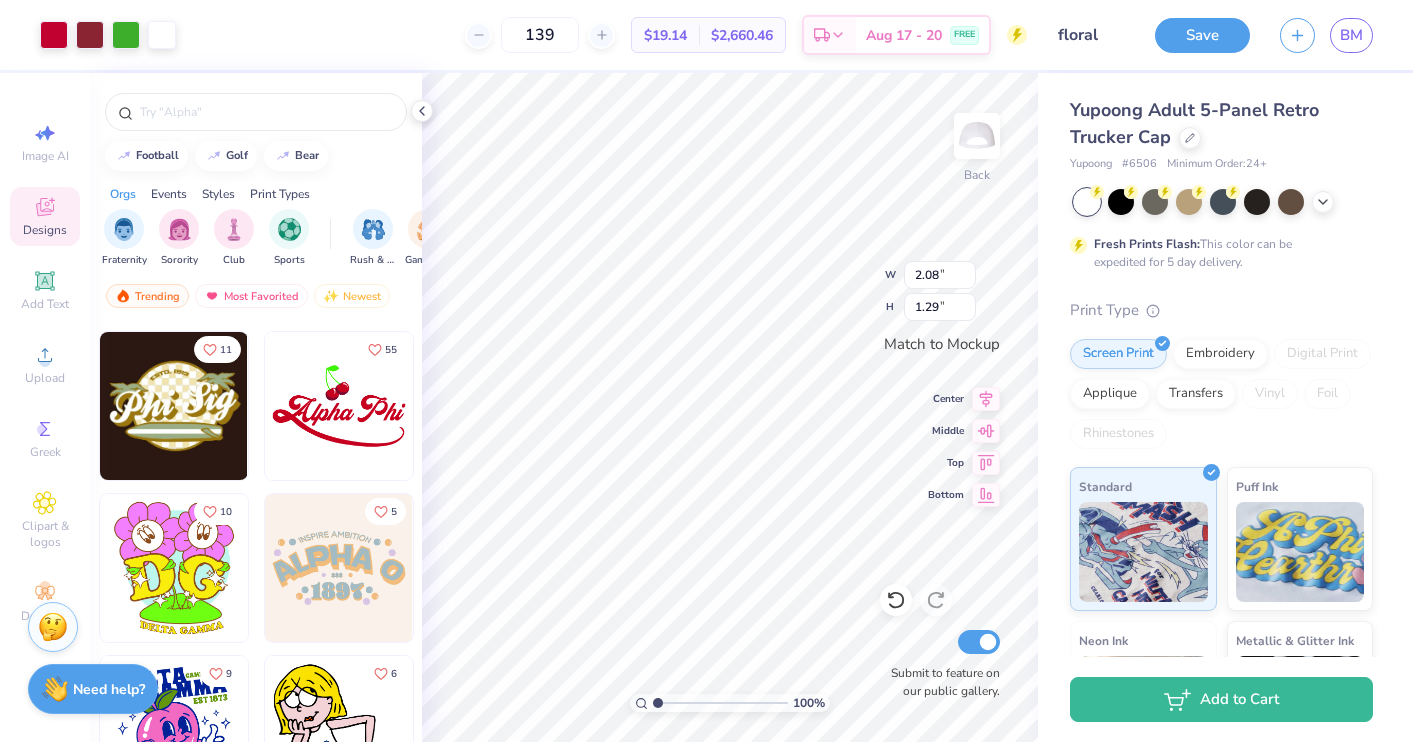 type on "3.03" 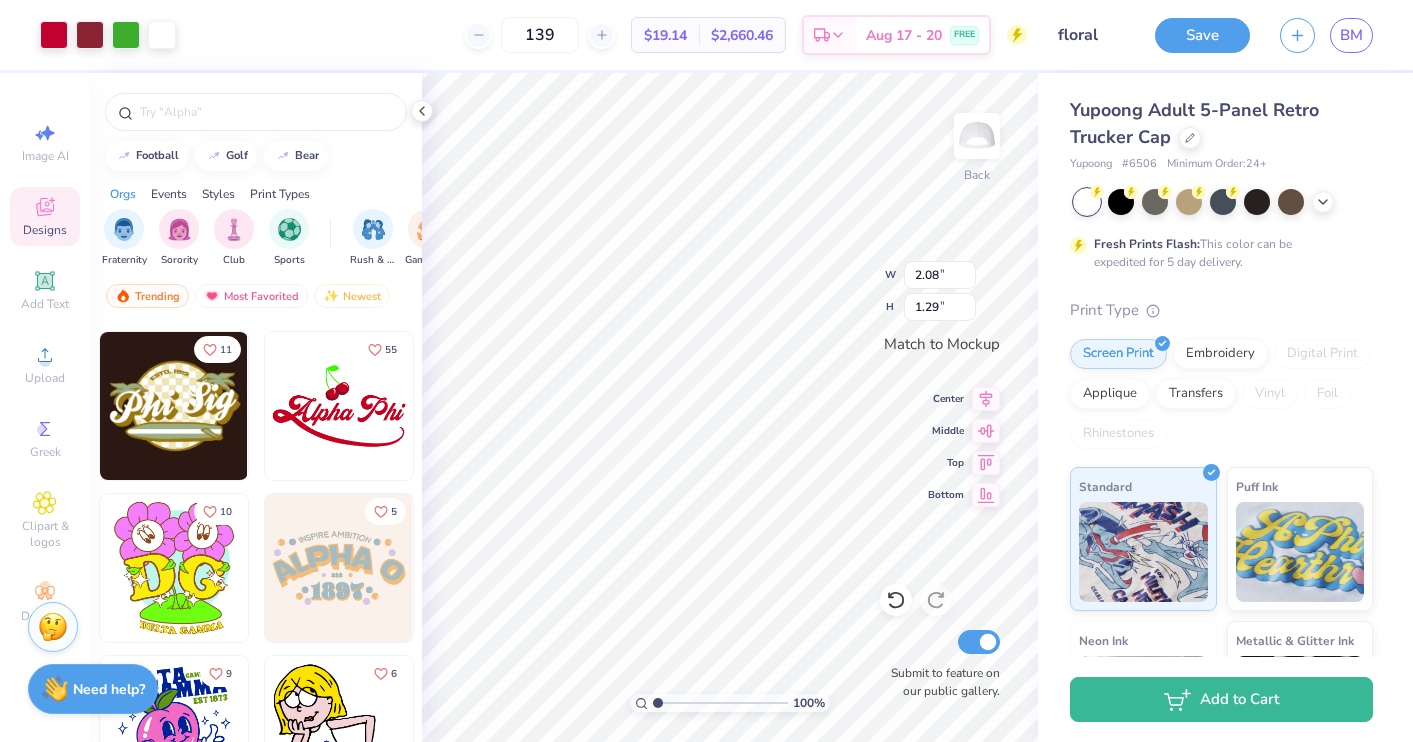 type on "1.87" 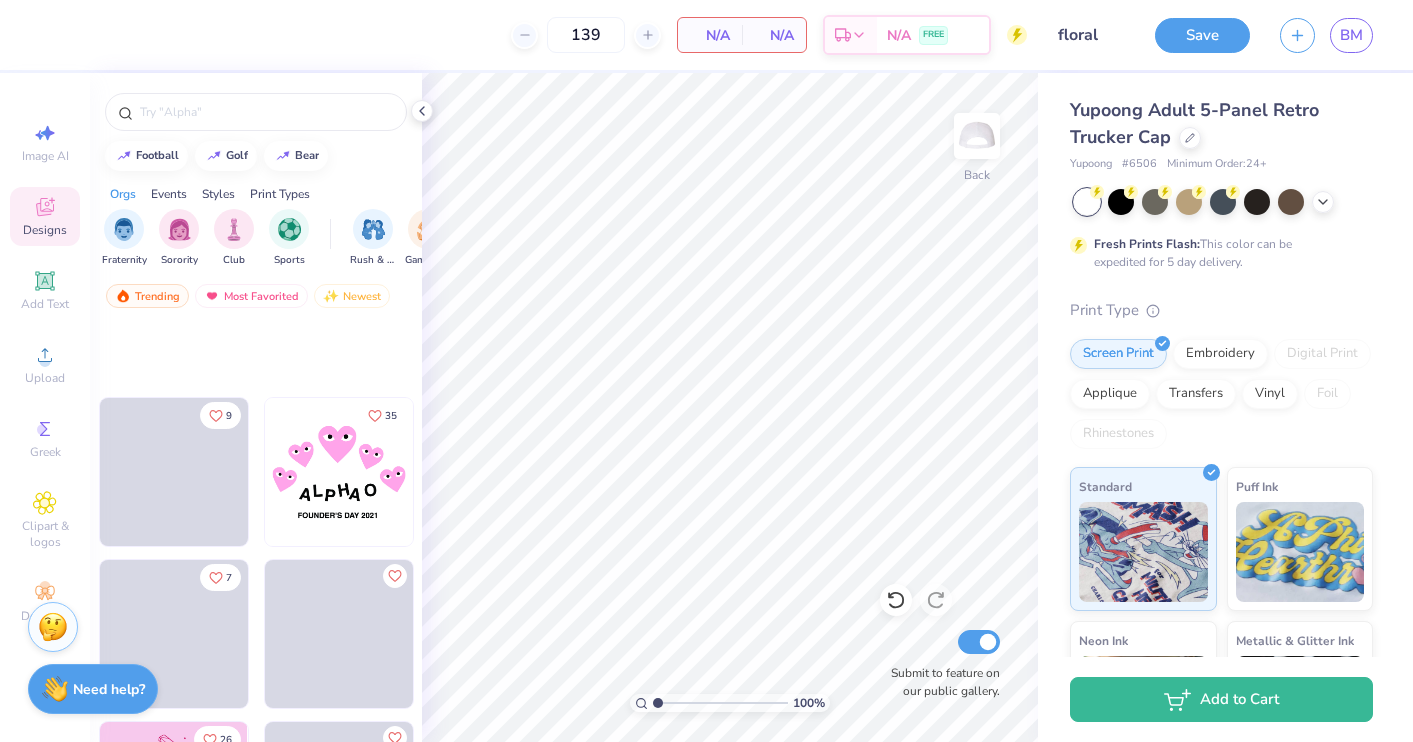 scroll, scrollTop: 26435, scrollLeft: 0, axis: vertical 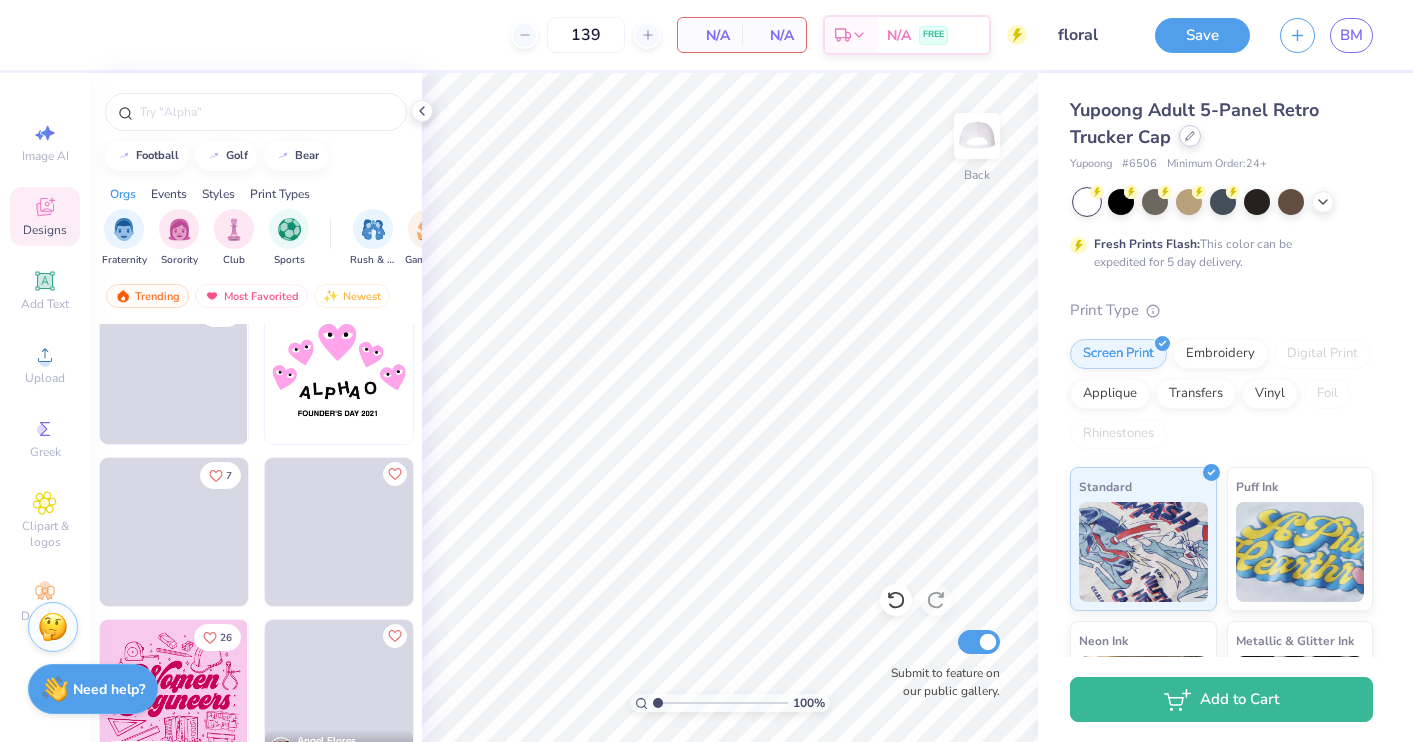 click 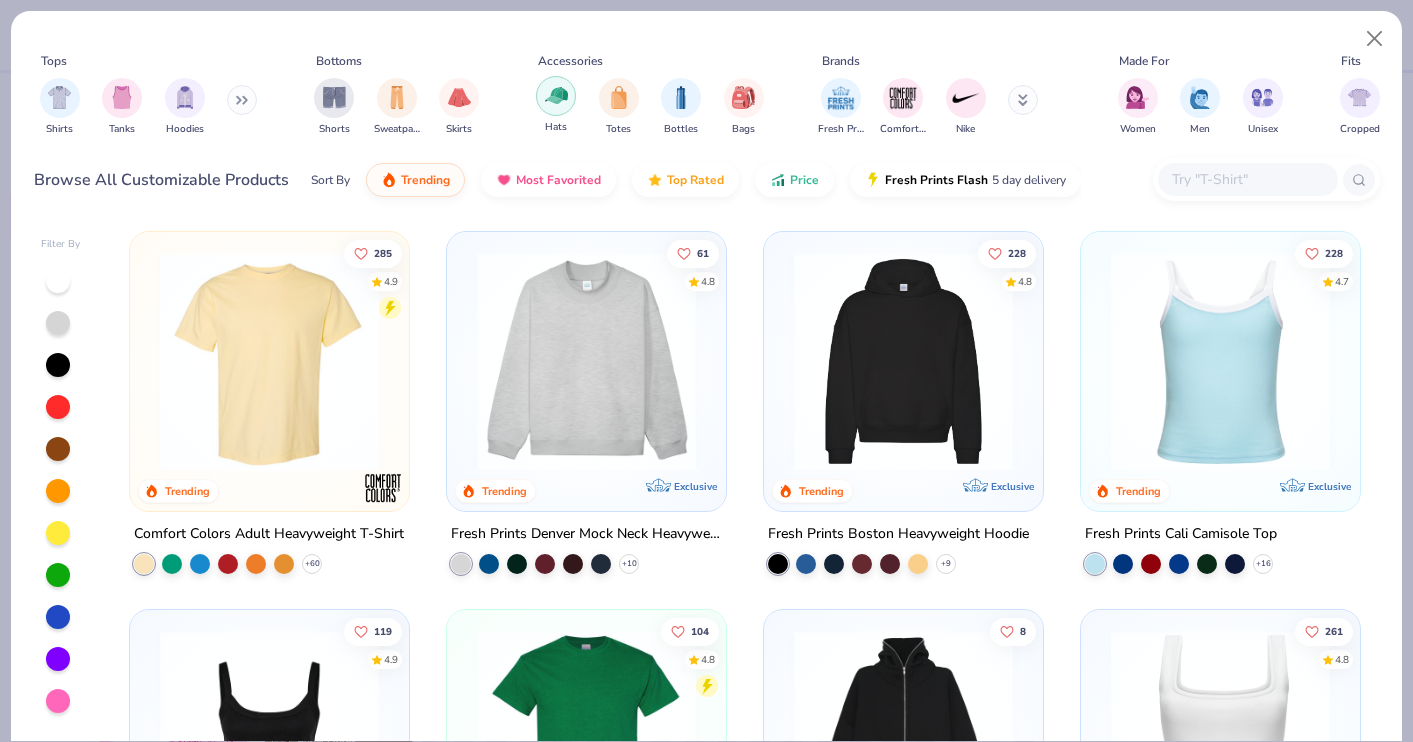 click on "Hats" at bounding box center [556, 105] 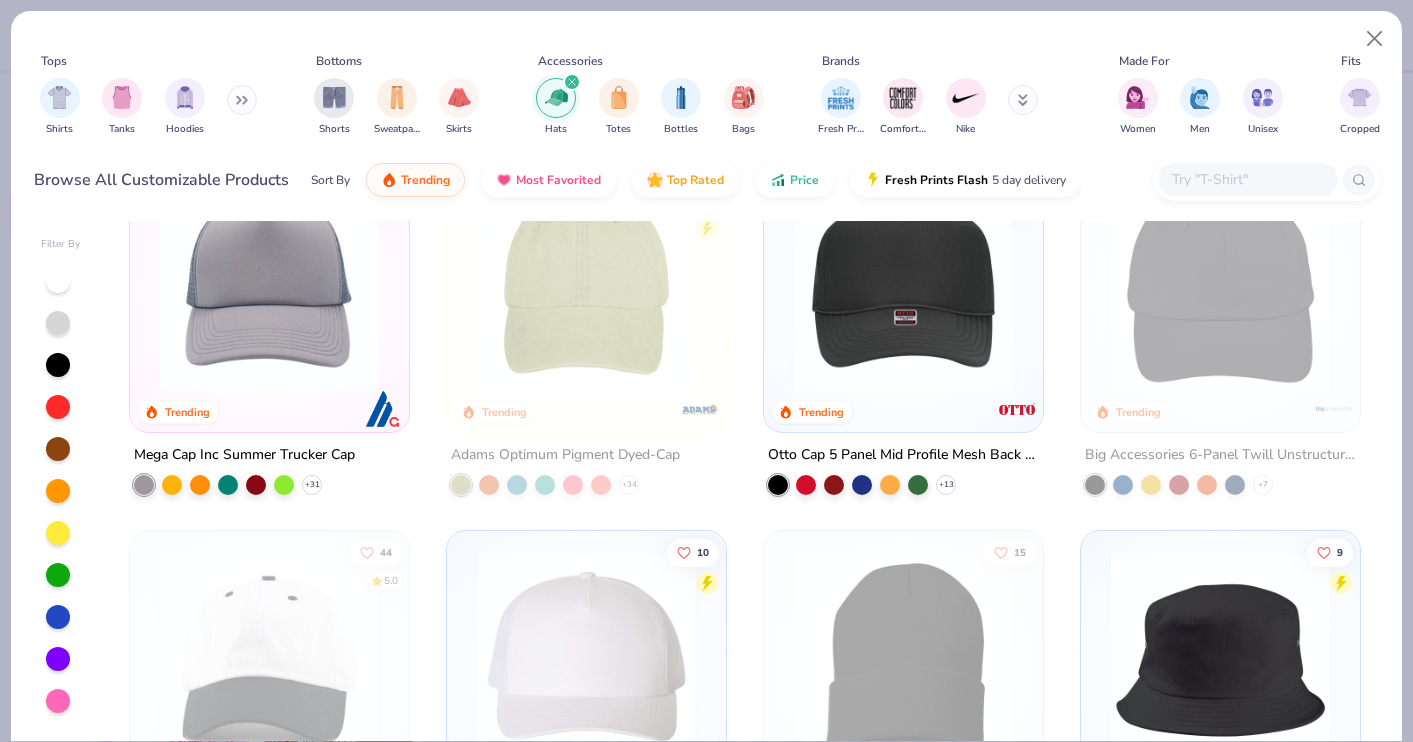 scroll, scrollTop: 76, scrollLeft: 0, axis: vertical 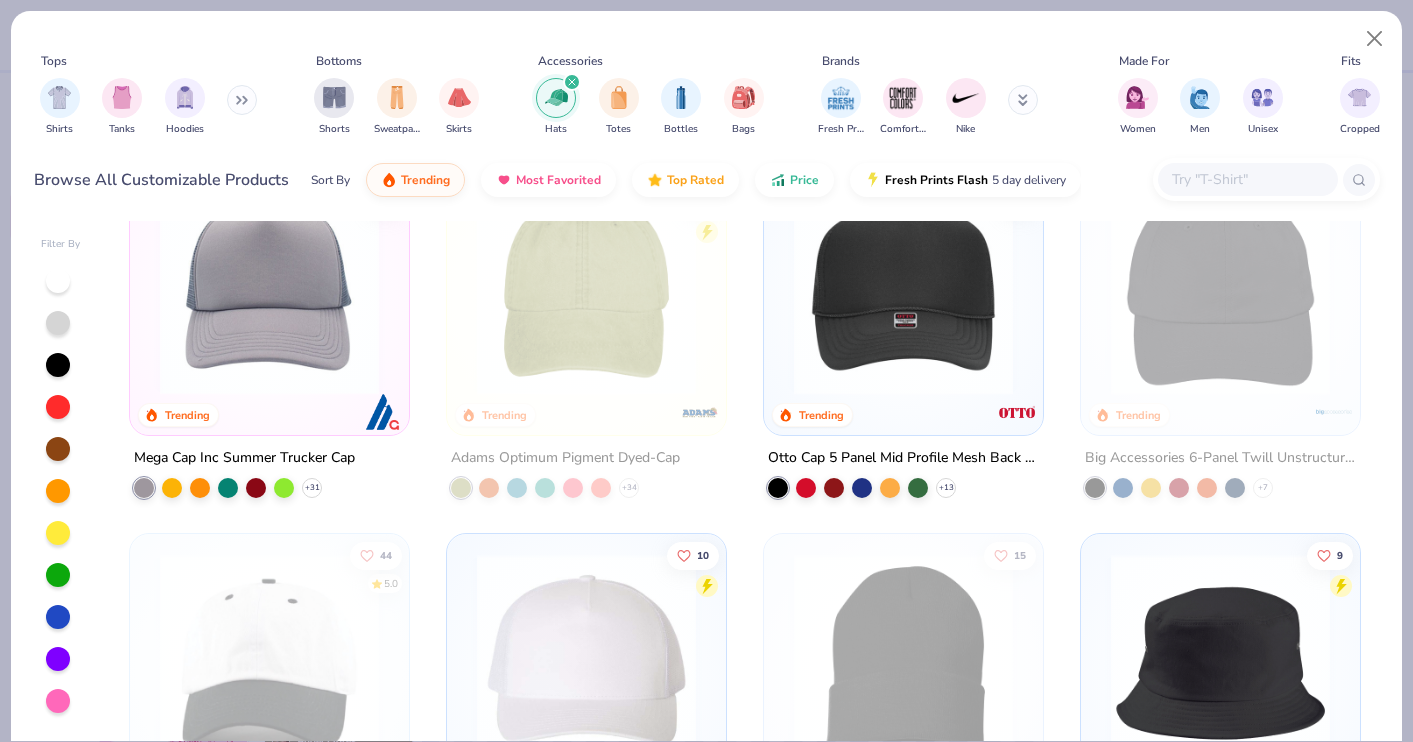 click at bounding box center [269, 663] 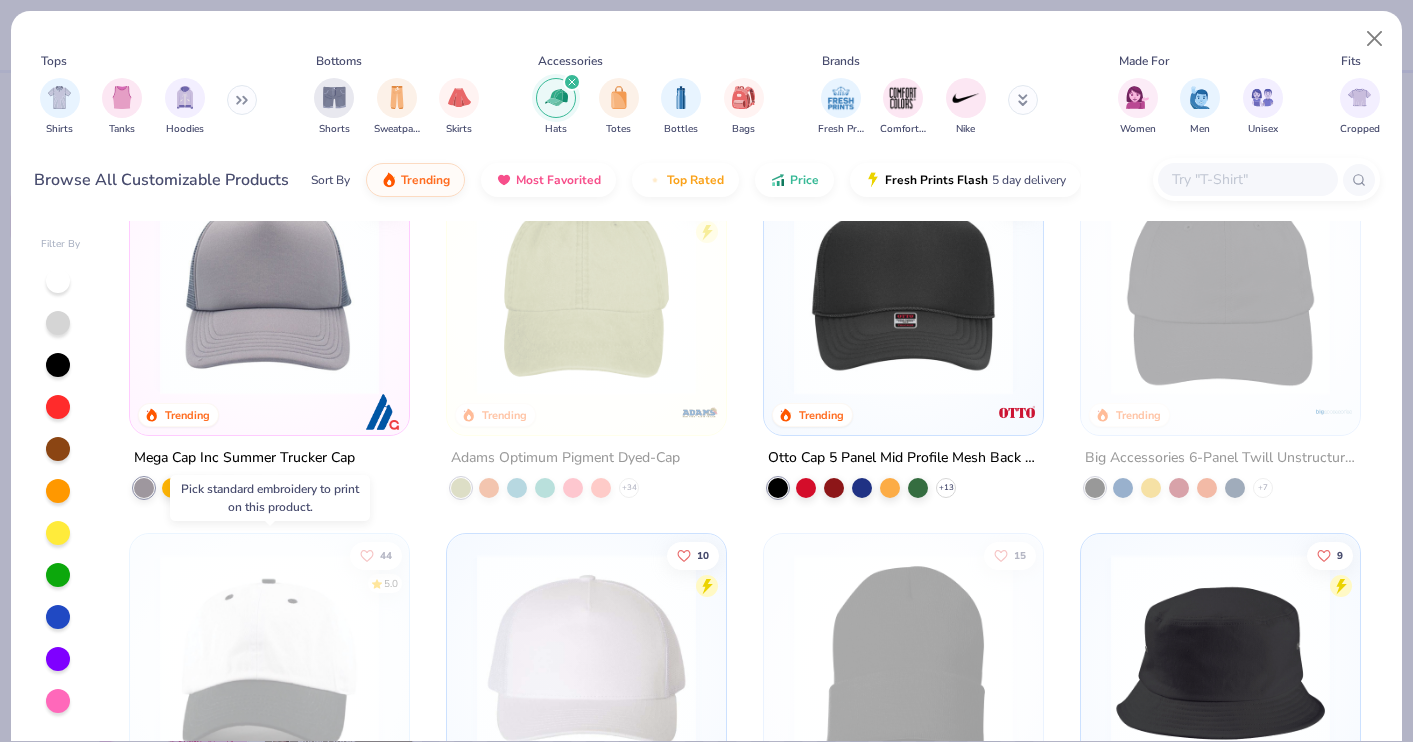 click at bounding box center [269, 663] 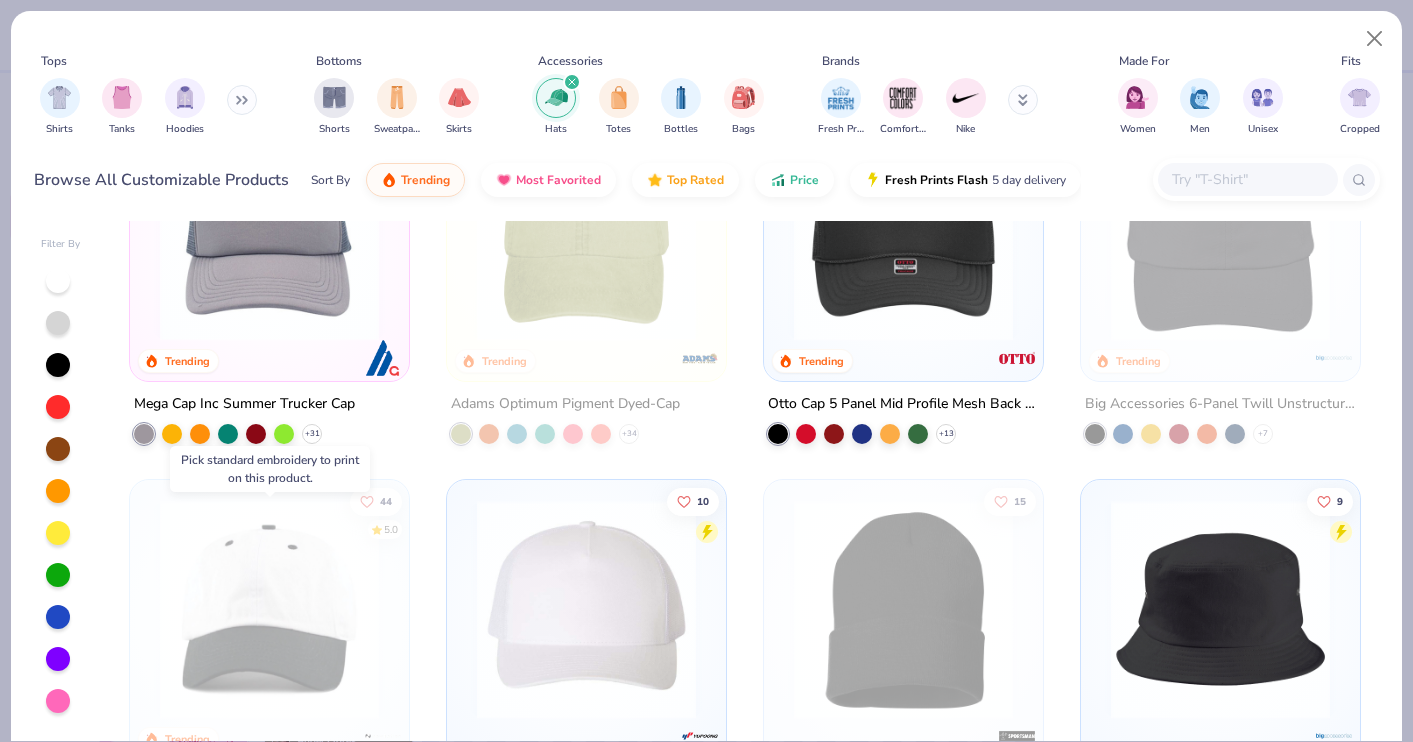 scroll, scrollTop: 101, scrollLeft: 0, axis: vertical 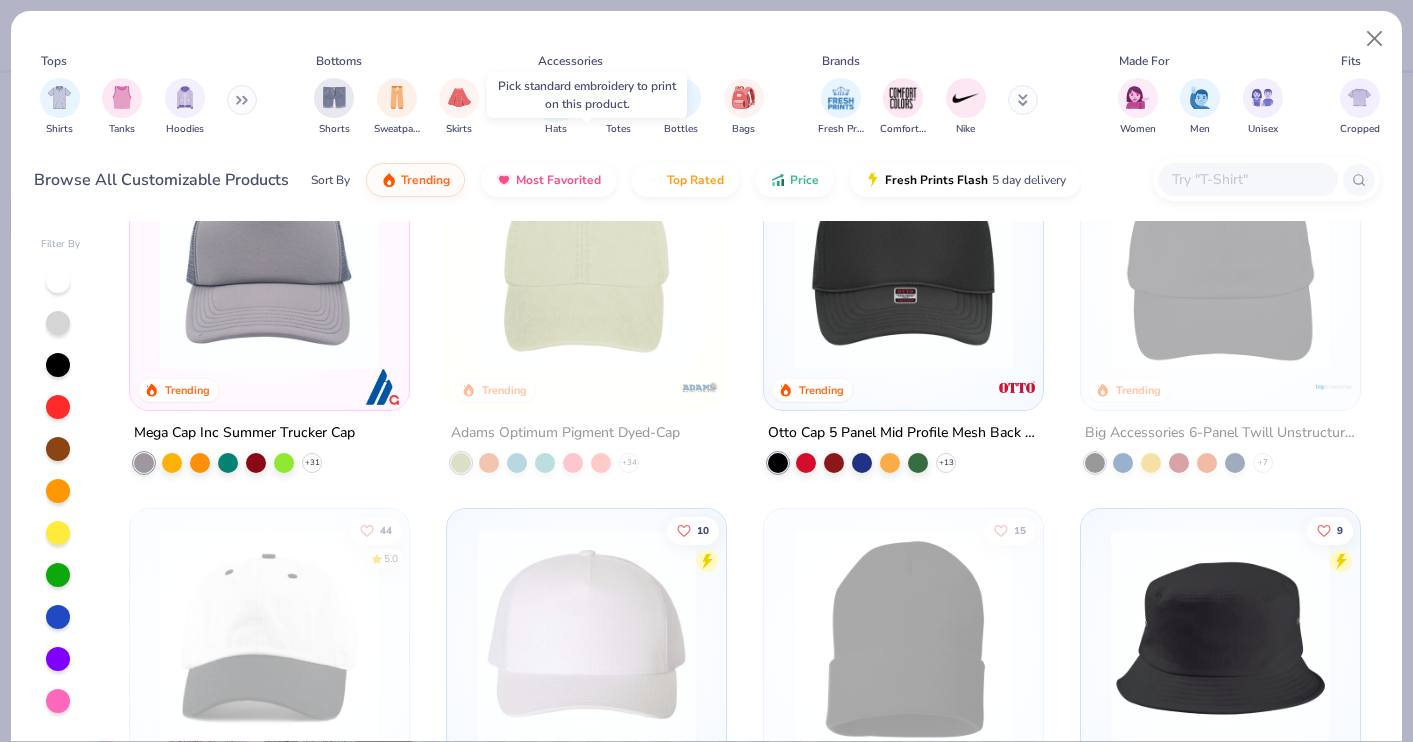 click at bounding box center (586, 265) 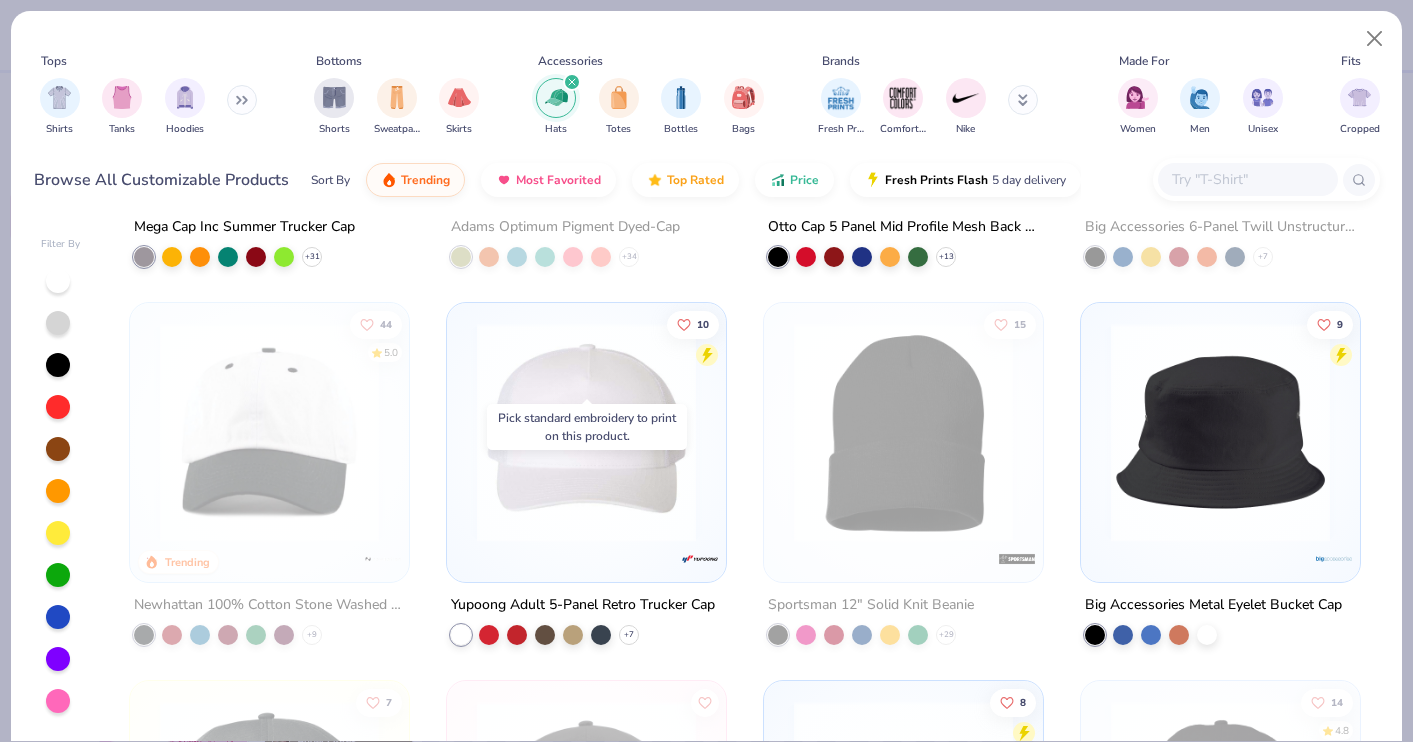 scroll, scrollTop: 311, scrollLeft: 0, axis: vertical 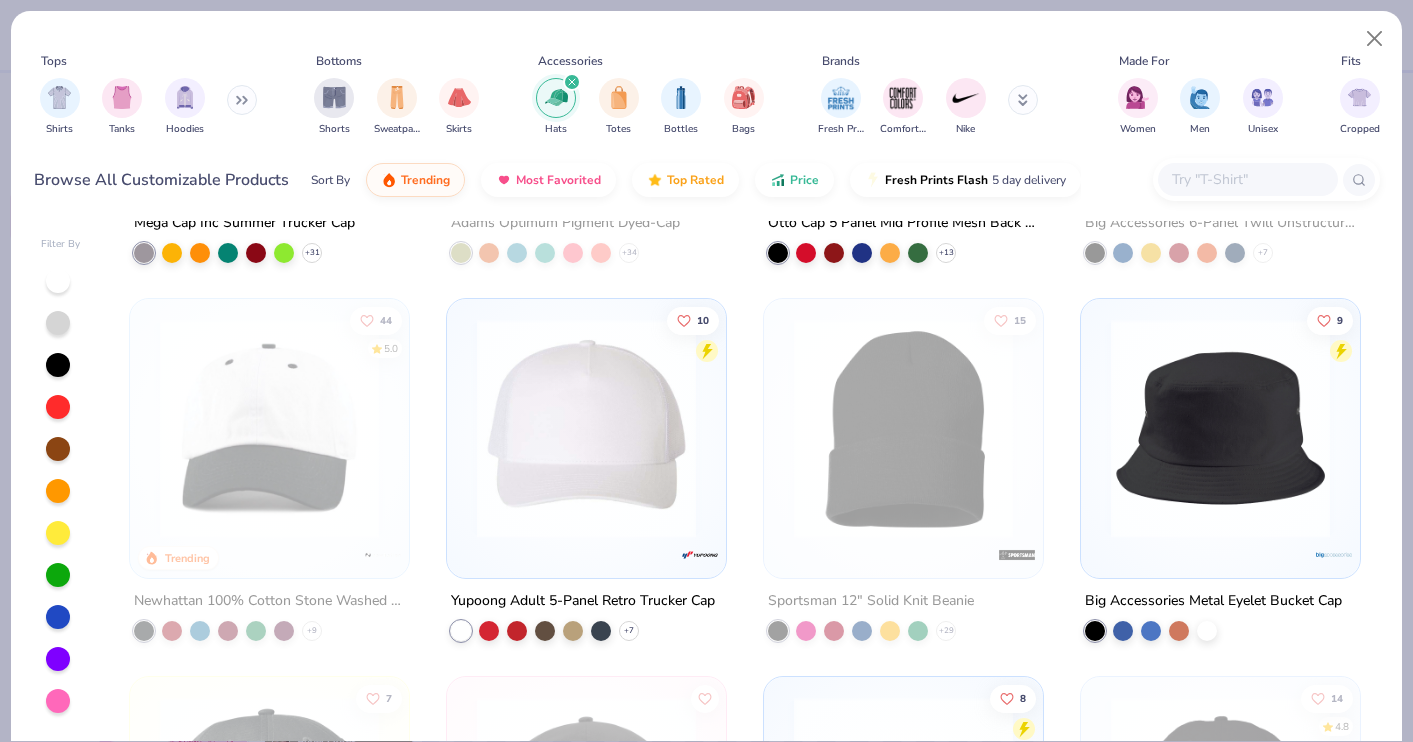 click on "69 4.9 Trending Mega Cap Inc Summer Trucker Cap + 31 24 4.8 Trending Adams Optimum Pigment Dyed-Cap + 34 45 4.8 Trending Otto Cap 5 Panel Mid Profile Mesh Back Trucker Hat + 13 24 Trending Big Accessories 6-Panel Twill Unstructured Cap + 7 44 5.0 Trending Newhattan 100% Cotton Stone Washed Cap + 9 10 Yupoong Adult 5-Panel Retro Trucker Cap + 7 15 Sportsman 12" Solid Knit Beanie + 29 9 Big Accessories Metal Eyelet Bucket Cap 7 Under Armour Team Chino Hat + 6 Nike Heritage Cotton Twill Cap 8 Big Accessories Cotton Twill Visor 14 4.8 Big Accessories 6-Panel Brushed Twill Unstructured Cap + 13 9 Adams Vacationer Pigment Dyed Bucket Hat + 5 7 Yupoong Adult Low-Profile Cotton Twill Dad Cap + 6 Flexfit Cool & Dry Sport Cap + 1 Econscious Twill 5-Panel Unstructured Hat" at bounding box center [745, 481] 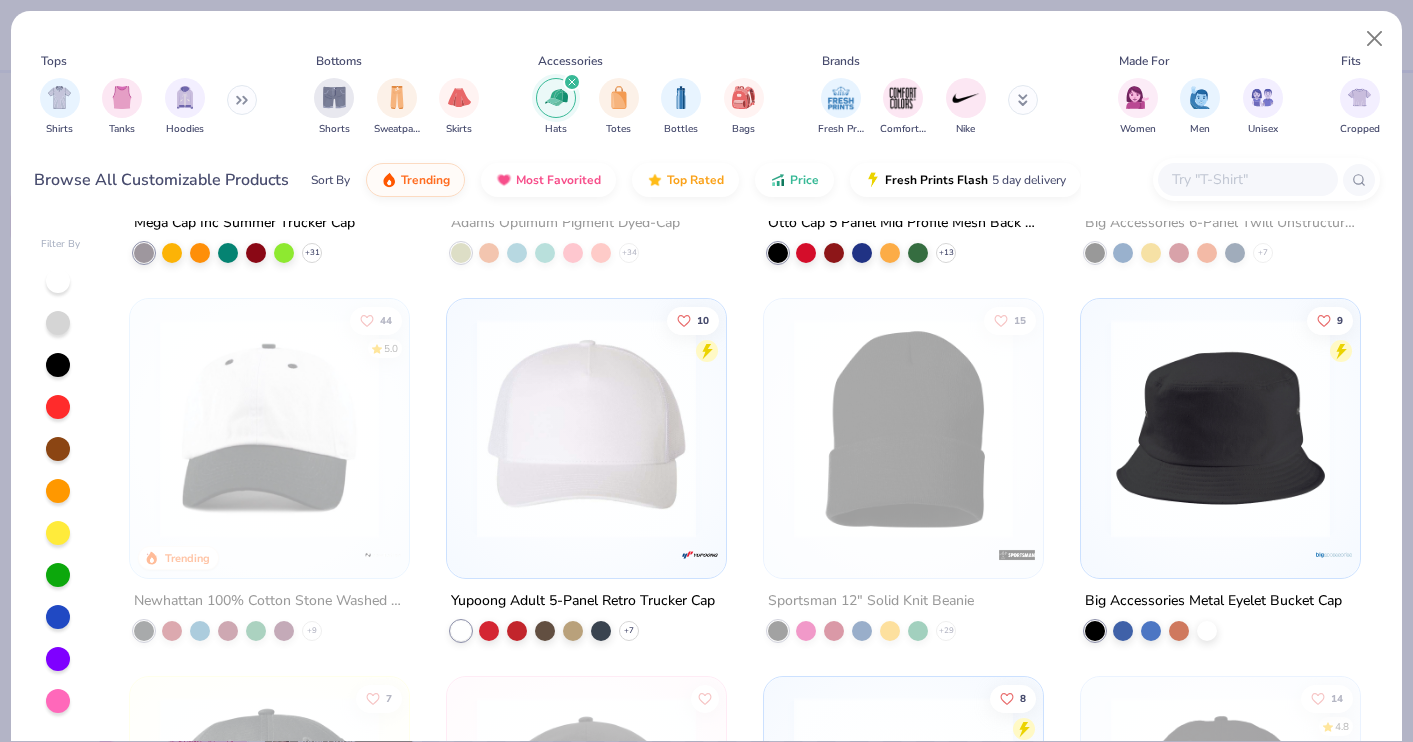 click at bounding box center [586, 428] 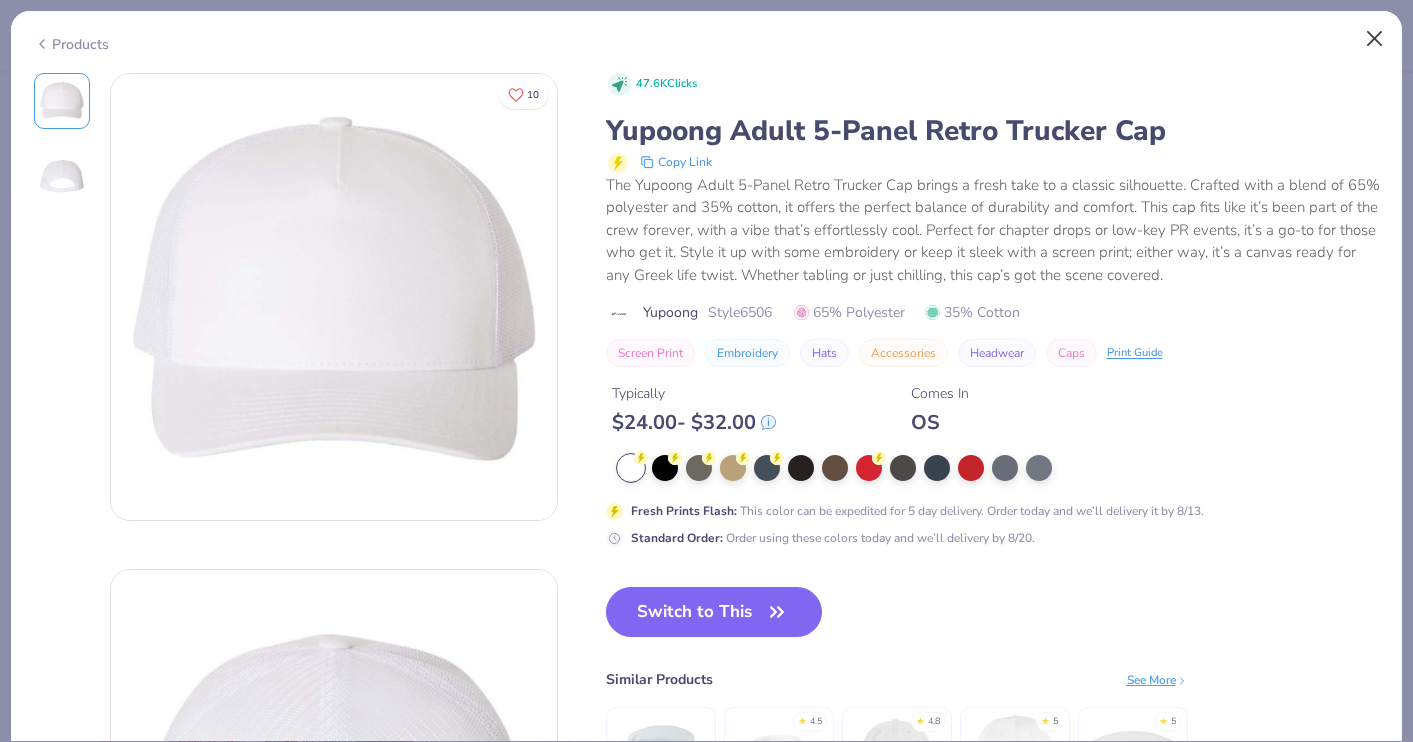 click at bounding box center (1375, 39) 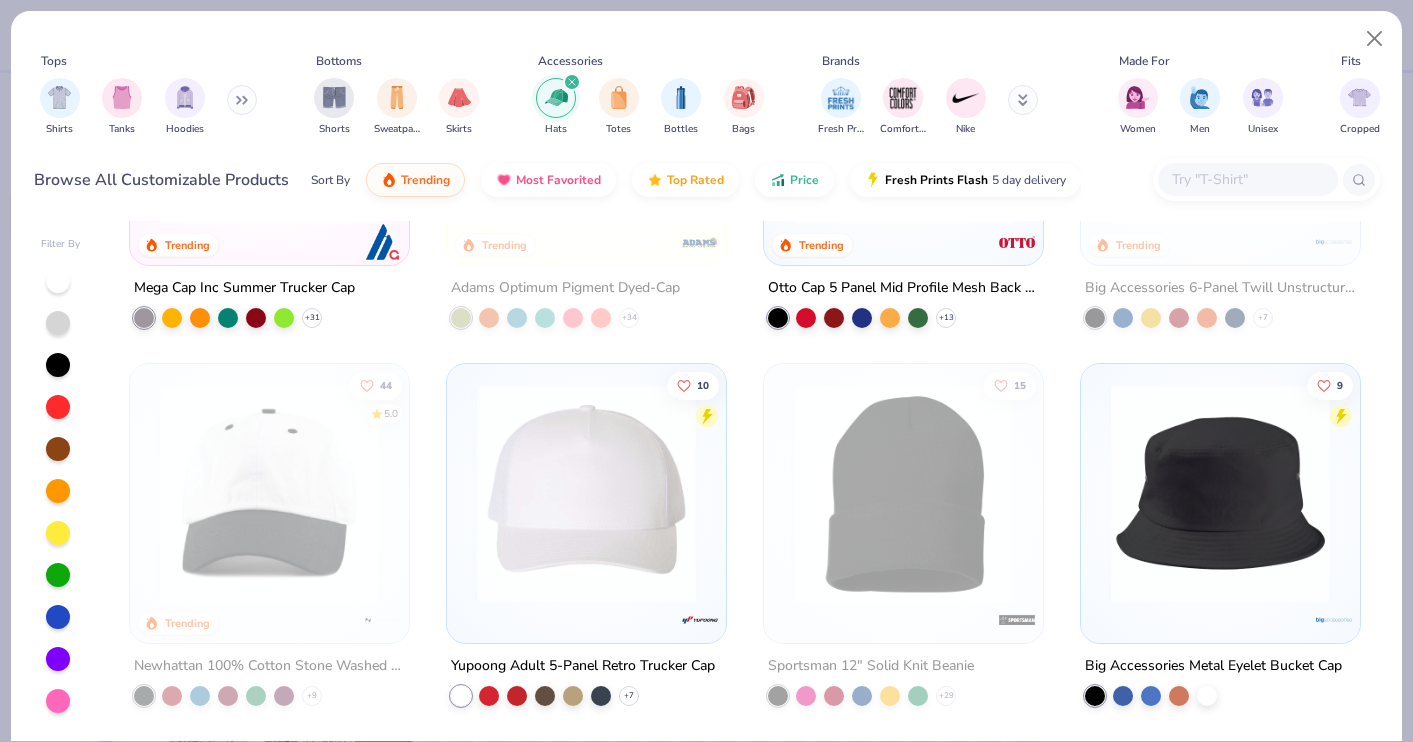 scroll, scrollTop: 245, scrollLeft: 0, axis: vertical 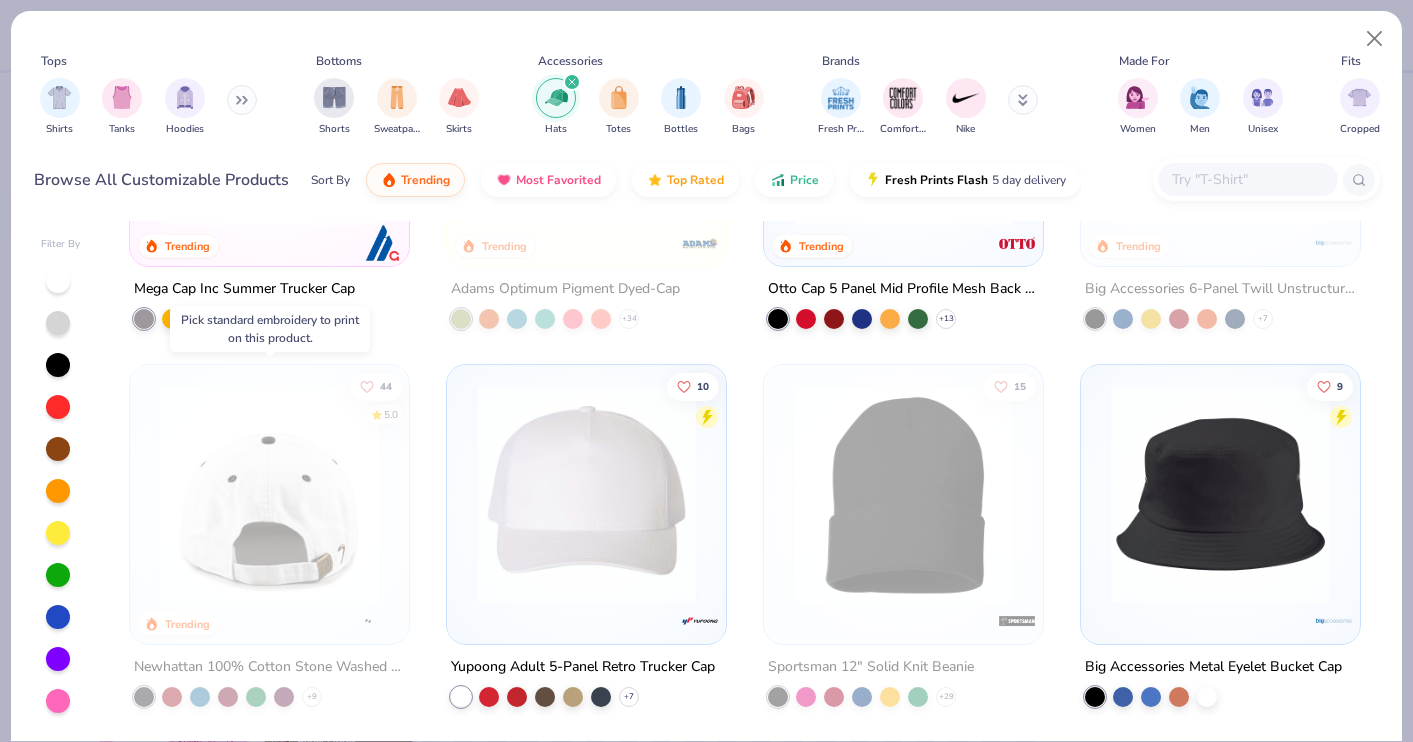 click at bounding box center (30, 494) 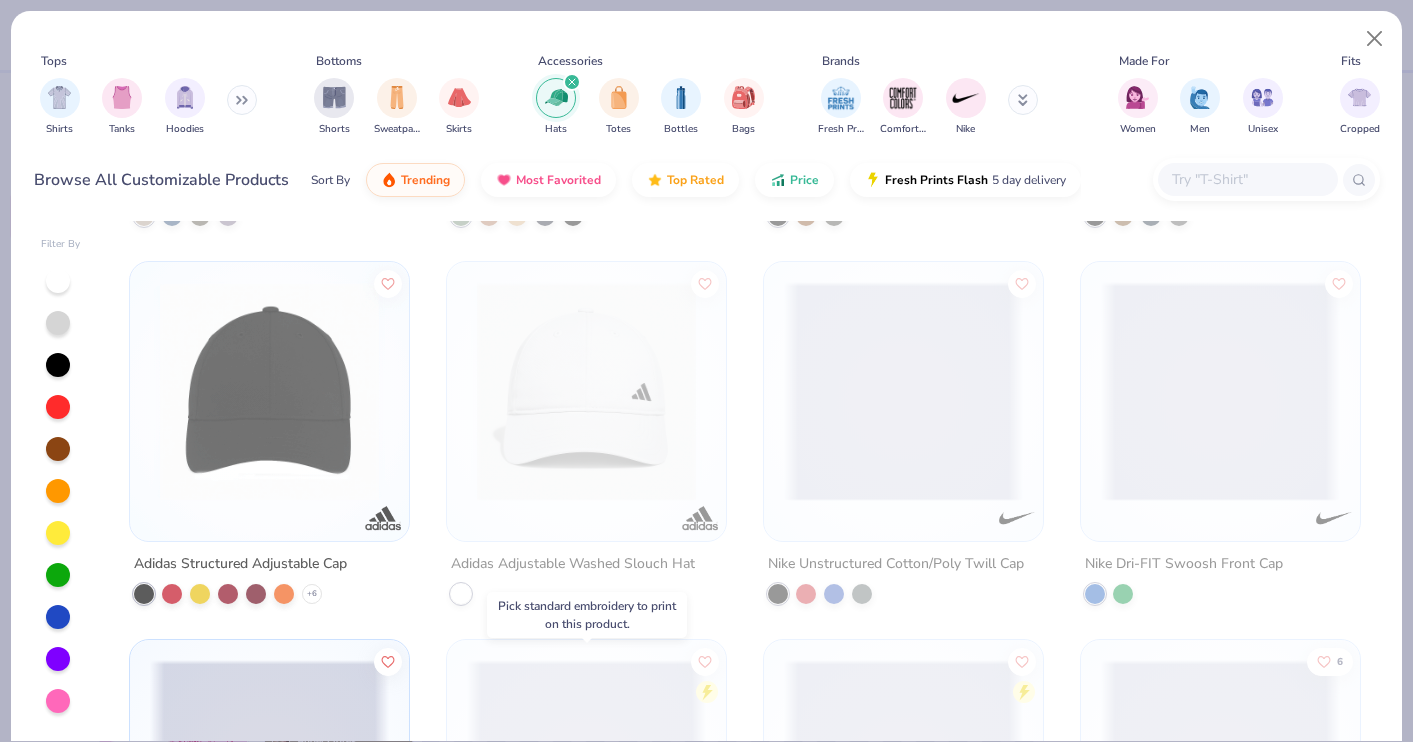 scroll, scrollTop: 4507, scrollLeft: 0, axis: vertical 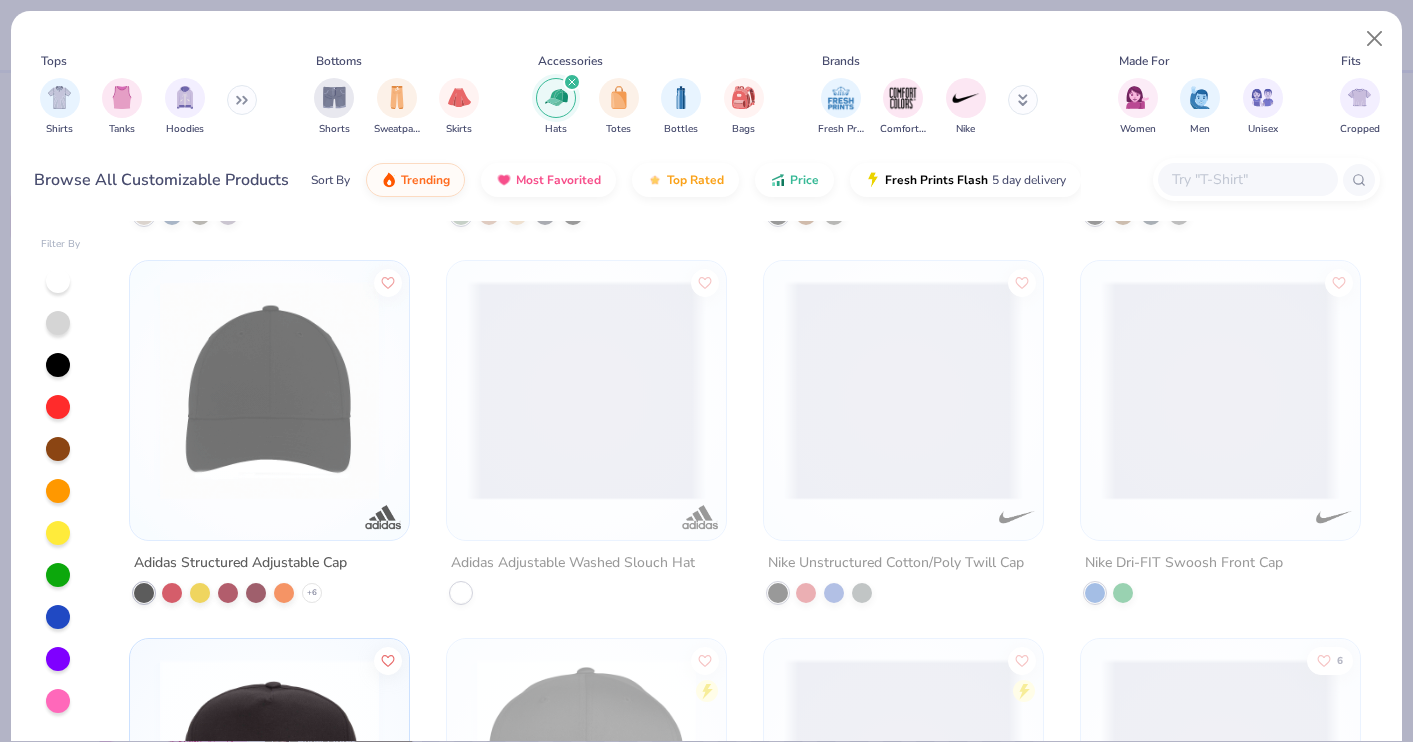 click on "Tops Shirts Tanks Hoodies Bottoms Shorts Sweatpants Skirts Accessories Hats Totes Bottles Bags Brands Fresh Prints Comfort Colors Nike Made For Women Men Unisex Fits Cropped Slim Regular Oversized Styles Classic Sportswear Athleisure Minimums 12-17 18-23 24-35 Print Types Guide Embroidery Screen Print Applique" at bounding box center (707, 93) 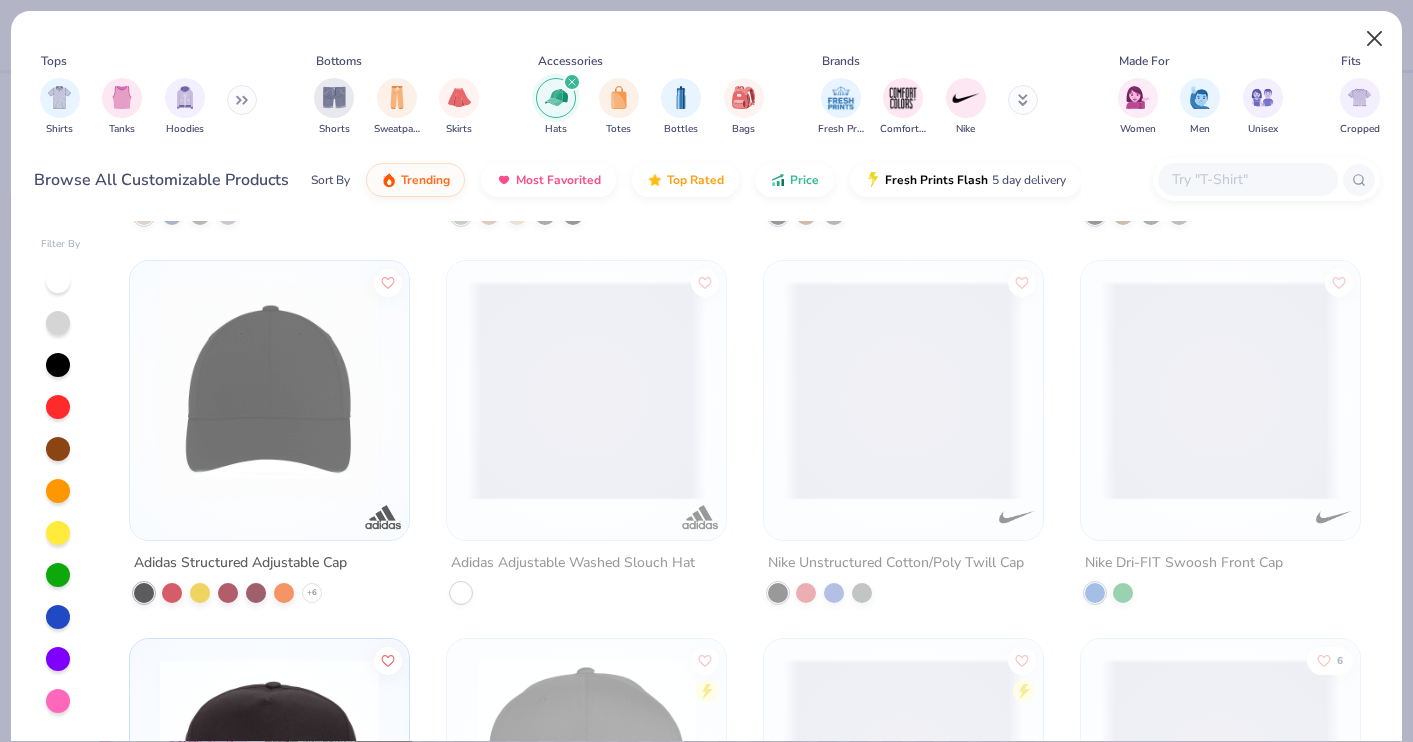click at bounding box center (1375, 39) 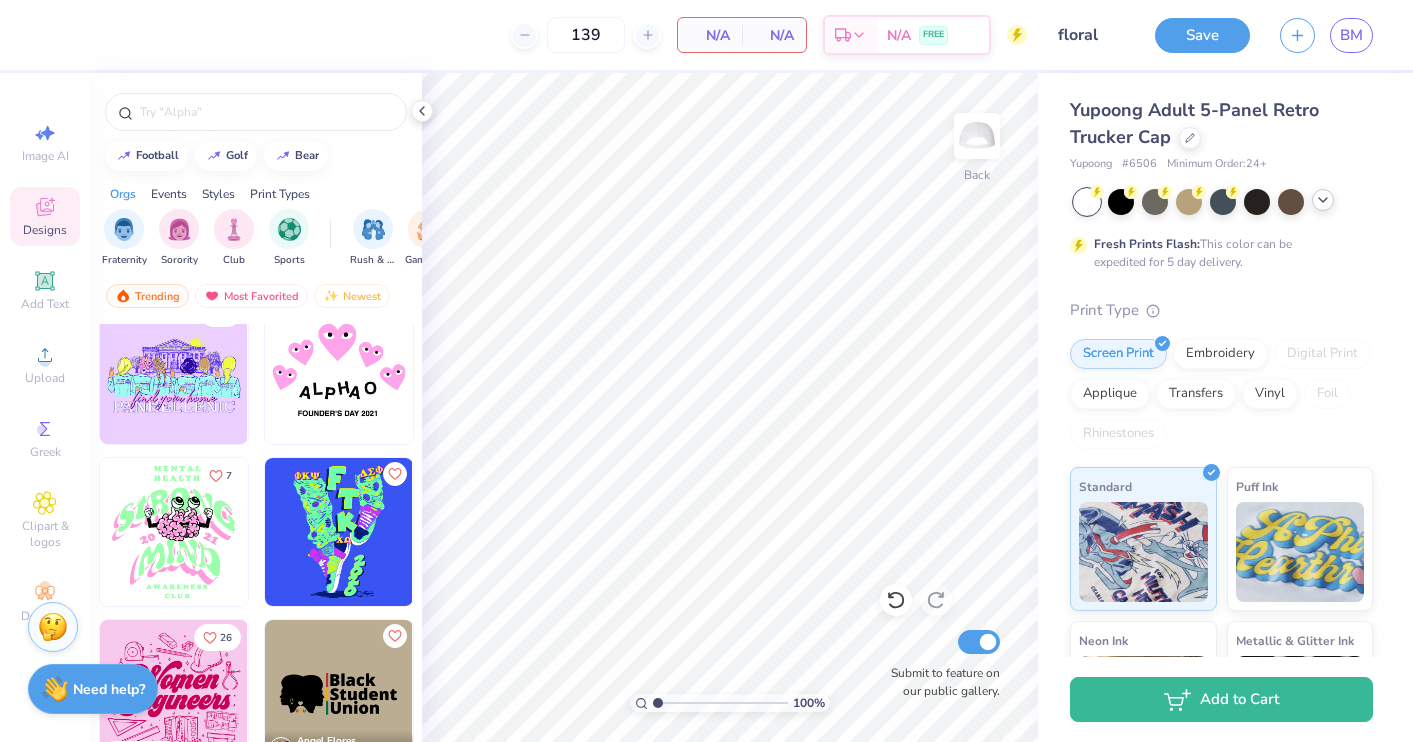 click at bounding box center (1323, 200) 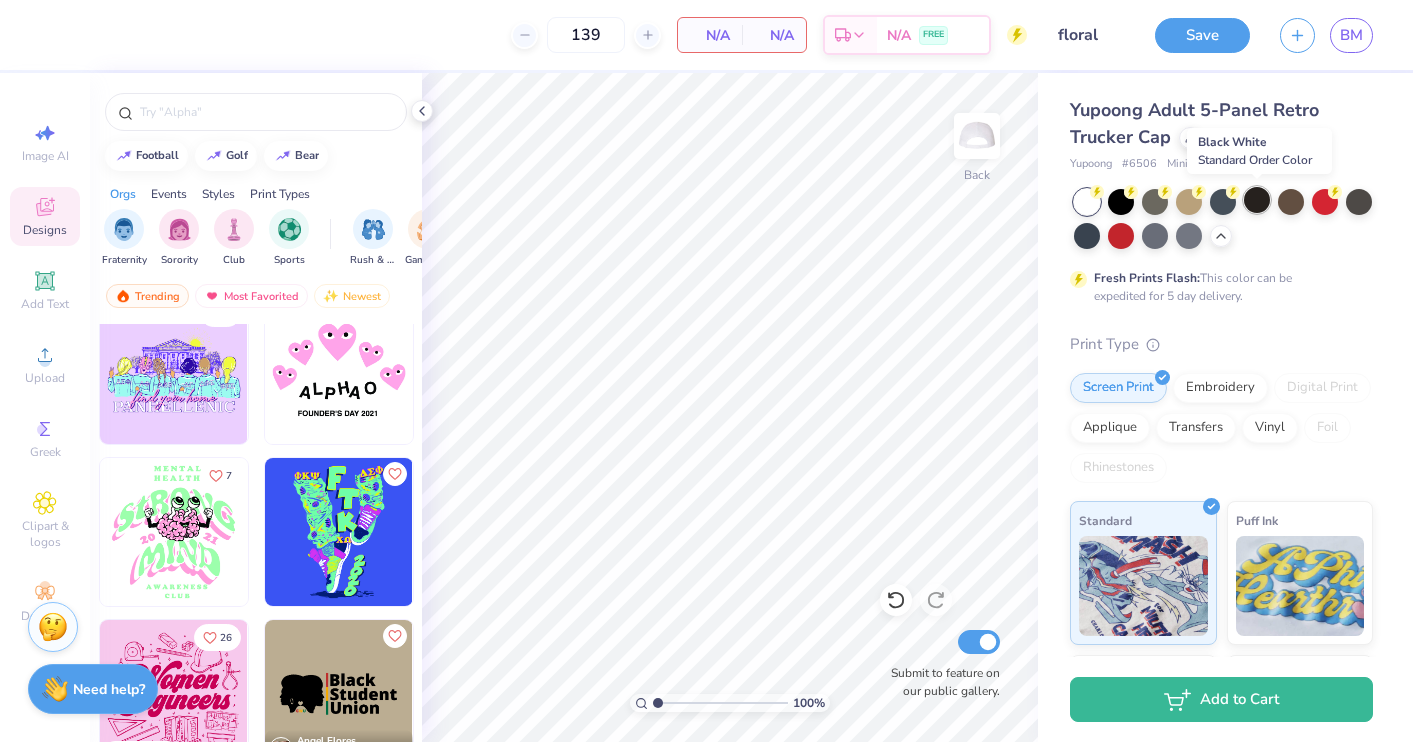 click at bounding box center [1257, 200] 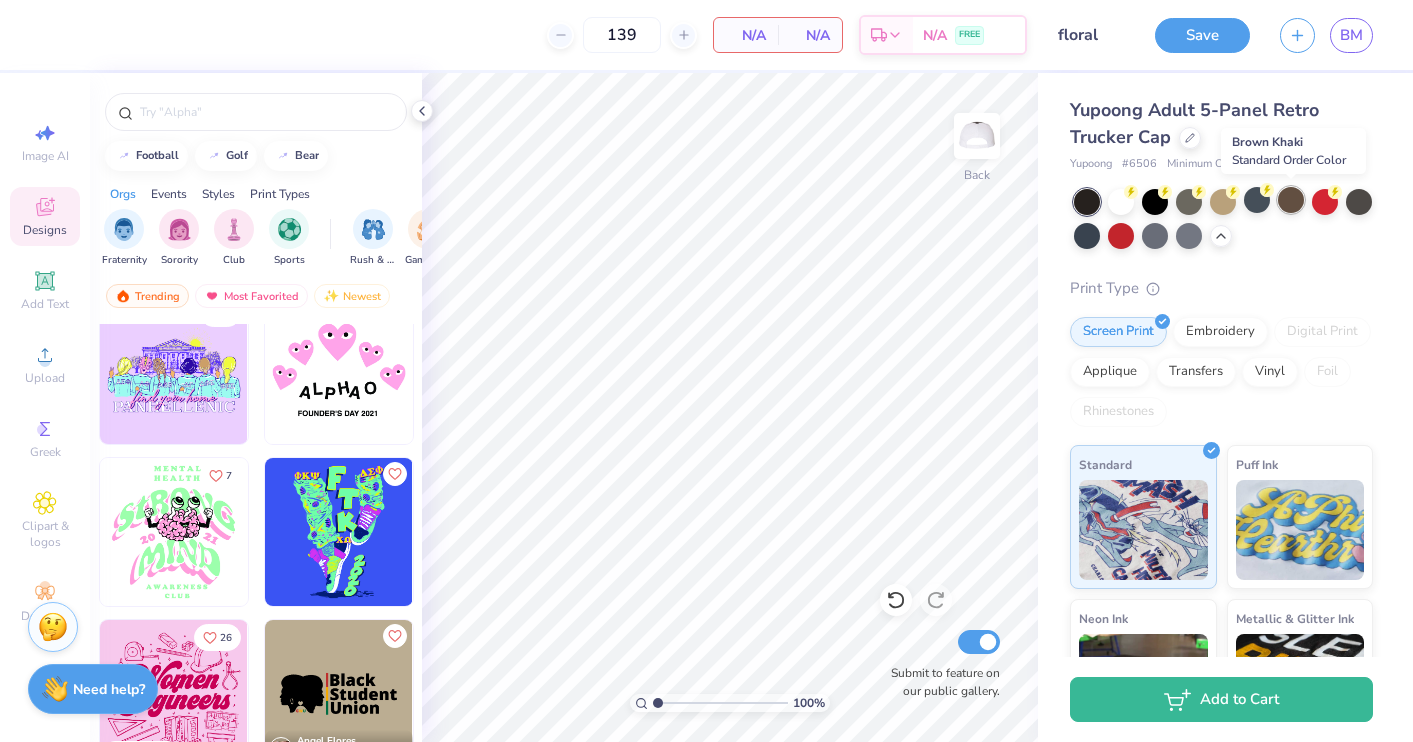 click at bounding box center [1291, 200] 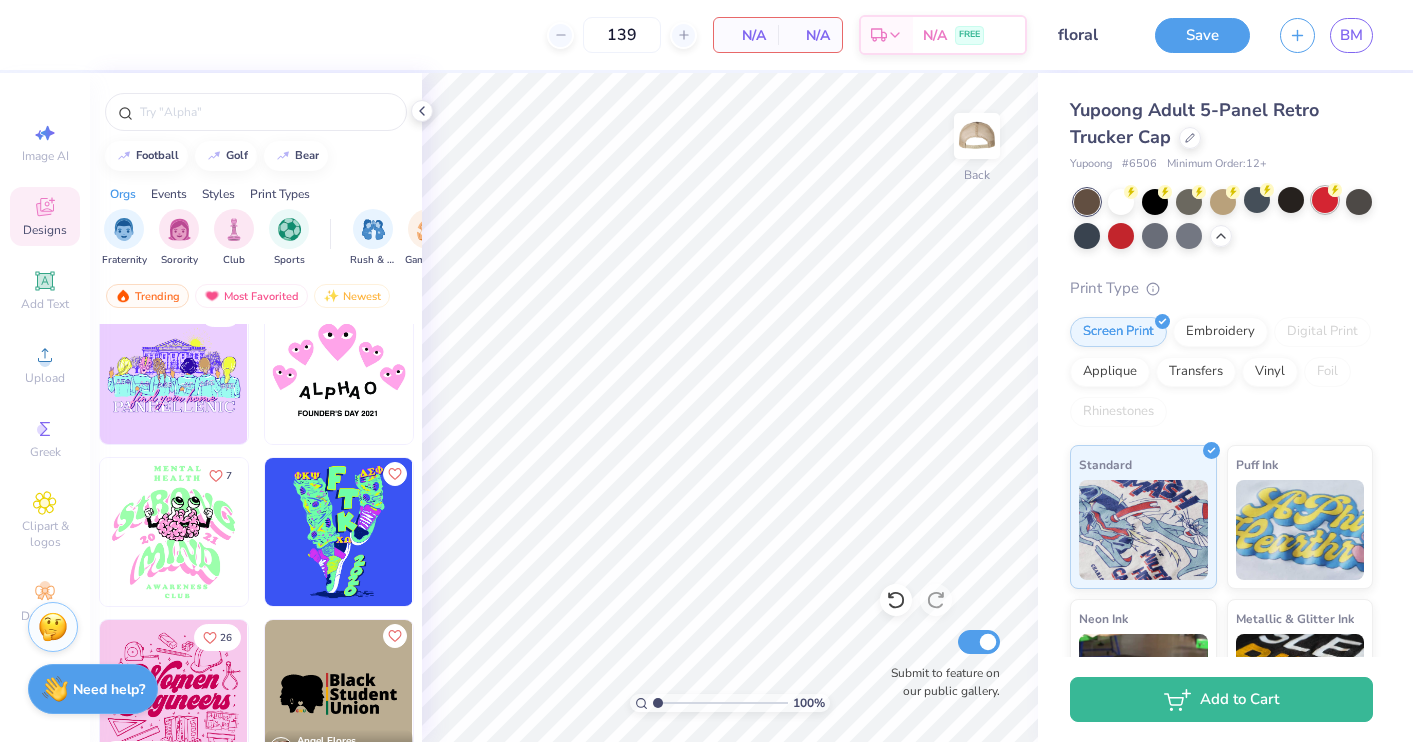click at bounding box center (1325, 200) 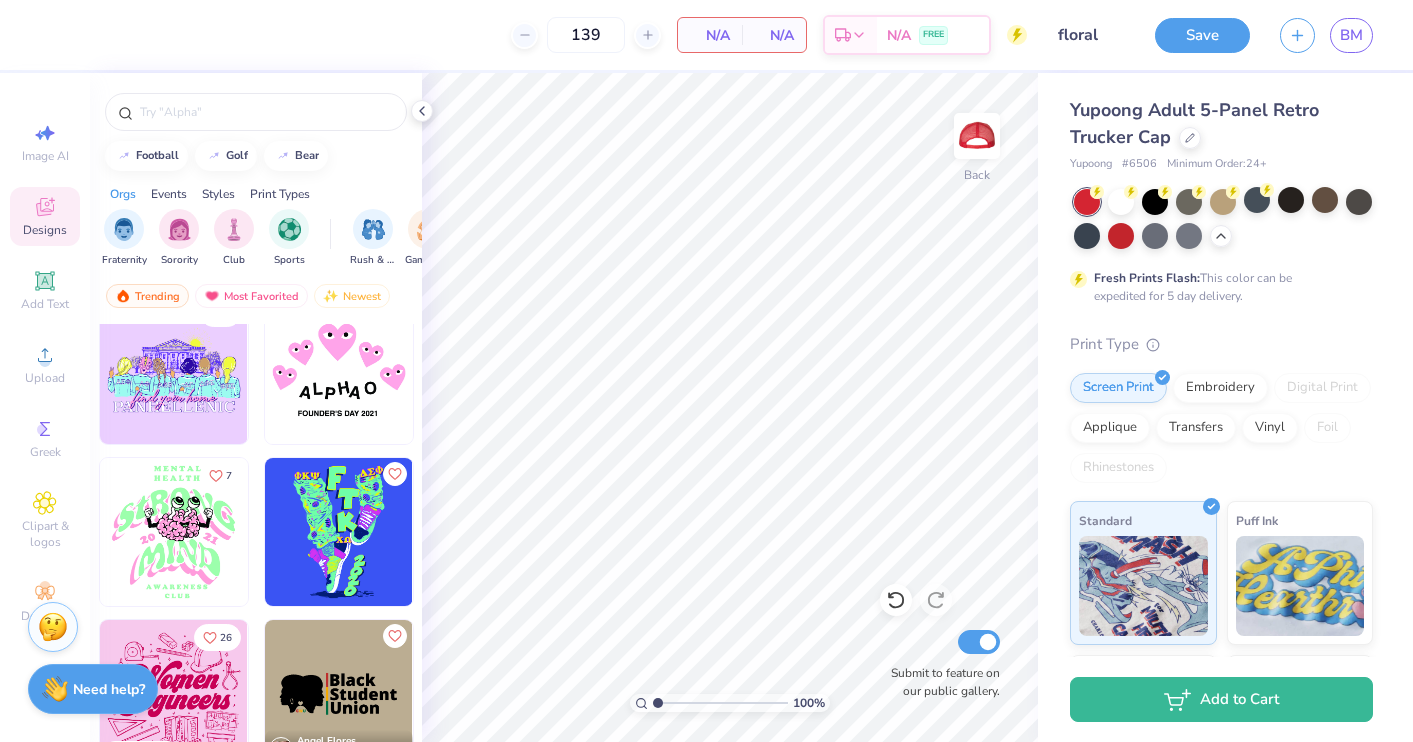 click on "Fresh Prints Flash:  This color can be expedited for 5 day delivery." at bounding box center [1221, 247] 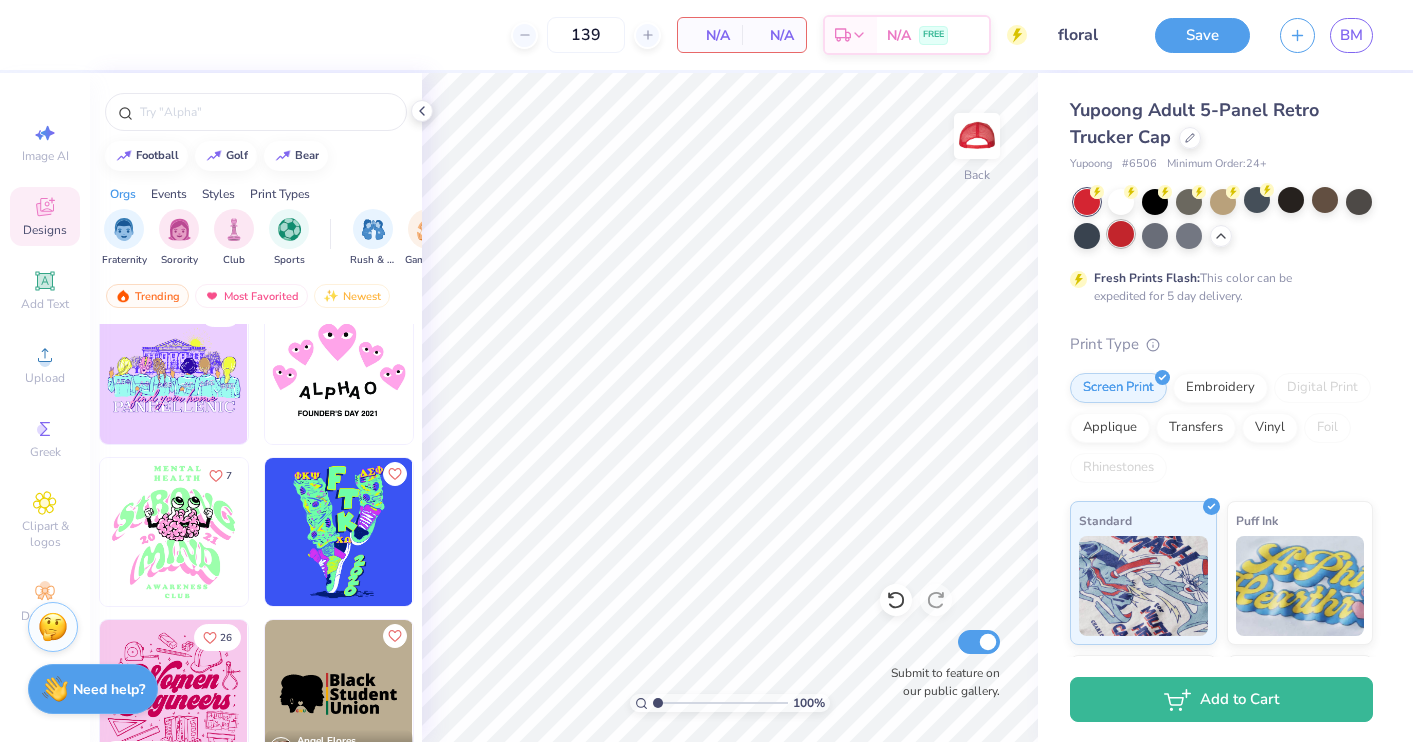 click on "Fresh Prints Flash:  This color can be expedited for 5 day delivery." at bounding box center [1221, 247] 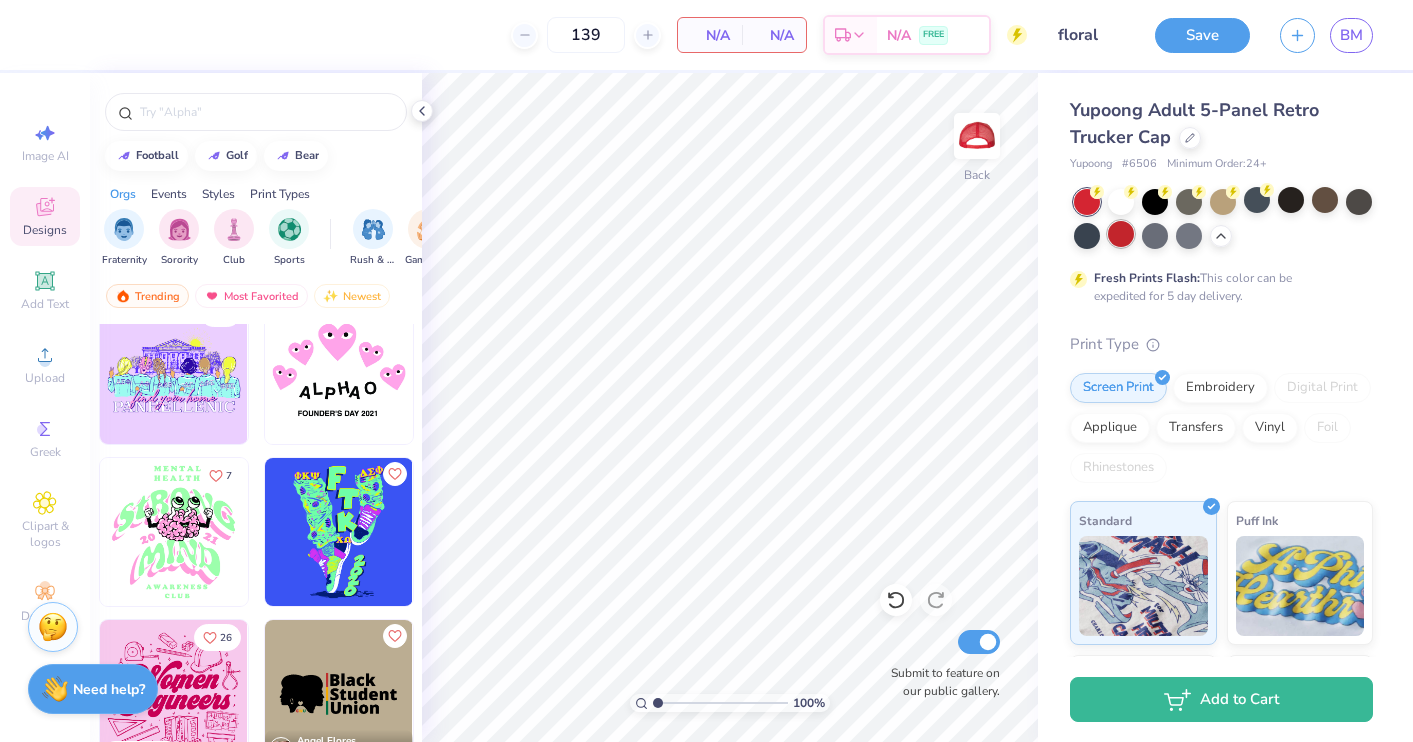 click at bounding box center (1121, 234) 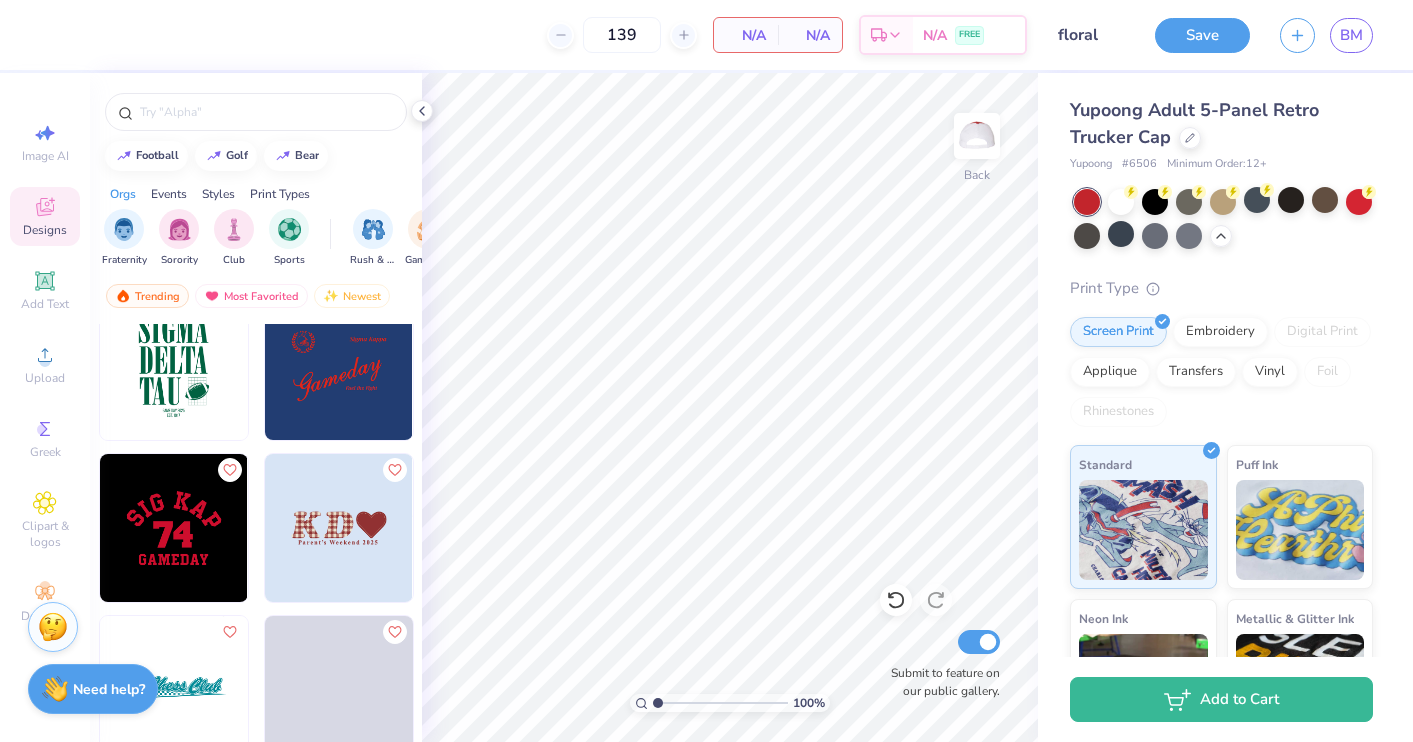 scroll, scrollTop: 27090, scrollLeft: 0, axis: vertical 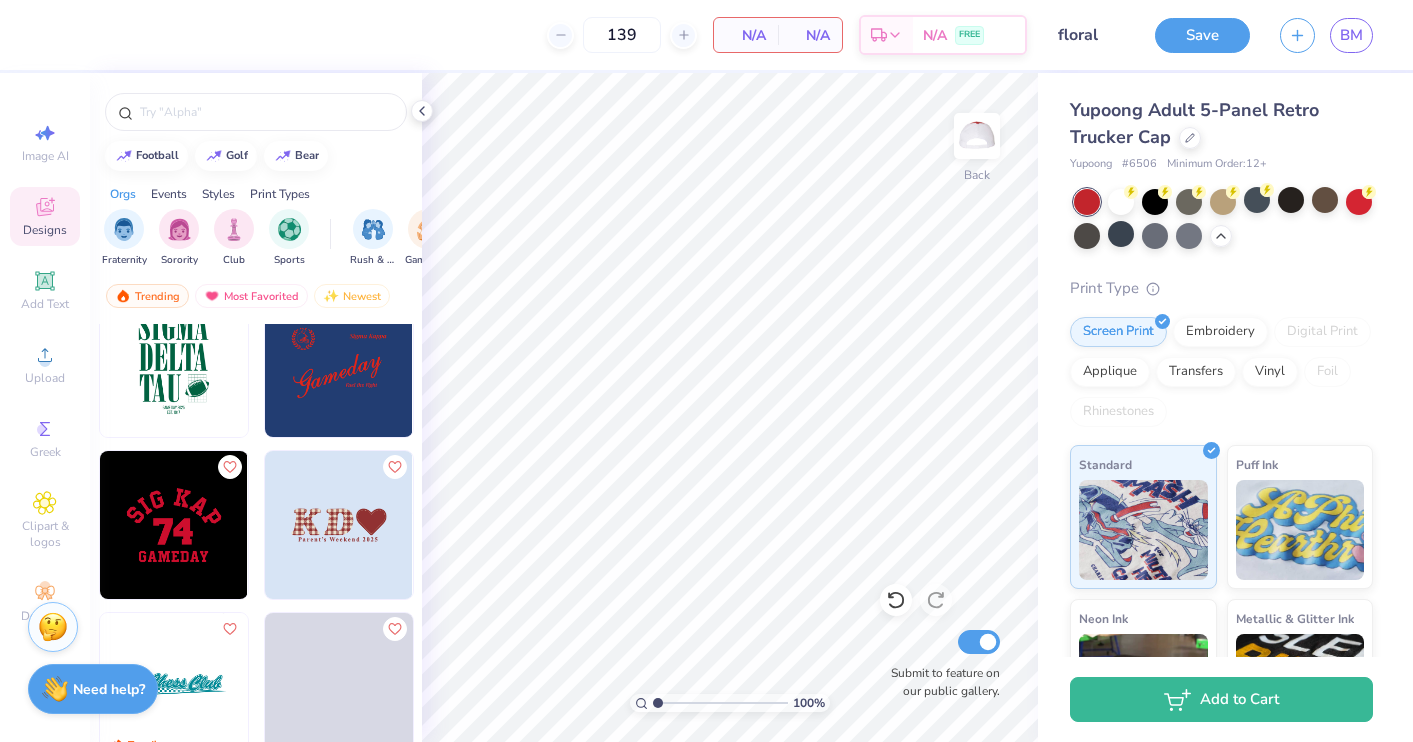 click at bounding box center [174, 525] 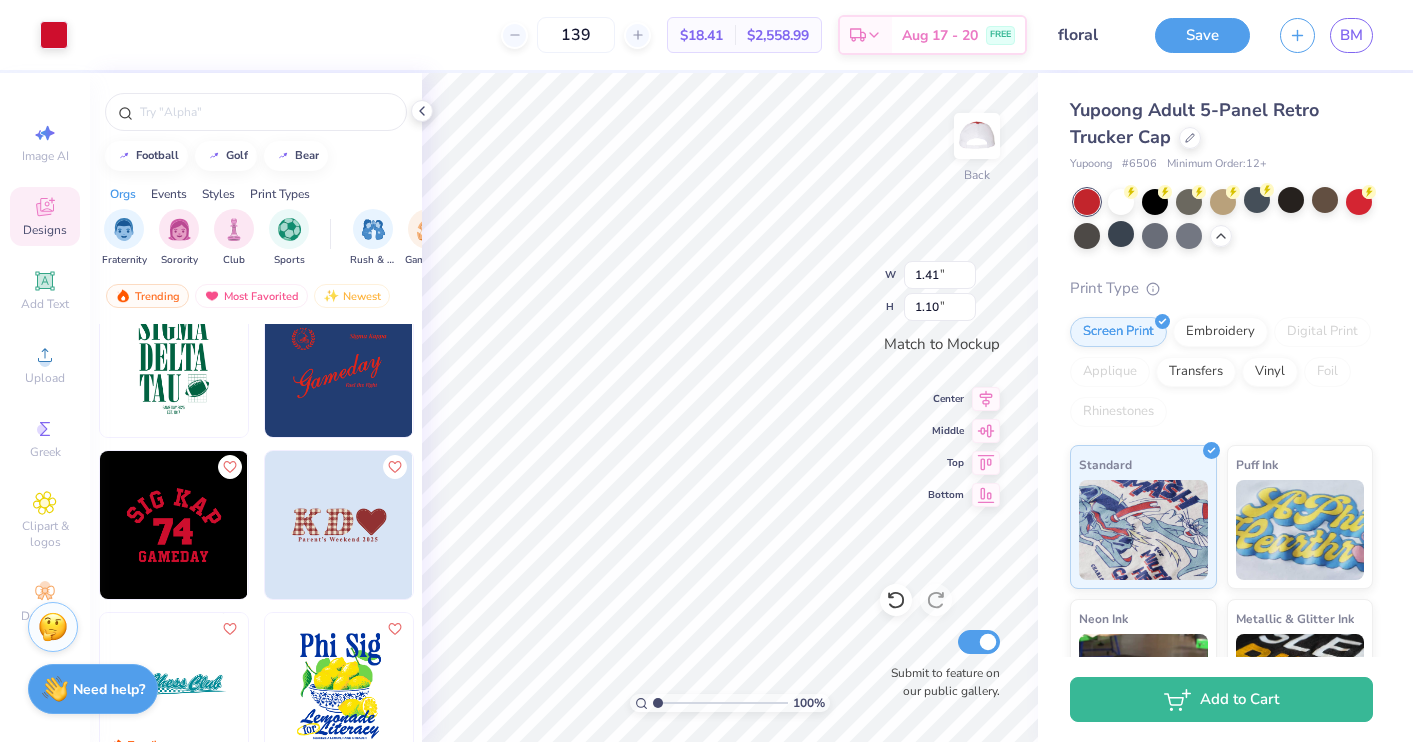 type on "2.49" 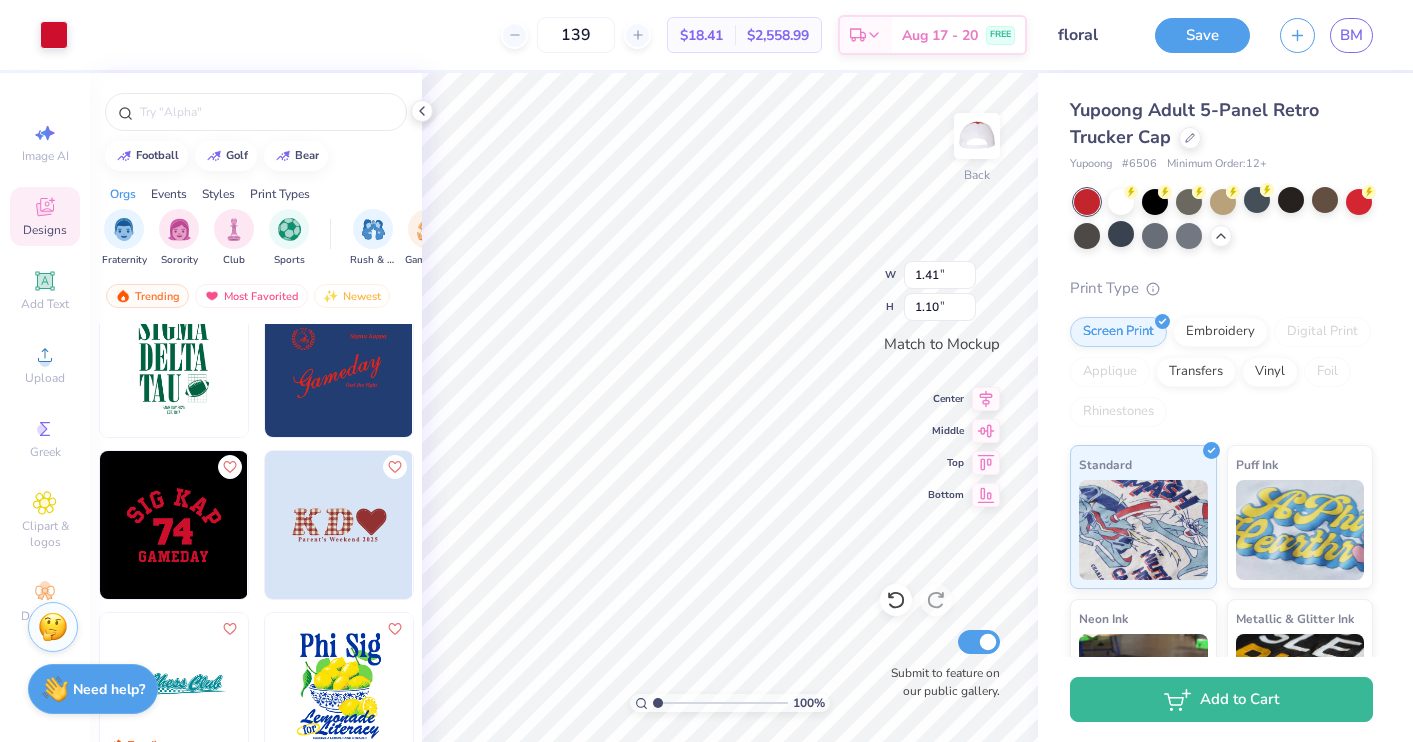 type on "1.94" 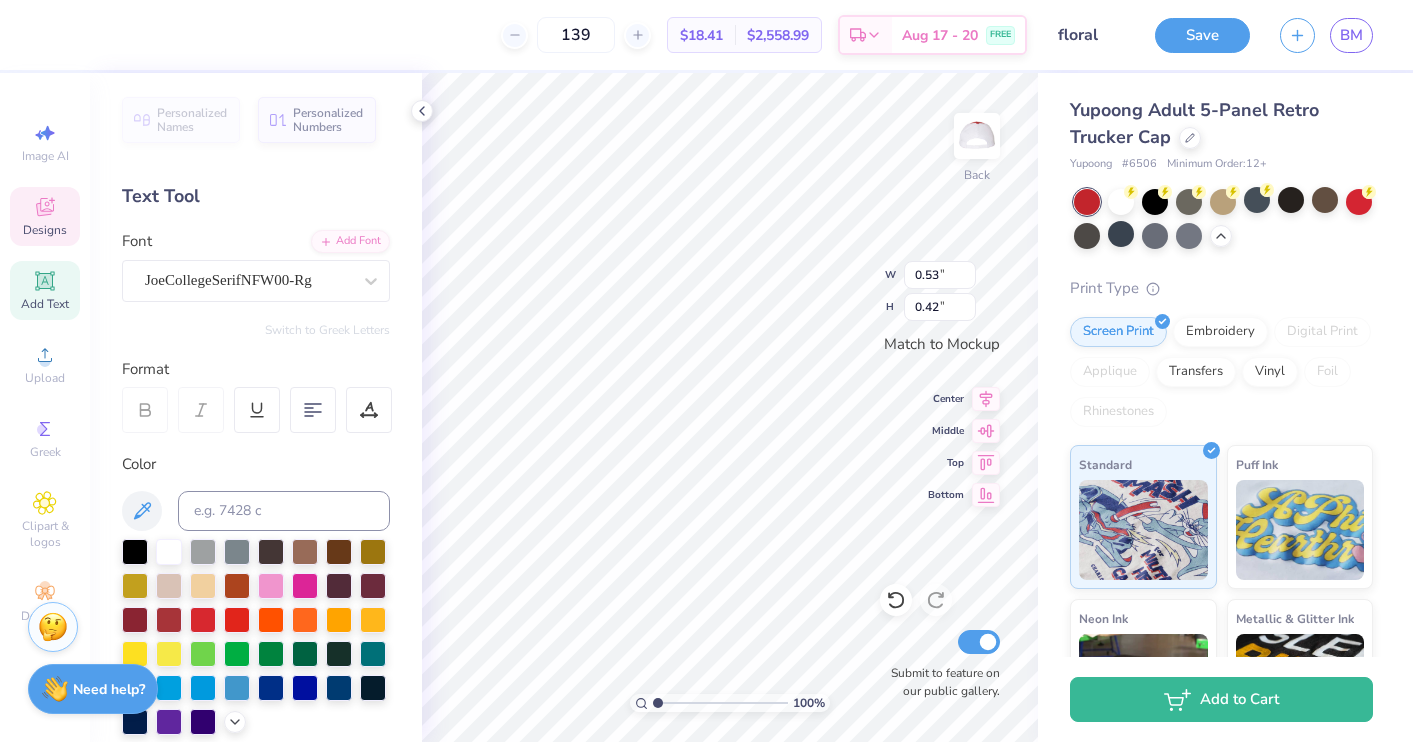 type on "0.46" 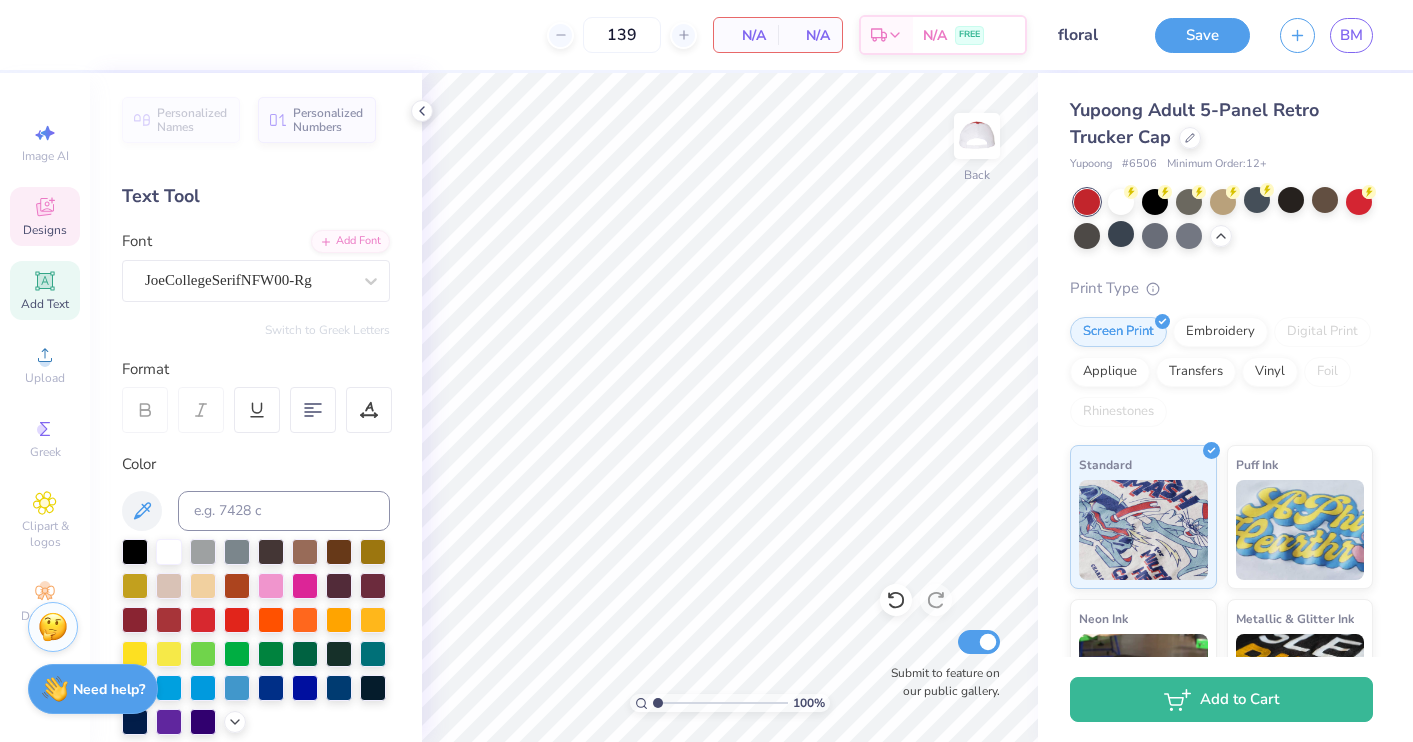 click 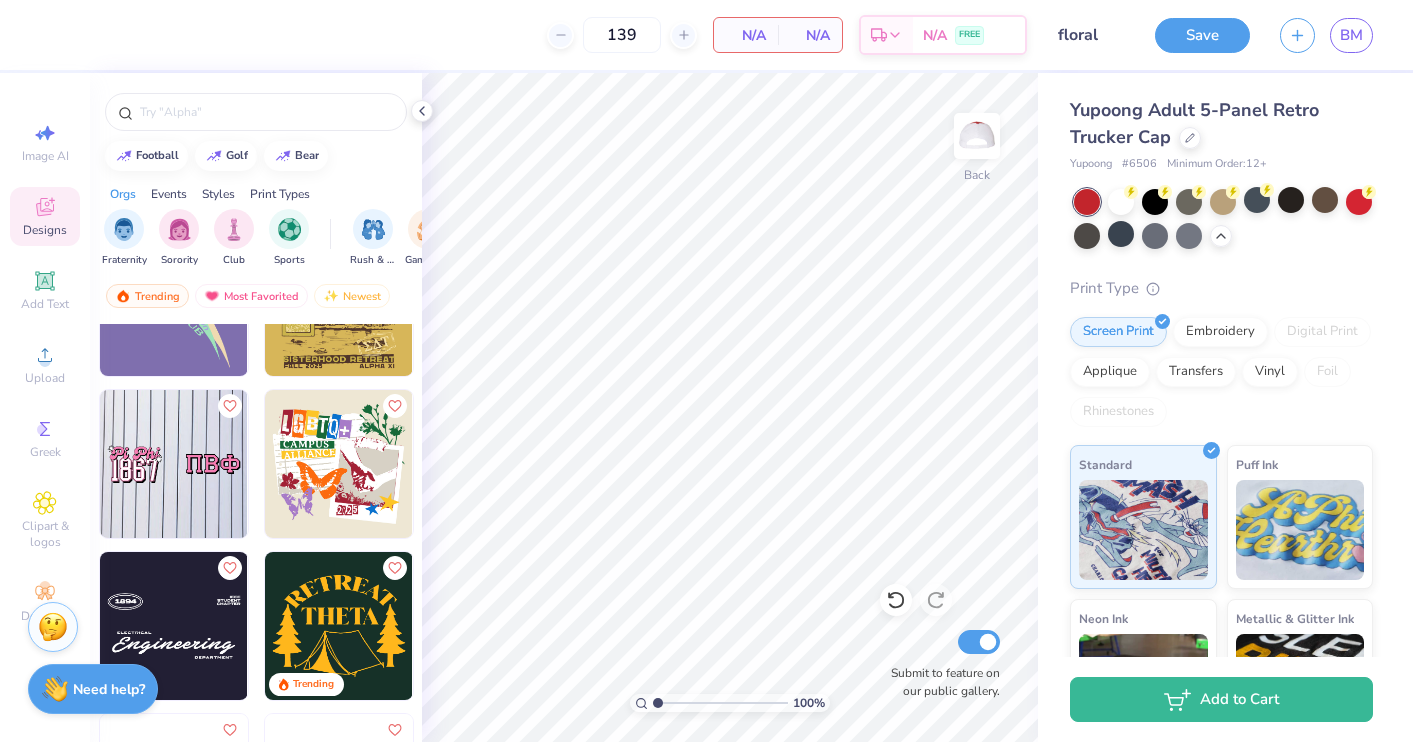 scroll, scrollTop: 39628, scrollLeft: 0, axis: vertical 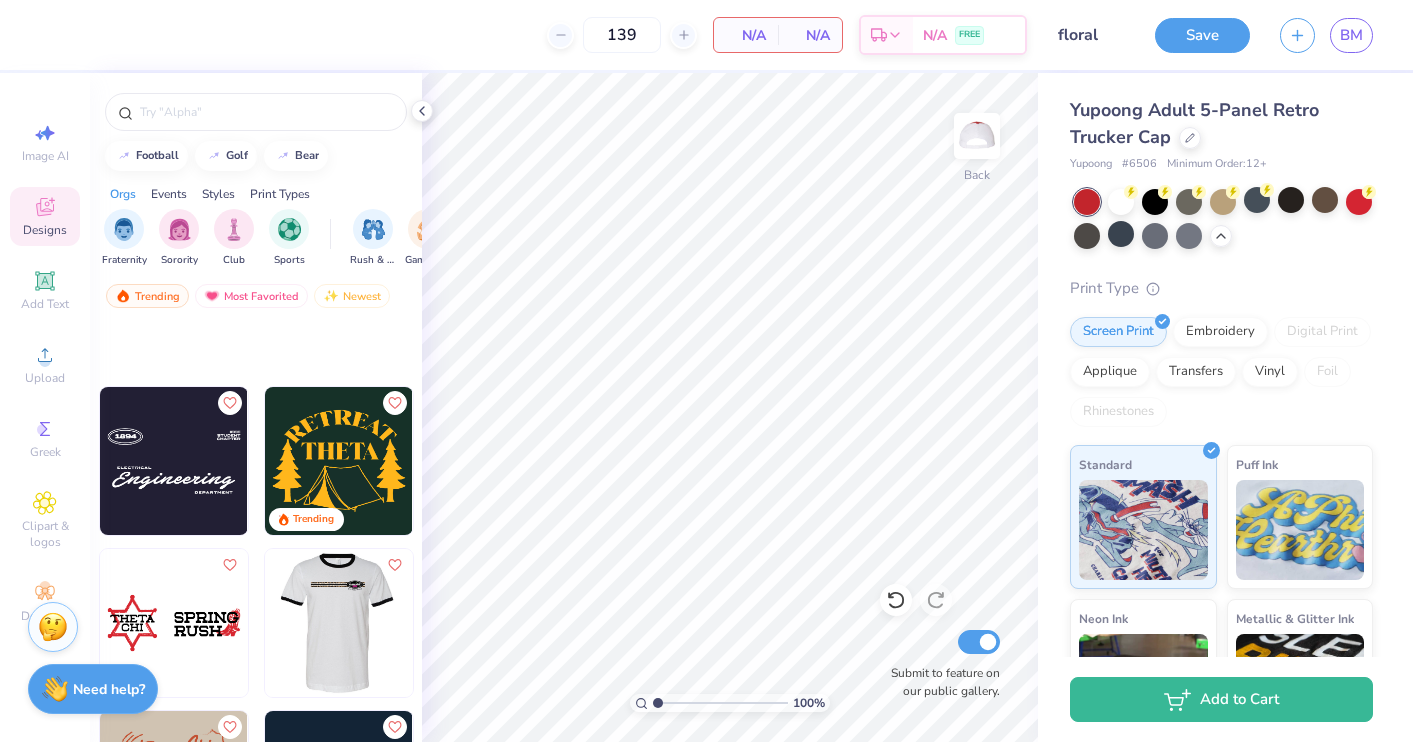 click at bounding box center [191, 623] 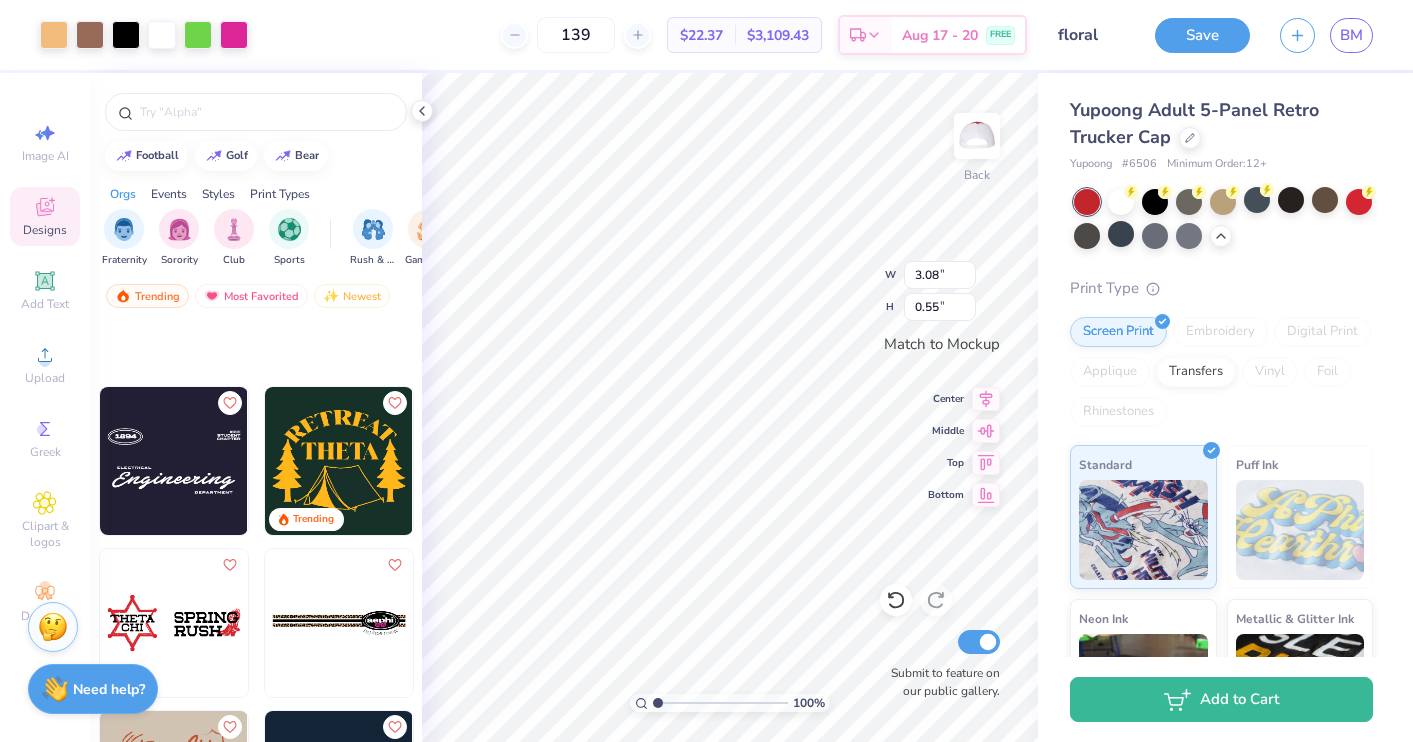 type on "3.52" 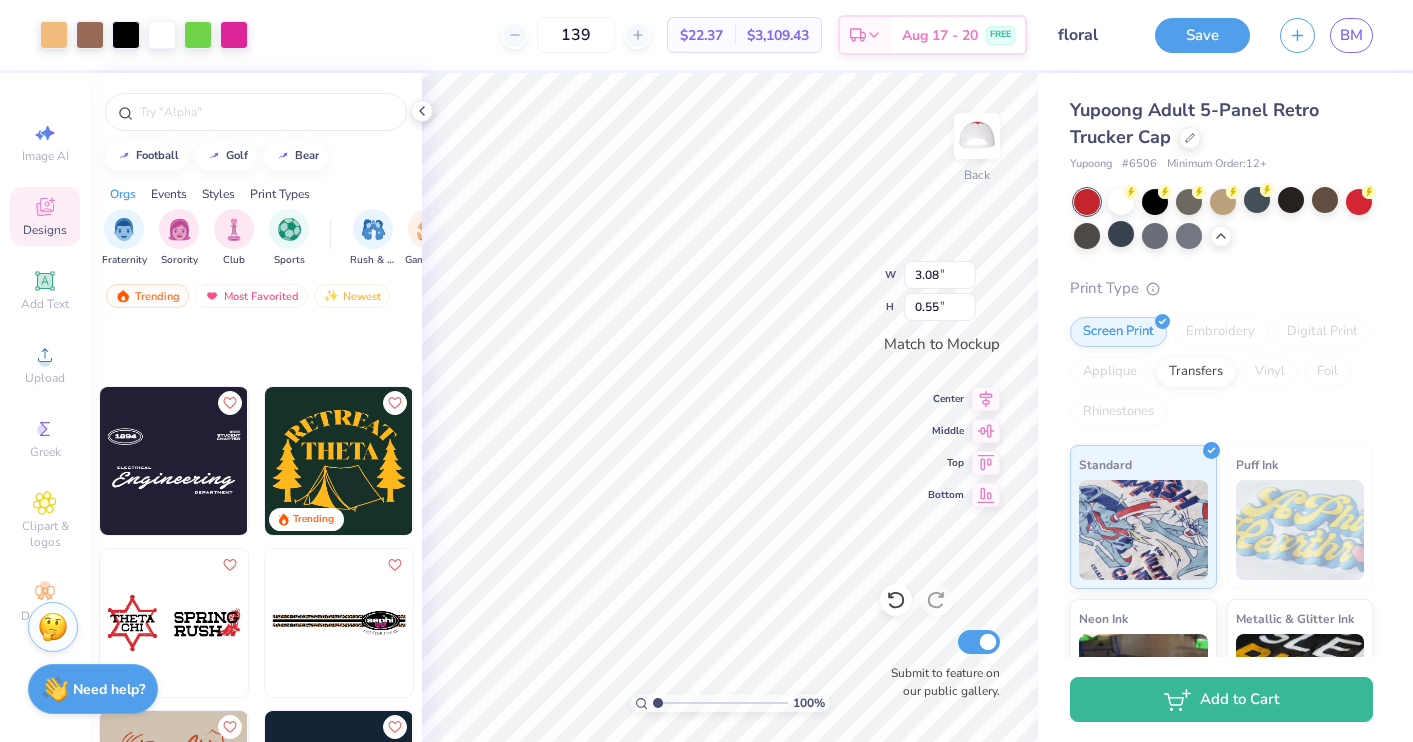 type on "0.63" 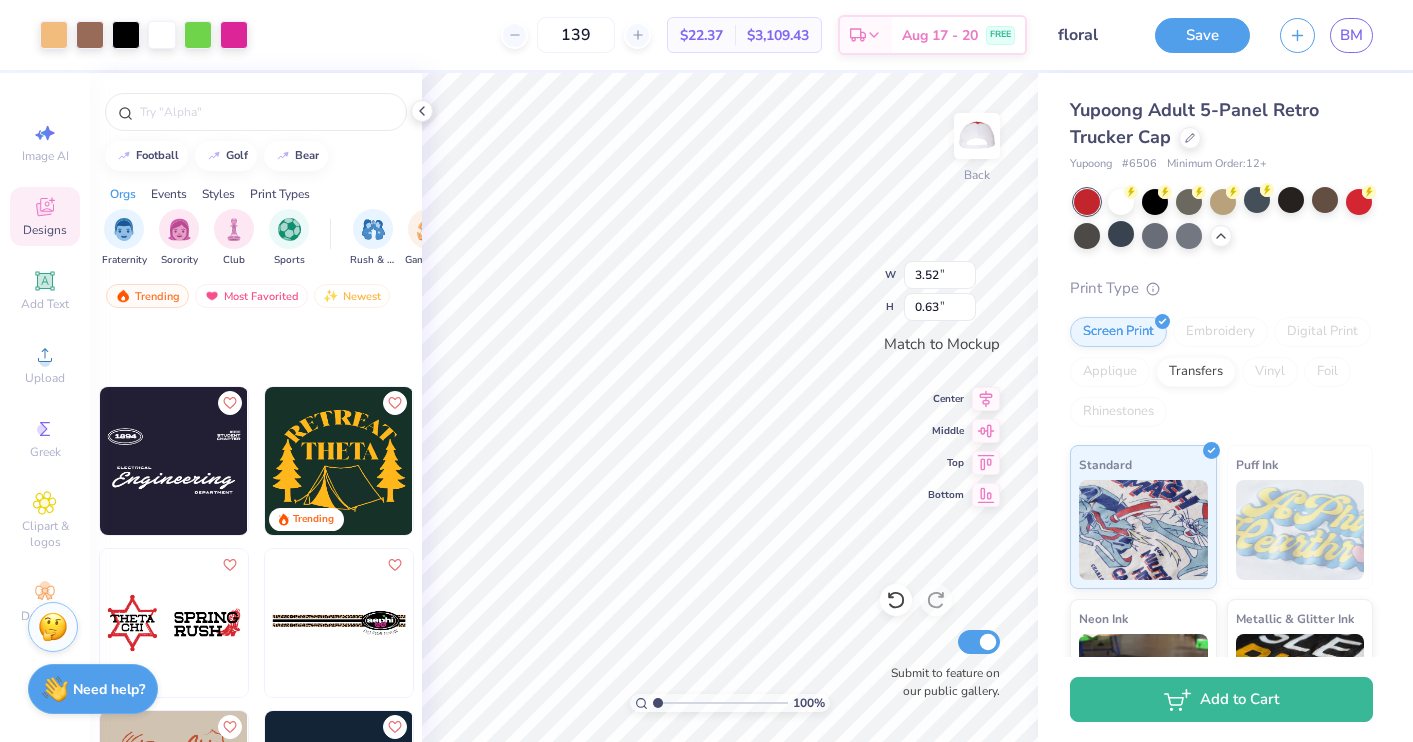 type on "3.86" 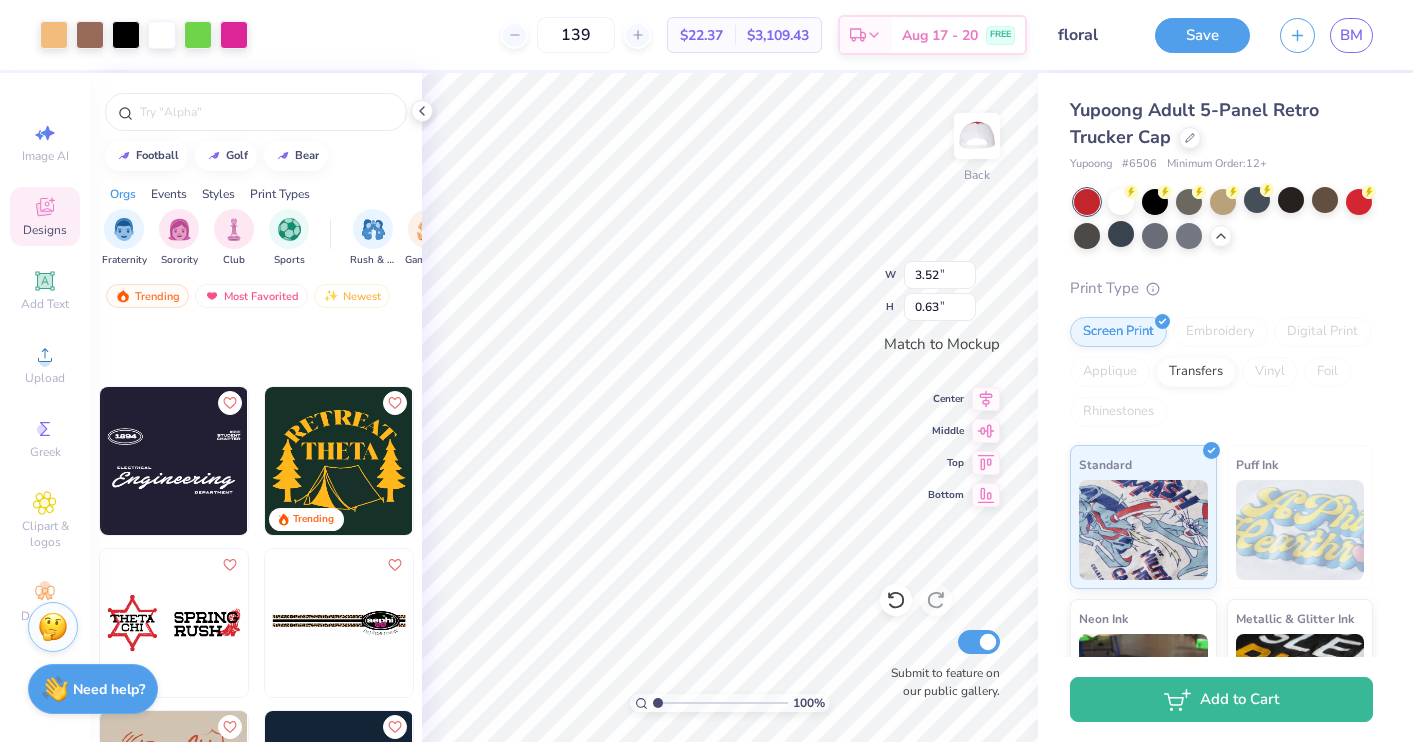 type on "0.69" 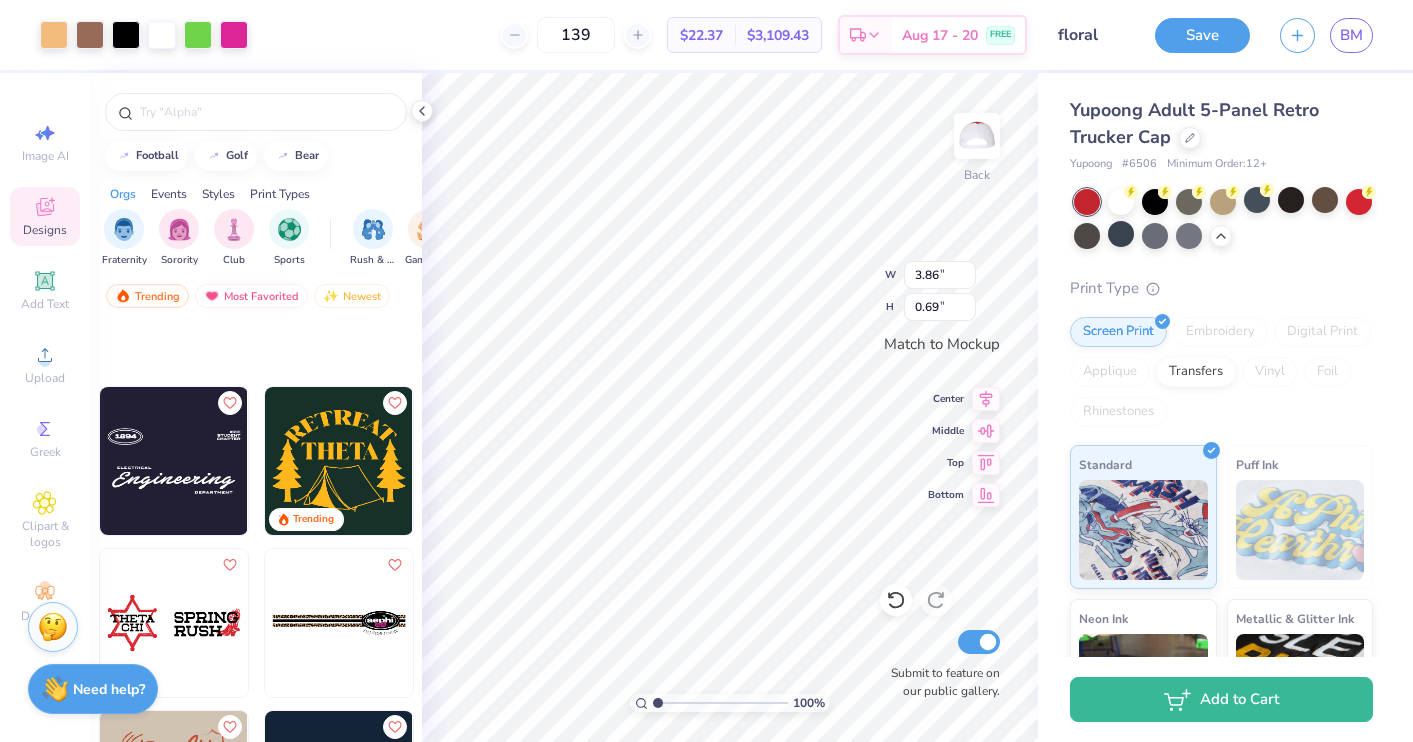 type on "3.97" 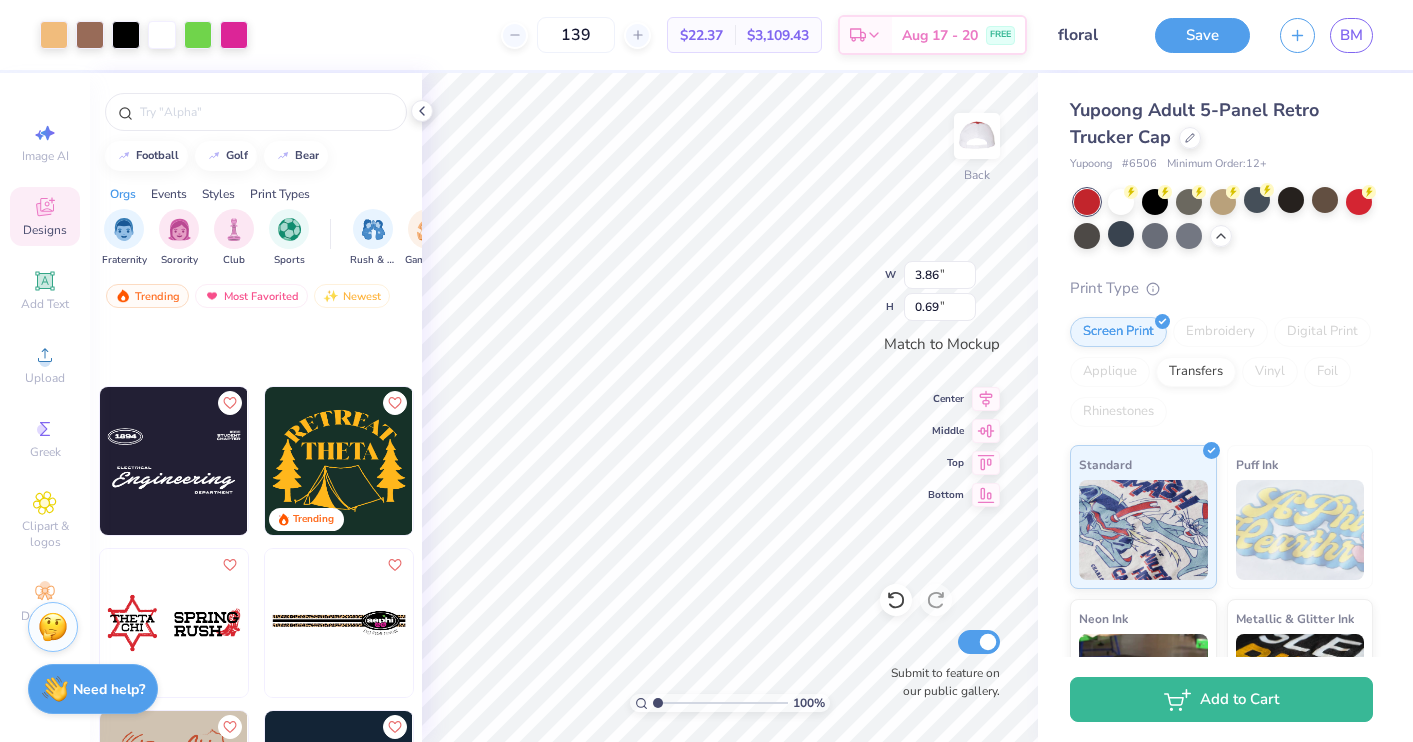 type on "0.71" 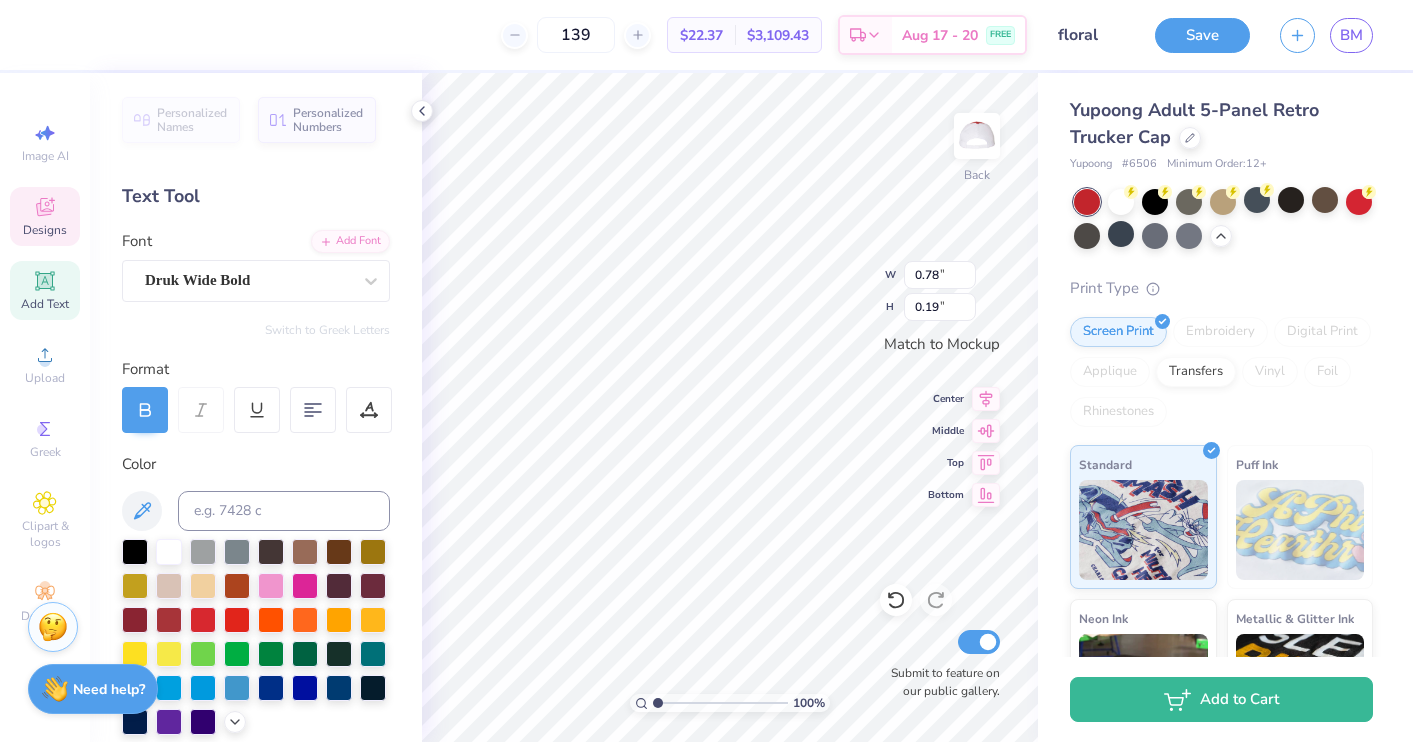 type on "GPHI" 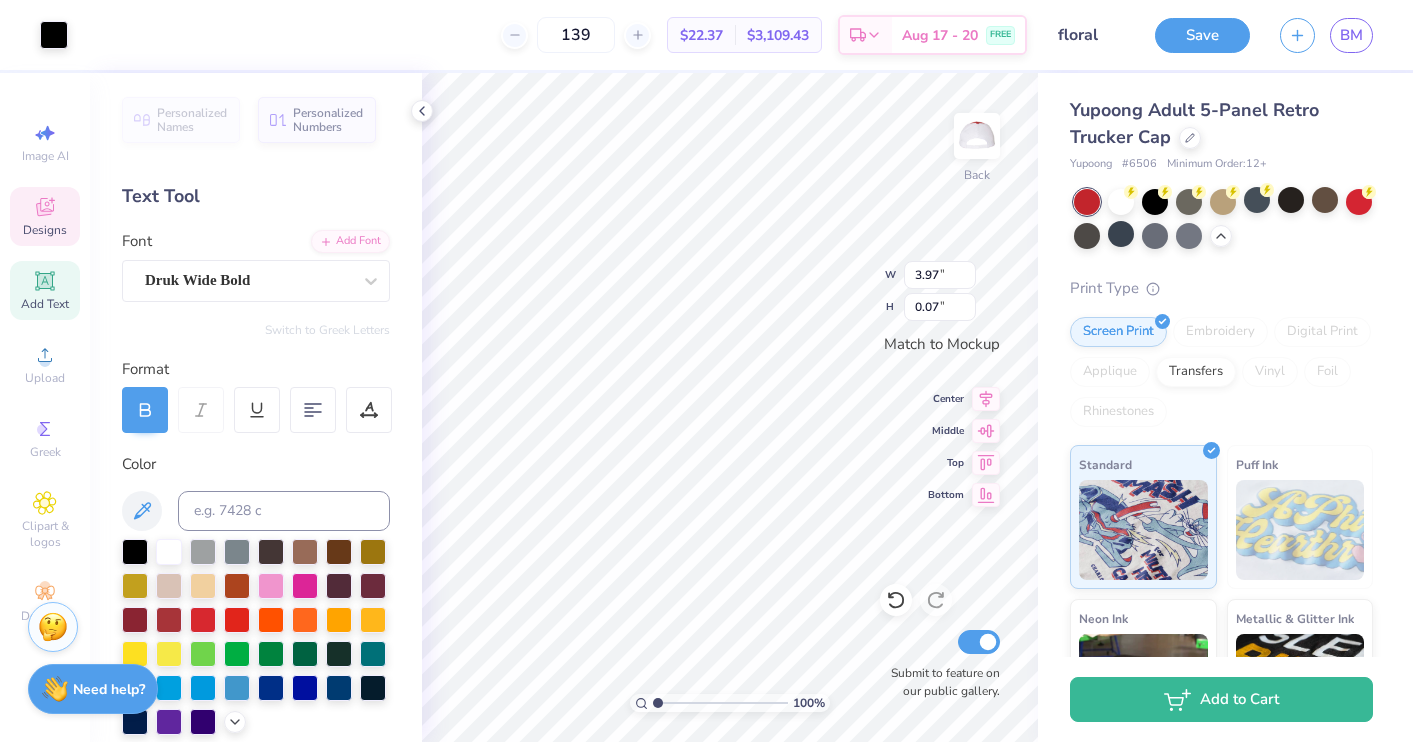 type on "0.04" 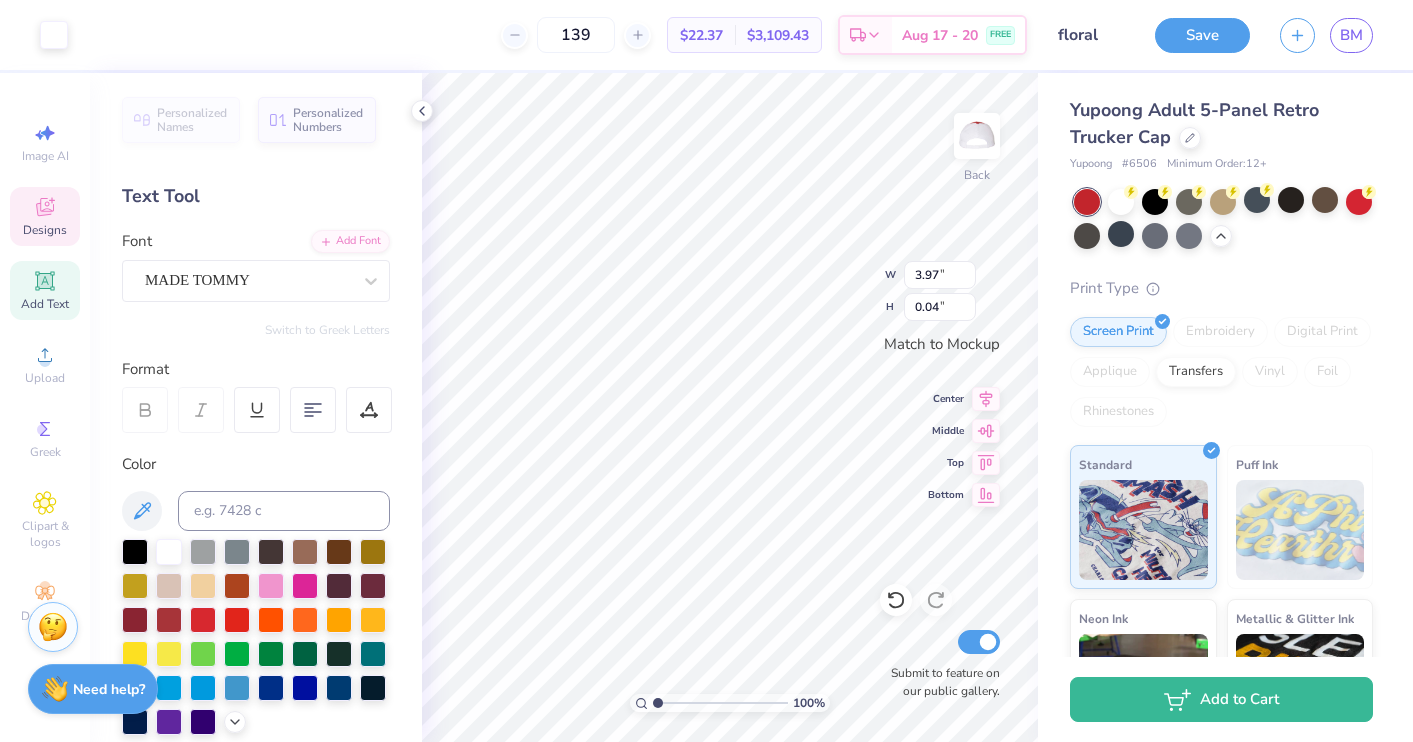 type on "0.07" 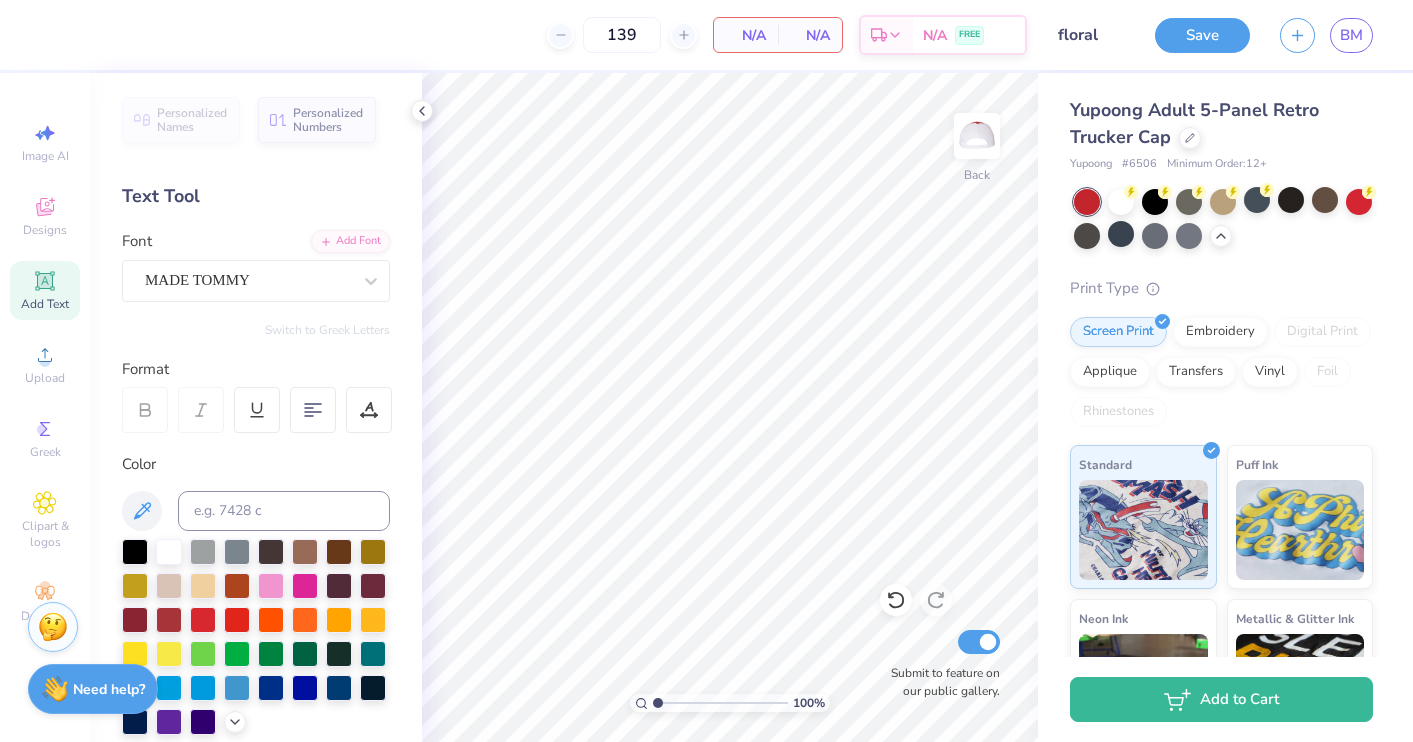 click 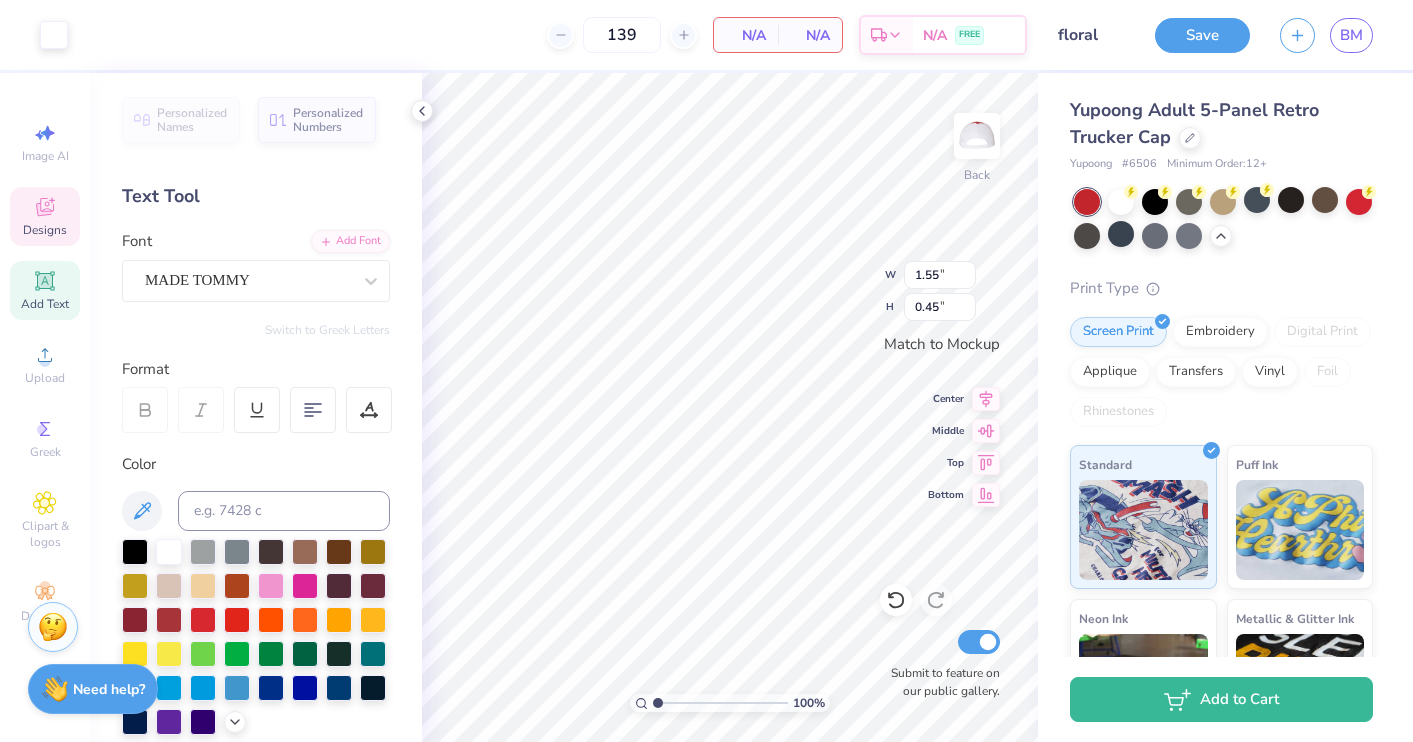 click on "Designs" at bounding box center [45, 230] 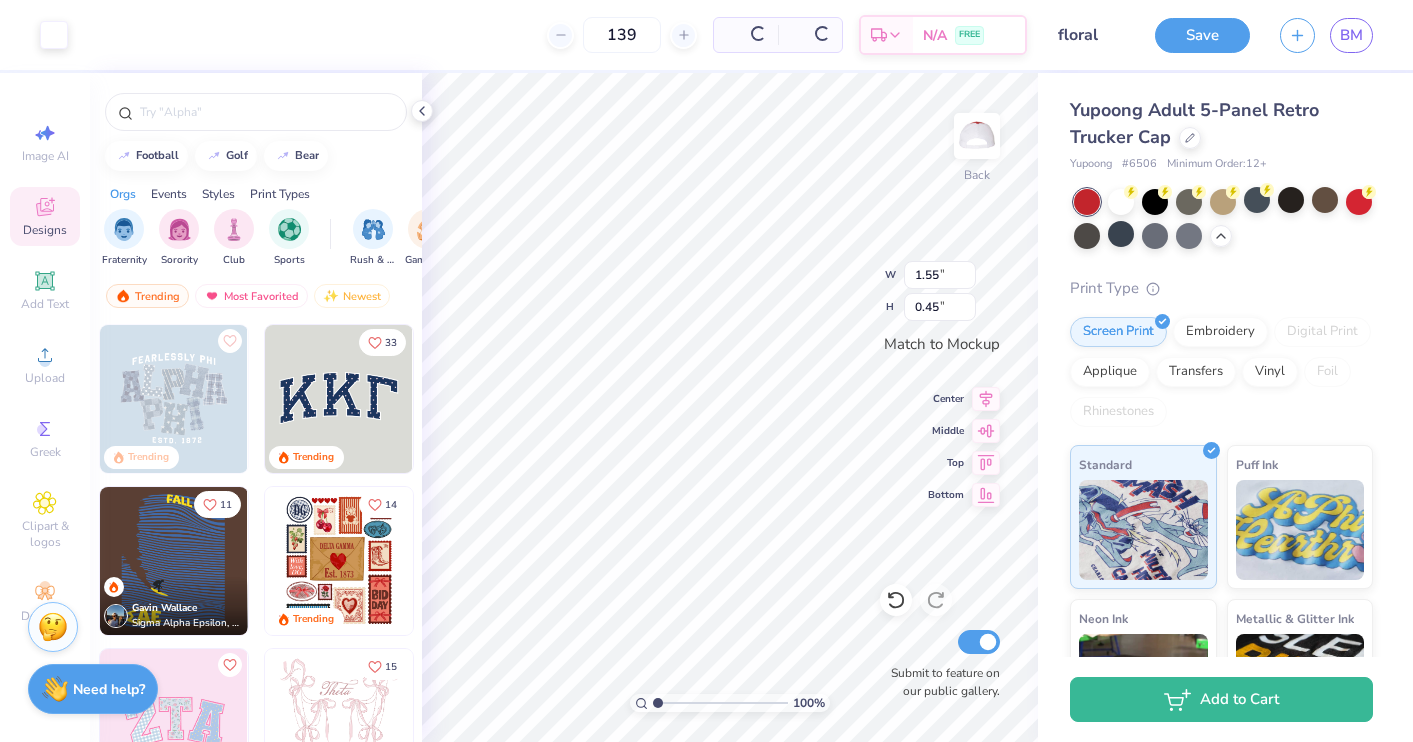click 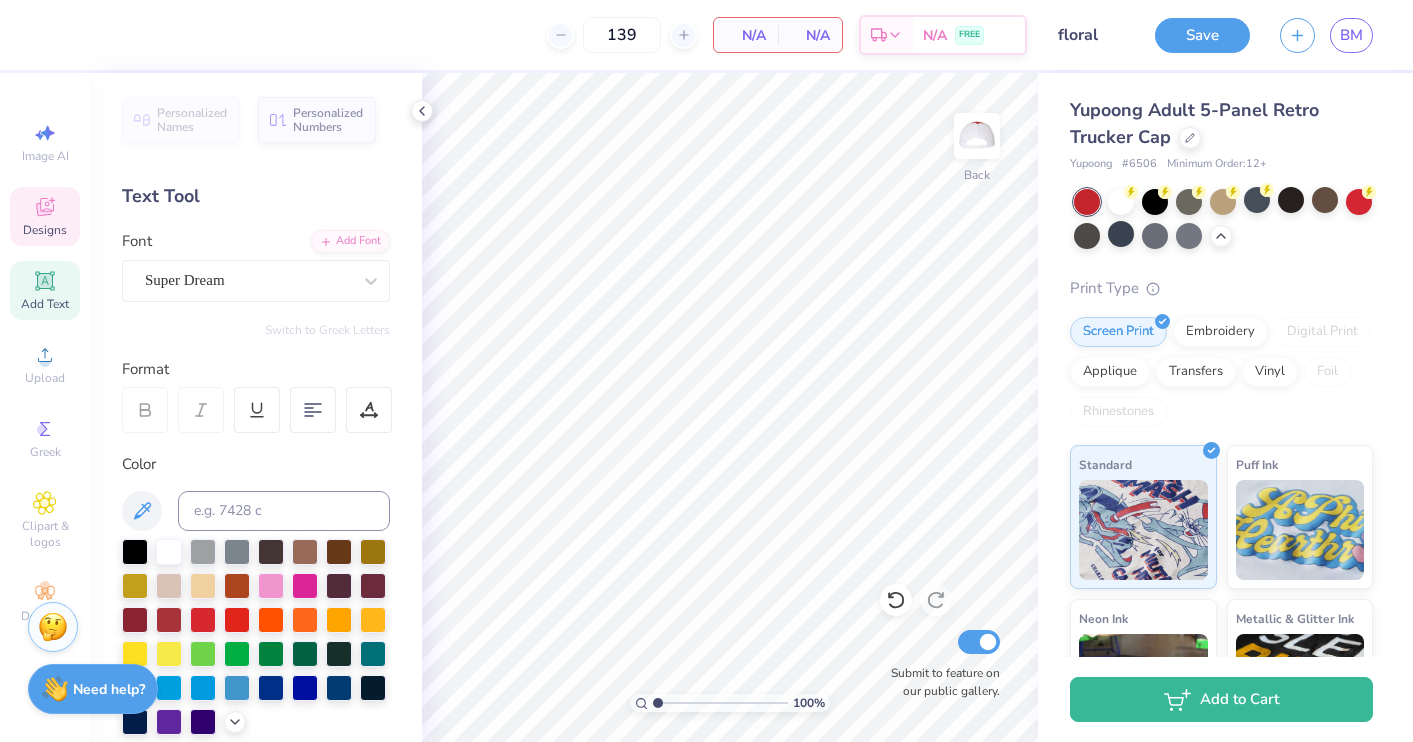click 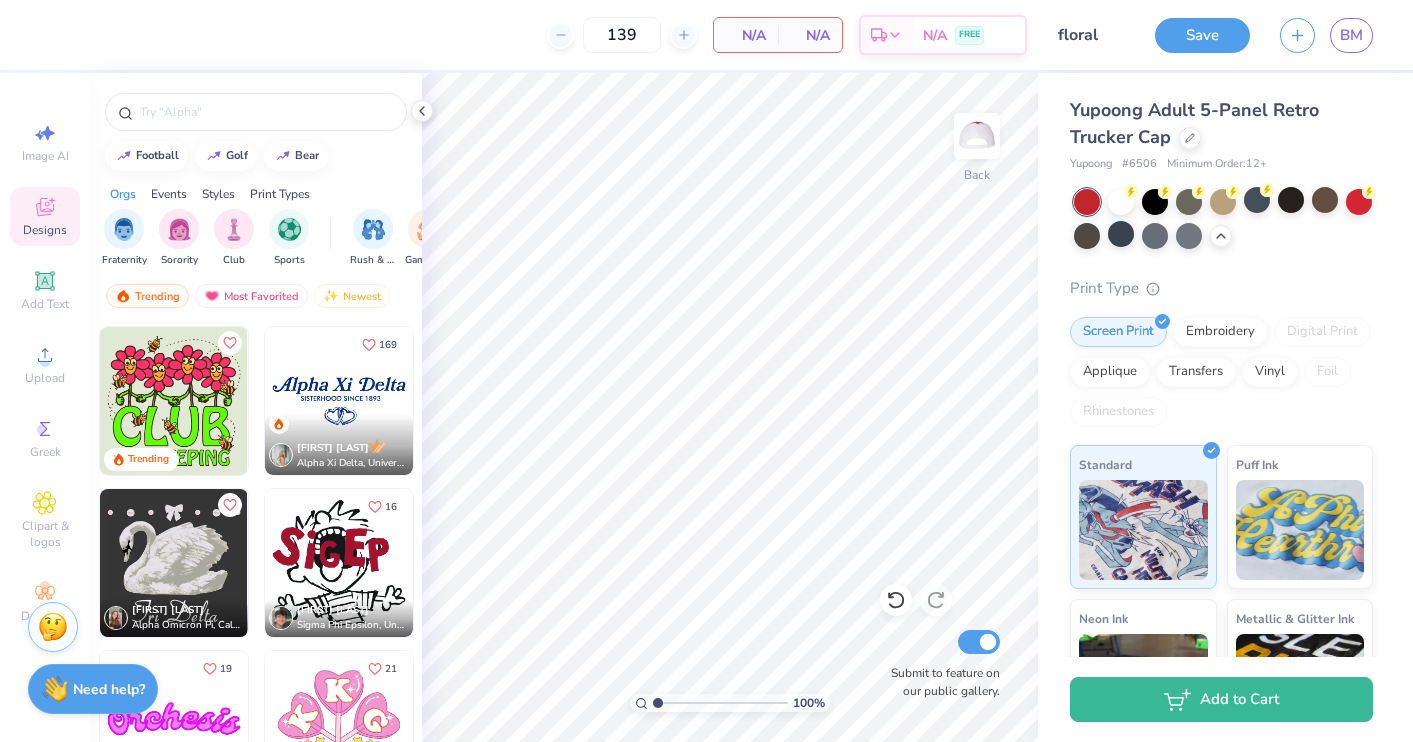 scroll, scrollTop: 15229, scrollLeft: 0, axis: vertical 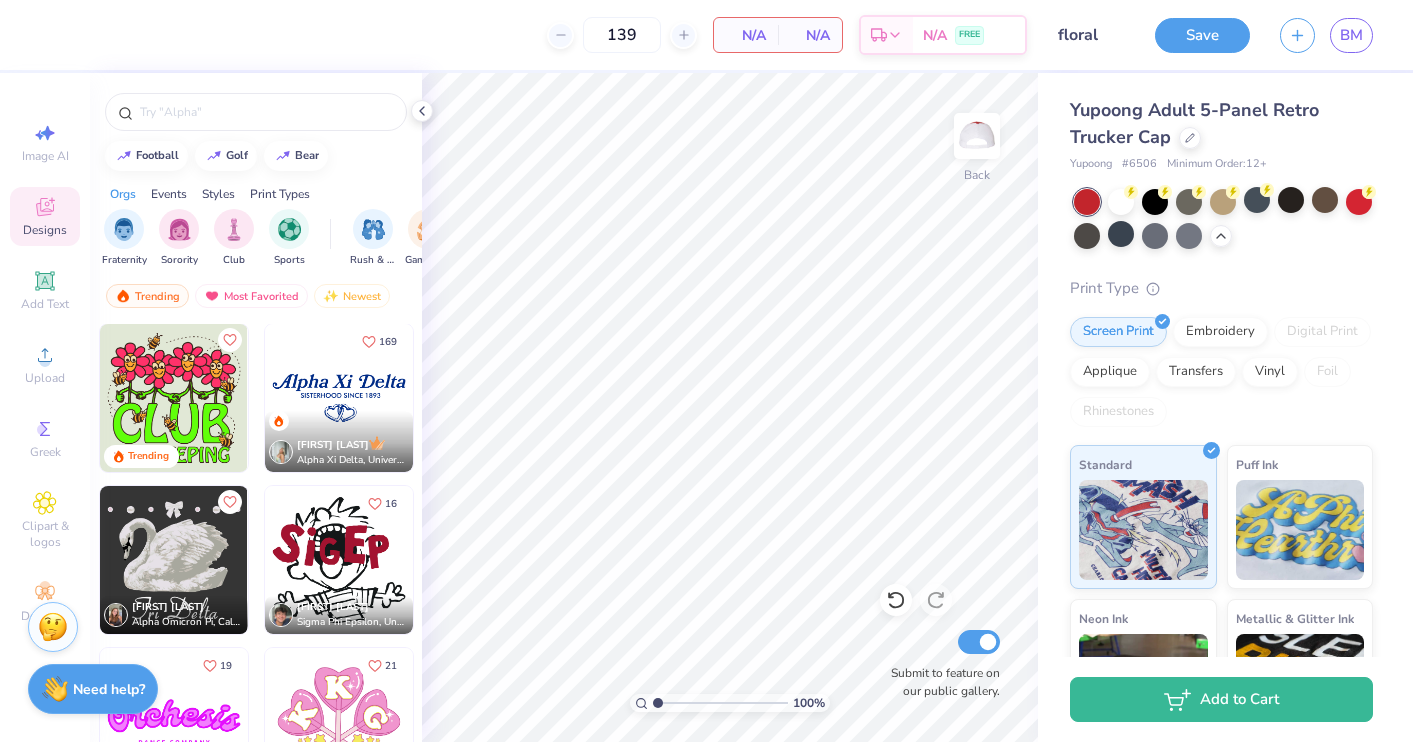 click at bounding box center [339, 398] 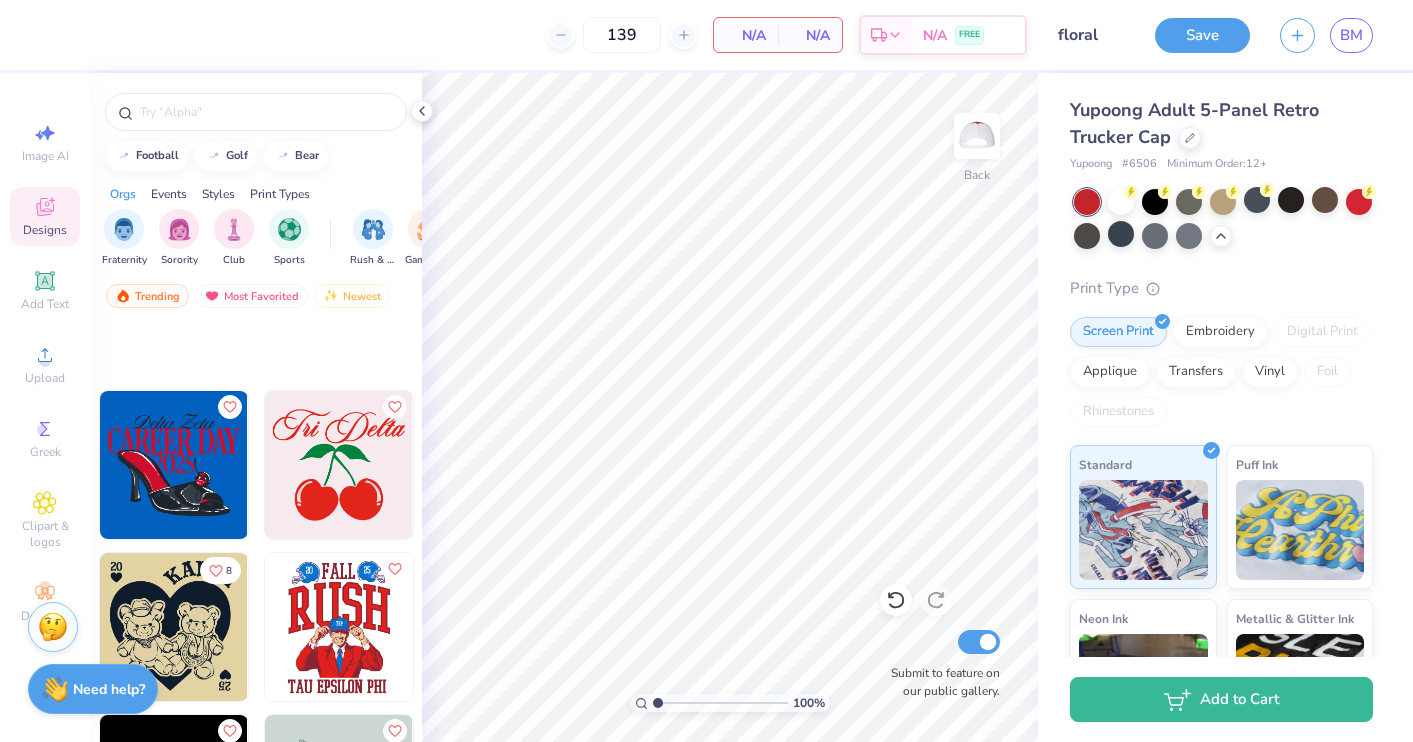 scroll, scrollTop: 43860, scrollLeft: 0, axis: vertical 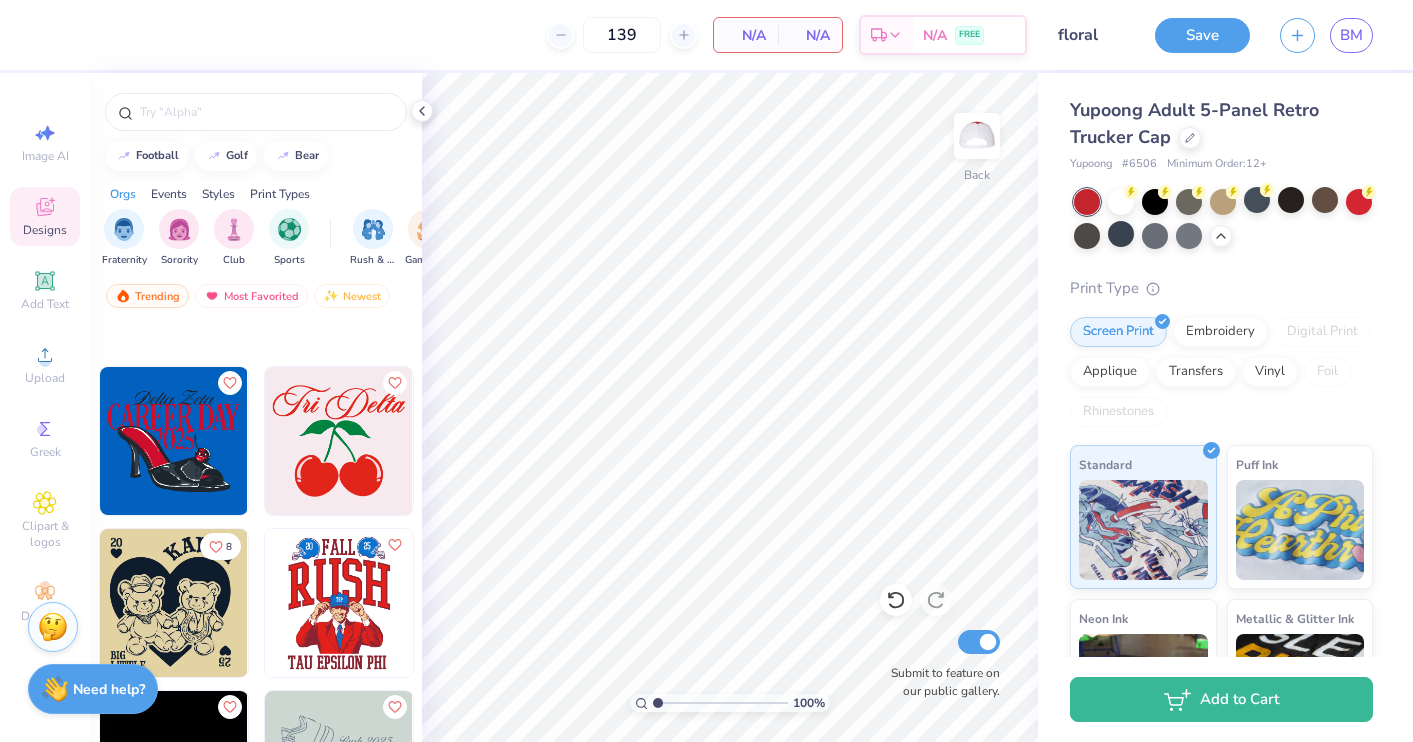 click at bounding box center [339, 441] 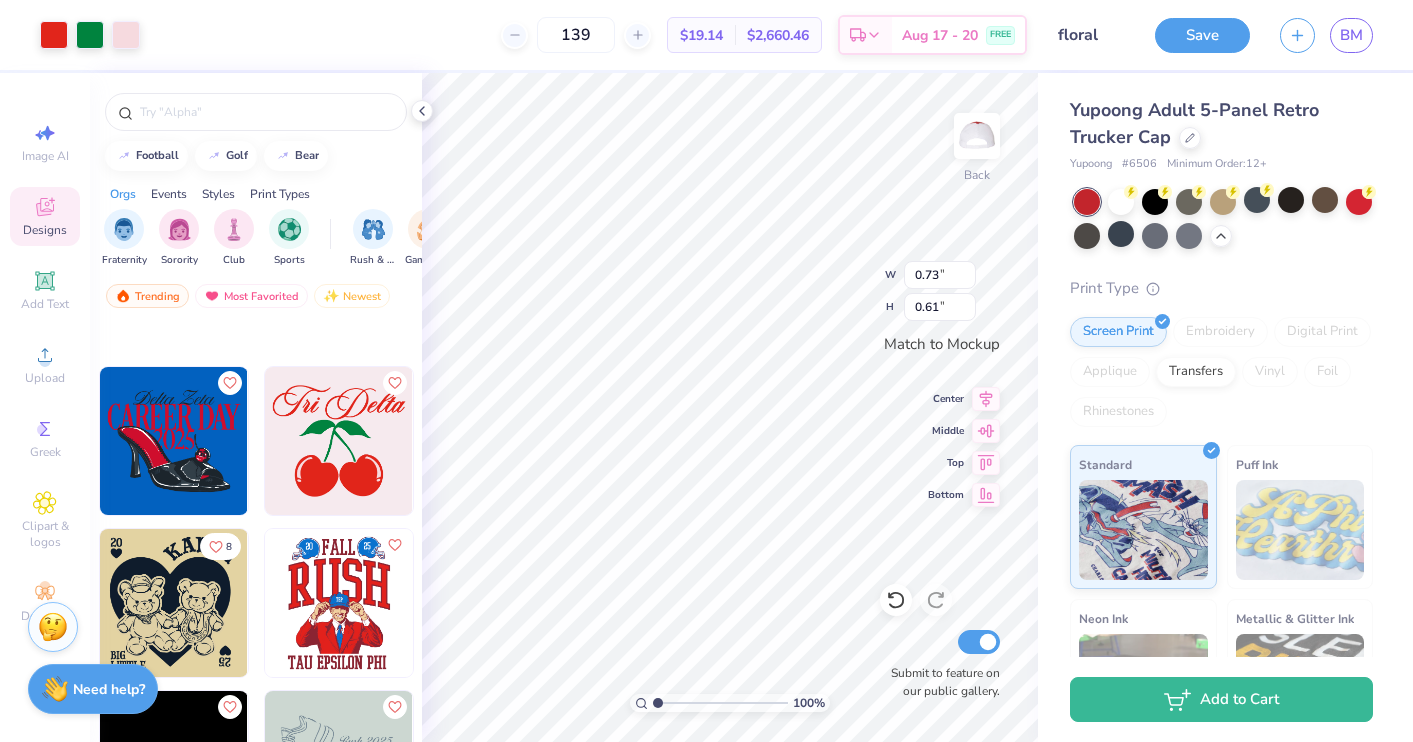 type on "1.19" 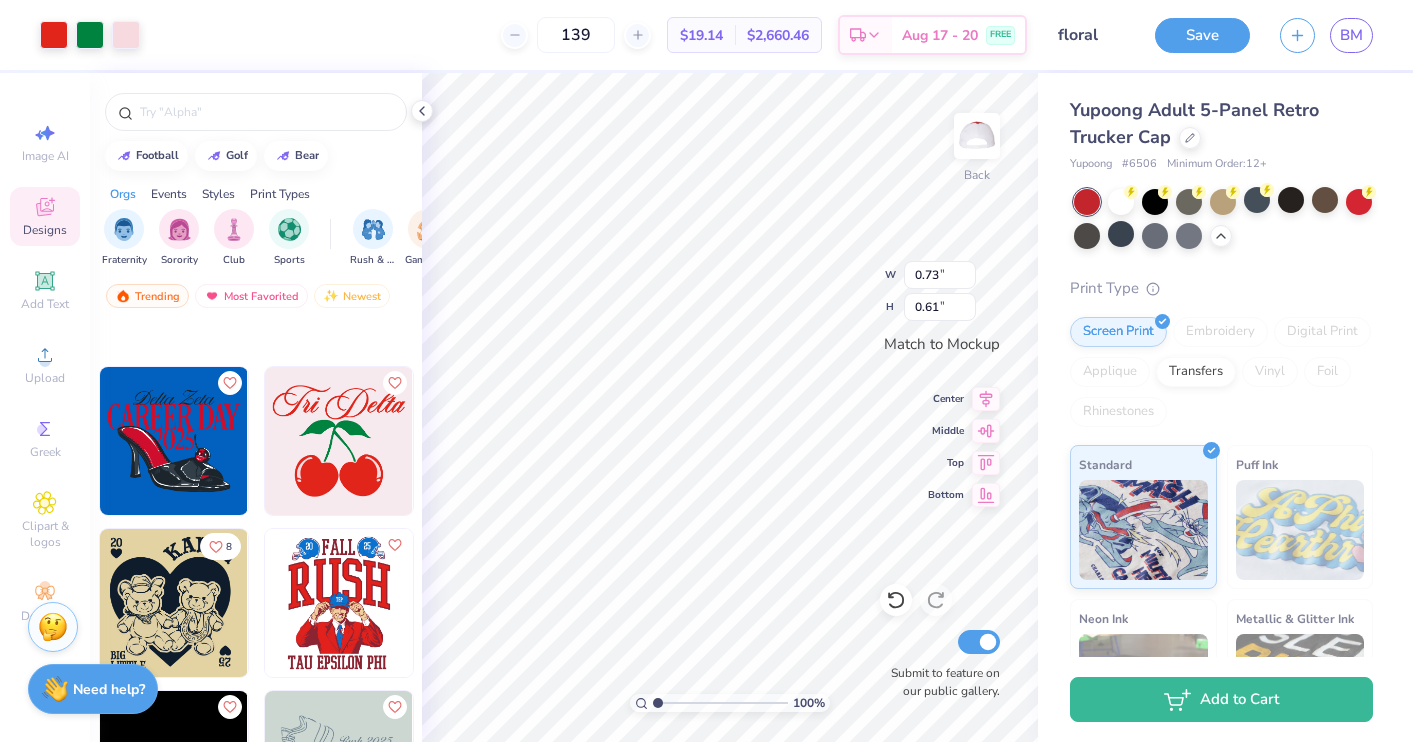 type on "1.00" 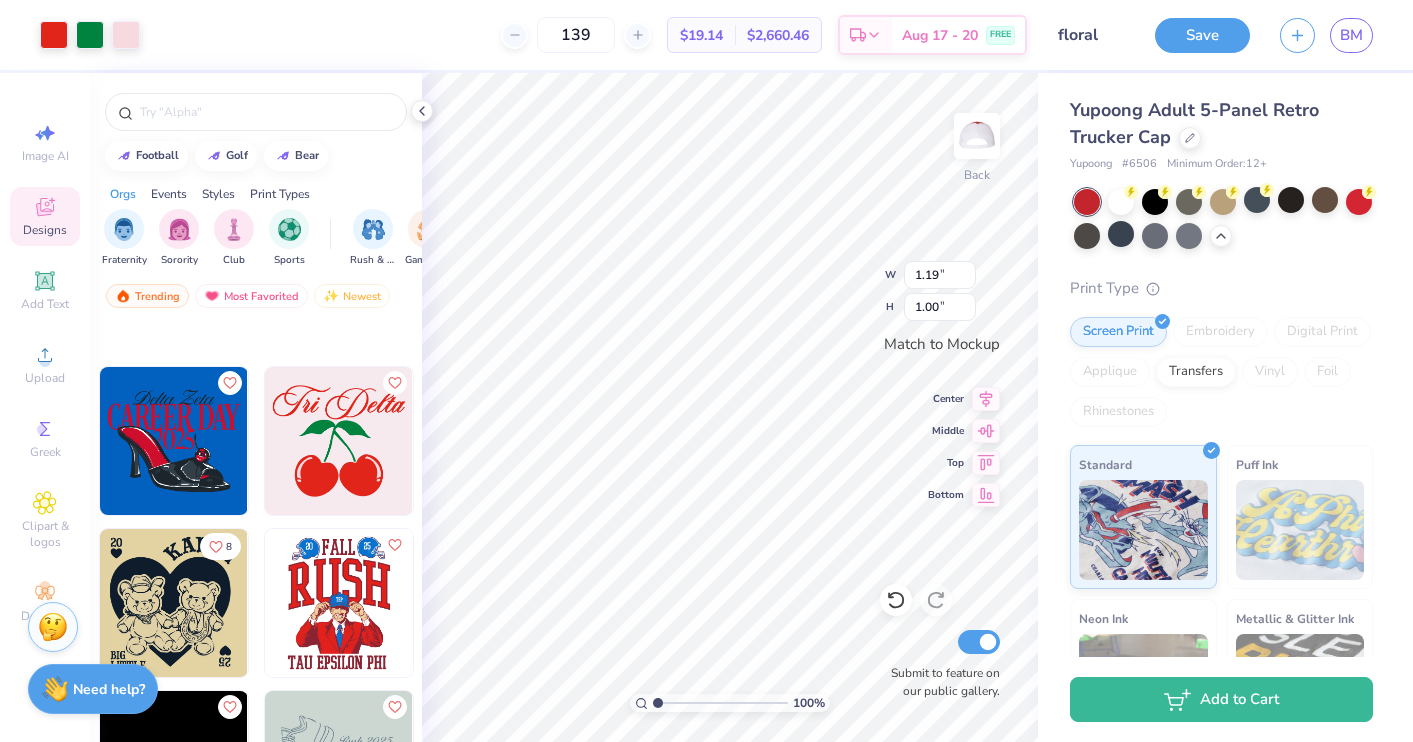 type on "1.65" 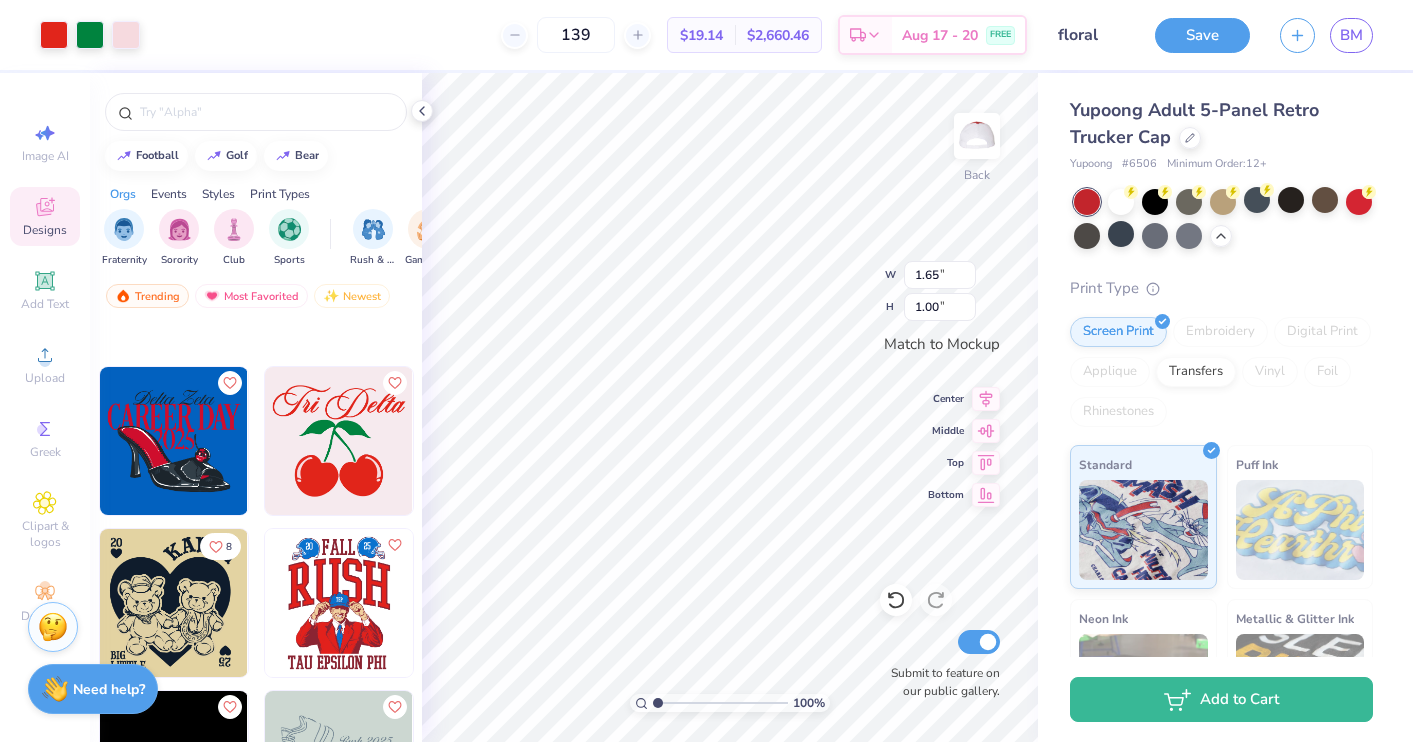 type on "1.39" 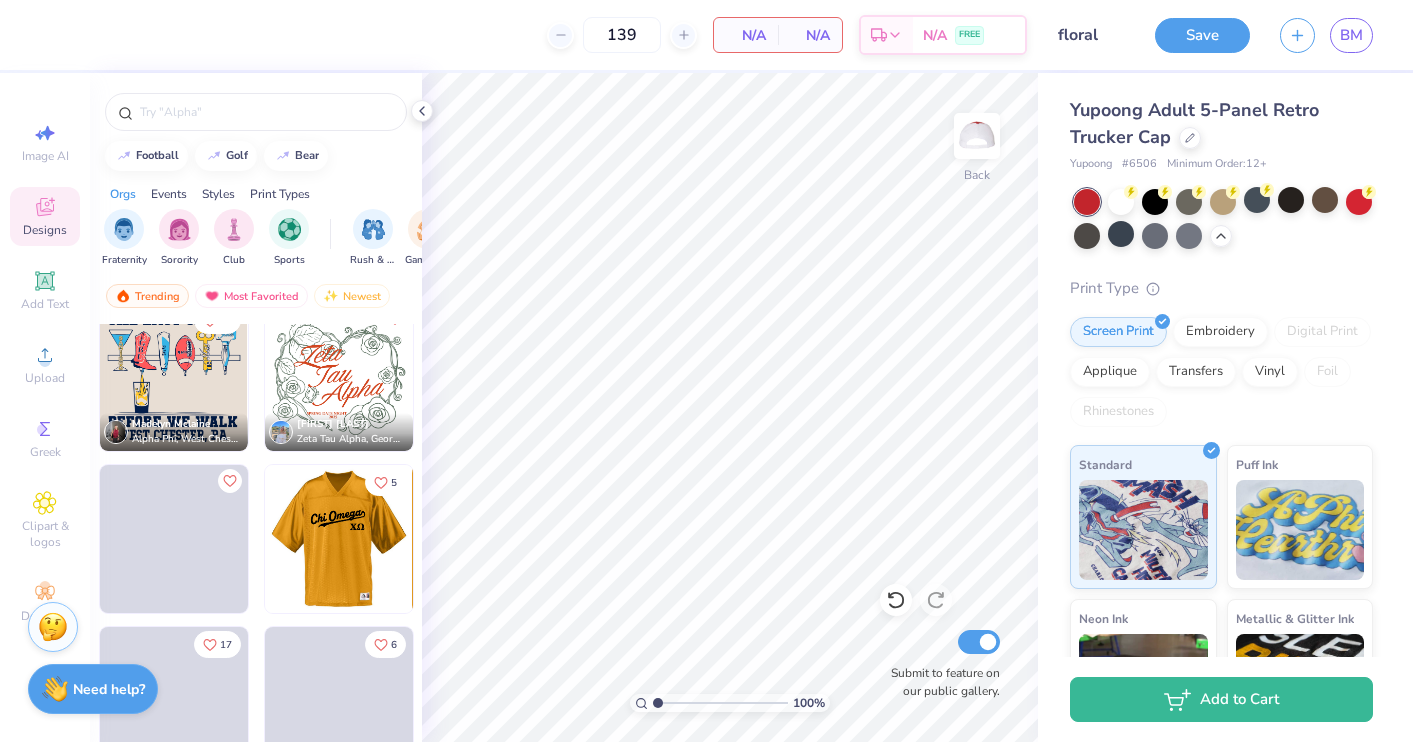 scroll, scrollTop: 46356, scrollLeft: 0, axis: vertical 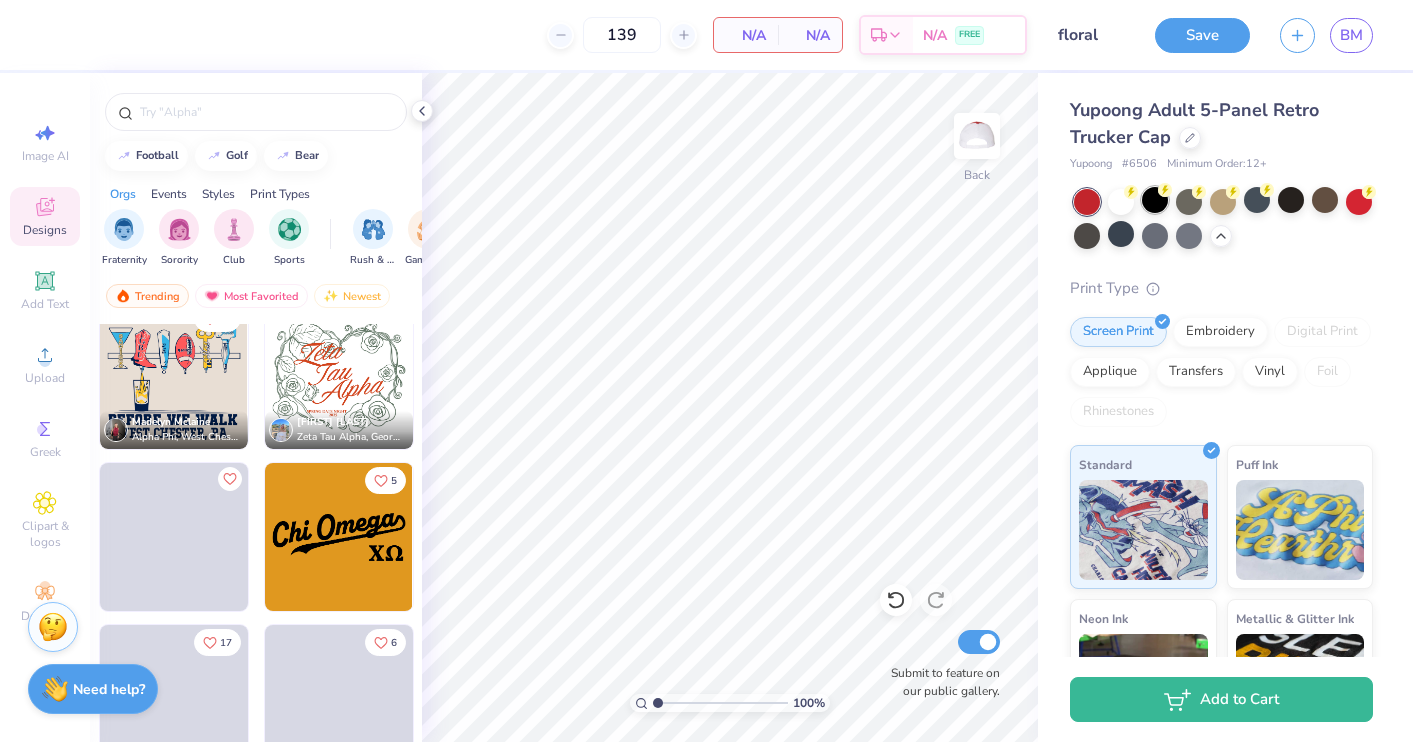 click at bounding box center (1155, 200) 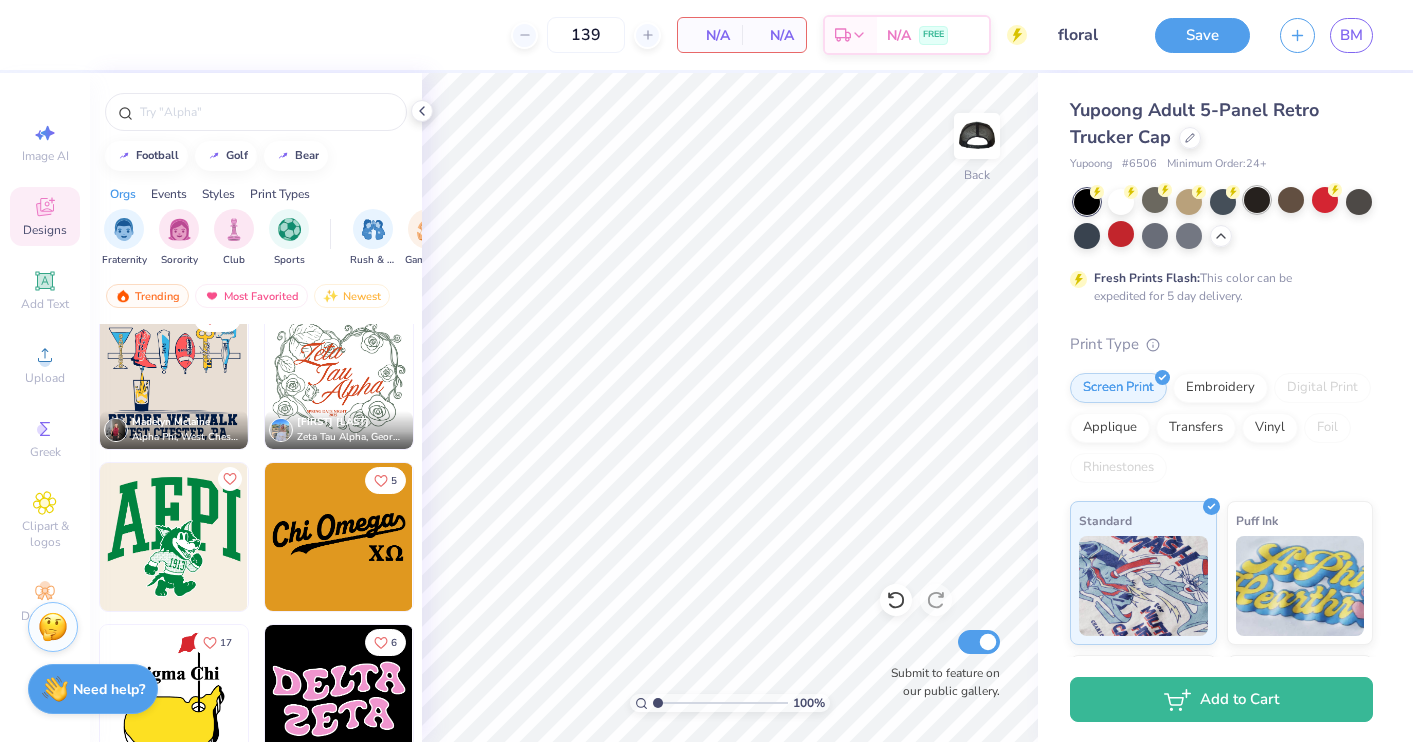 click at bounding box center (1257, 200) 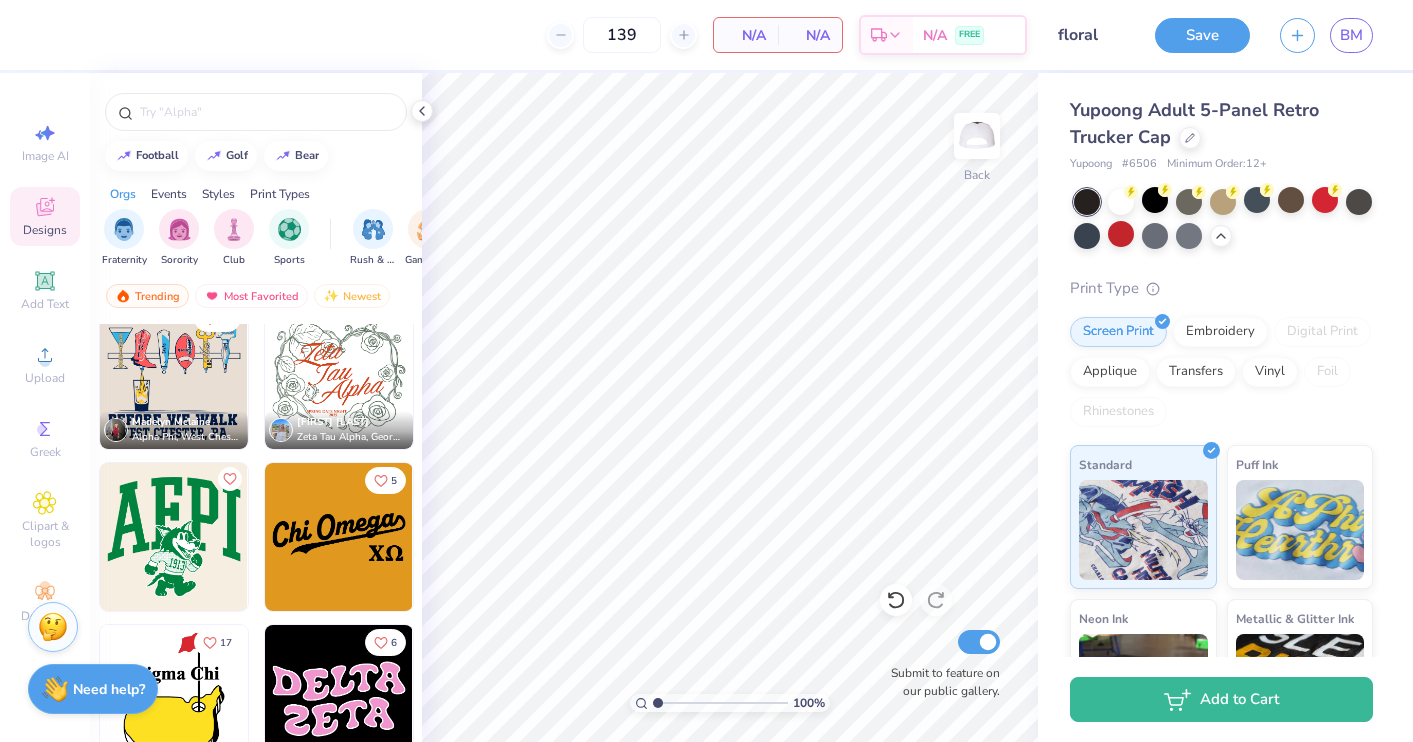 click at bounding box center (339, 537) 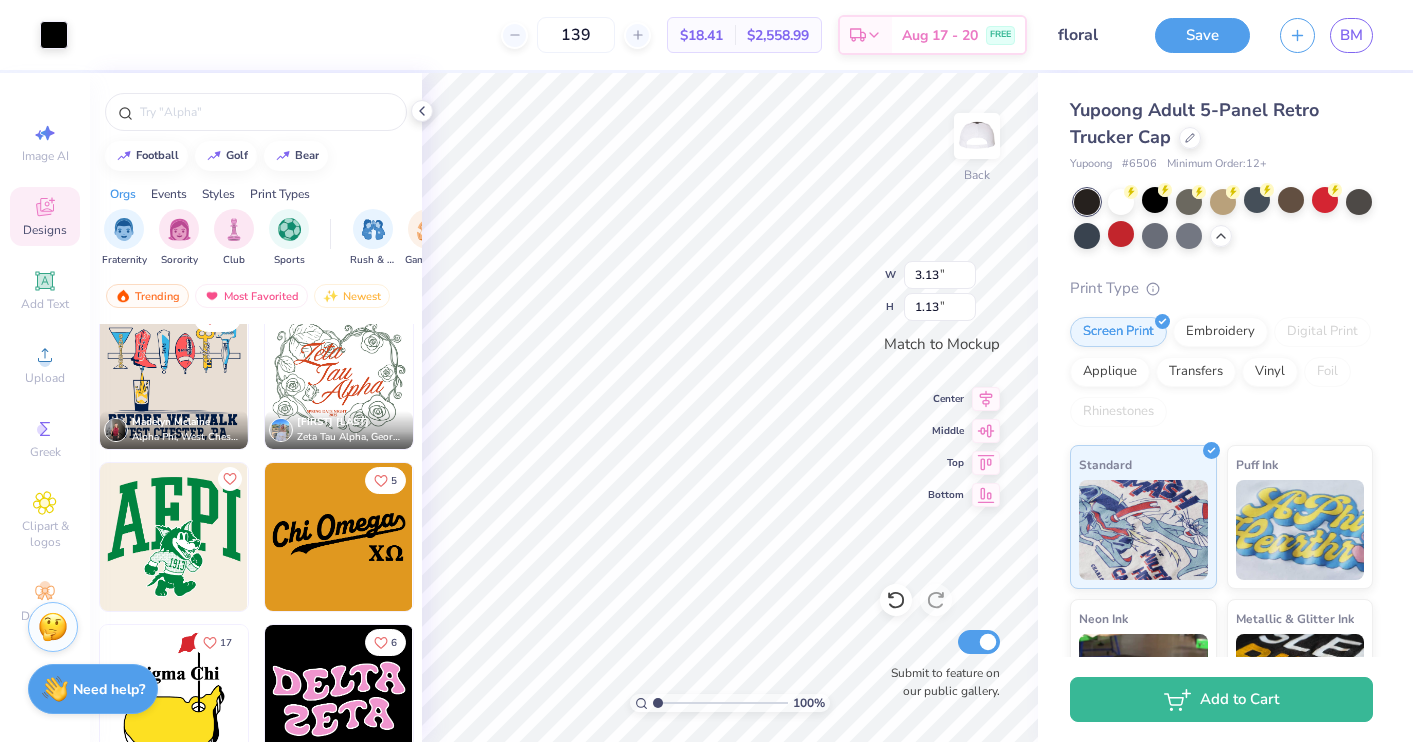 type on "3.77" 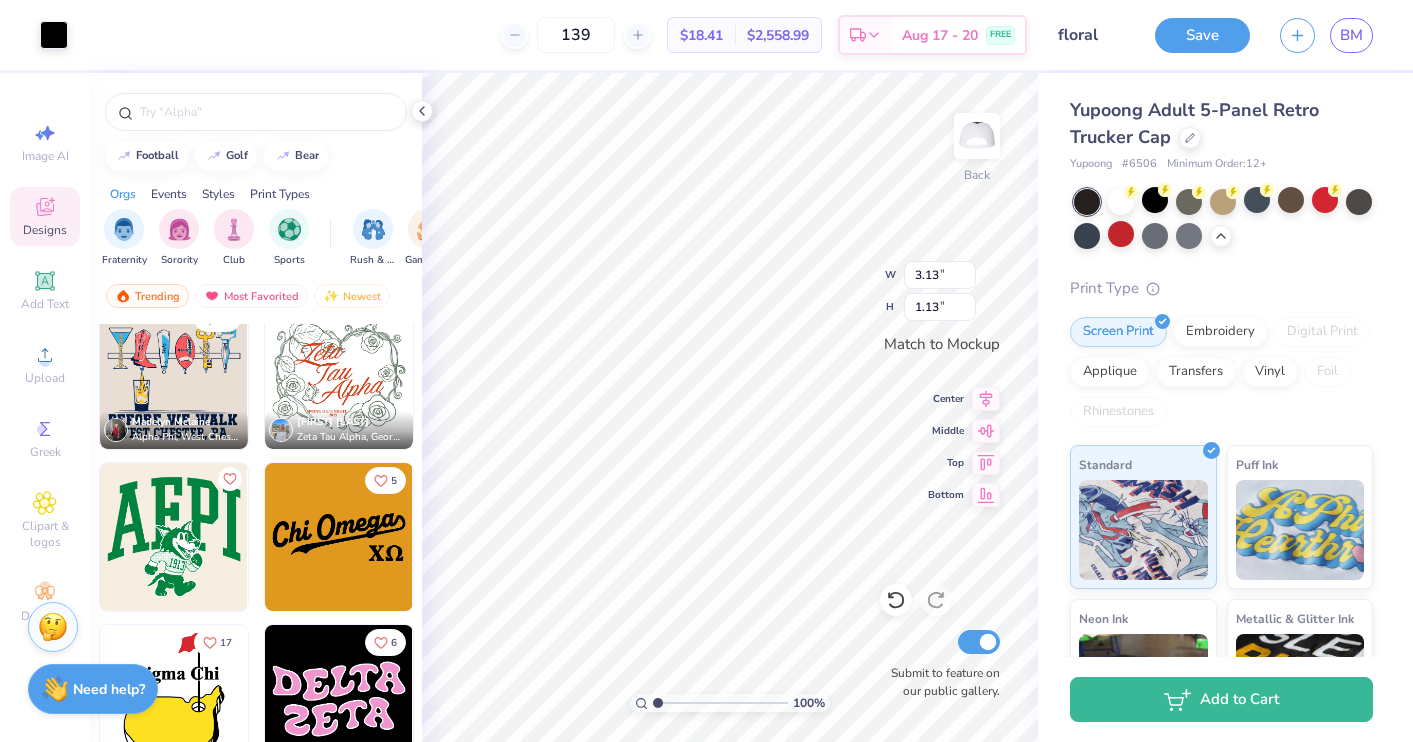 type on "1.37" 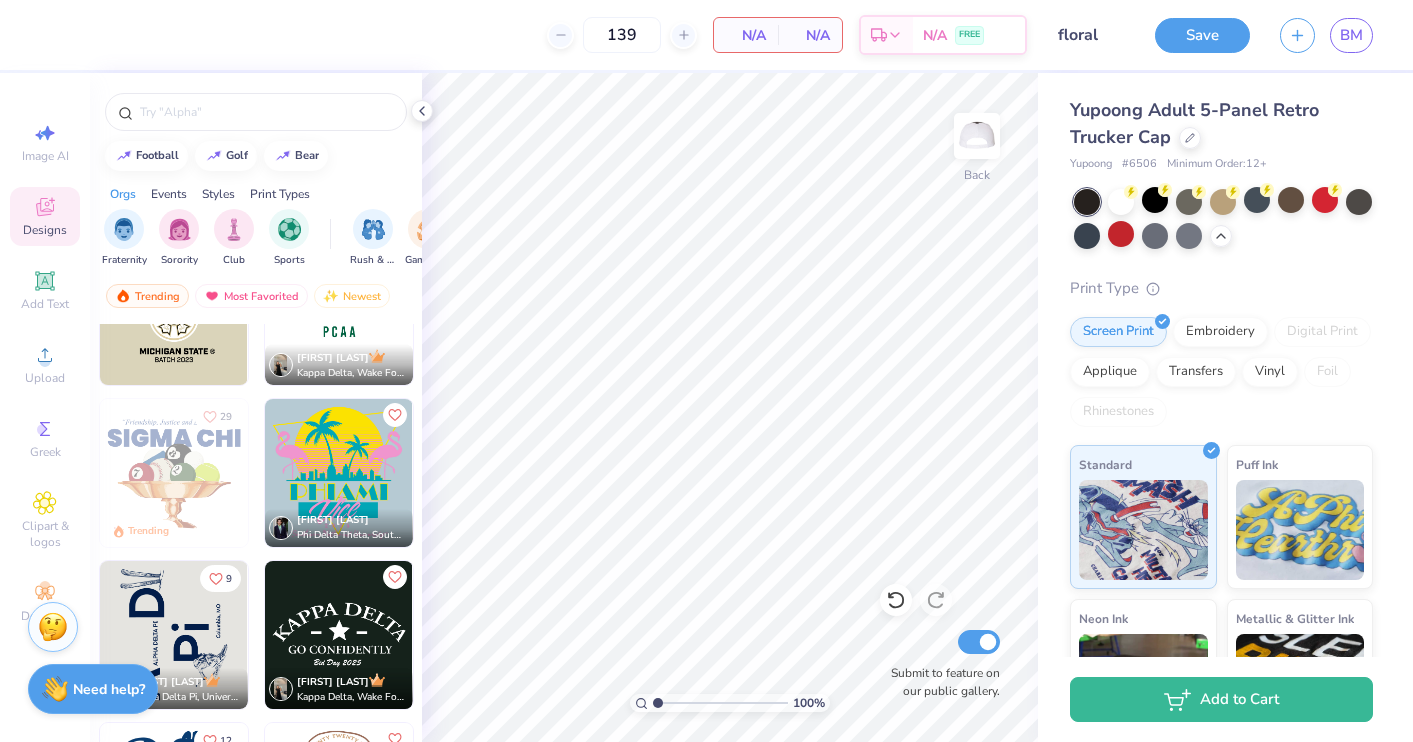scroll, scrollTop: 47287, scrollLeft: 0, axis: vertical 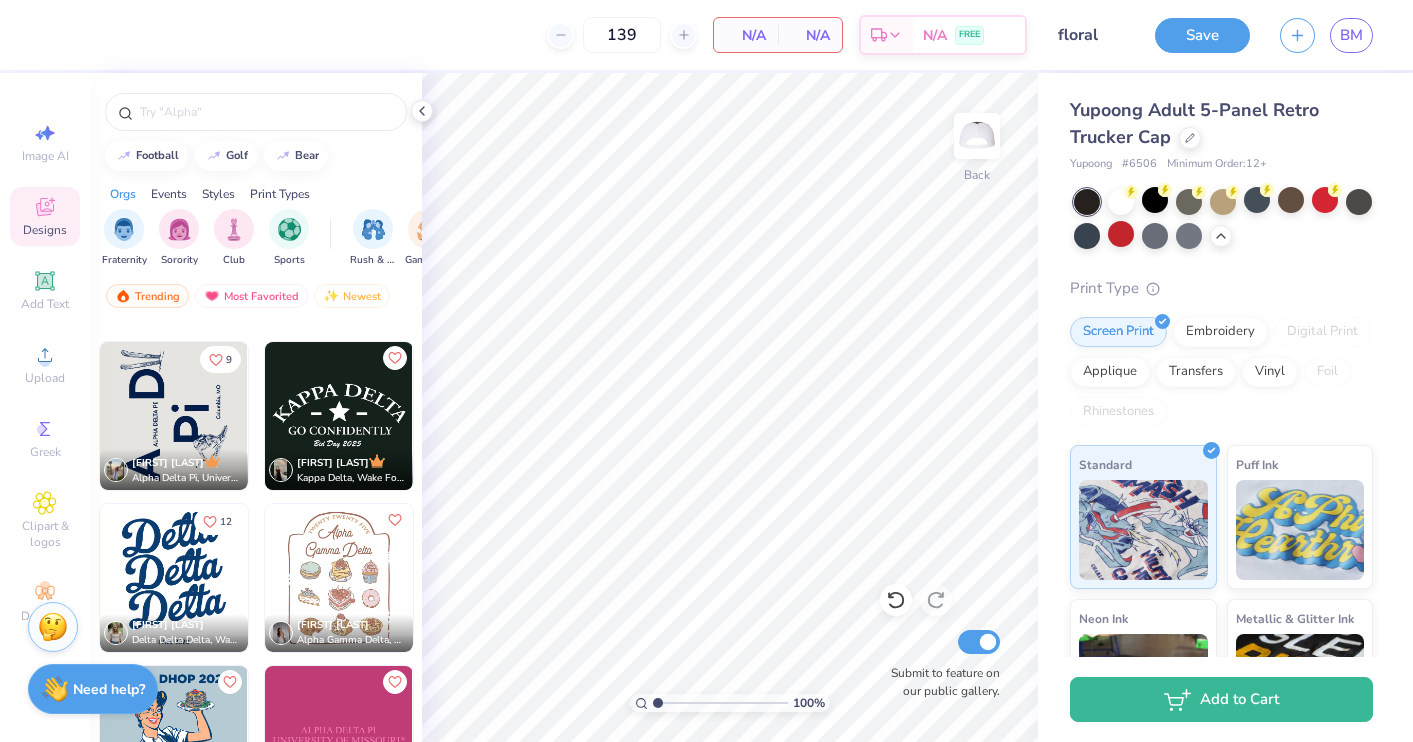 click at bounding box center (339, 416) 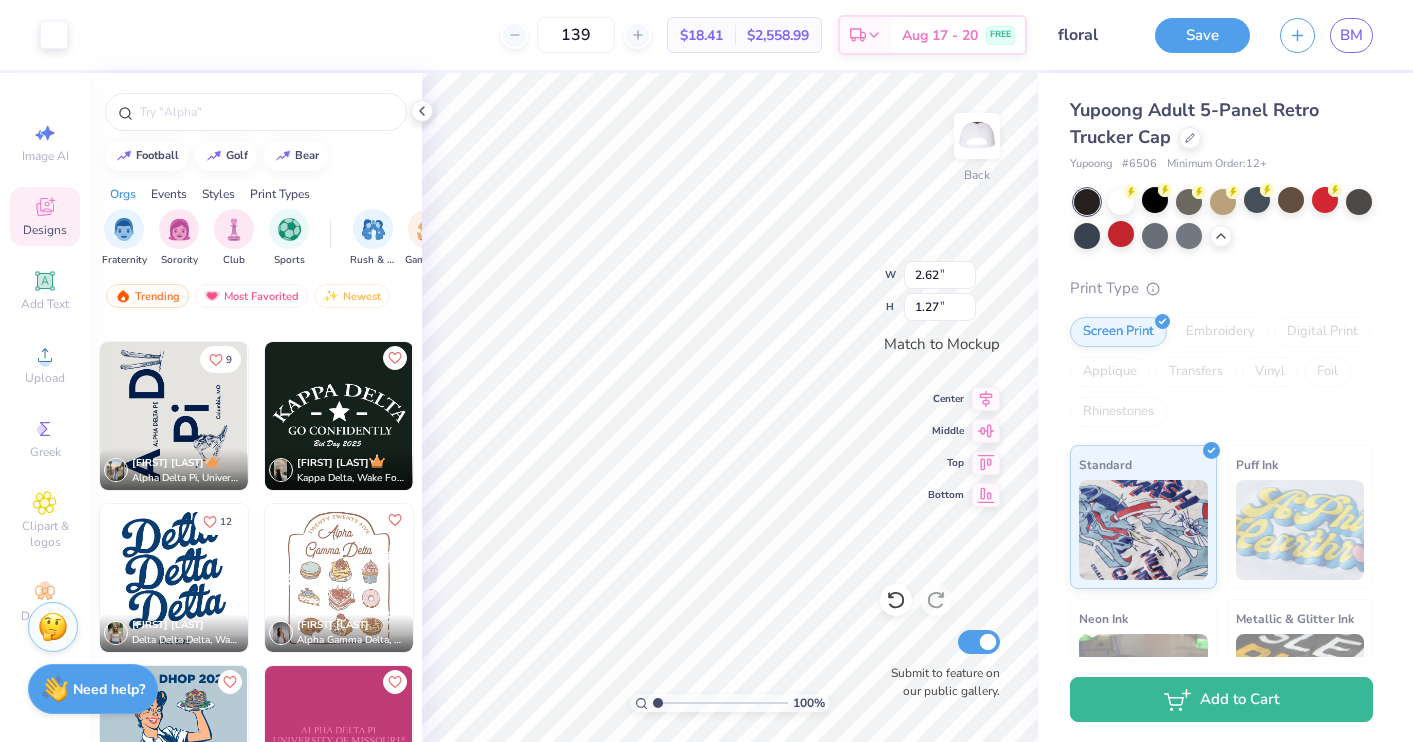 type on "3.77" 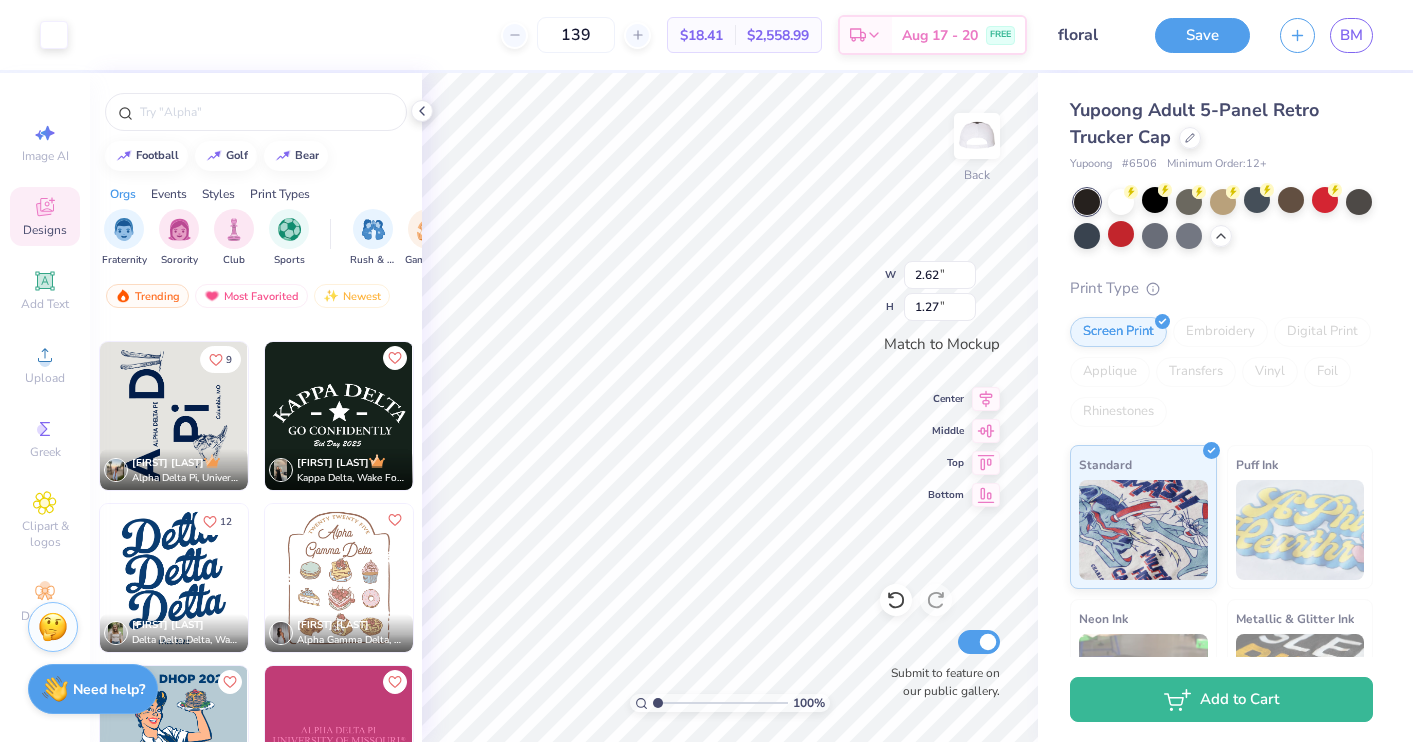 type on "1.83" 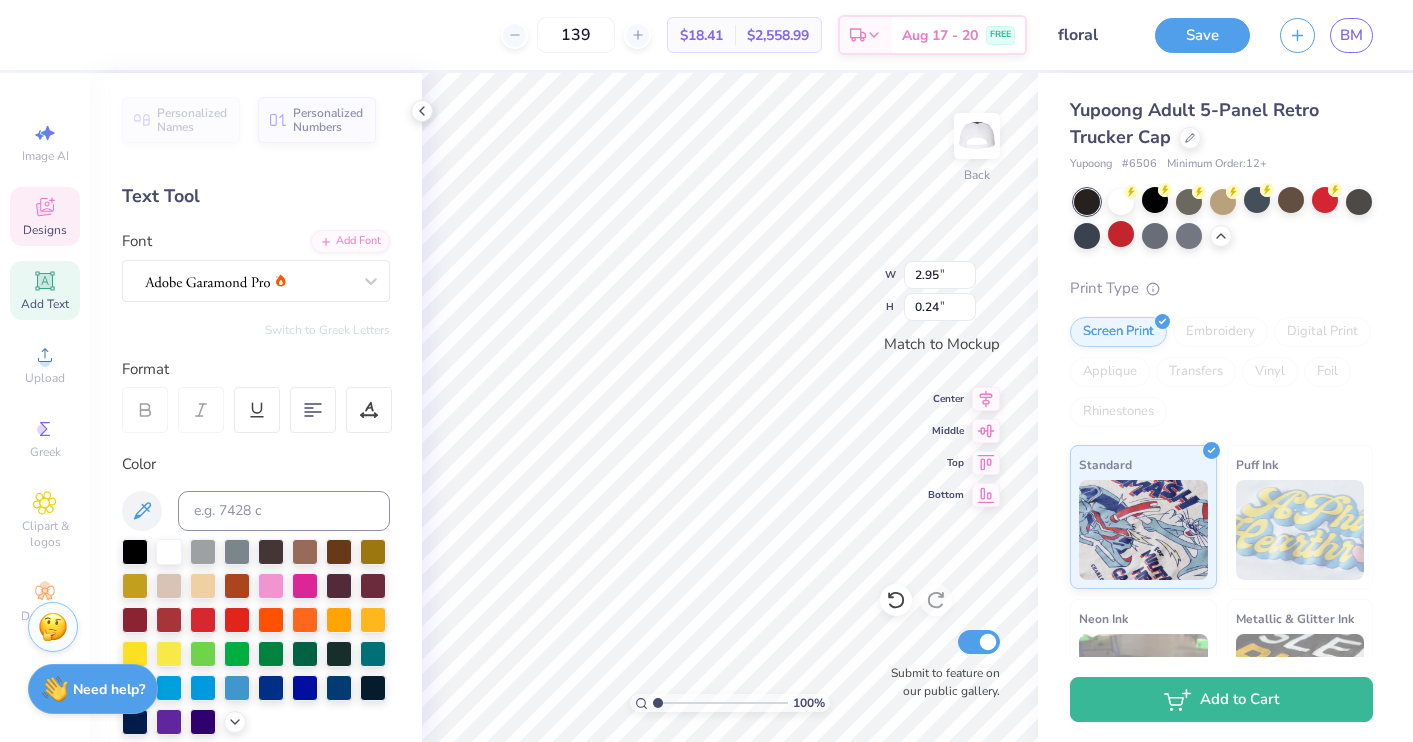 type on "G" 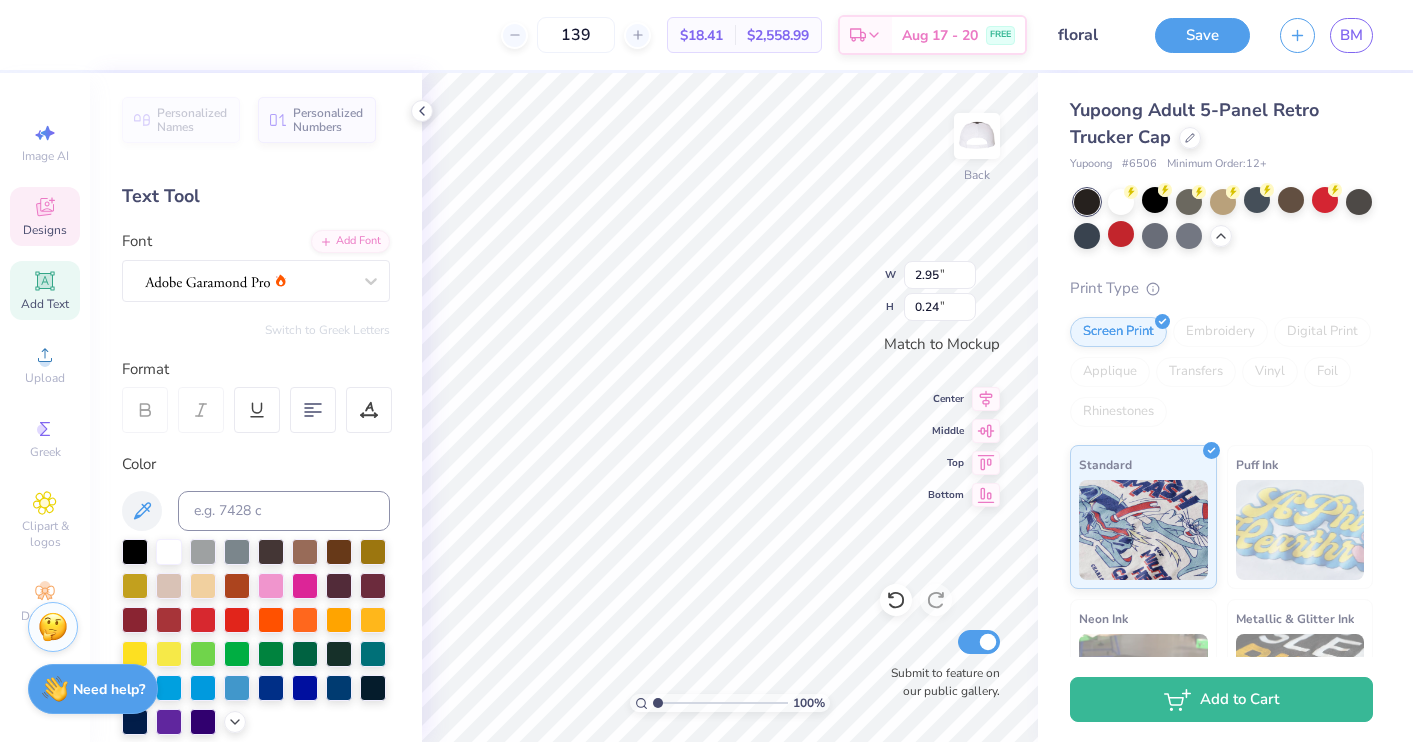 scroll, scrollTop: 0, scrollLeft: 5, axis: horizontal 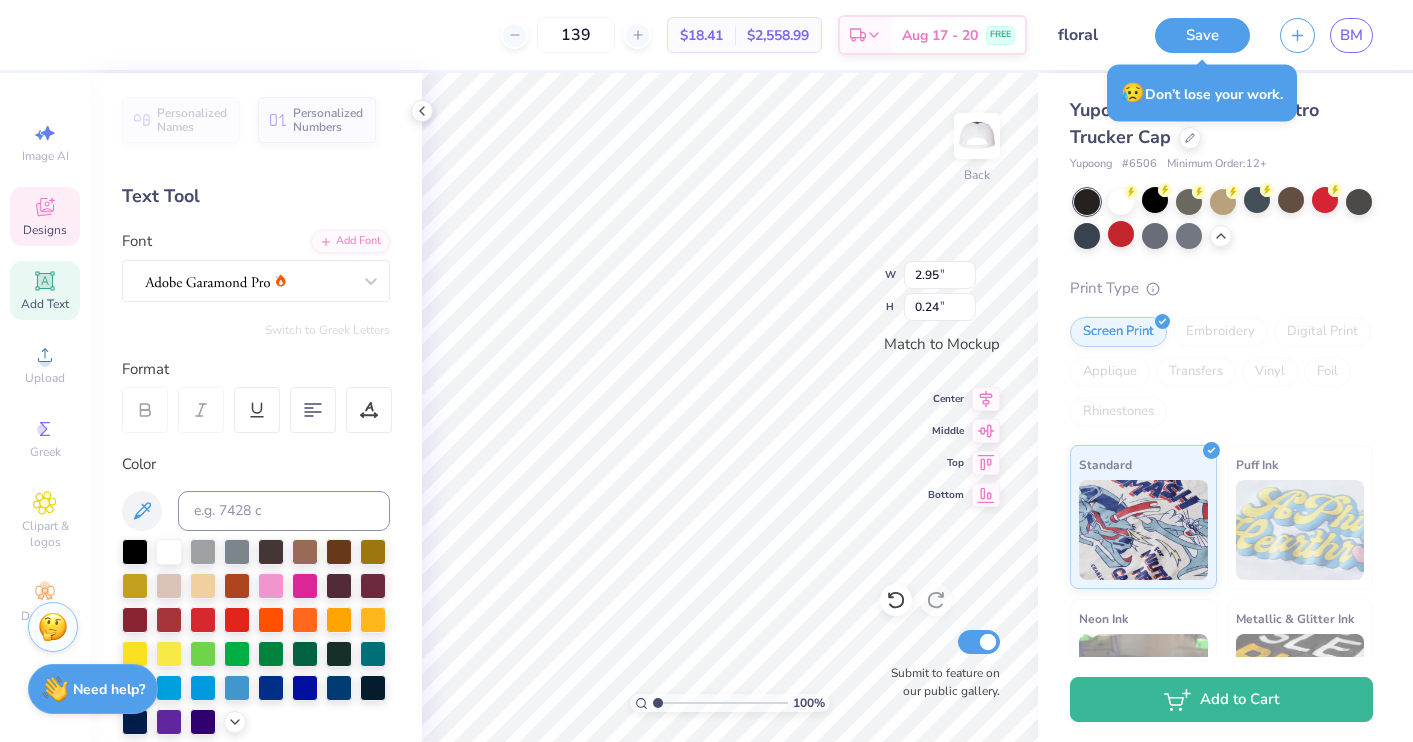 type on "Connecticut est" 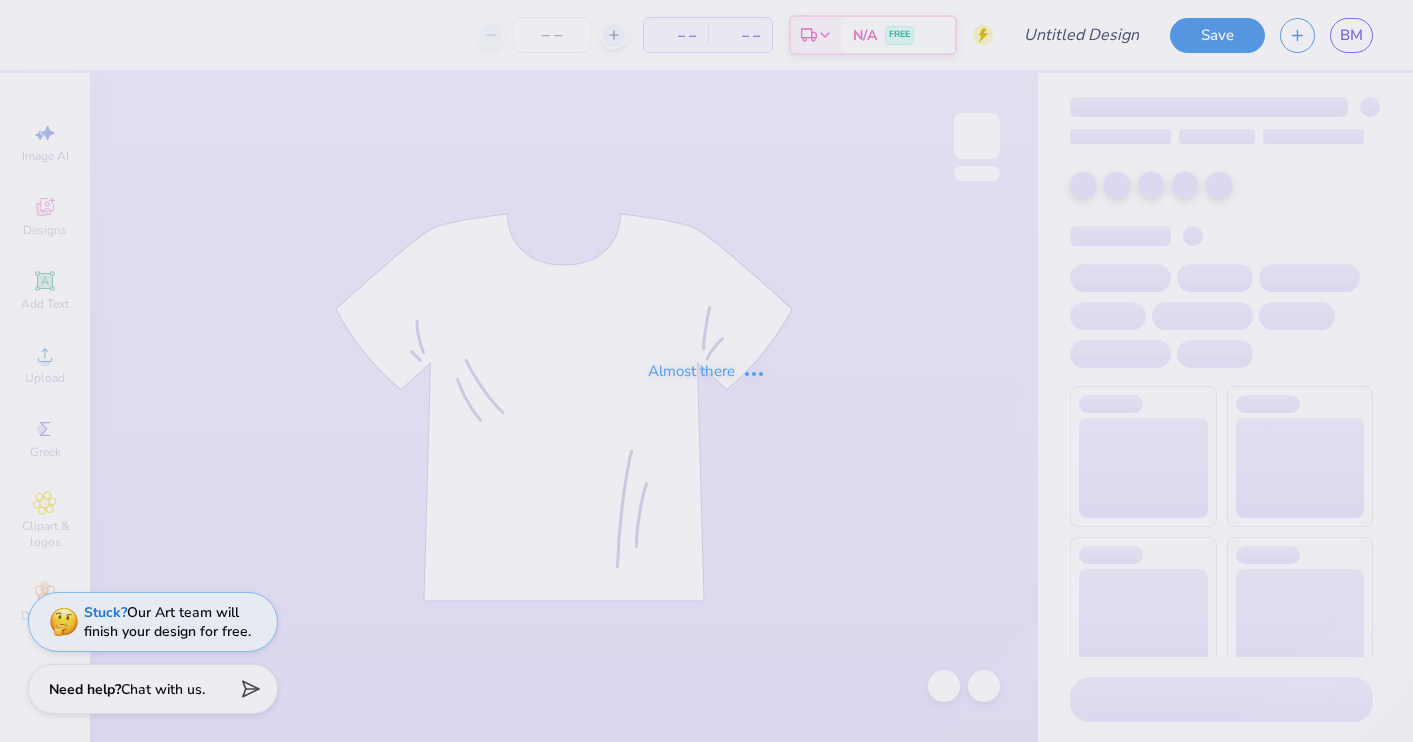 type on "gphi star" 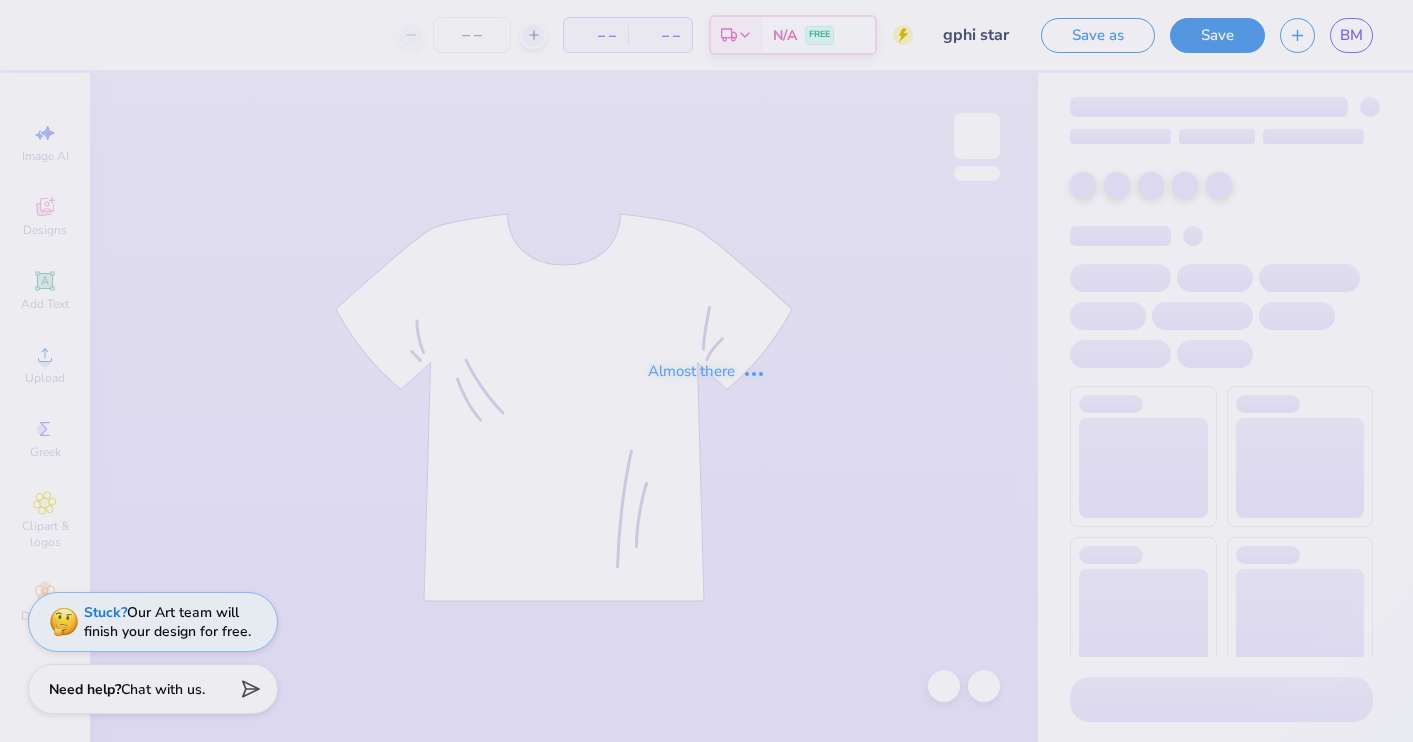 scroll, scrollTop: 0, scrollLeft: 0, axis: both 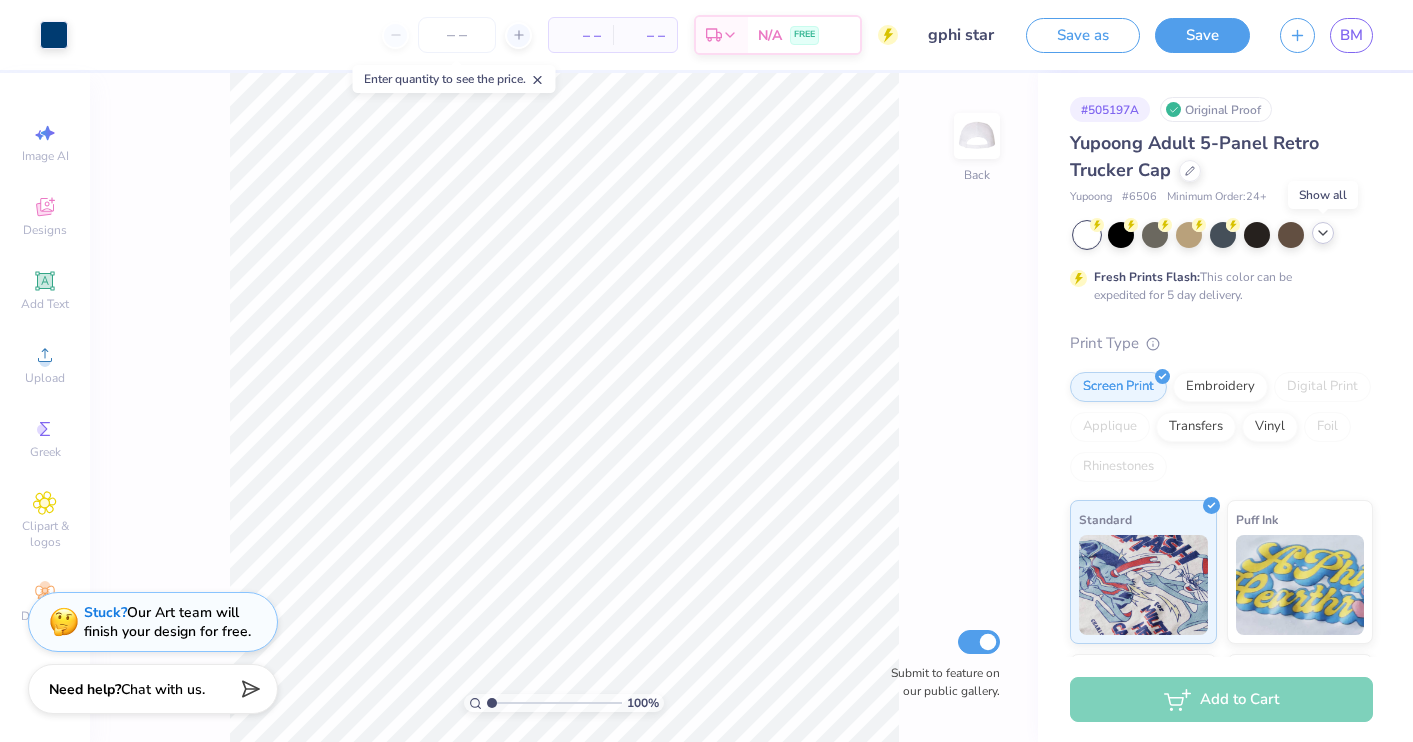 click 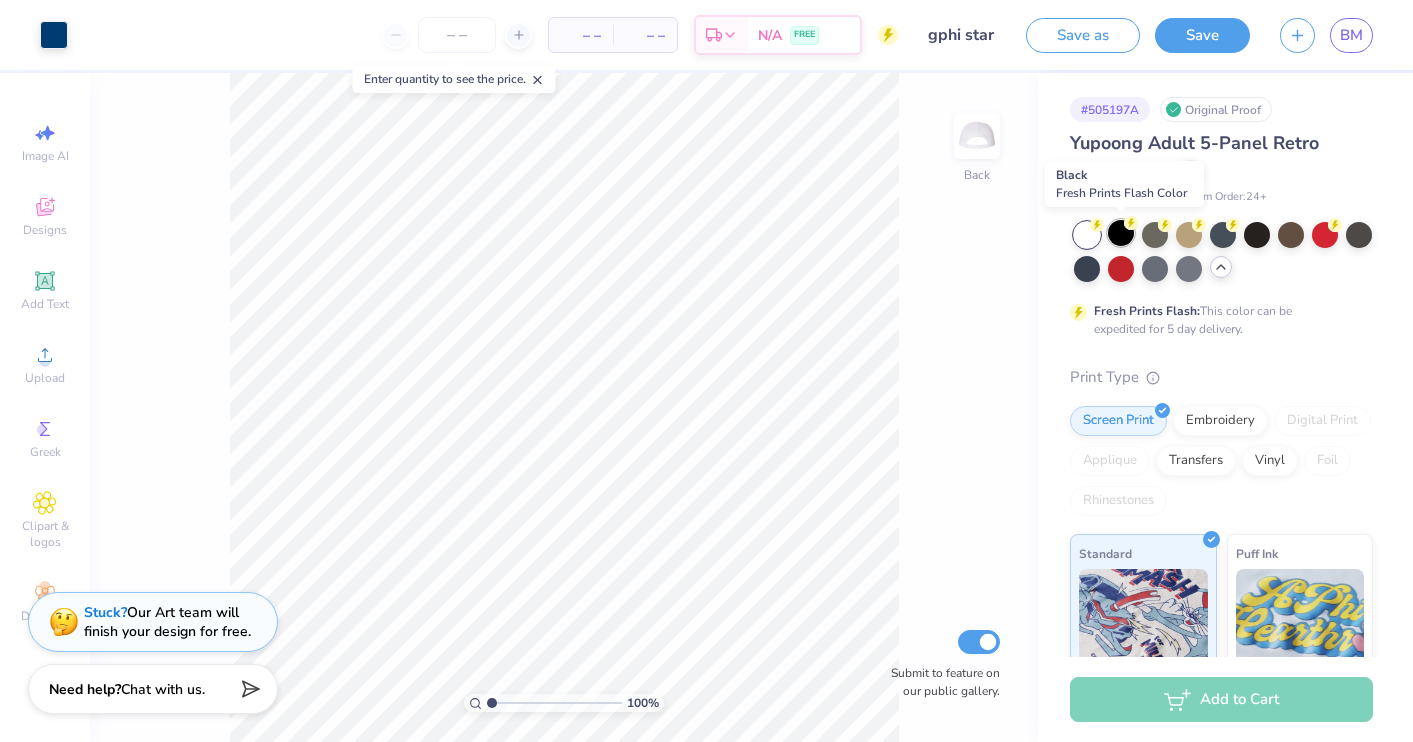 click at bounding box center [1121, 233] 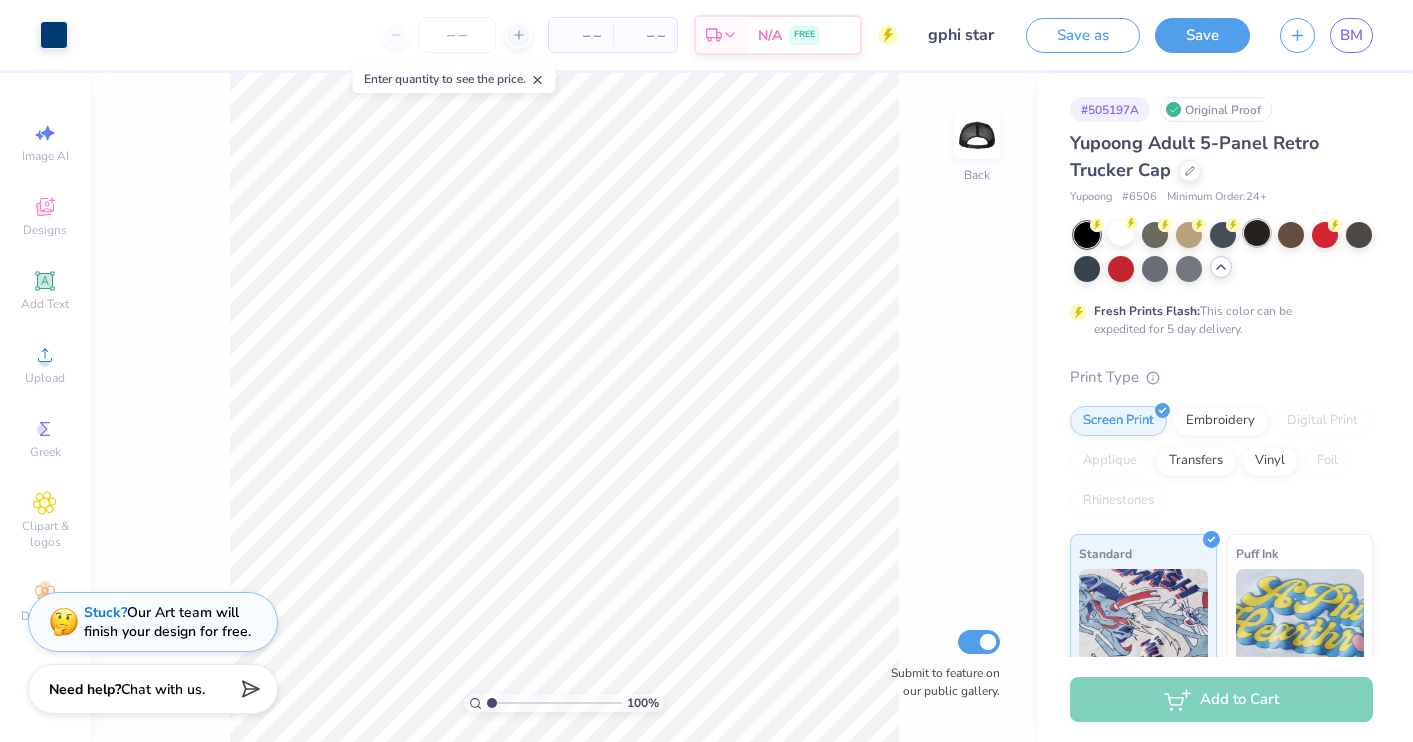 click at bounding box center [1257, 233] 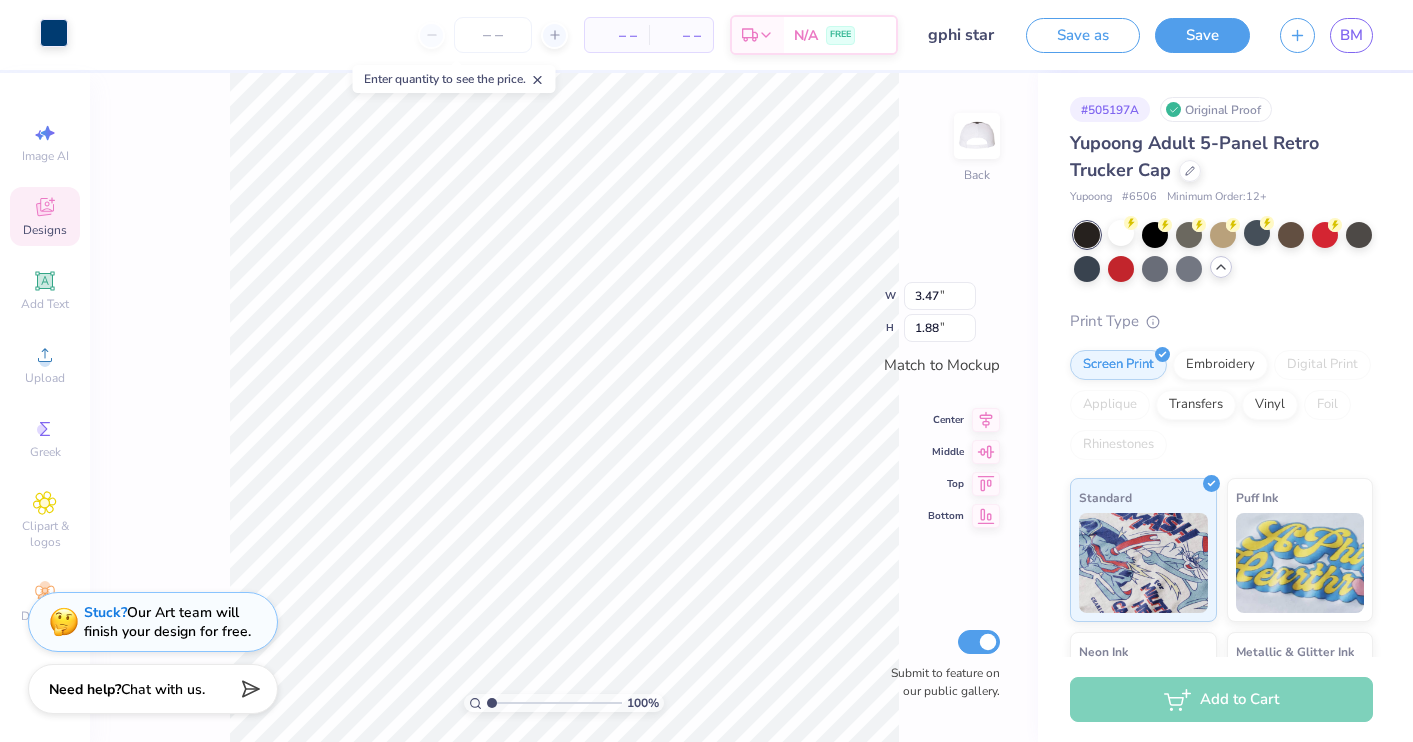 click at bounding box center [54, 33] 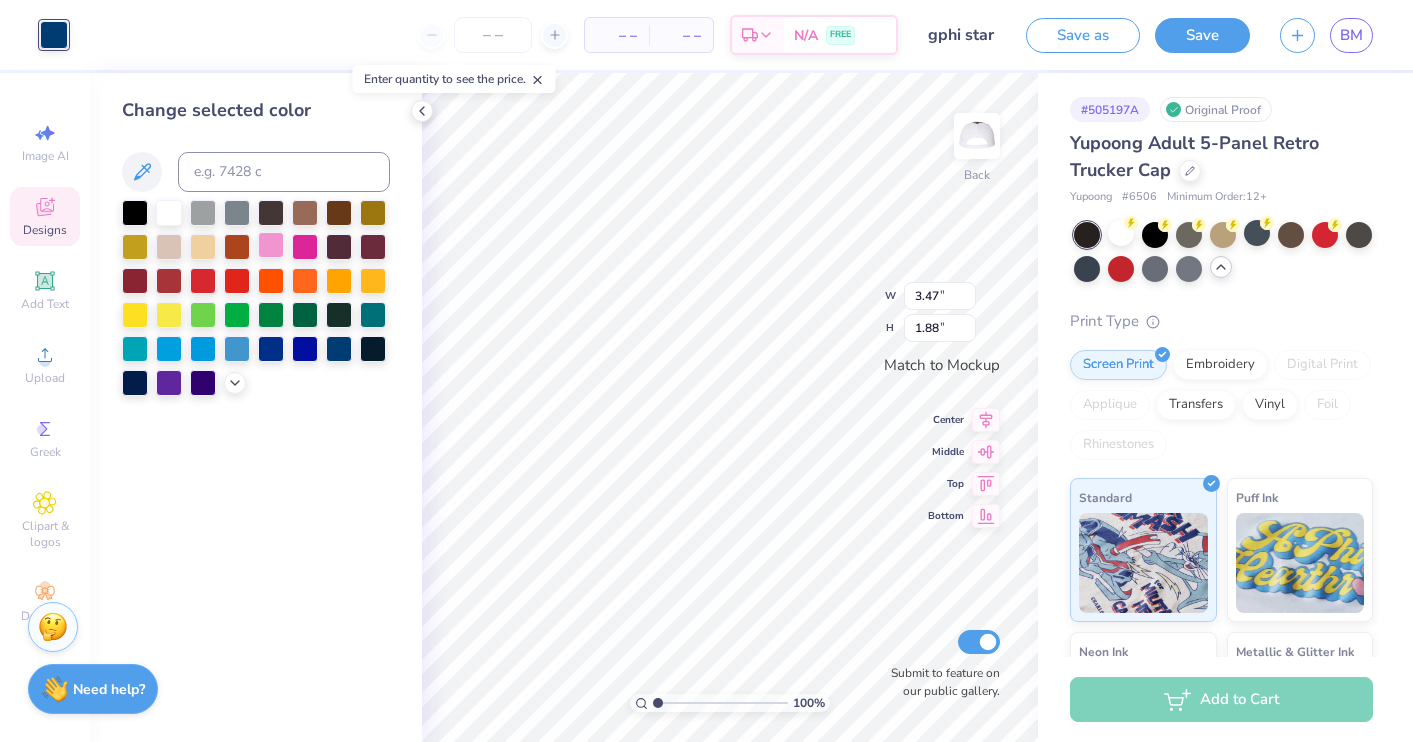 click at bounding box center [271, 245] 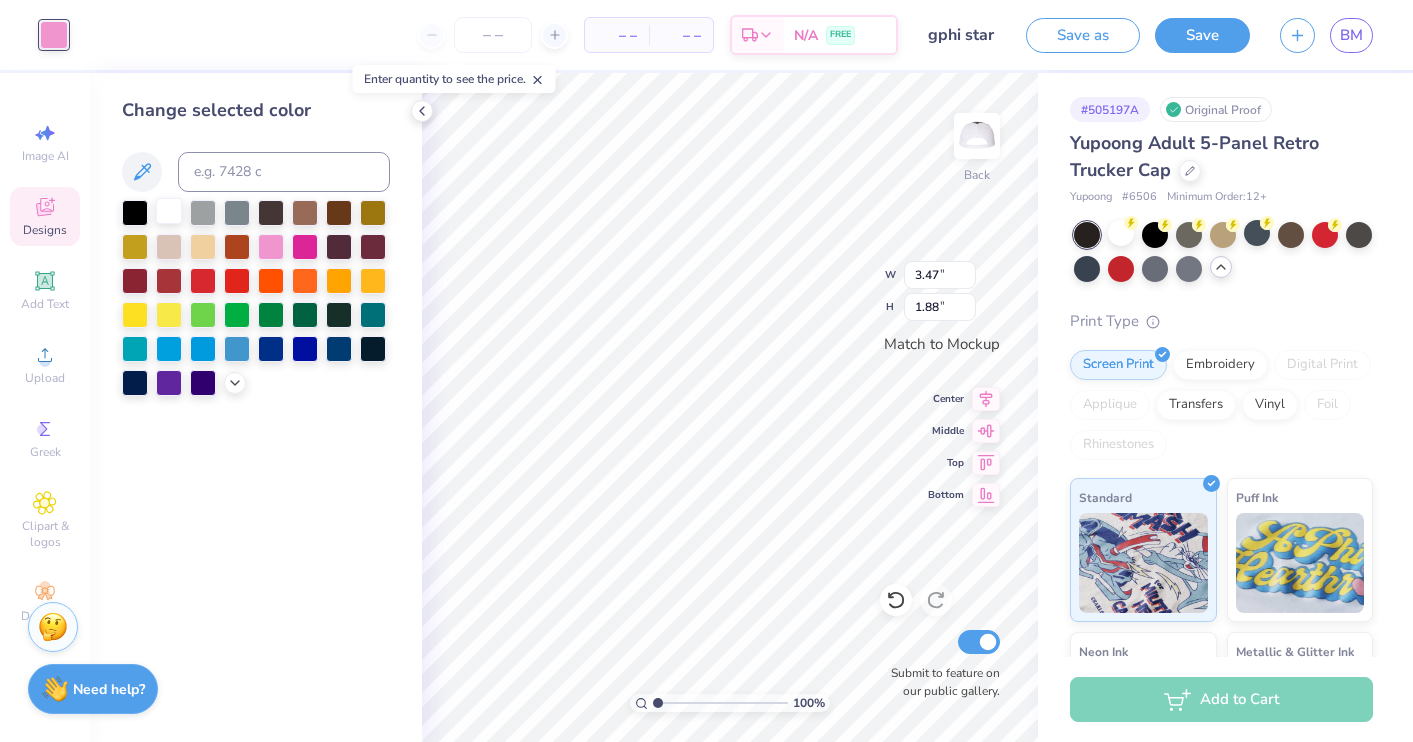 click at bounding box center (169, 211) 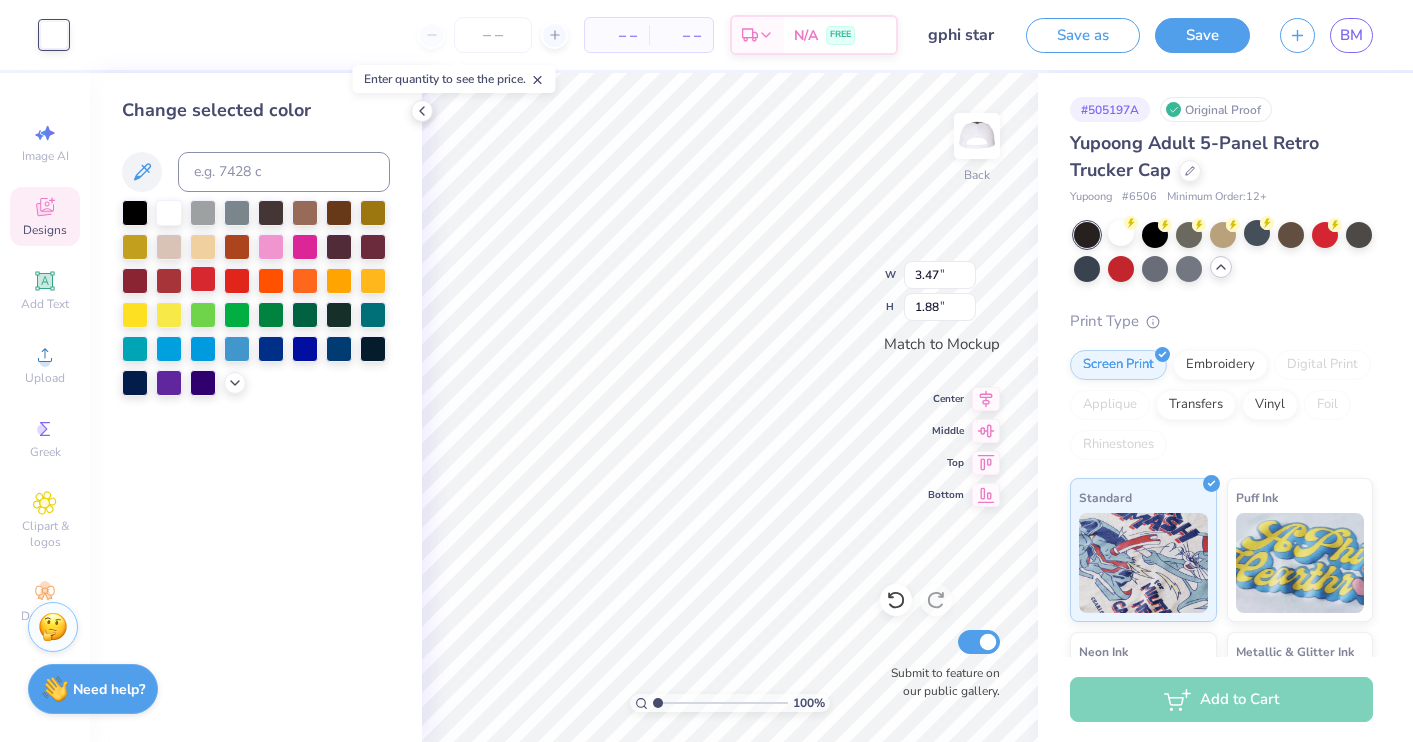 click at bounding box center (203, 279) 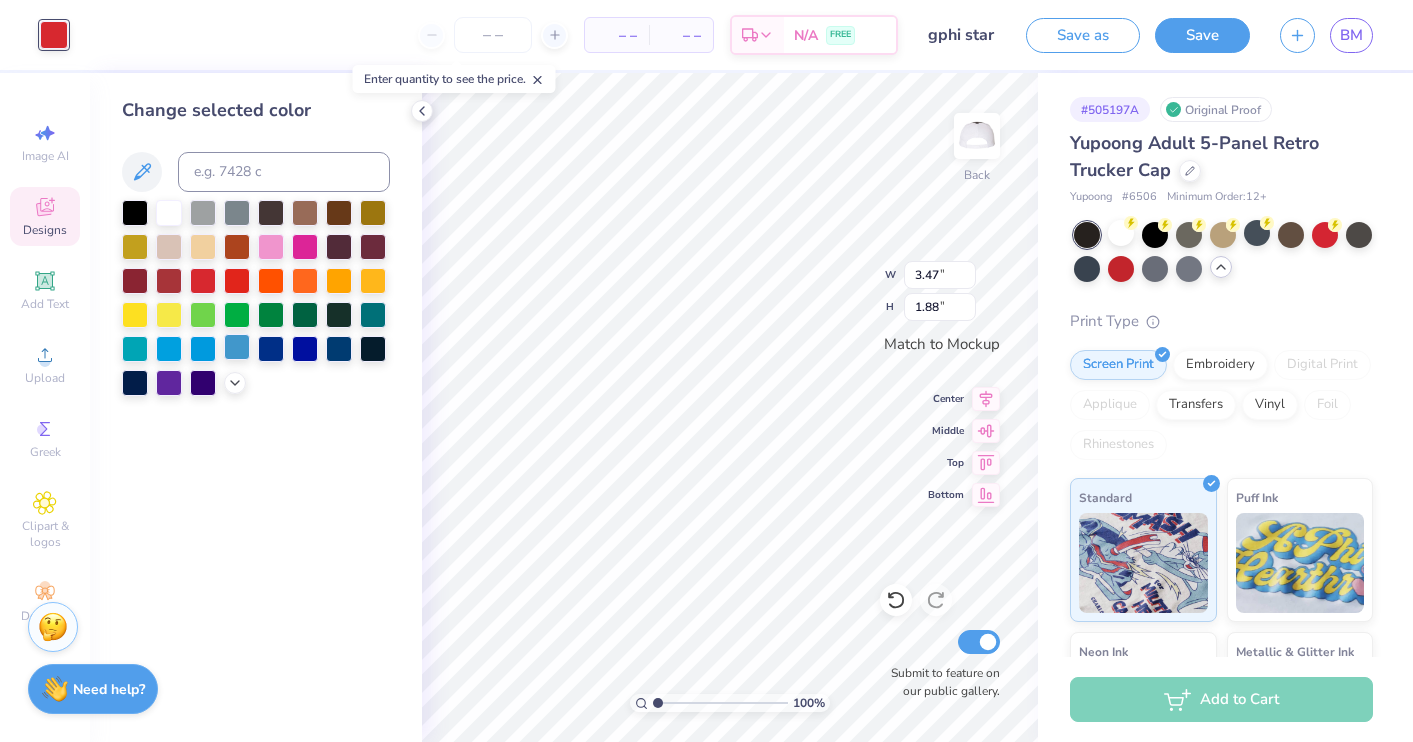 click at bounding box center [237, 347] 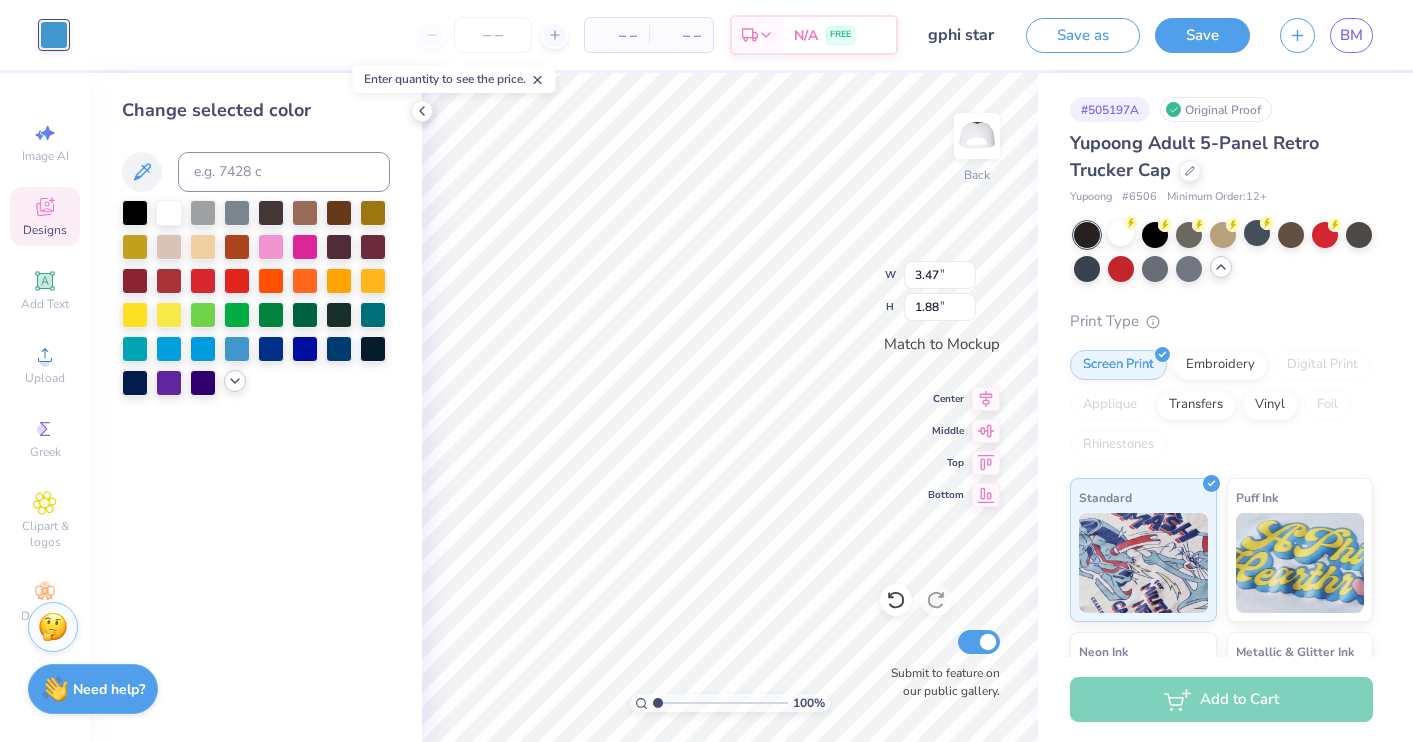 click at bounding box center [235, 381] 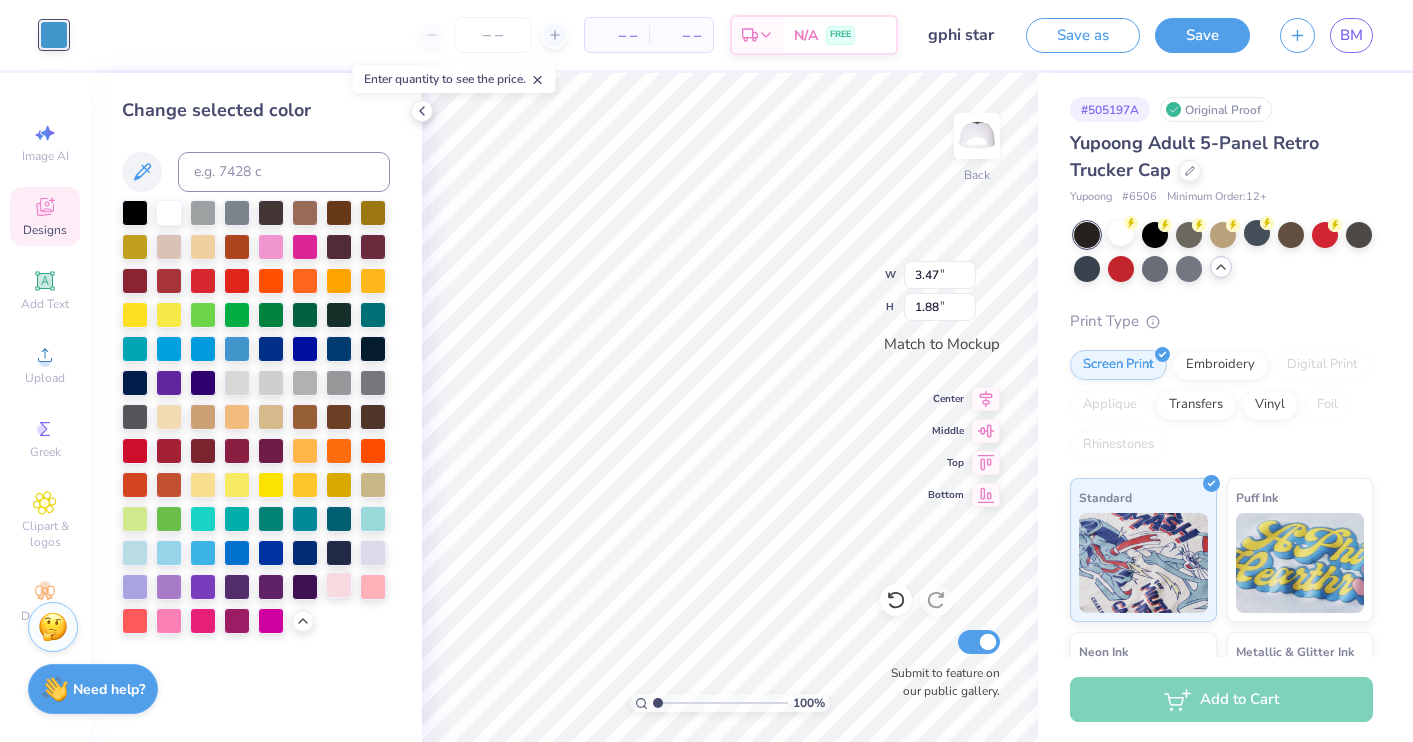 click at bounding box center (339, 585) 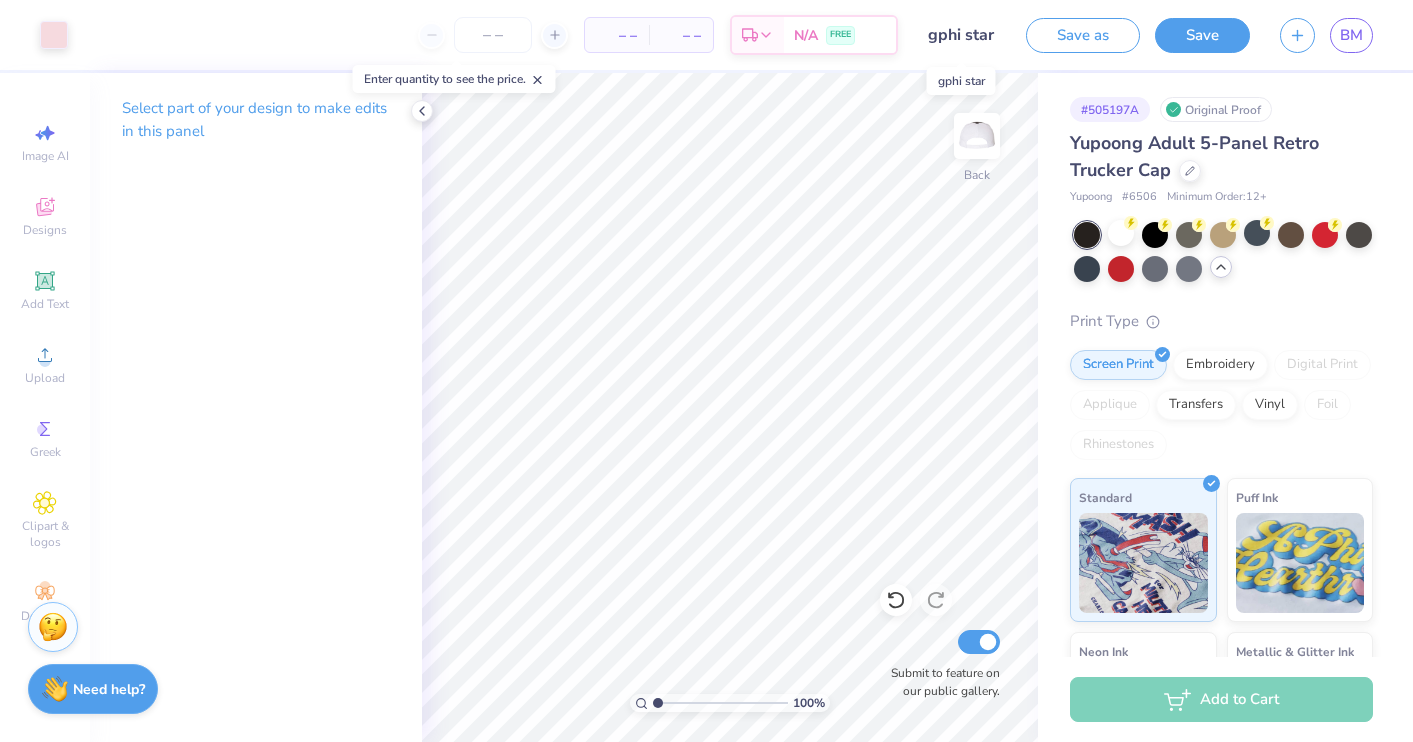 click on "gphi star" at bounding box center (962, 35) 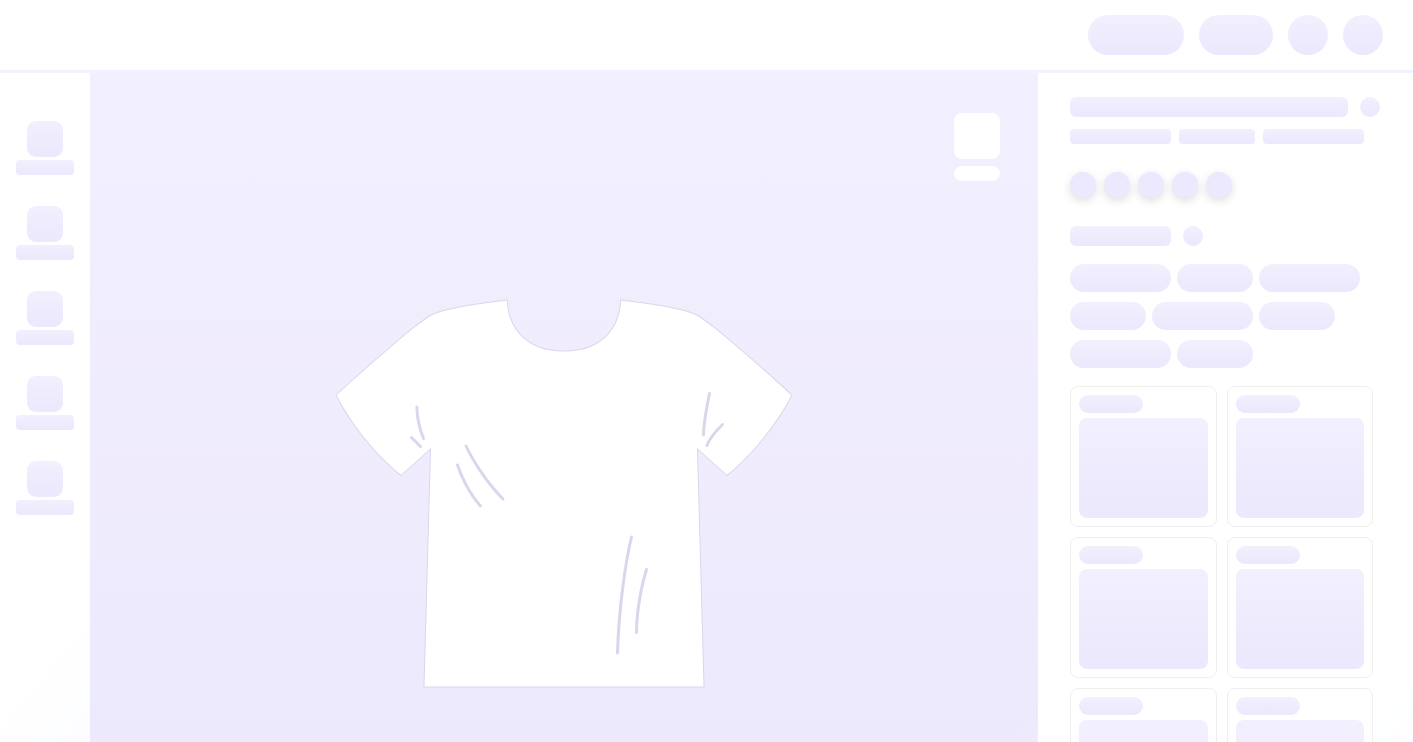 scroll, scrollTop: 0, scrollLeft: 0, axis: both 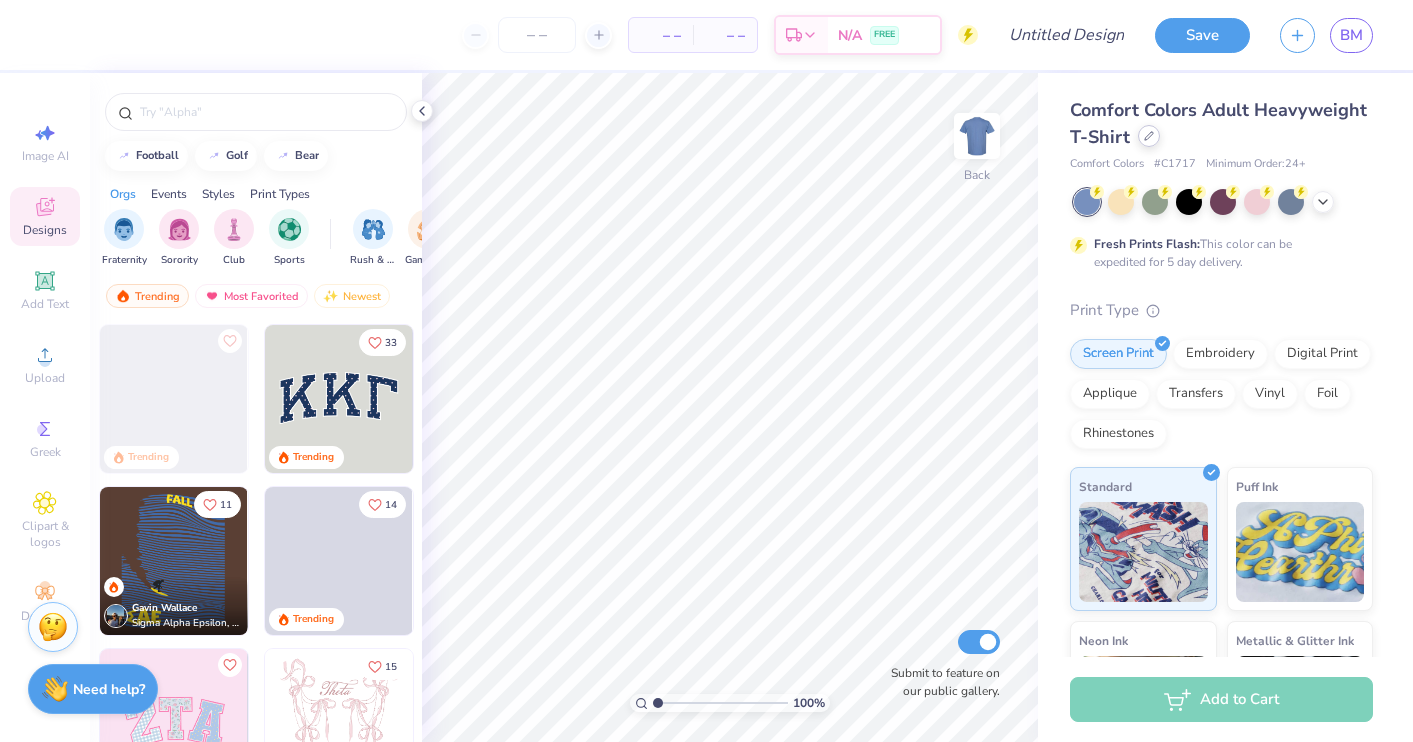 click at bounding box center (1149, 136) 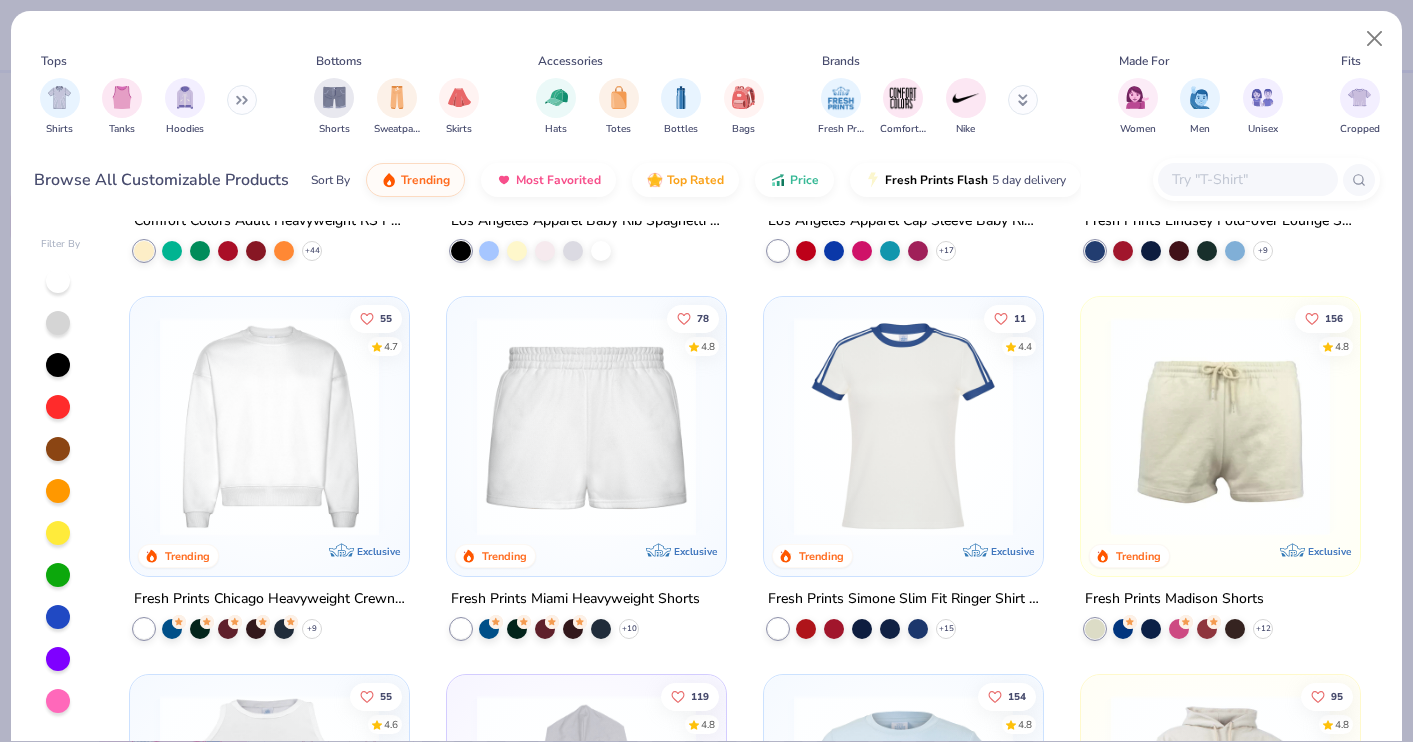 scroll, scrollTop: 1389, scrollLeft: 0, axis: vertical 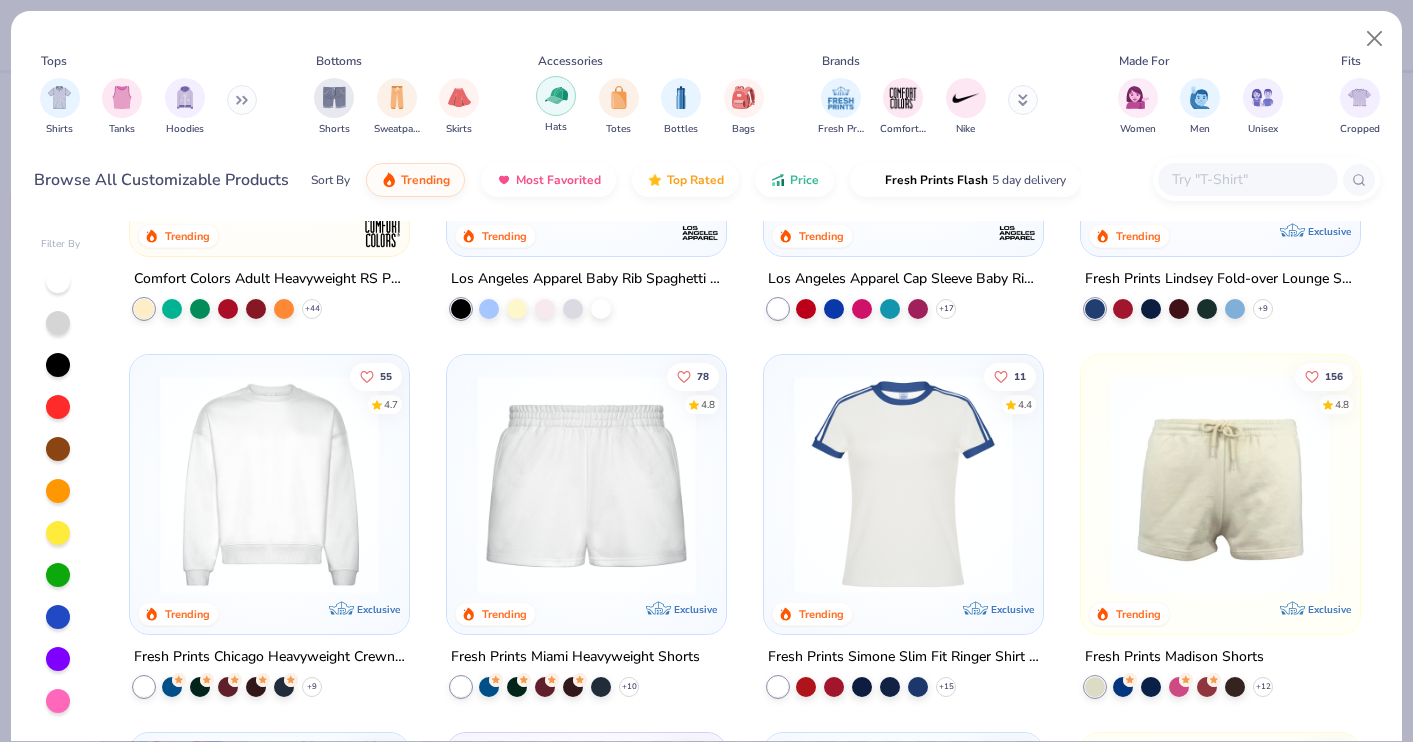 click at bounding box center [556, 96] 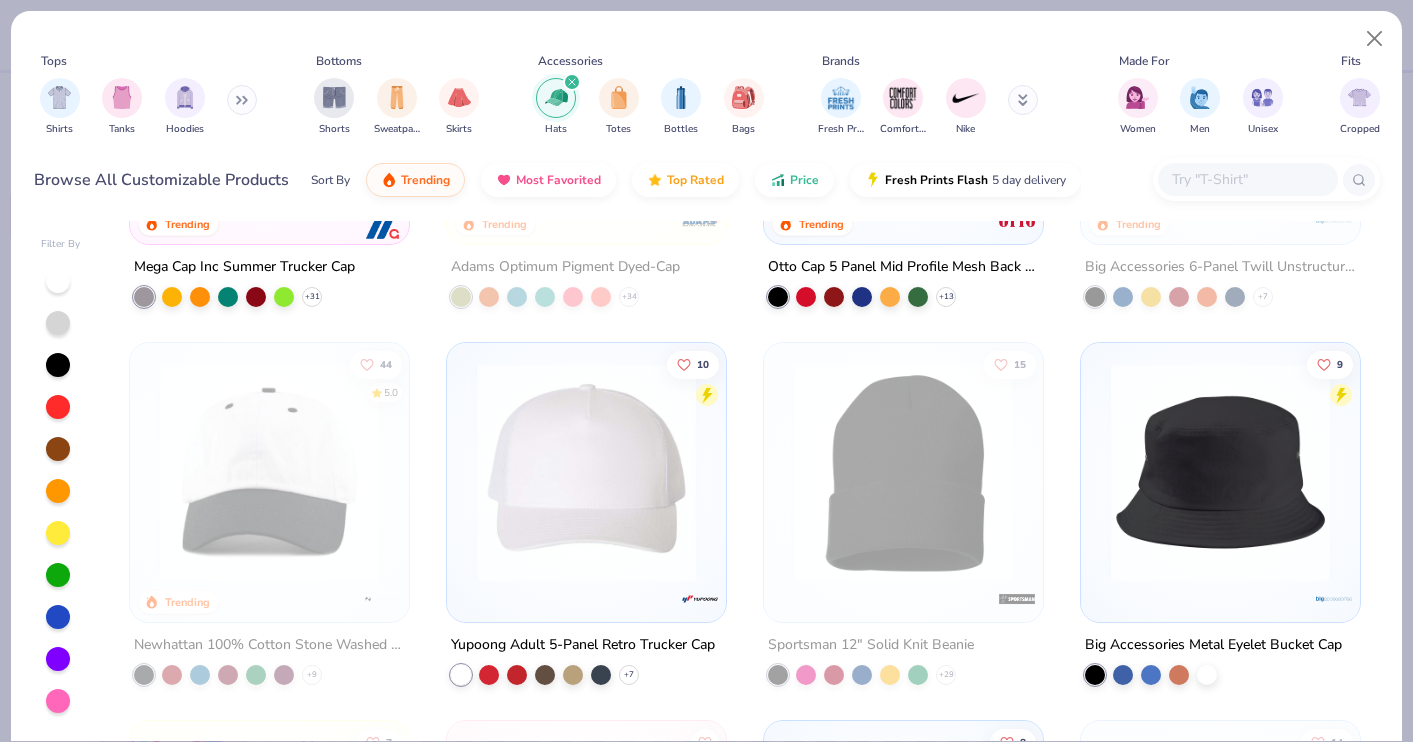 scroll, scrollTop: 322, scrollLeft: 0, axis: vertical 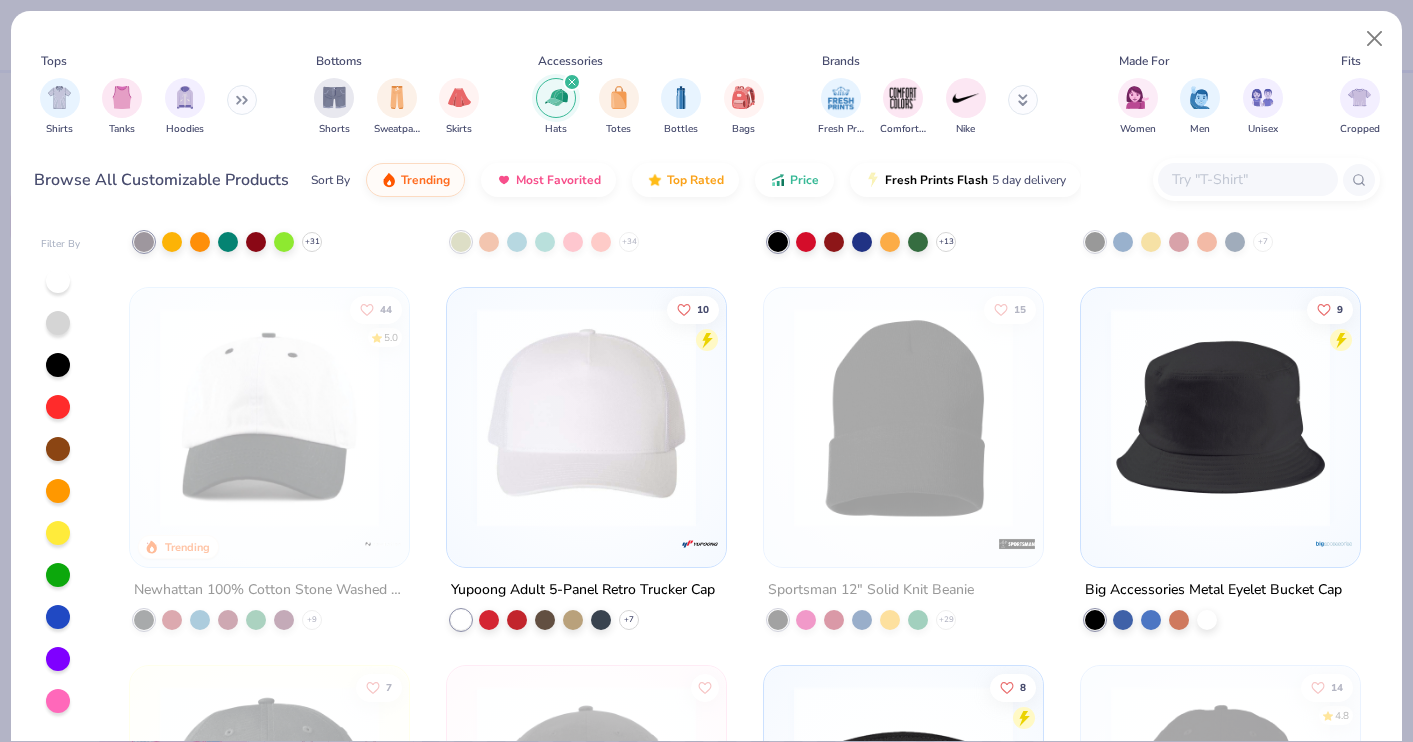 click at bounding box center (586, 417) 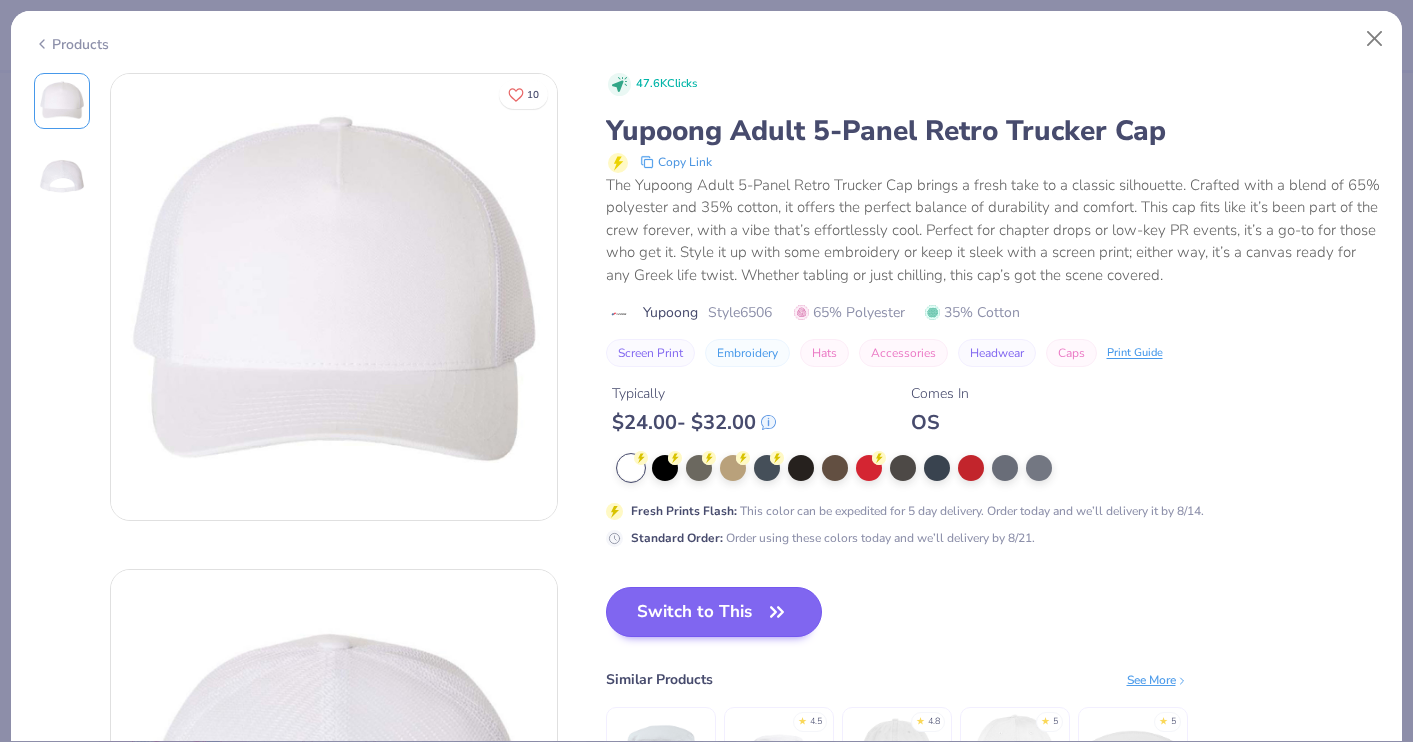 click on "Switch to This" at bounding box center (714, 612) 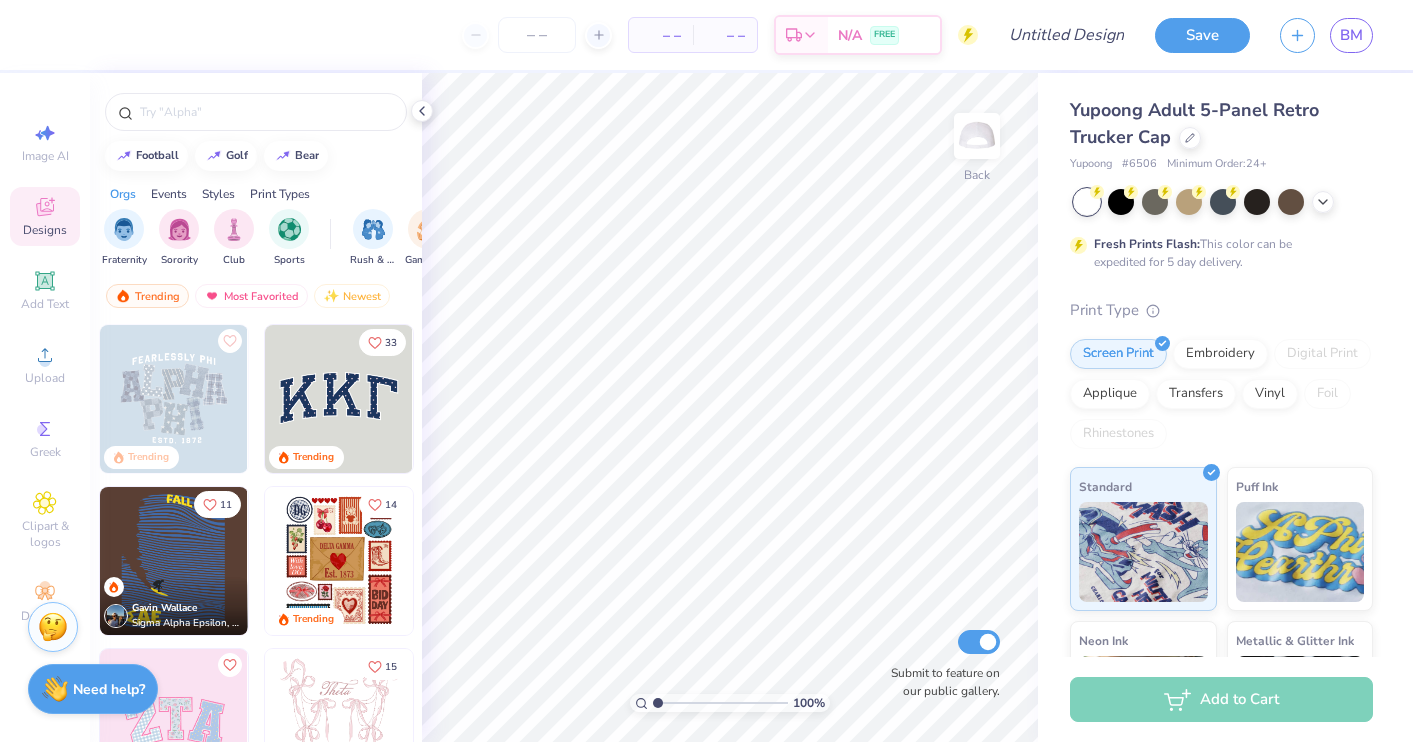 click at bounding box center [339, 399] 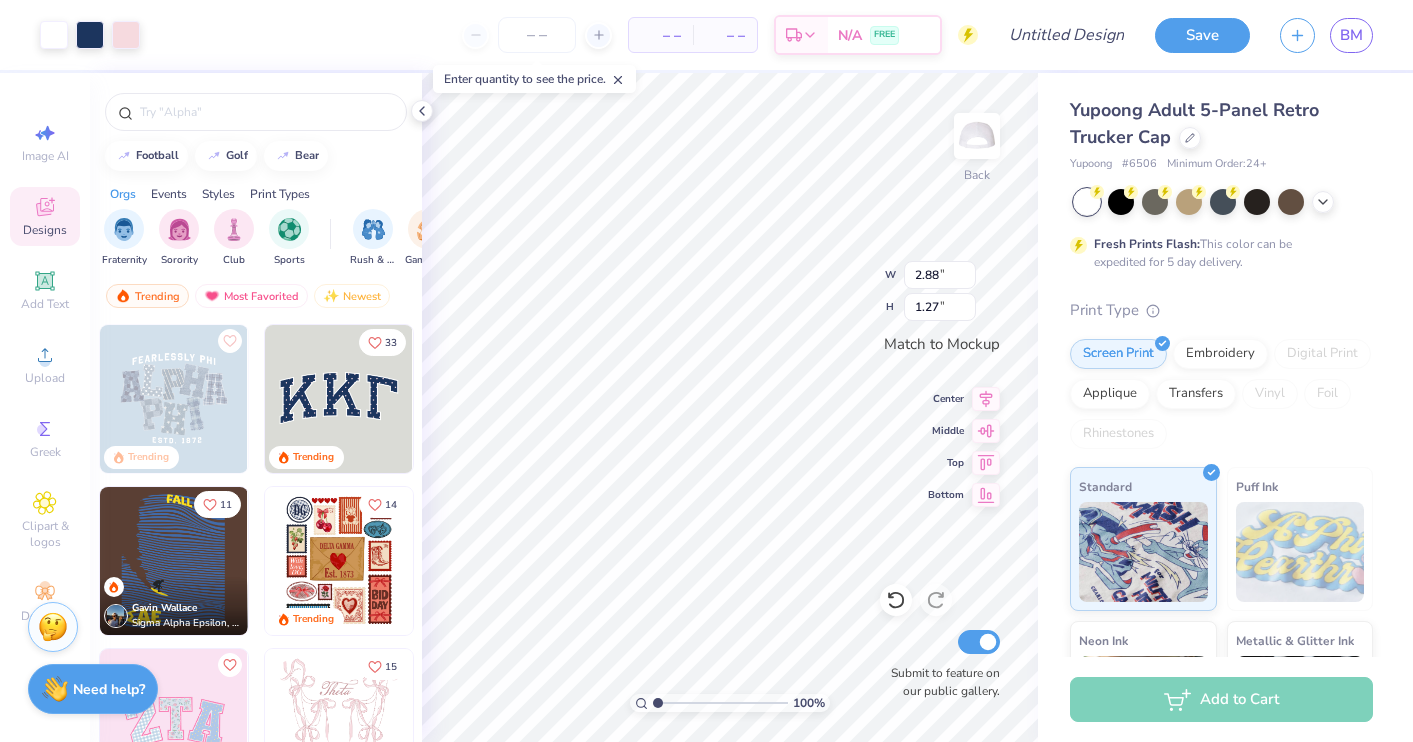 type on "3.83" 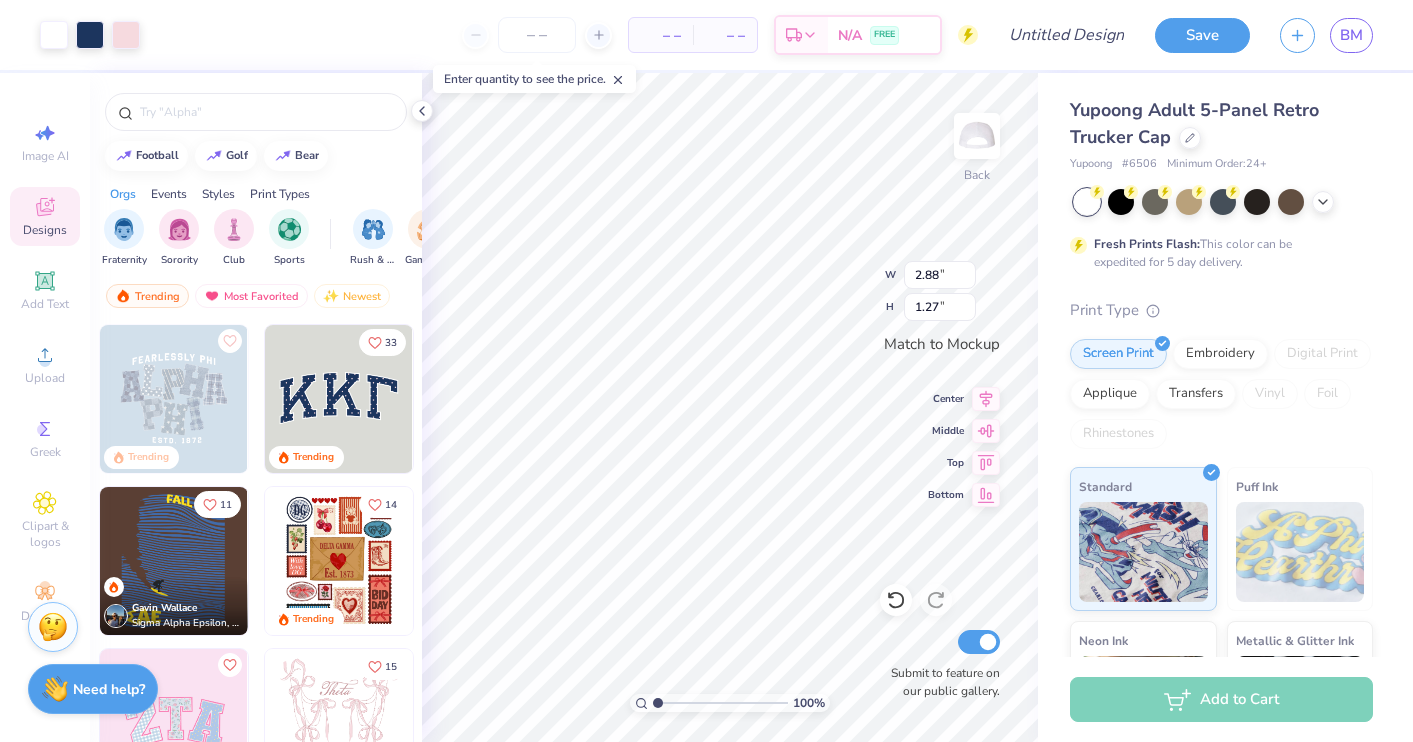 type on "1.68" 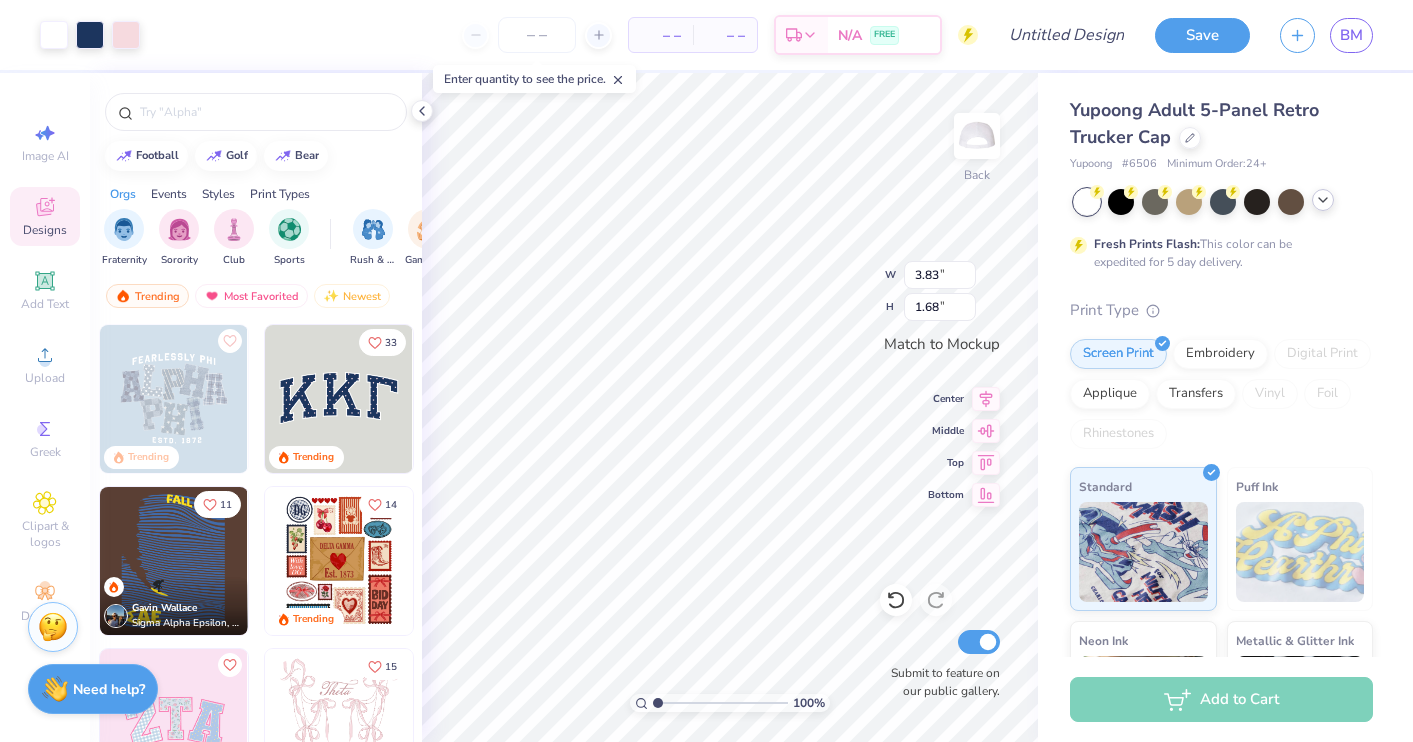 click 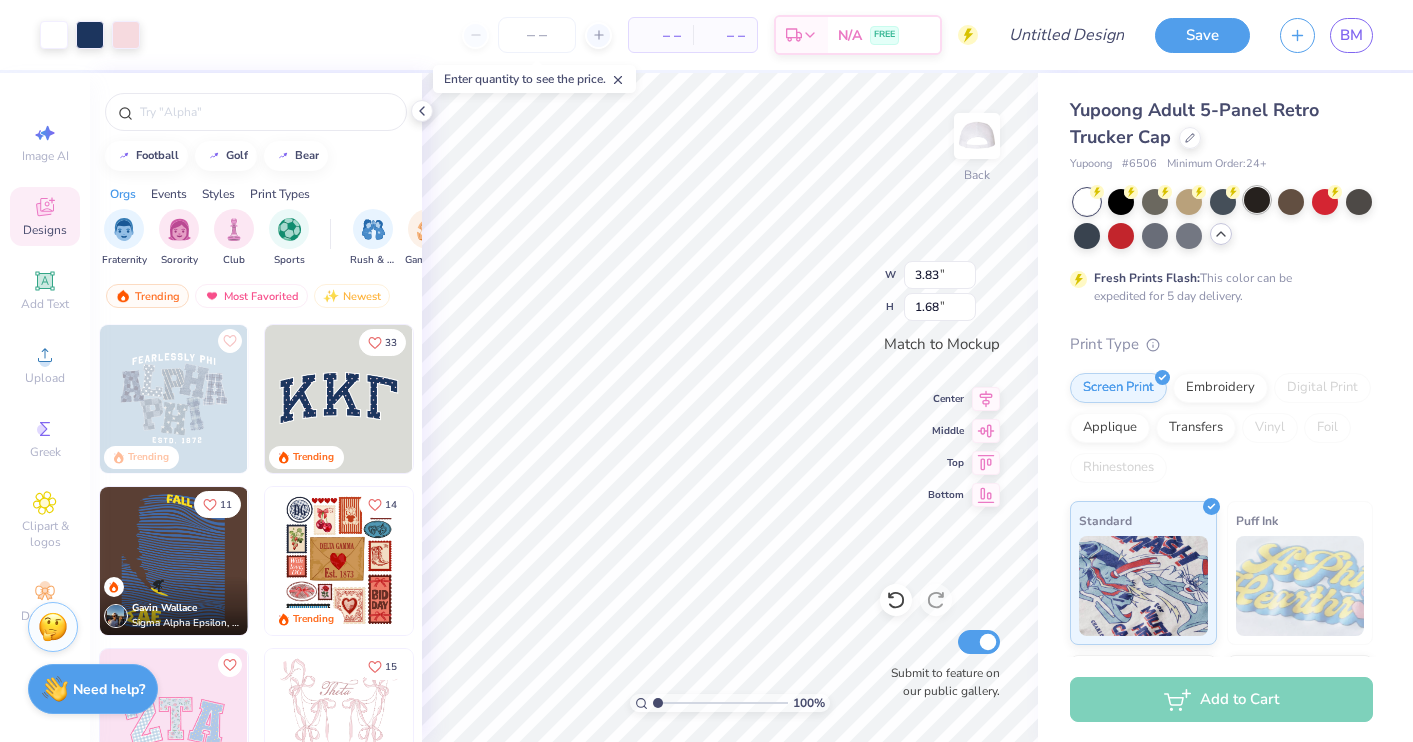 click at bounding box center (1257, 200) 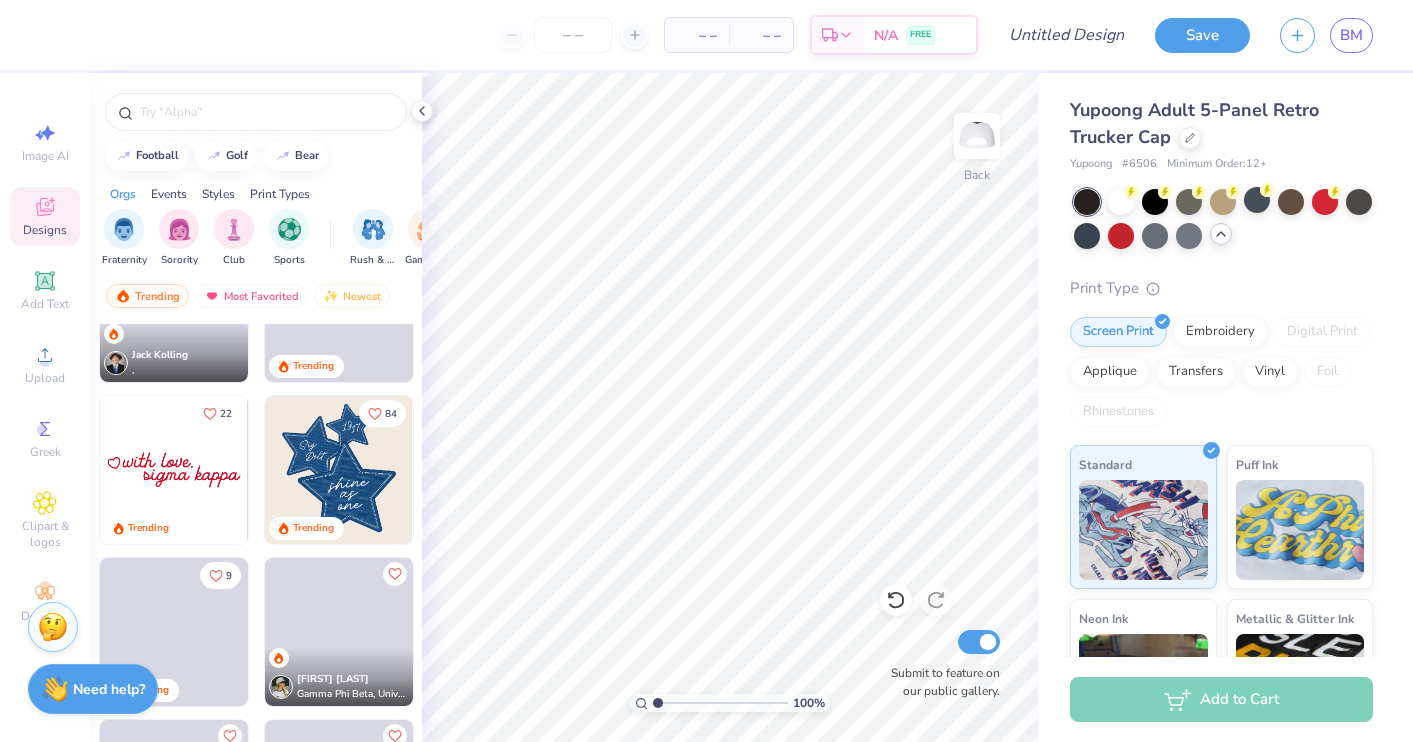 scroll, scrollTop: 1891, scrollLeft: 0, axis: vertical 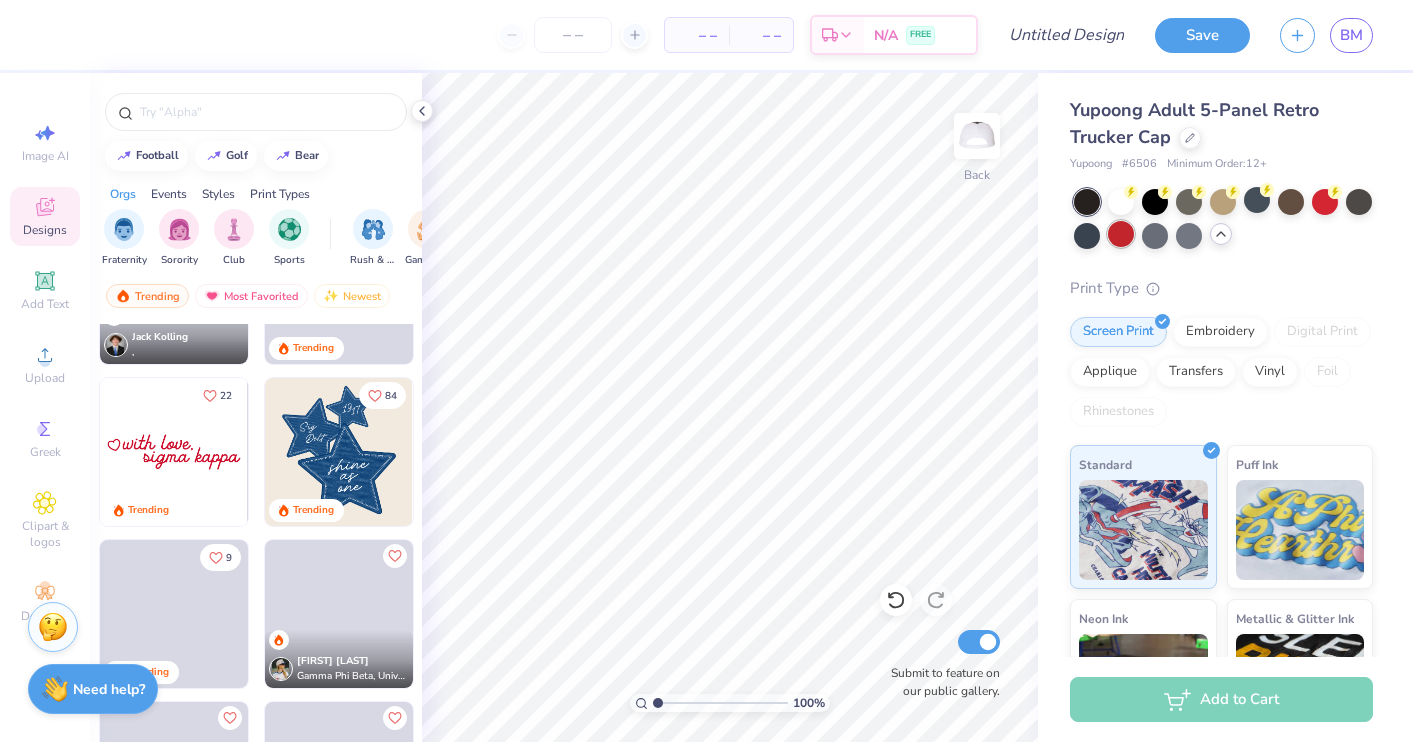 click at bounding box center (1121, 234) 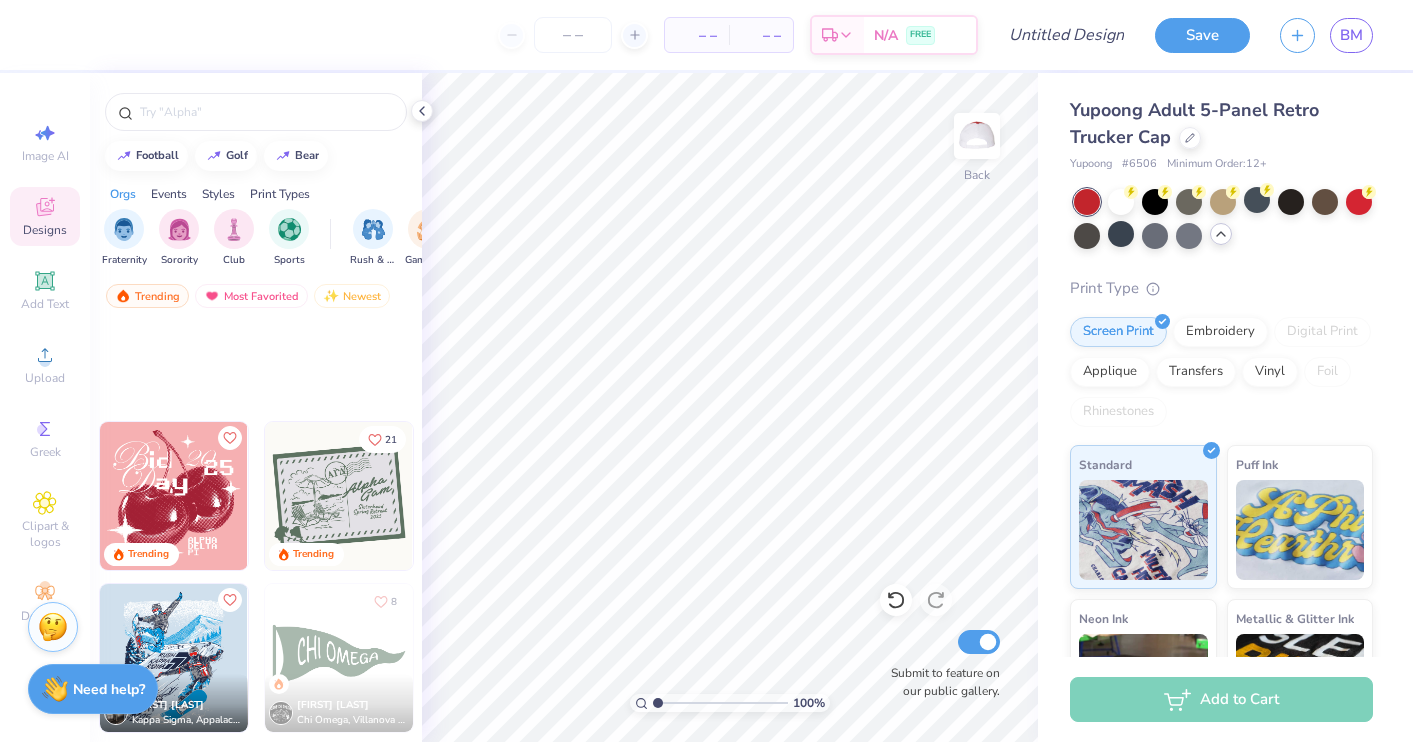 scroll, scrollTop: 4249, scrollLeft: 0, axis: vertical 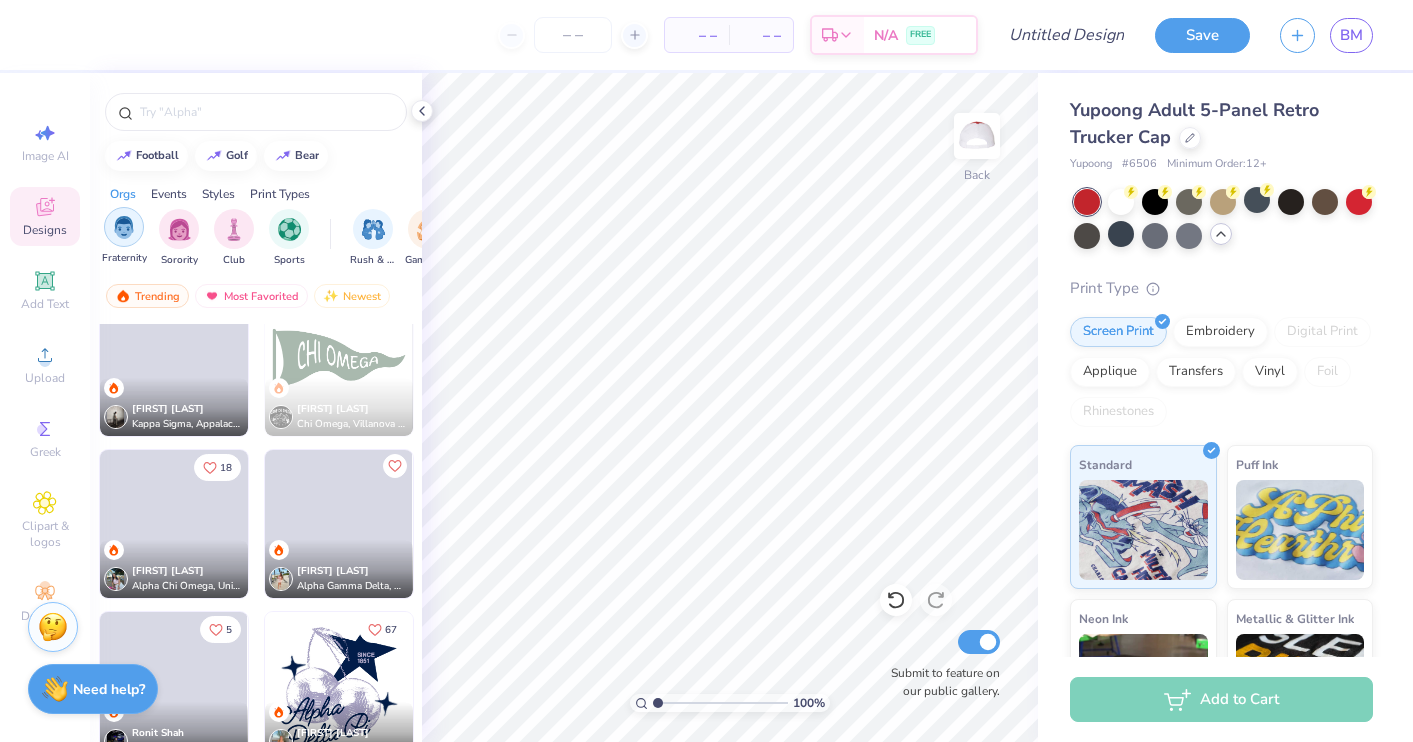 click at bounding box center (124, 227) 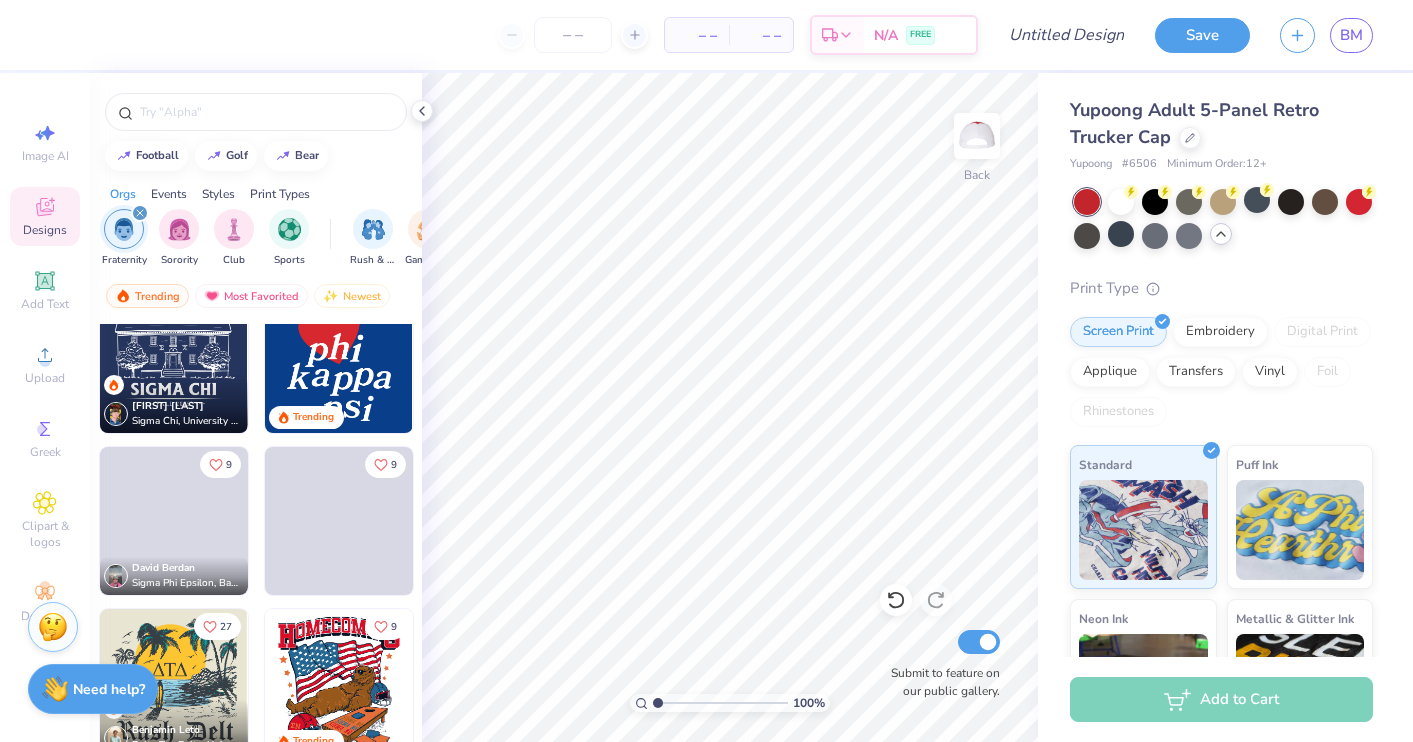 scroll, scrollTop: 724, scrollLeft: 0, axis: vertical 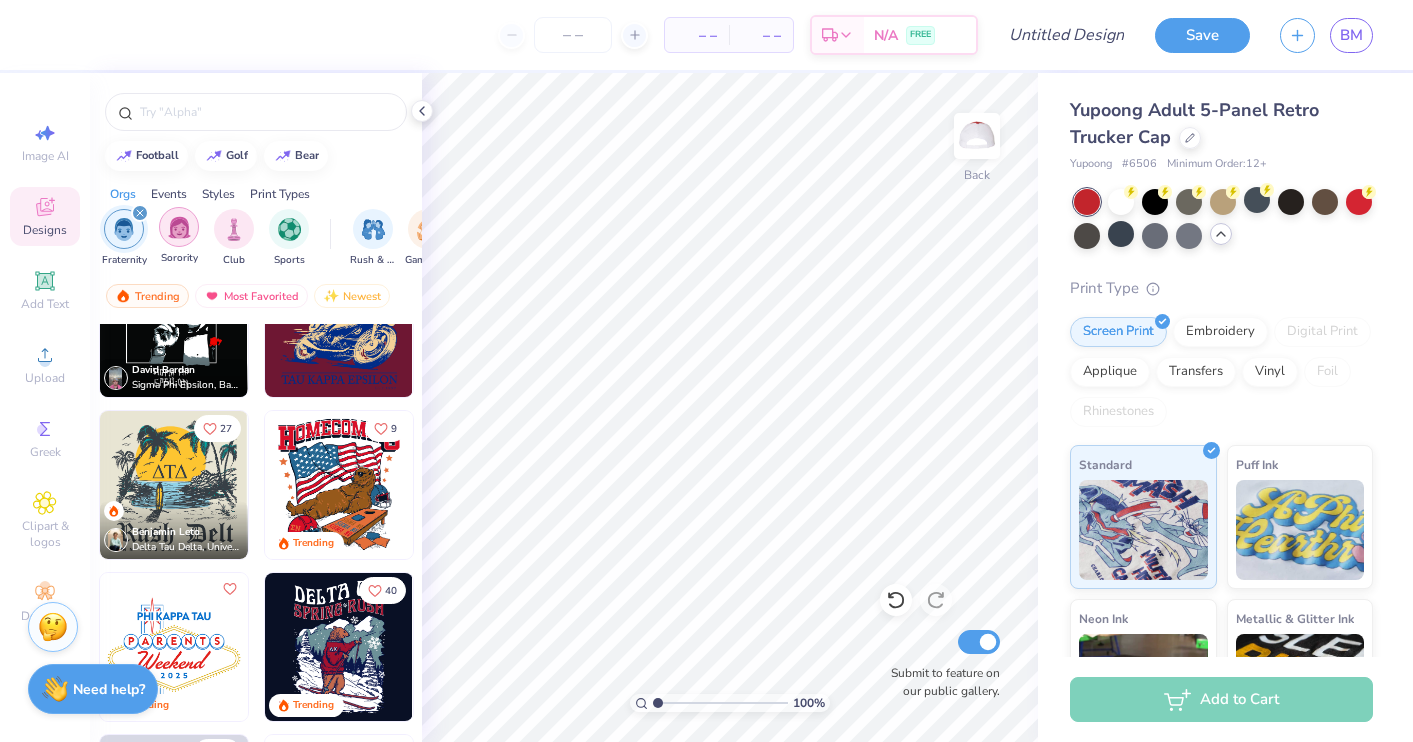 click at bounding box center [179, 227] 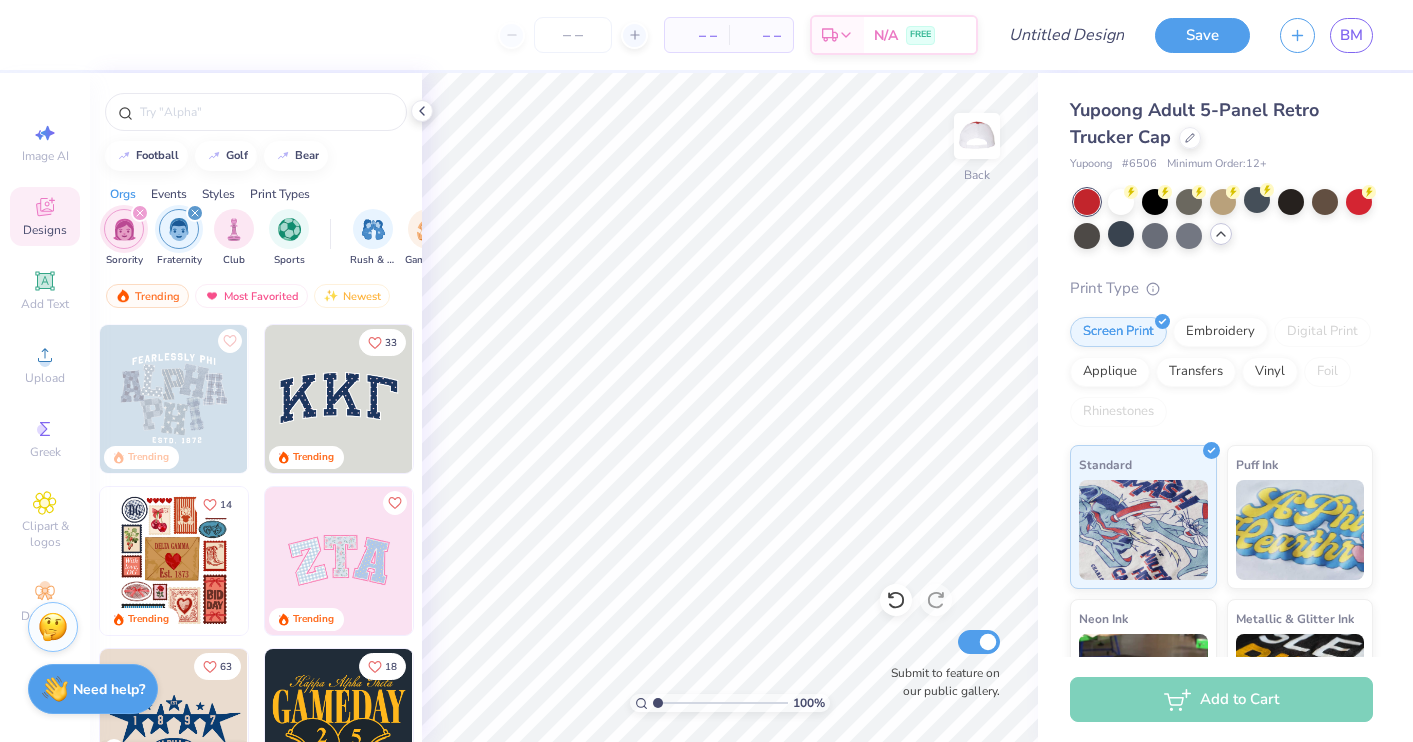 click 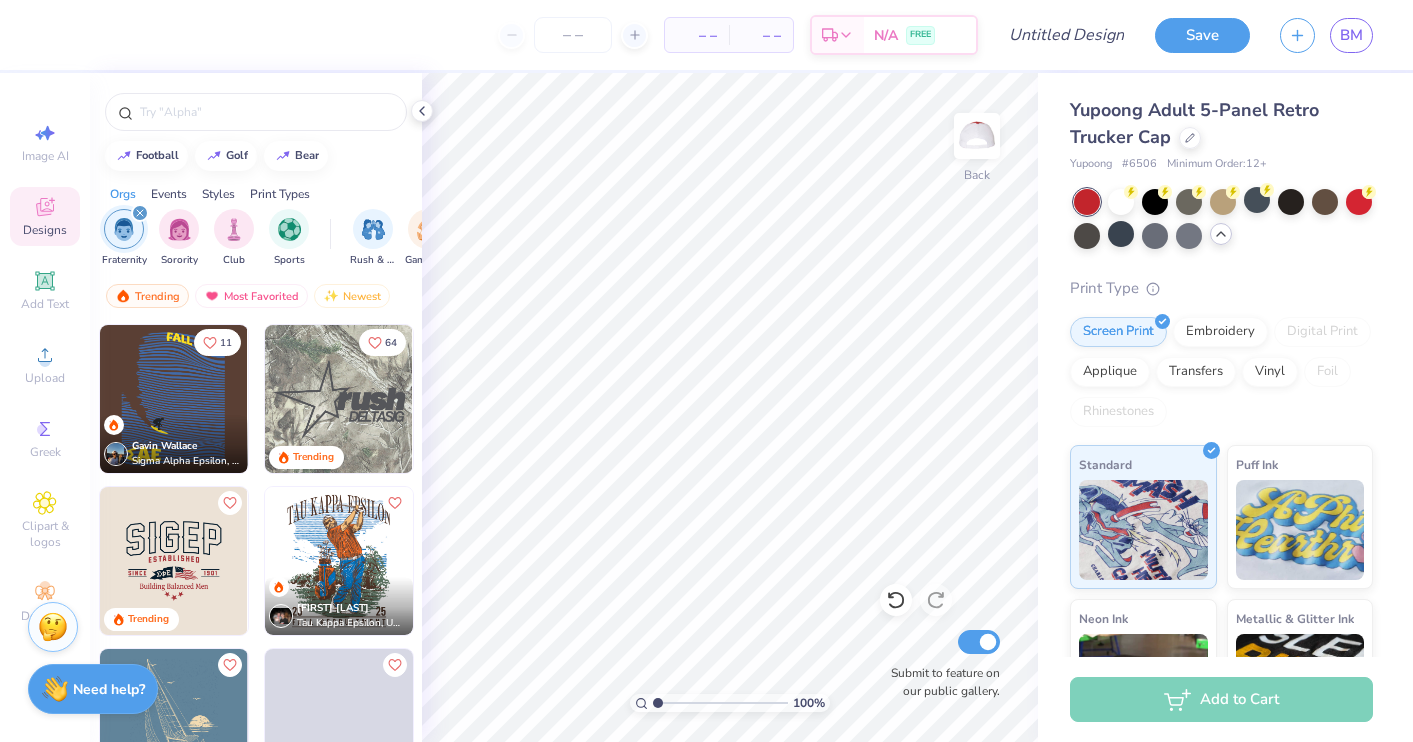 click 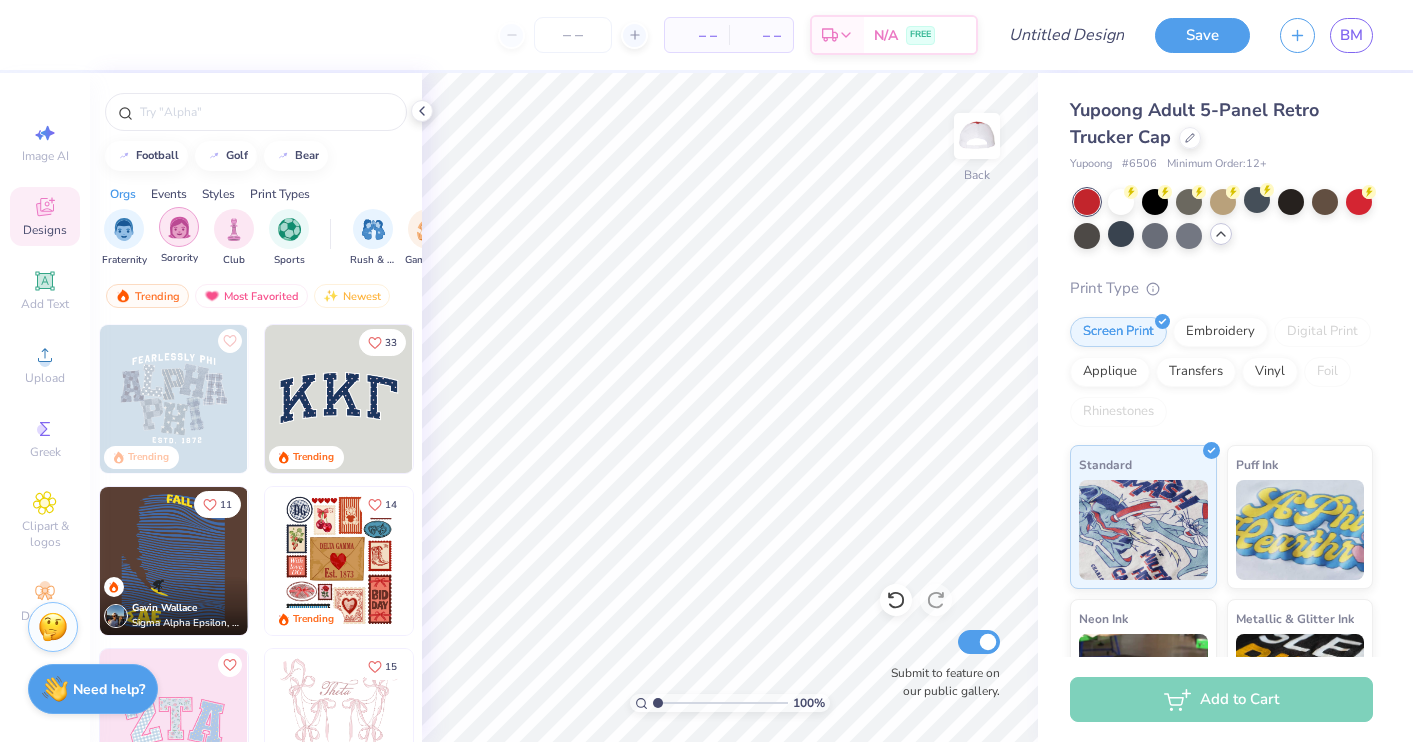 click at bounding box center [179, 227] 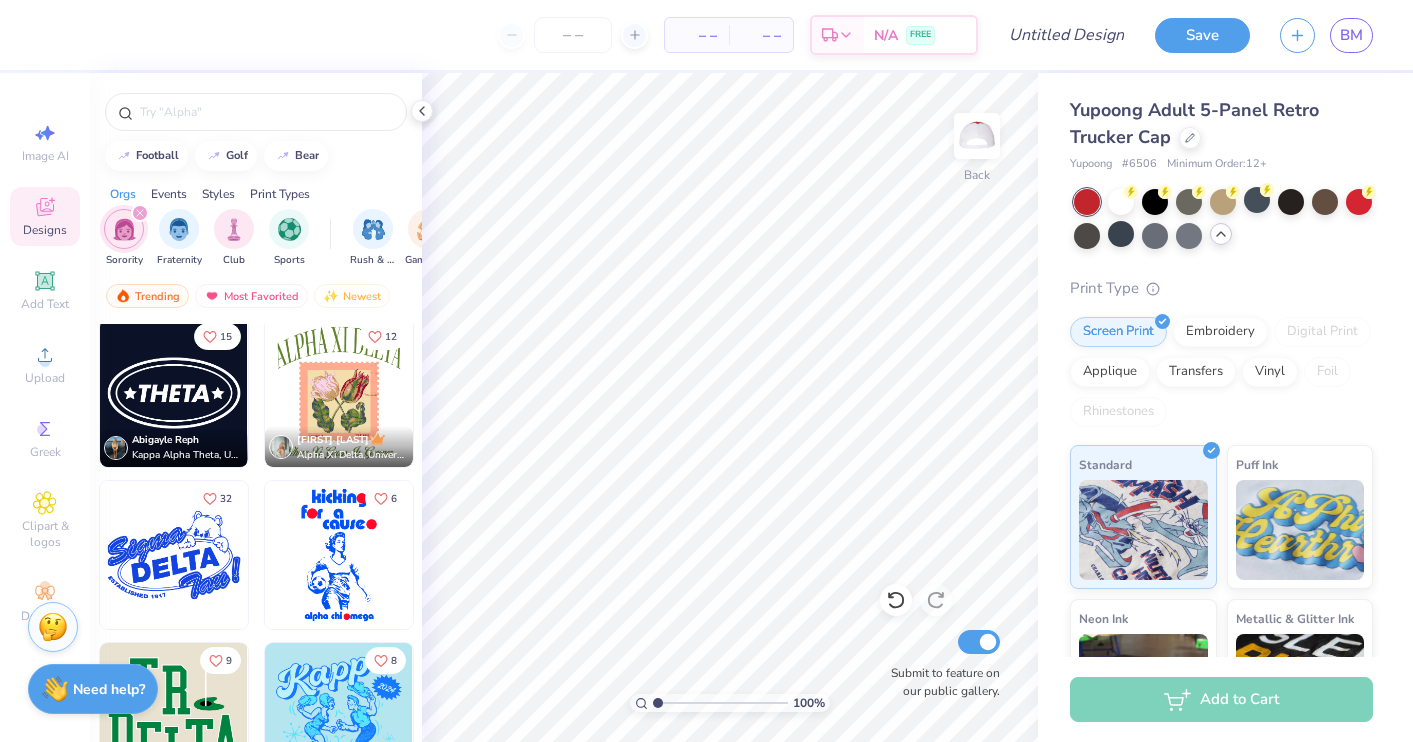 scroll, scrollTop: 35157, scrollLeft: 0, axis: vertical 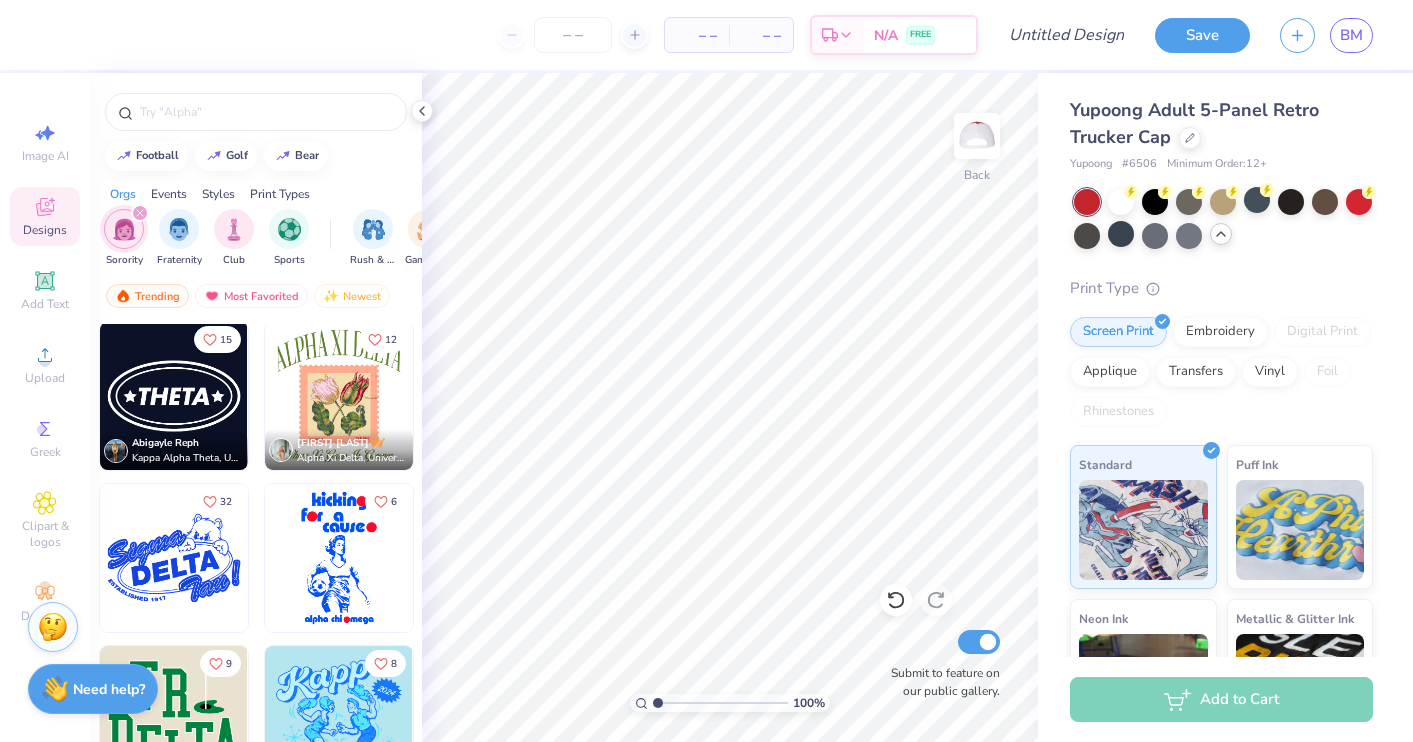click at bounding box center (174, 396) 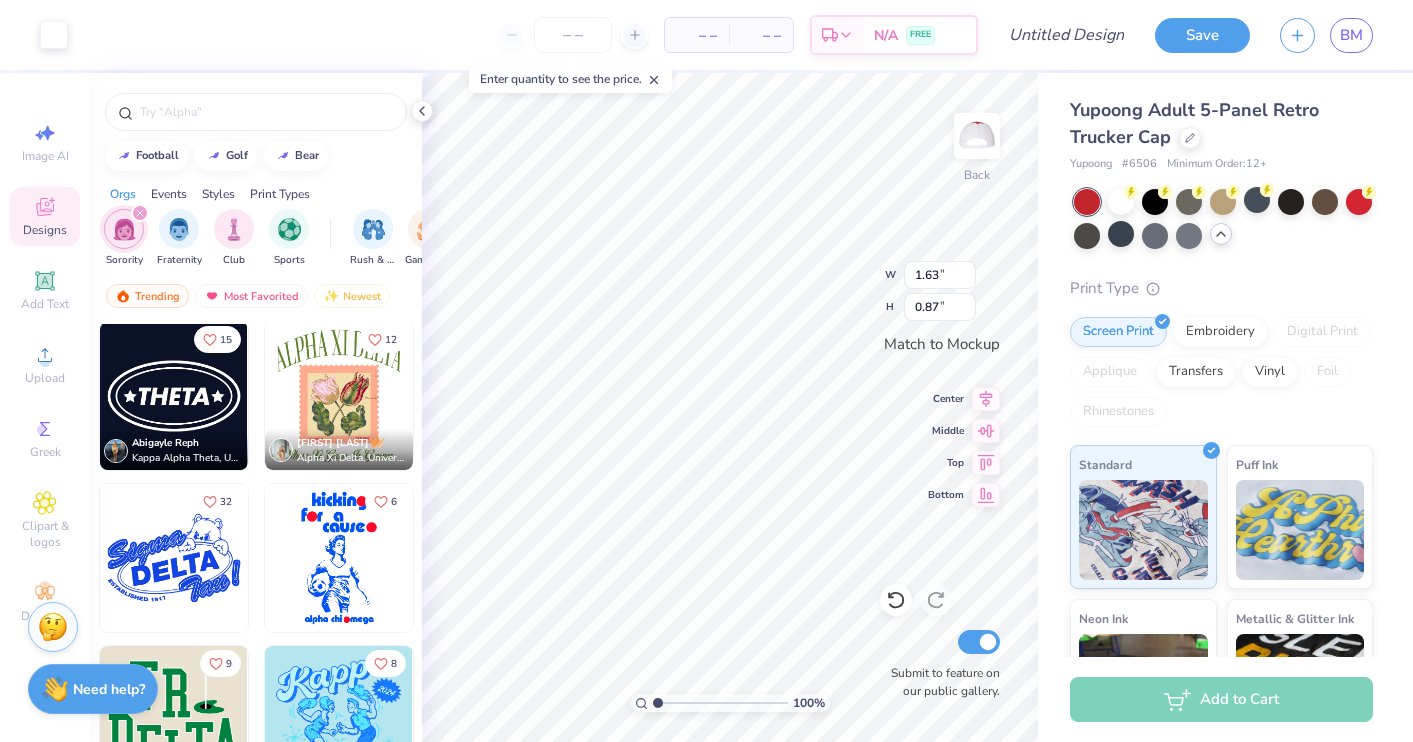type on "2.59" 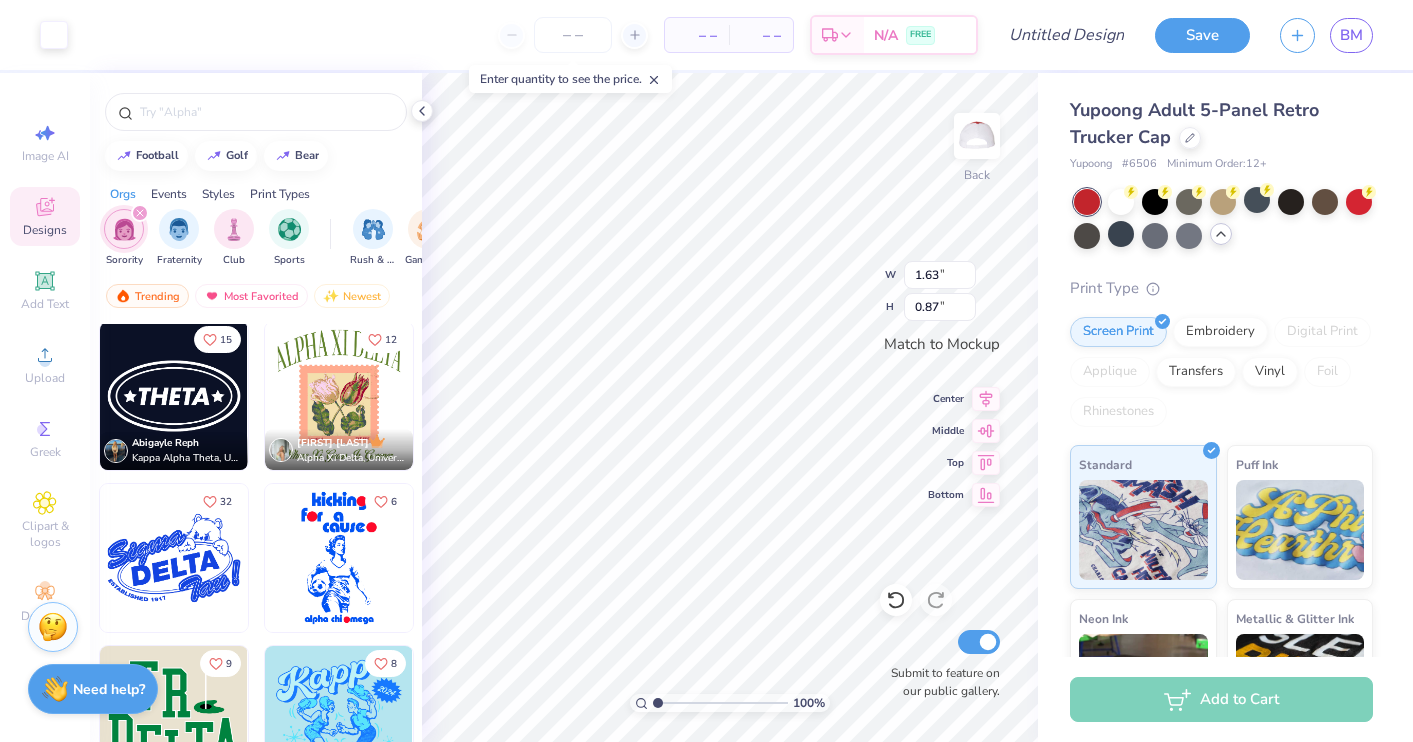 type on "1.39" 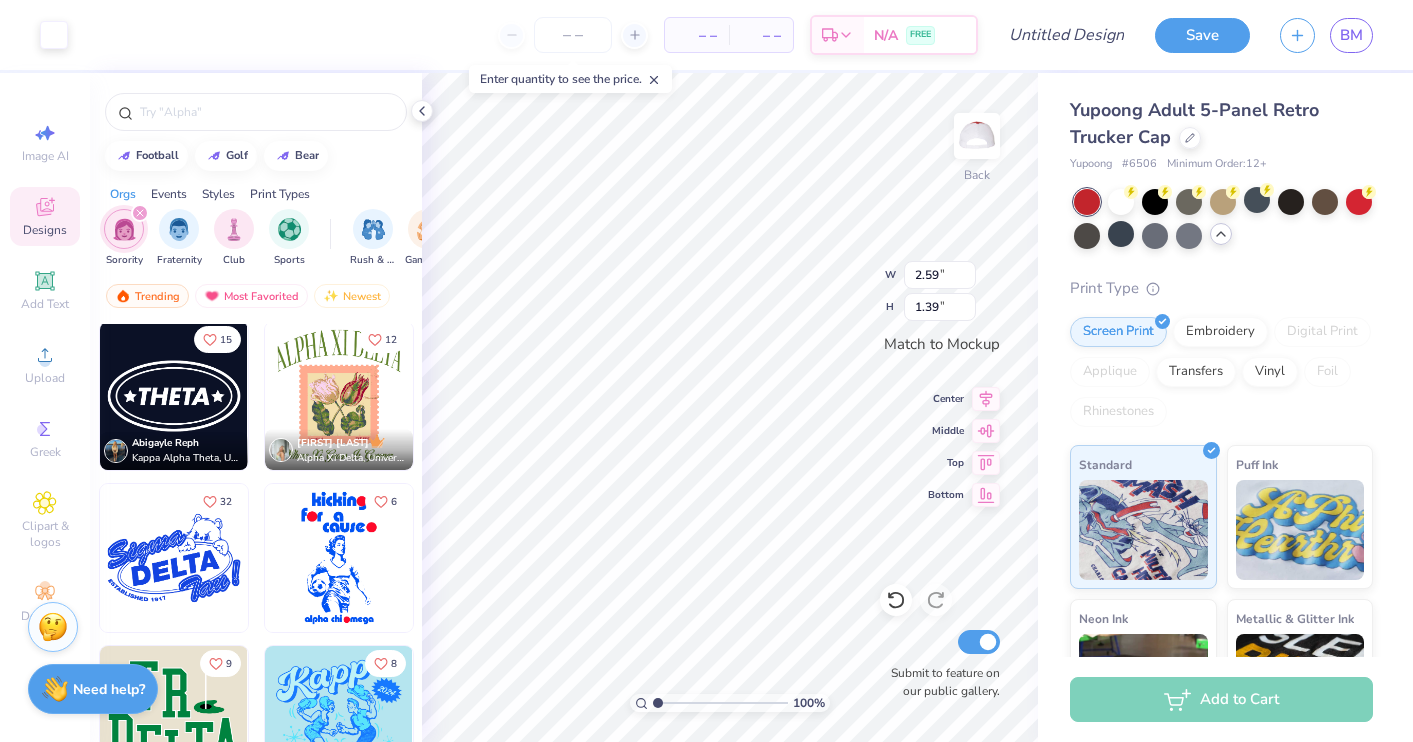 type on "3.56" 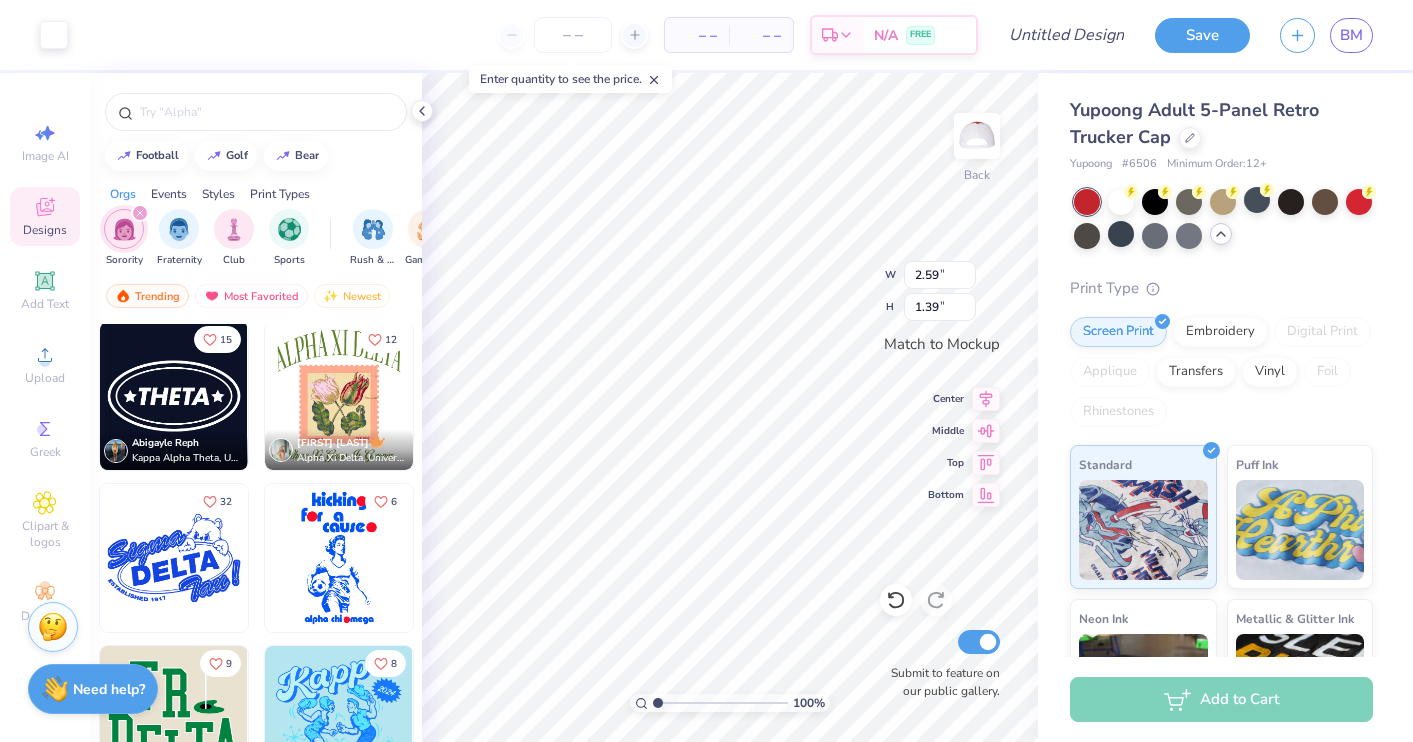 type on "1.91" 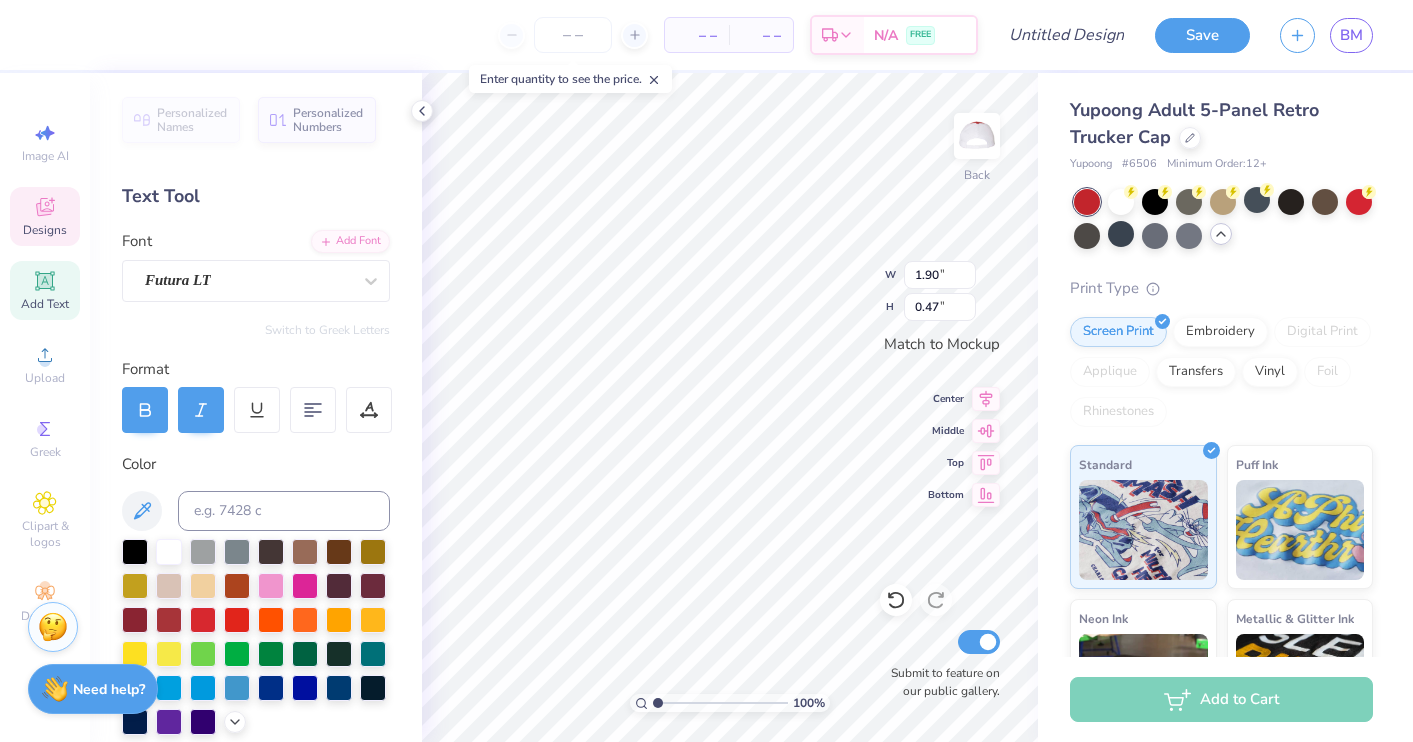 scroll, scrollTop: 0, scrollLeft: 0, axis: both 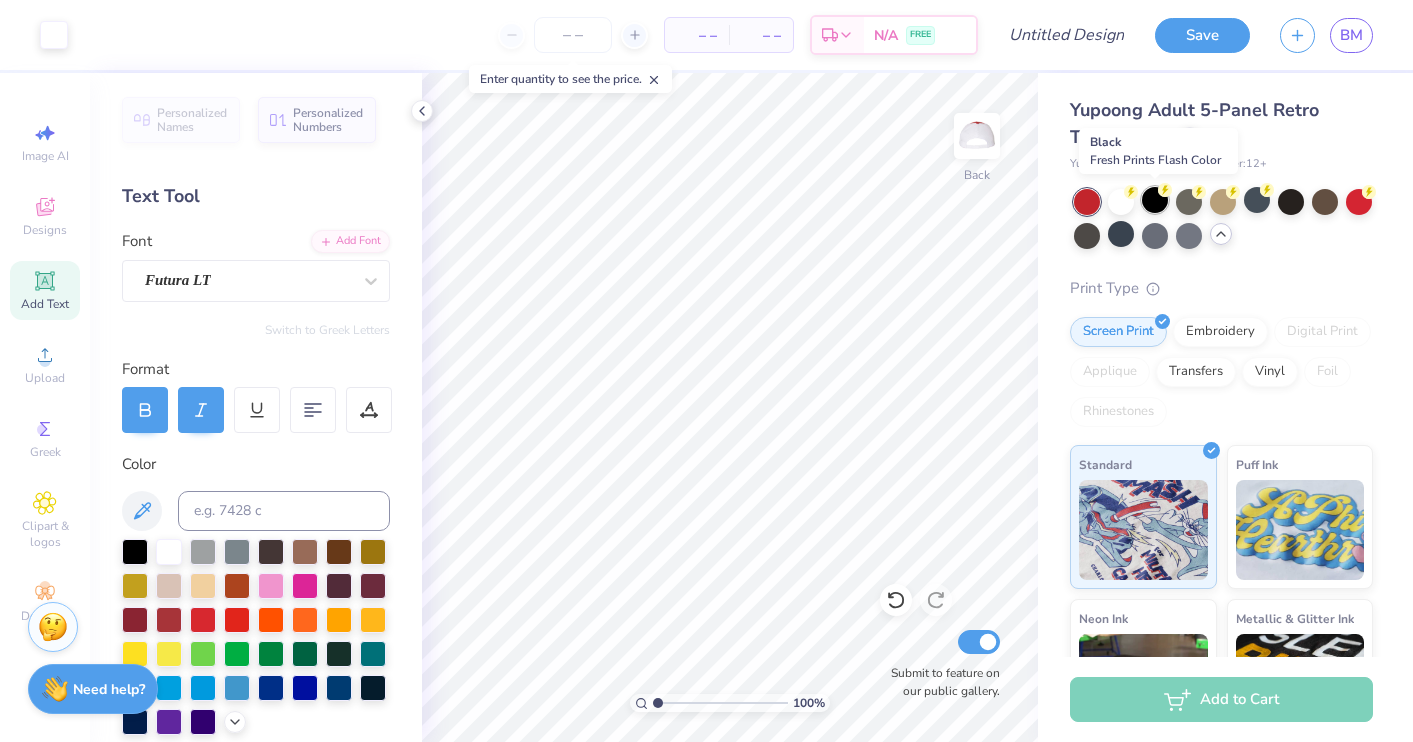 click at bounding box center [1155, 200] 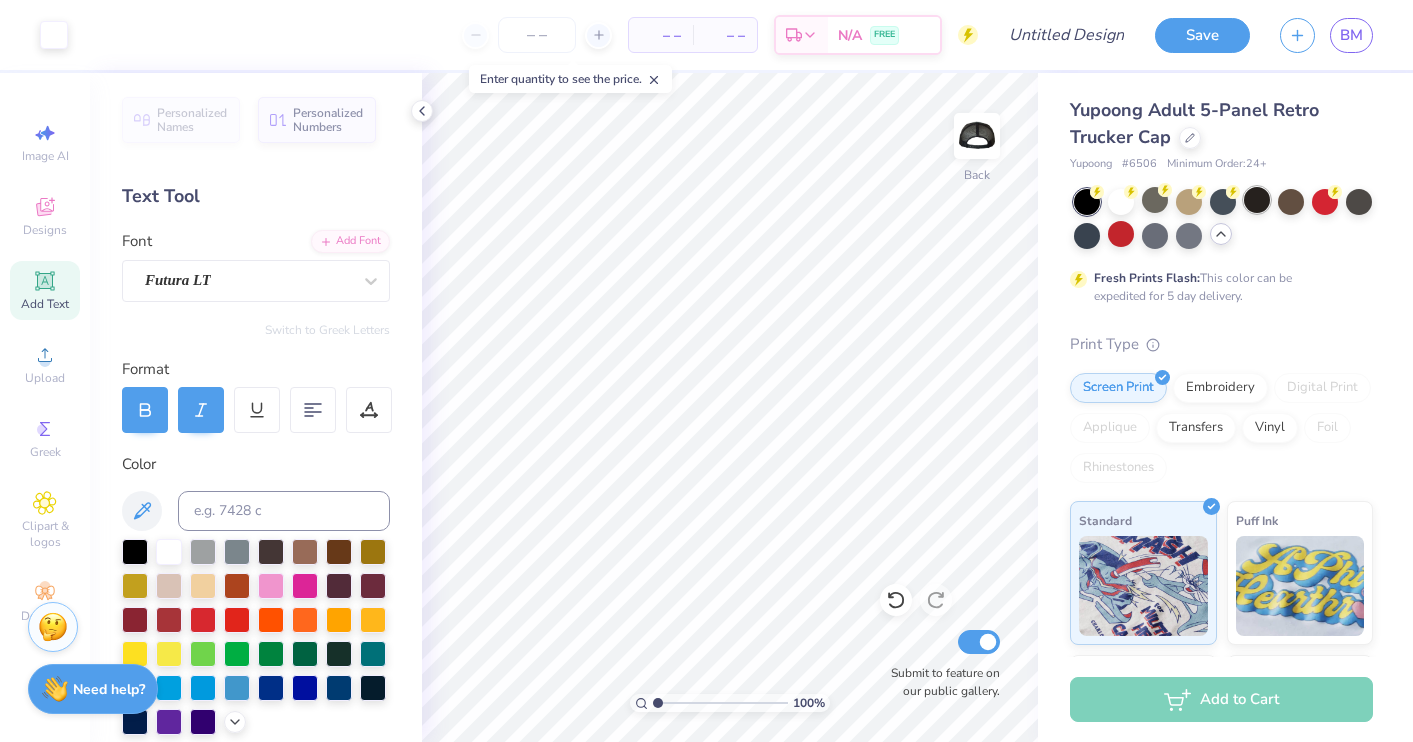 click at bounding box center [1257, 200] 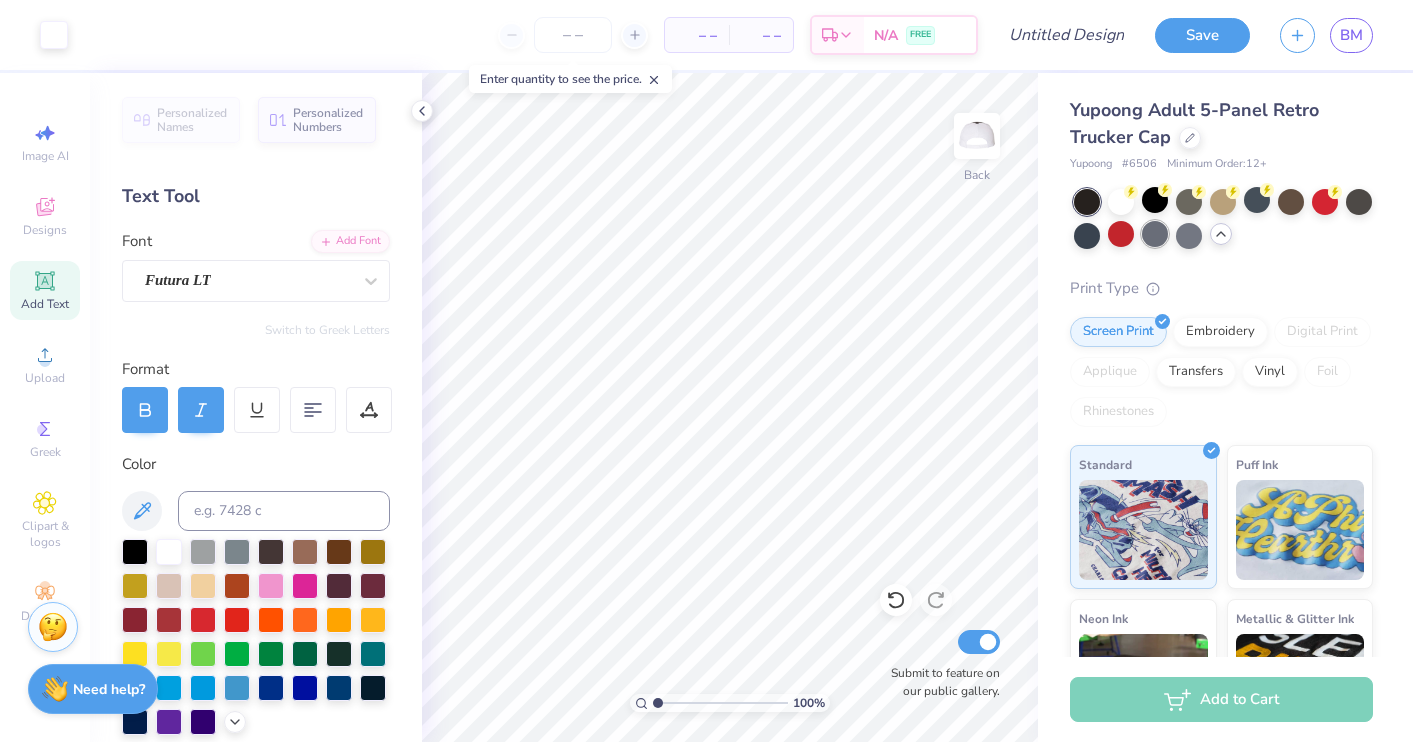 click at bounding box center [1155, 234] 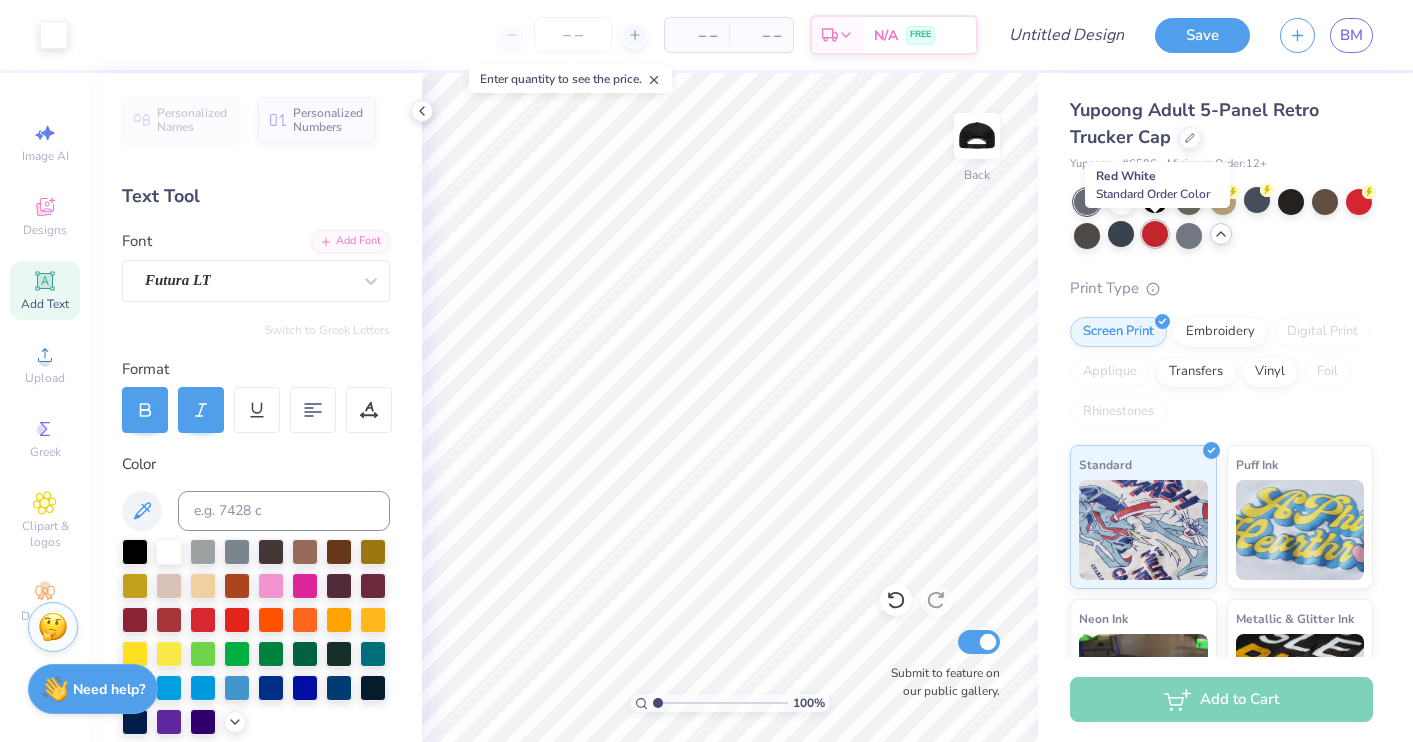 click at bounding box center (1155, 234) 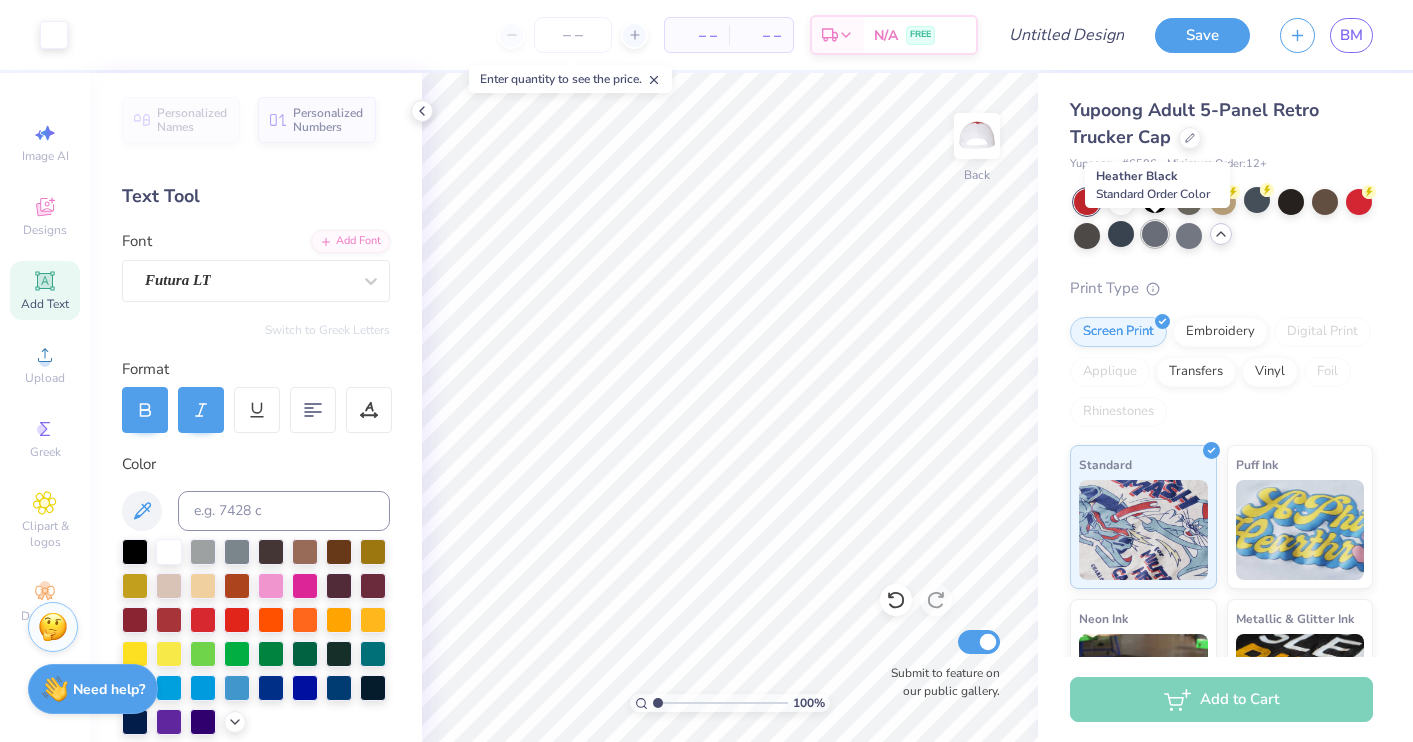 click at bounding box center [1155, 234] 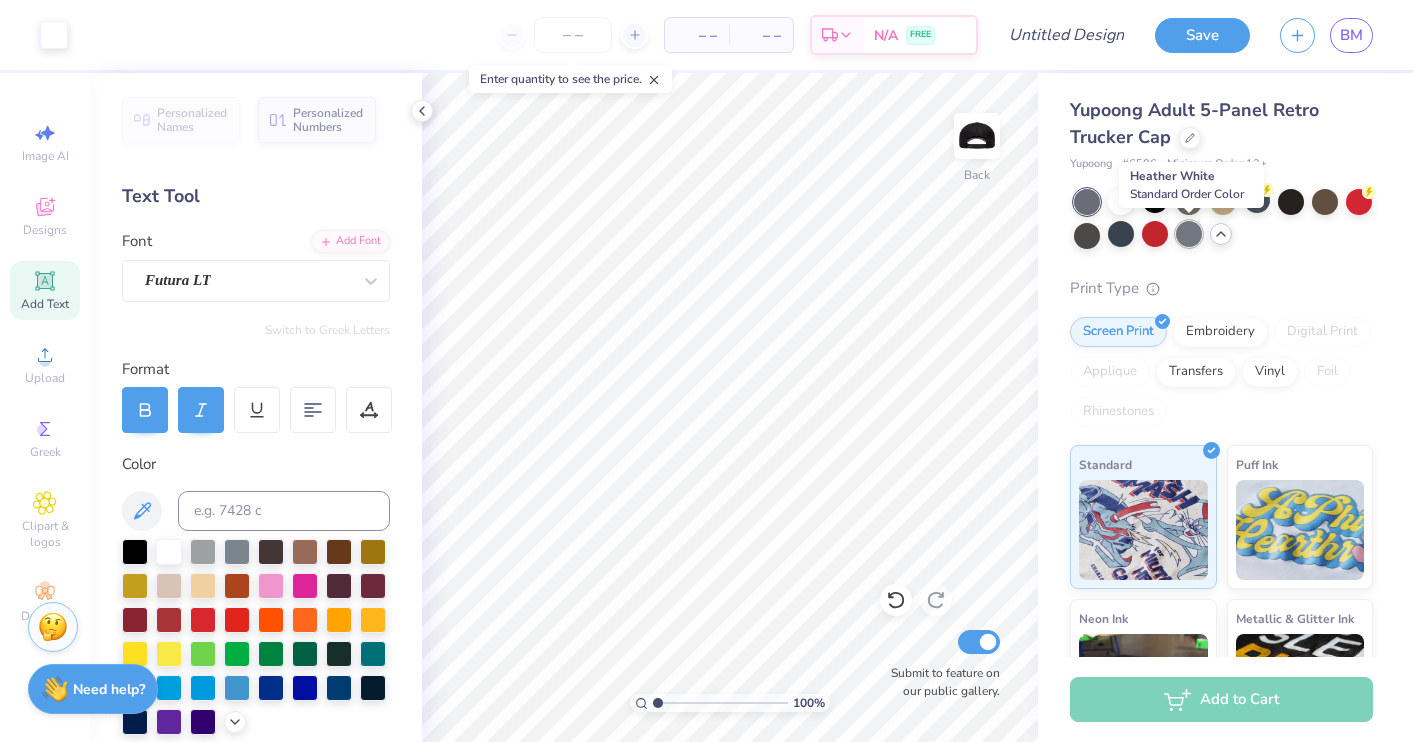 click at bounding box center [1189, 234] 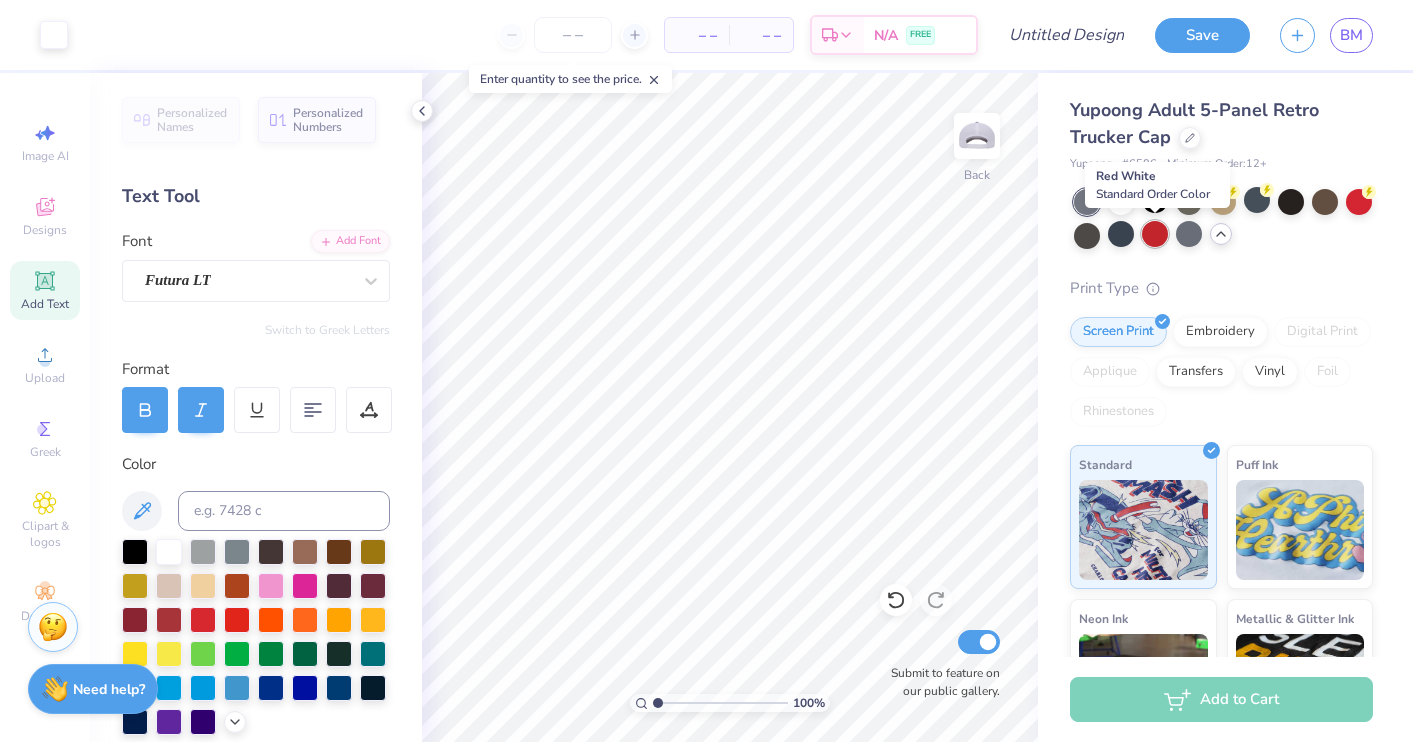 click at bounding box center (1155, 234) 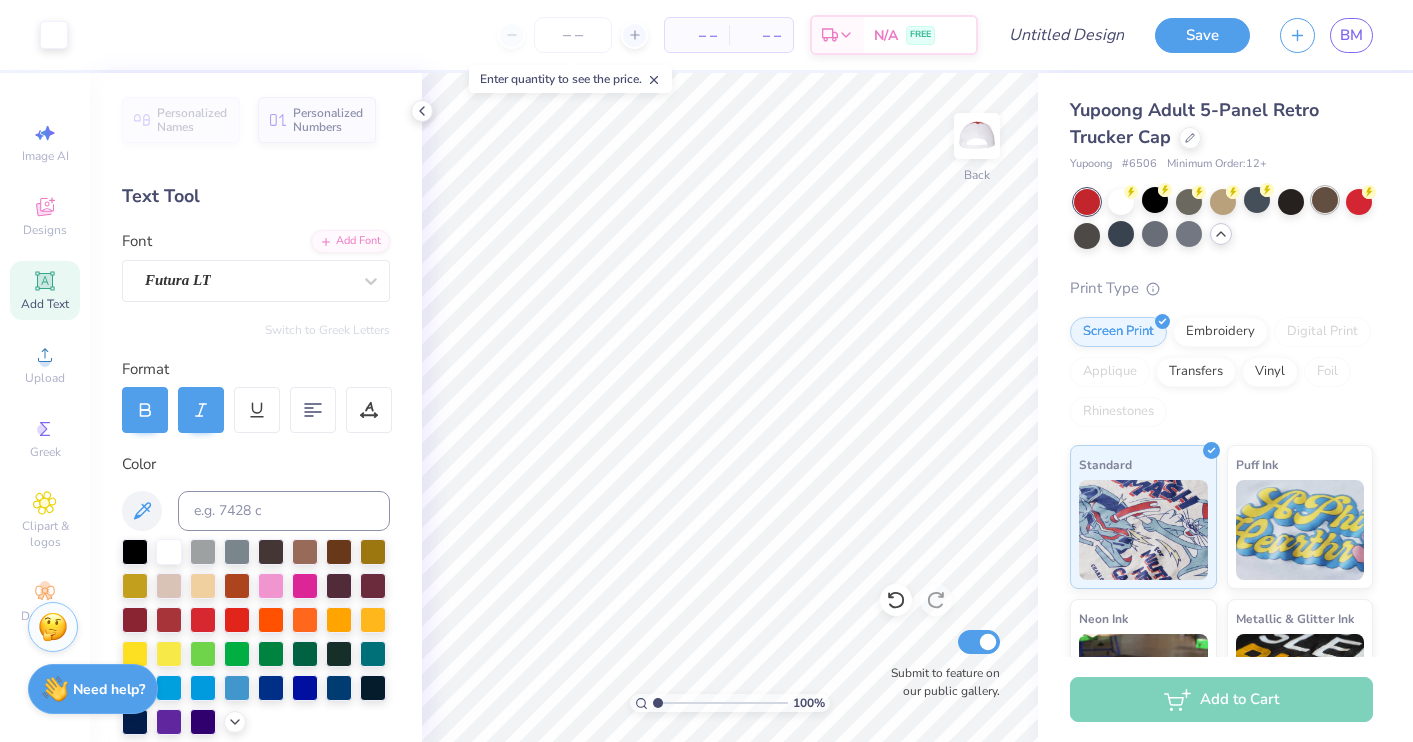 click at bounding box center [1325, 200] 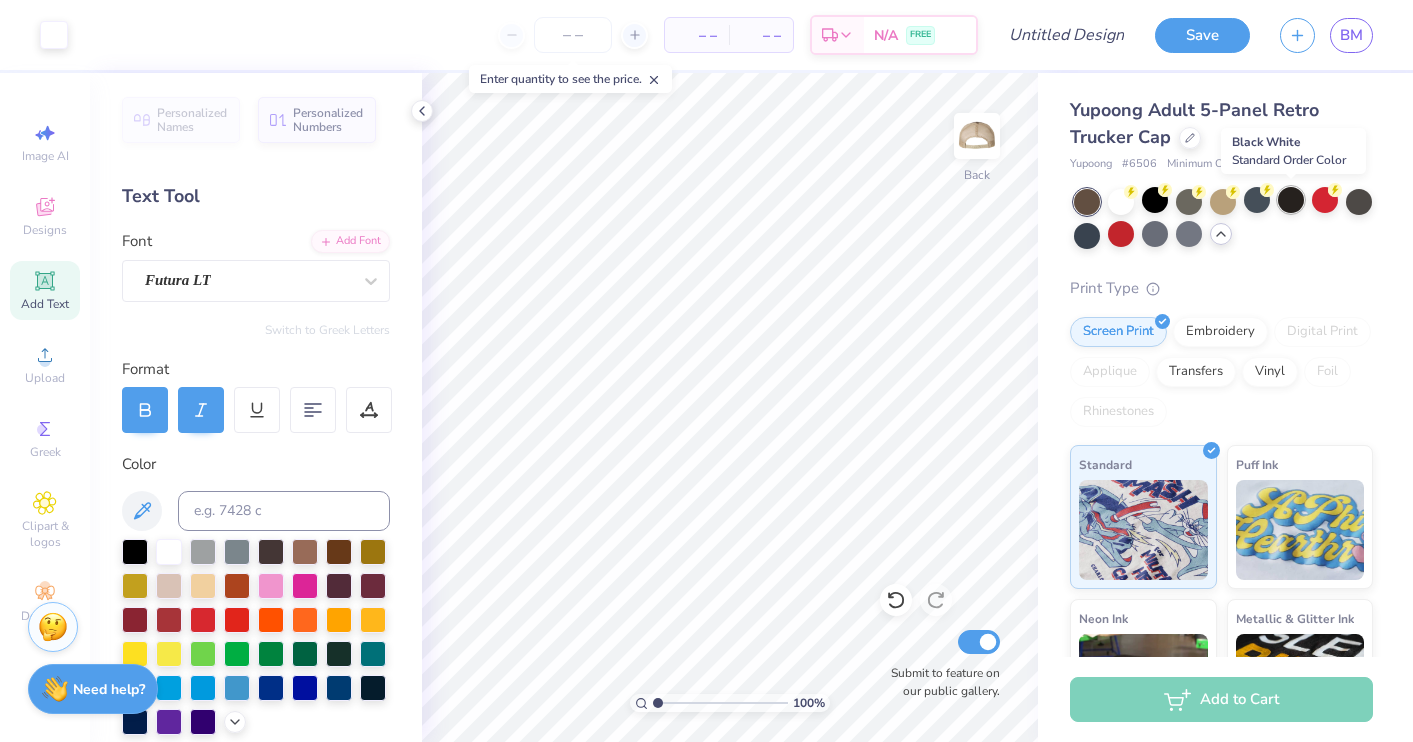 click at bounding box center (1291, 200) 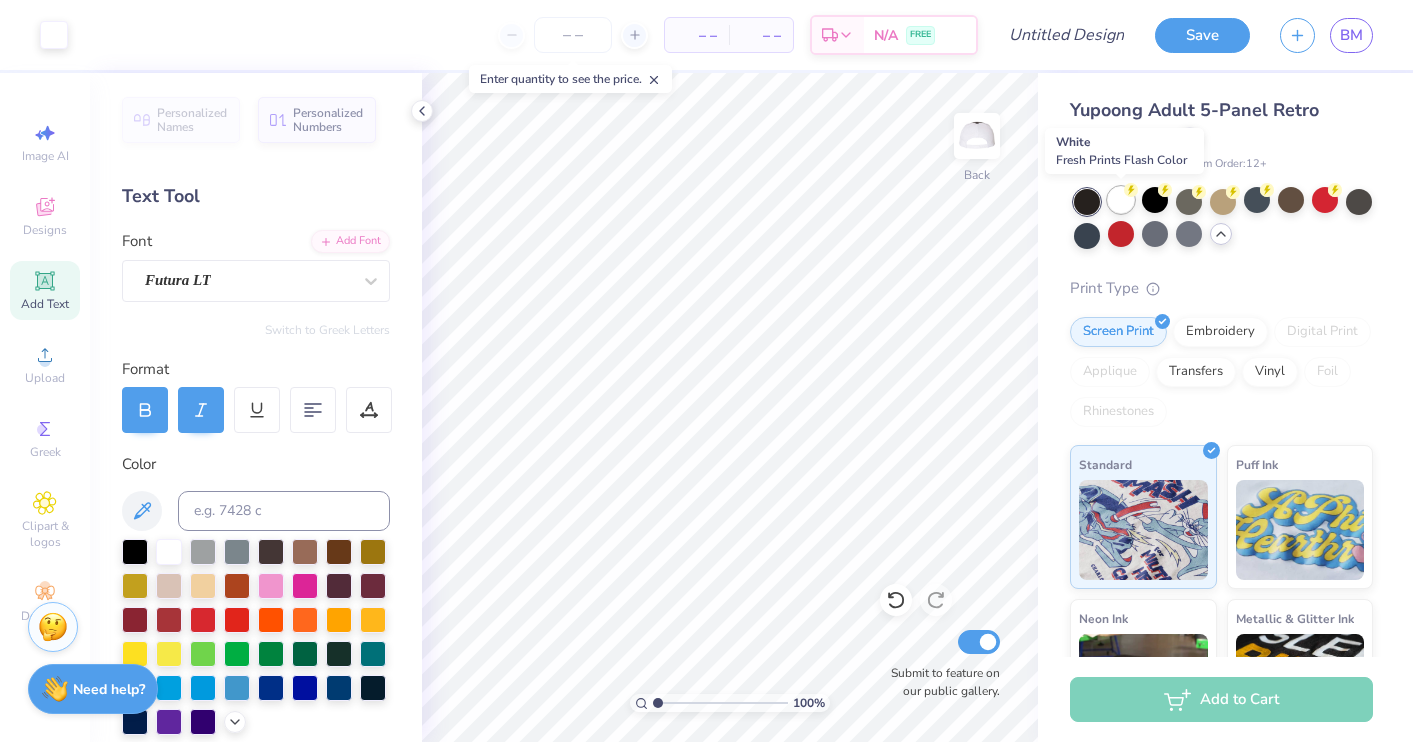 click at bounding box center (1121, 200) 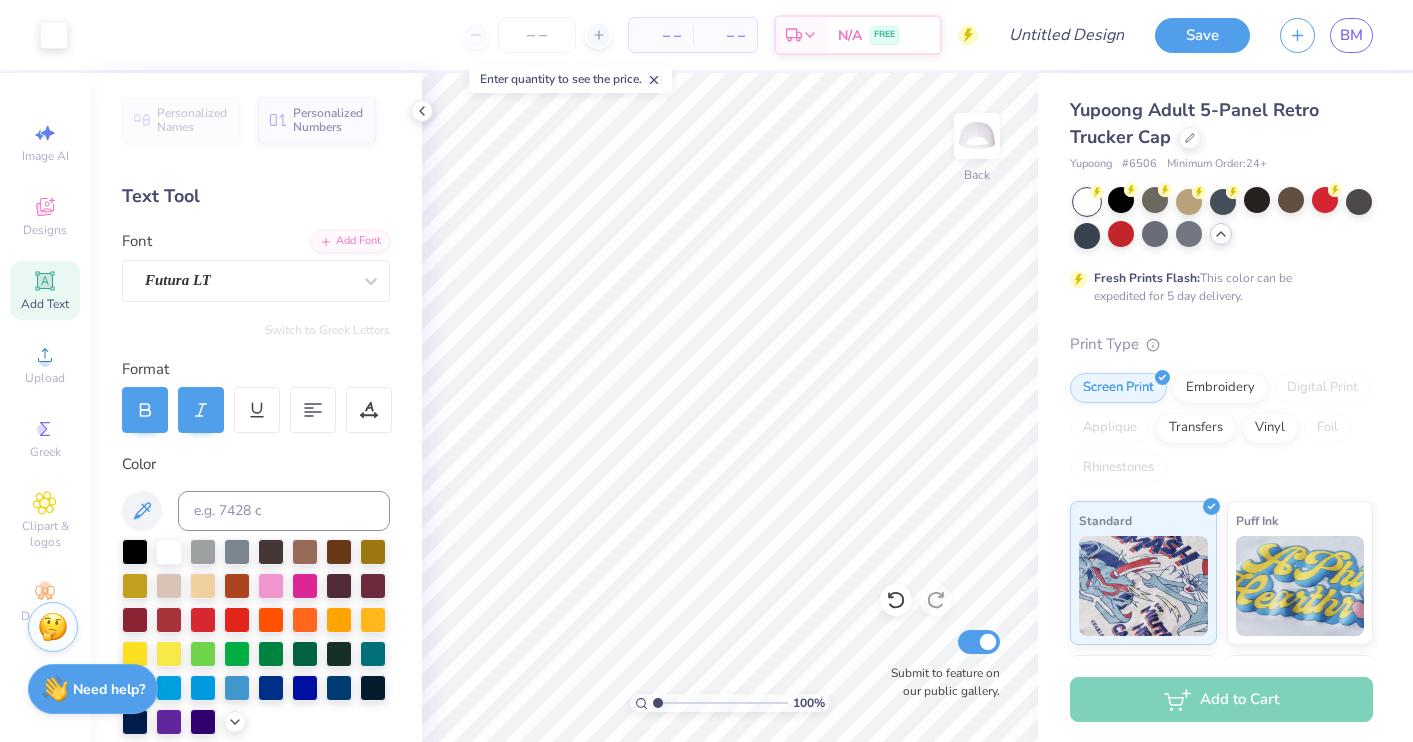 click on "Fresh Prints Flash:  This color can be expedited for 5 day delivery." at bounding box center [1221, 247] 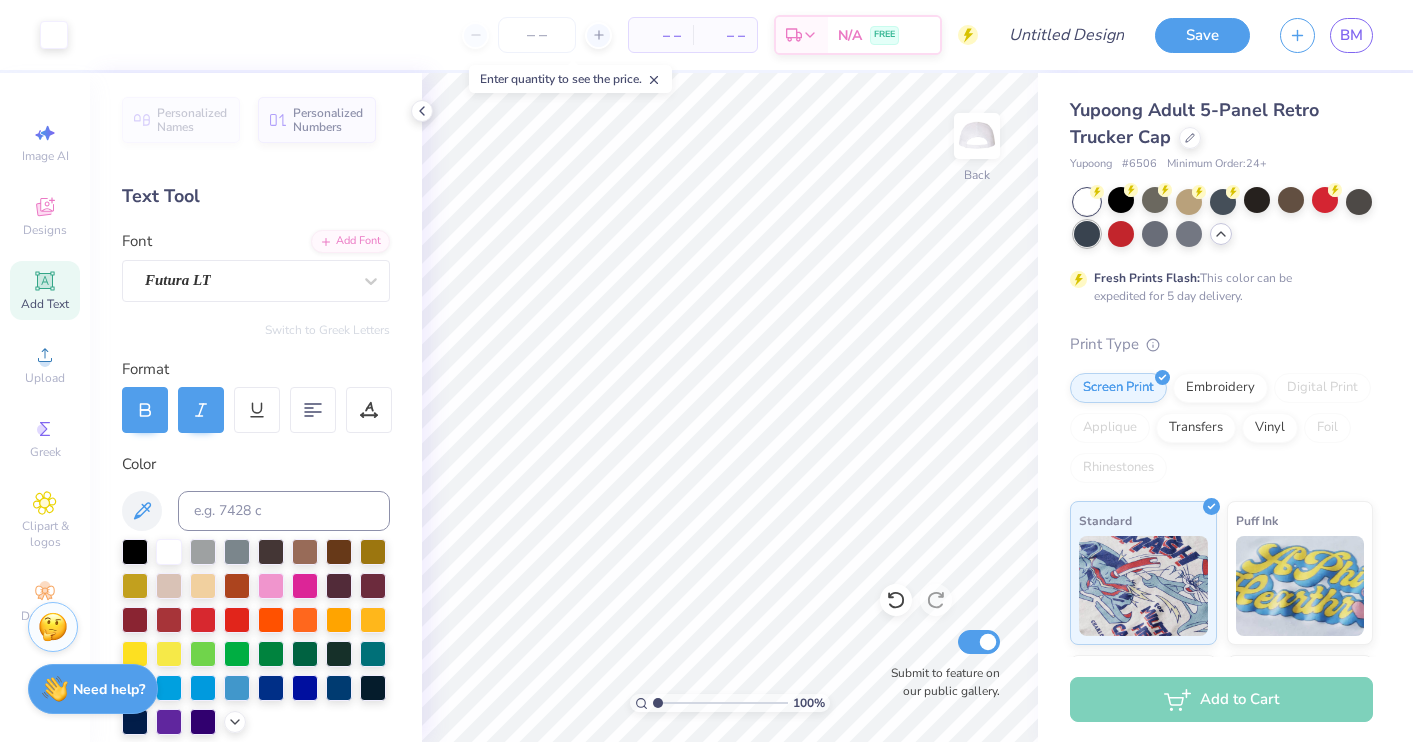 click at bounding box center [1087, 234] 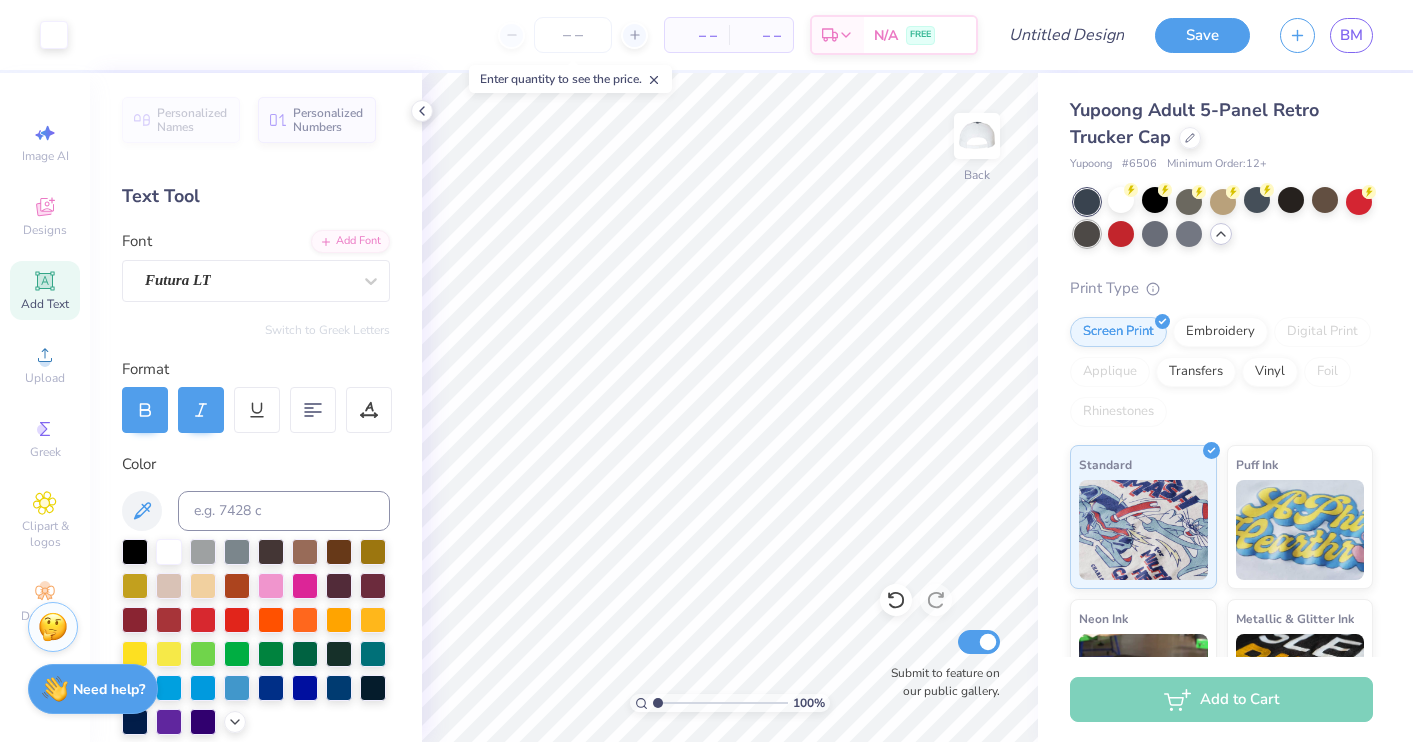 click at bounding box center [1087, 234] 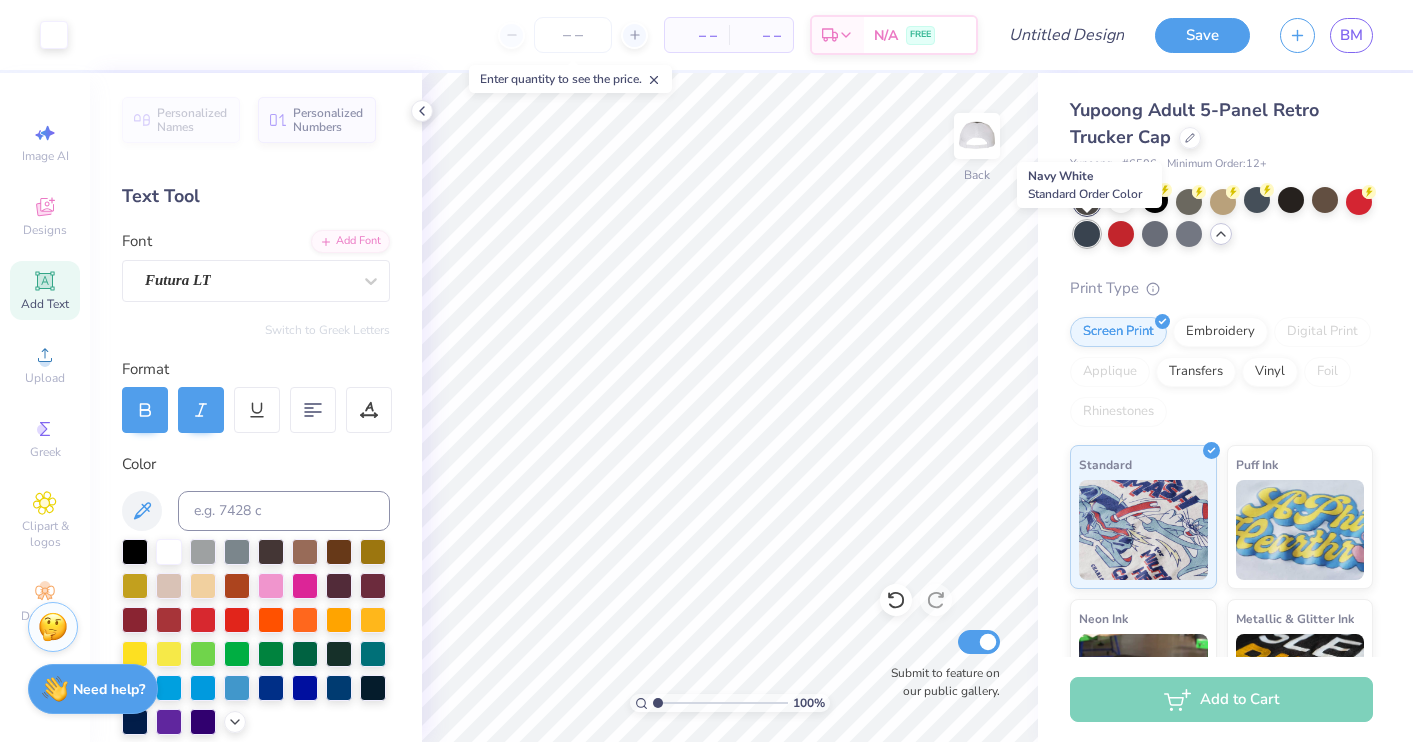 click at bounding box center [1087, 234] 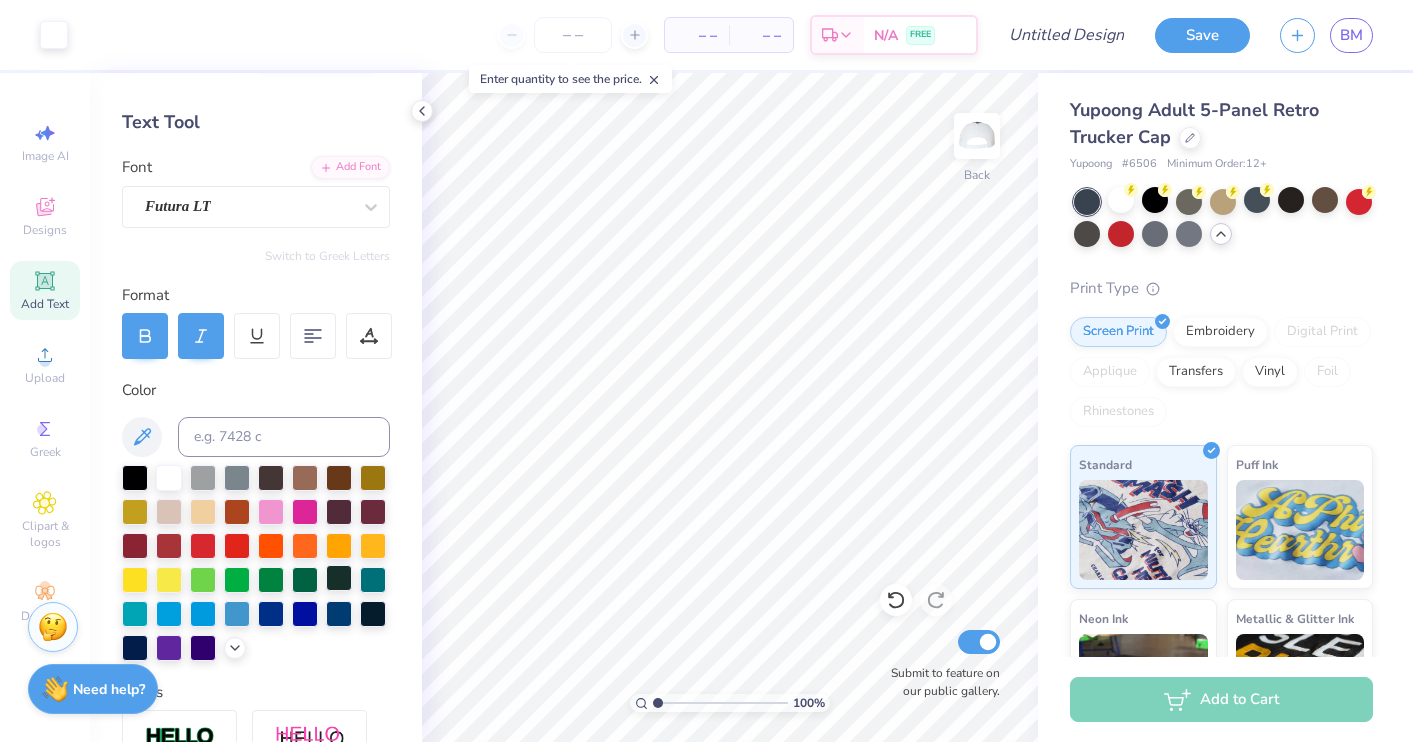 scroll, scrollTop: 158, scrollLeft: 0, axis: vertical 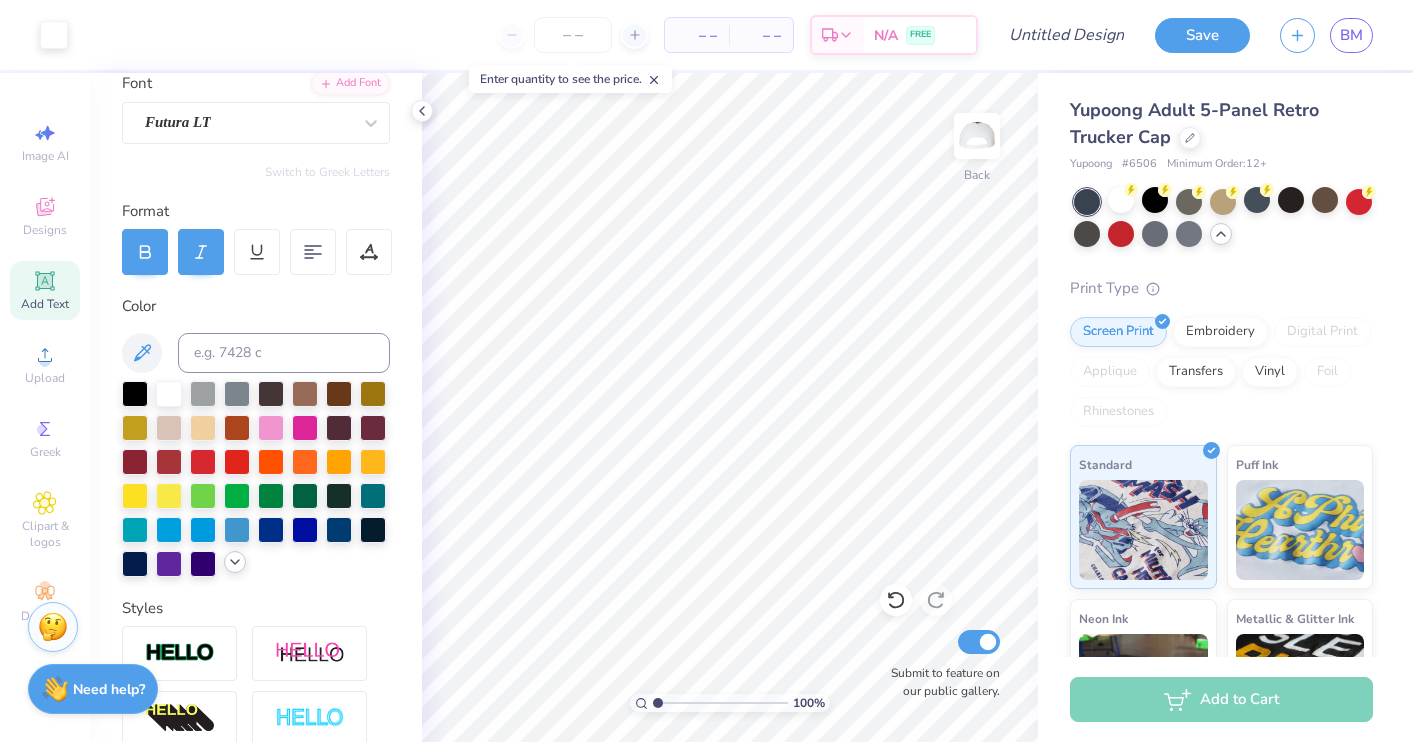 click 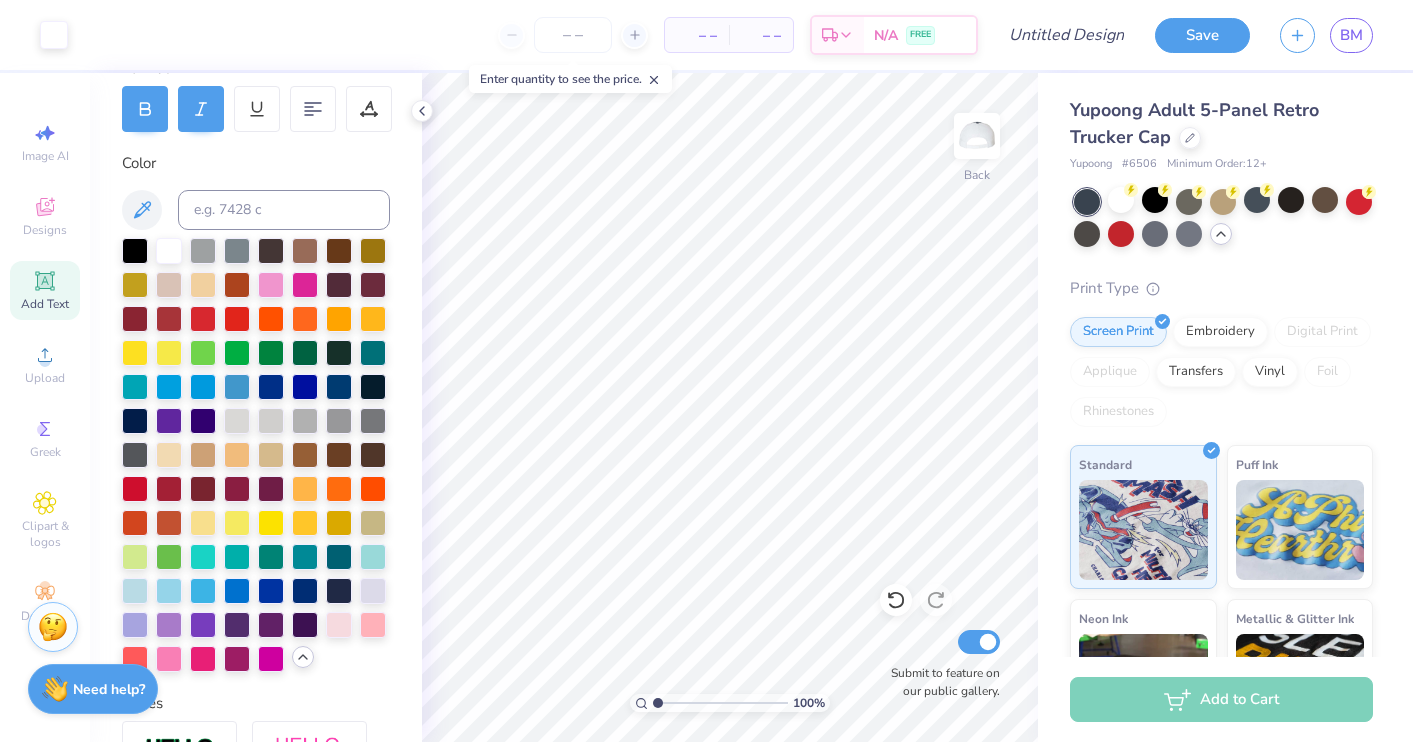 scroll, scrollTop: 340, scrollLeft: 0, axis: vertical 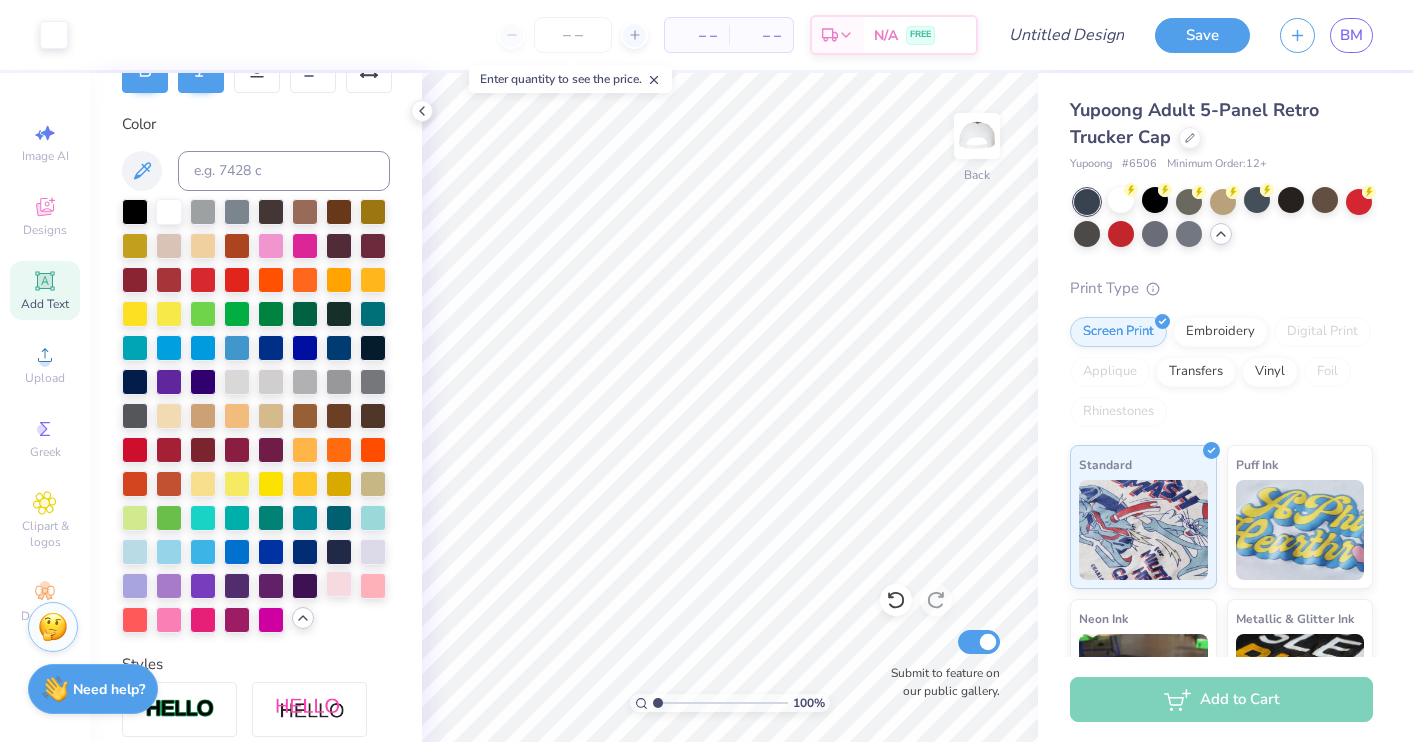 click at bounding box center (339, 584) 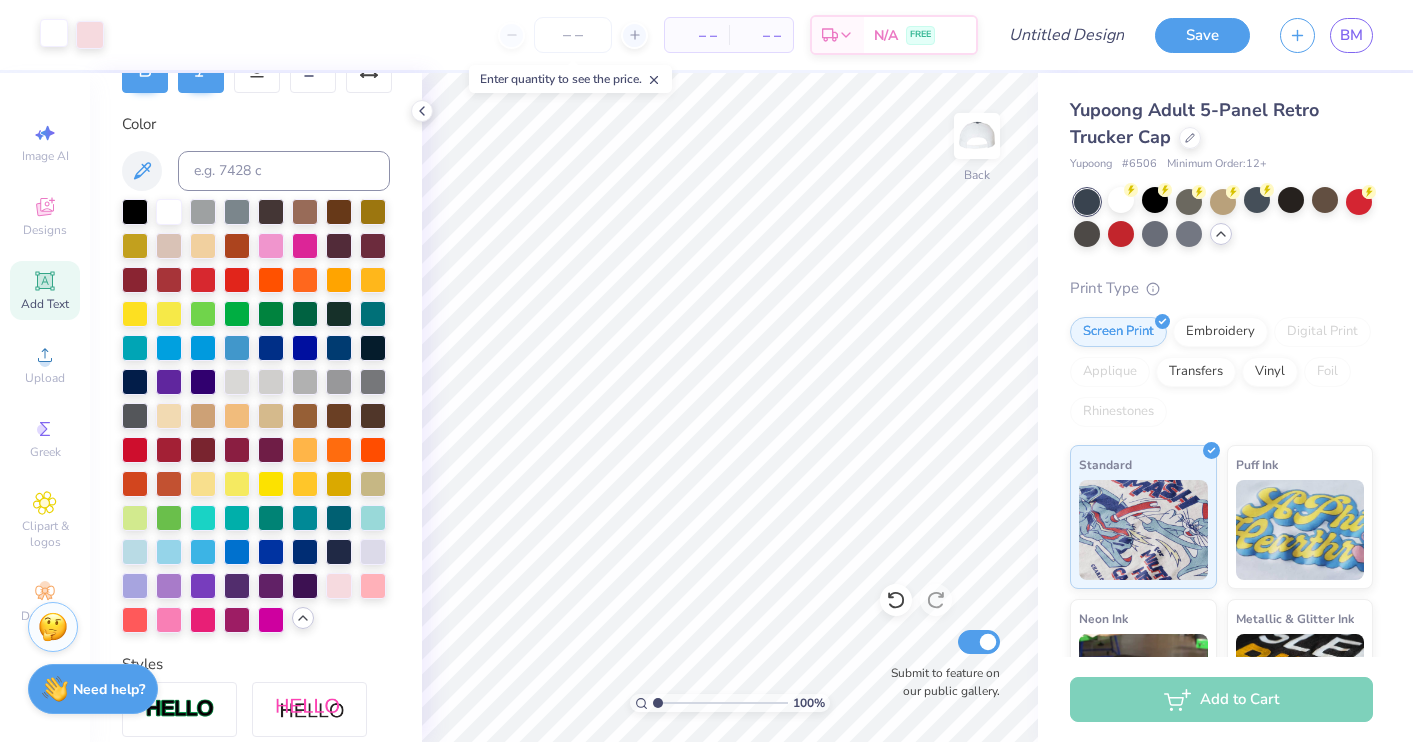 click at bounding box center [54, 33] 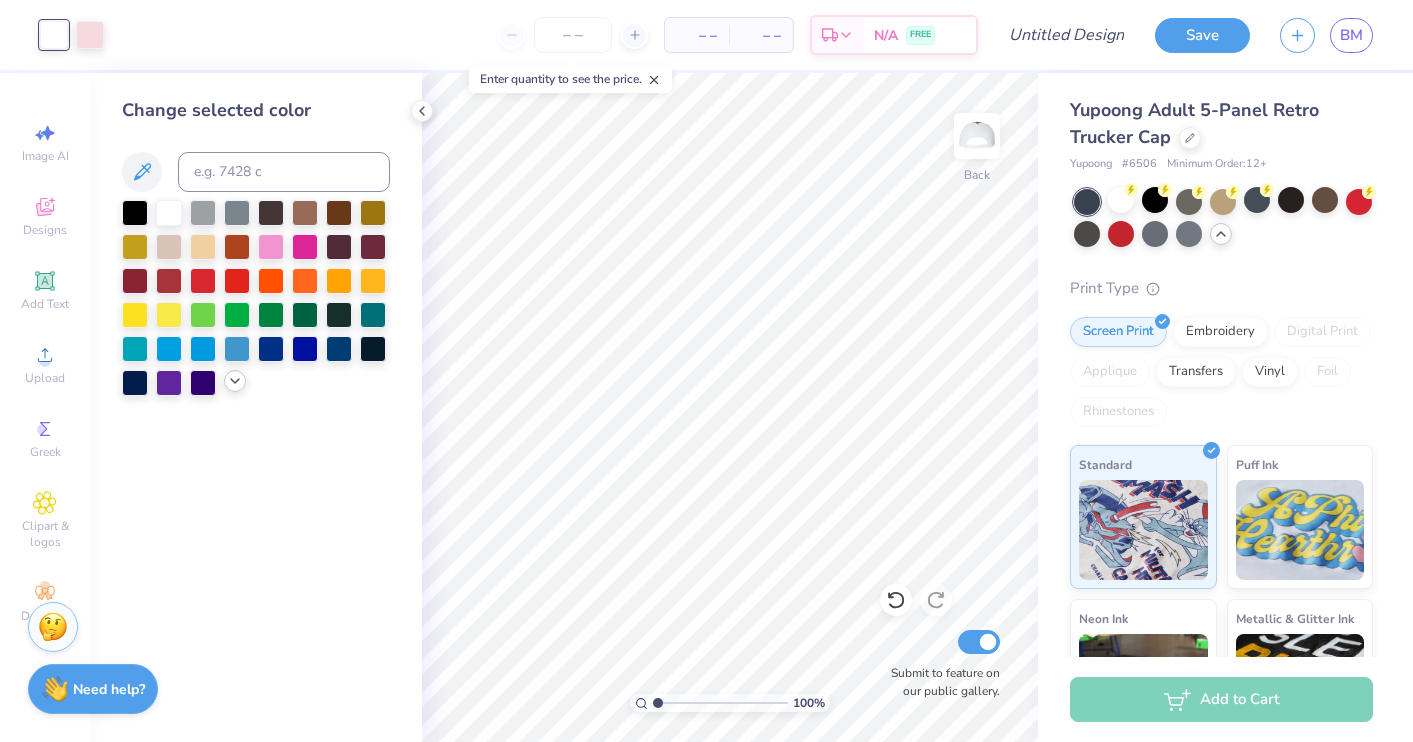 click 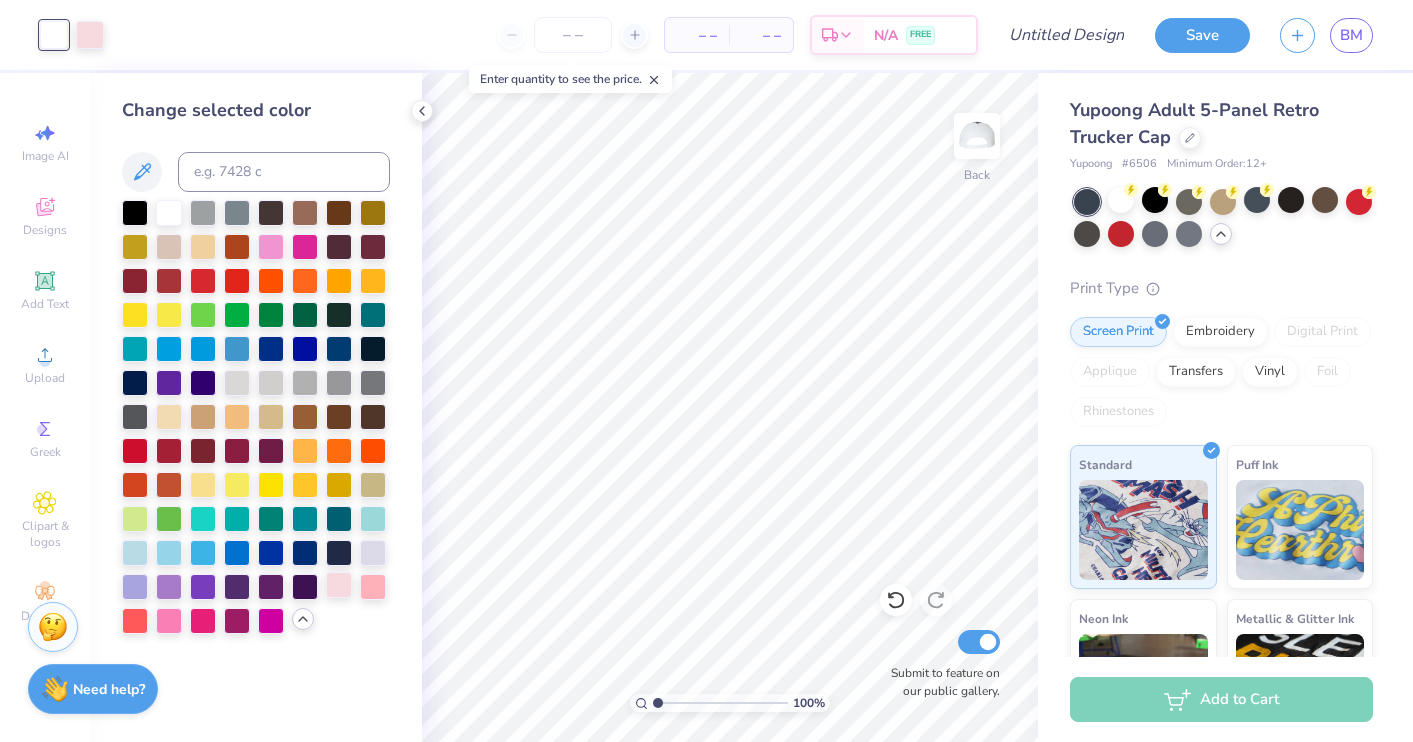 click at bounding box center [339, 585] 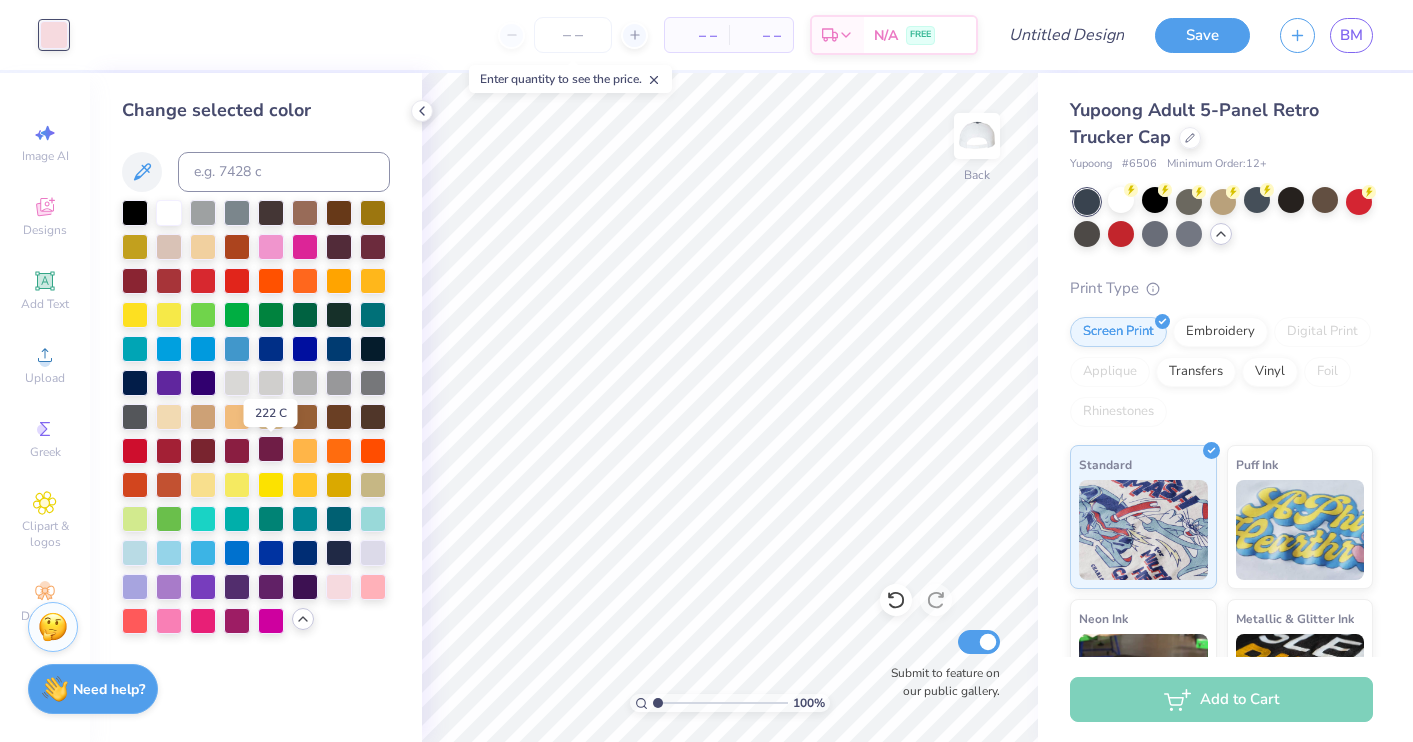 click at bounding box center (271, 449) 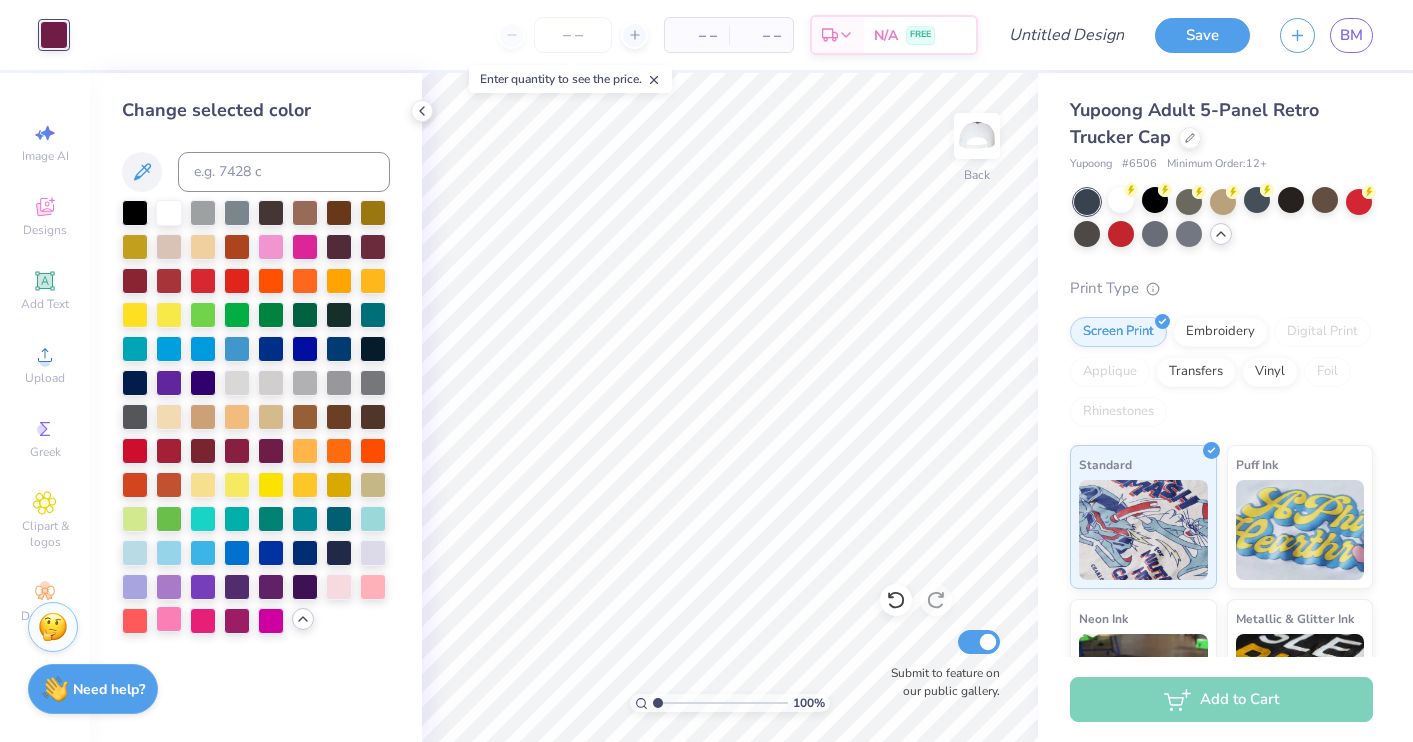 click at bounding box center [169, 619] 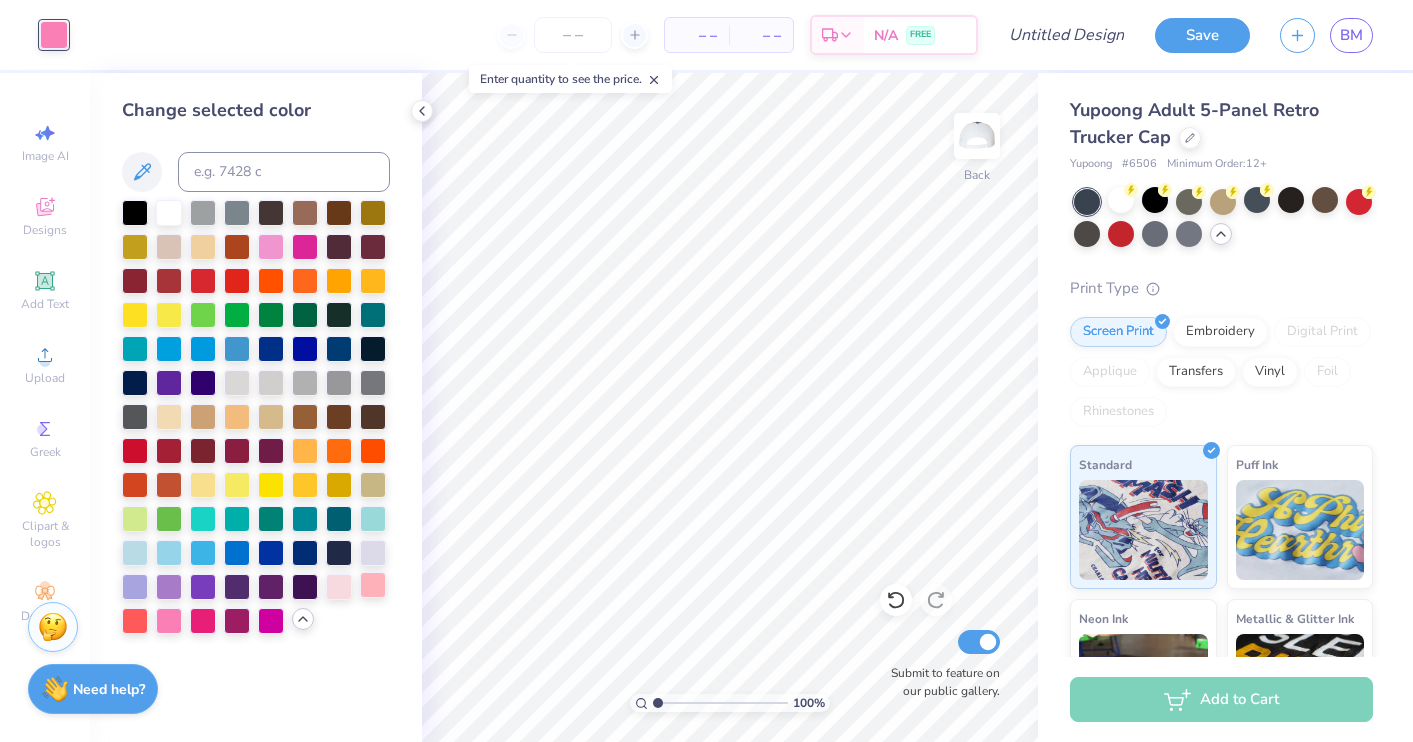 click at bounding box center [373, 585] 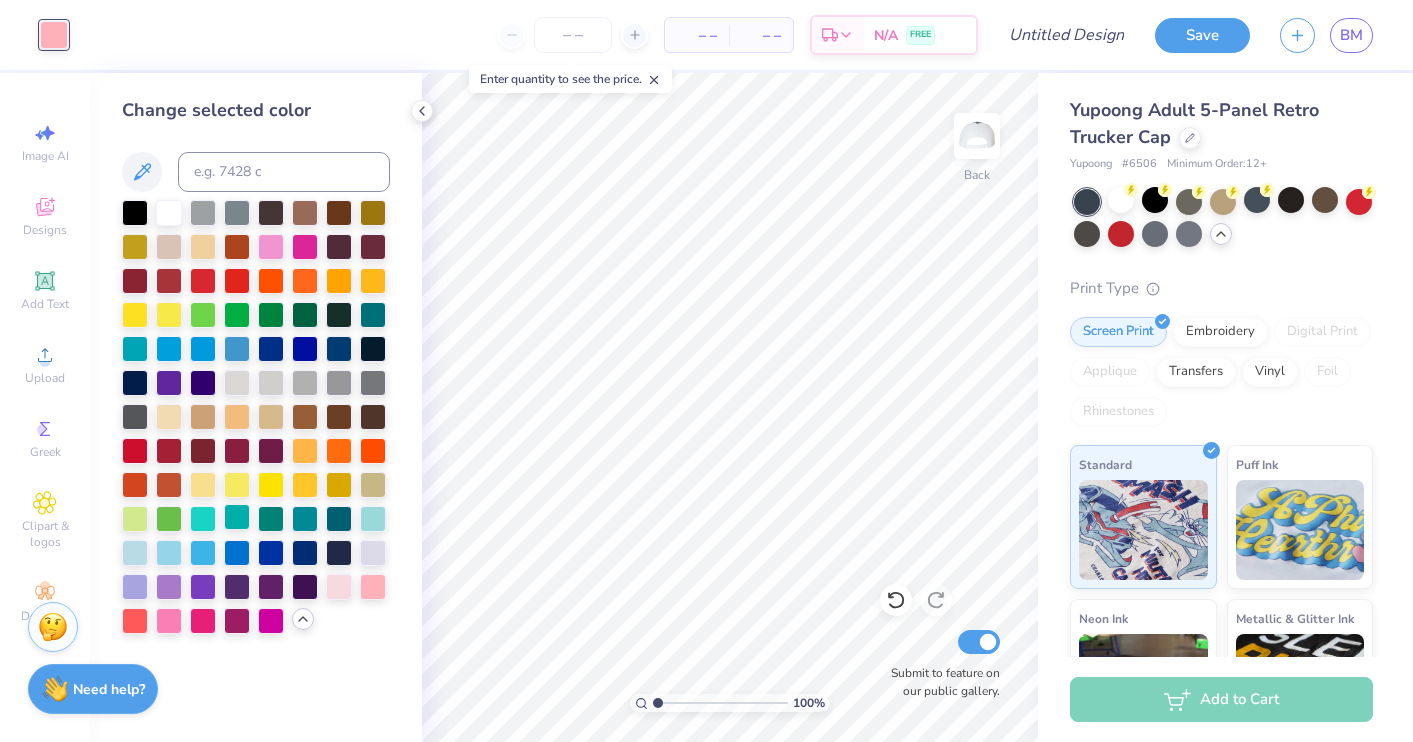 click at bounding box center (237, 517) 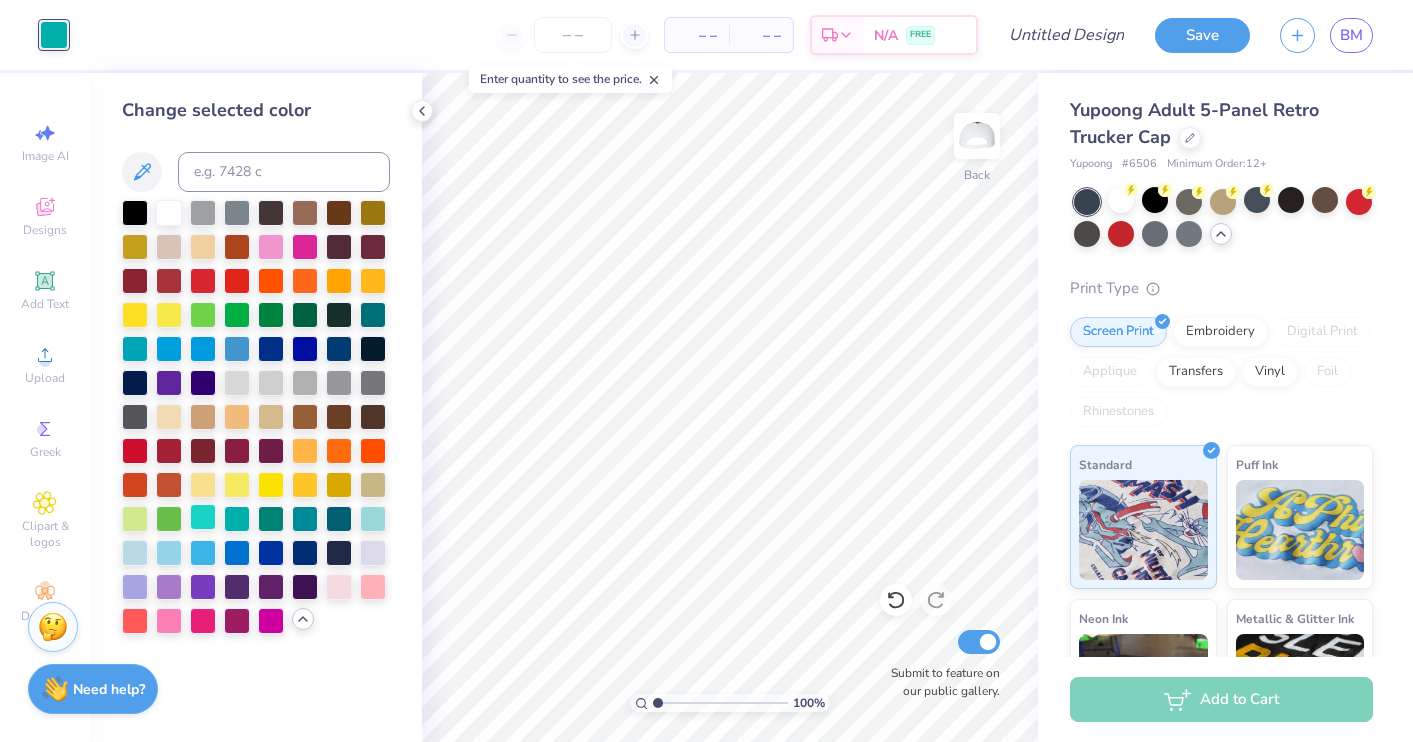 click at bounding box center [203, 517] 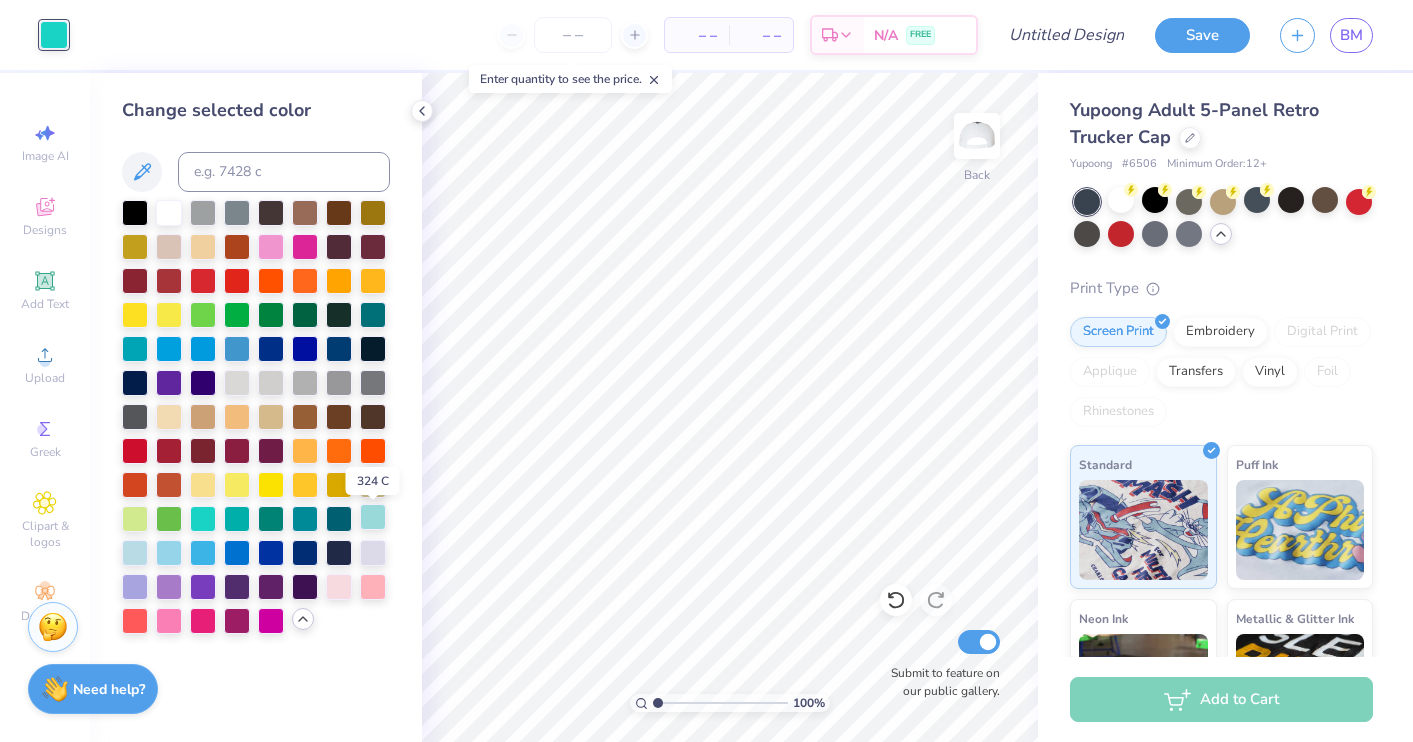 click at bounding box center (373, 517) 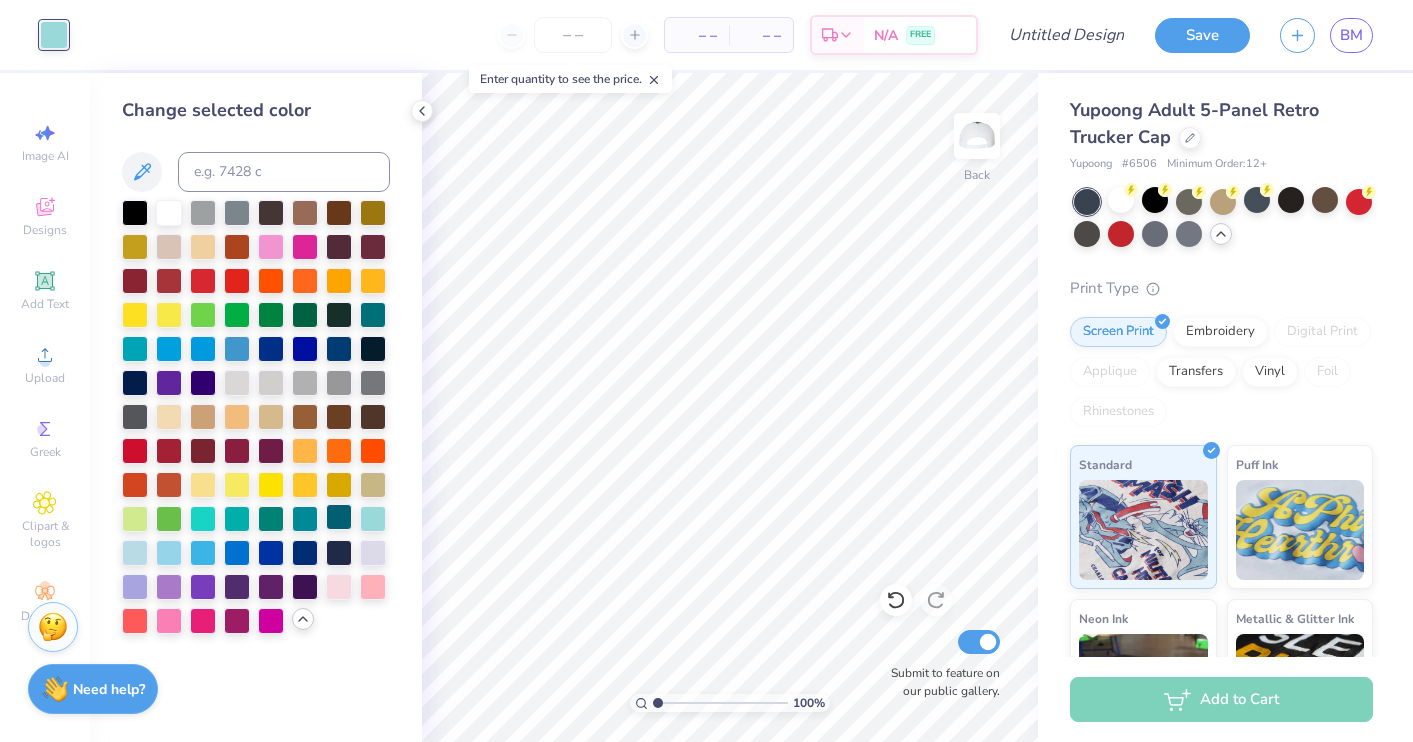 click at bounding box center [339, 517] 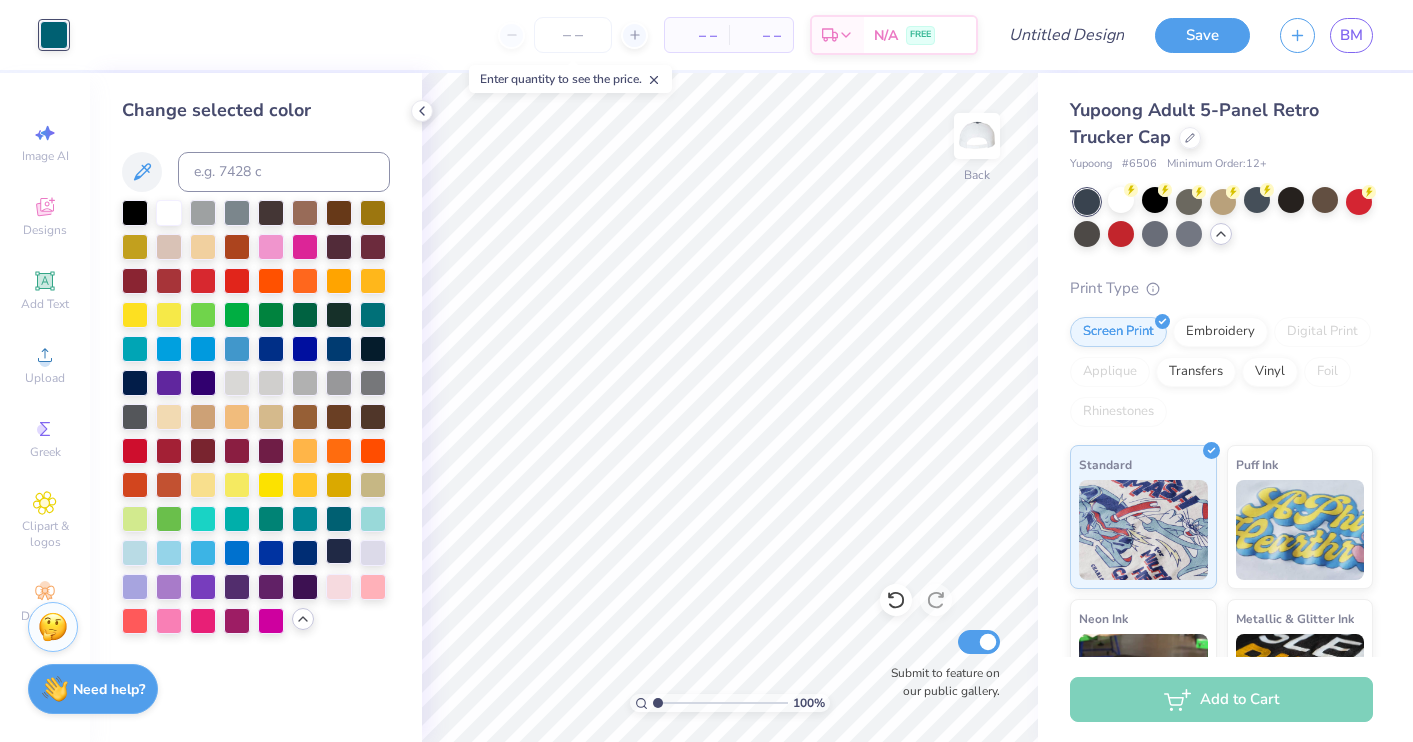 click at bounding box center [339, 551] 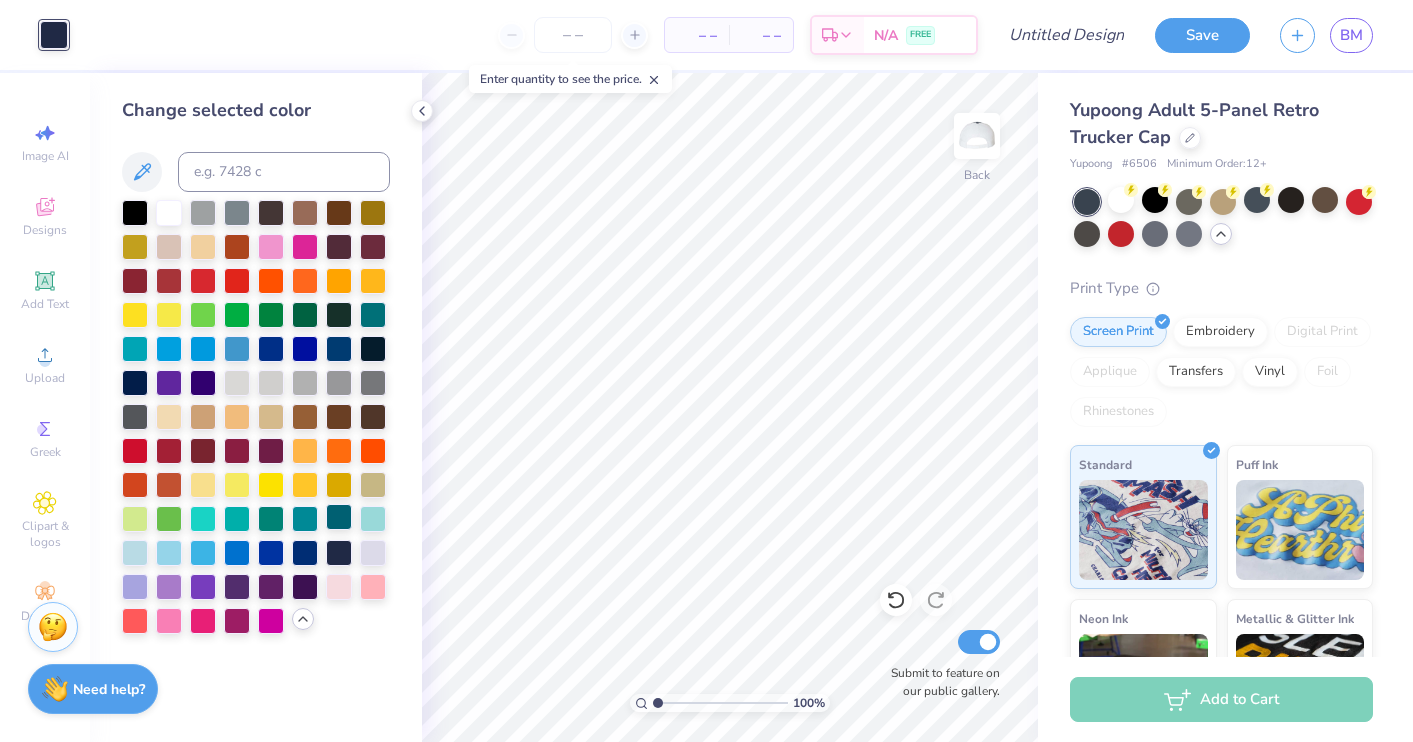 click at bounding box center [339, 517] 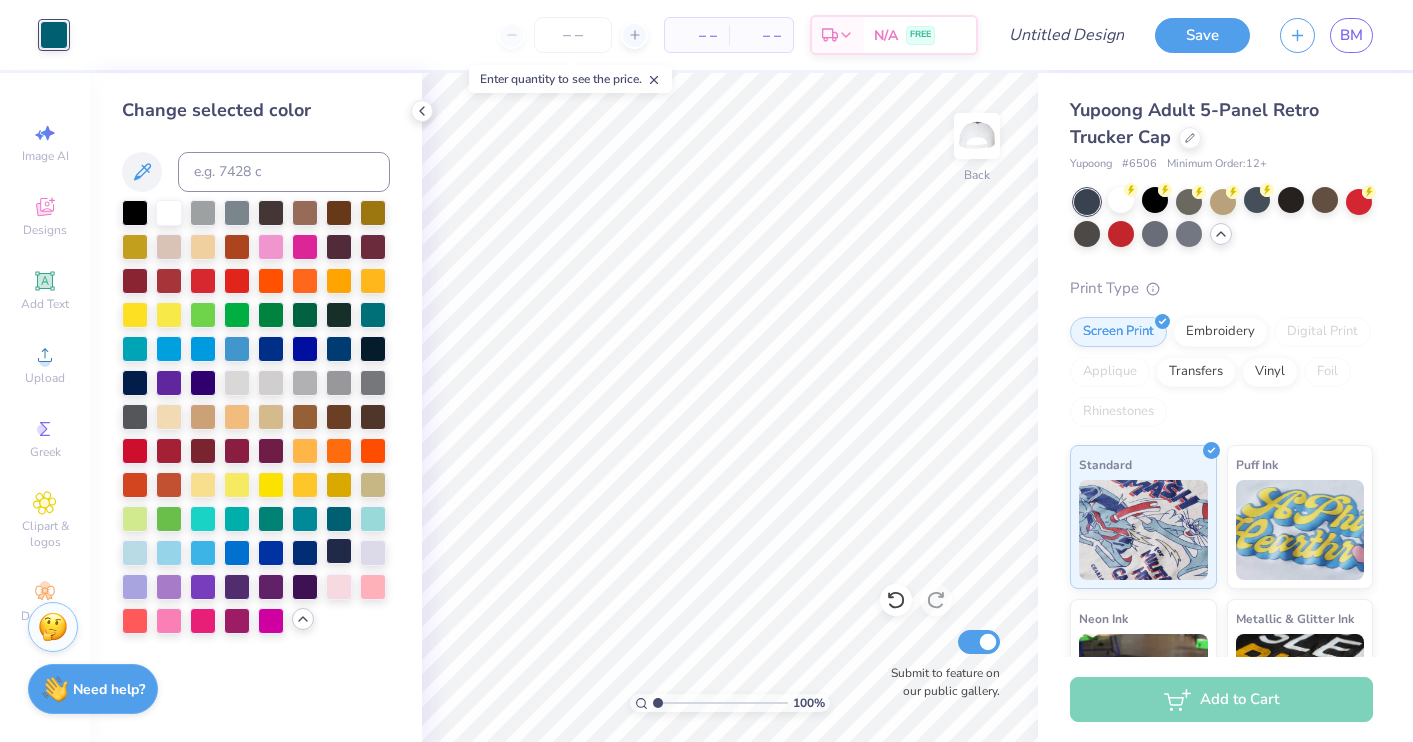 click at bounding box center [339, 551] 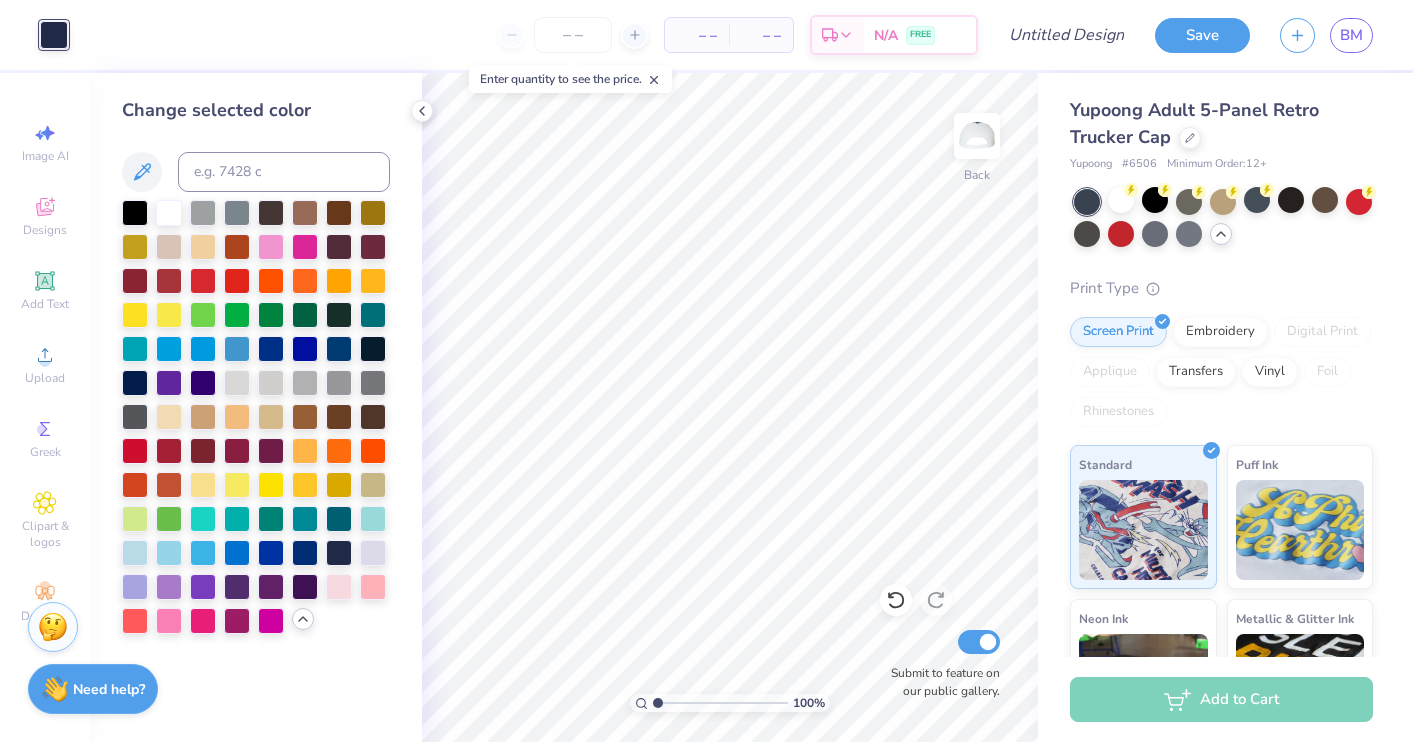 click at bounding box center [1223, 219] 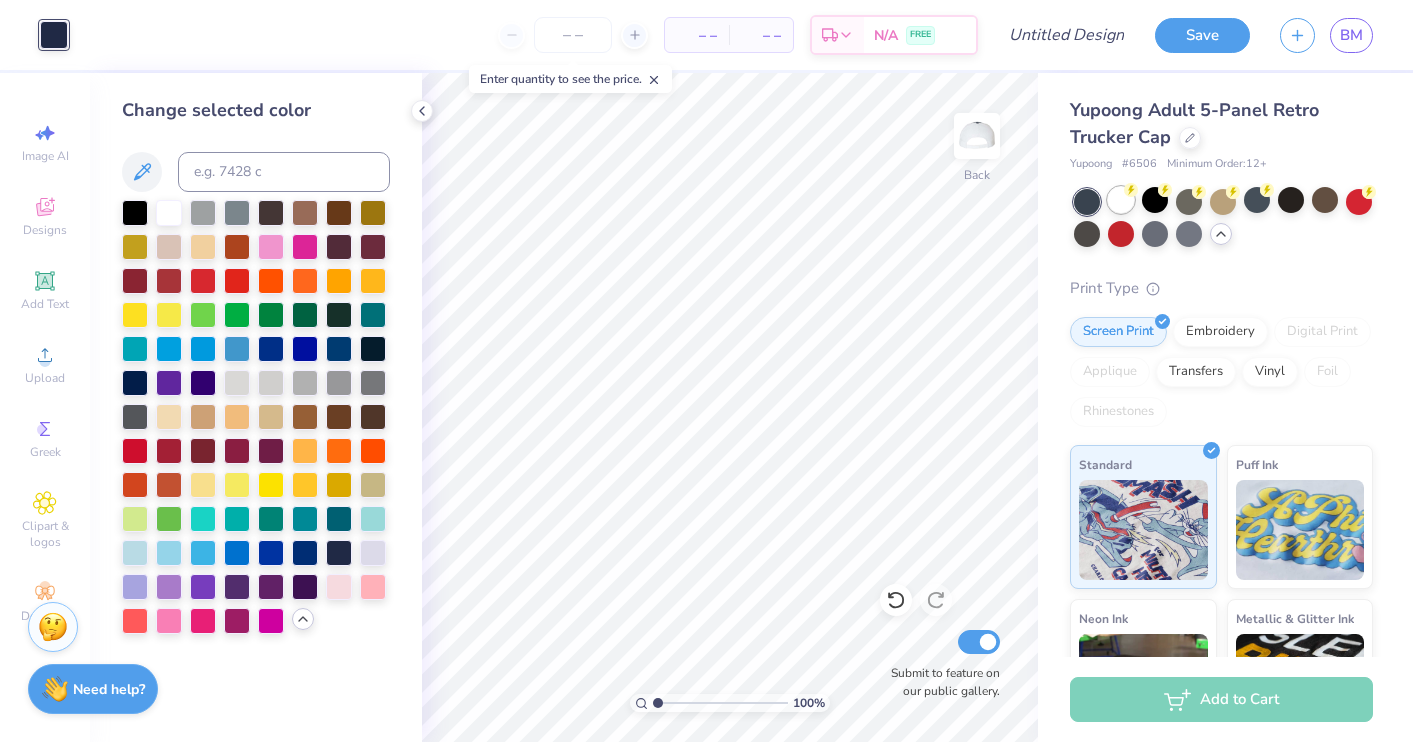 click 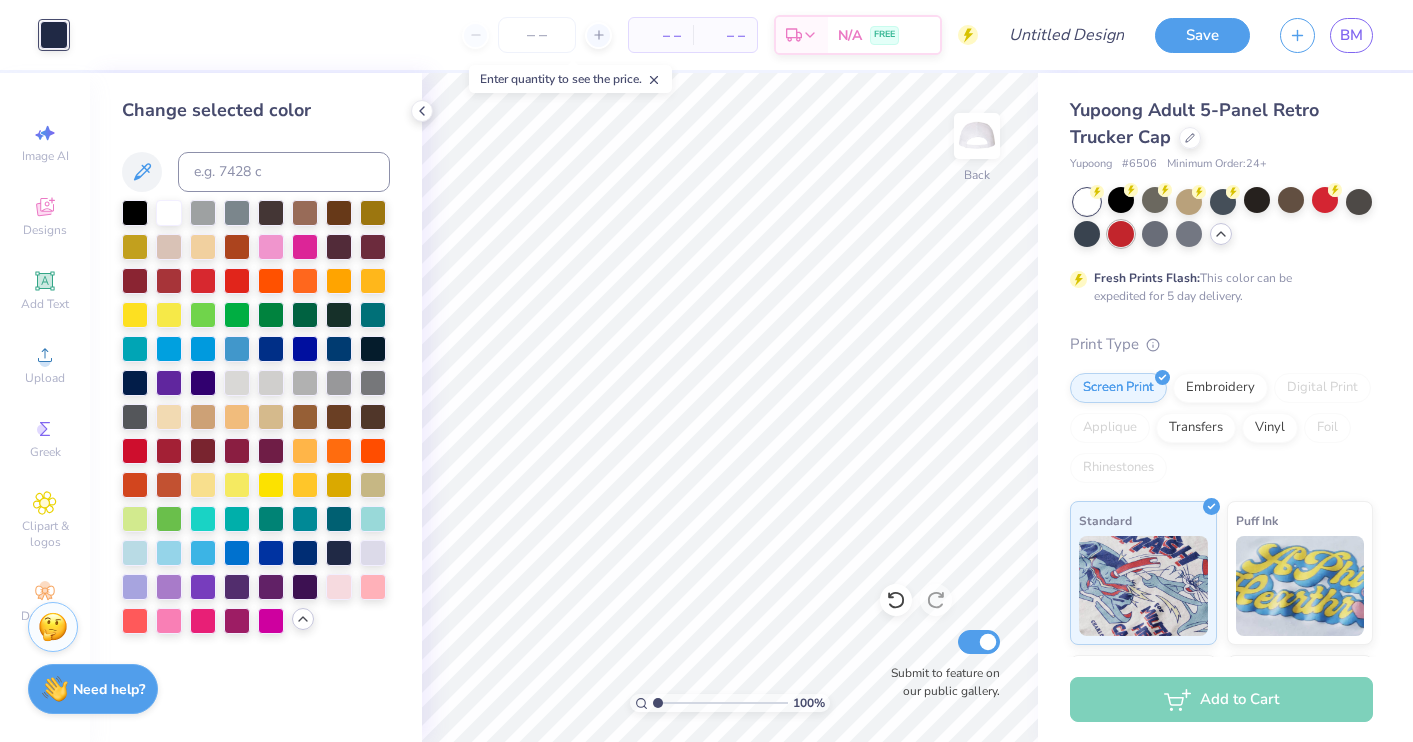 click at bounding box center [1121, 234] 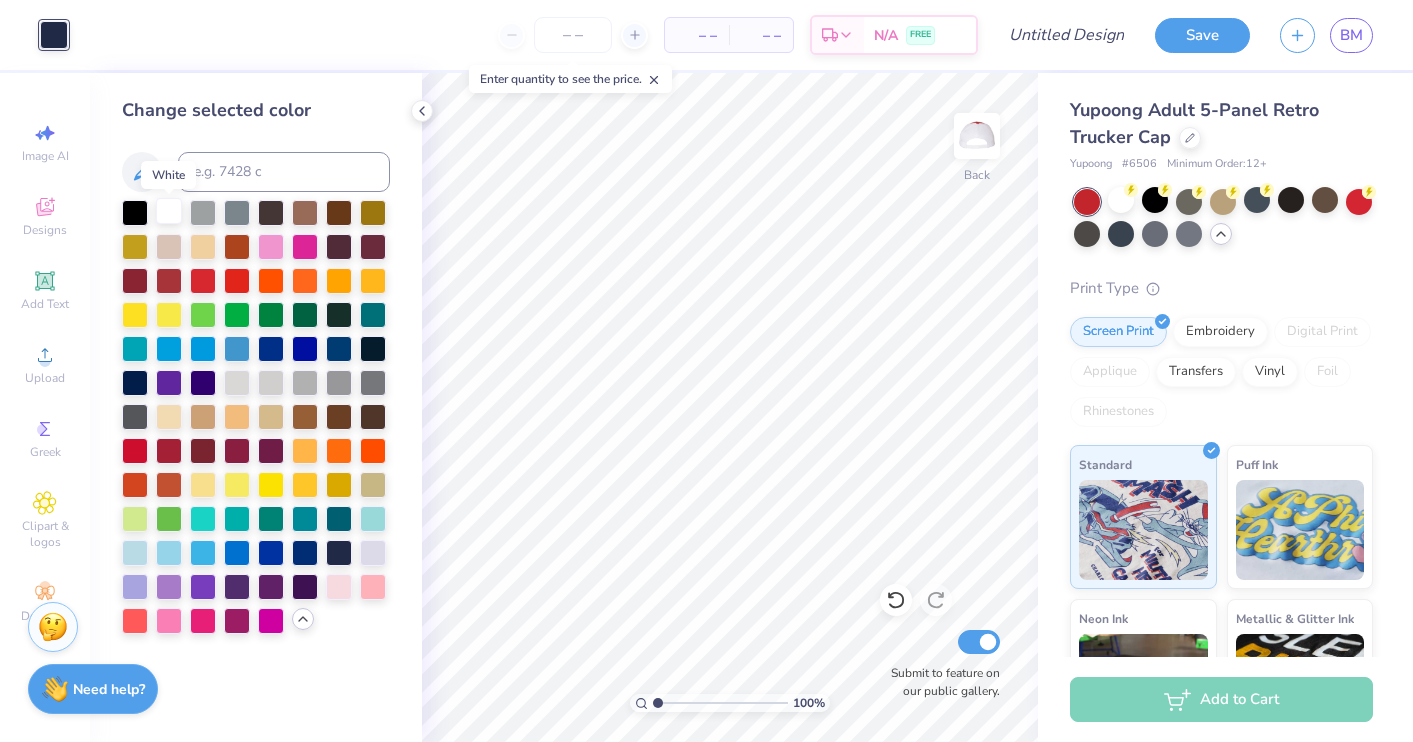 click at bounding box center [169, 211] 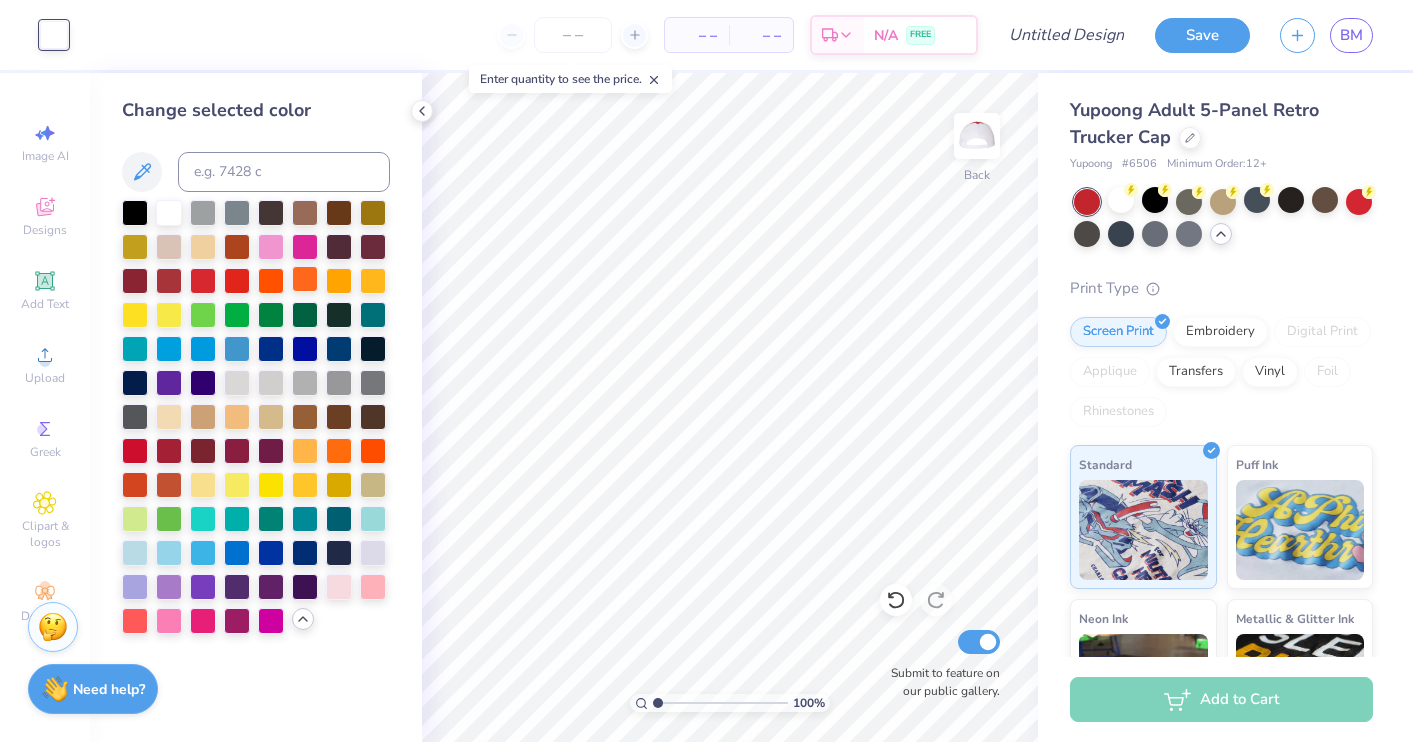 click at bounding box center [305, 279] 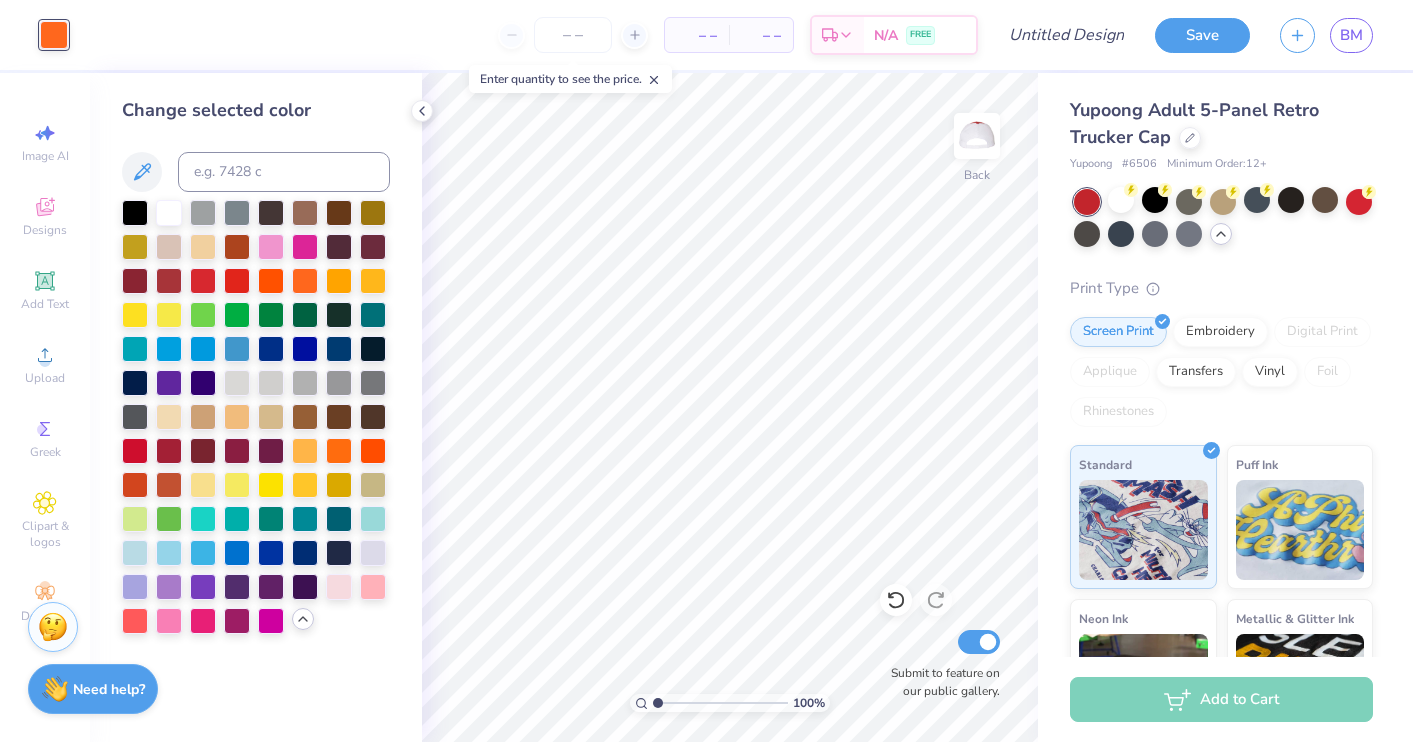 click at bounding box center [256, 417] 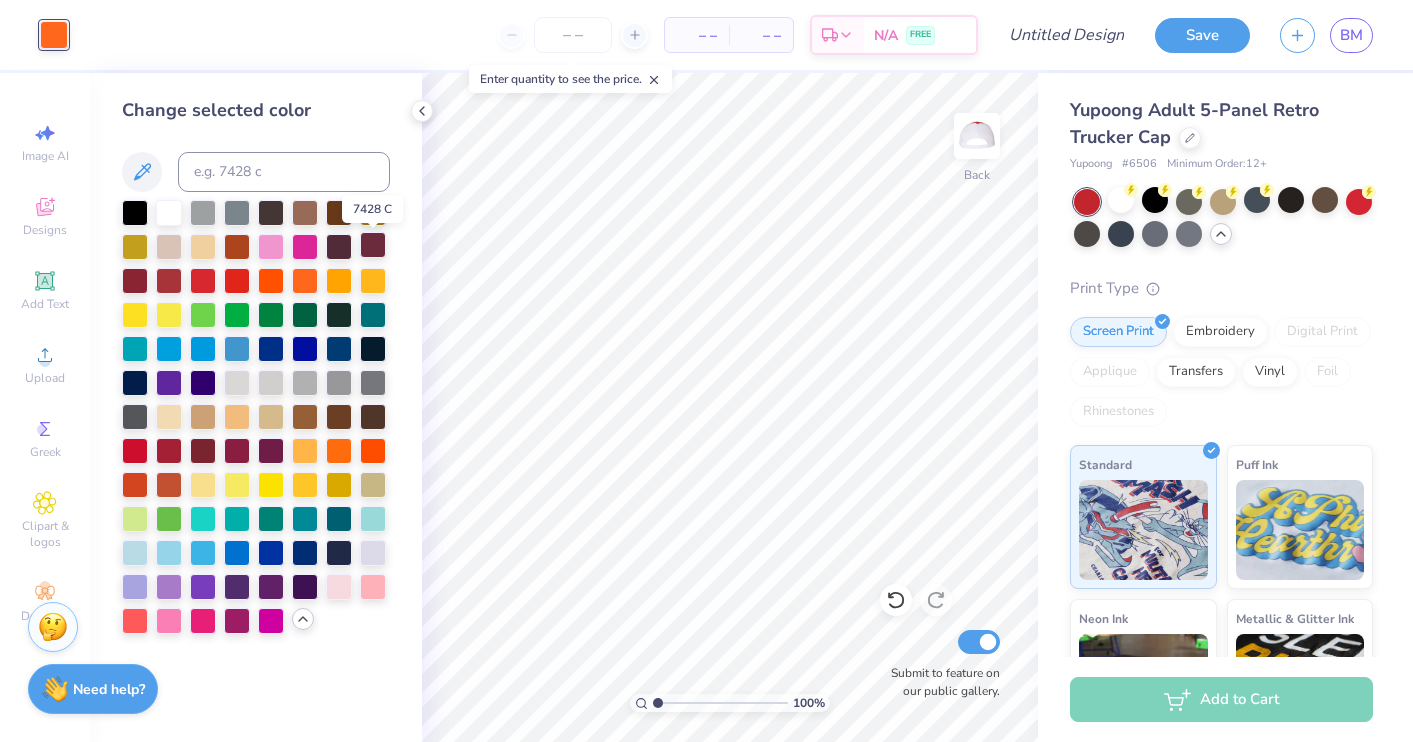 click at bounding box center [373, 245] 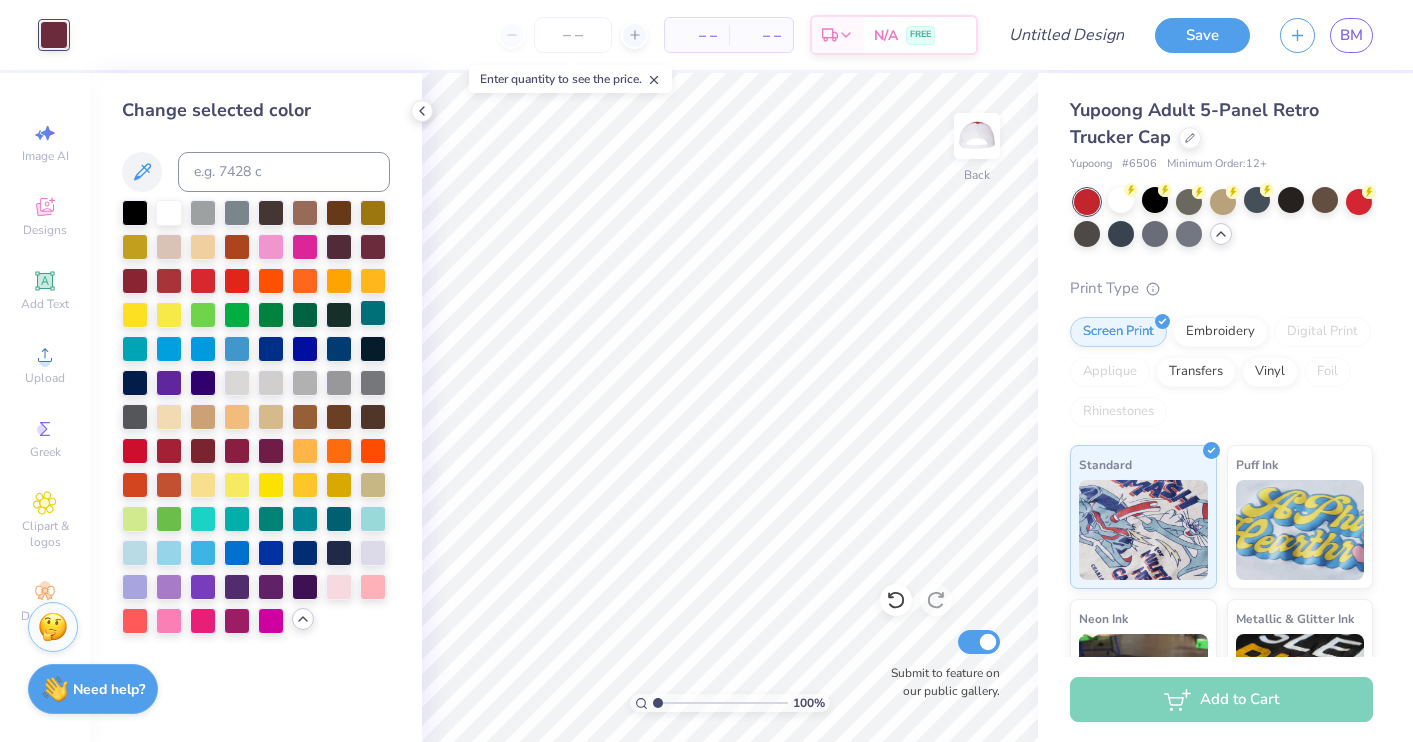 click at bounding box center (373, 313) 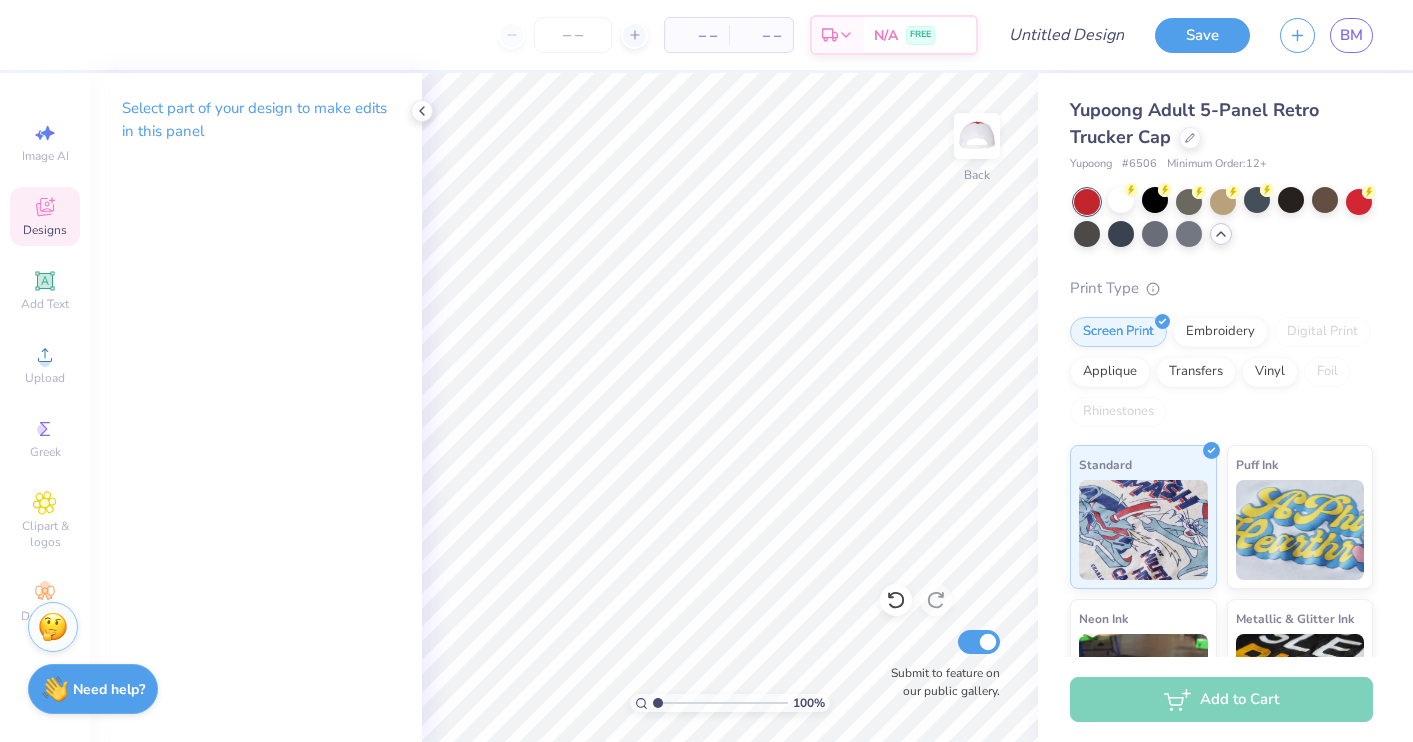click 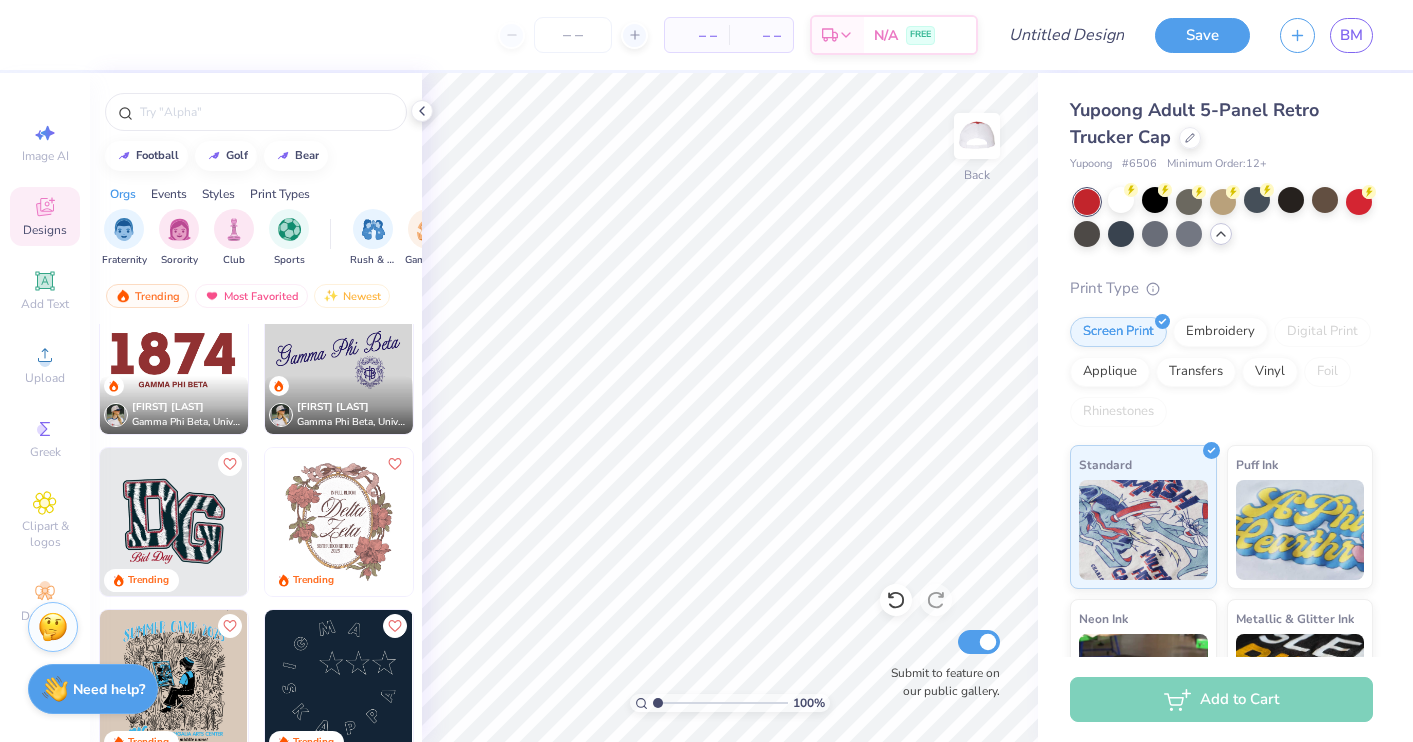 scroll, scrollTop: 7307, scrollLeft: 0, axis: vertical 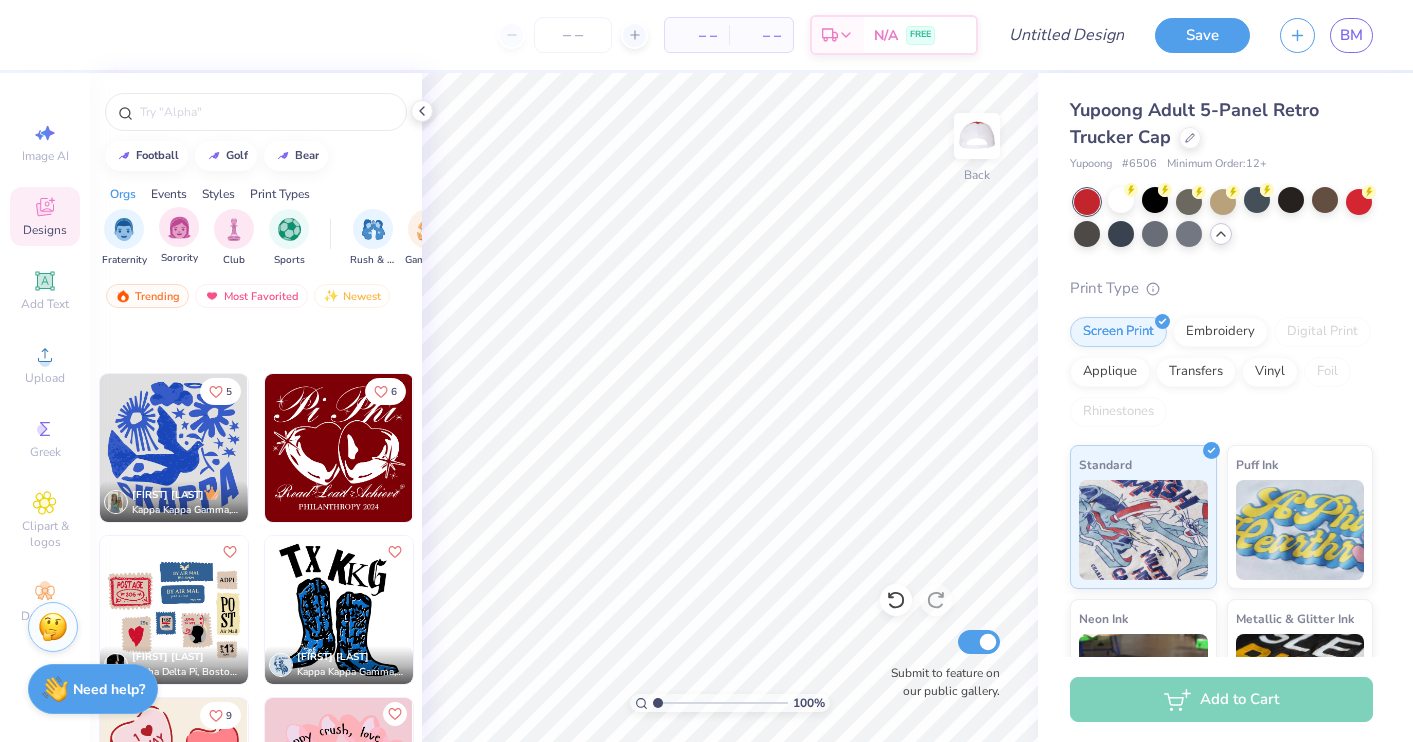 click on "Sorority" at bounding box center (179, 236) 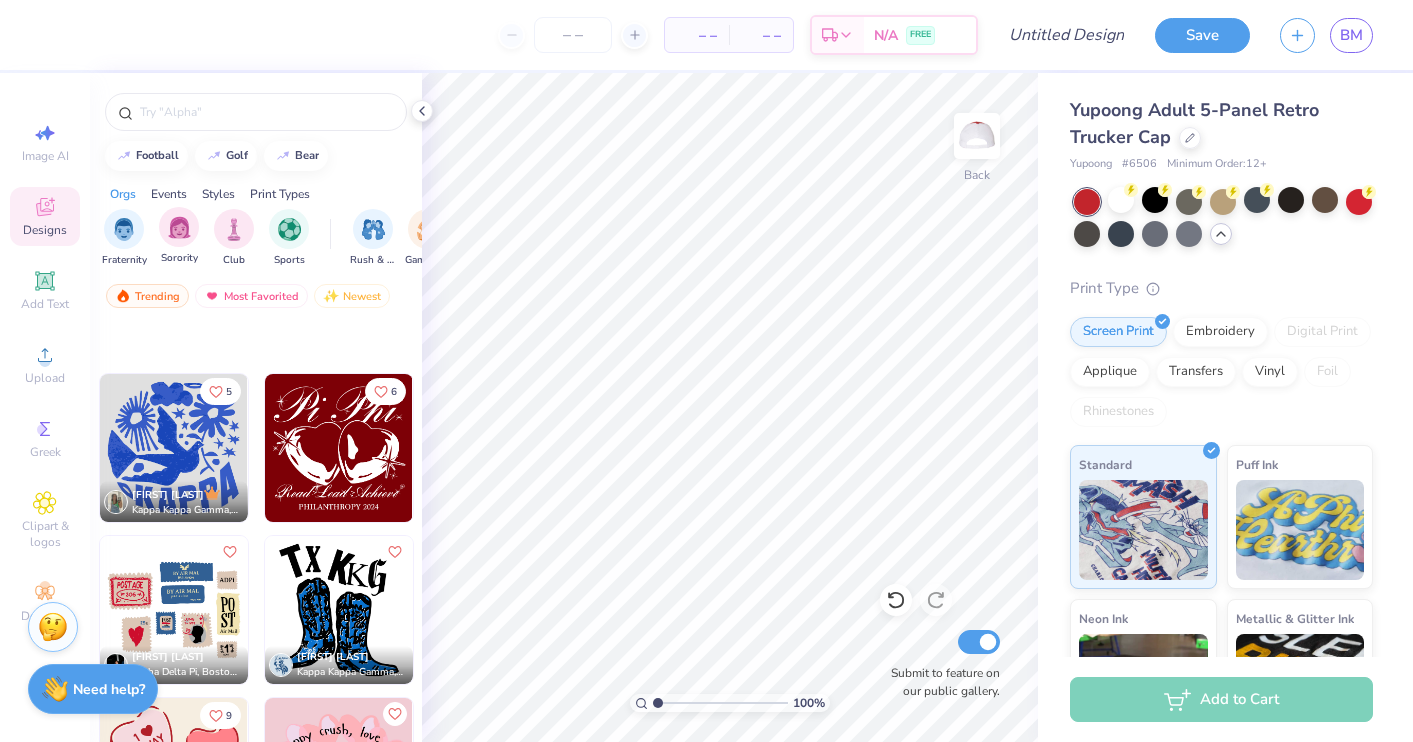 scroll, scrollTop: 38549, scrollLeft: 0, axis: vertical 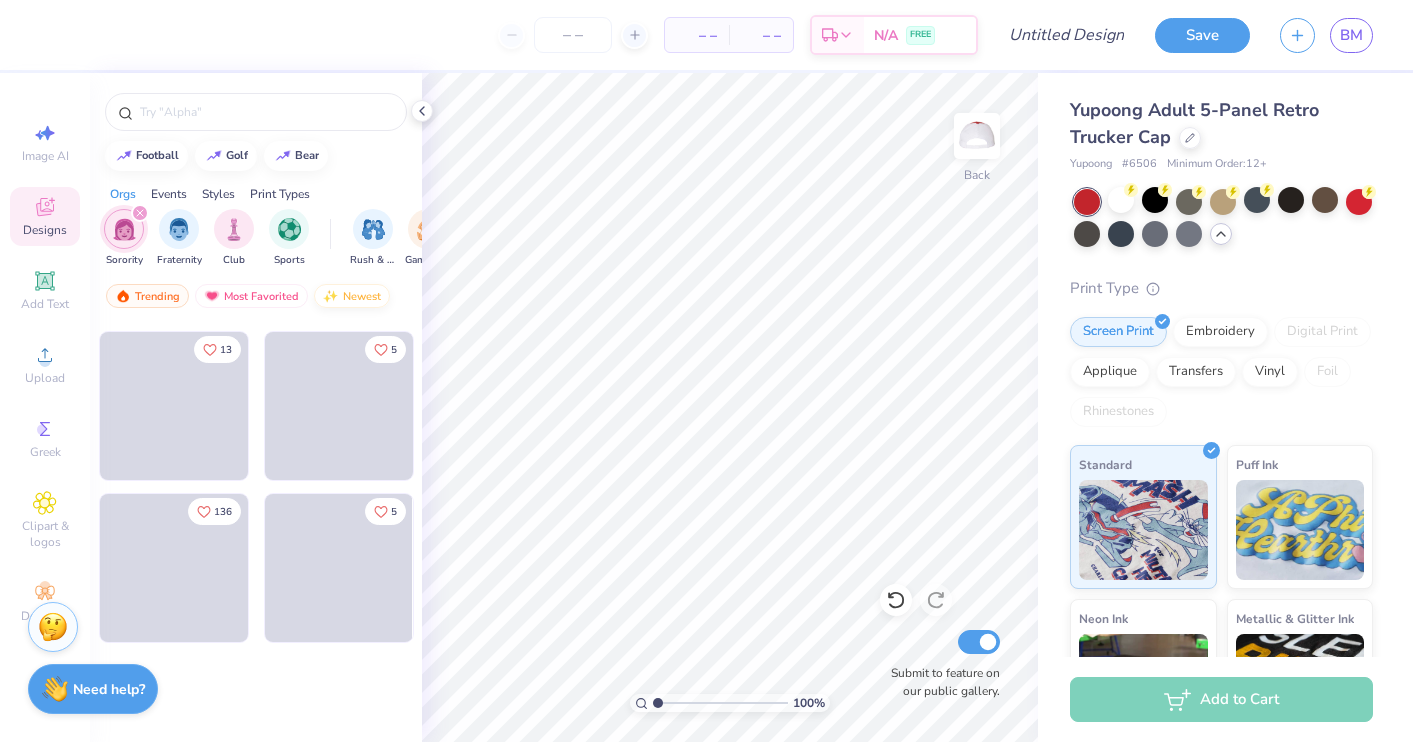 click on "Newest" at bounding box center [352, 296] 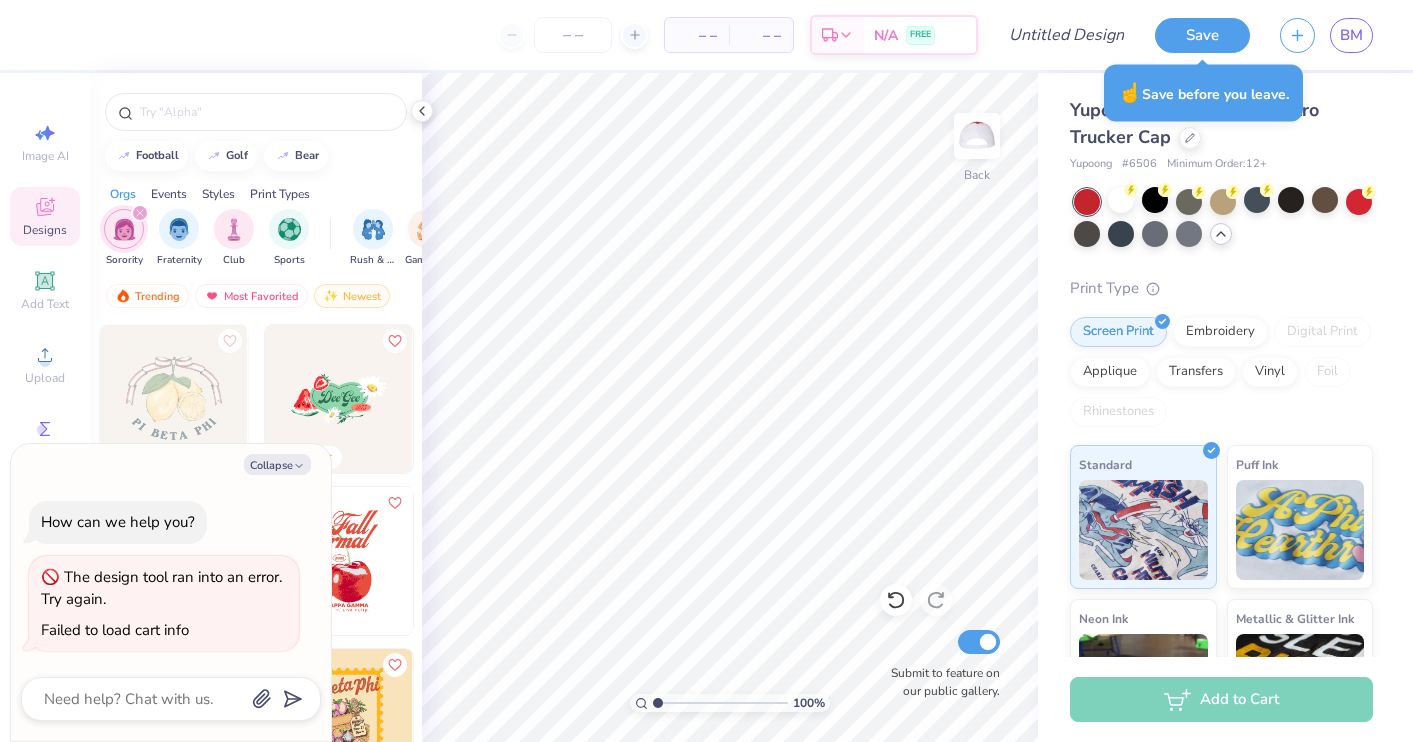 type on "x" 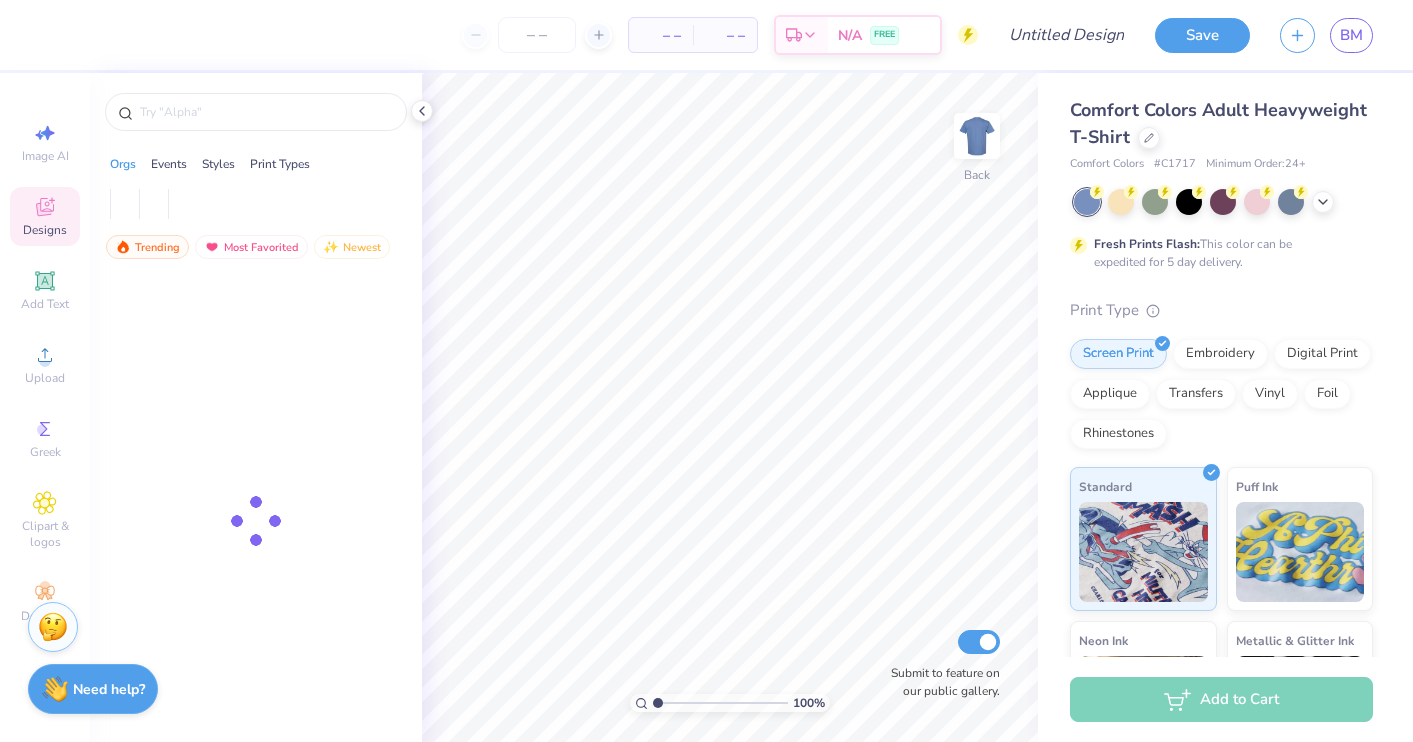 scroll, scrollTop: 0, scrollLeft: 0, axis: both 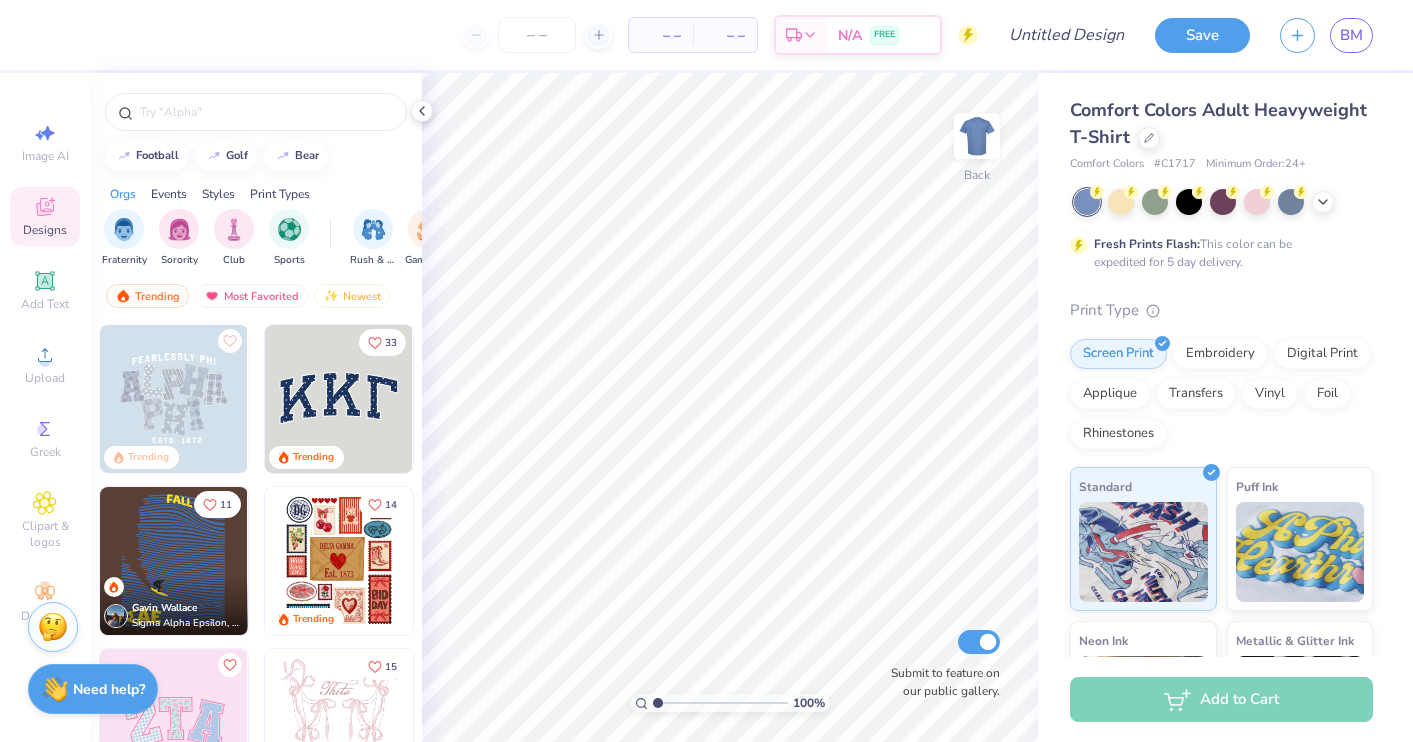 click at bounding box center [1149, 138] 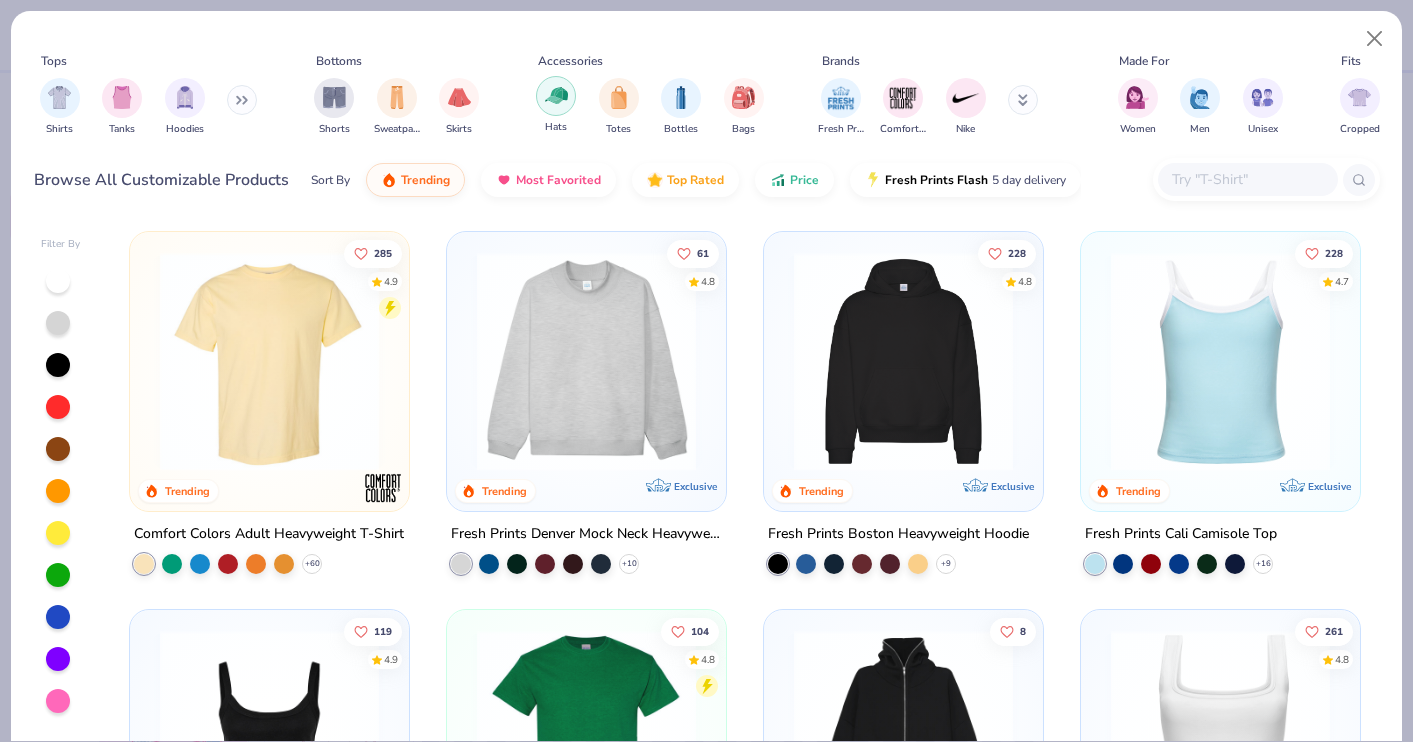 click at bounding box center (556, 95) 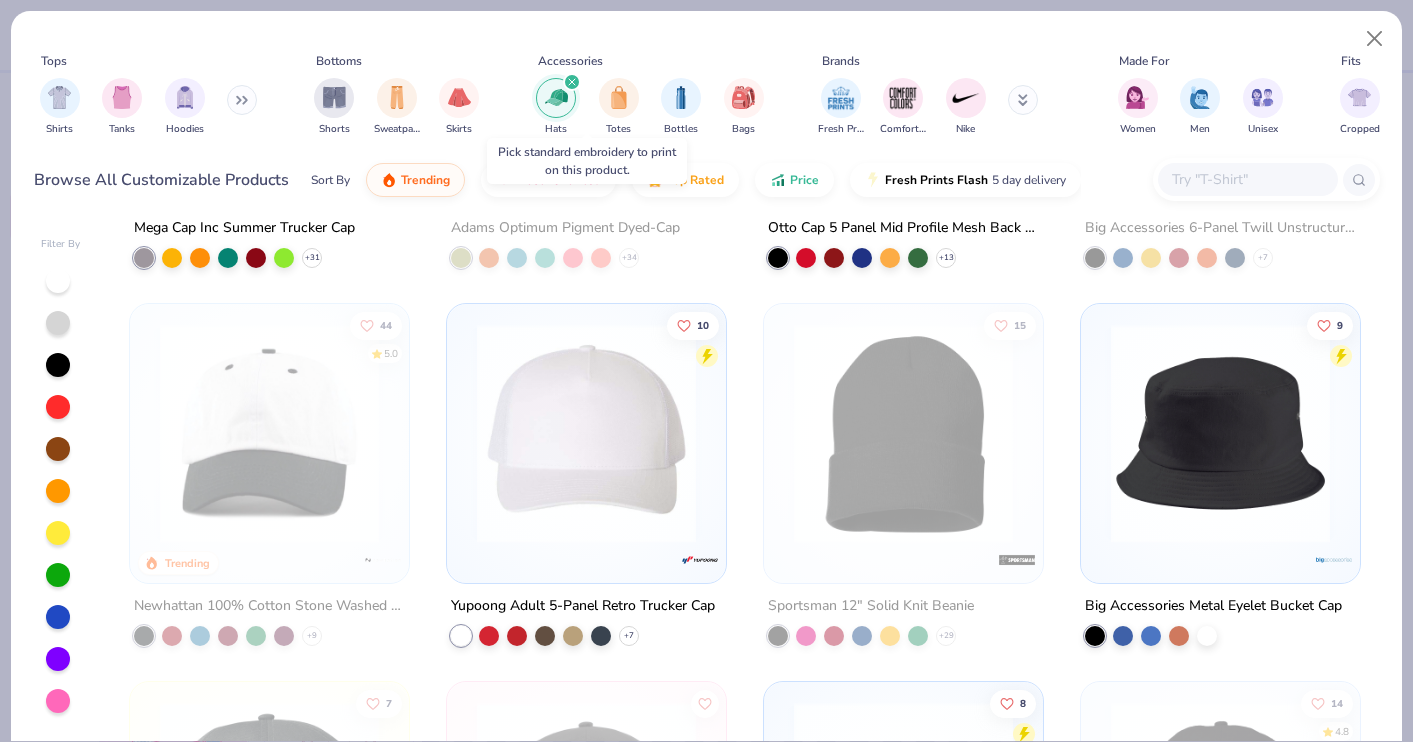 scroll, scrollTop: 448, scrollLeft: 0, axis: vertical 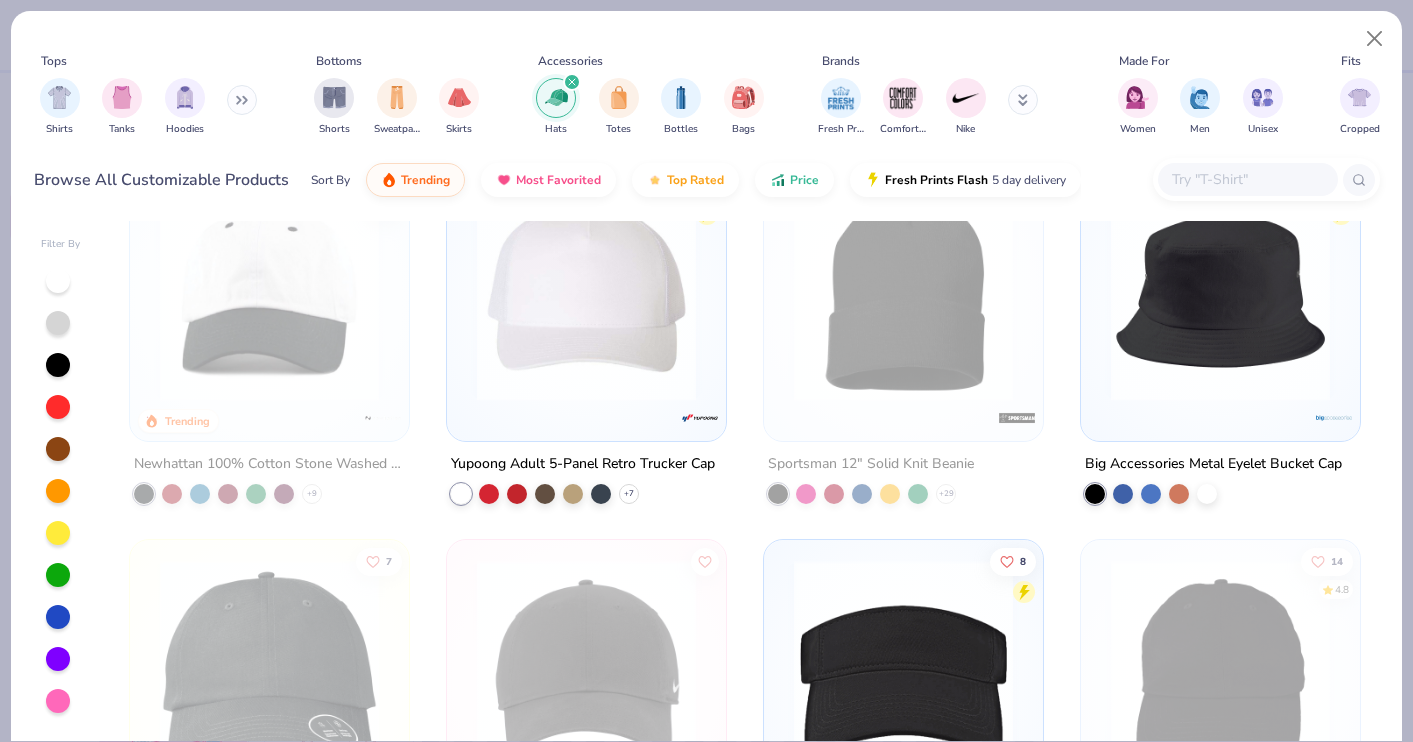 click at bounding box center (586, 291) 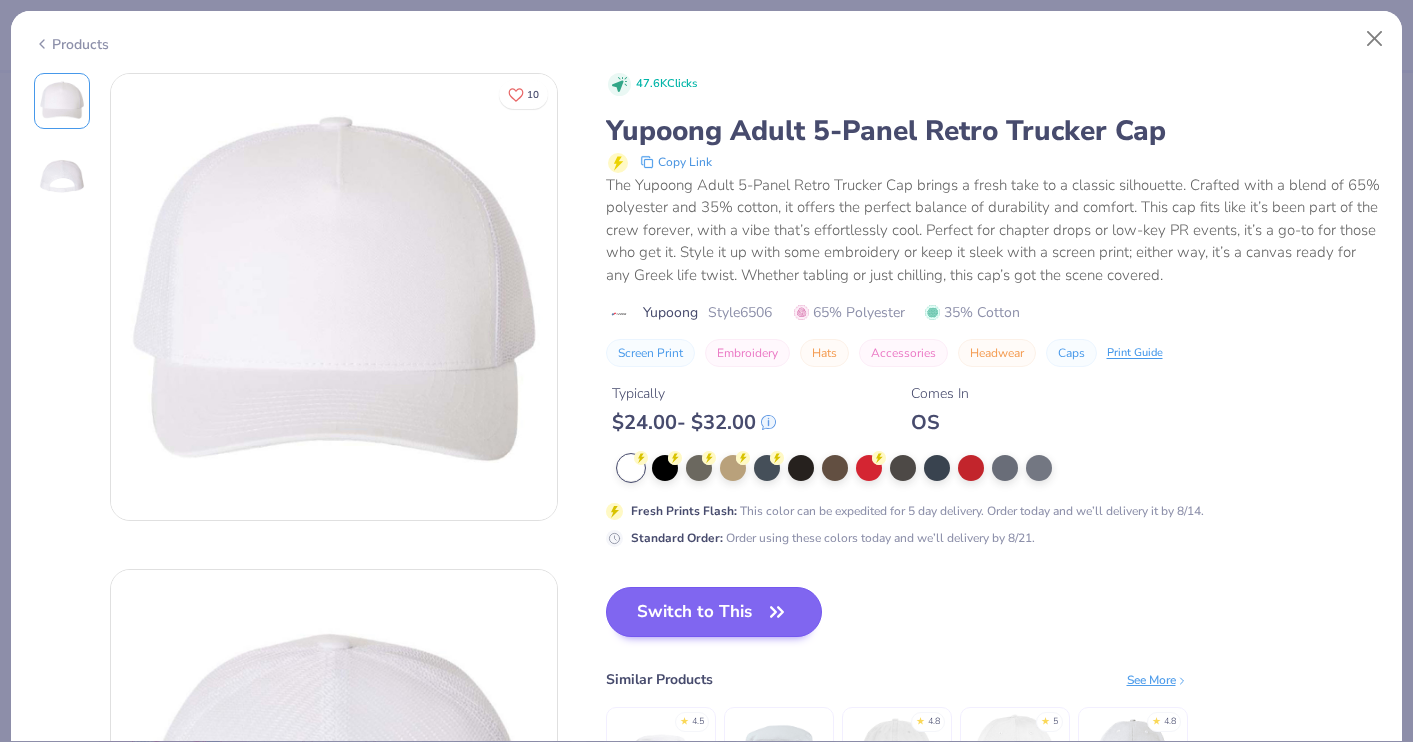 click on "Switch to This" at bounding box center (714, 612) 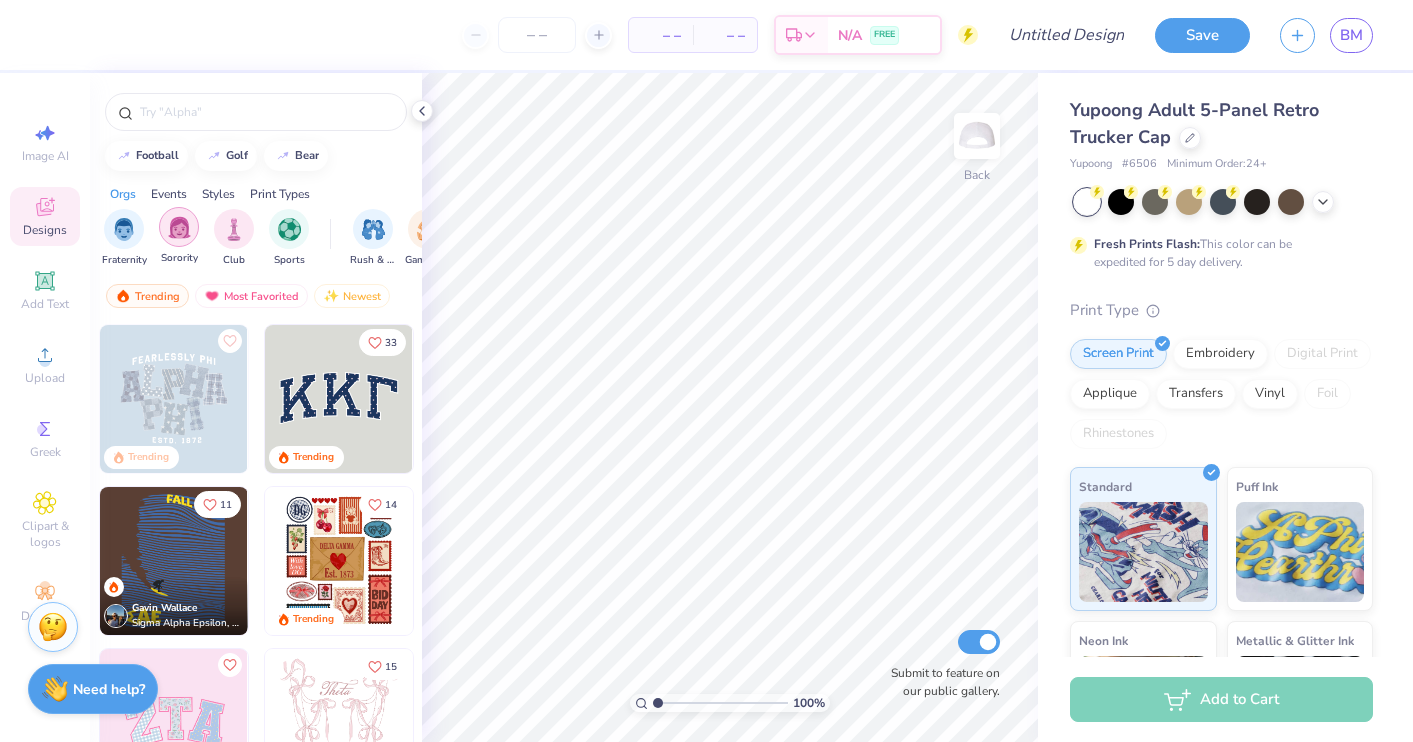 click at bounding box center (179, 227) 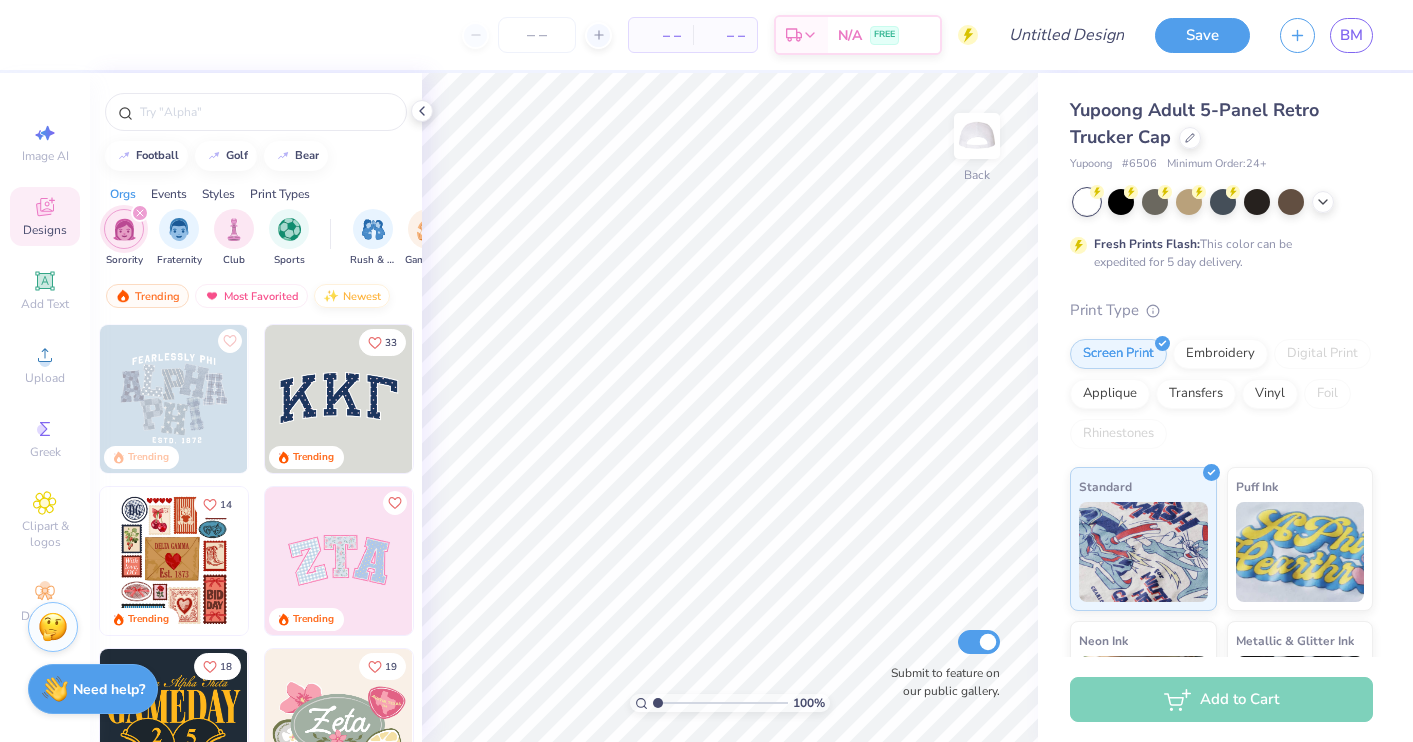 click at bounding box center (331, 296) 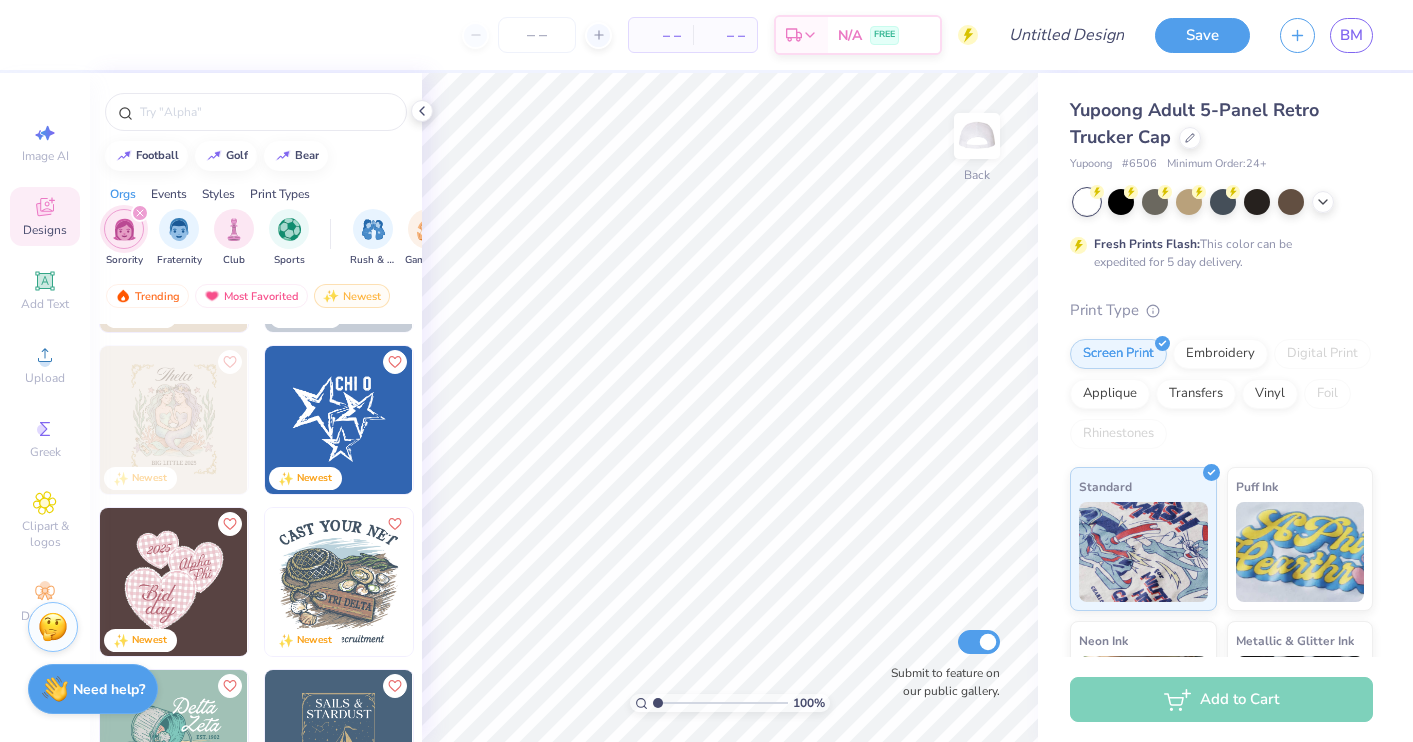 scroll, scrollTop: 1280, scrollLeft: 0, axis: vertical 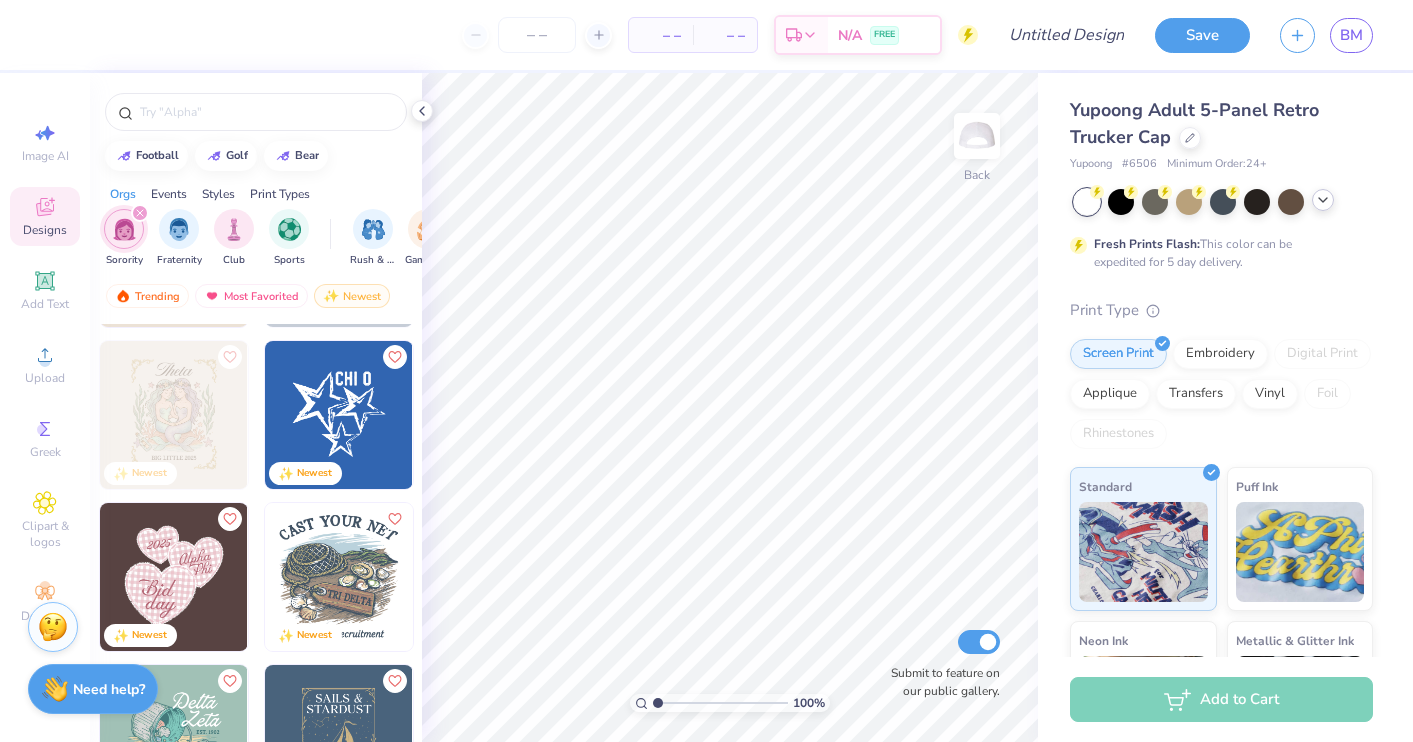 click 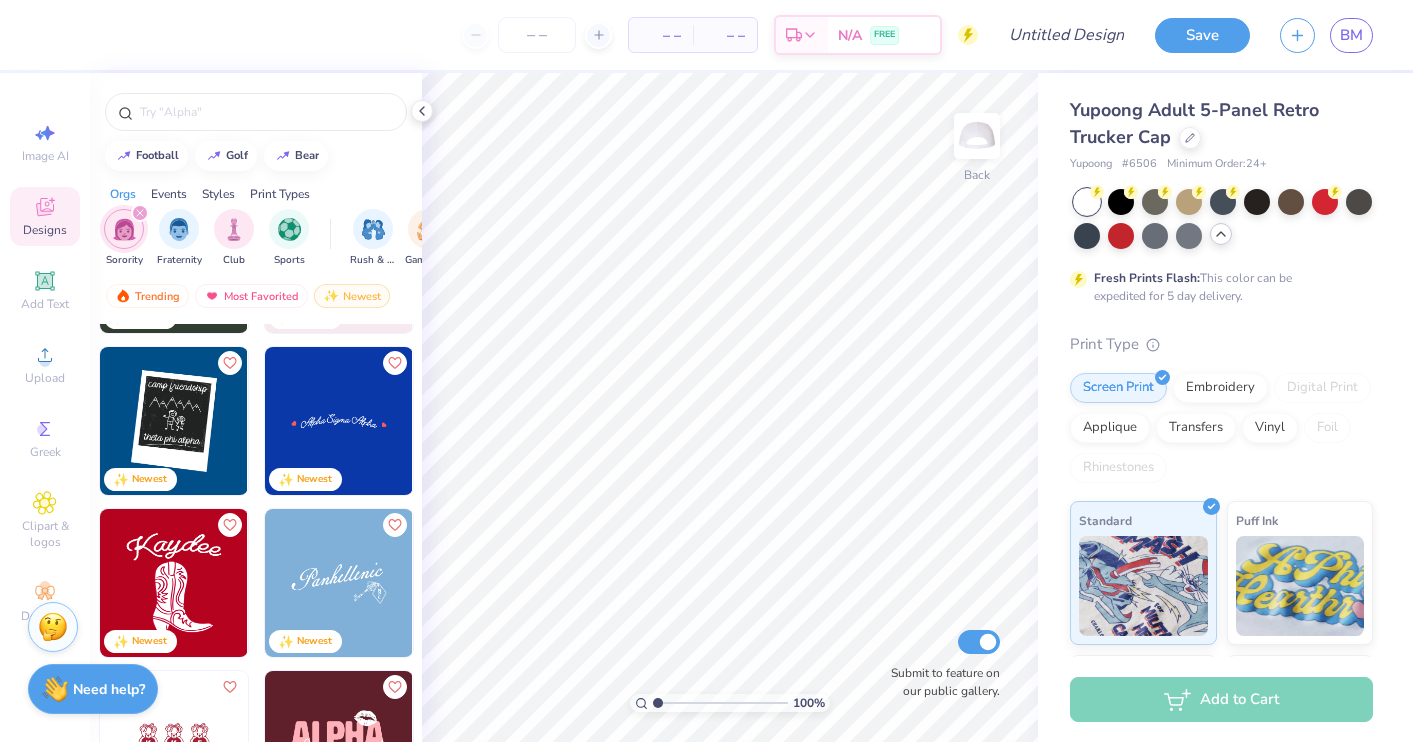 scroll, scrollTop: 4026, scrollLeft: 0, axis: vertical 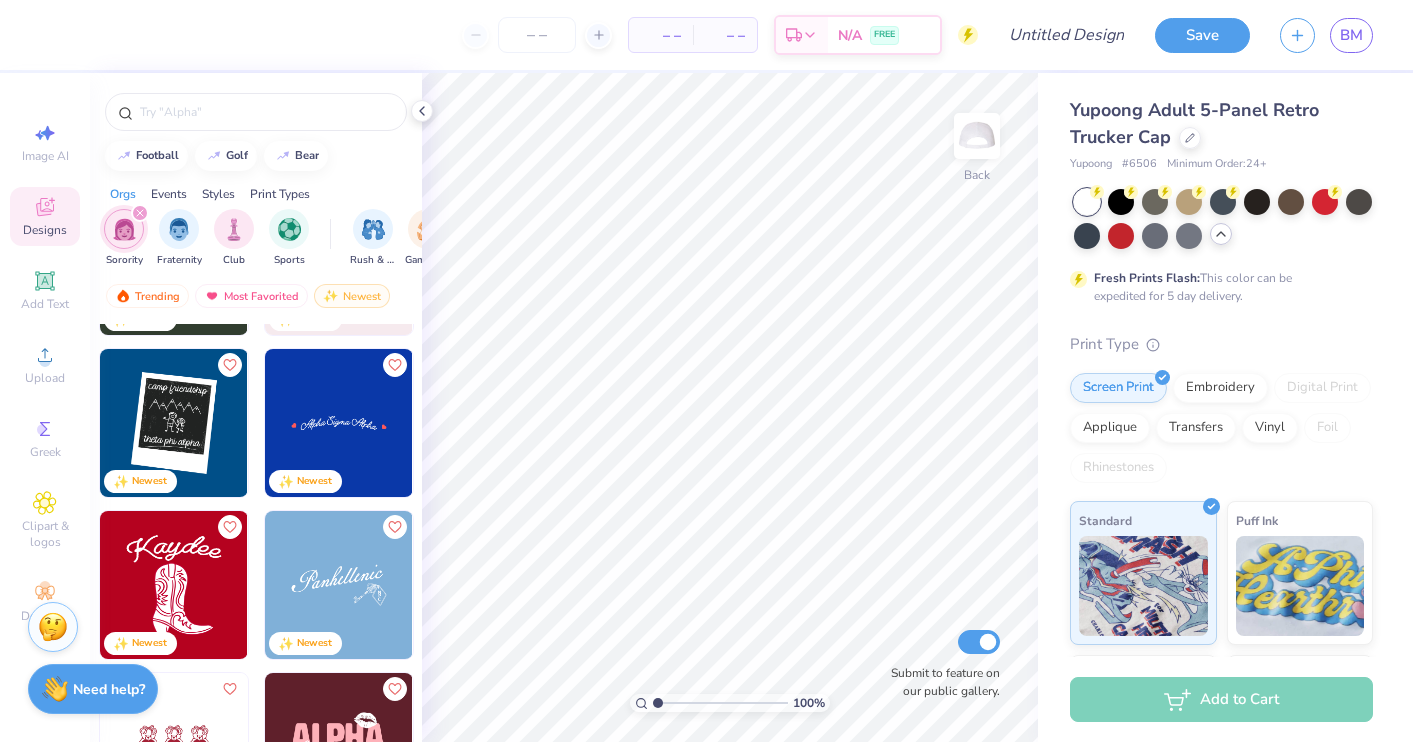 click at bounding box center [339, 423] 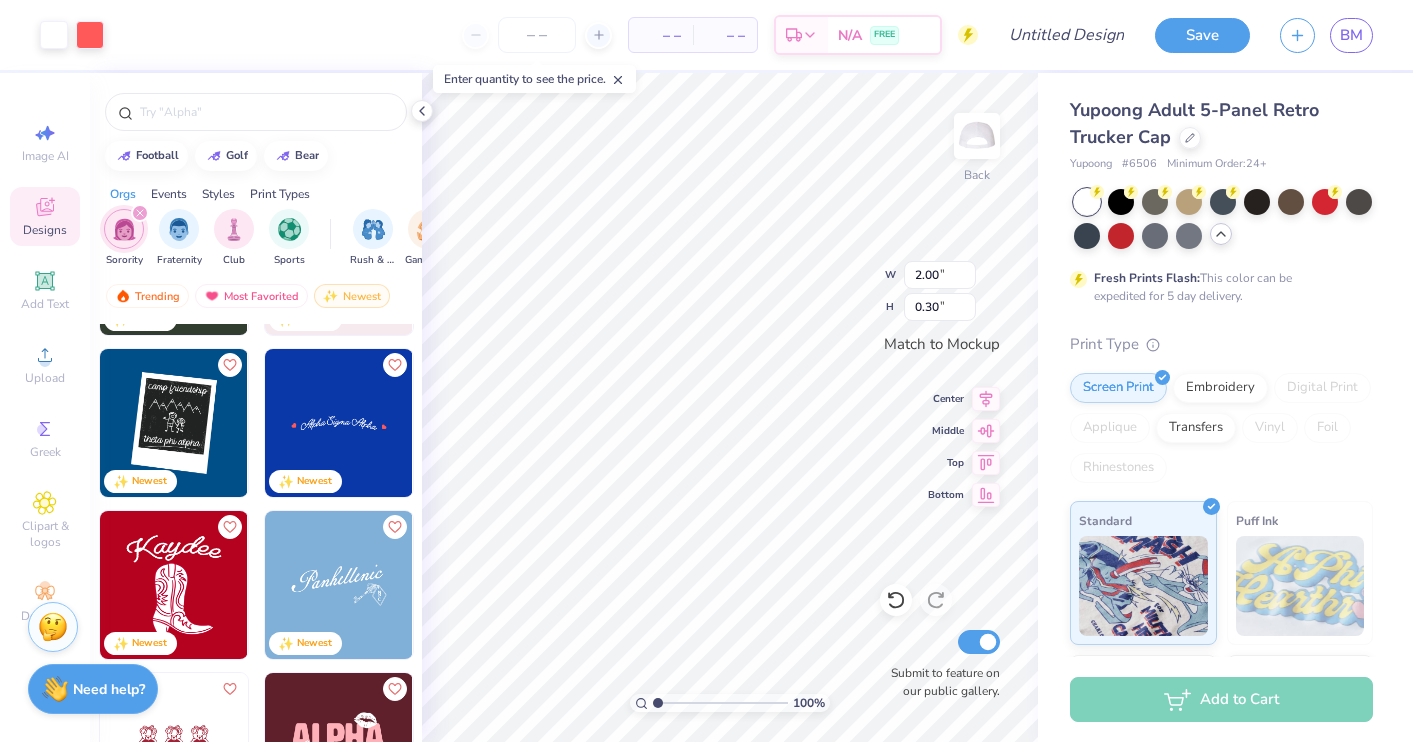 type on "3.90" 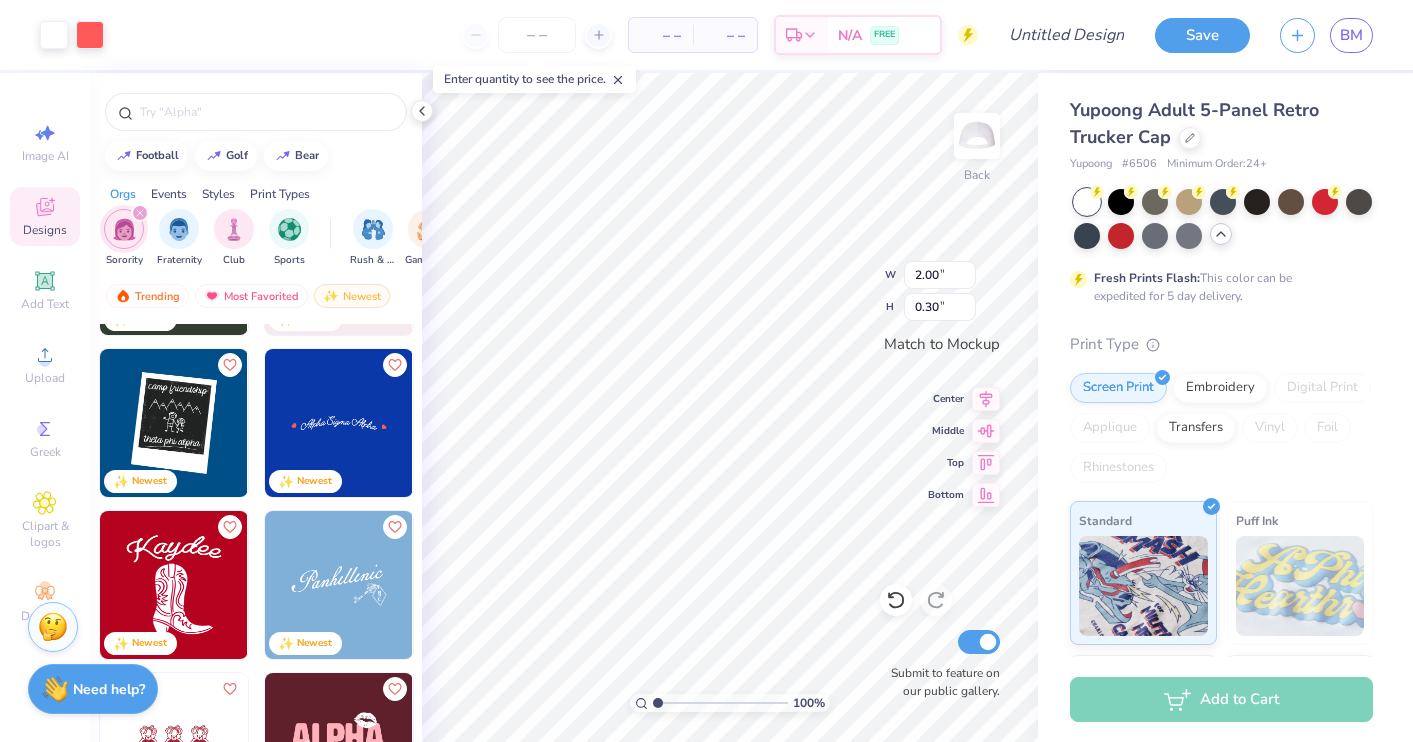 type on "0.59" 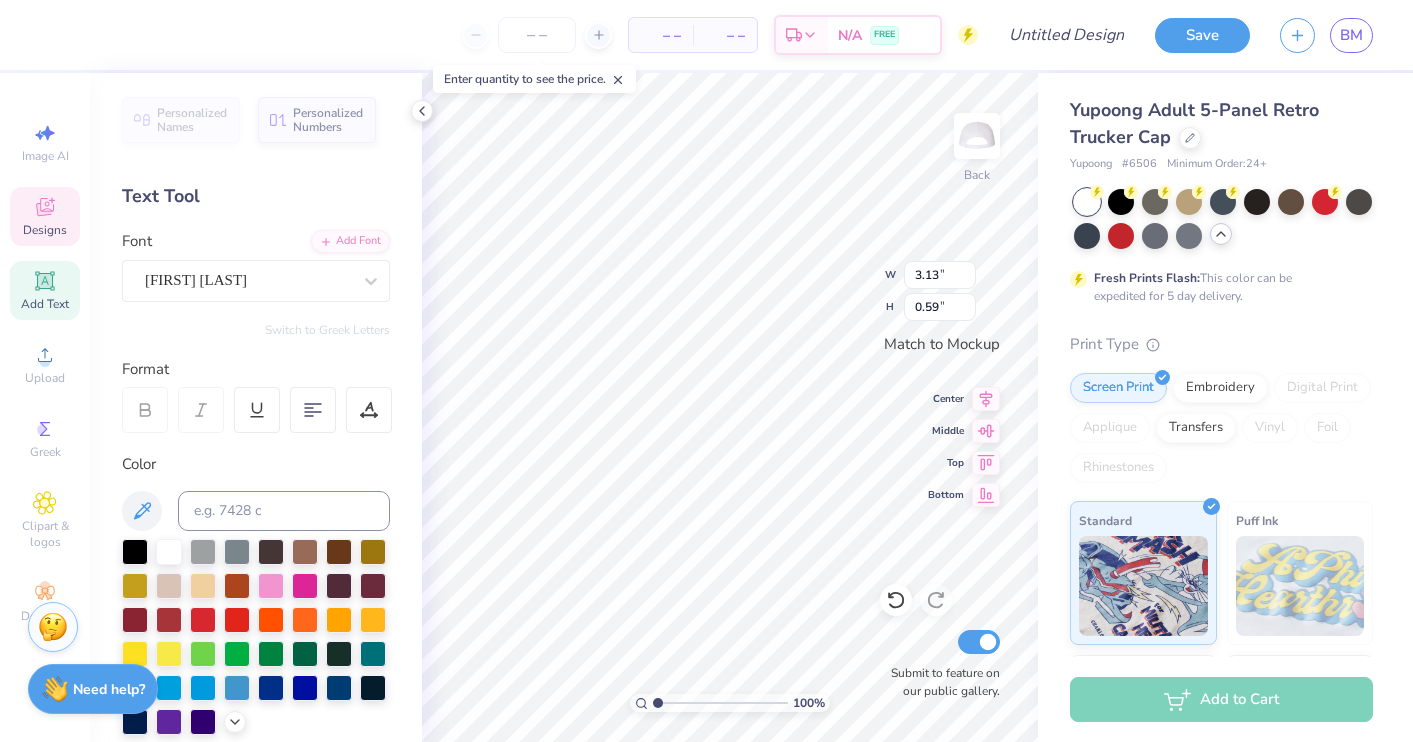 scroll, scrollTop: 0, scrollLeft: 0, axis: both 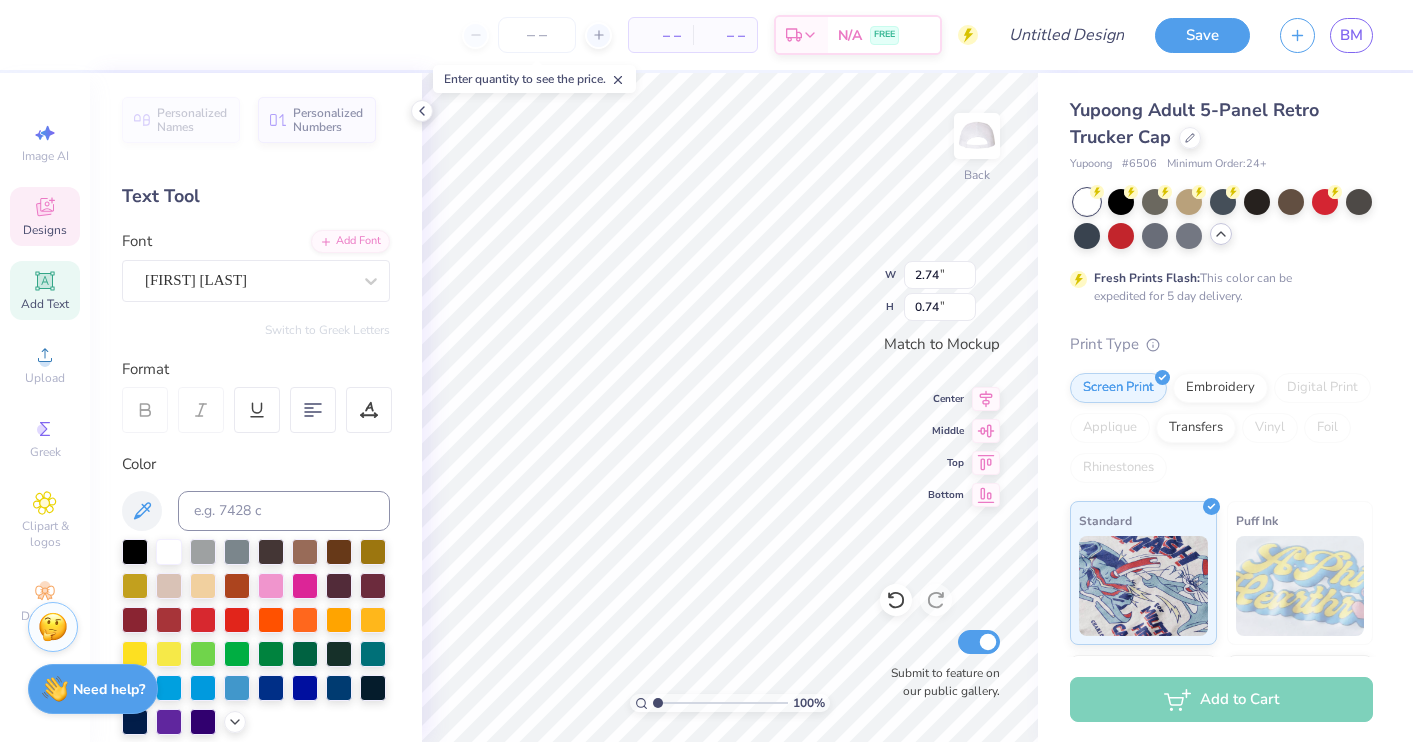 type on "2.94" 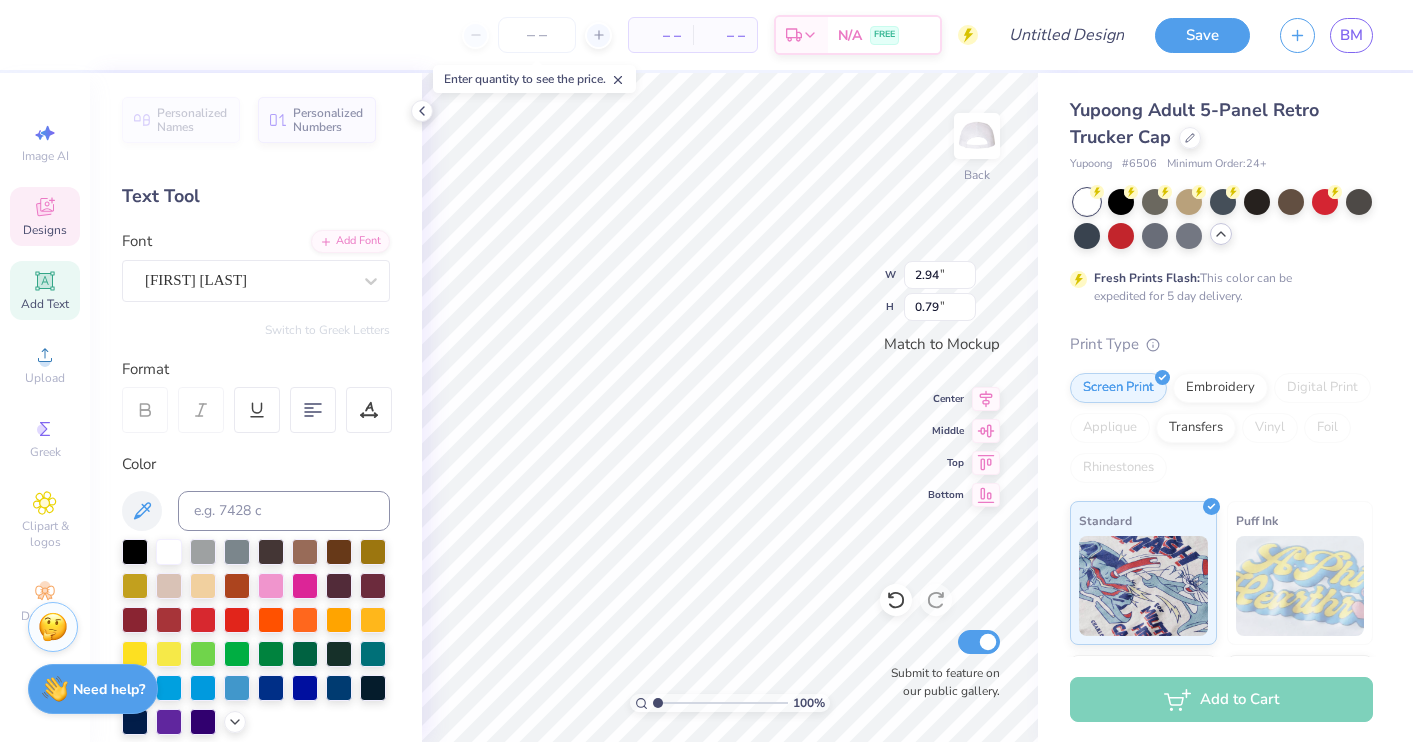 type on "3.24" 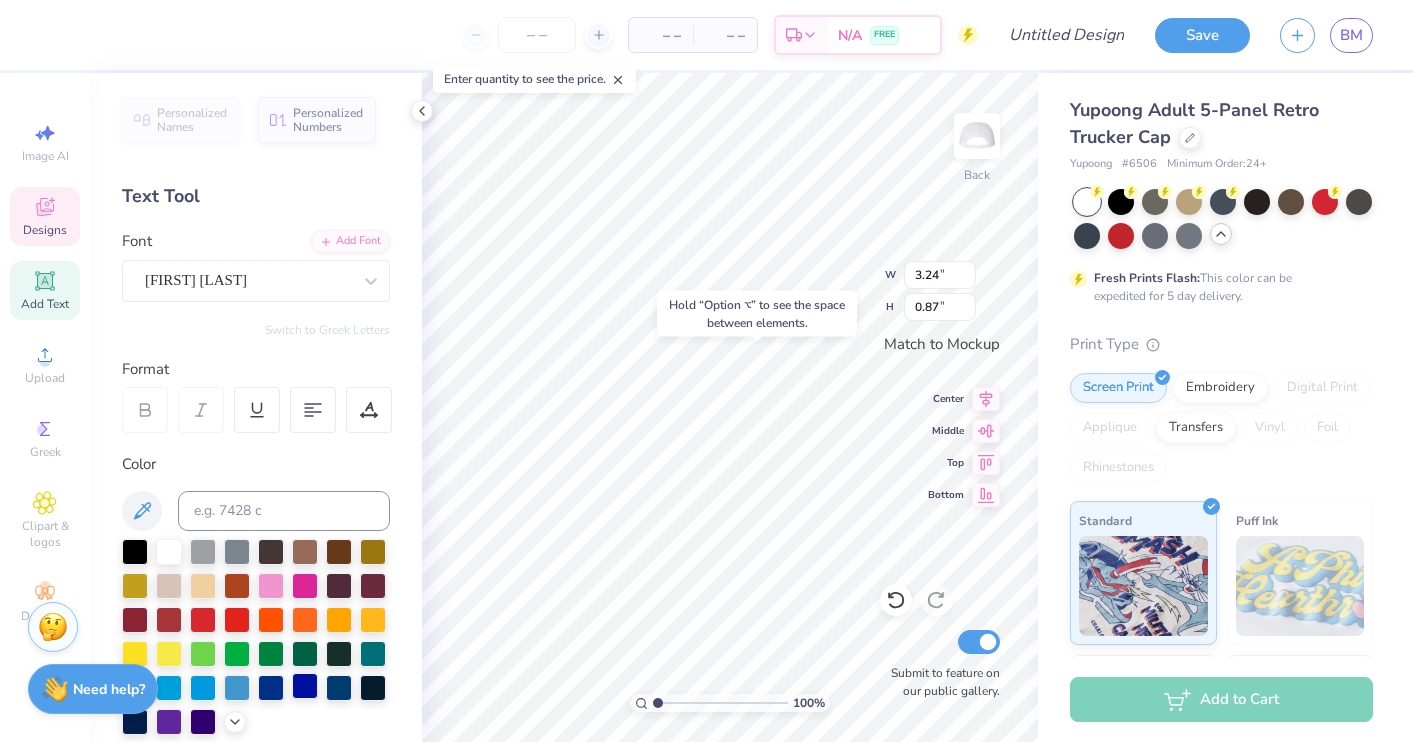 click at bounding box center [305, 686] 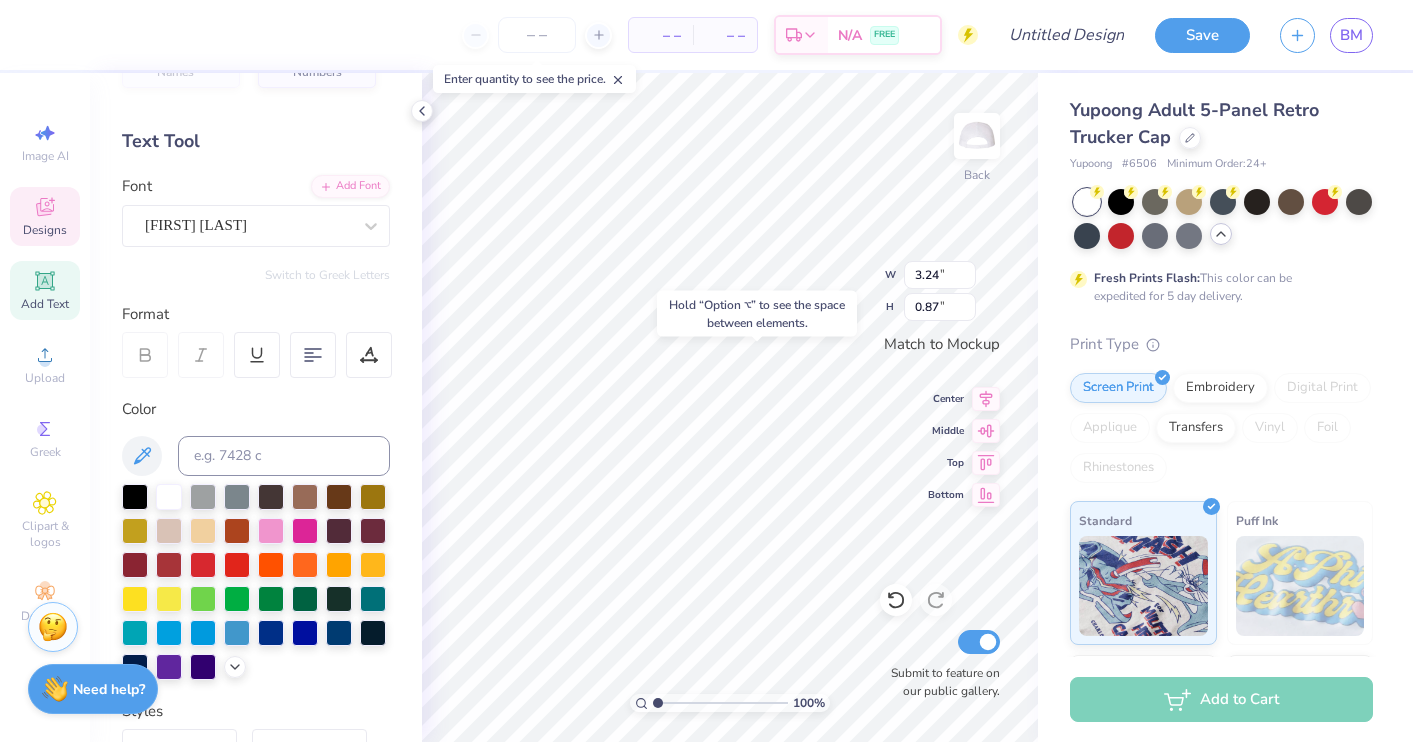 scroll, scrollTop: 56, scrollLeft: 0, axis: vertical 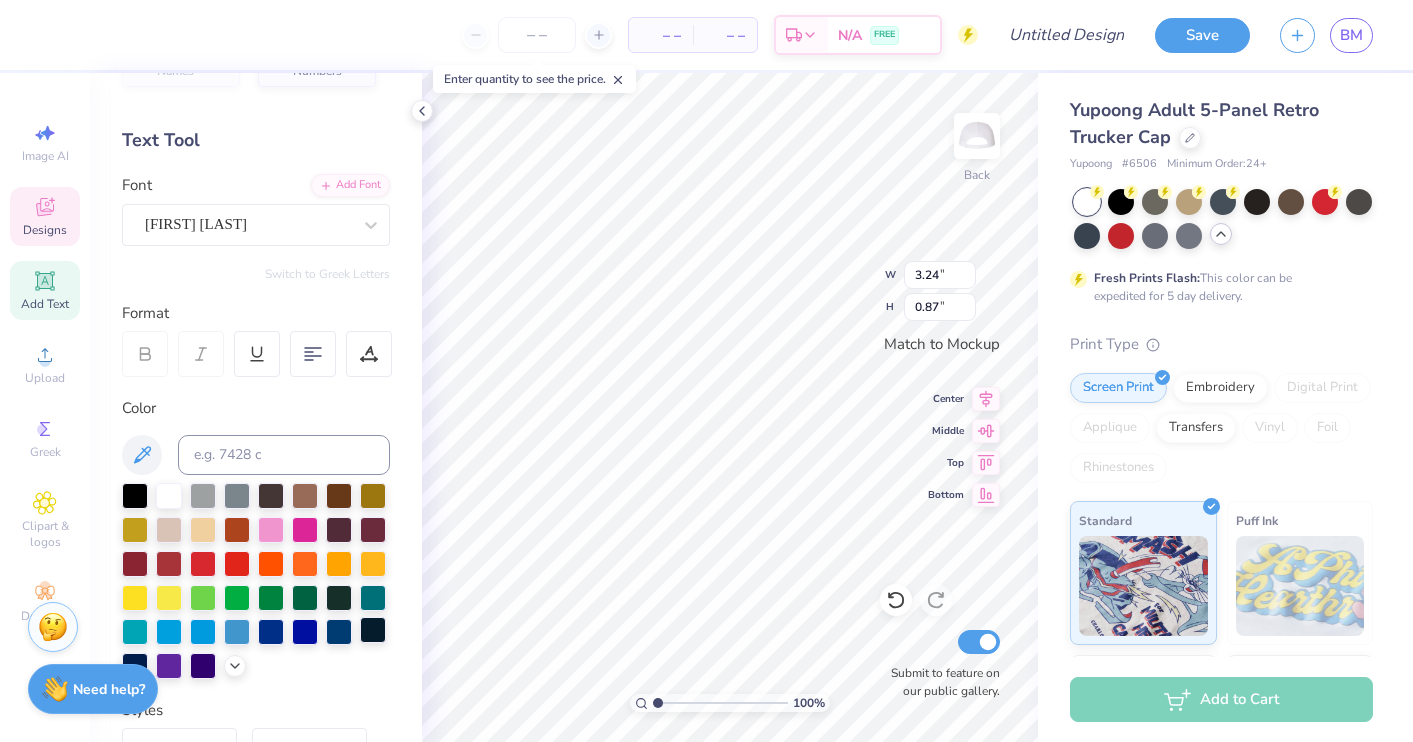 click at bounding box center (373, 630) 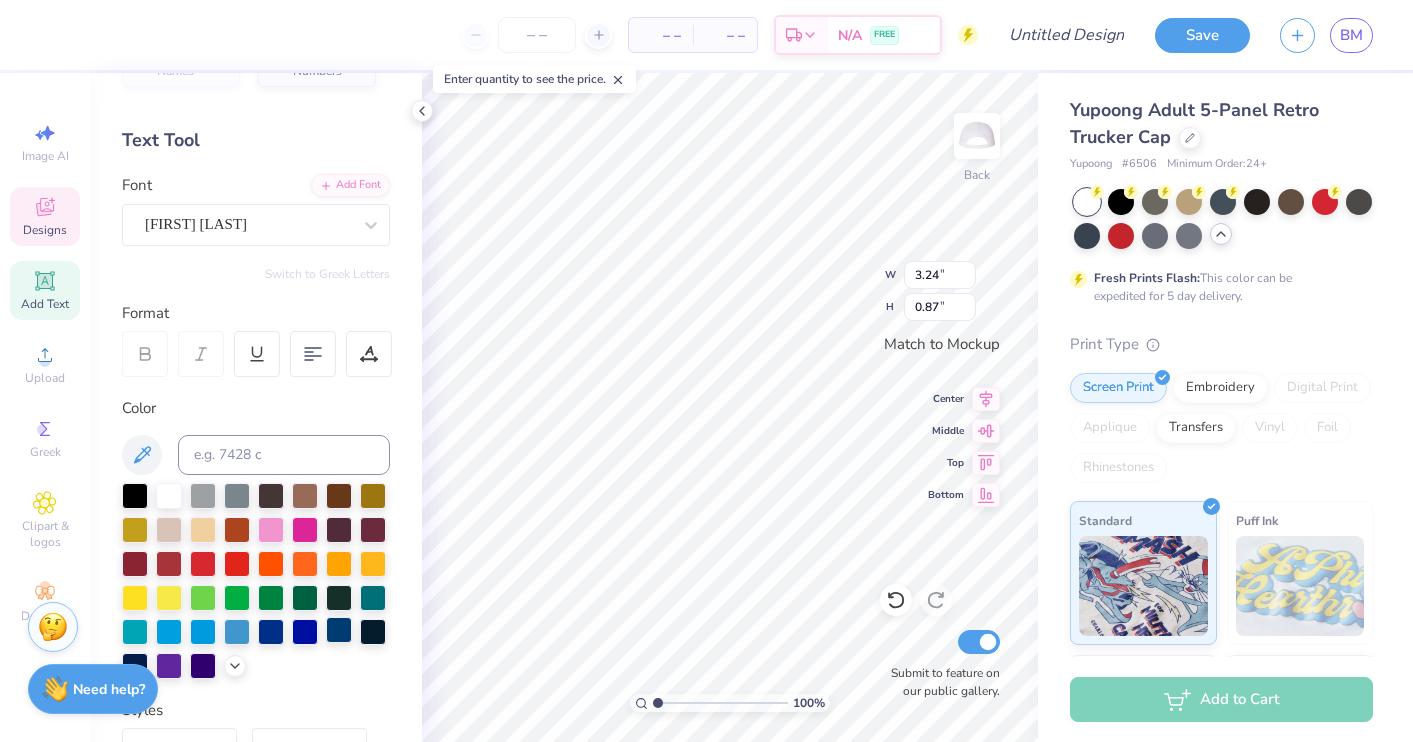 click at bounding box center (339, 630) 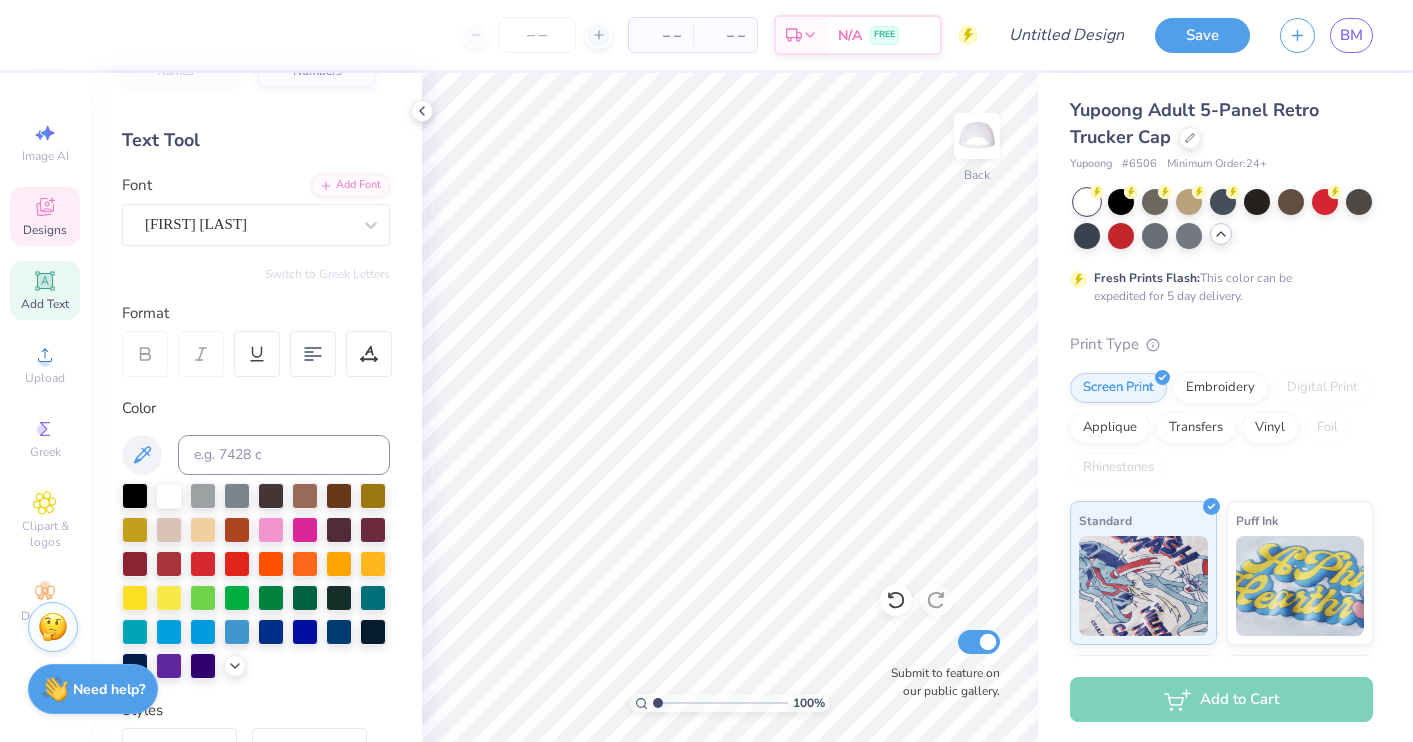 click 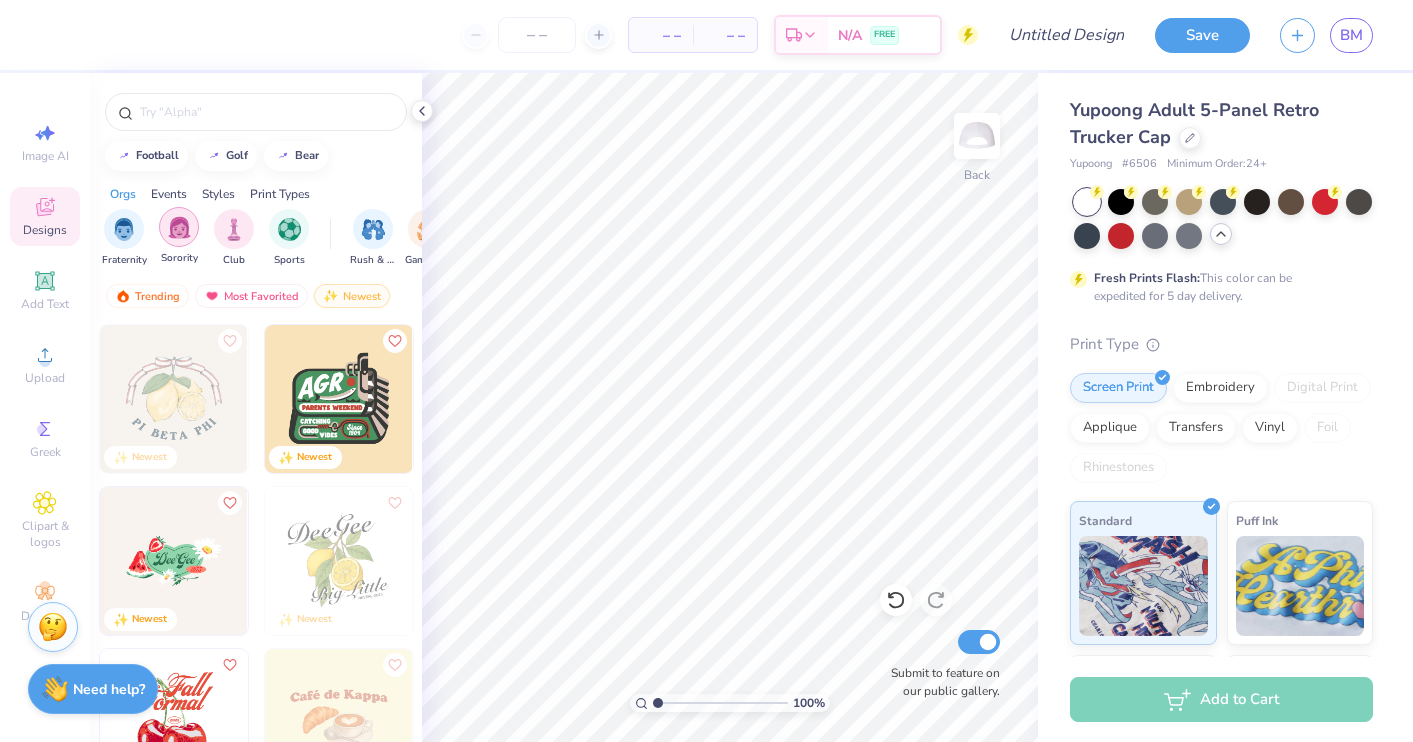 click at bounding box center (179, 227) 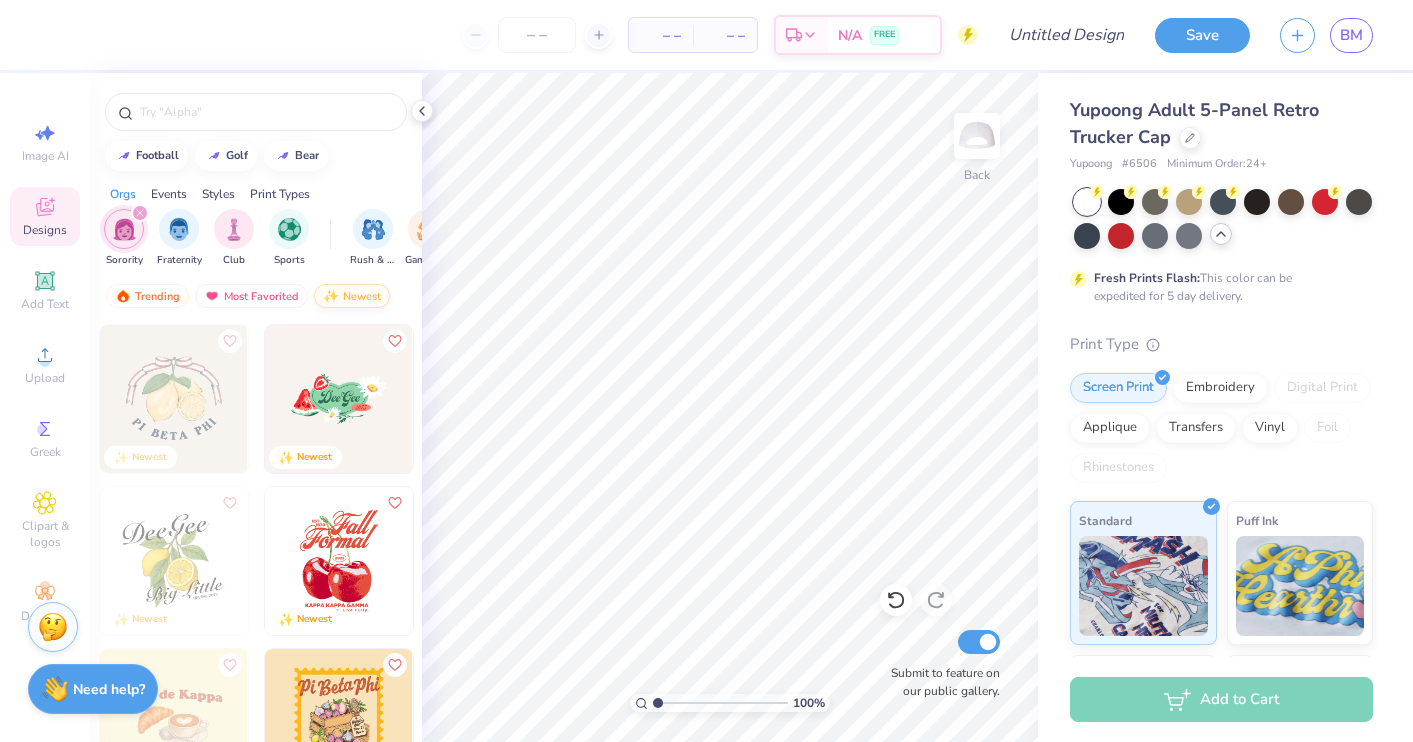 click on "Newest" at bounding box center [352, 296] 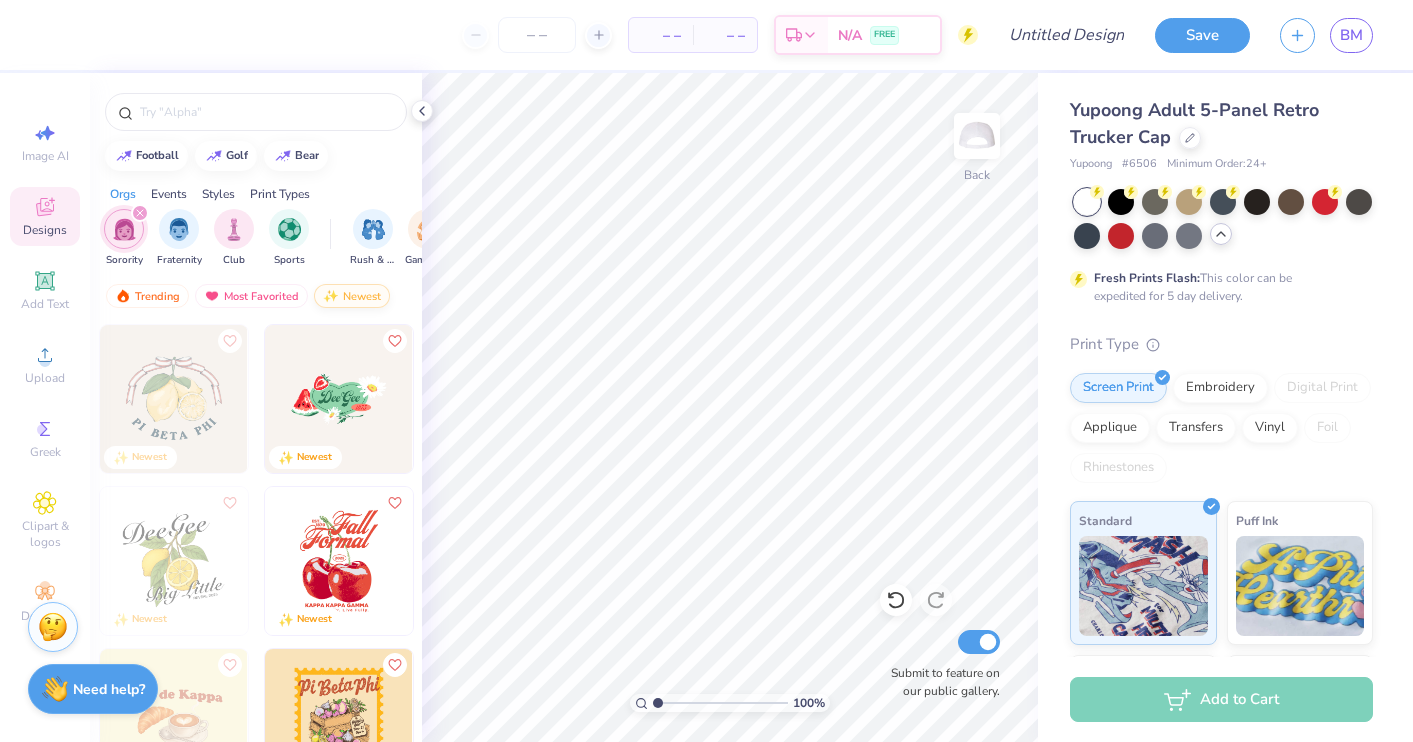 click on "Newest" at bounding box center (352, 296) 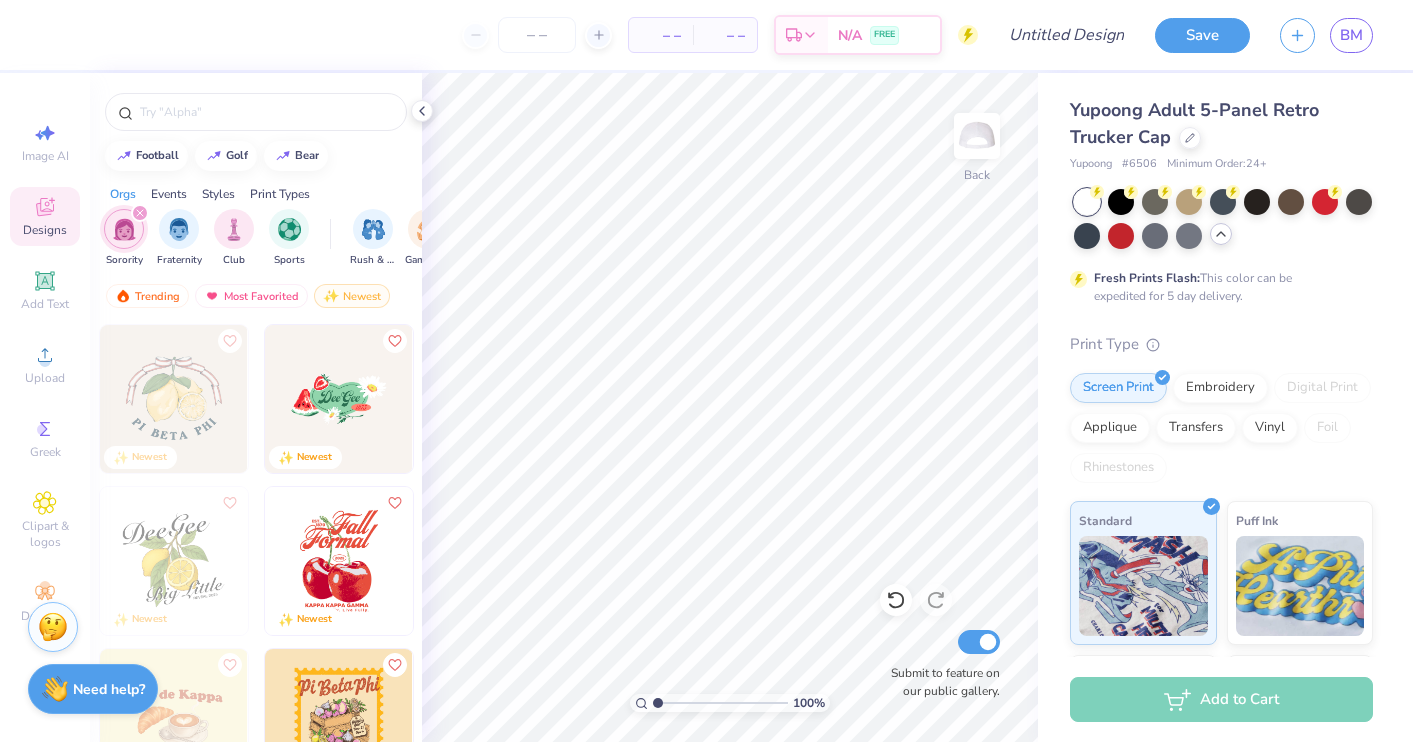 scroll, scrollTop: 195, scrollLeft: 0, axis: vertical 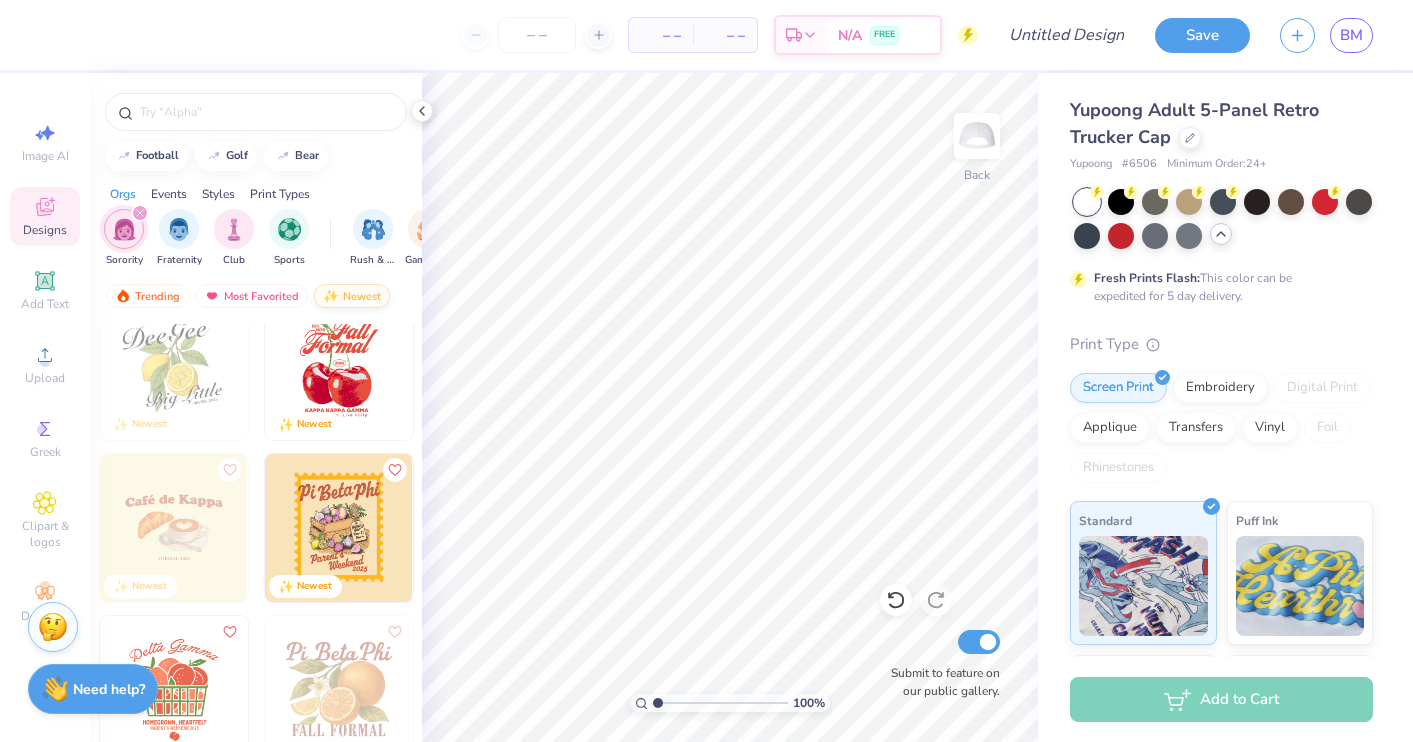 click on "Newest" at bounding box center (352, 296) 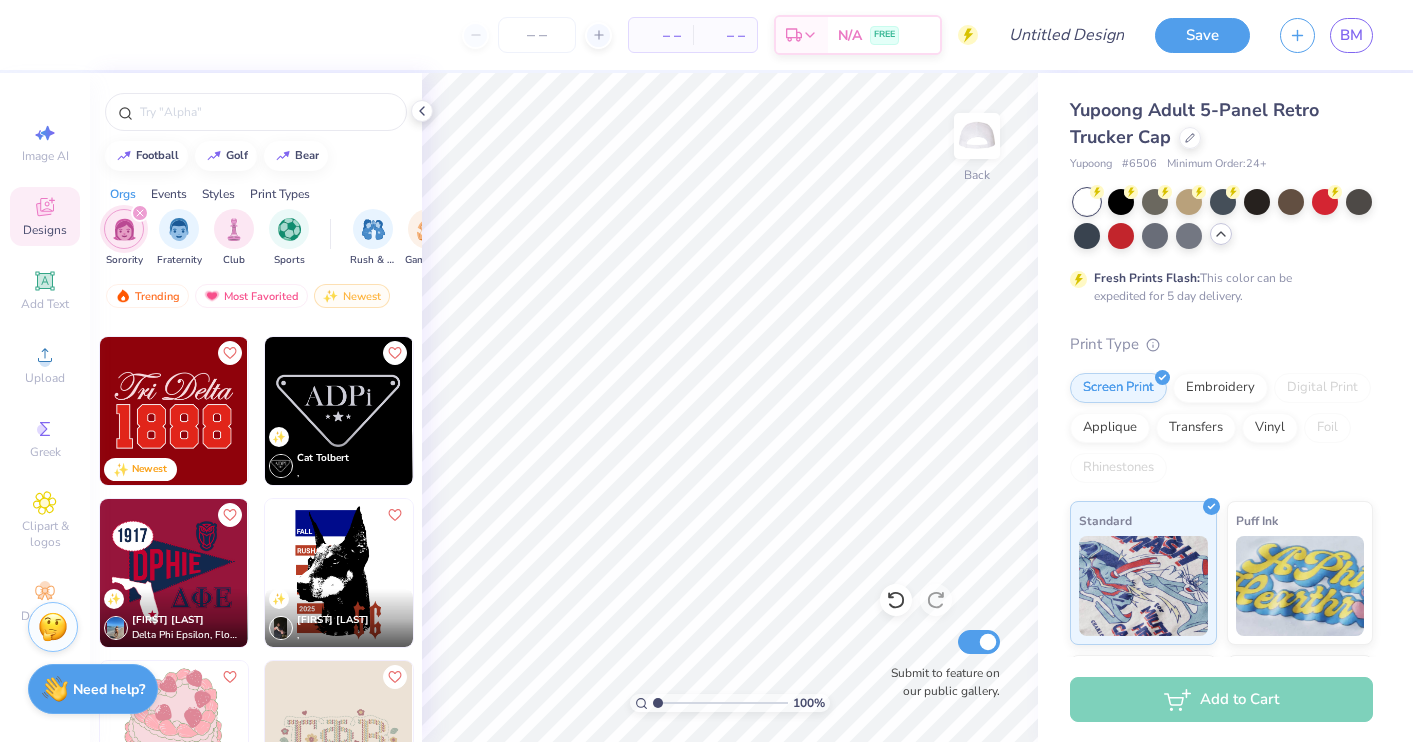 scroll, scrollTop: 24129, scrollLeft: 0, axis: vertical 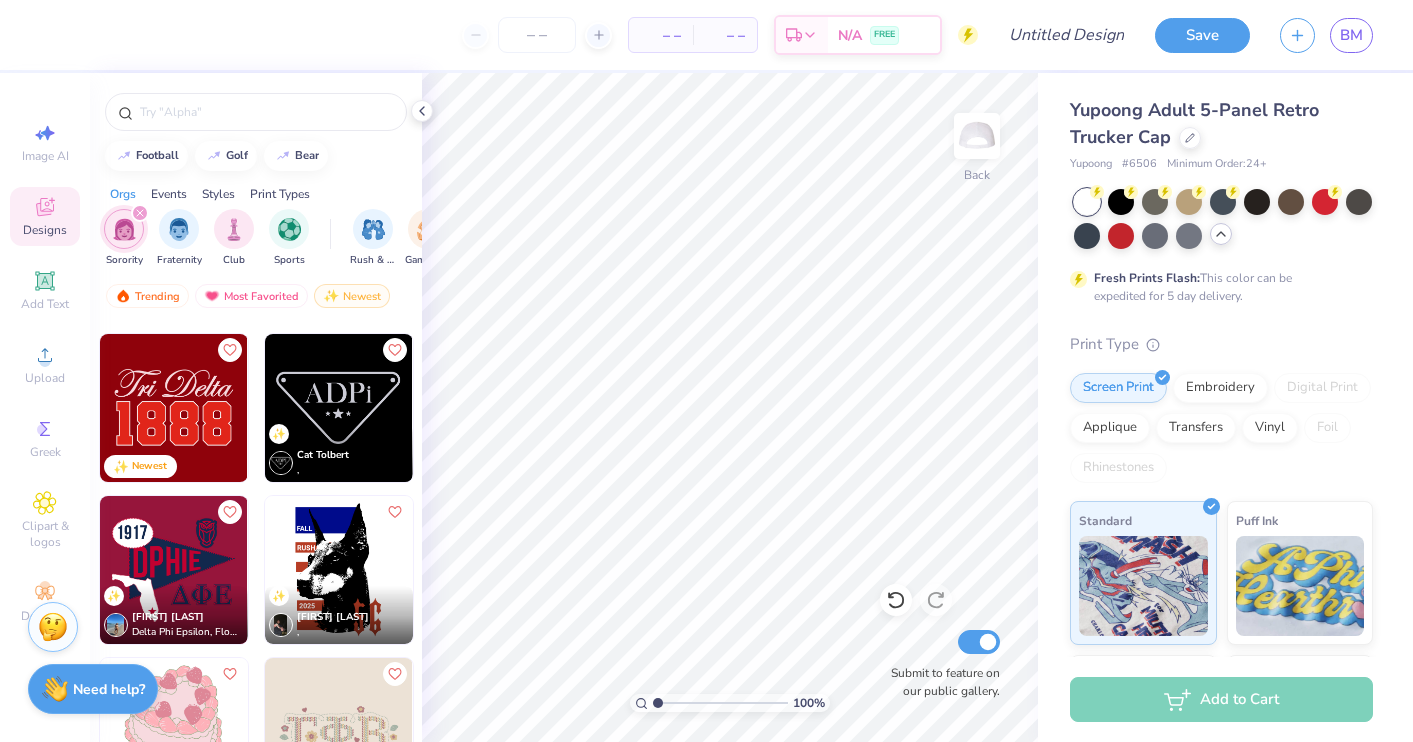 click at bounding box center (174, 408) 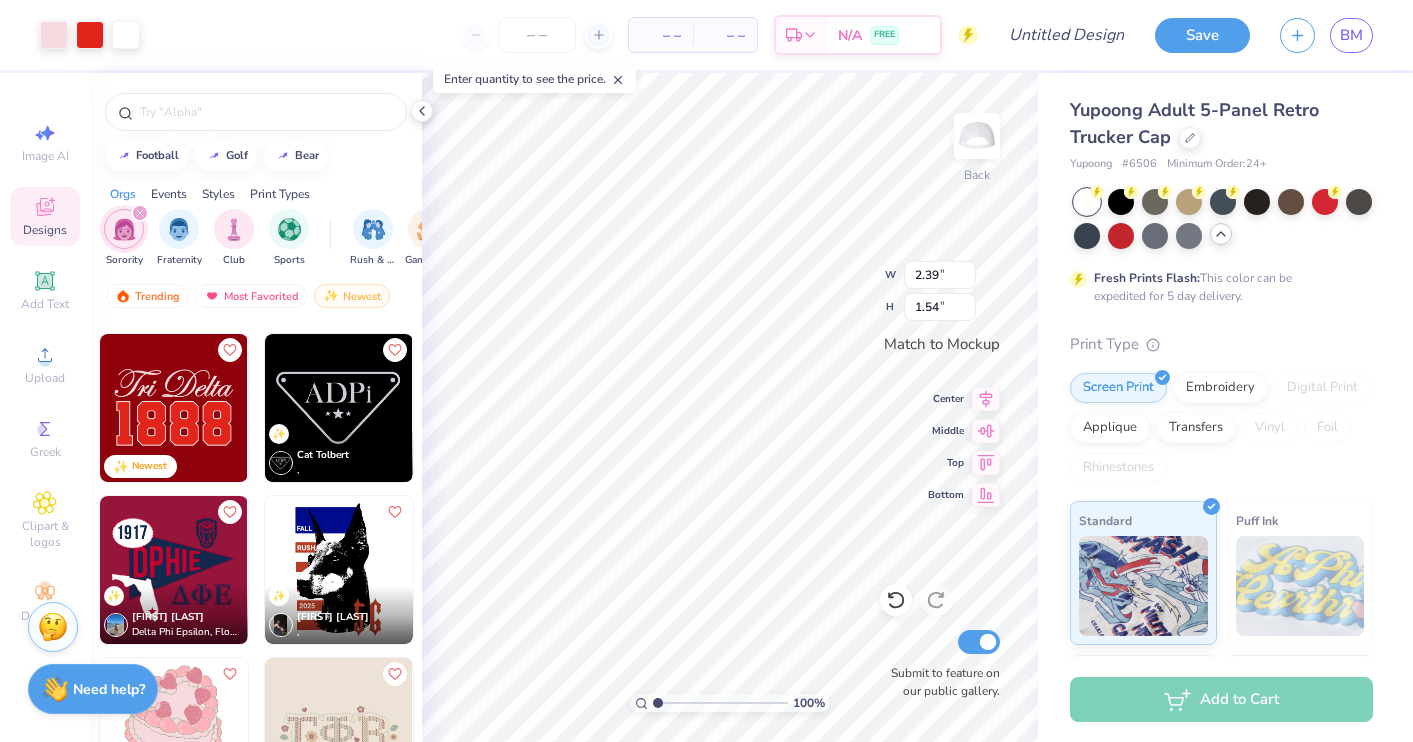 type on "2.64" 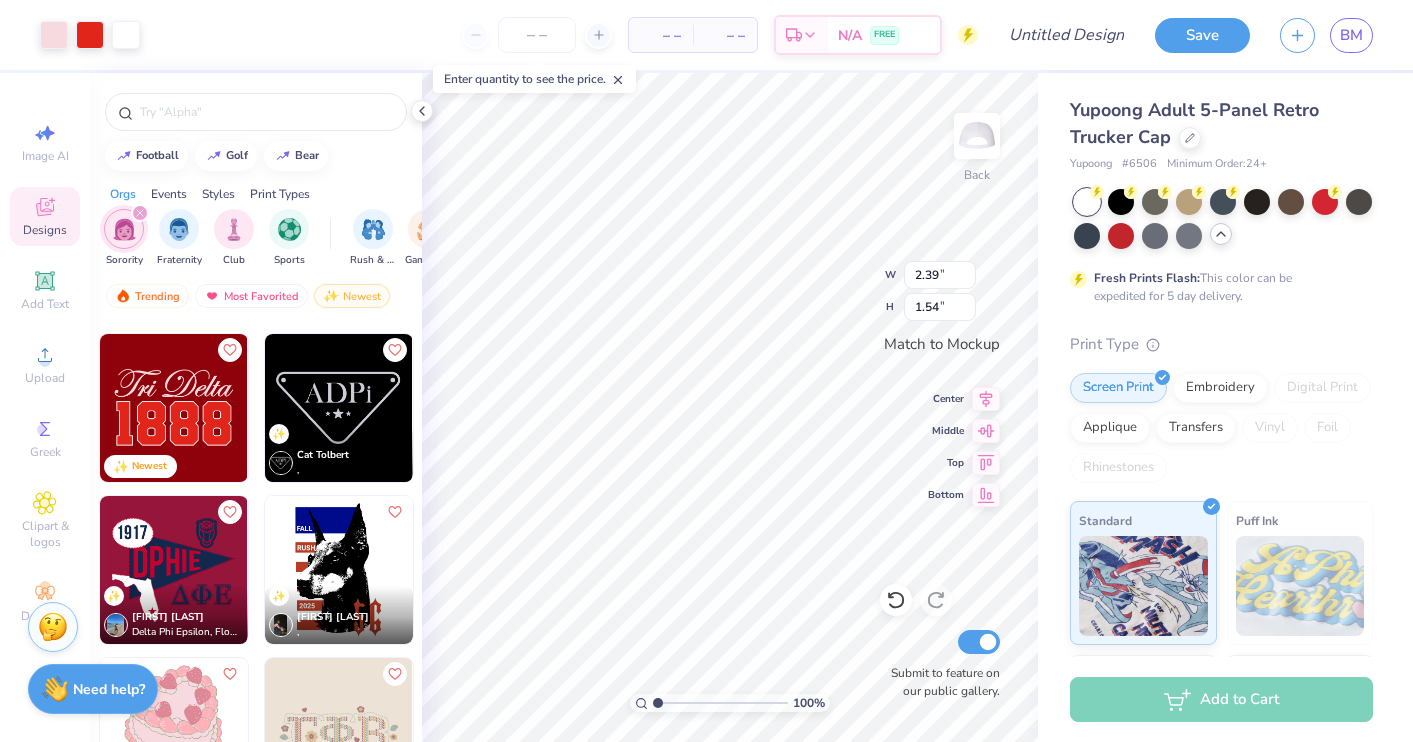 type on "1.70" 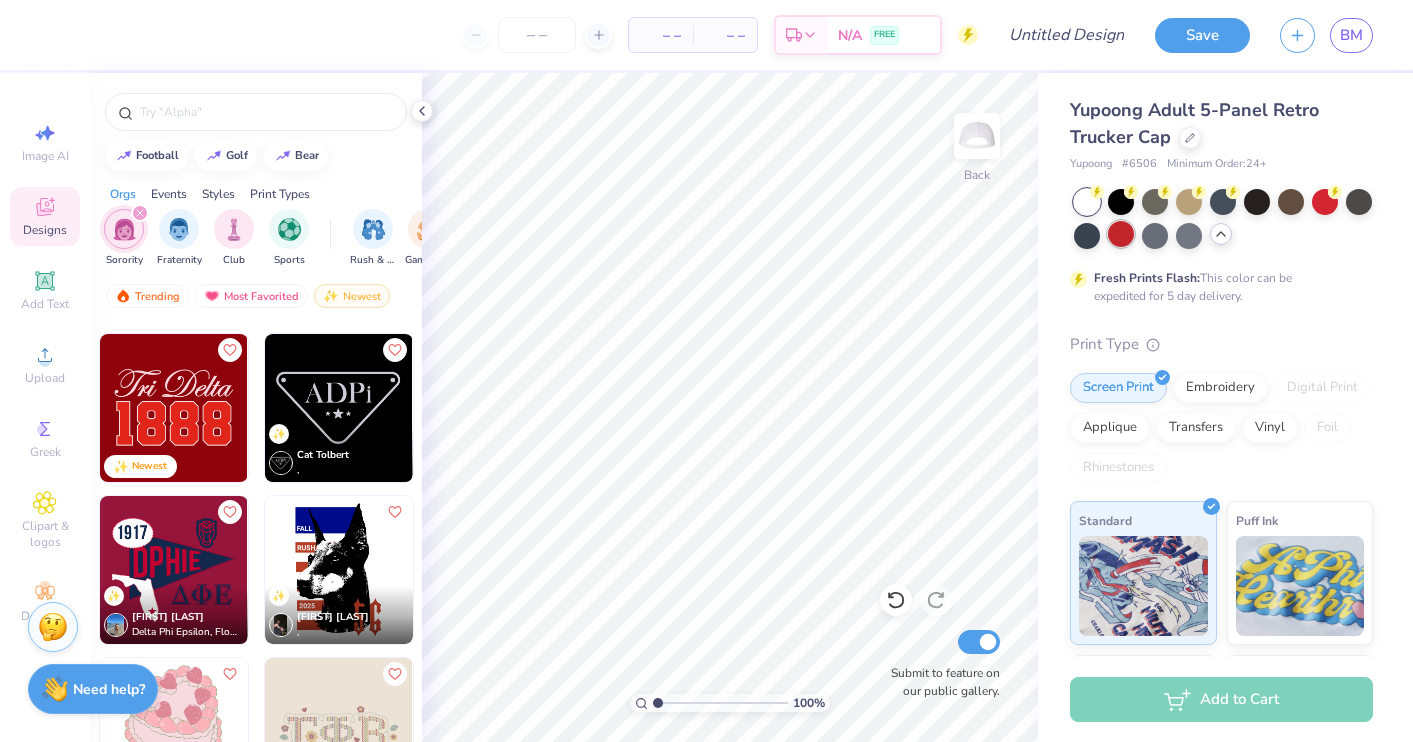 click at bounding box center (1121, 234) 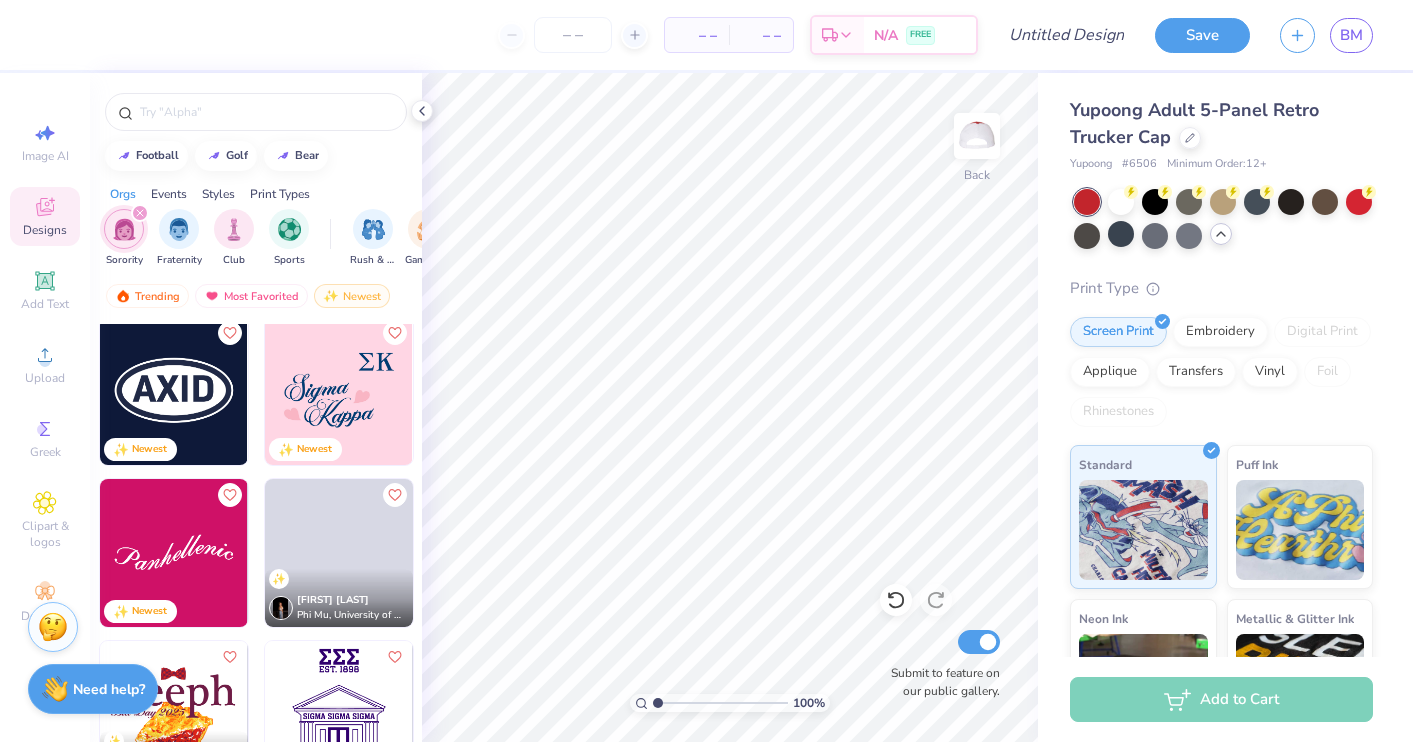 scroll, scrollTop: 38882, scrollLeft: 0, axis: vertical 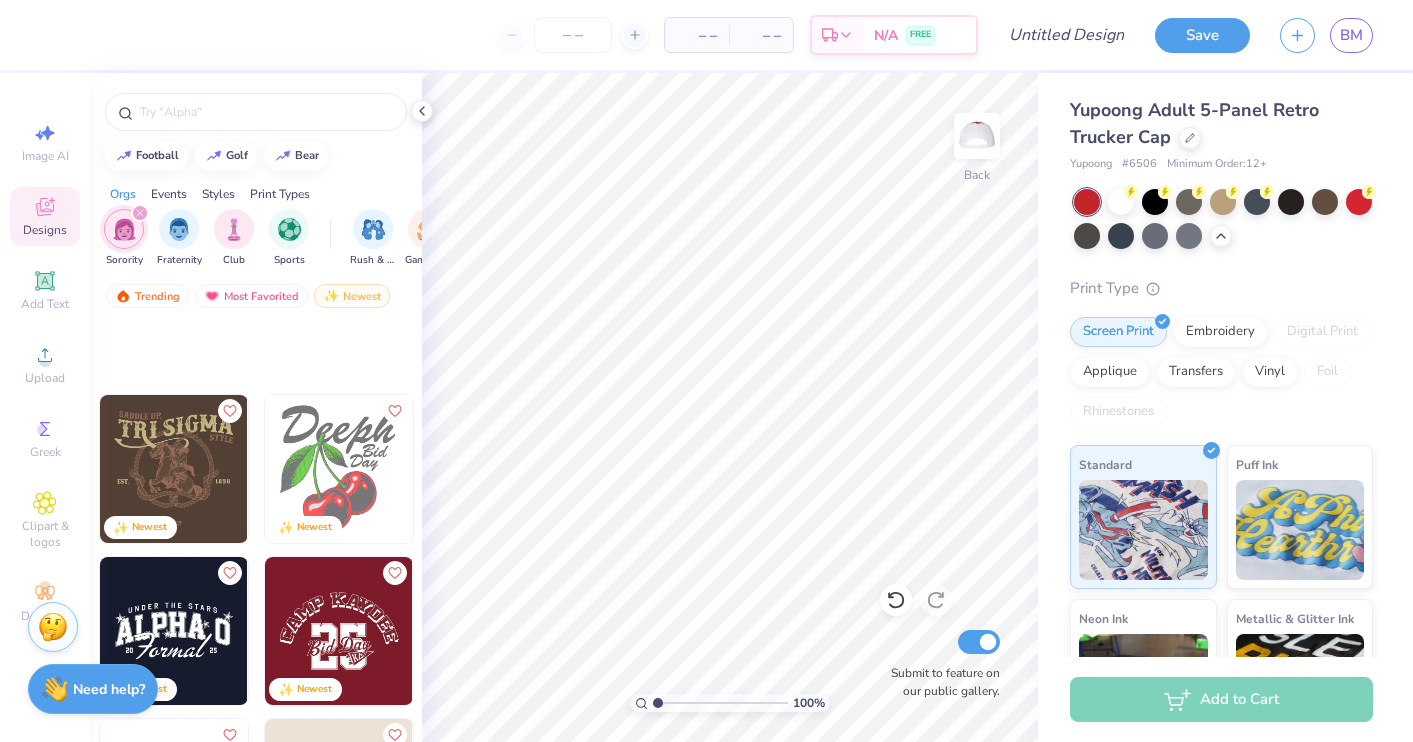 click at bounding box center (190, 469) 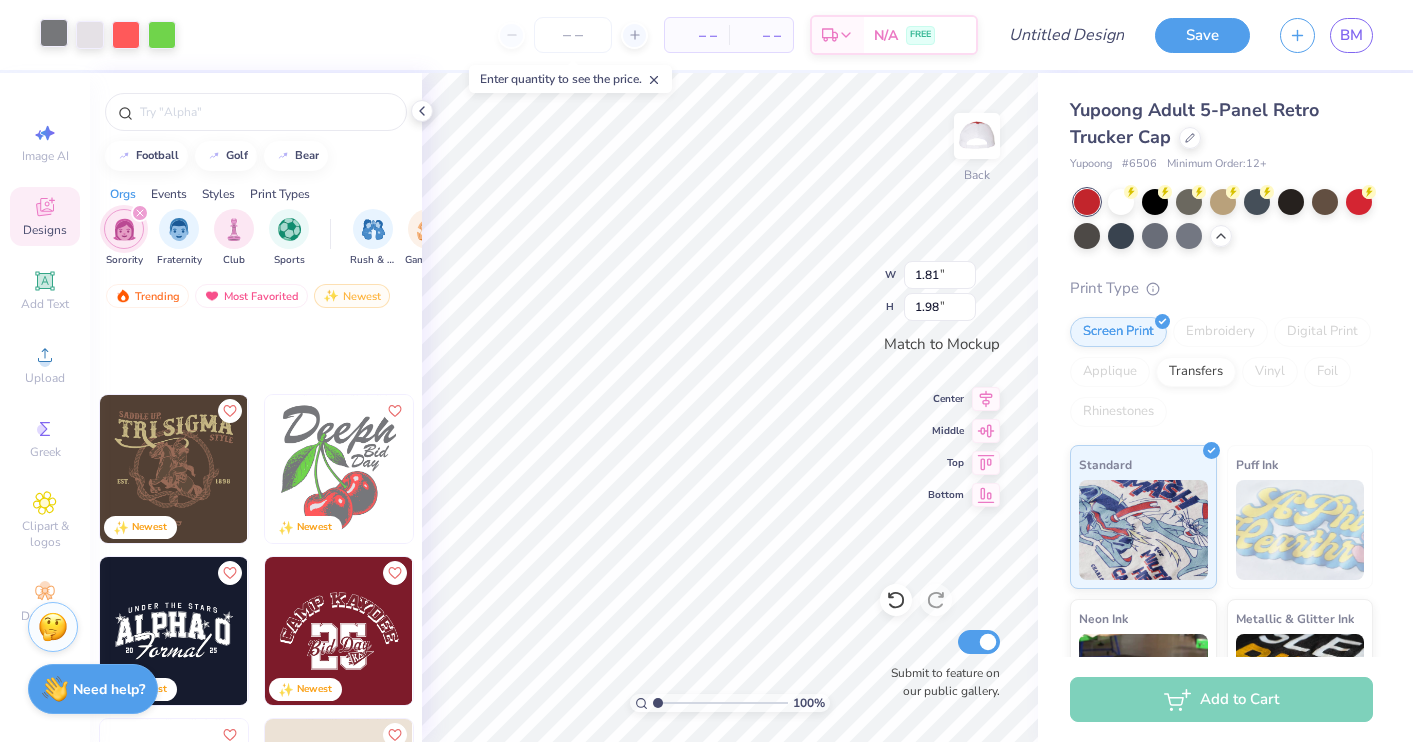click at bounding box center (54, 33) 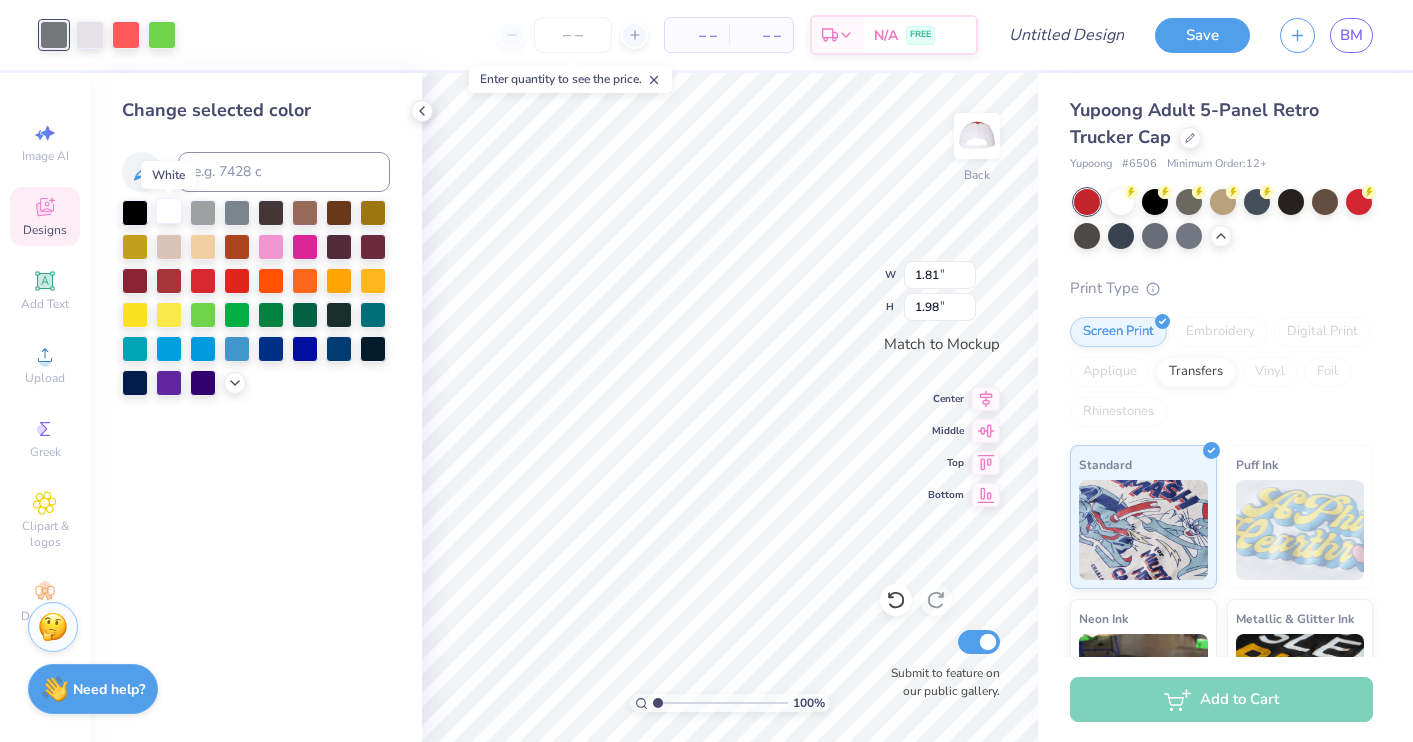 click at bounding box center [169, 211] 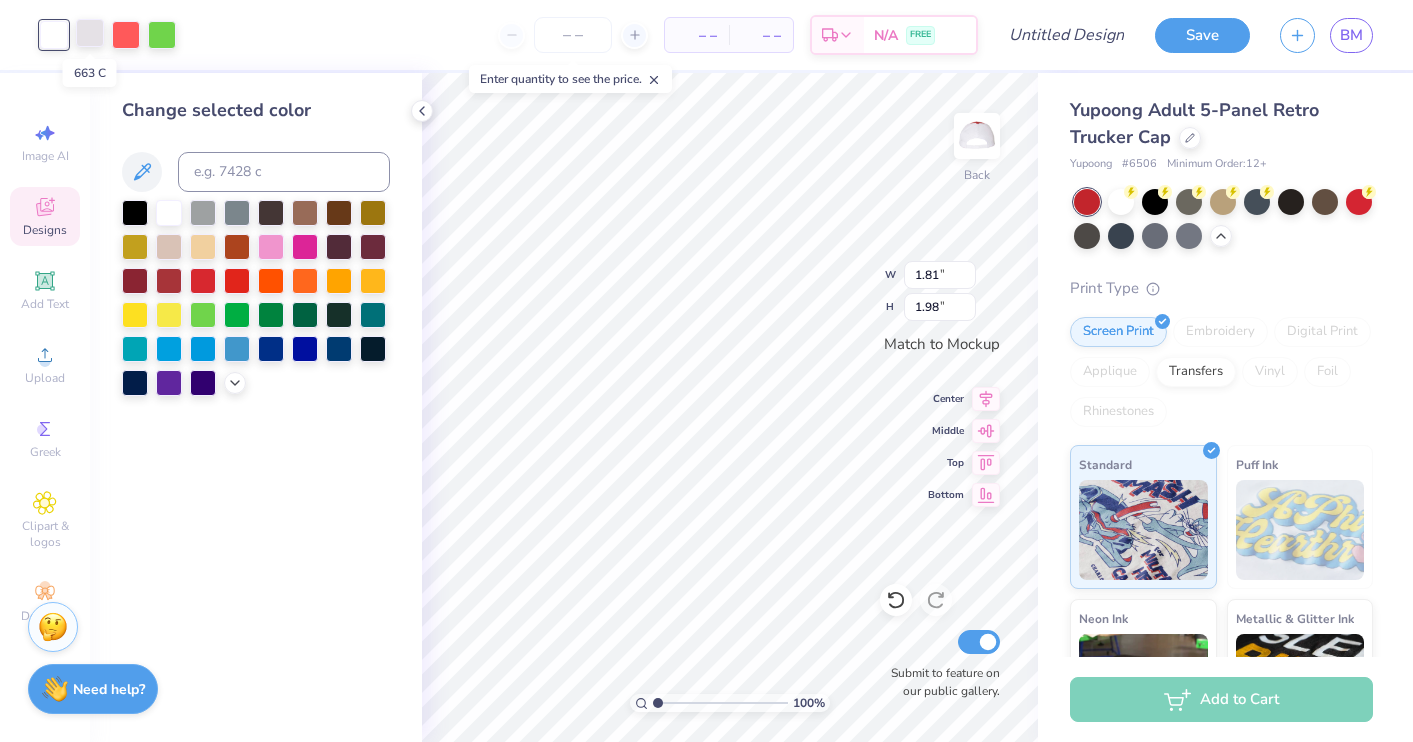 click at bounding box center [90, 33] 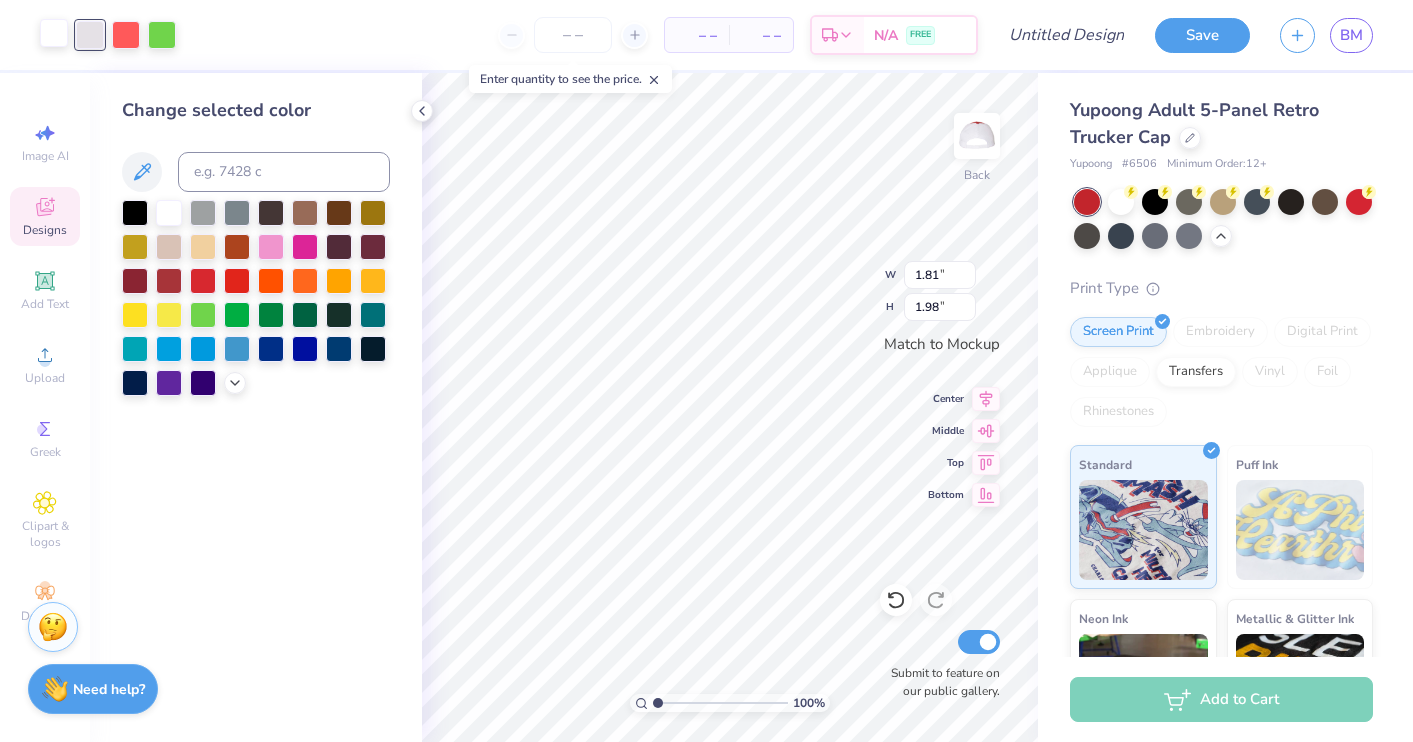 click at bounding box center [54, 33] 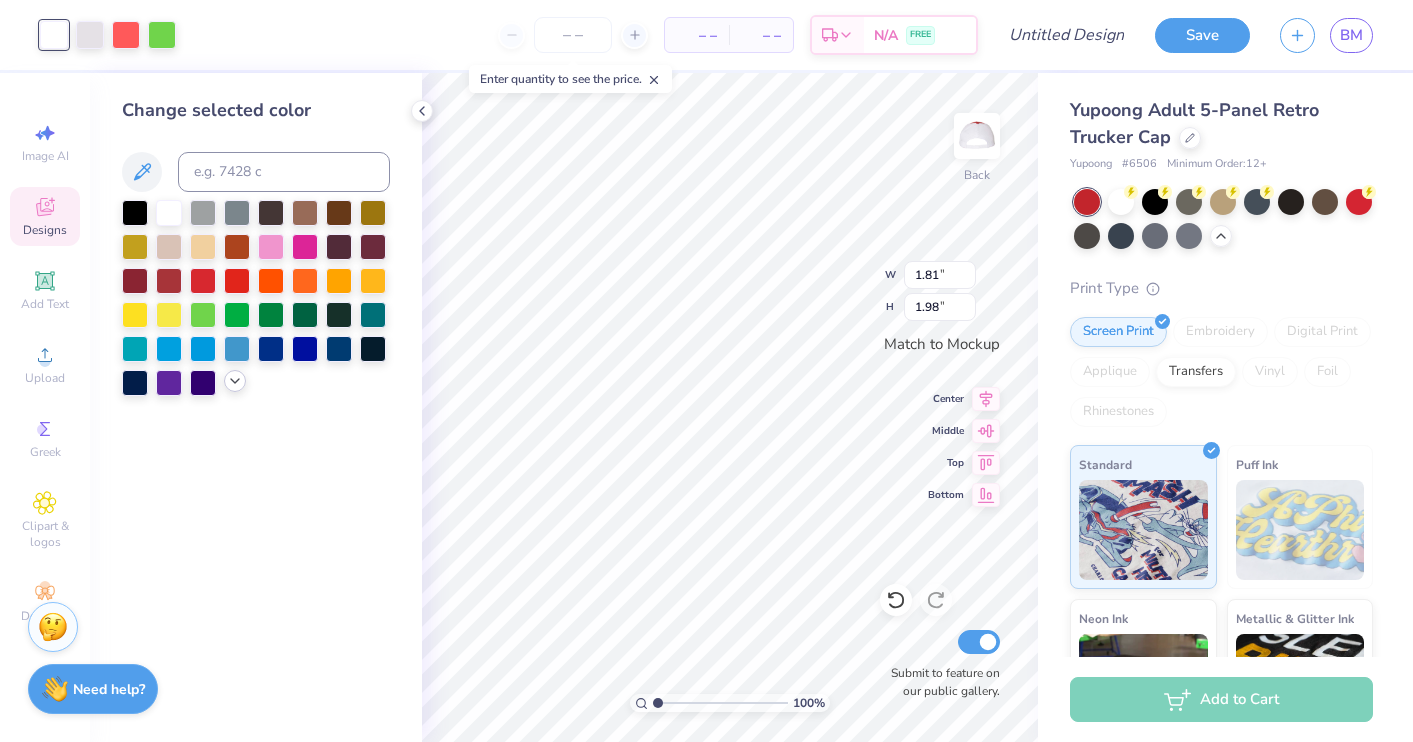 click 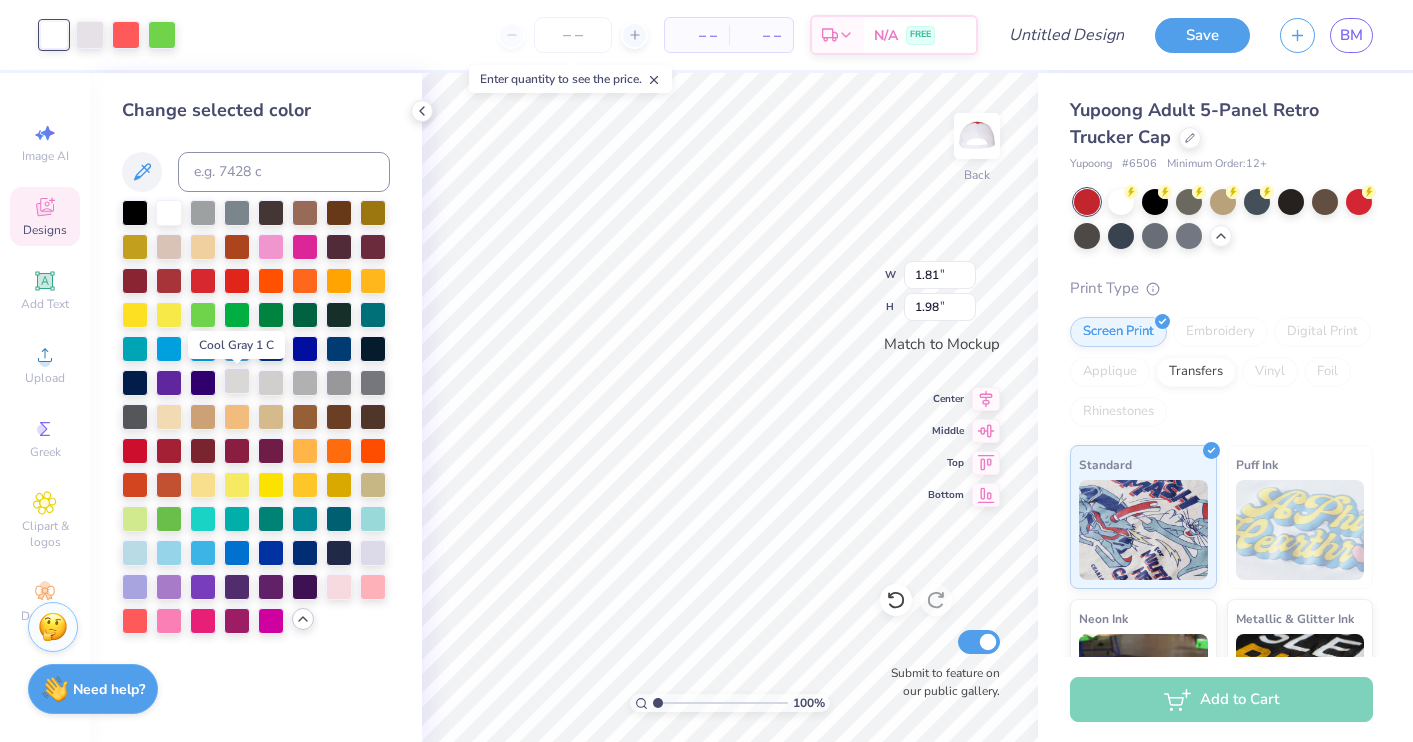 click at bounding box center [237, 381] 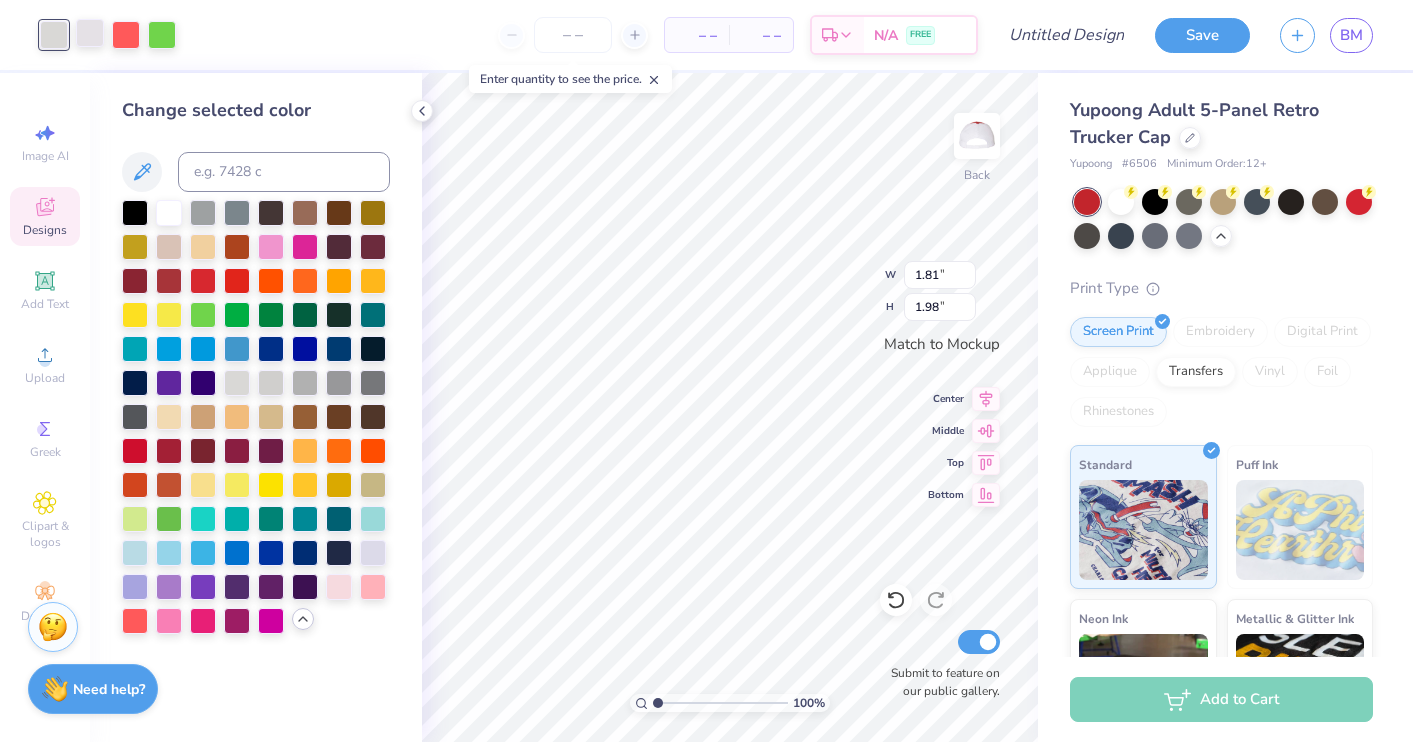 click at bounding box center [90, 33] 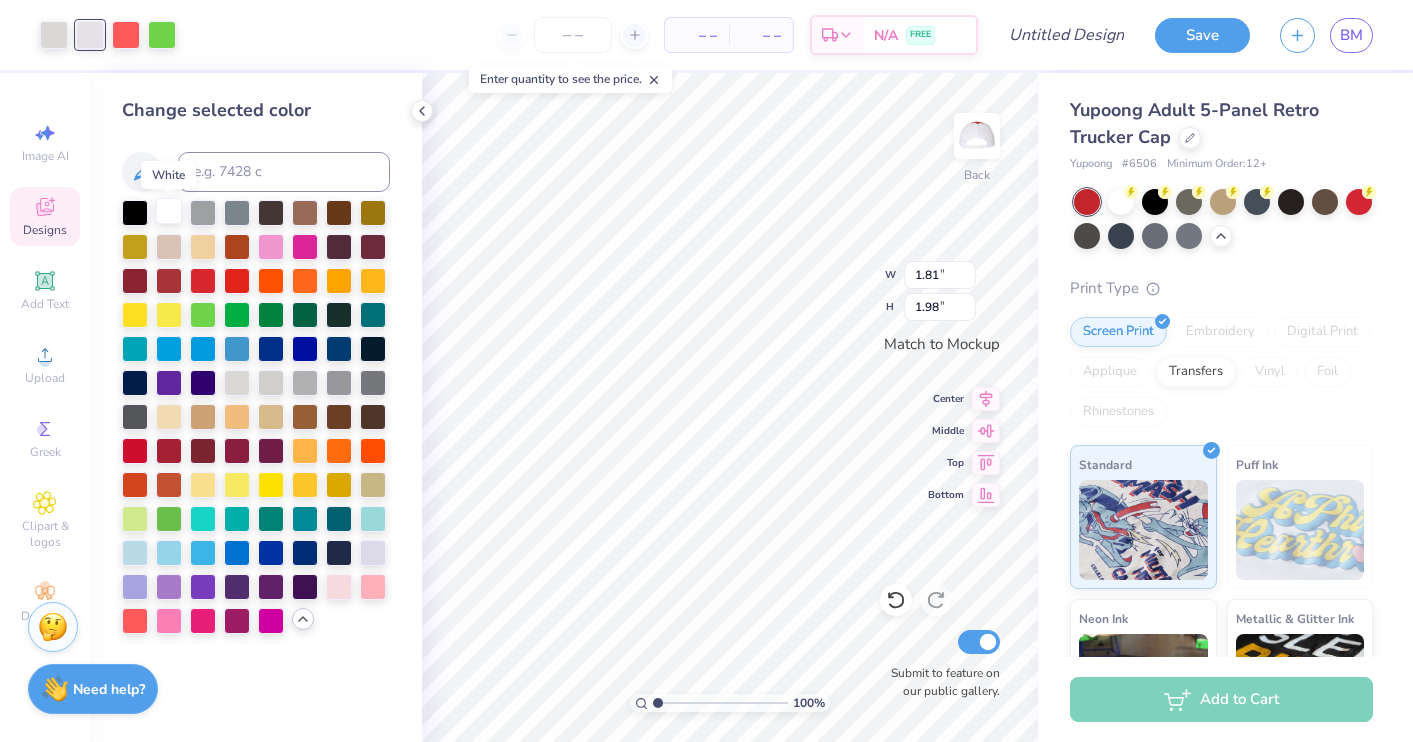 click at bounding box center (169, 211) 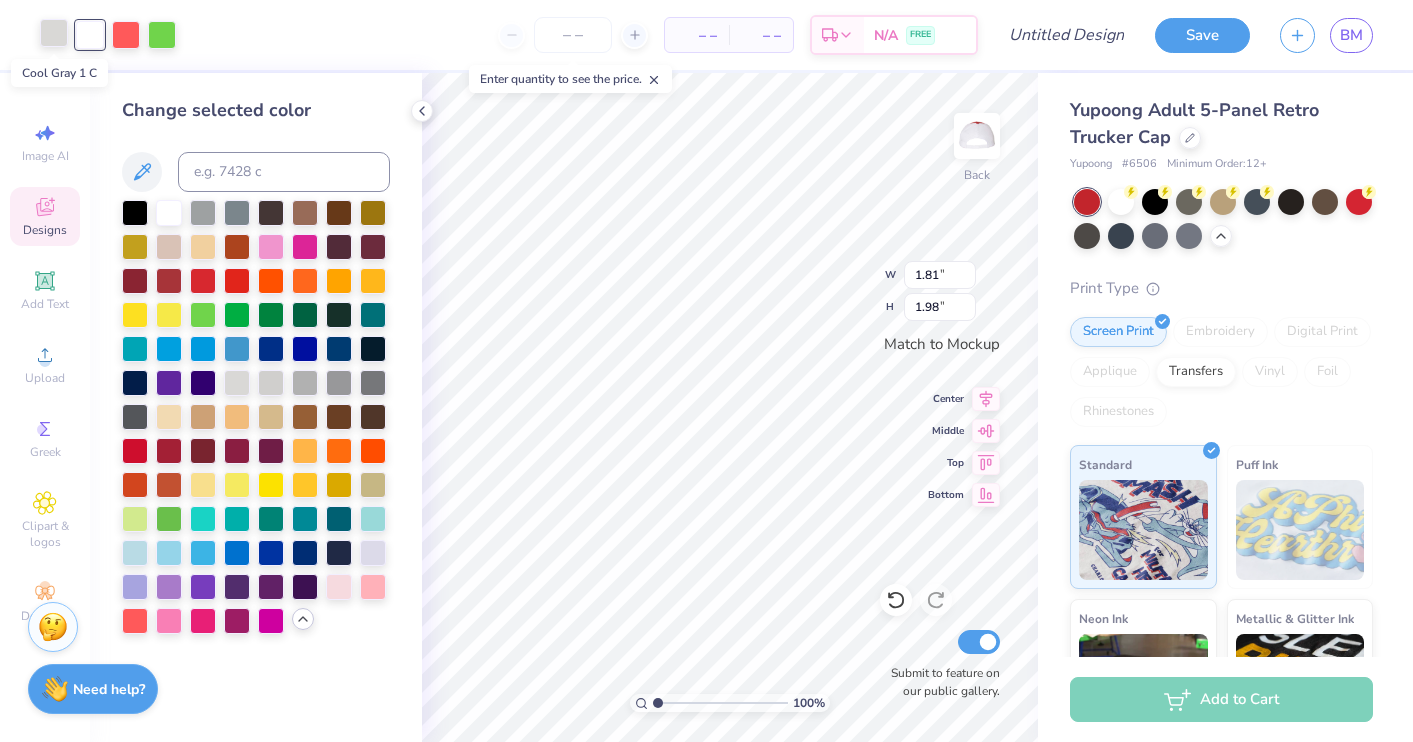 click at bounding box center (54, 33) 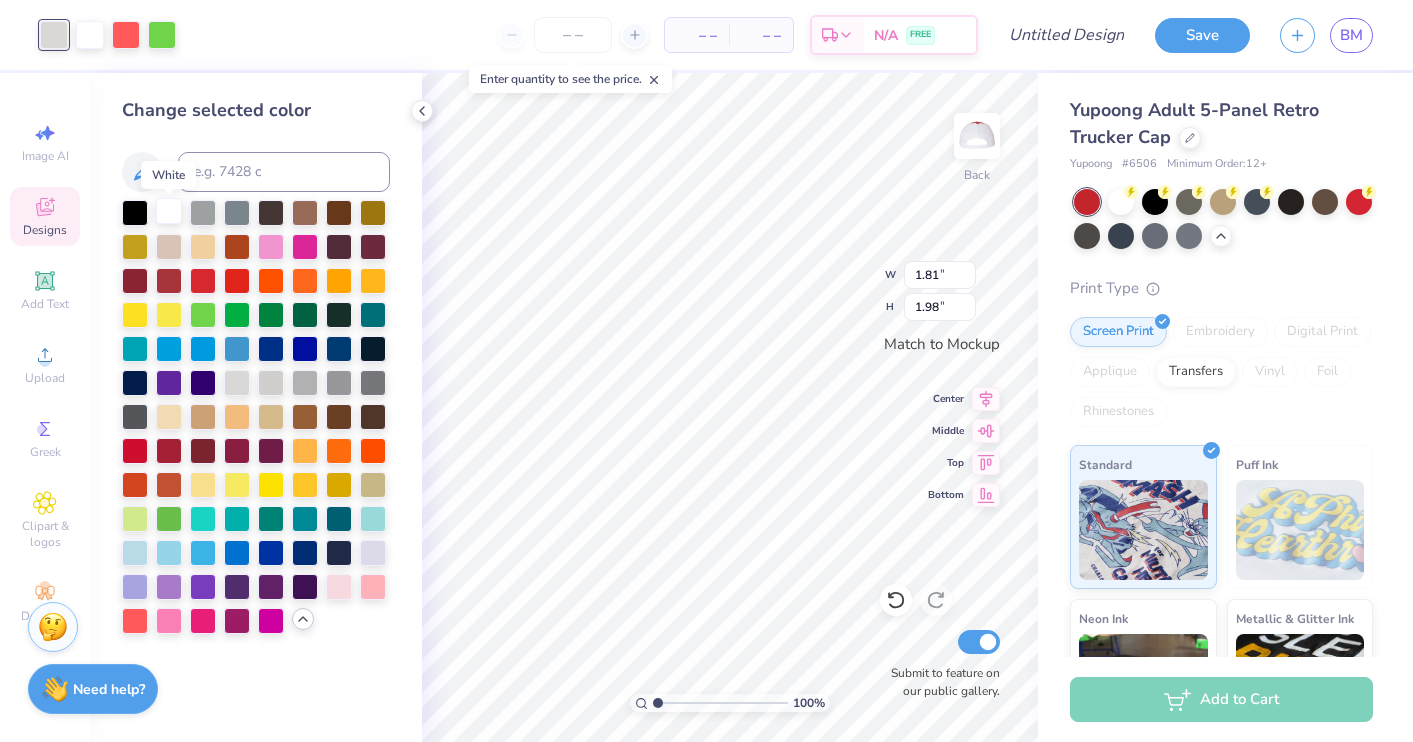 click at bounding box center (169, 211) 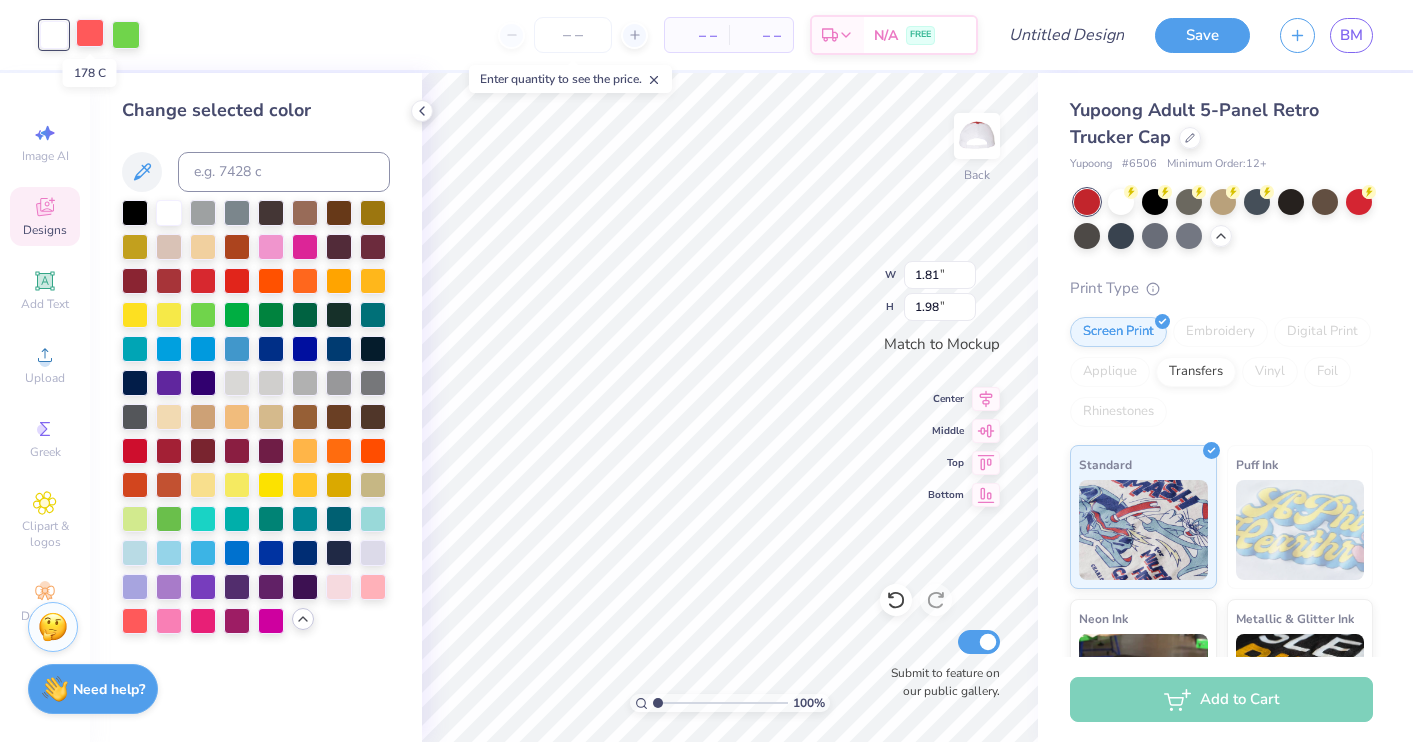 click at bounding box center [90, 33] 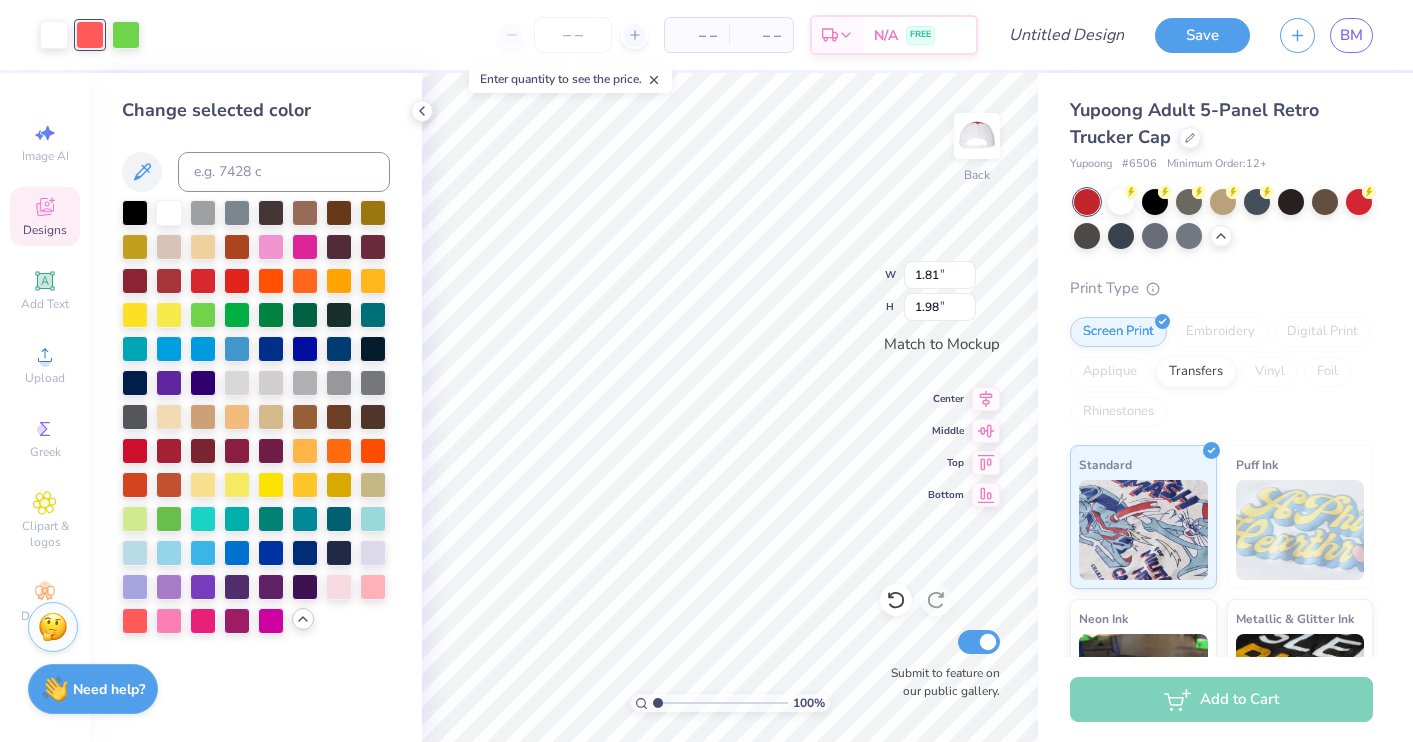 click on "Change selected color" at bounding box center [256, 110] 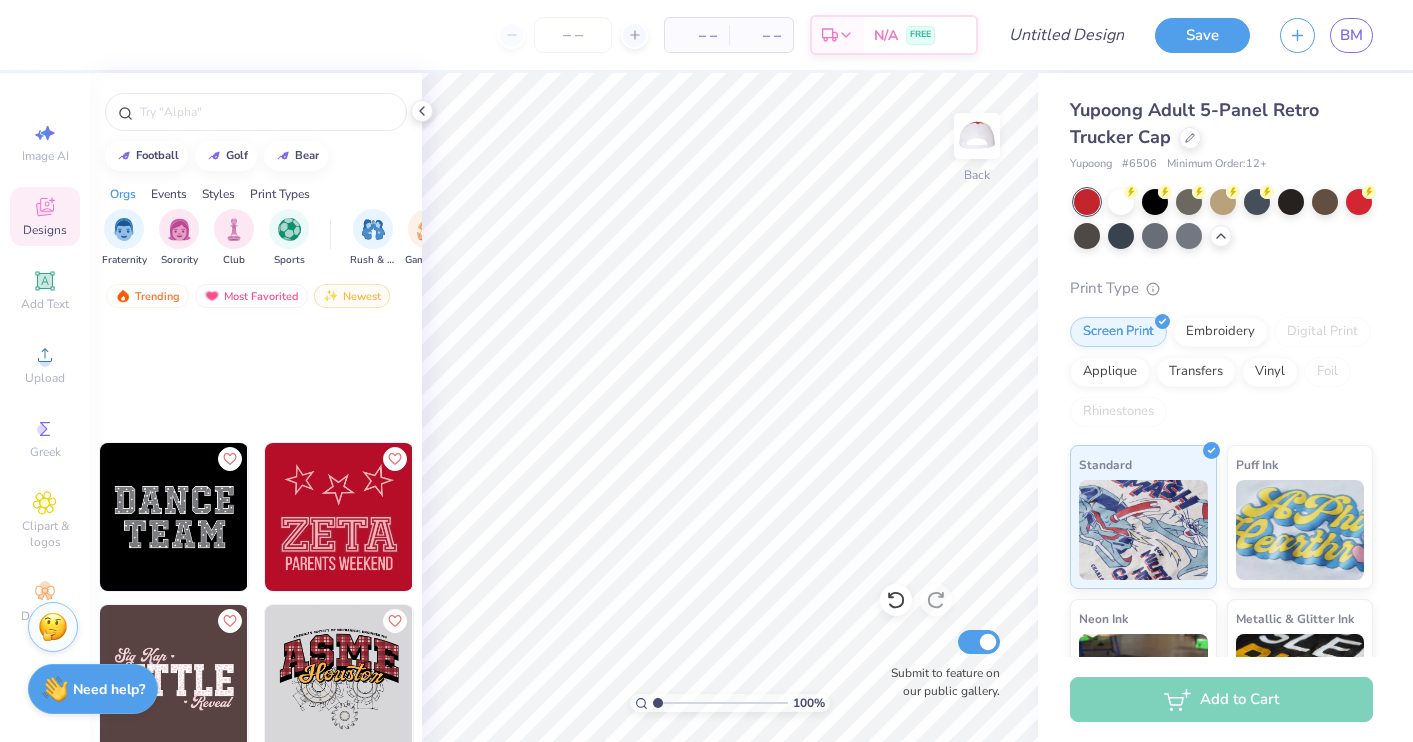 scroll, scrollTop: 68552, scrollLeft: 0, axis: vertical 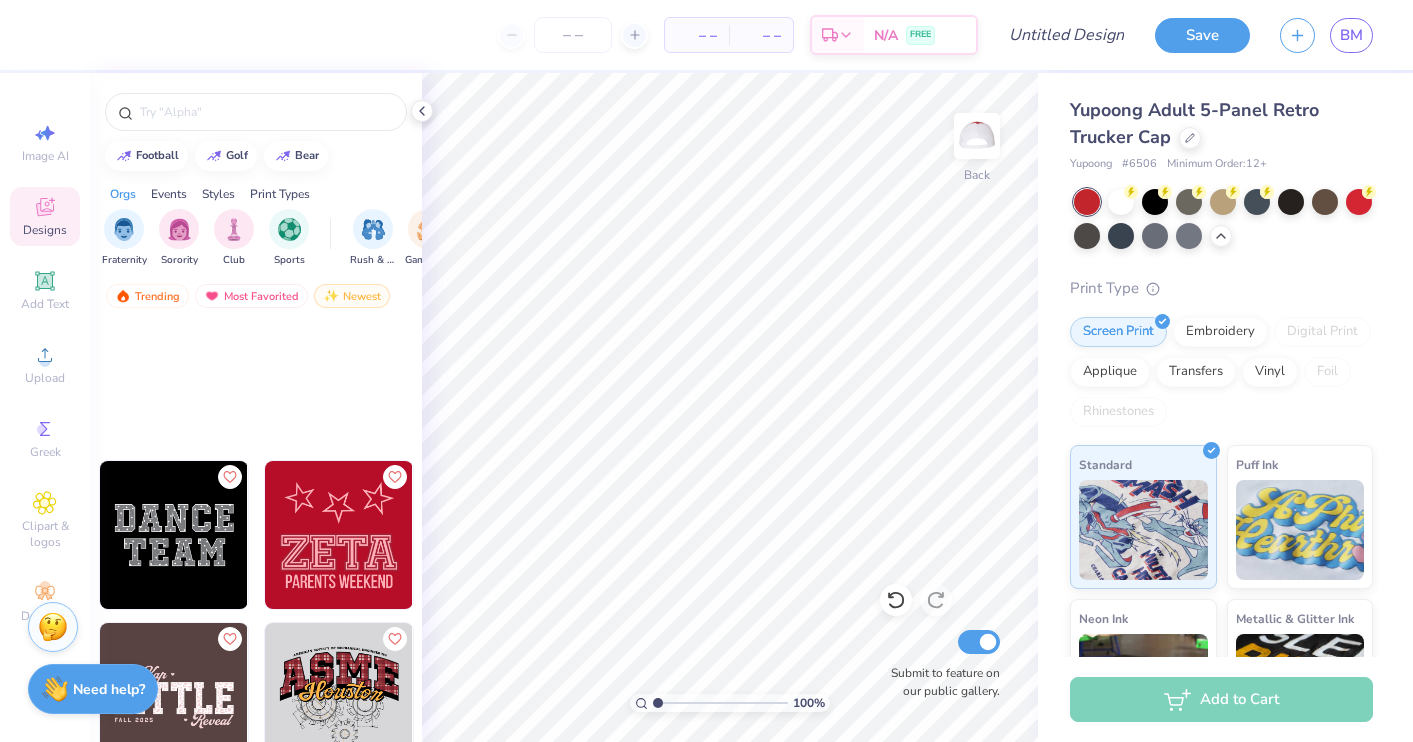 click at bounding box center [174, 535] 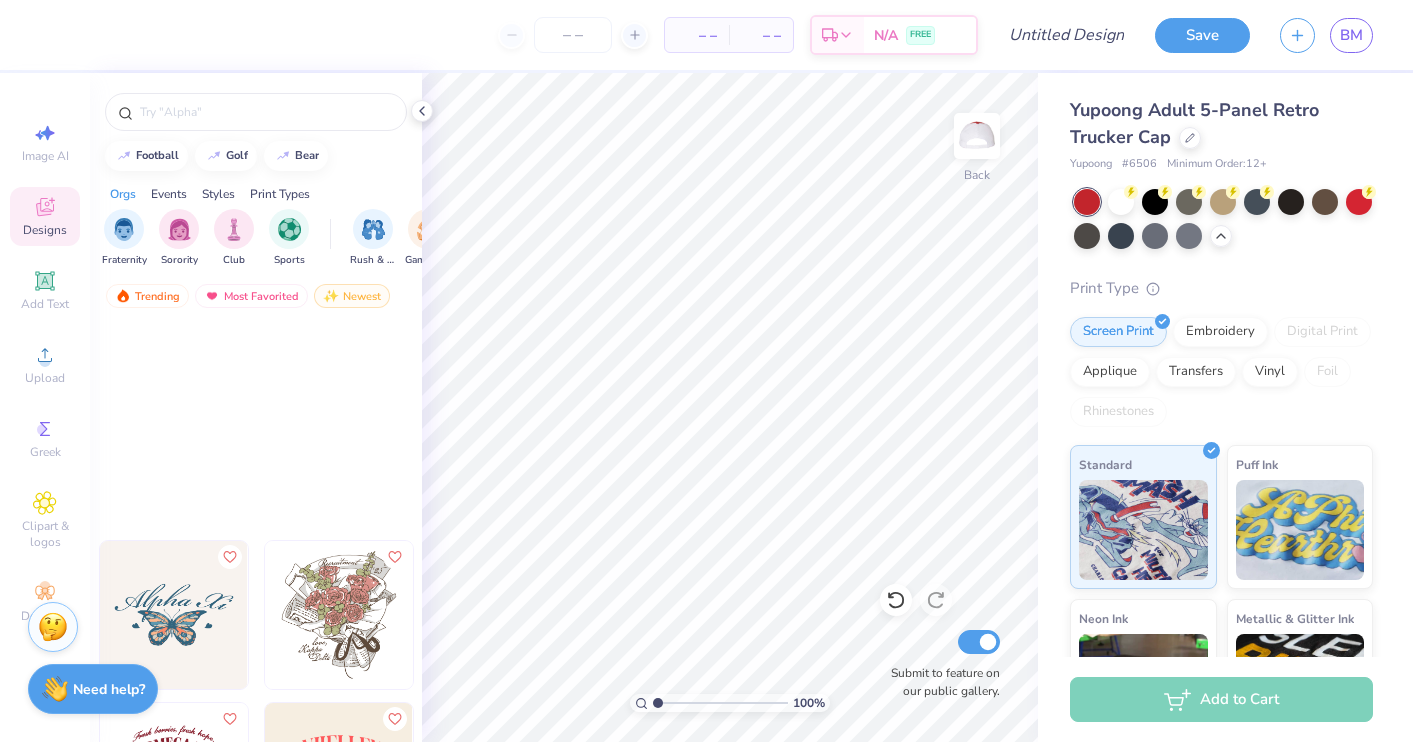 scroll, scrollTop: 70622, scrollLeft: 0, axis: vertical 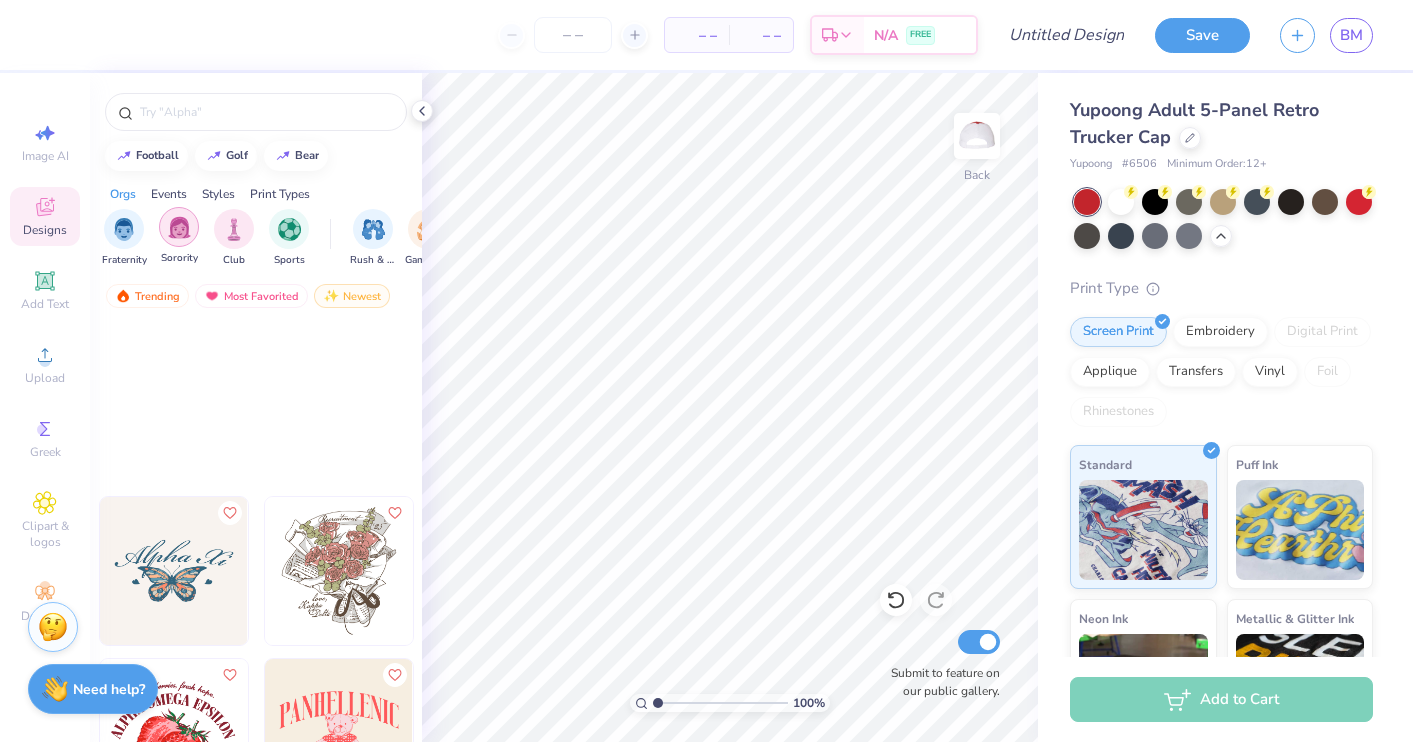 click at bounding box center [179, 227] 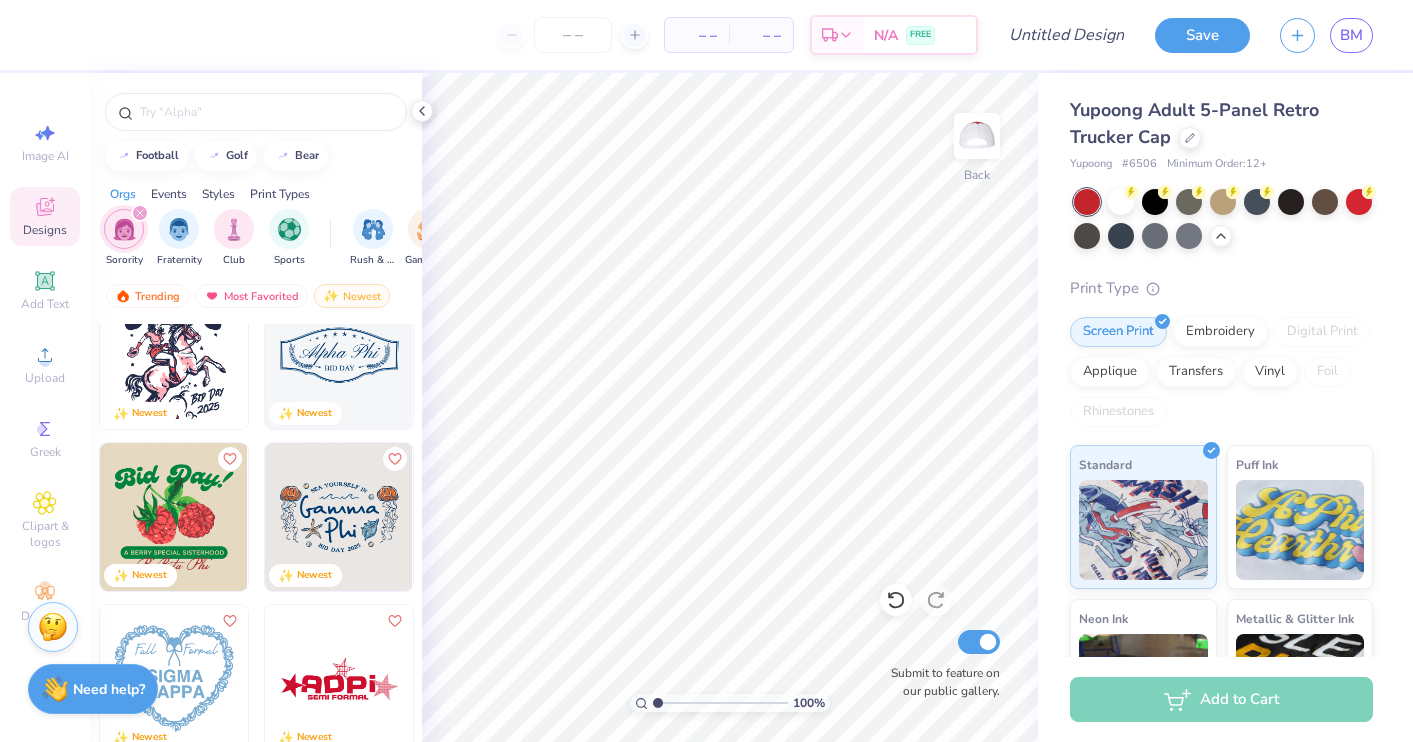 scroll, scrollTop: 40421, scrollLeft: 0, axis: vertical 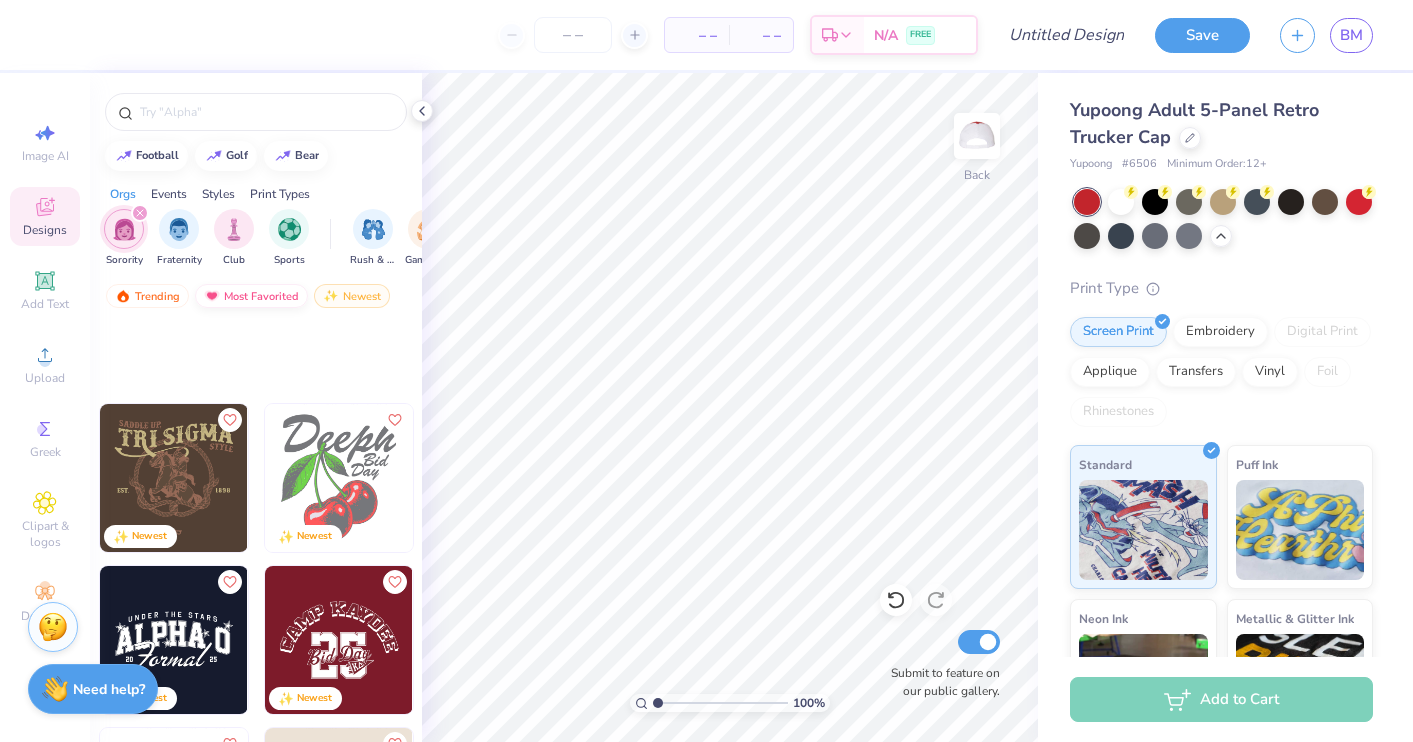 click on "Most Favorited" at bounding box center (251, 296) 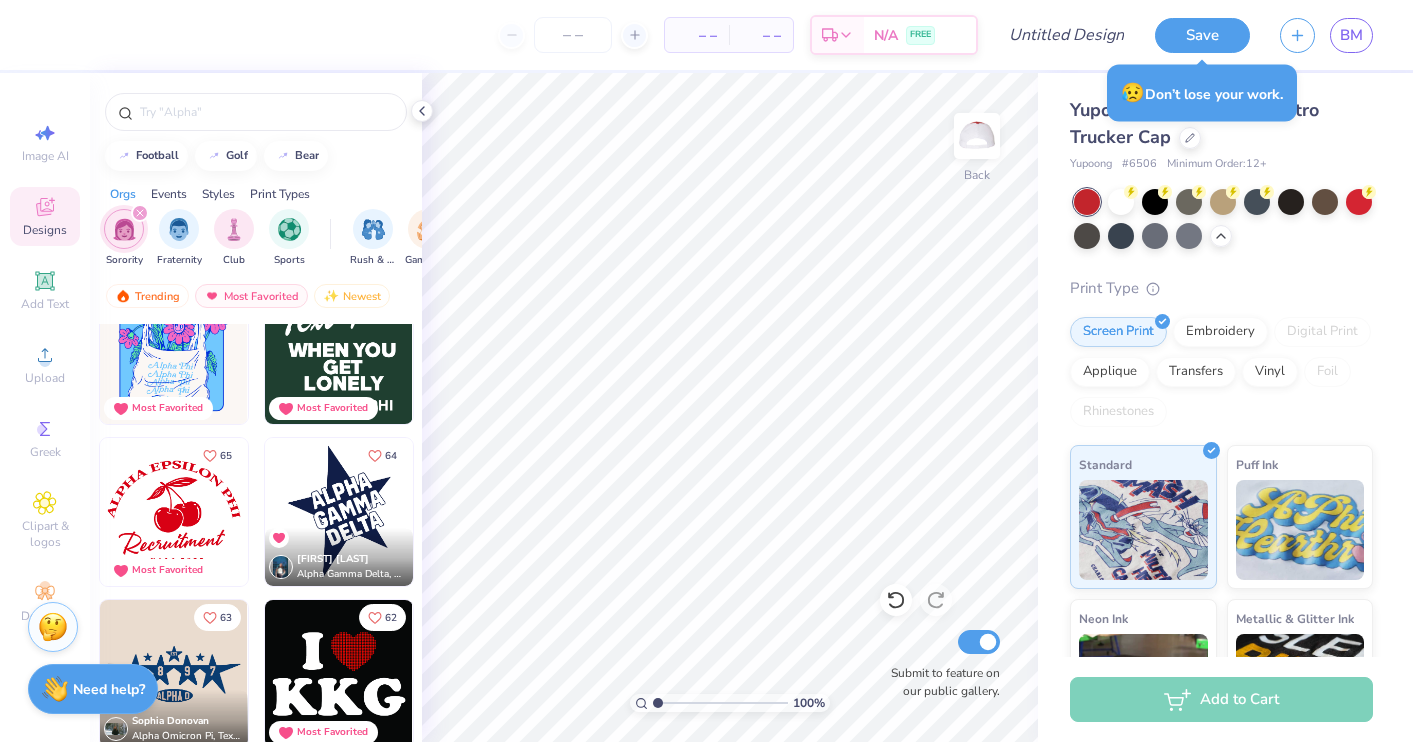 scroll, scrollTop: 4586, scrollLeft: 0, axis: vertical 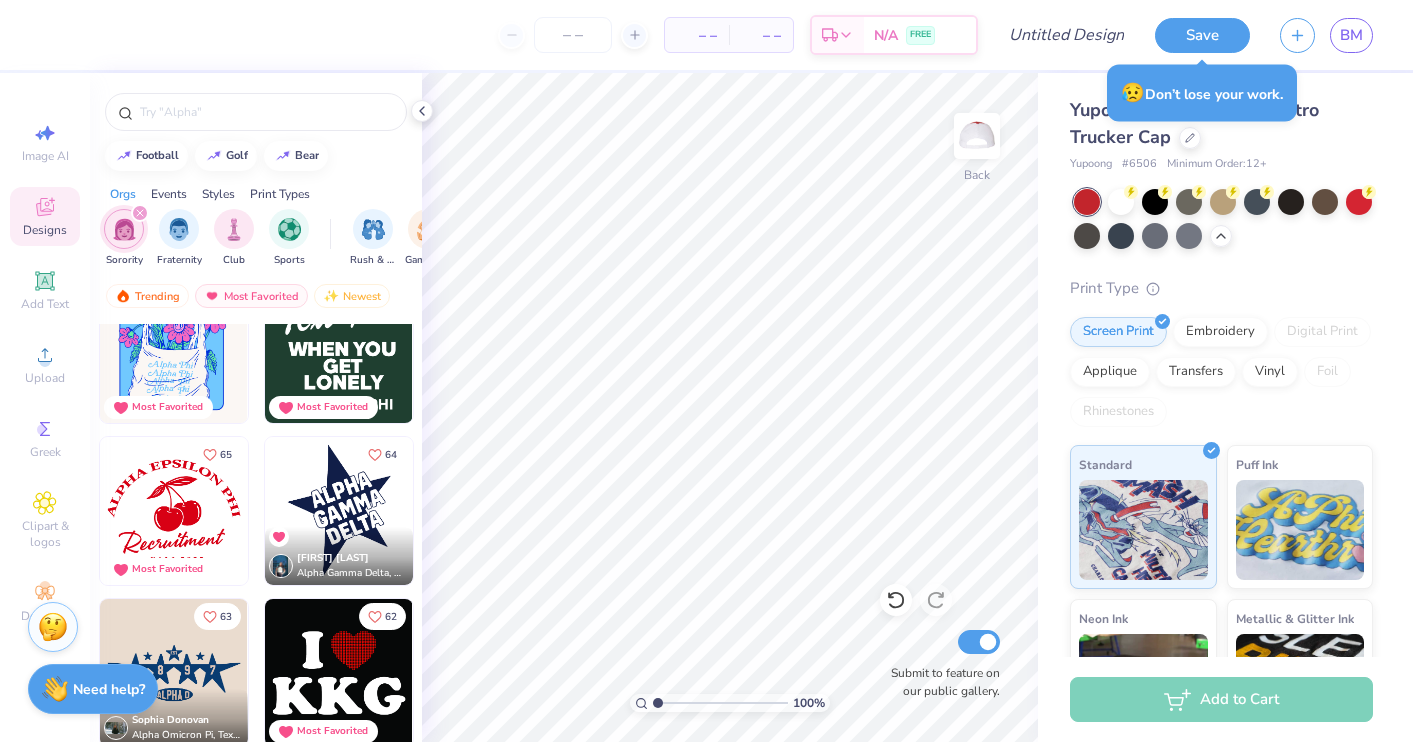 click at bounding box center [174, 511] 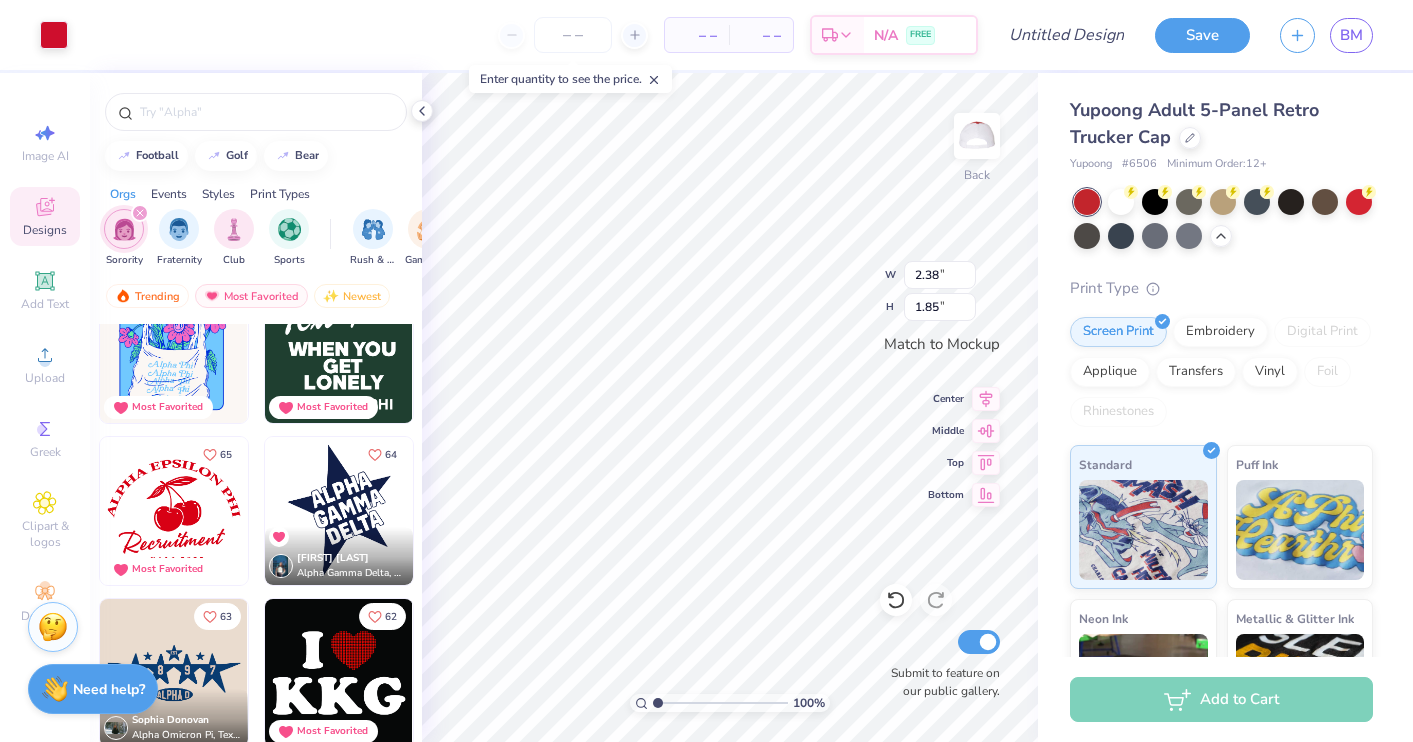 type on "2.35" 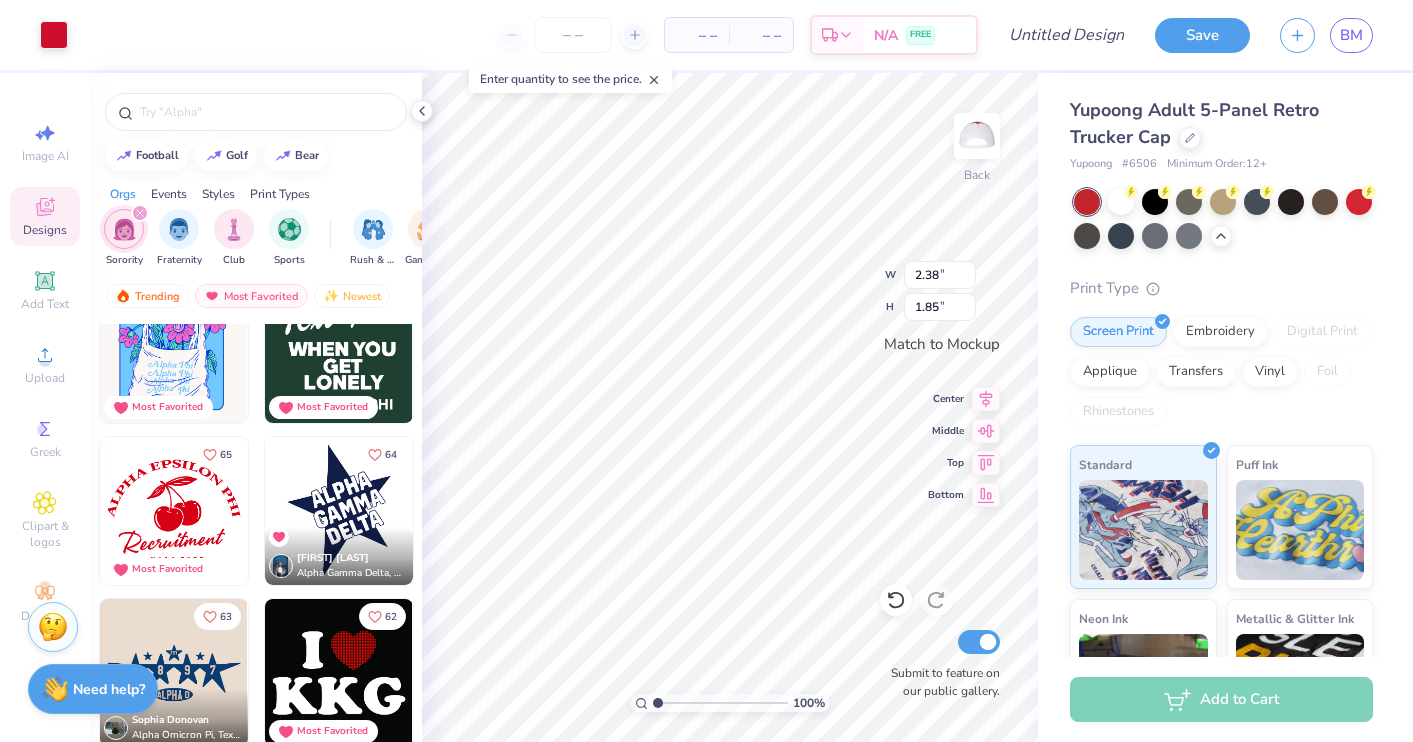 type on "1.83" 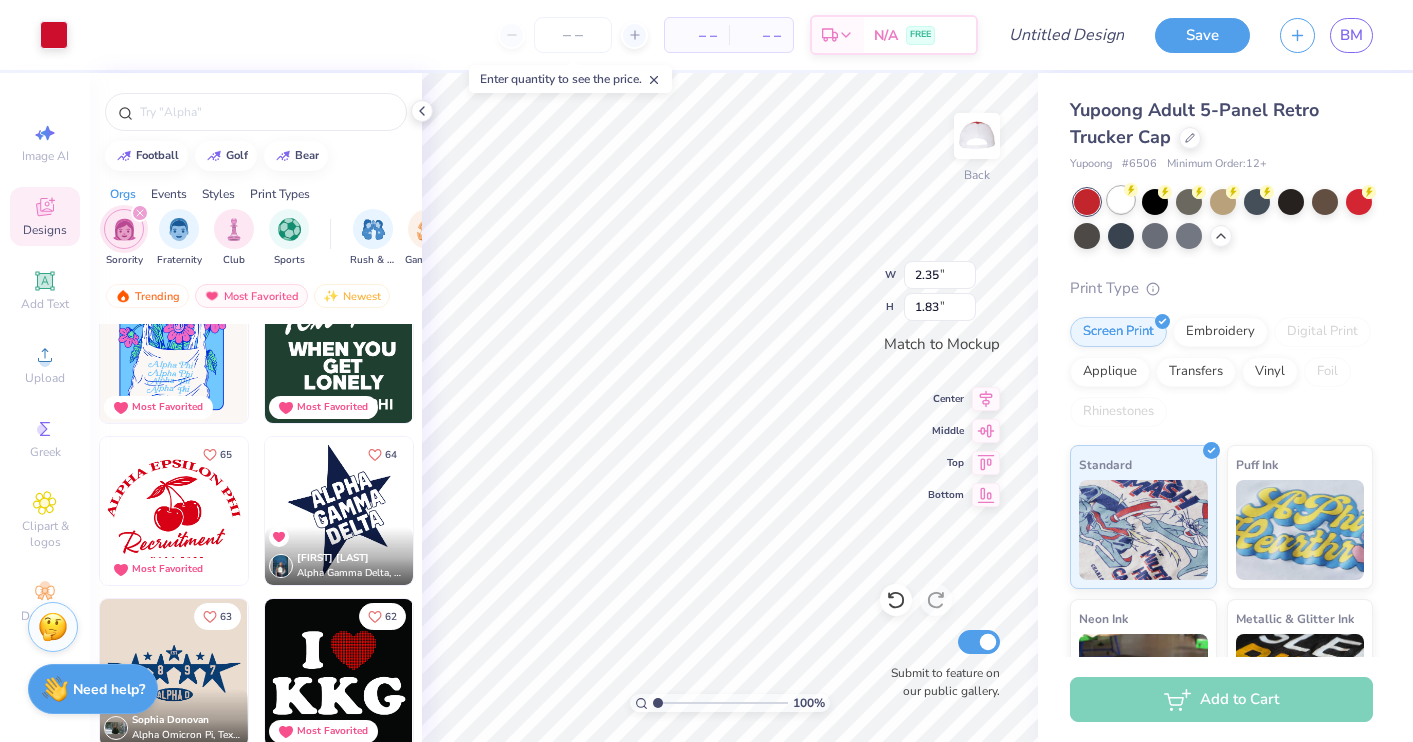 click at bounding box center [1121, 200] 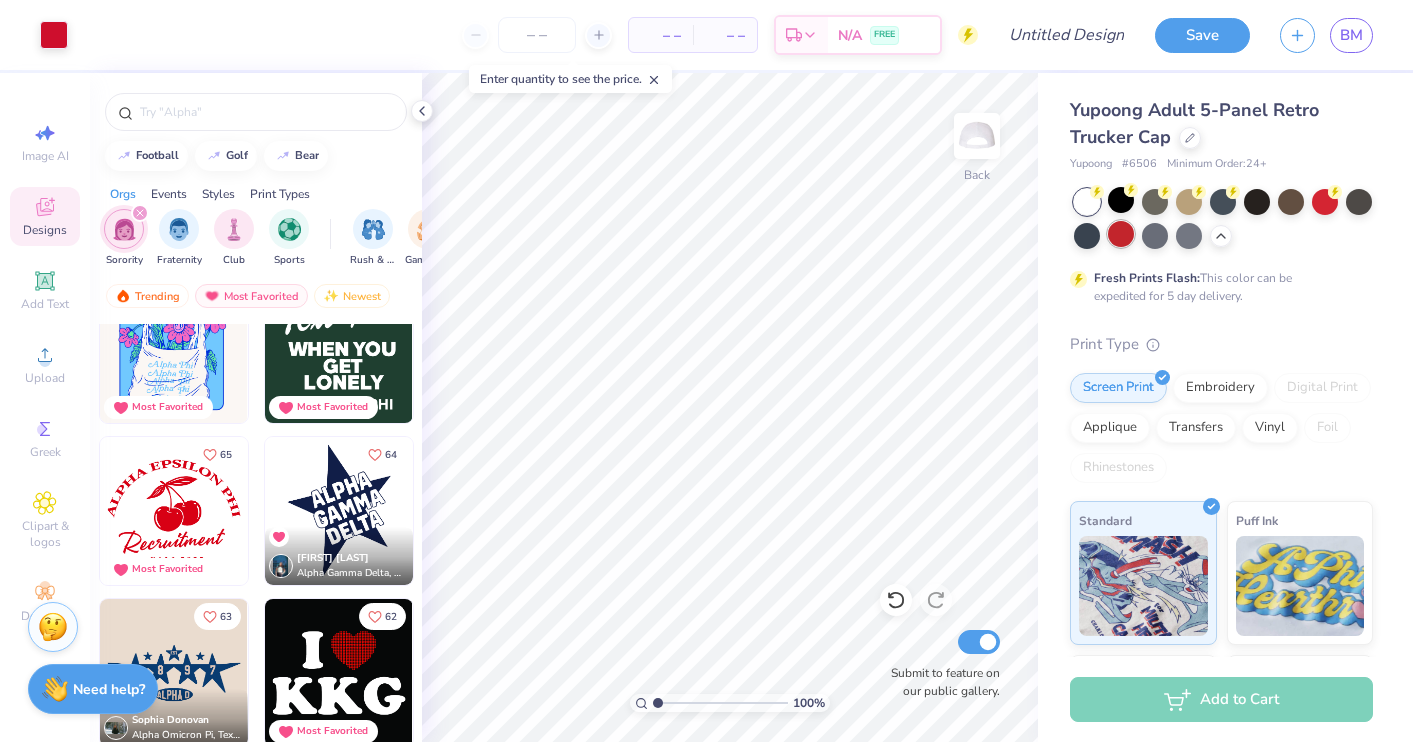 click at bounding box center (1121, 234) 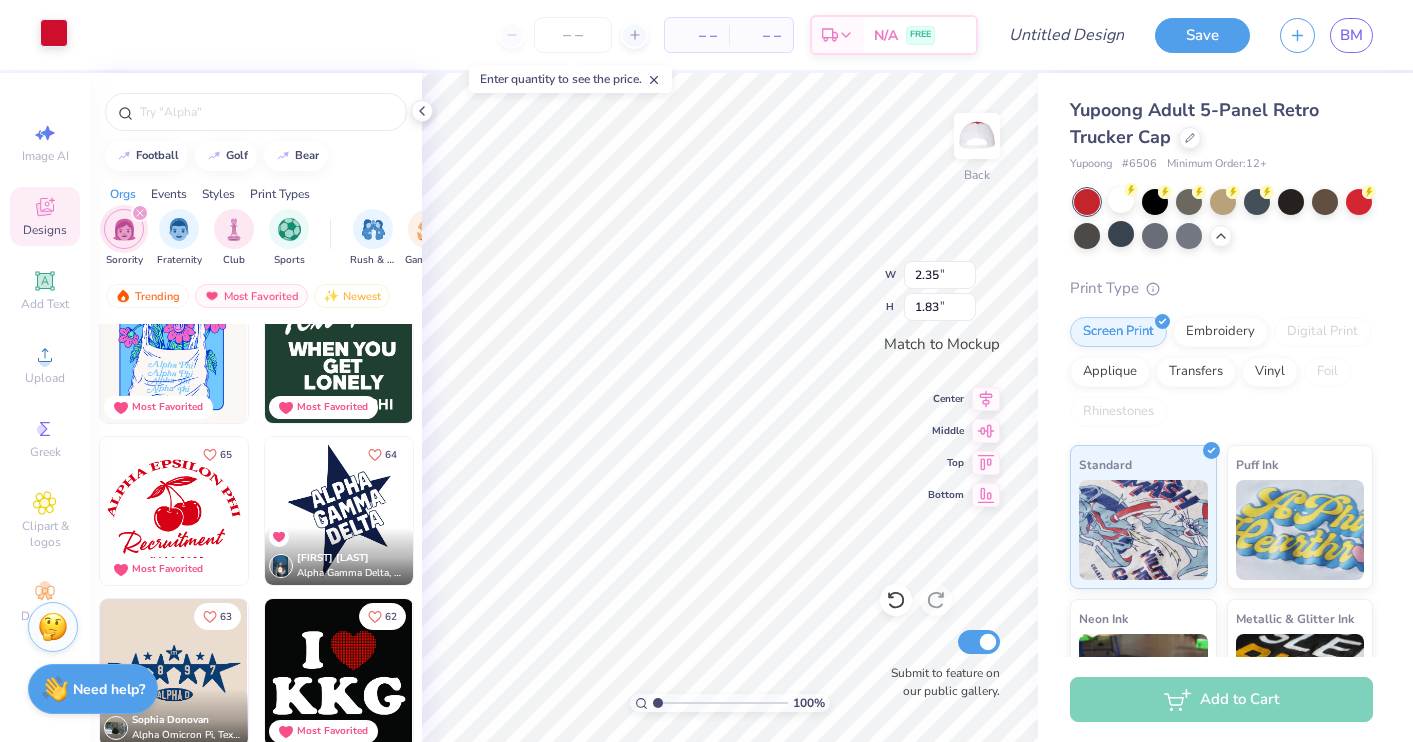 click at bounding box center [54, 33] 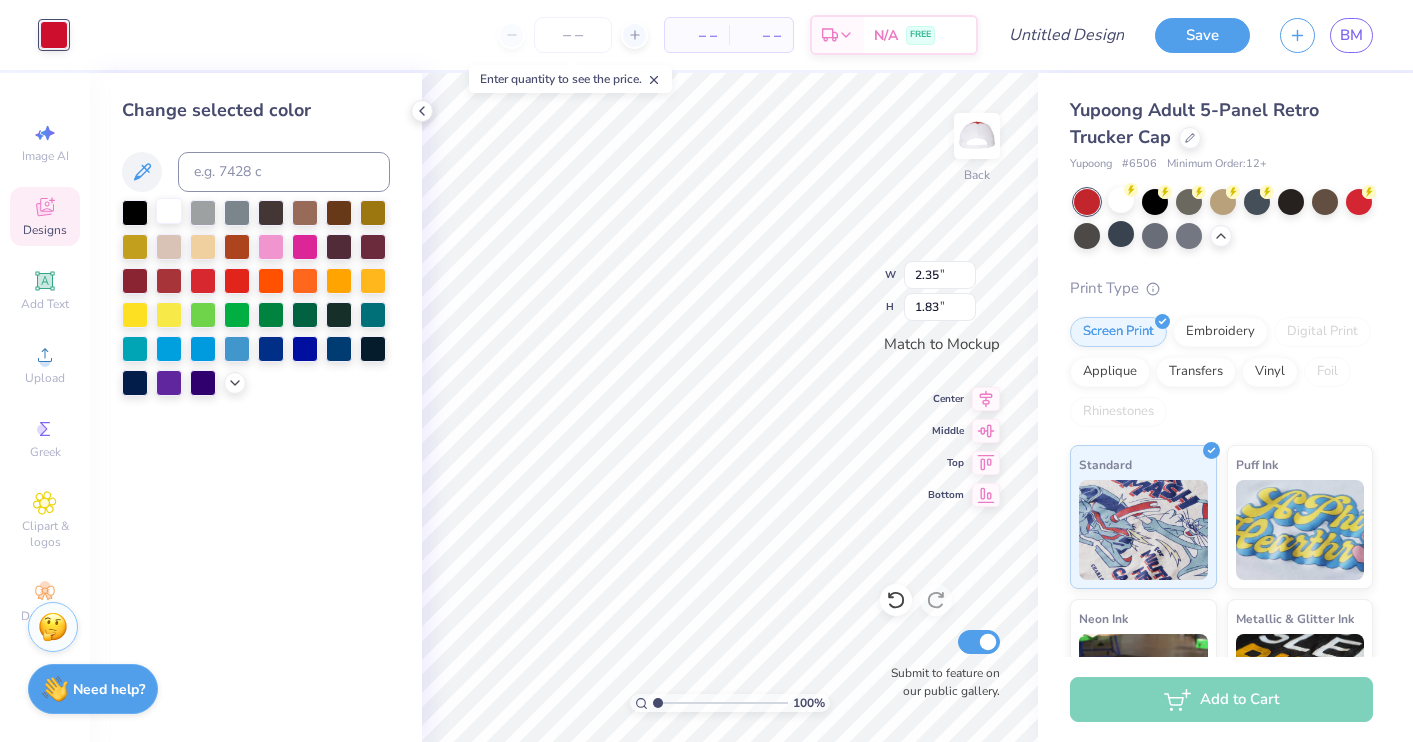 click at bounding box center (169, 211) 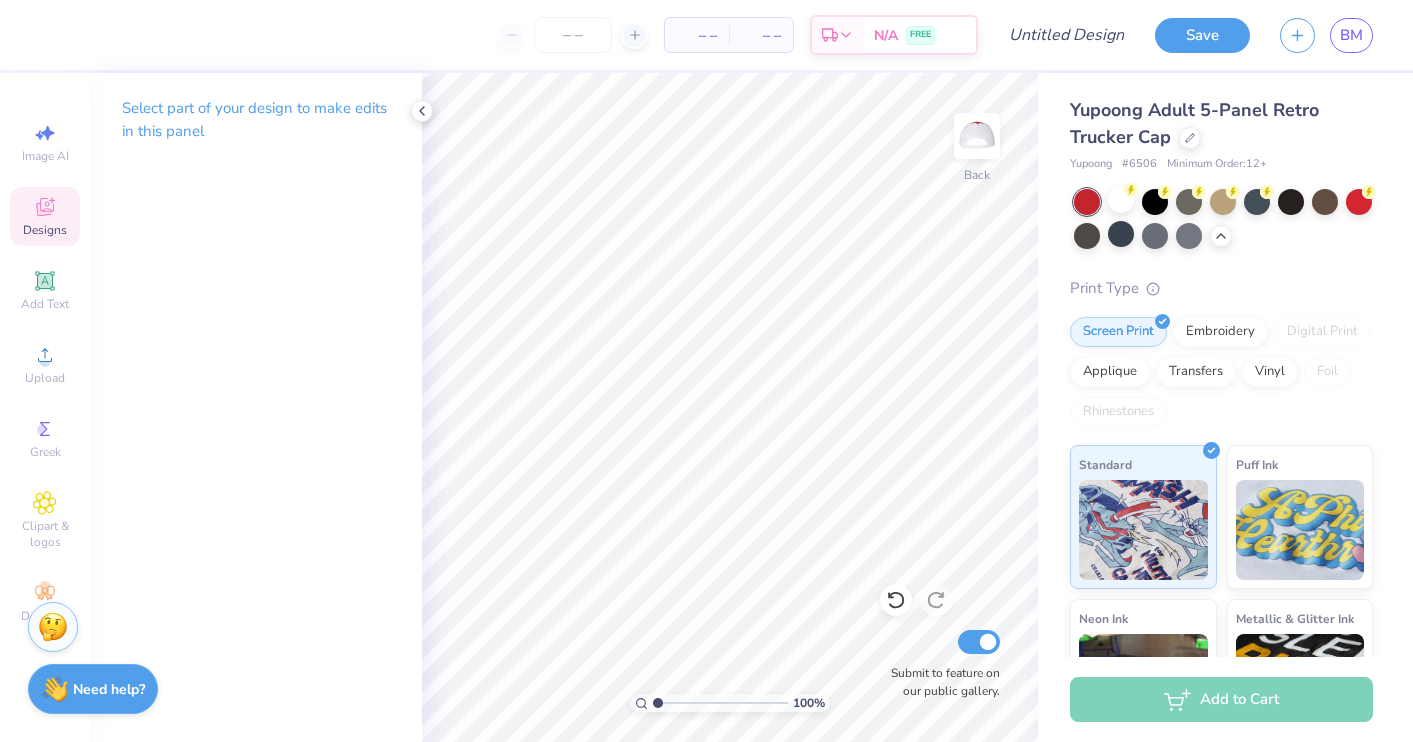 click on "Designs" at bounding box center [45, 230] 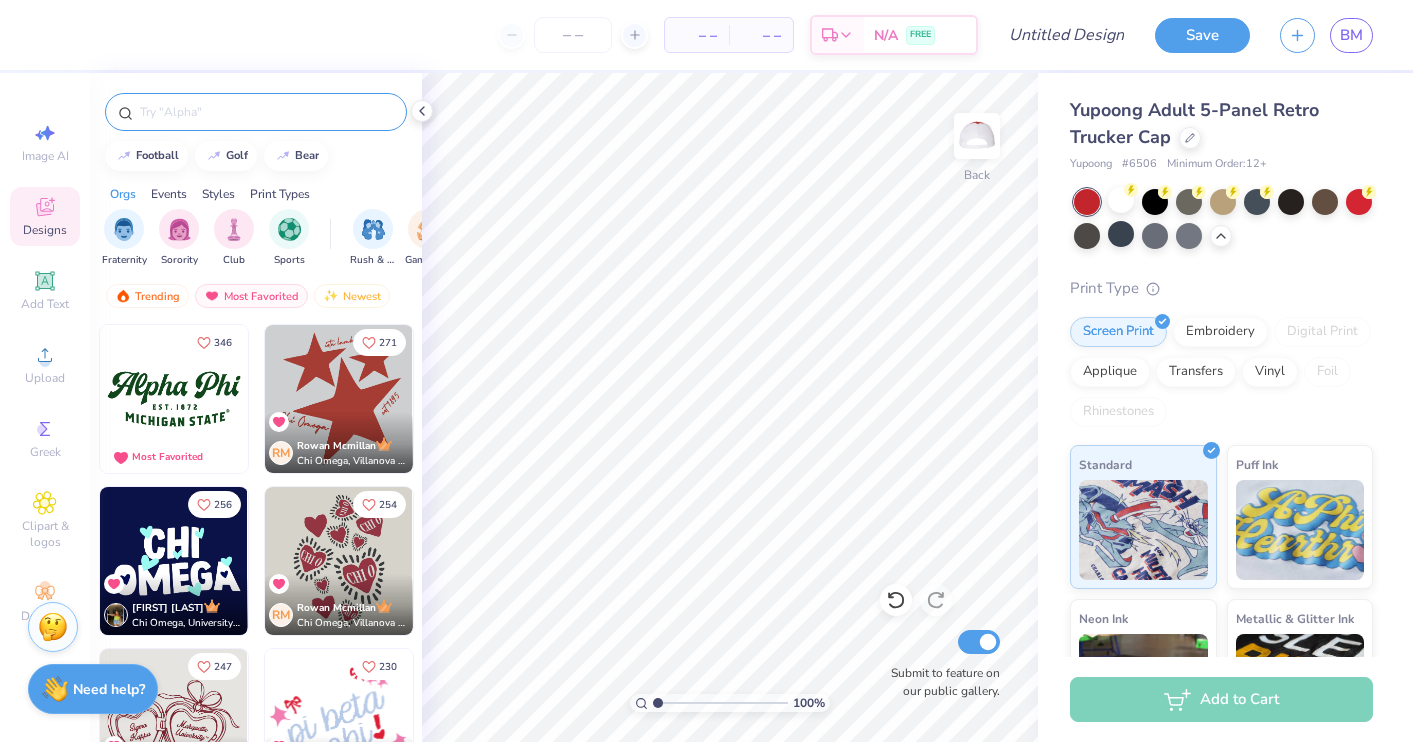 click at bounding box center (266, 112) 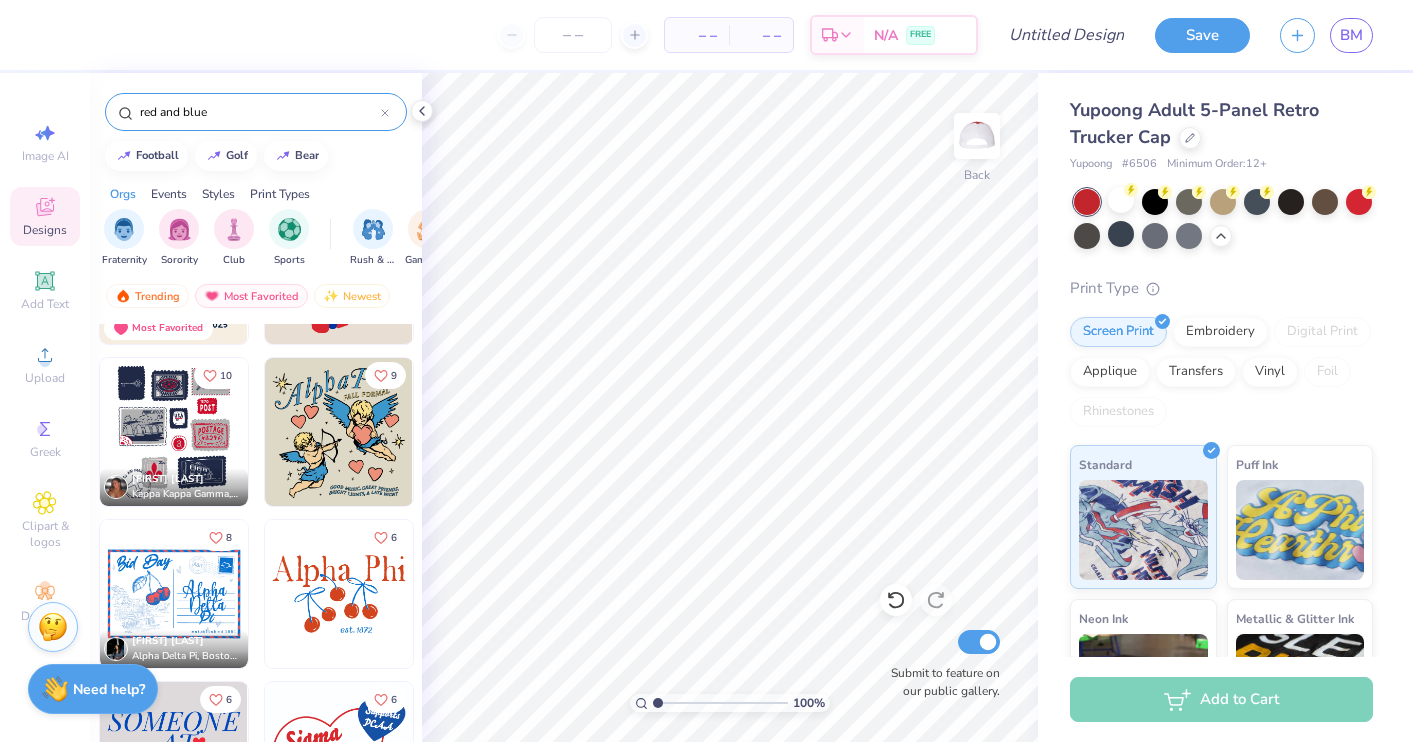 scroll, scrollTop: 300, scrollLeft: 0, axis: vertical 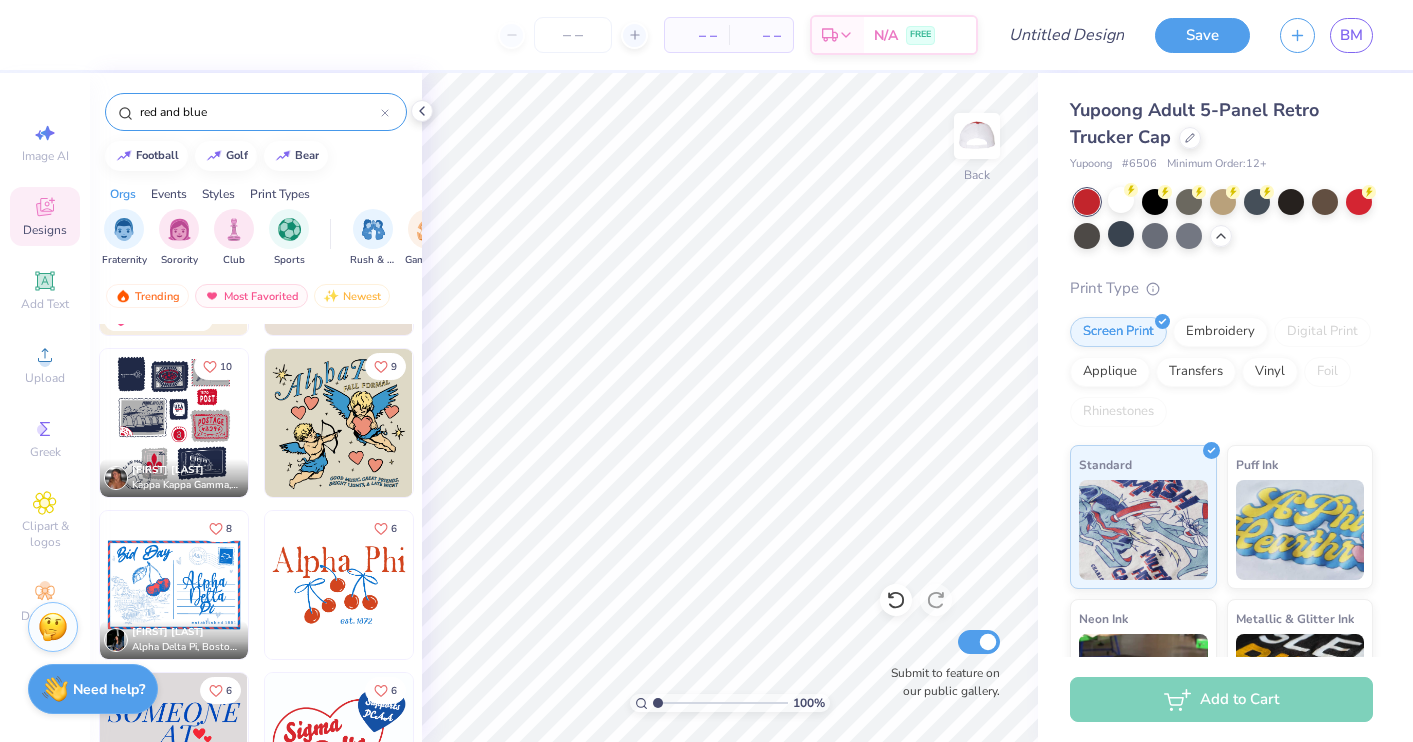 type on "red and blue" 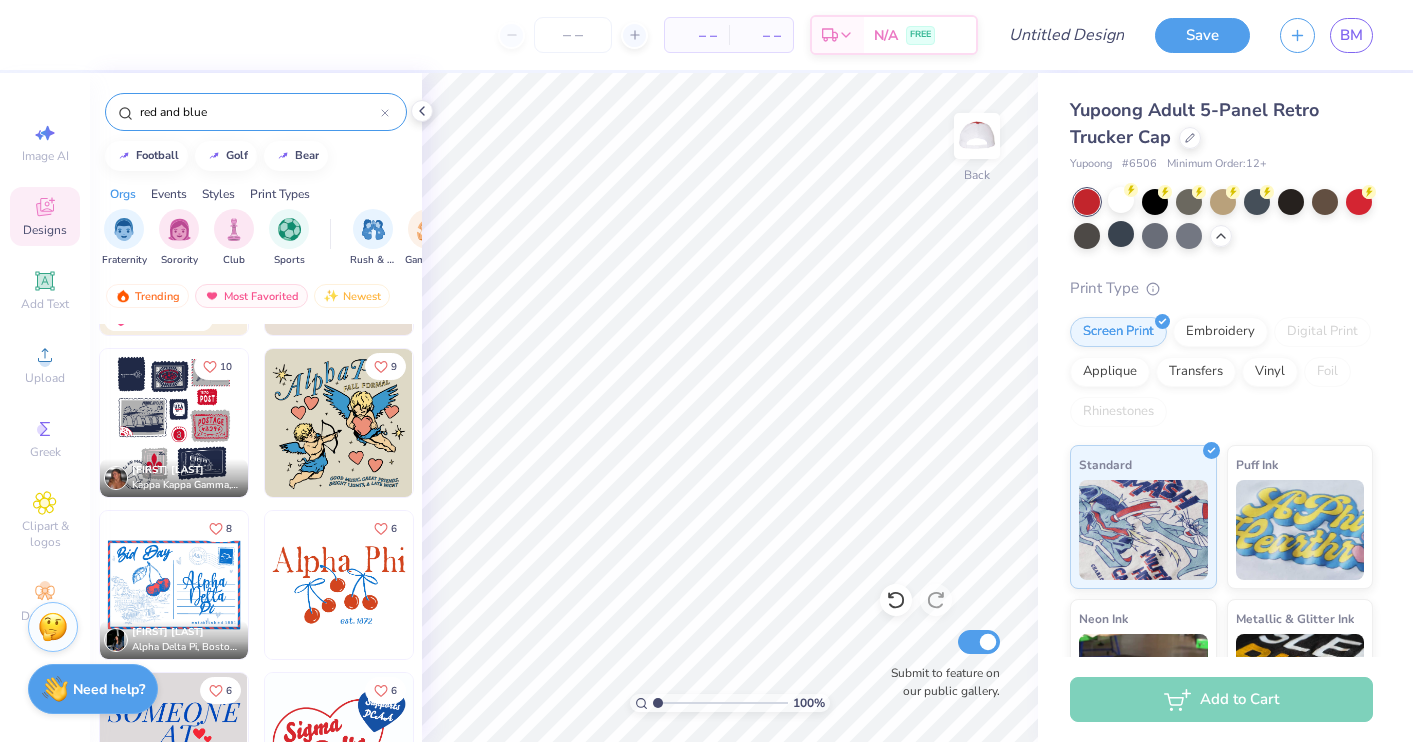 click at bounding box center (174, 423) 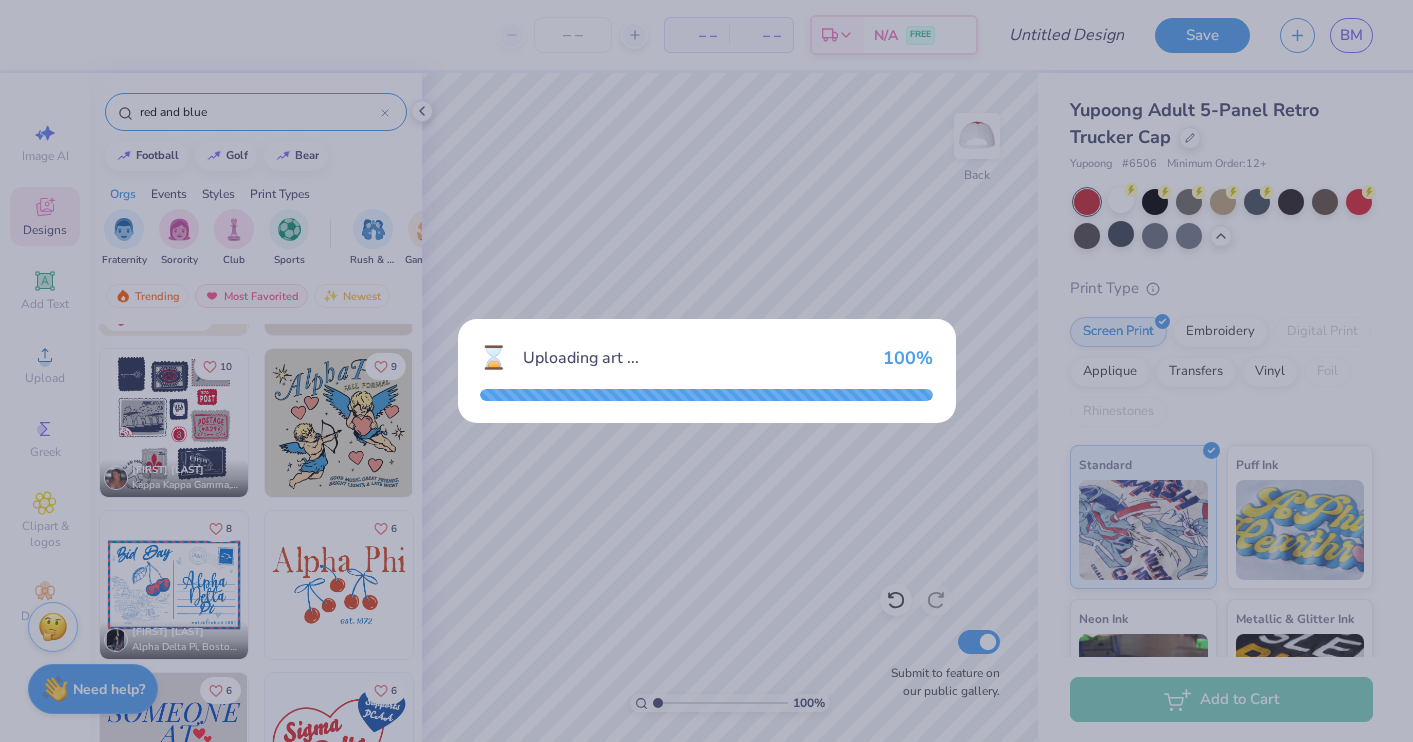 click on "⌛ Uploading art ... 100 %" at bounding box center [706, 371] 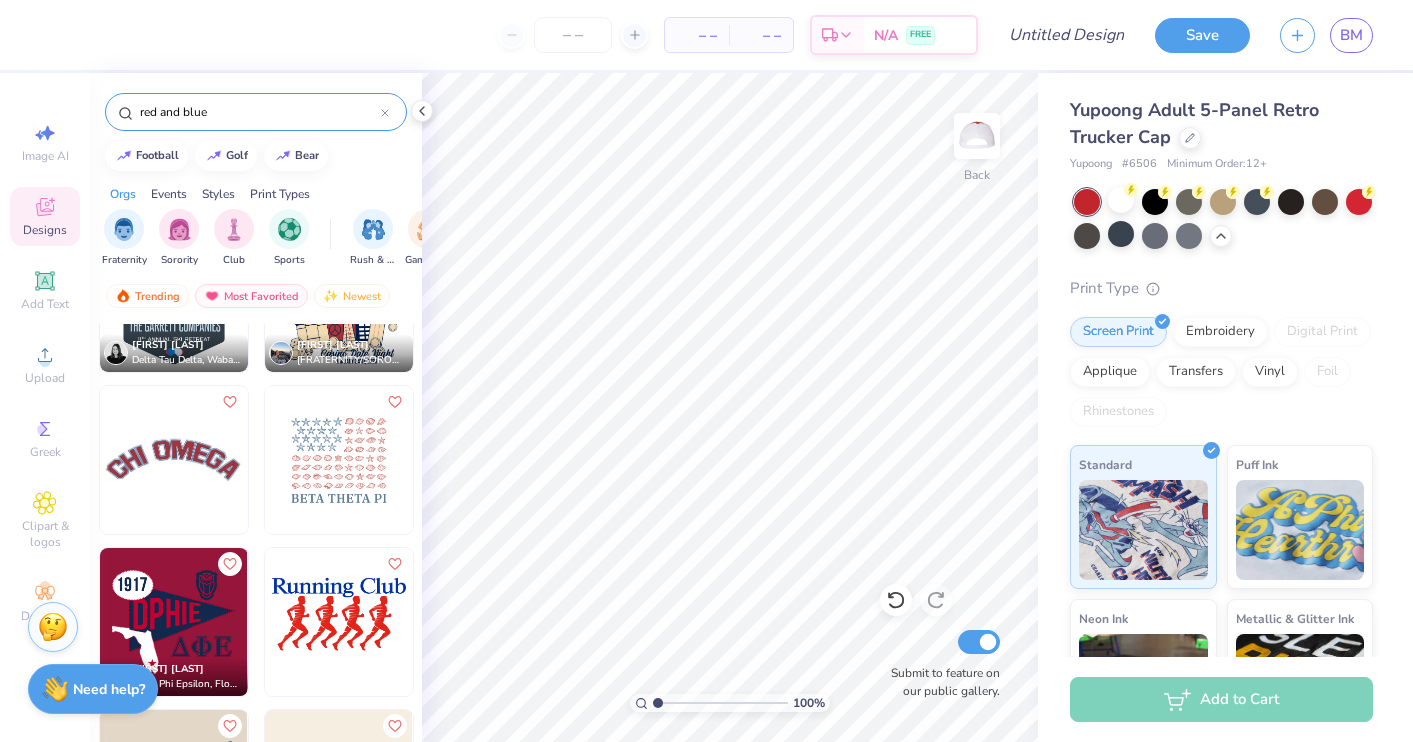 scroll, scrollTop: 3363, scrollLeft: 0, axis: vertical 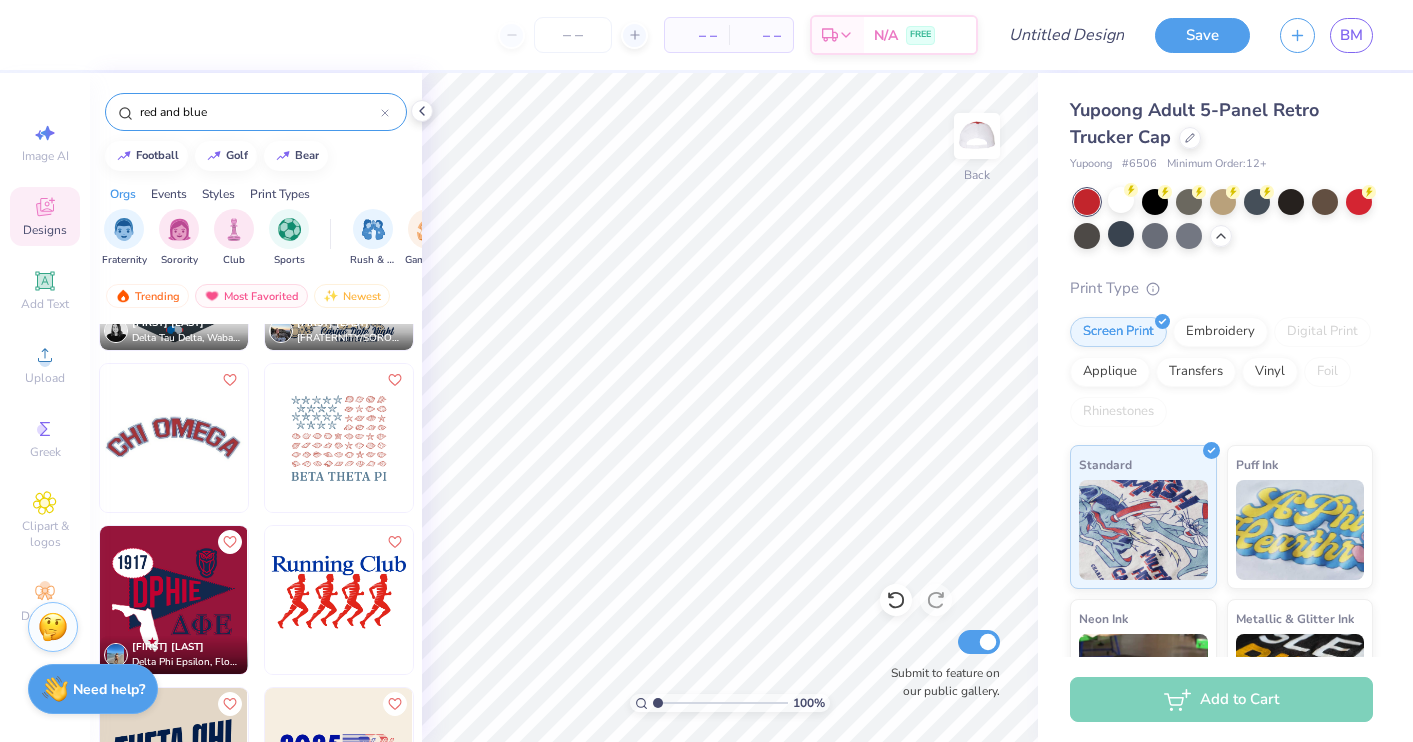 click at bounding box center [339, 438] 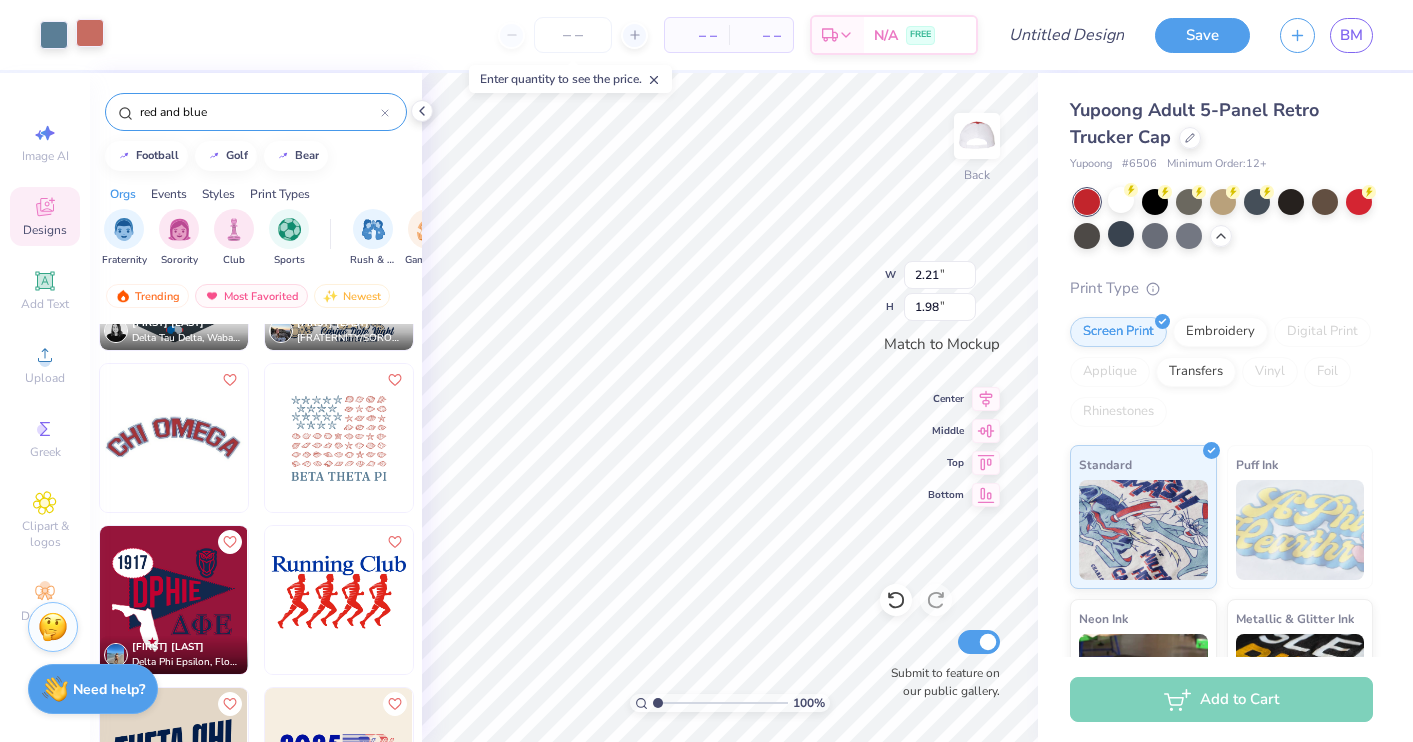 type on "2.15" 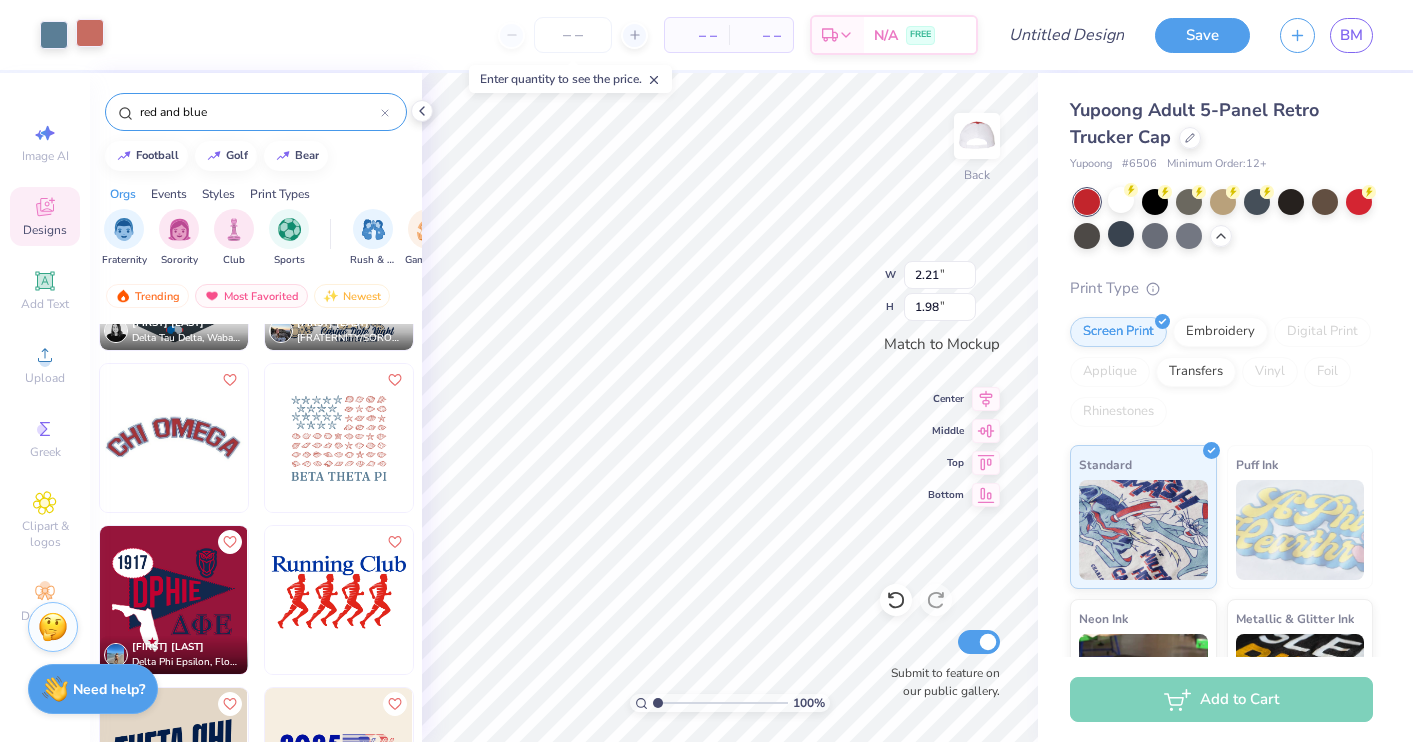 type on "1.93" 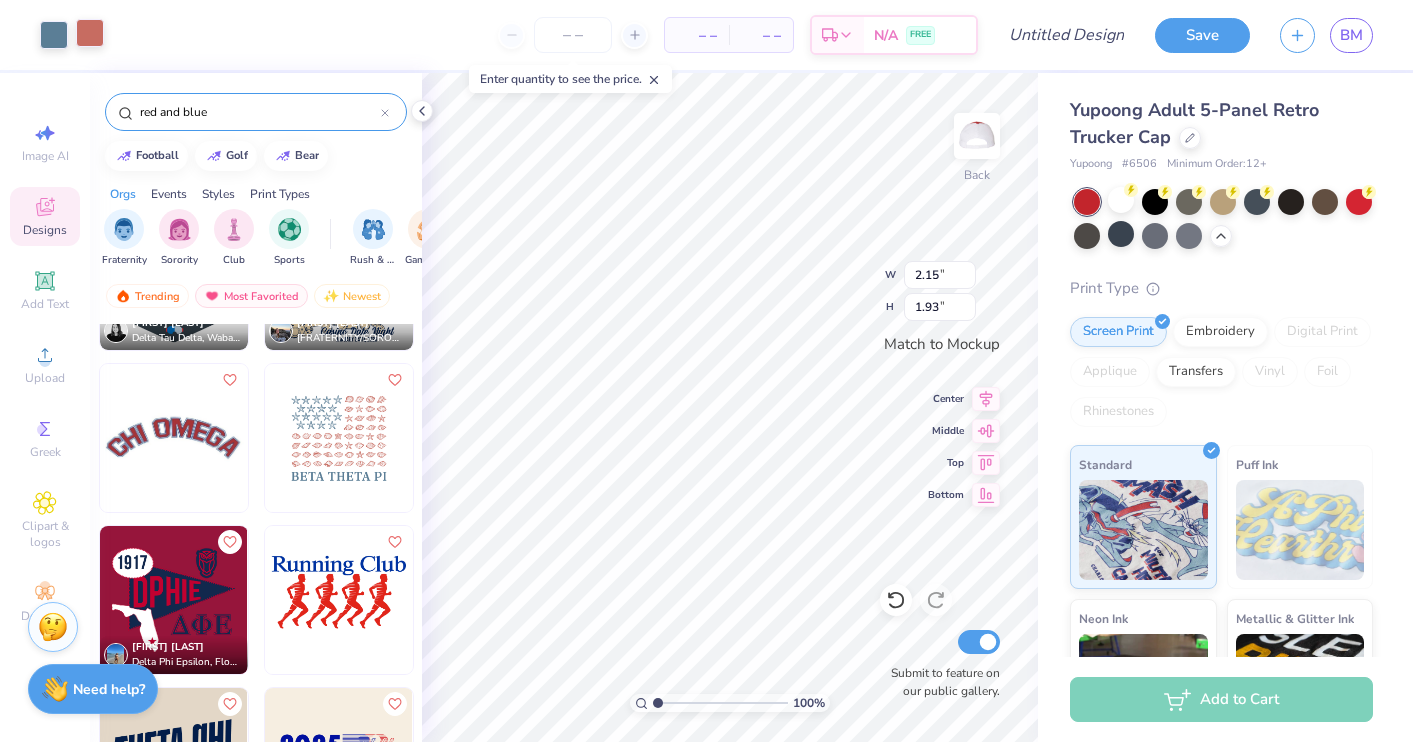 click at bounding box center [90, 33] 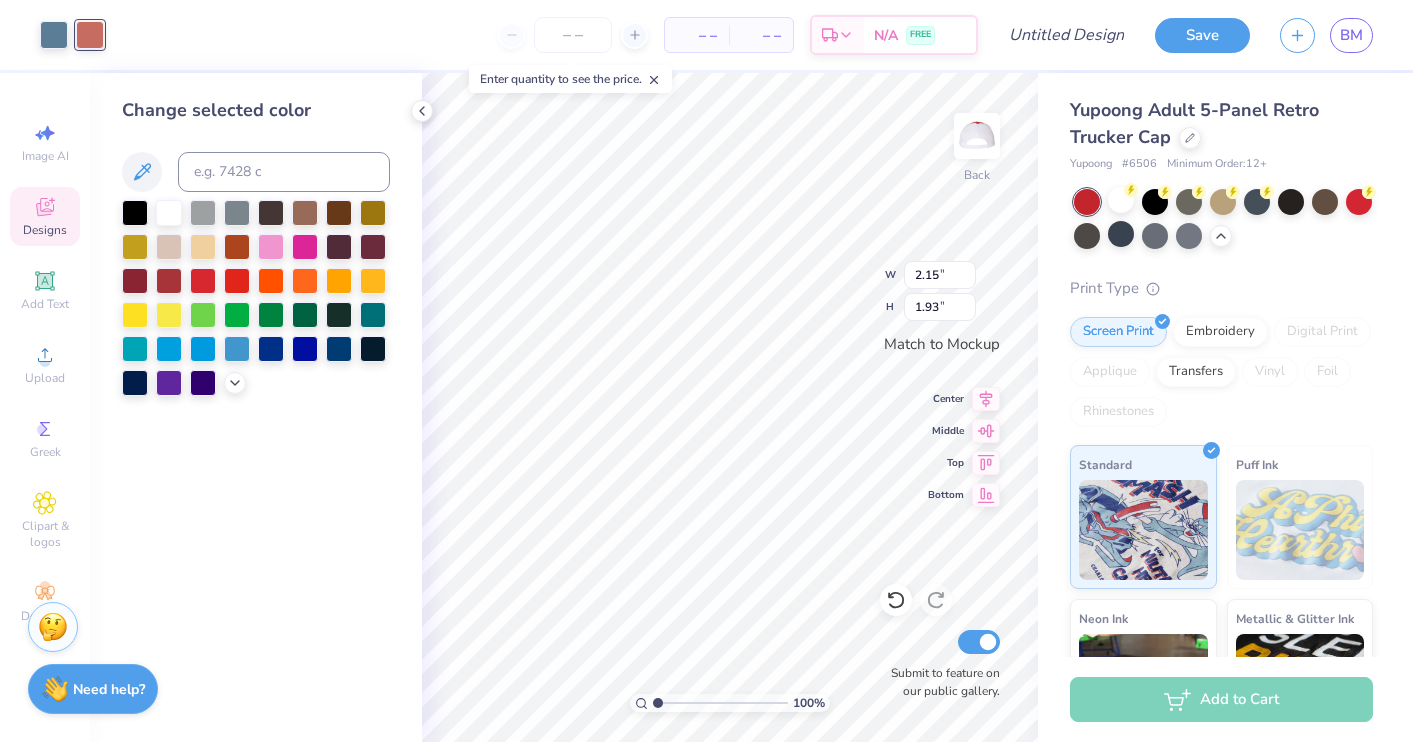 click at bounding box center (90, 35) 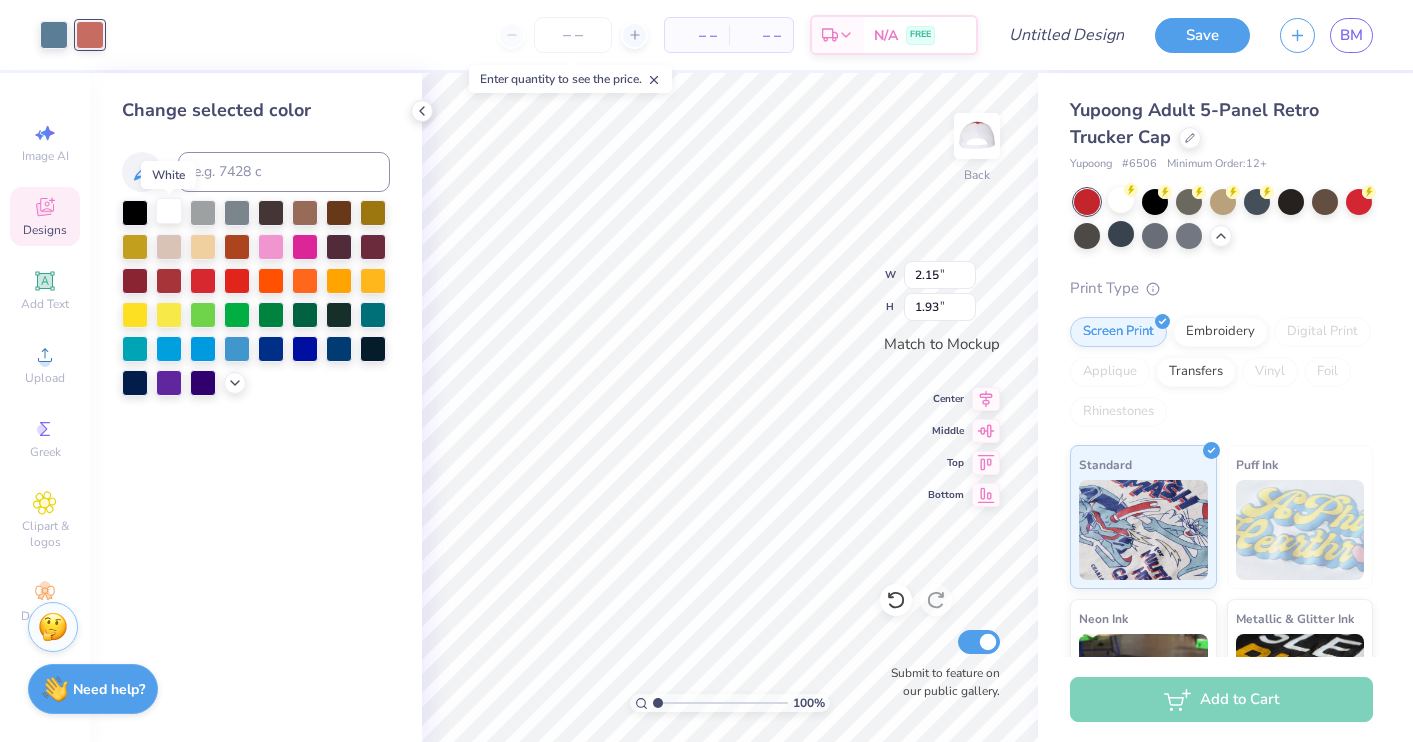 click at bounding box center (169, 211) 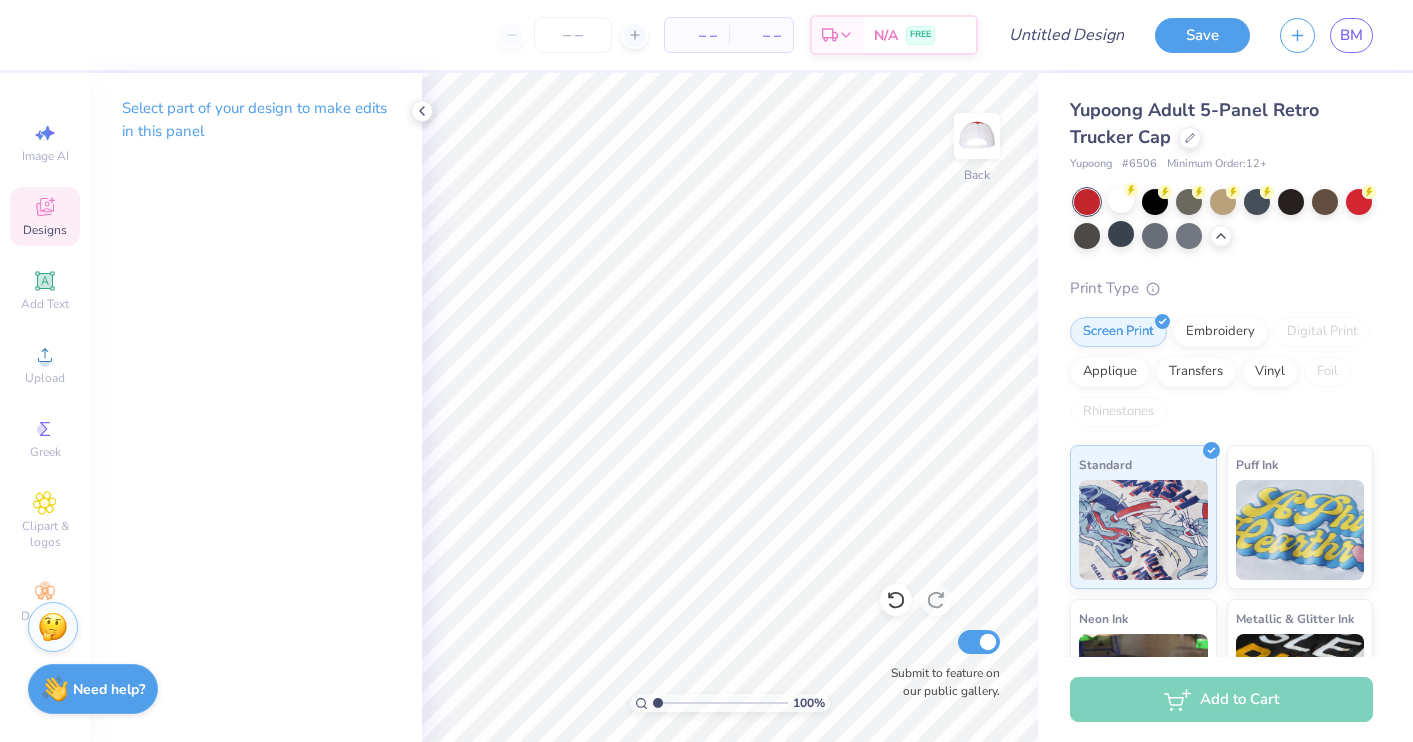 click on "Designs" at bounding box center [45, 216] 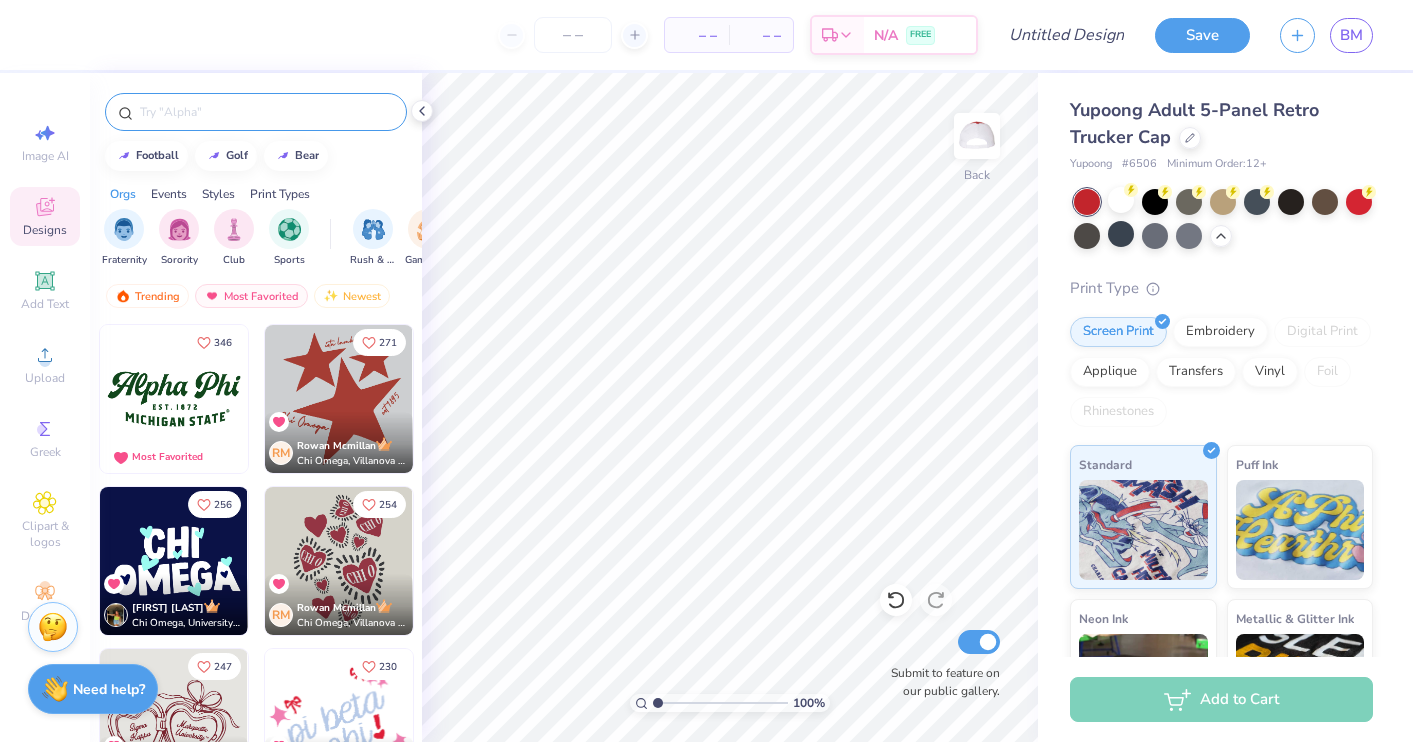 click at bounding box center [256, 112] 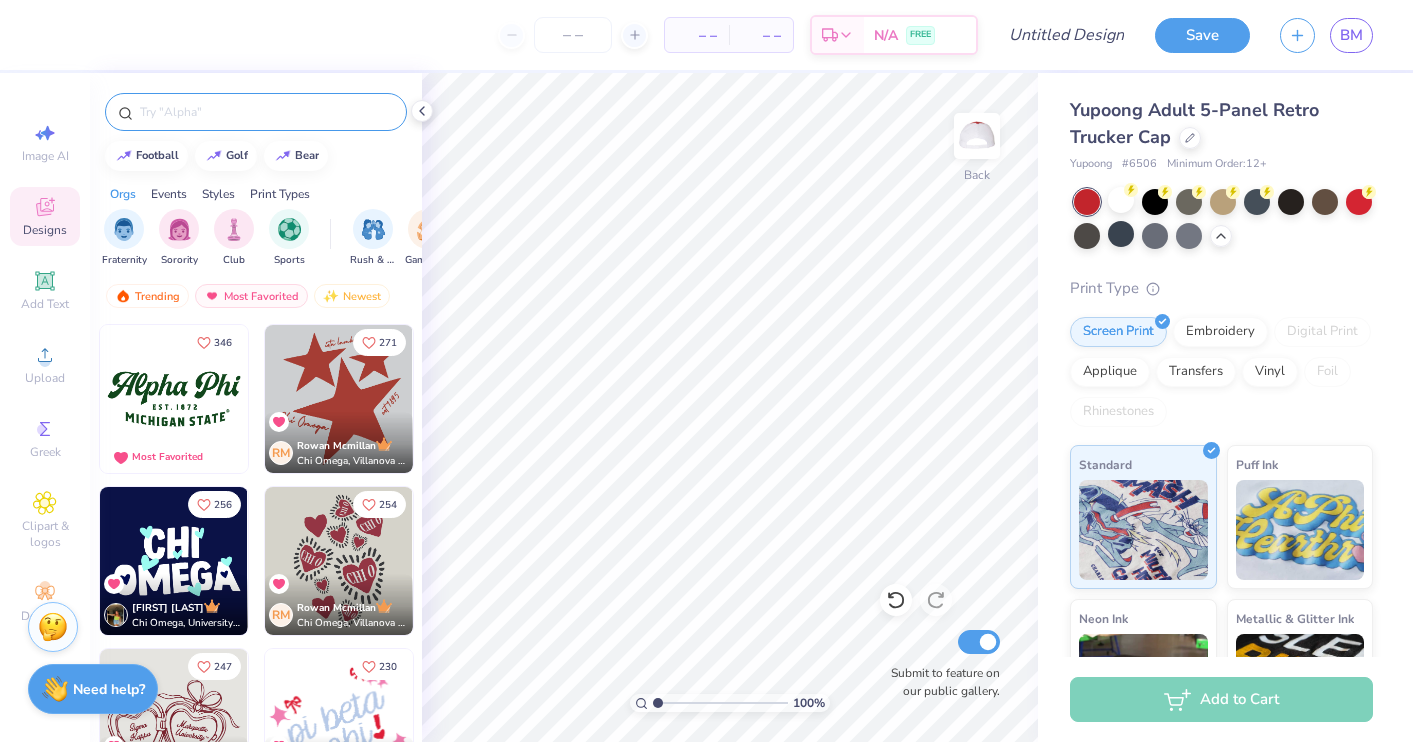 click at bounding box center (256, 112) 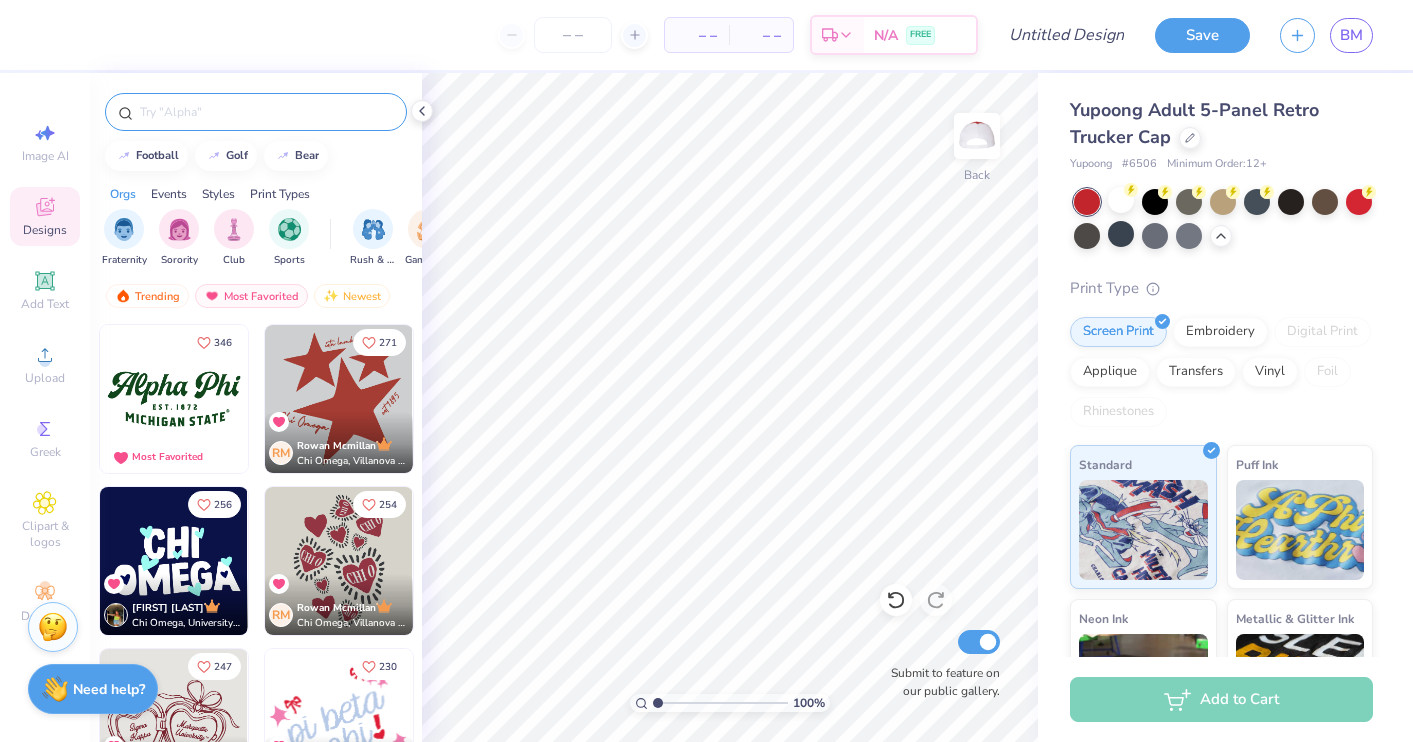 click at bounding box center (266, 112) 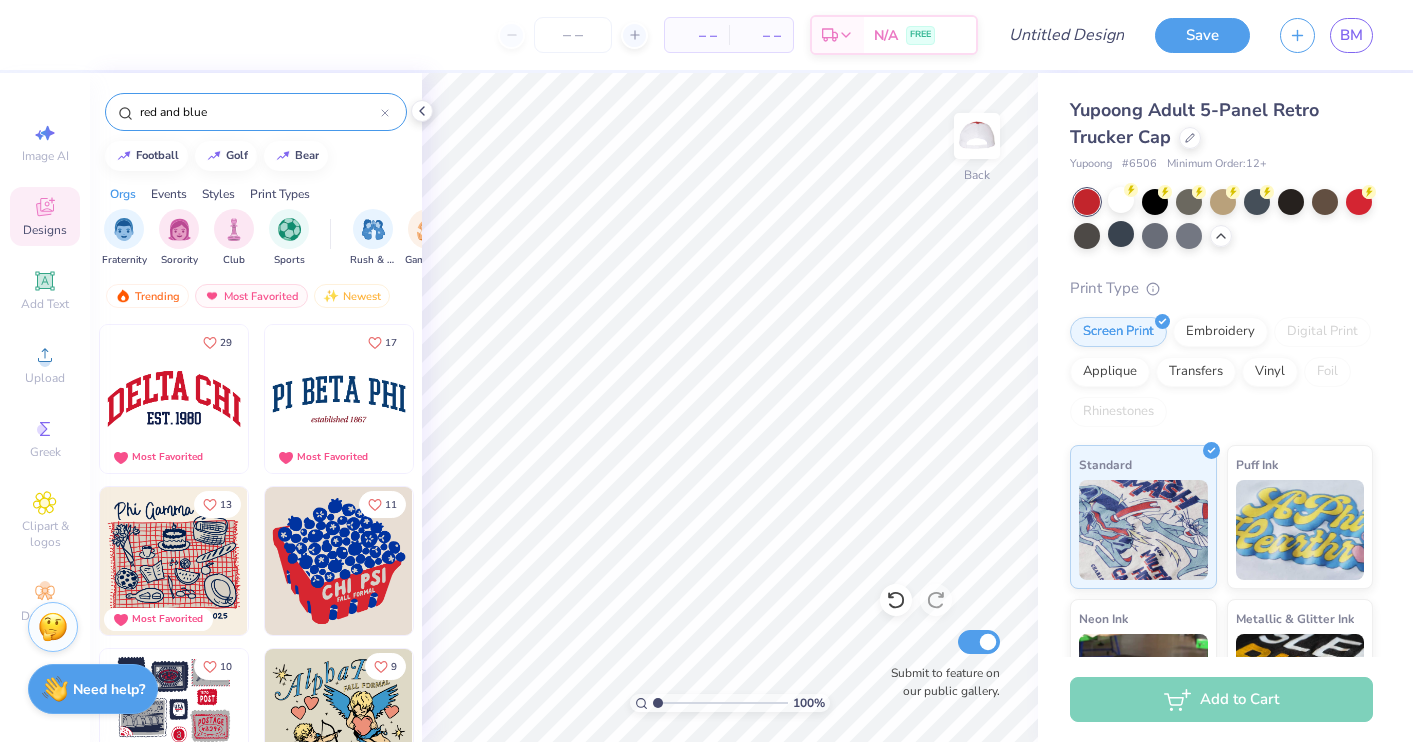 type on "red and blue" 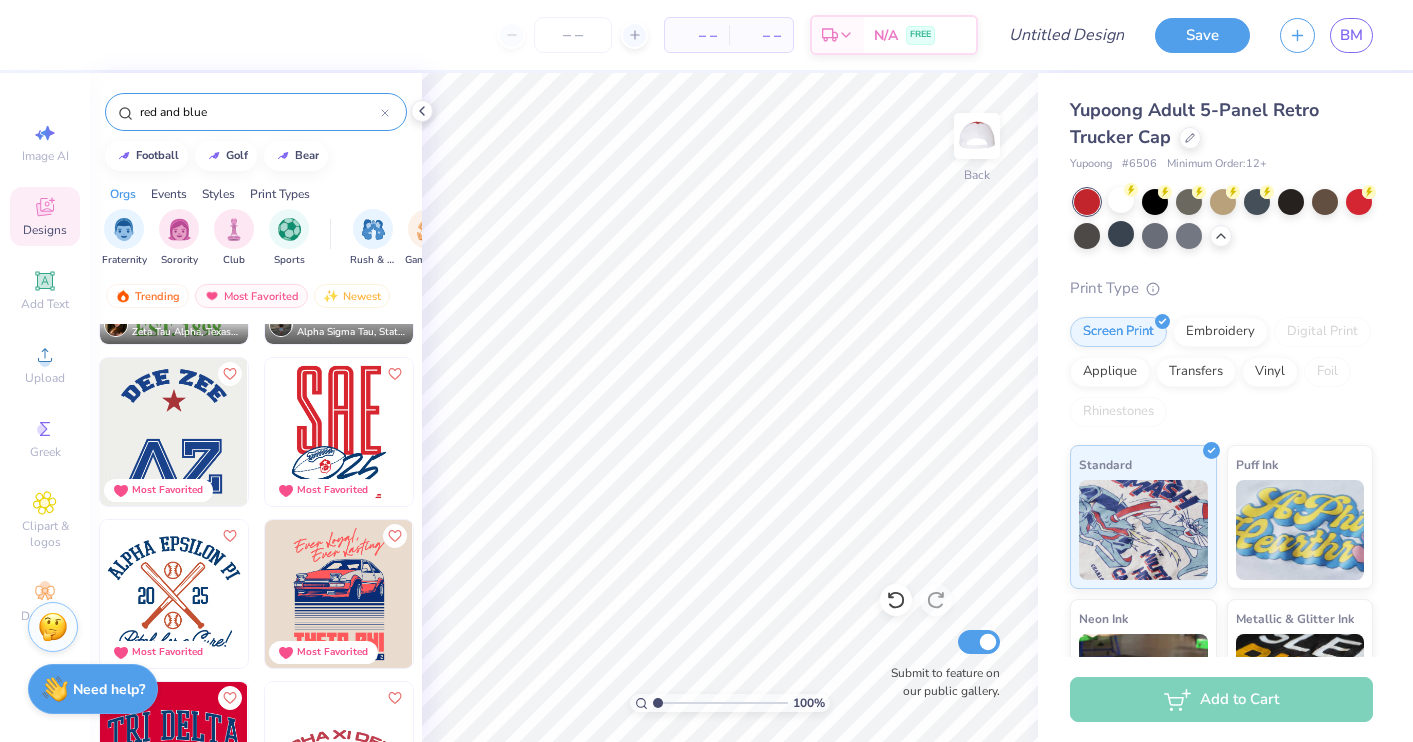 scroll, scrollTop: 5474, scrollLeft: 0, axis: vertical 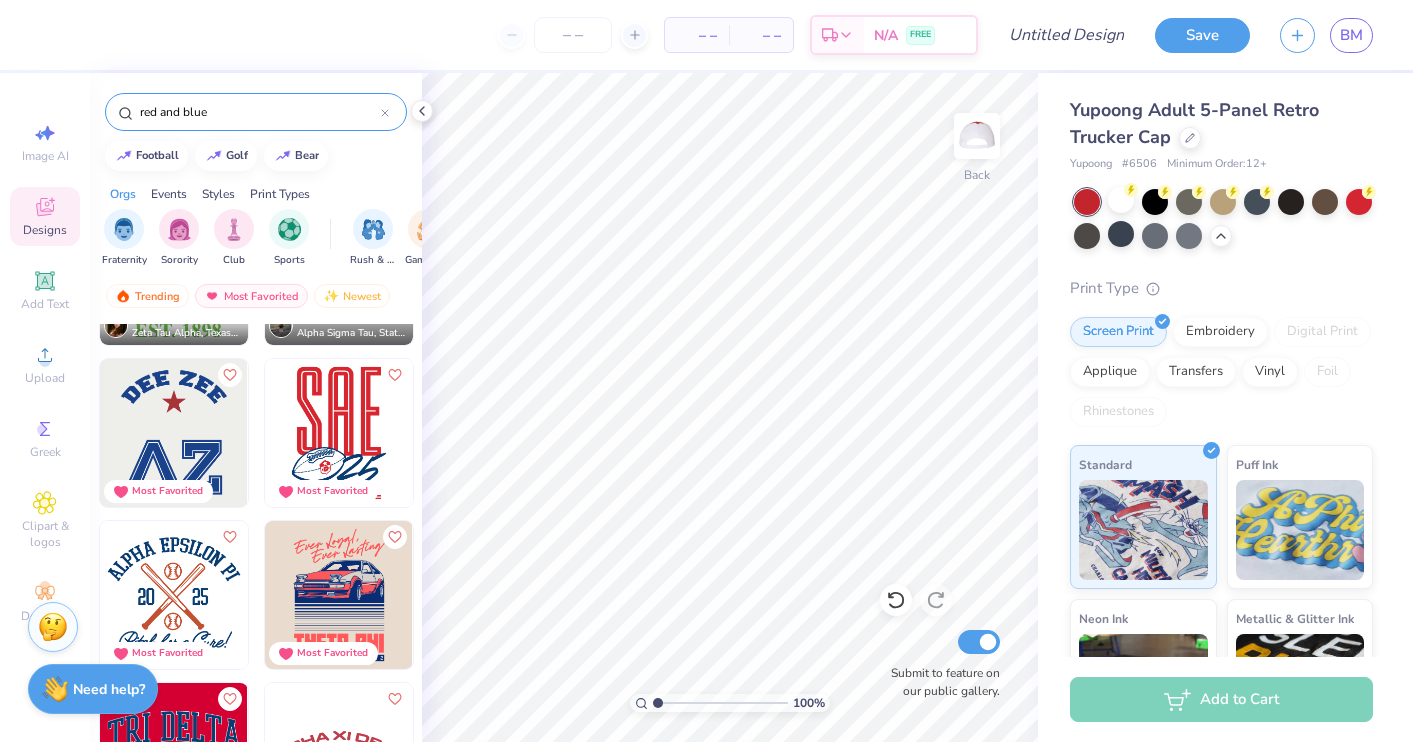 click at bounding box center (174, 433) 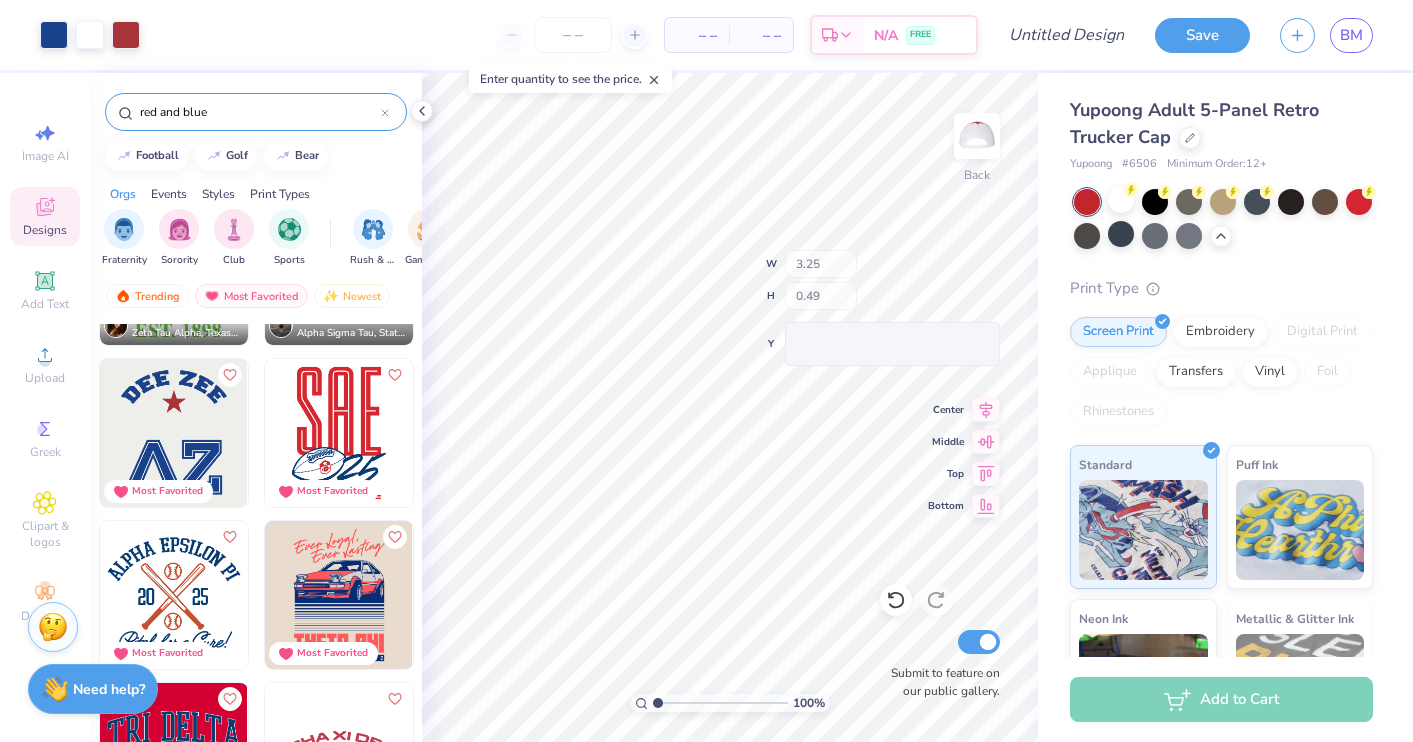 type on "0.85" 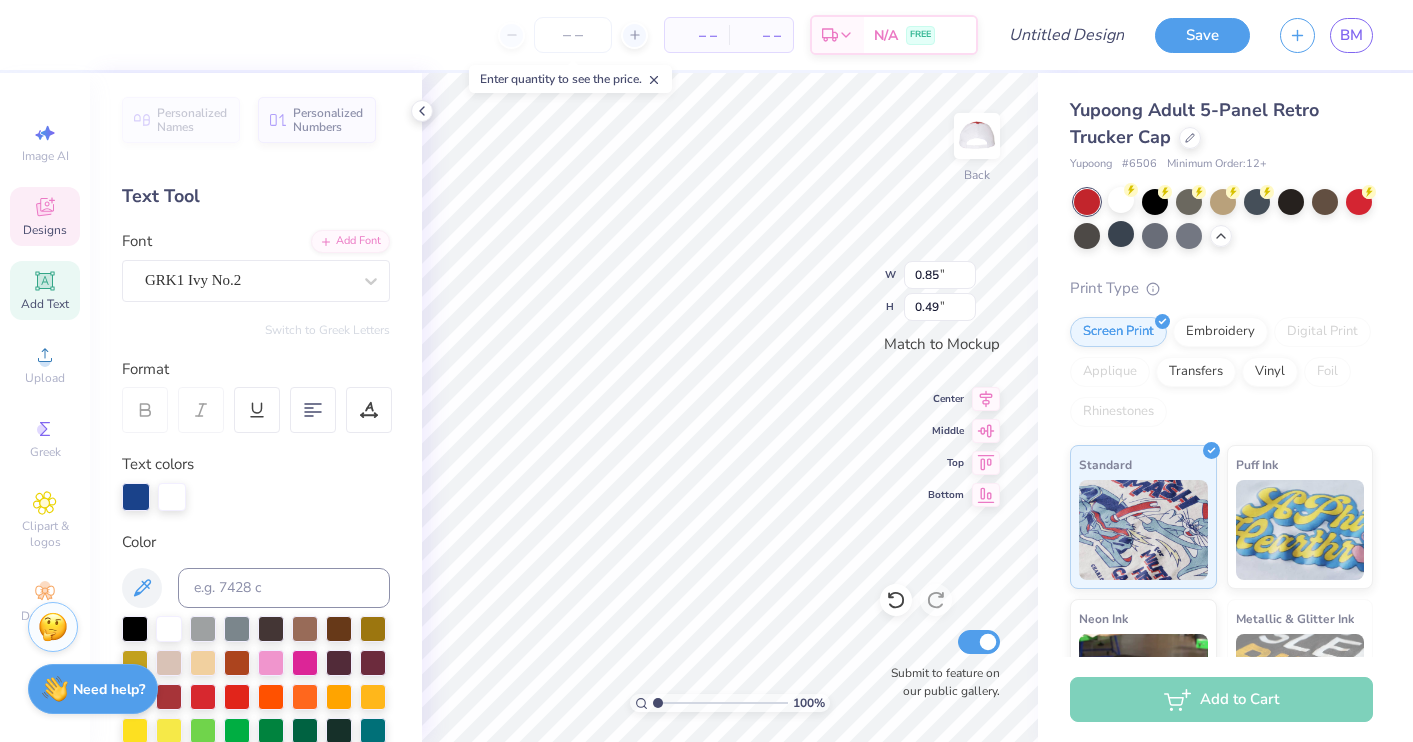 type on "D" 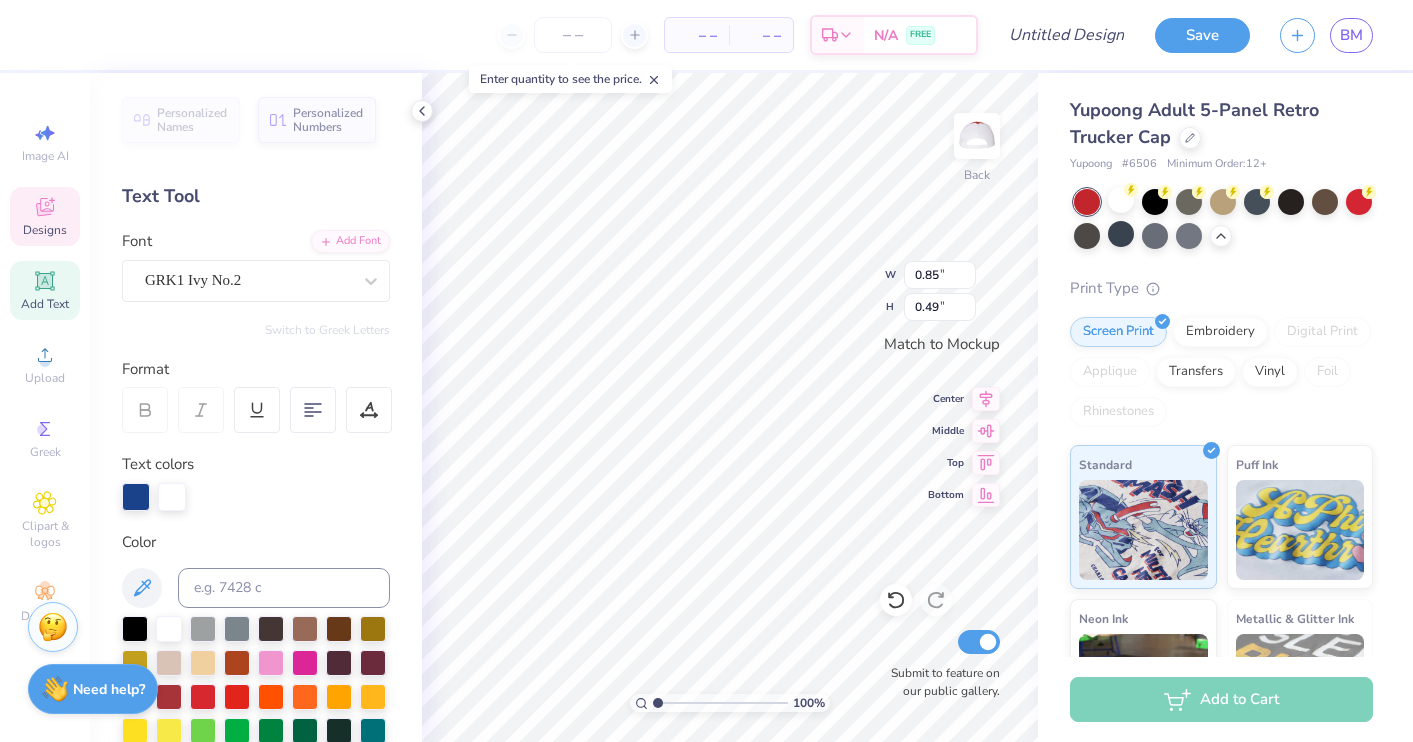 type on "GFB" 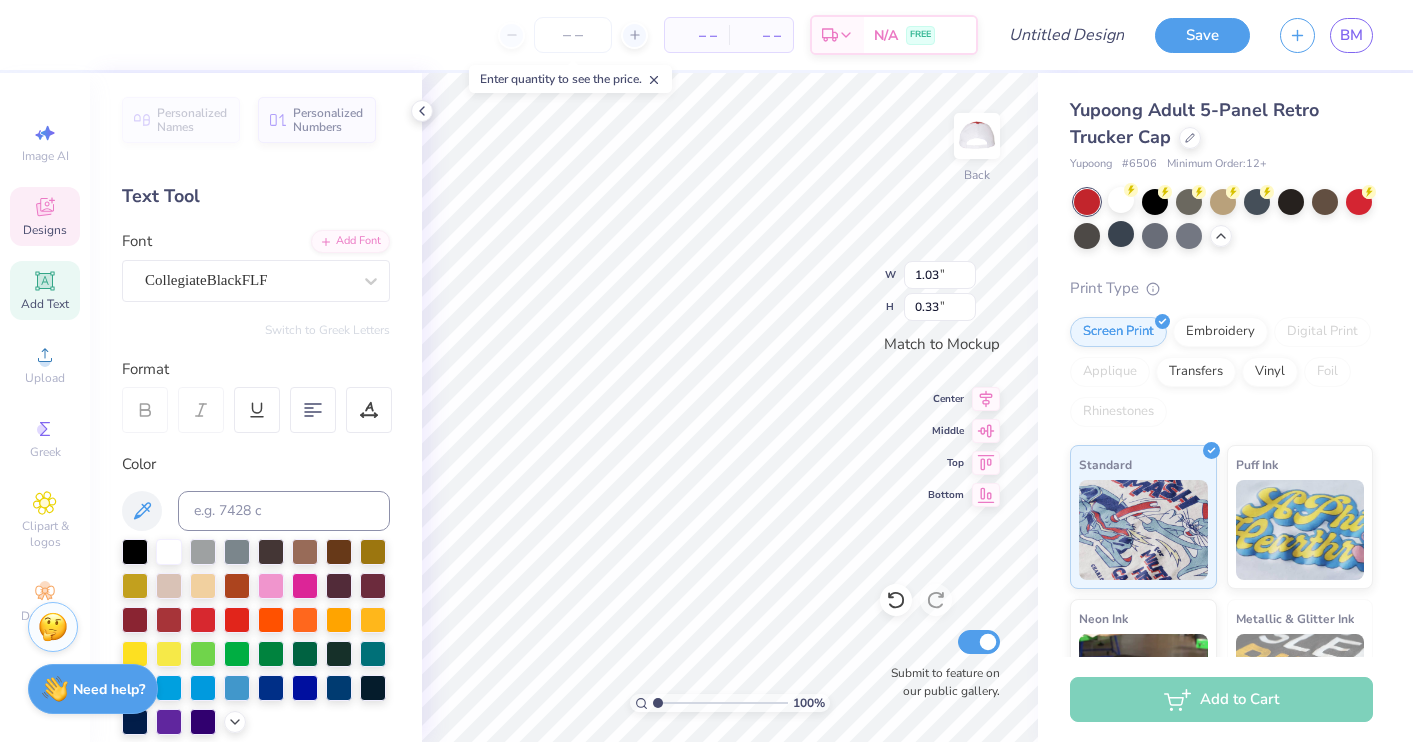 type on "D" 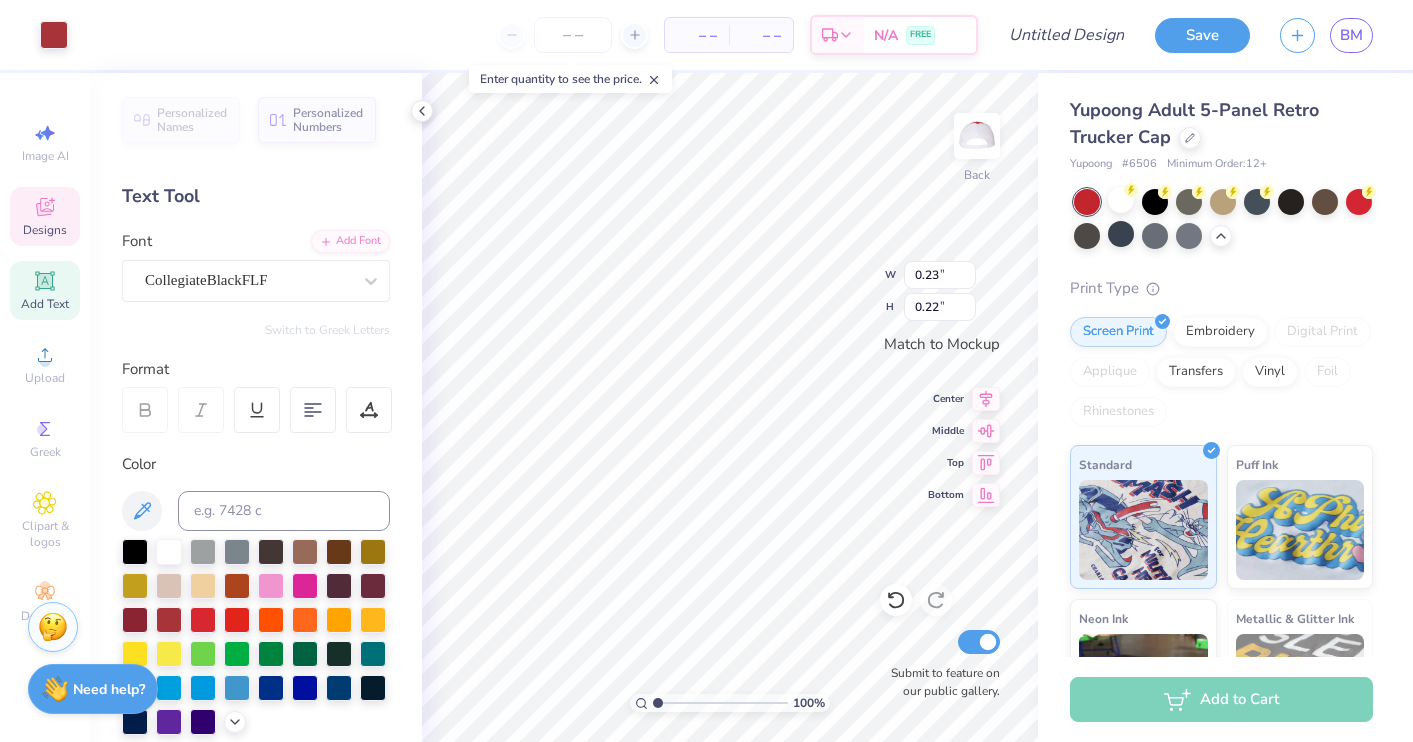 type on "0.70" 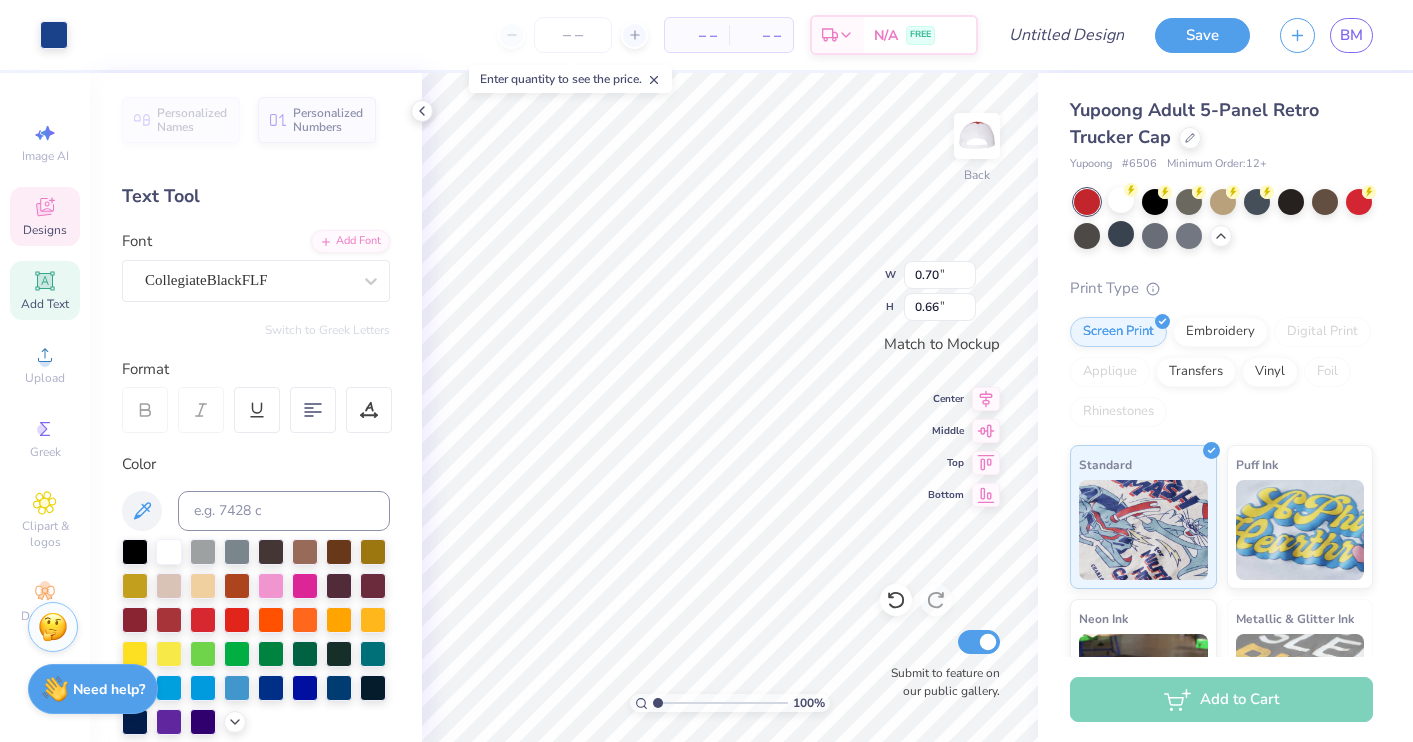 type on "1.40" 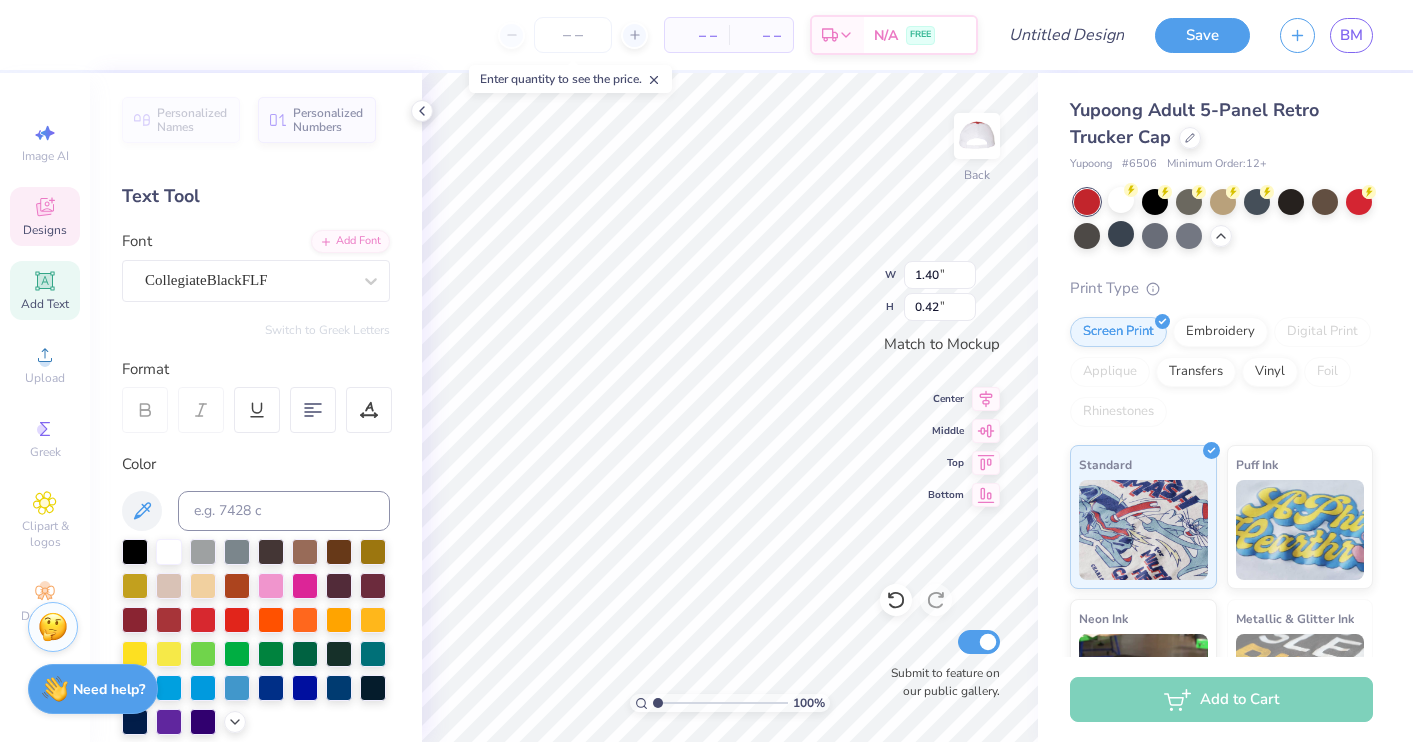 type on "2.45" 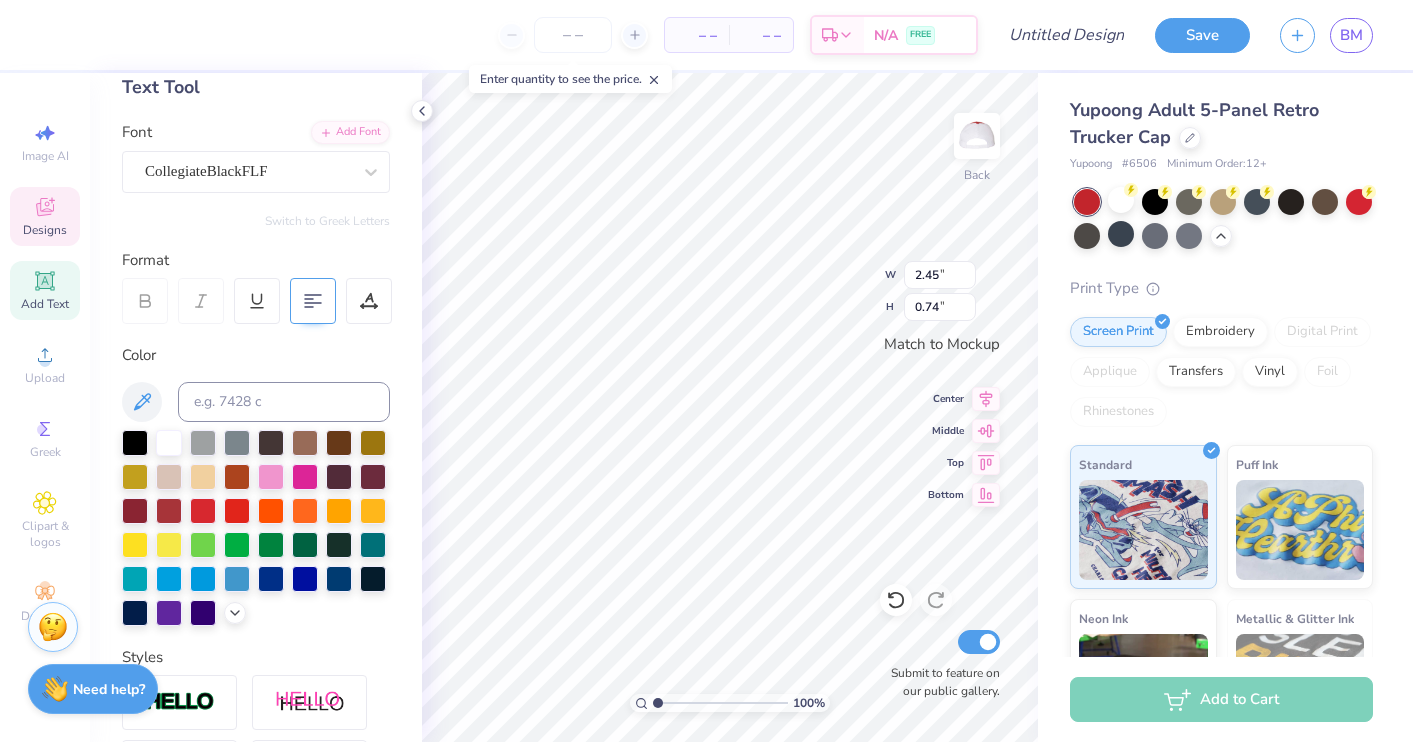 scroll, scrollTop: 110, scrollLeft: 0, axis: vertical 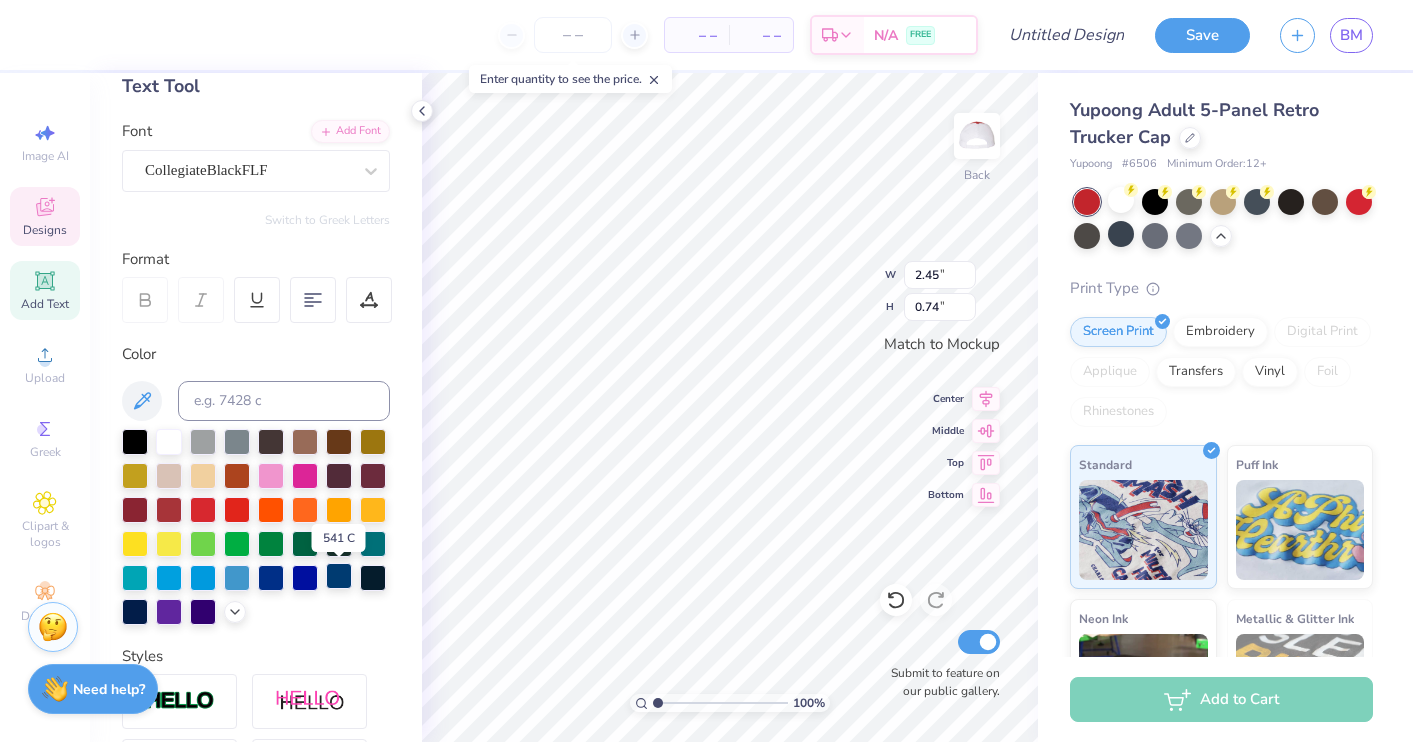 click at bounding box center (339, 576) 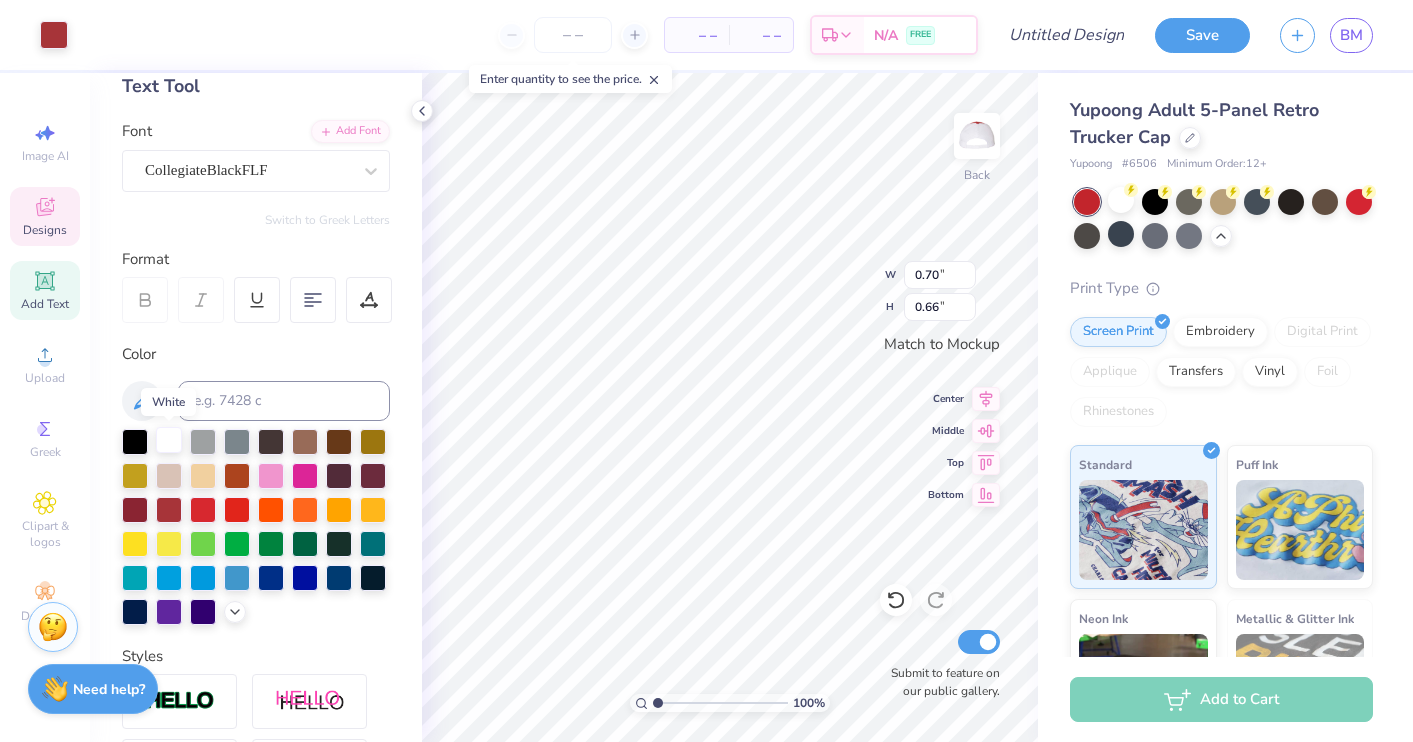 click at bounding box center [169, 440] 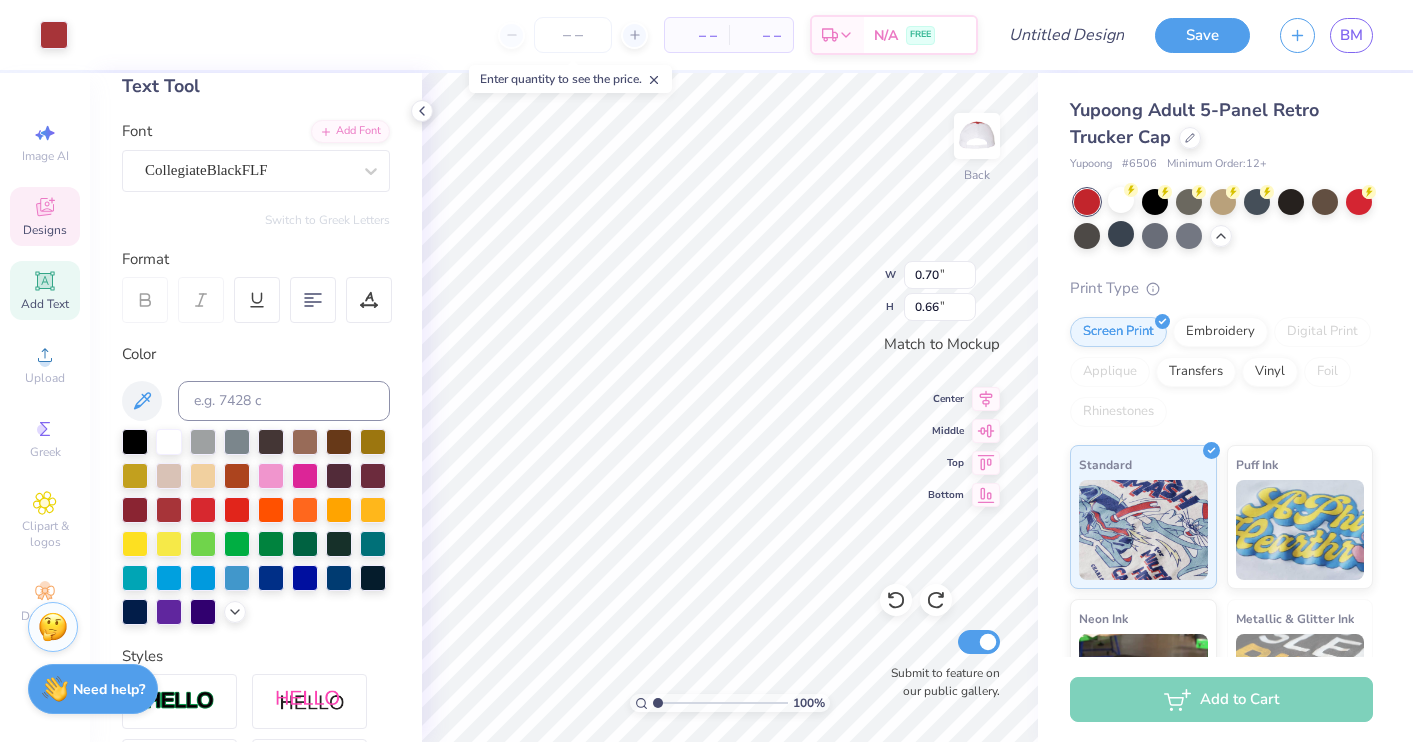 click on "Art colors – – Per Item – – Total Est.  Delivery N/A FREE Design Title Save BM" at bounding box center (706, 35) 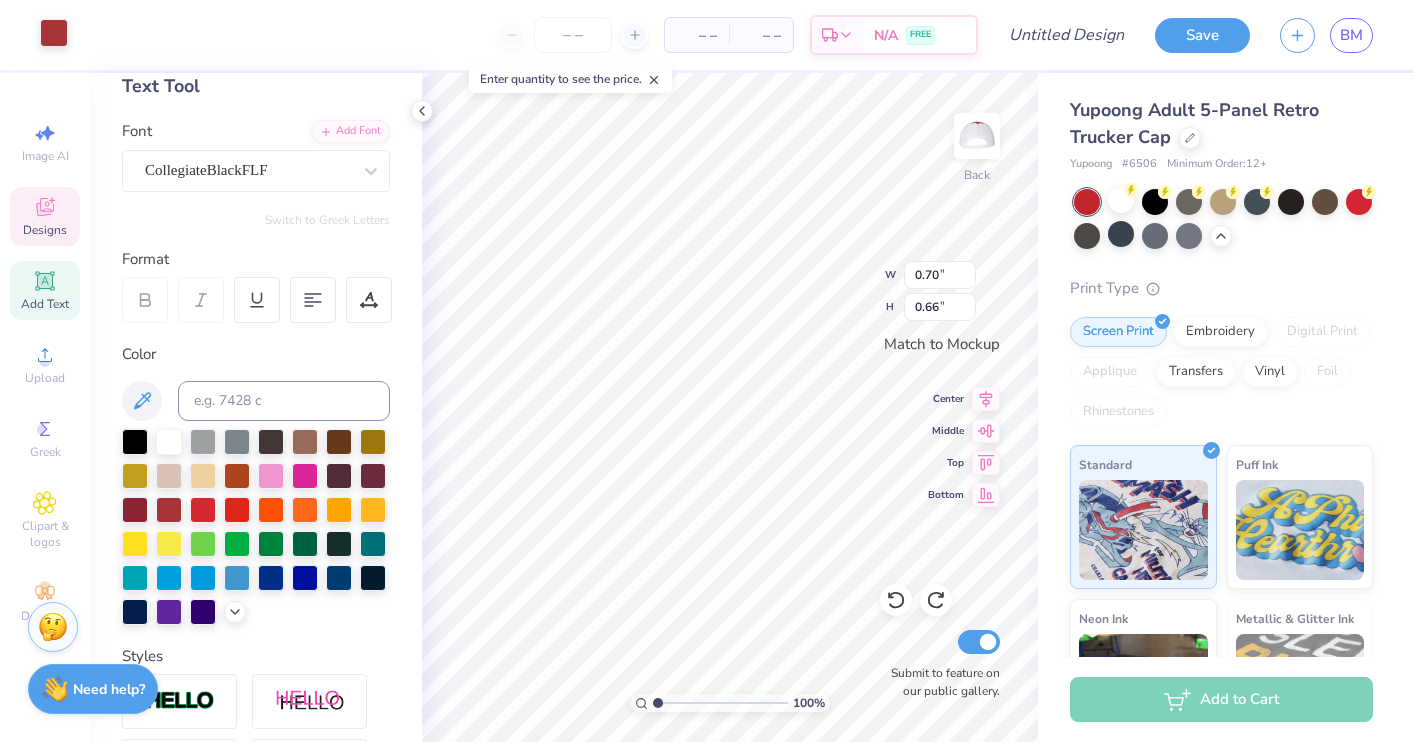 click at bounding box center [54, 33] 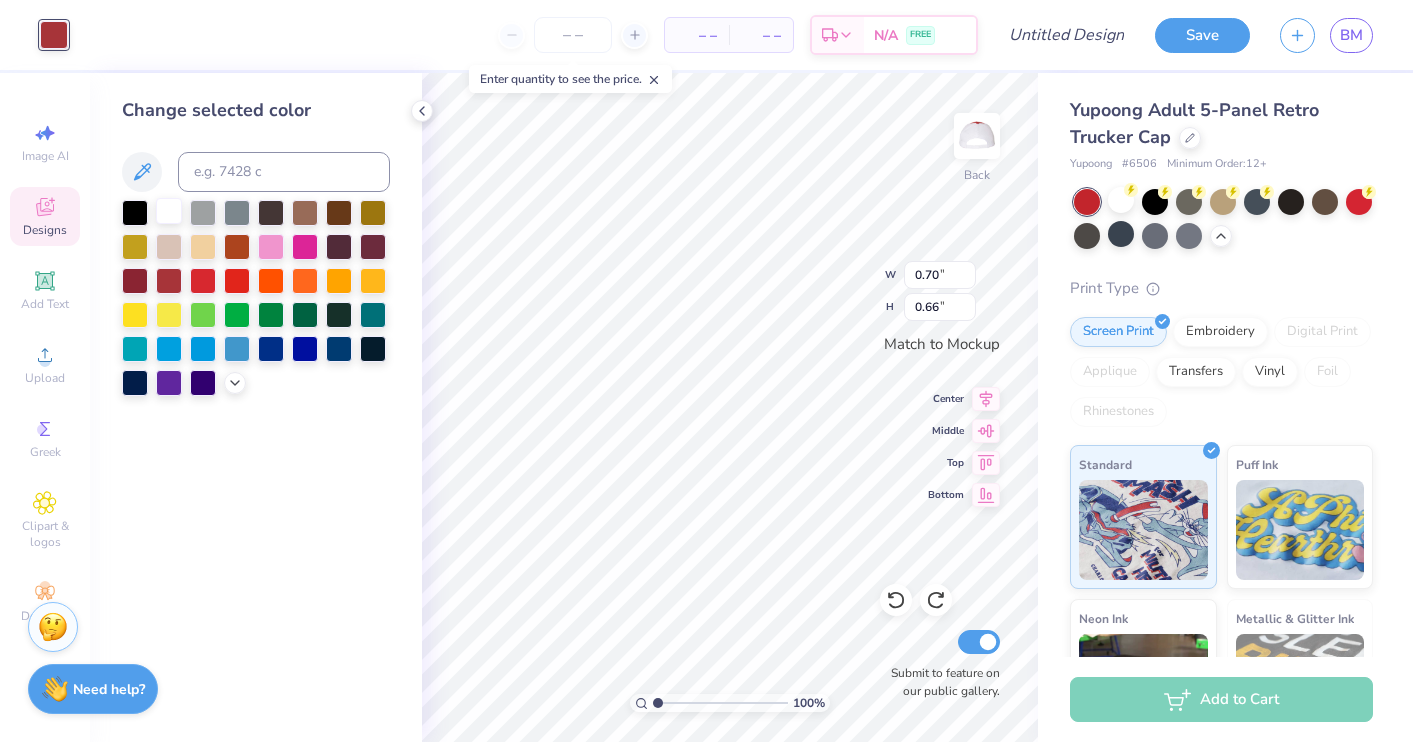 click at bounding box center [169, 211] 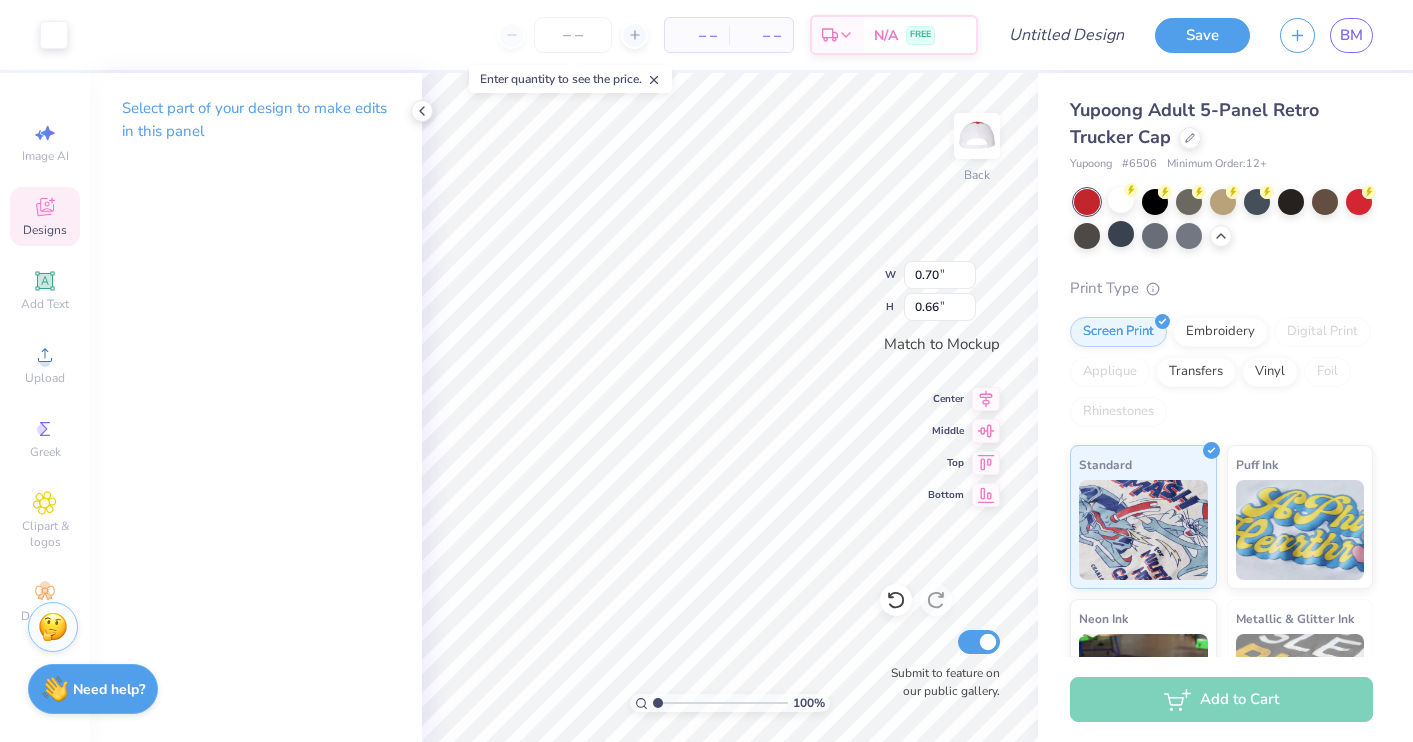 type on "1.01" 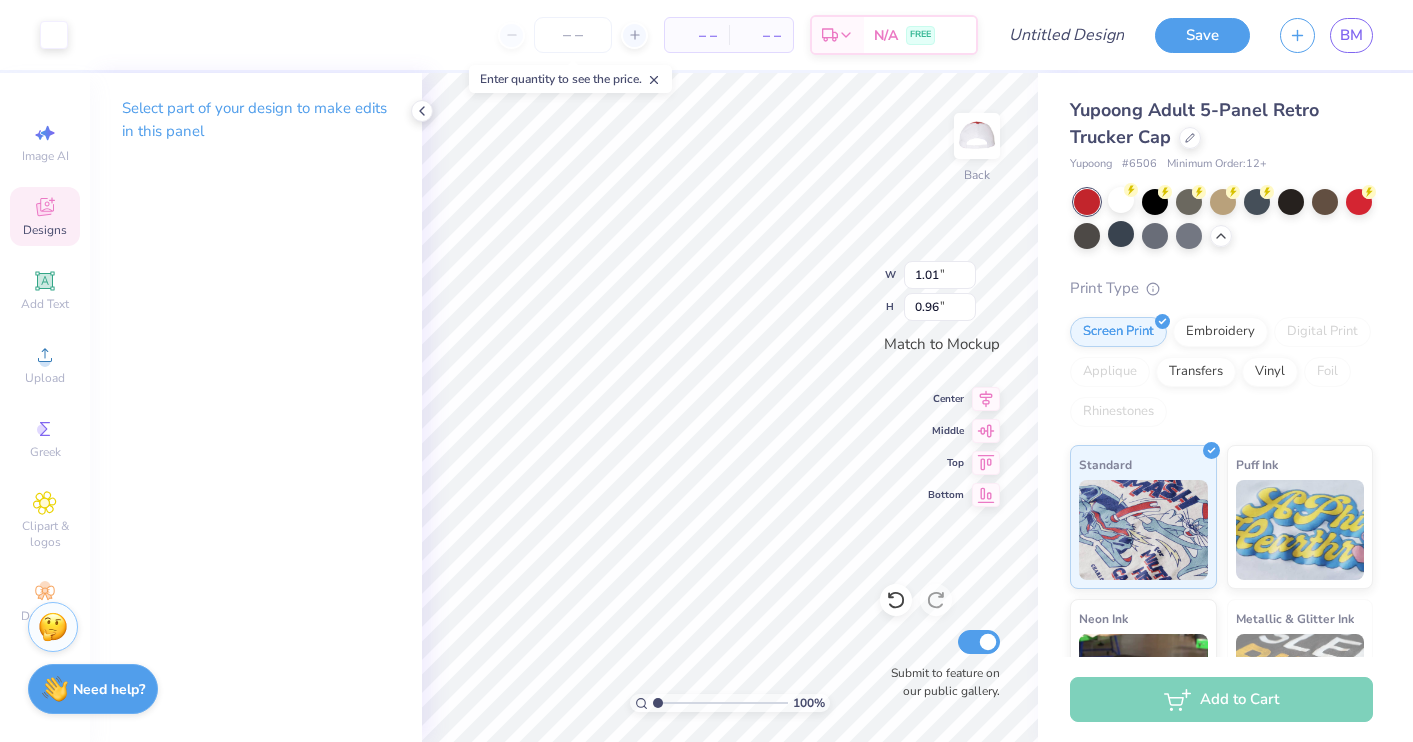 type on "0.76" 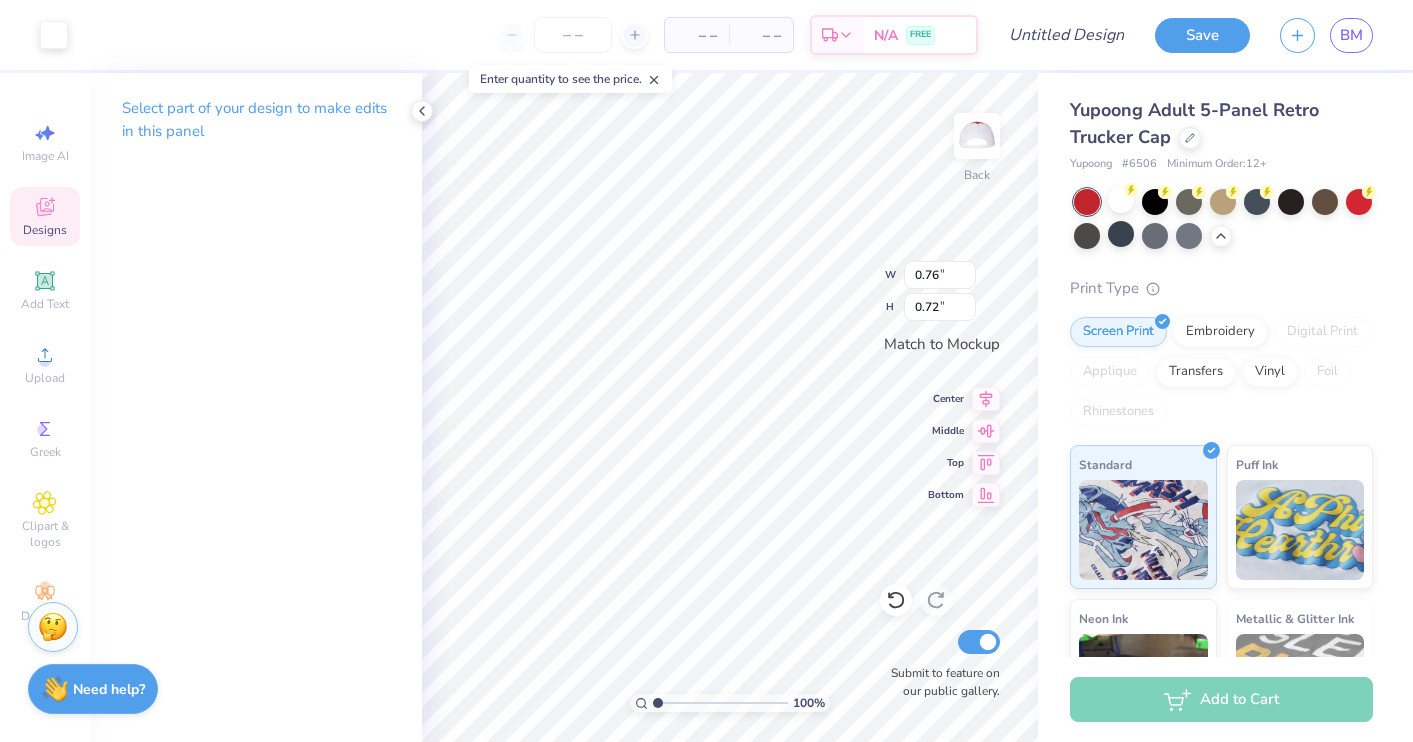 type on "2.45" 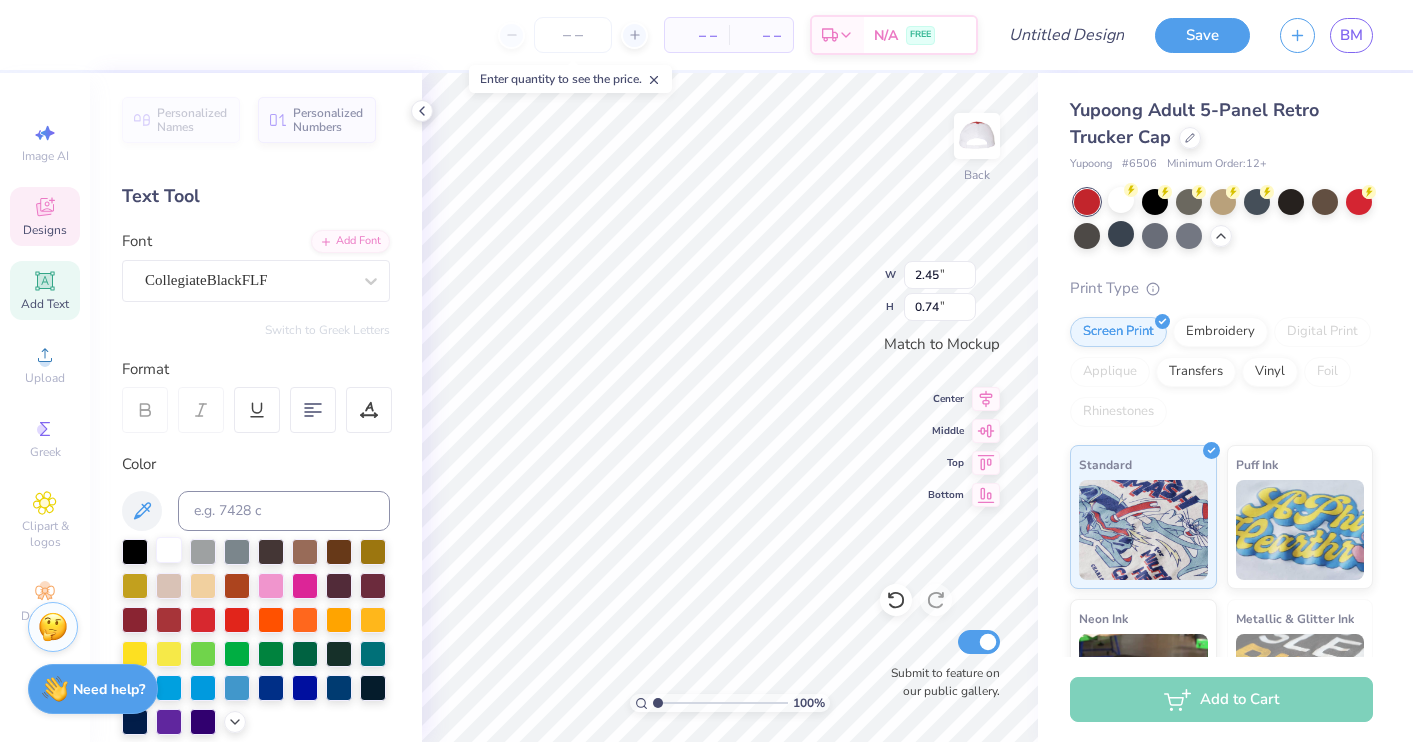 click at bounding box center [169, 550] 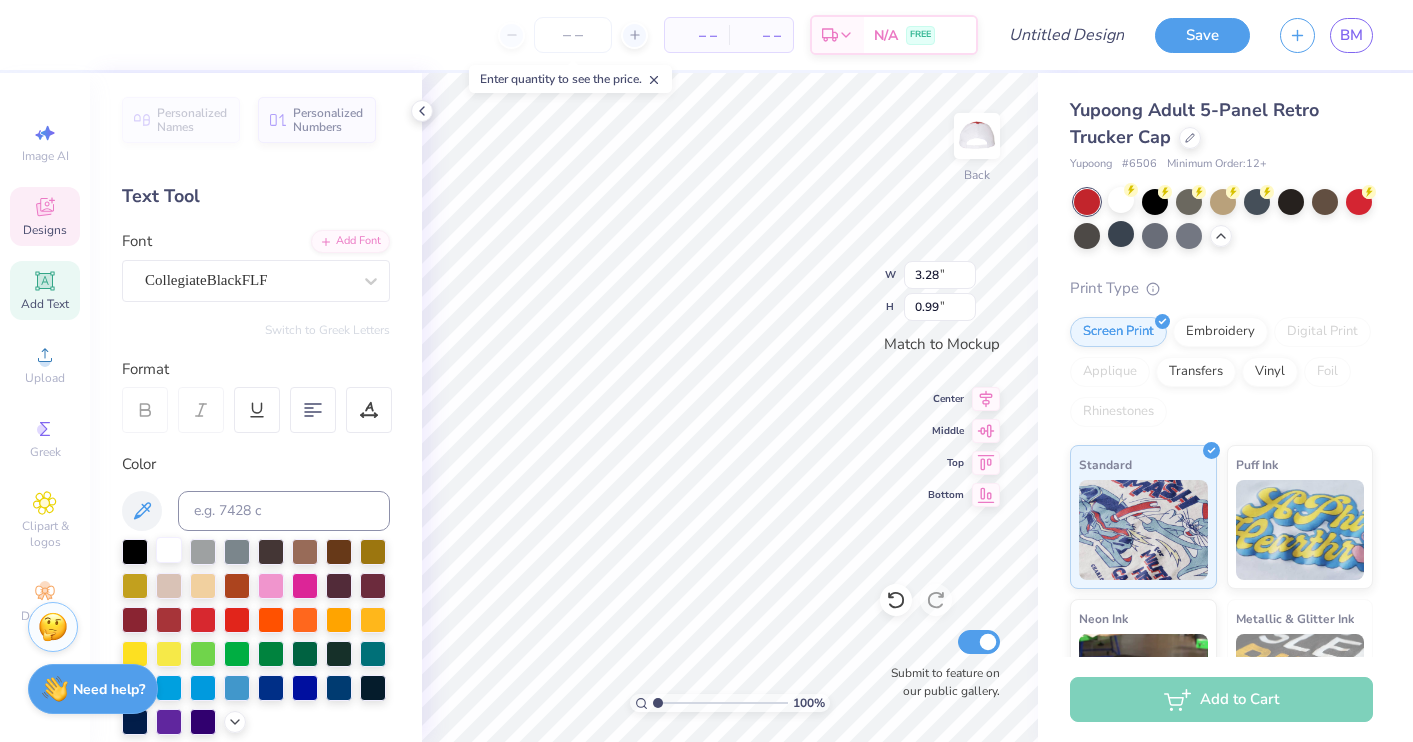 type on "3.85" 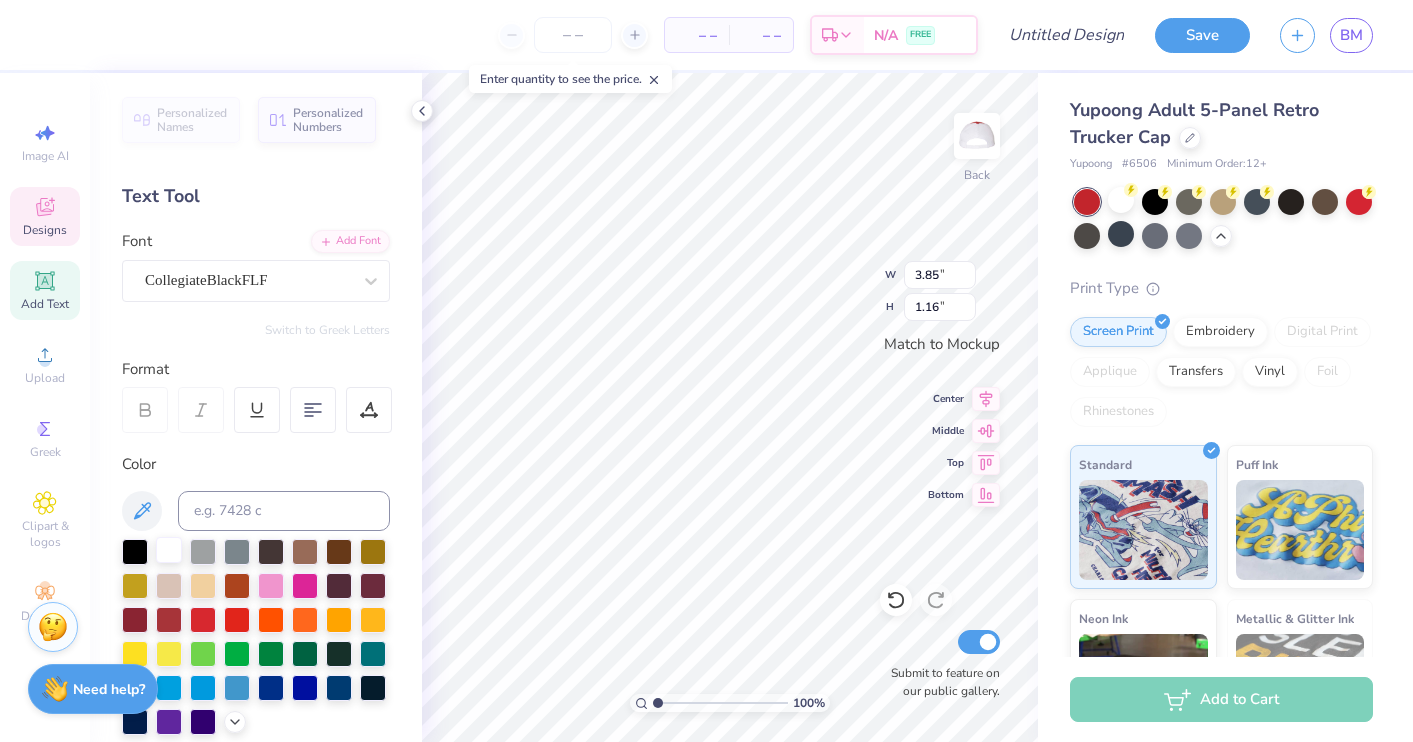 type on "0.76" 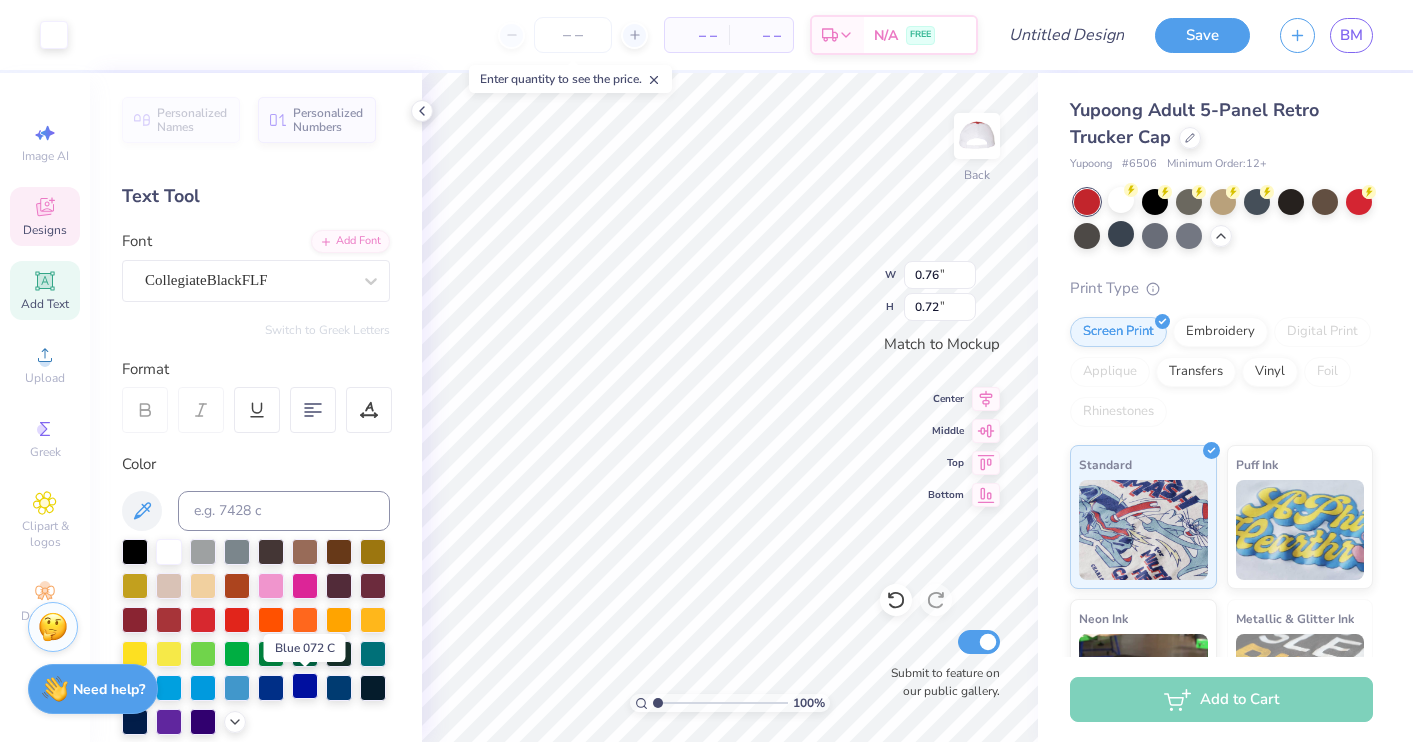 click at bounding box center (305, 686) 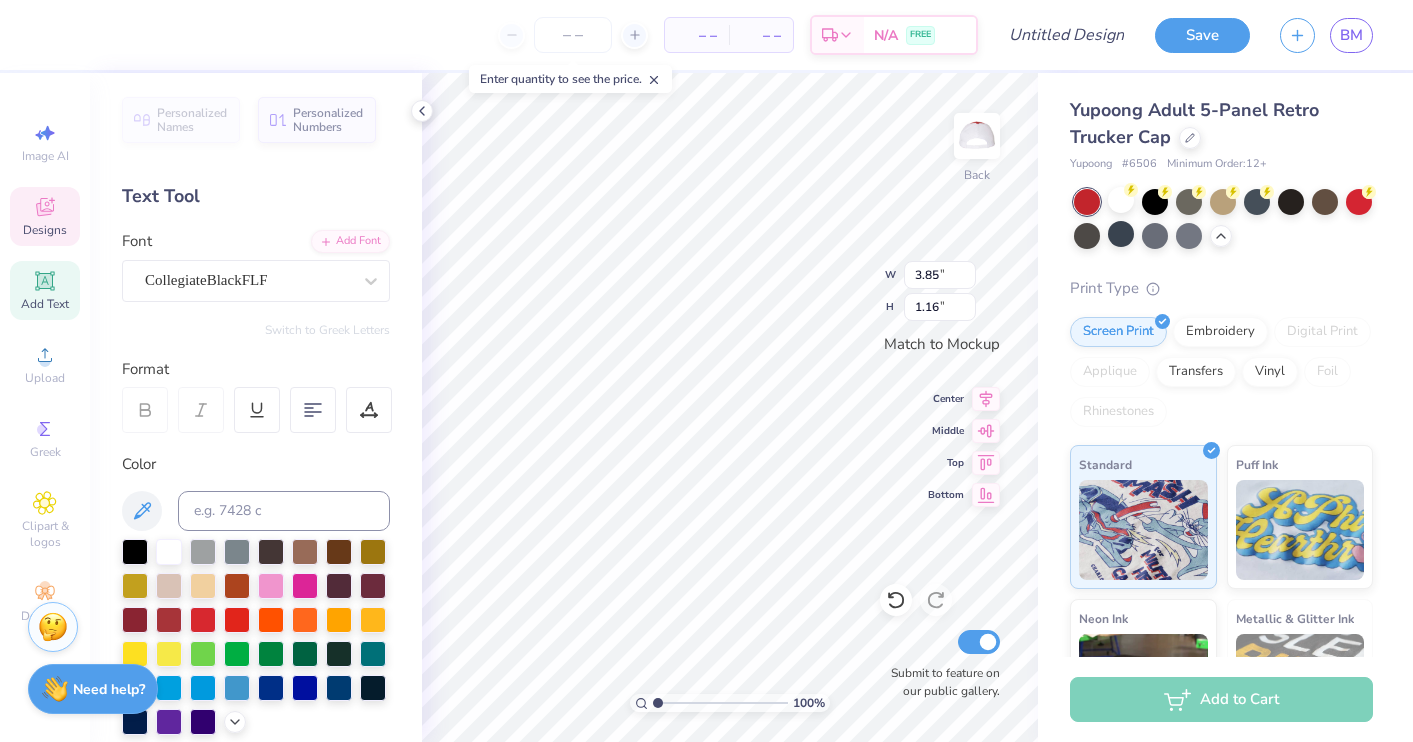 type on "3.91" 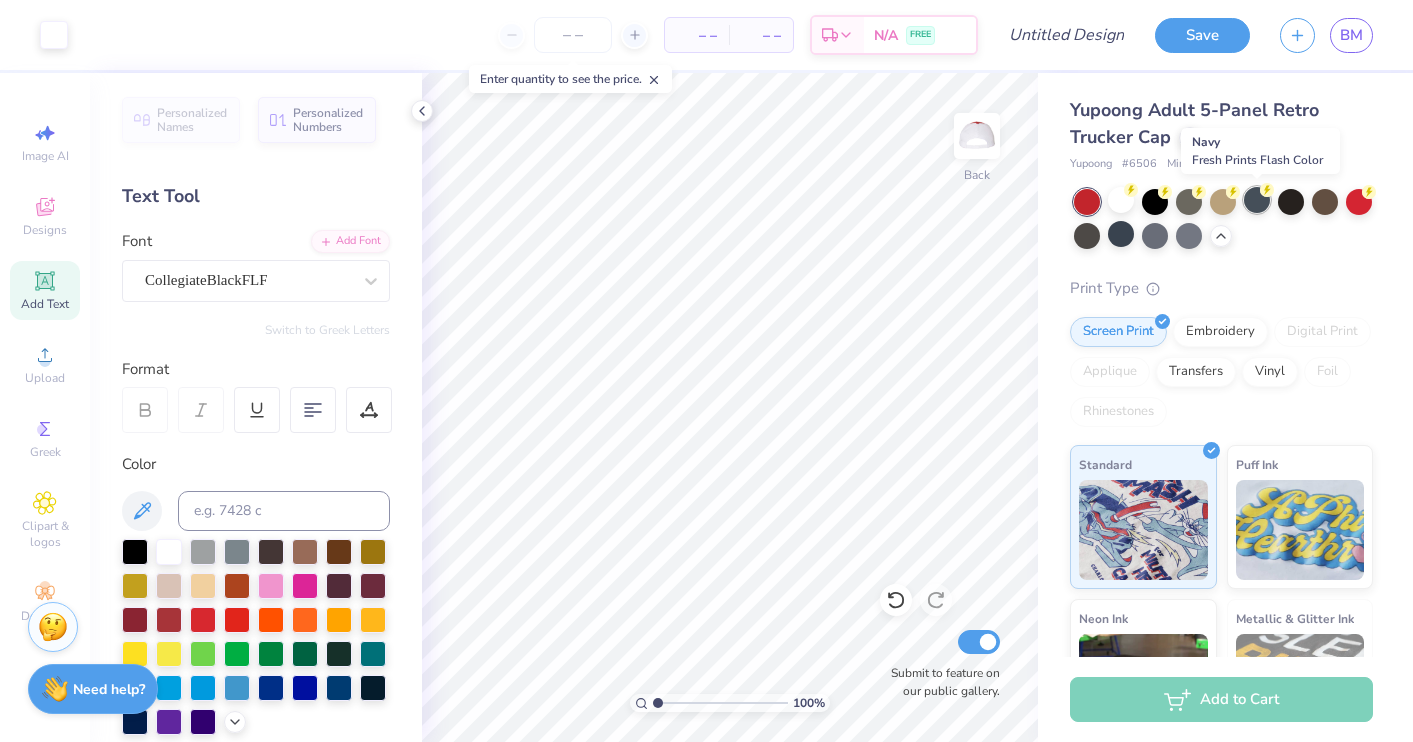click at bounding box center [1257, 200] 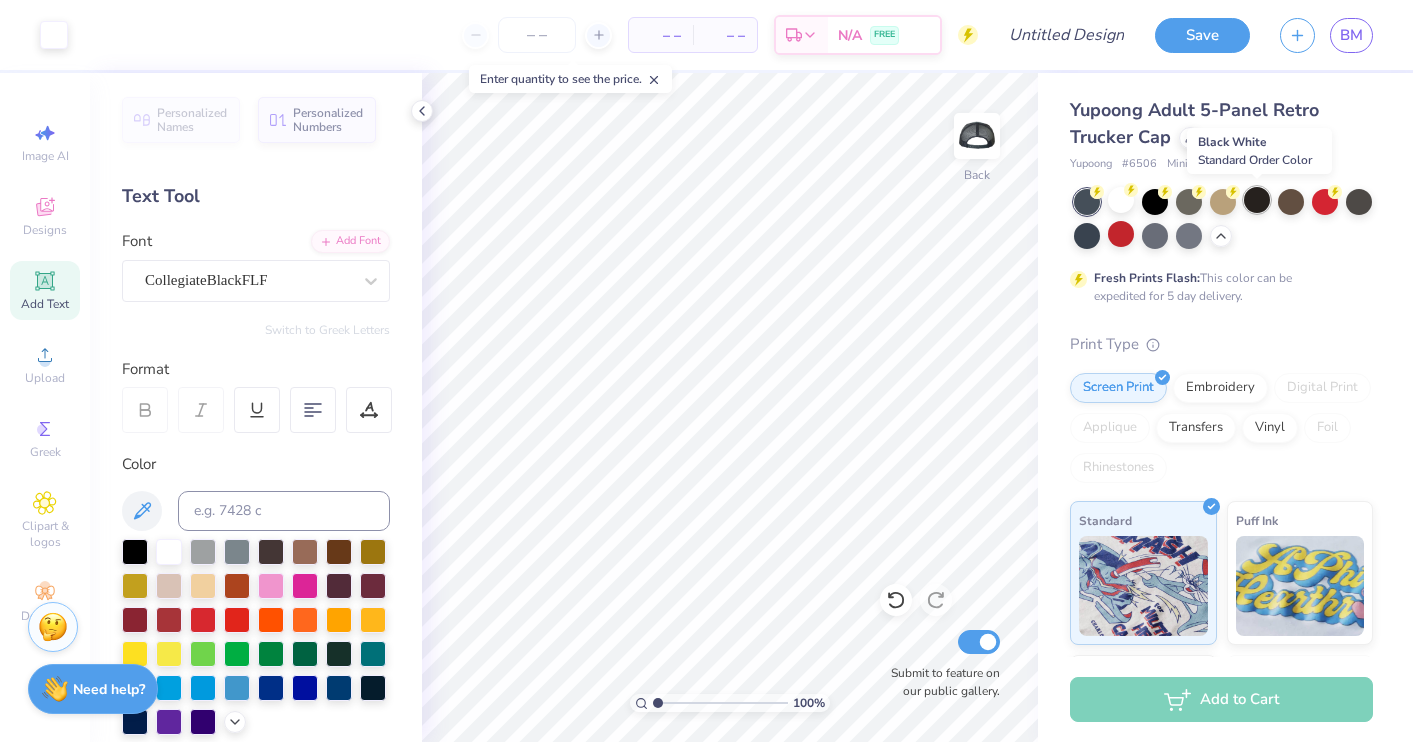 click at bounding box center (1257, 200) 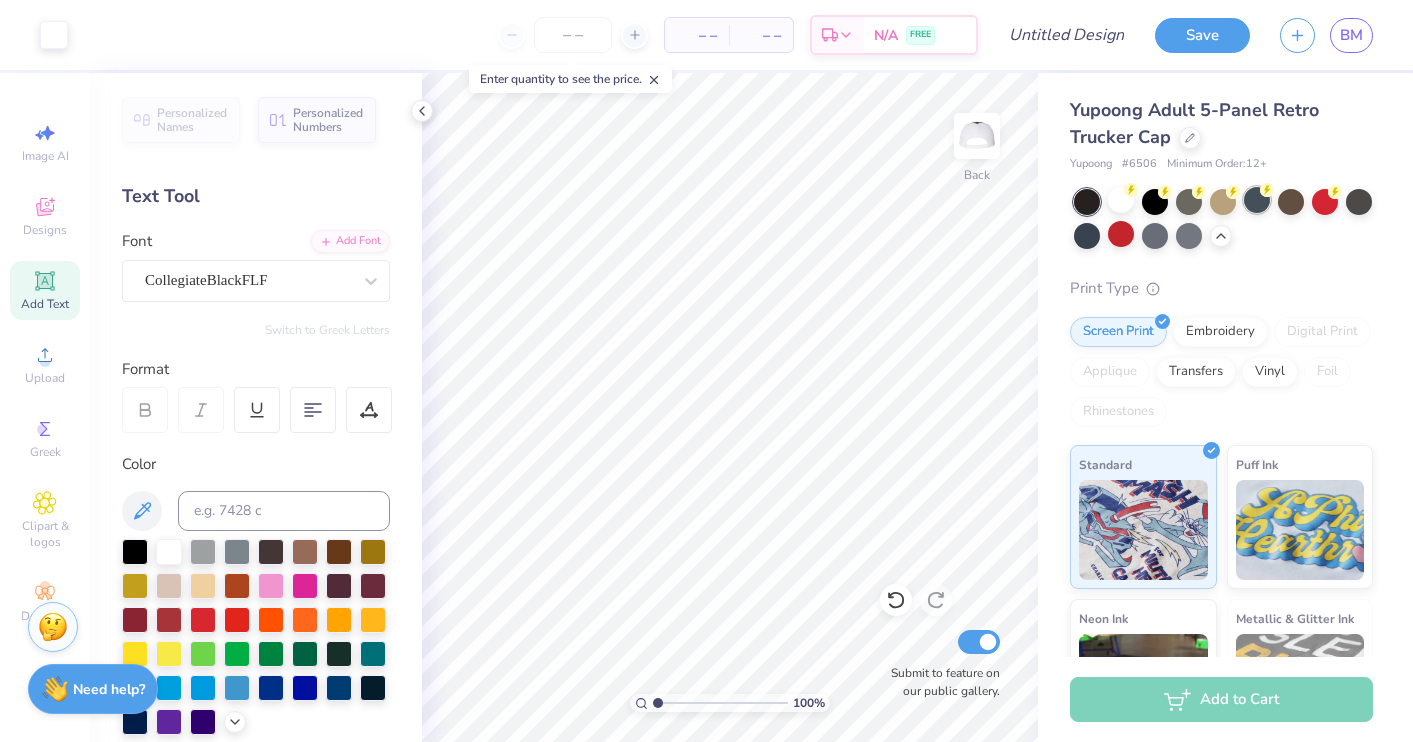 click at bounding box center (1257, 200) 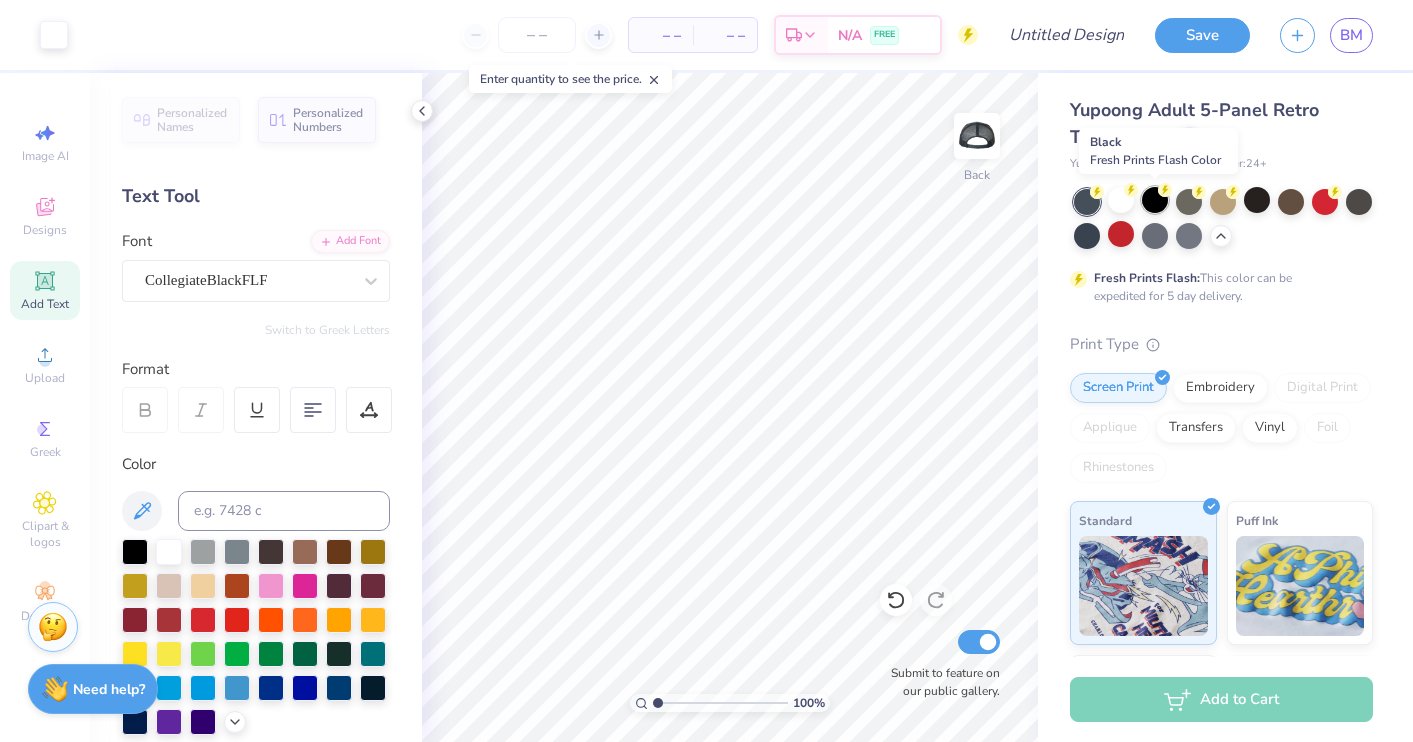 click at bounding box center (1155, 200) 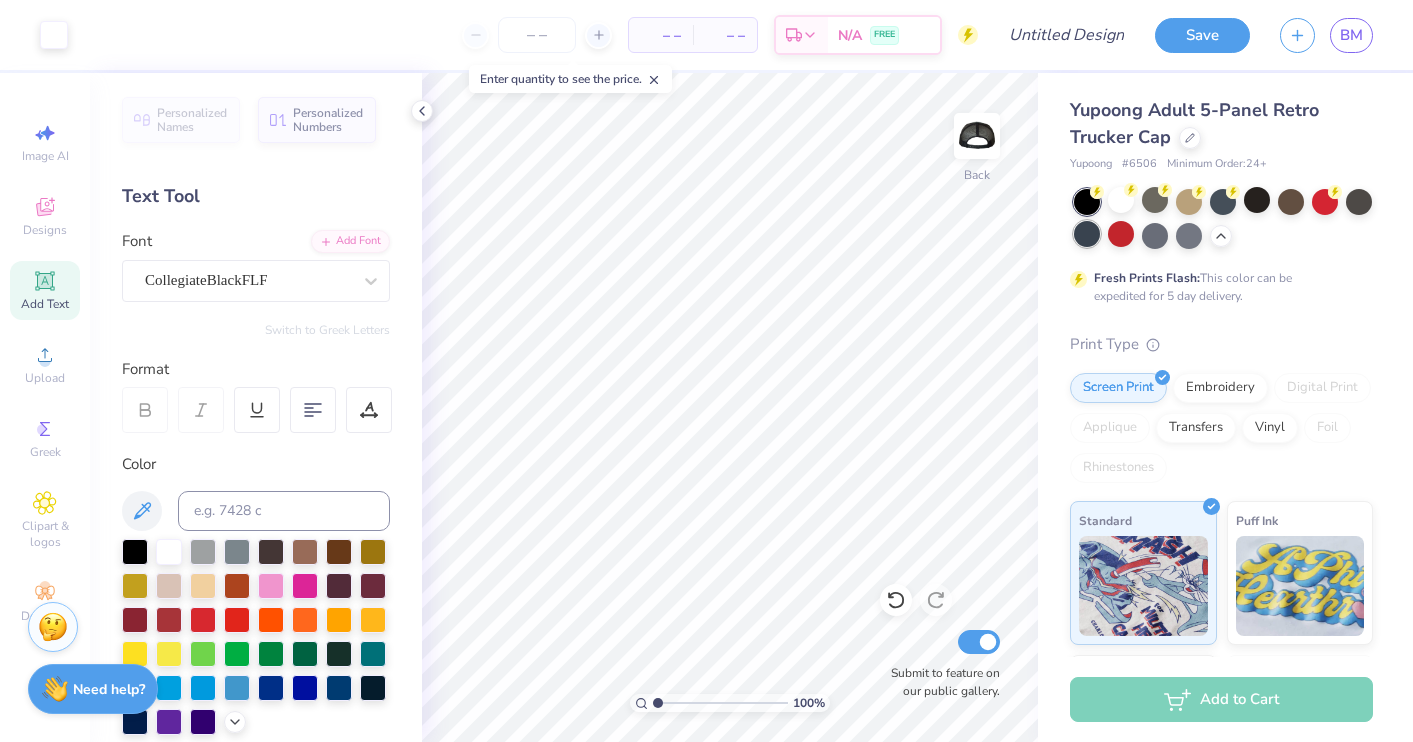 click at bounding box center (1087, 234) 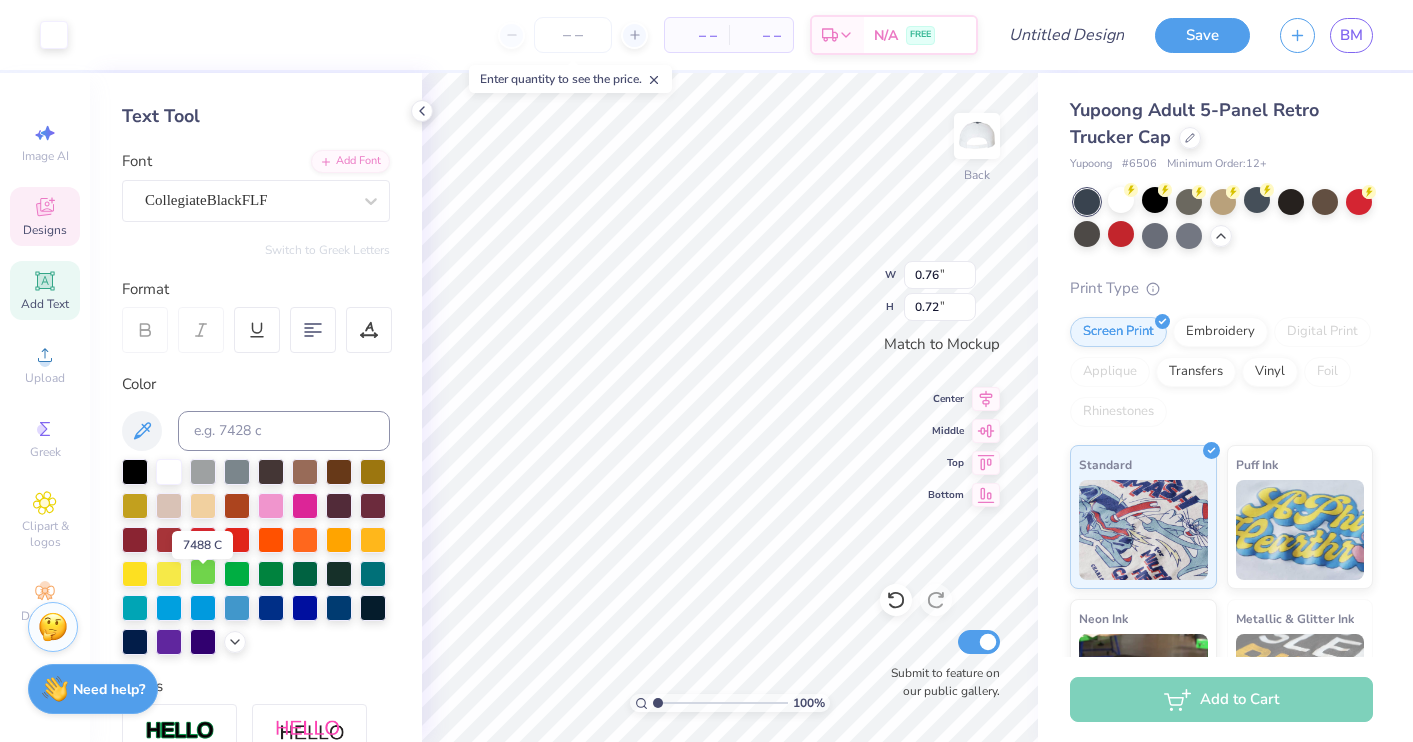 scroll, scrollTop: 86, scrollLeft: 0, axis: vertical 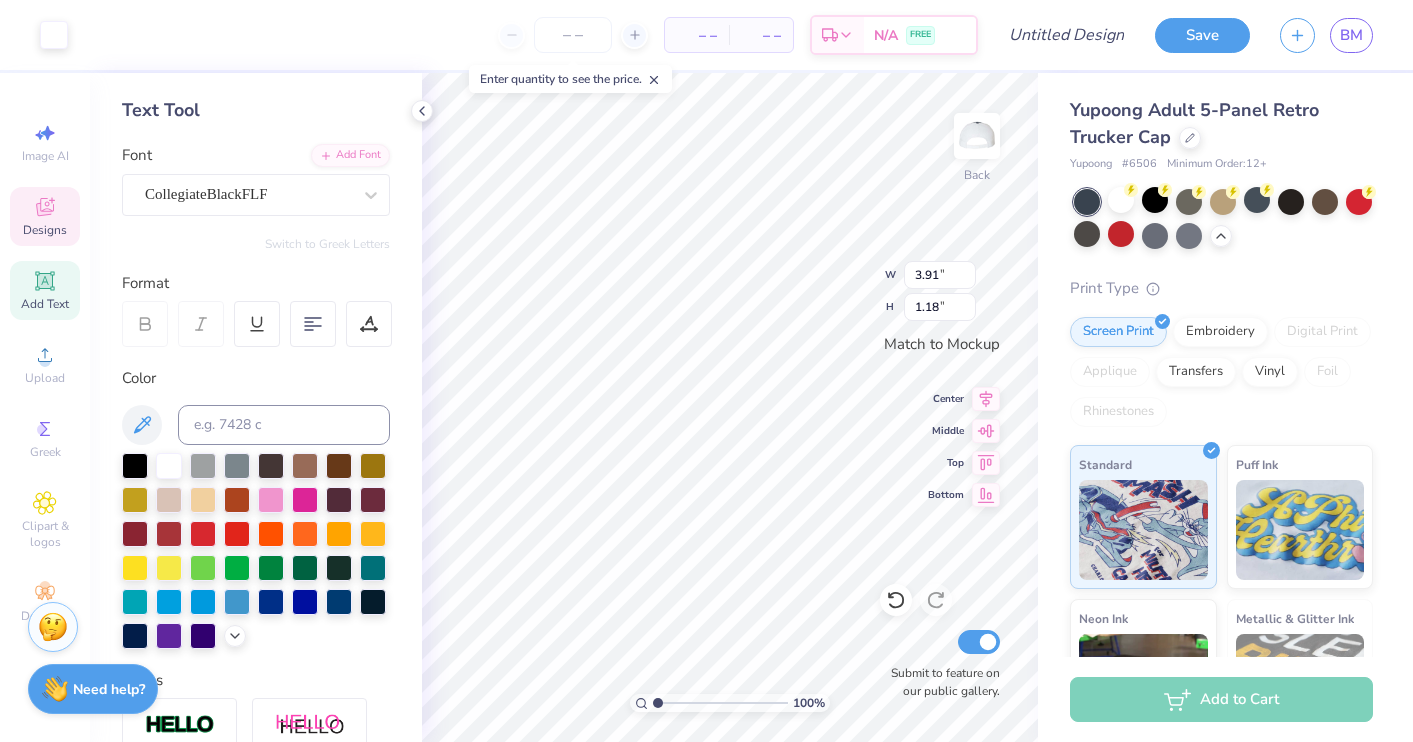 type on "3.91" 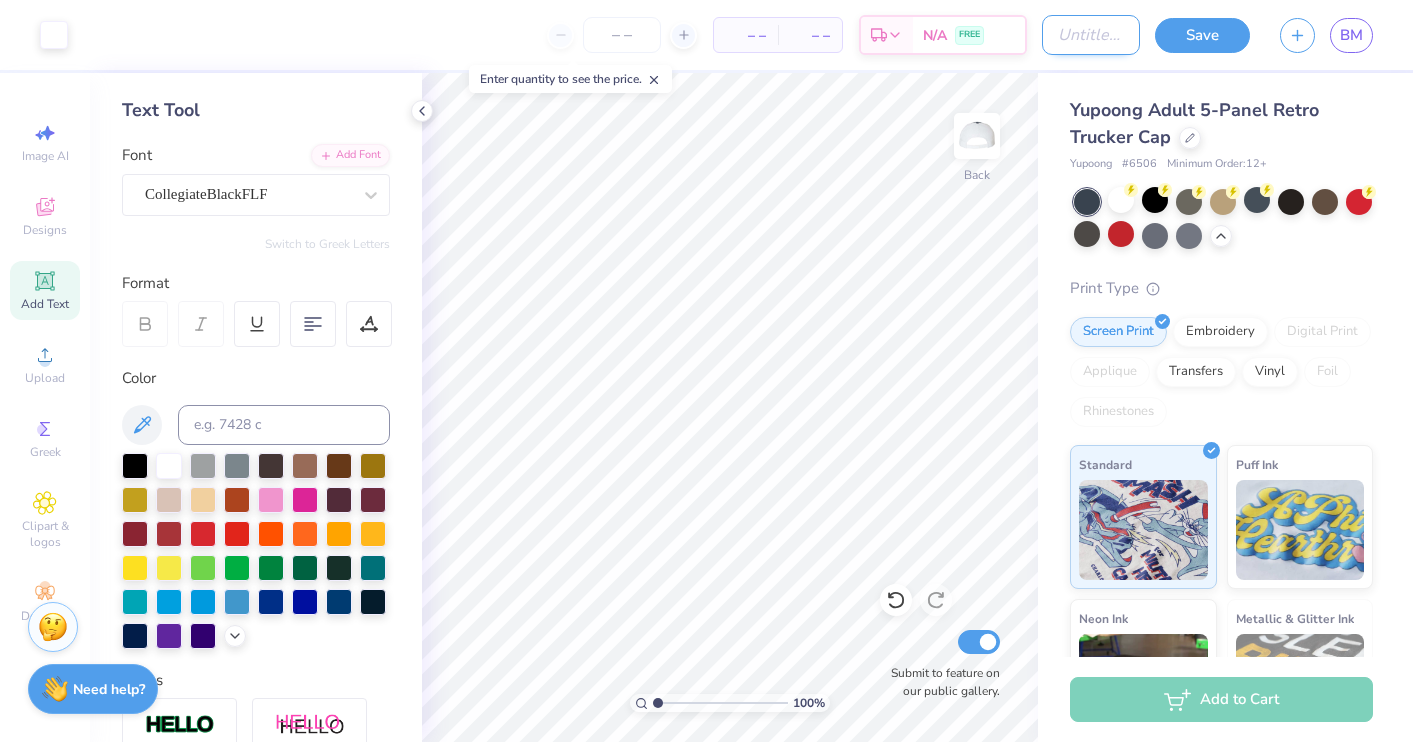 click on "Design Title" at bounding box center [1091, 35] 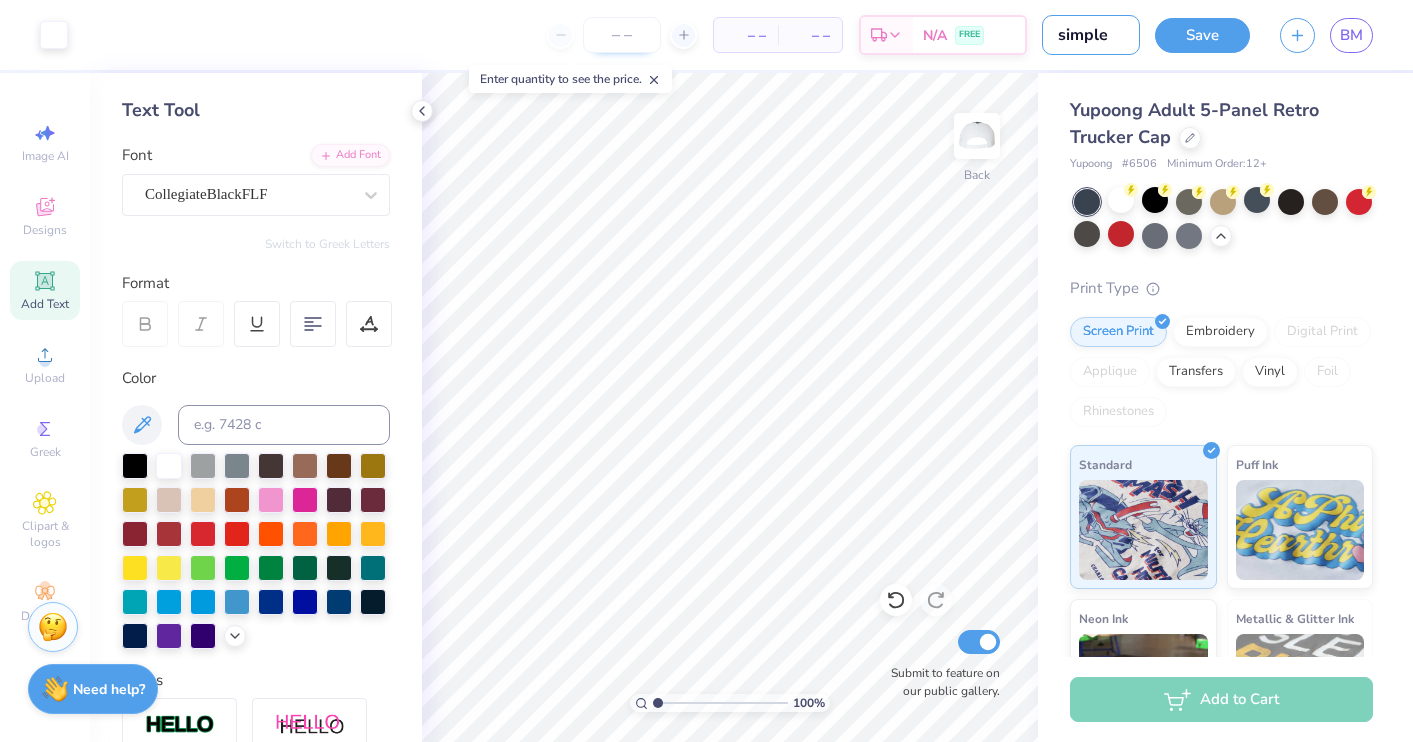 type on "simple" 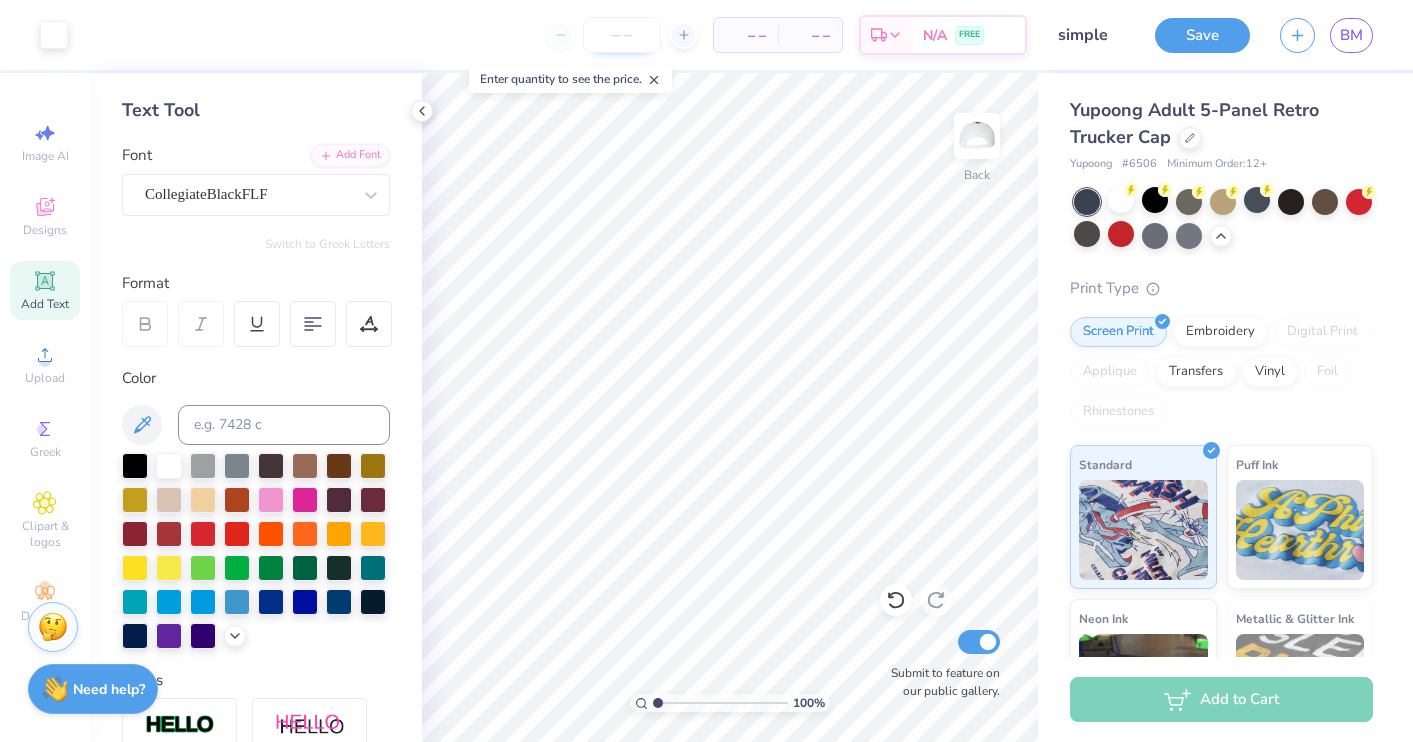 click at bounding box center [622, 35] 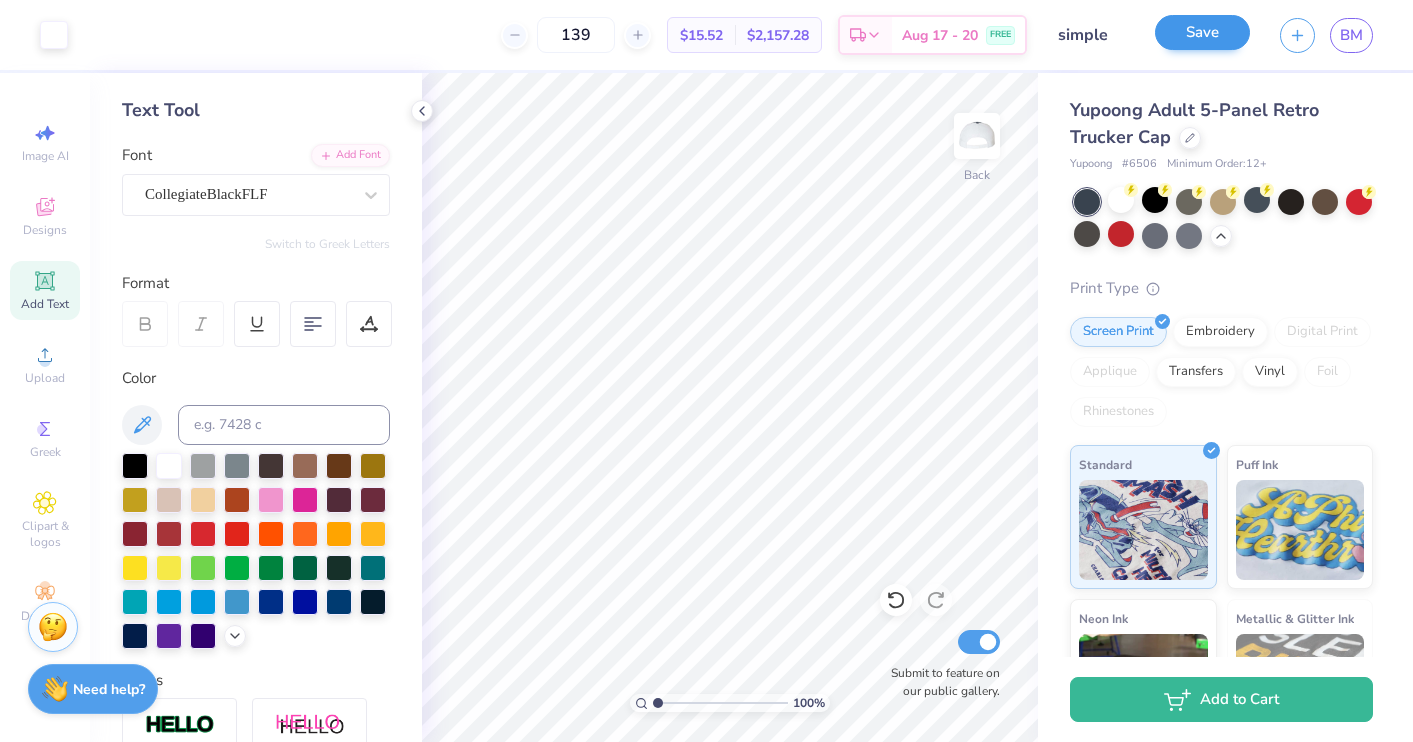 type on "139" 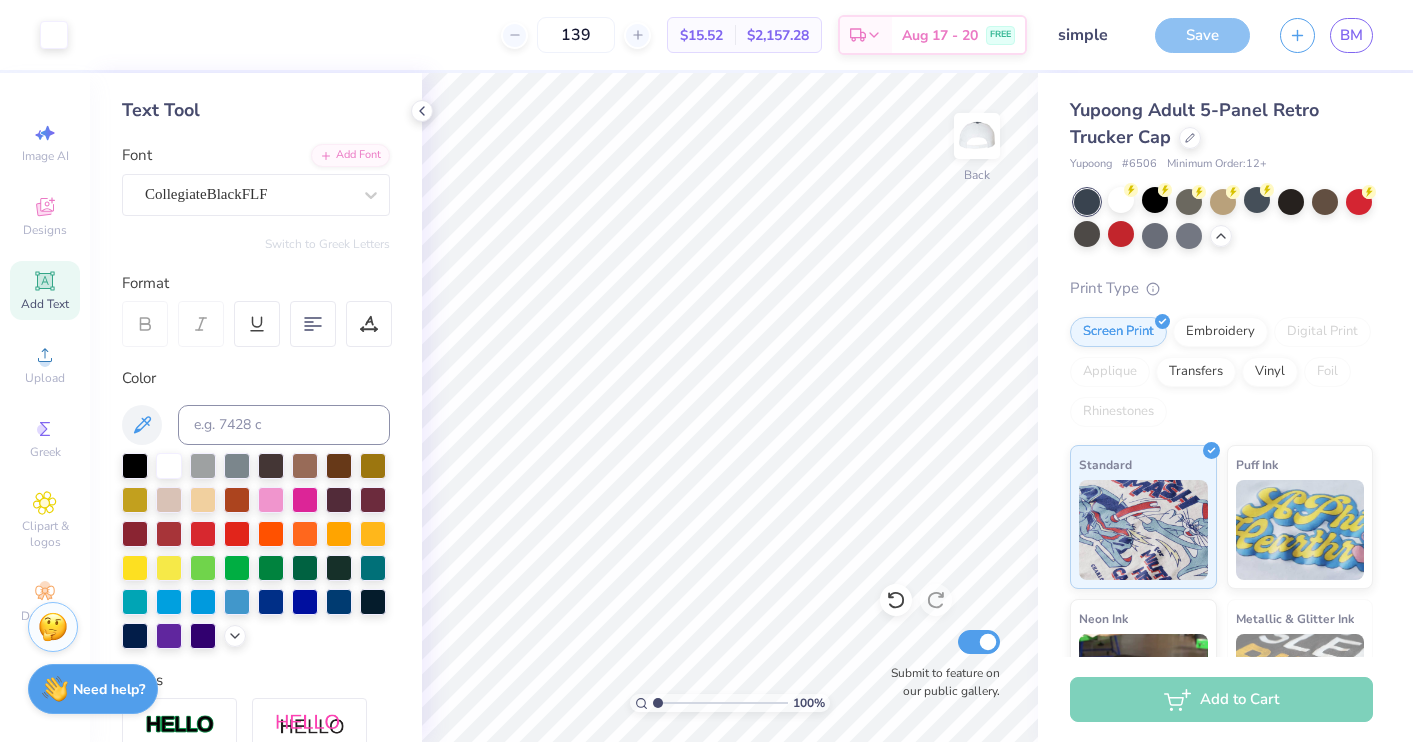 click 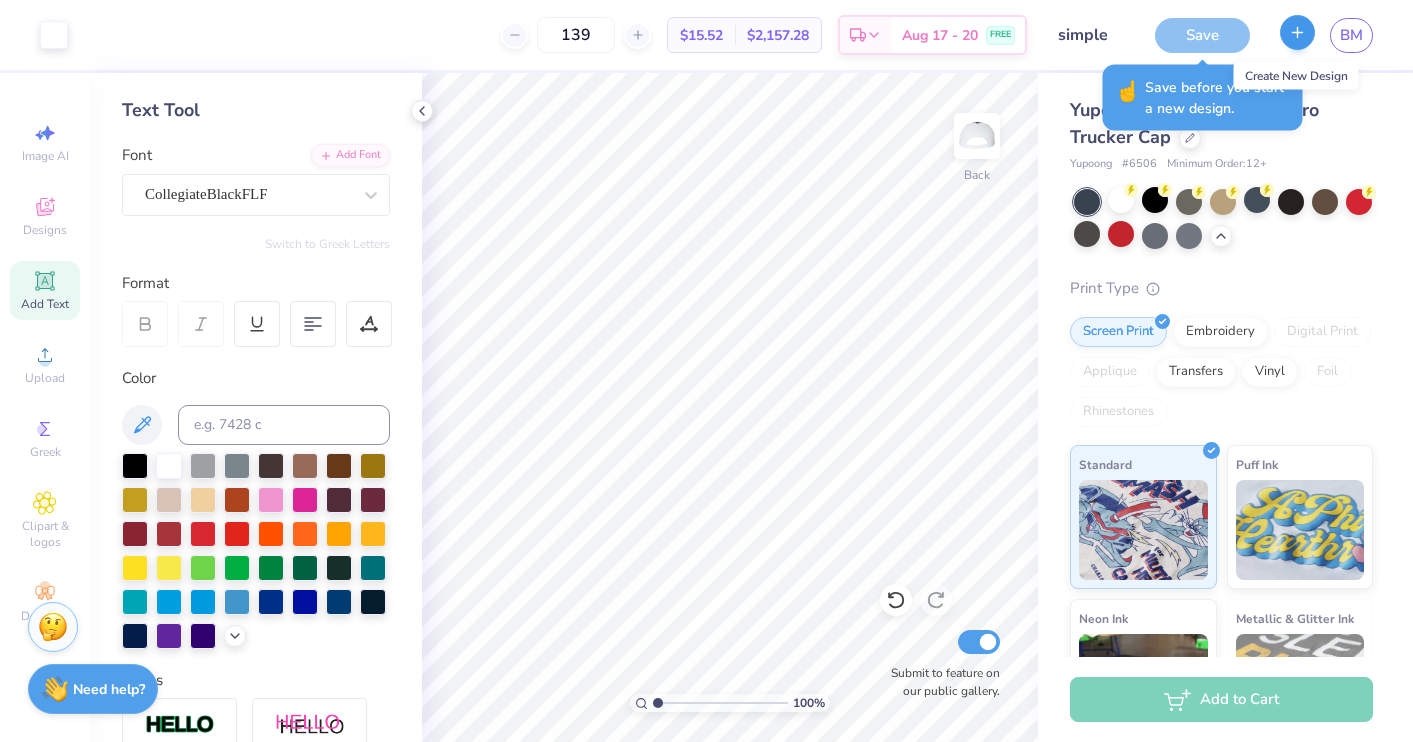 click 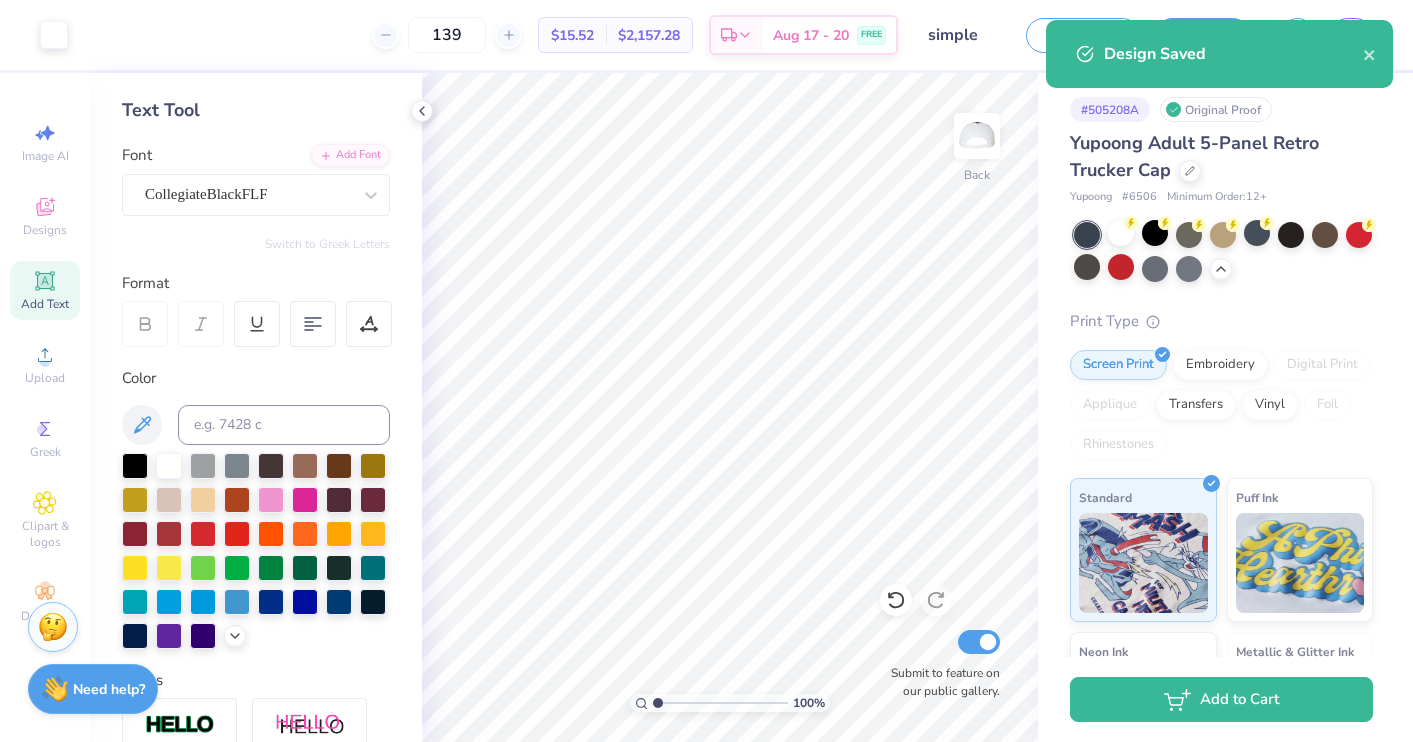 click on "Art colors 139 $15.52 Per Item $2,157.28 Total Est.  Delivery Aug 17 - 20 FREE Design Title simple Save as Save BM Image AI Designs Add Text Upload Greek Clipart & logos Decorate Personalized Names Personalized Numbers Text Tool  Add Font Font CollegiateBlackFLF Switch to Greek Letters Format Color Styles Text Shape 100  % Back Submit to feature on our public gallery. # 505208A Original Proof Yupoong Adult 5-Panel Retro Trucker Cap Yupoong # 6506 Minimum Order:  12 +   Print Type Screen Print Embroidery Digital Print Applique Transfers Vinyl Foil Rhinestones Standard Puff Ink Neon Ink Metallic & Glitter Ink Glow in the Dark Ink Water based Ink Add to Cart Stuck?  Our Art team will finish your design for free. Need help?  Chat with us. Design Saved" at bounding box center (706, 371) 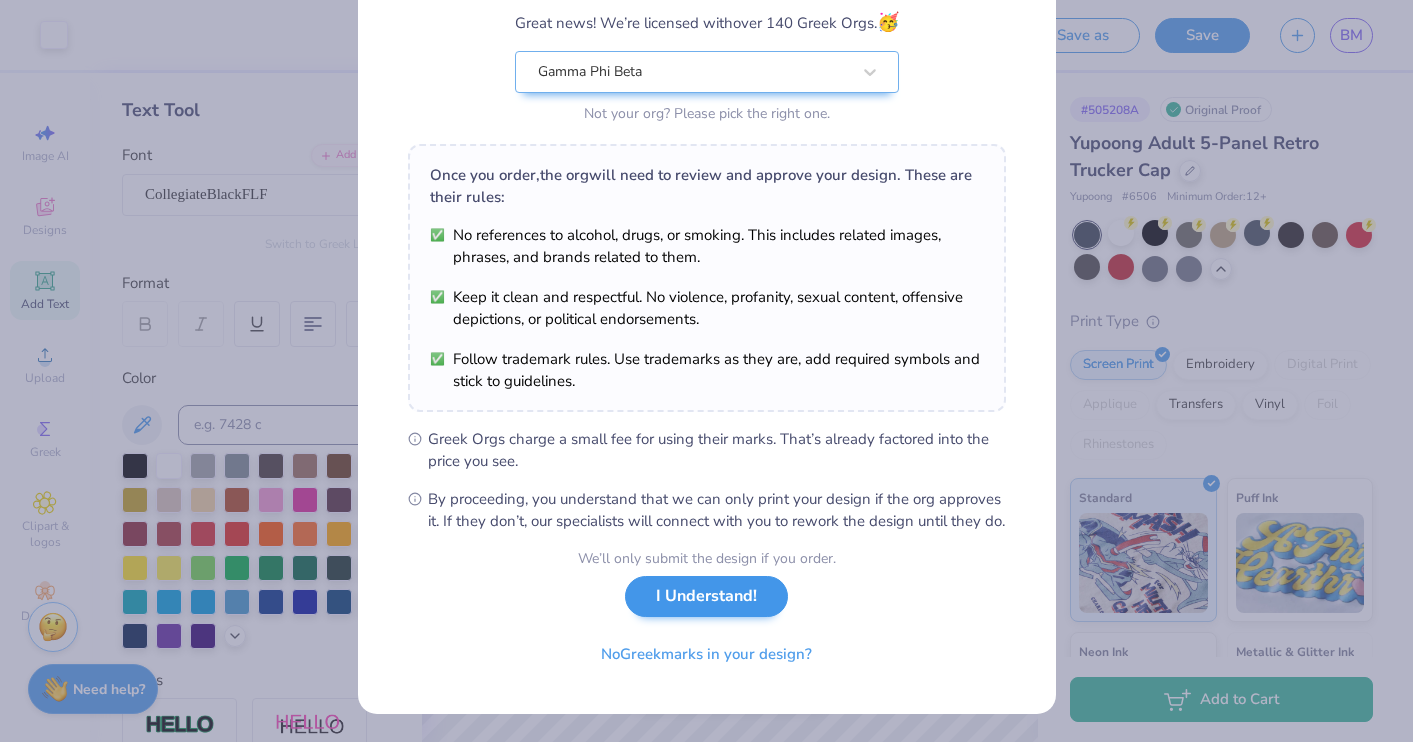 scroll, scrollTop: 194, scrollLeft: 0, axis: vertical 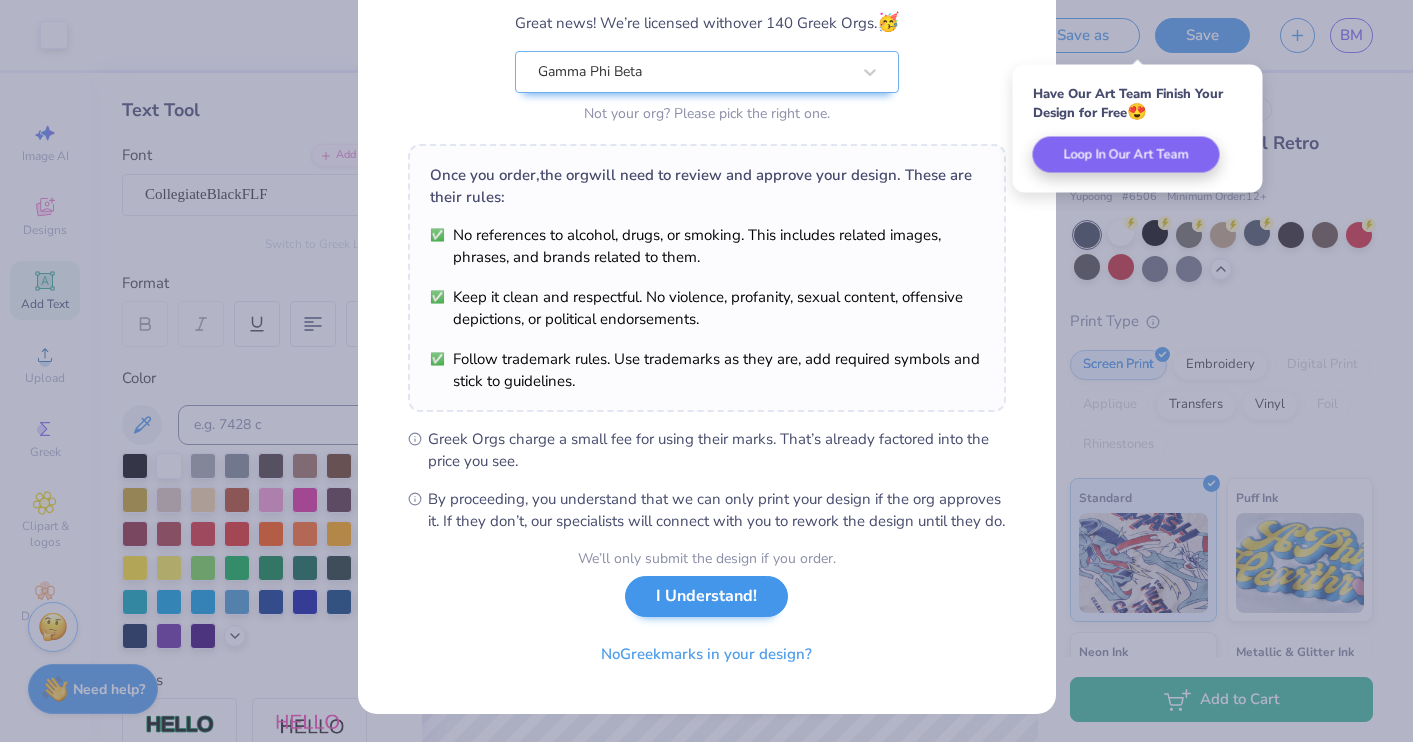 click on "I Understand!" at bounding box center (706, 596) 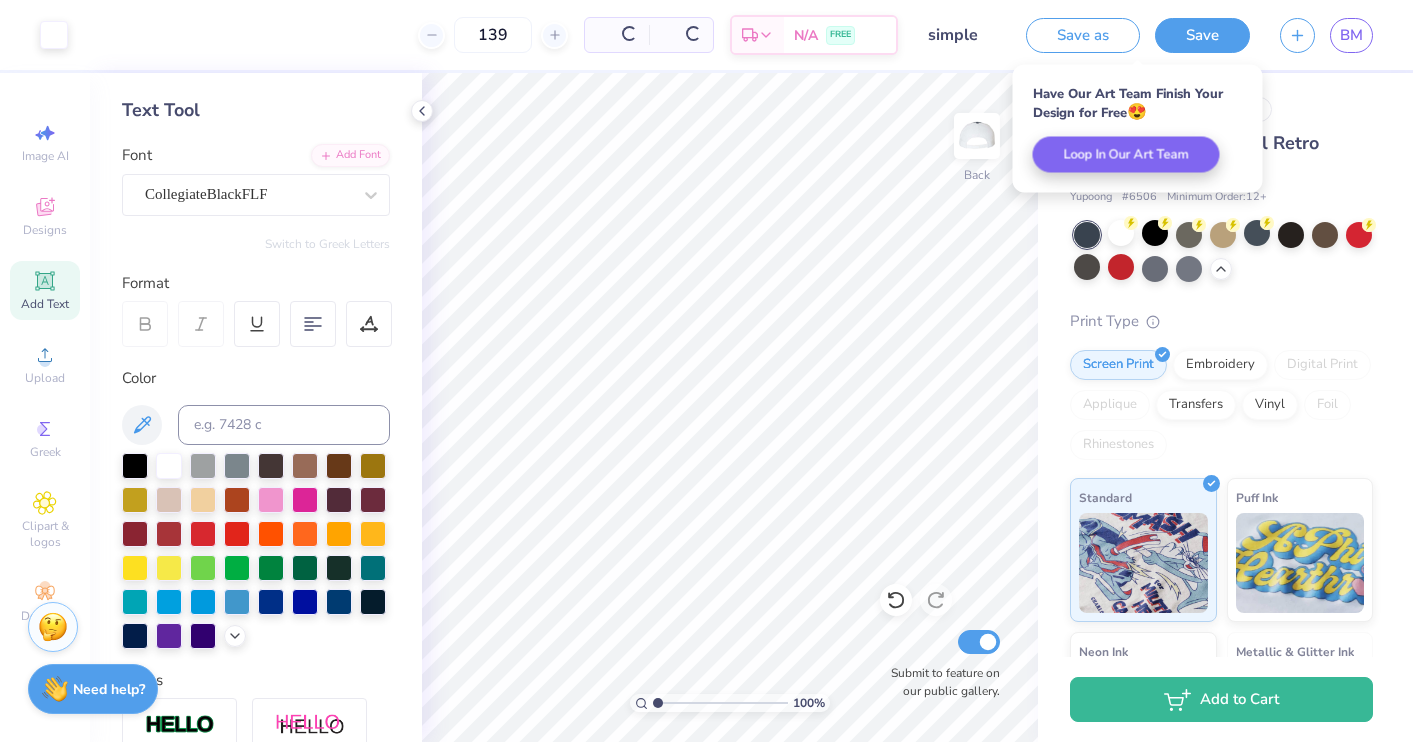 scroll, scrollTop: 0, scrollLeft: 0, axis: both 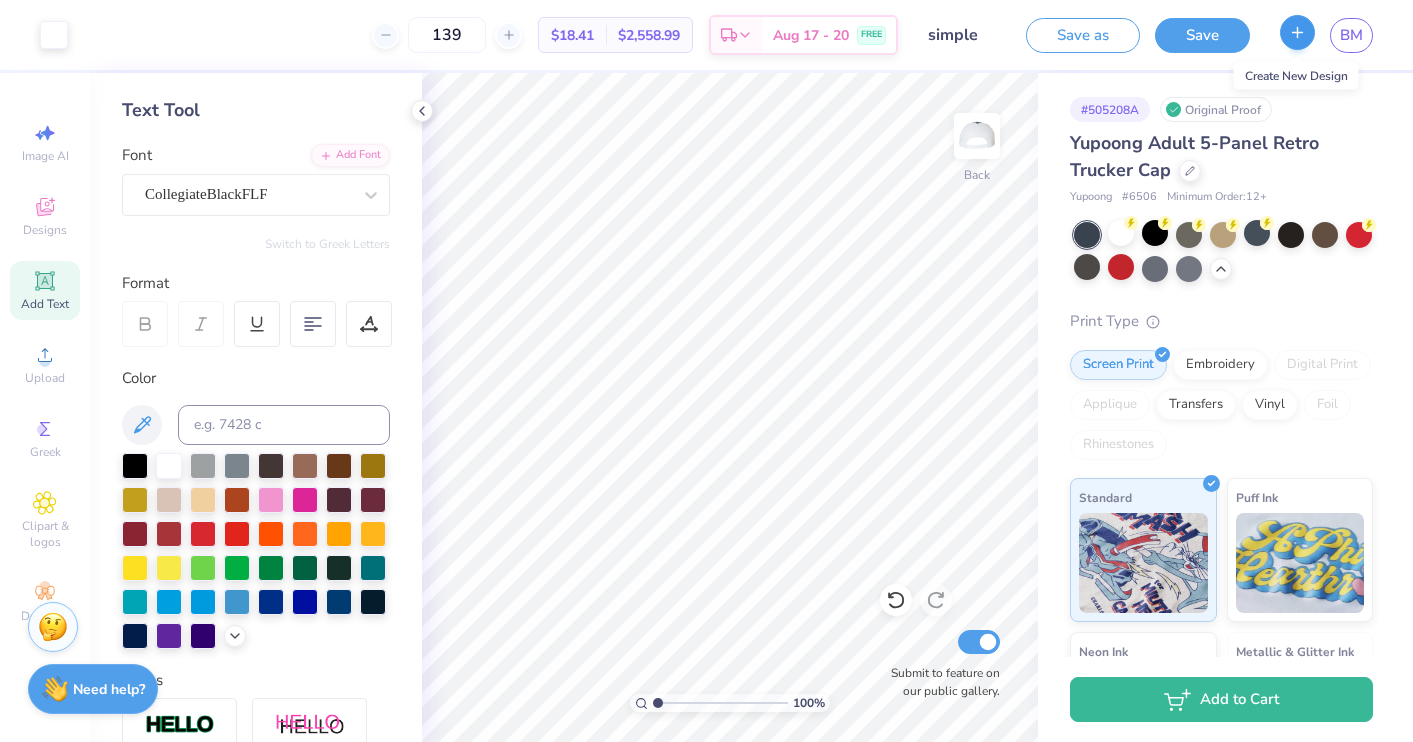 click 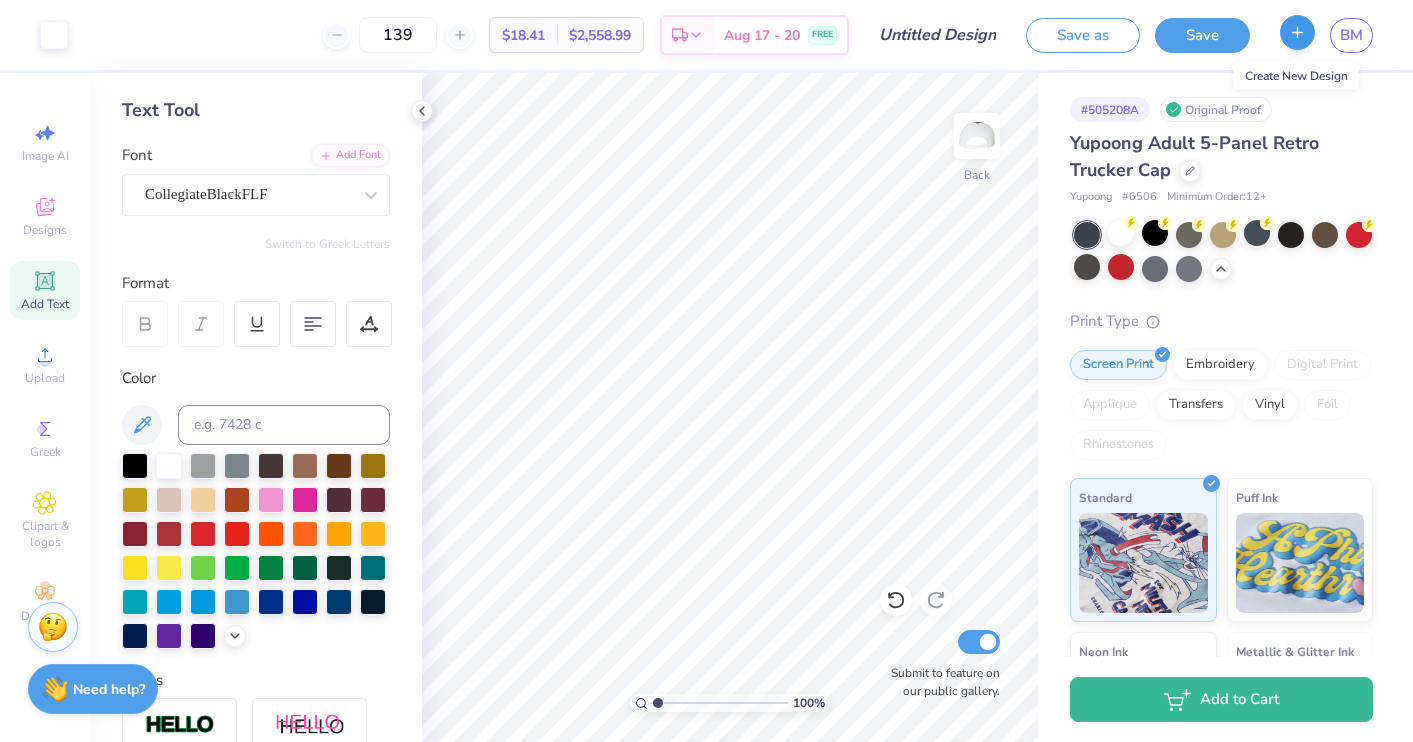 type 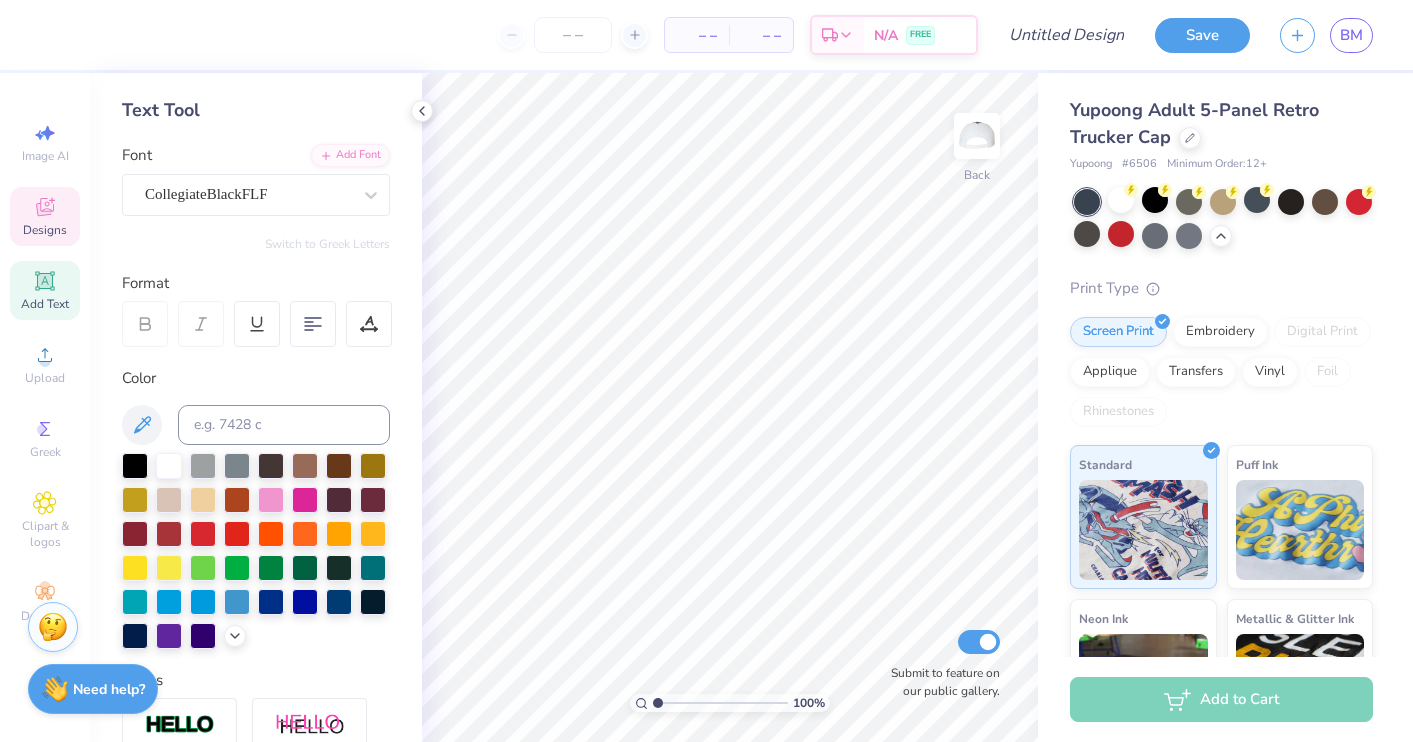 click 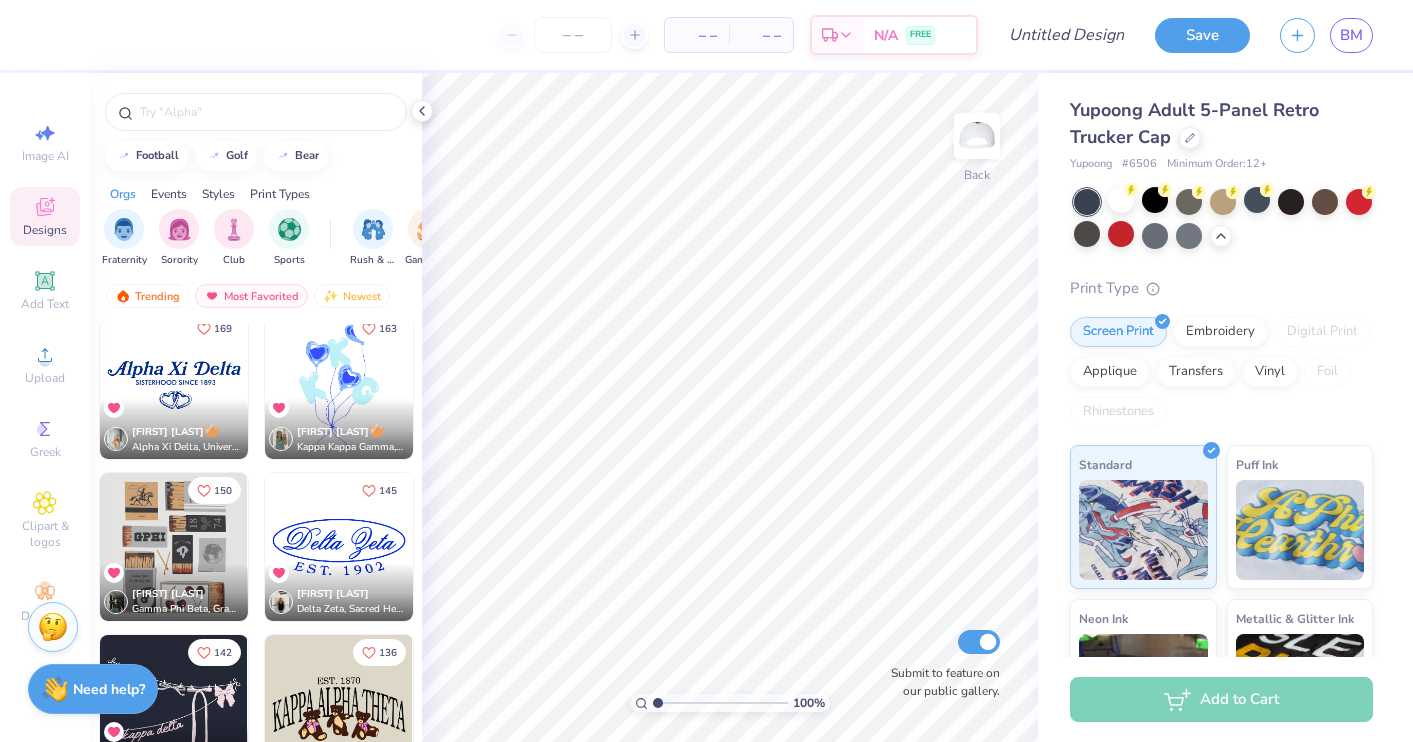 scroll, scrollTop: 661, scrollLeft: 0, axis: vertical 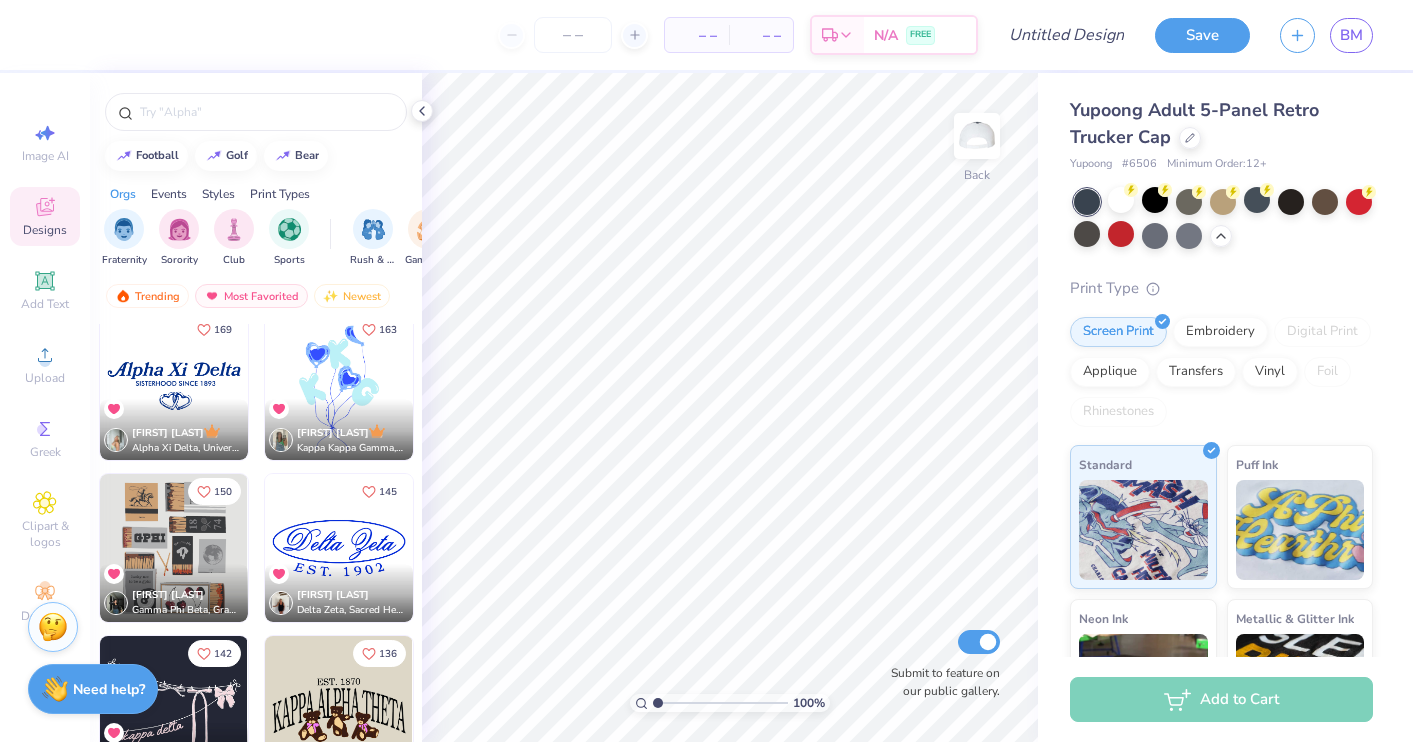 click at bounding box center [174, 386] 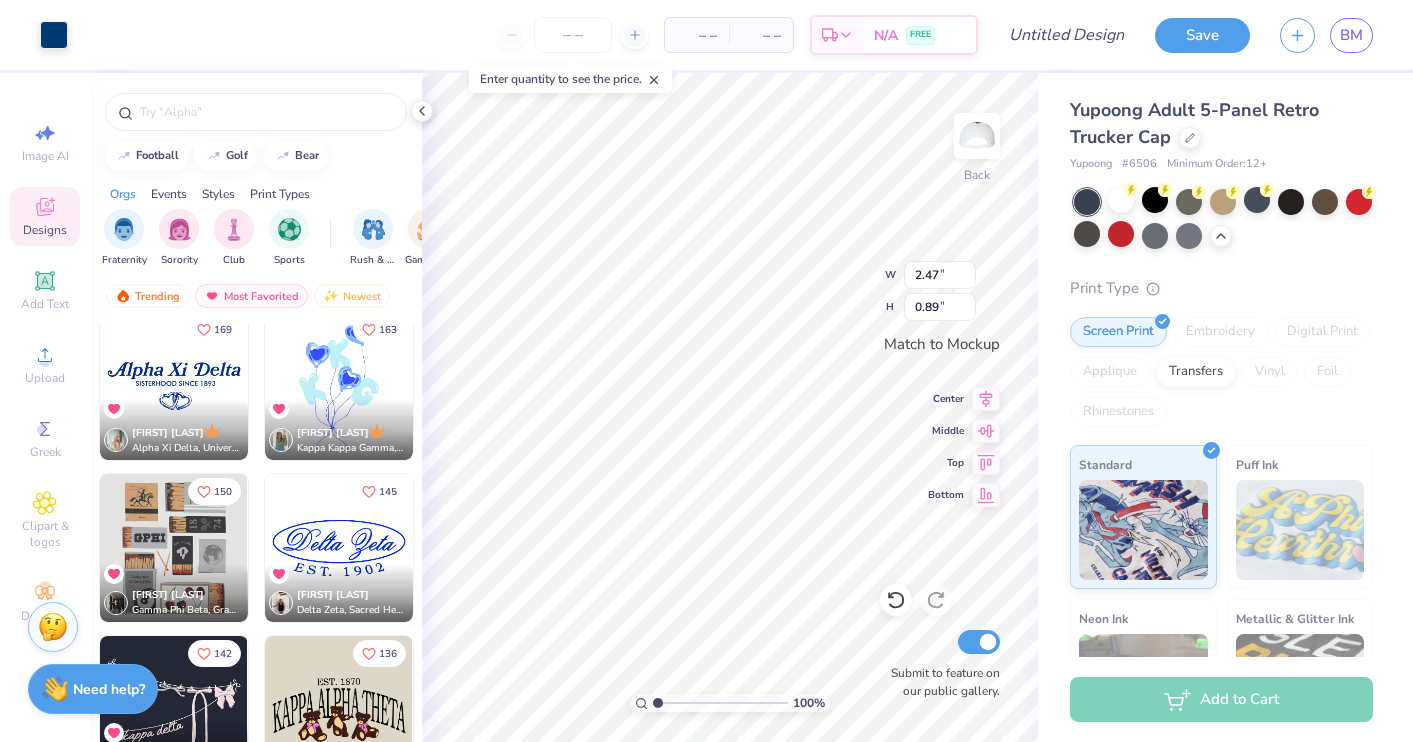 type on "3.90" 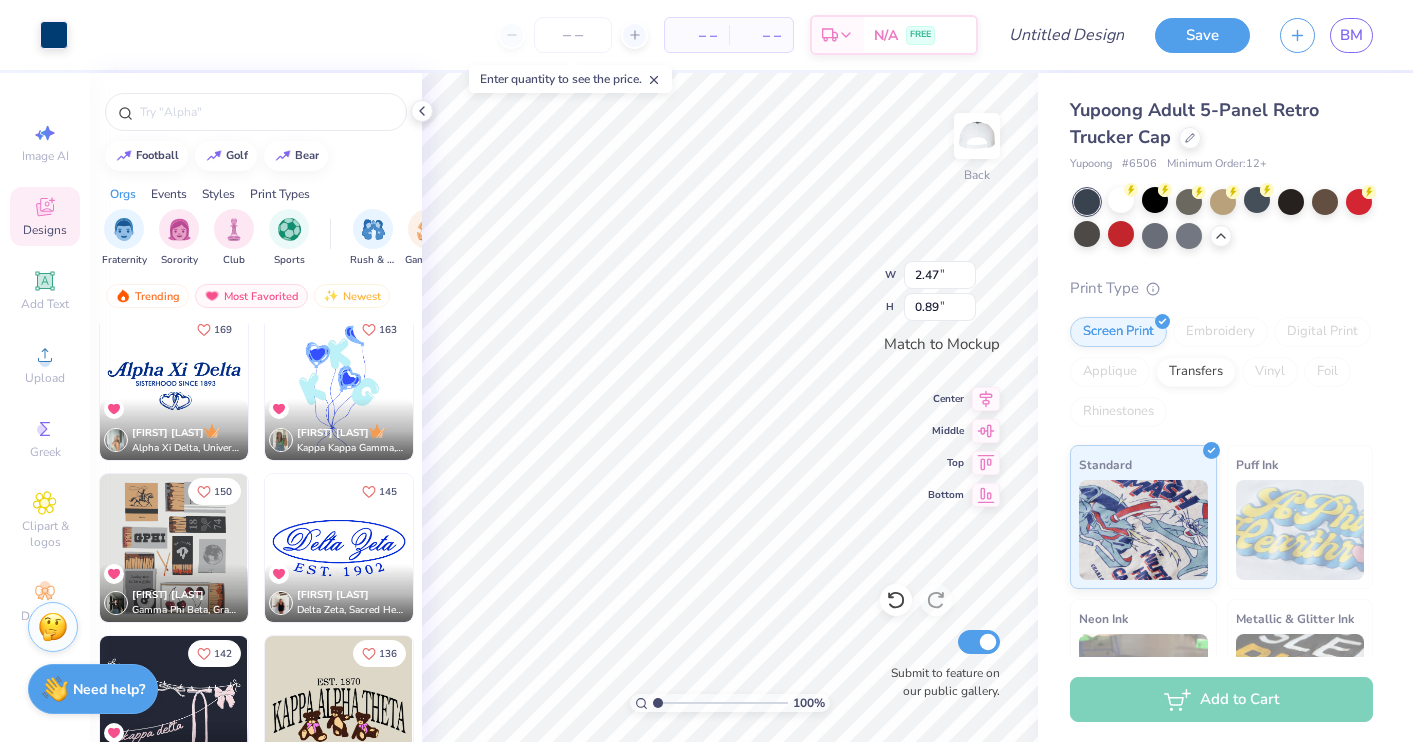 type on "1.41" 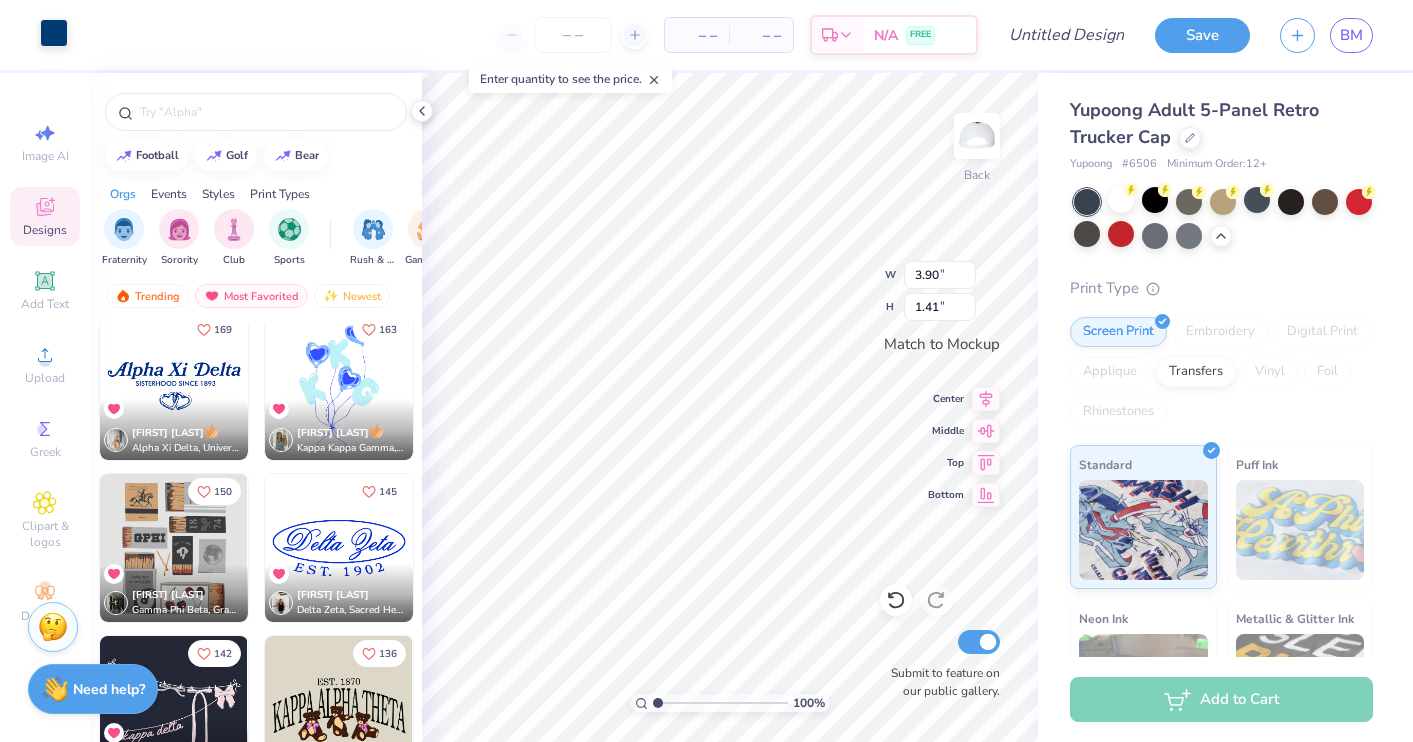 click at bounding box center (54, 33) 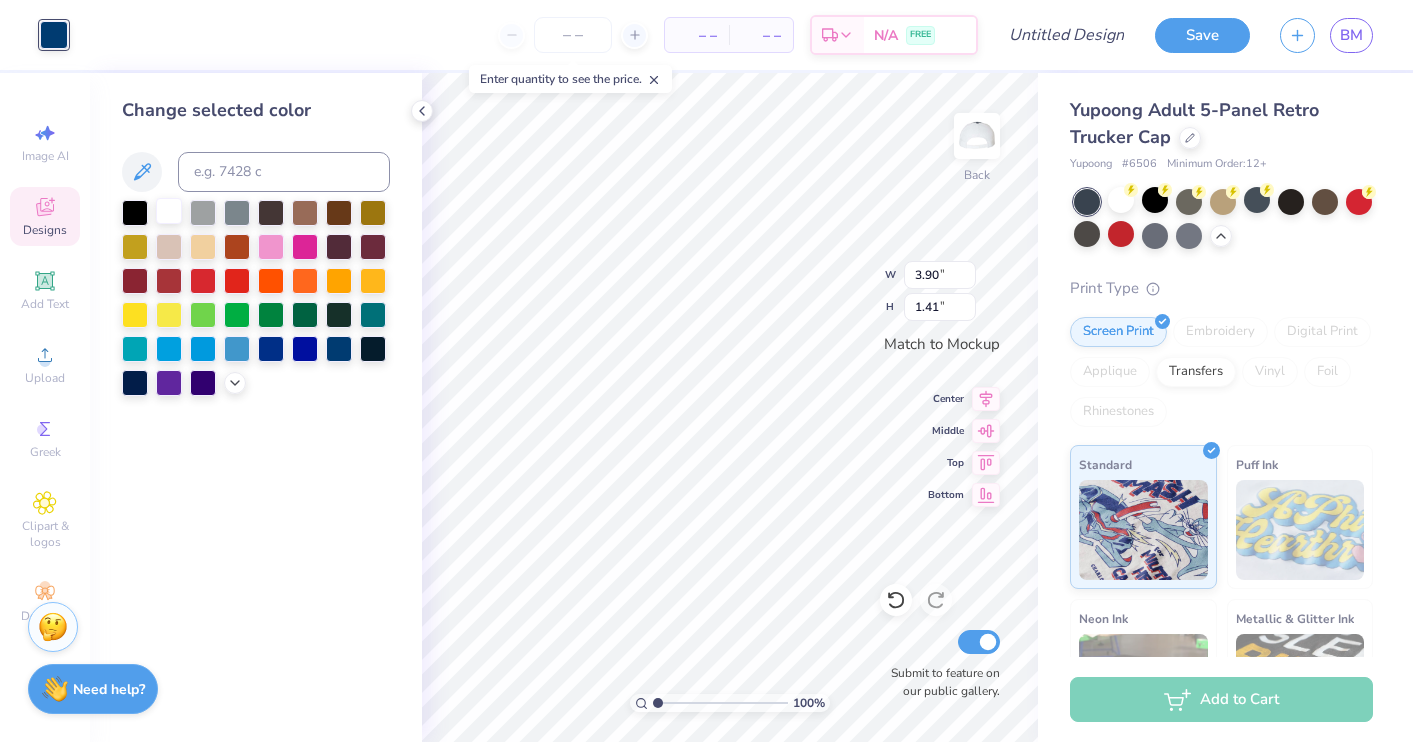 click at bounding box center (169, 211) 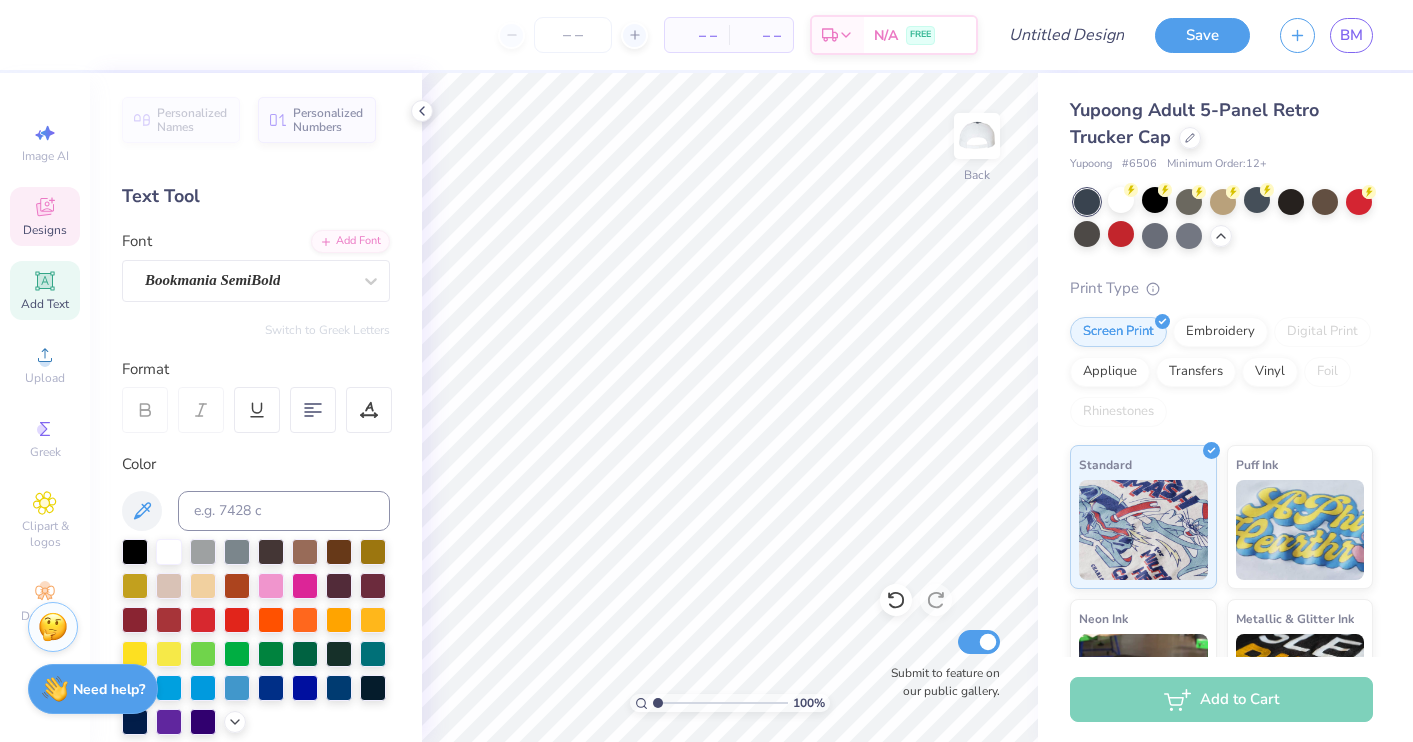 click 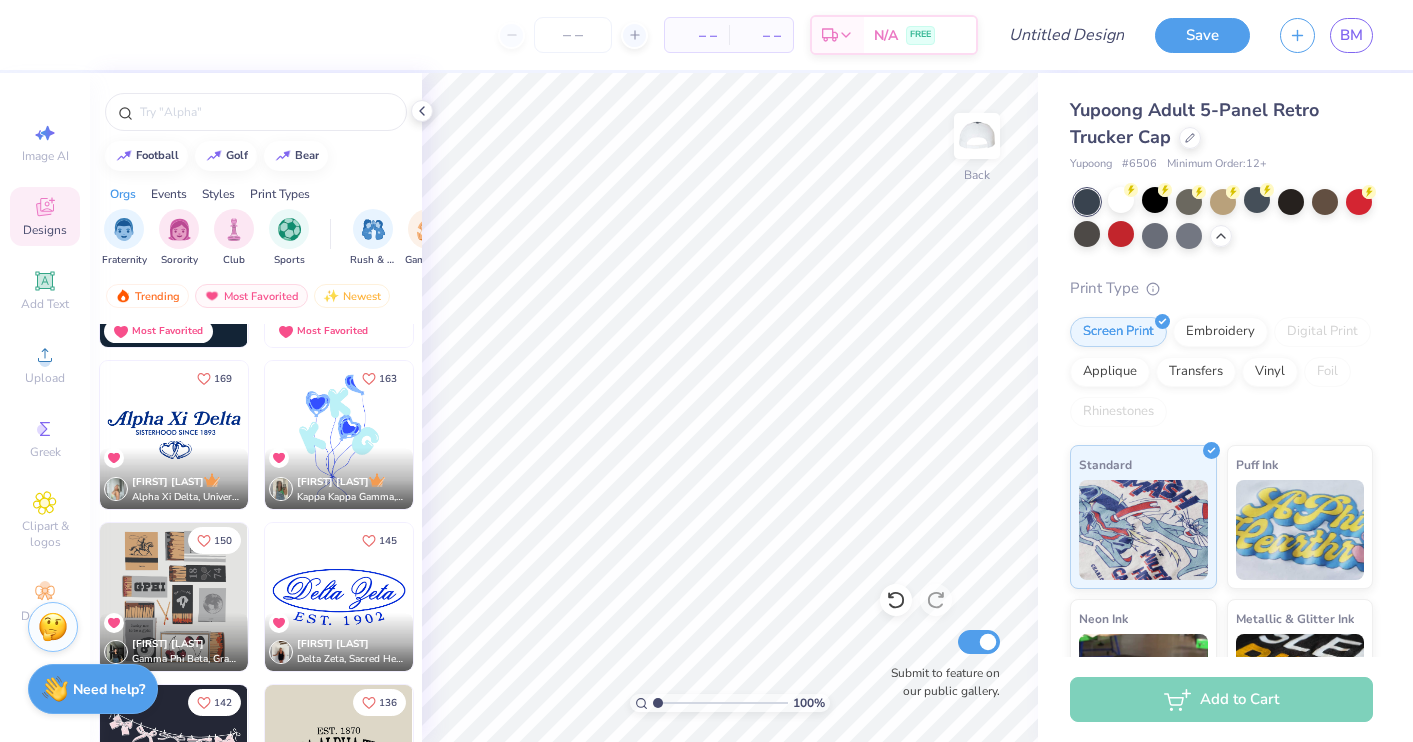scroll, scrollTop: 617, scrollLeft: 0, axis: vertical 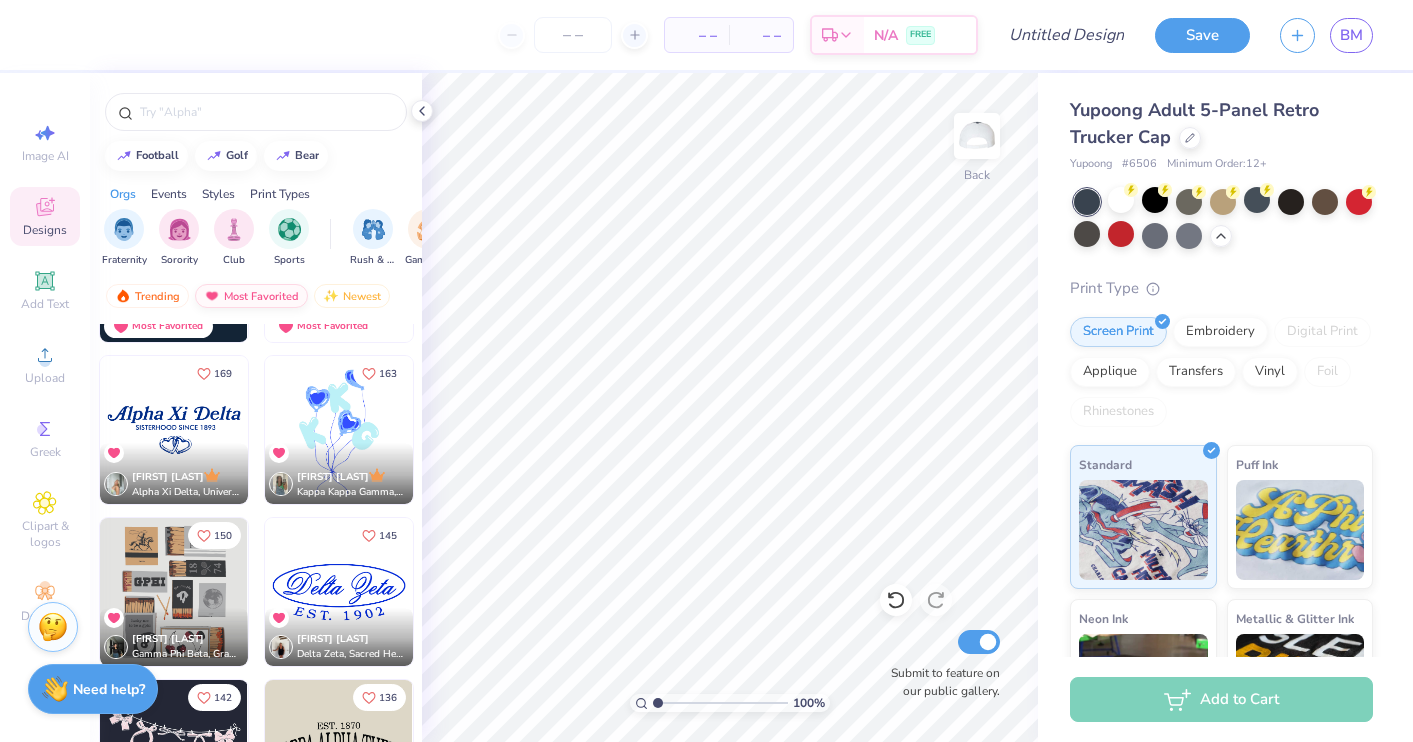 click on "Most Favorited" at bounding box center (251, 296) 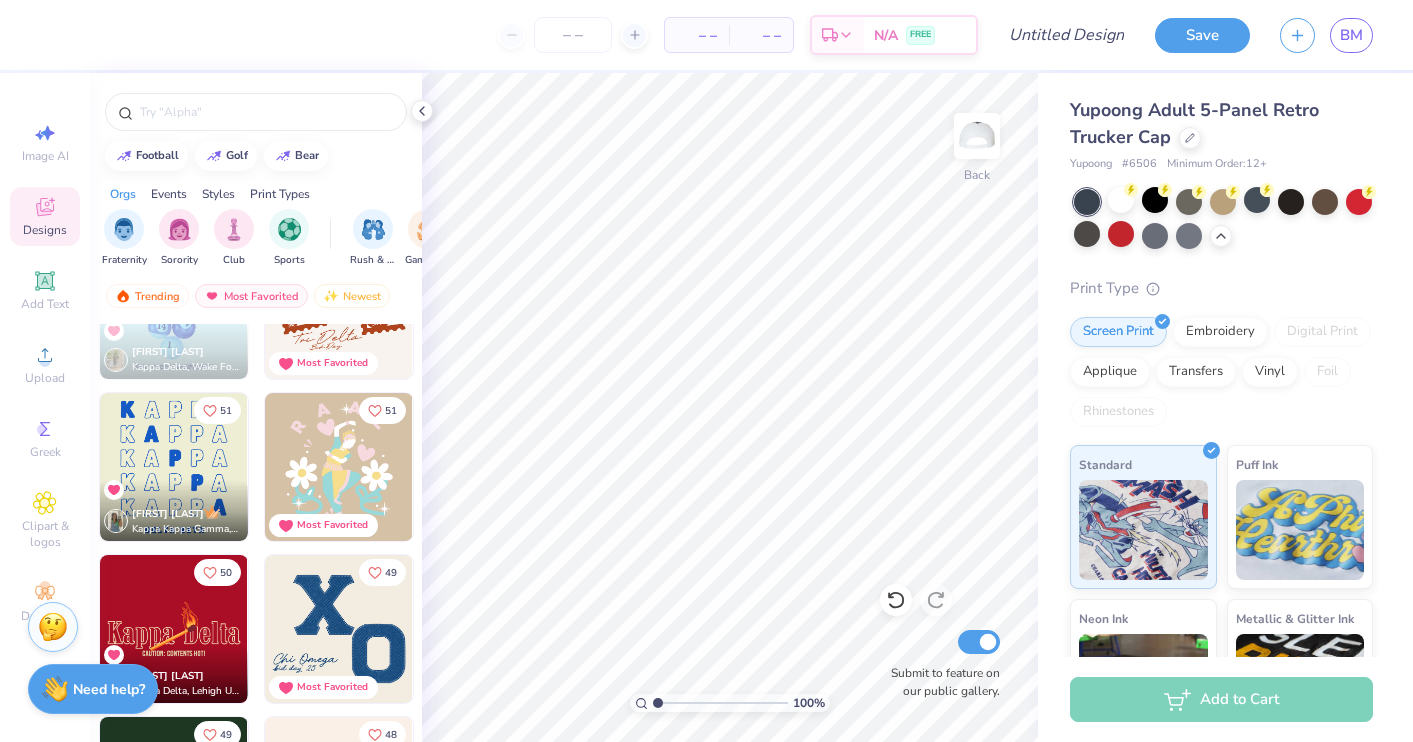 scroll, scrollTop: 6983, scrollLeft: 0, axis: vertical 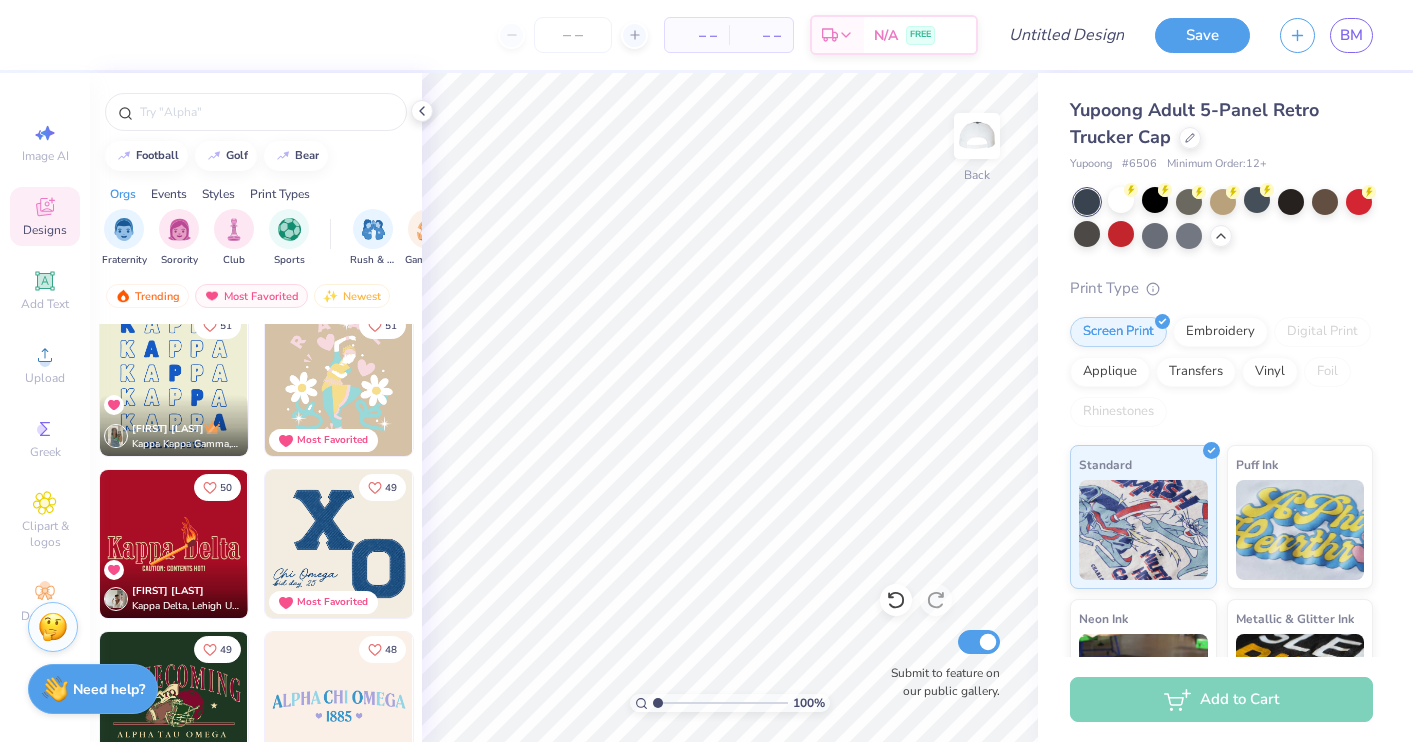click at bounding box center (339, 544) 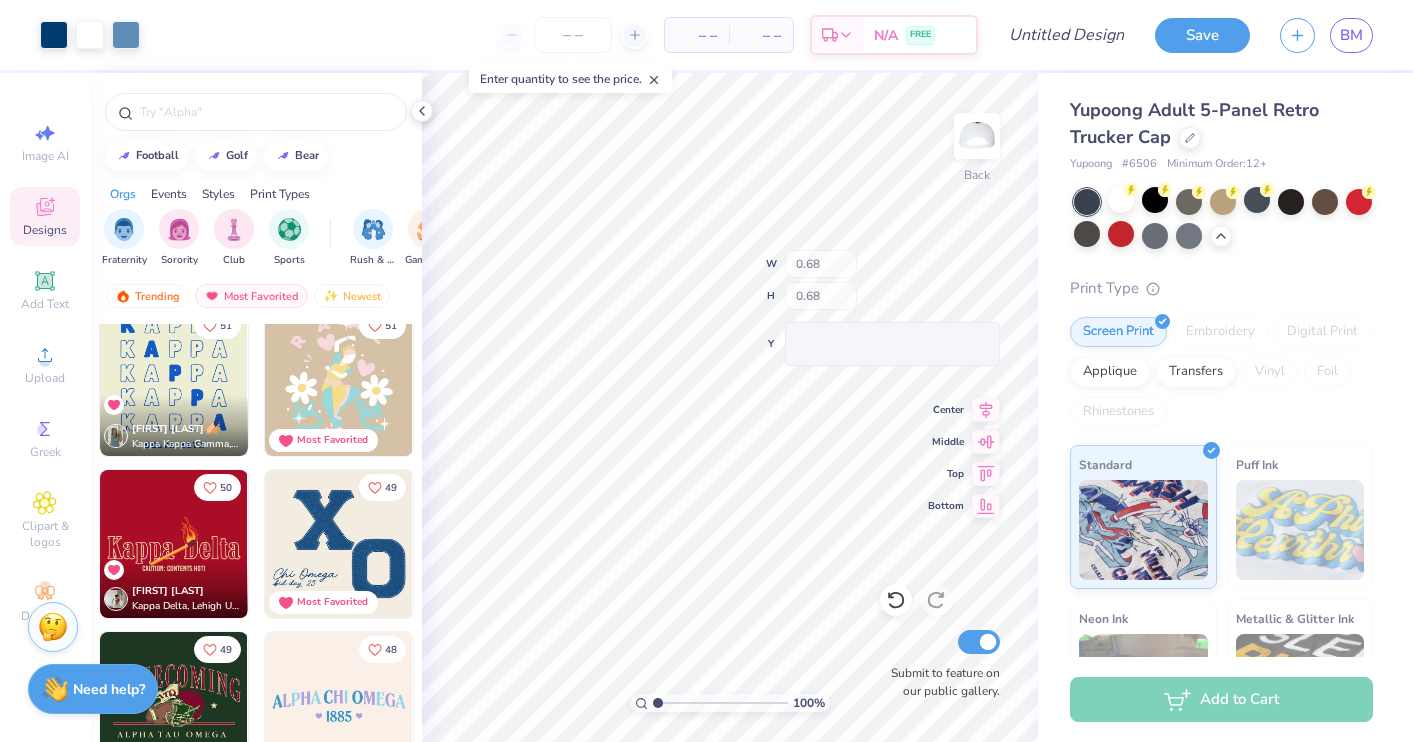 type on "0.70" 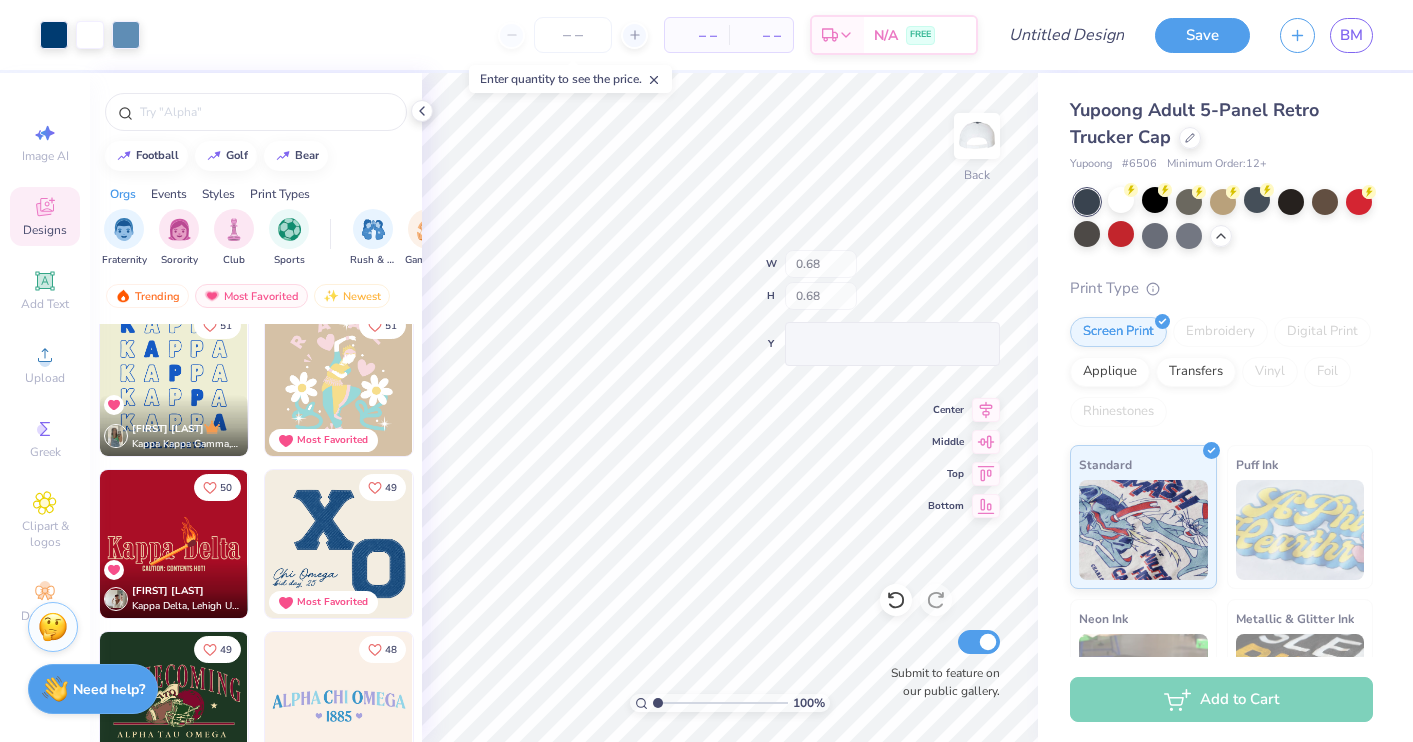type on "0.69" 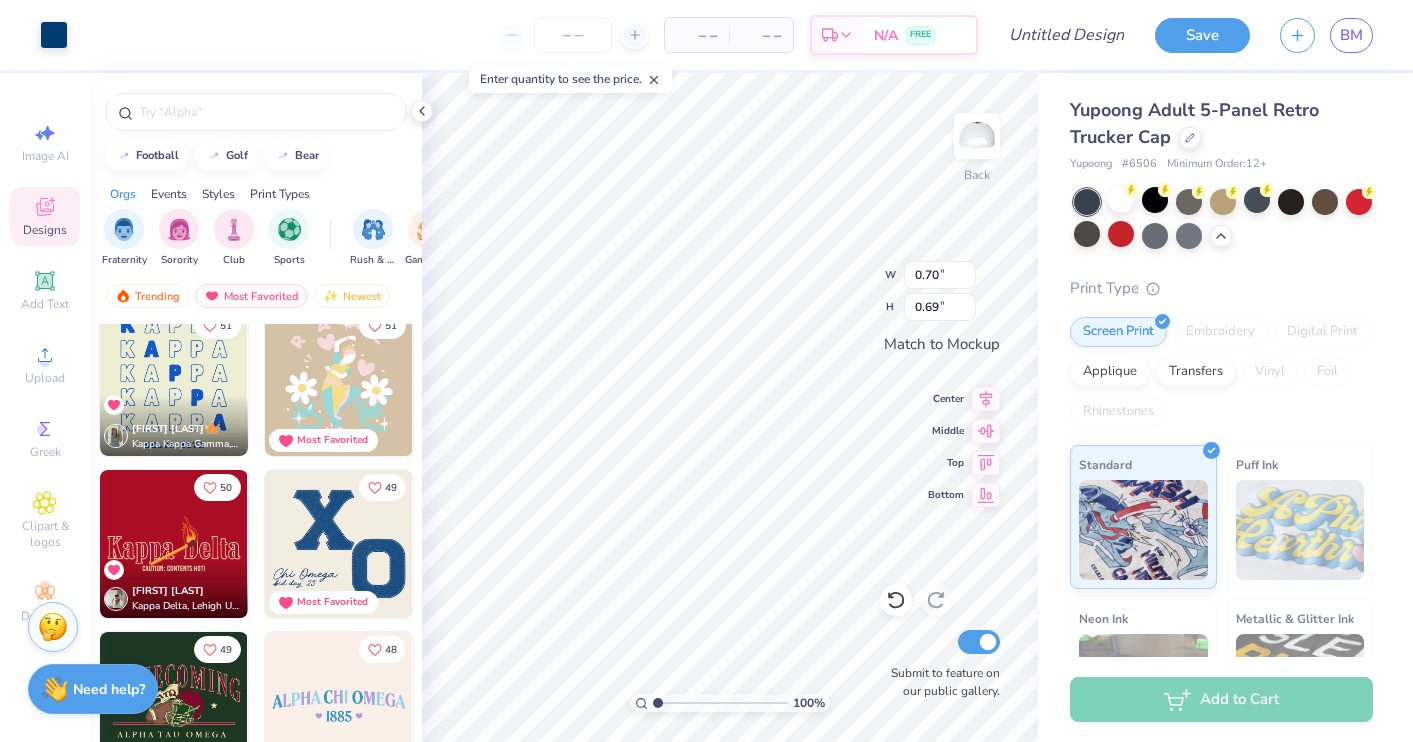 type on "0.71" 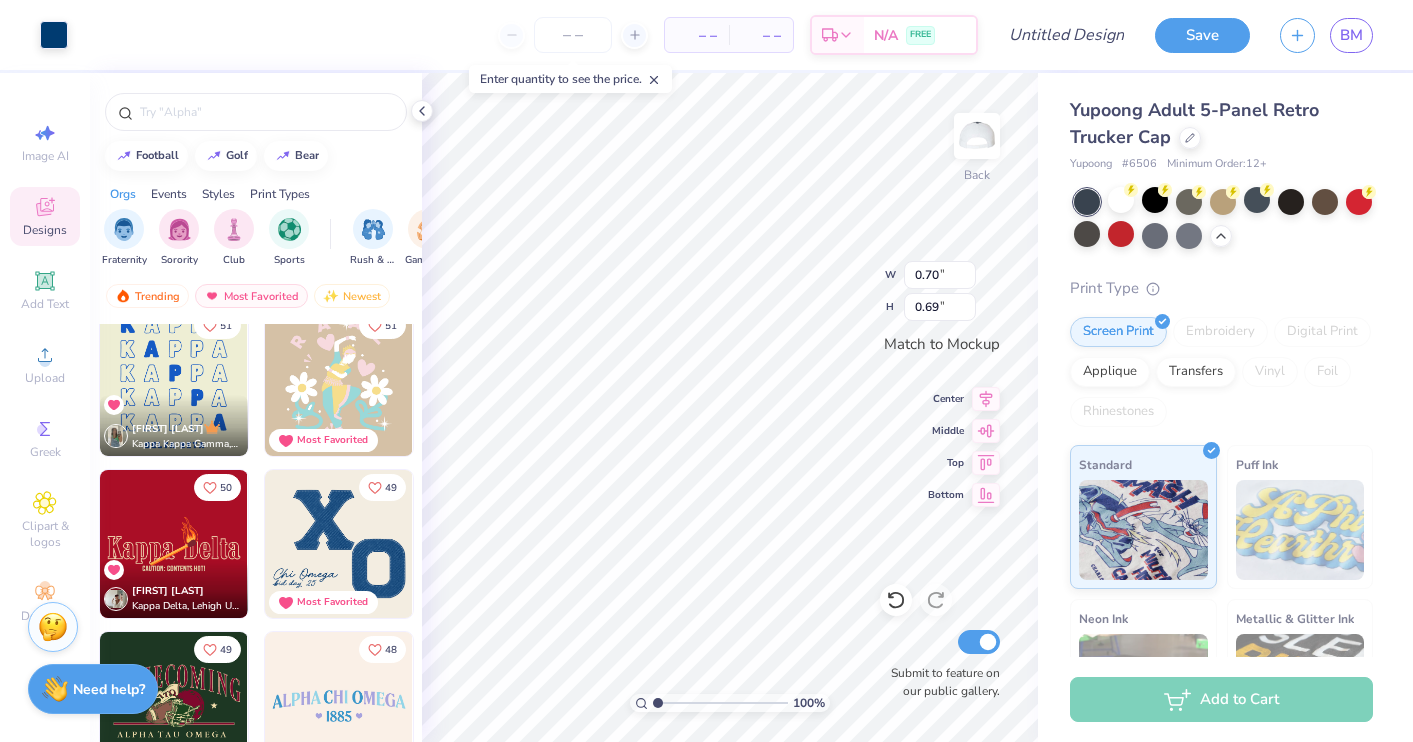 type on "0.70" 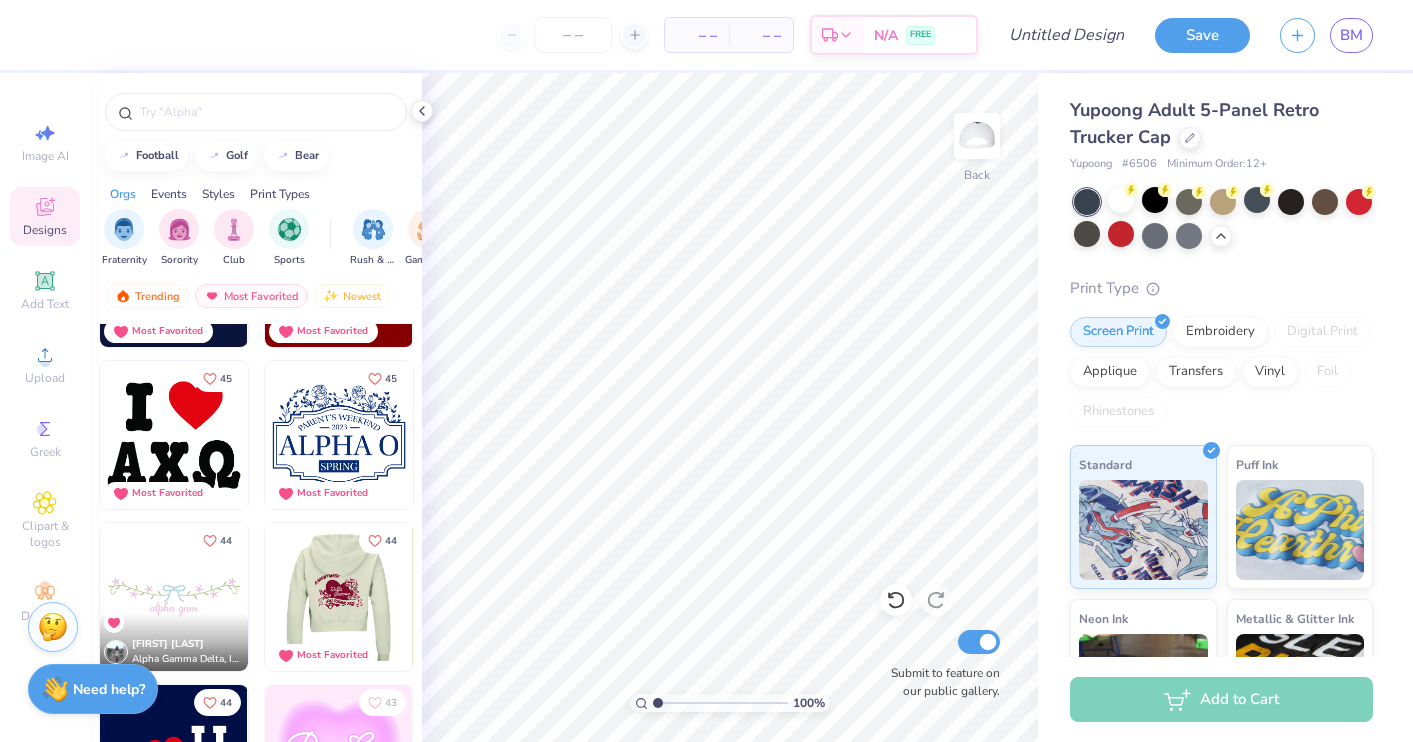 scroll, scrollTop: 8540, scrollLeft: 0, axis: vertical 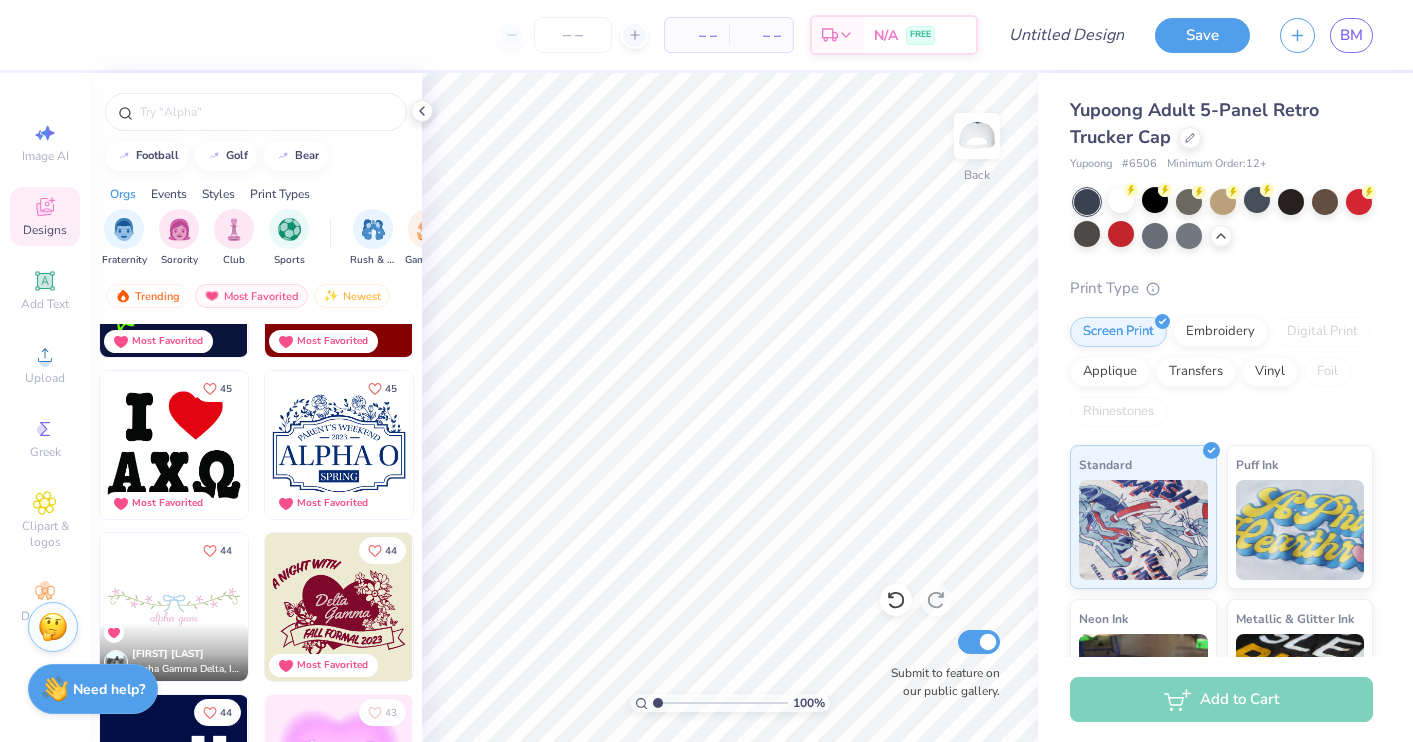click at bounding box center [174, 445] 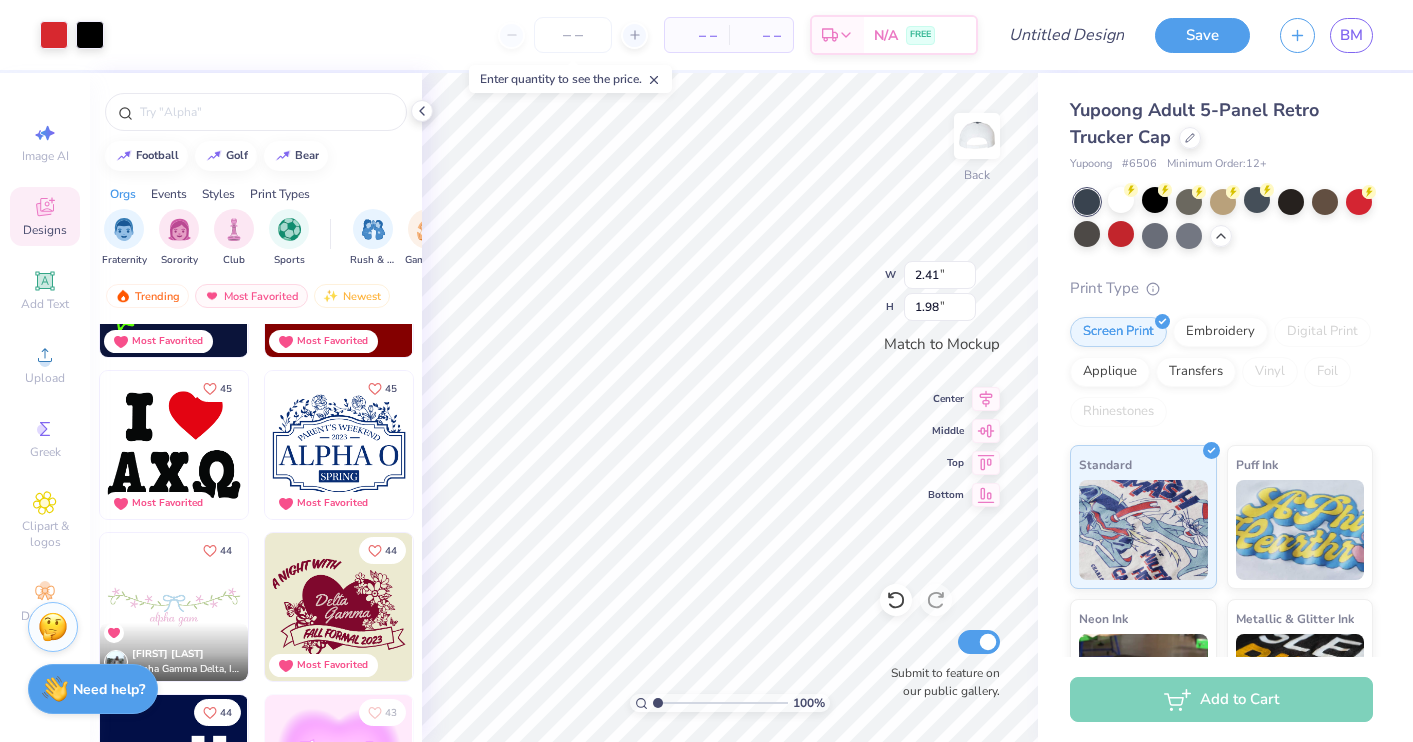 type on "2.42" 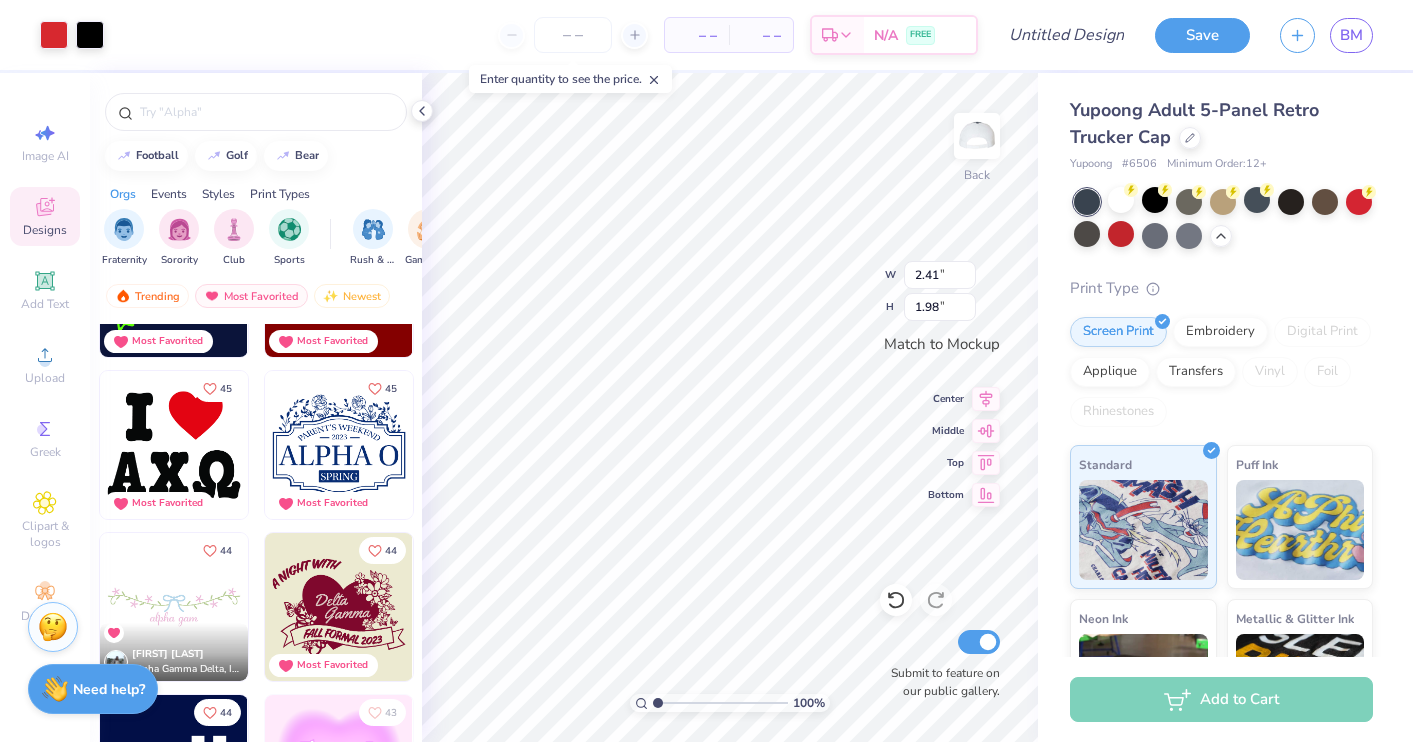 type on "1.99" 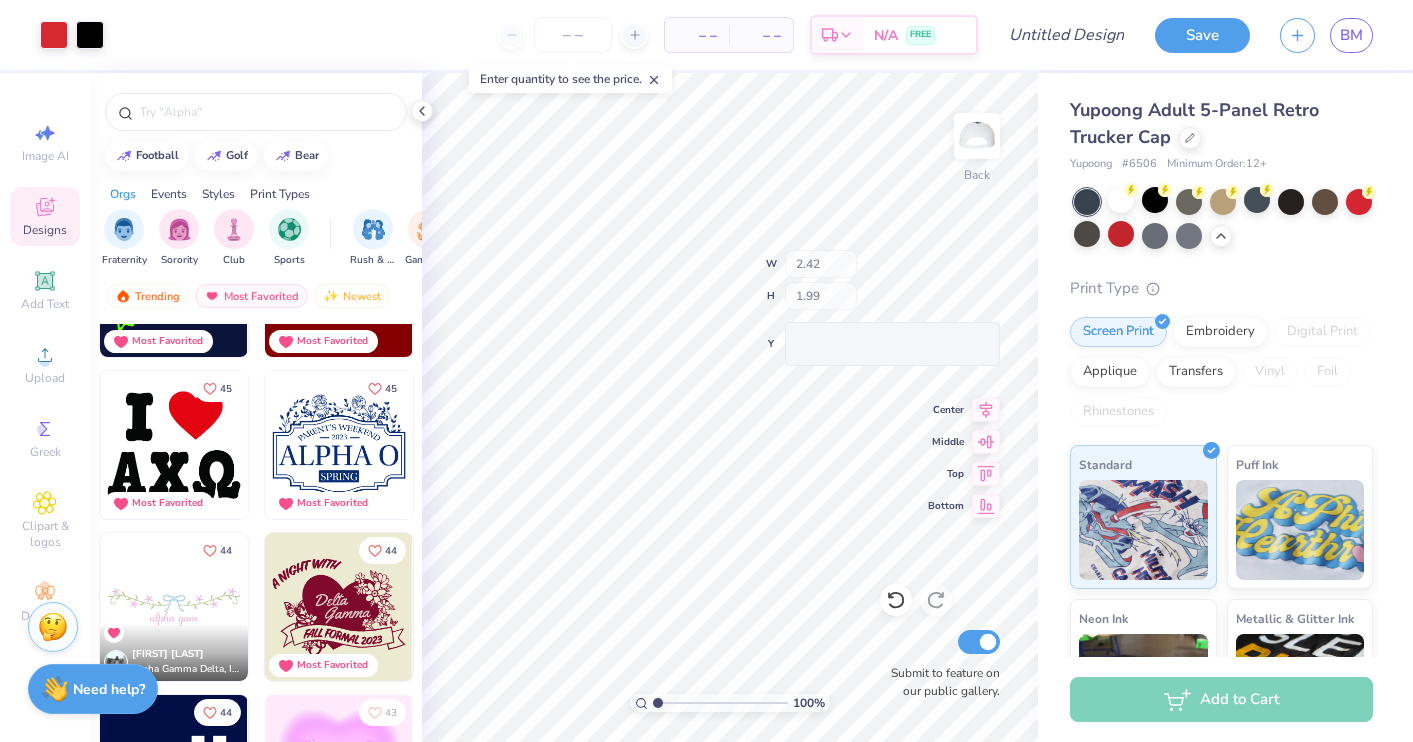 type on "0.88" 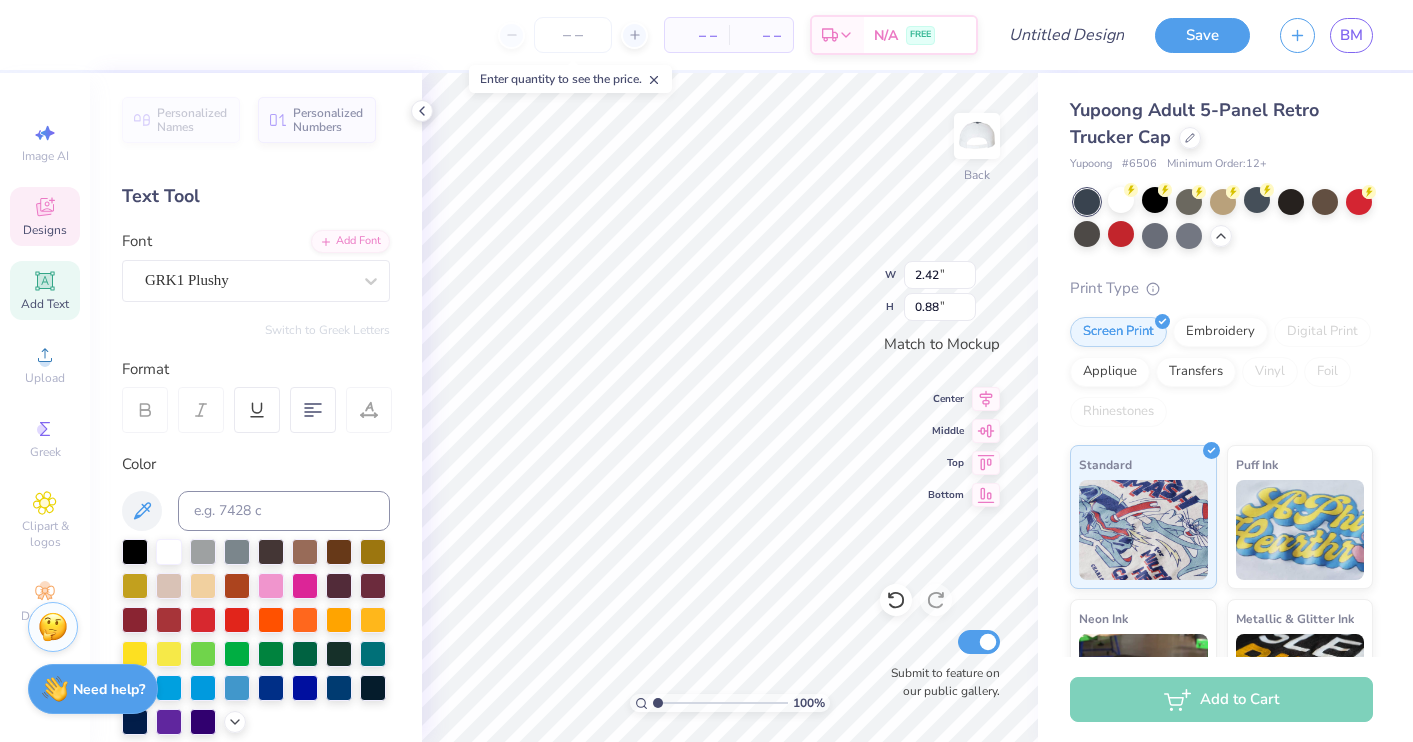 type on "a" 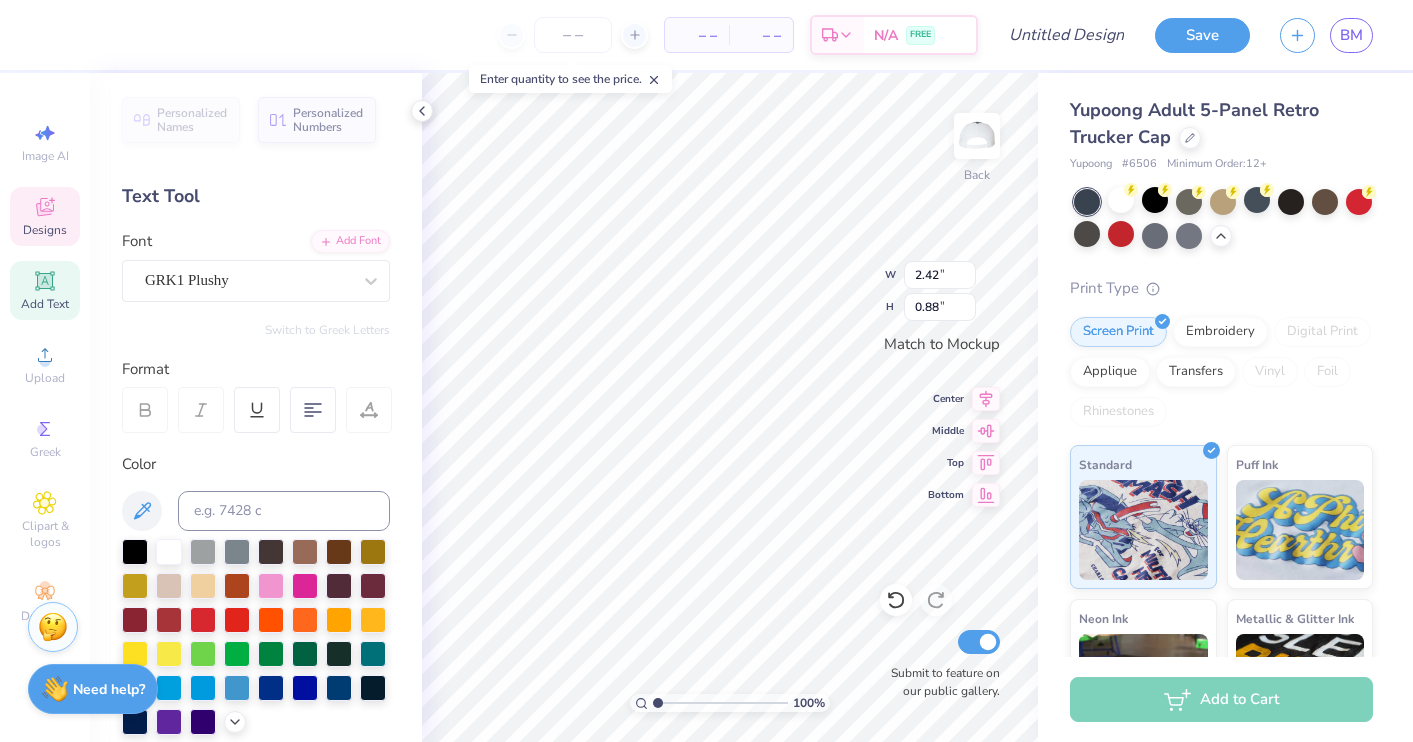 type on "GFB" 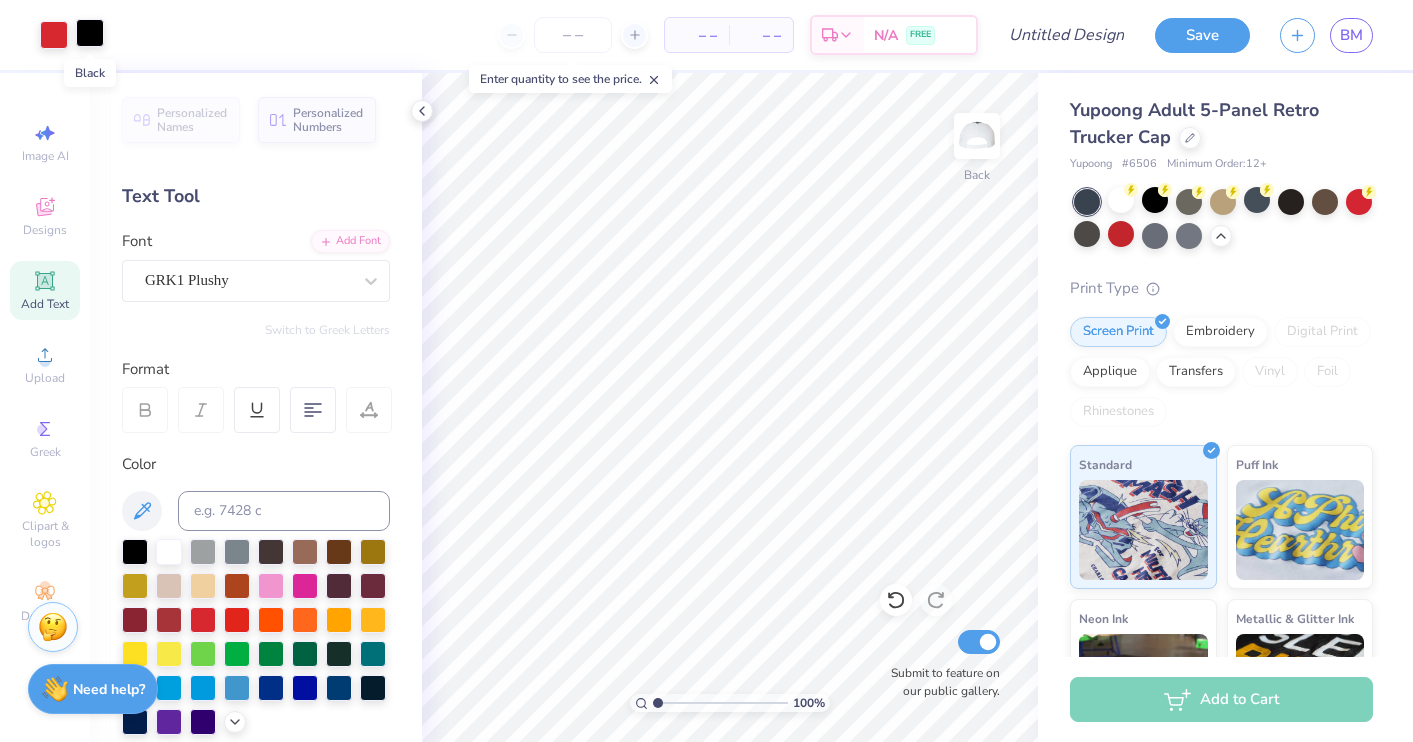 click at bounding box center [90, 33] 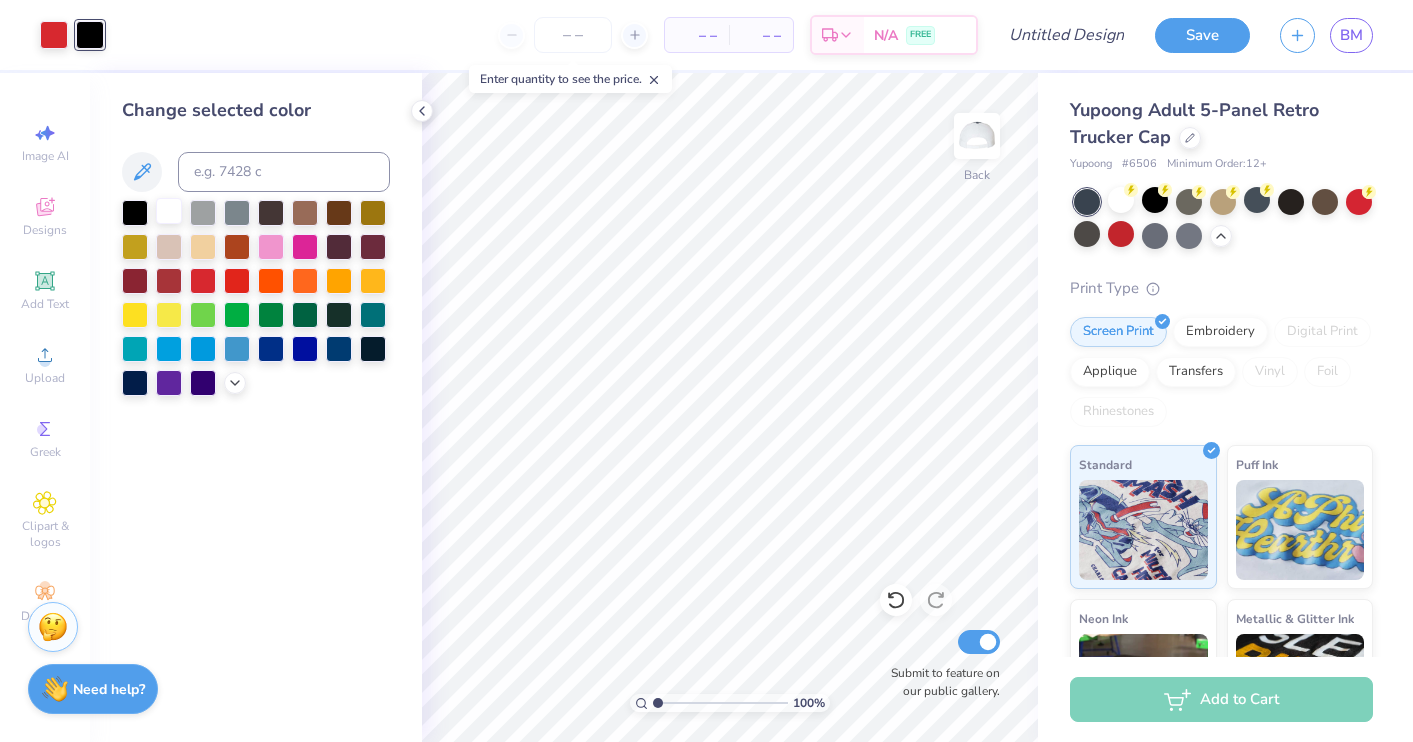 click at bounding box center [169, 211] 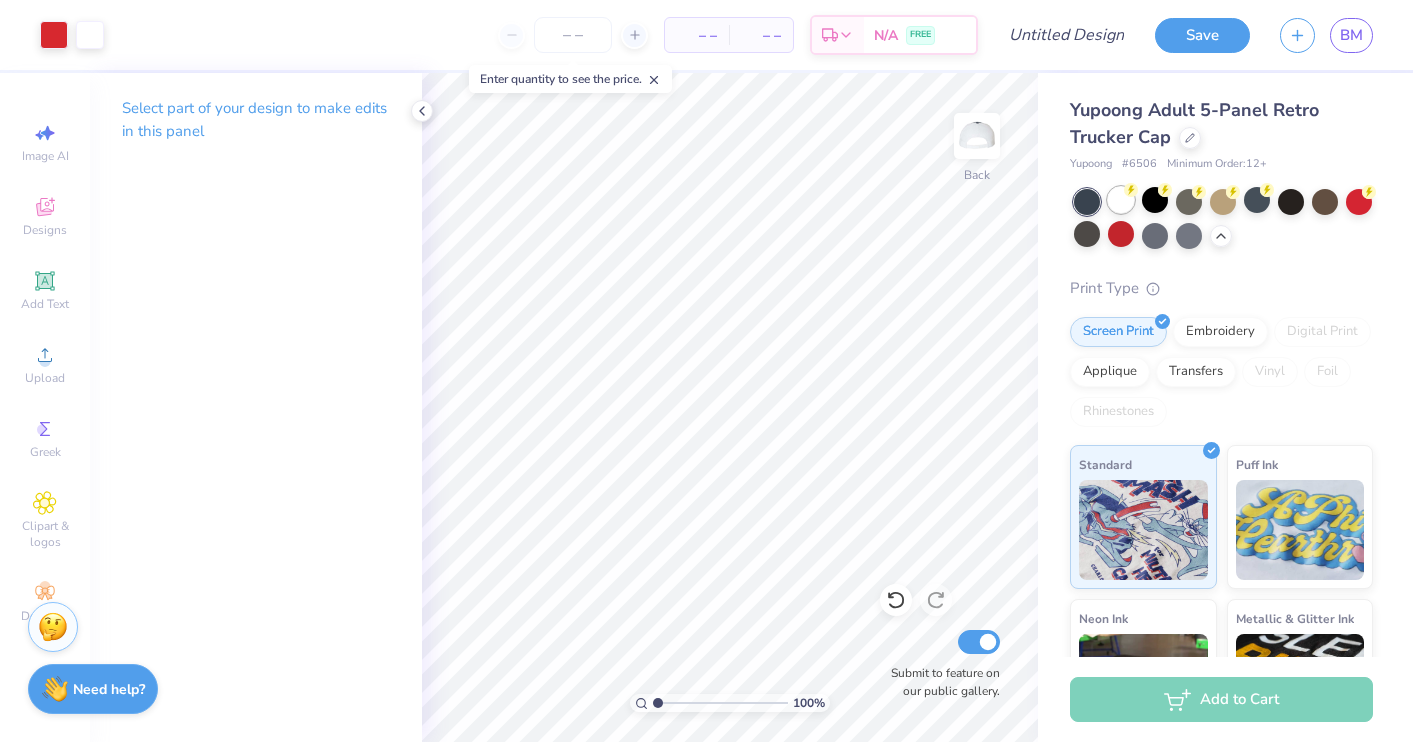 click at bounding box center [1121, 200] 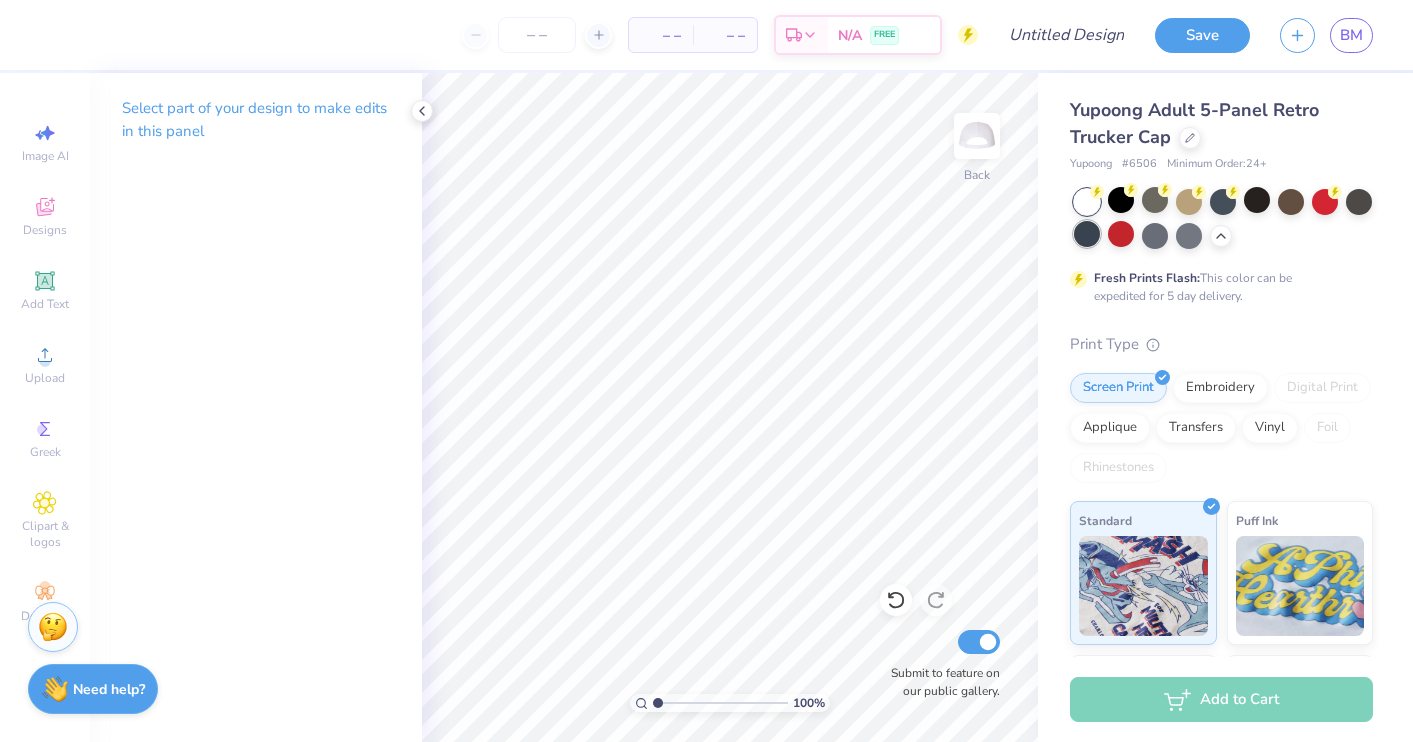 click at bounding box center [1087, 234] 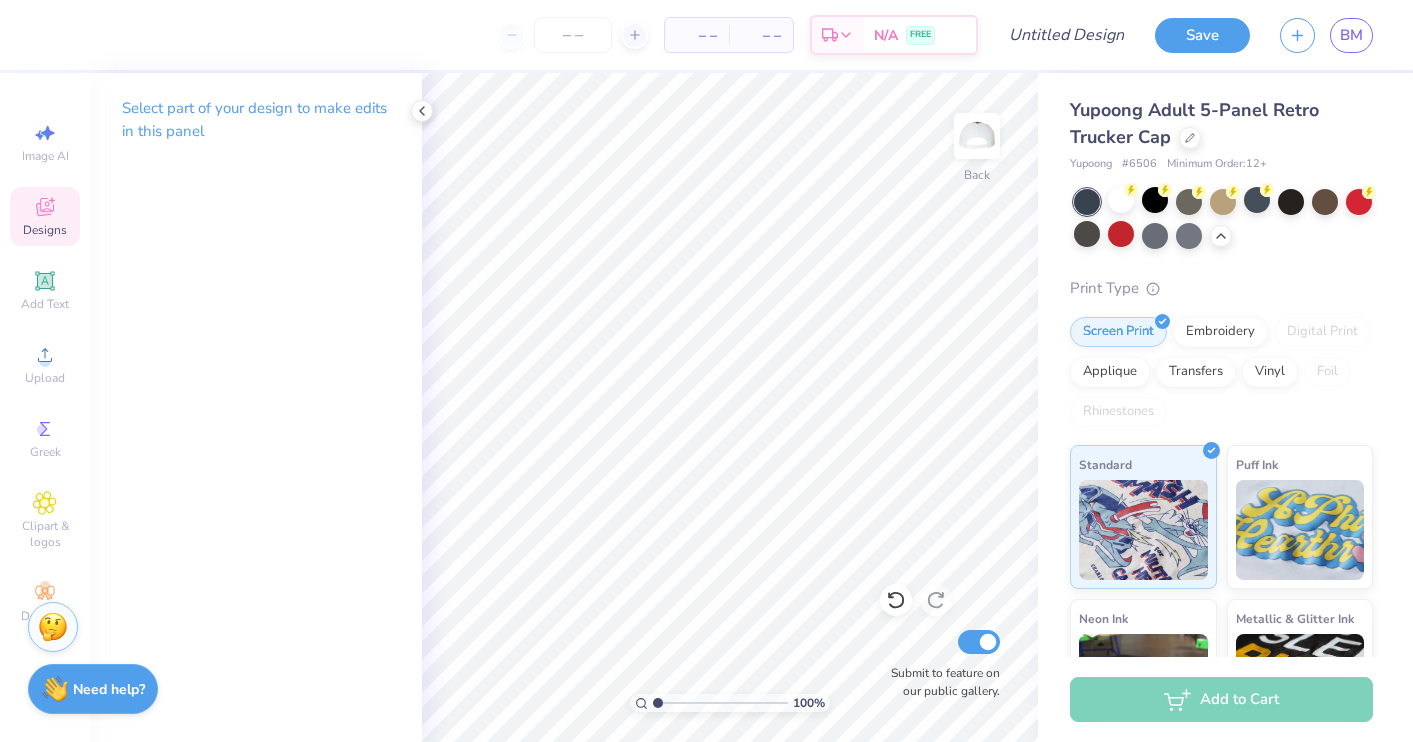 click 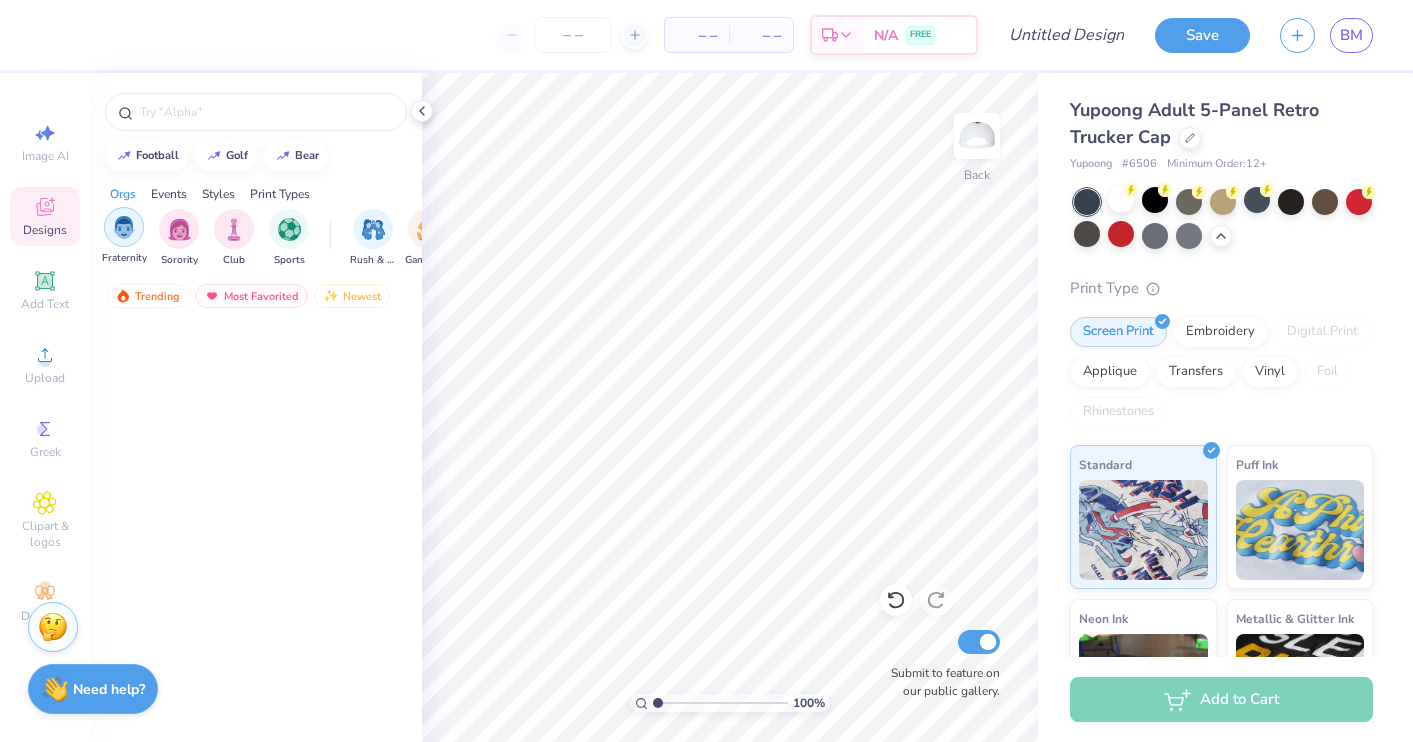 scroll, scrollTop: 3106, scrollLeft: 0, axis: vertical 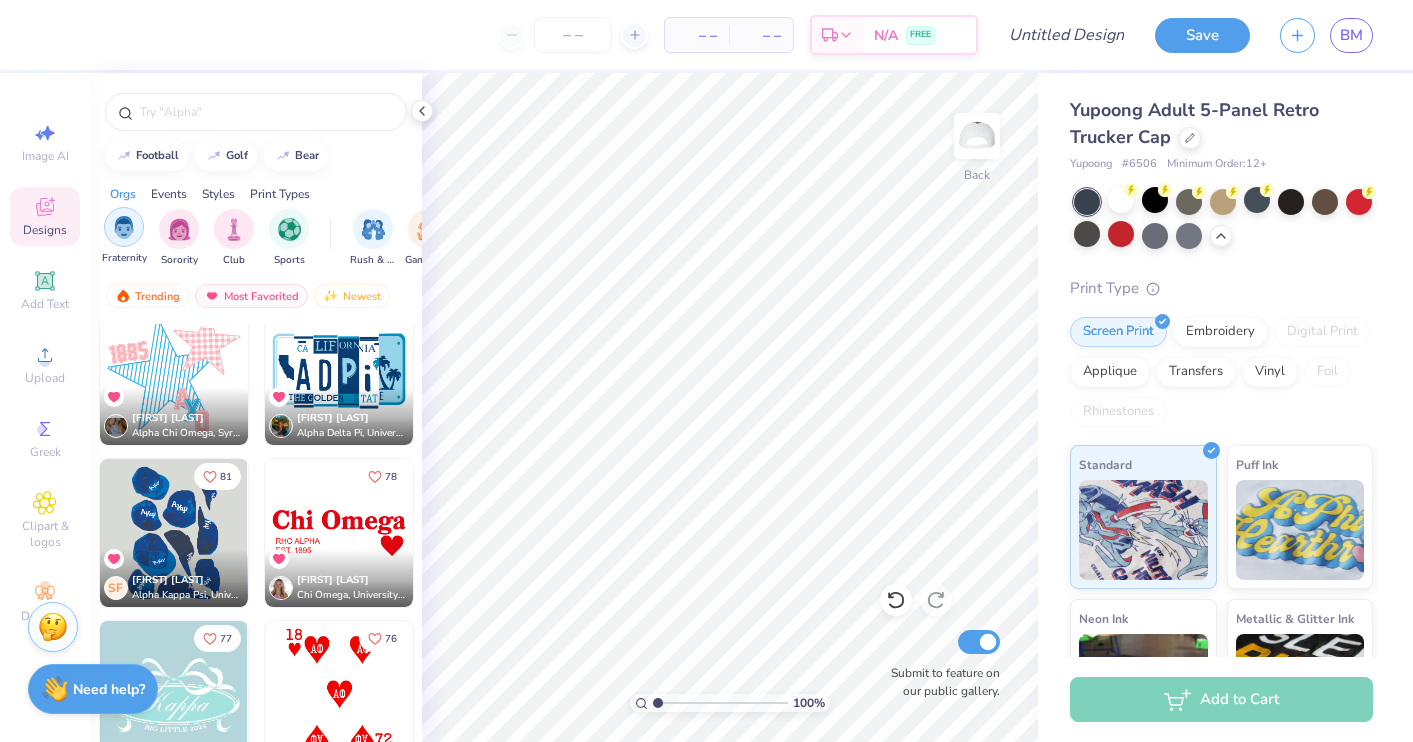 click at bounding box center [179, 229] 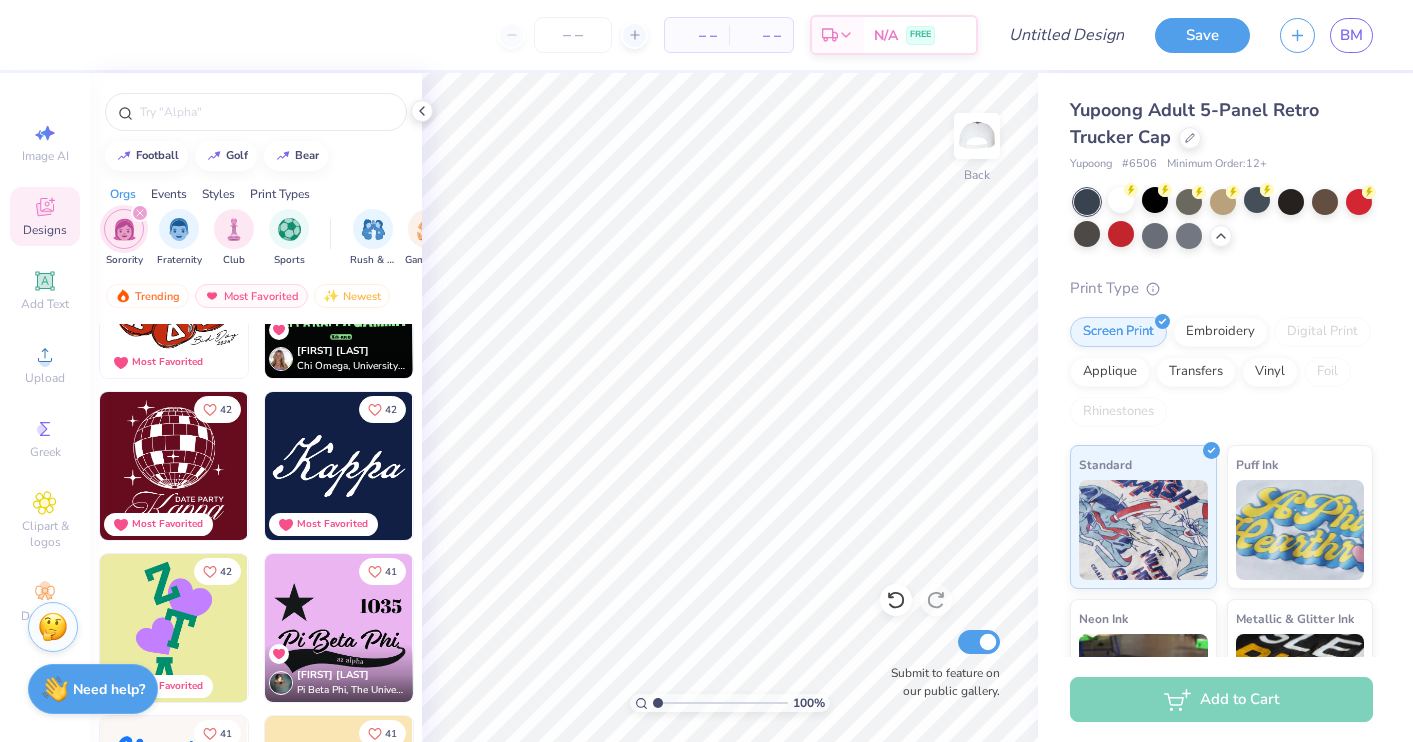 scroll, scrollTop: 9505, scrollLeft: 0, axis: vertical 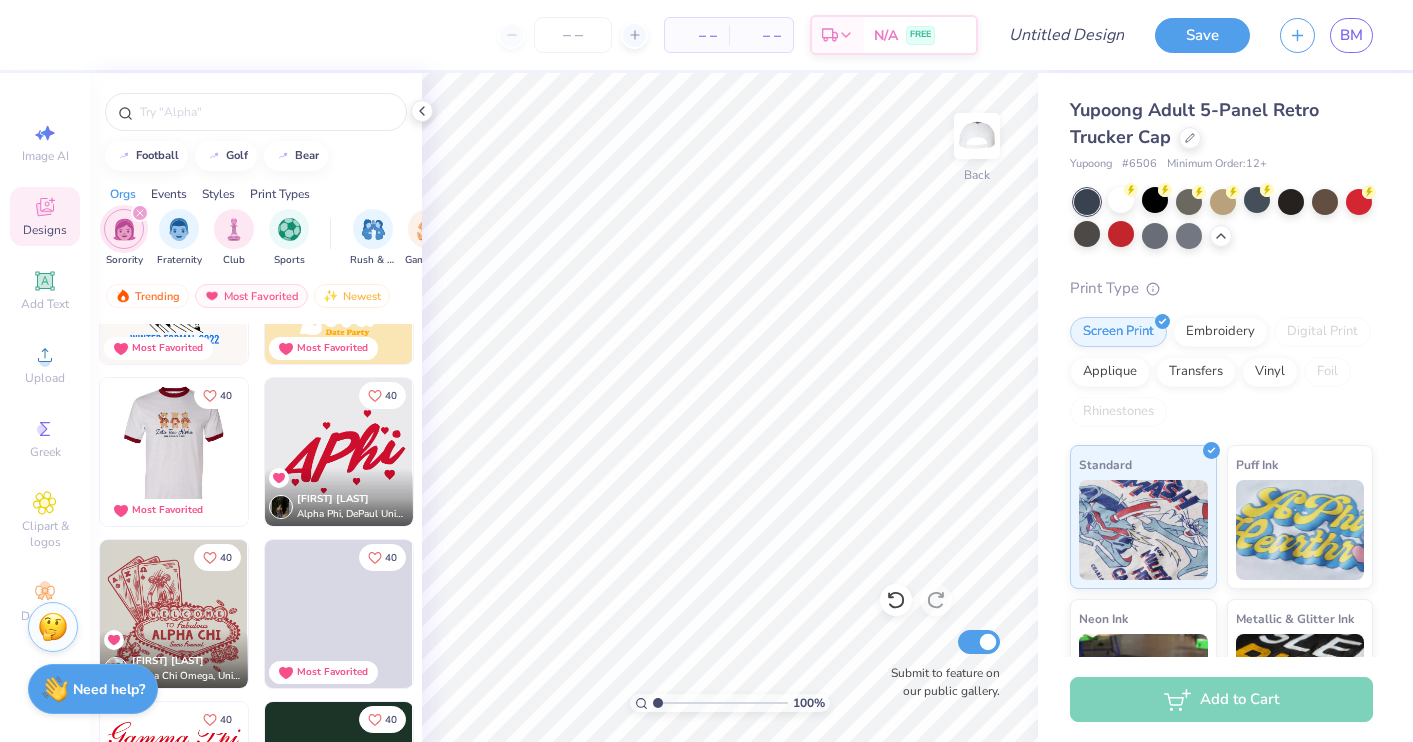 click on "Izzy Sarabia Alpha Phi, DePaul University" at bounding box center (339, 497) 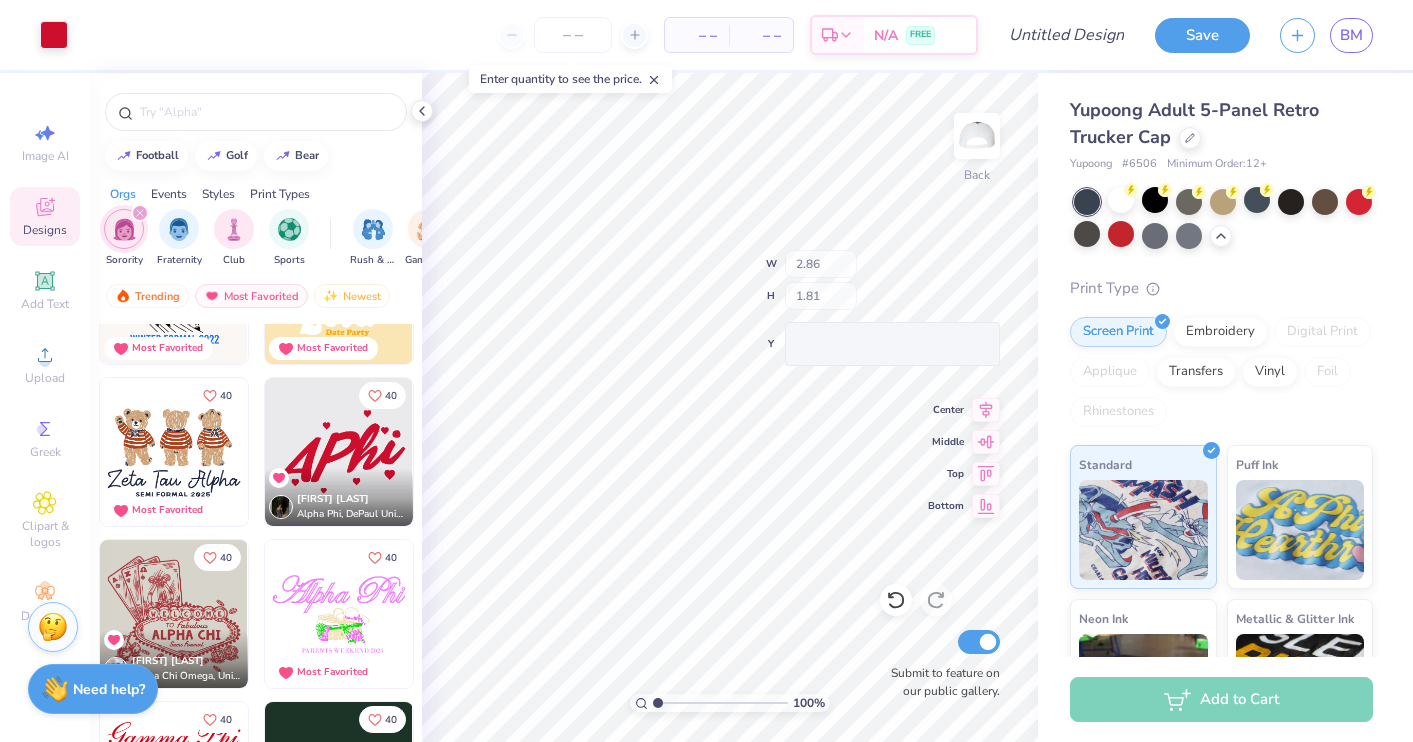 type on "1.37" 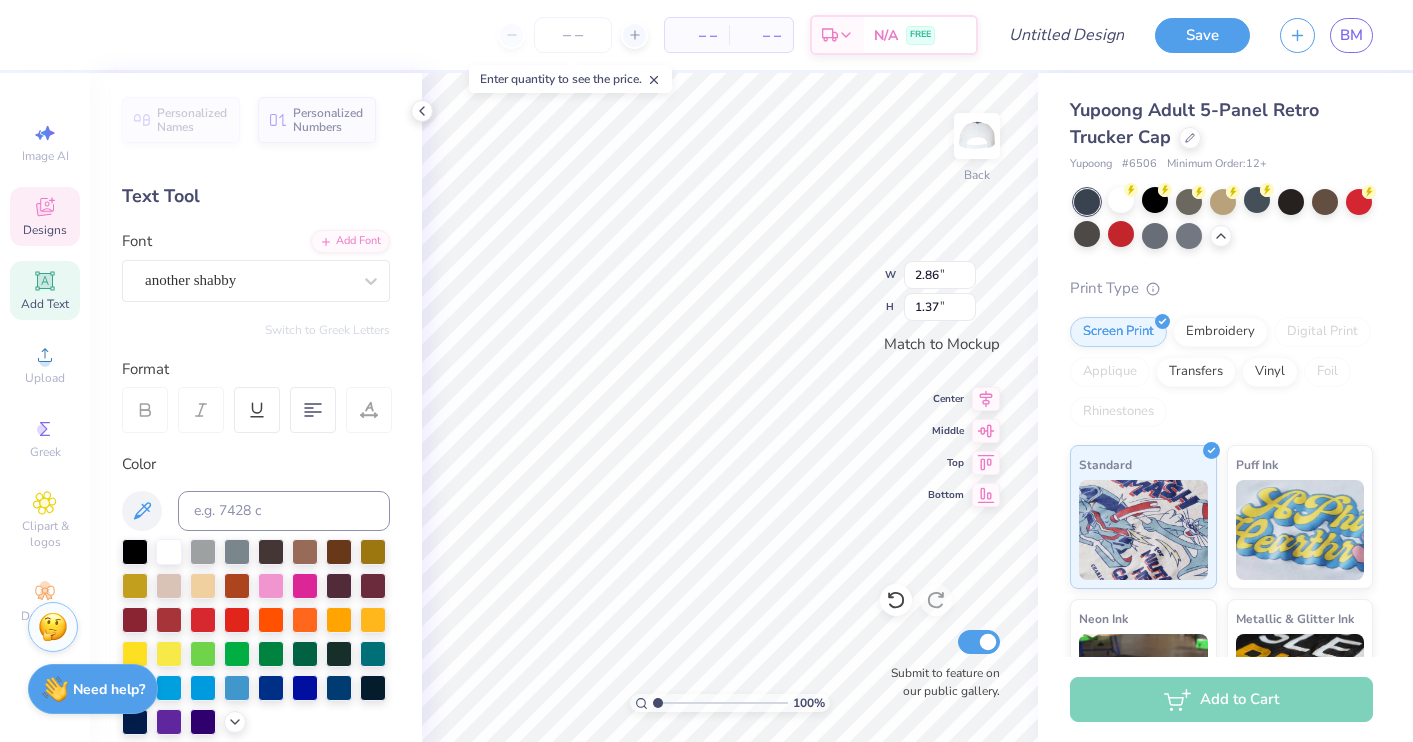 type on "GPhi" 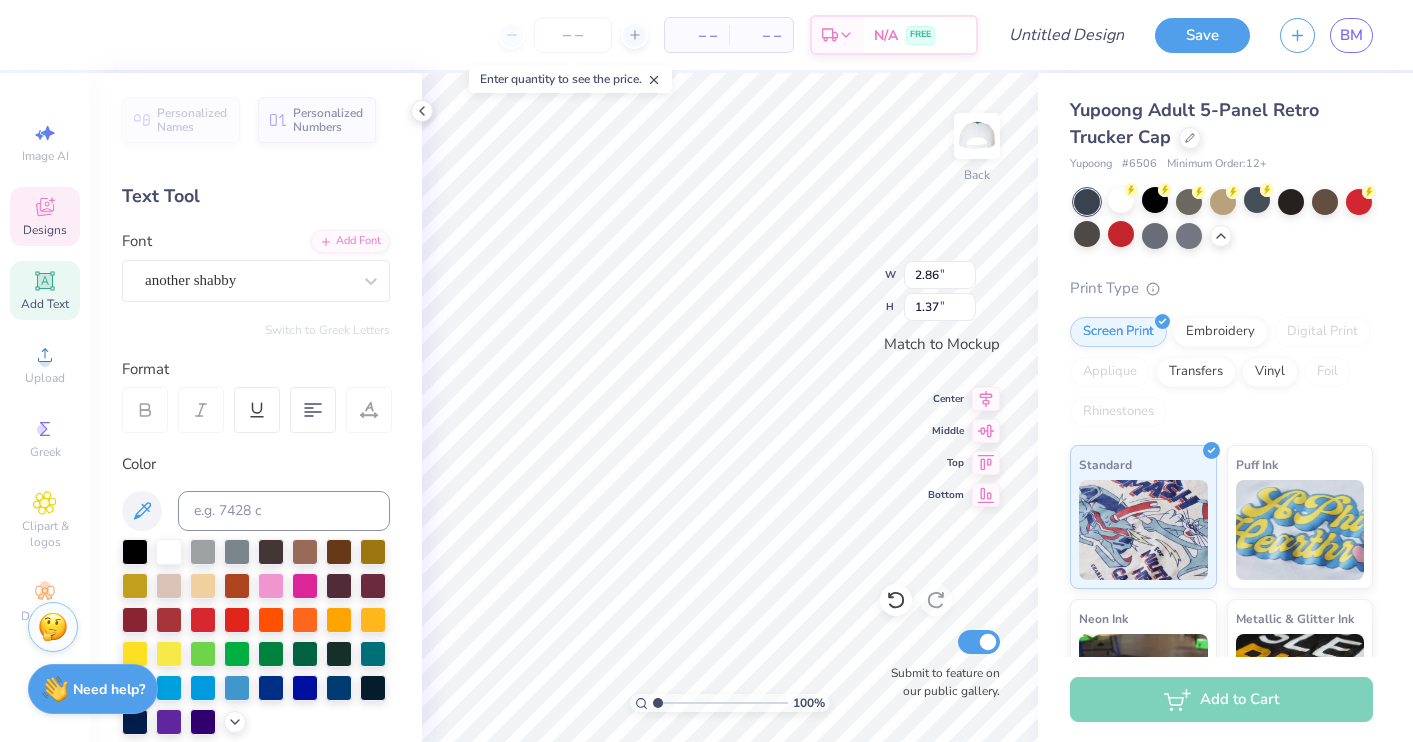 type on "GPhi" 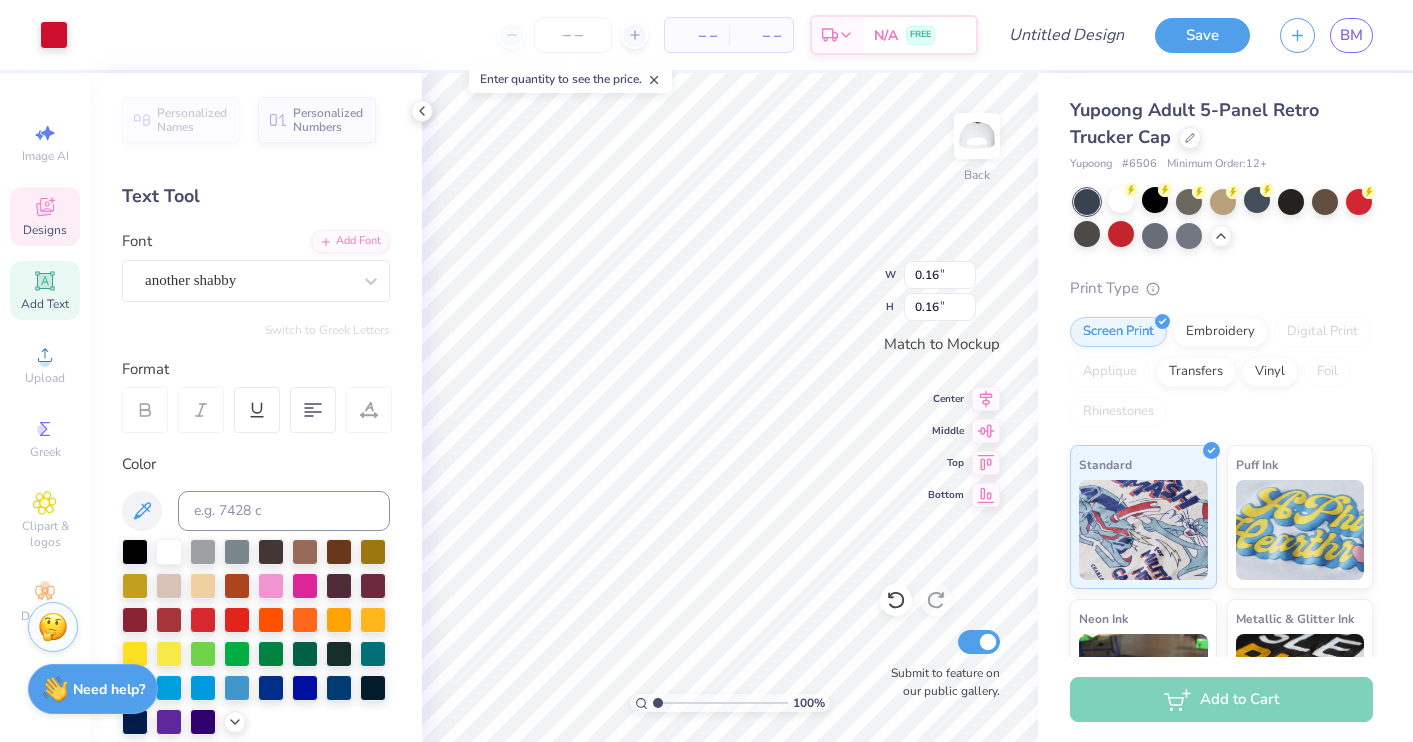 type on "2.84" 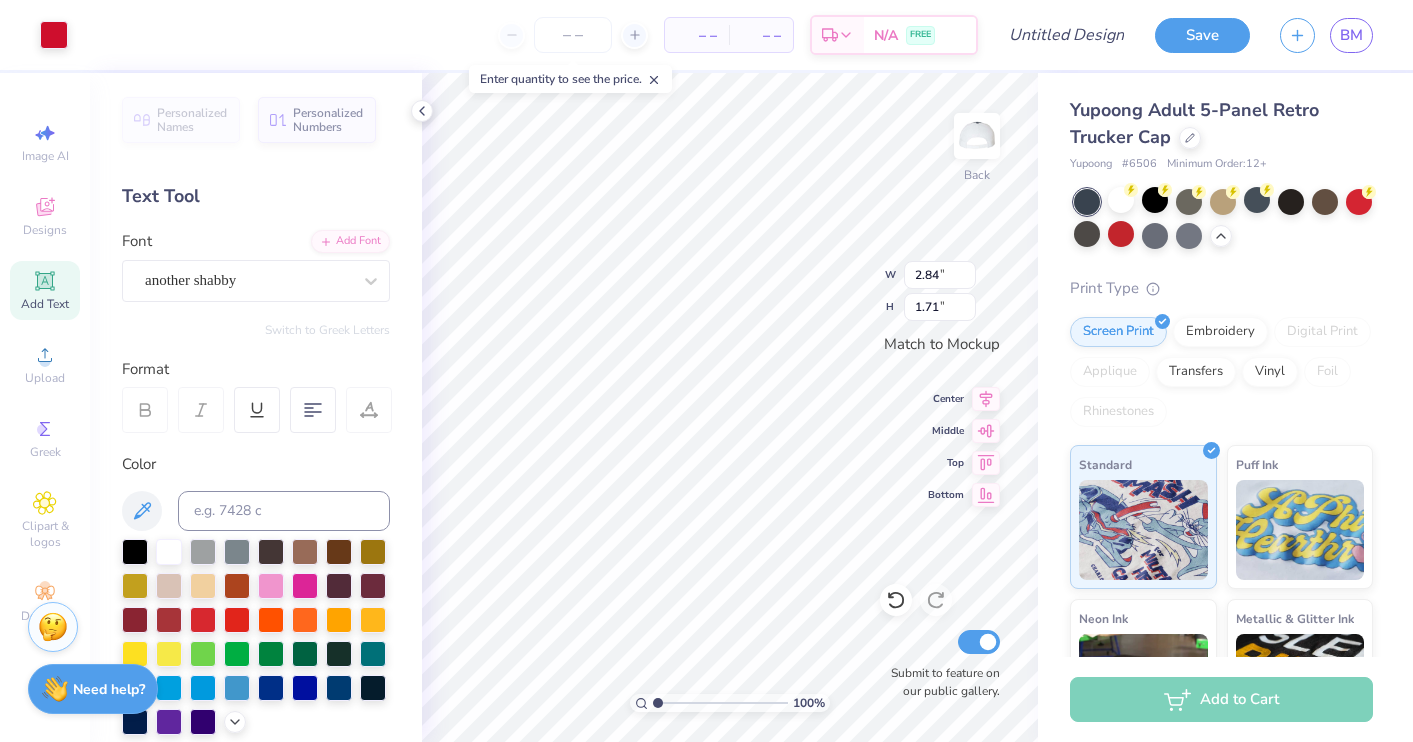 type on "3.13" 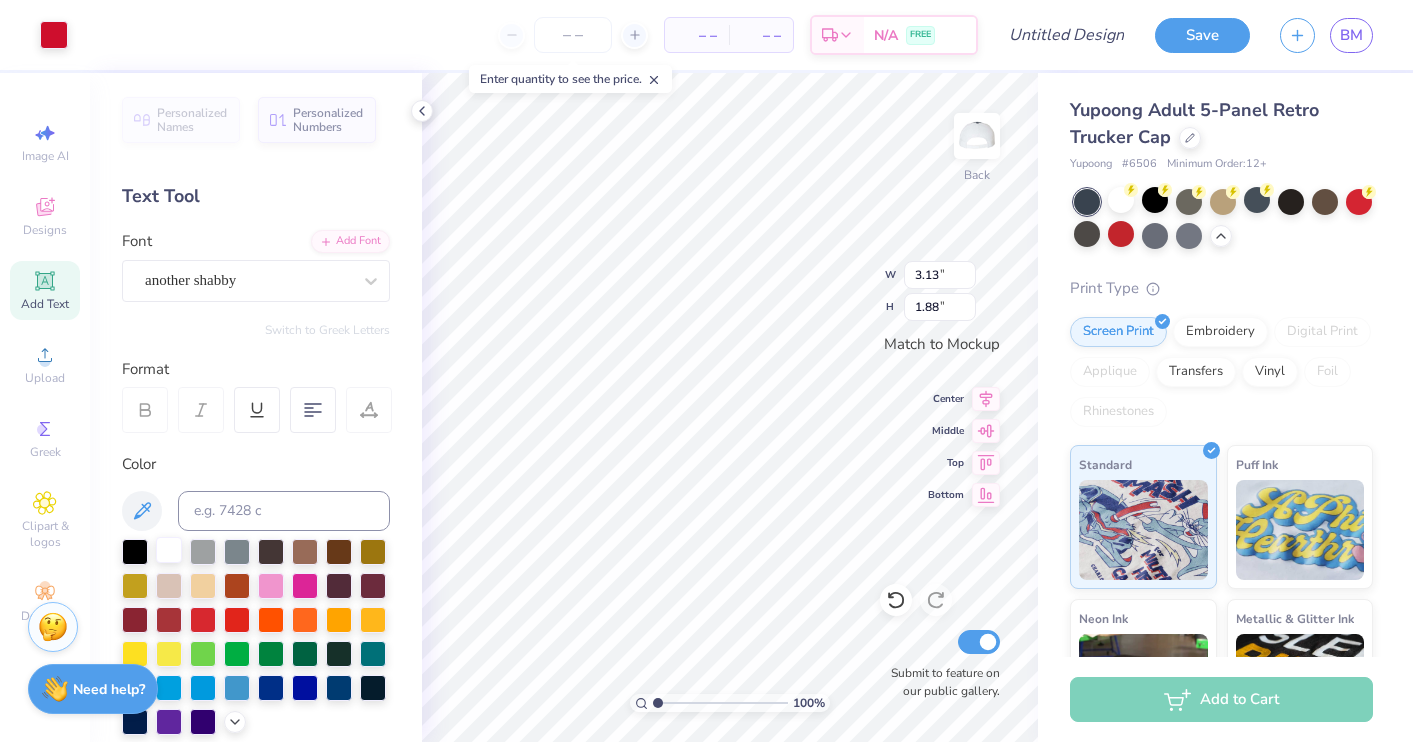 click at bounding box center [169, 550] 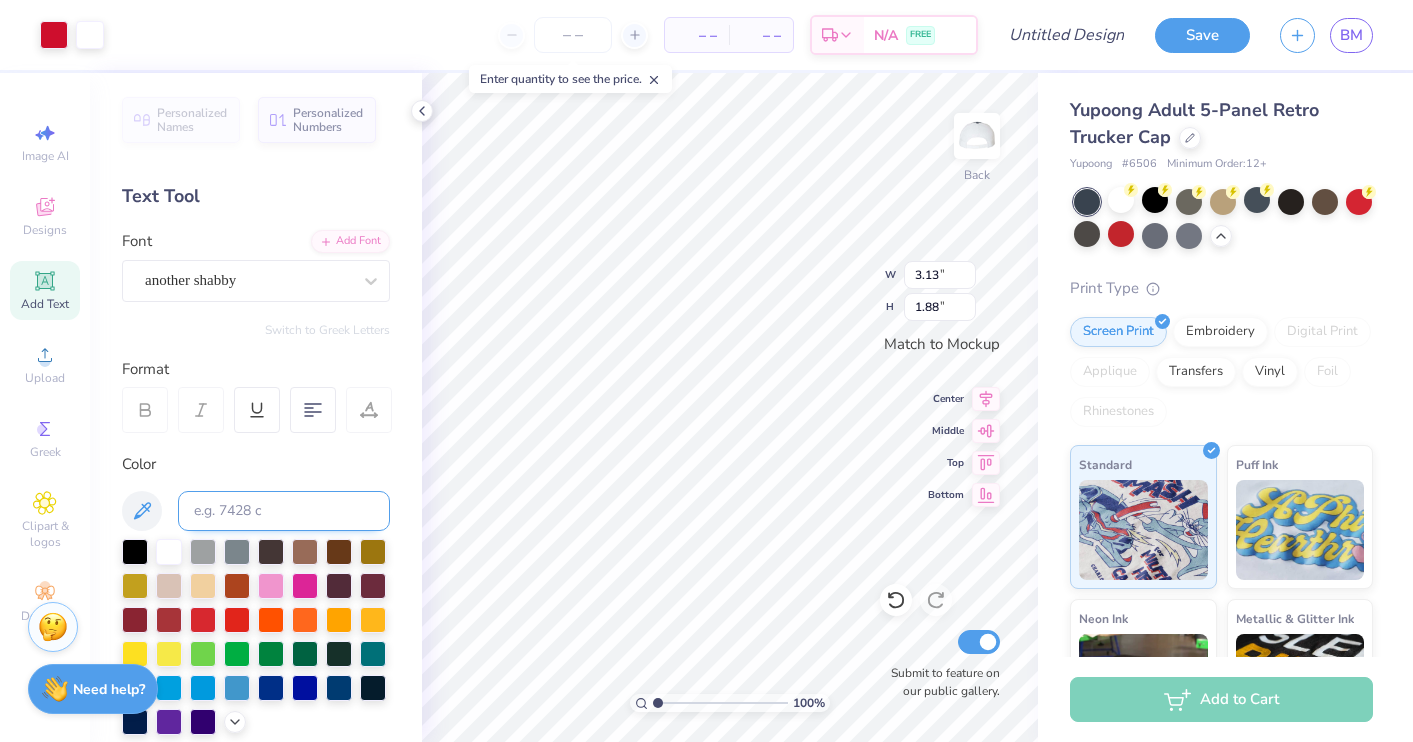 type on "3.01" 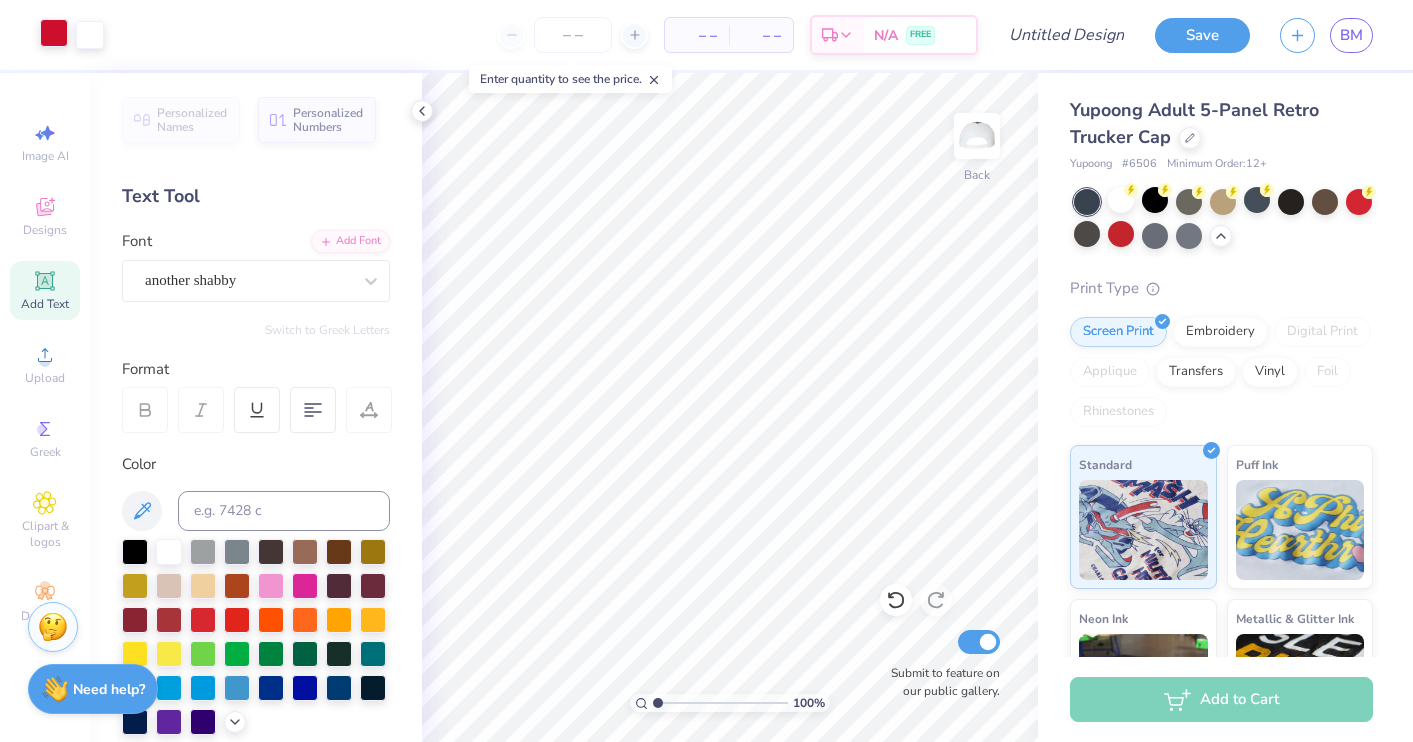 click at bounding box center (54, 33) 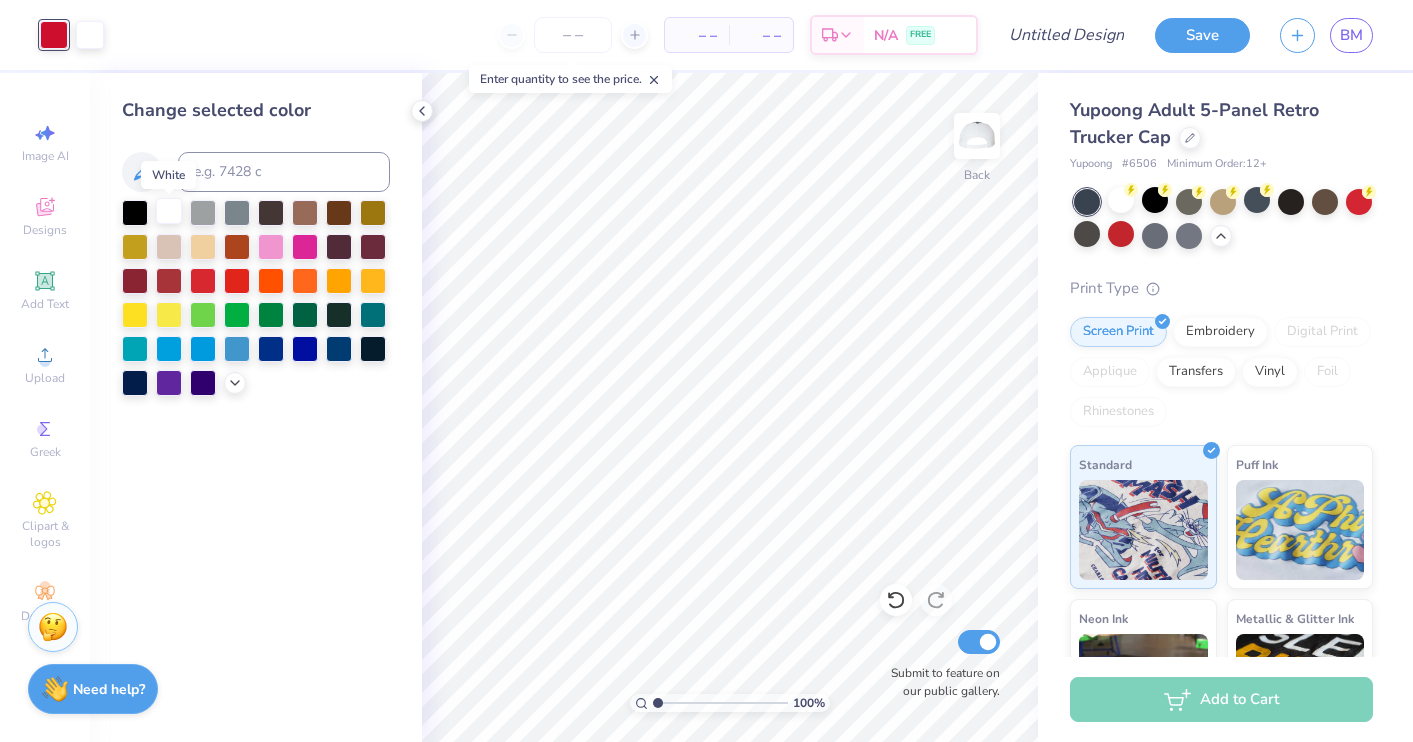 click at bounding box center (169, 211) 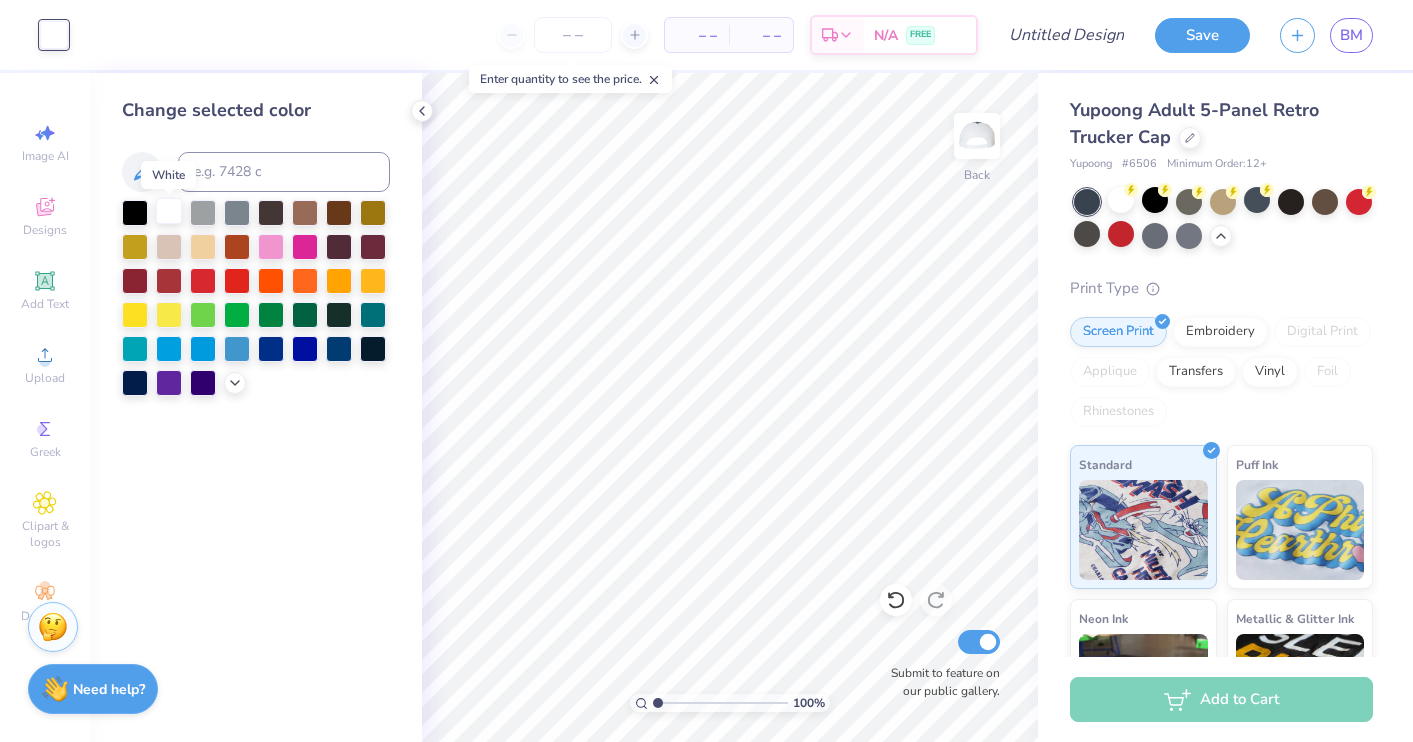 click at bounding box center [169, 211] 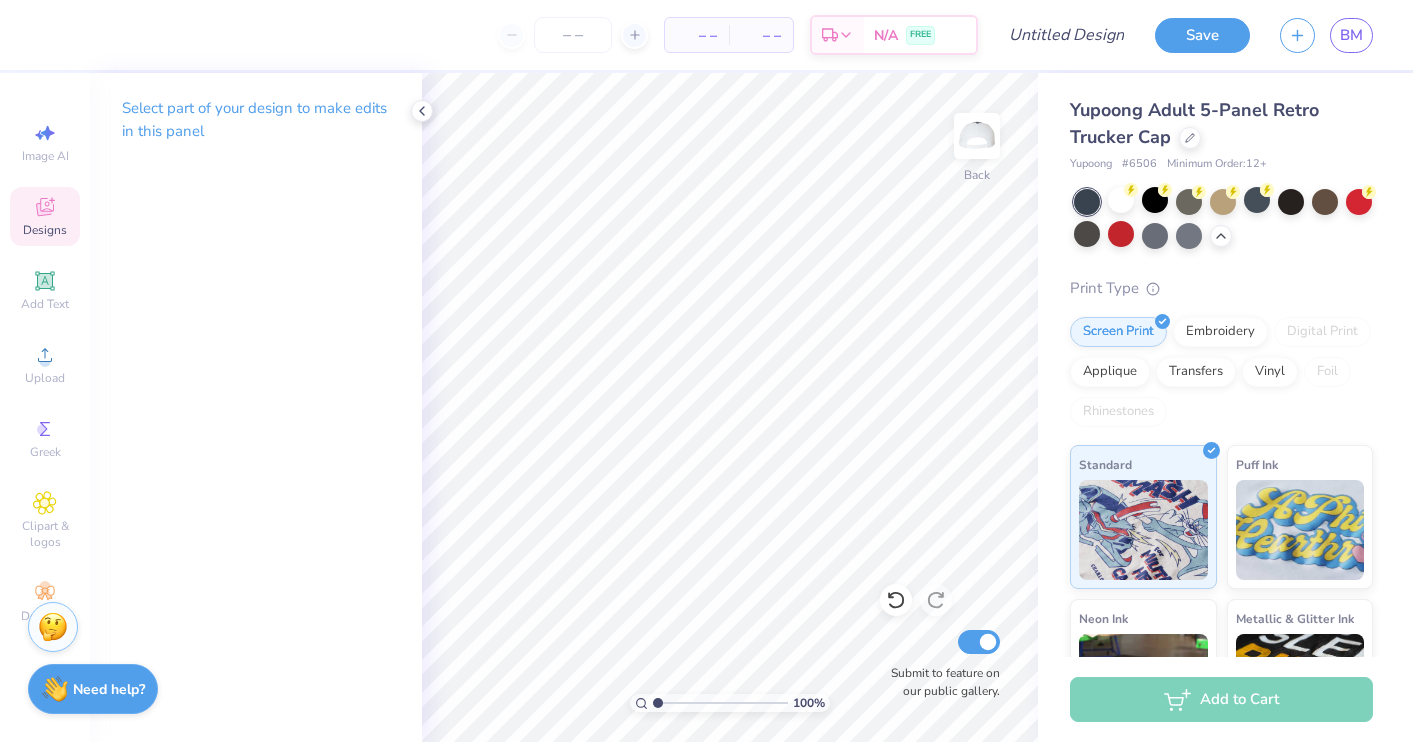 click 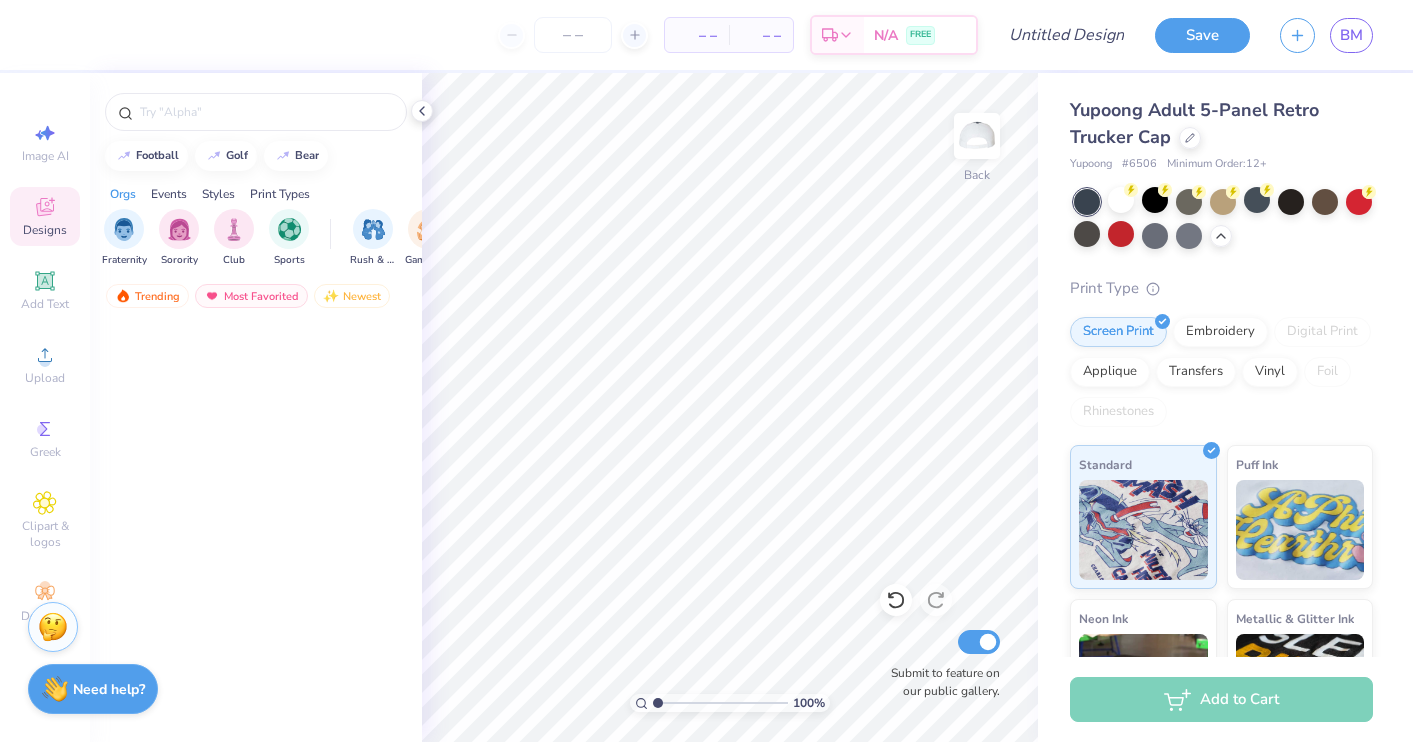 scroll, scrollTop: 1707, scrollLeft: 0, axis: vertical 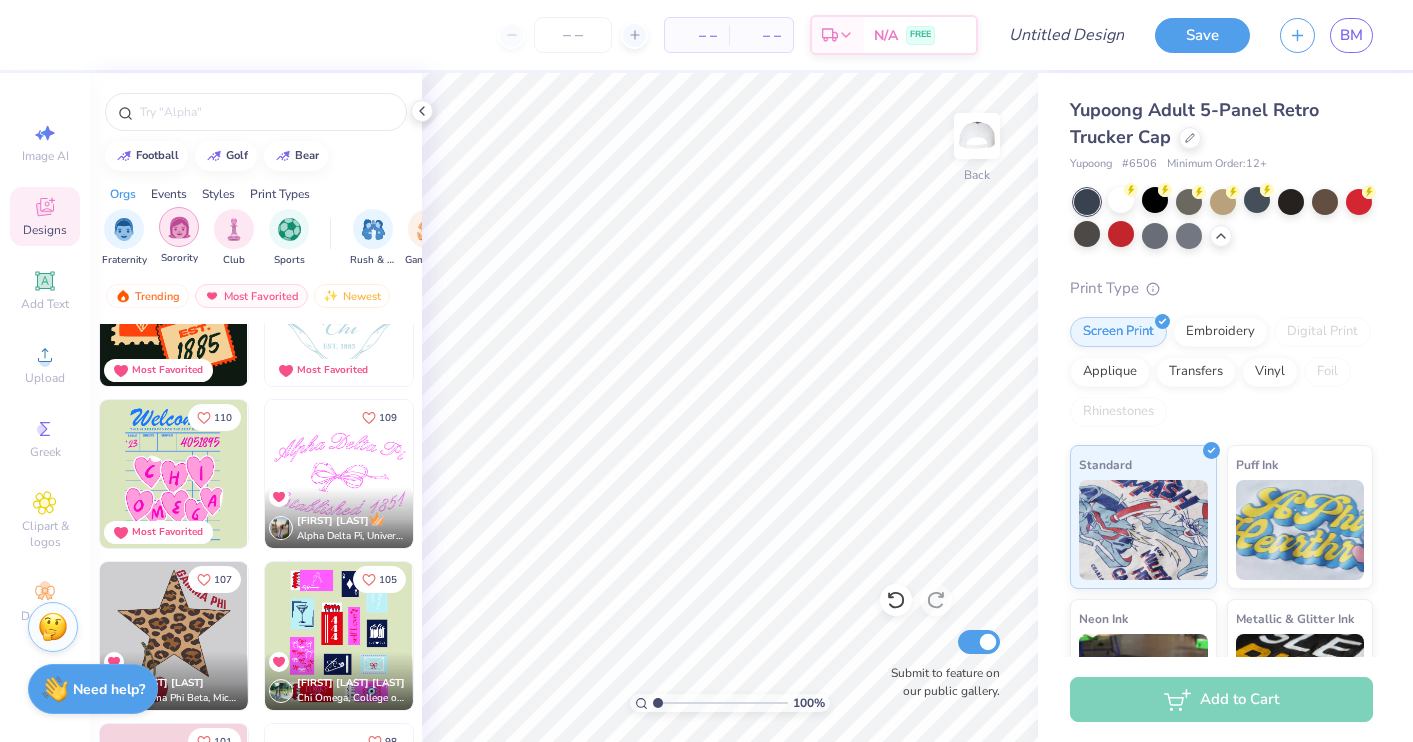 click at bounding box center (179, 227) 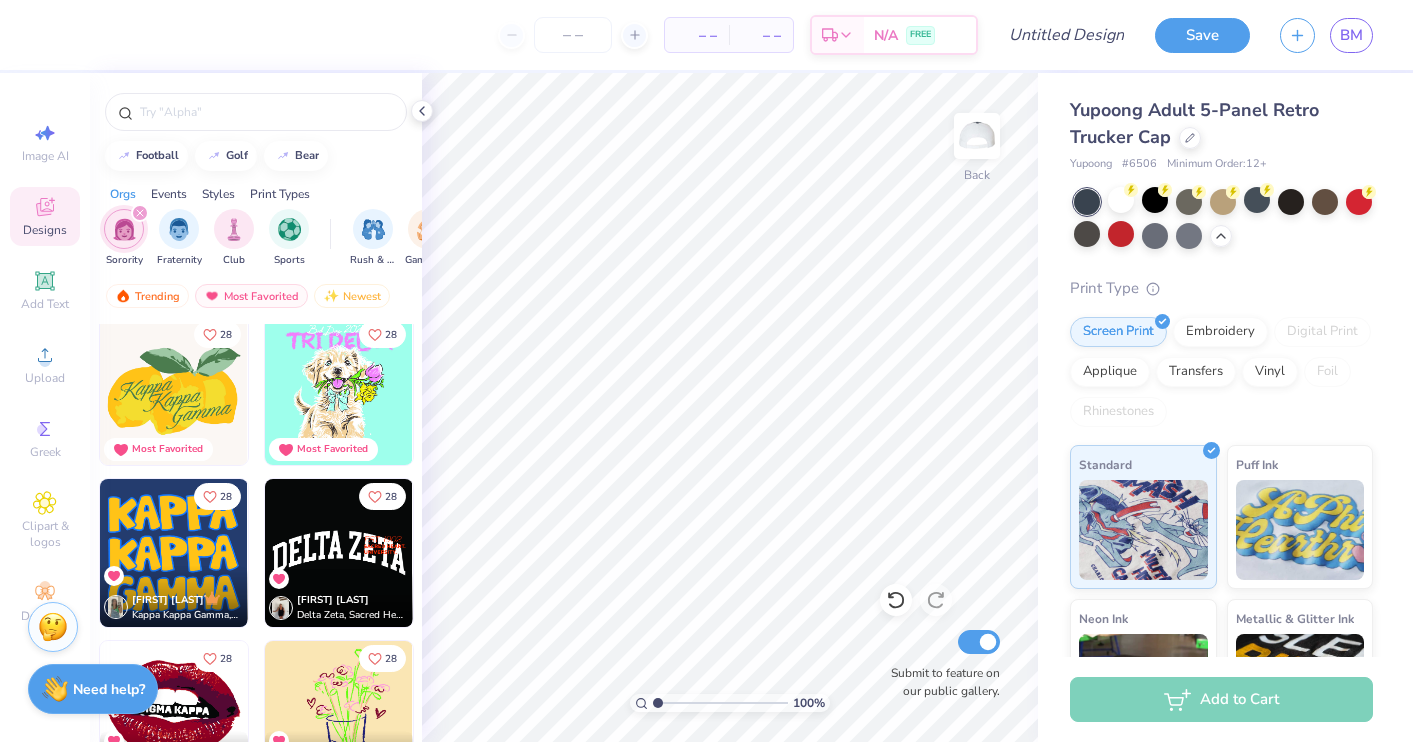 scroll, scrollTop: 16530, scrollLeft: 0, axis: vertical 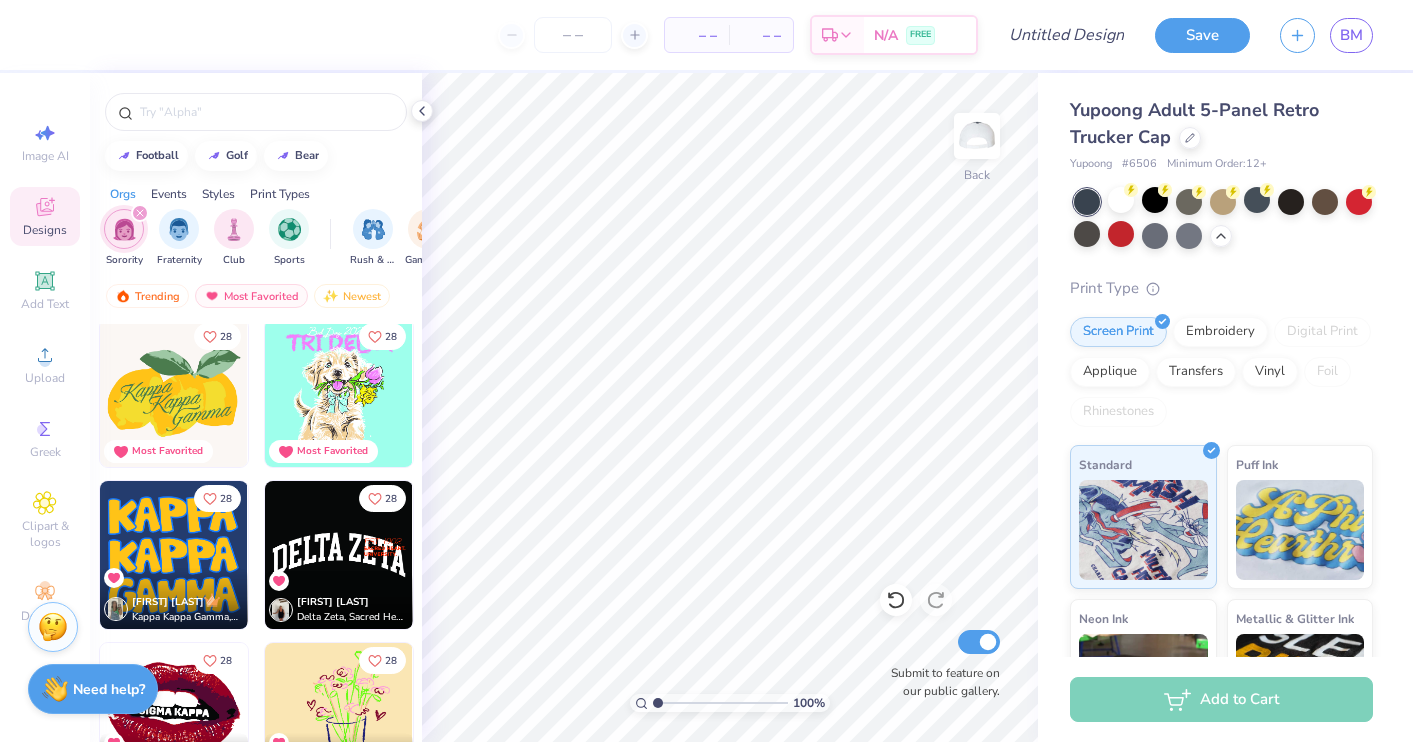 click at bounding box center (339, 555) 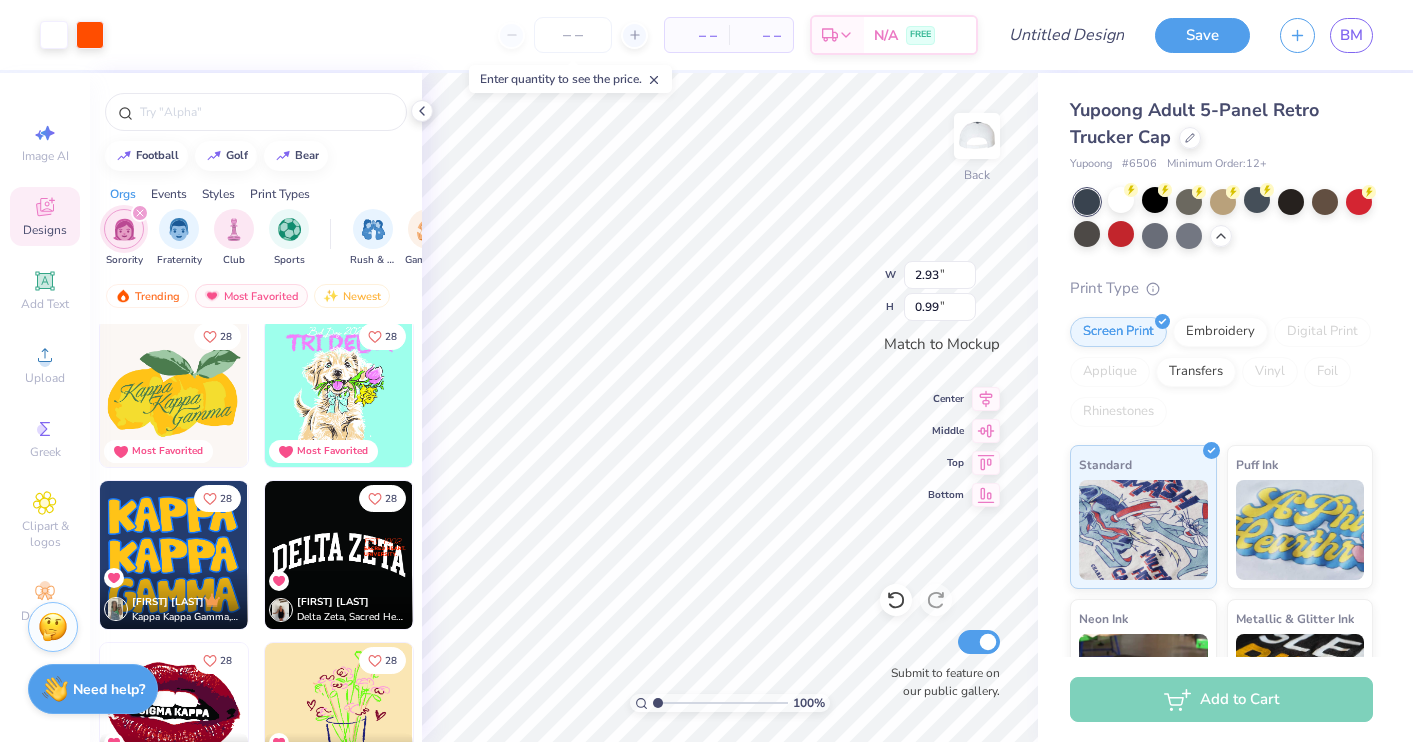 type on "3.40" 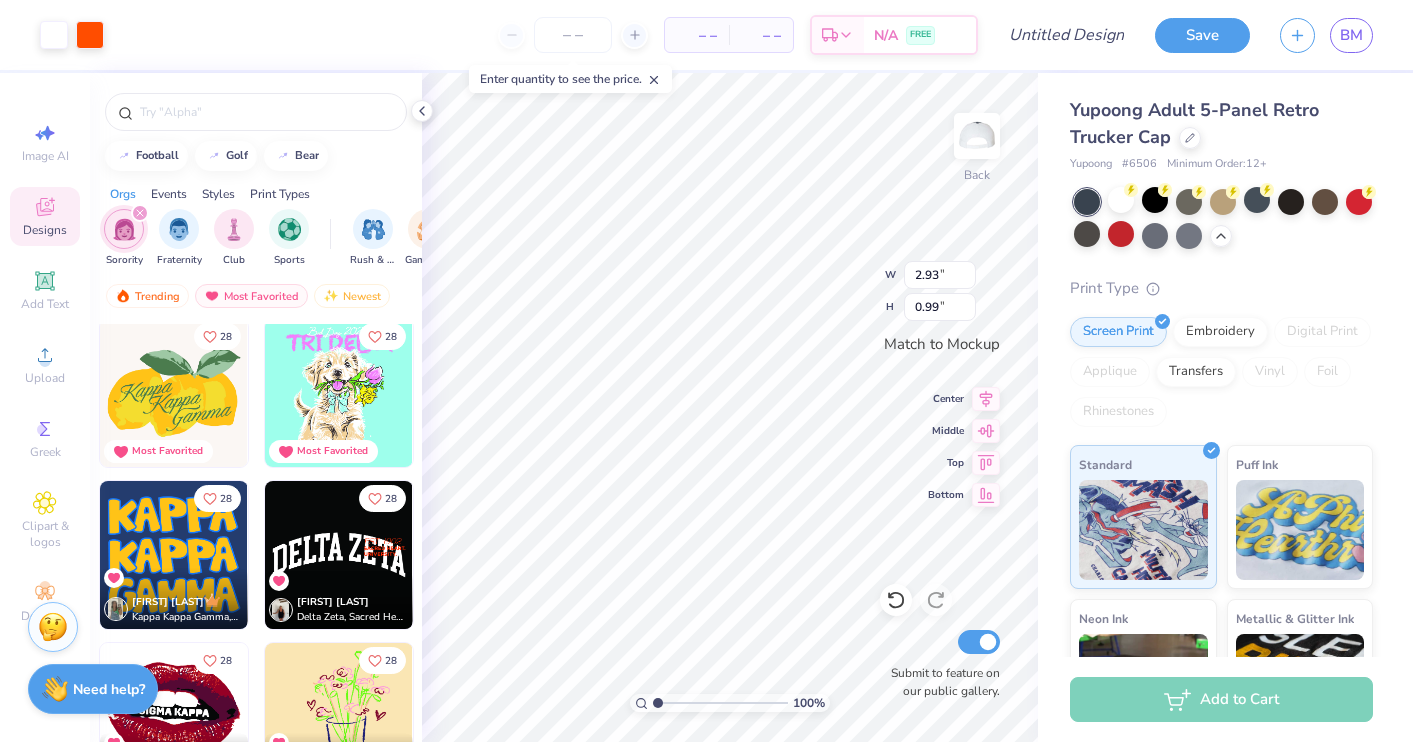 type on "1.15" 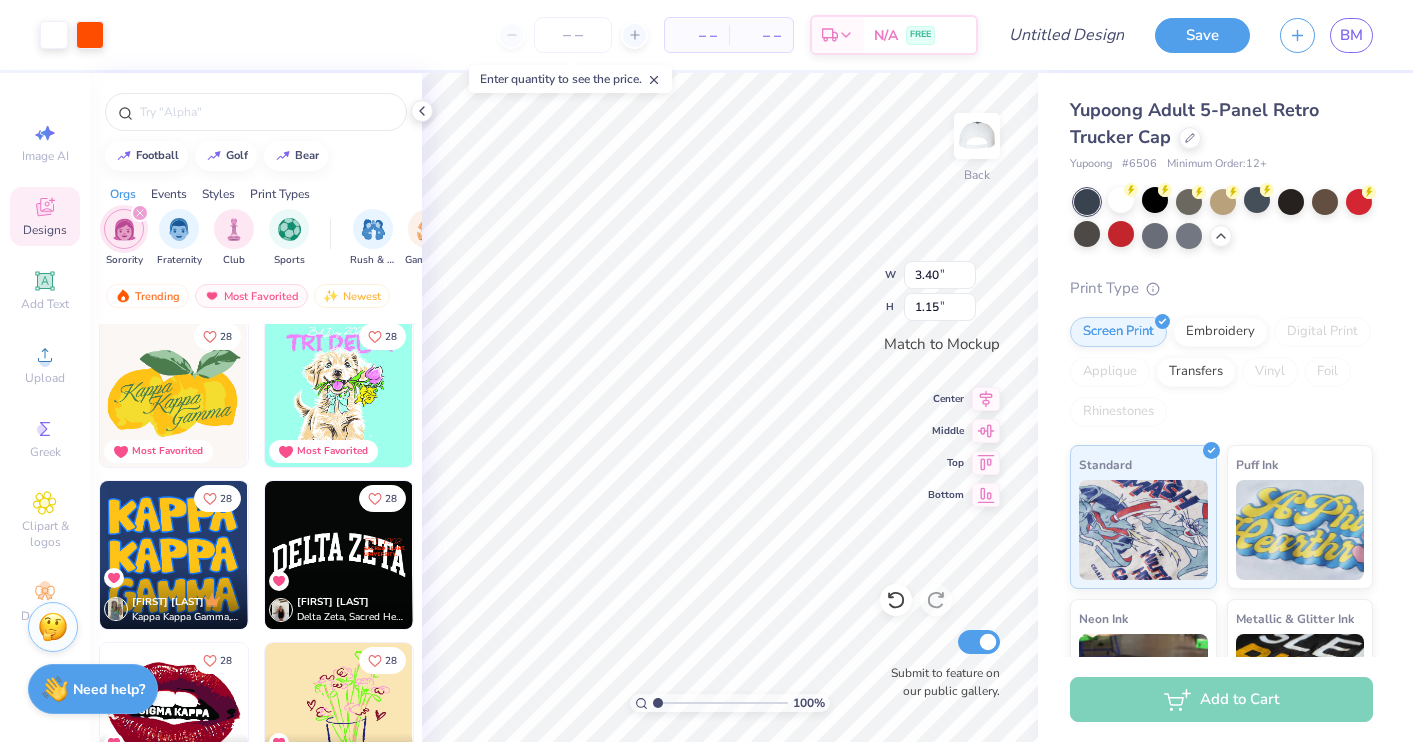 type on "3.87" 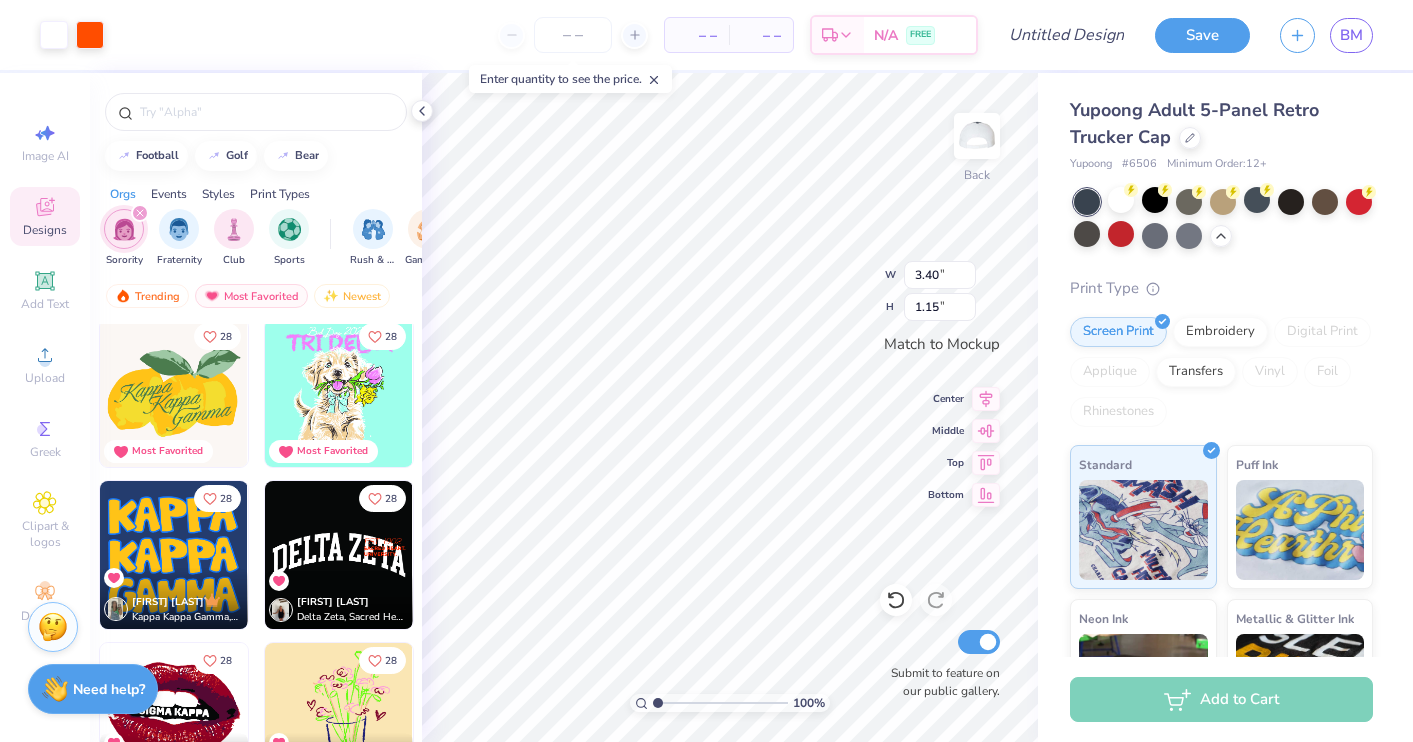 type on "1.31" 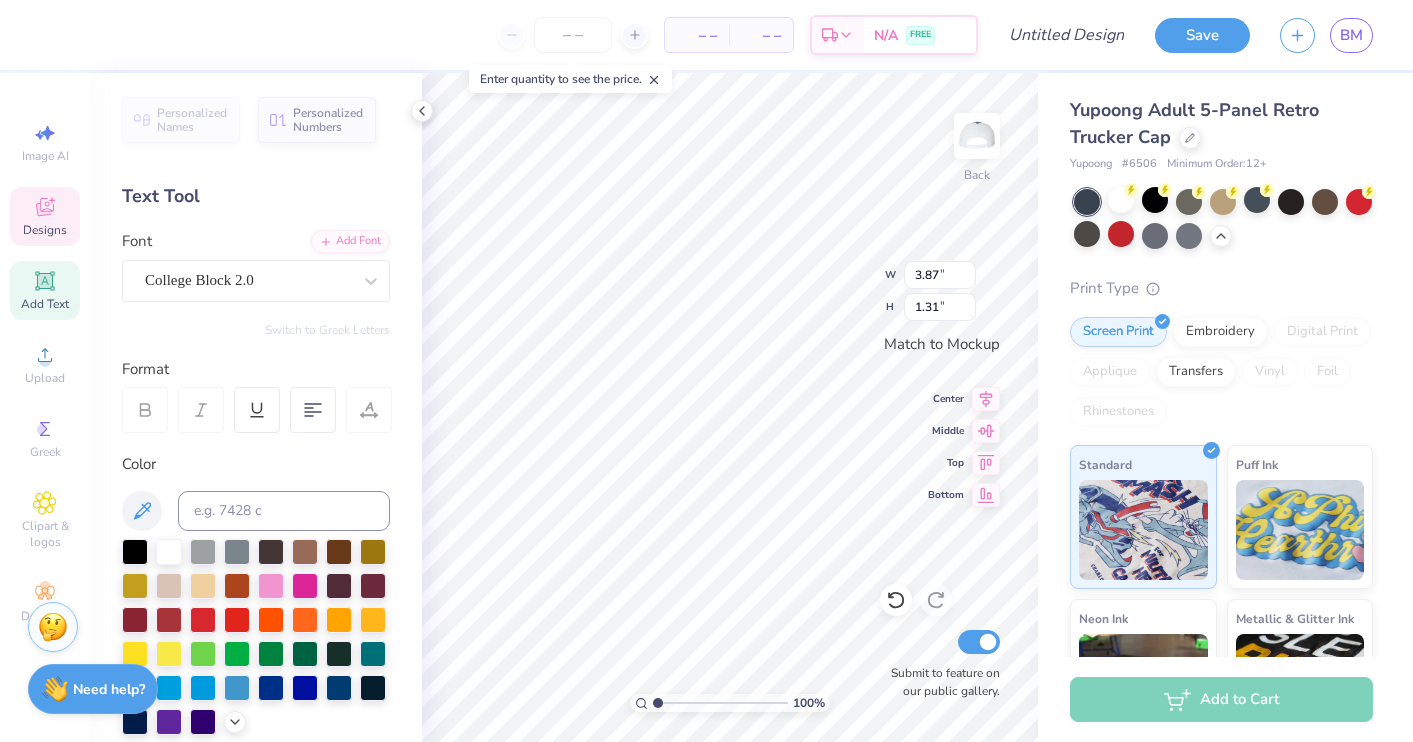 scroll, scrollTop: 0, scrollLeft: 0, axis: both 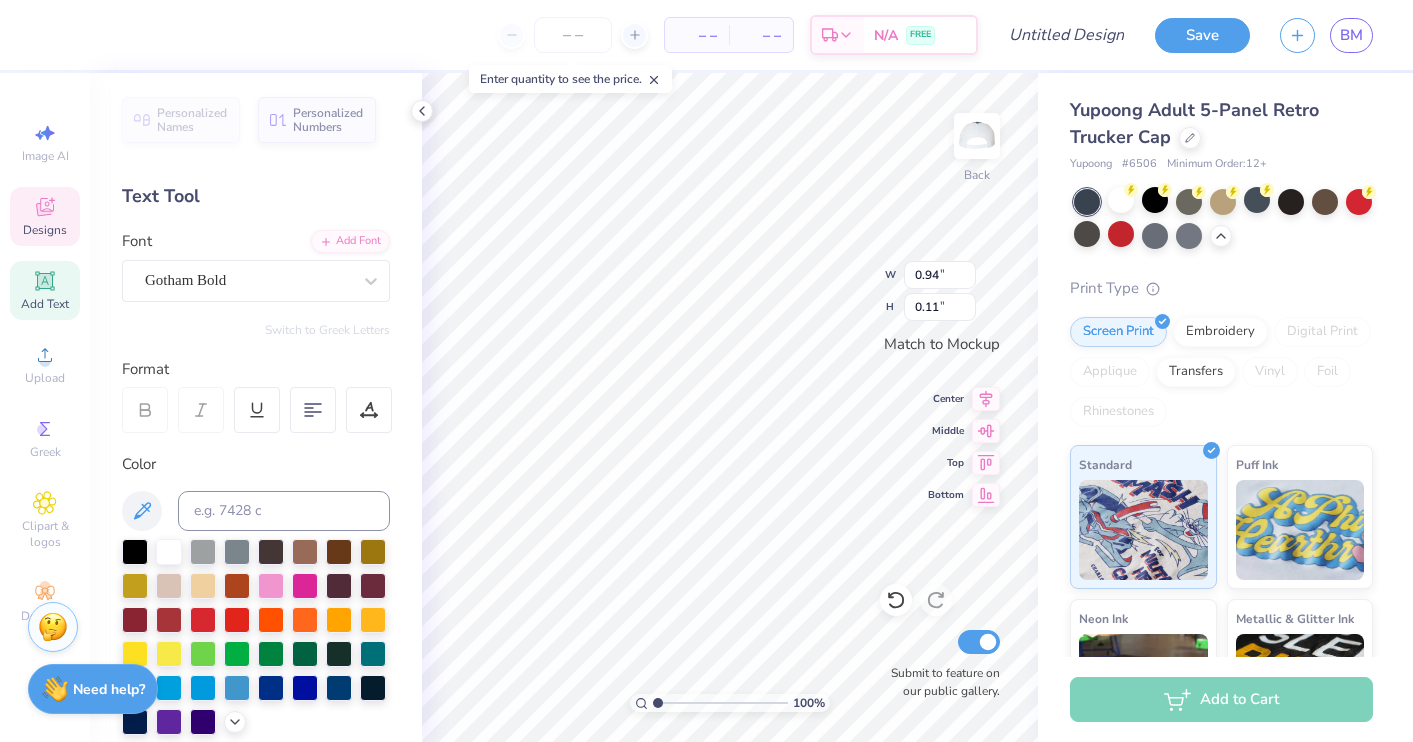 type on "1.21" 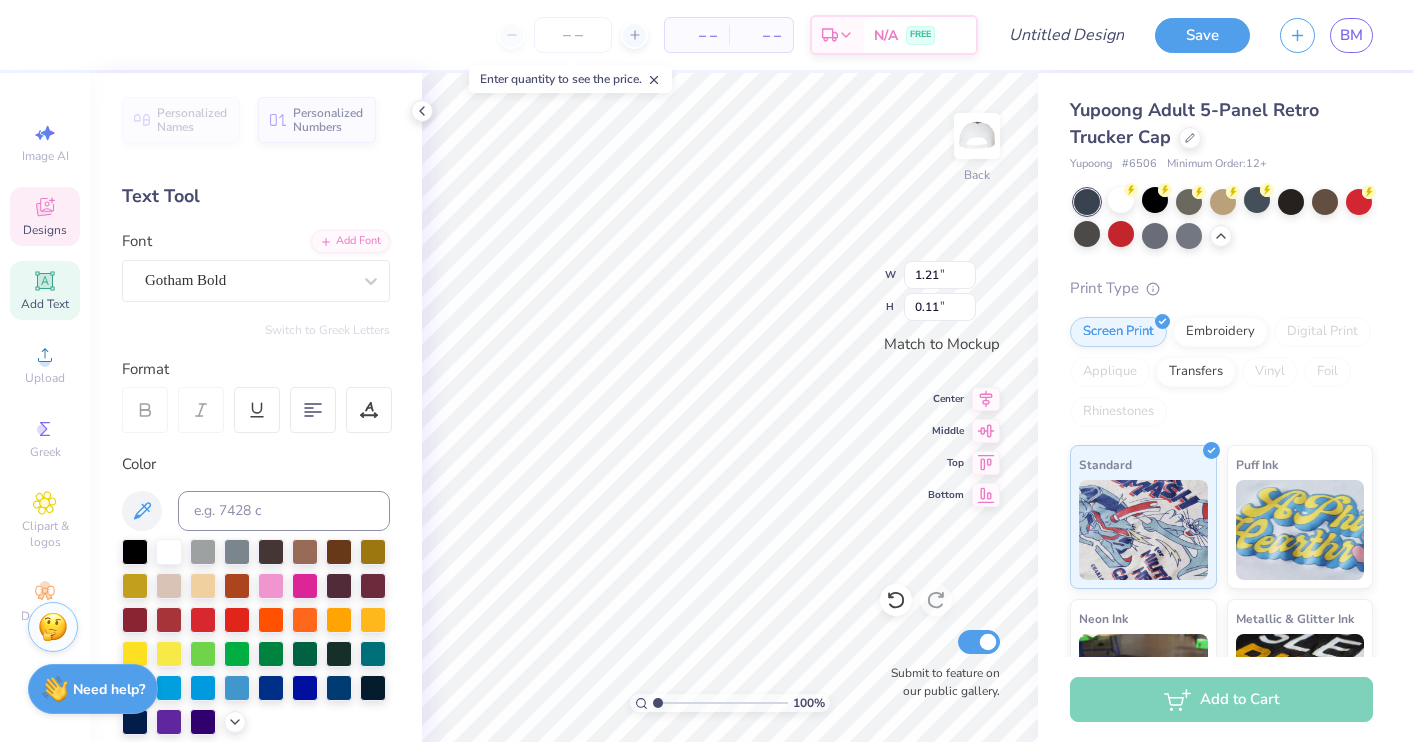 type on "0.94" 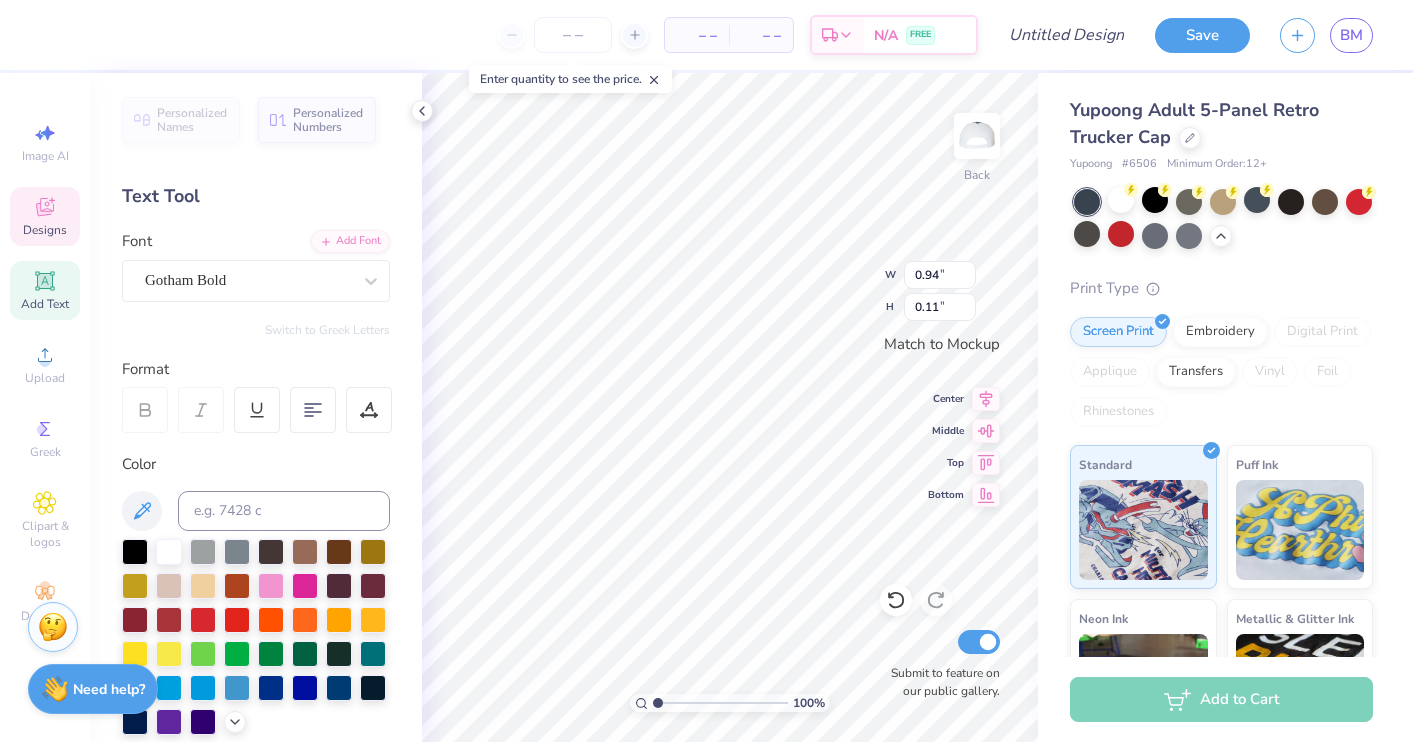 scroll, scrollTop: 0, scrollLeft: 5, axis: horizontal 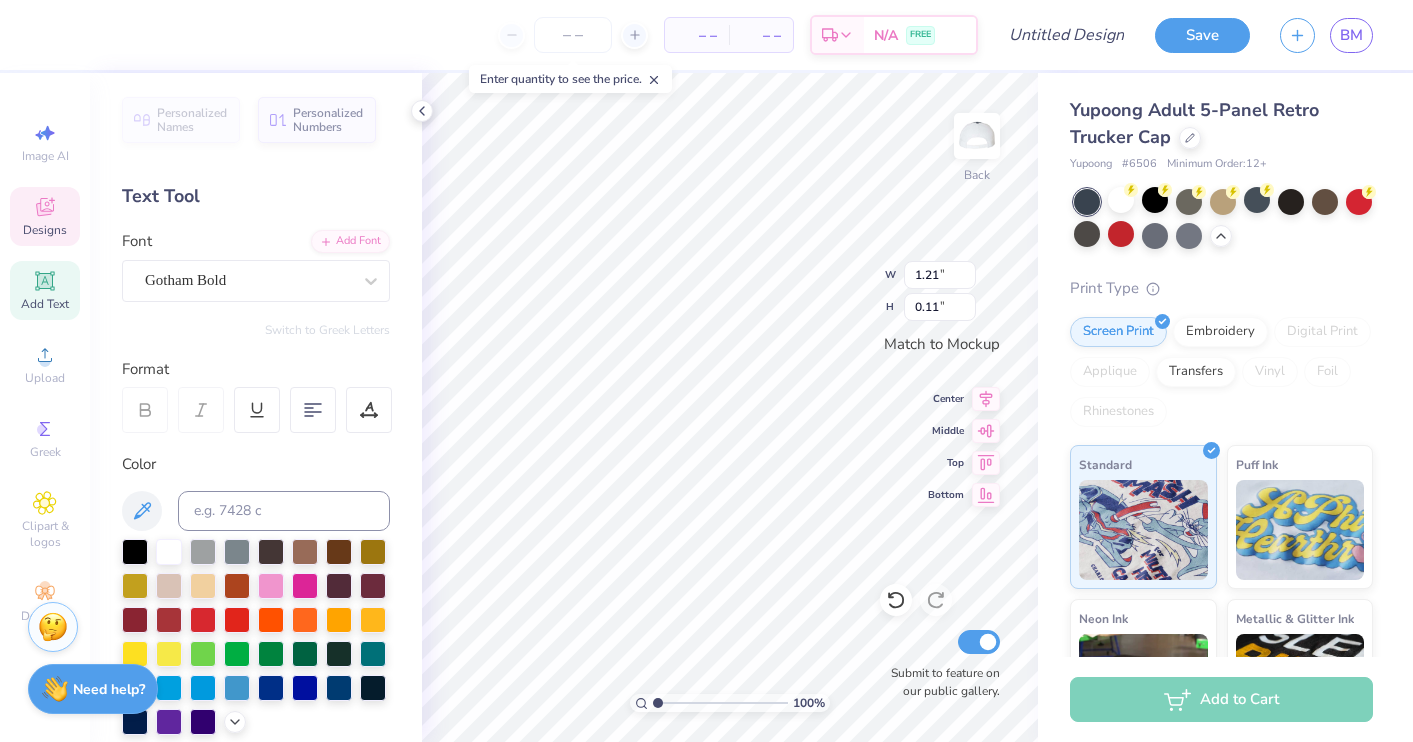 type on "S" 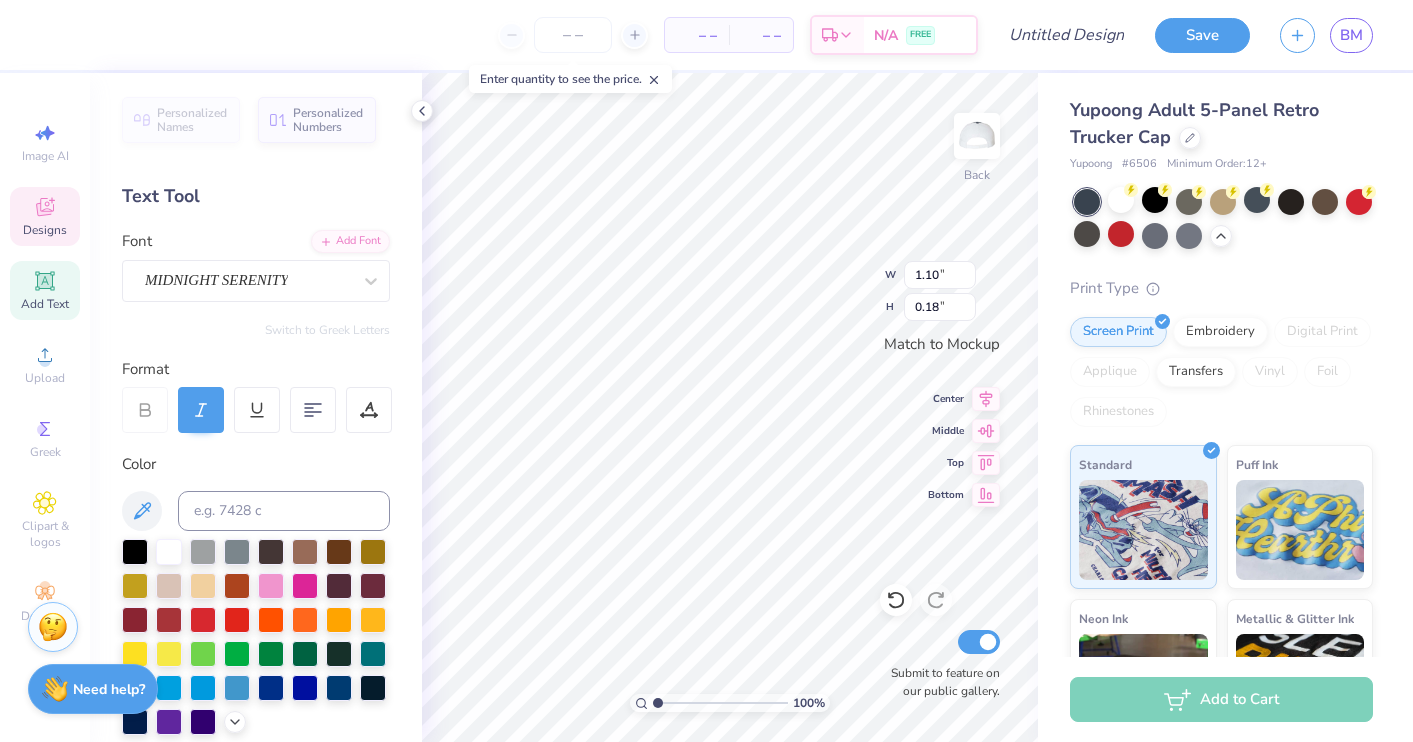 scroll, scrollTop: 0, scrollLeft: 1, axis: horizontal 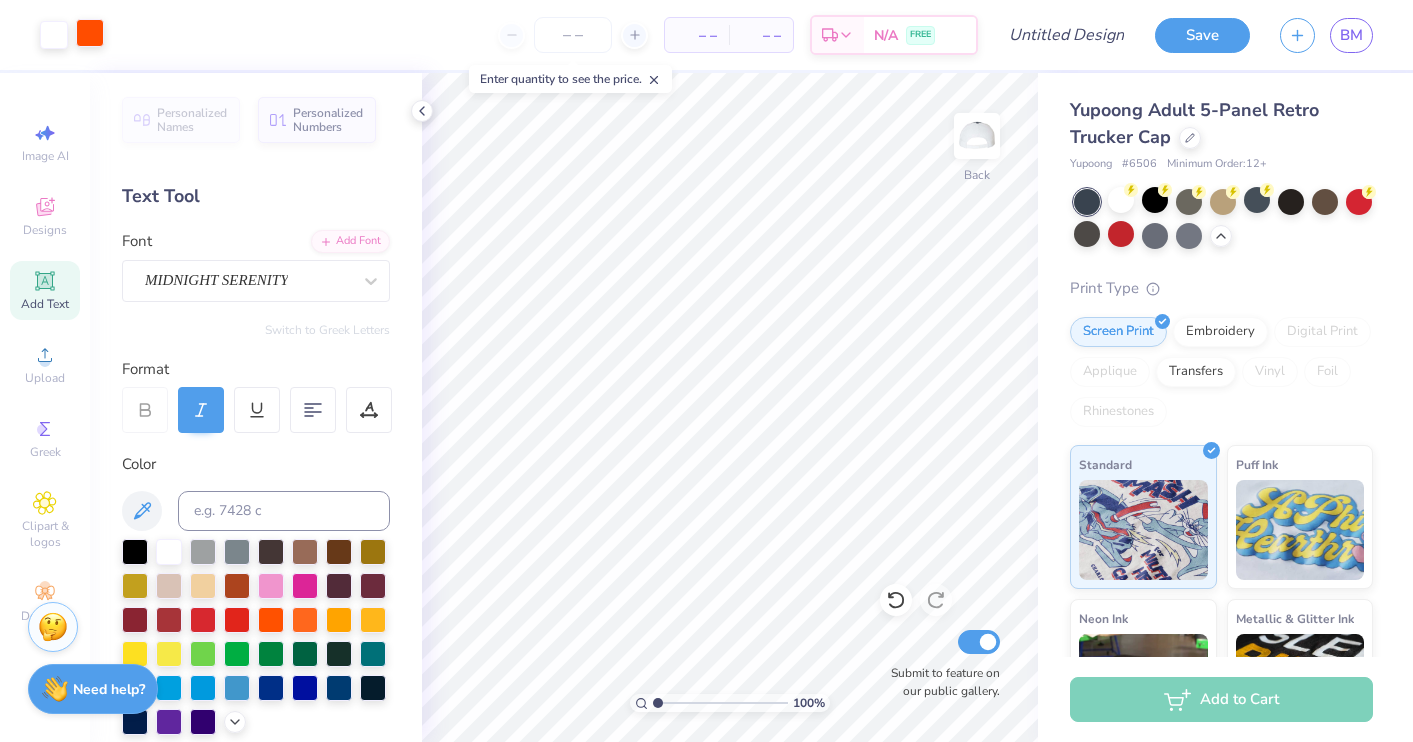 click at bounding box center (90, 33) 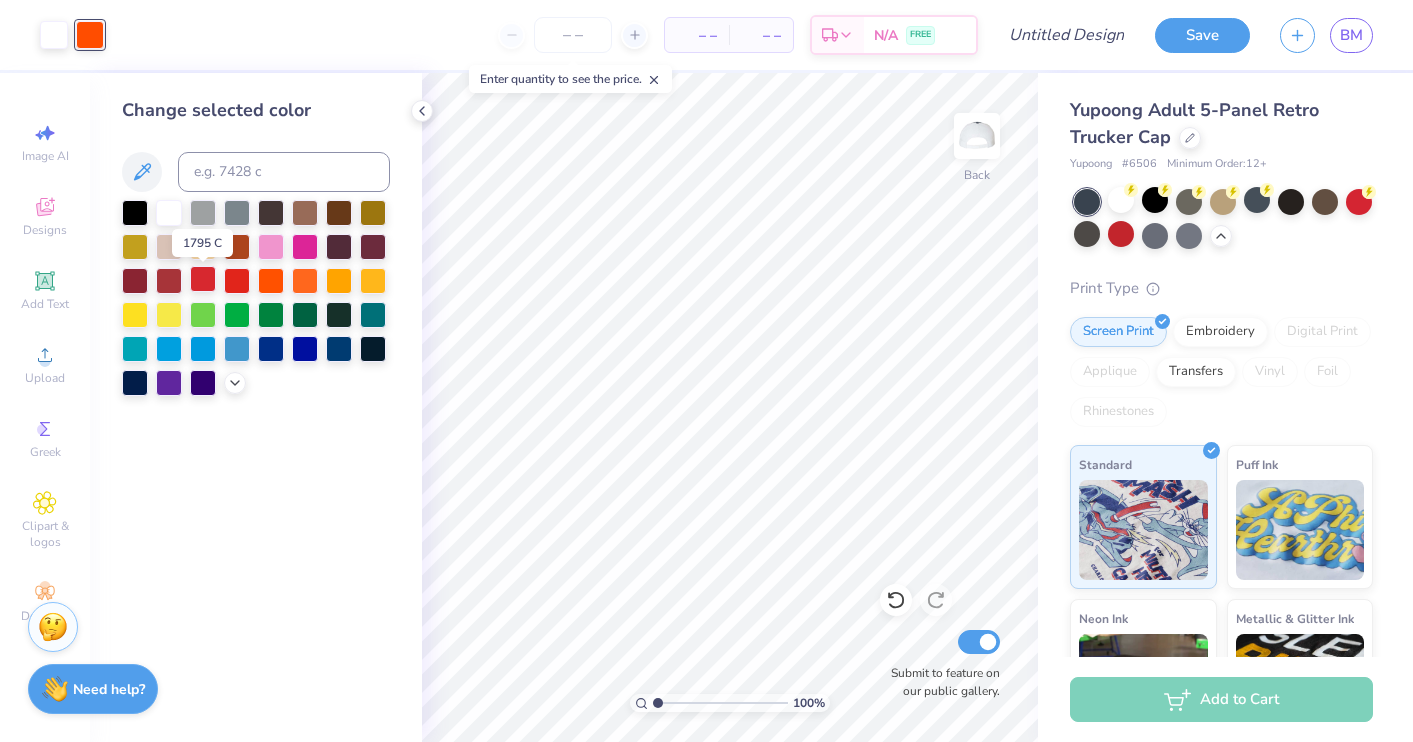 click at bounding box center [203, 279] 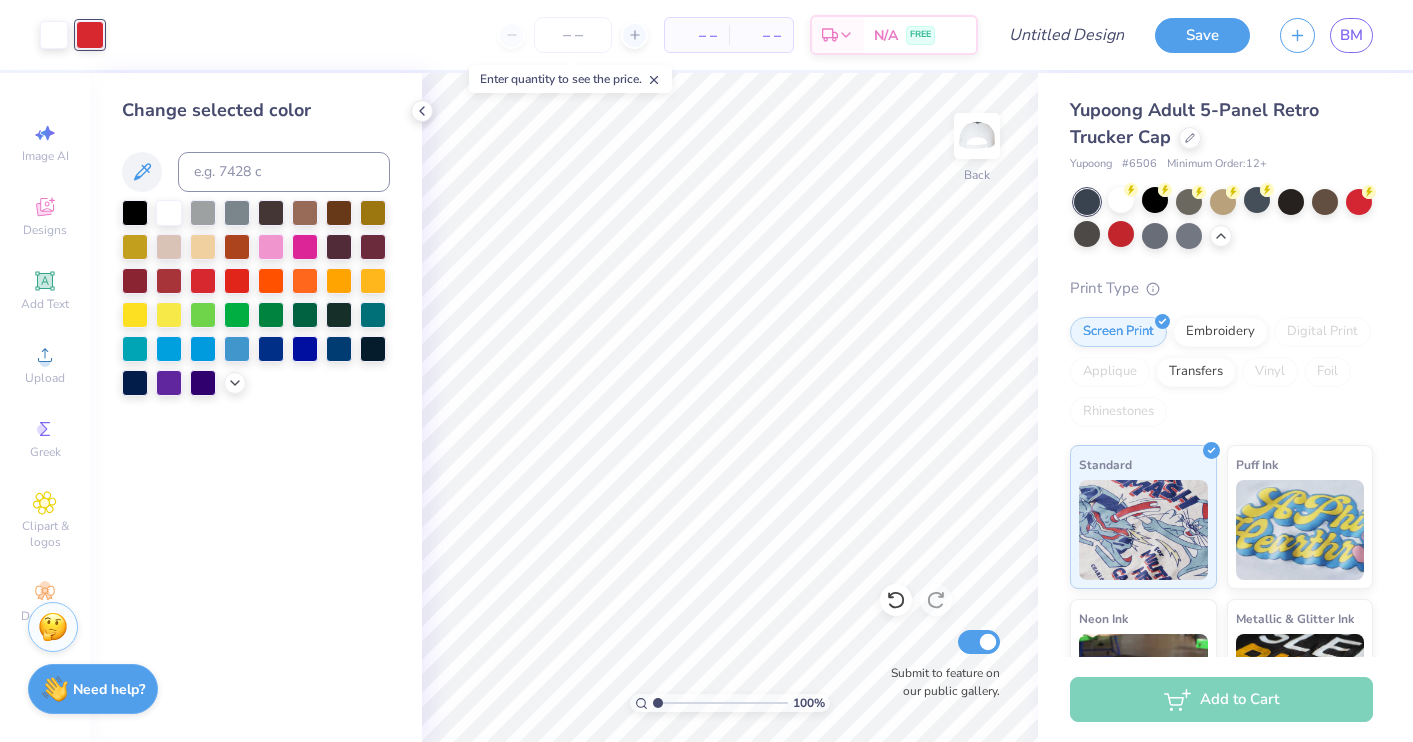 click on "Change selected color" at bounding box center (256, 407) 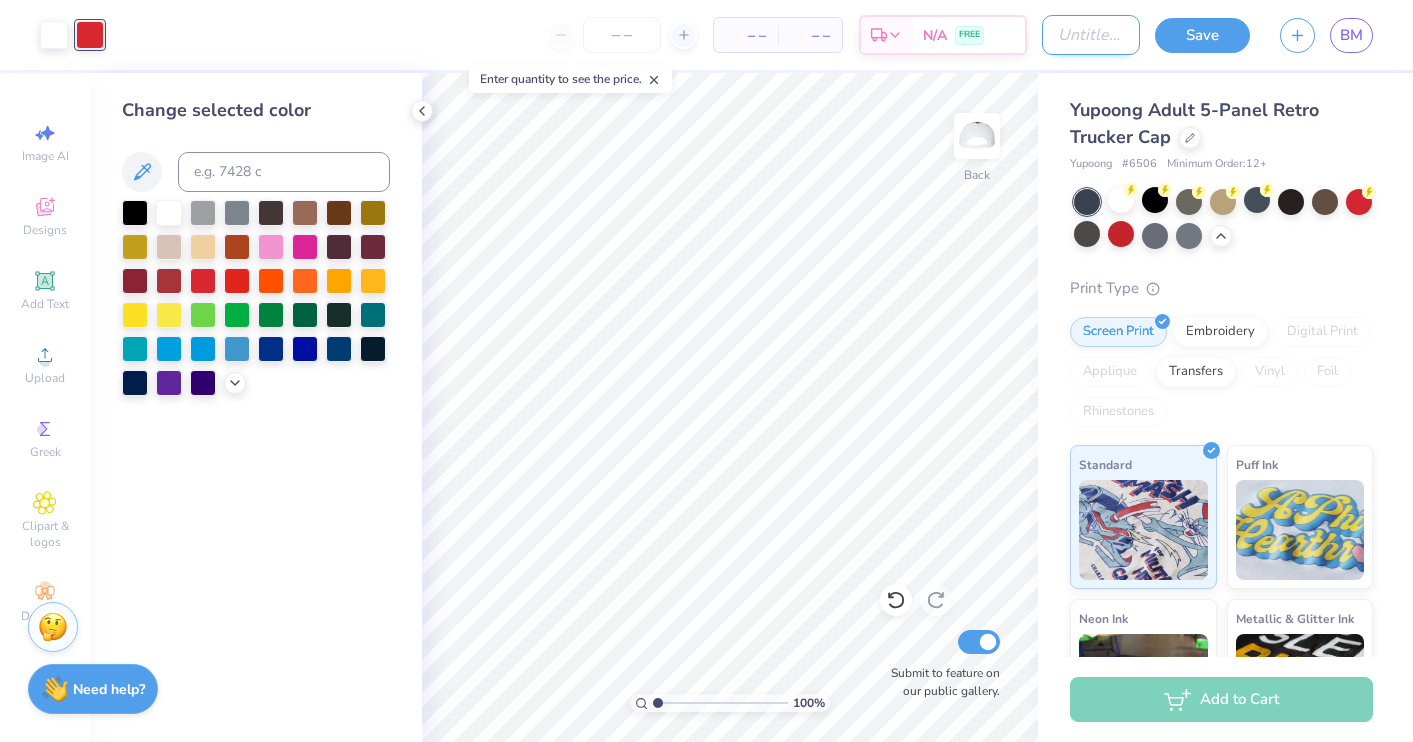 click on "Design Title" at bounding box center [1091, 35] 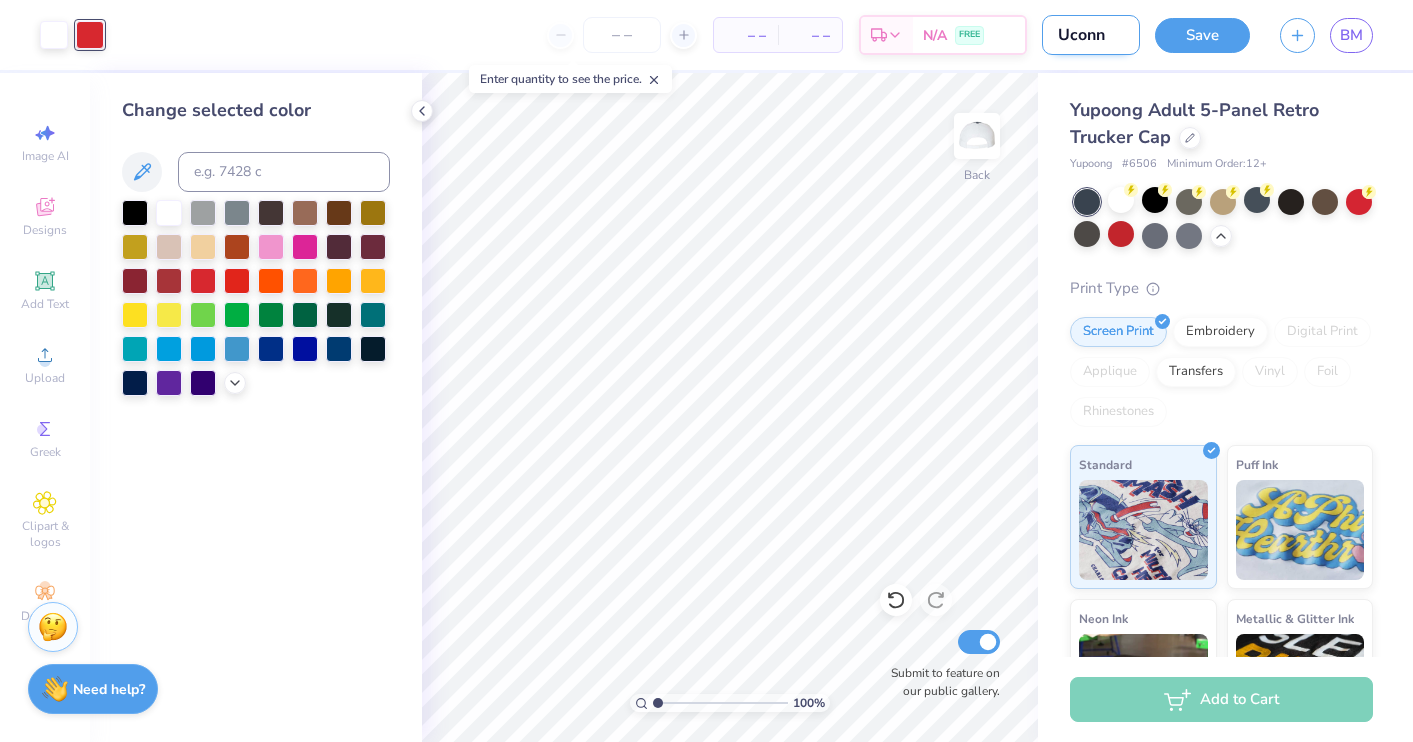 type on "Uconn" 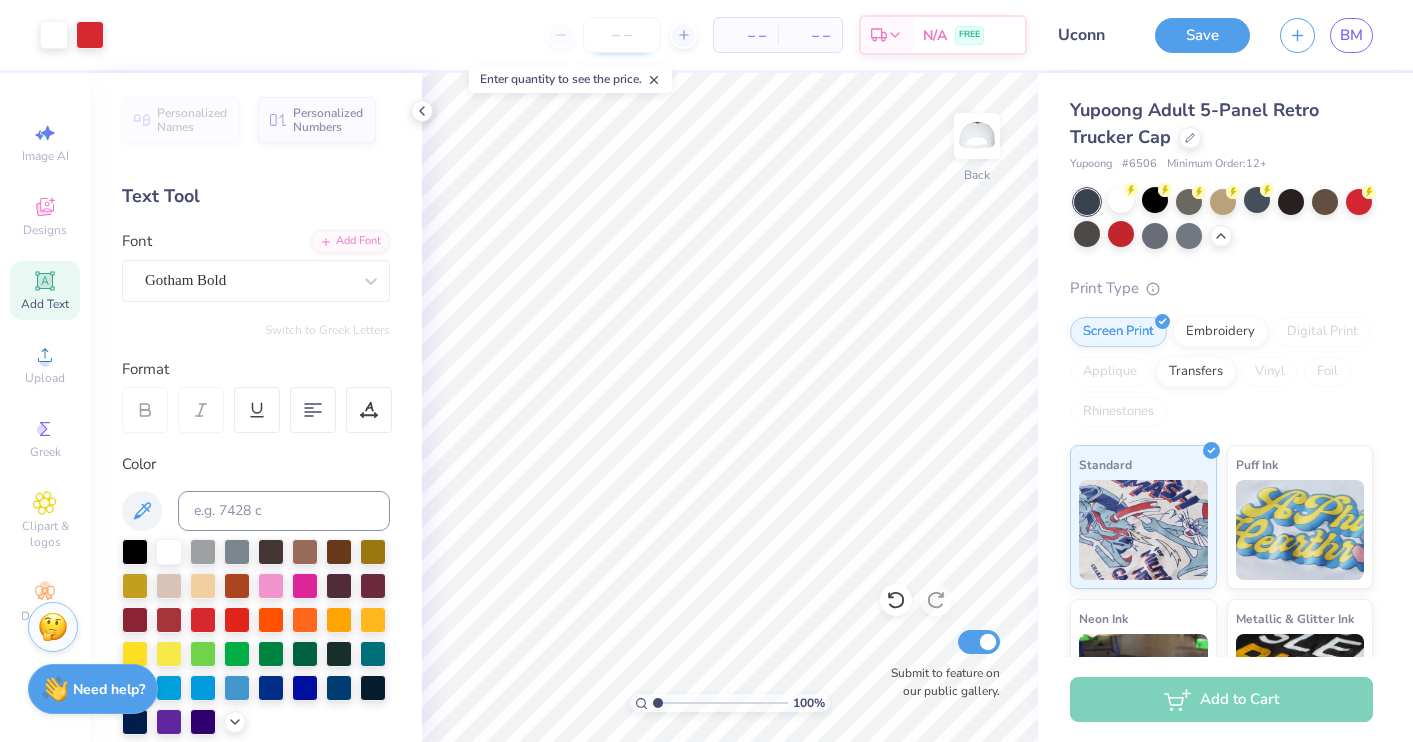 click at bounding box center (622, 35) 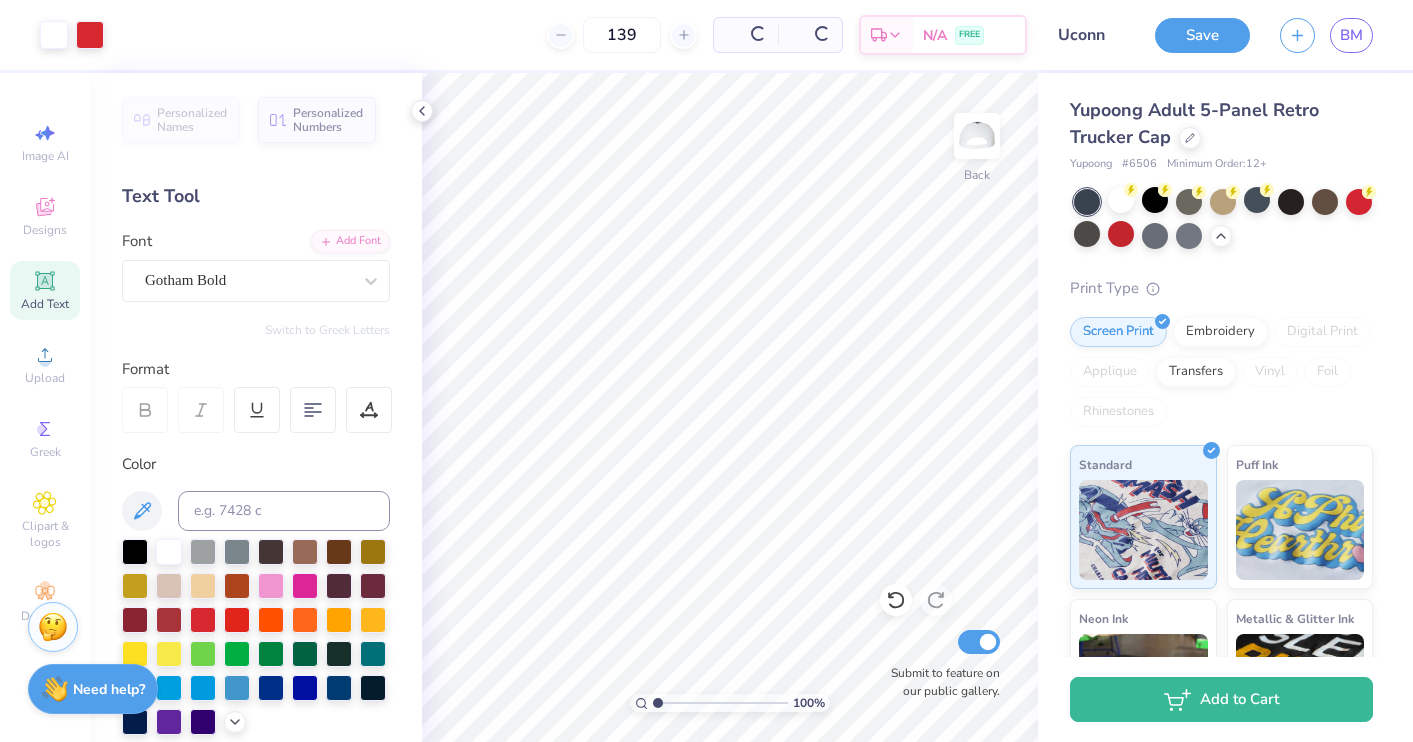 type on "139" 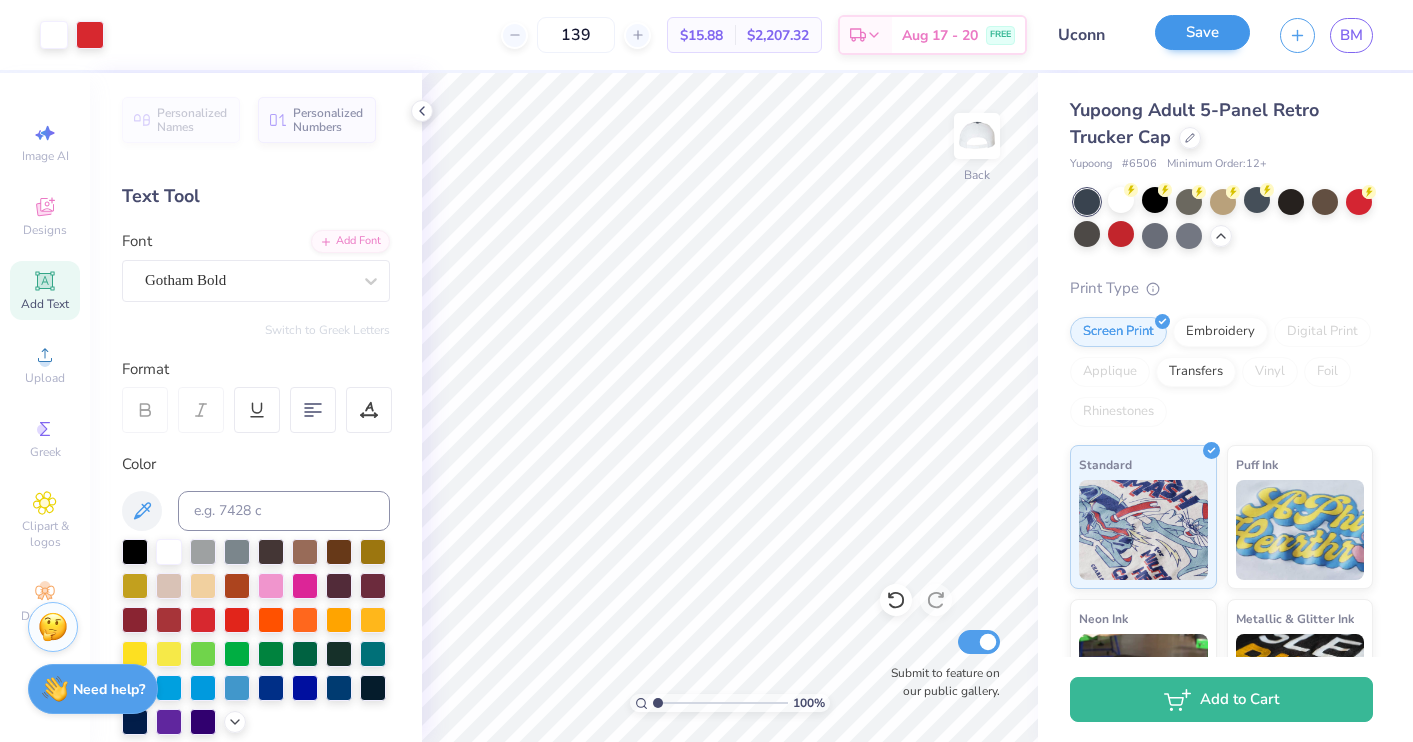 click on "Save" at bounding box center [1202, 32] 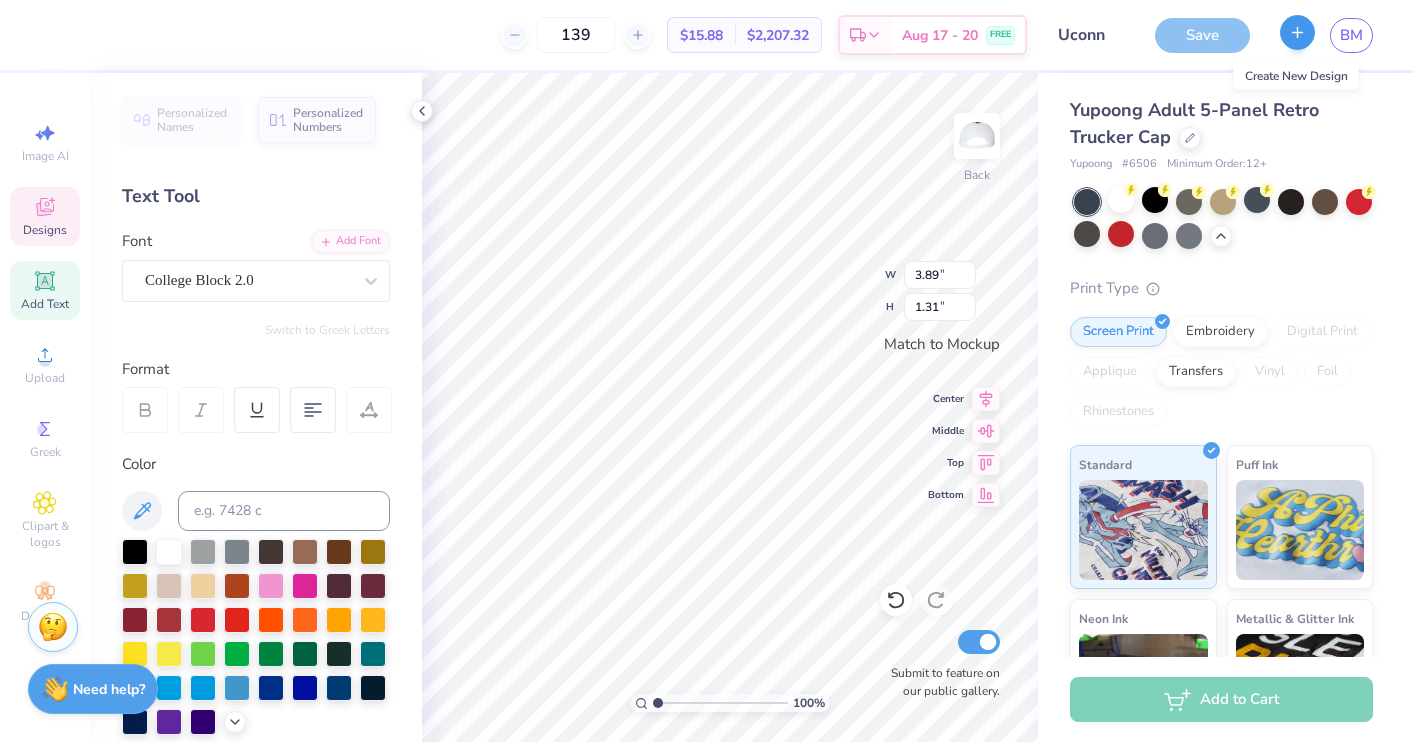 click 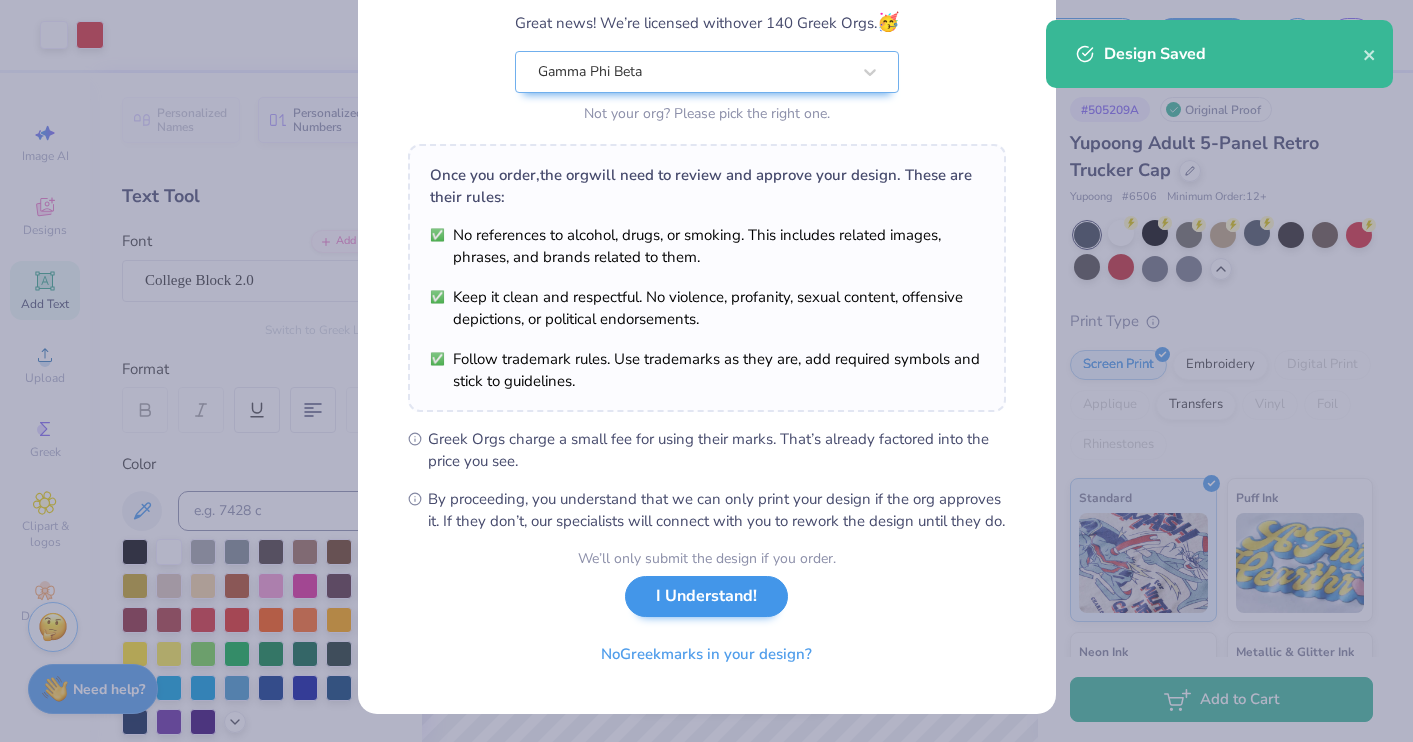 scroll, scrollTop: 194, scrollLeft: 0, axis: vertical 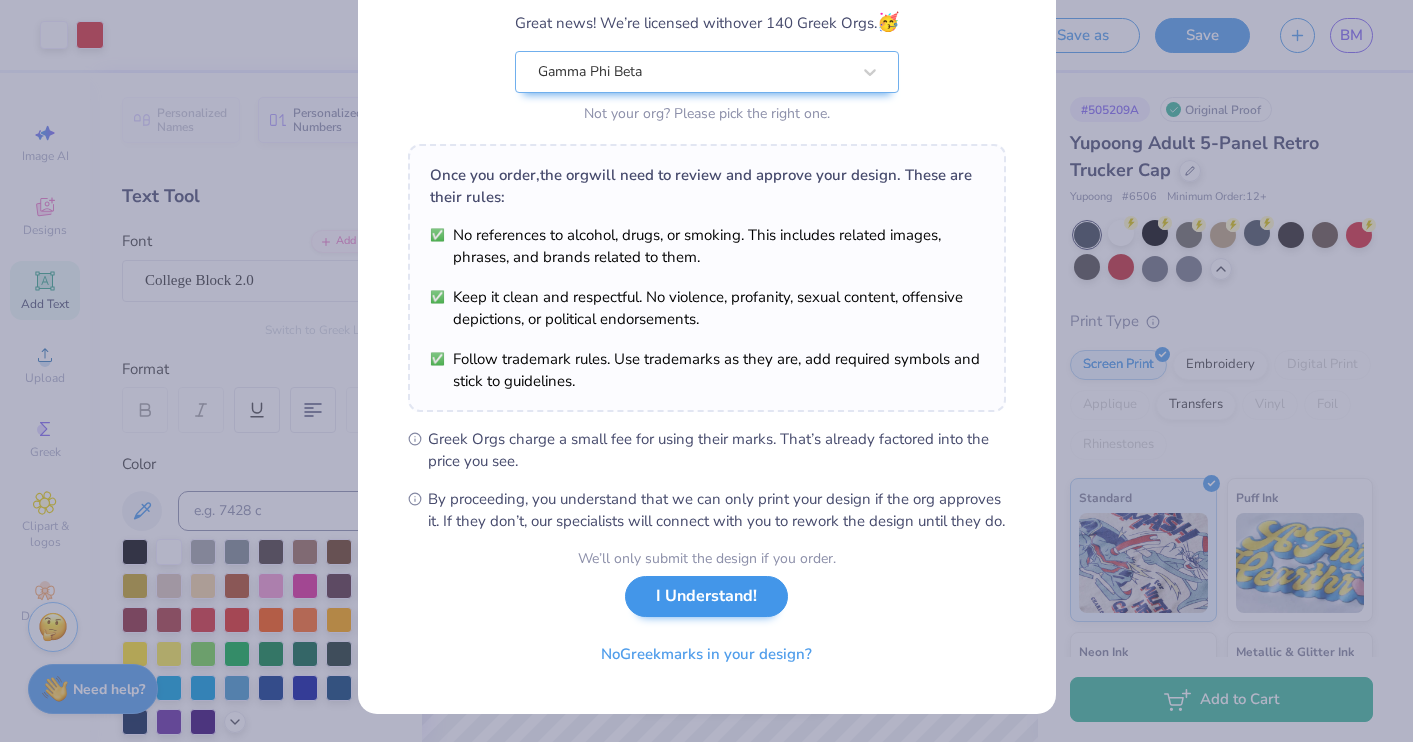 click on "I Understand!" at bounding box center (706, 596) 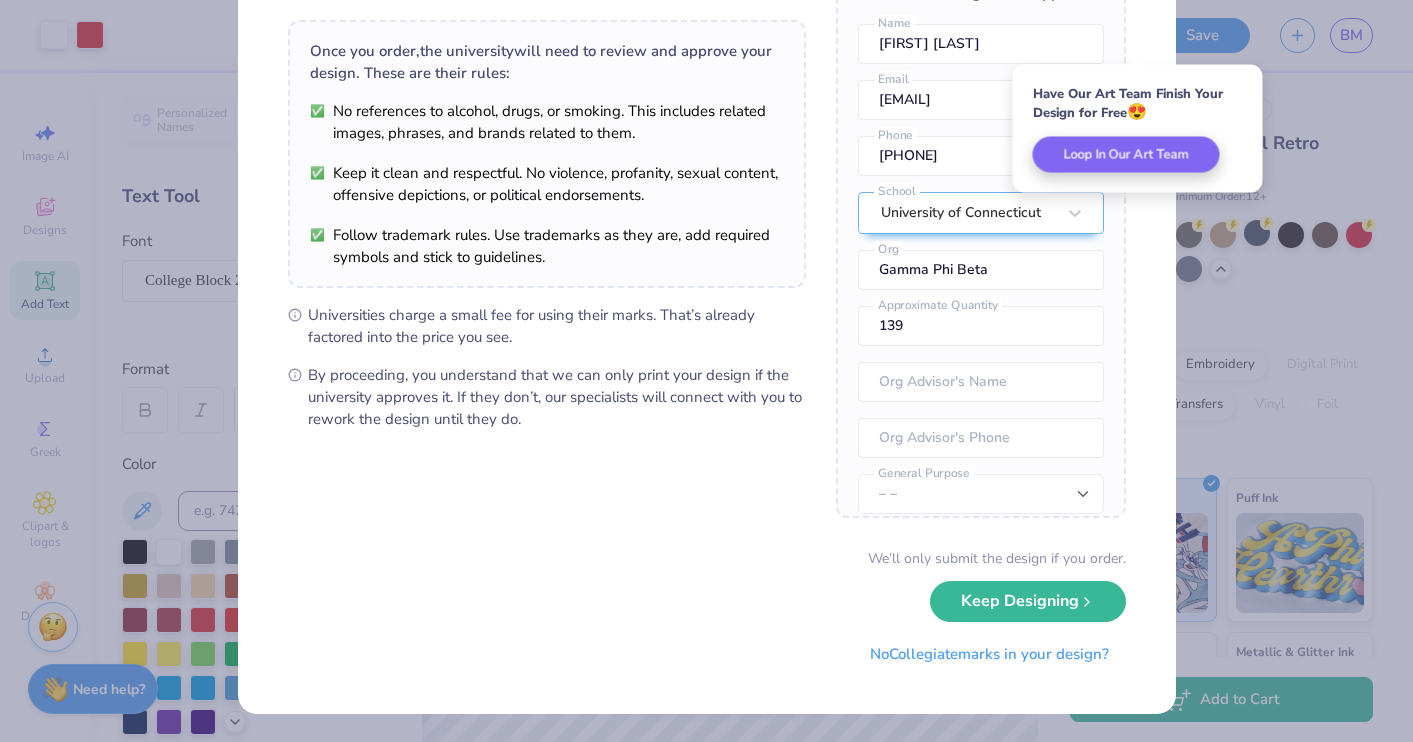 scroll, scrollTop: 128, scrollLeft: 0, axis: vertical 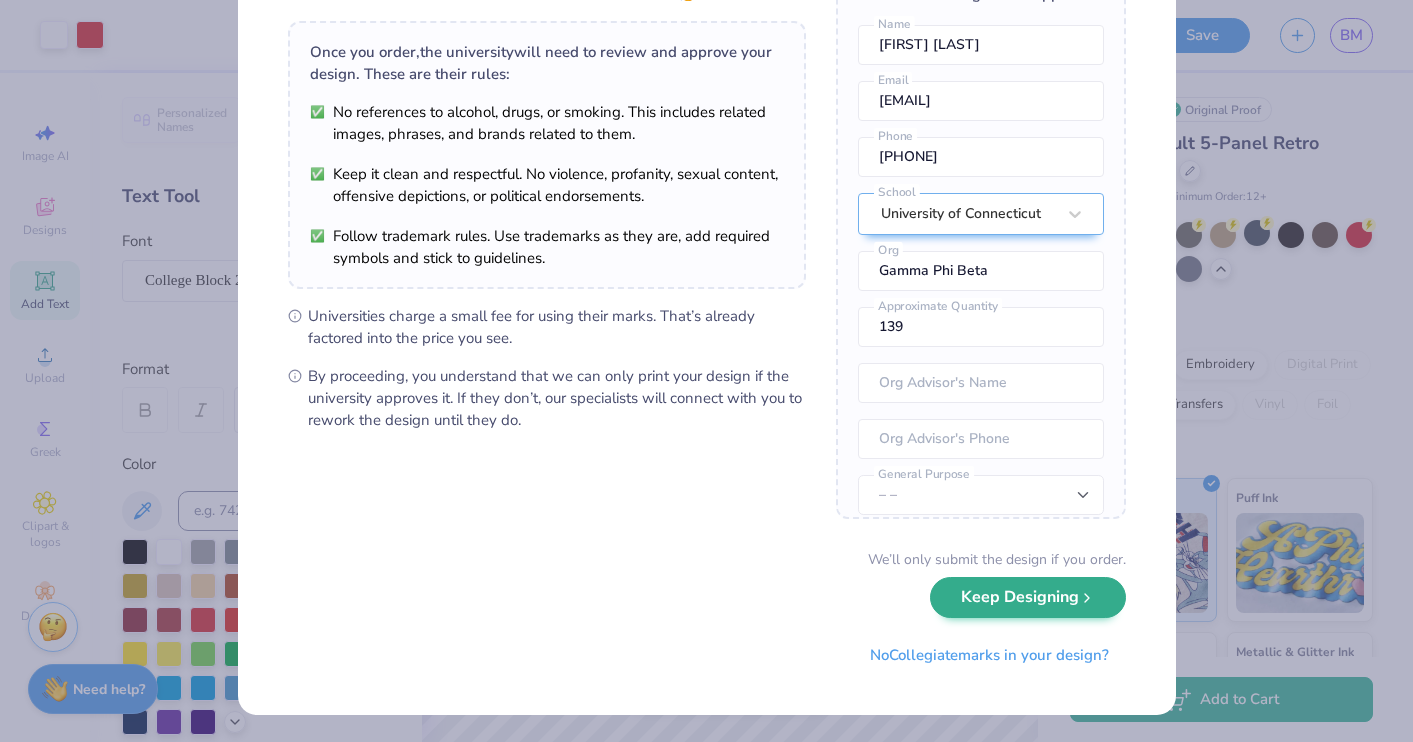 click on "Keep Designing" at bounding box center (1028, 597) 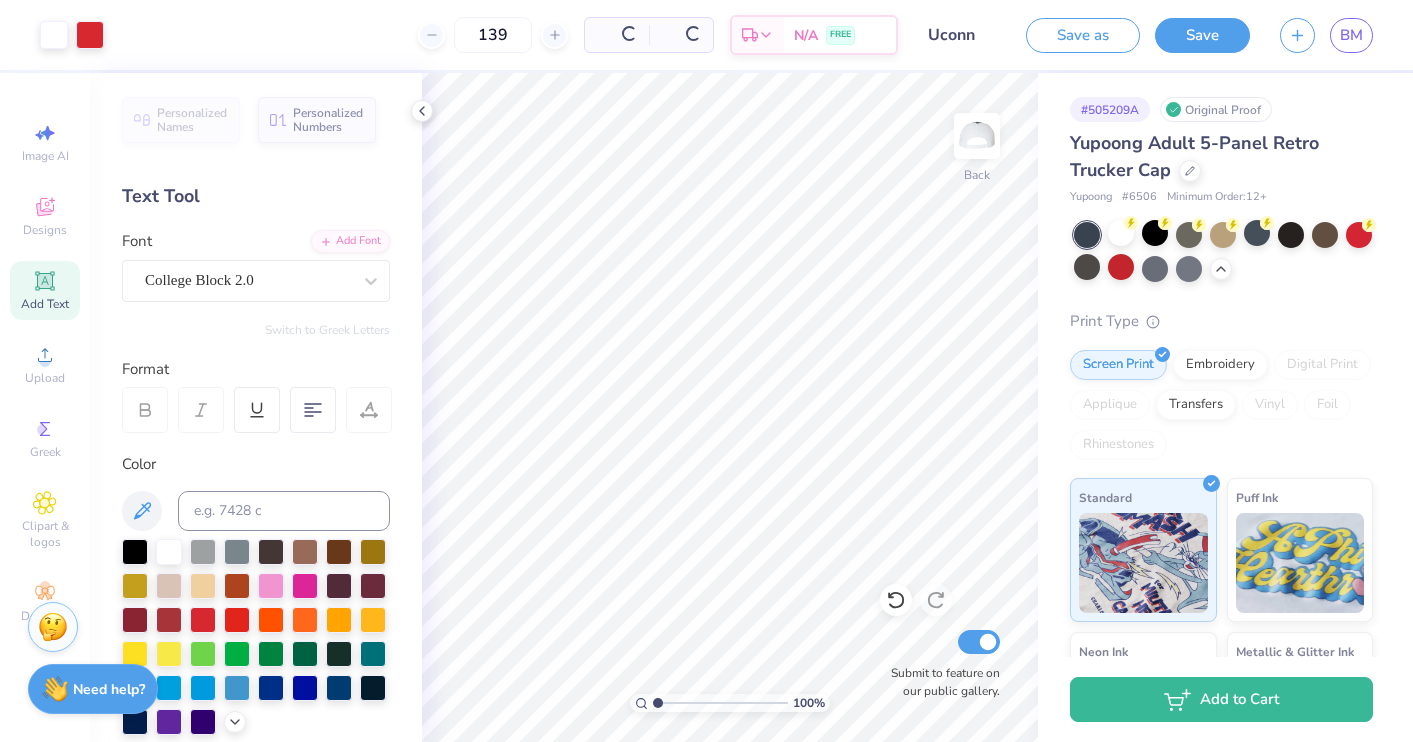 scroll, scrollTop: 0, scrollLeft: 0, axis: both 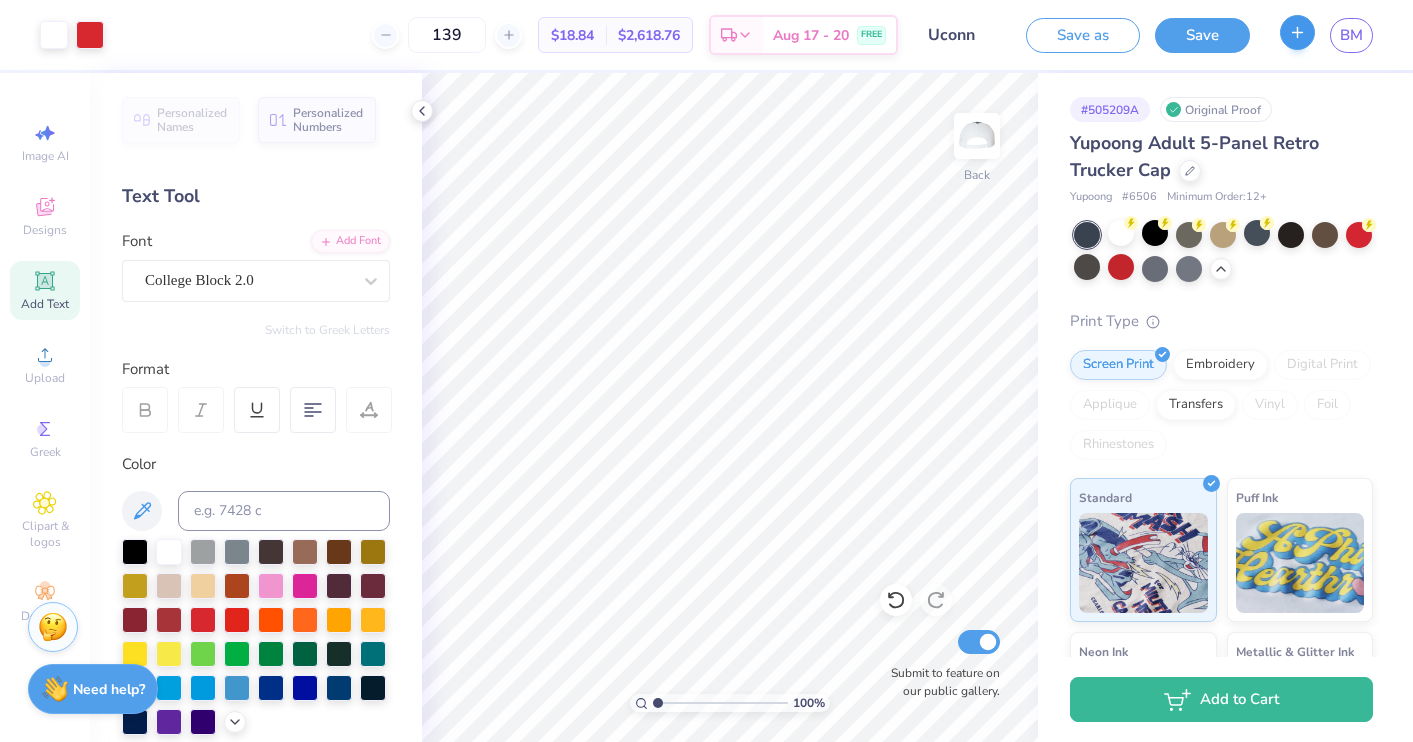 drag, startPoint x: 1221, startPoint y: 36, endPoint x: 1293, endPoint y: 39, distance: 72.06247 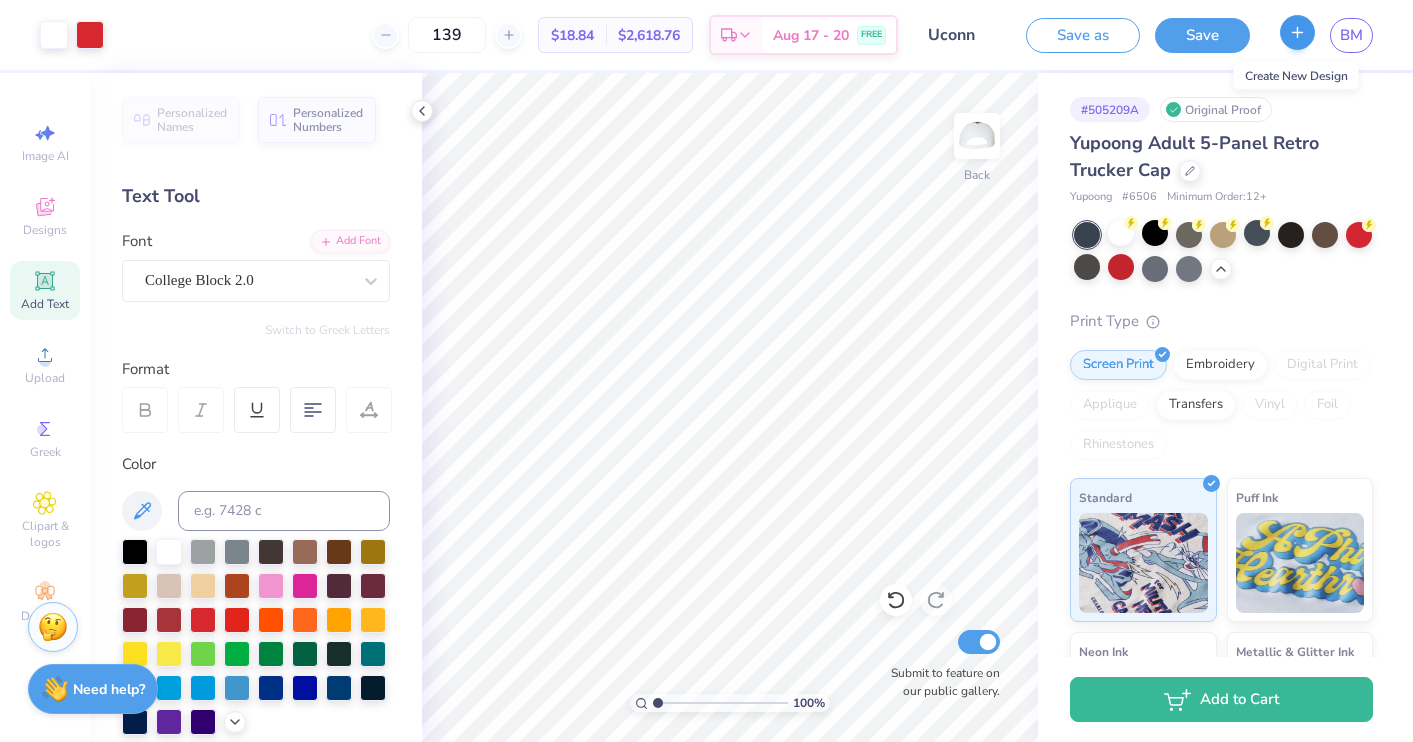 click 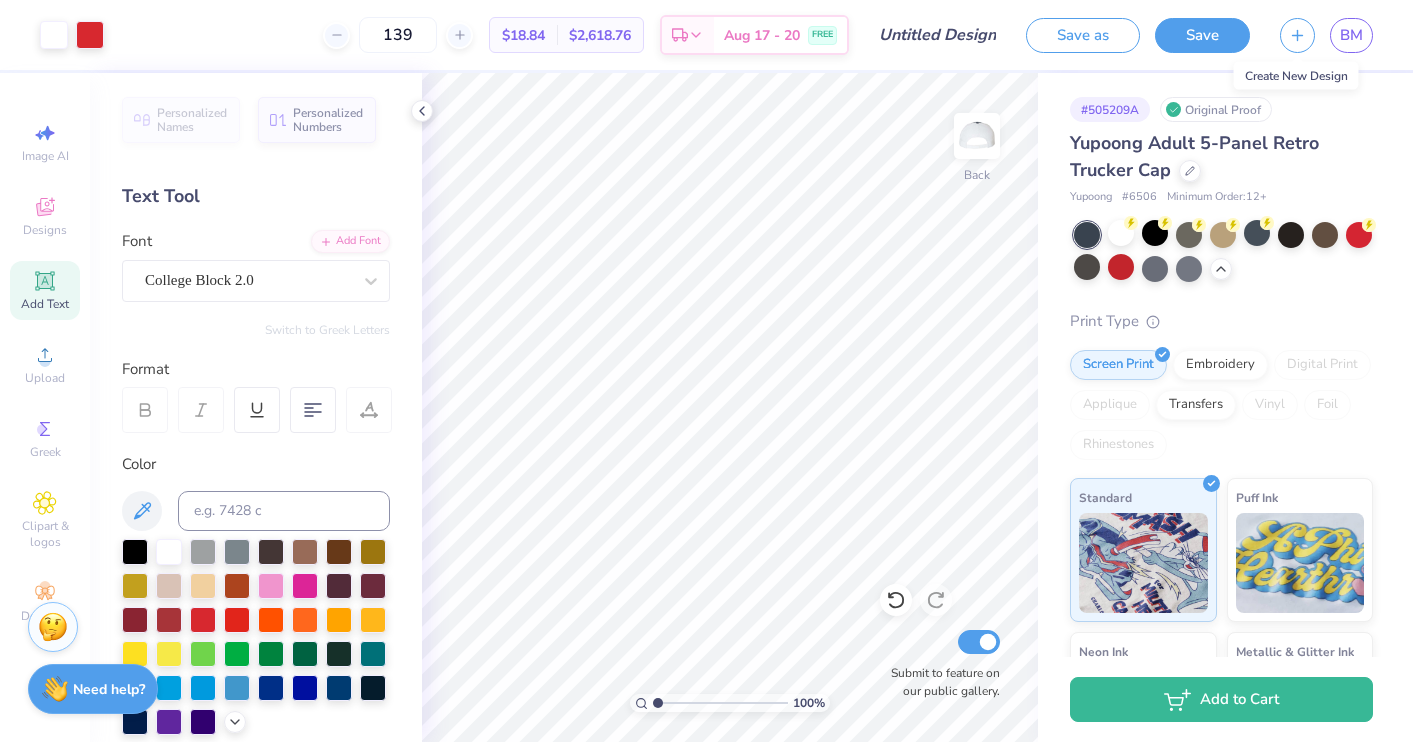 type 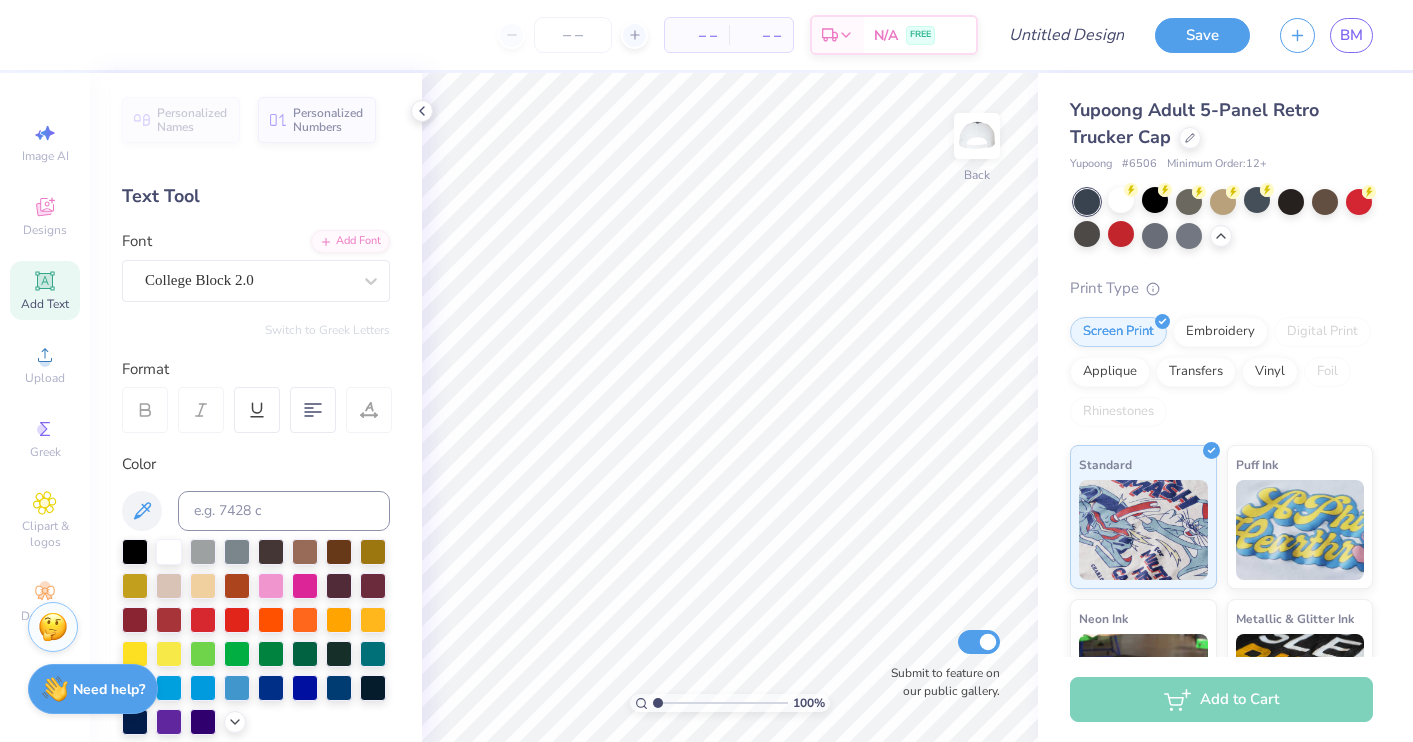 click 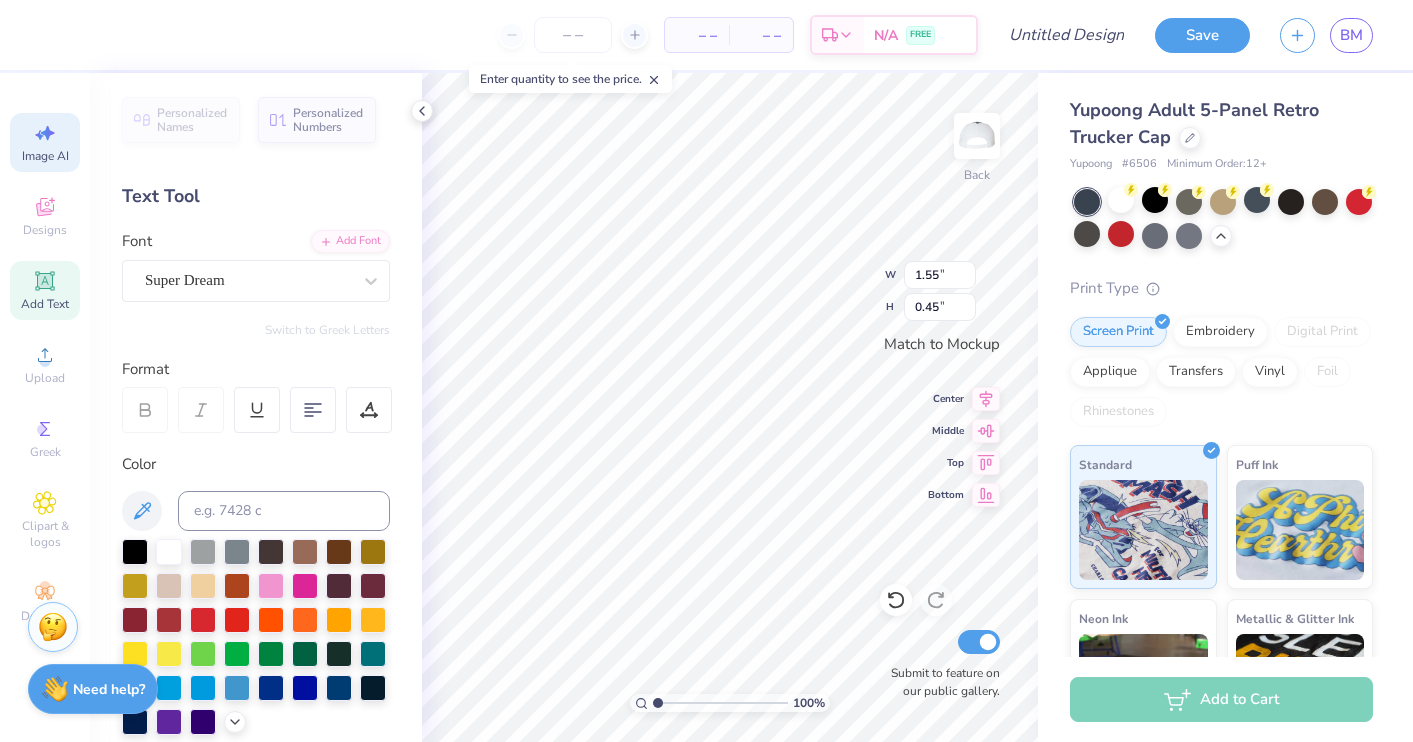 click on "Image AI" at bounding box center [45, 142] 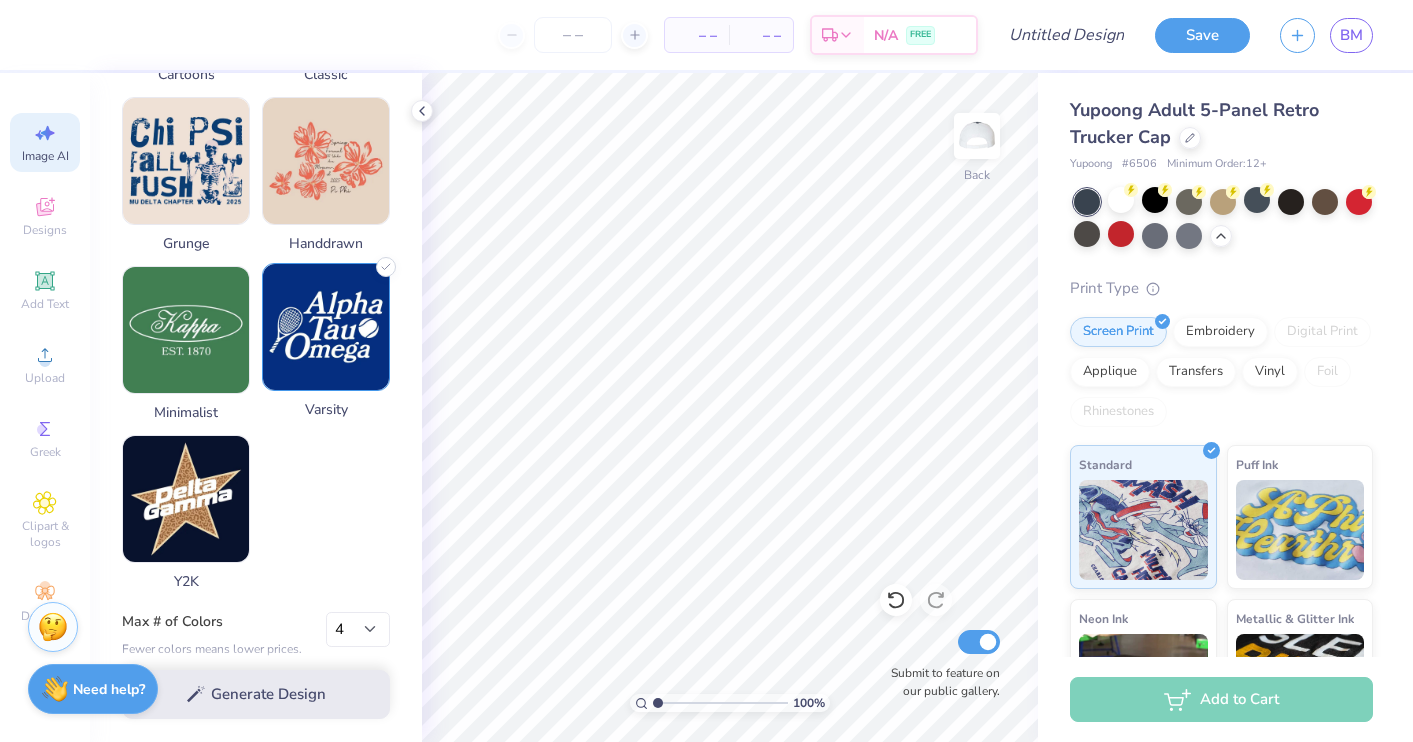 scroll, scrollTop: 965, scrollLeft: 0, axis: vertical 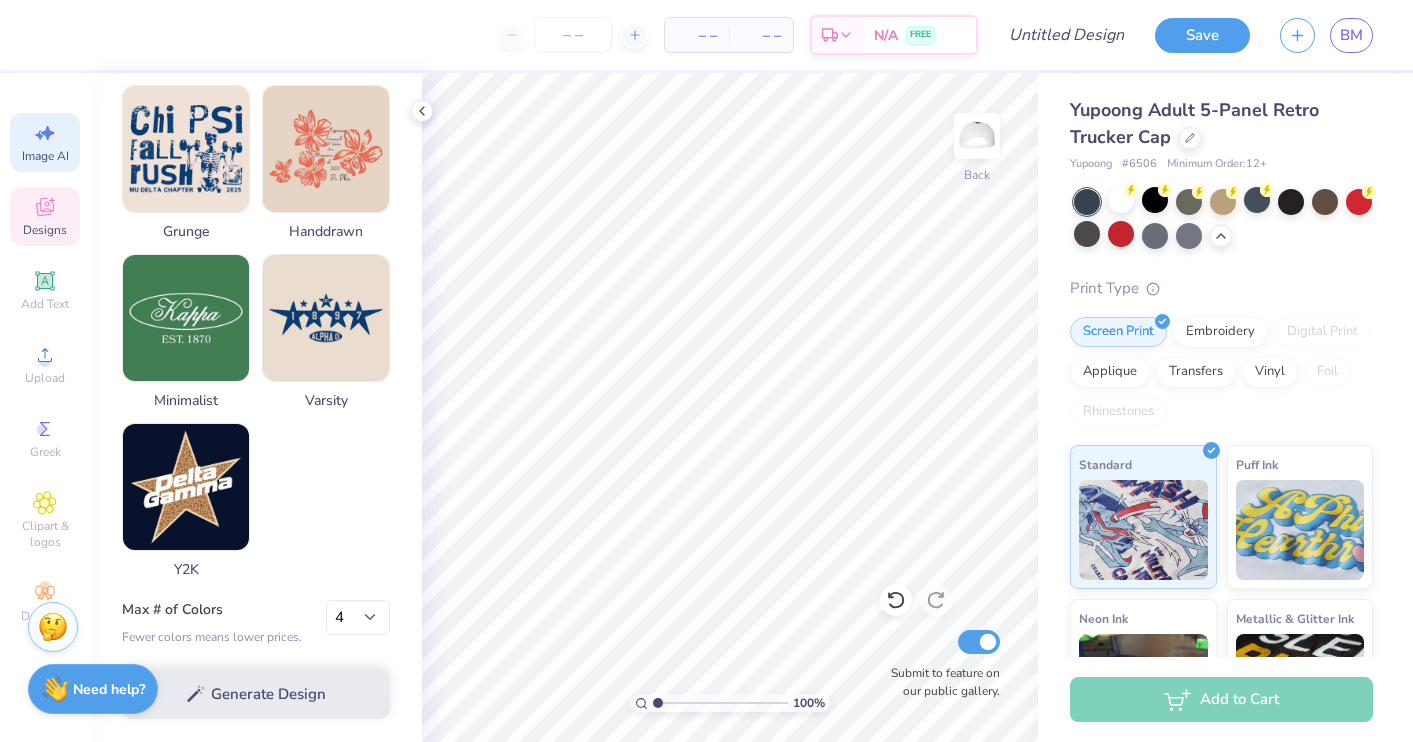 click on "Designs" at bounding box center [45, 216] 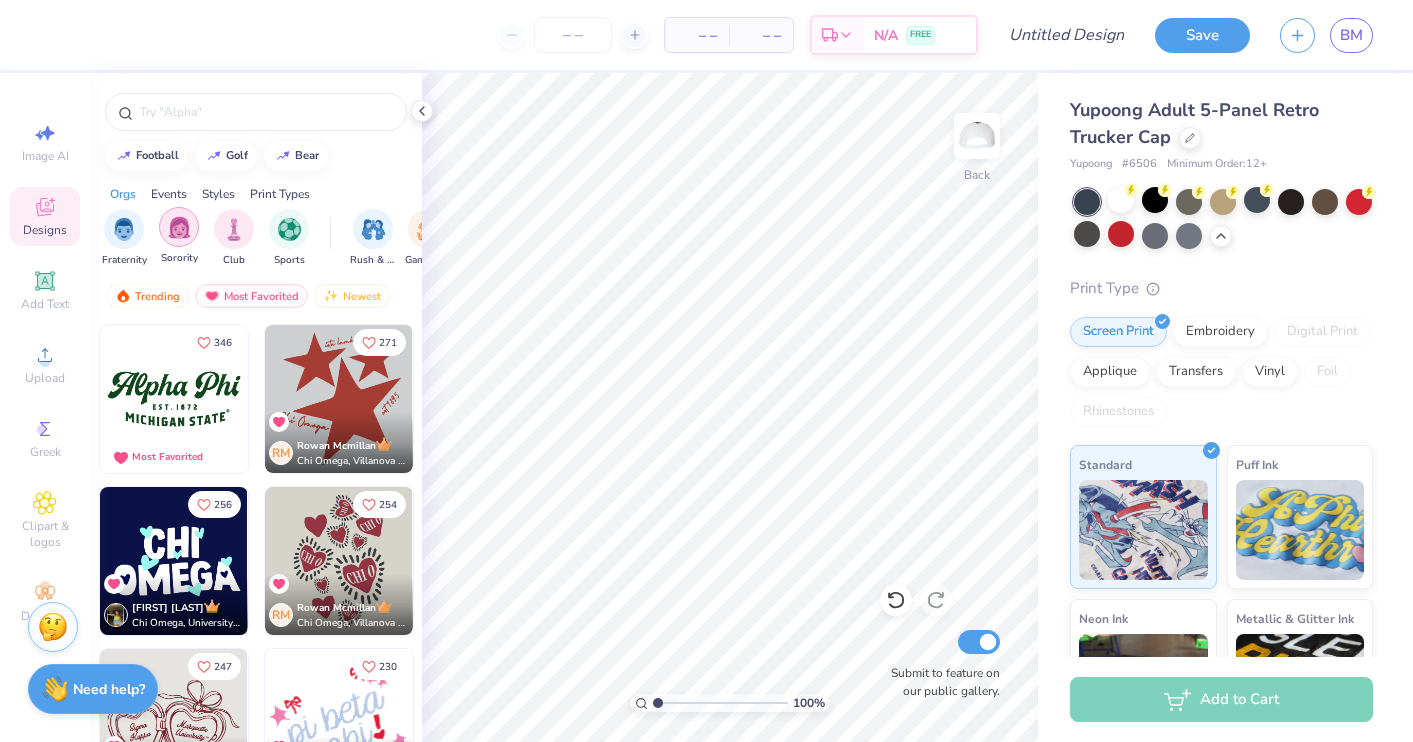 click at bounding box center (179, 227) 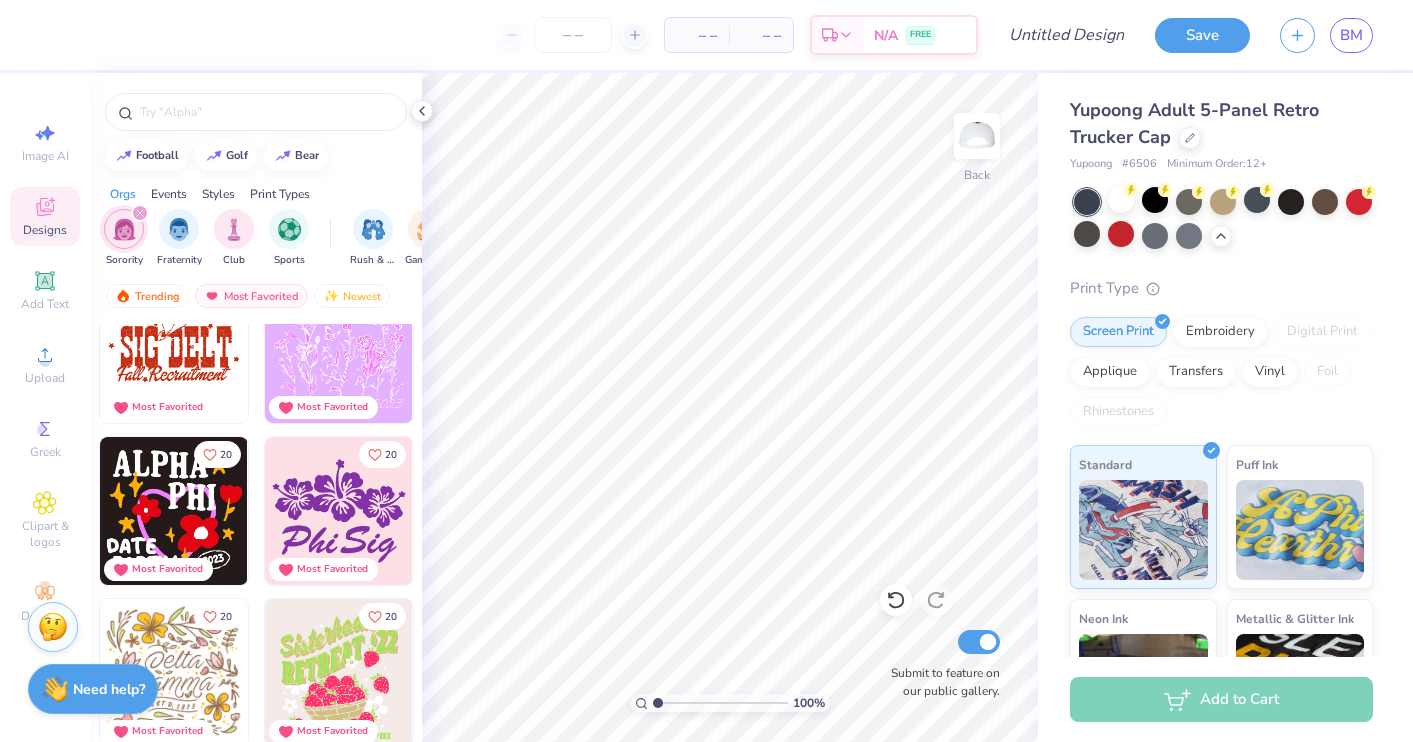 scroll, scrollTop: 27750, scrollLeft: 0, axis: vertical 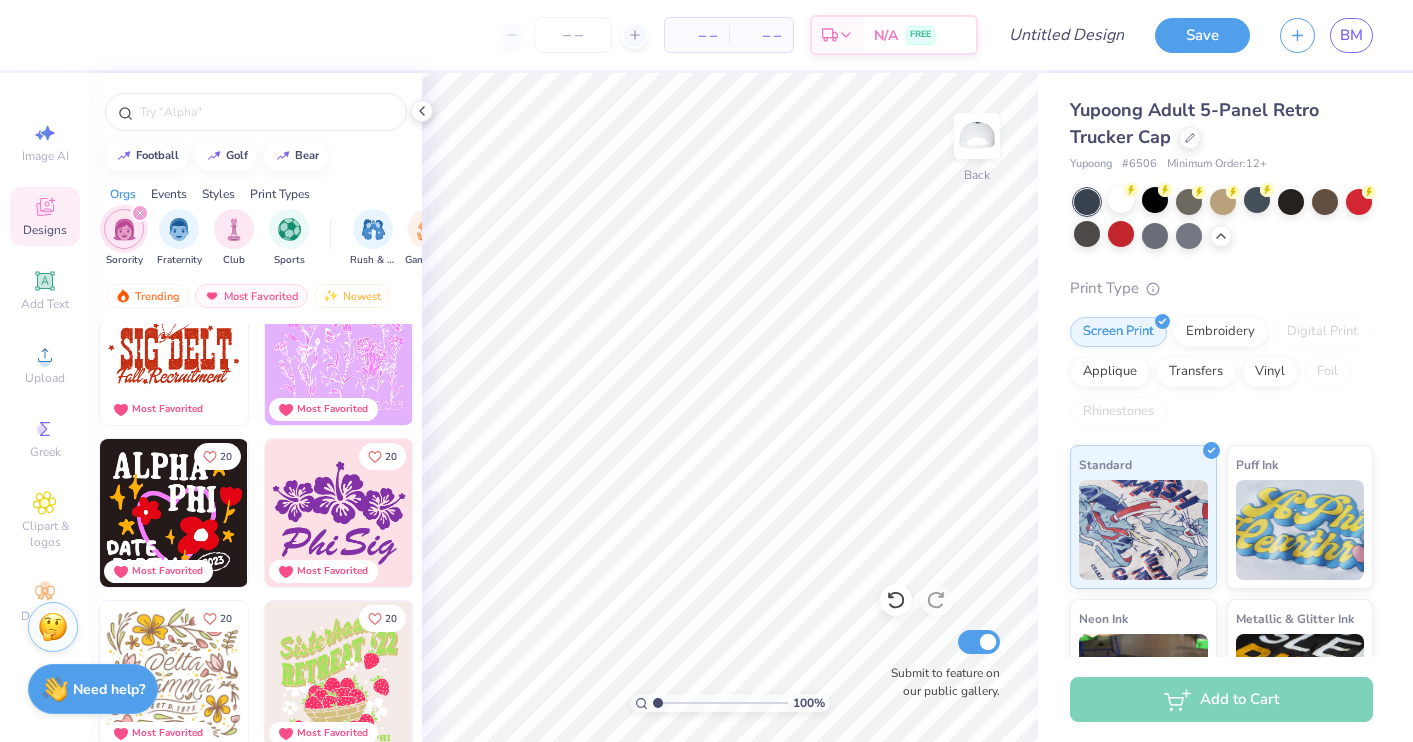 click at bounding box center [174, 351] 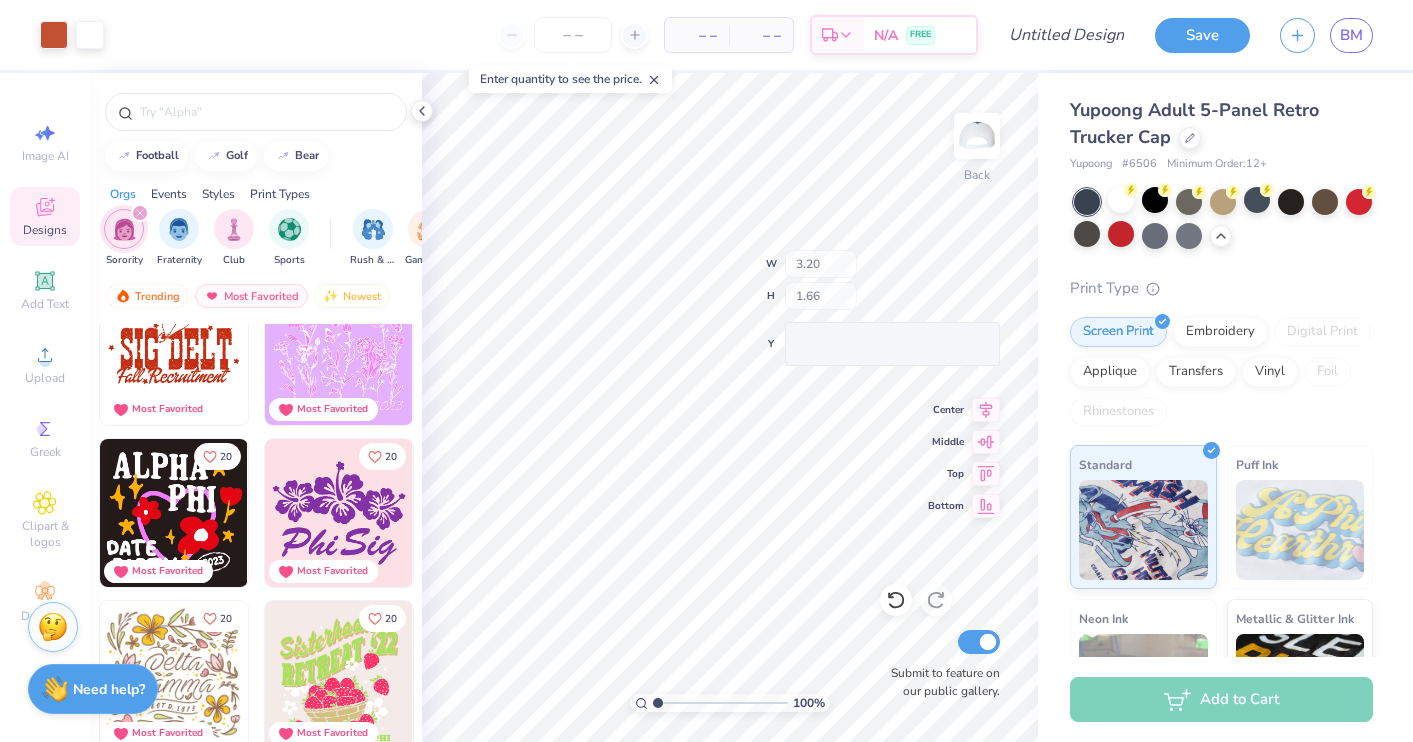 type on "0.77" 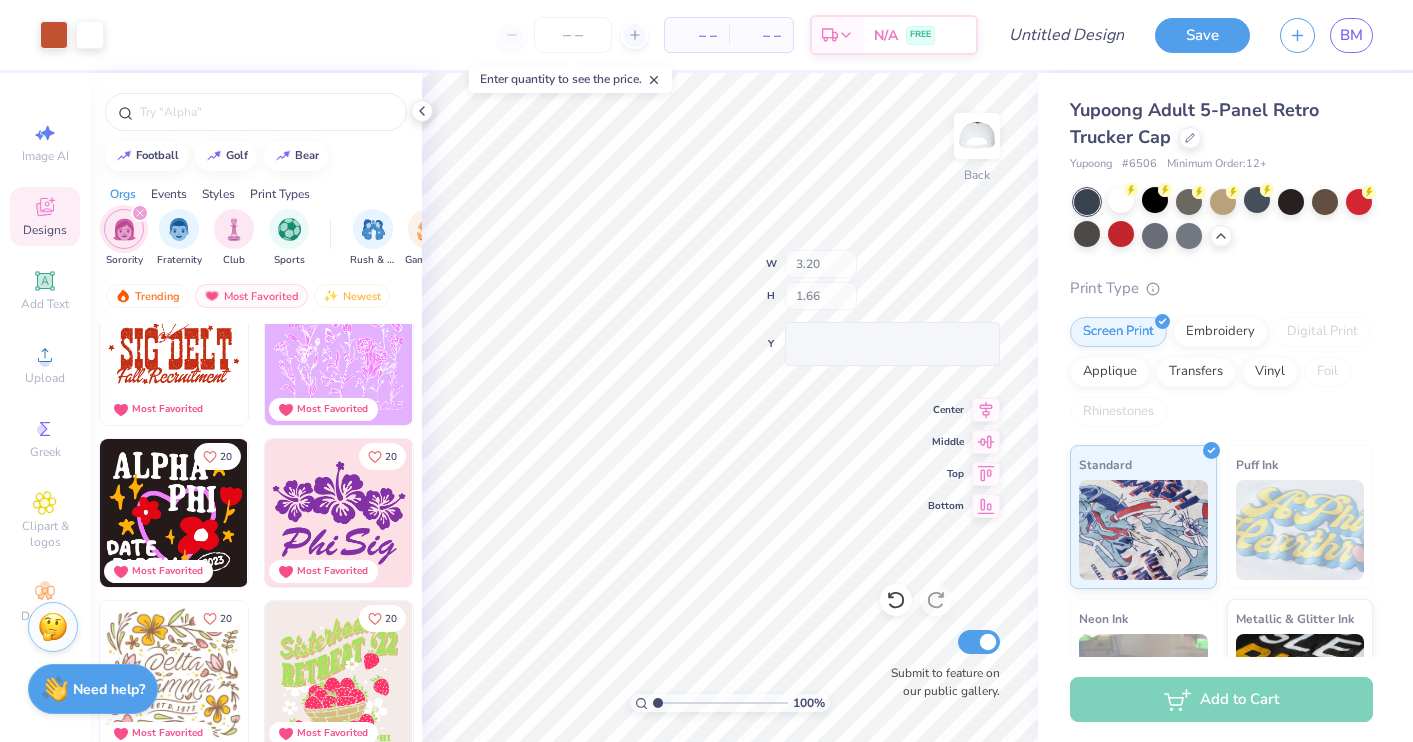 type on "0.59" 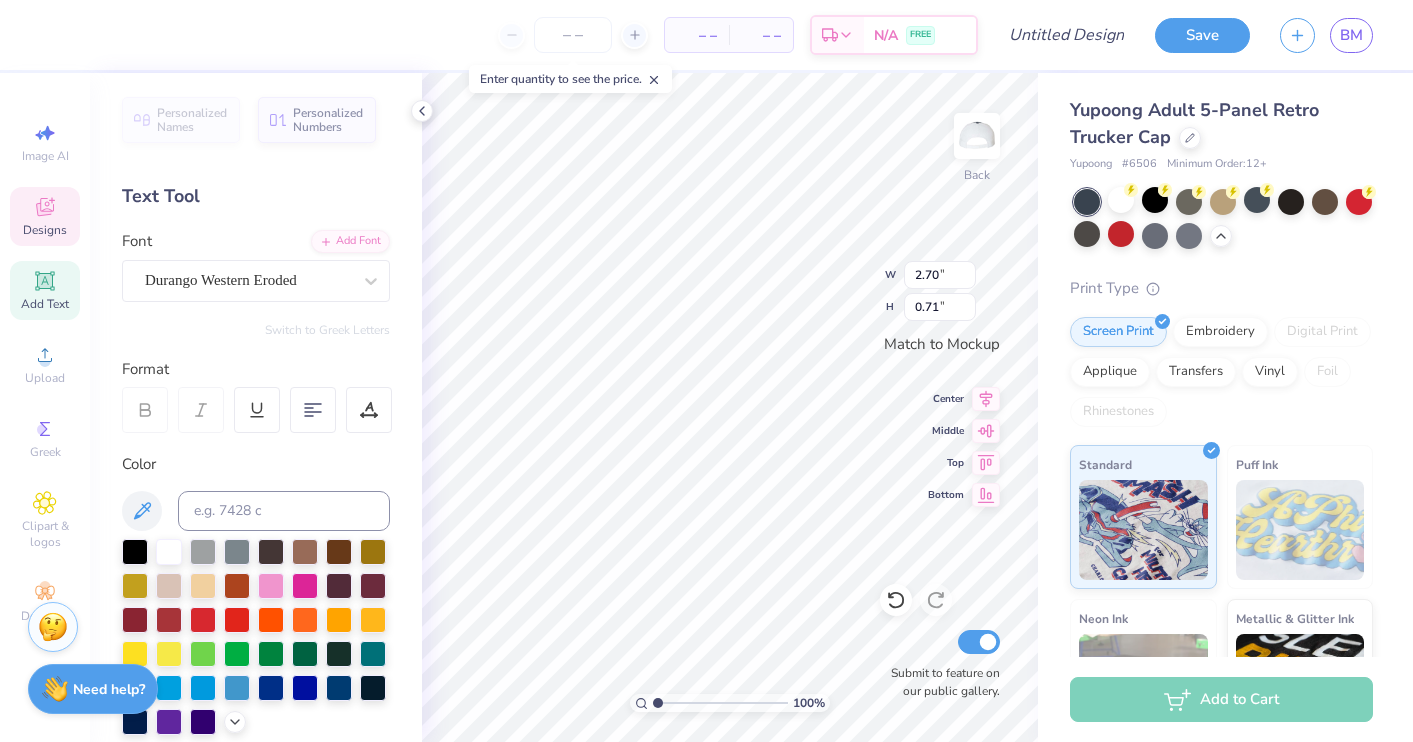 scroll, scrollTop: 0, scrollLeft: 0, axis: both 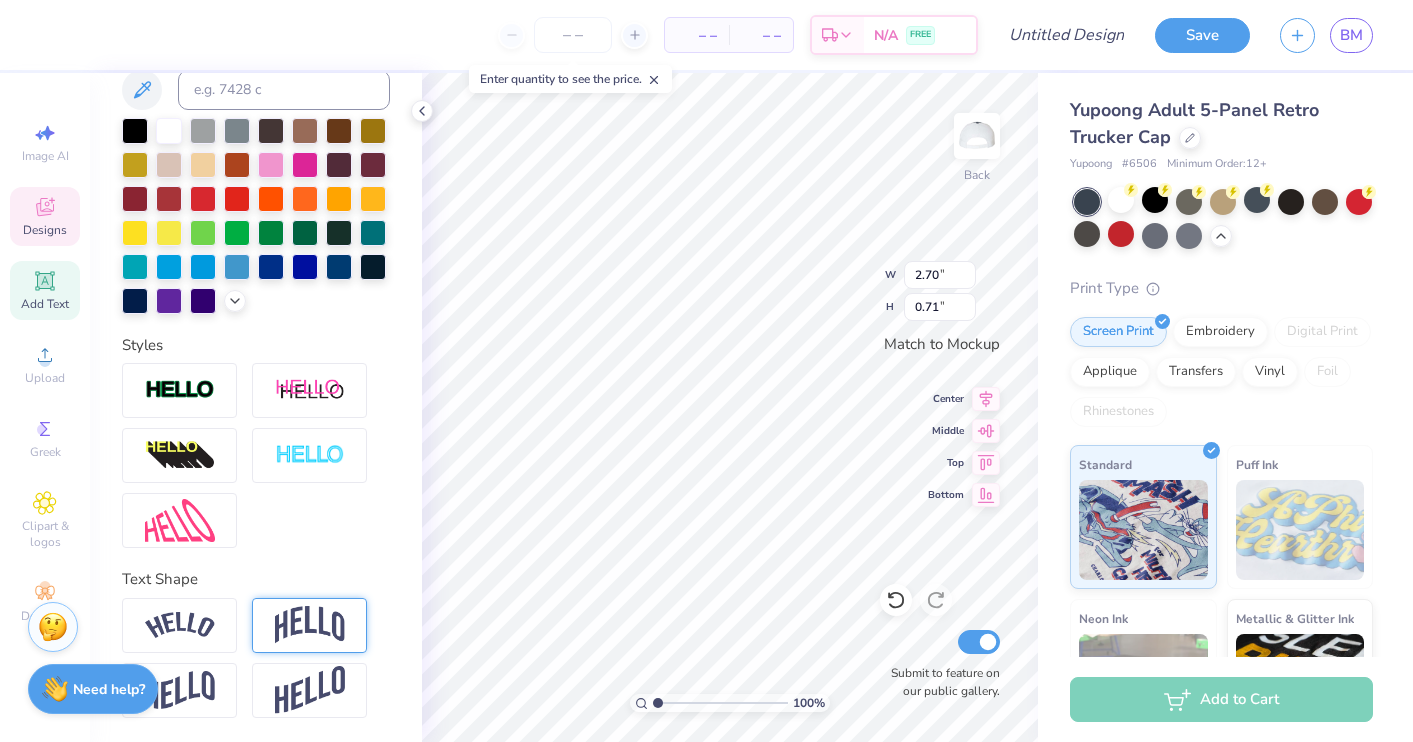 type on "GAMMA PHI" 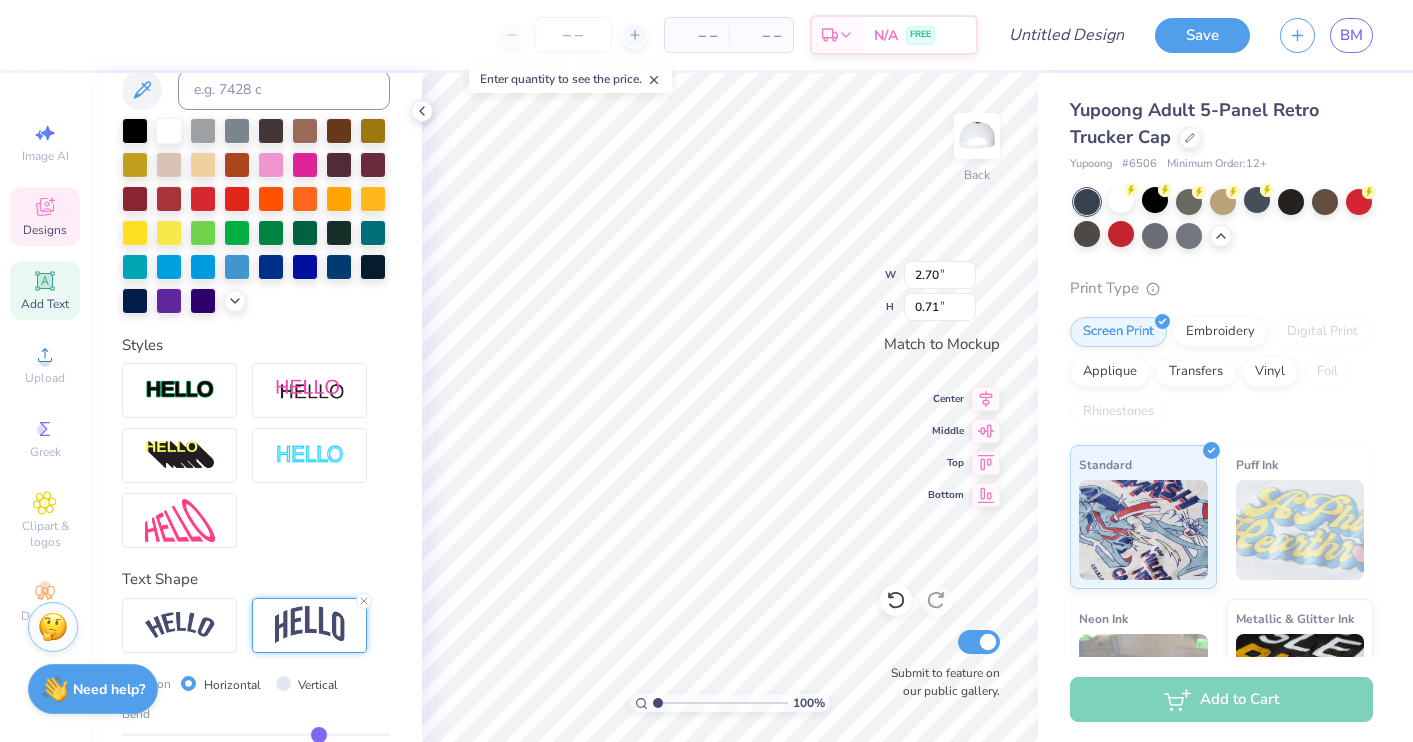 click on "Direction Horizontal Vertical Bend 0.50" at bounding box center [256, 716] 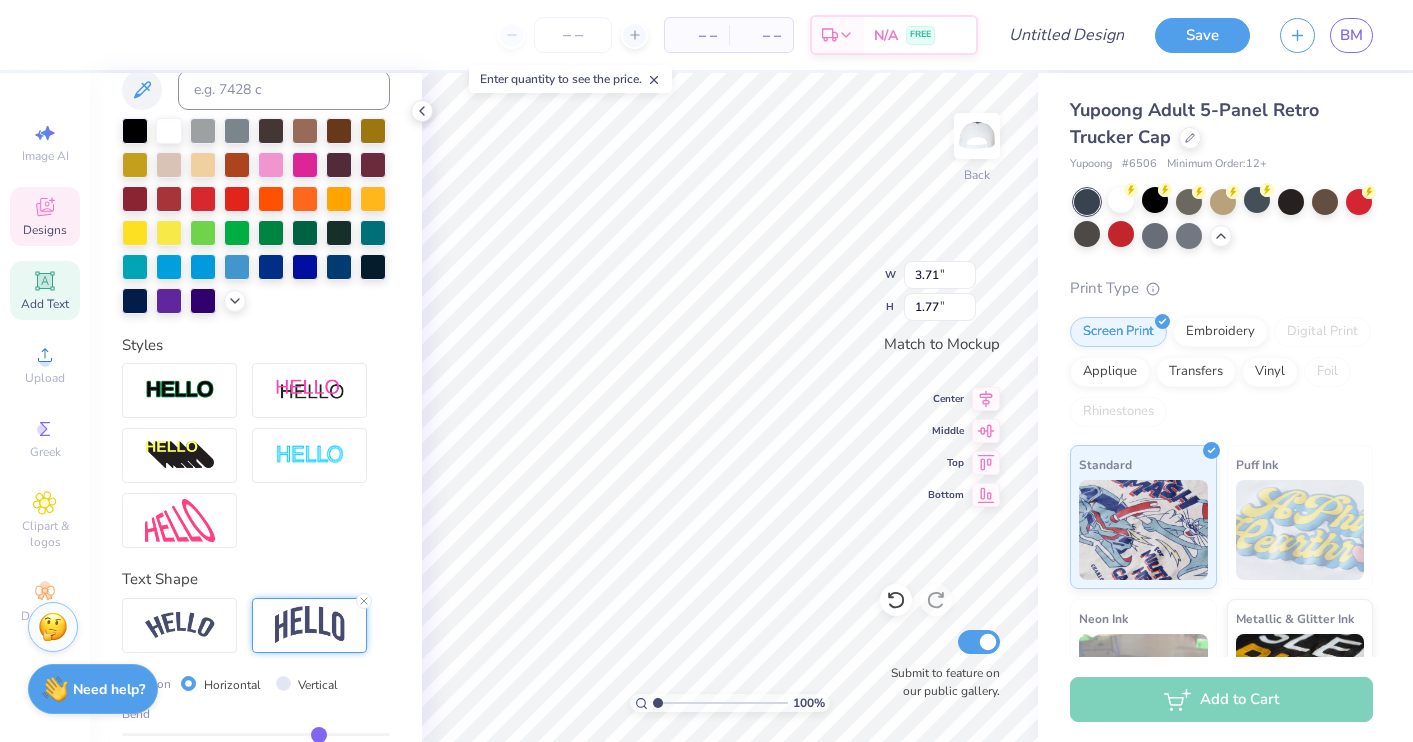 type on "2.42" 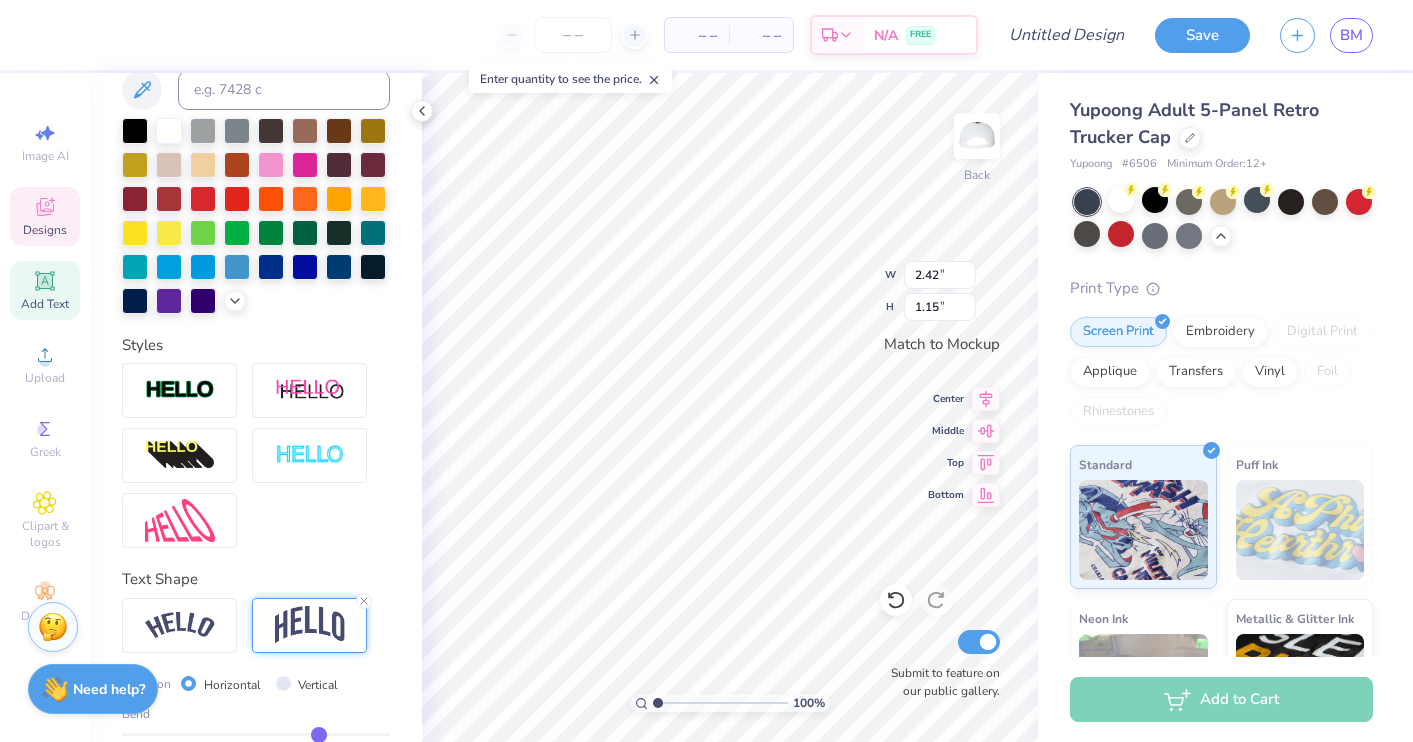 type on "0.15" 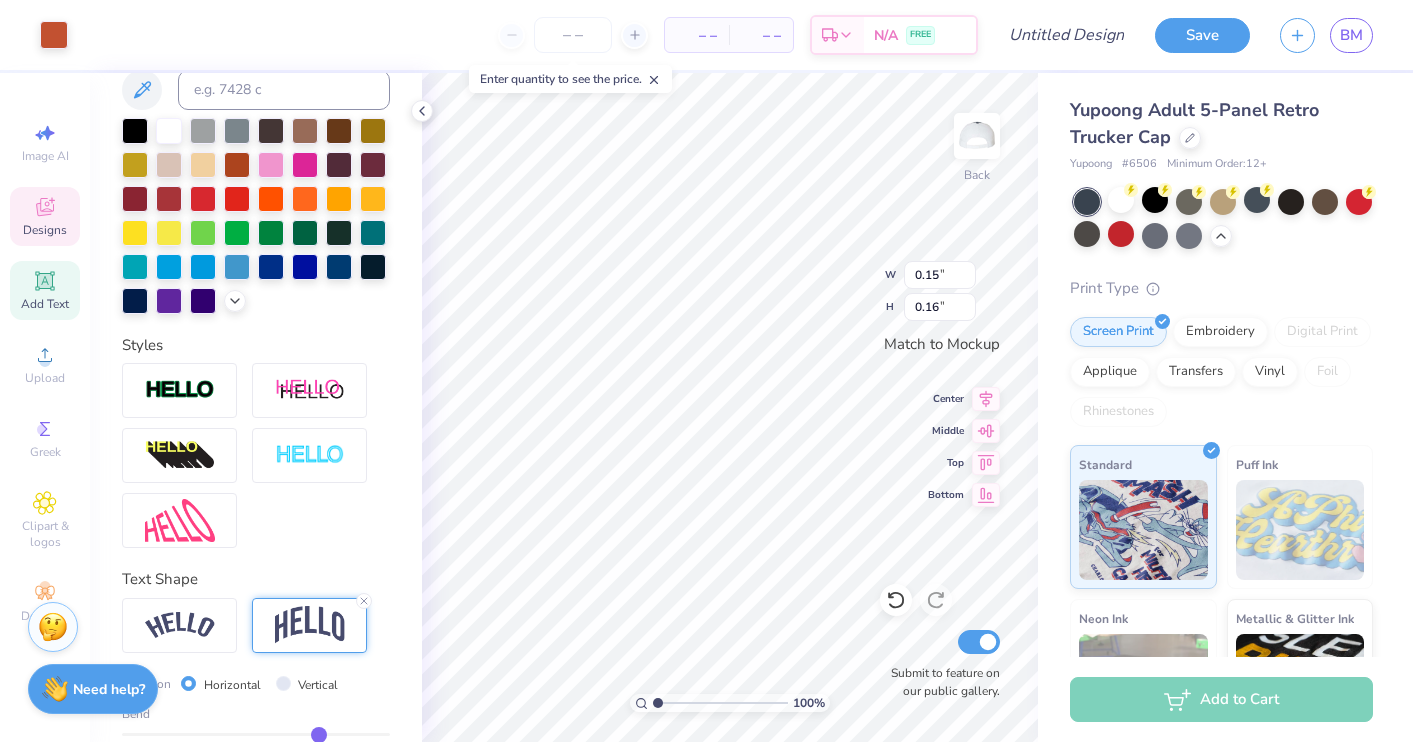 type on "0.15" 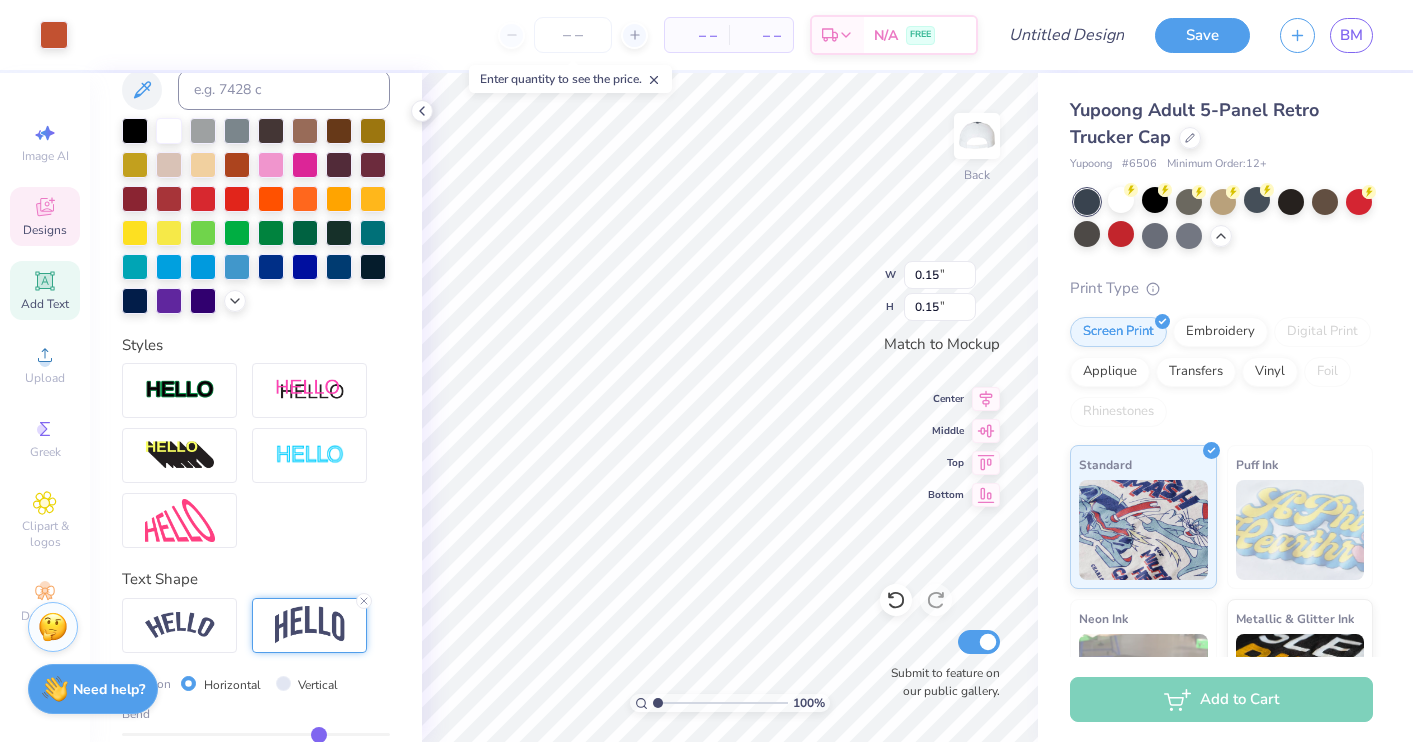 type on "2.42" 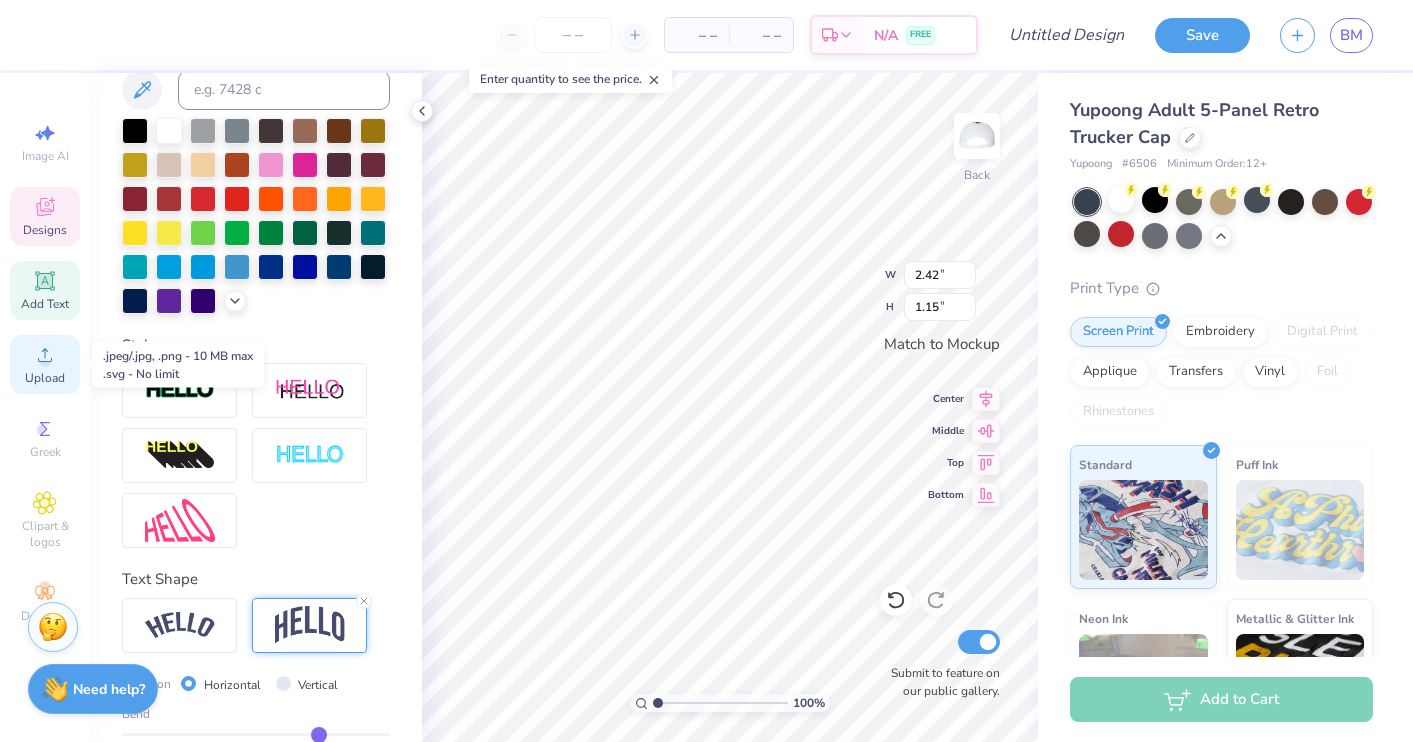 click 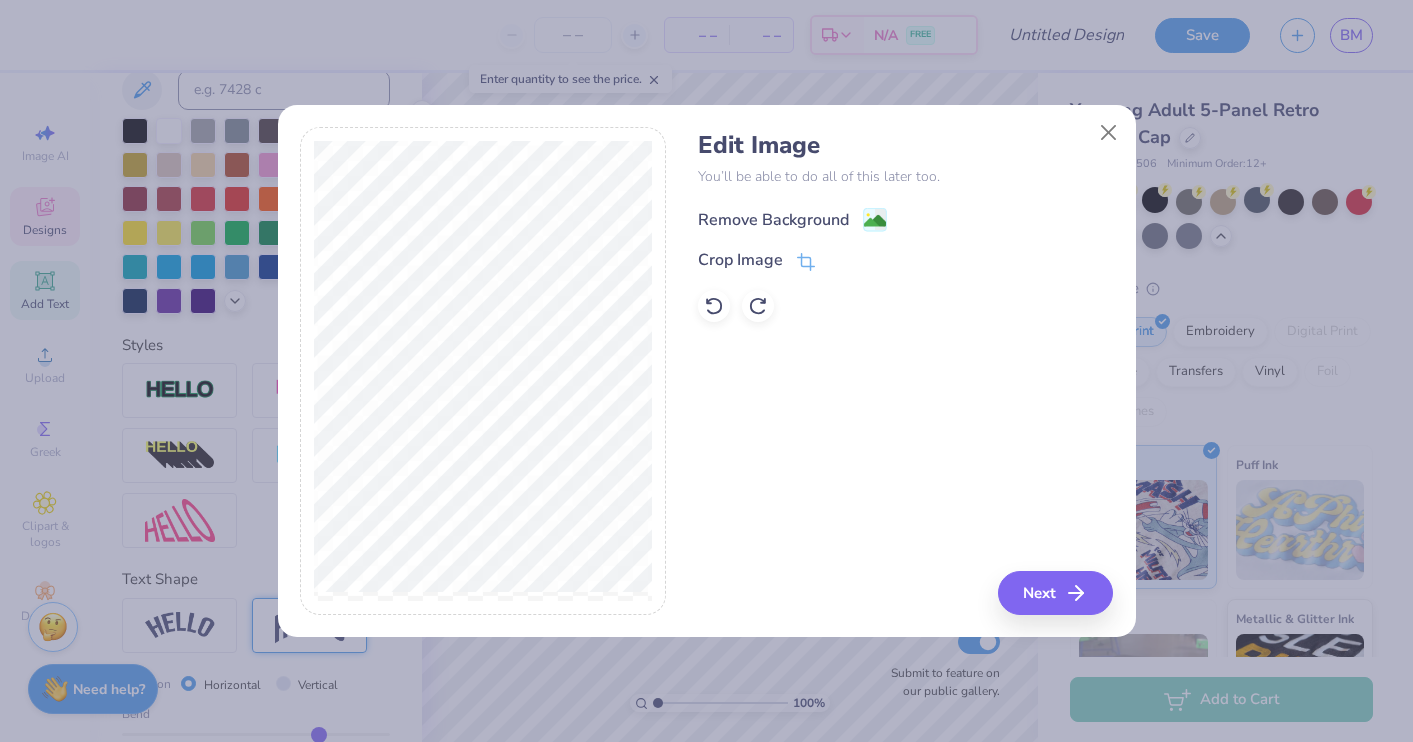 click on "Remove Background" at bounding box center (792, 219) 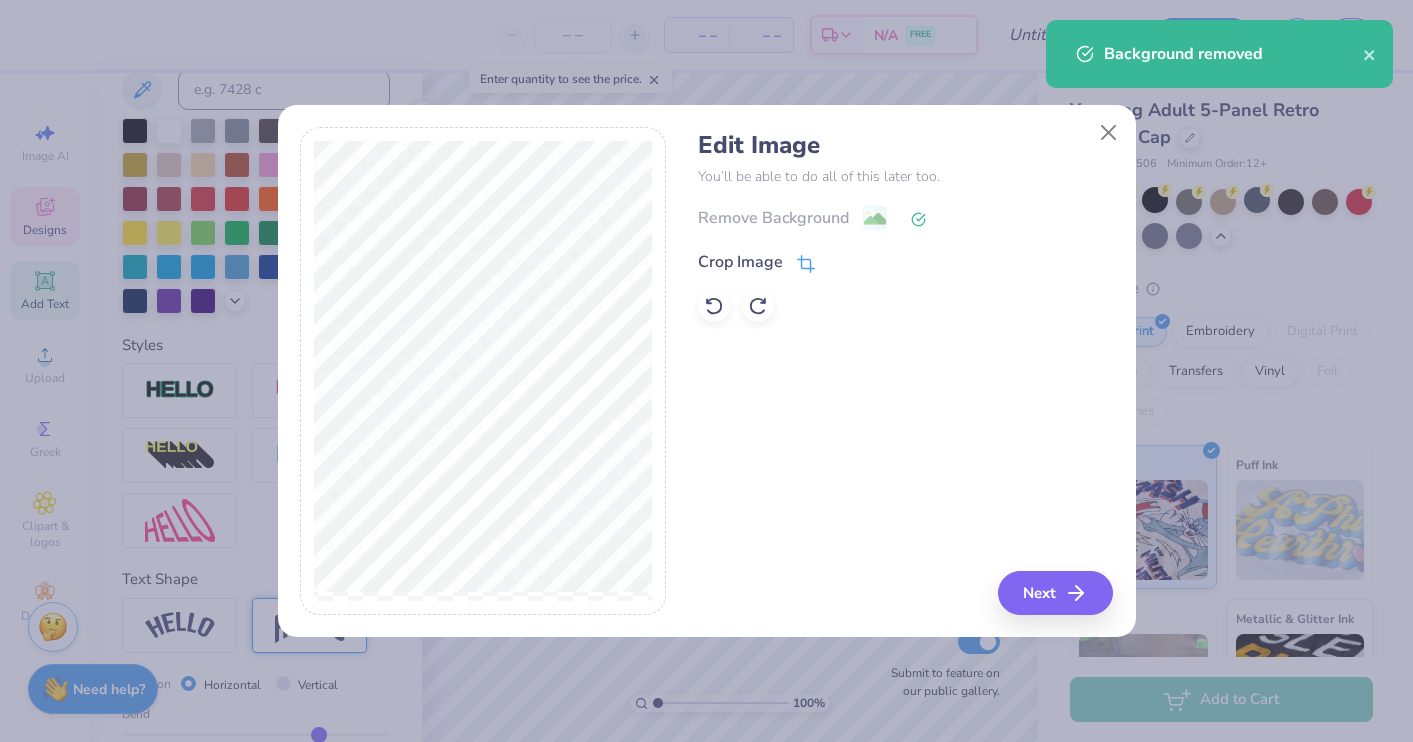 click 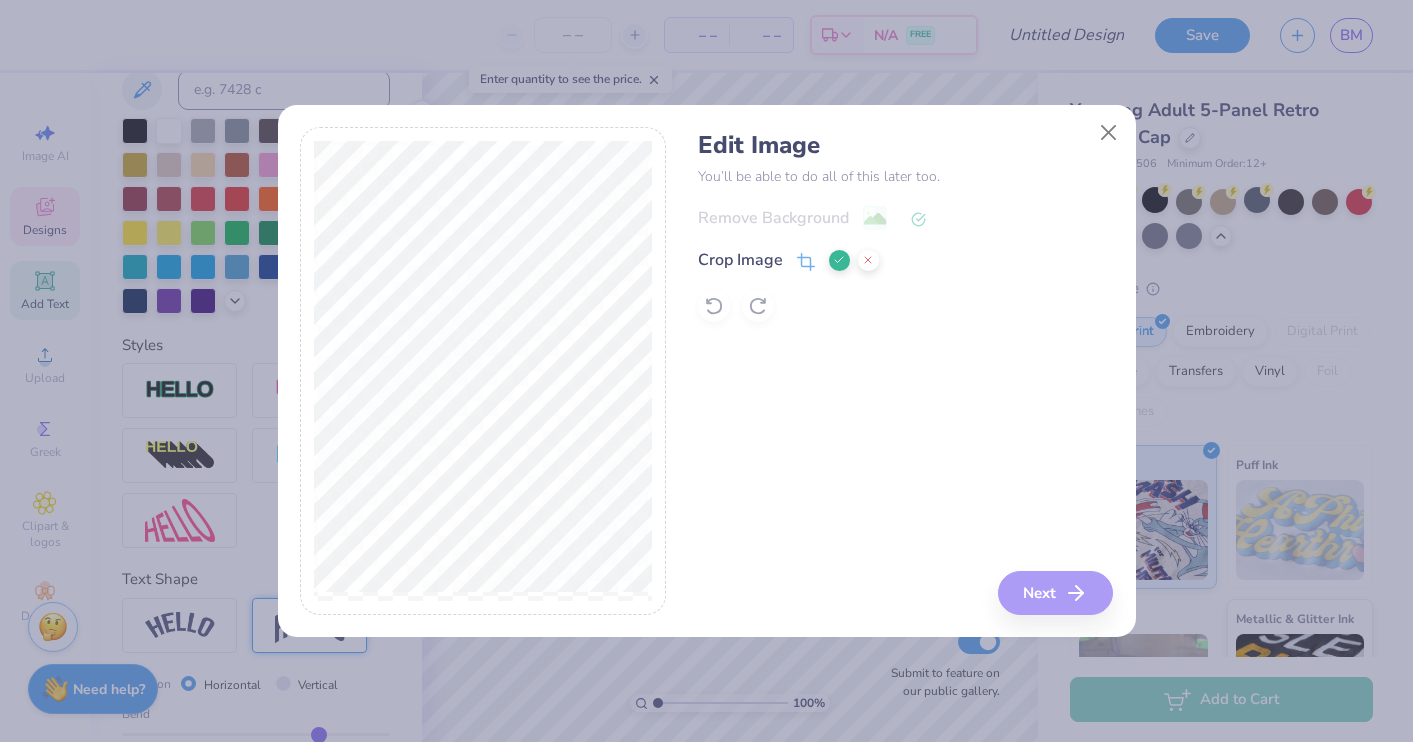 click on "Edit Image You’ll be able to do all of this later too. Remove Background Crop Image Next" at bounding box center [706, 371] 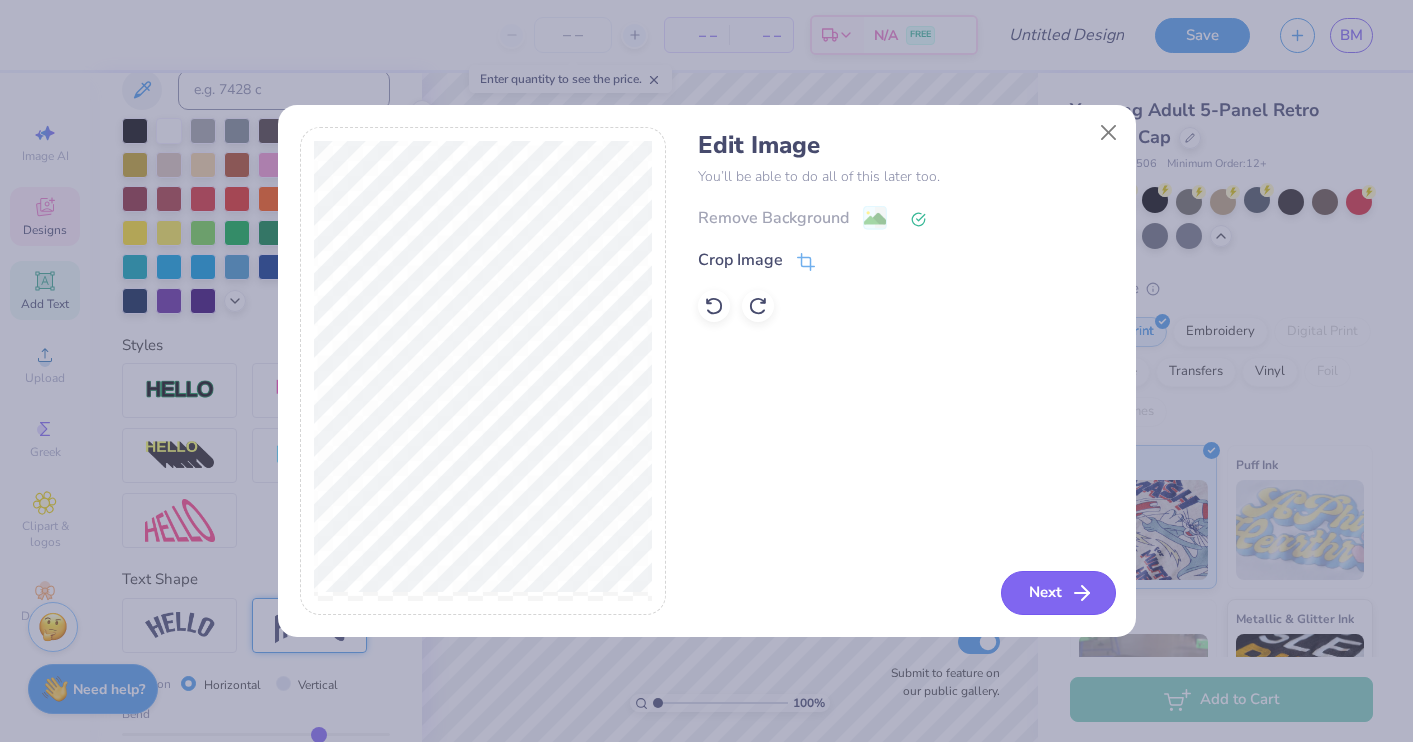 click on "Next" at bounding box center [1058, 593] 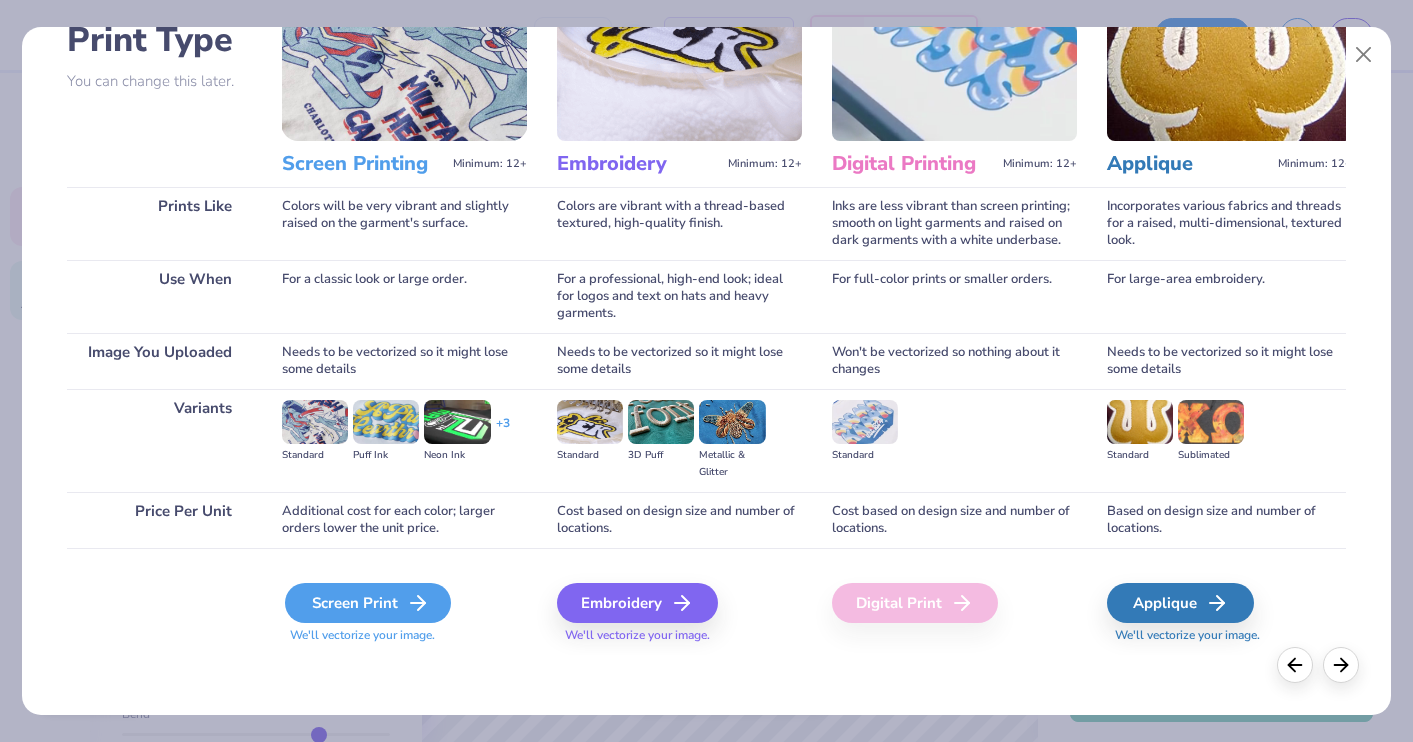click on "Screen Print" at bounding box center [368, 603] 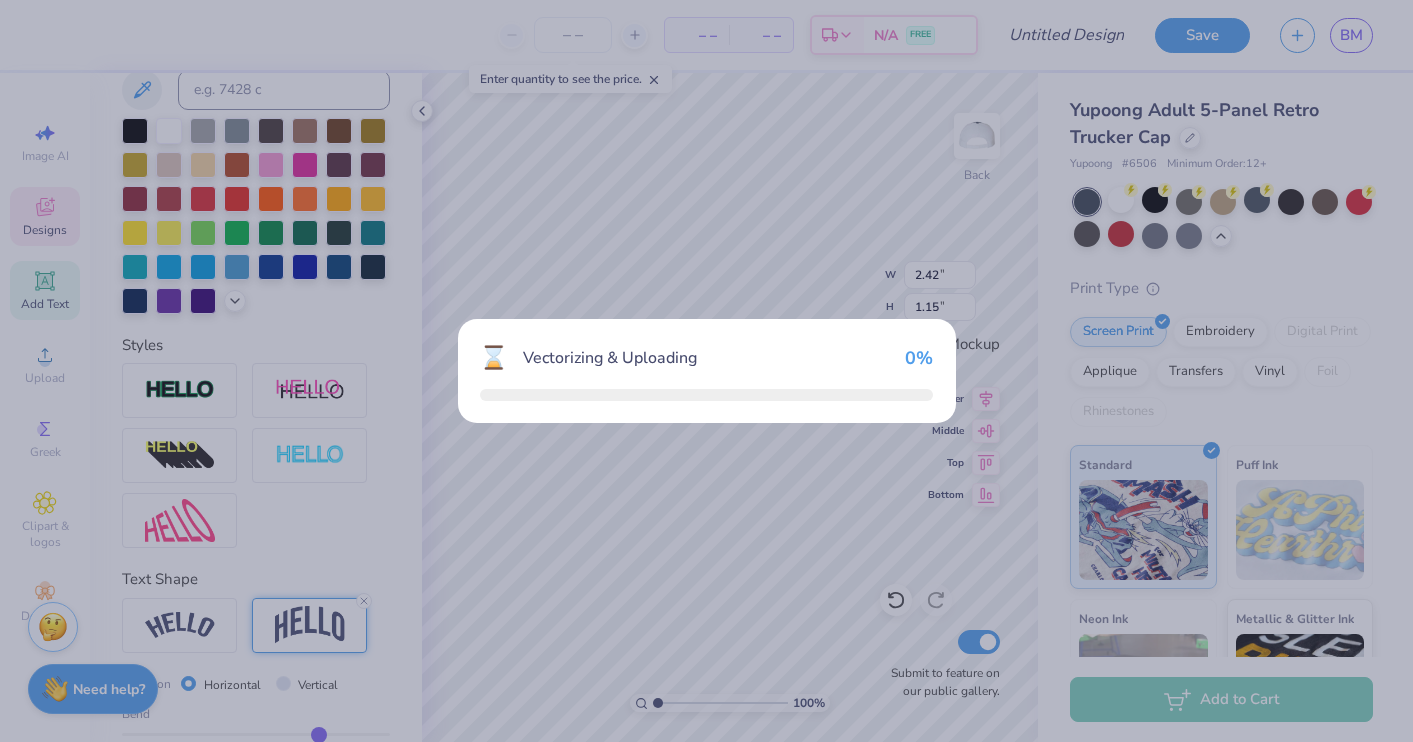 scroll, scrollTop: 155, scrollLeft: 0, axis: vertical 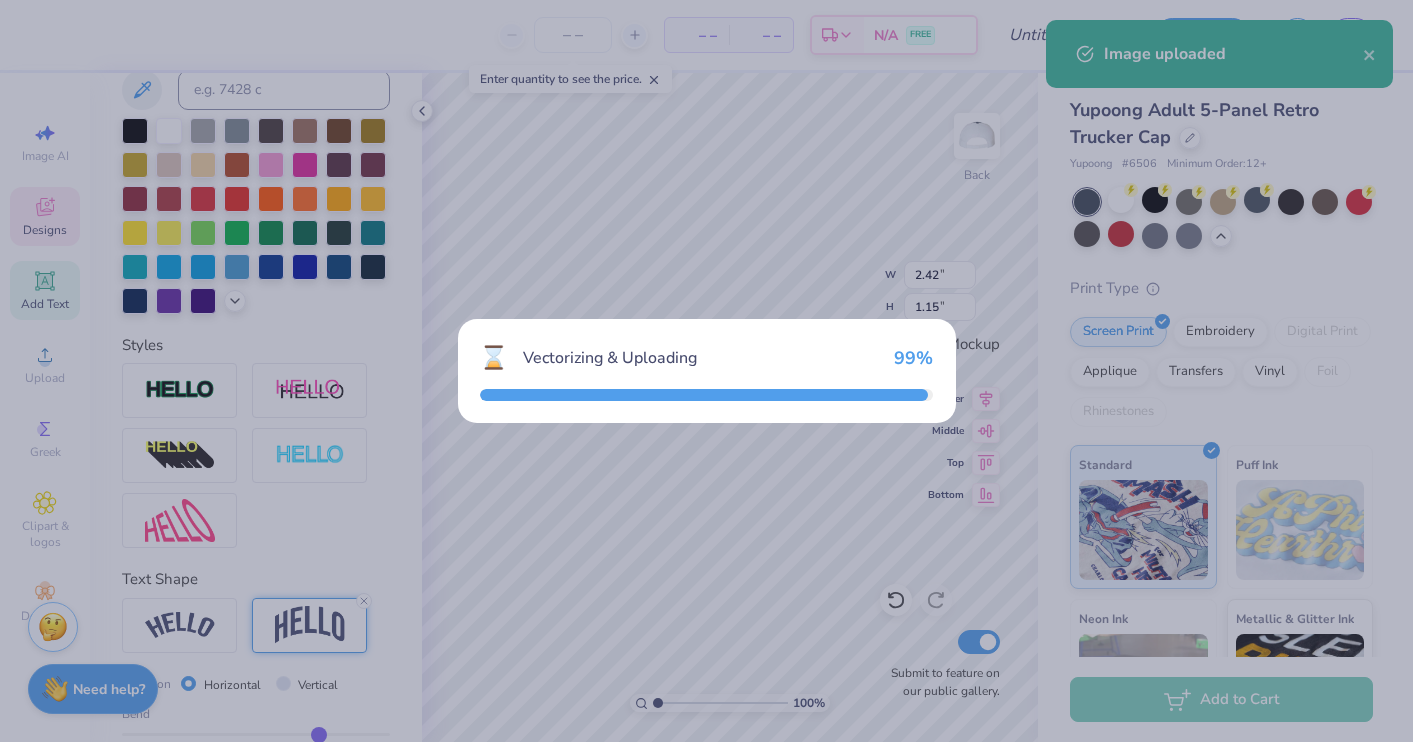 type on "2.72" 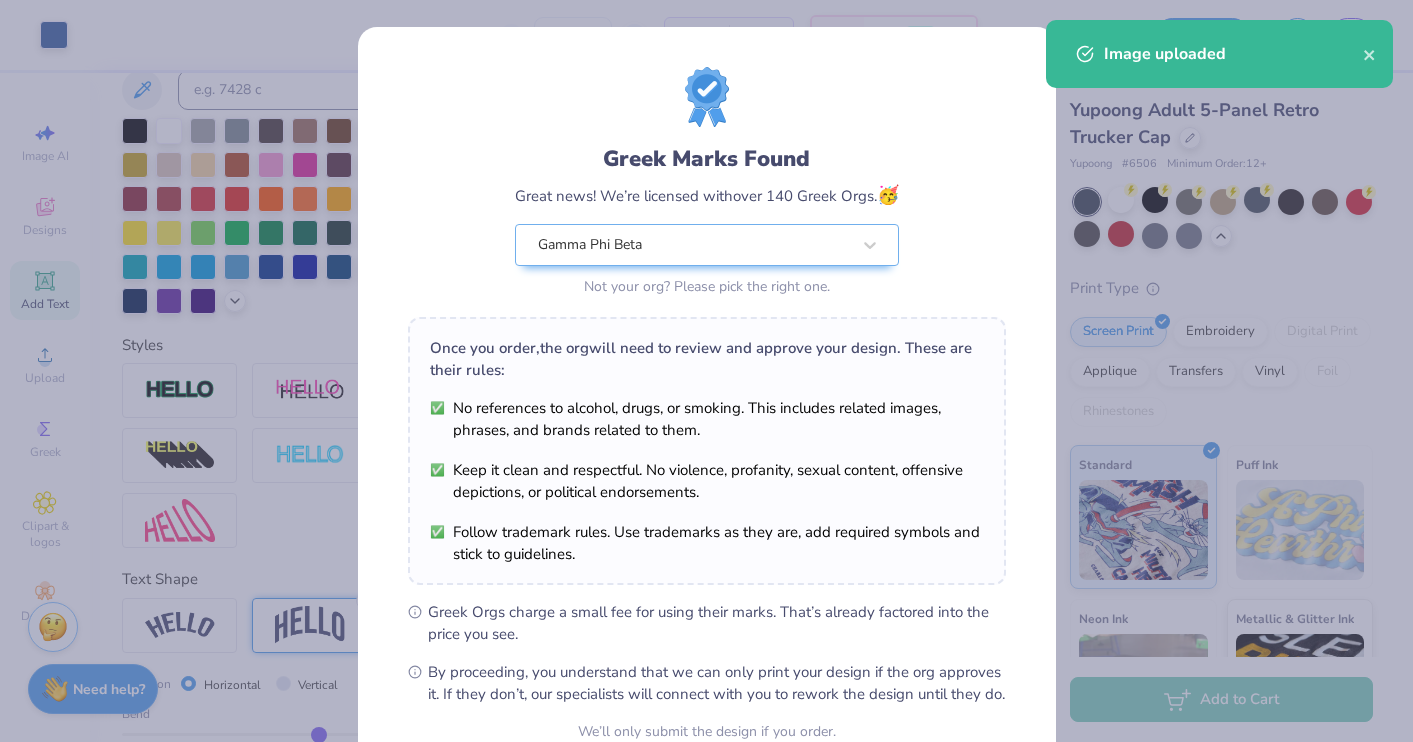 click on "Art colors – – Per Item – – Total Est.  Delivery N/A FREE Design Title Save BM Image AI Designs Add Text Upload Greek Clipart & logos Decorate Personalized Names Personalized Numbers Text Tool  Add Font Font Durango Western Eroded Switch to Greek Letters Format Color Styles Text Shape Direction Horizontal Vertical Bend 0.50 100  % Back W 2.72 2.72 " H 1.98 1.98 " Match to Mockup Center Middle Top Bottom Submit to feature on our public gallery. Yupoong Adult 5-Panel Retro Trucker Cap Yupoong # 6506 Minimum Order:  12 +   Print Type Screen Print Embroidery Digital Print Applique Transfers Vinyl Foil Rhinestones Standard Puff Ink Neon Ink Metallic & Glitter Ink Glow in the Dark Ink Water based Ink Add to Cart Stuck?  Our Art team will finish your design for free. Need help?  Chat with us. Image uploaded
Enter quantity to see the price. Greek Marks Found Great news! We’re licensed with  over 140 Greek Orgs. 🥳 Gamma Phi Beta Once you order,  the org" at bounding box center (706, 371) 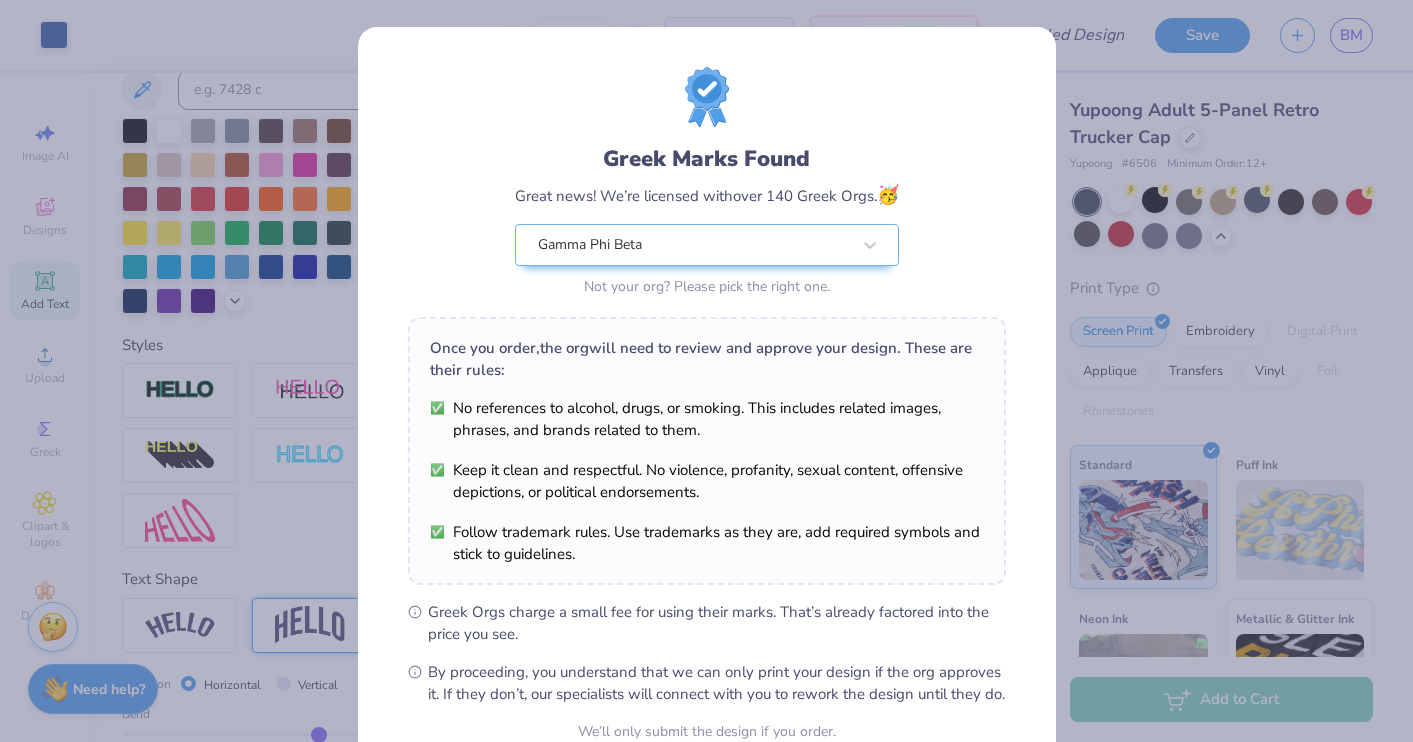 type on "1.59" 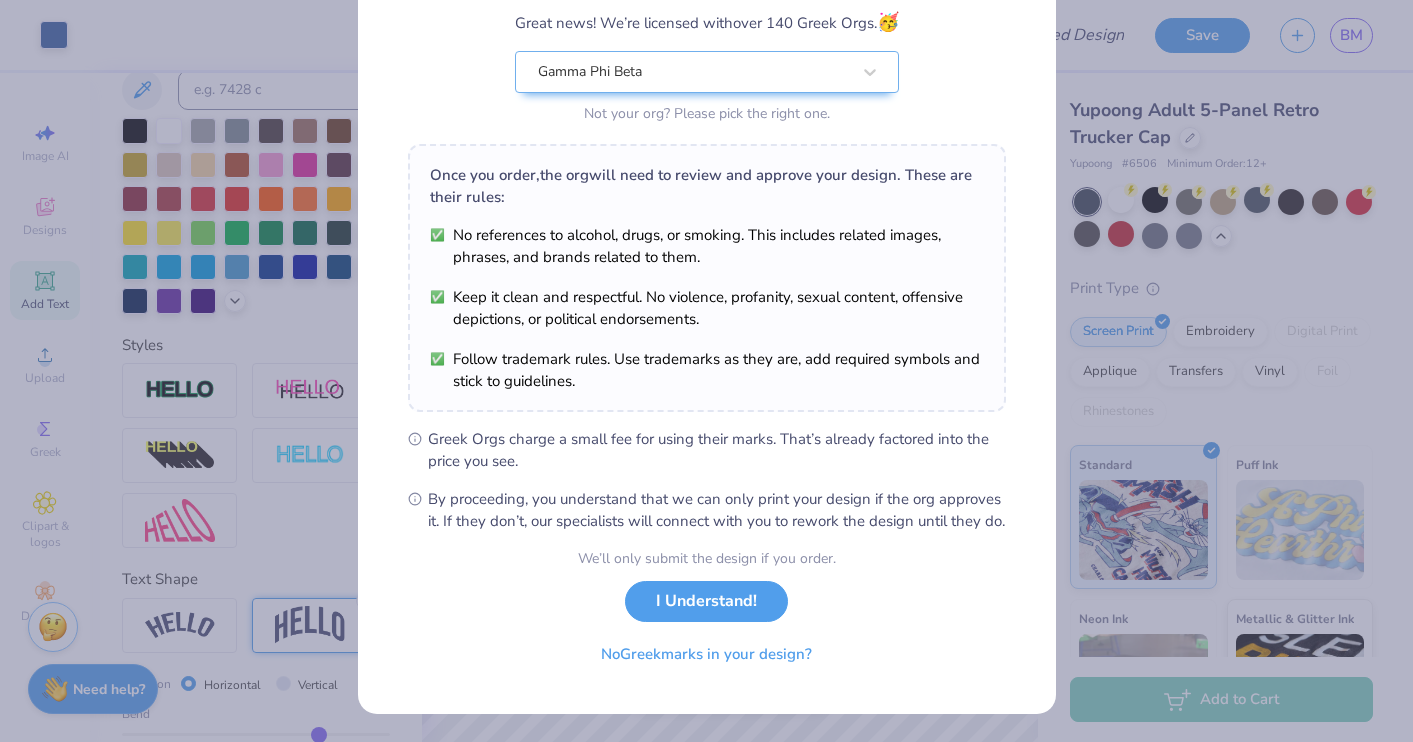 scroll, scrollTop: 171, scrollLeft: 0, axis: vertical 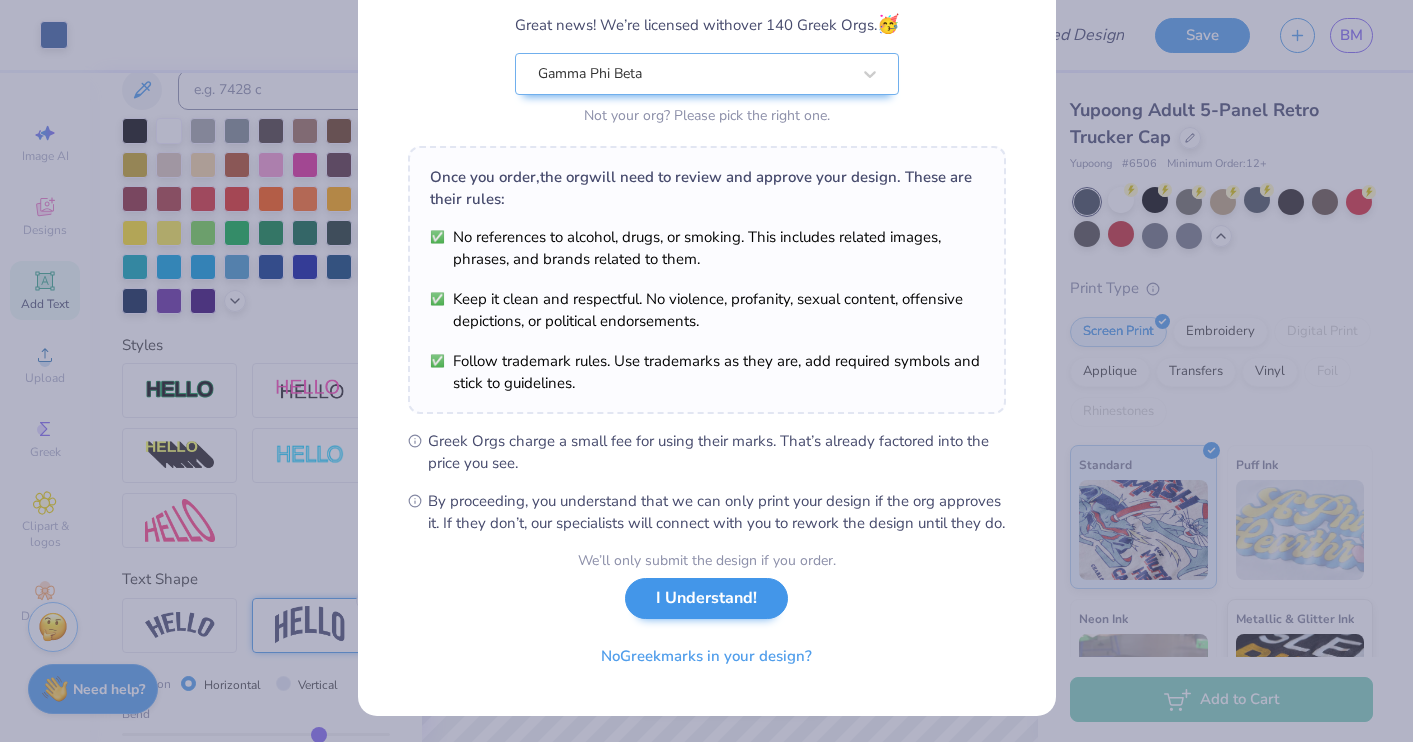 click on "I Understand!" at bounding box center (706, 598) 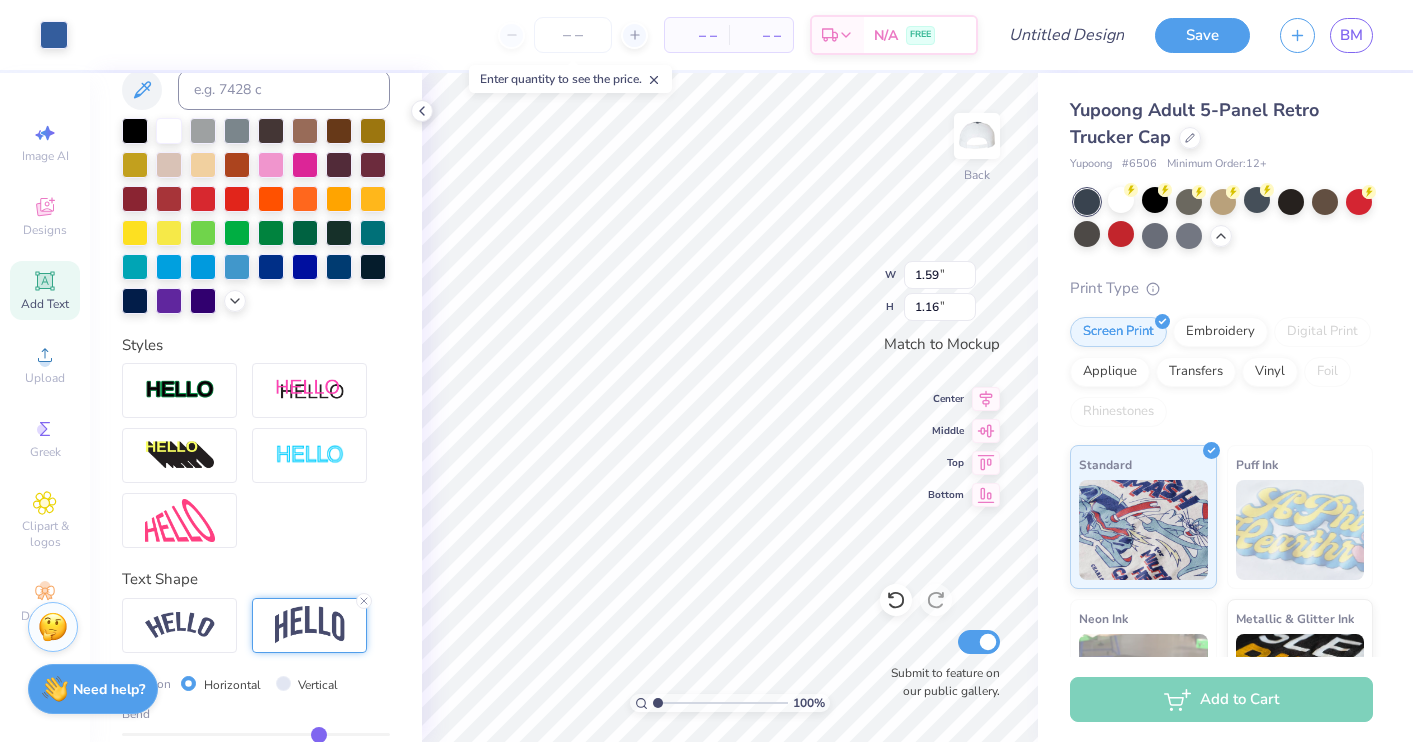 type on "0.15" 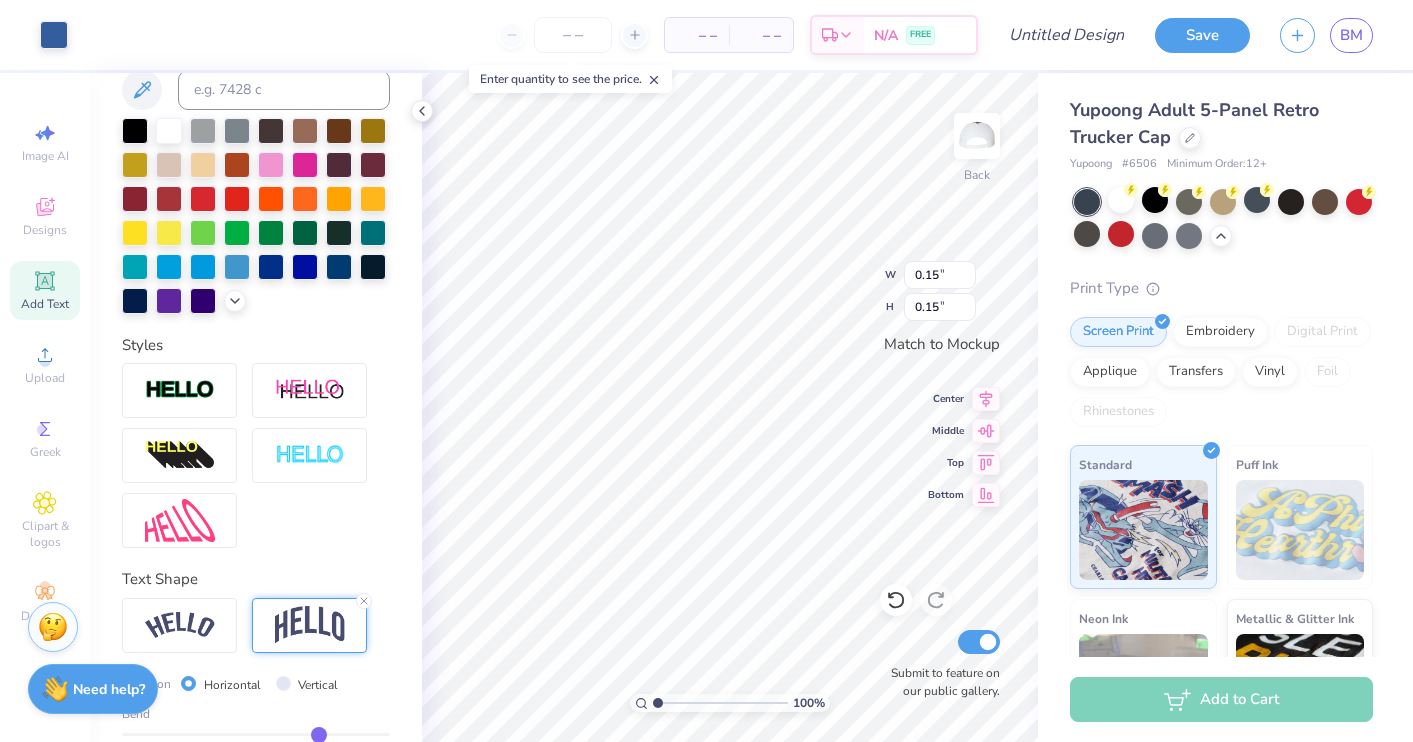 type on "1.59" 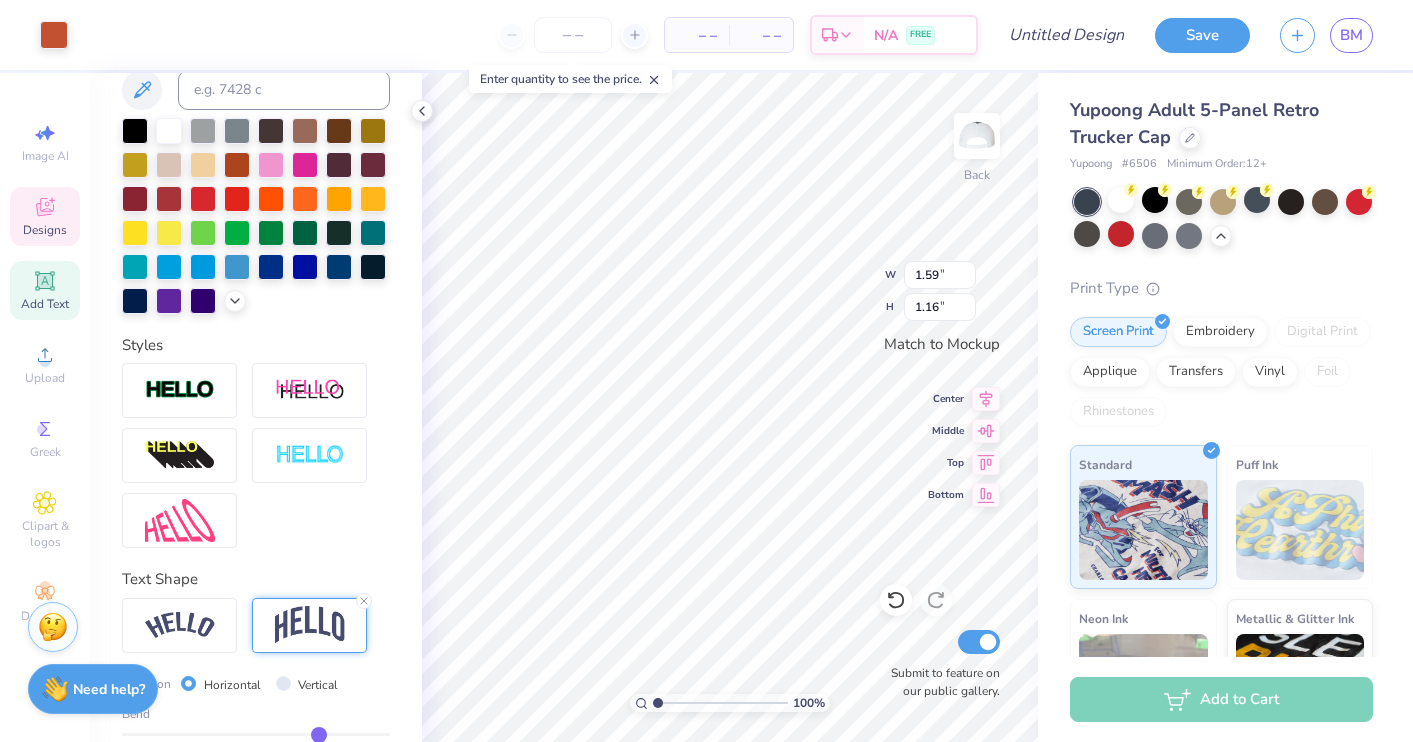 type on "0.15" 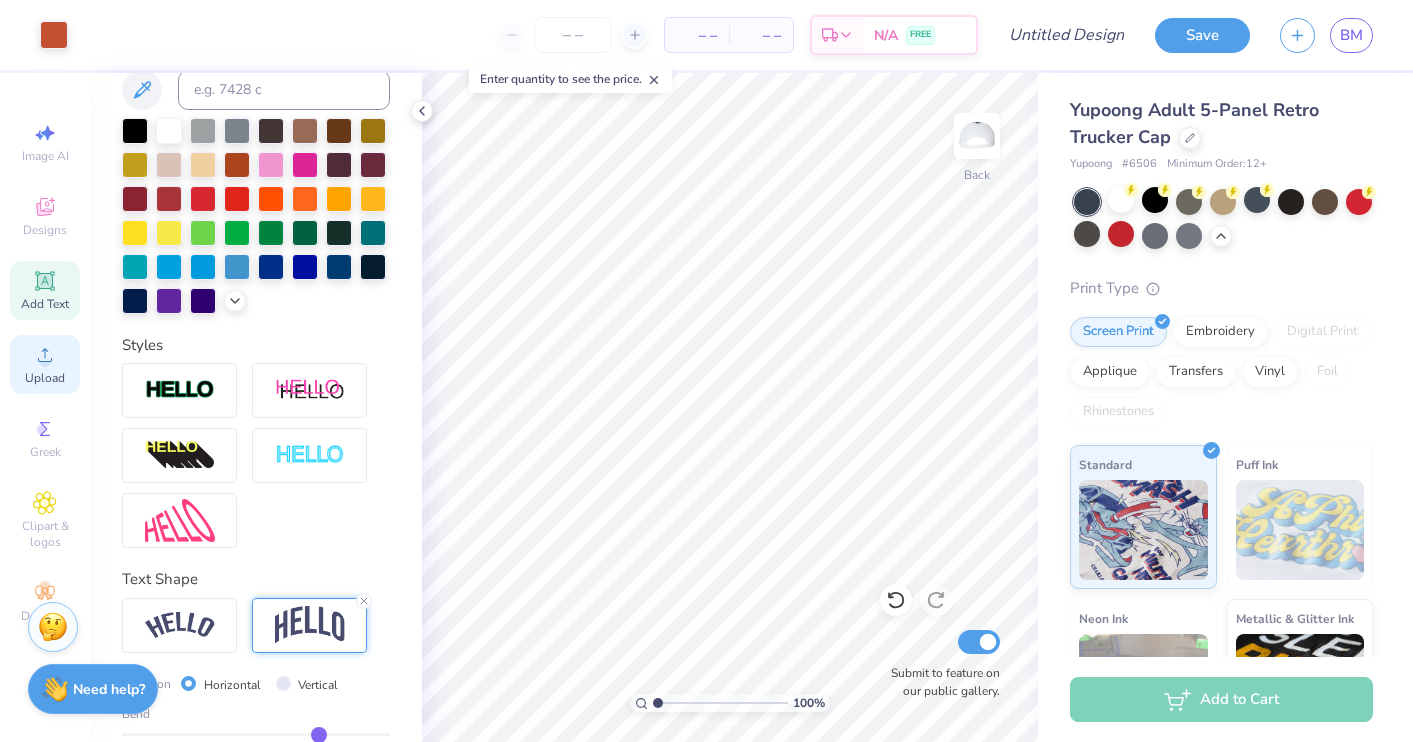 click on "Upload" at bounding box center [45, 378] 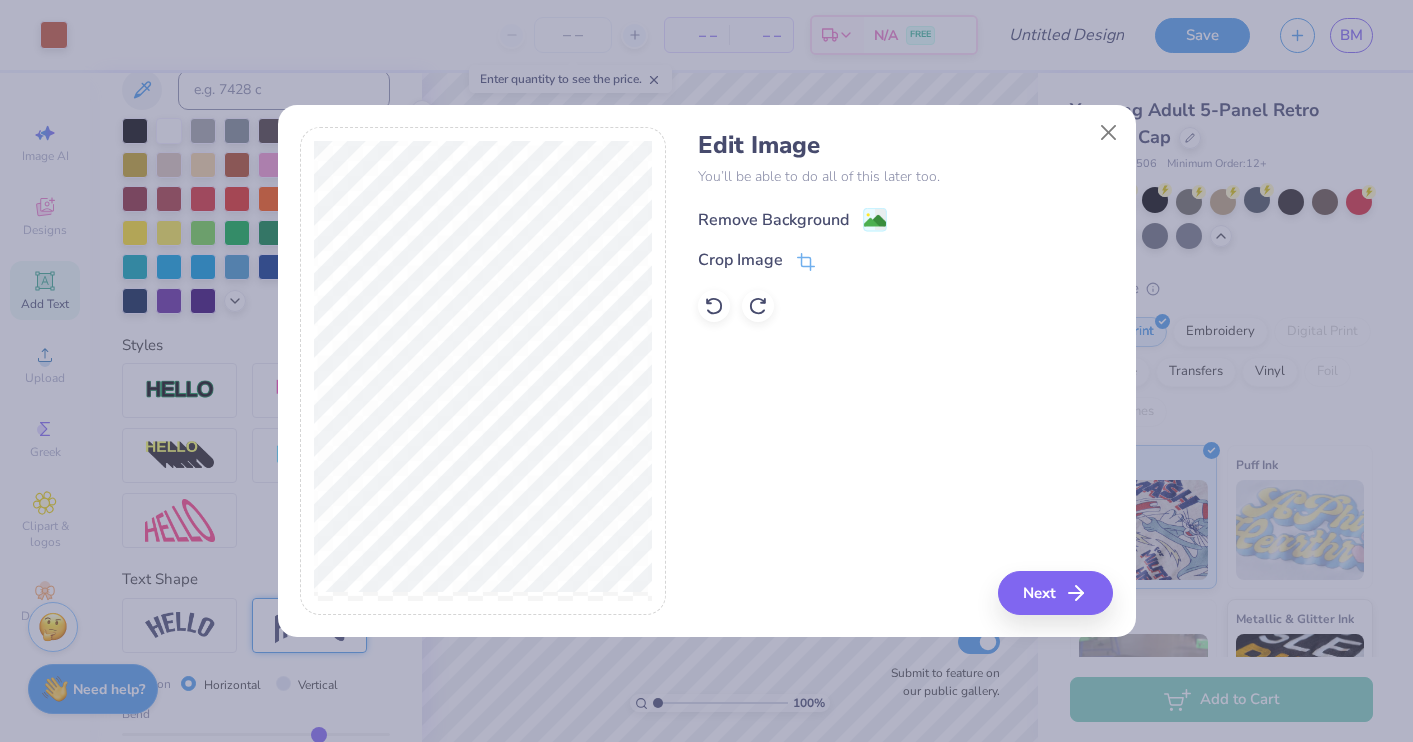 click 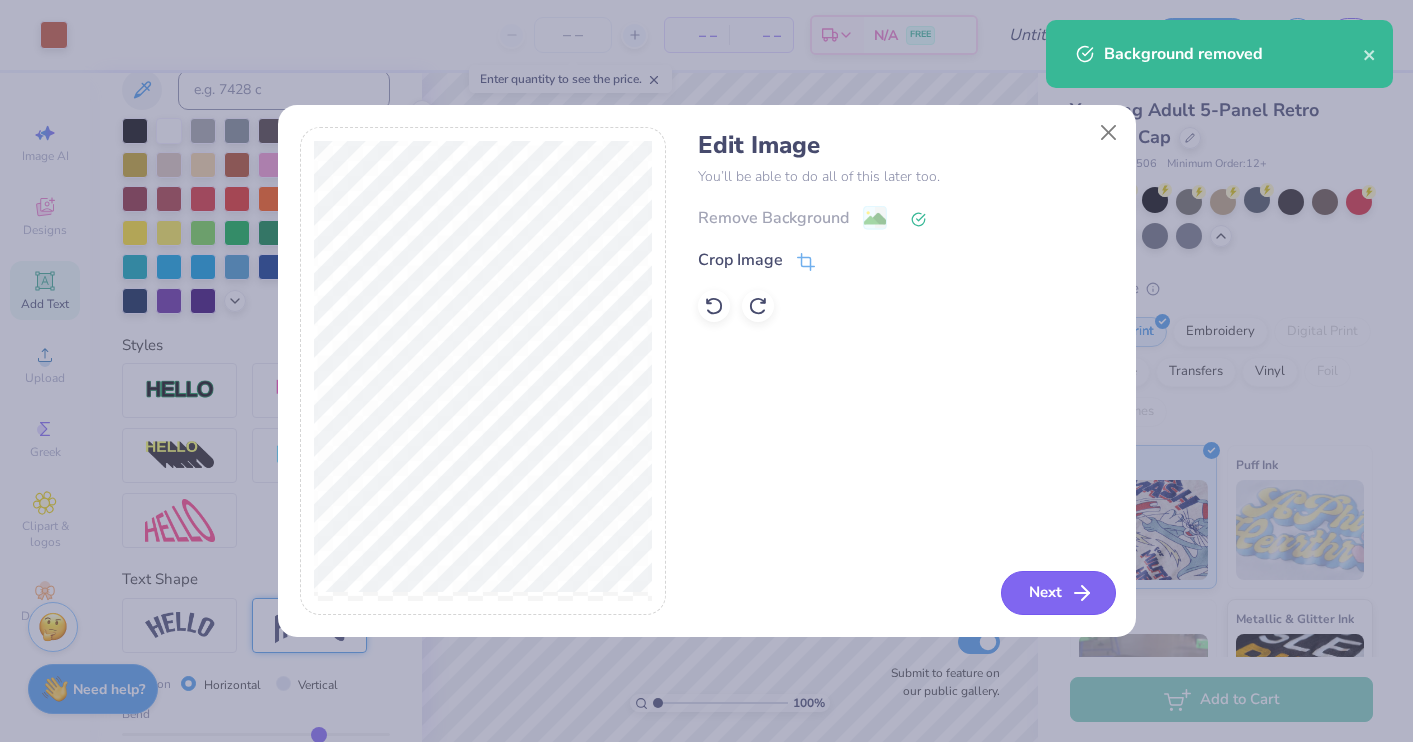 click 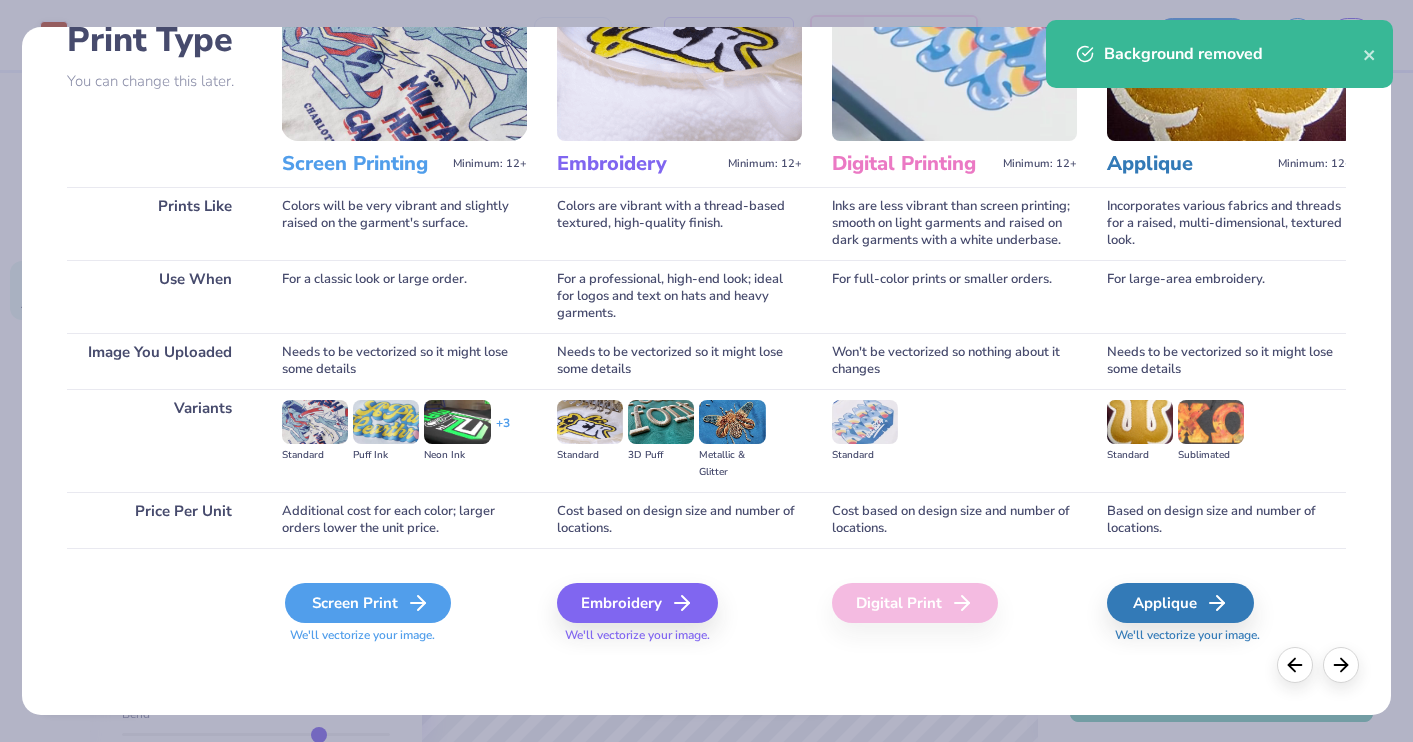 click on "Screen Print" at bounding box center (368, 603) 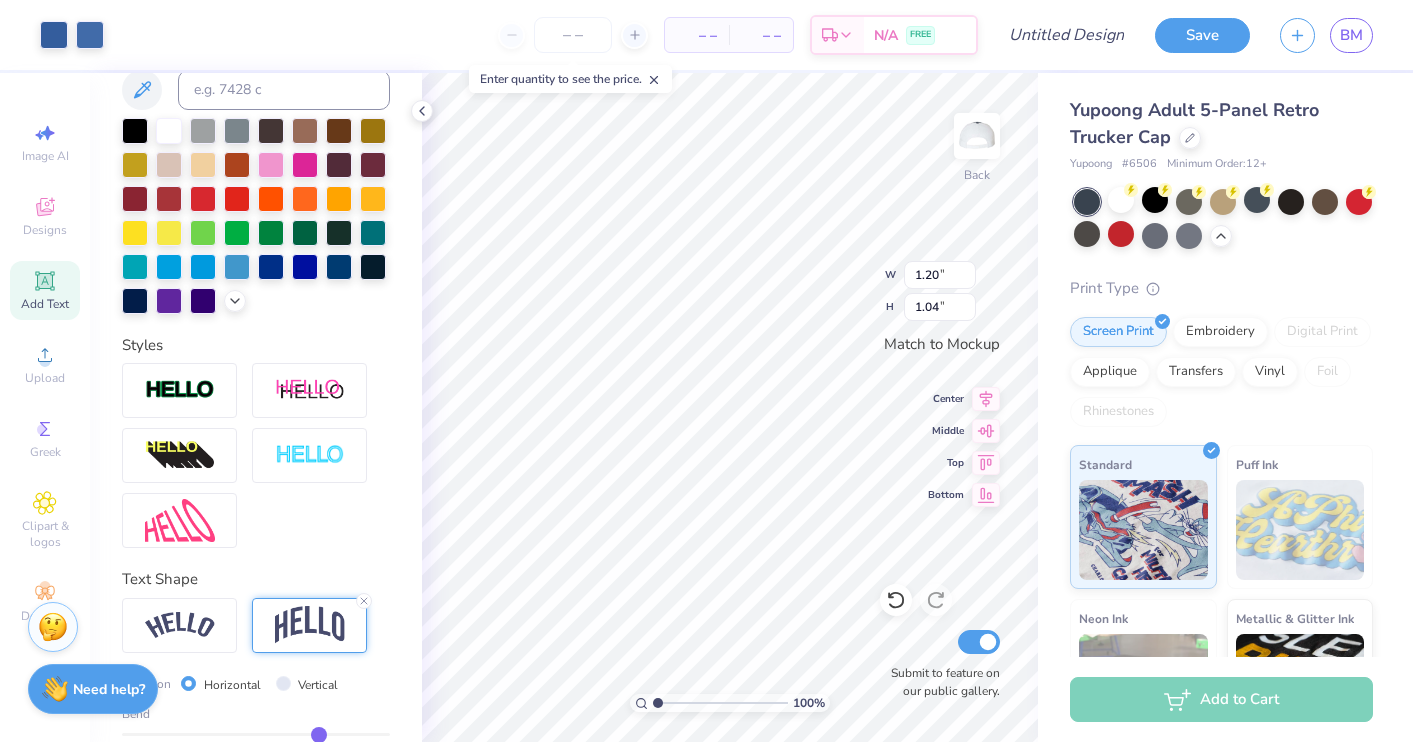 type on "1.20" 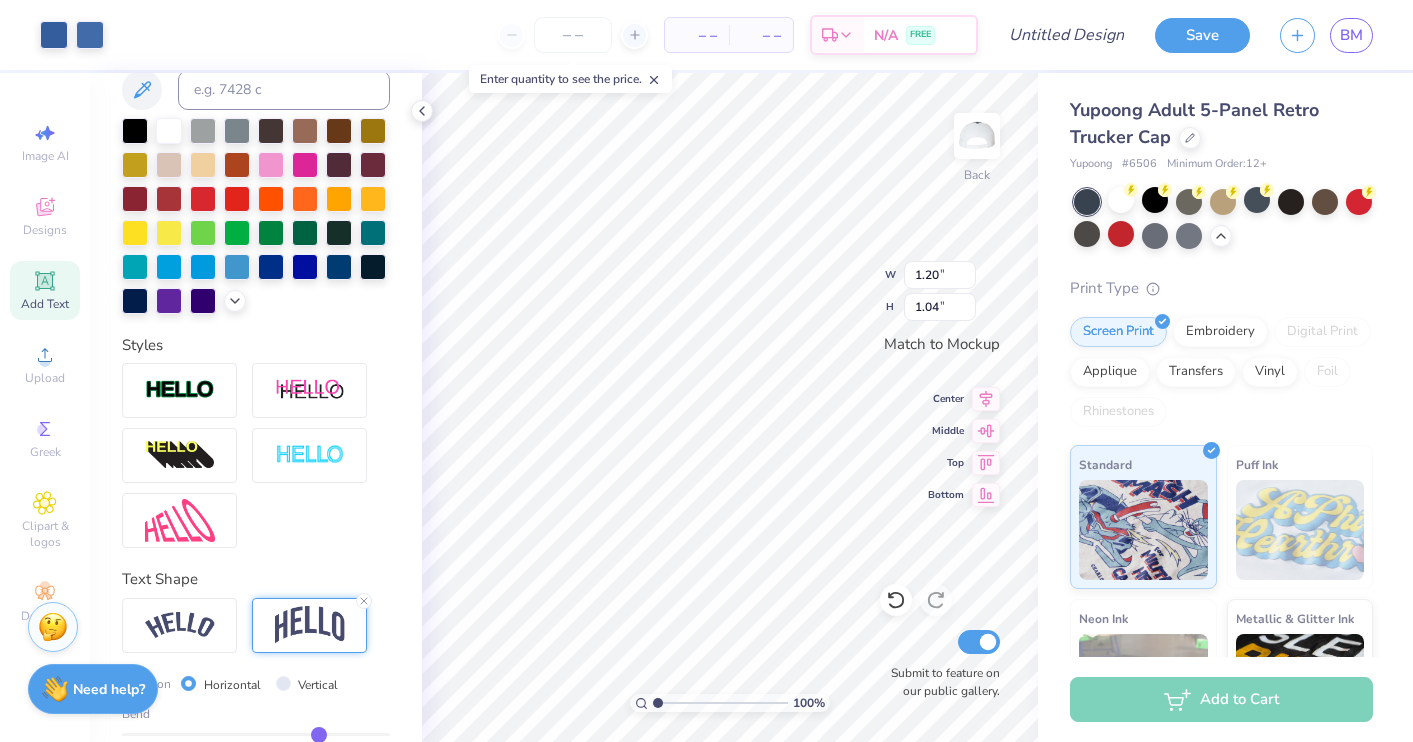 type on "1.37" 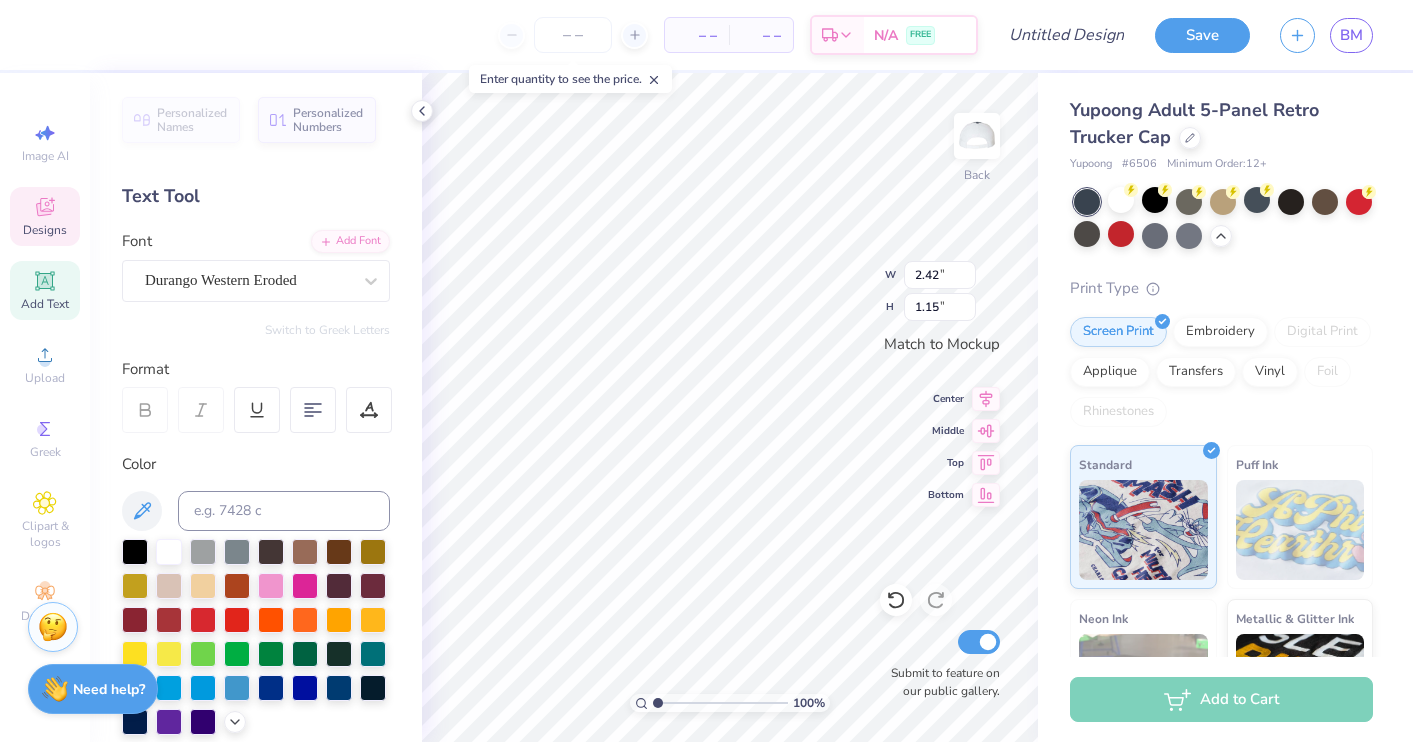 scroll, scrollTop: 0, scrollLeft: 0, axis: both 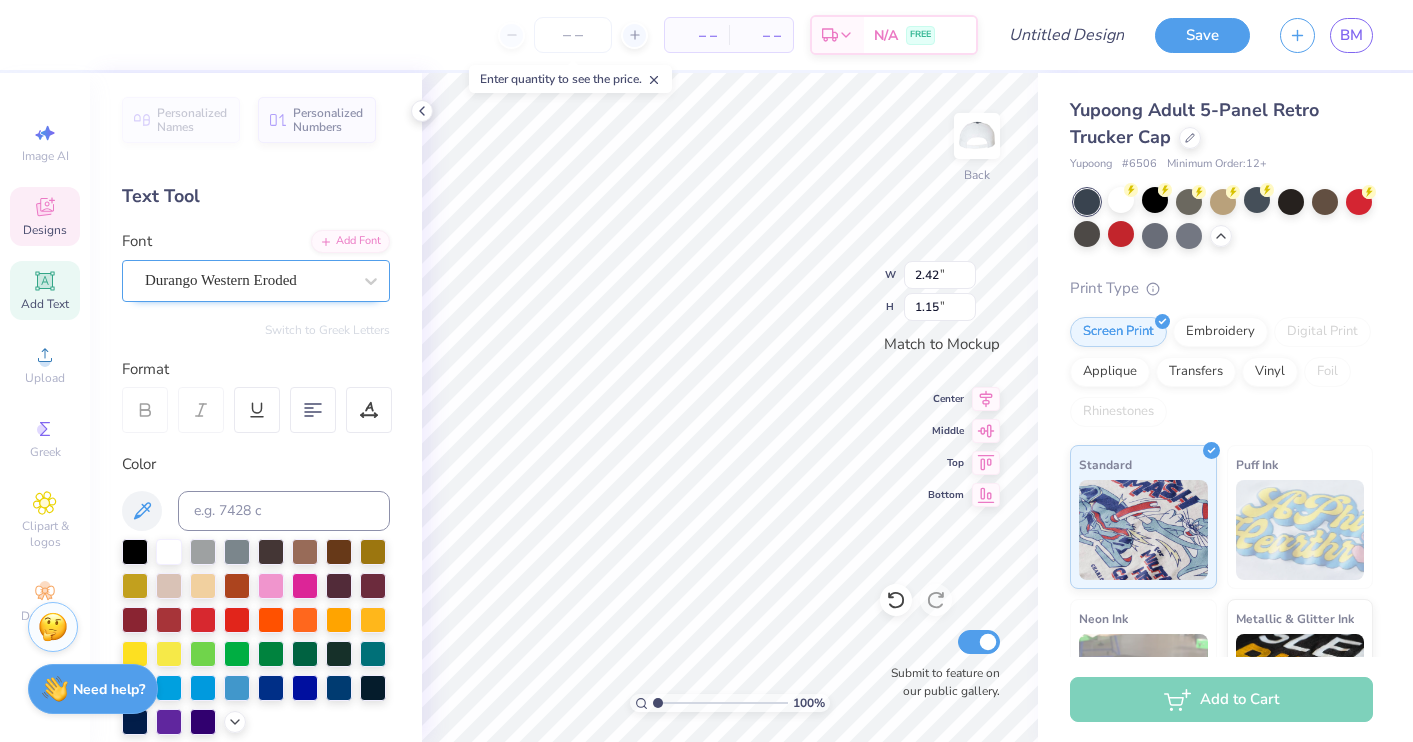 click at bounding box center (248, 280) 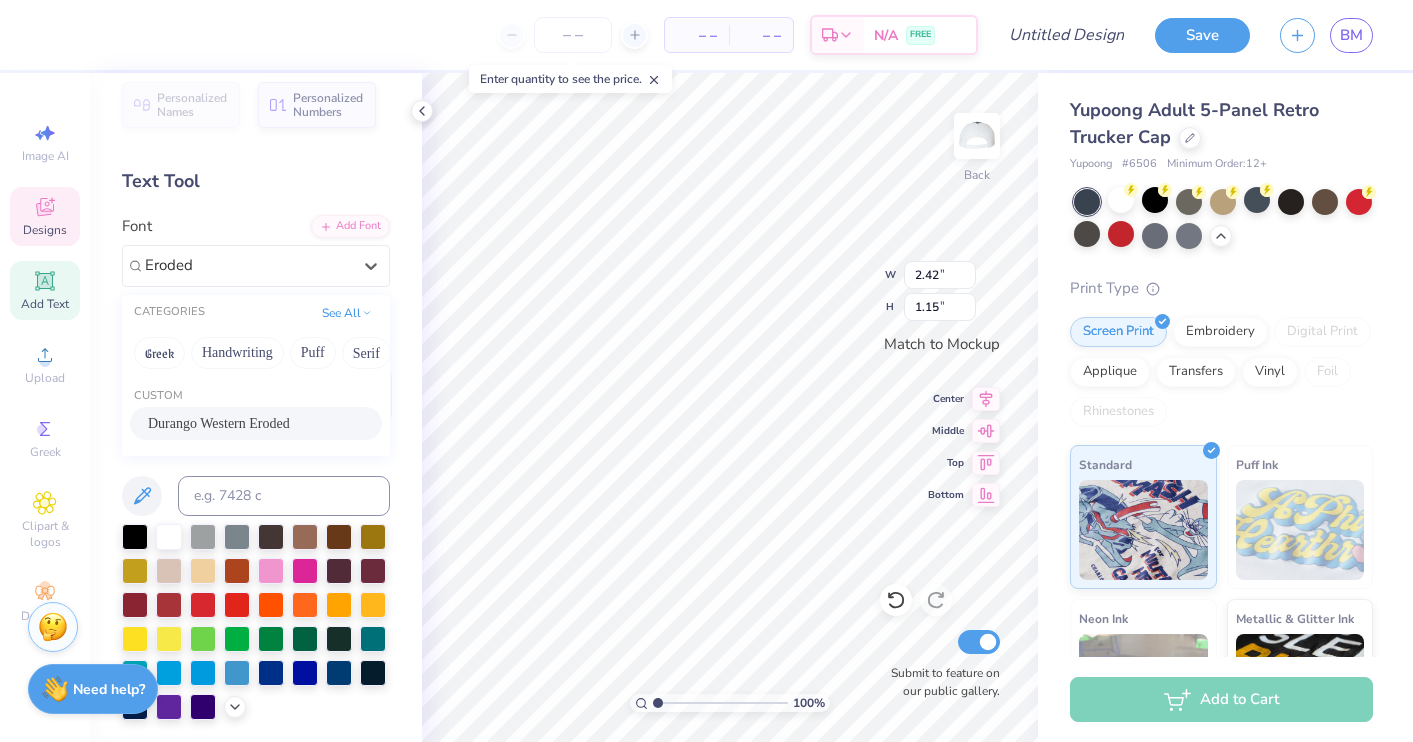 scroll, scrollTop: 14, scrollLeft: 0, axis: vertical 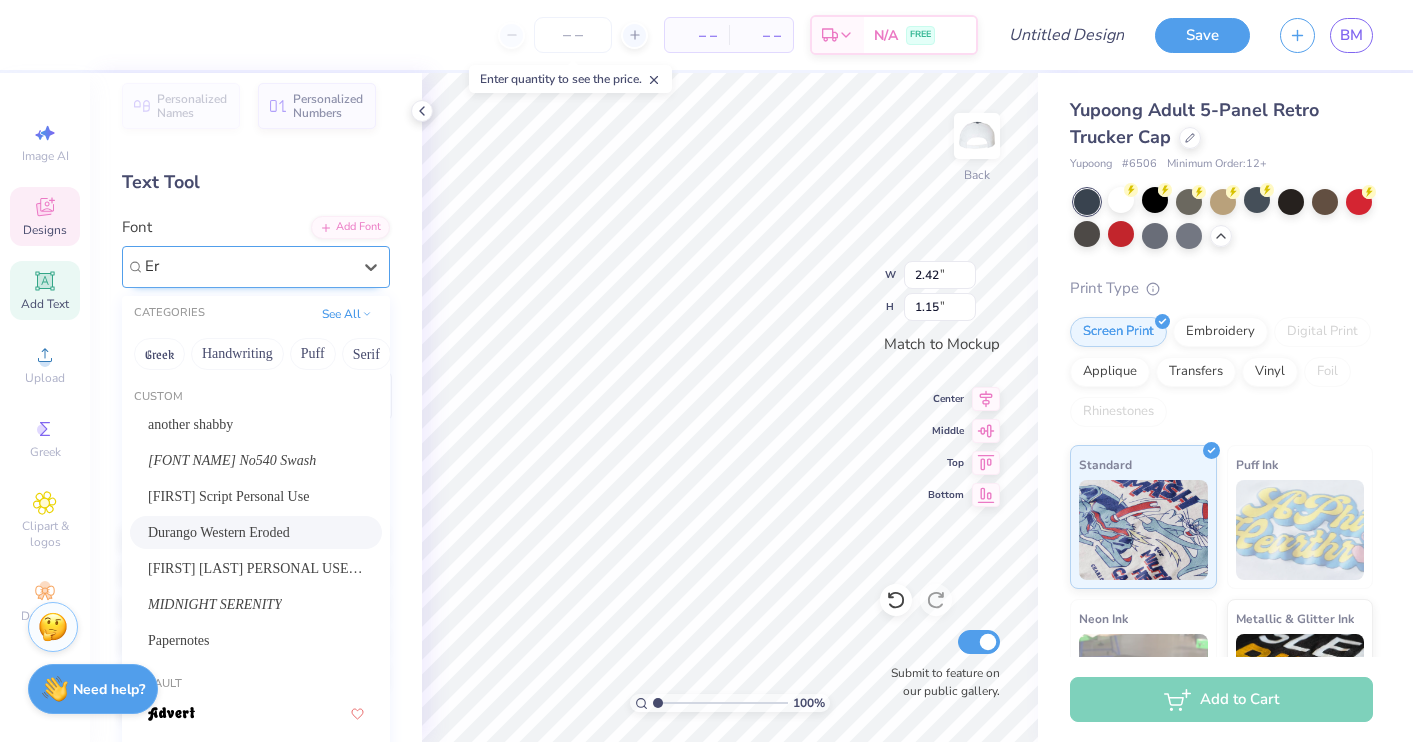 type on "E" 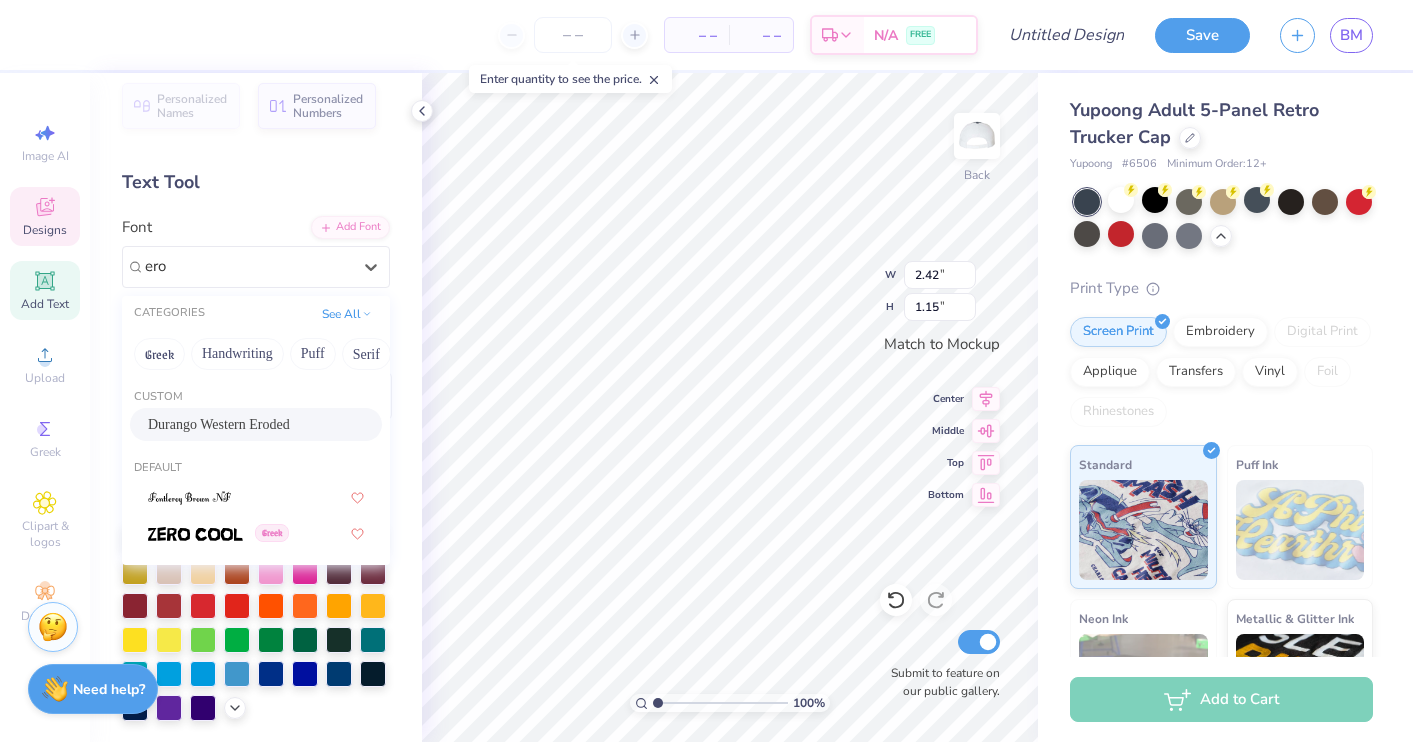 type on "erod" 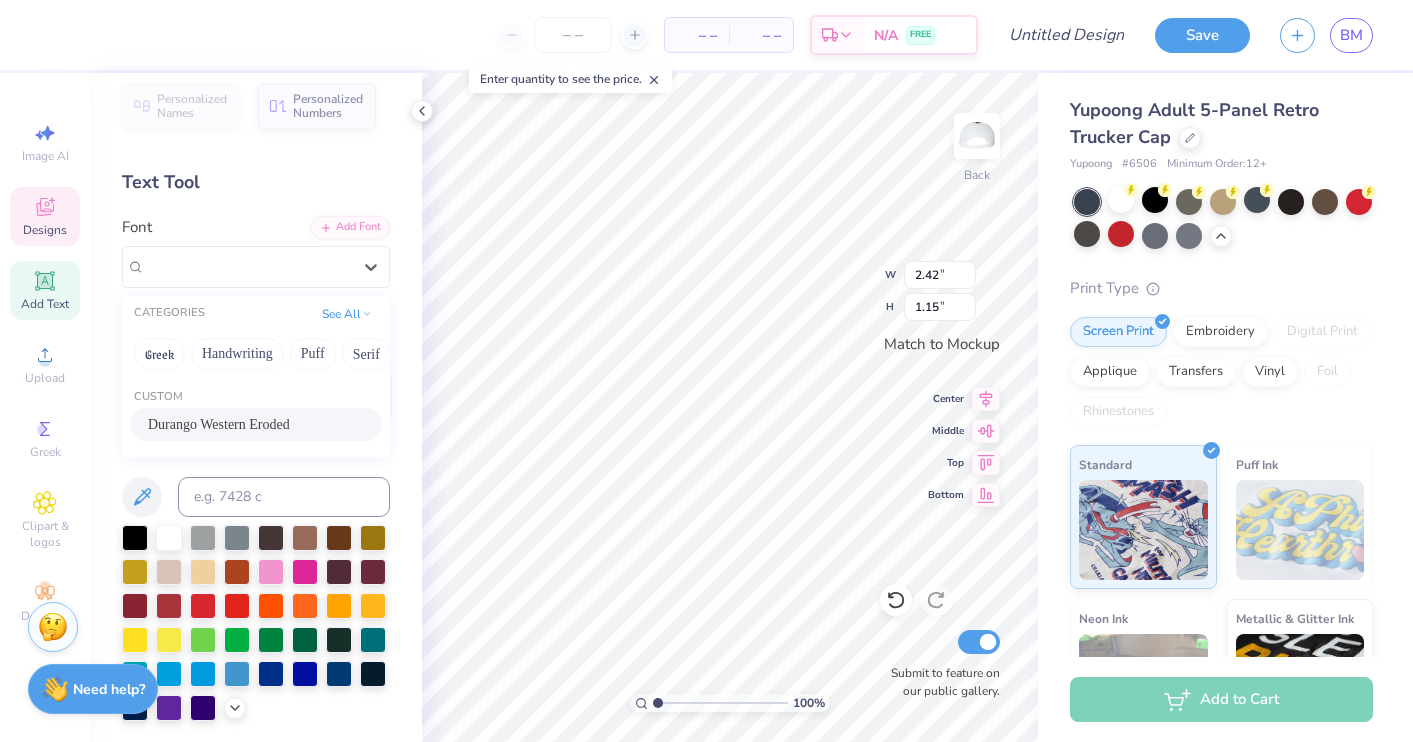 click 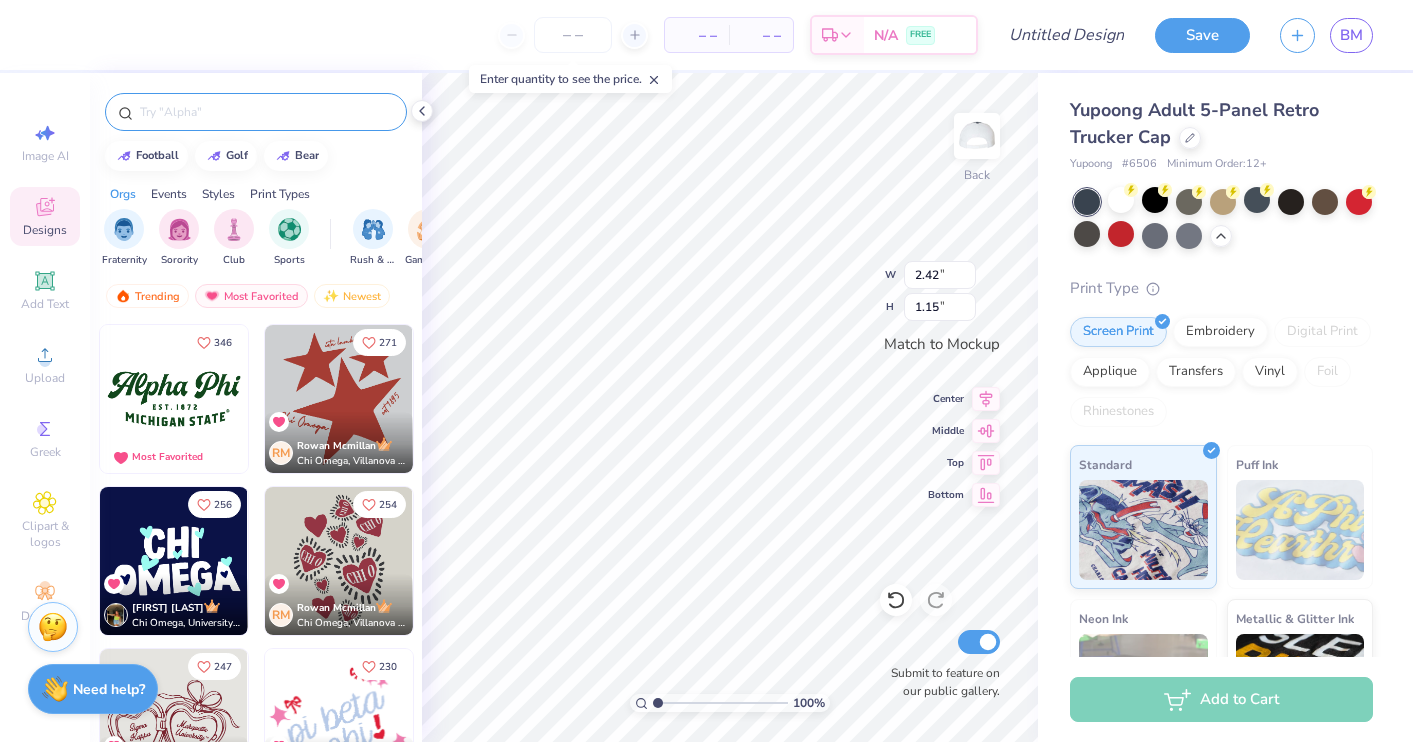 click at bounding box center [266, 112] 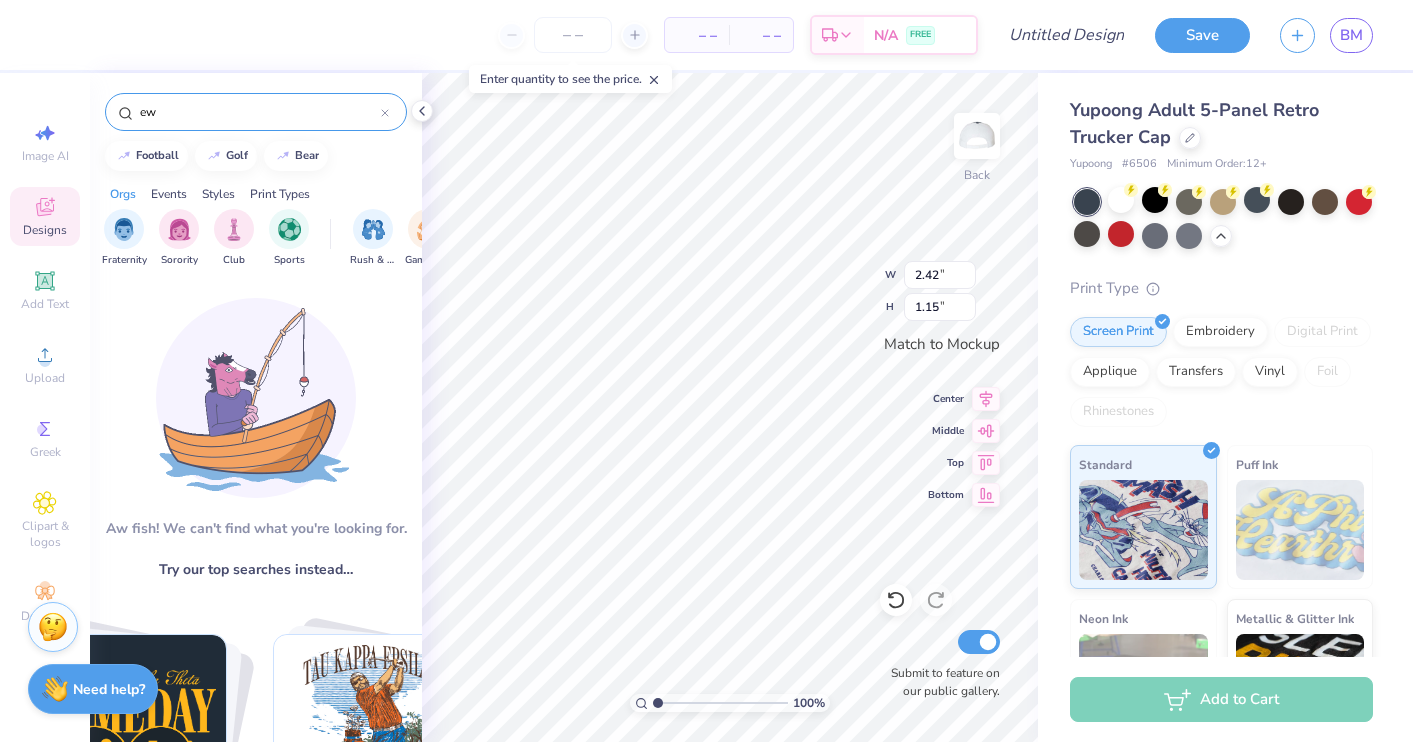 type on "e" 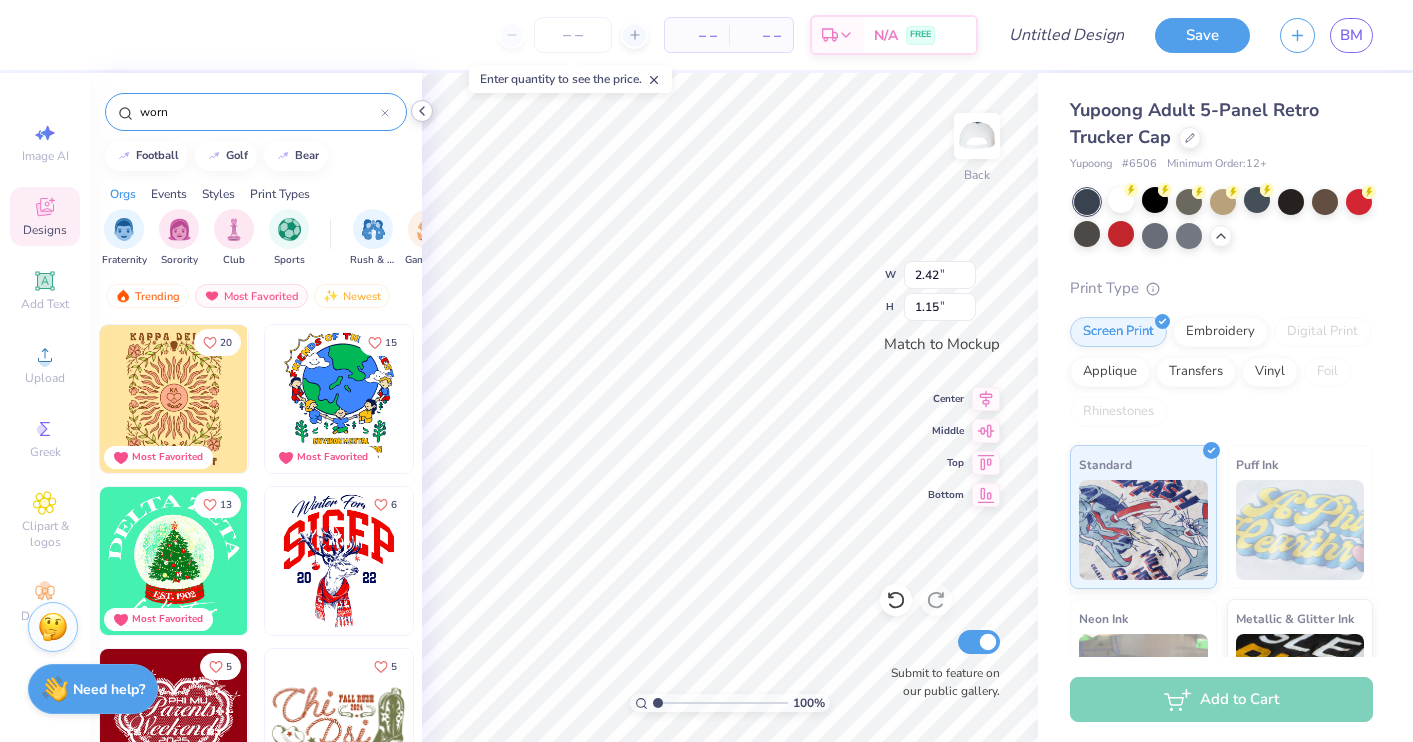 type on "worn" 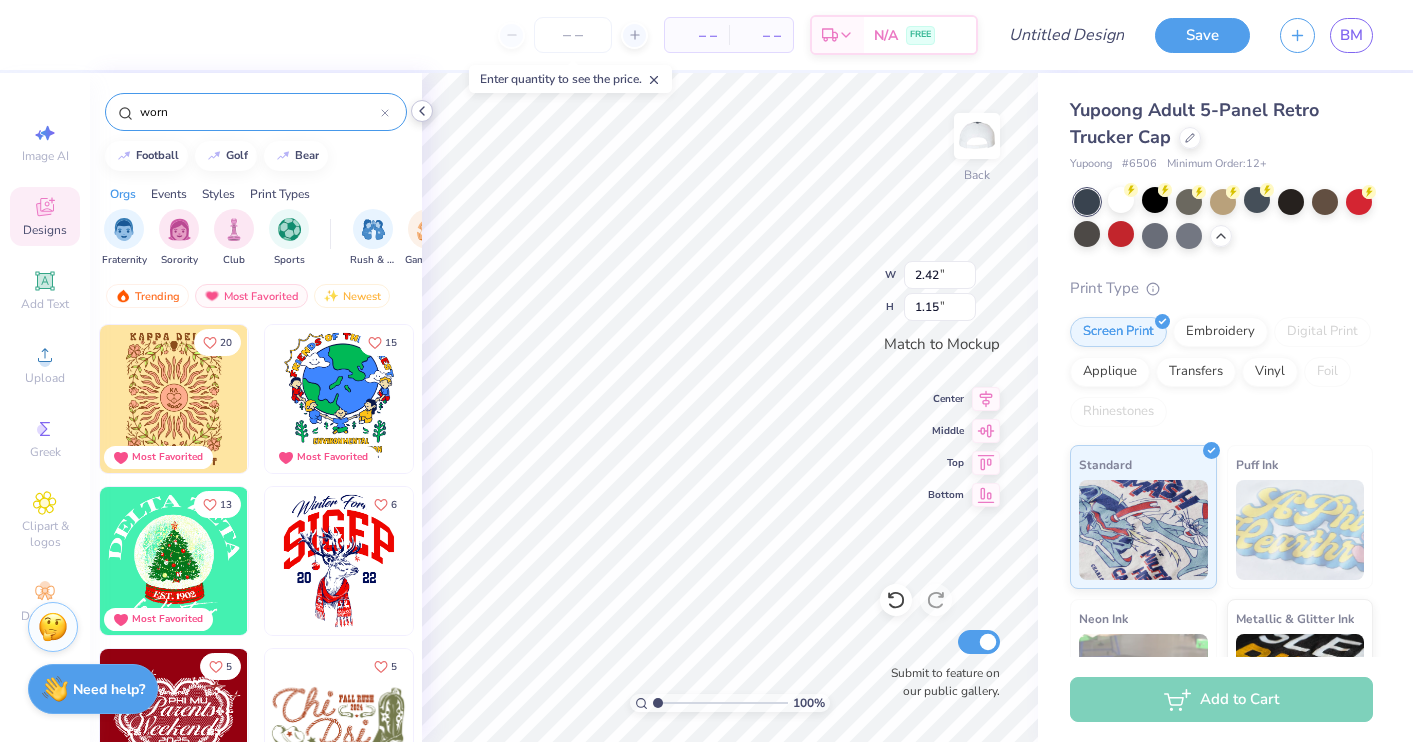 click 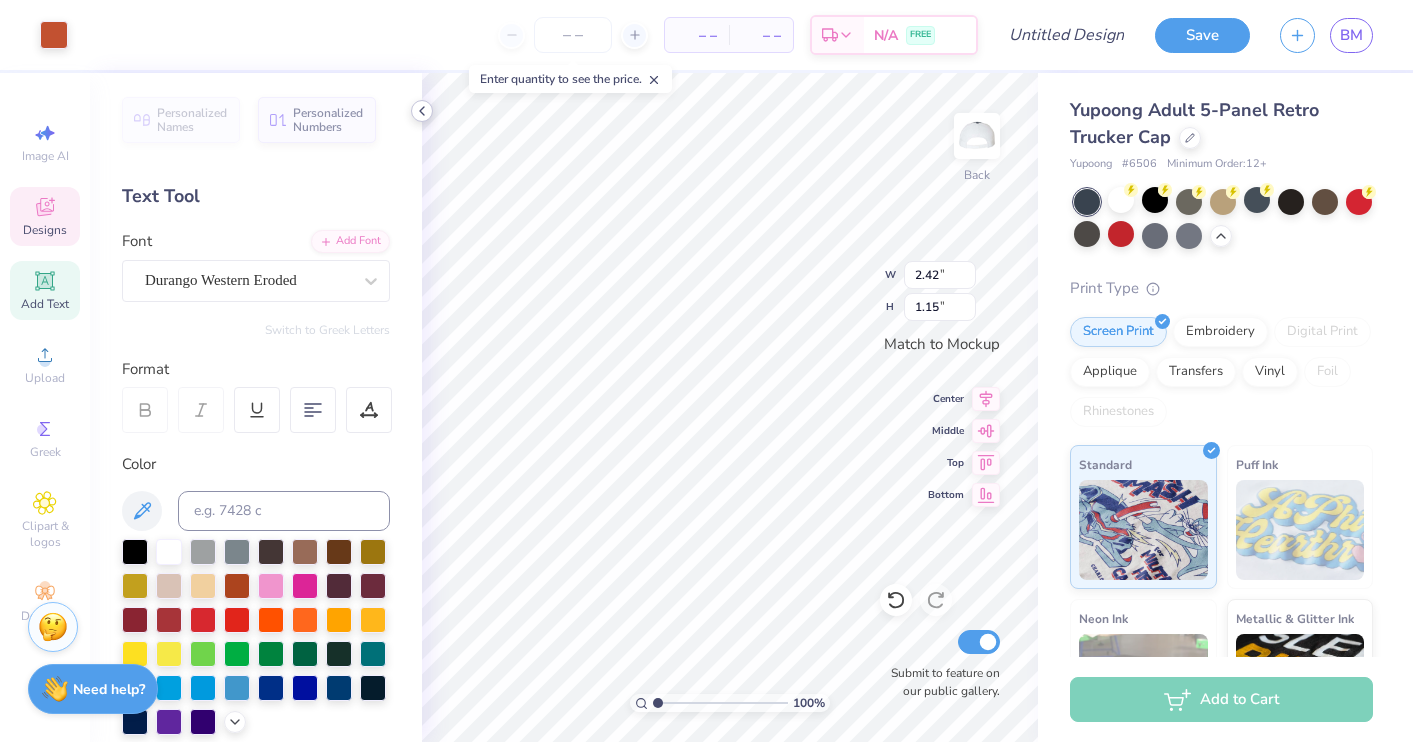 type on "2.42" 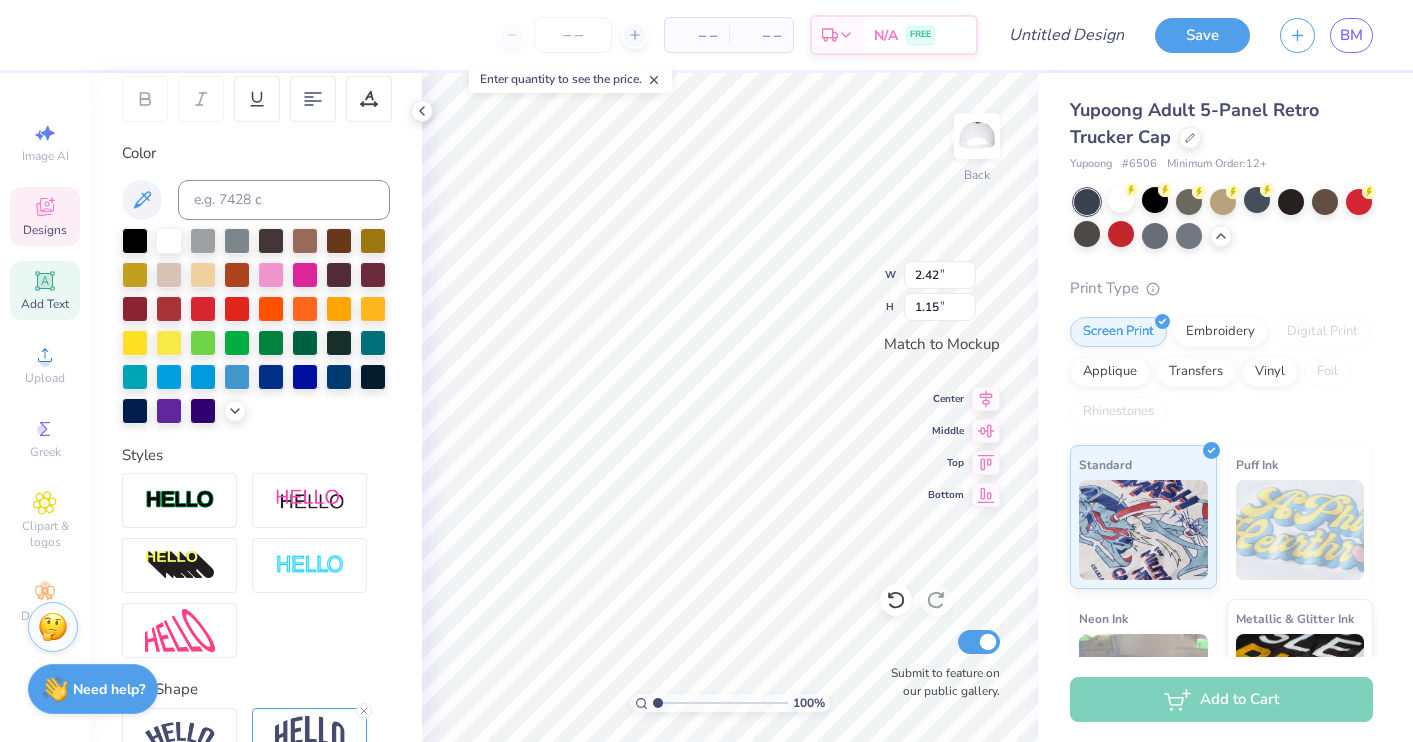 scroll, scrollTop: 299, scrollLeft: 0, axis: vertical 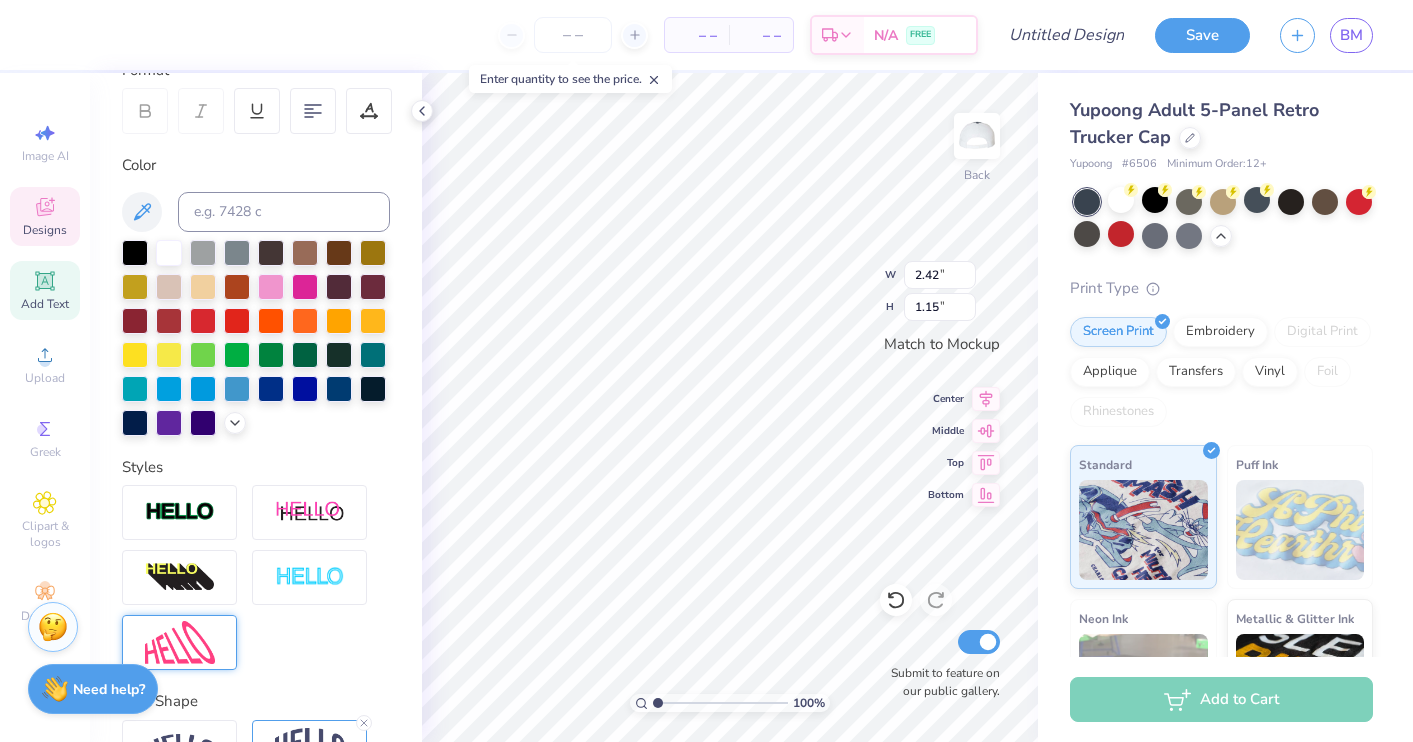click at bounding box center (180, 642) 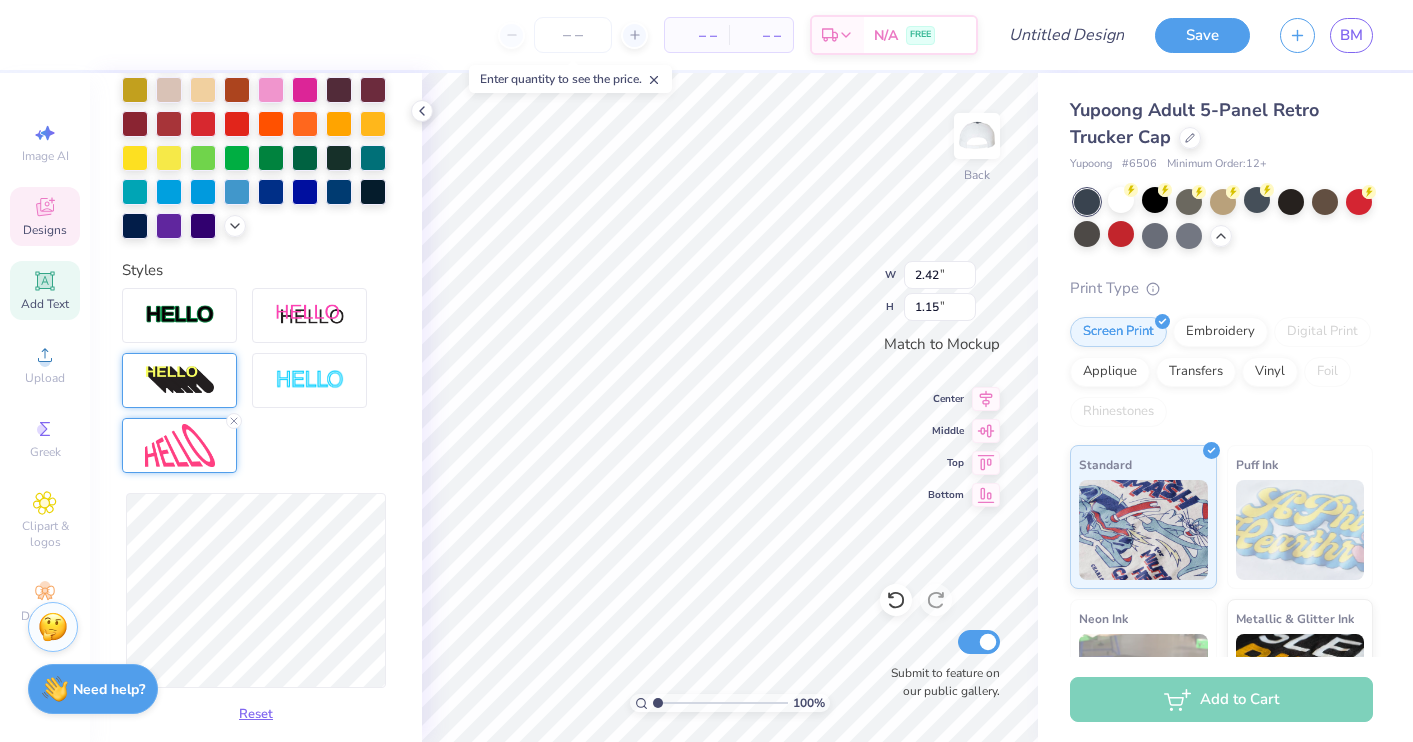 scroll, scrollTop: 598, scrollLeft: 0, axis: vertical 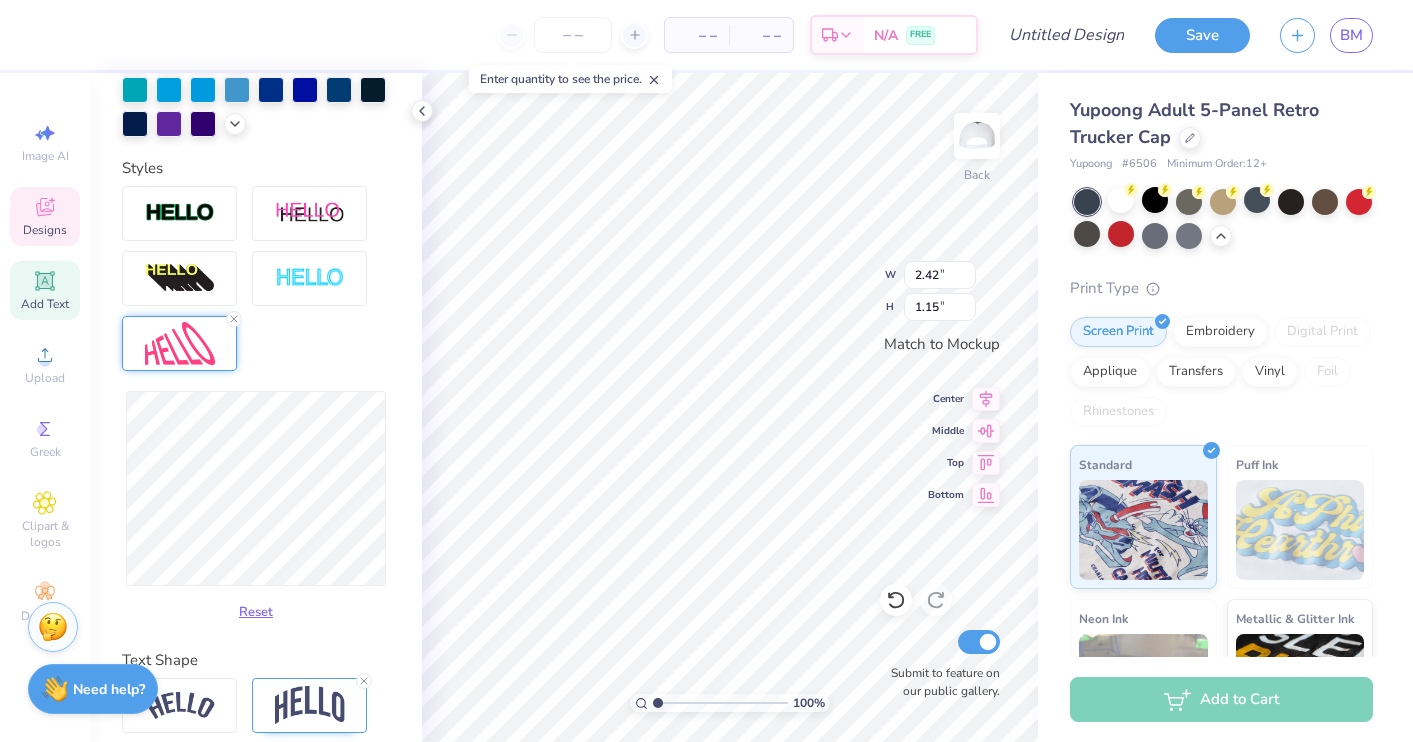 type on "2.40" 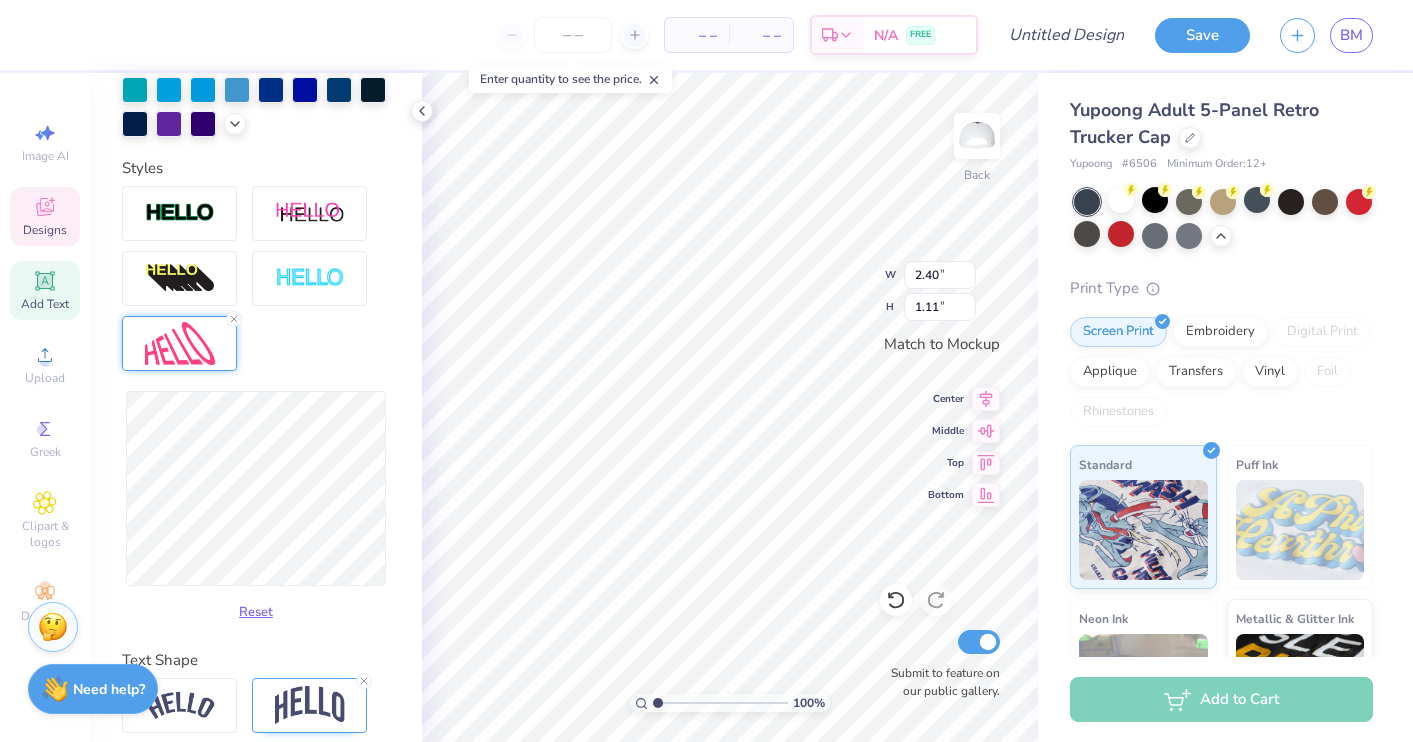 type on "2.39" 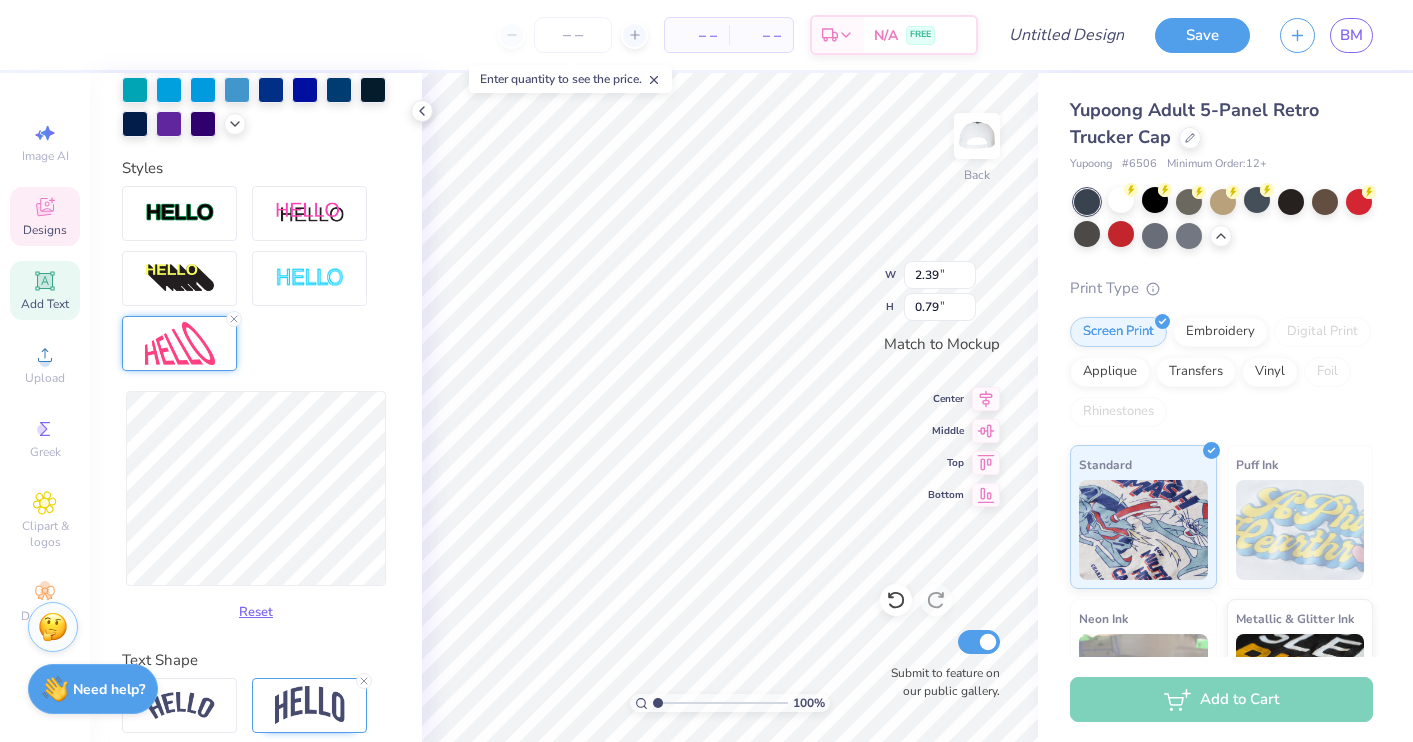 type on "3.70" 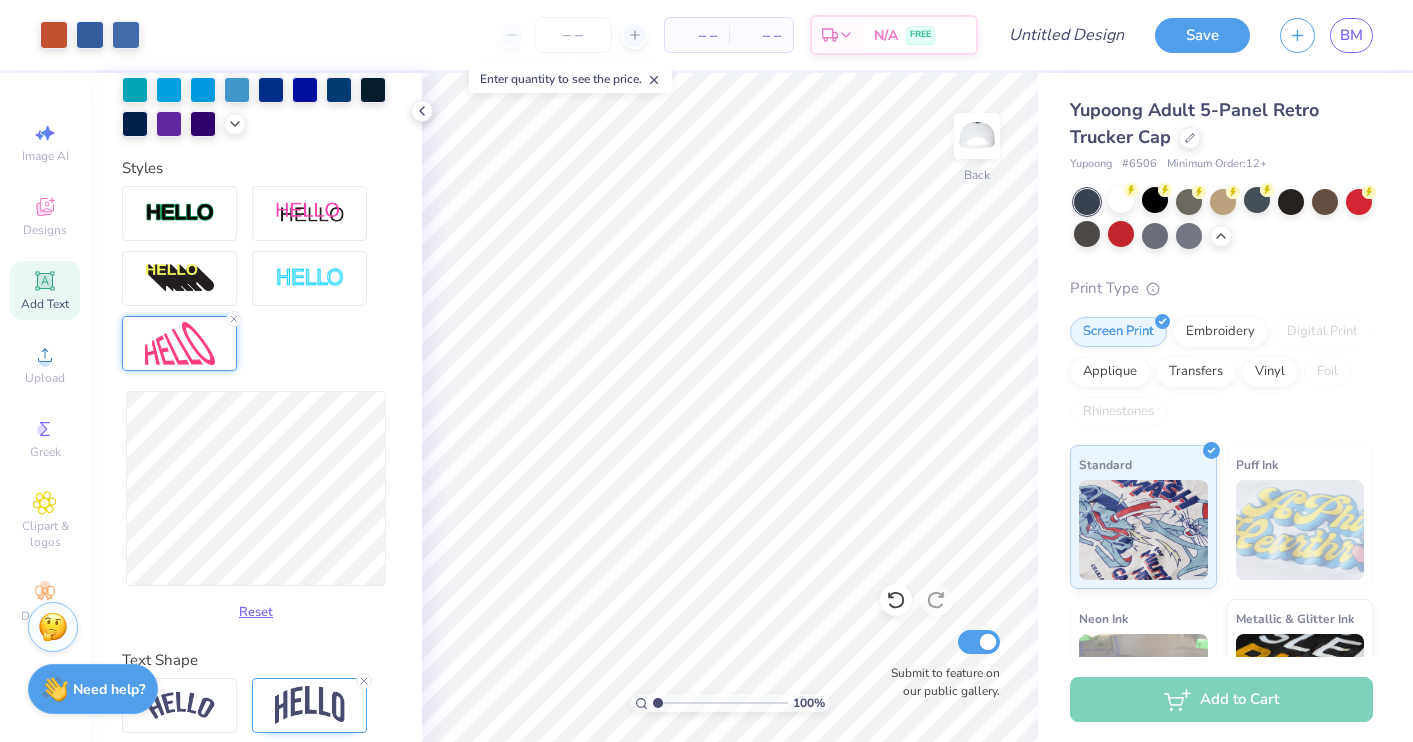 click 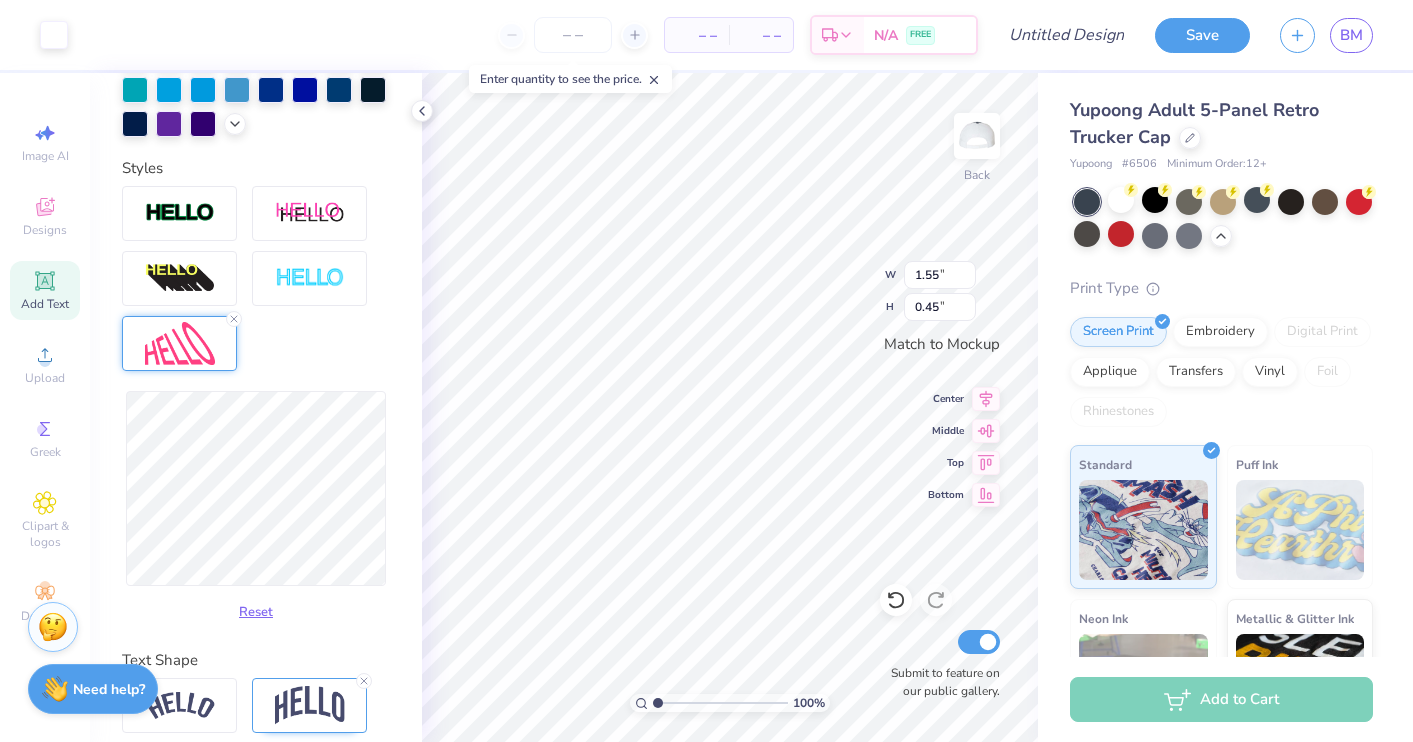 scroll, scrollTop: 421, scrollLeft: 0, axis: vertical 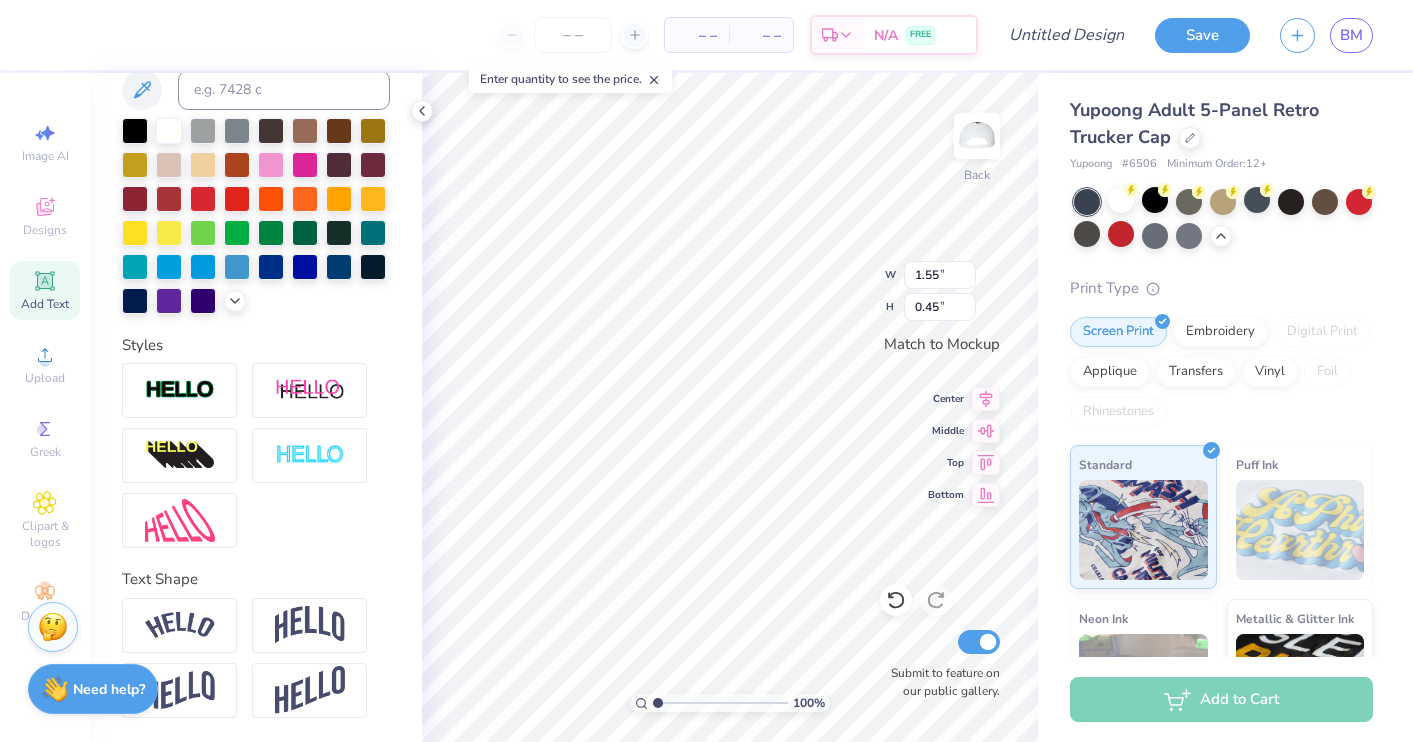 type on "0.62" 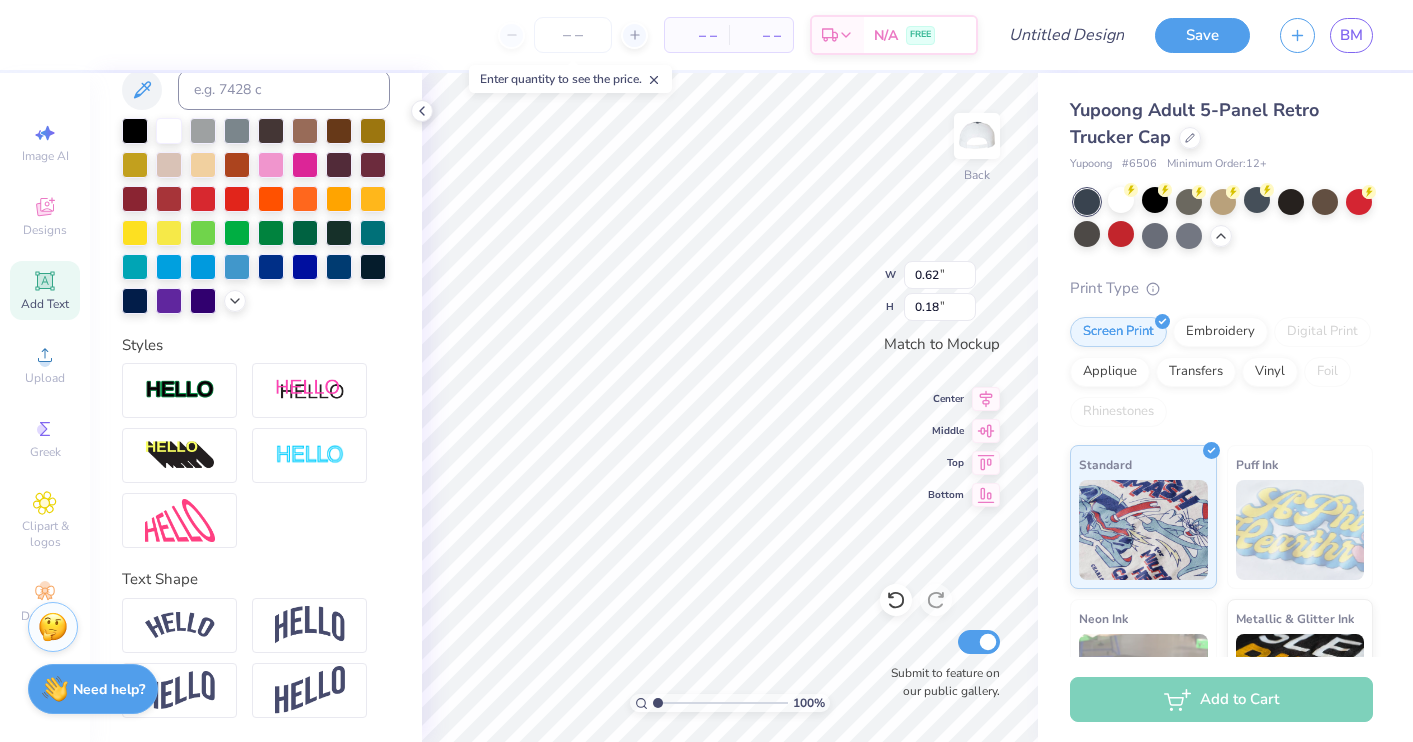 type on "T" 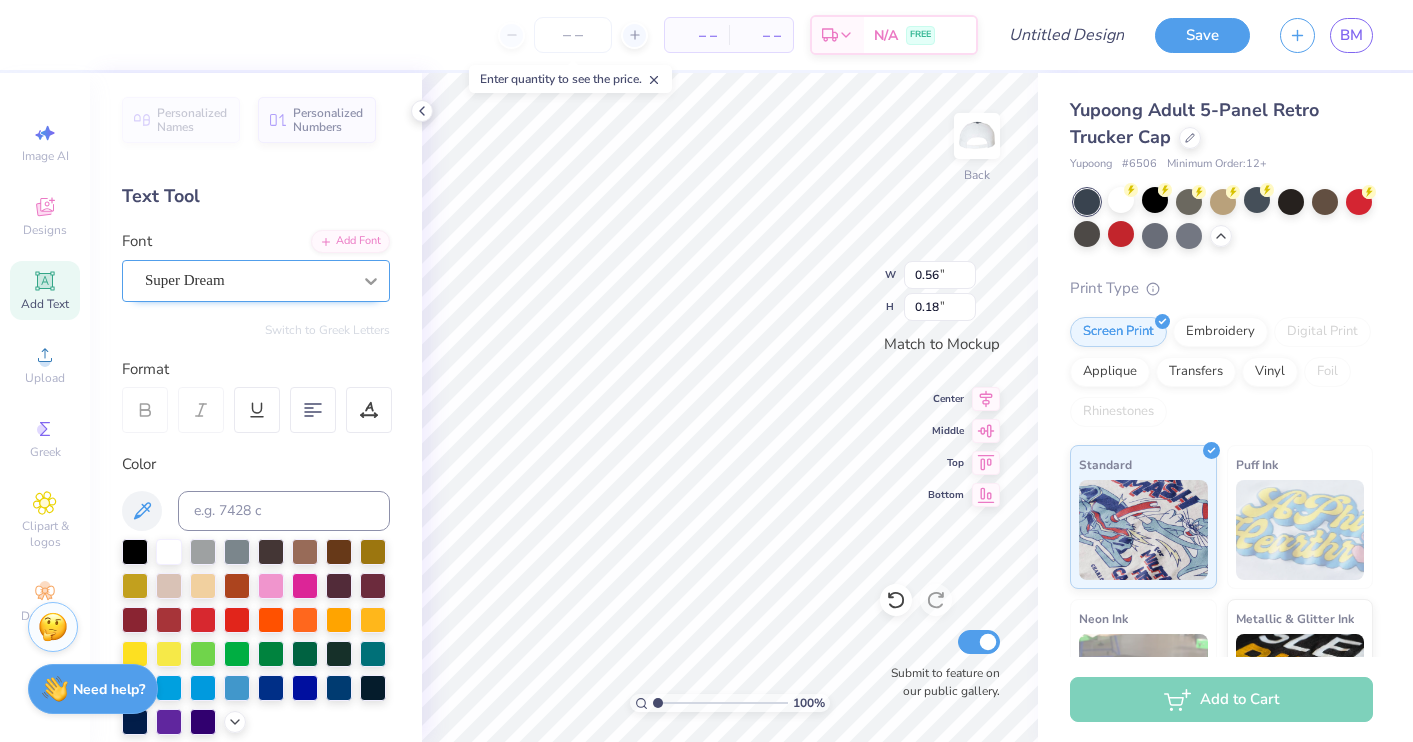 scroll, scrollTop: 0, scrollLeft: 0, axis: both 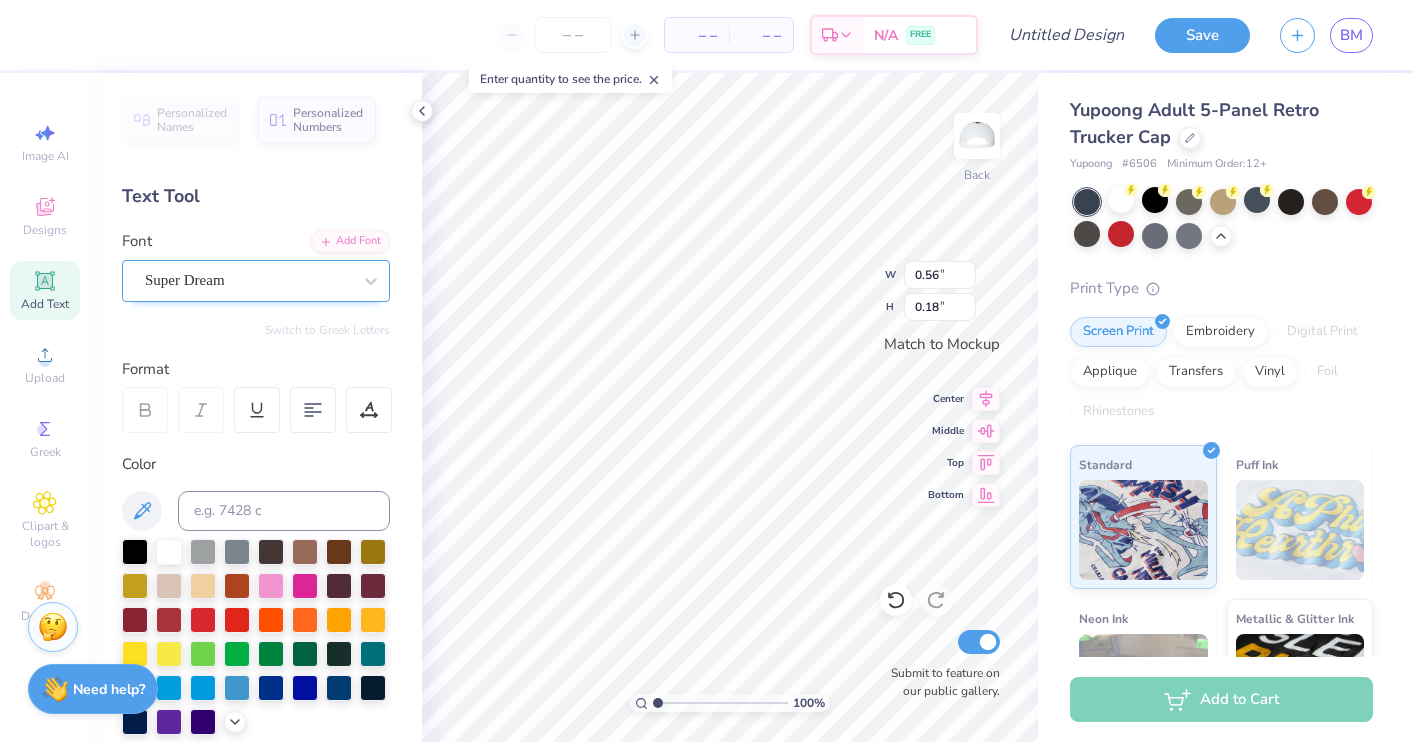 click on "Super Dream" at bounding box center (248, 280) 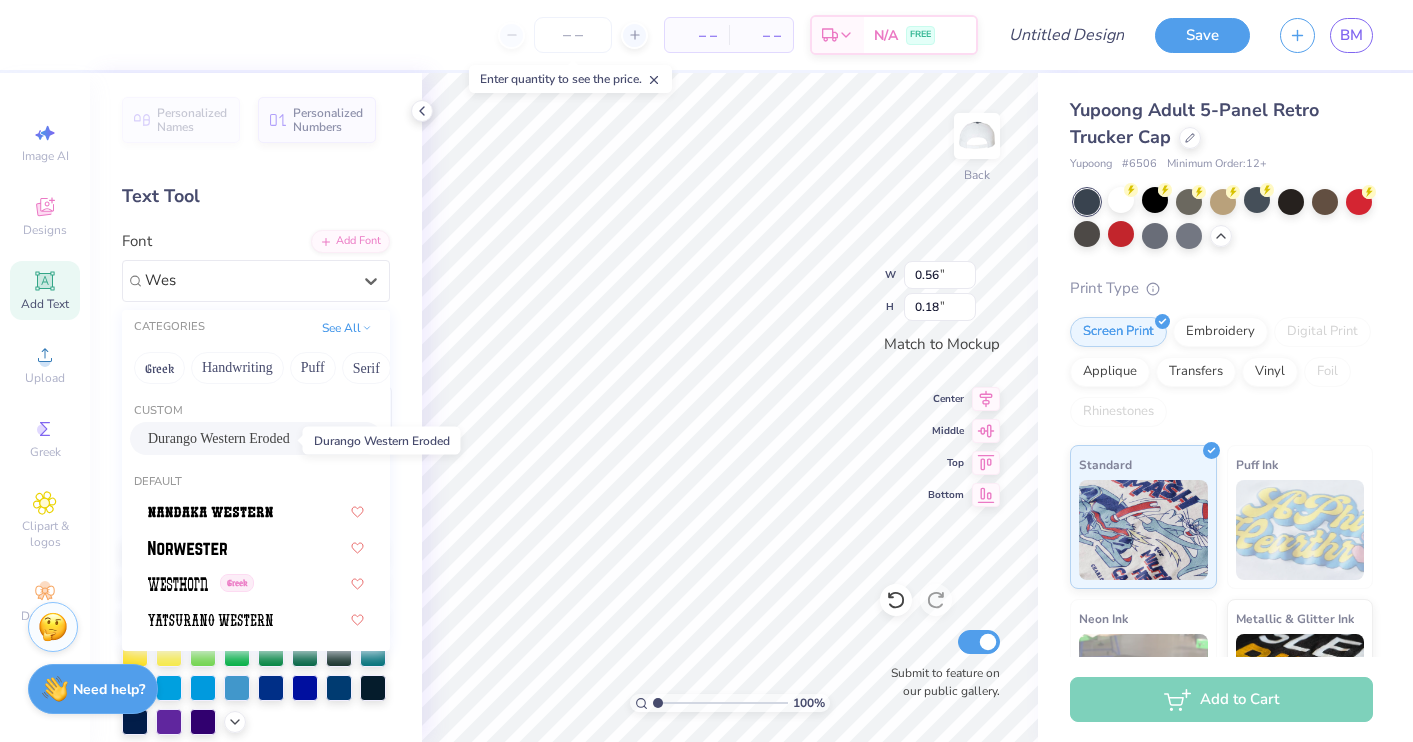 click on "Durango Western Eroded" at bounding box center (219, 438) 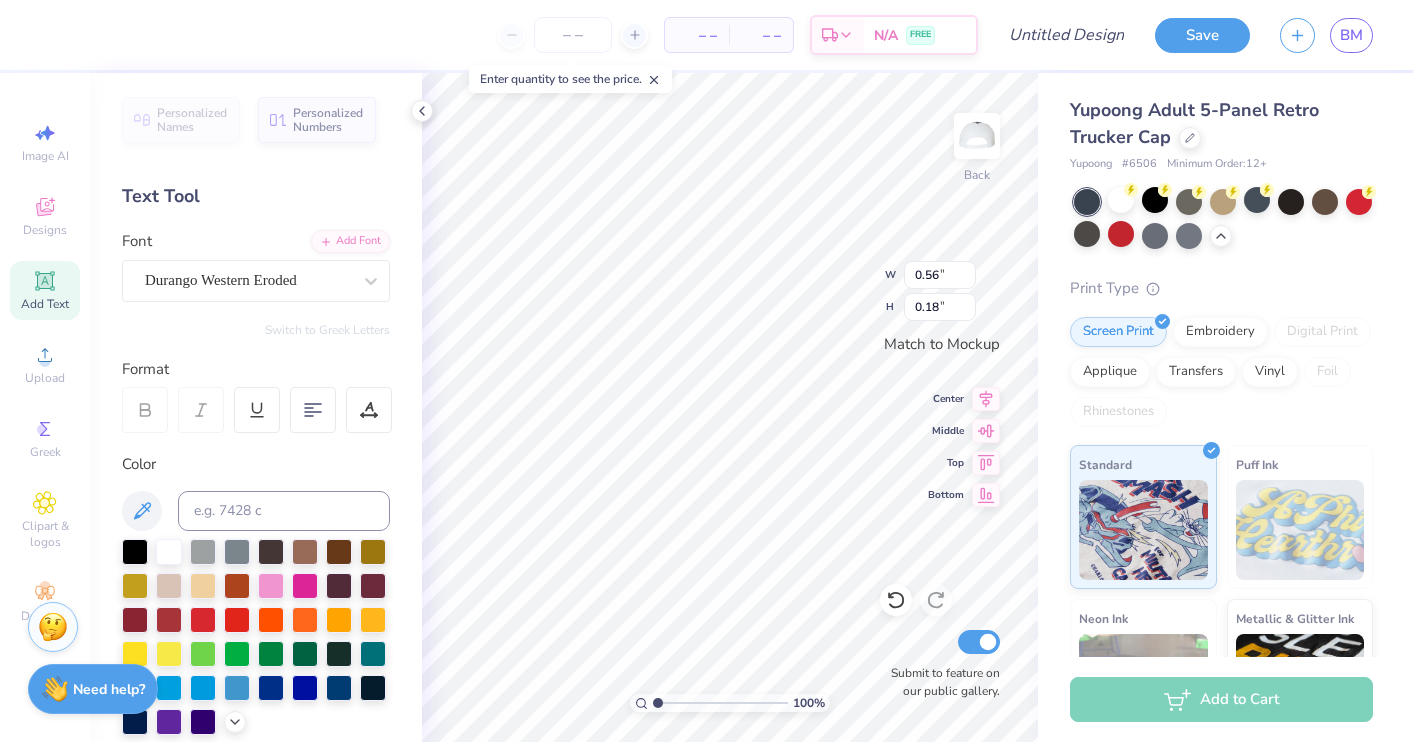 type on "0.37" 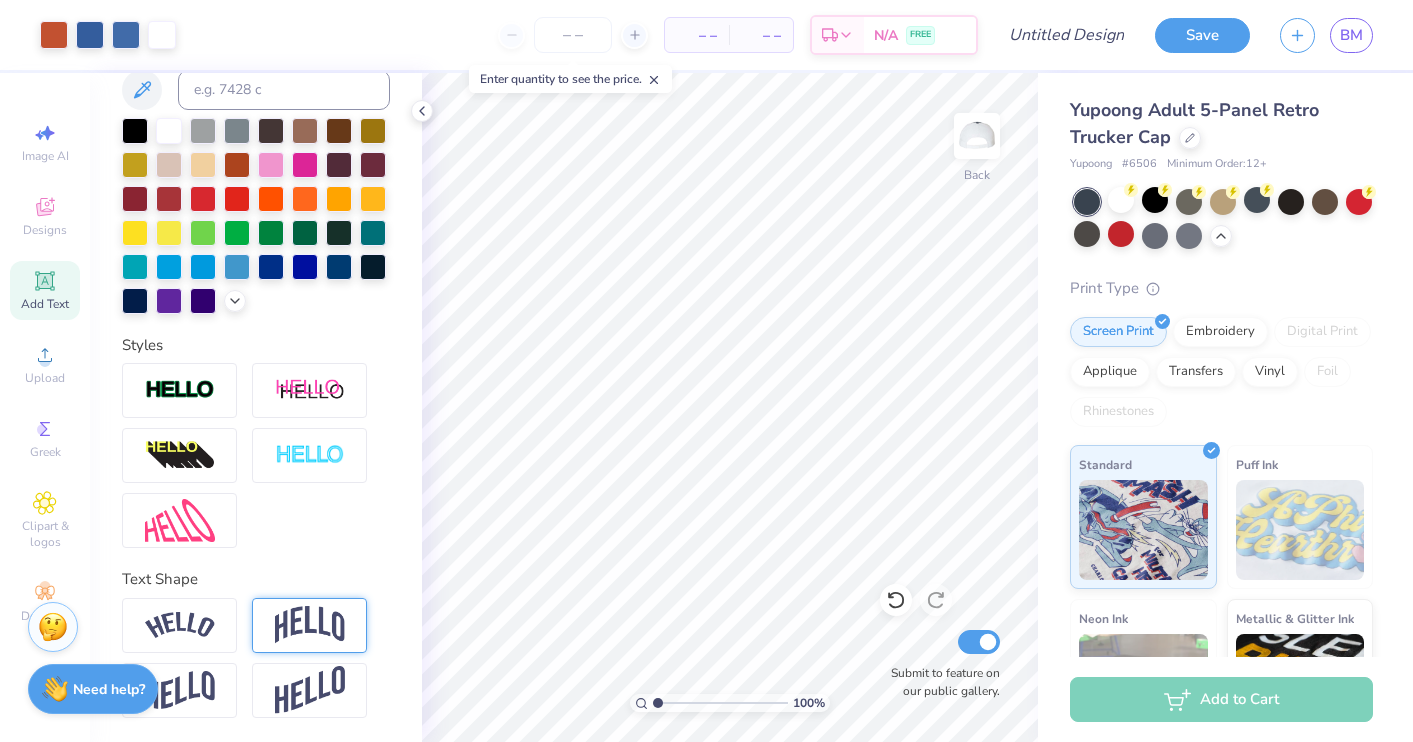 scroll, scrollTop: 421, scrollLeft: 0, axis: vertical 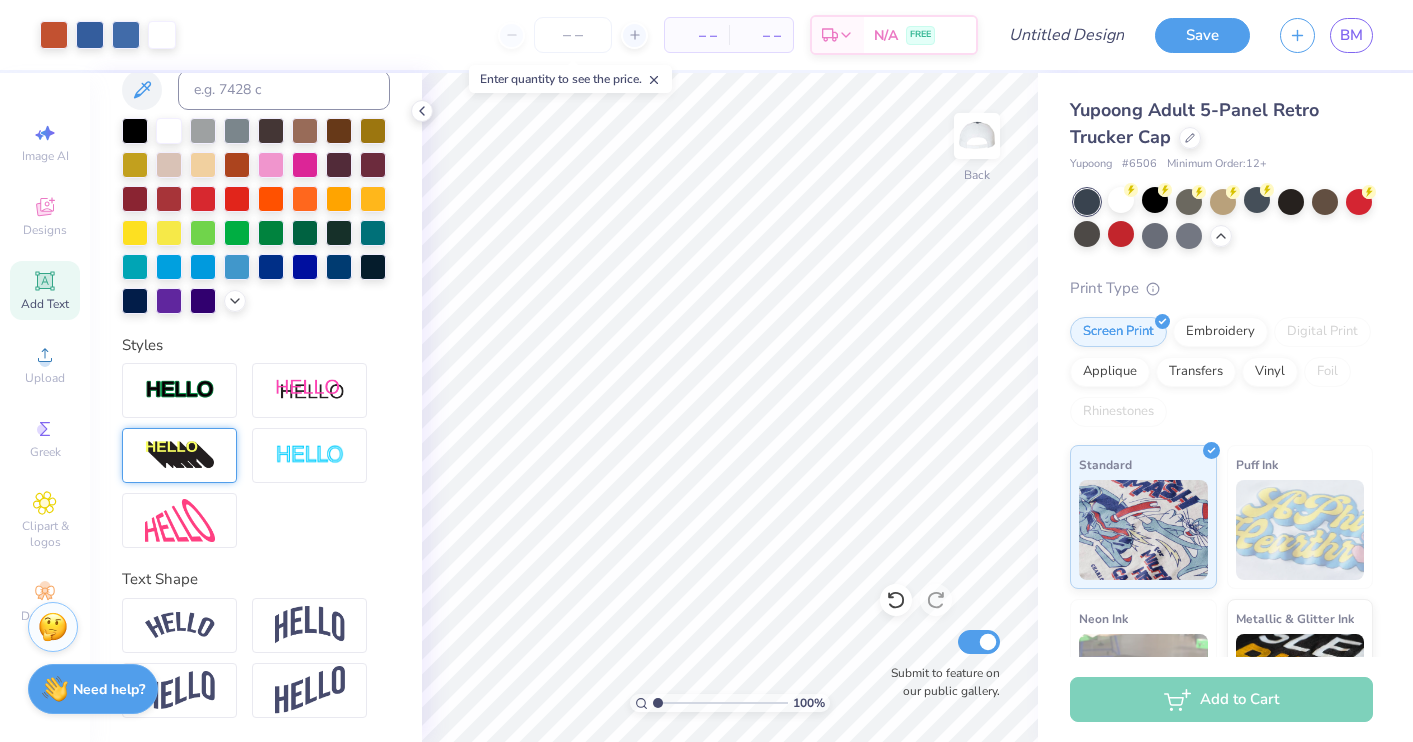 click at bounding box center (180, 456) 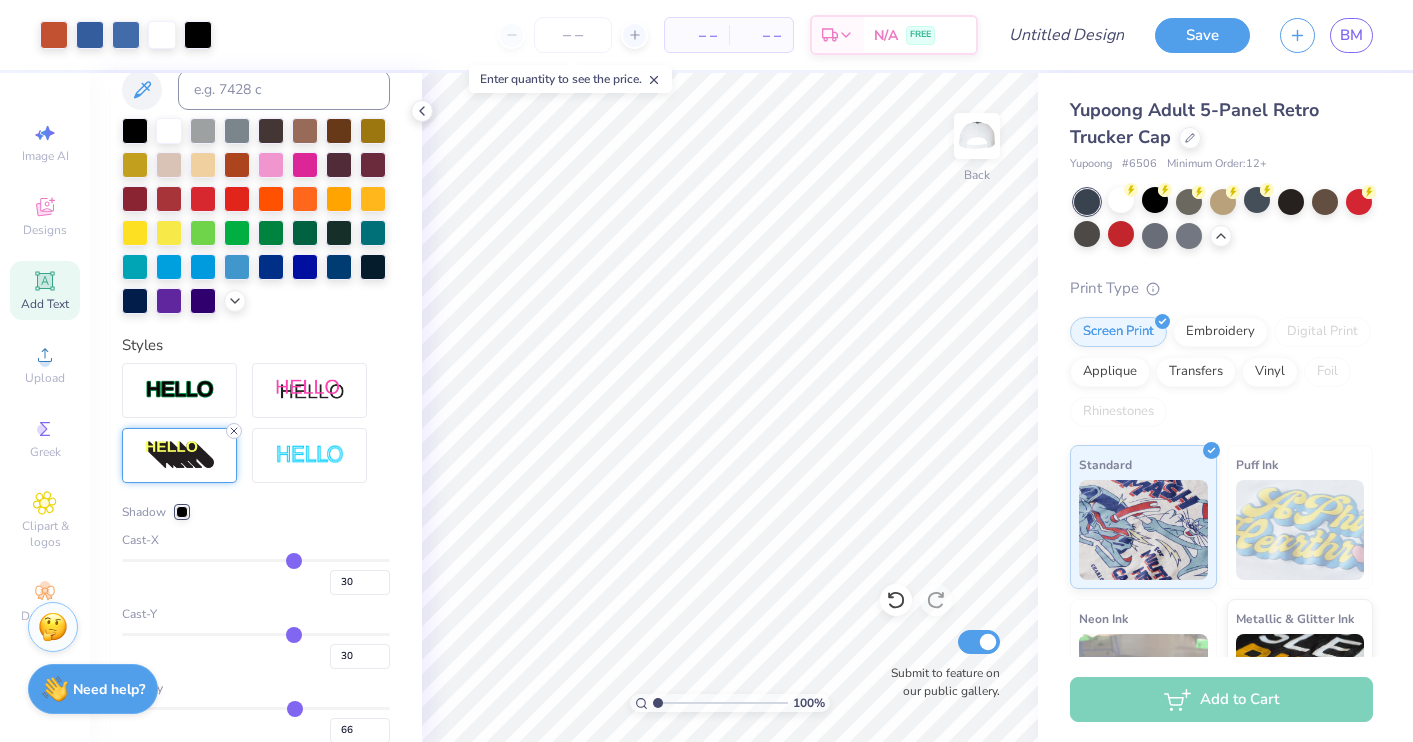 click 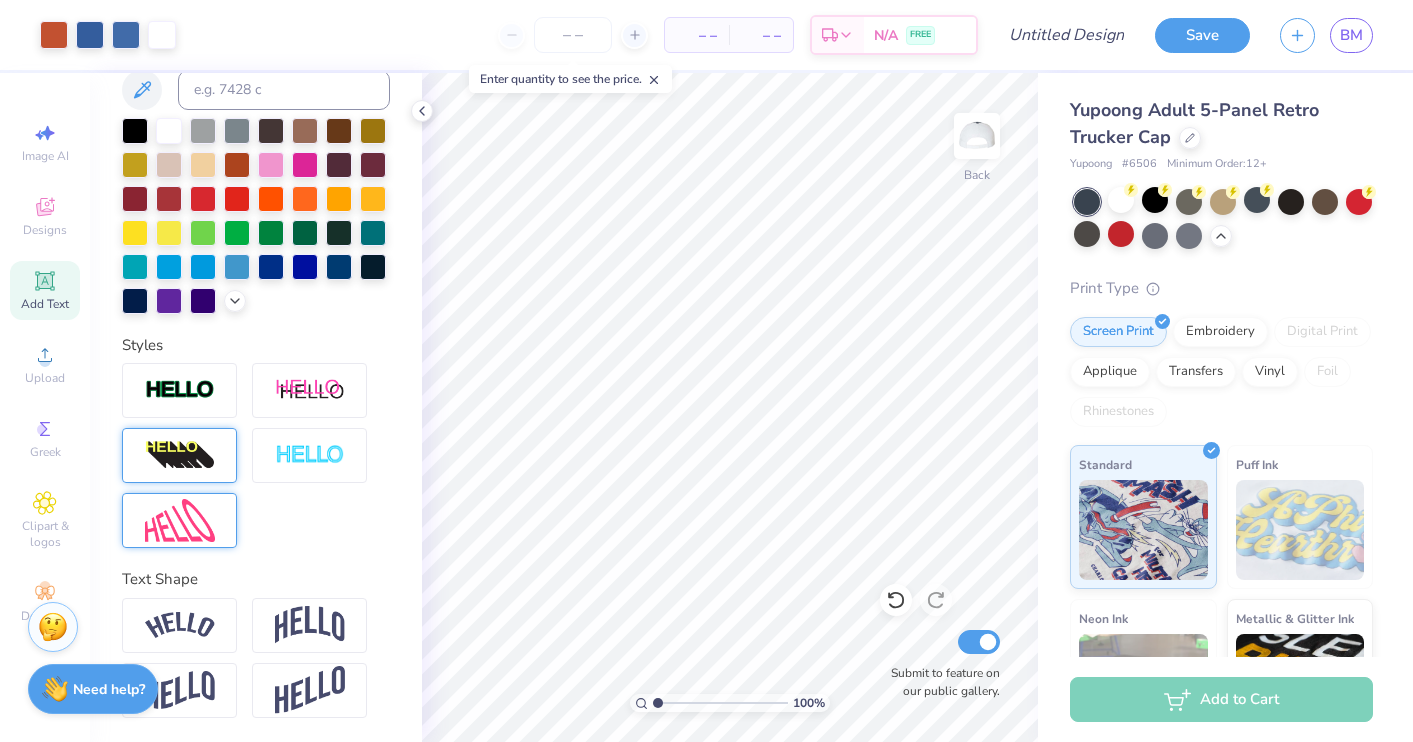 click at bounding box center [180, 520] 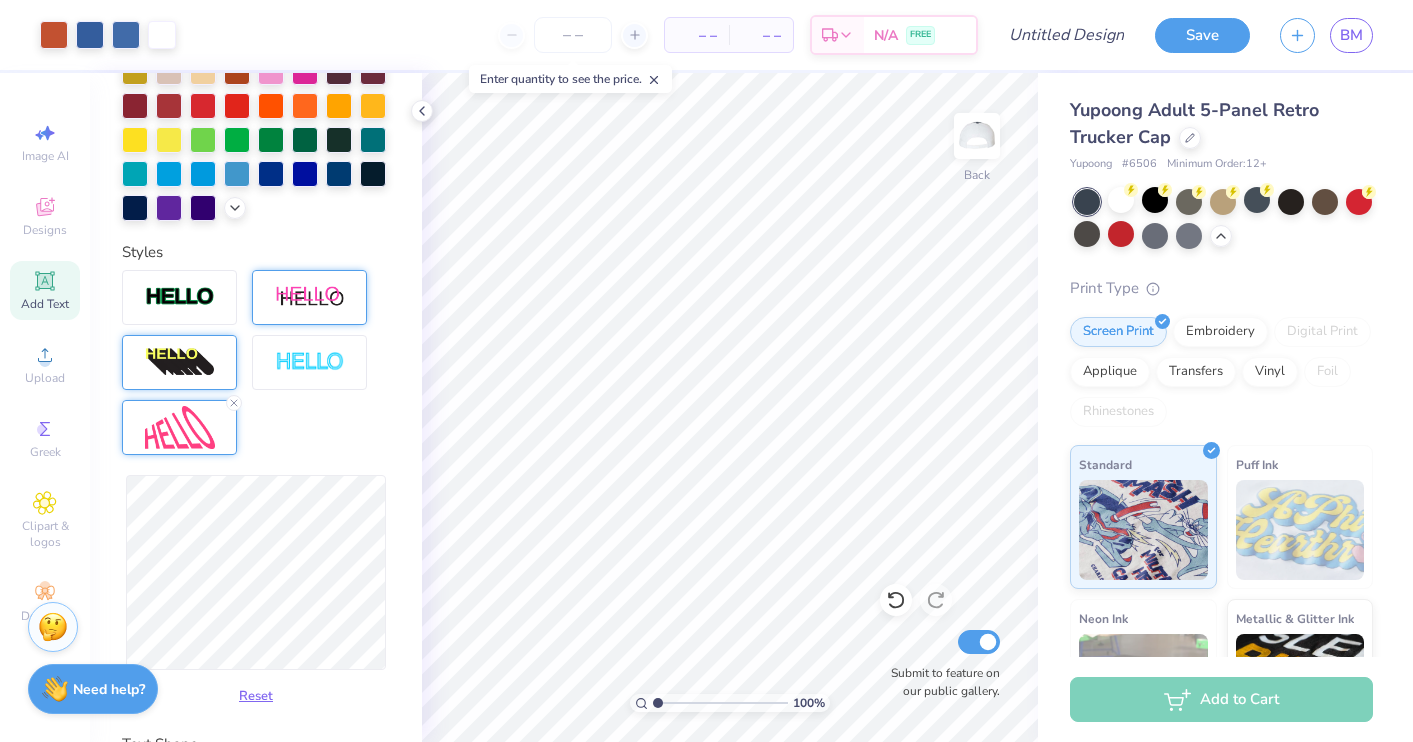 scroll, scrollTop: 581, scrollLeft: 0, axis: vertical 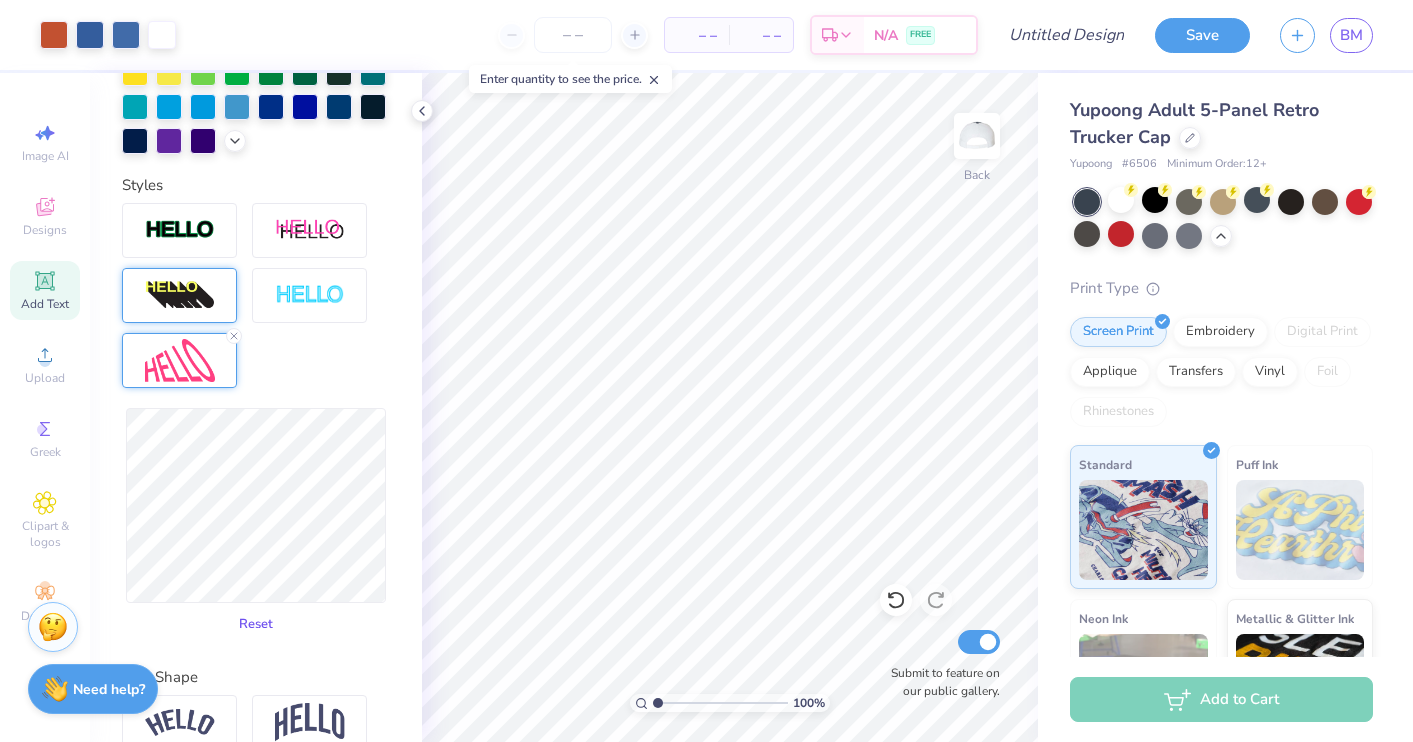 click on "Reset" at bounding box center [256, 624] 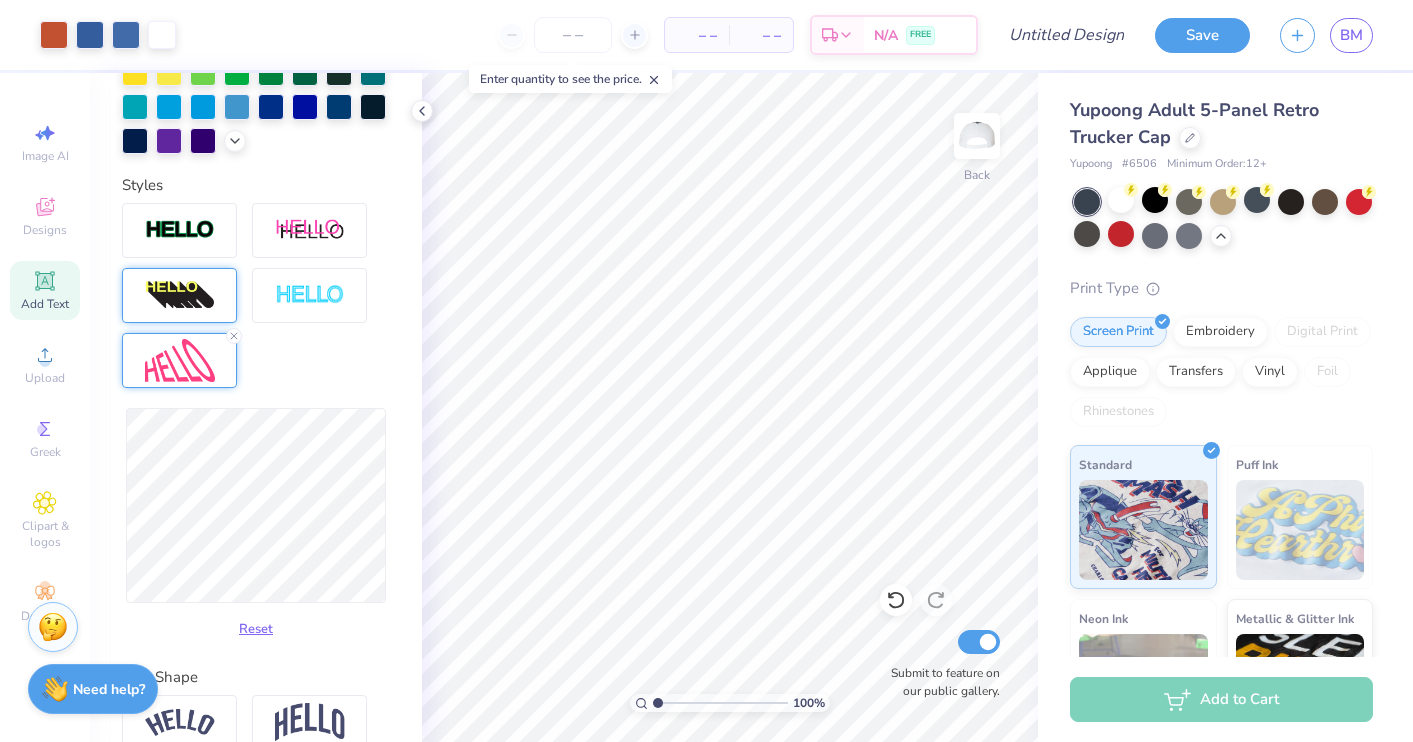 click on "Personalized Names Personalized Numbers Text Tool  Add Font Font Durango Western Eroded Switch to Greek Letters Format Color Styles Reset Text Shape" at bounding box center (256, 407) 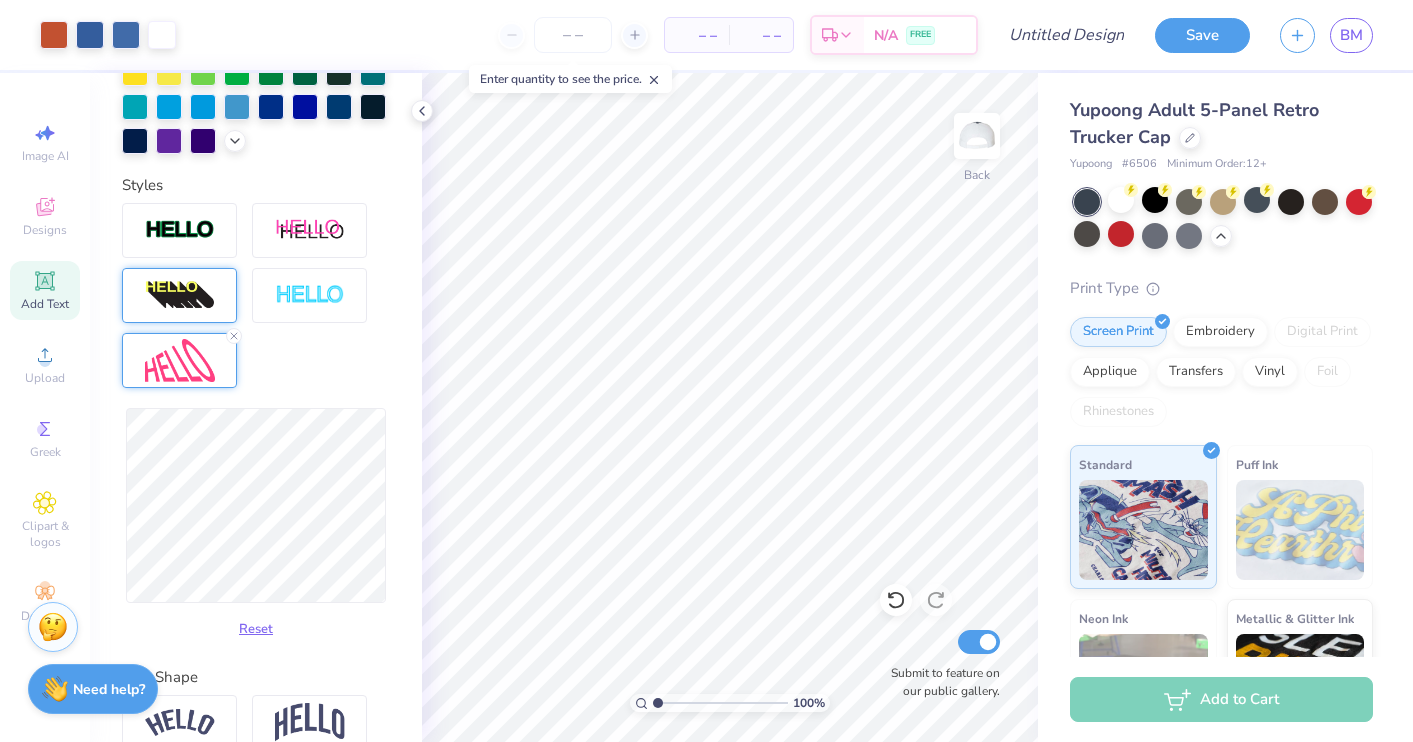 click on "Reset" at bounding box center [256, 527] 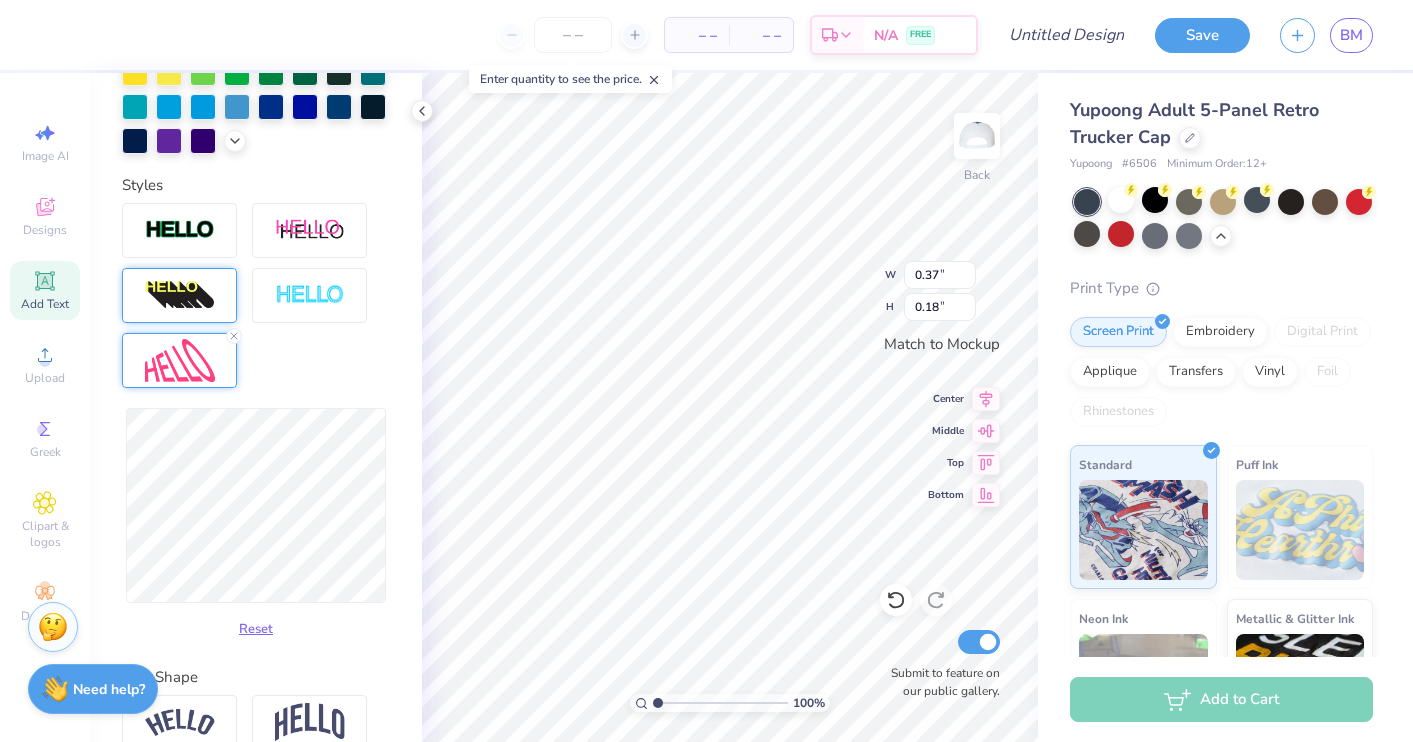 scroll, scrollTop: 40, scrollLeft: 0, axis: vertical 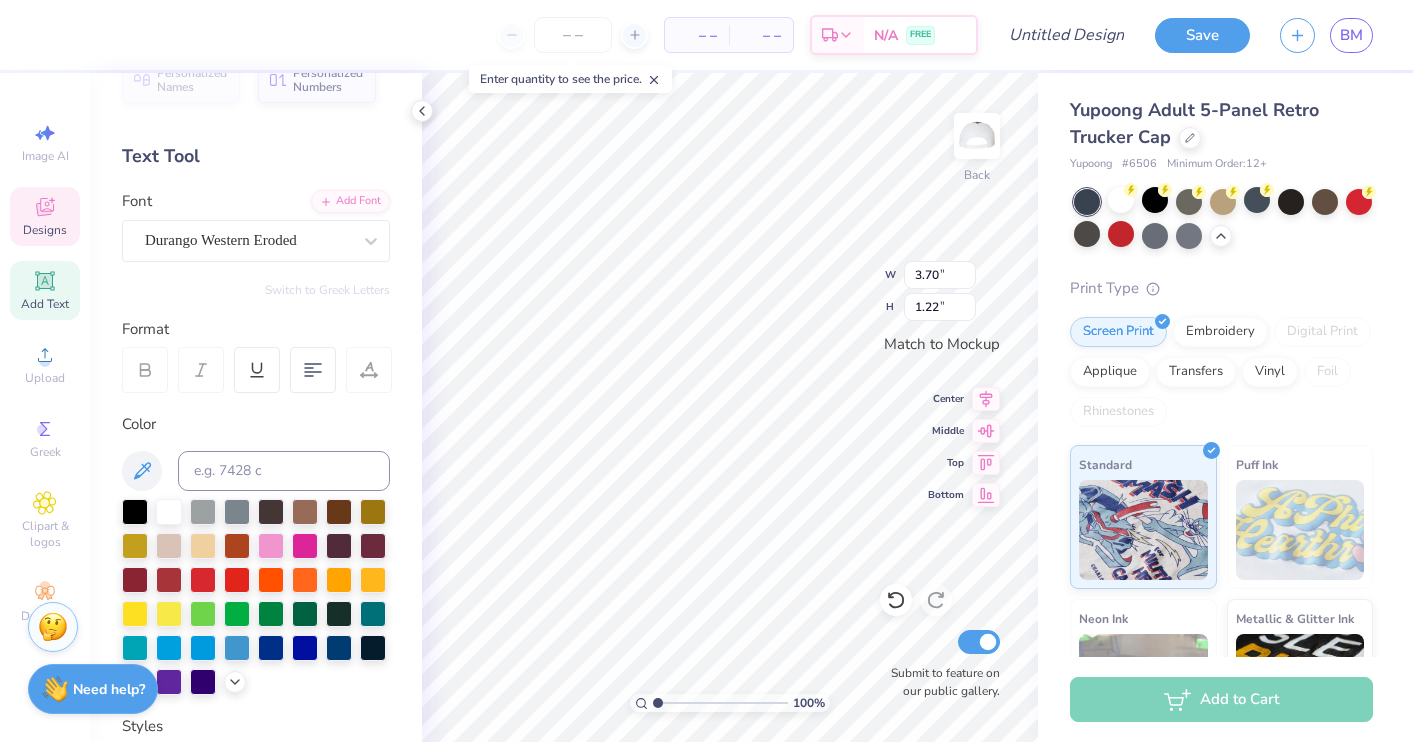 type on "3.70" 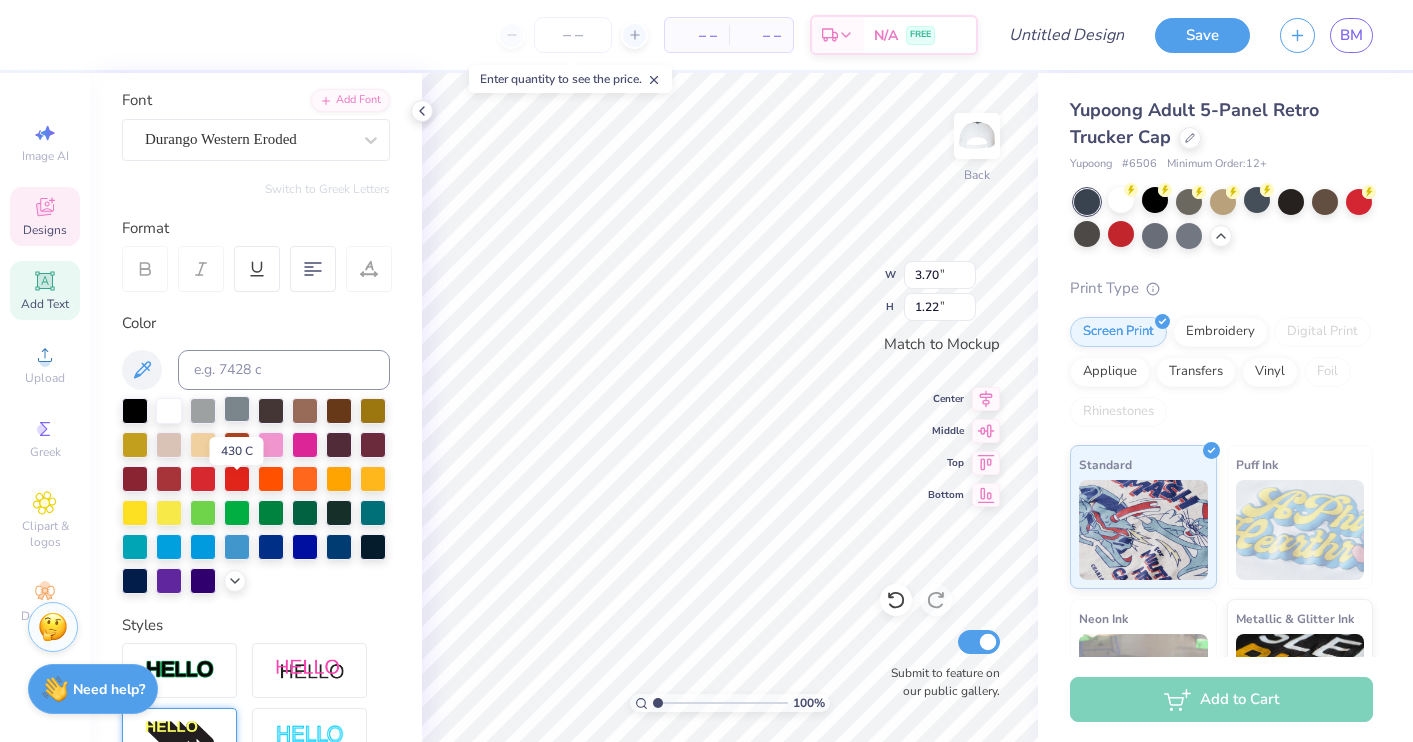 scroll, scrollTop: 160, scrollLeft: 0, axis: vertical 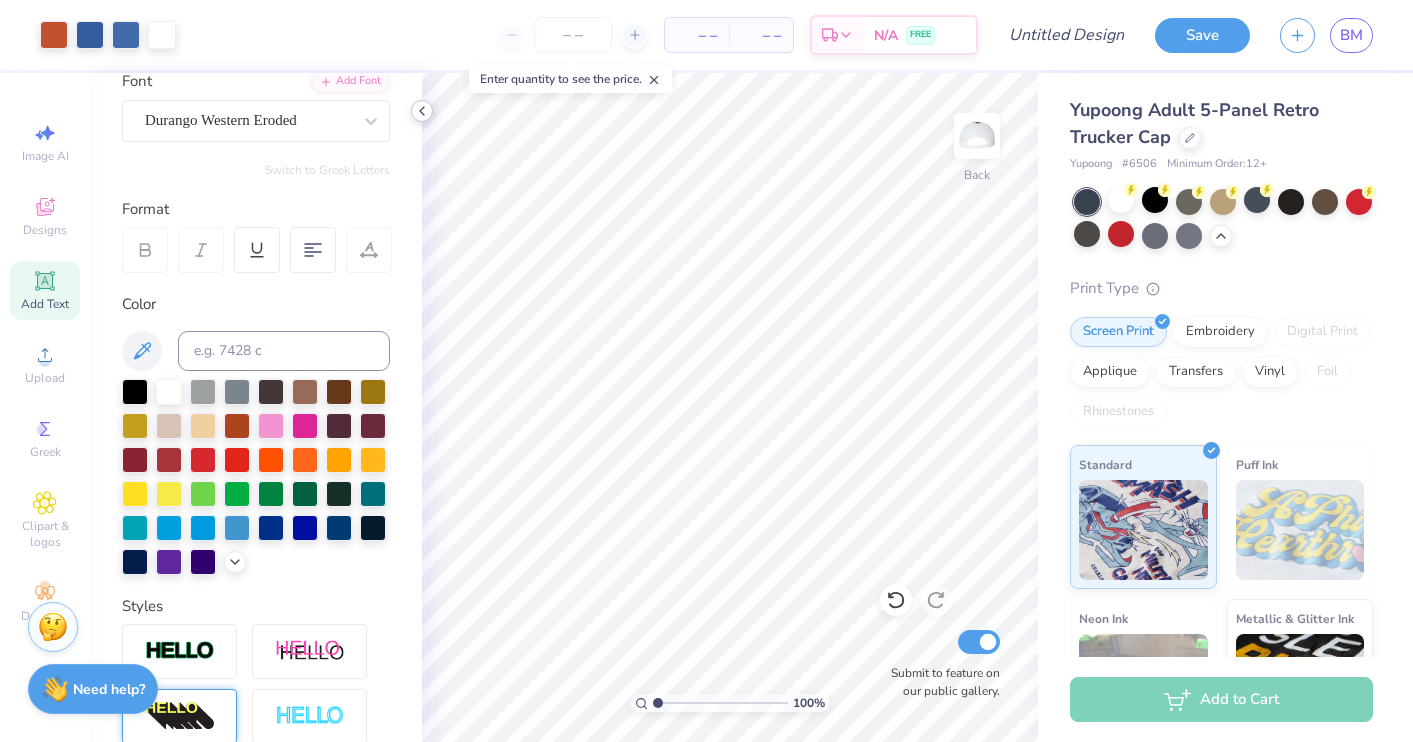 click 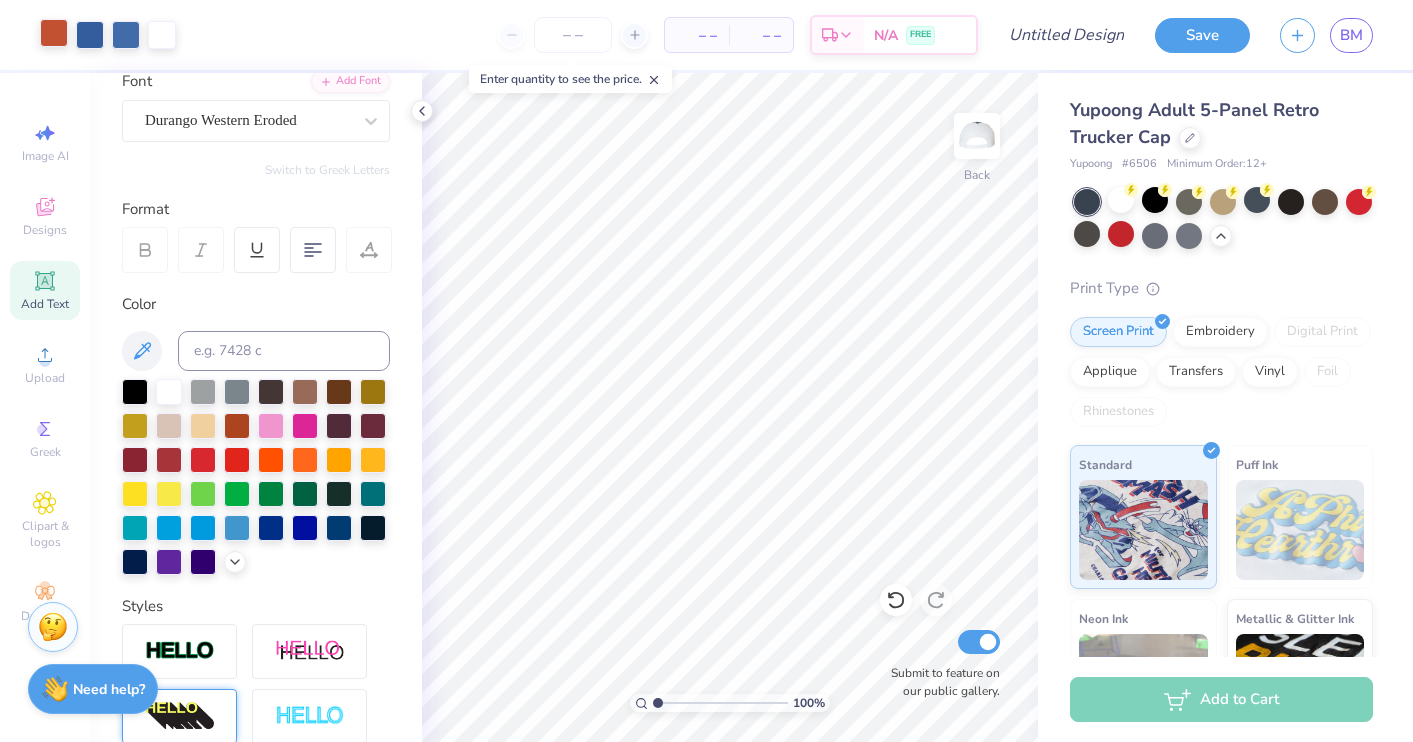 click on "Personalized Names Personalized Numbers Text Tool  Add Font Font Durango Western Eroded Switch to Greek Letters Format Color Styles Text Shape" at bounding box center (256, 407) 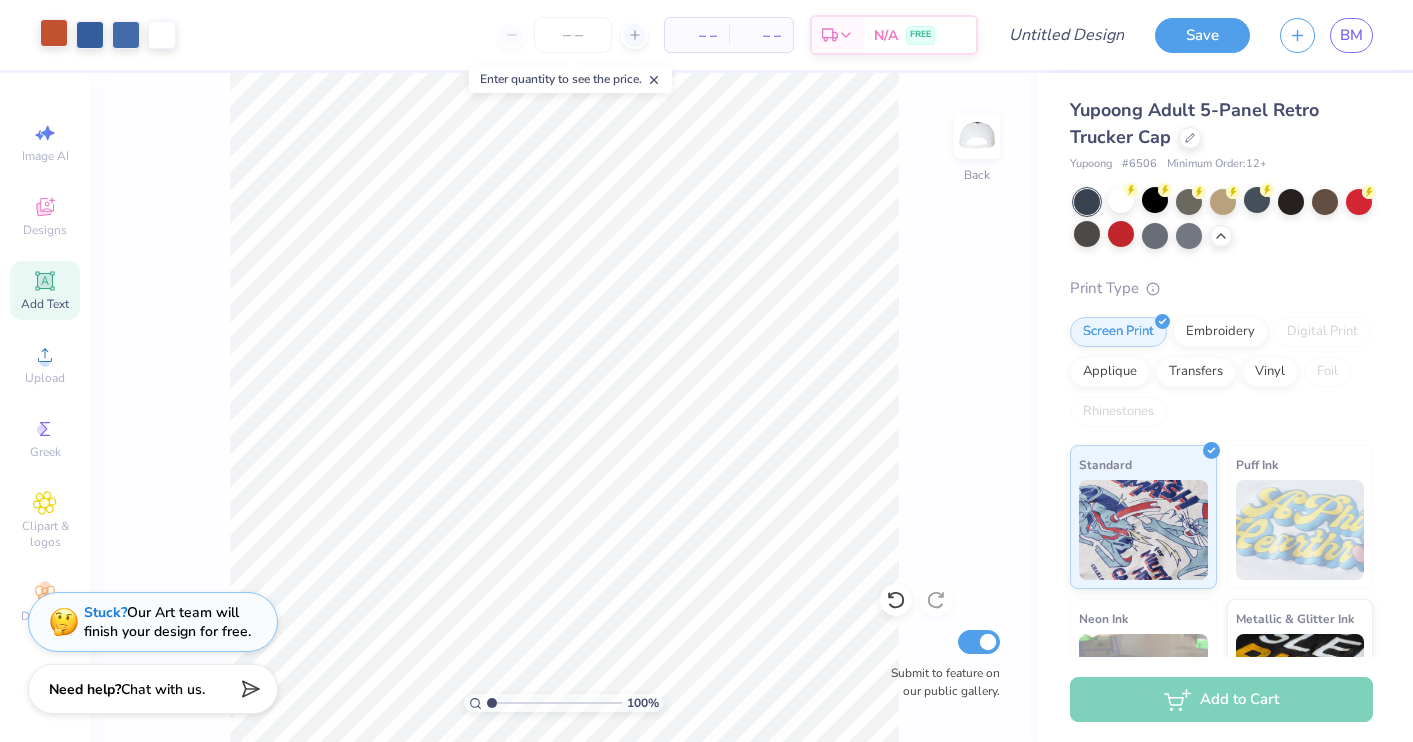 click at bounding box center [54, 33] 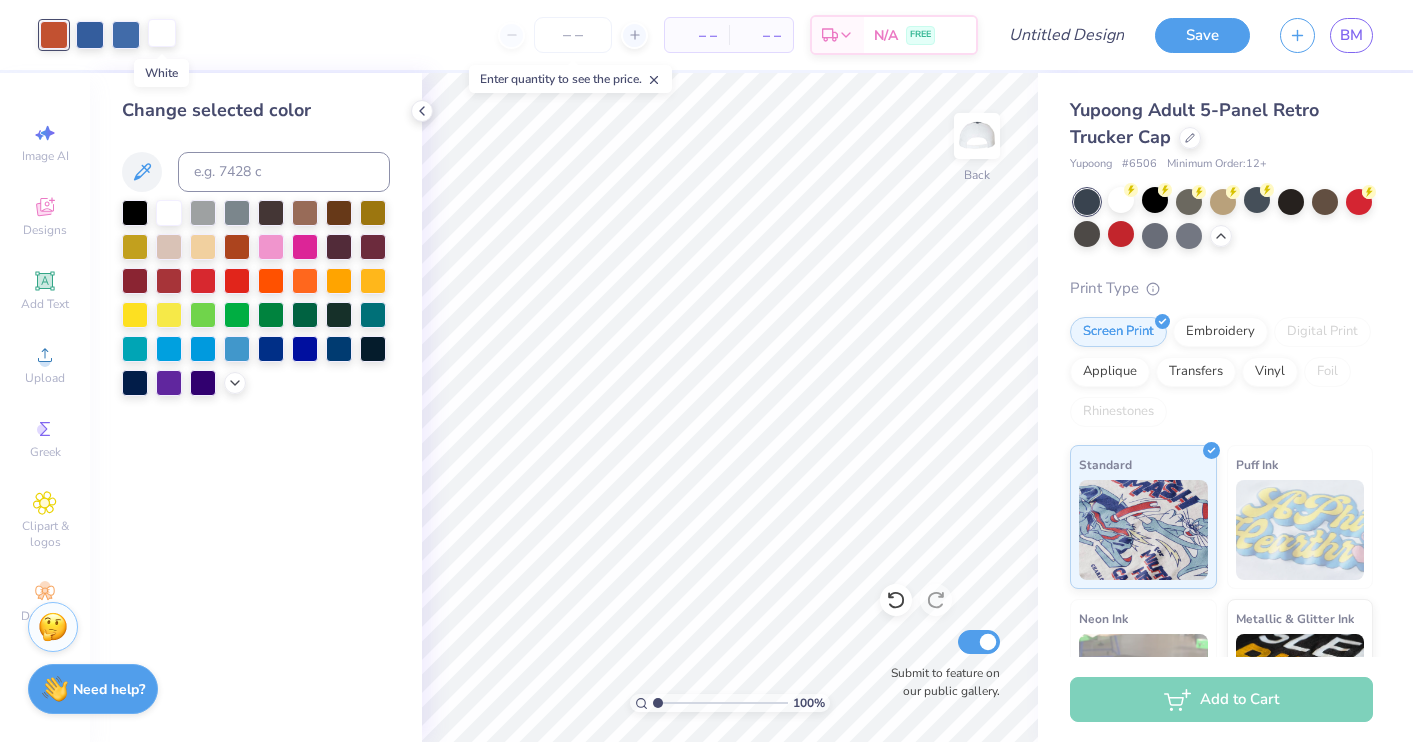 click at bounding box center (162, 33) 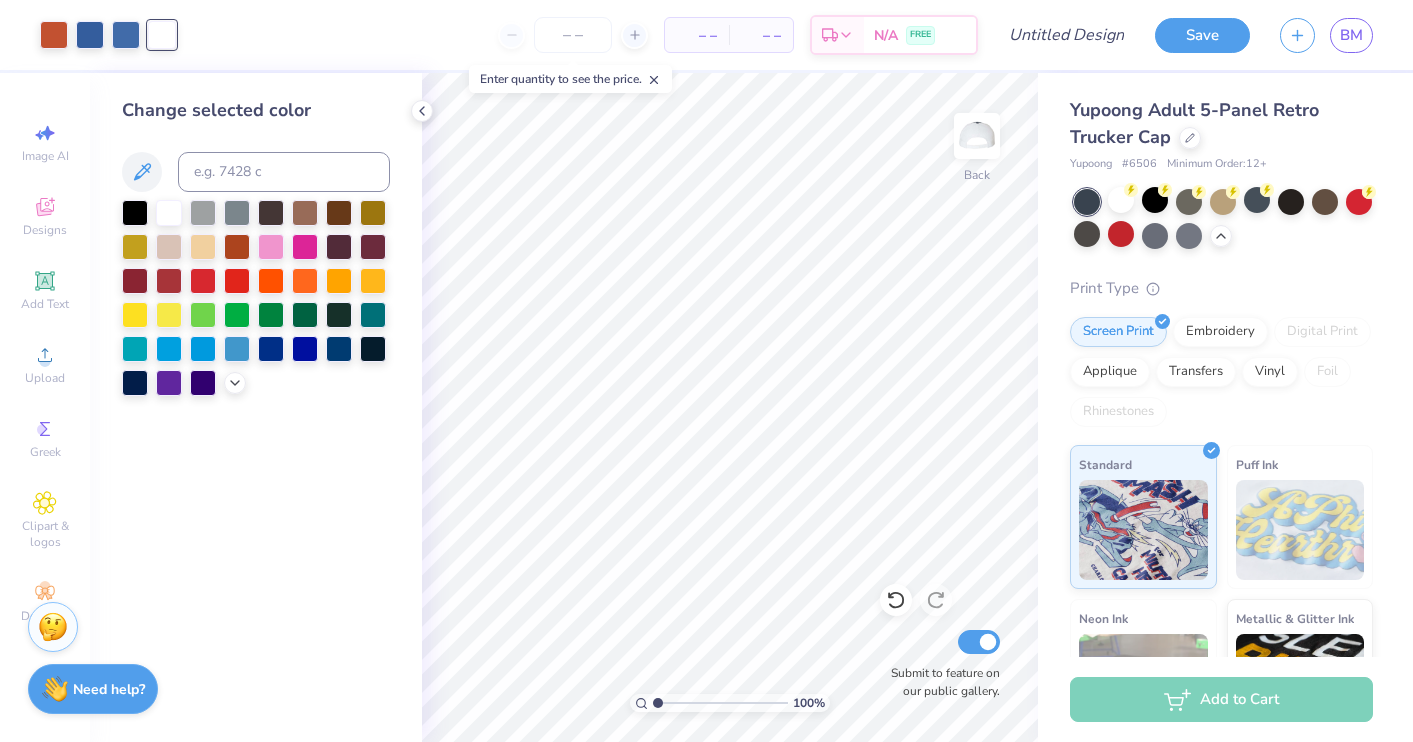 click at bounding box center (162, 35) 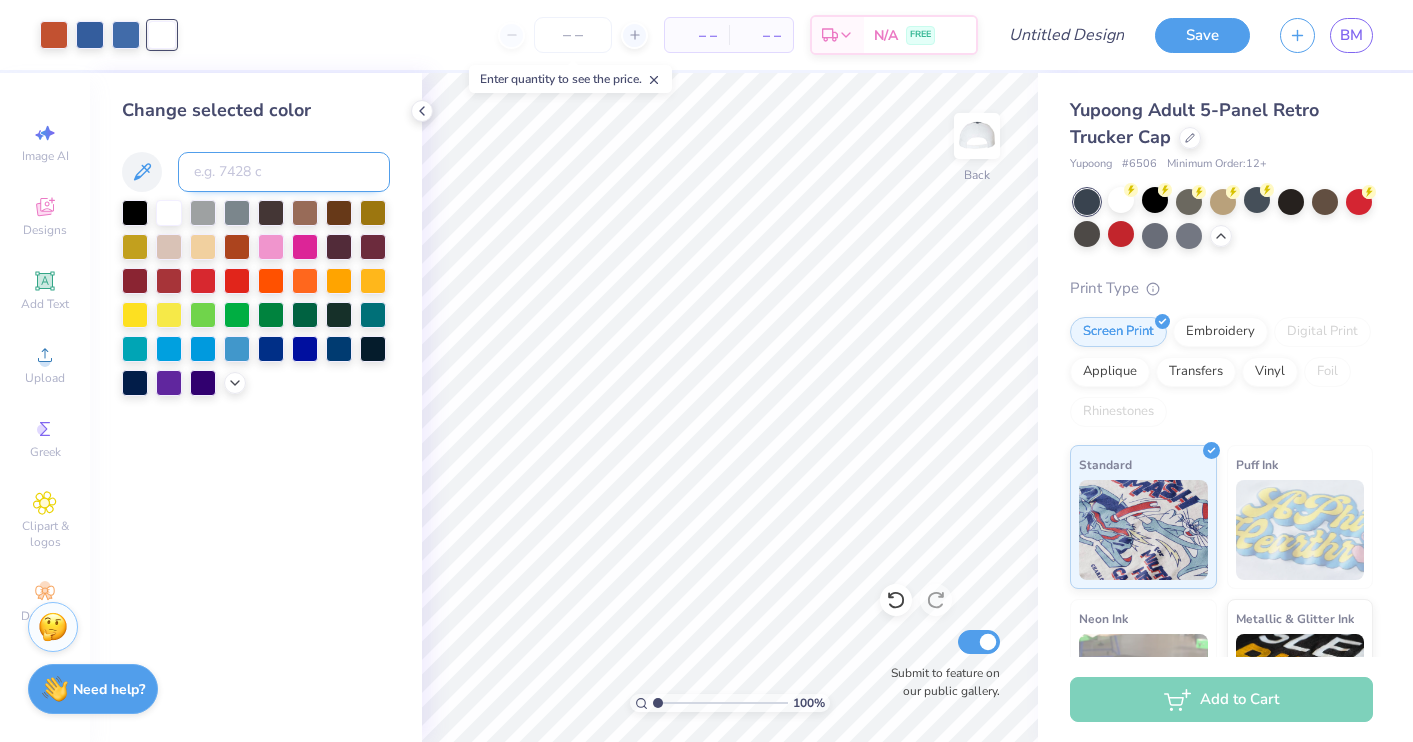 click at bounding box center [284, 172] 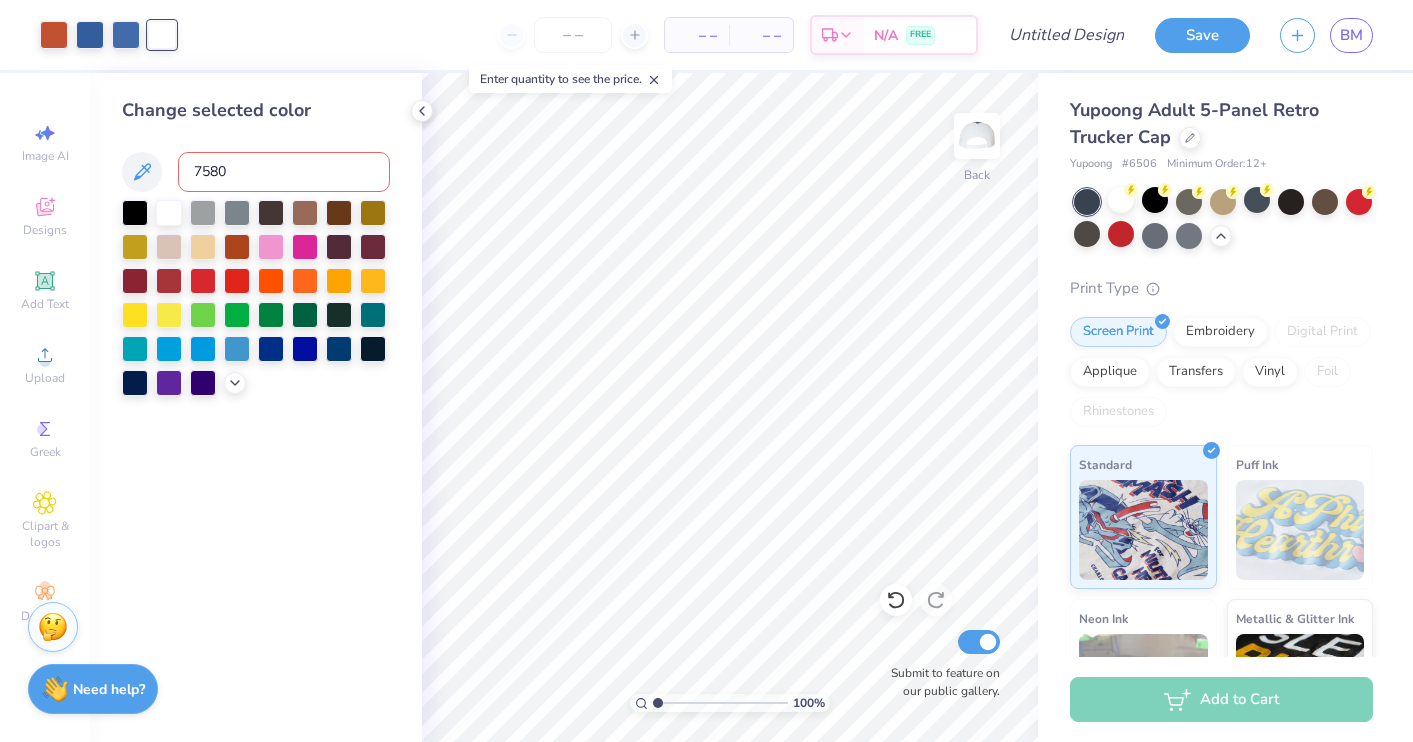 type on "7580" 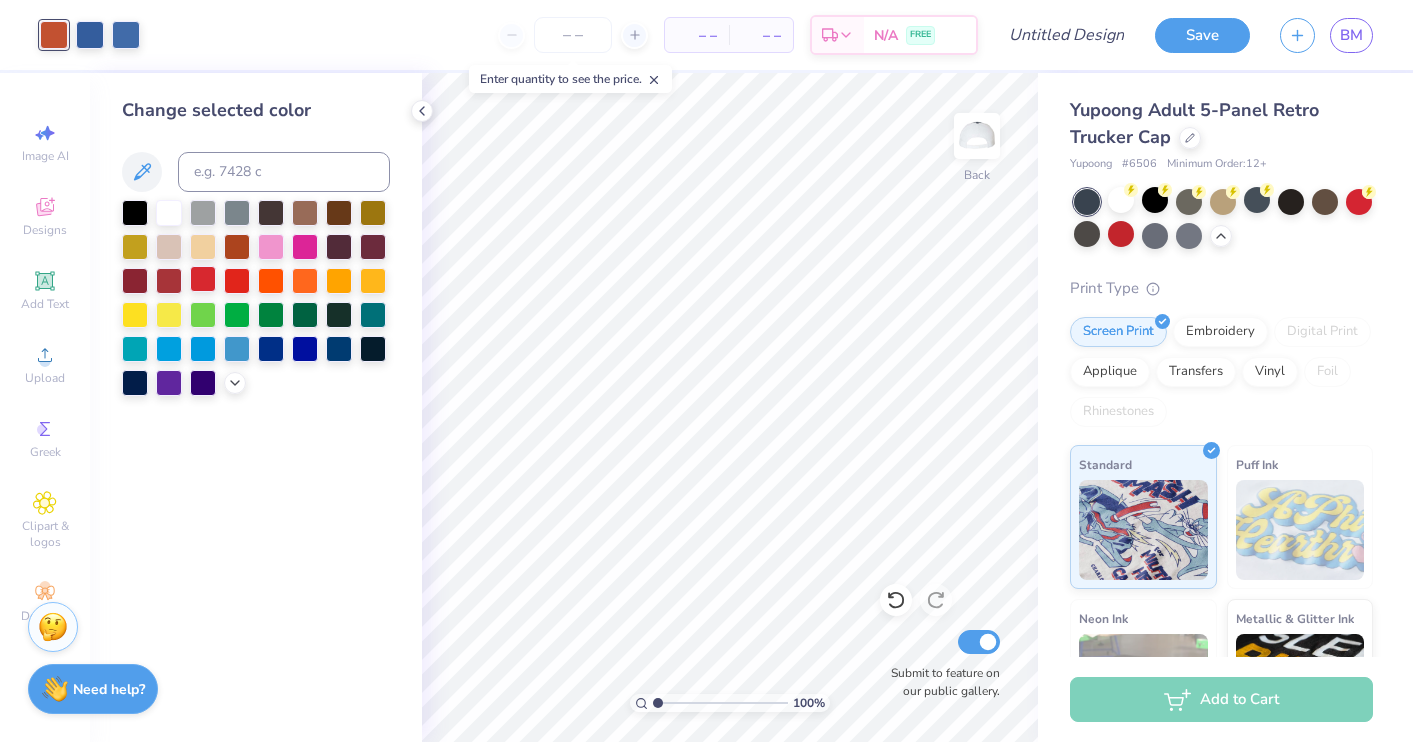 click at bounding box center [203, 279] 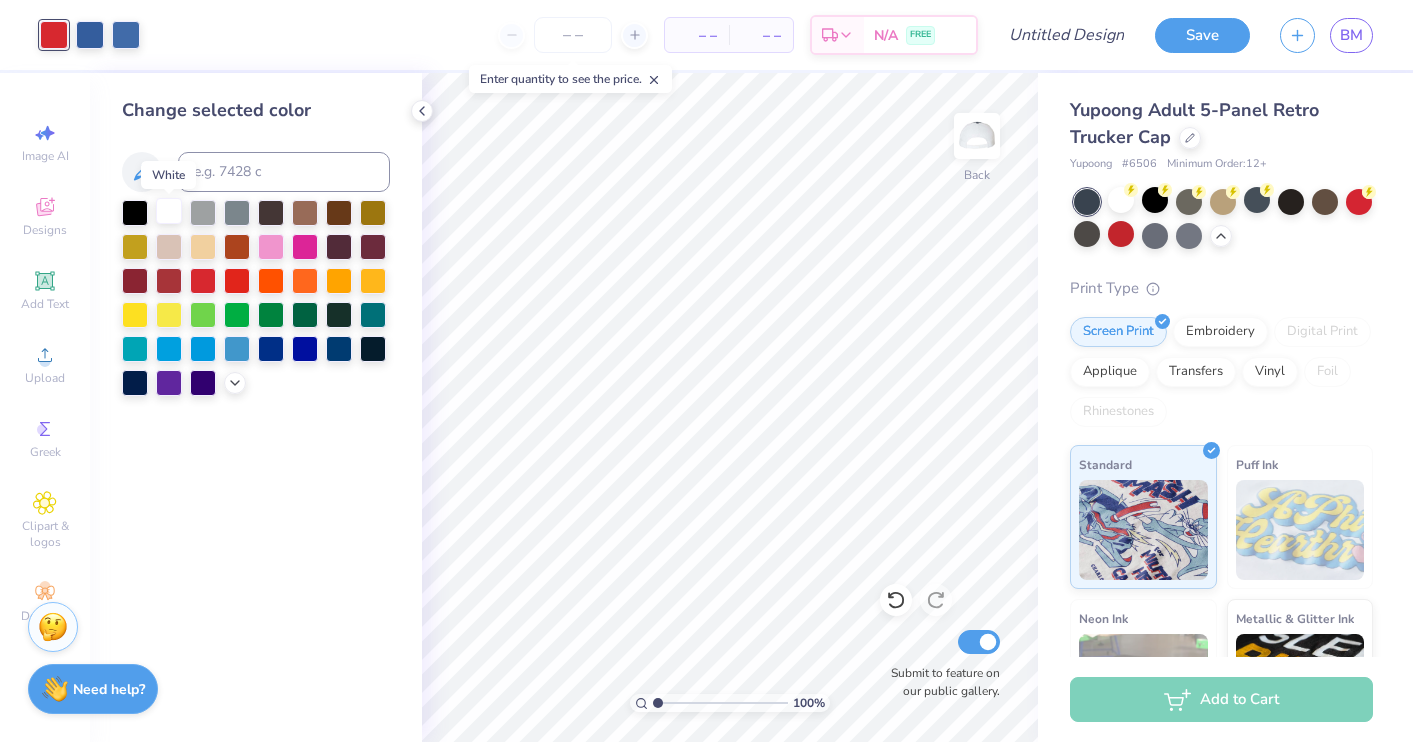 click at bounding box center (169, 211) 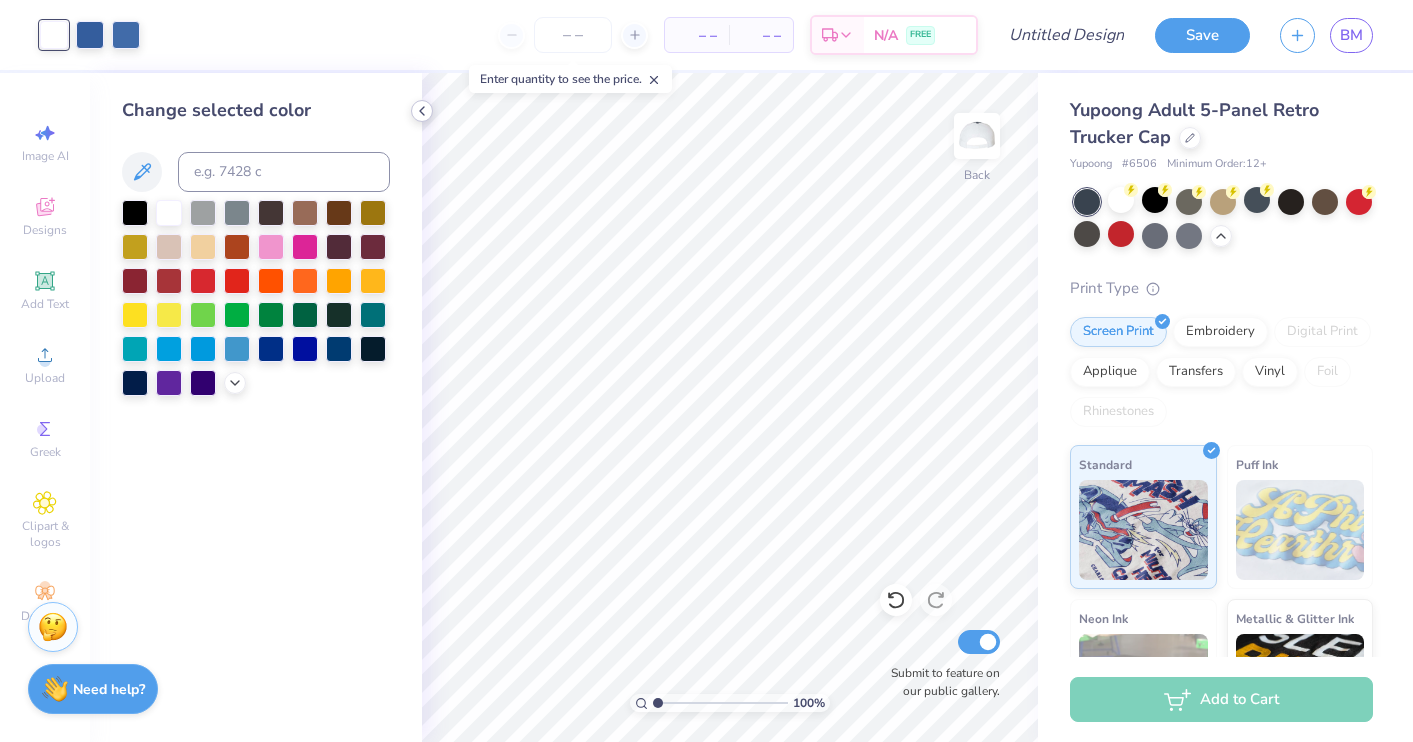 click 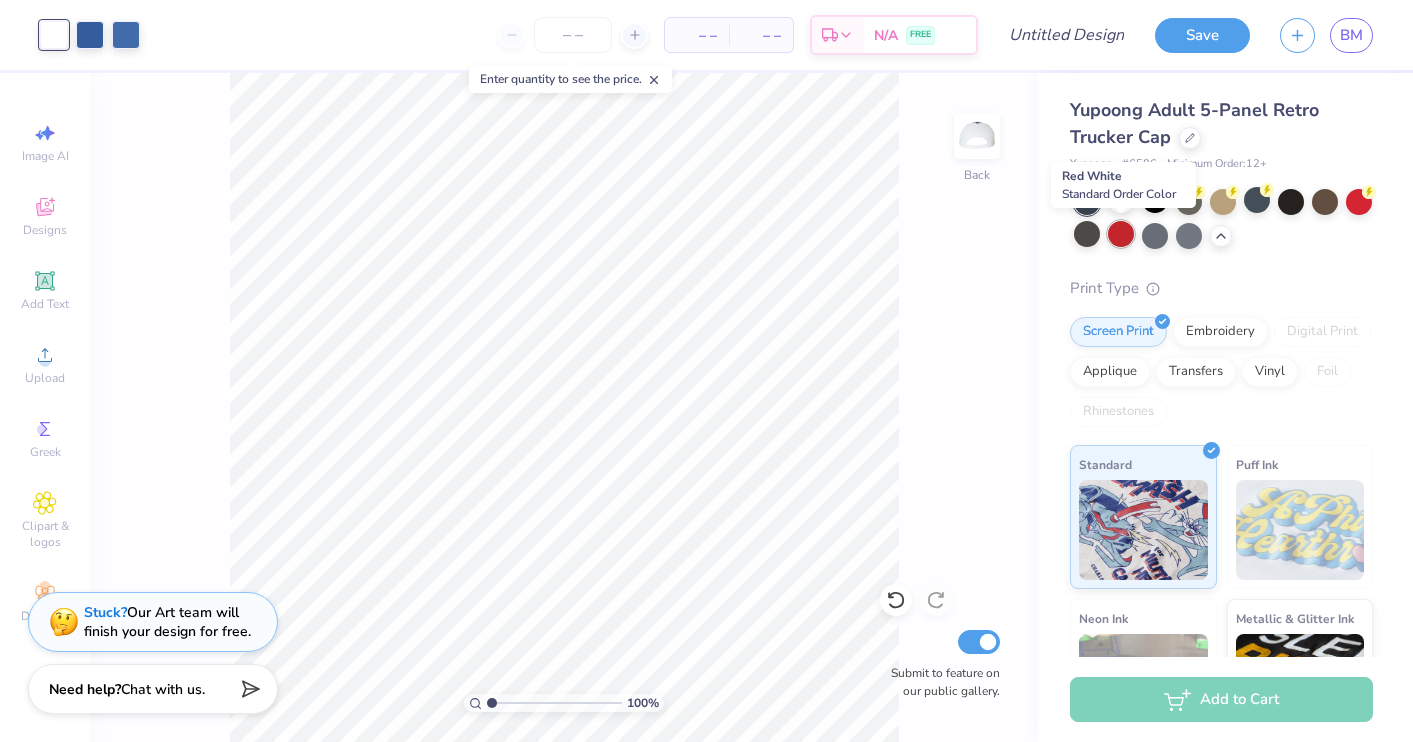 click at bounding box center (1121, 234) 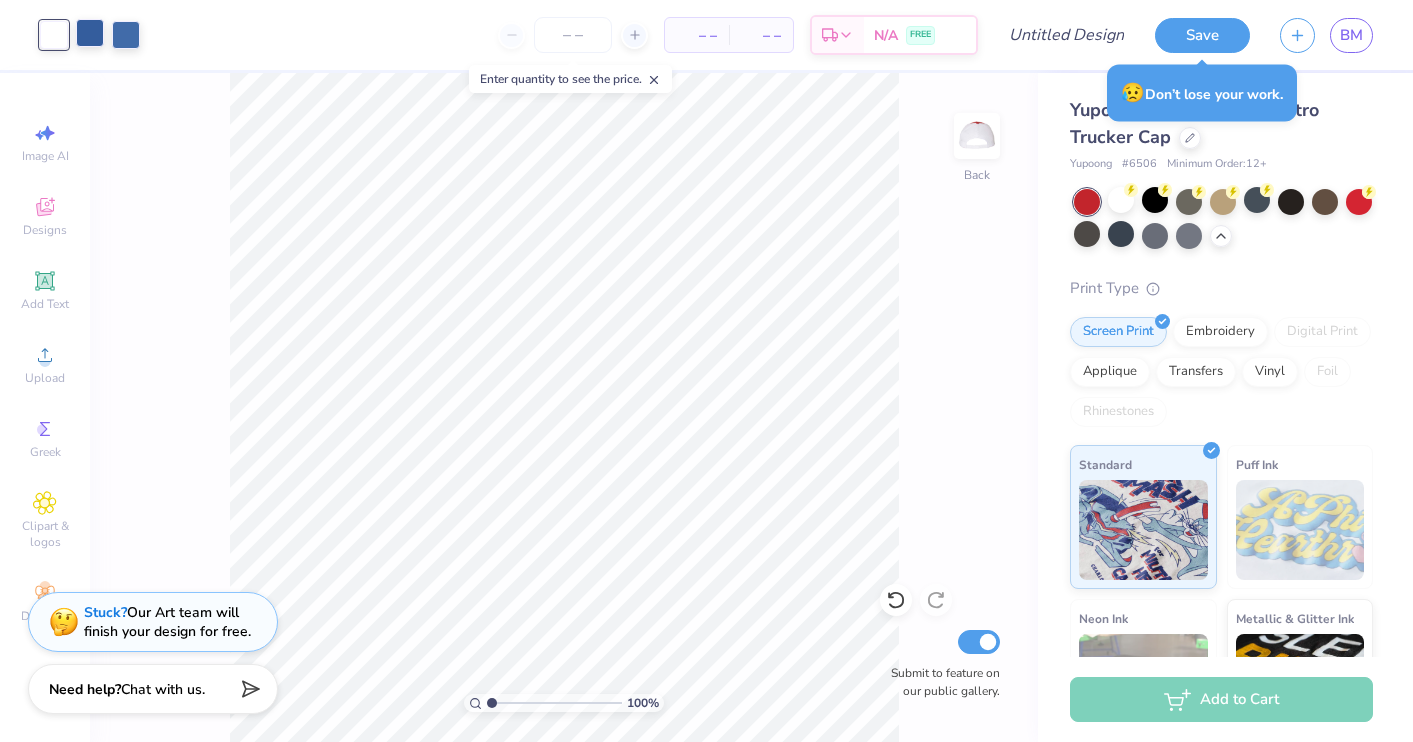 click at bounding box center [90, 33] 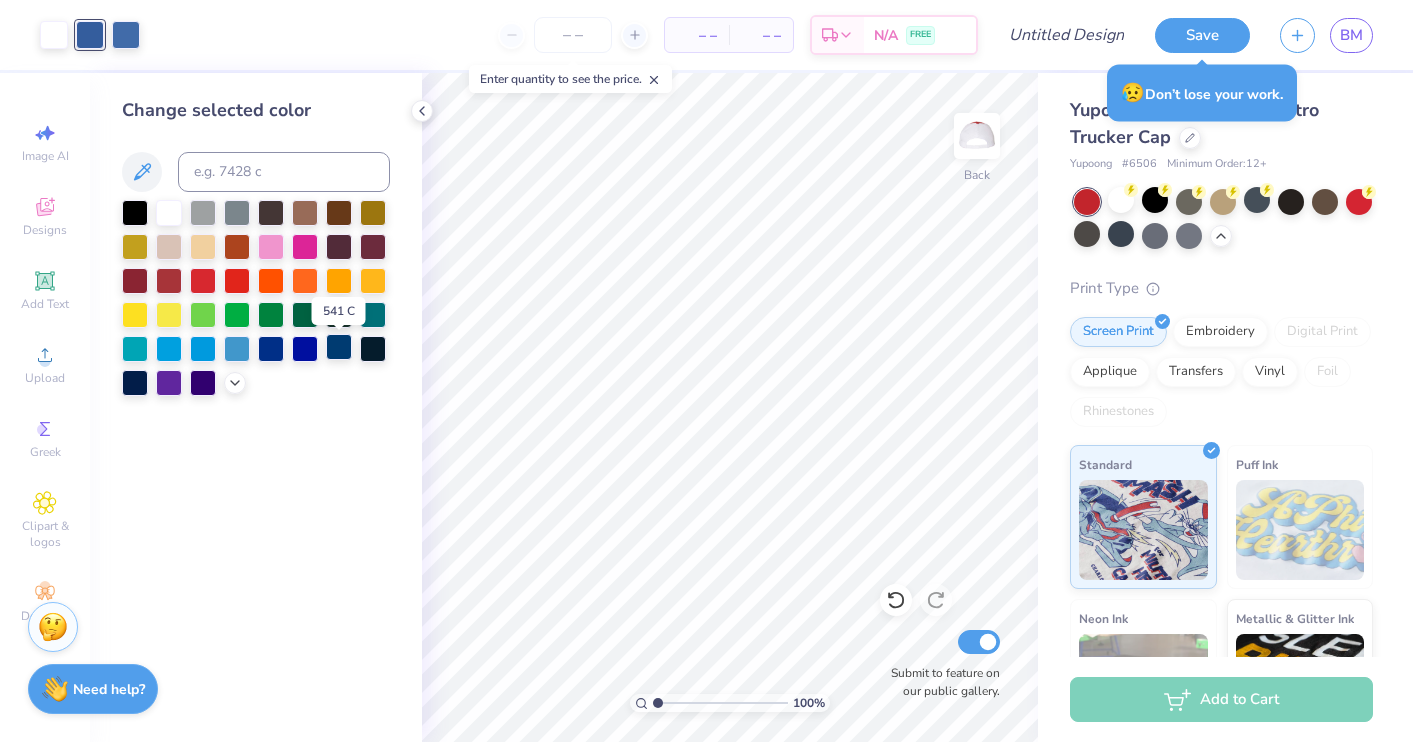 click at bounding box center (339, 347) 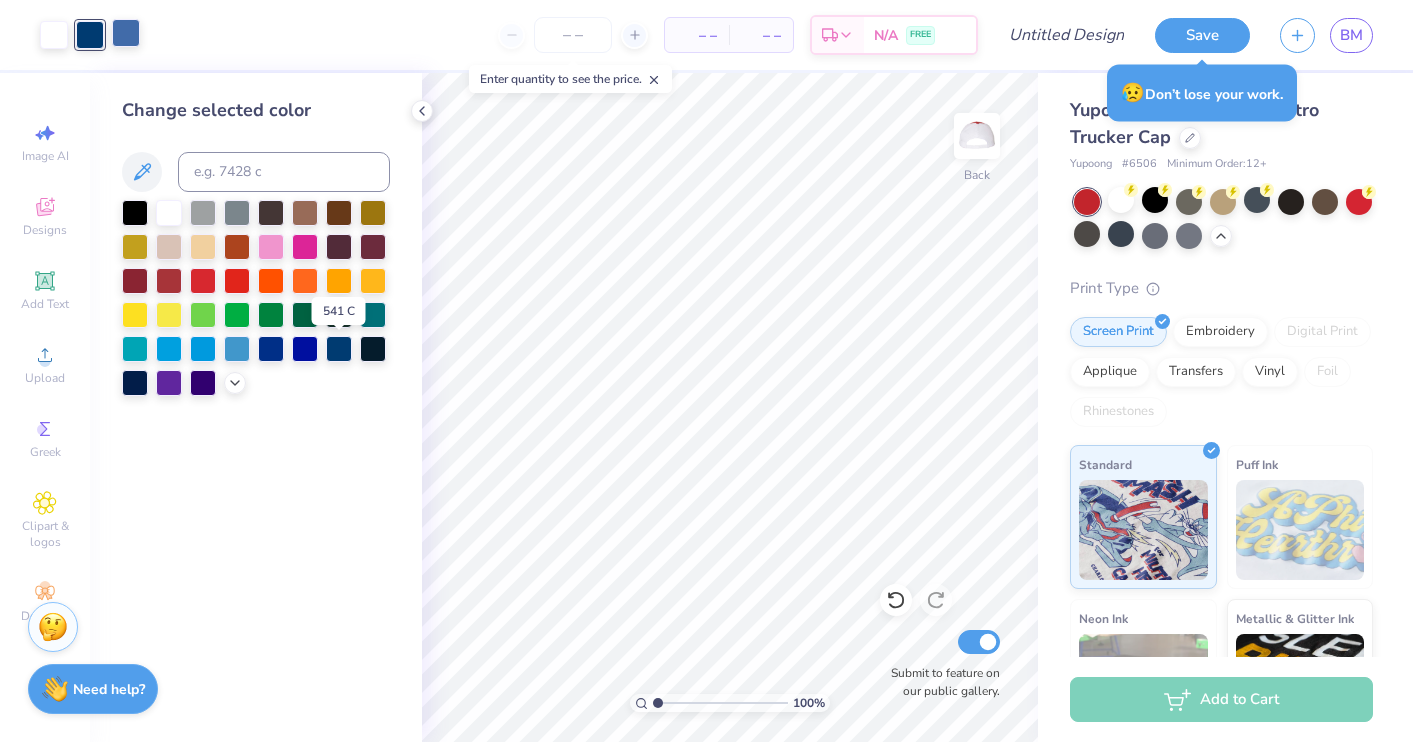 click at bounding box center (126, 33) 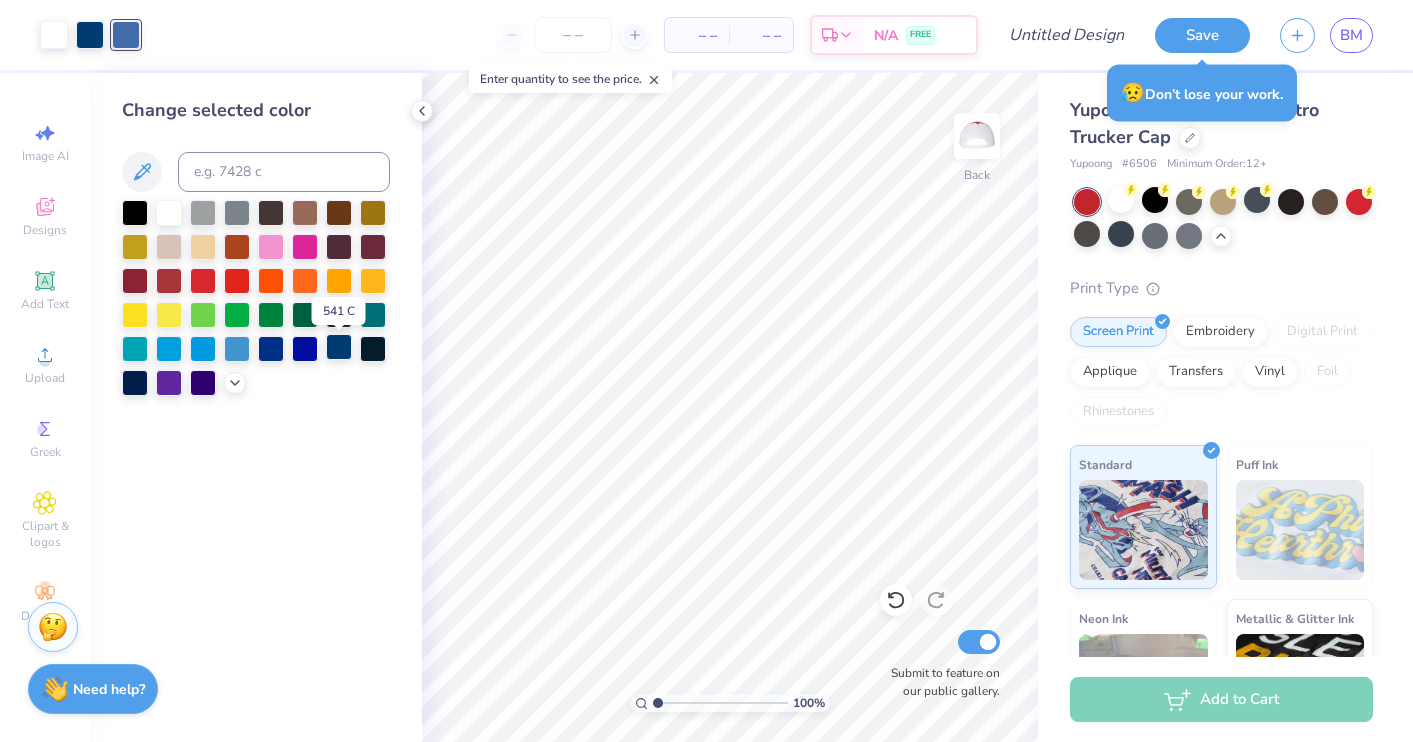 click at bounding box center [339, 347] 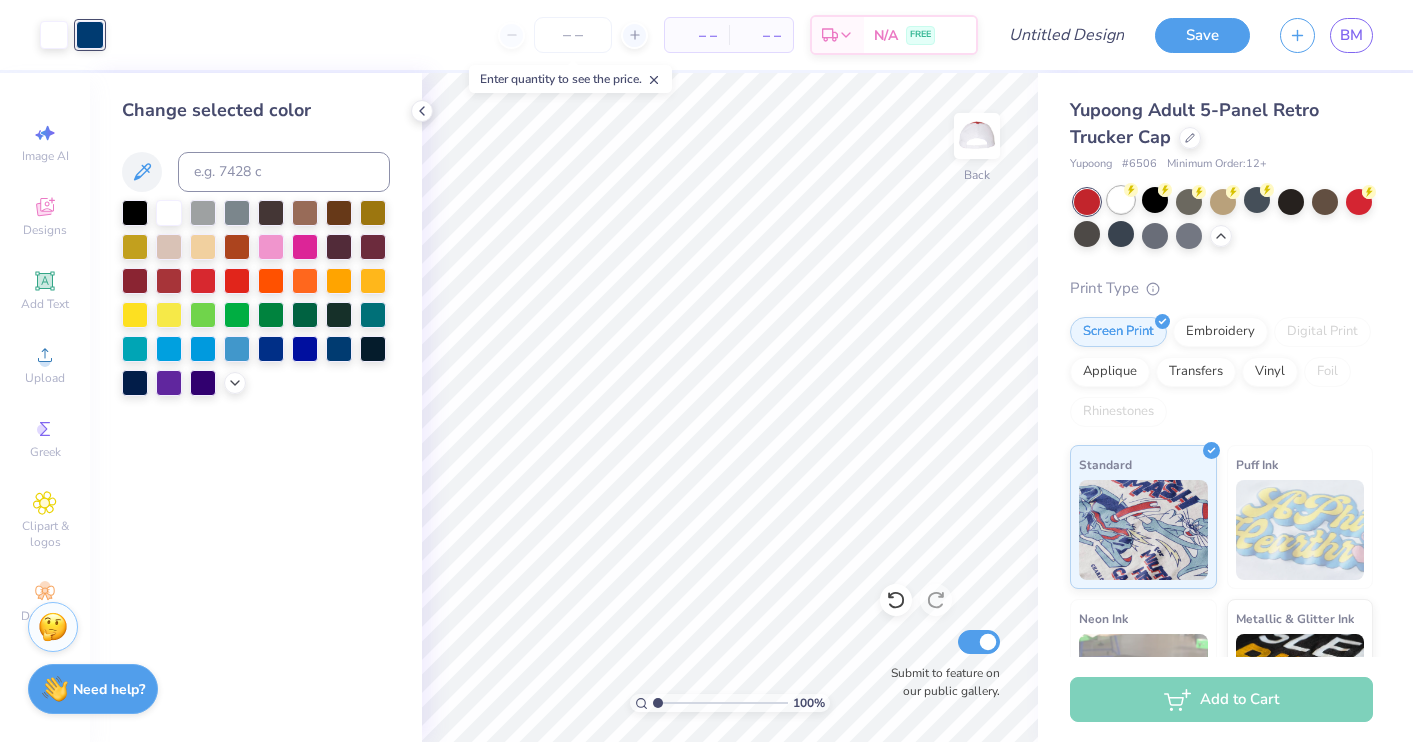 click at bounding box center [1121, 200] 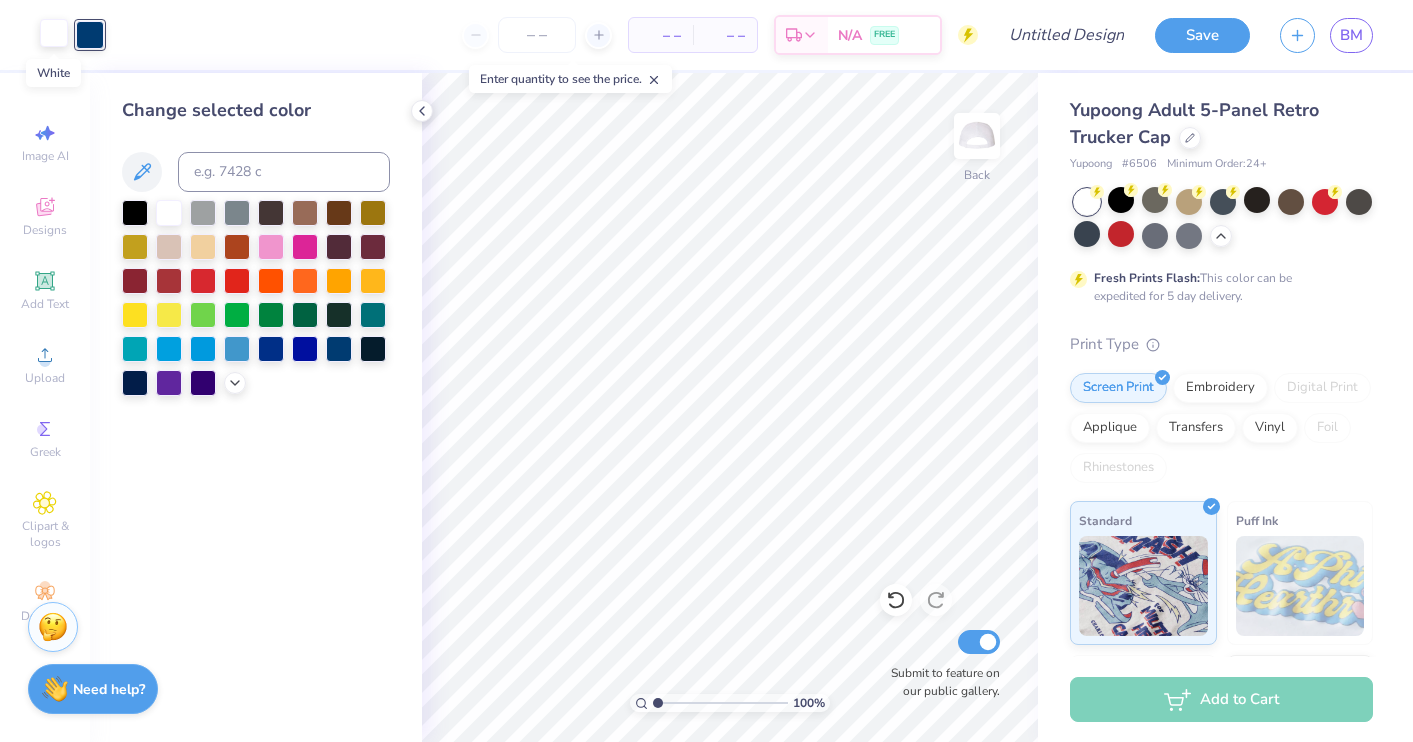 click at bounding box center (54, 33) 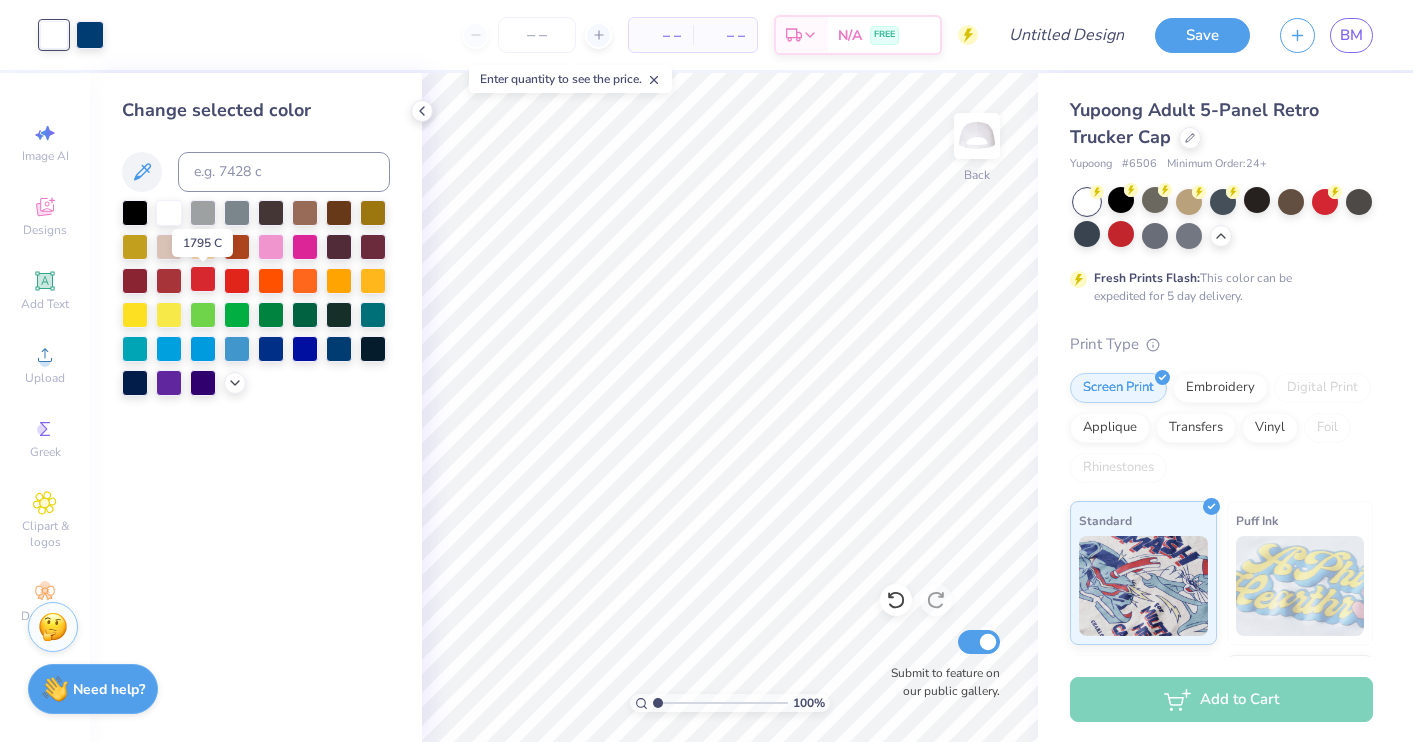 click at bounding box center (203, 279) 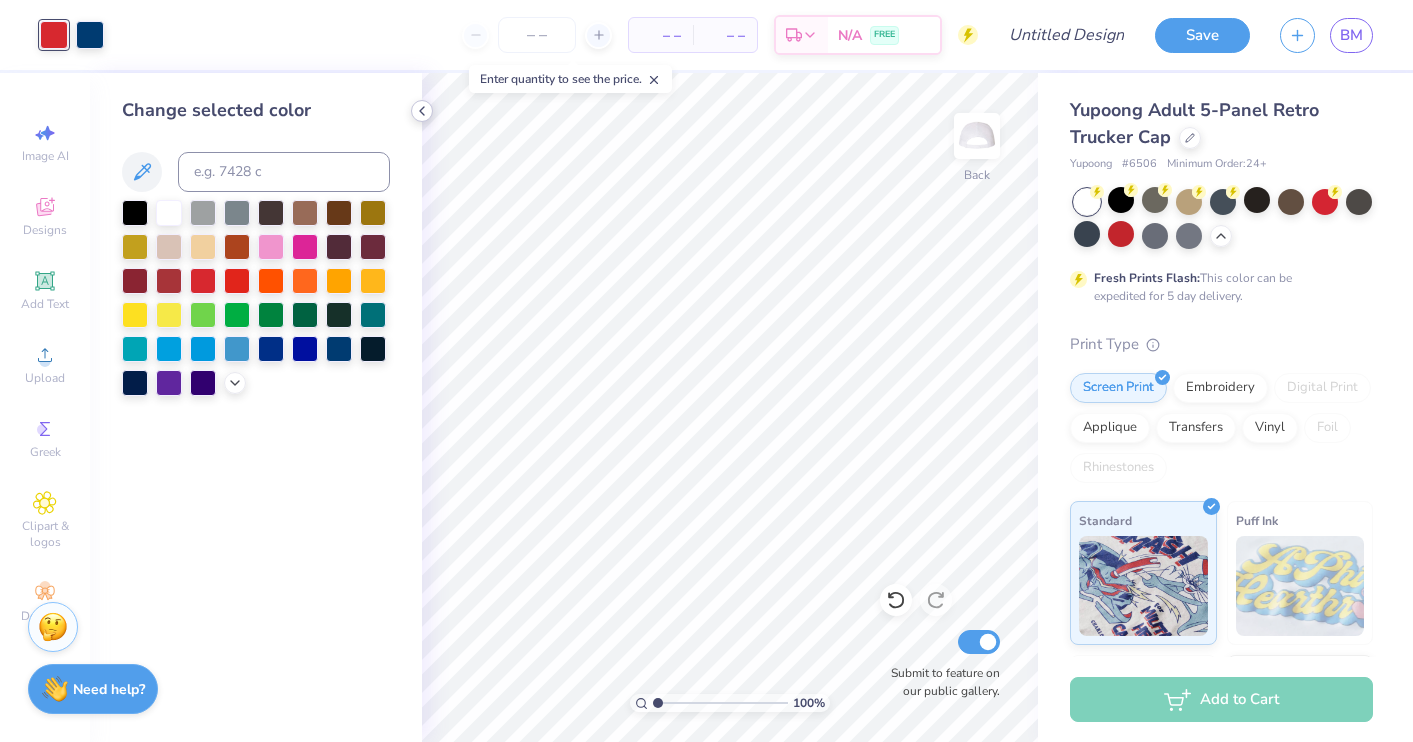 click 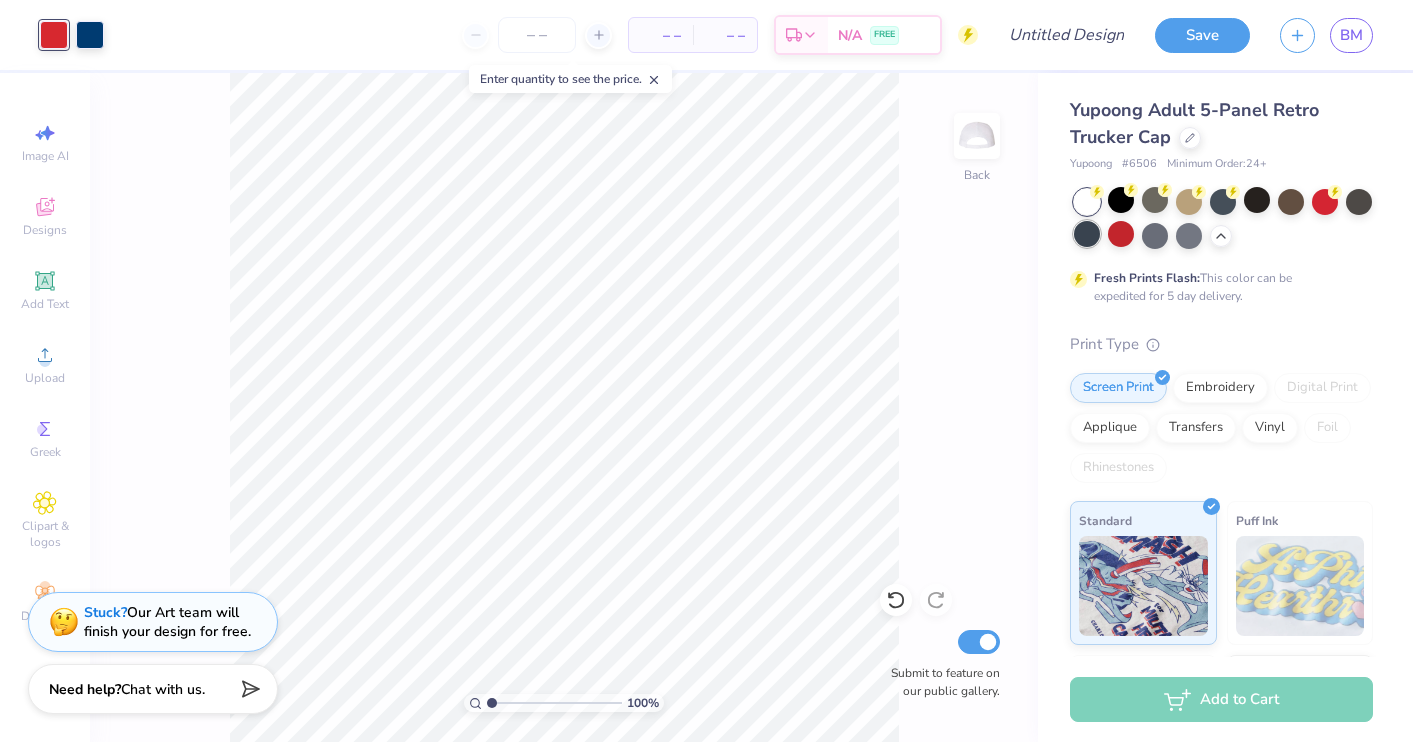 click at bounding box center [1087, 234] 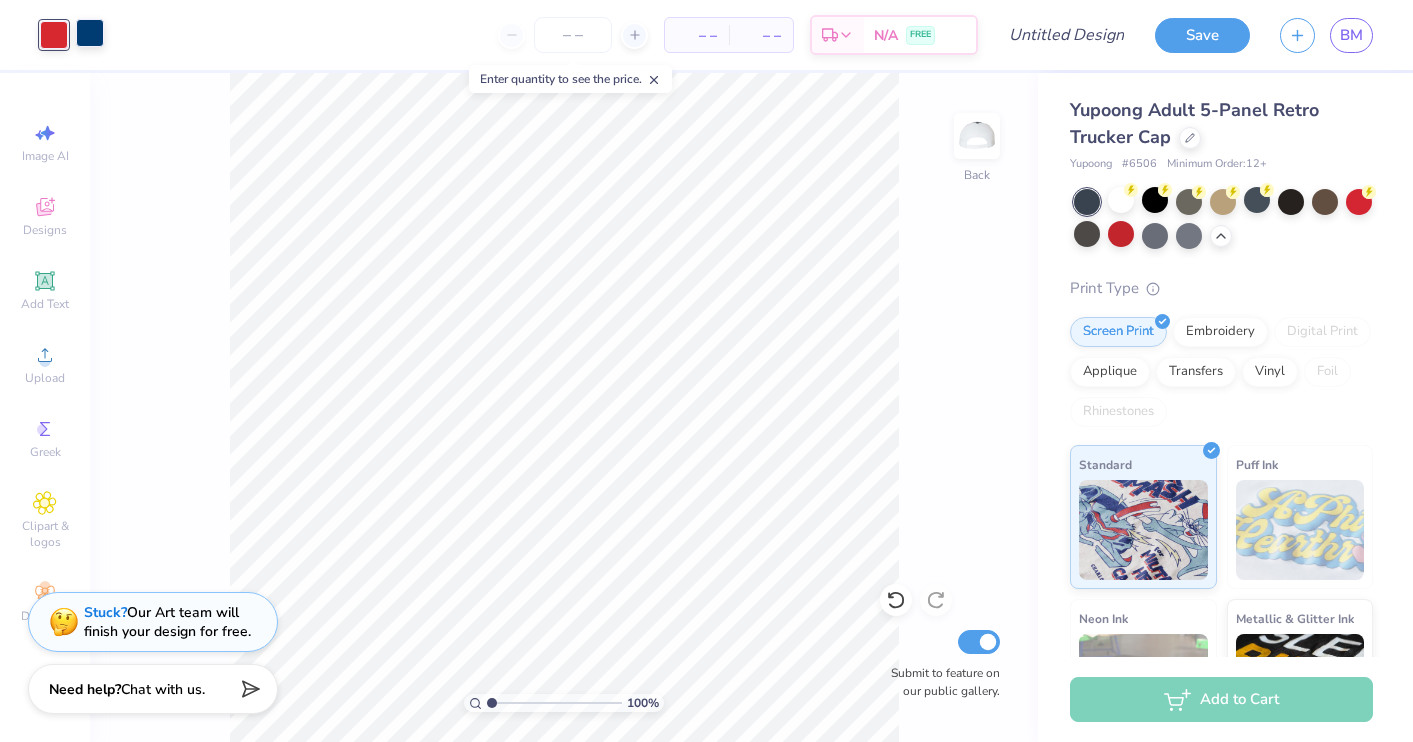 click at bounding box center [90, 33] 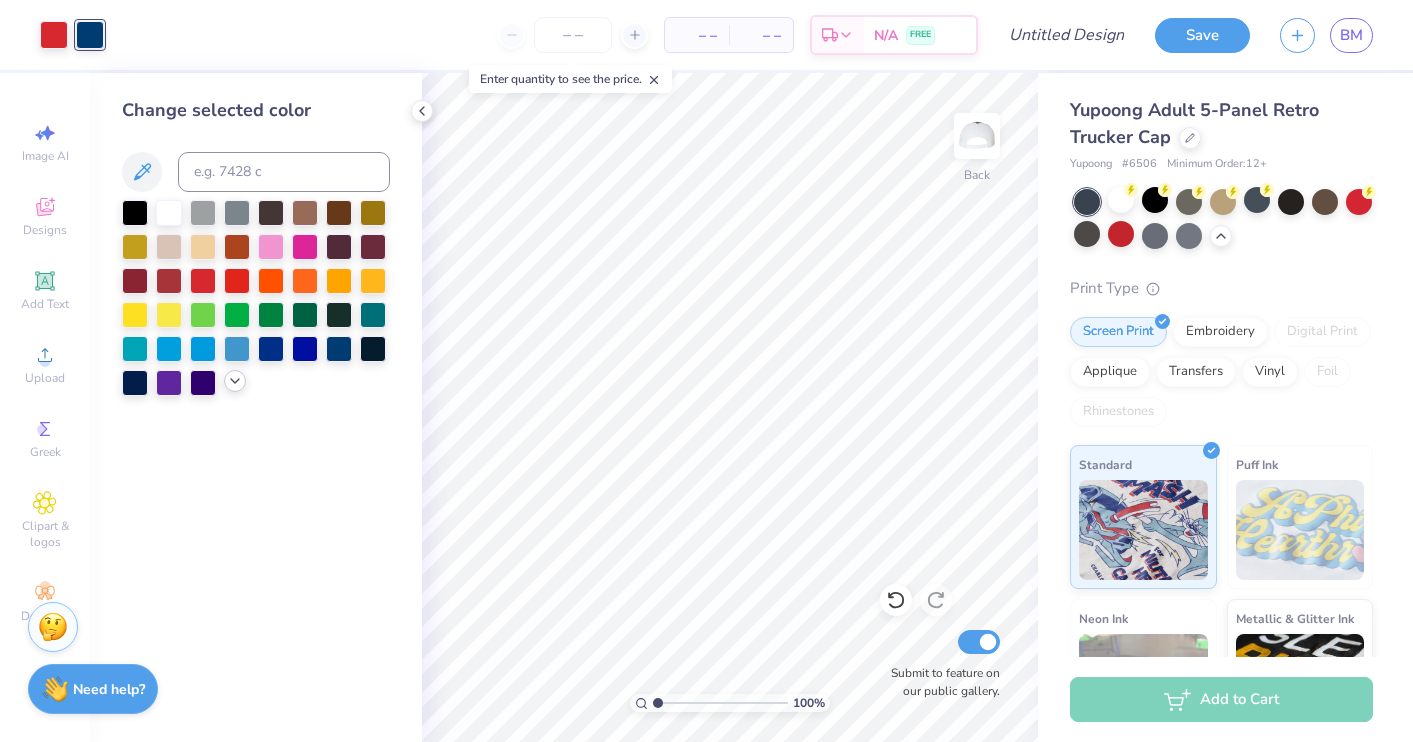 click 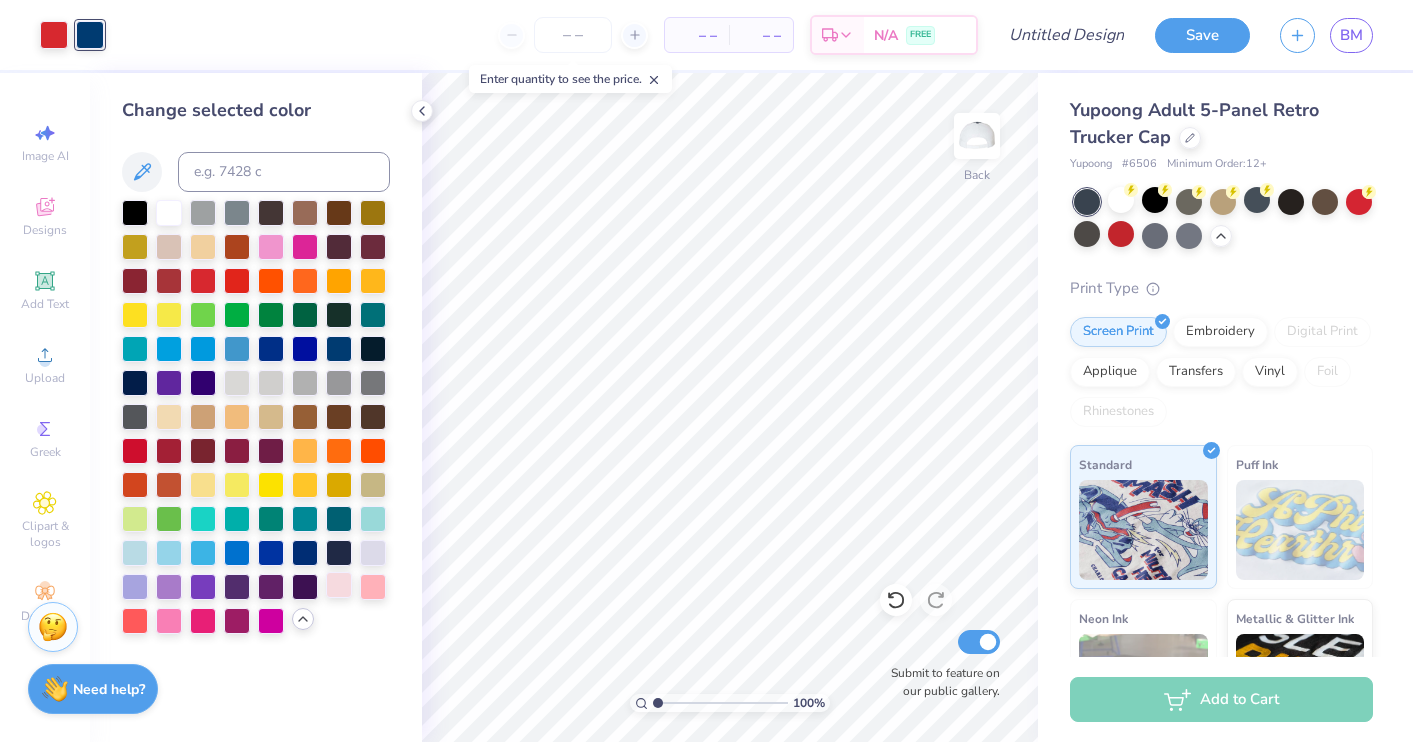 click at bounding box center (339, 585) 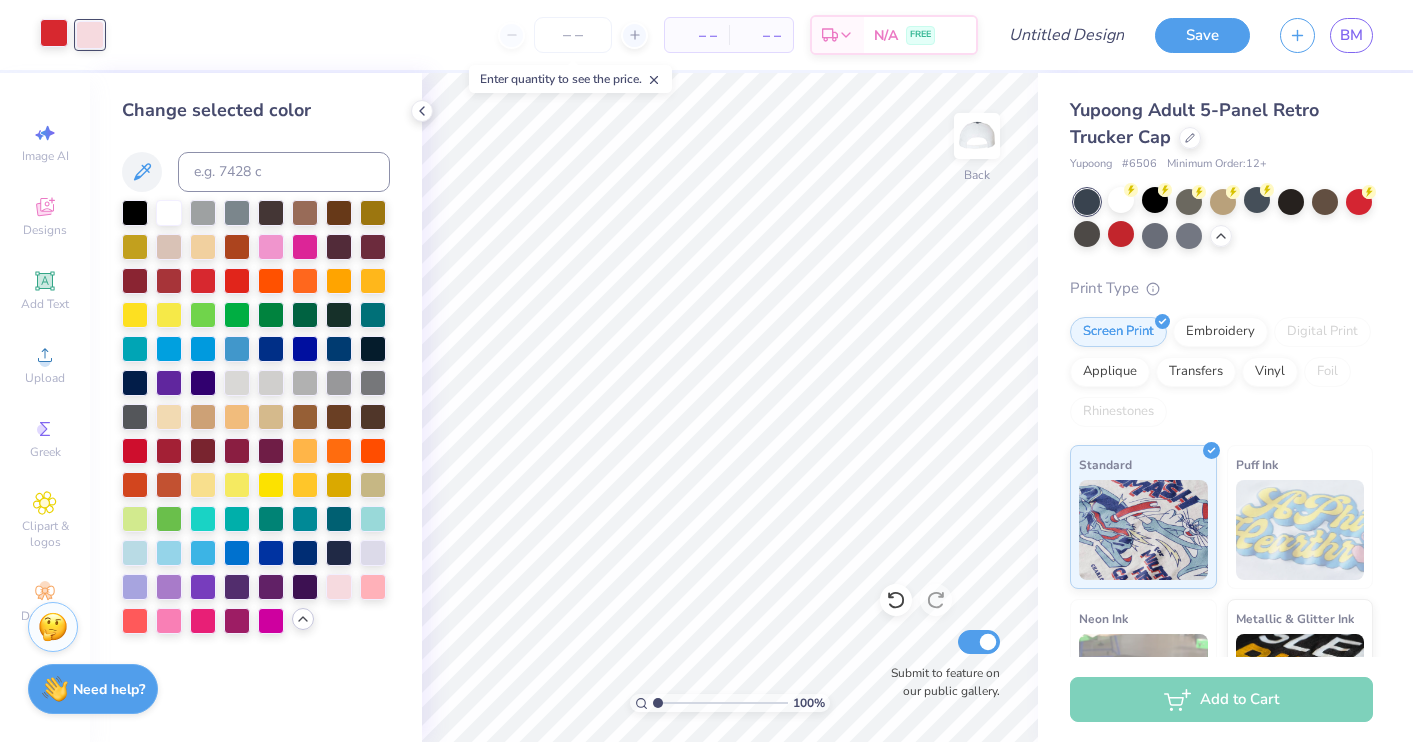 click at bounding box center (54, 33) 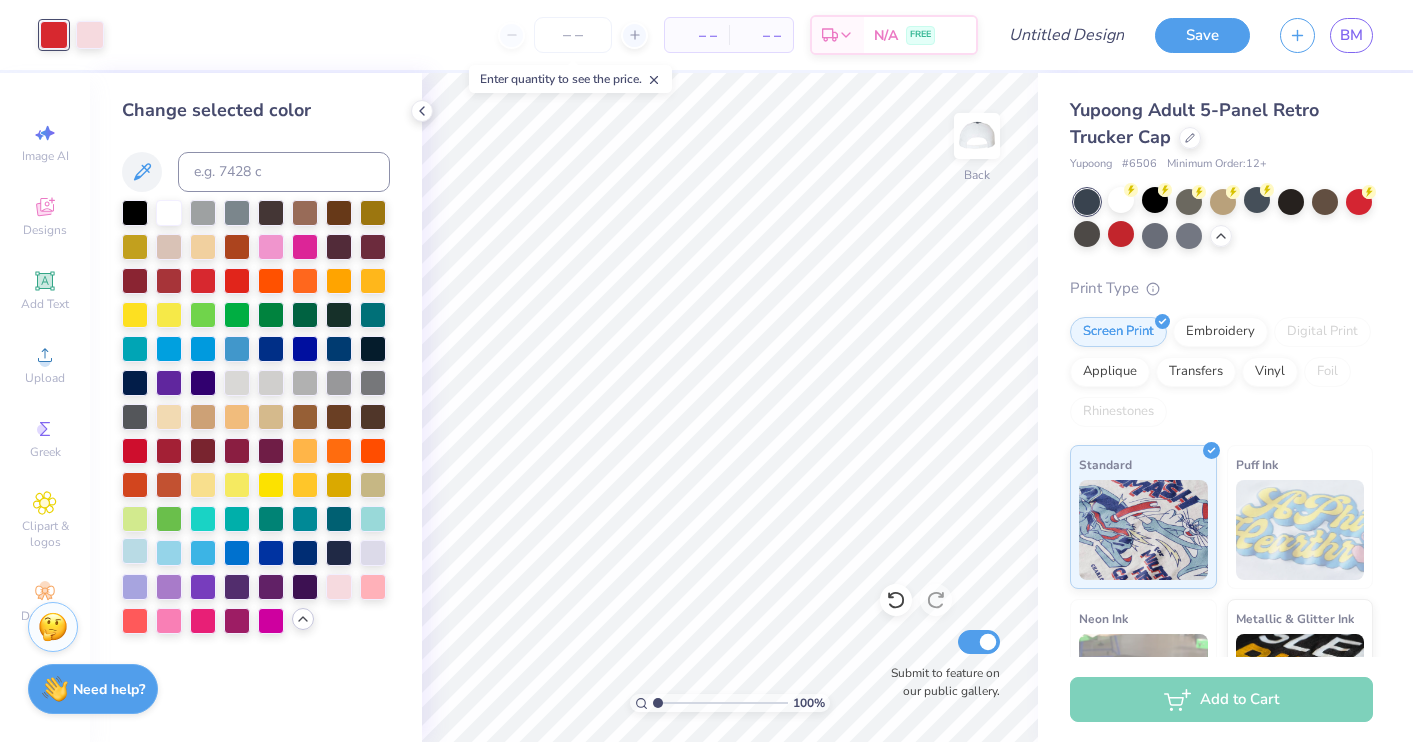click at bounding box center (135, 551) 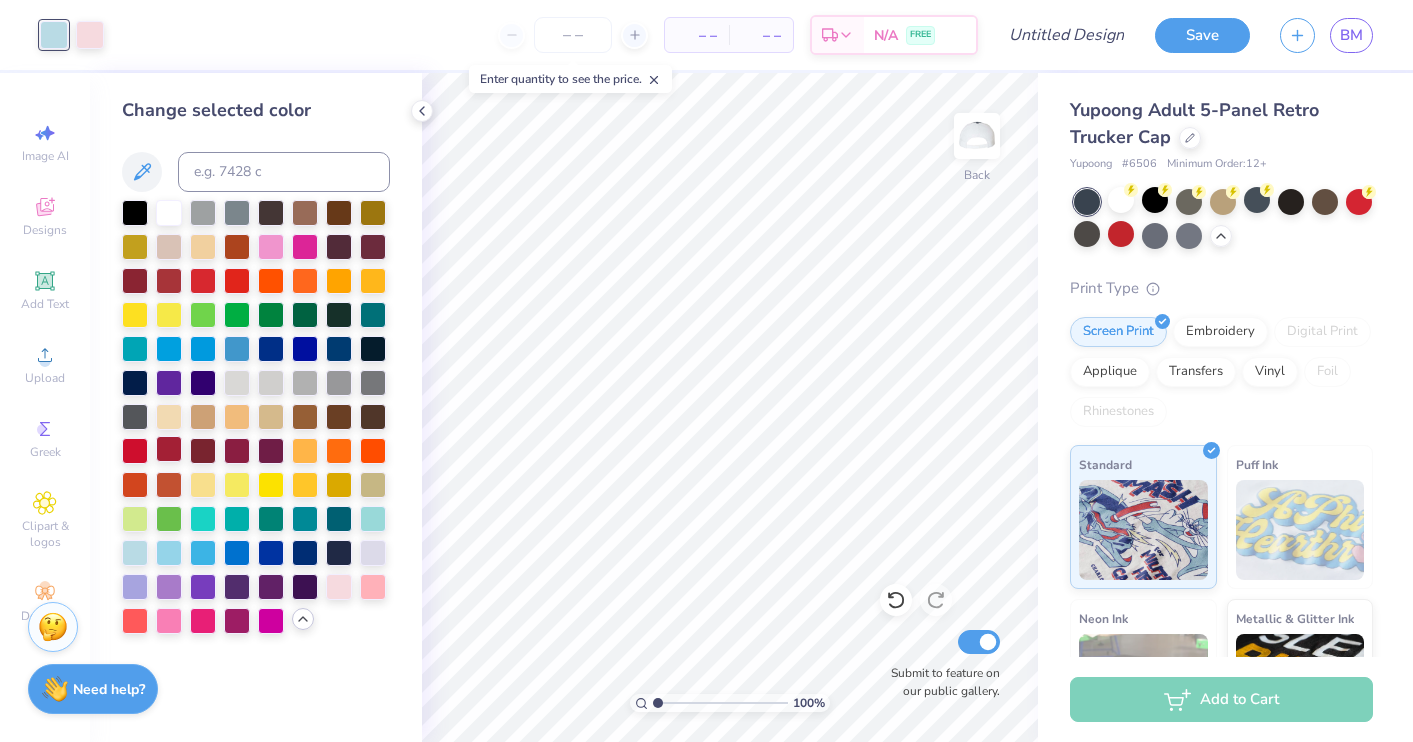 click at bounding box center [169, 449] 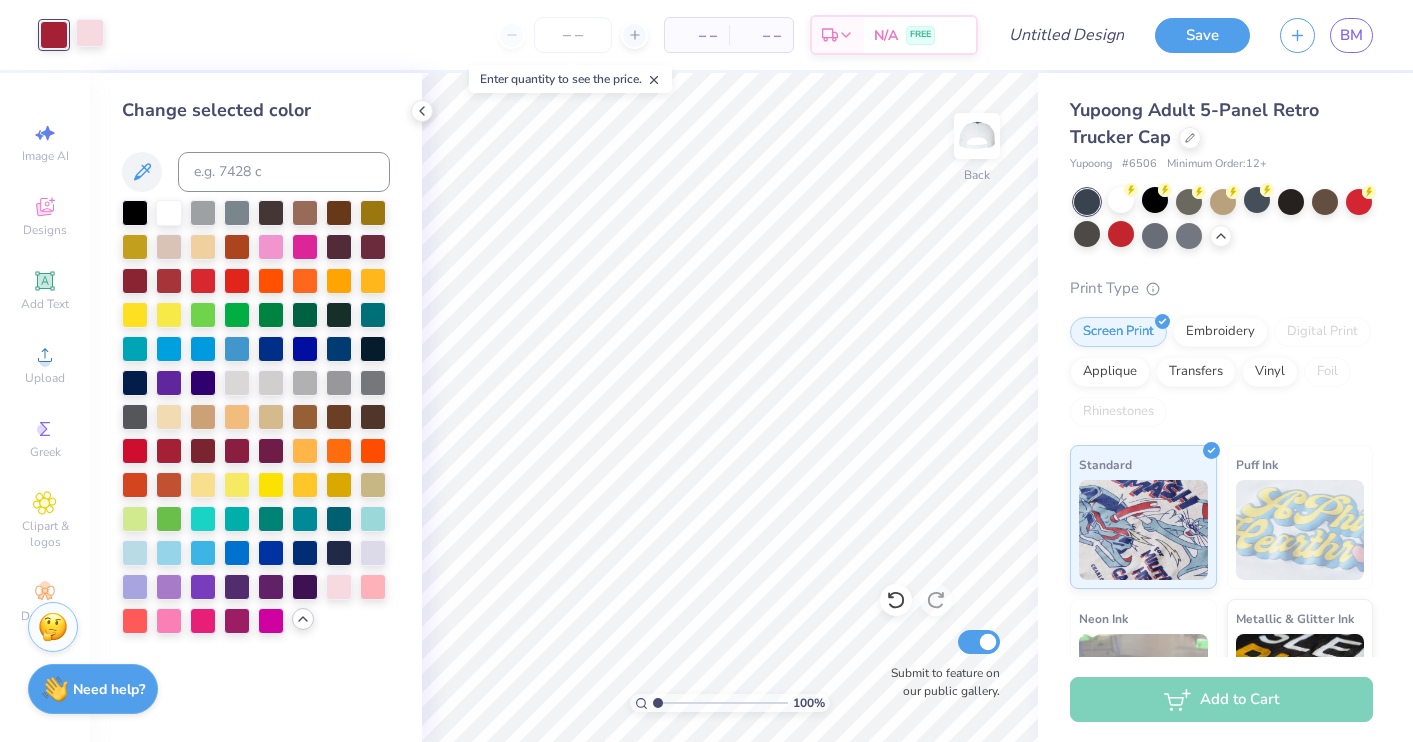 click at bounding box center (90, 33) 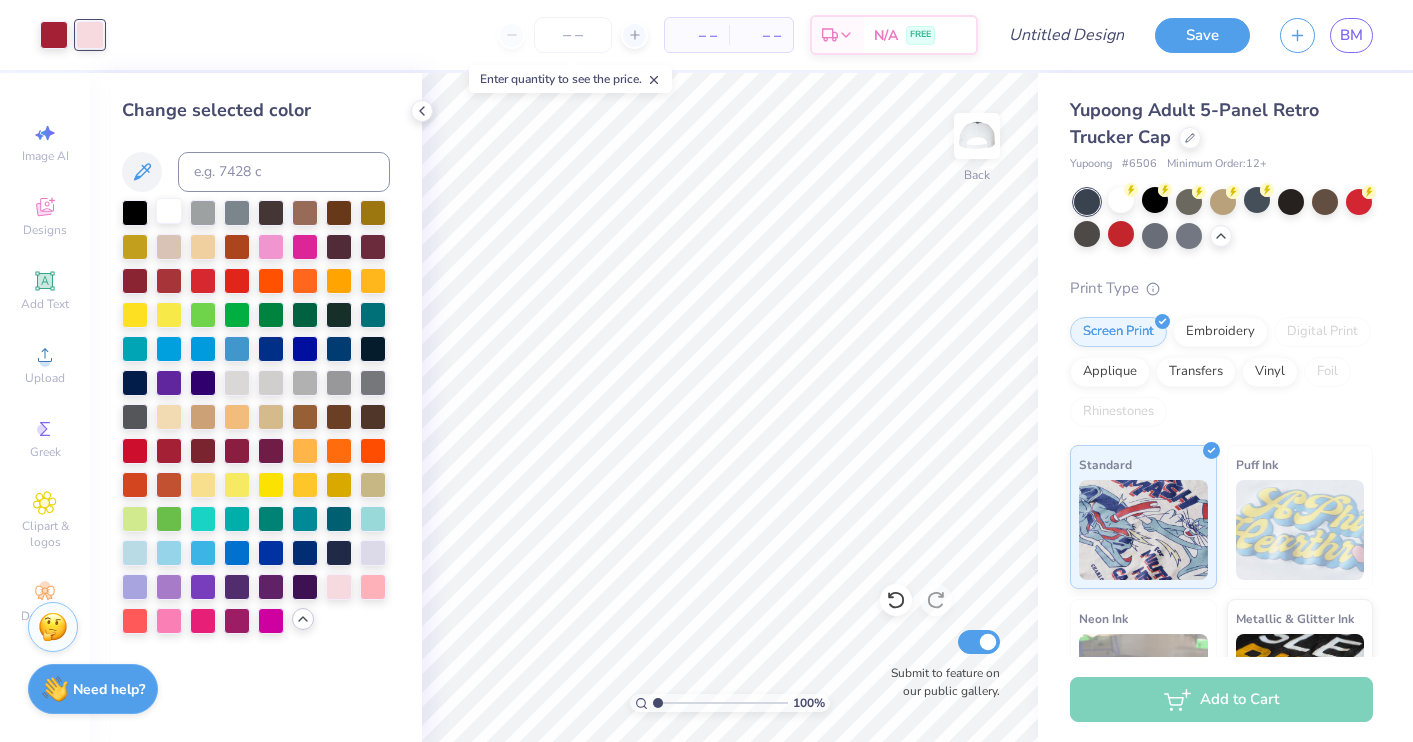 click at bounding box center (169, 211) 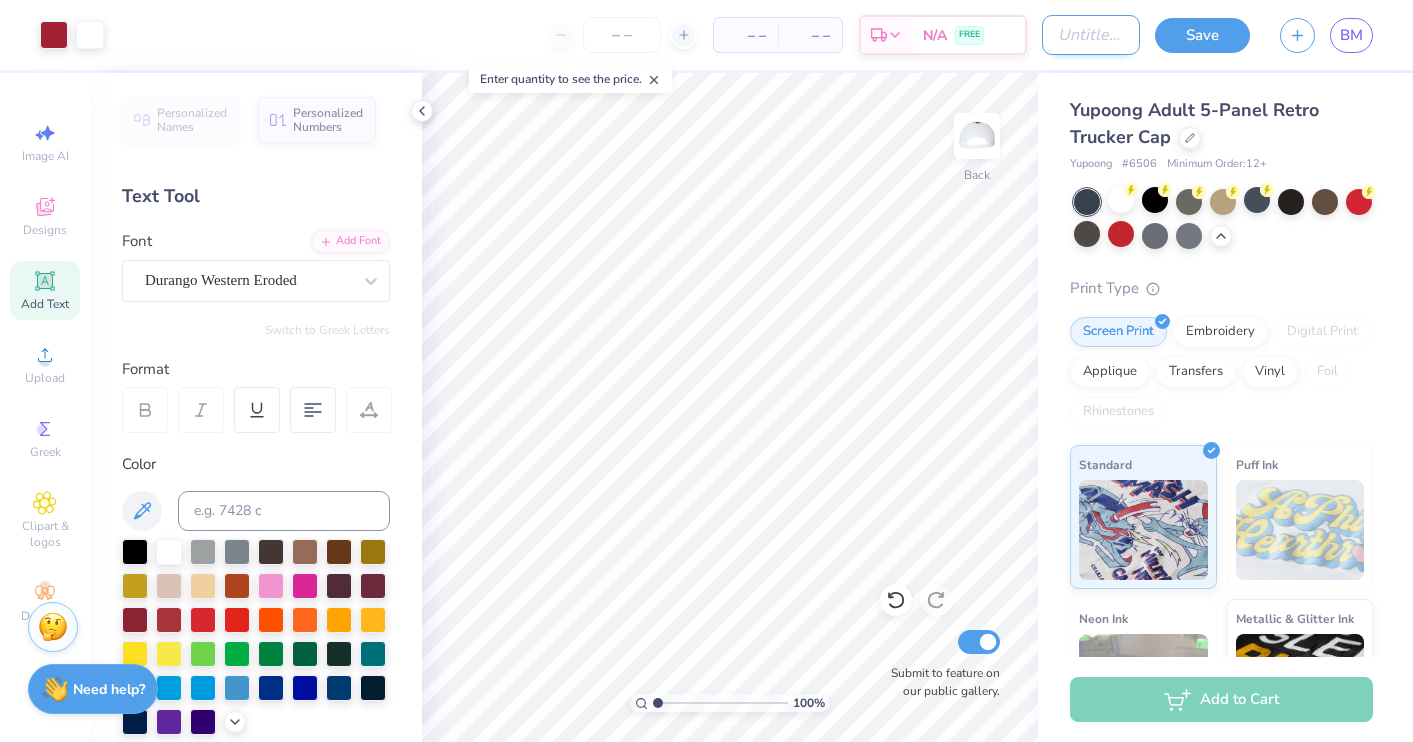 click on "Design Title" at bounding box center (1091, 35) 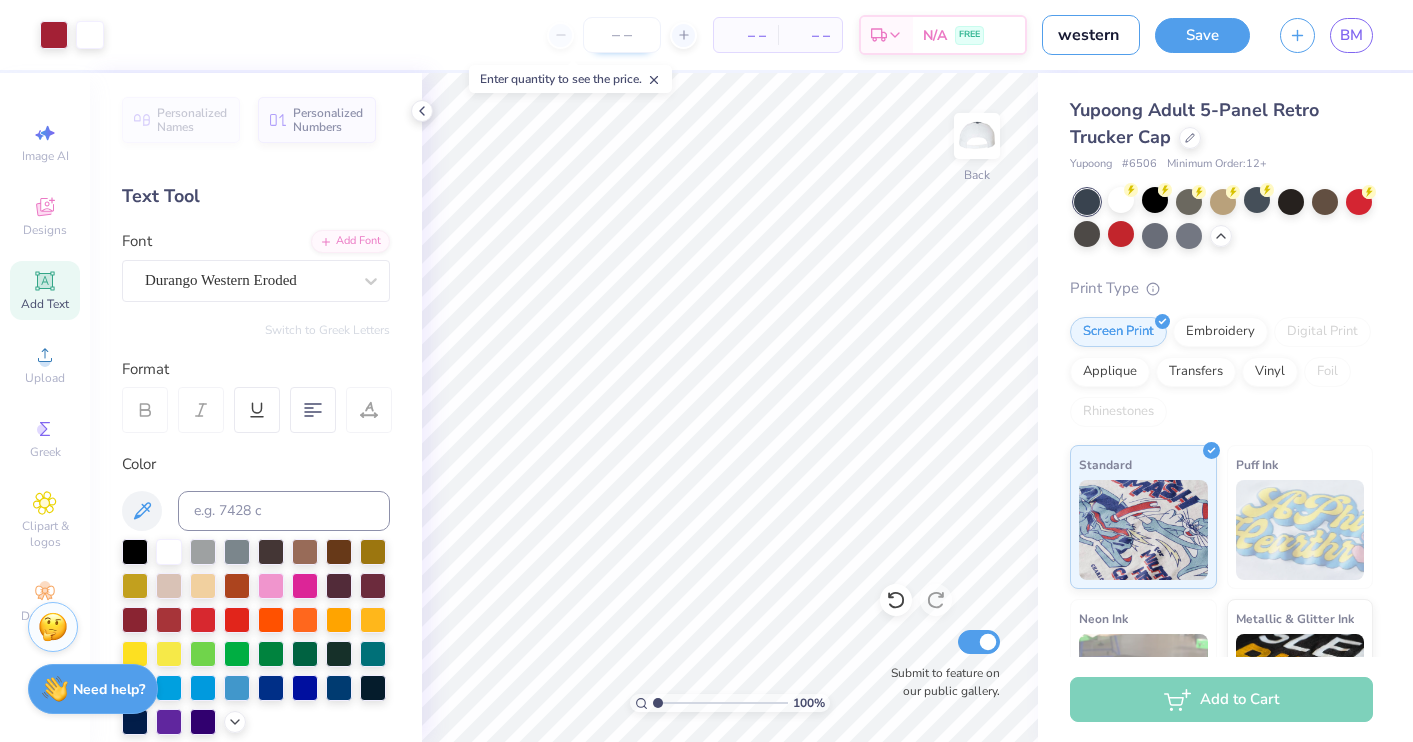 type on "western" 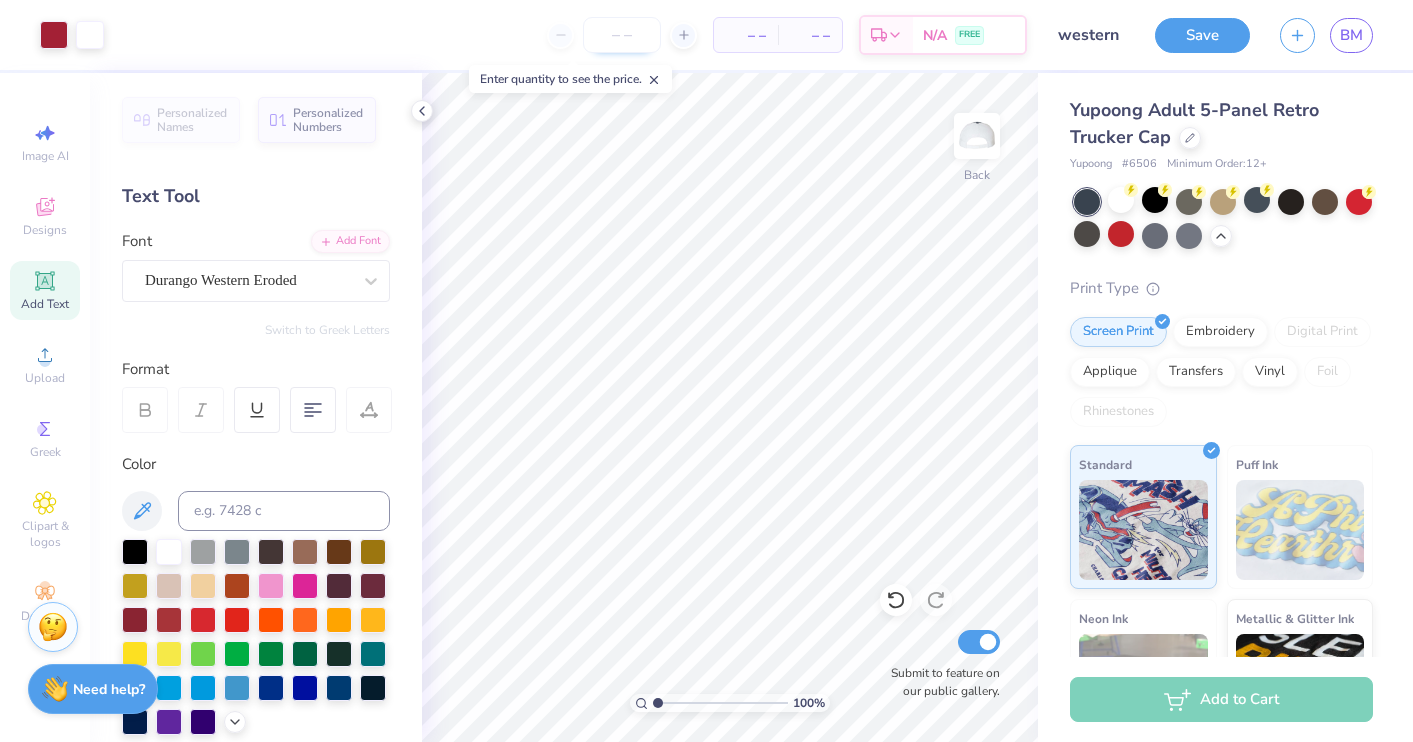 click at bounding box center [622, 35] 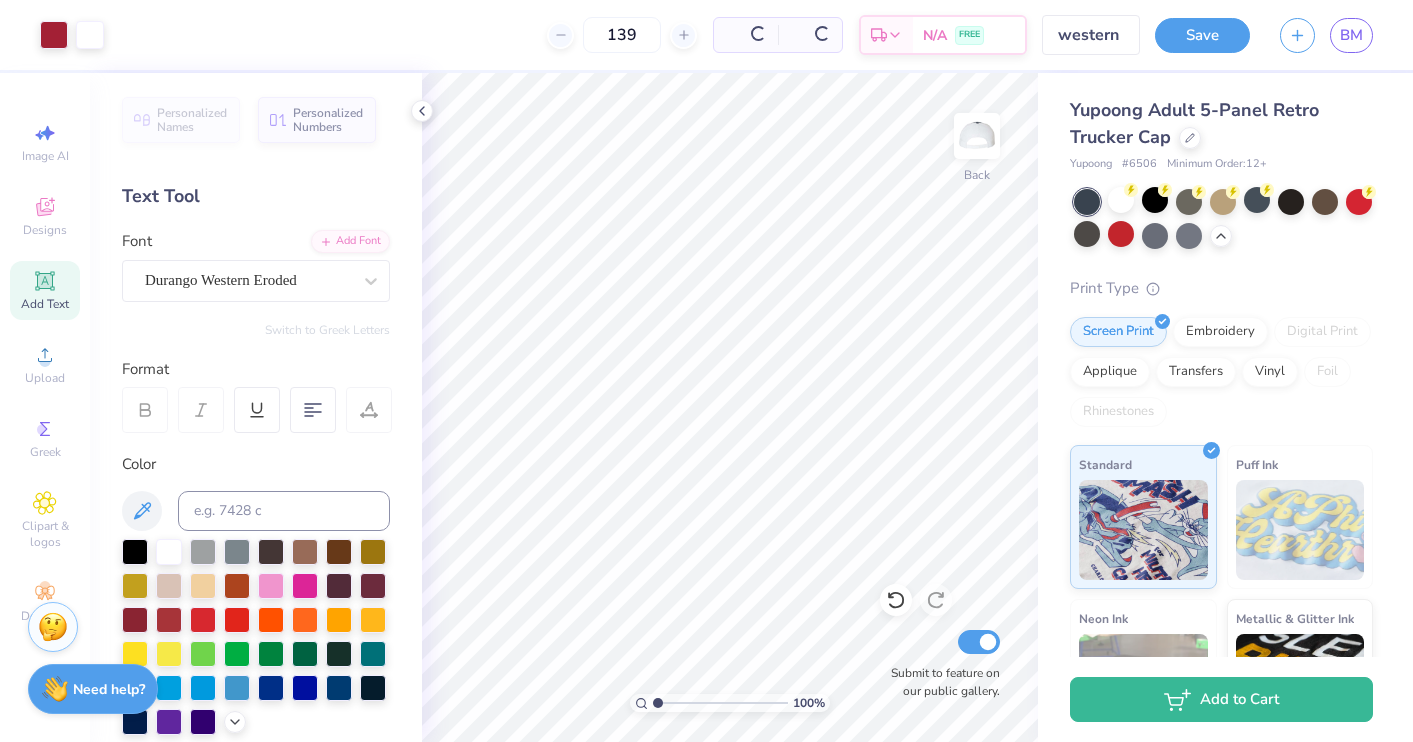 type on "139" 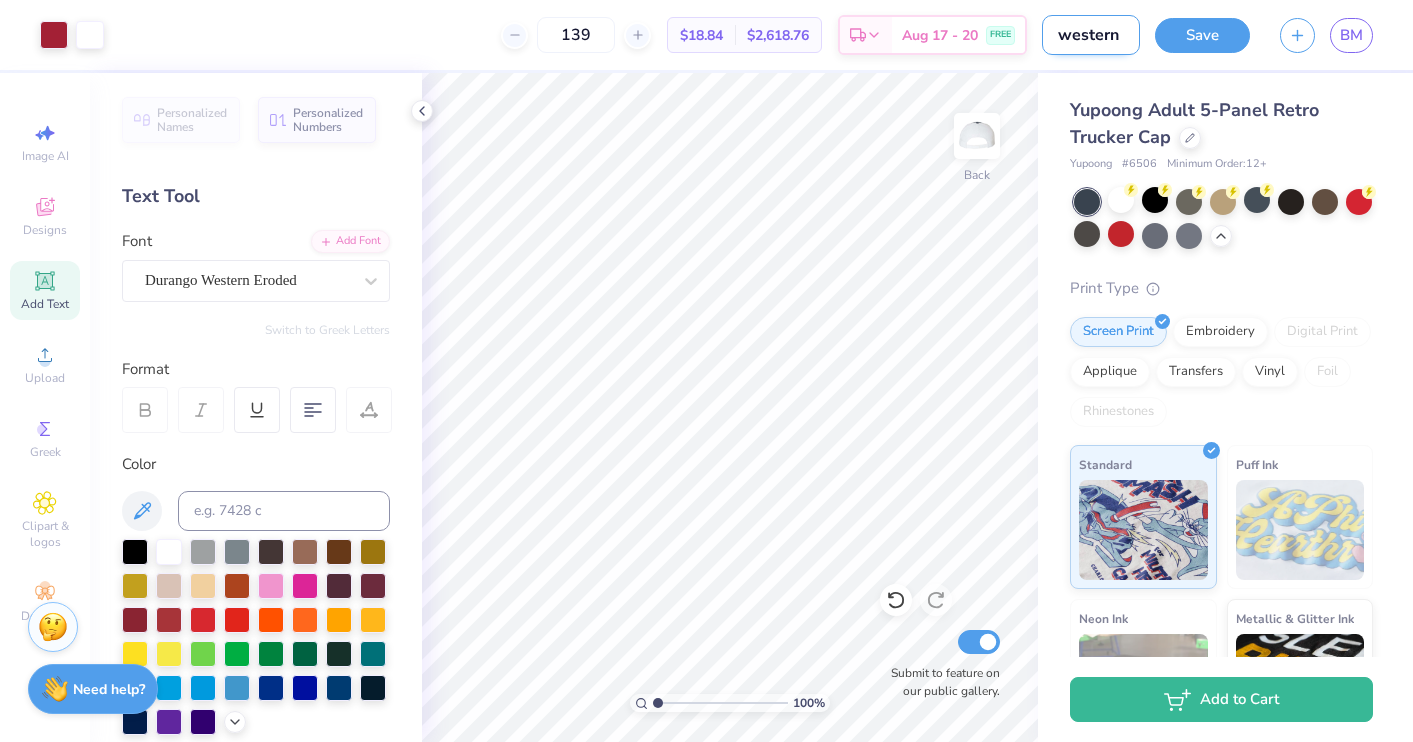 click on "western" at bounding box center [1091, 35] 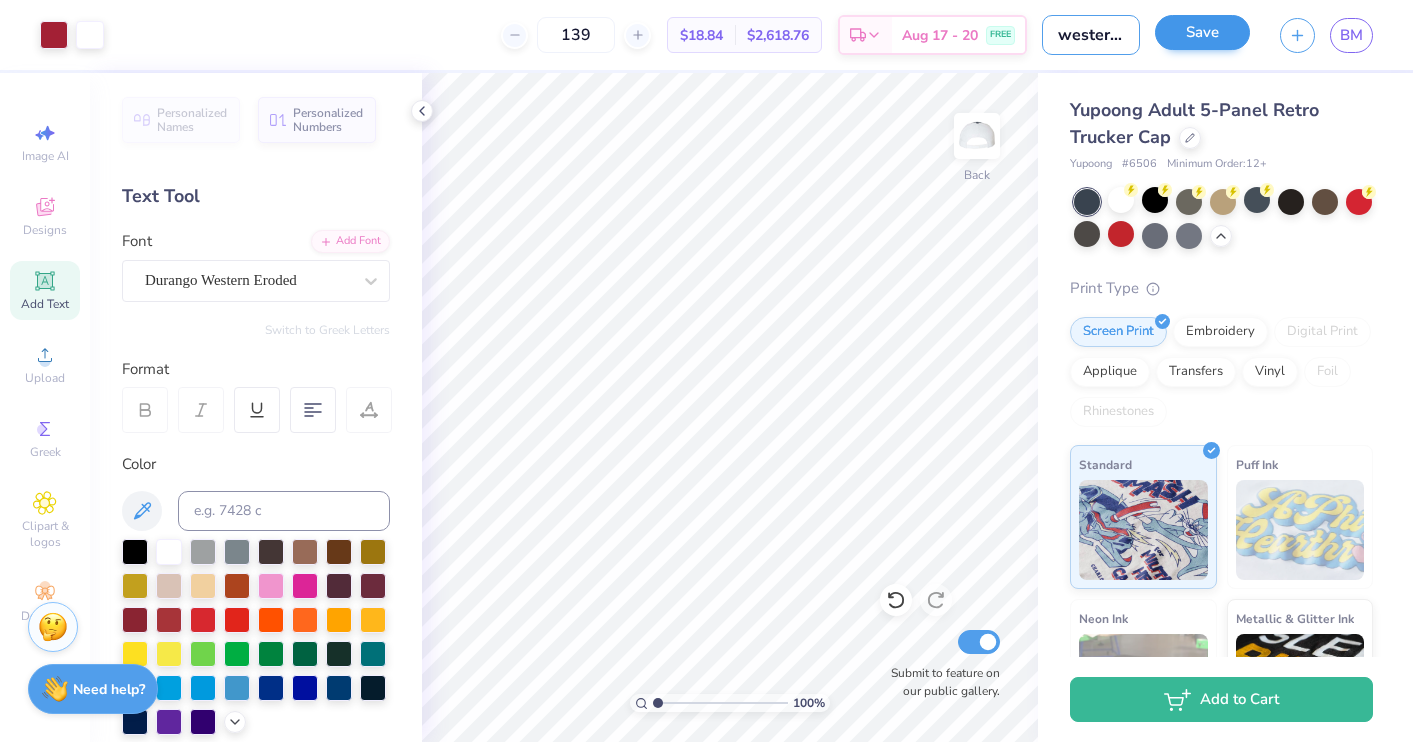 type on "western 2" 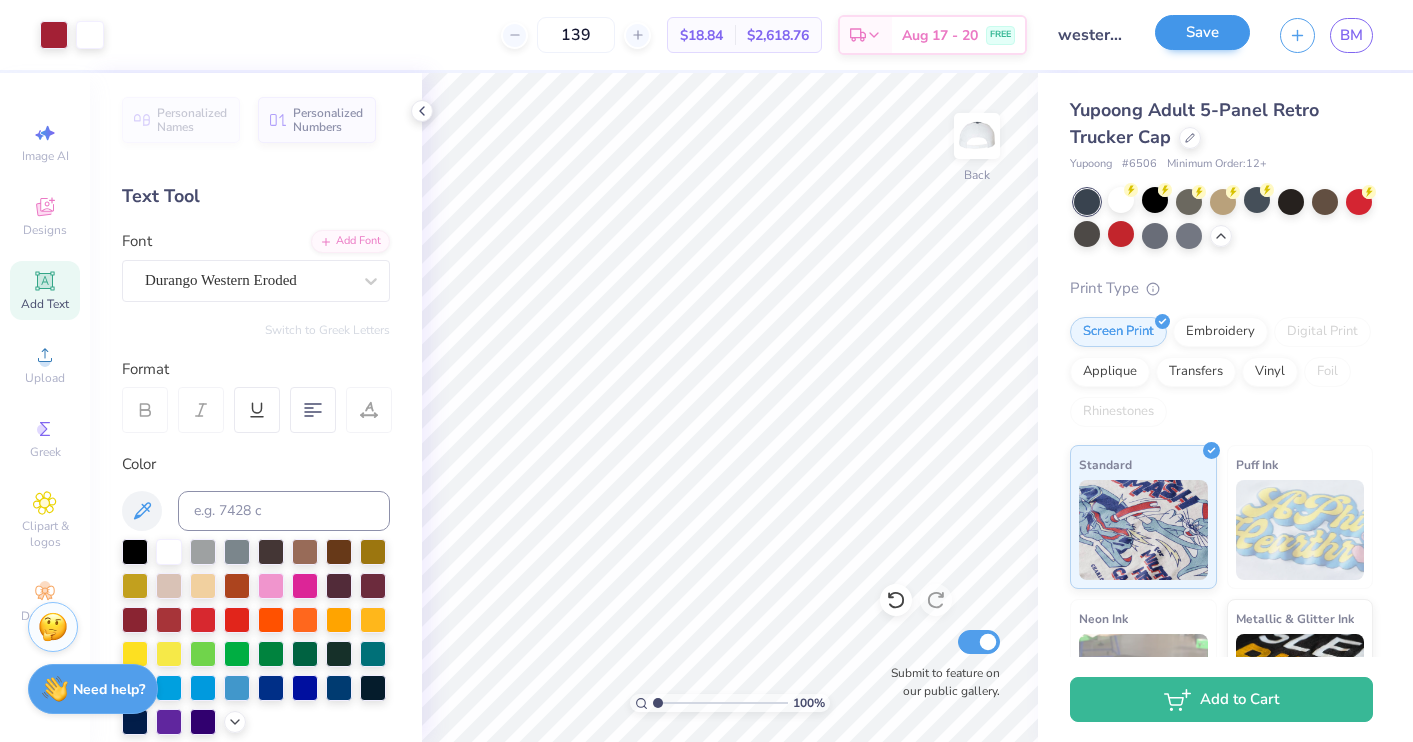 click on "Save" at bounding box center (1202, 32) 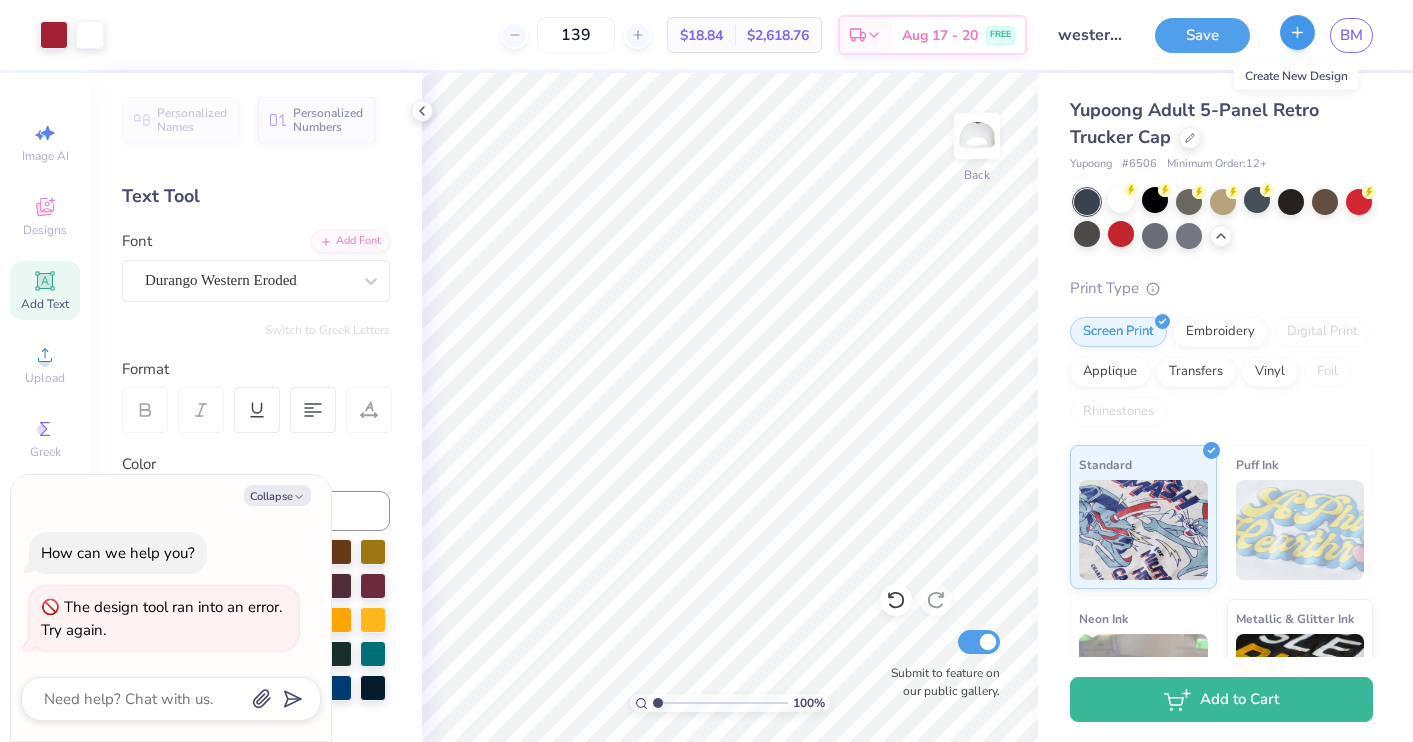 click at bounding box center [1297, 32] 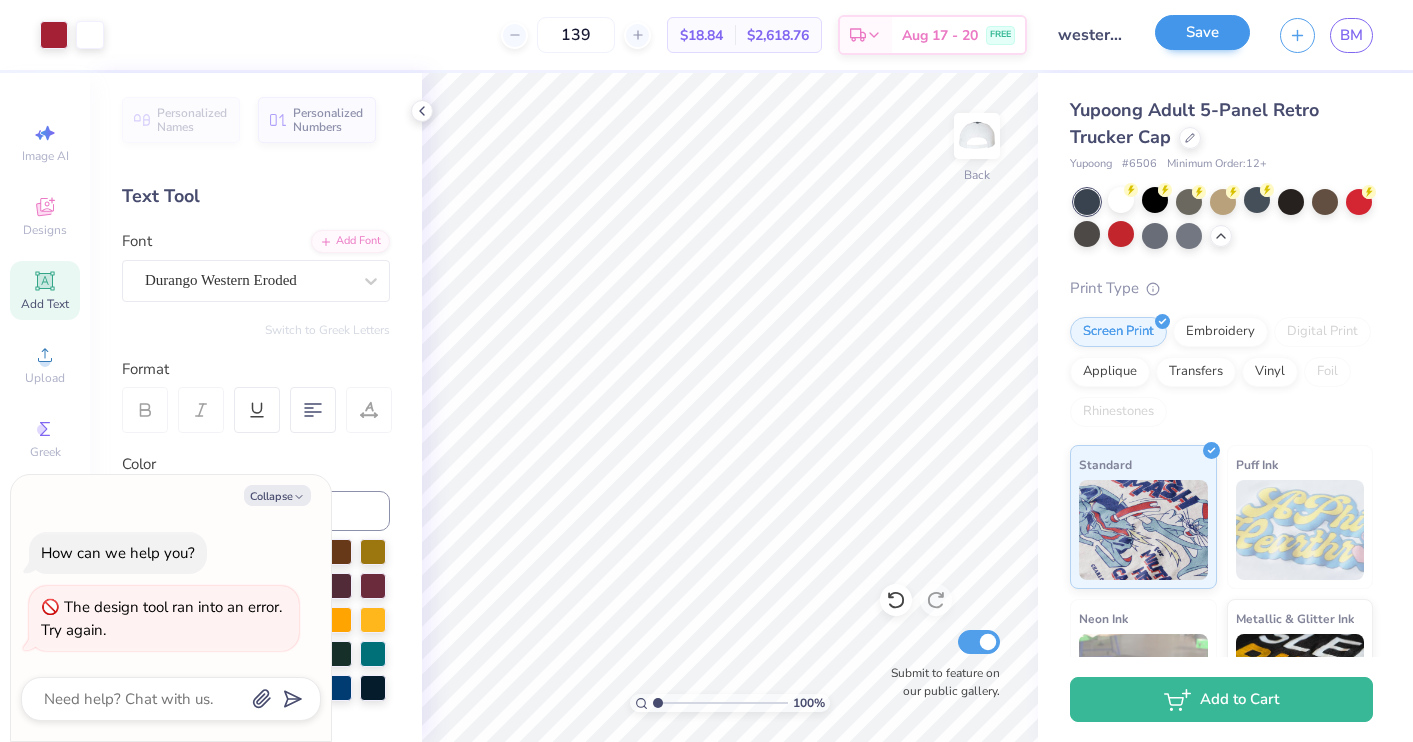 click on "Save" at bounding box center (1202, 32) 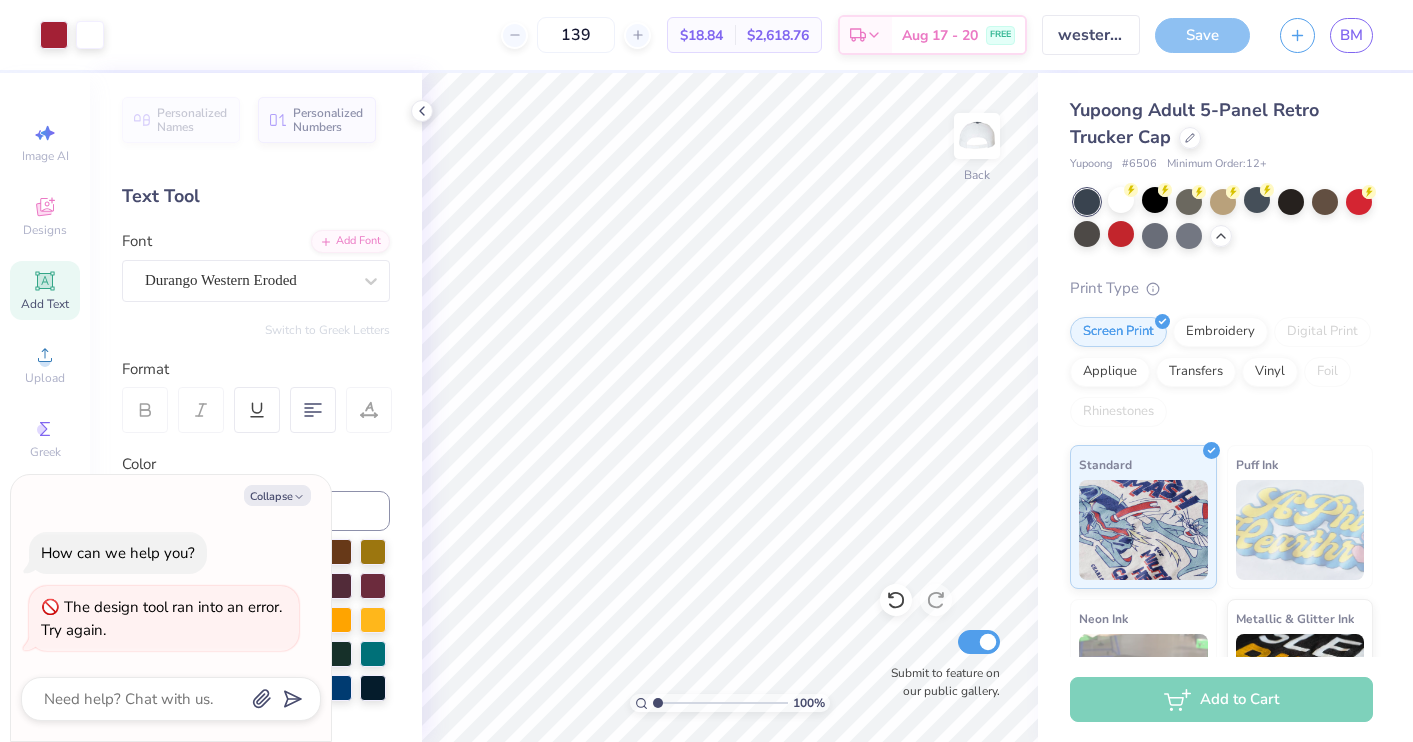 click 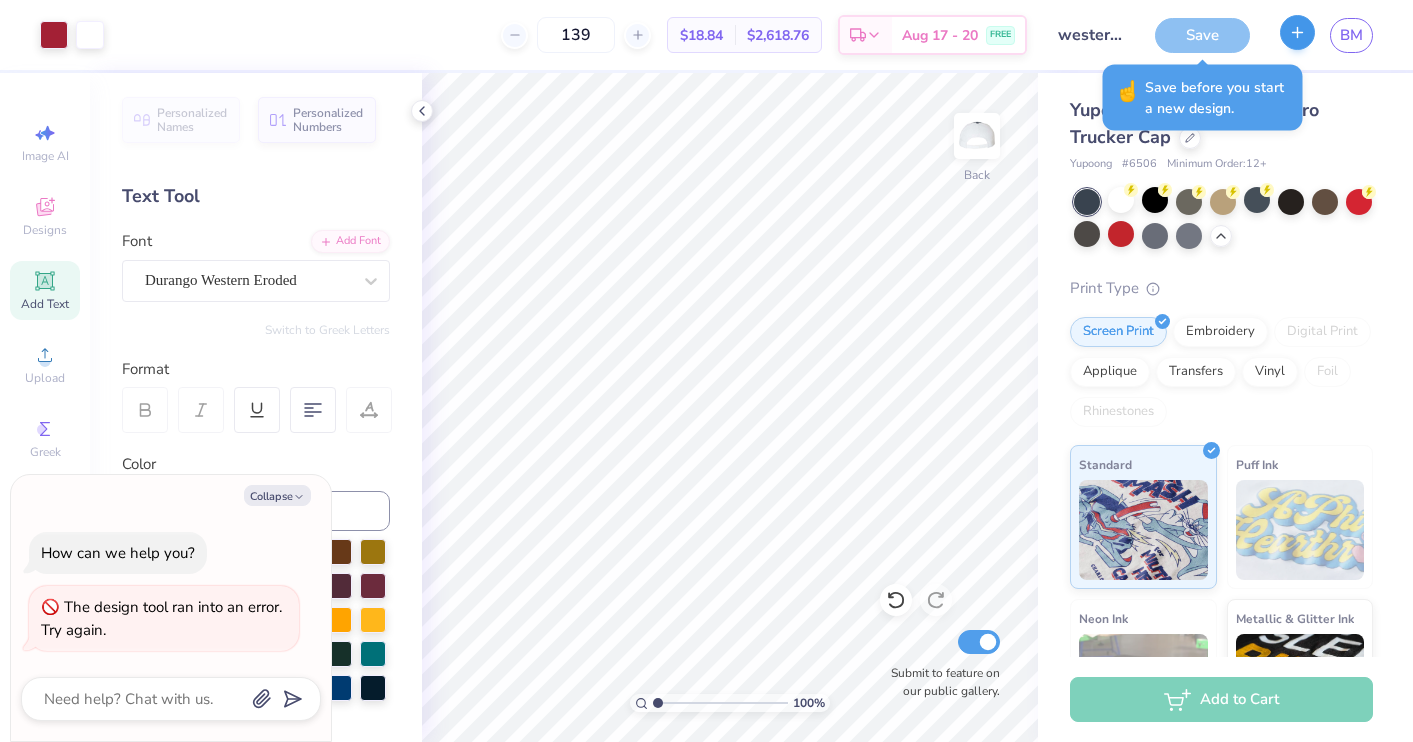 click at bounding box center (1297, 32) 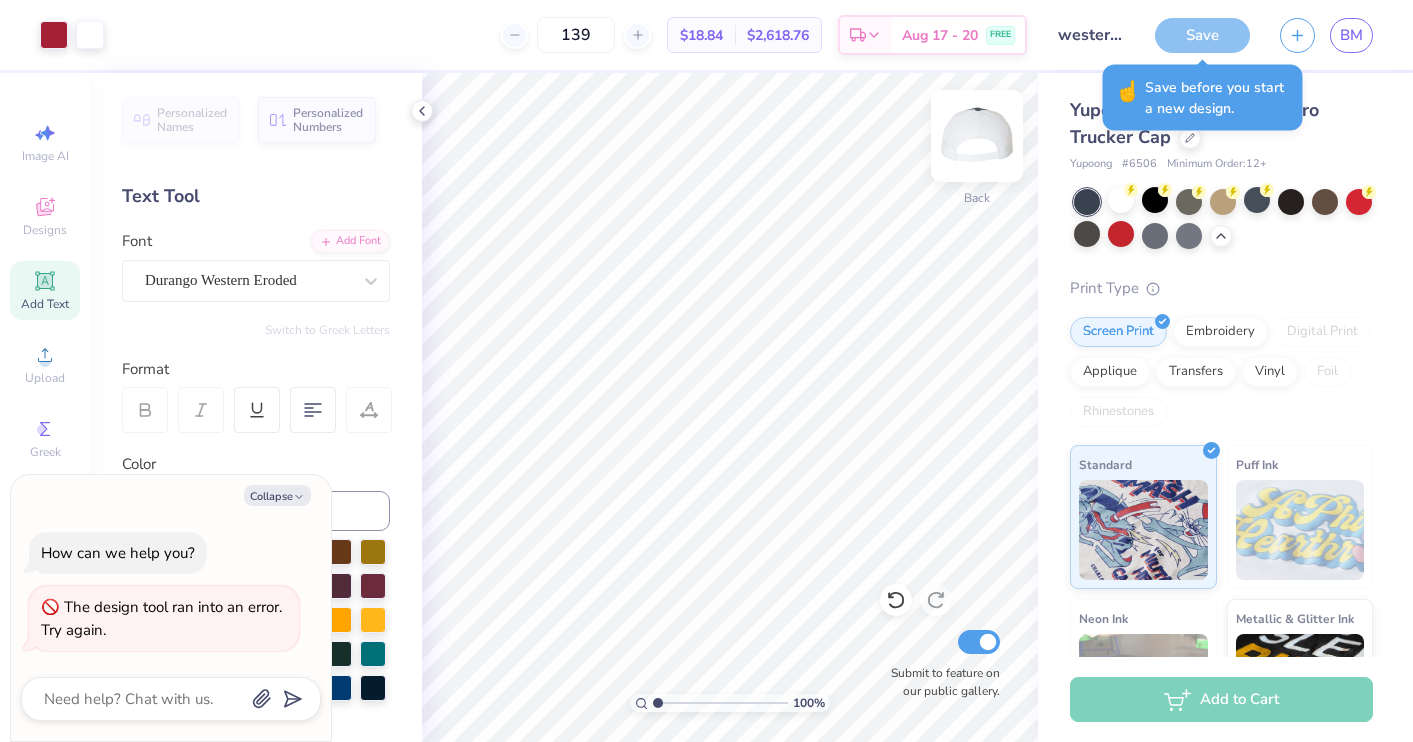 drag, startPoint x: 1298, startPoint y: 42, endPoint x: 977, endPoint y: 171, distance: 345.95087 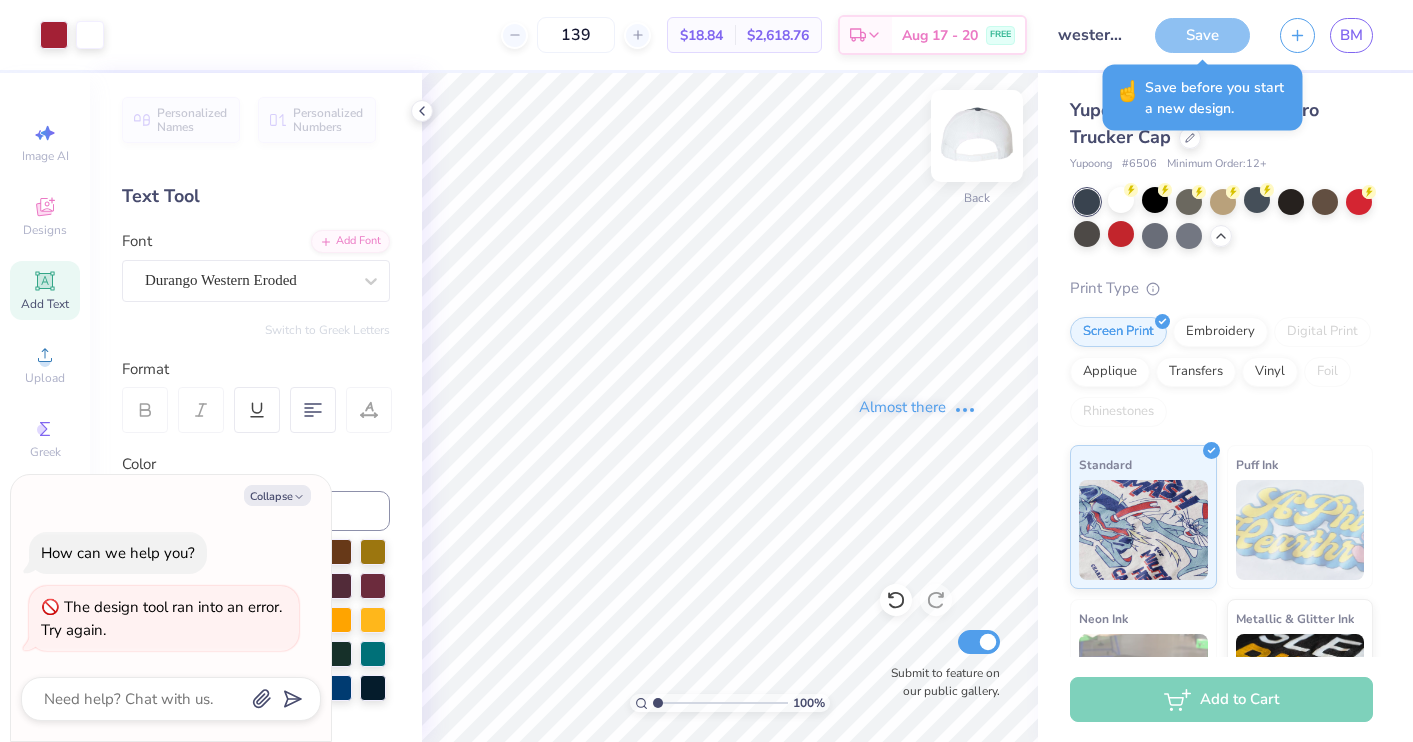 click on "Almost there" at bounding box center [917, 407] 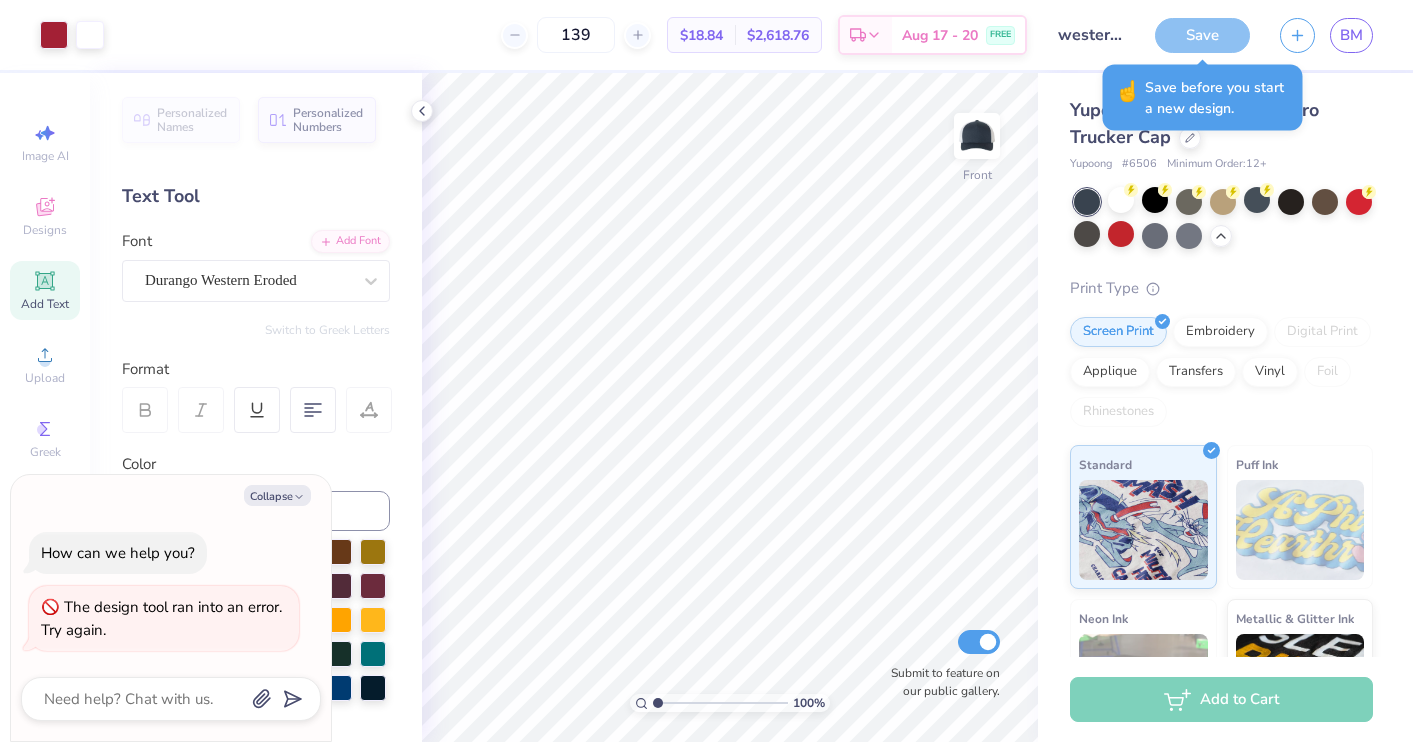 type on "x" 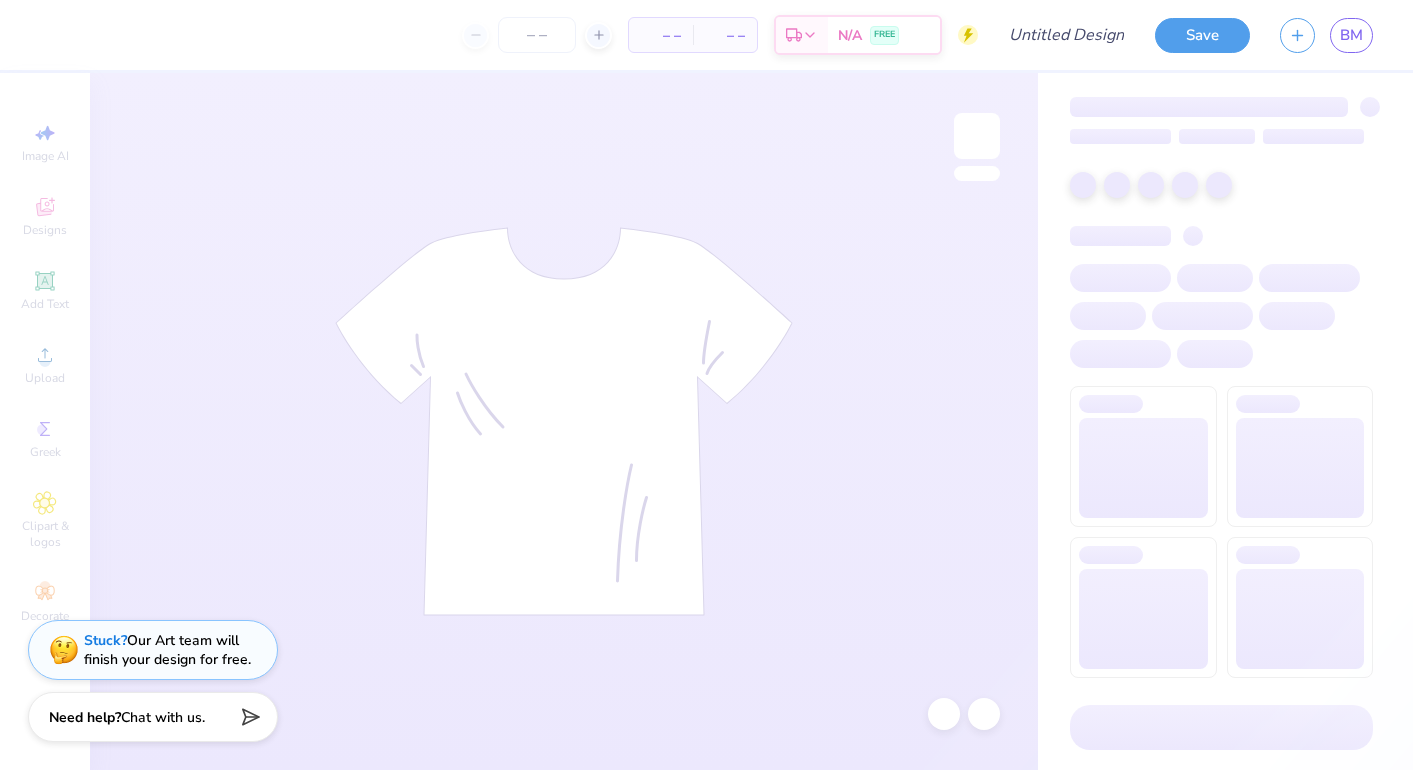 scroll, scrollTop: 0, scrollLeft: 0, axis: both 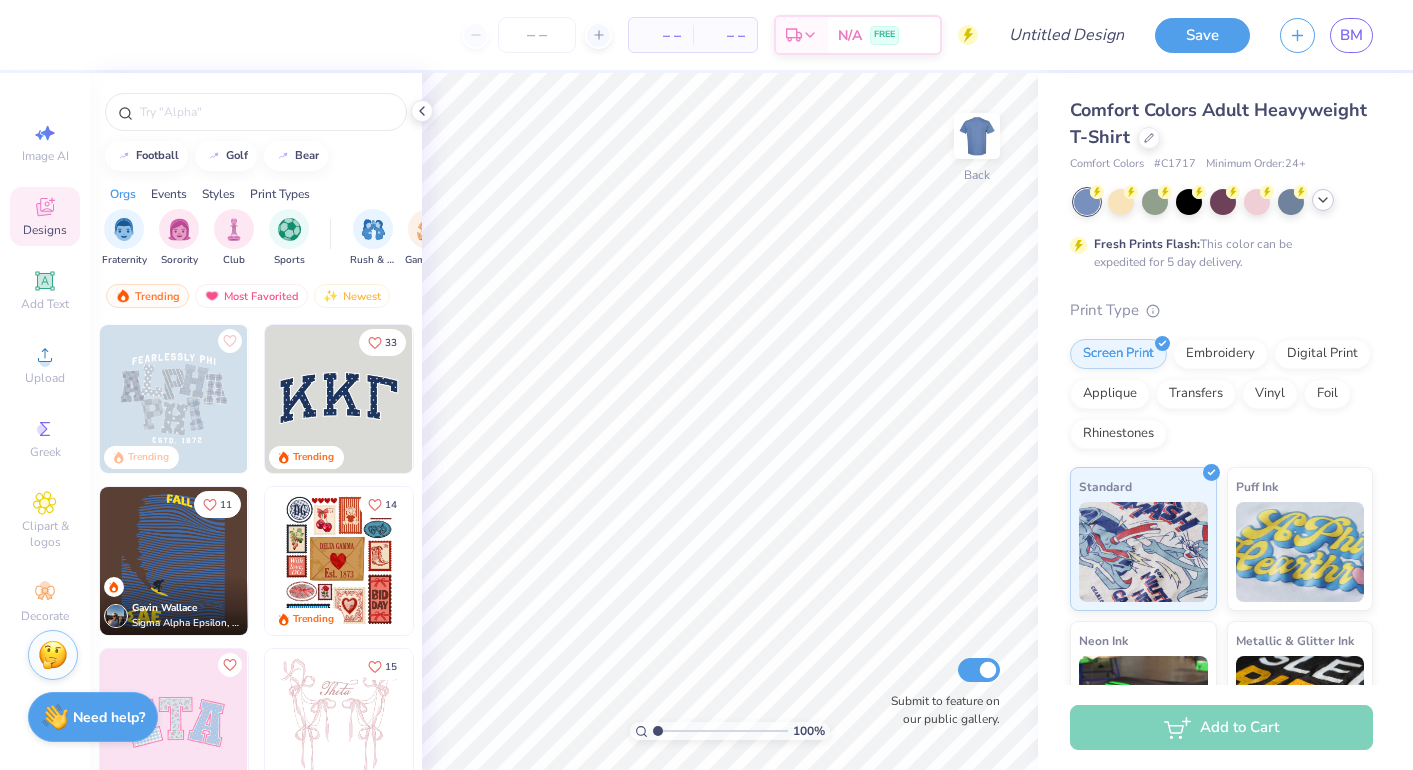 click 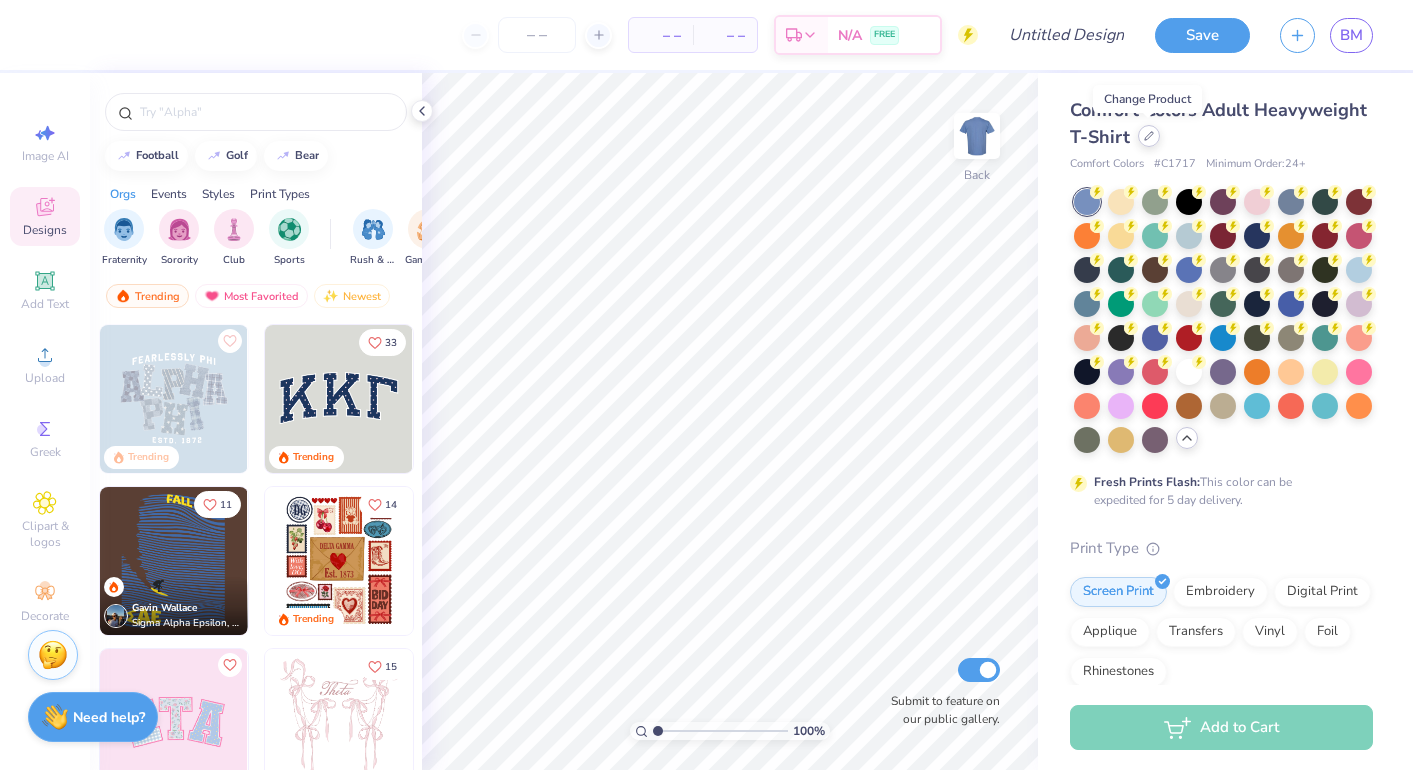 click at bounding box center (1149, 136) 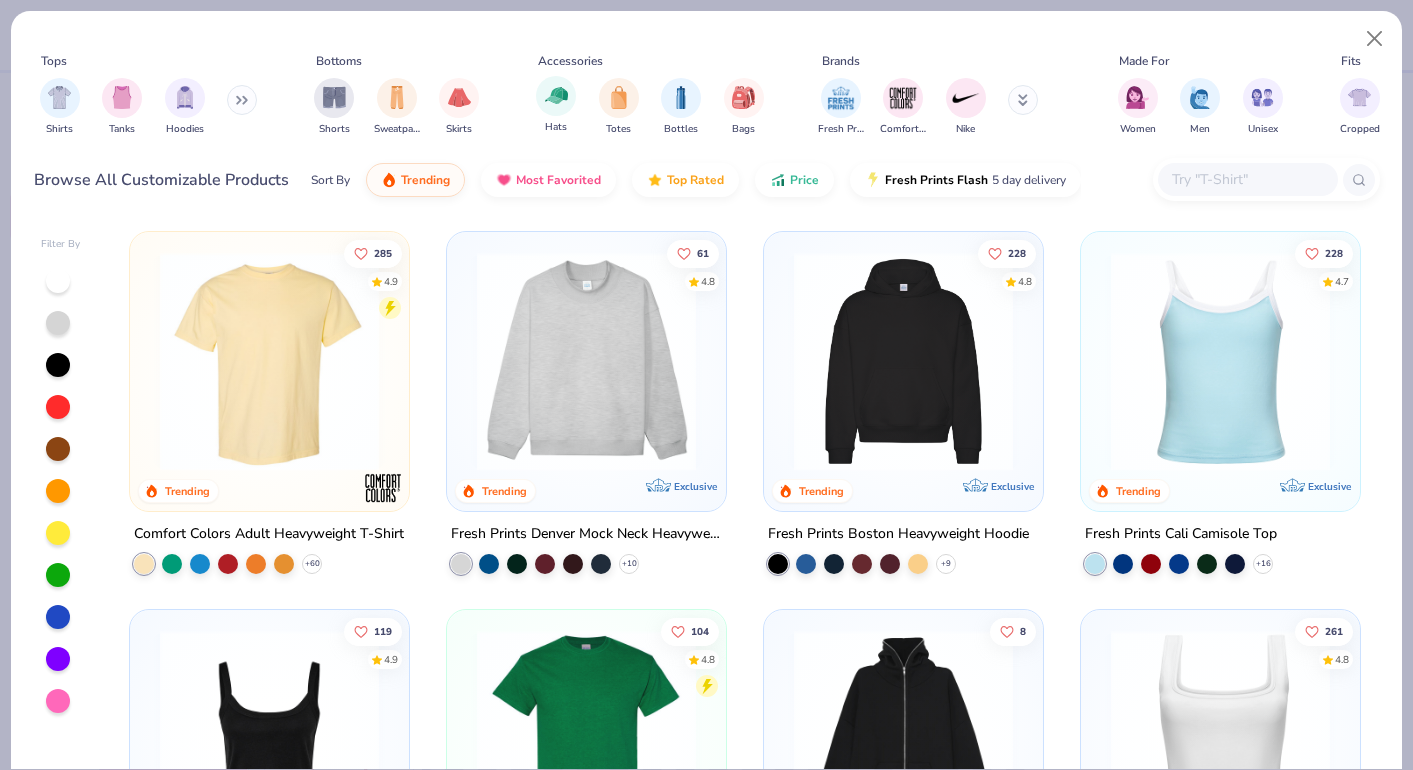 click on "Hats" at bounding box center (556, 105) 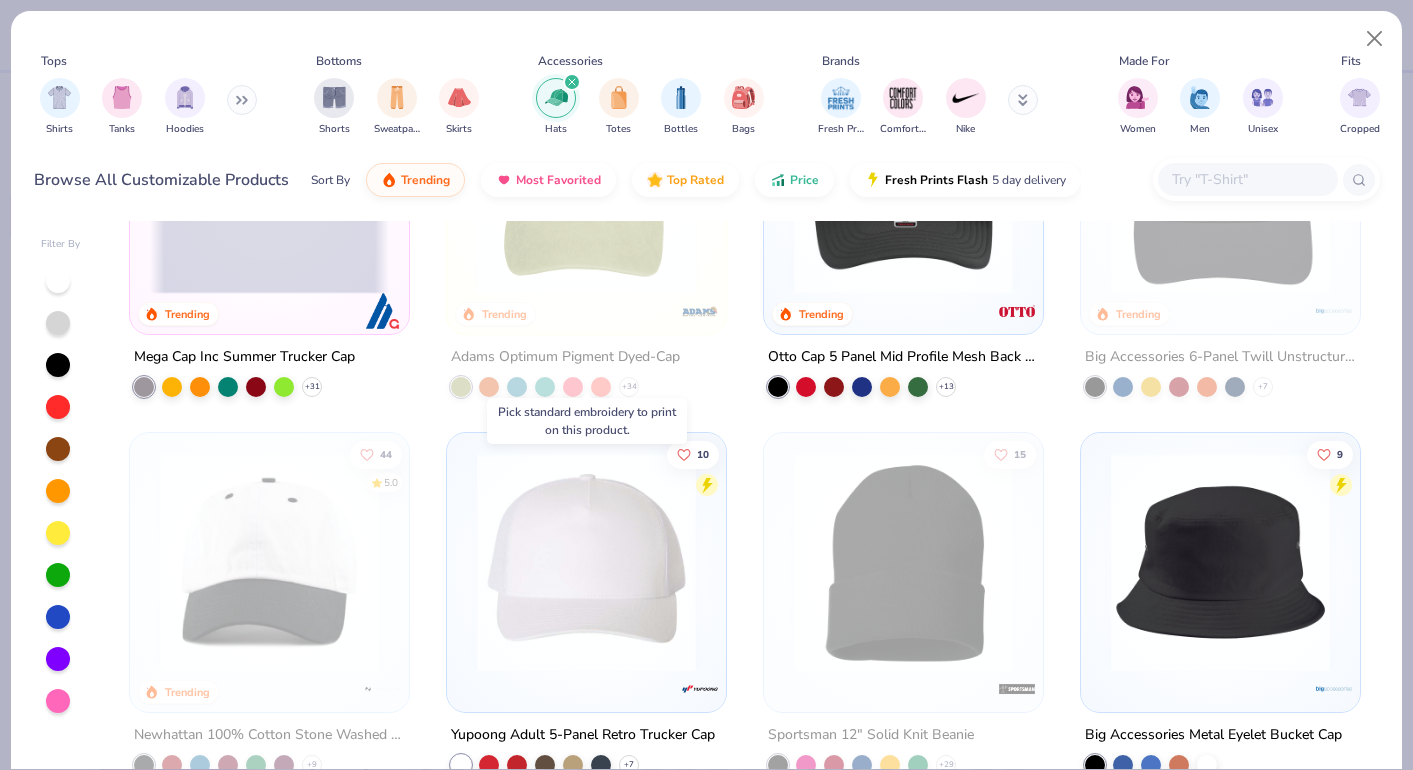 scroll, scrollTop: 188, scrollLeft: 0, axis: vertical 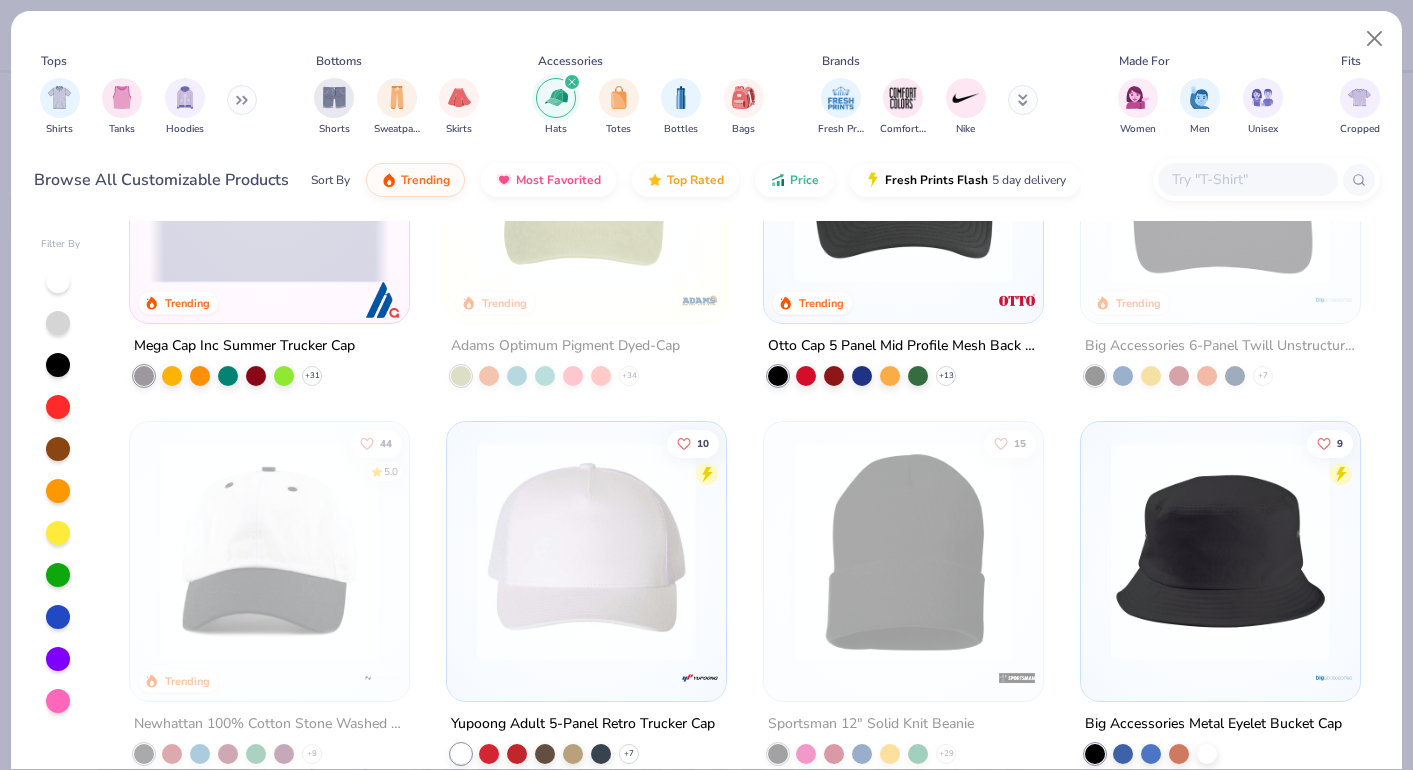 click at bounding box center (586, 551) 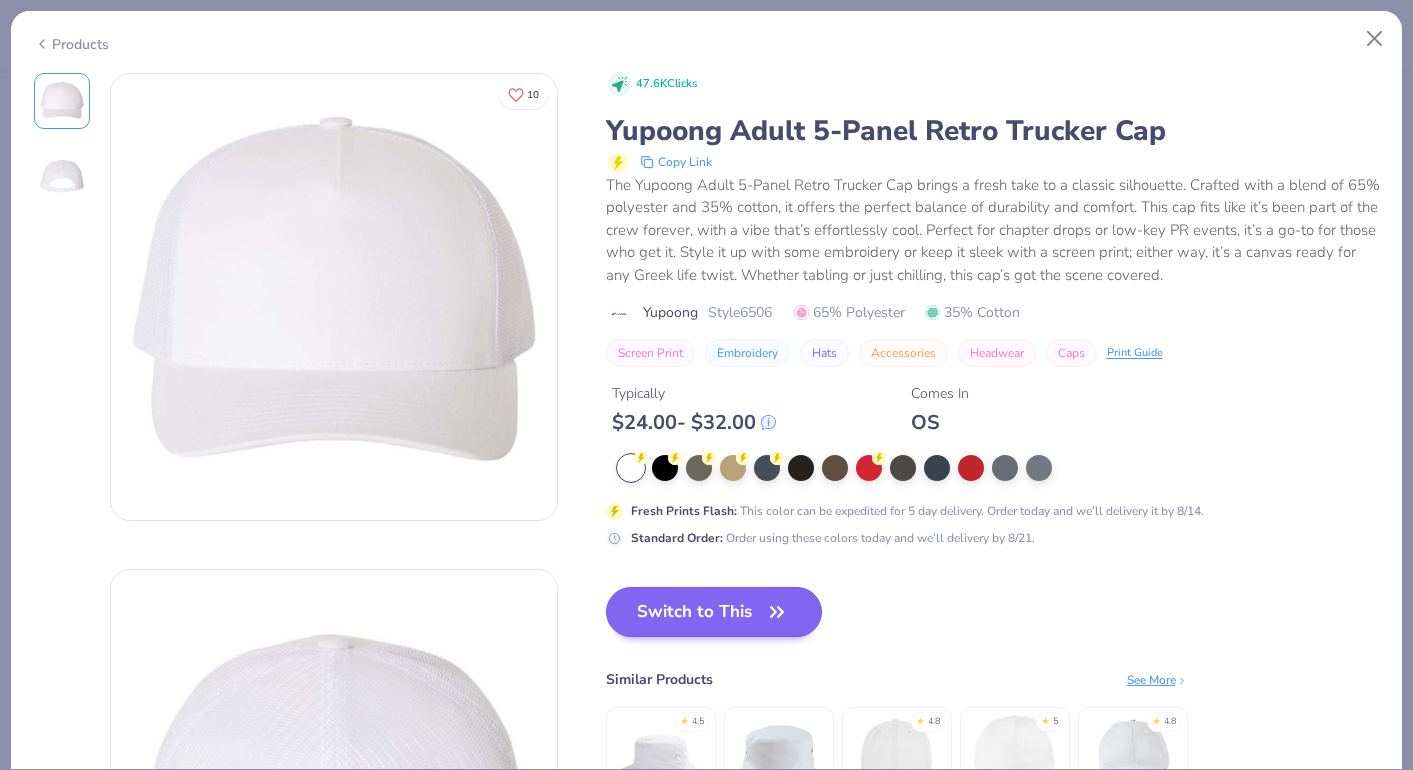 click on "Switch to This" at bounding box center [714, 612] 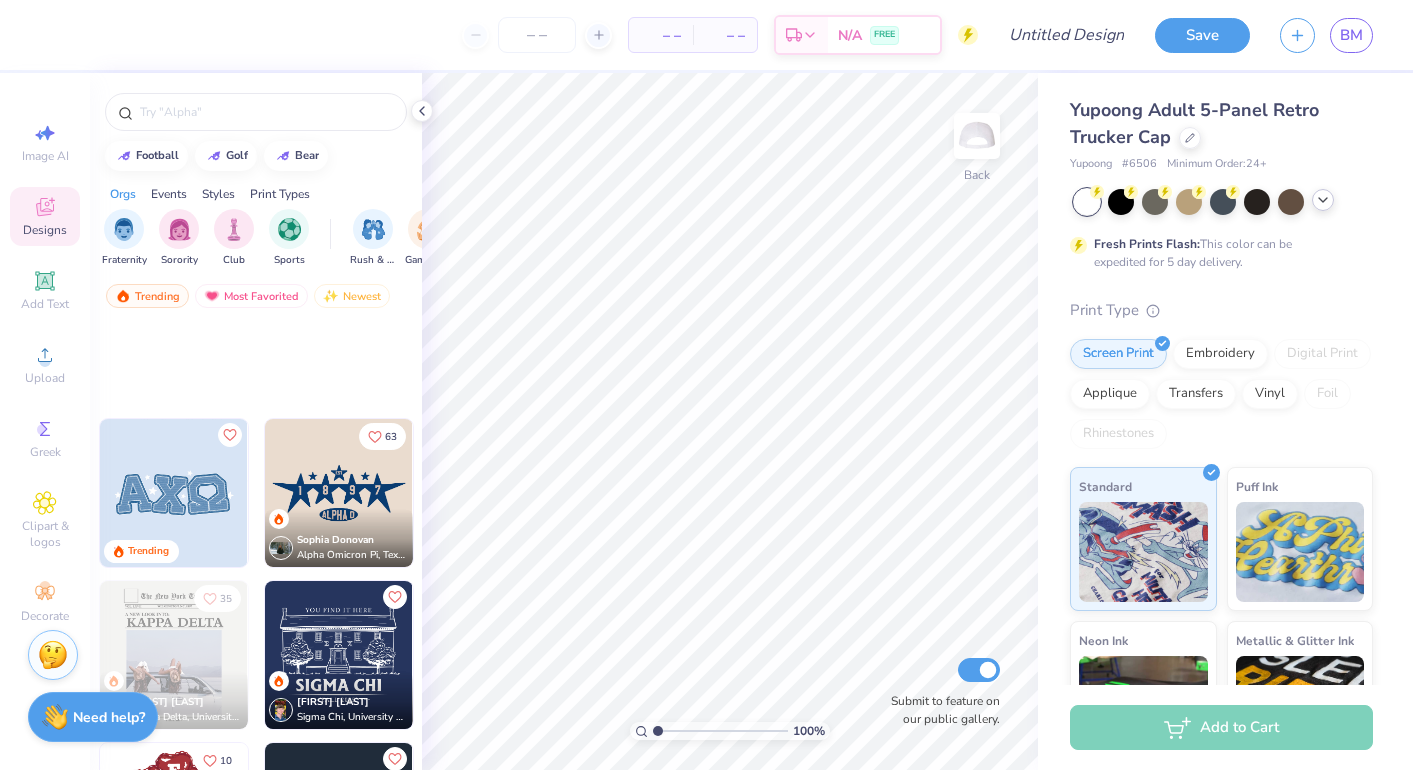 scroll, scrollTop: 985, scrollLeft: 0, axis: vertical 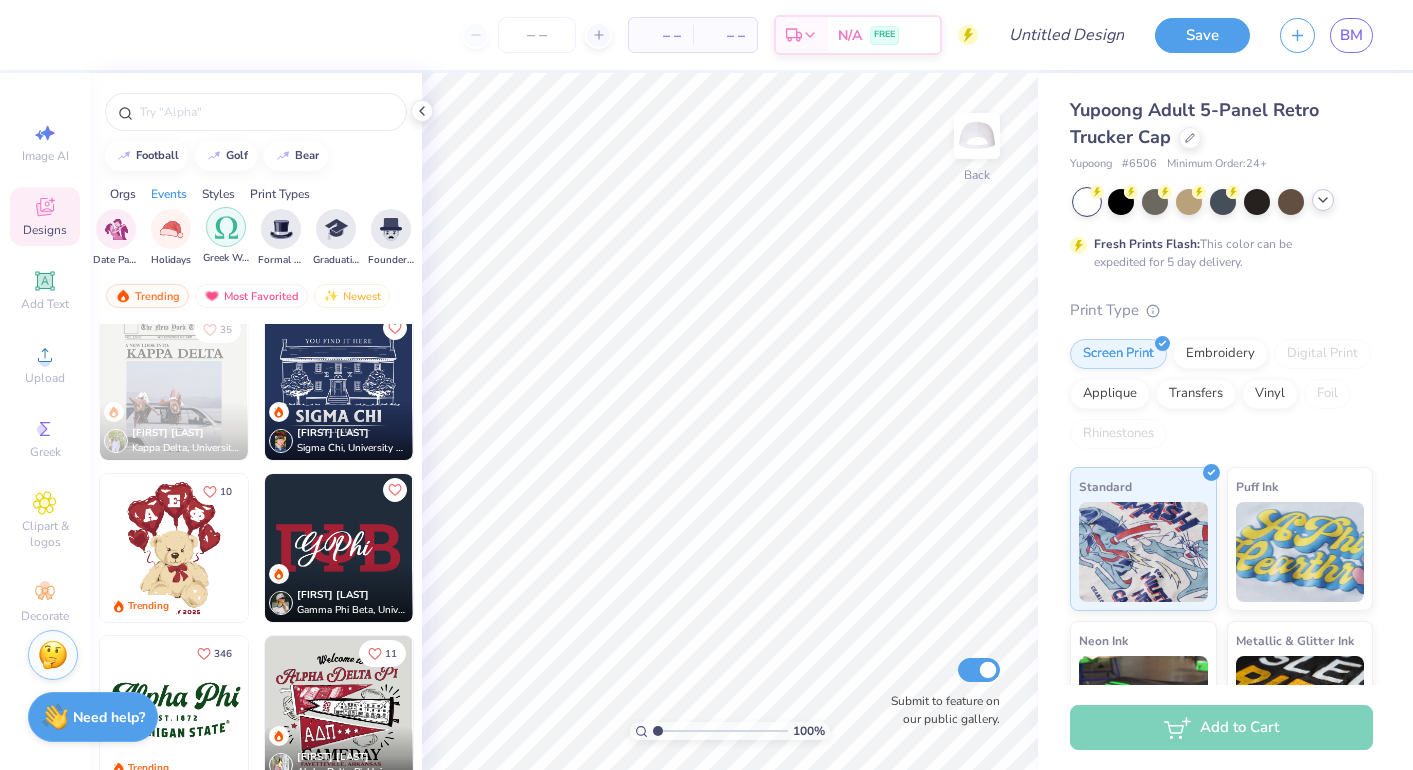 click at bounding box center (226, 227) 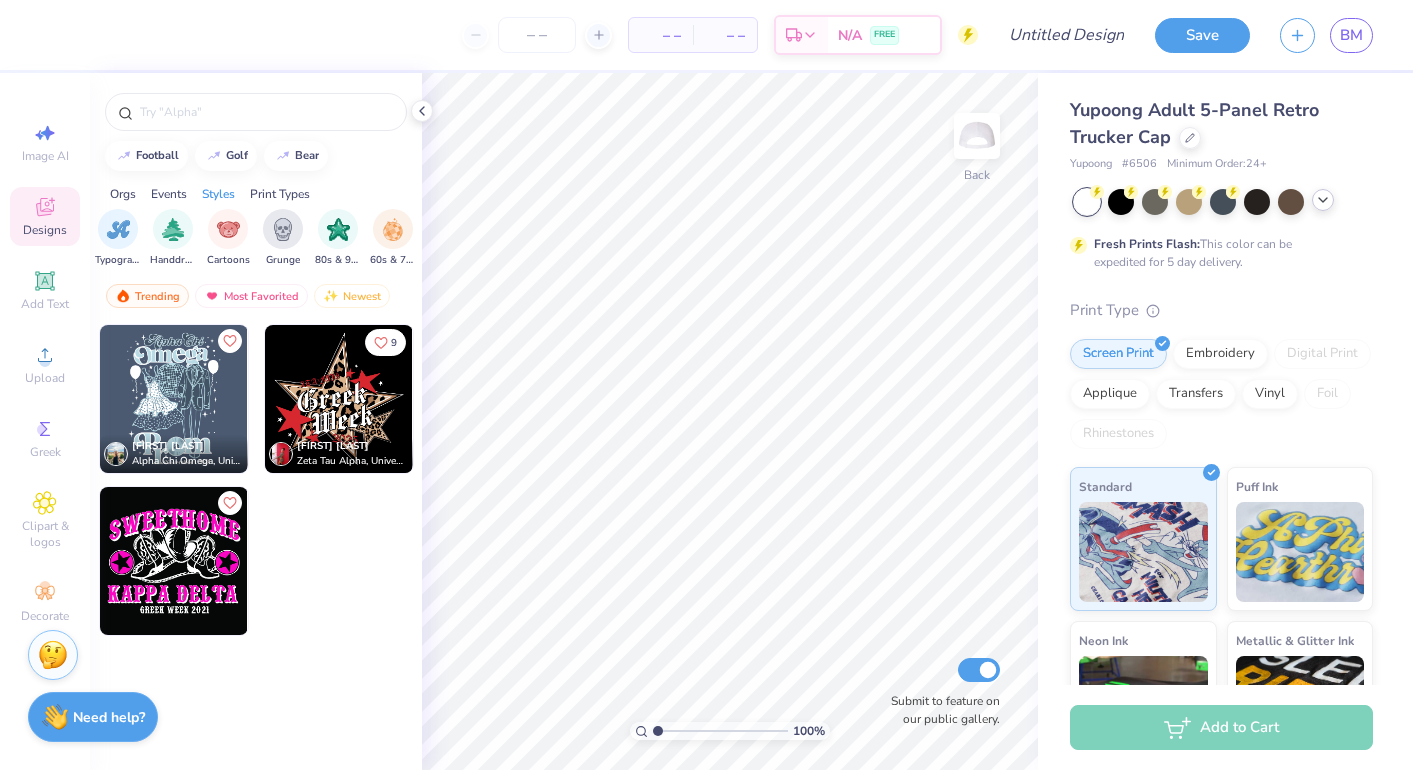 scroll, scrollTop: 0, scrollLeft: 1320, axis: horizontal 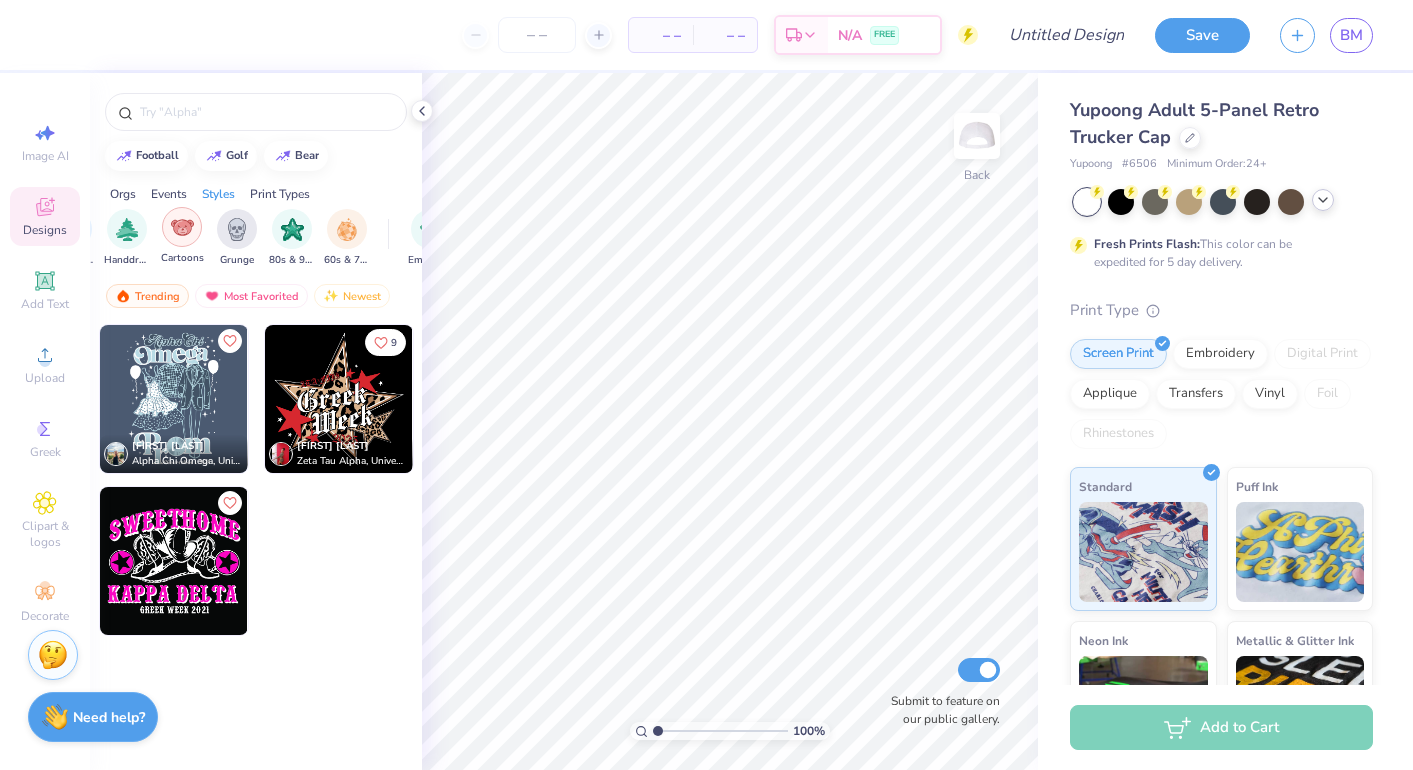 click at bounding box center [182, 227] 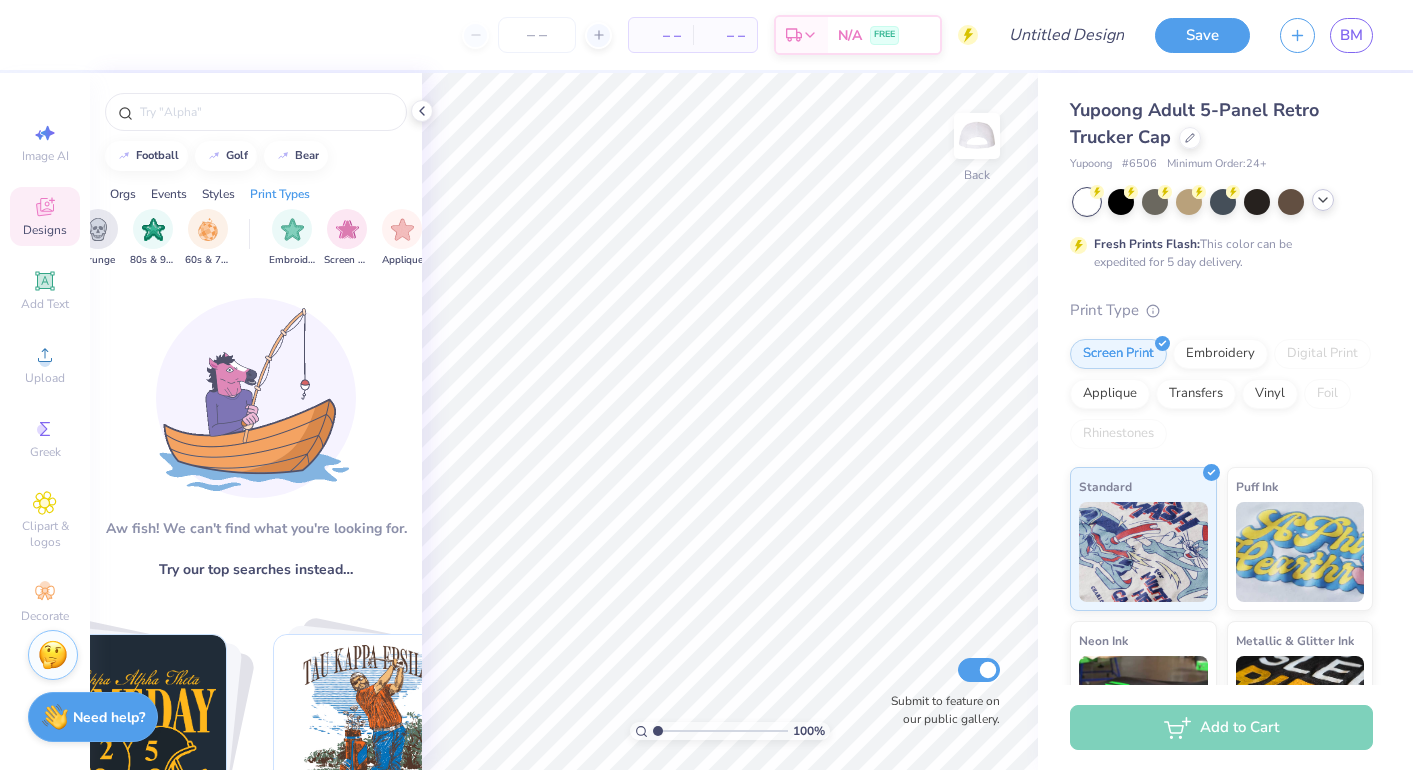 scroll, scrollTop: 0, scrollLeft: 1481, axis: horizontal 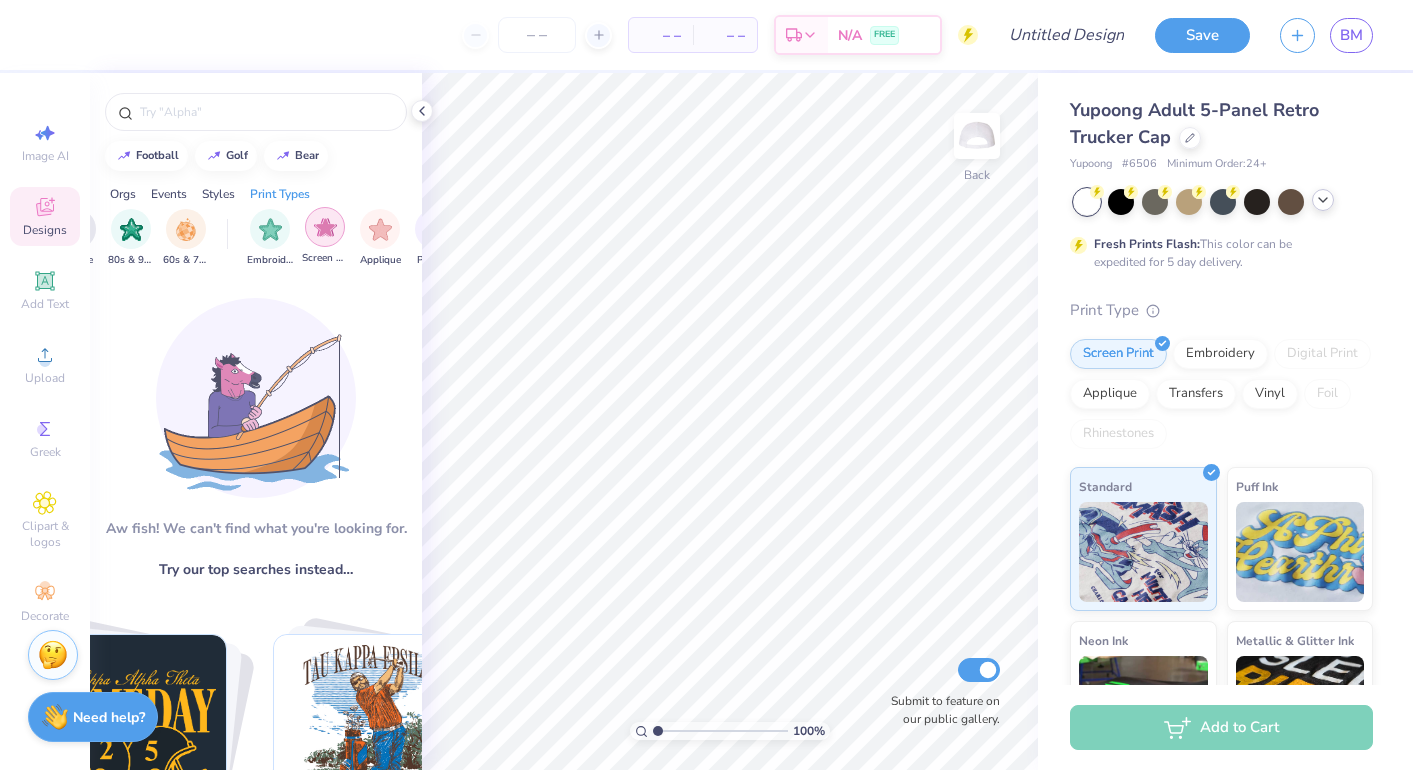 click at bounding box center [325, 227] 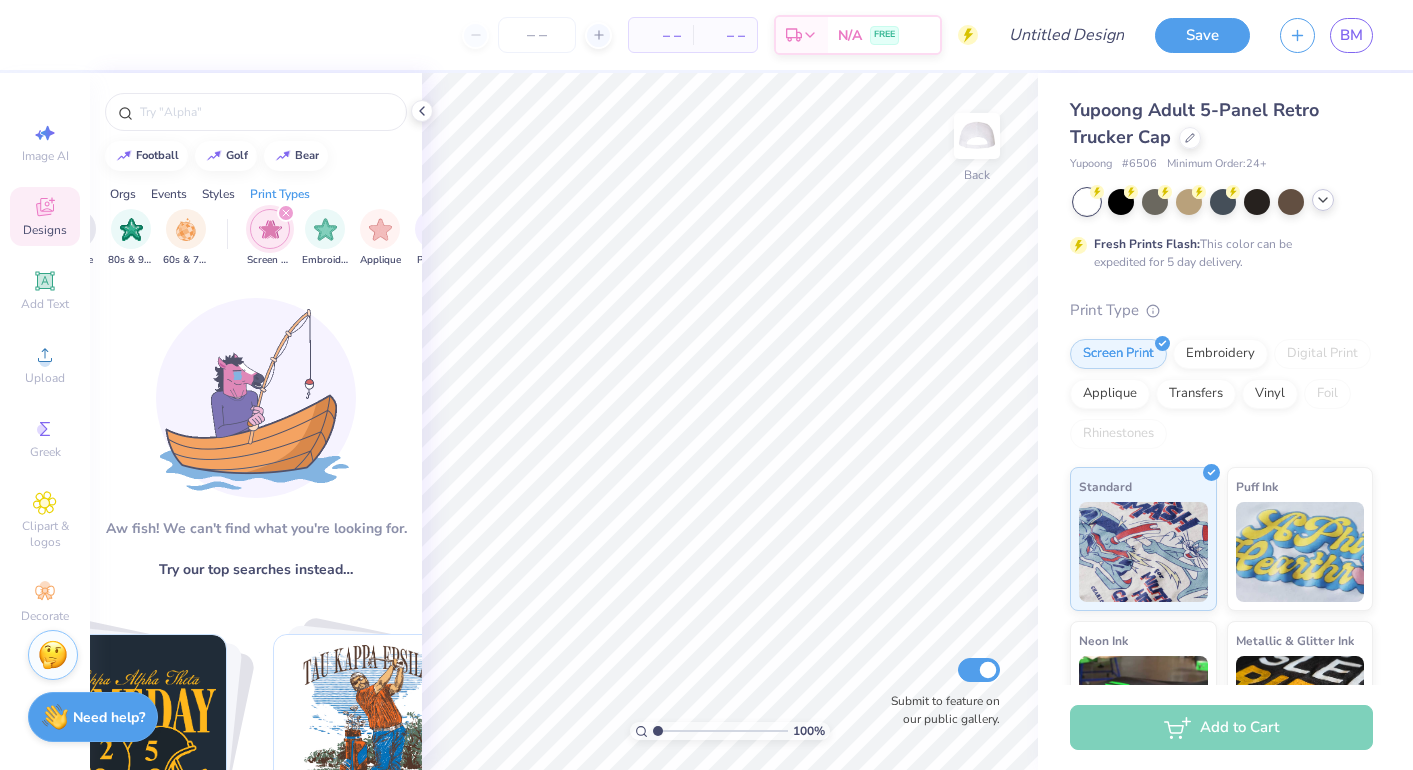click at bounding box center (286, 213) 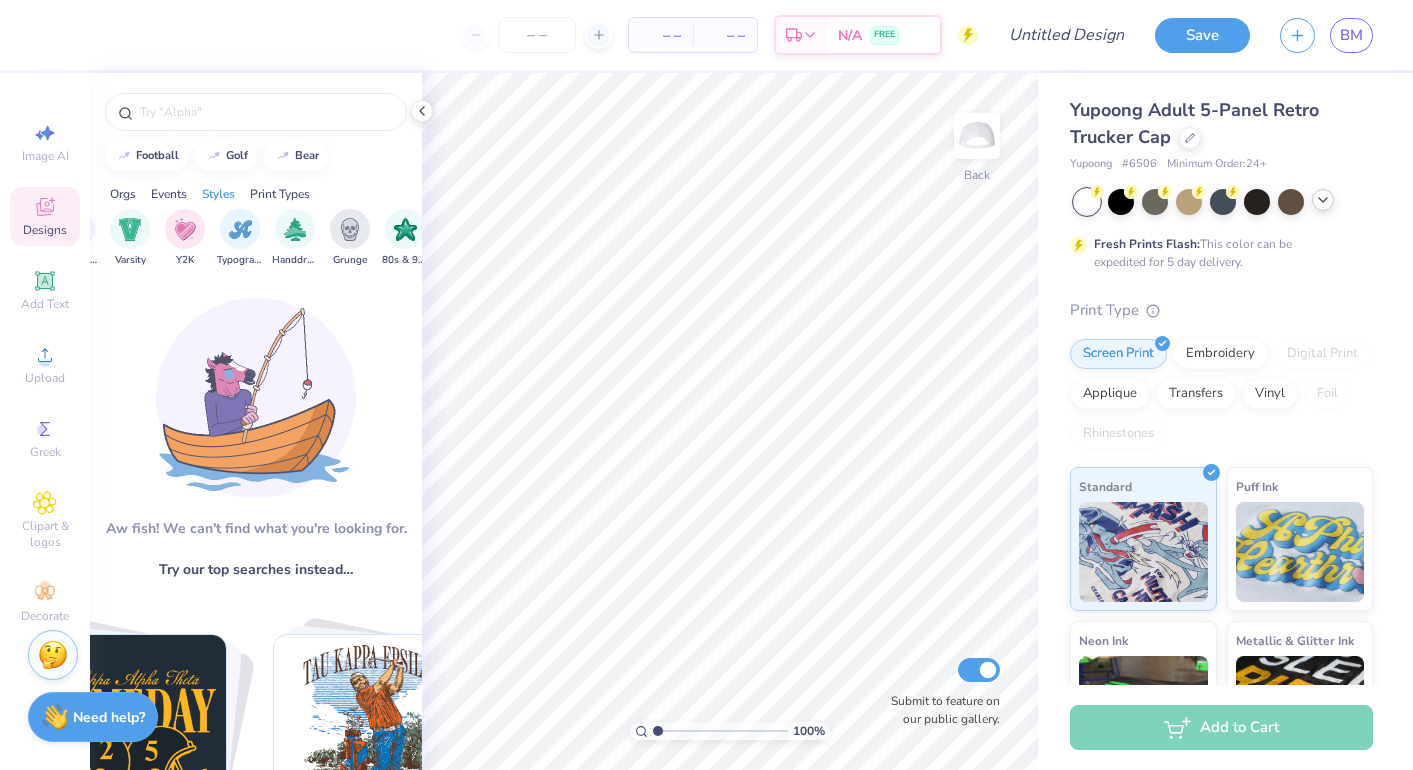 scroll, scrollTop: 0, scrollLeft: 1268, axis: horizontal 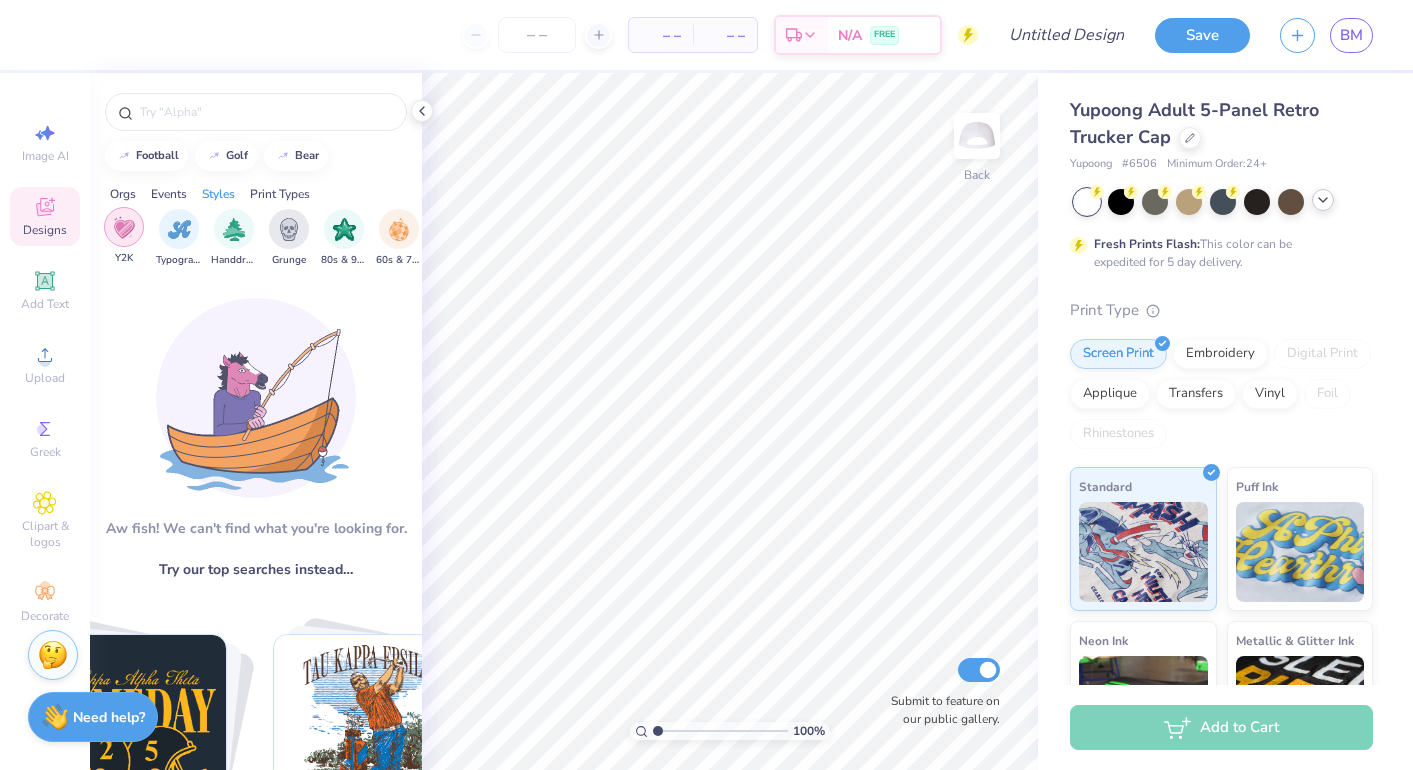 click at bounding box center (124, 227) 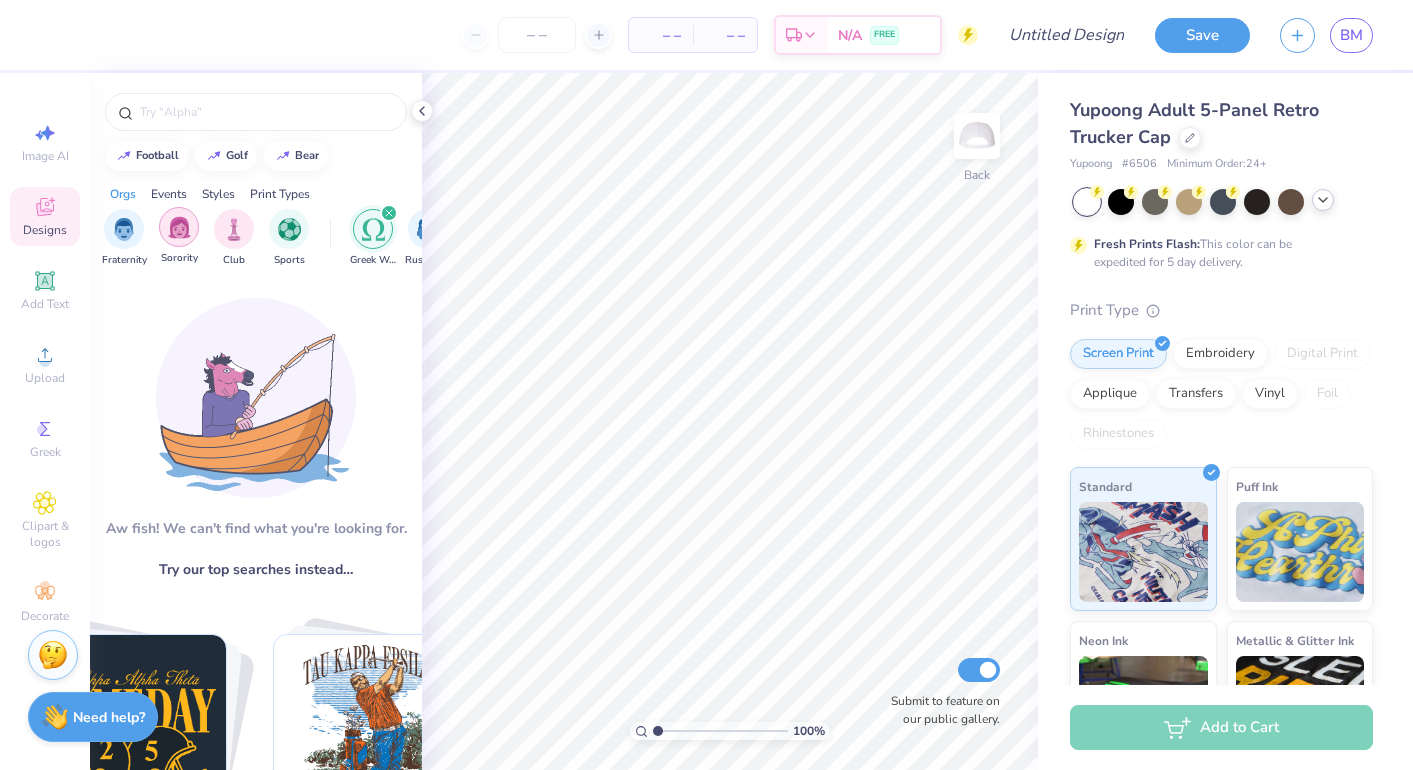 scroll, scrollTop: 0, scrollLeft: 0, axis: both 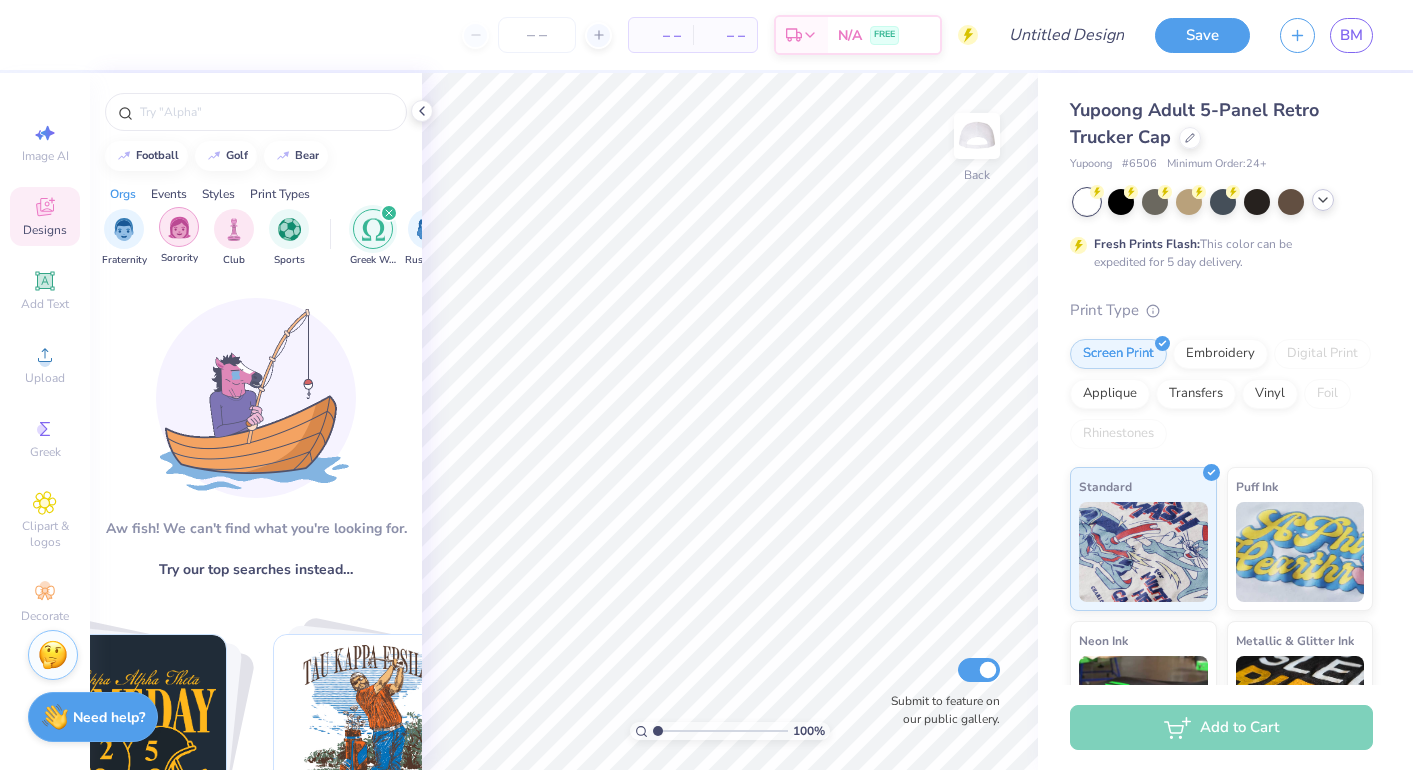 click at bounding box center (179, 227) 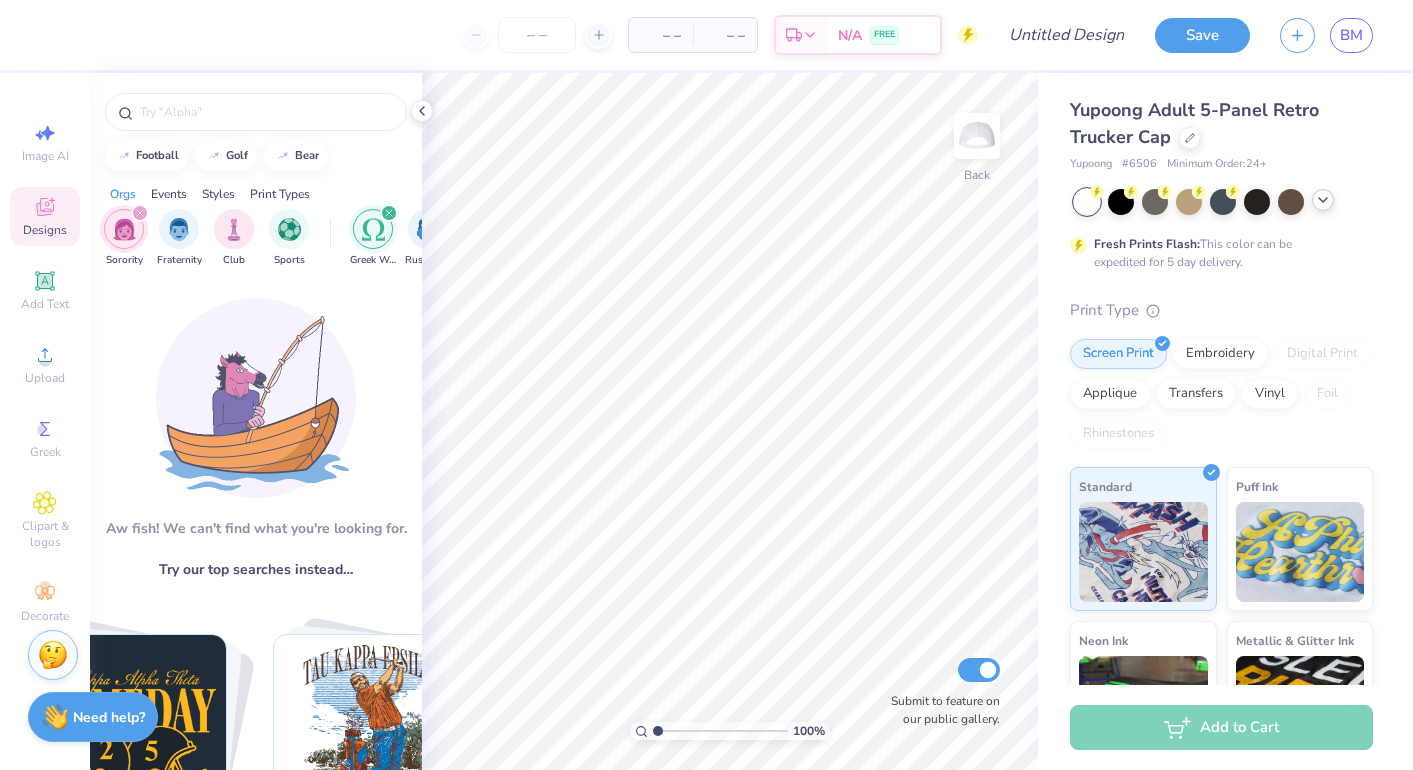 click at bounding box center (389, 213) 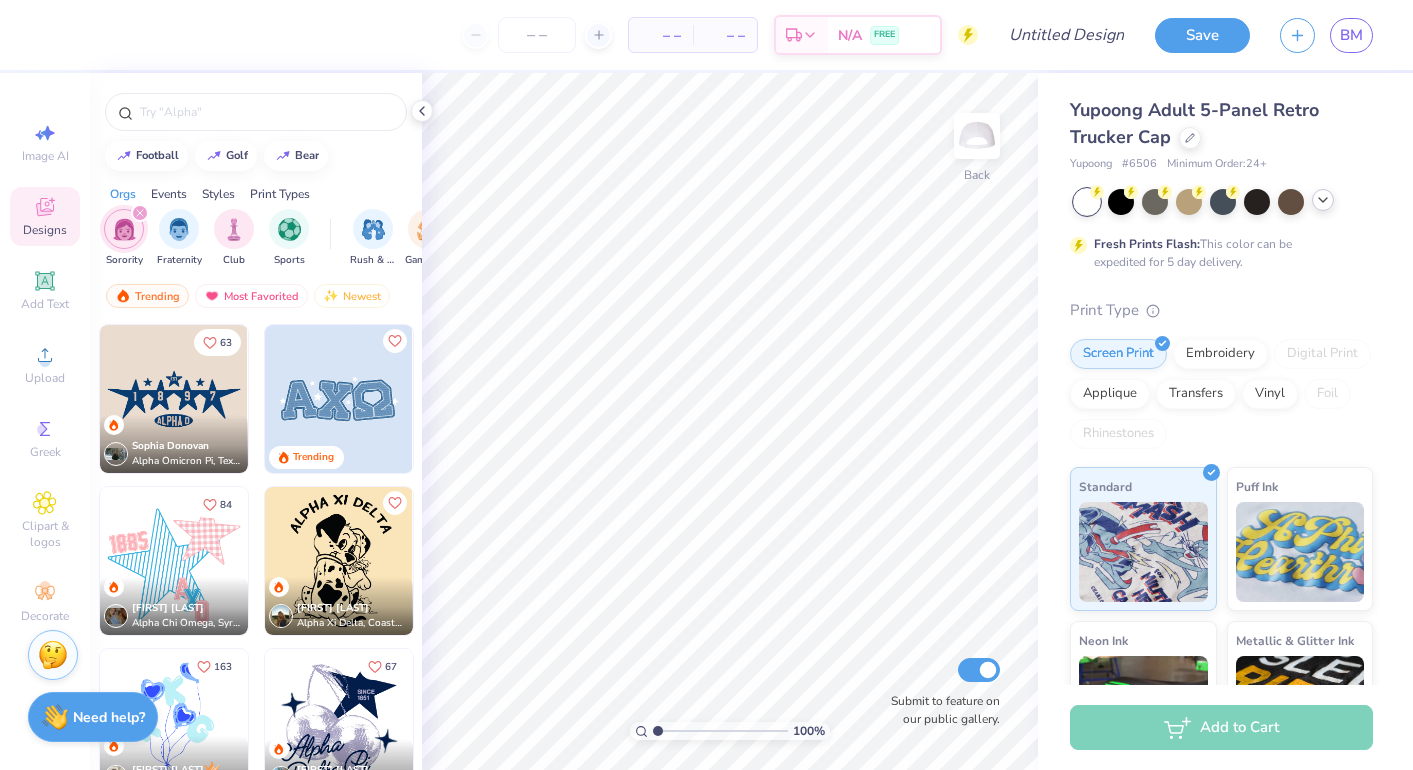 scroll, scrollTop: 0, scrollLeft: 0, axis: both 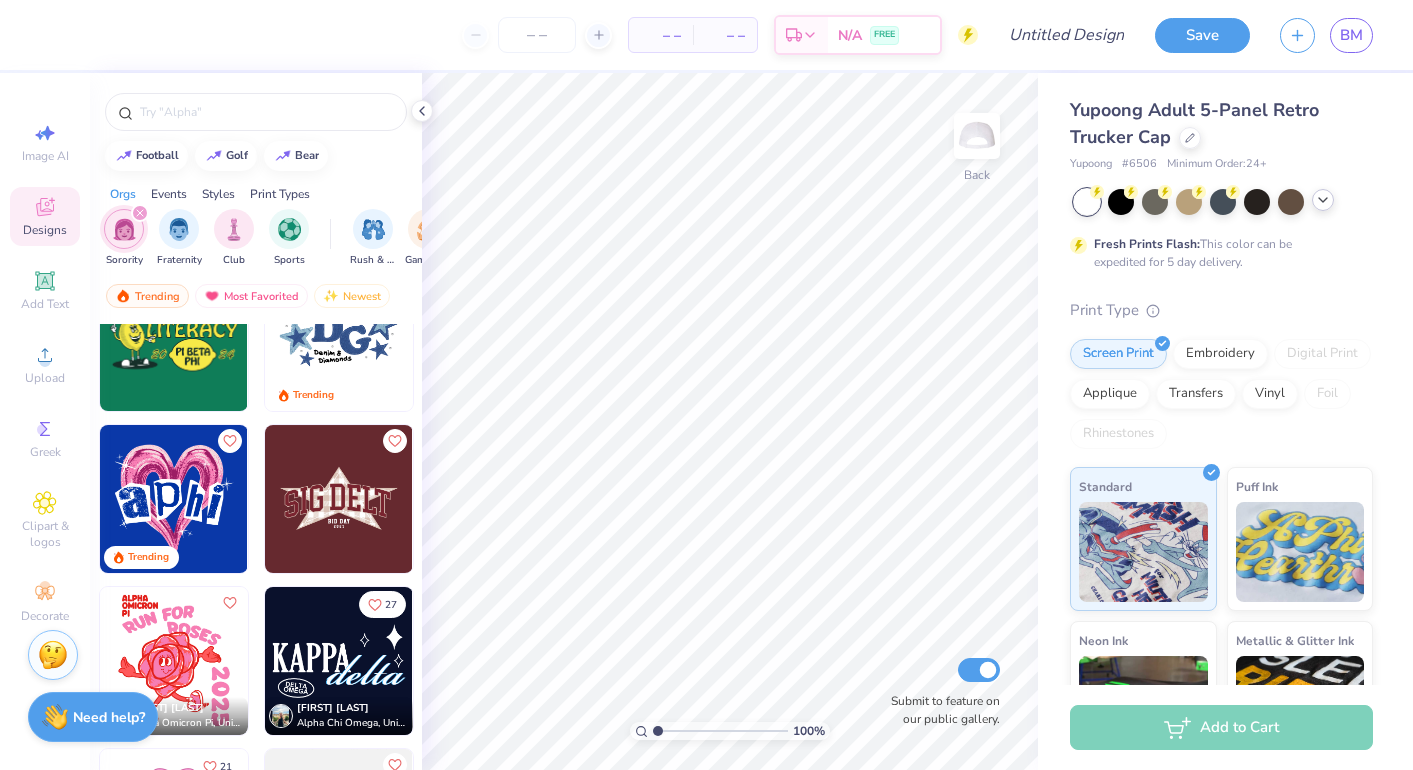 click at bounding box center (339, 499) 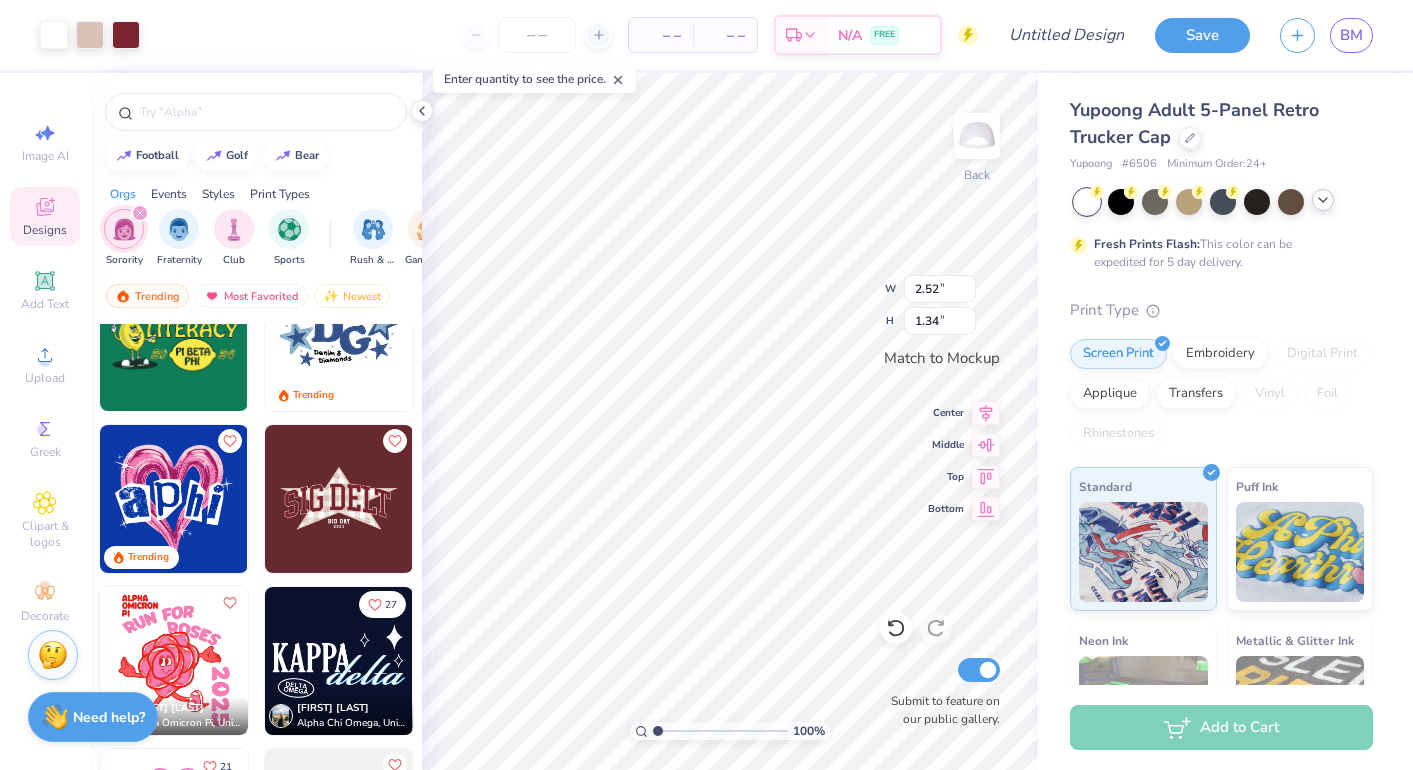 type on "3.01" 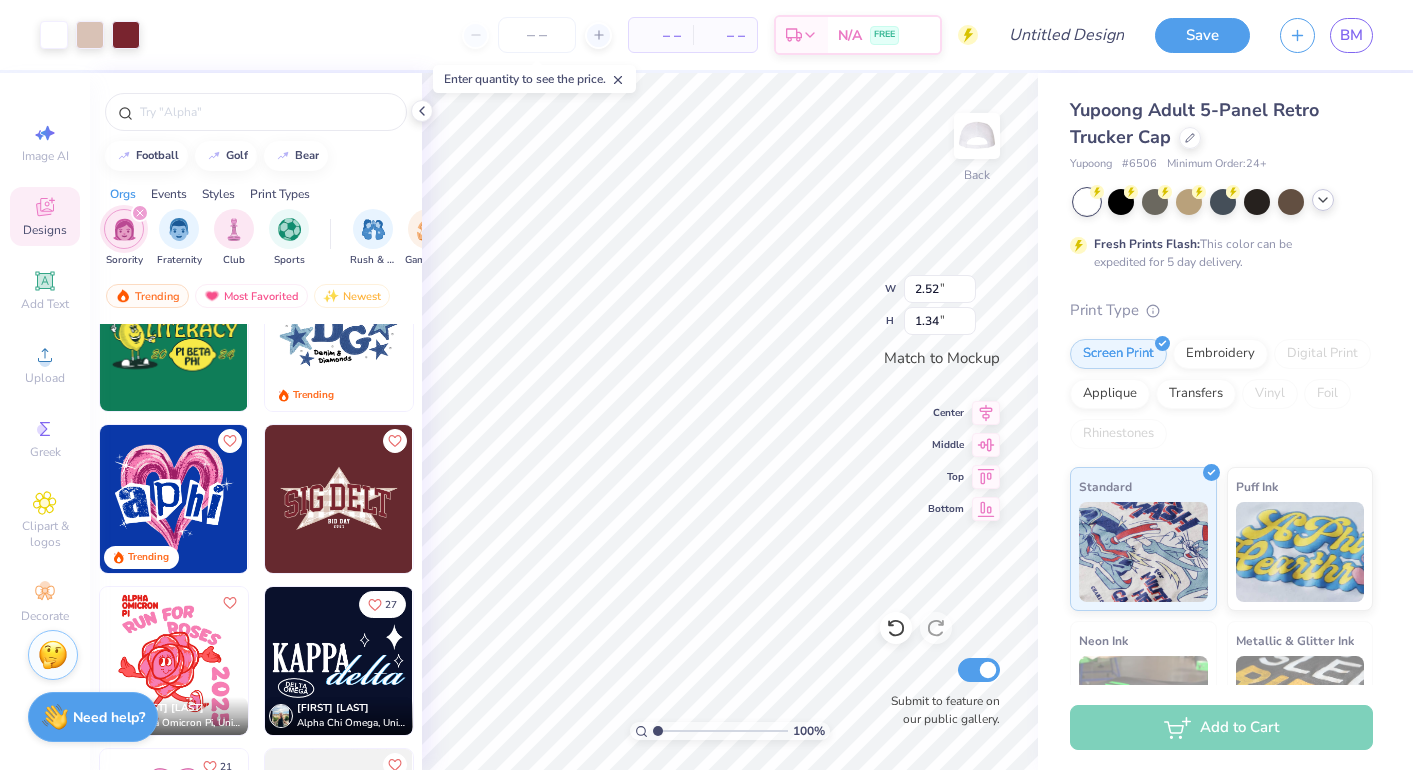 type on "1.60" 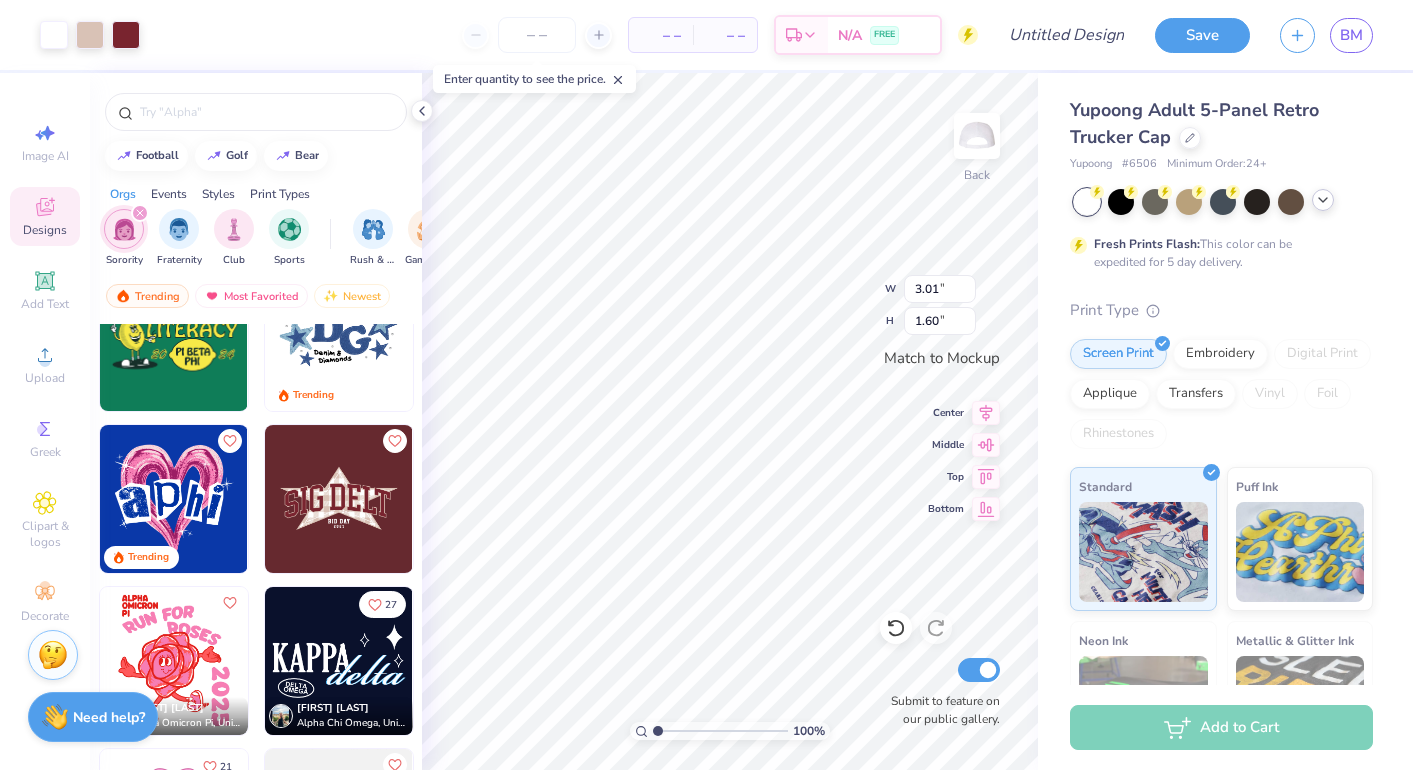 type on "3.74" 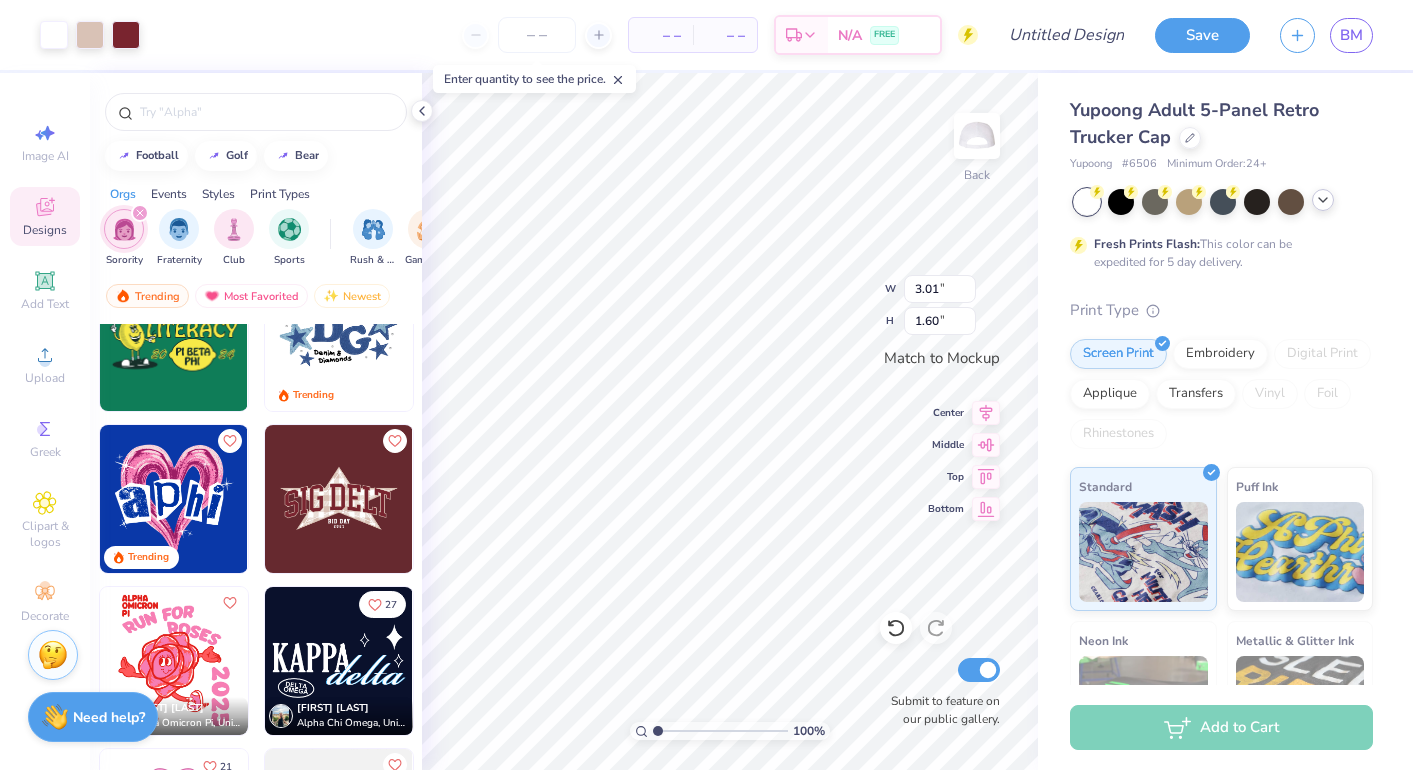 type on "1.99" 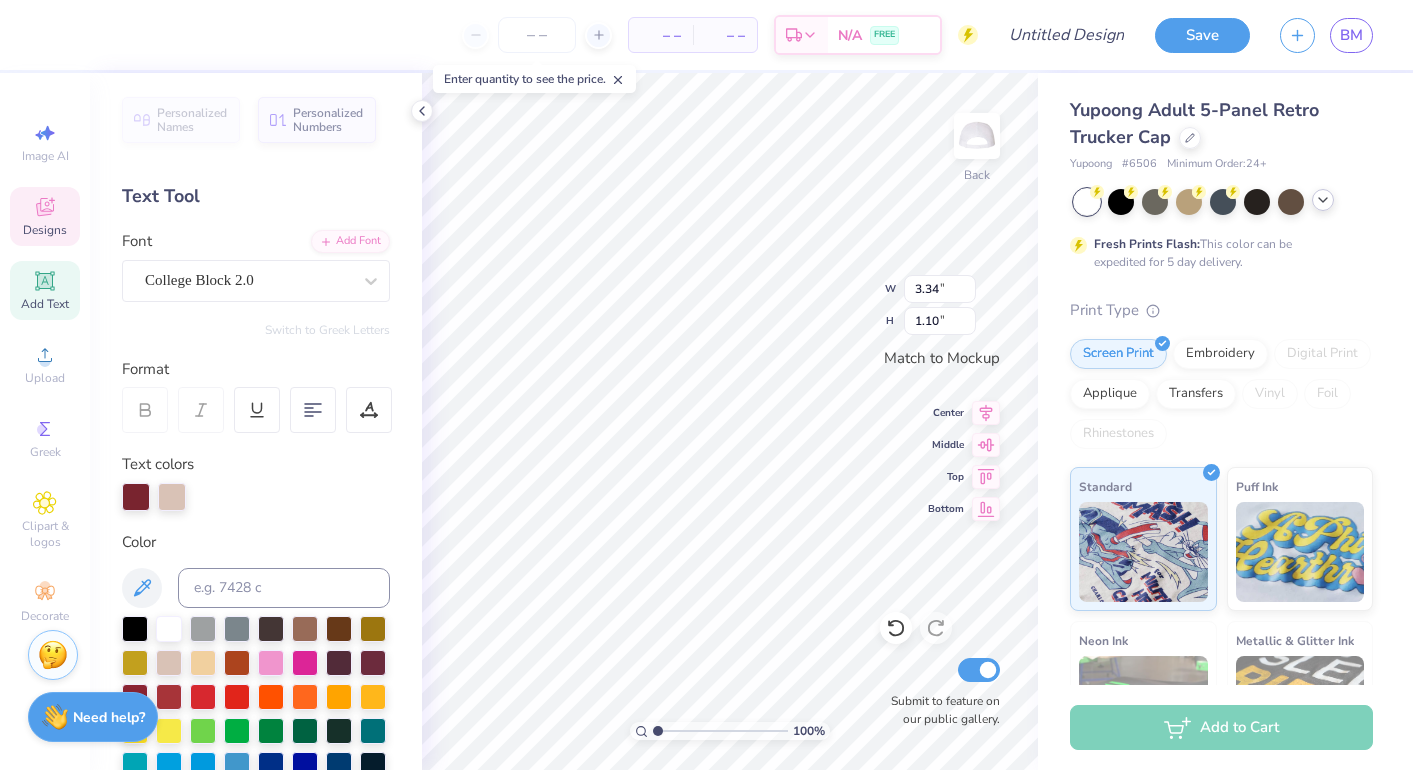 type on "S" 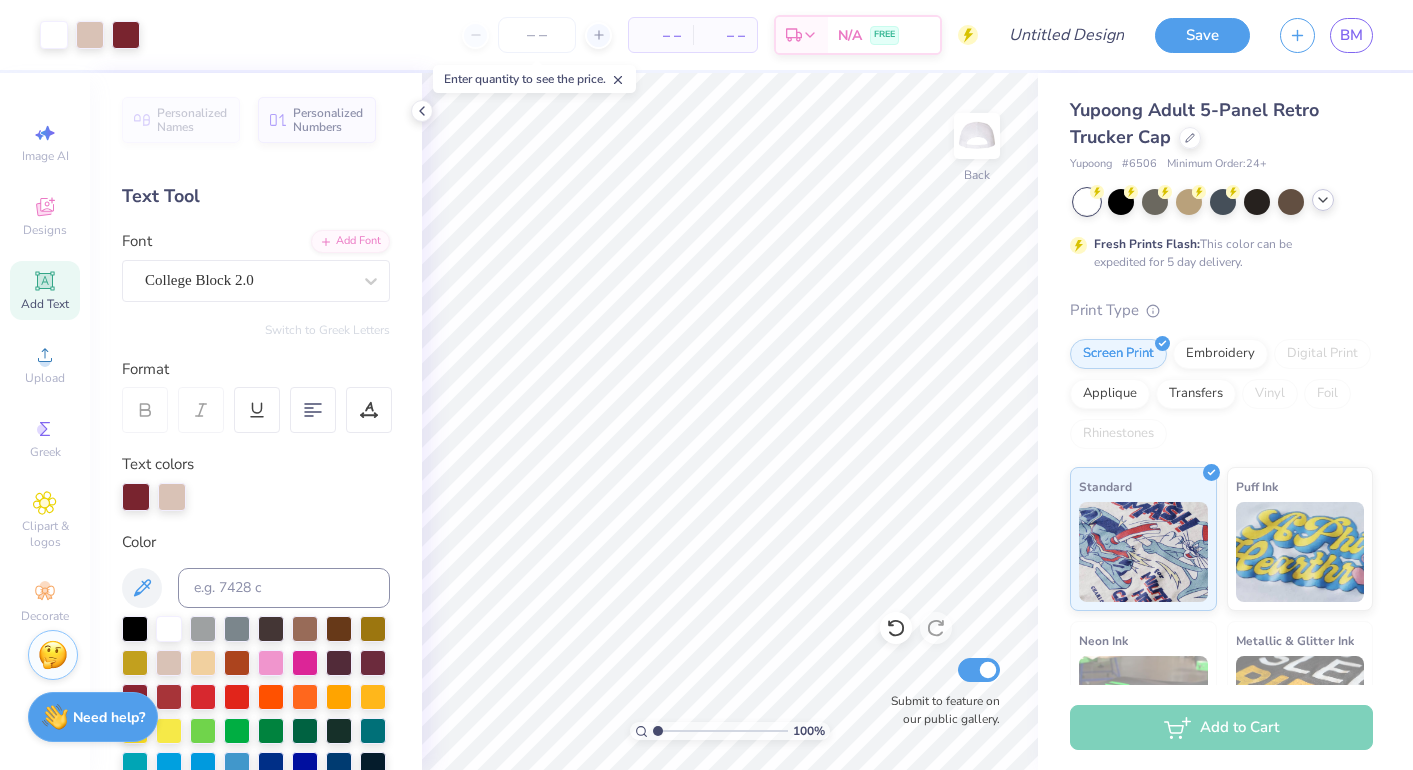 click 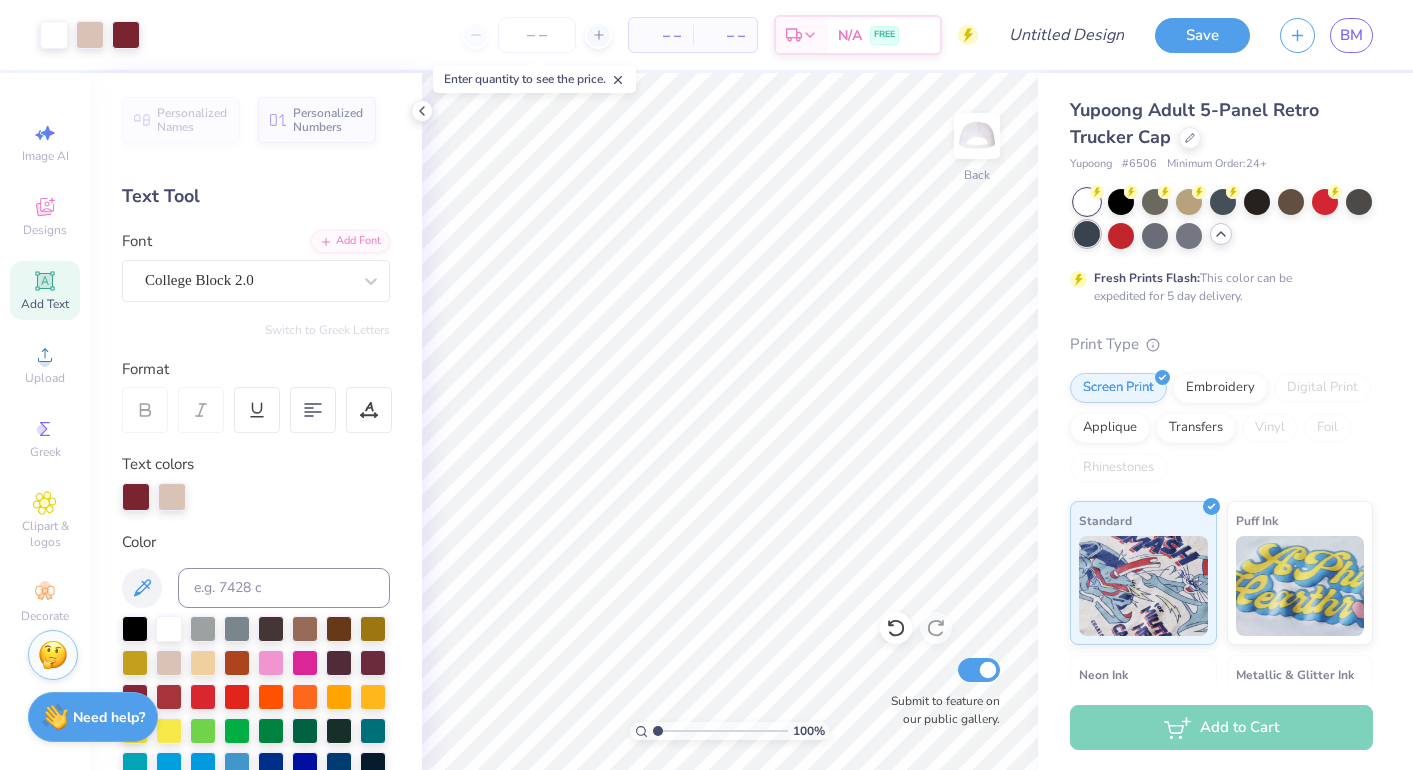 click at bounding box center (1087, 234) 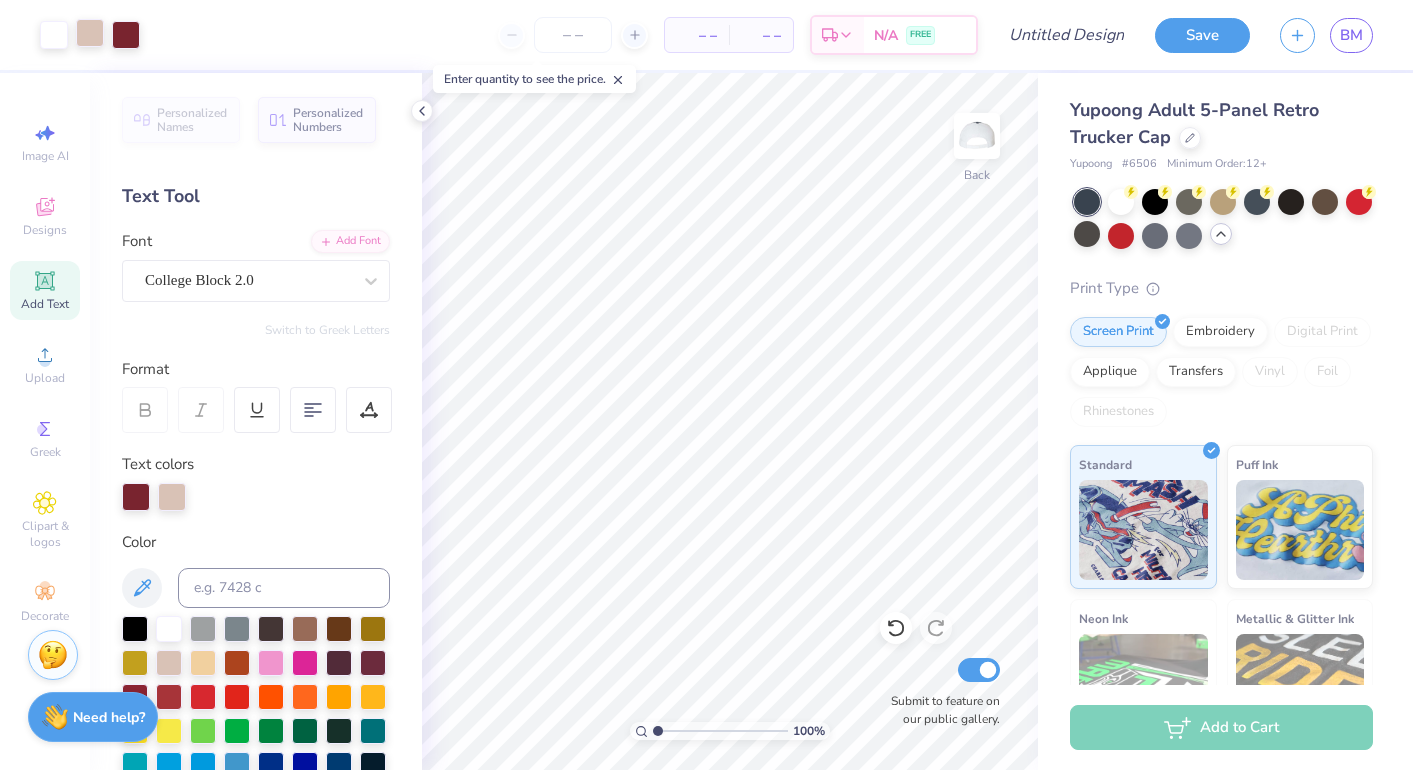 click at bounding box center (90, 33) 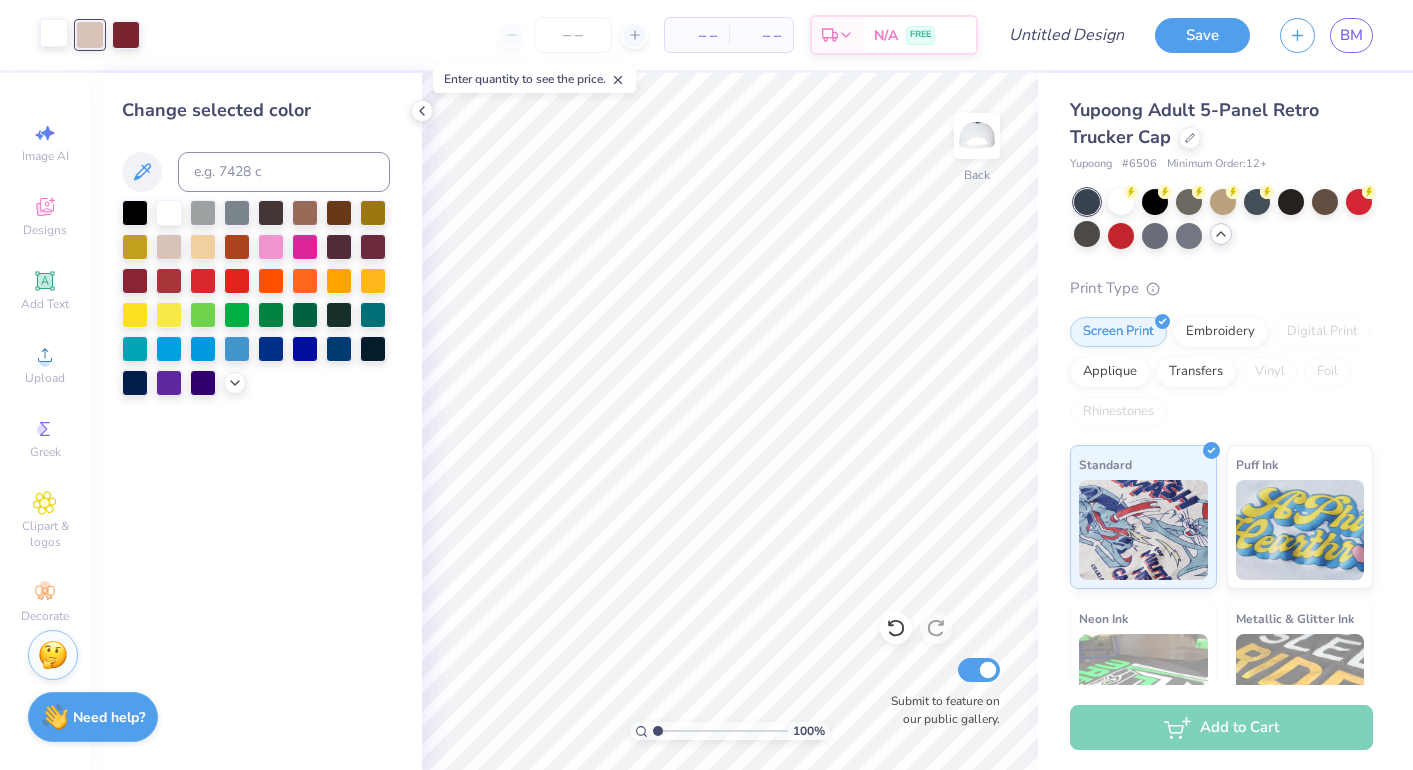 click at bounding box center [54, 33] 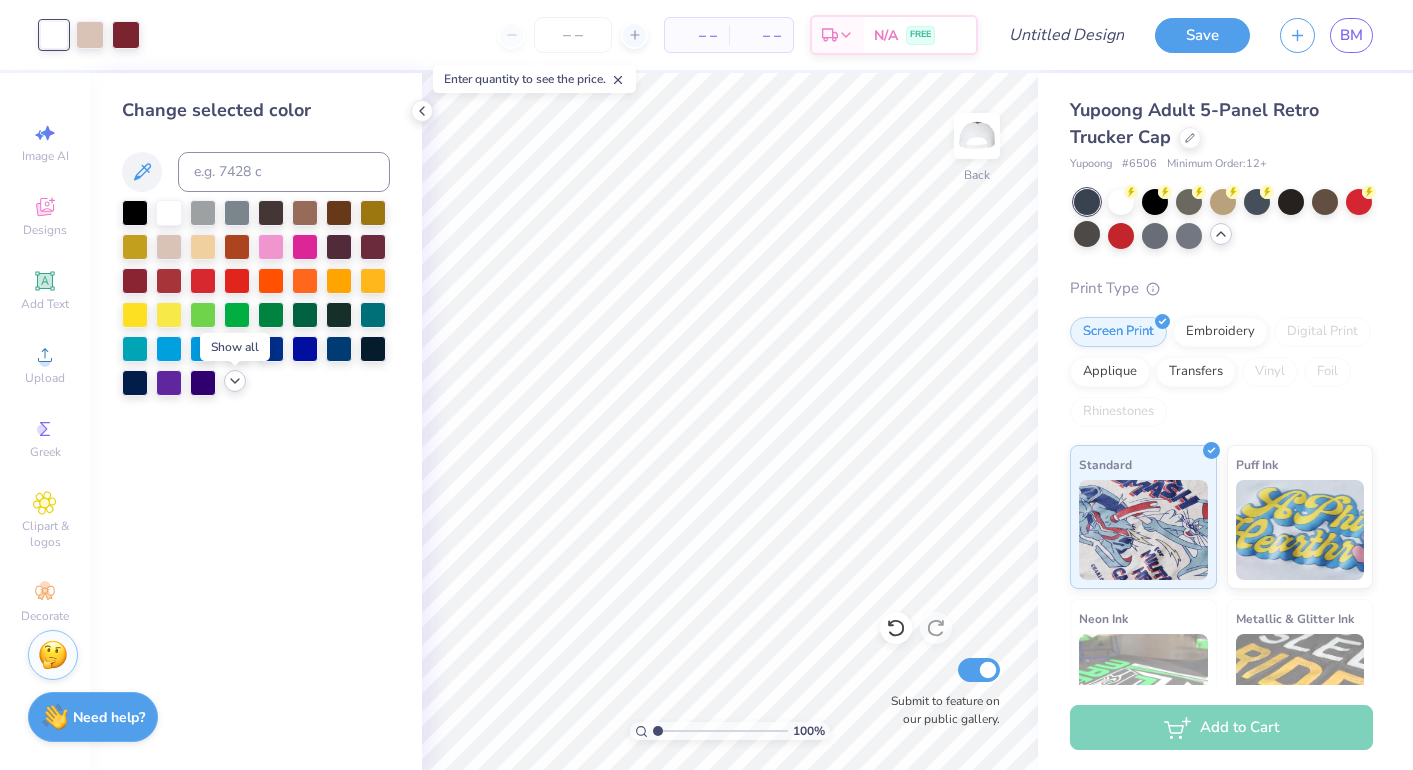 click 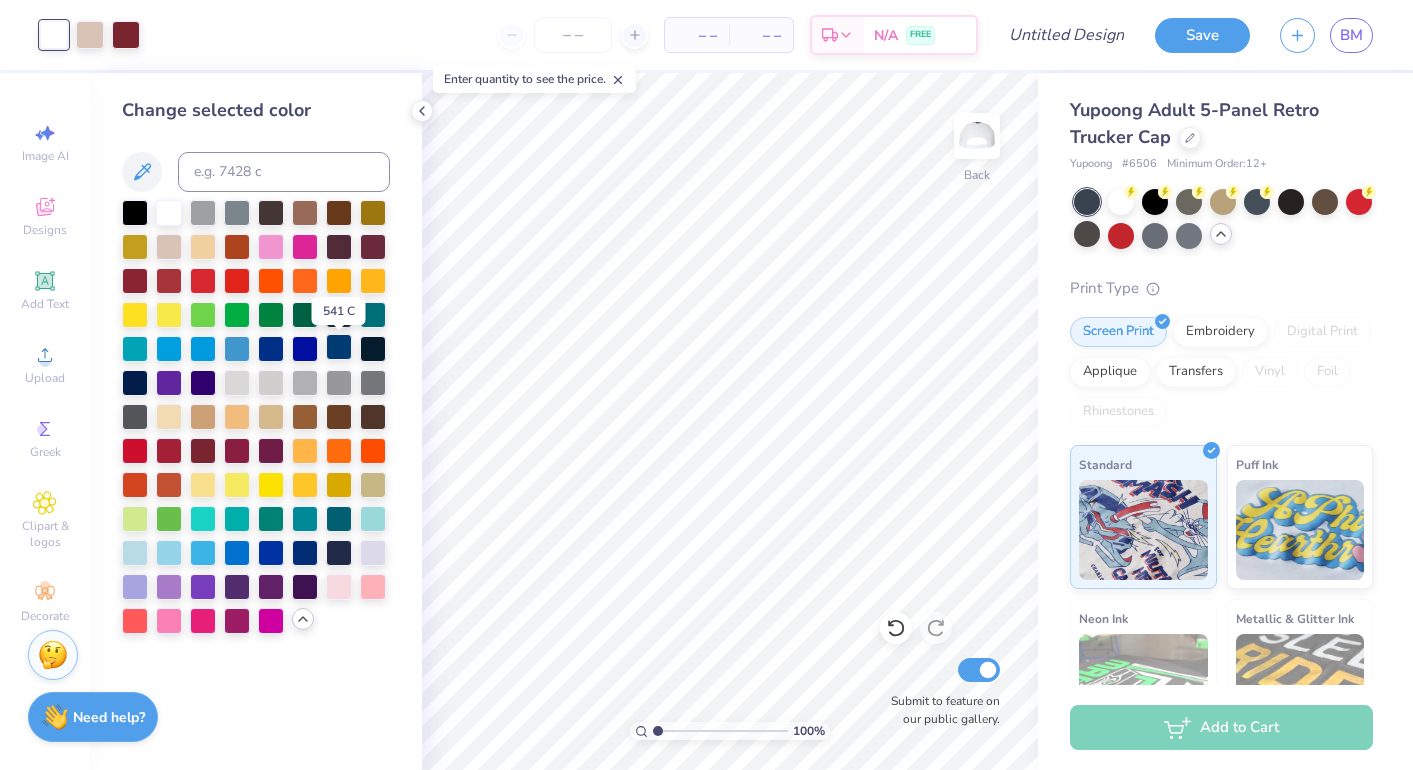 click at bounding box center [339, 347] 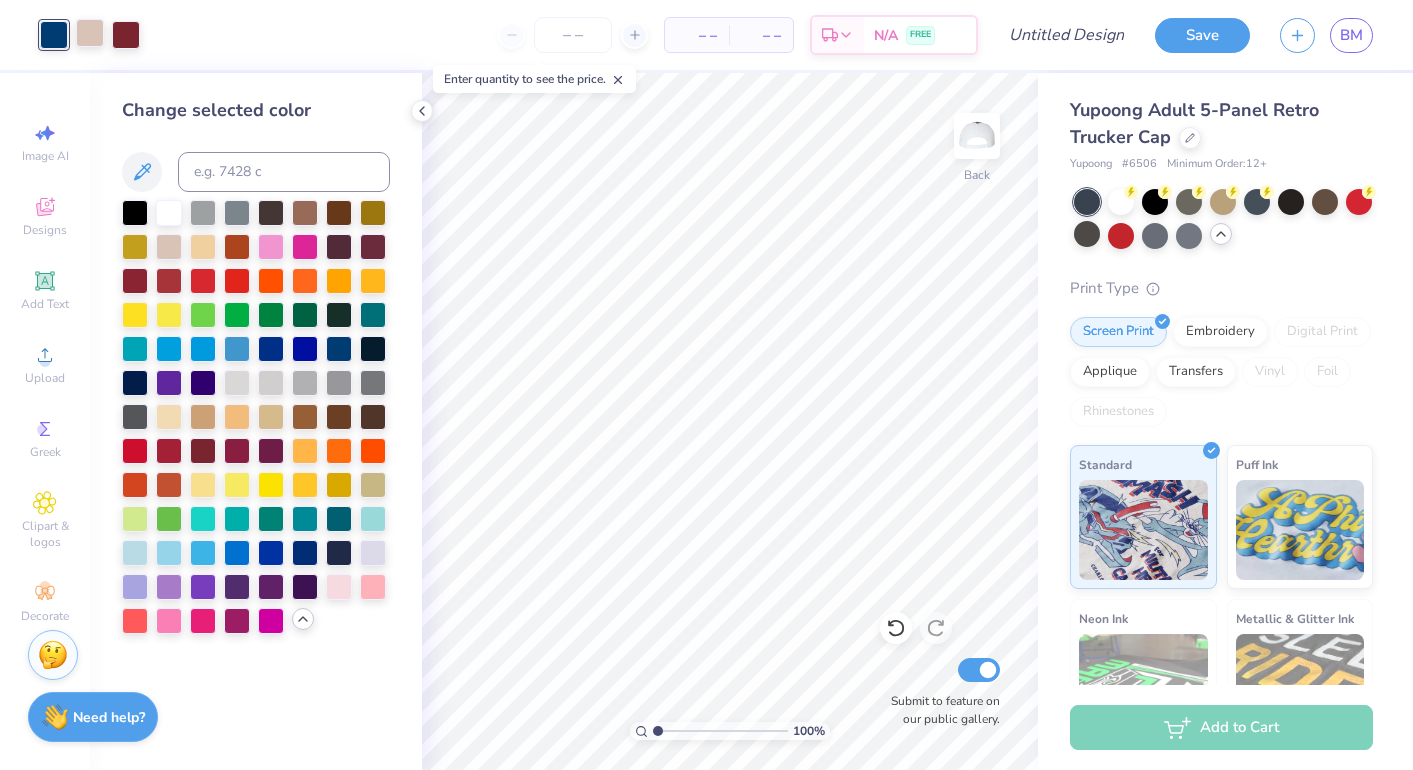 click at bounding box center [90, 33] 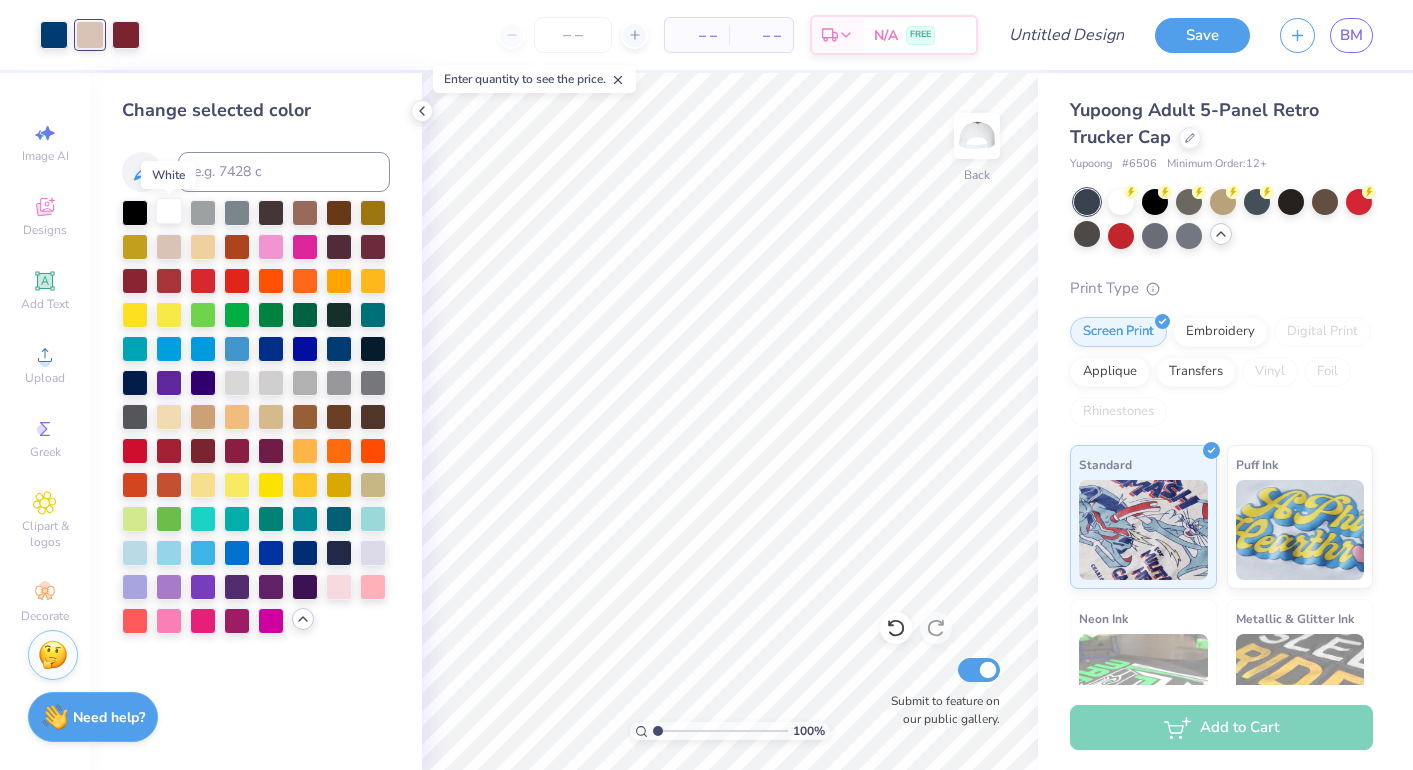 click at bounding box center [169, 211] 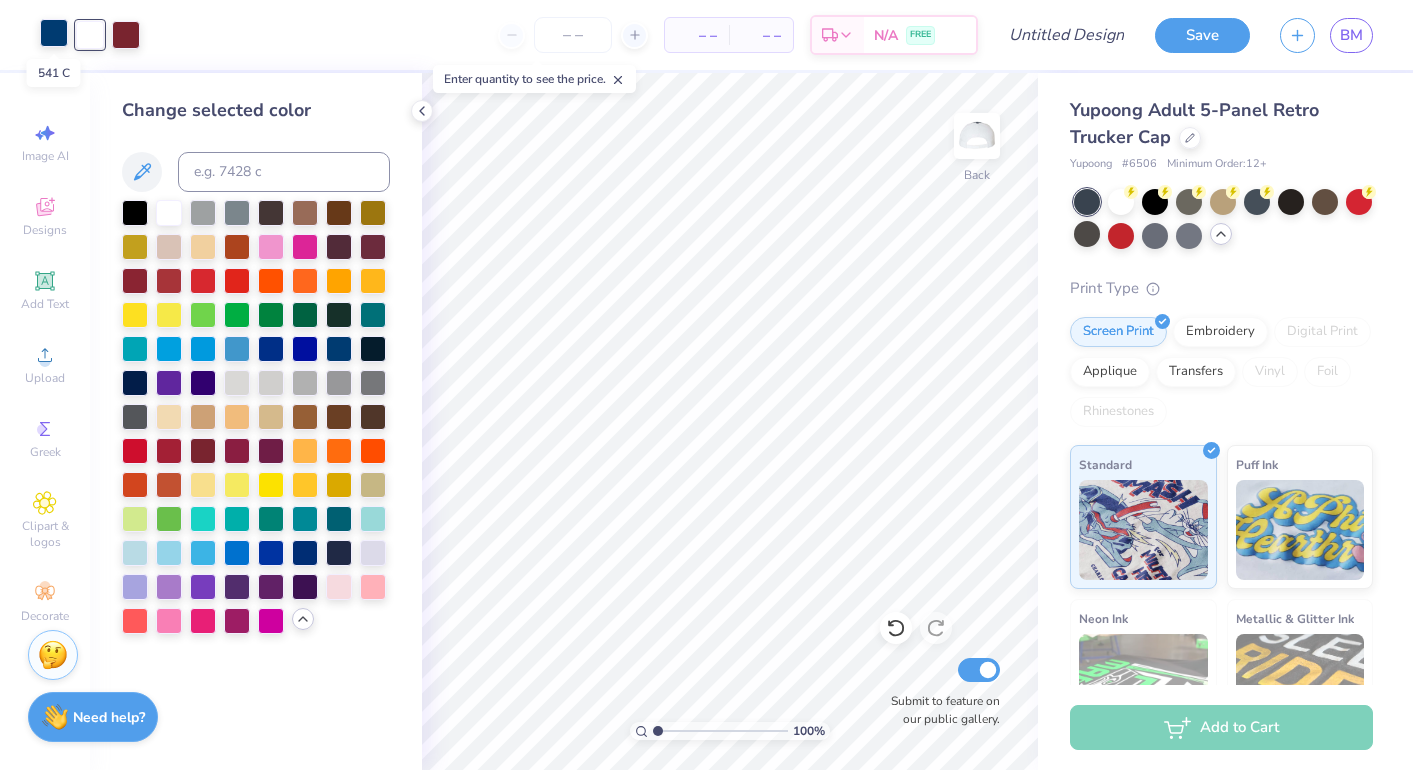 click at bounding box center (54, 33) 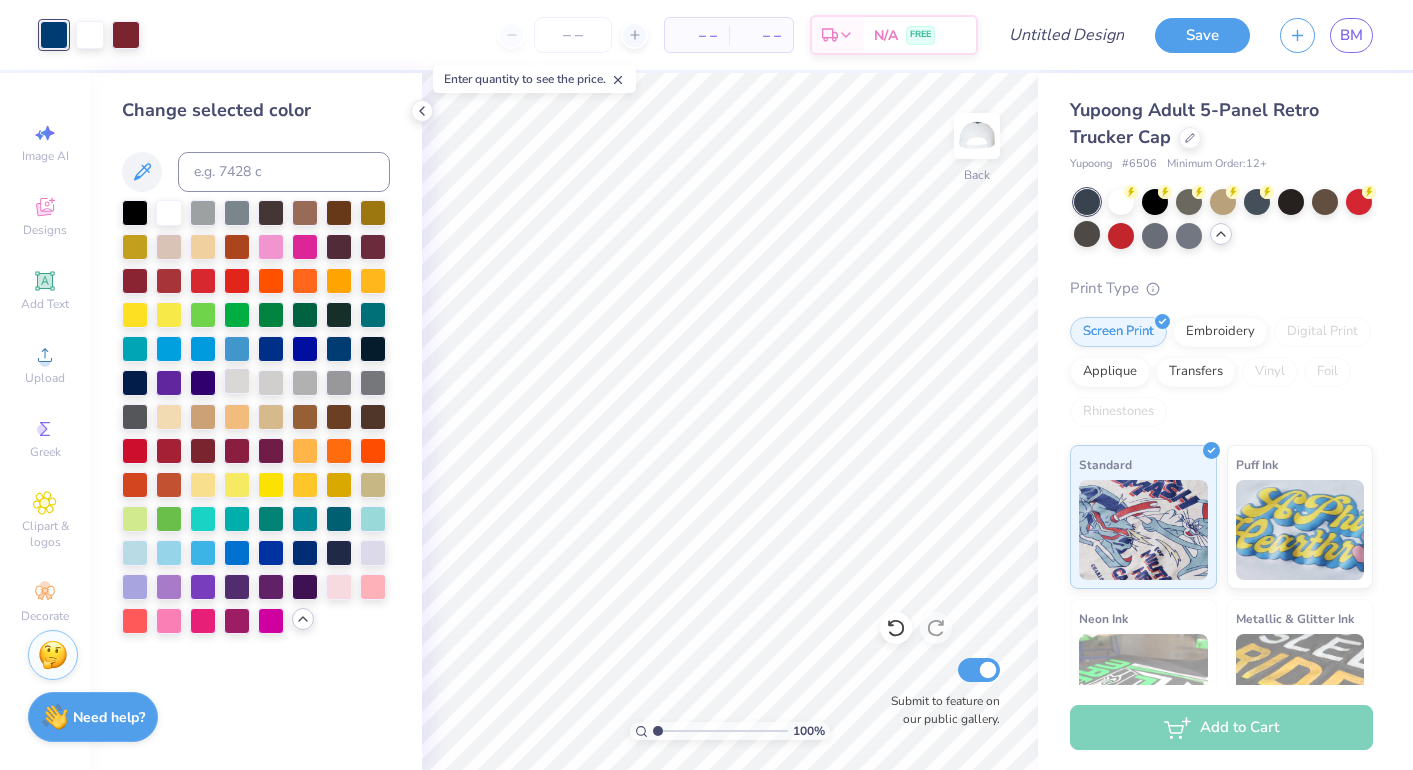 click at bounding box center (237, 381) 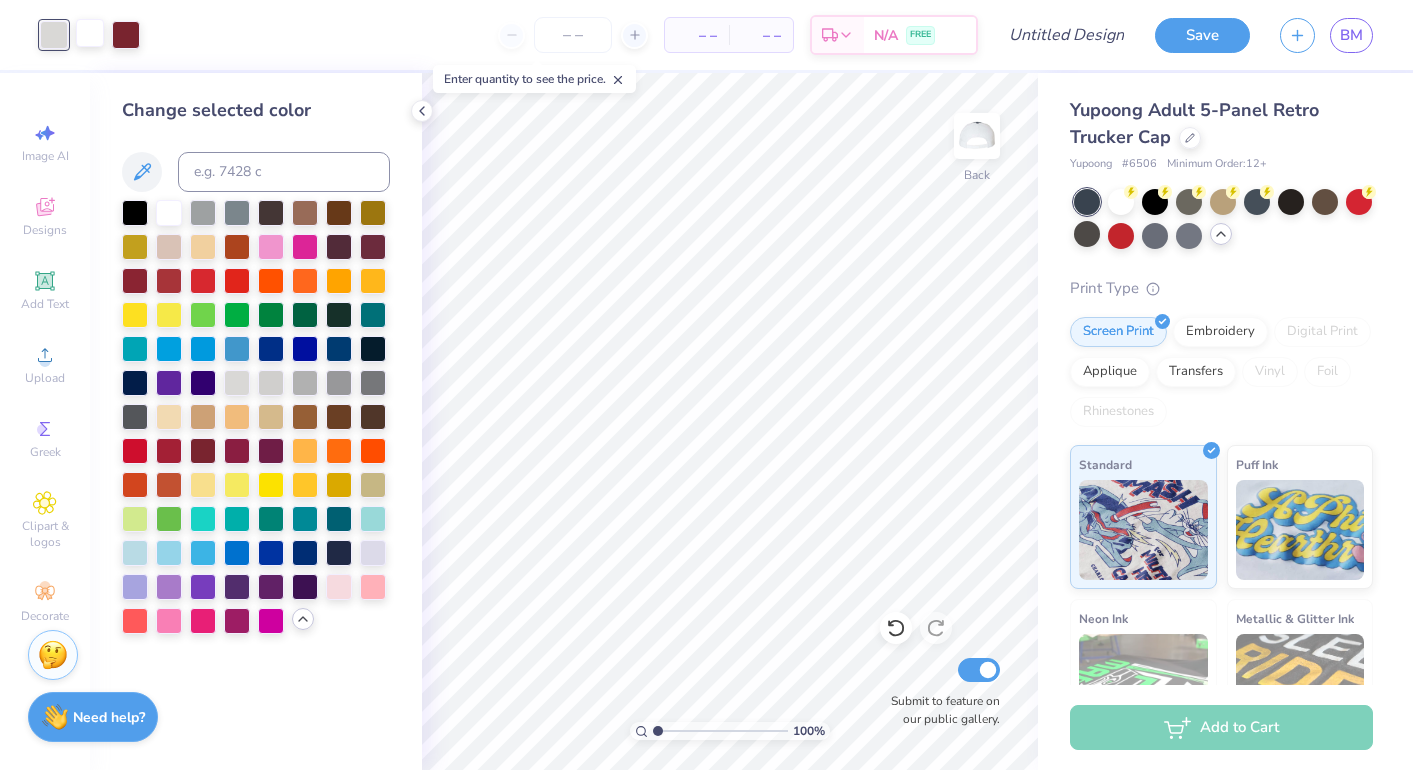 click at bounding box center [90, 33] 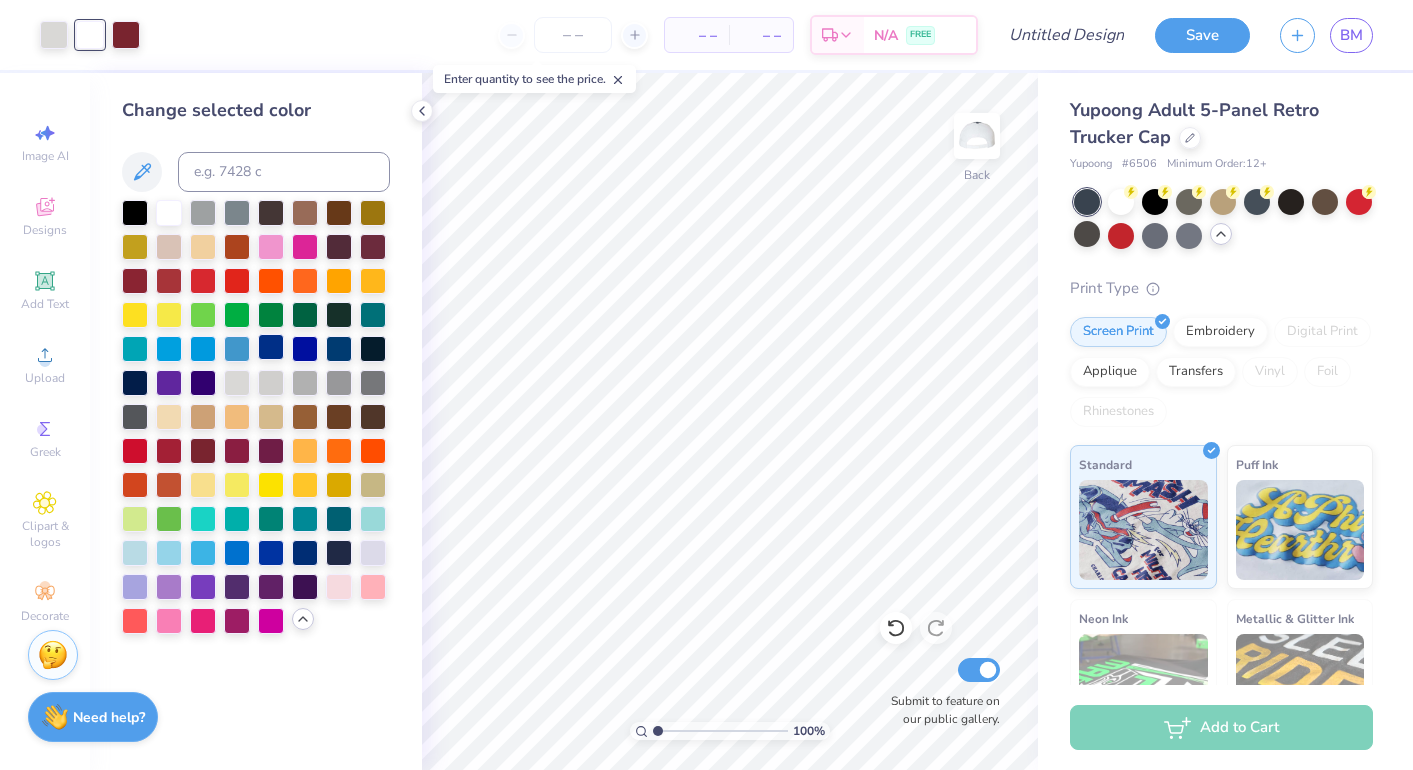 click at bounding box center [271, 347] 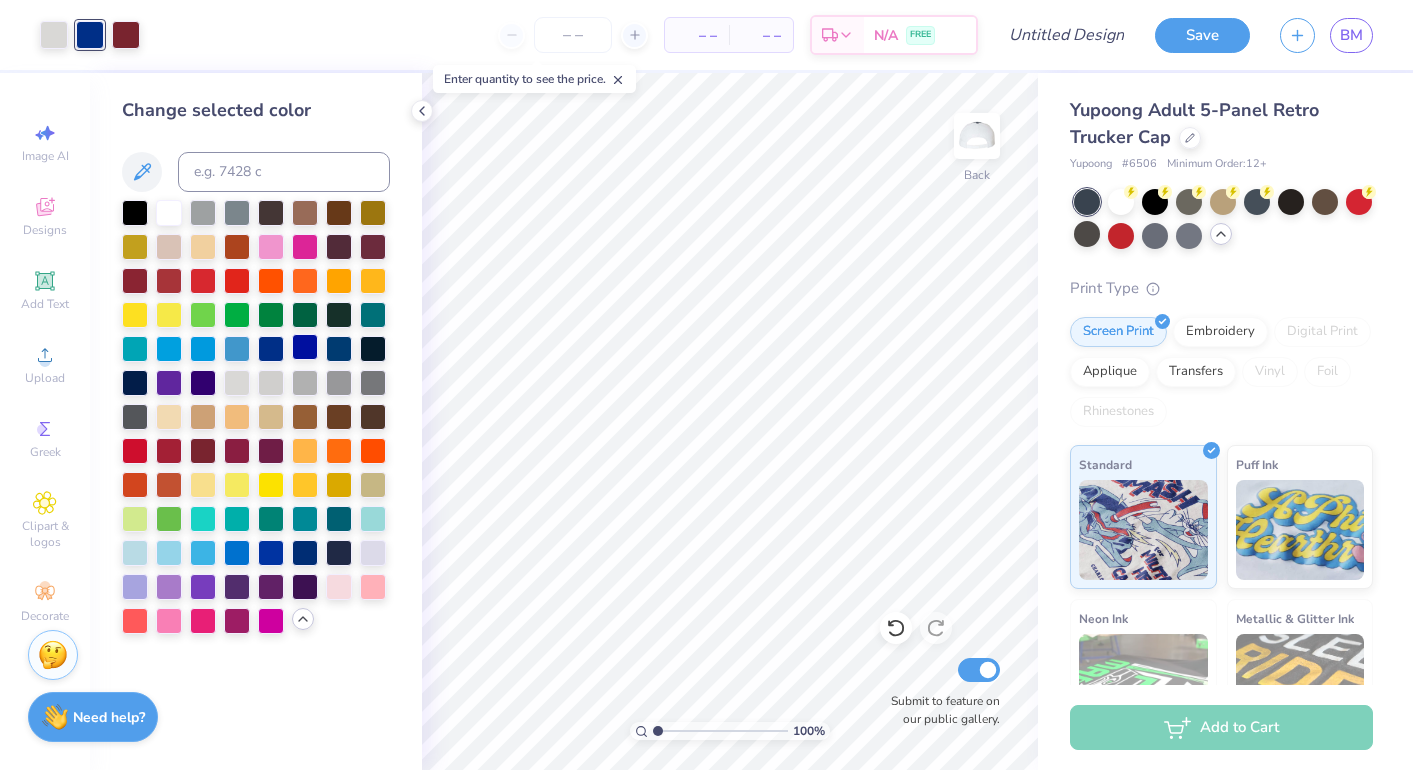 click at bounding box center (305, 347) 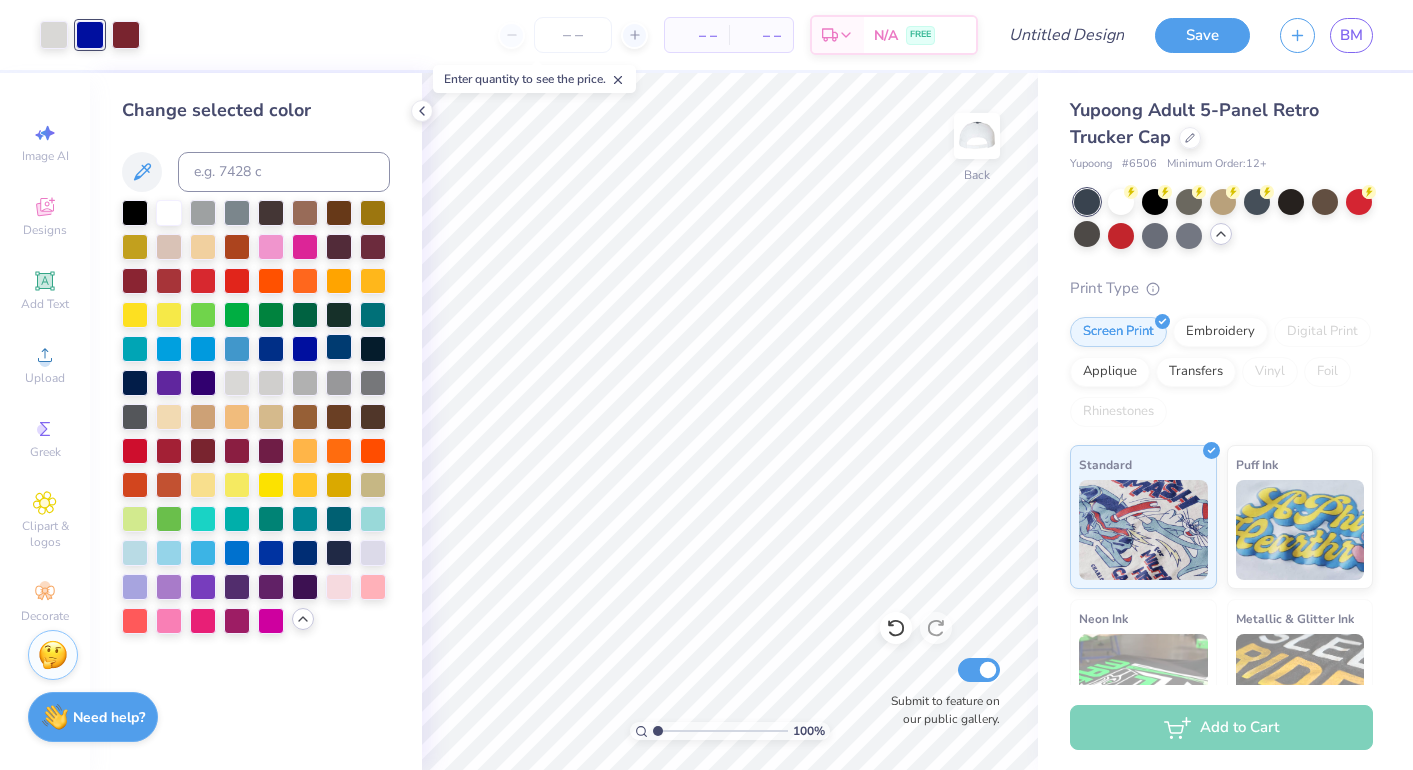 click at bounding box center (339, 347) 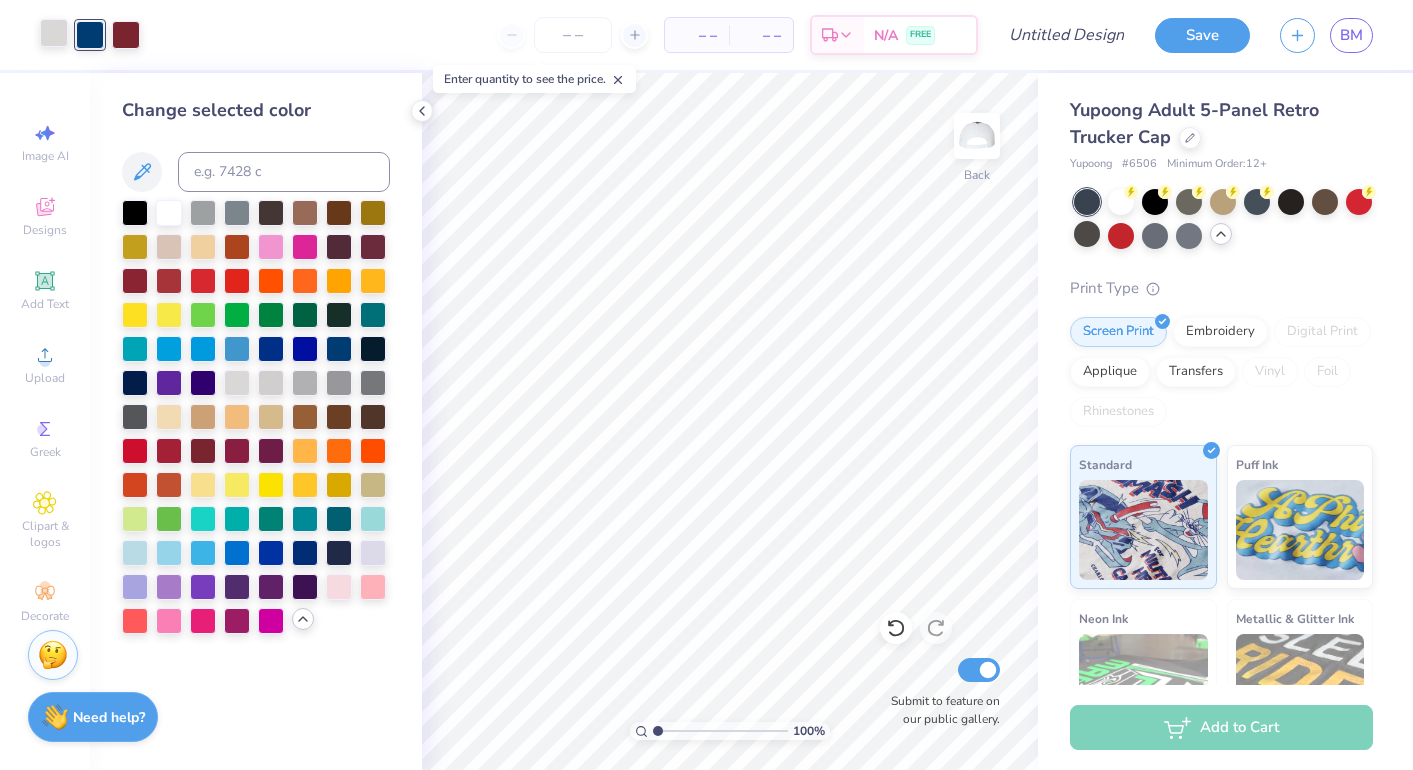 click at bounding box center (54, 33) 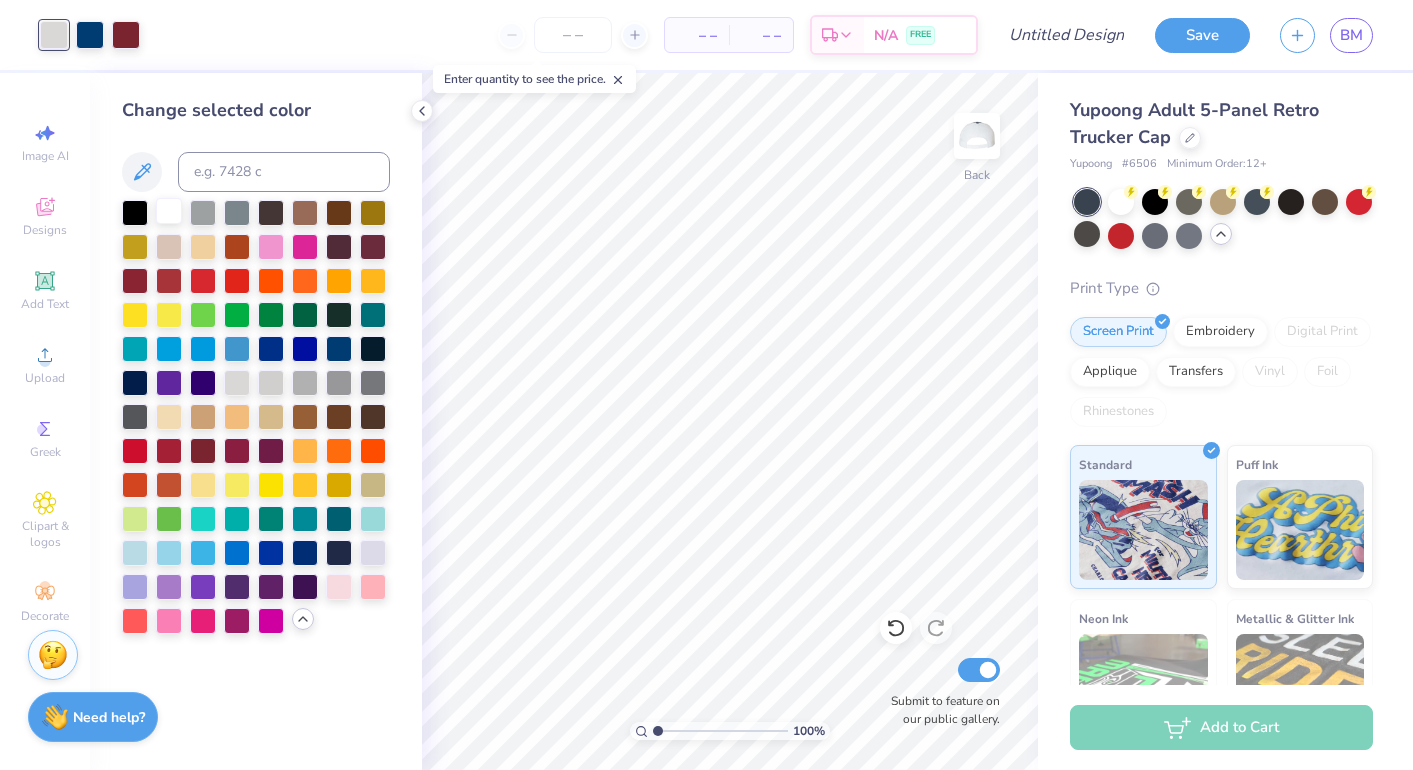 click at bounding box center [169, 211] 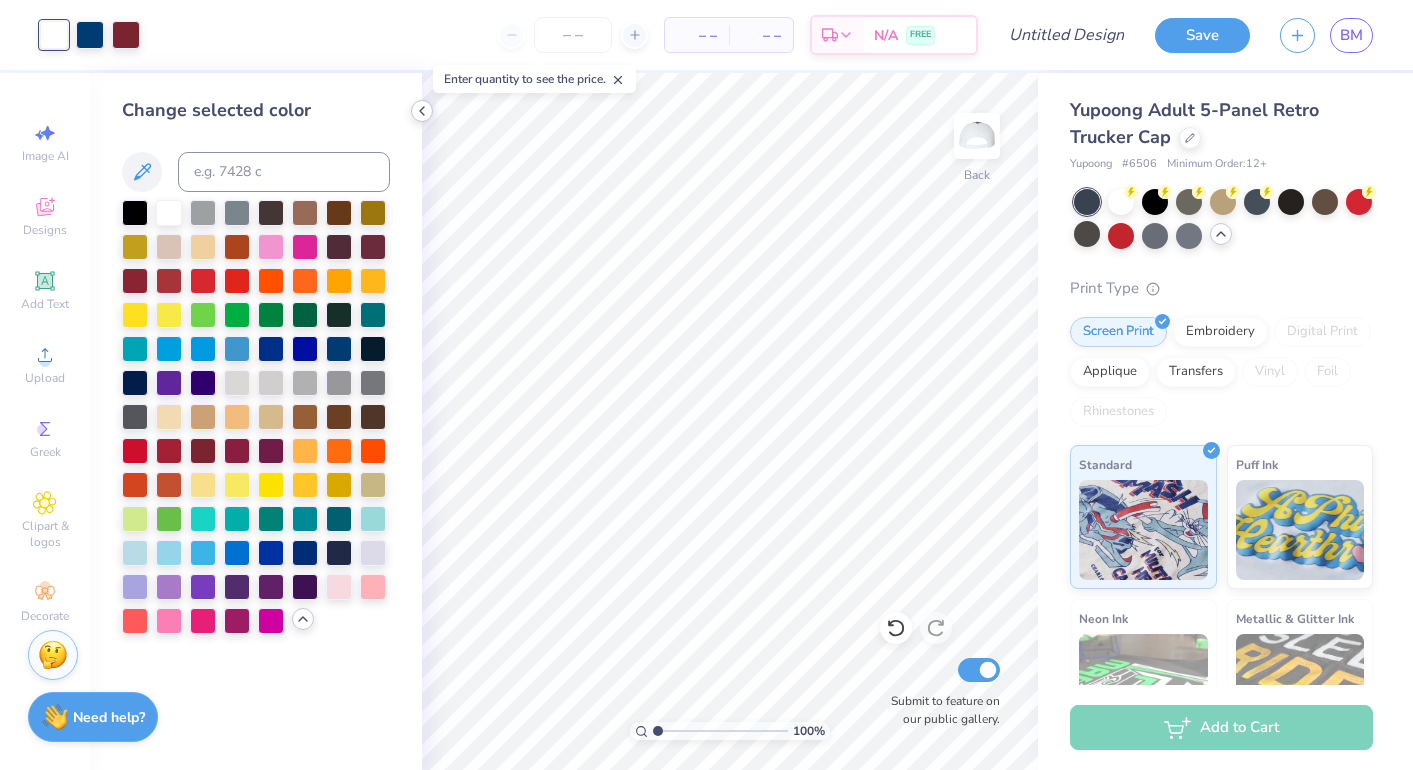 click 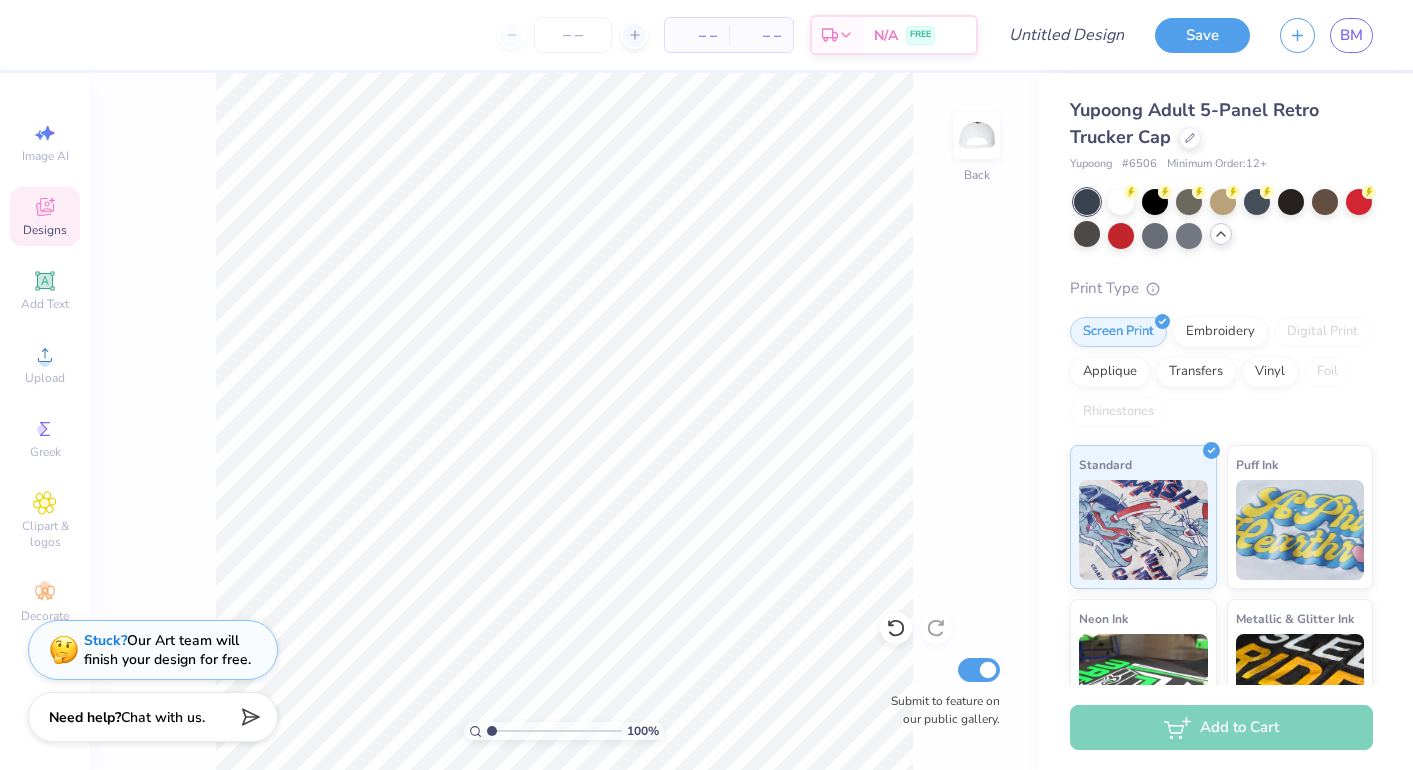 click on "Designs" at bounding box center (45, 230) 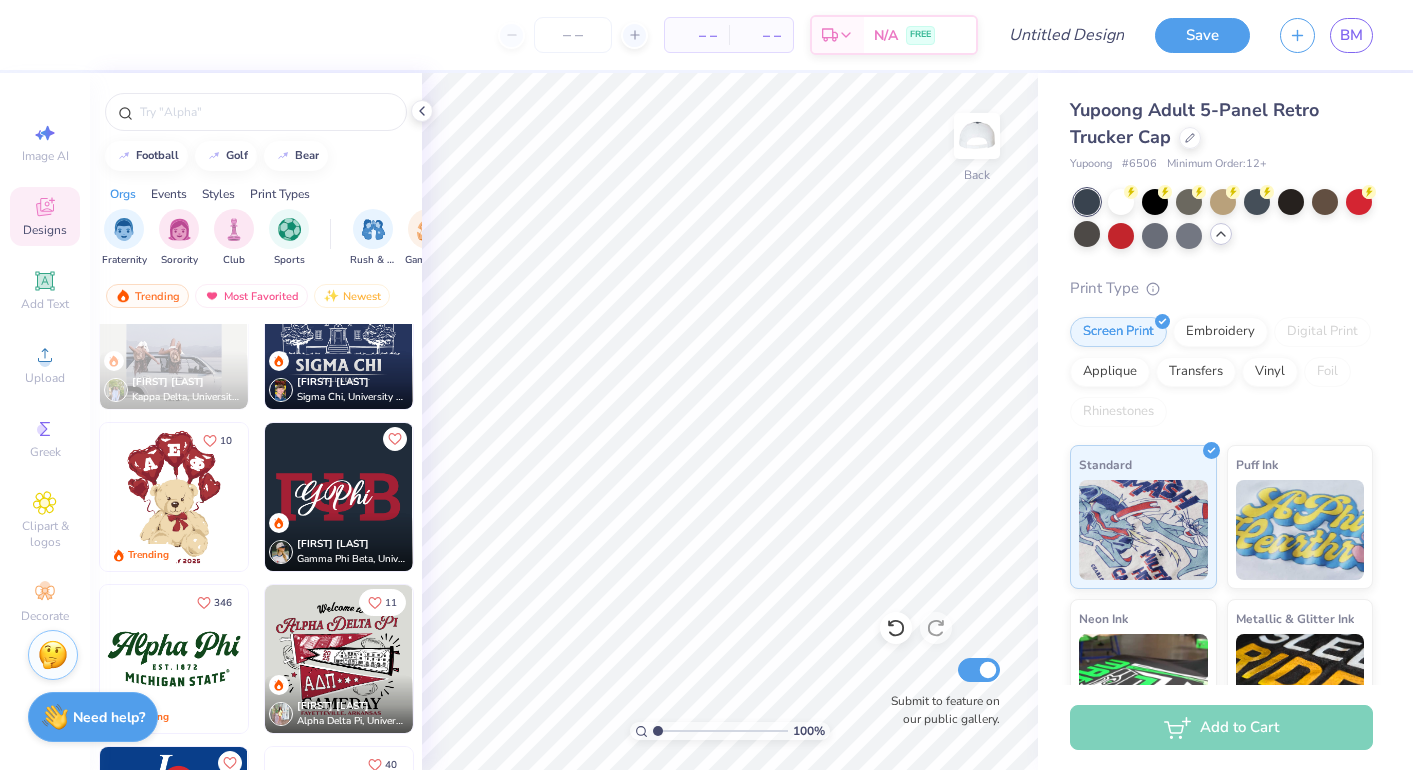 scroll, scrollTop: 1041, scrollLeft: 0, axis: vertical 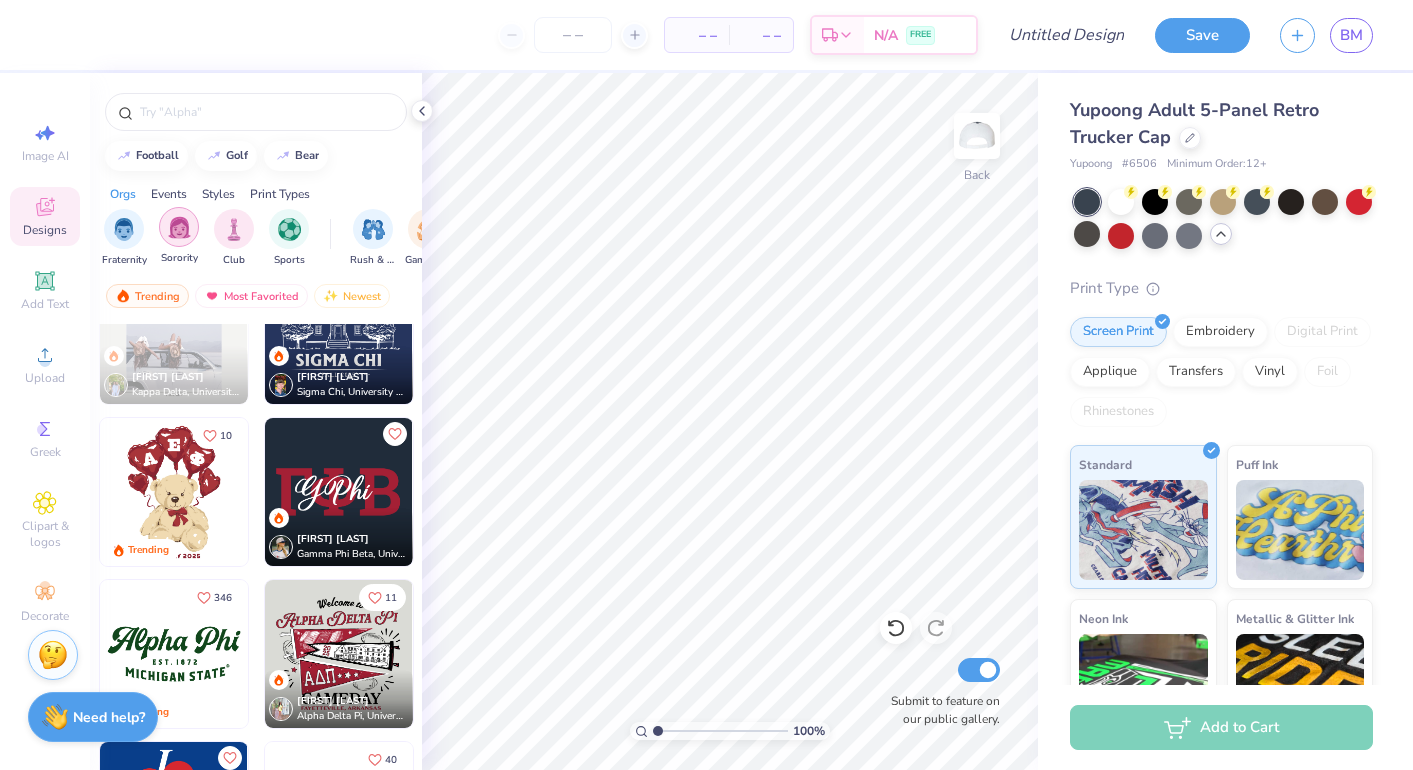 click at bounding box center [179, 227] 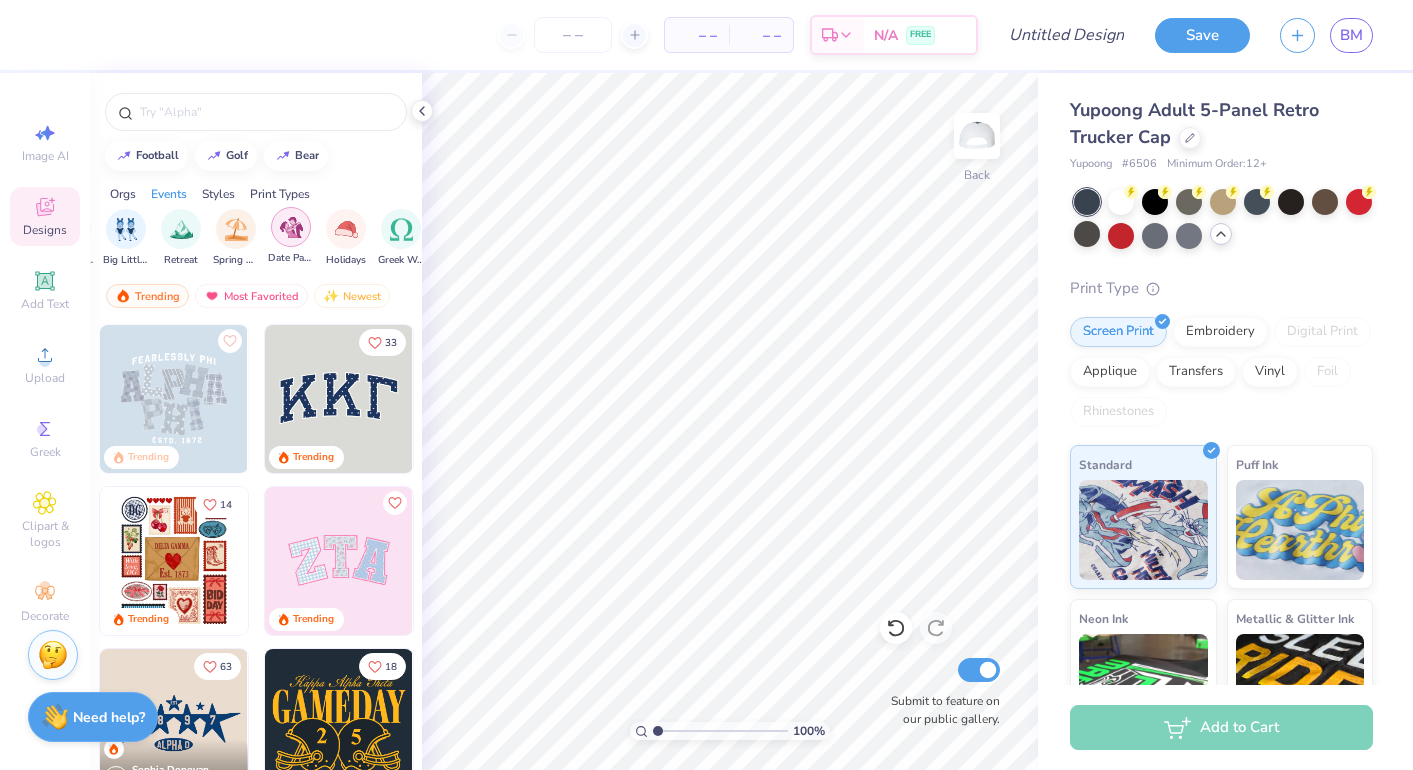 scroll, scrollTop: 0, scrollLeft: 644, axis: horizontal 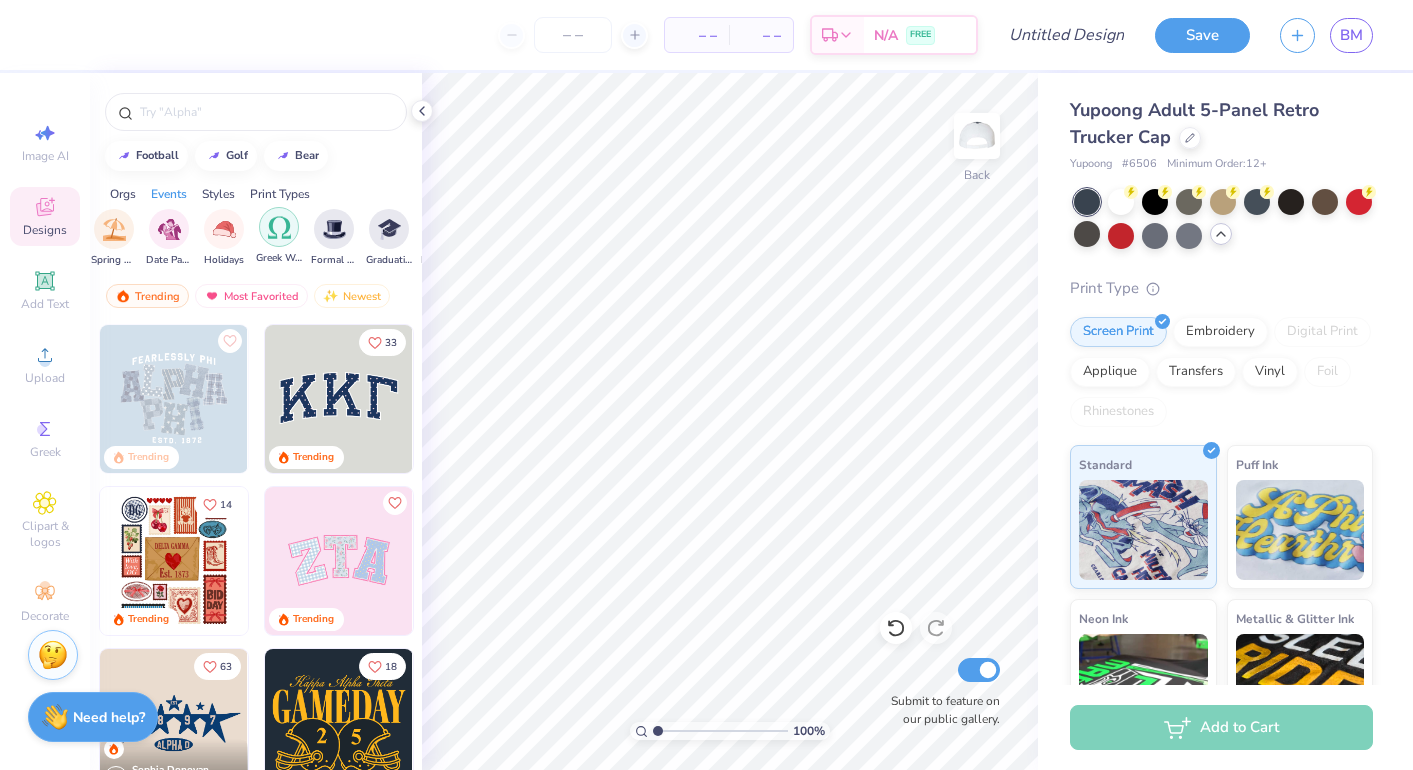 click at bounding box center [279, 227] 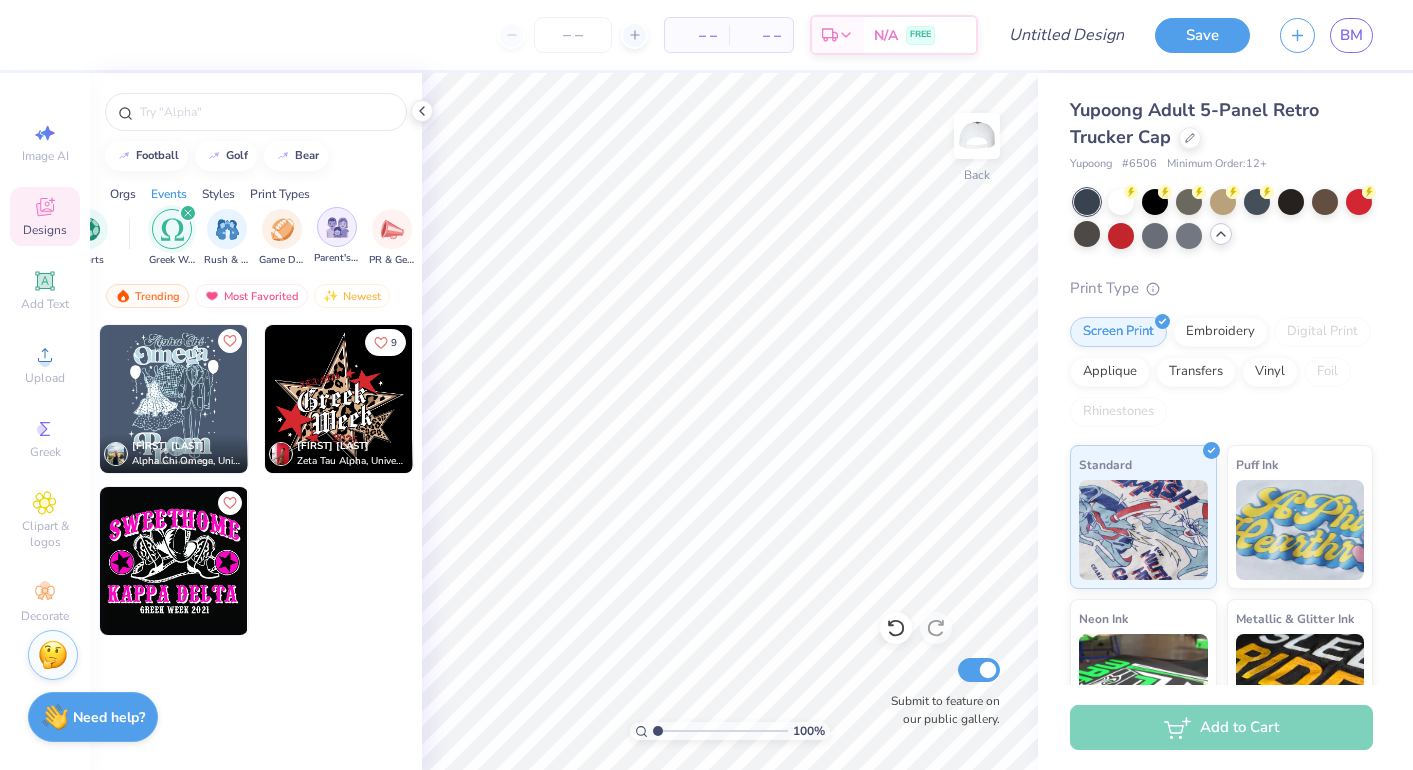 scroll, scrollTop: 0, scrollLeft: 111, axis: horizontal 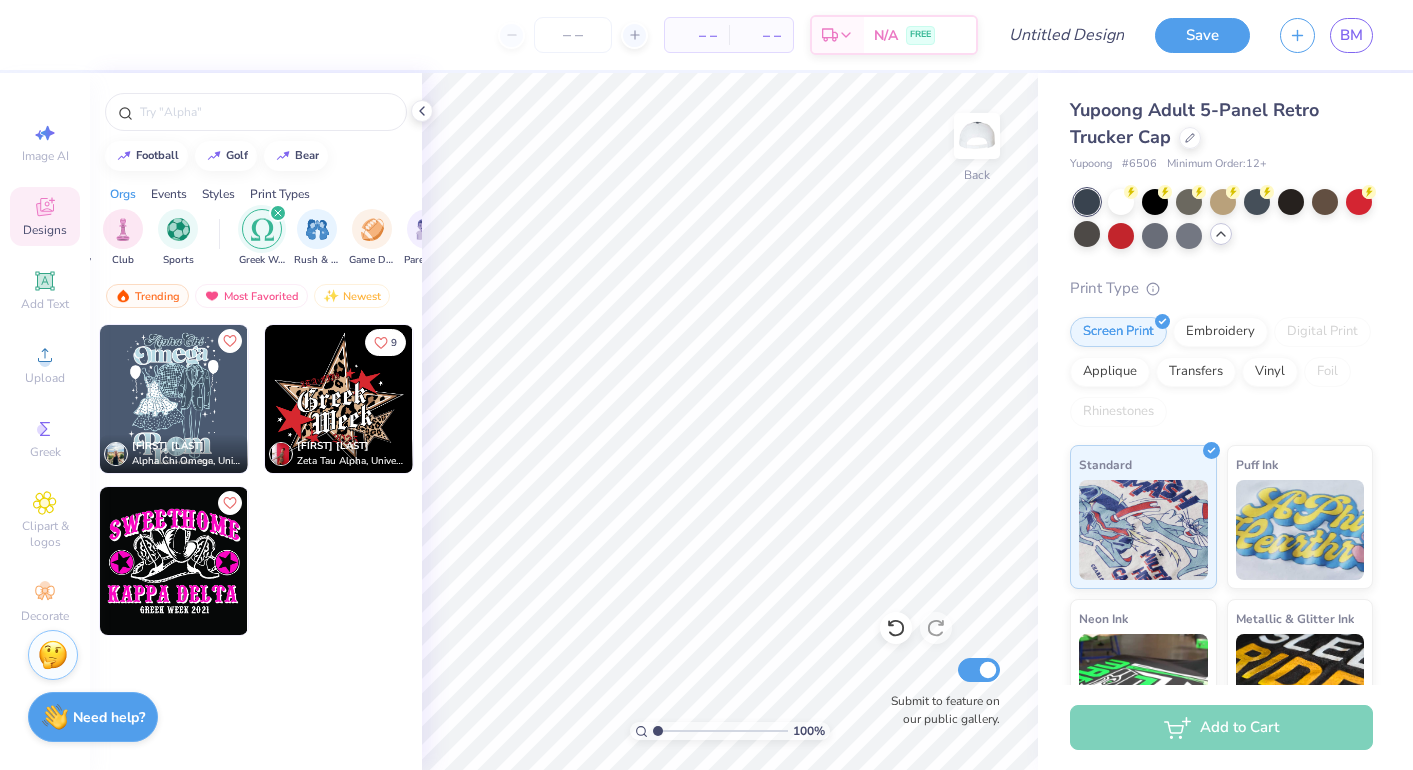 click 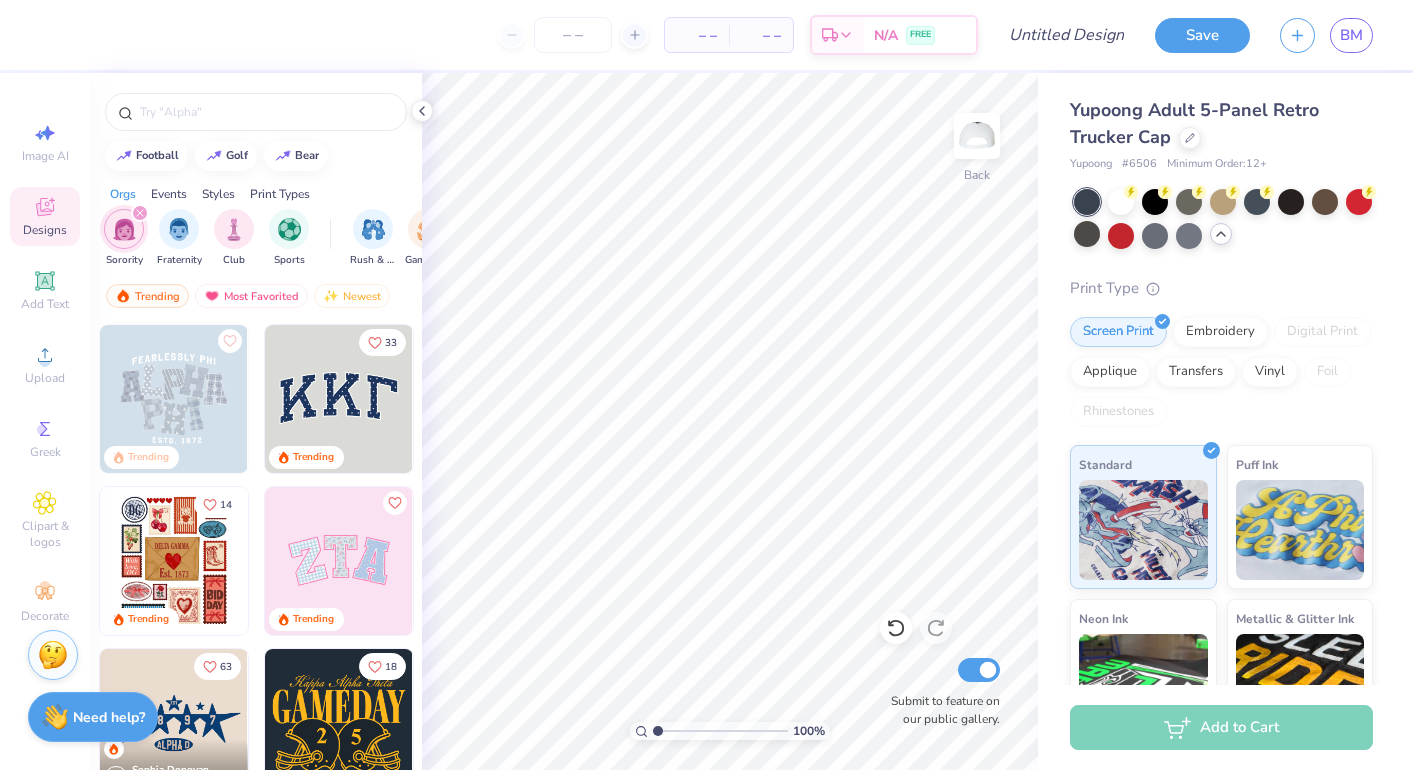 scroll, scrollTop: 0, scrollLeft: 0, axis: both 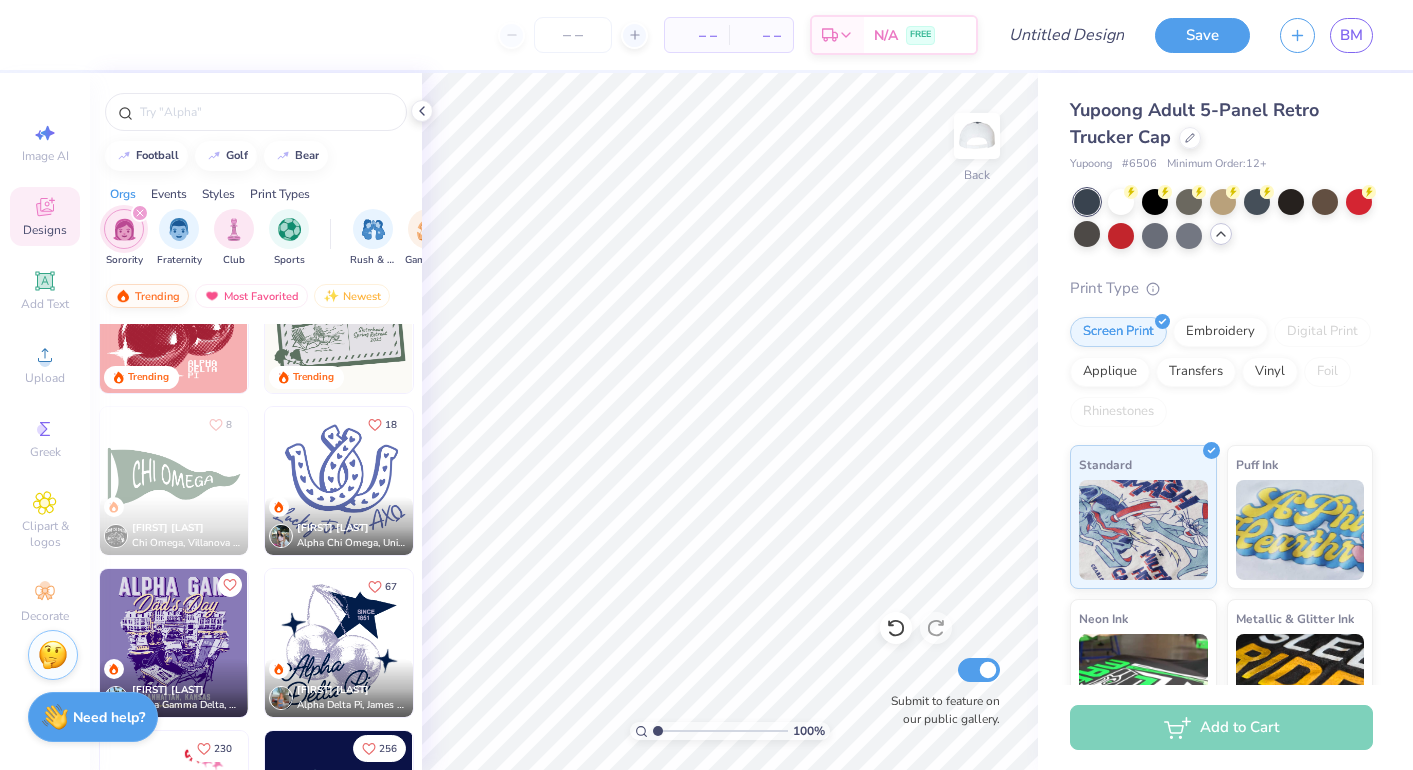 click on "Trending" at bounding box center [147, 296] 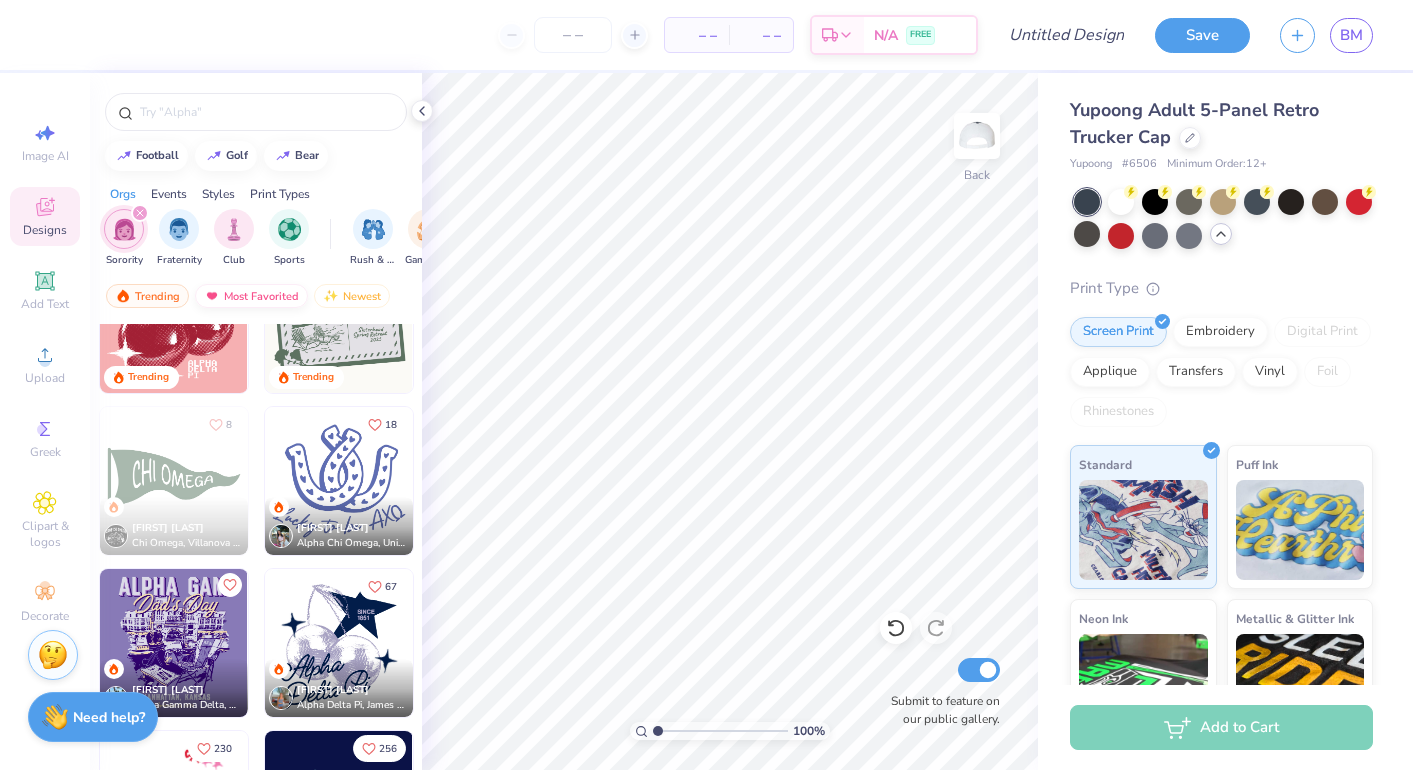 click on "Most Favorited" at bounding box center [251, 296] 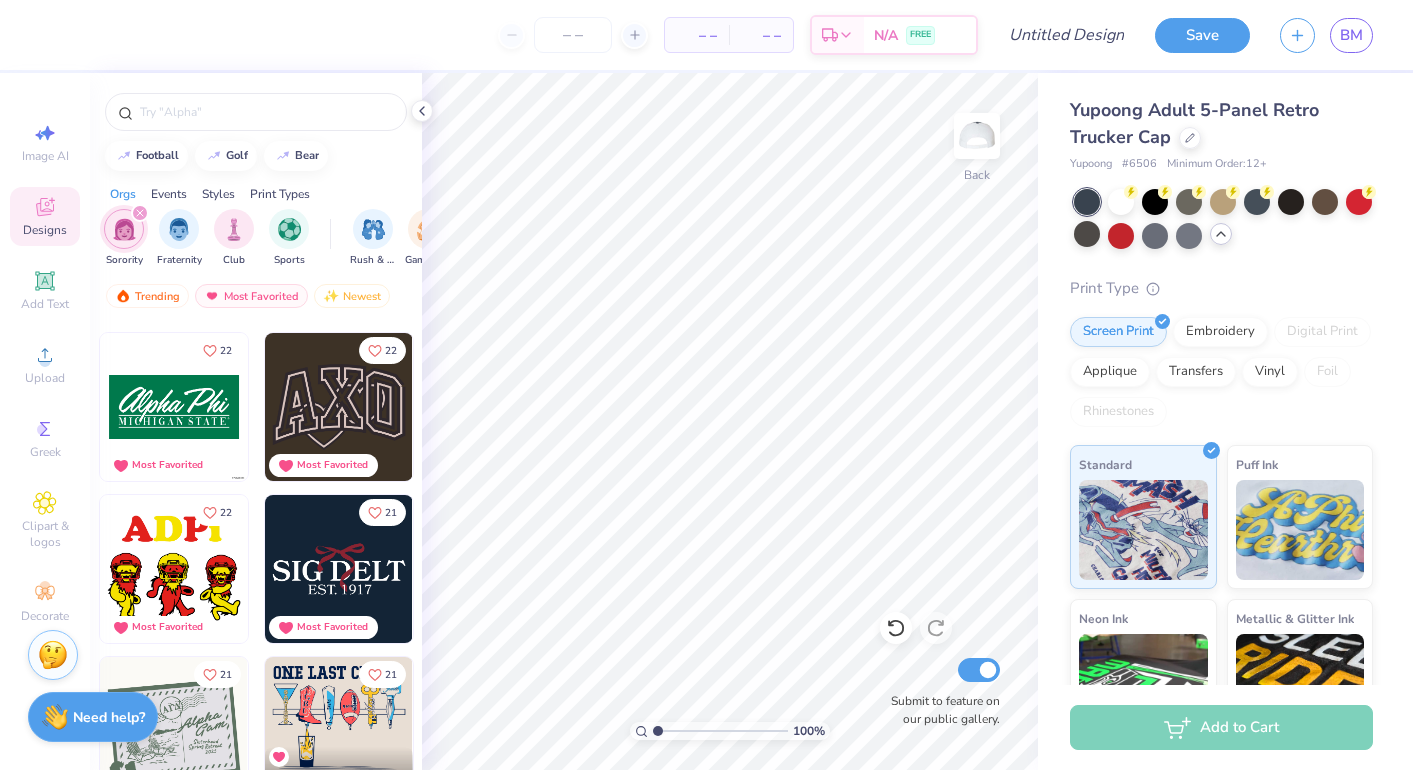 scroll, scrollTop: 24134, scrollLeft: 0, axis: vertical 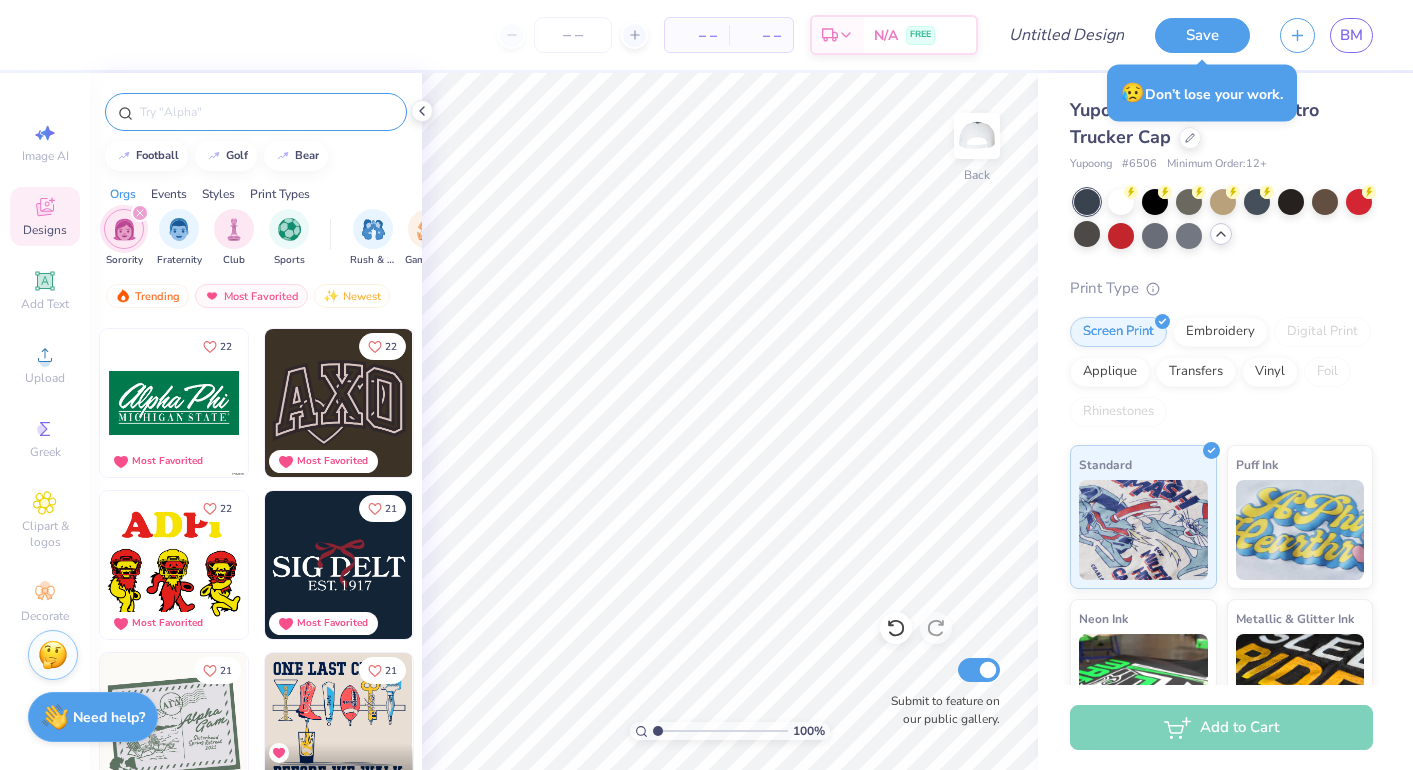 click at bounding box center [266, 112] 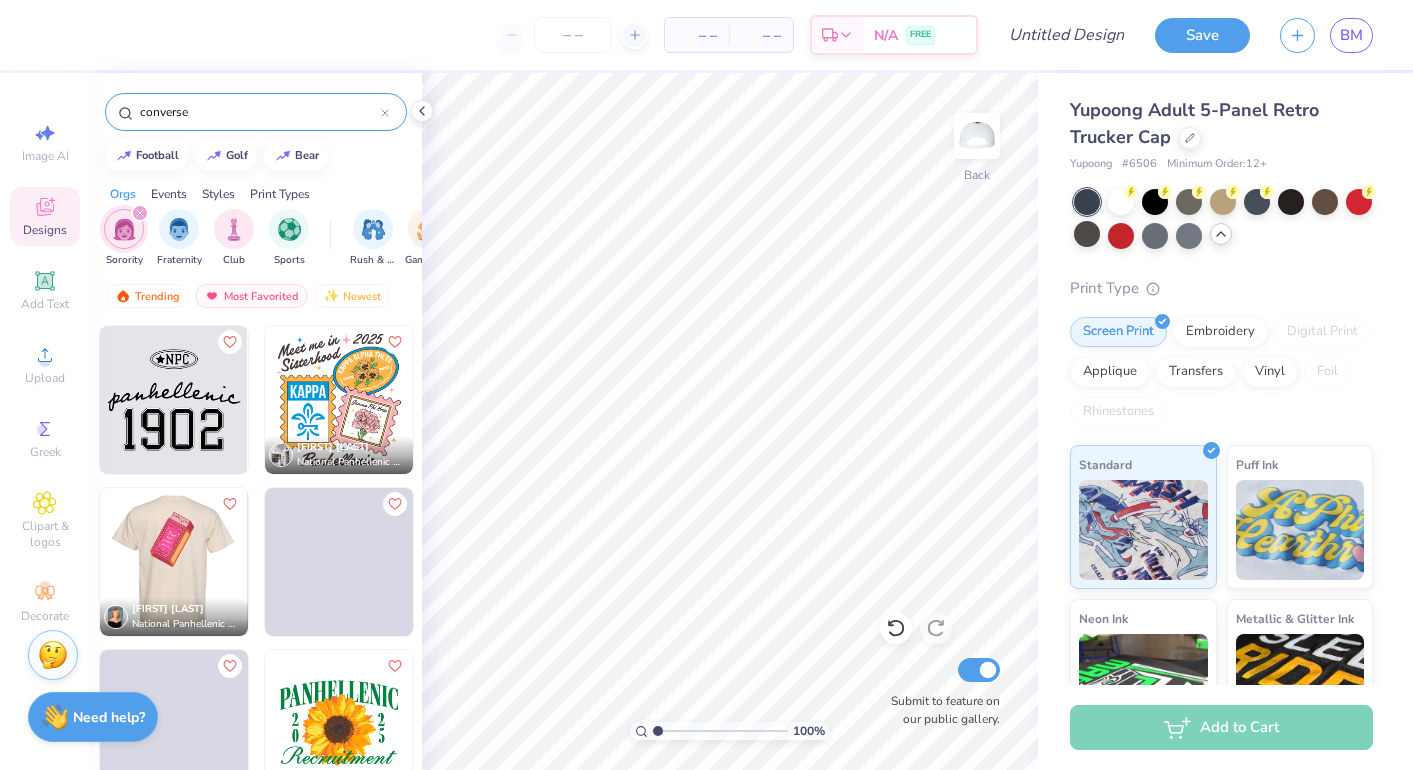 scroll, scrollTop: 991, scrollLeft: 0, axis: vertical 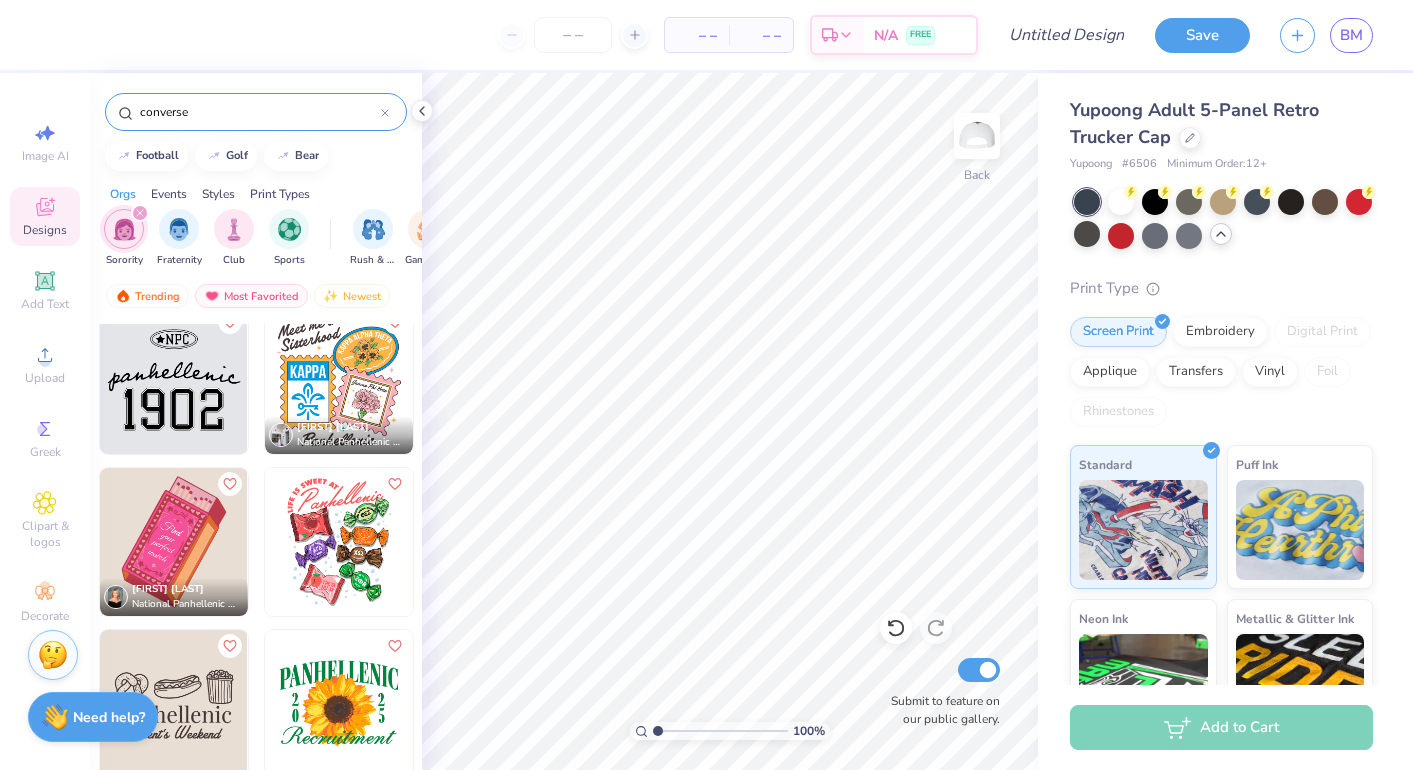 drag, startPoint x: 209, startPoint y: 119, endPoint x: 98, endPoint y: 114, distance: 111.11256 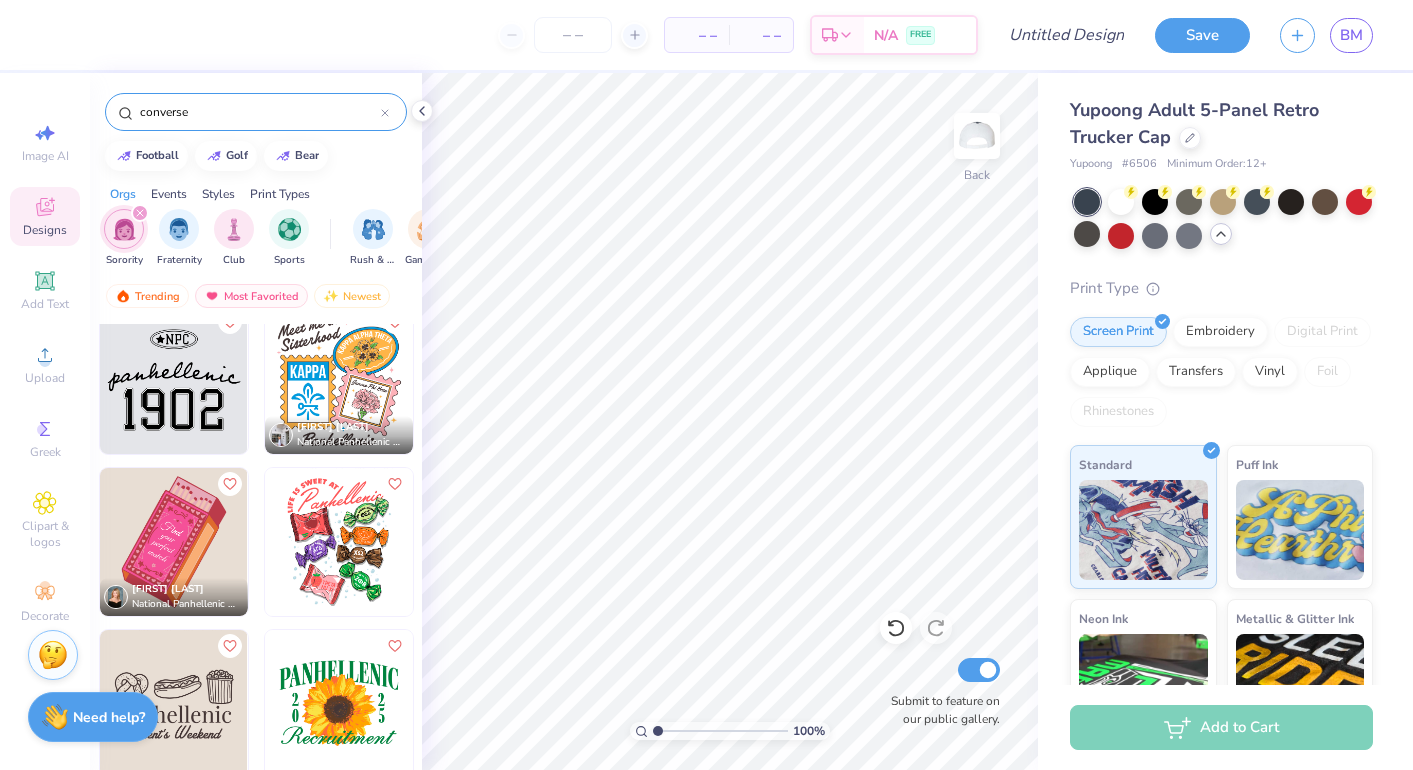 click on "converse" at bounding box center (256, 107) 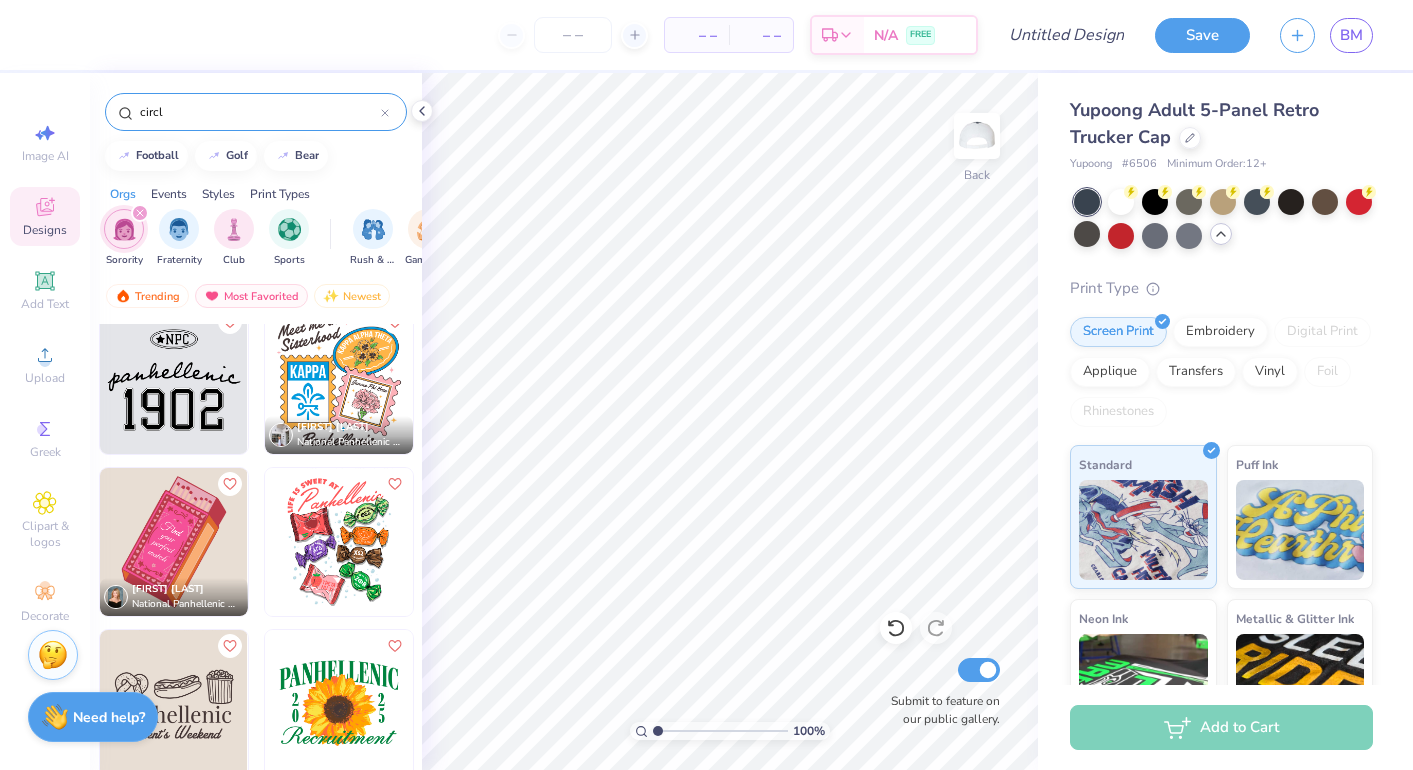 type on "circle" 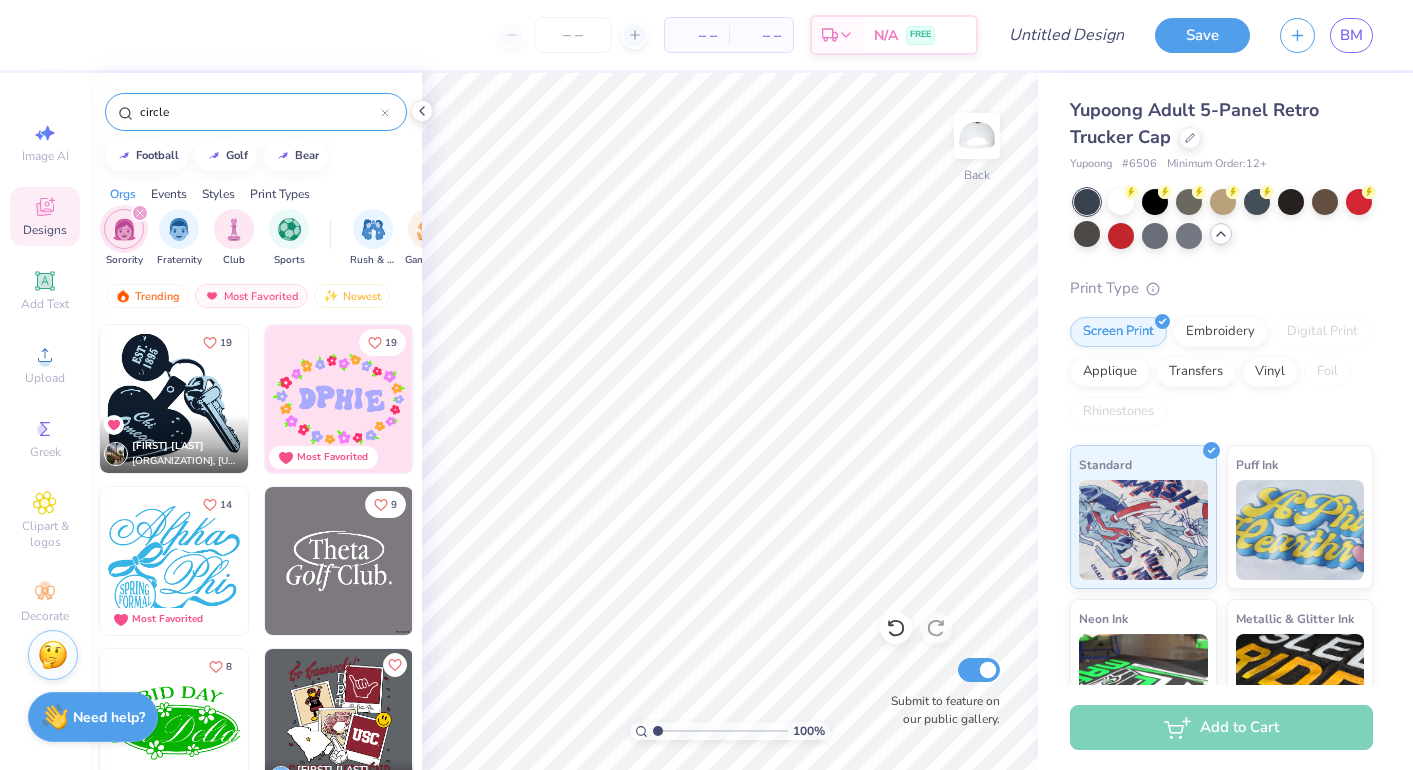 scroll, scrollTop: 0, scrollLeft: 0, axis: both 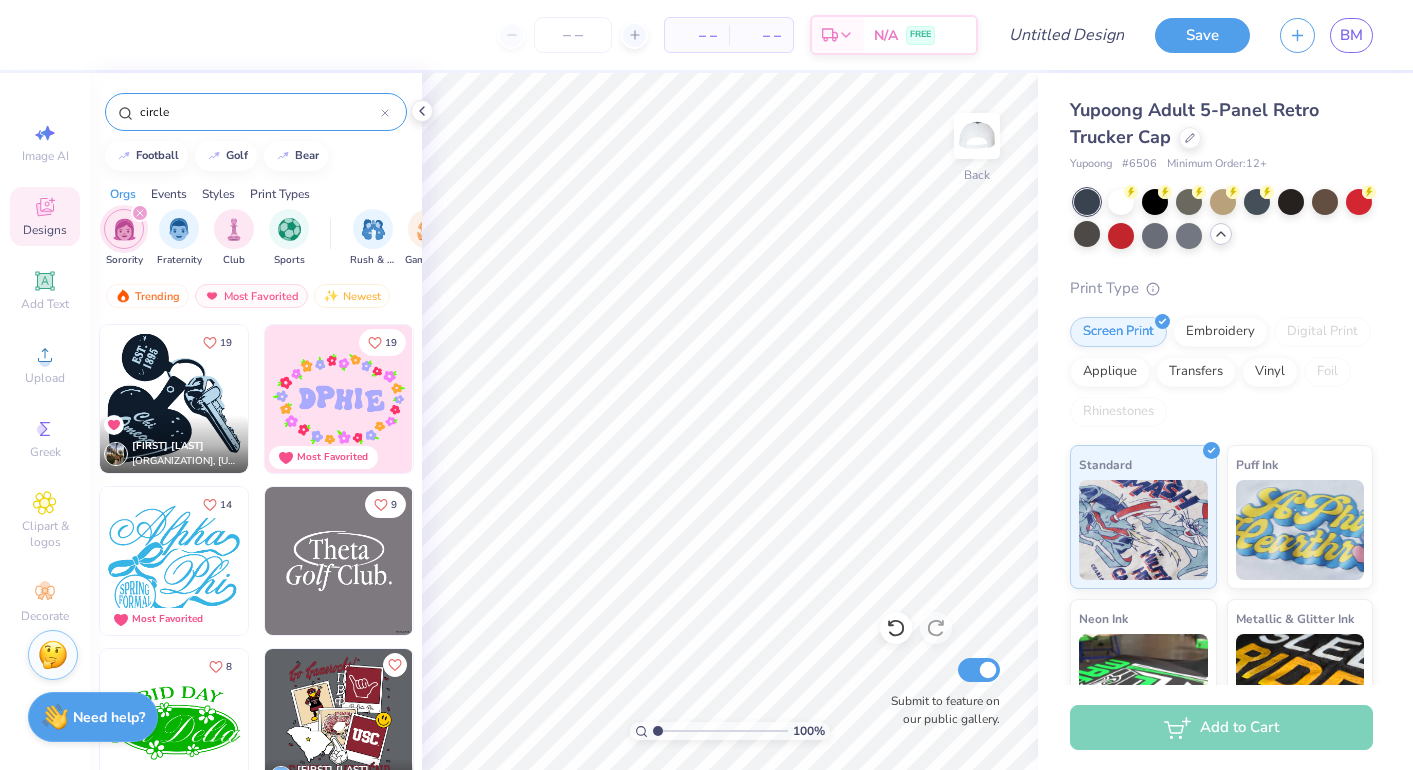 click 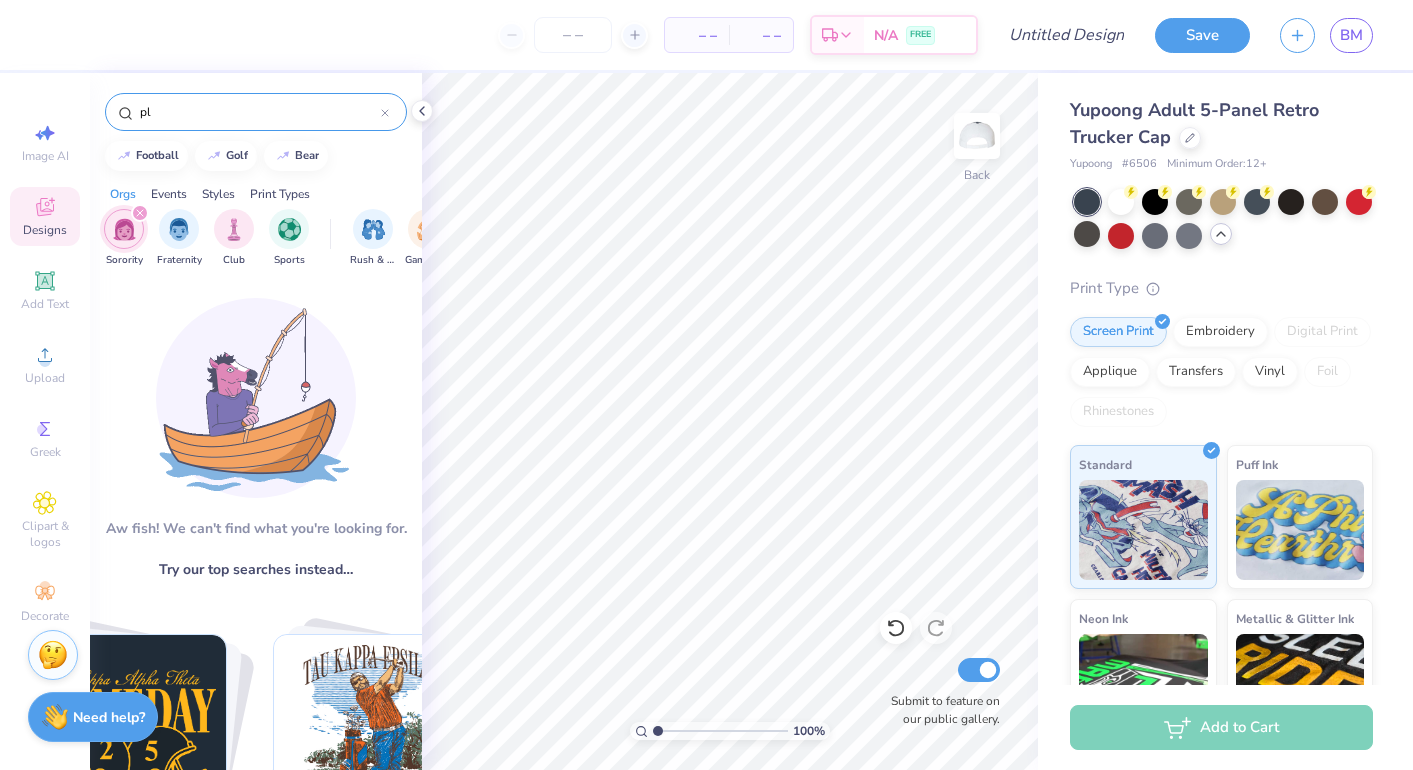 type on "p" 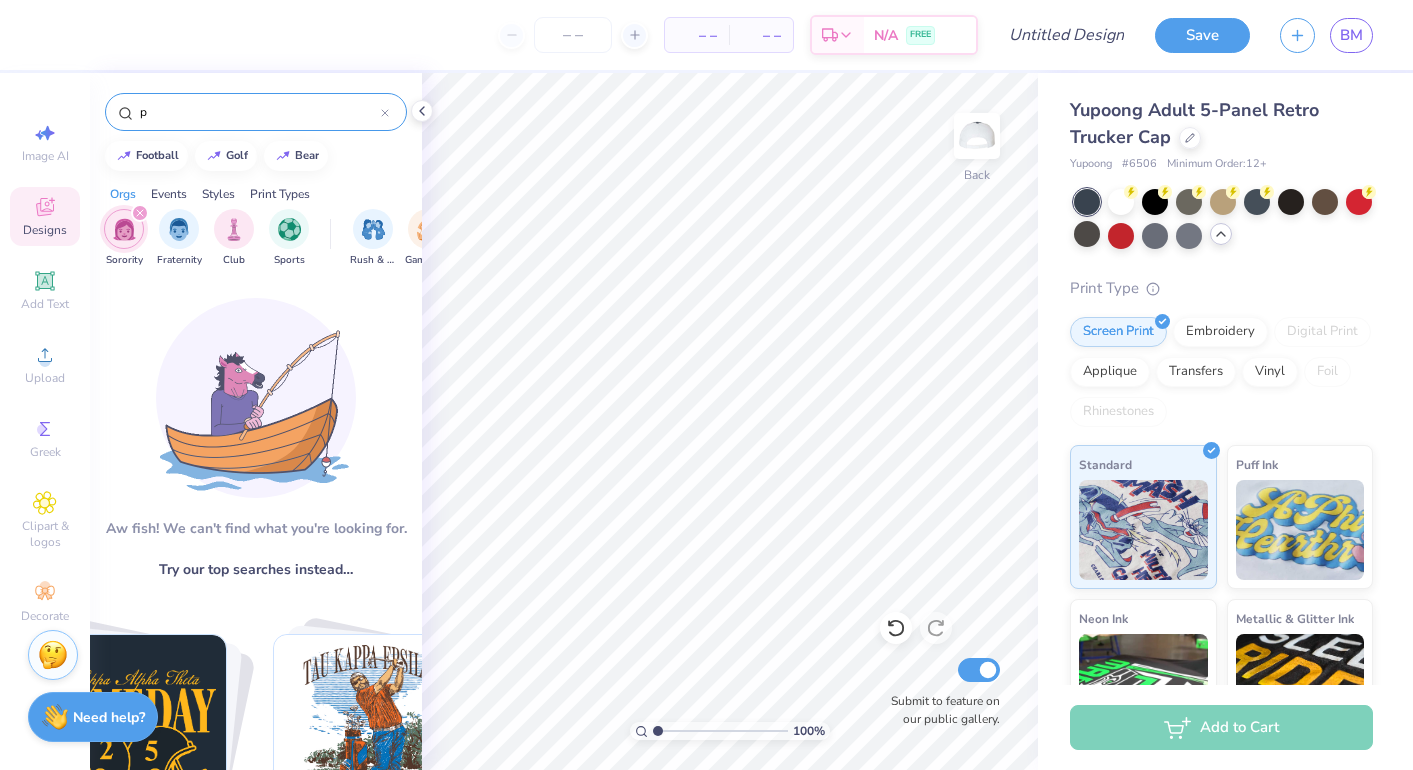 type 